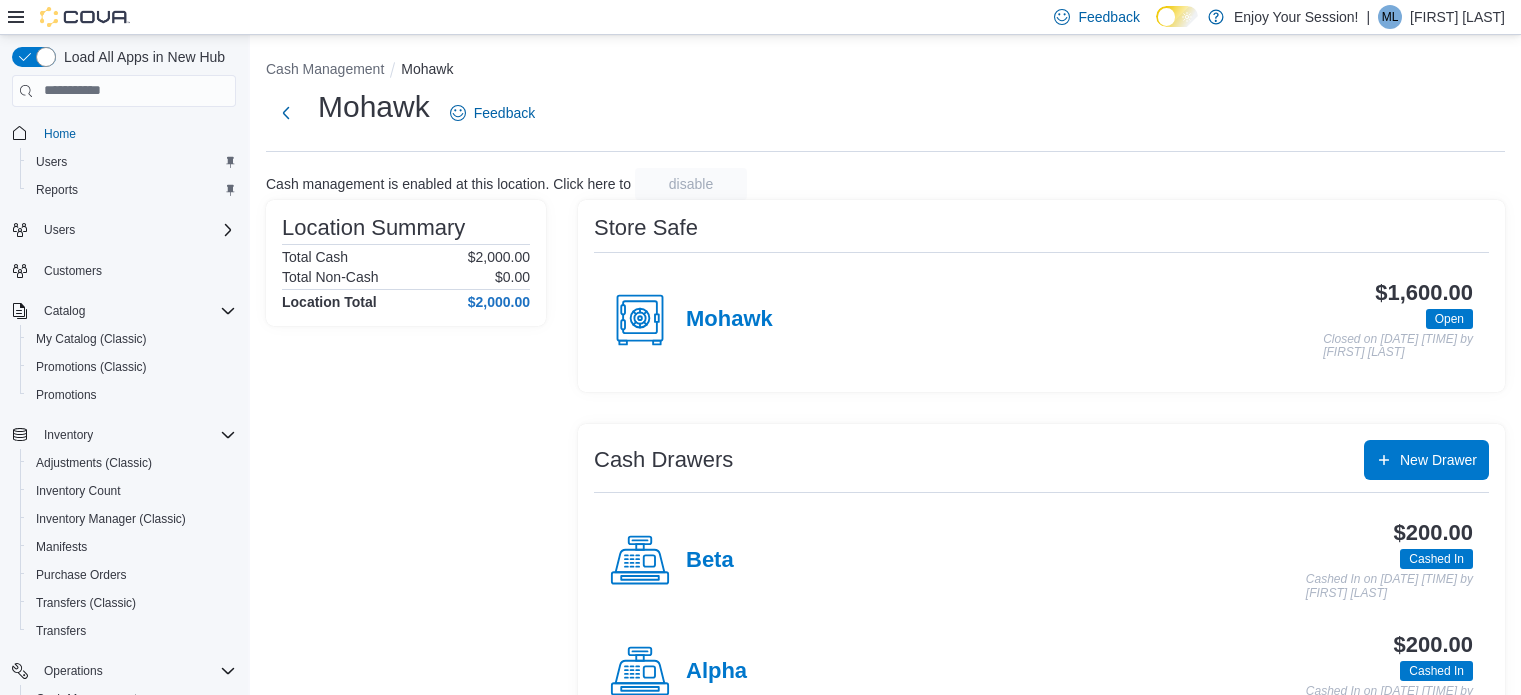 scroll, scrollTop: 0, scrollLeft: 0, axis: both 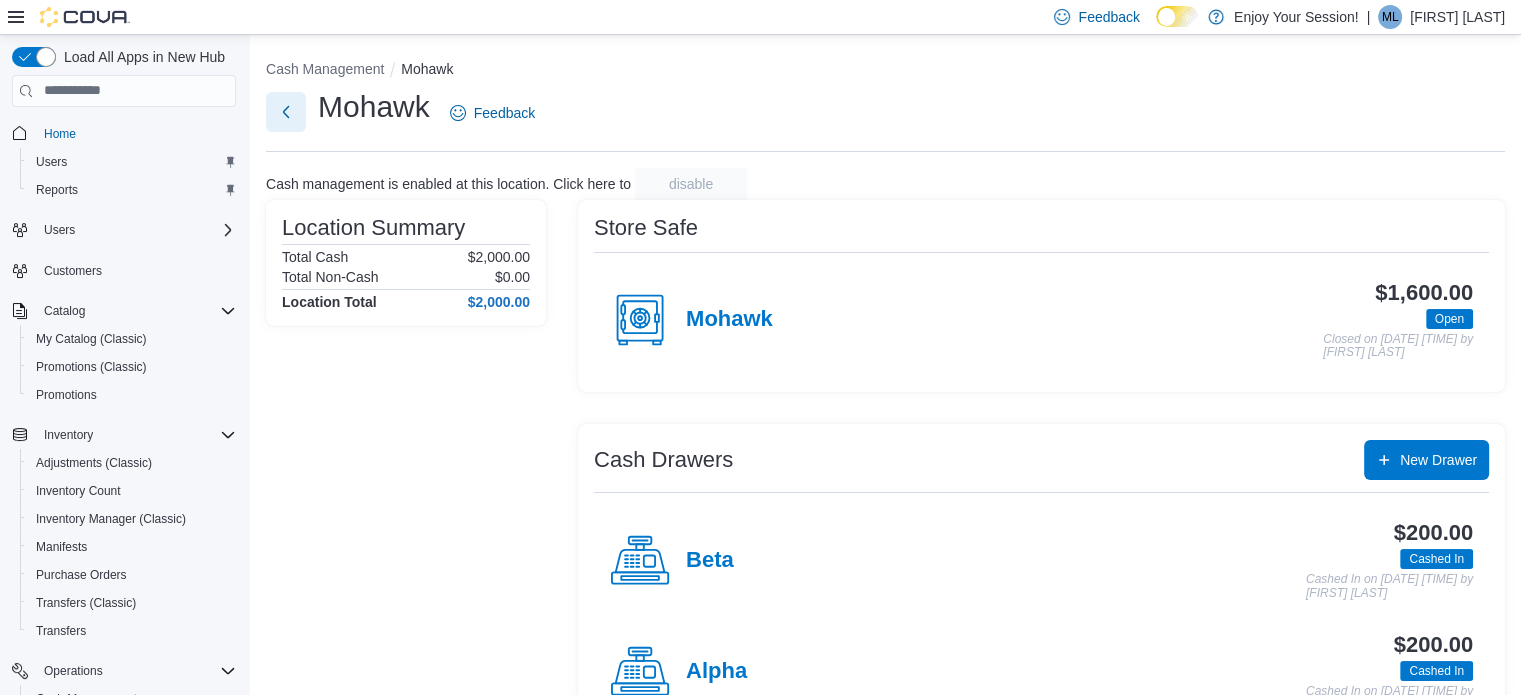 click at bounding box center [286, 112] 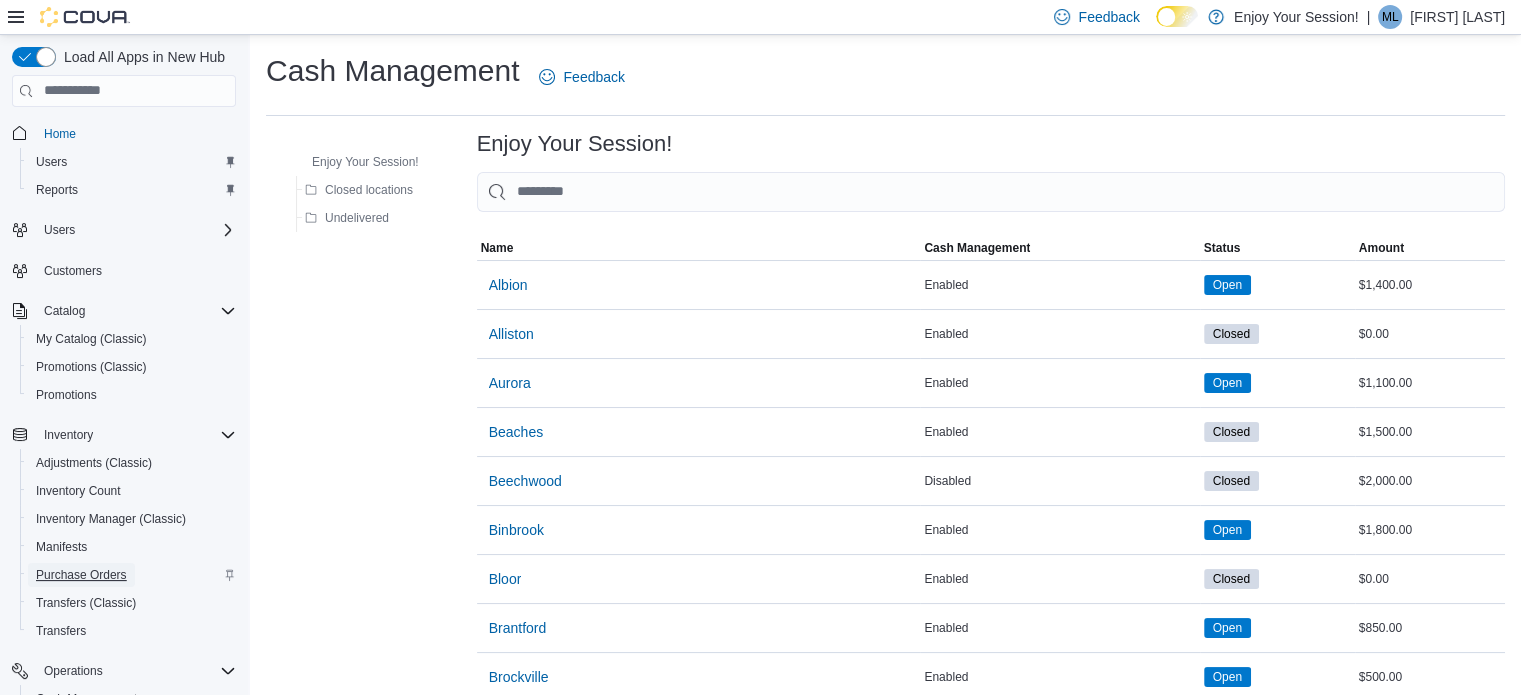 click on "Purchase Orders" at bounding box center [81, 575] 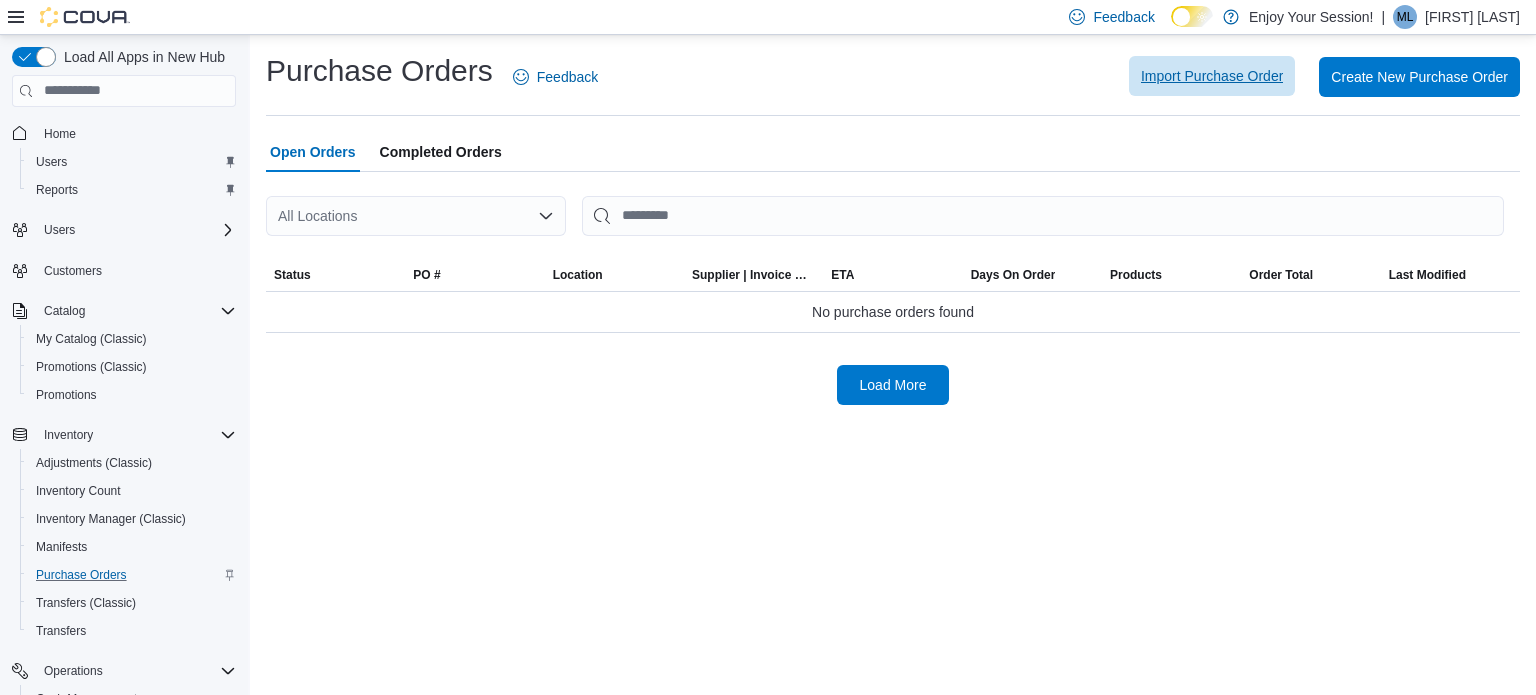 click on "Import Purchase Order" at bounding box center [1212, 76] 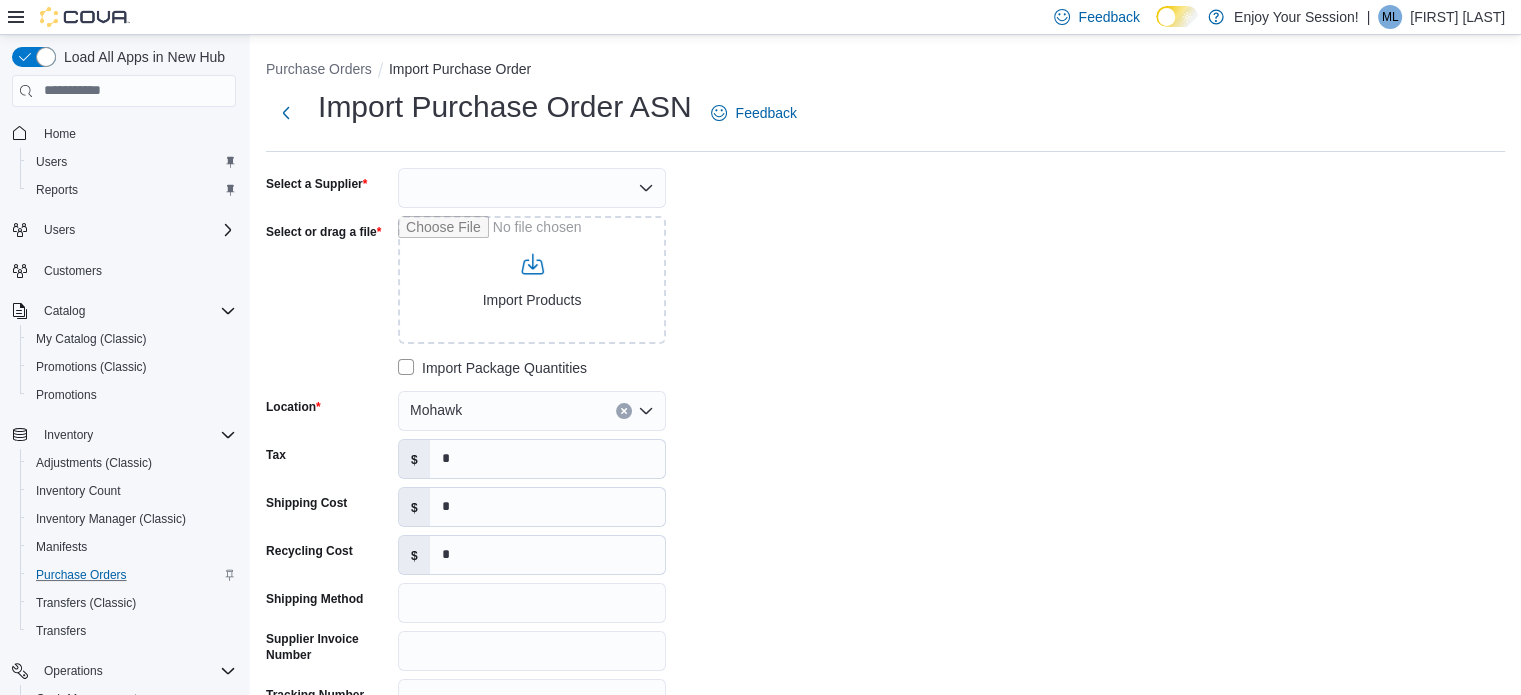 click at bounding box center [532, 188] 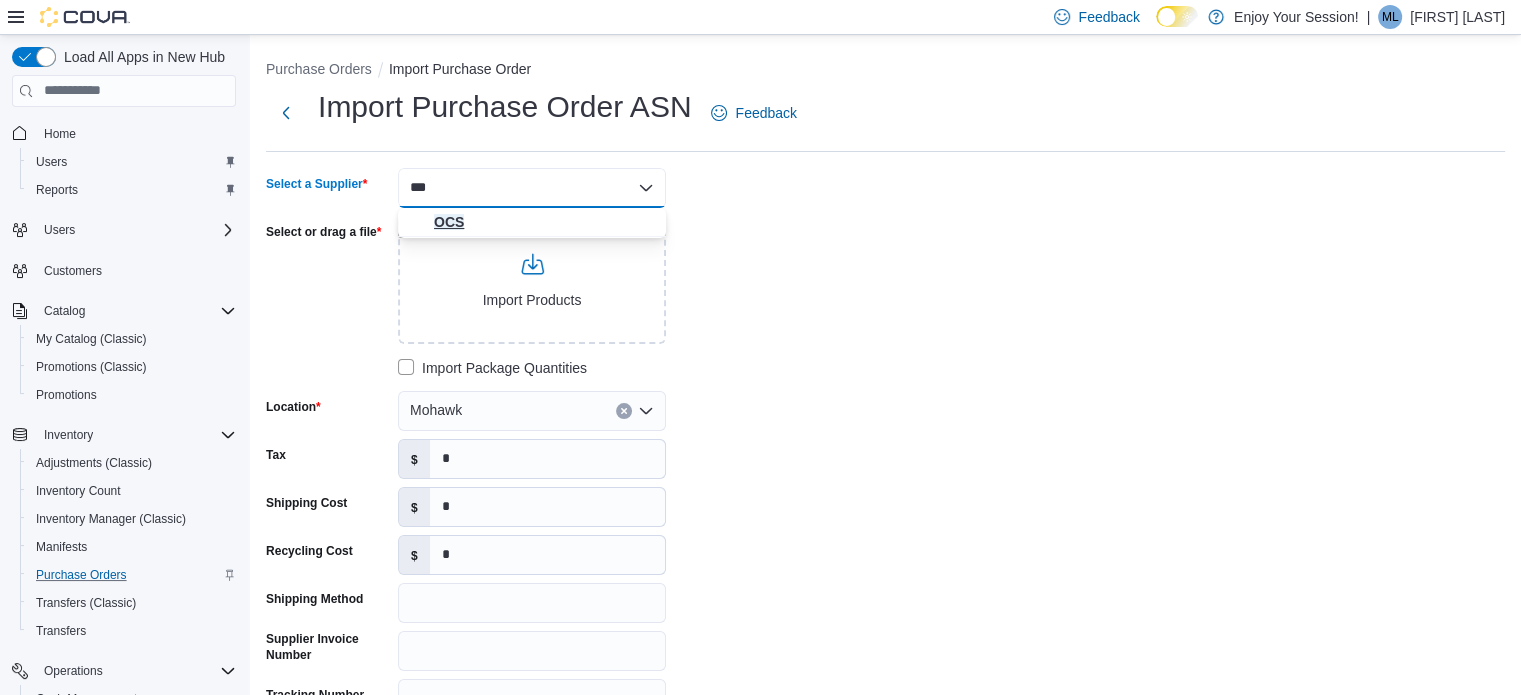type on "***" 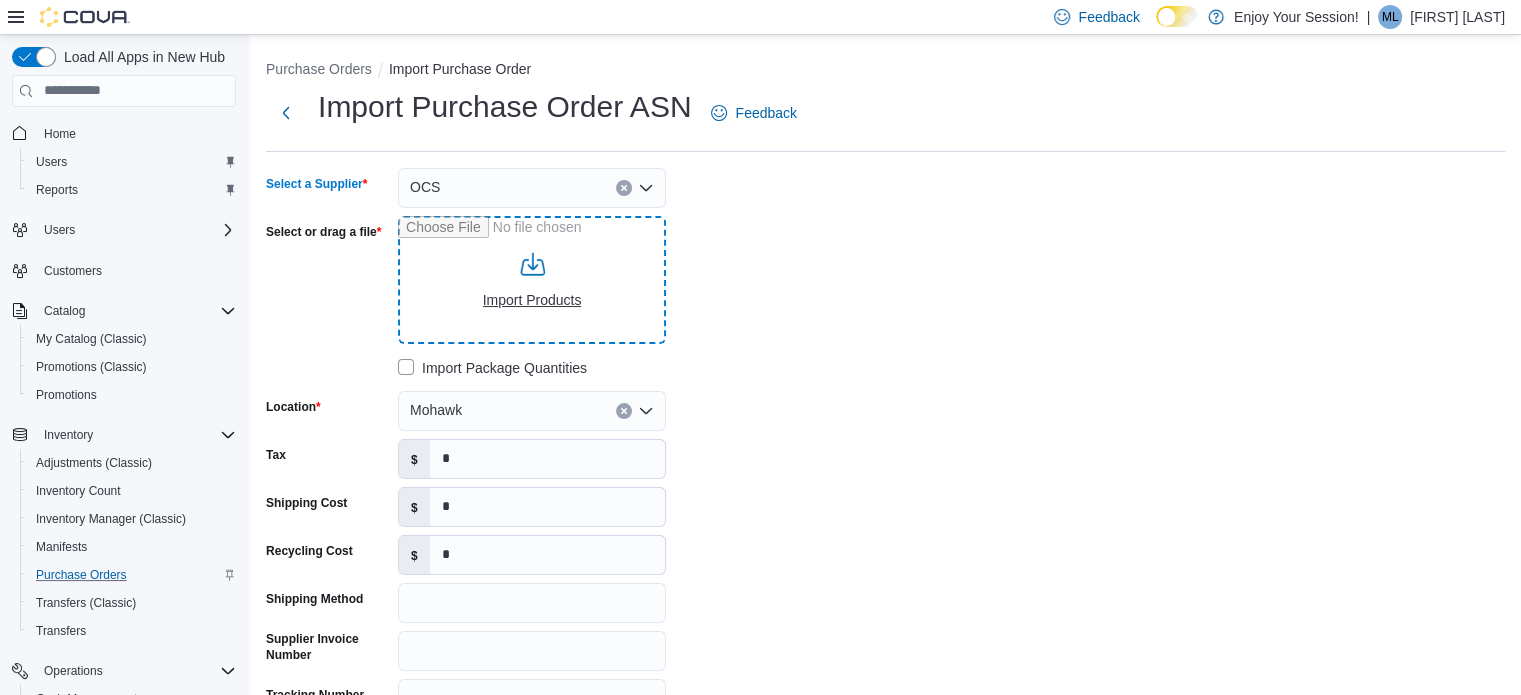 click on "Select or drag a file" at bounding box center (532, 280) 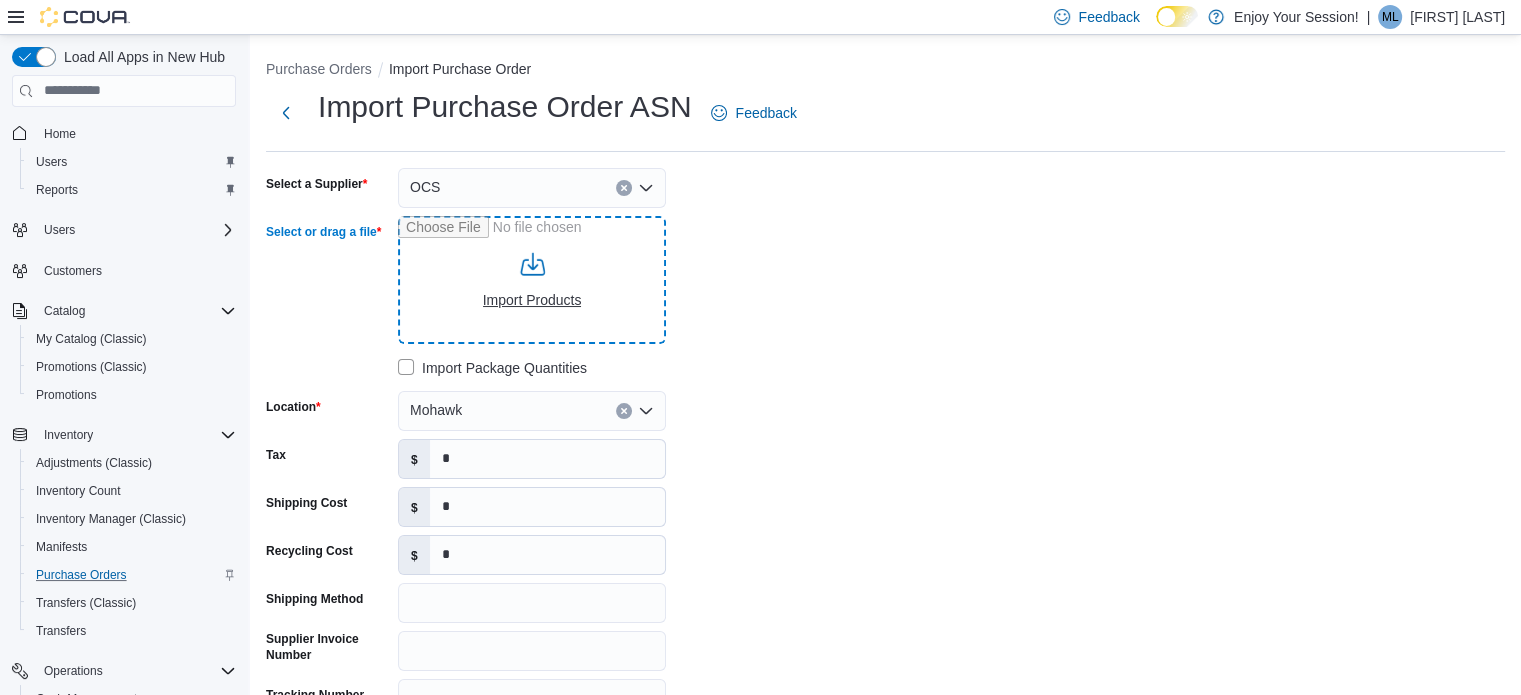 type on "**********" 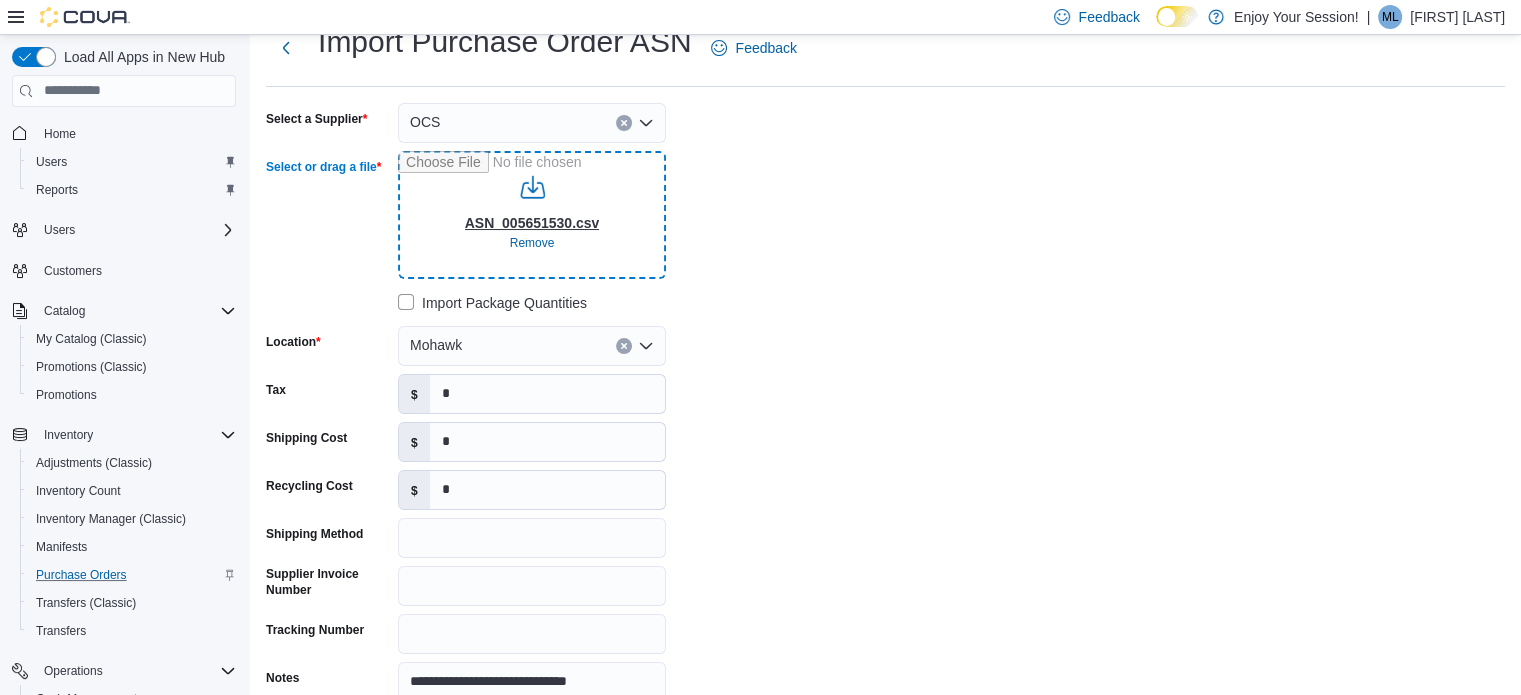scroll, scrollTop: 100, scrollLeft: 0, axis: vertical 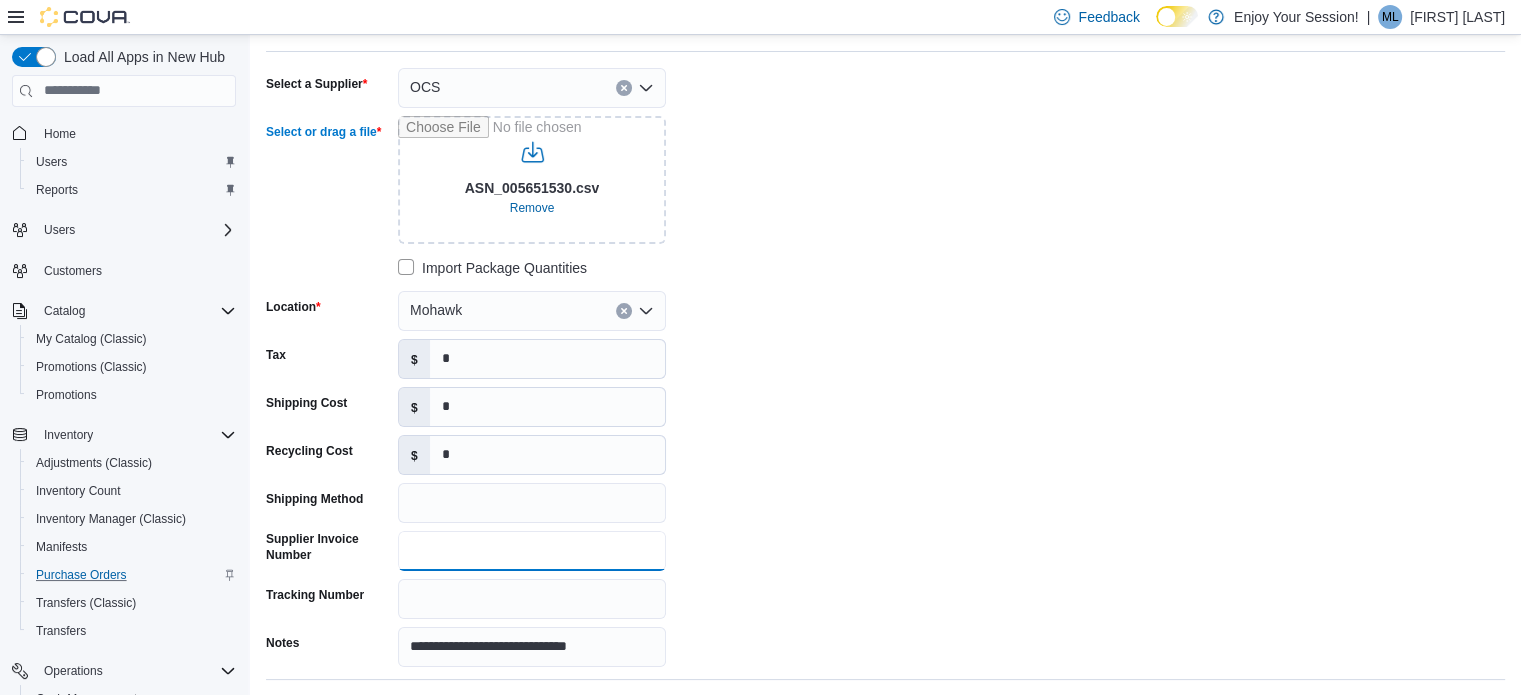 click on "Supplier Invoice Number" at bounding box center [532, 551] 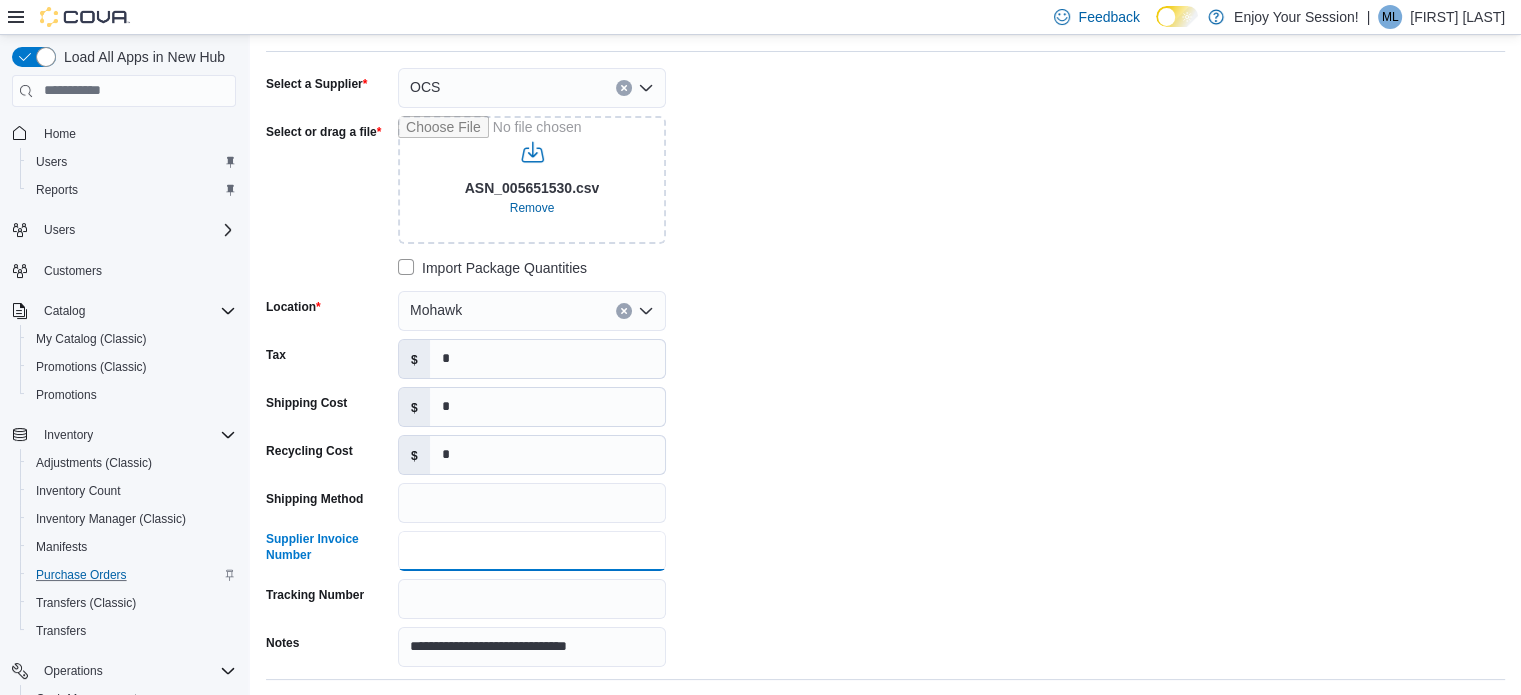 paste on "**********" 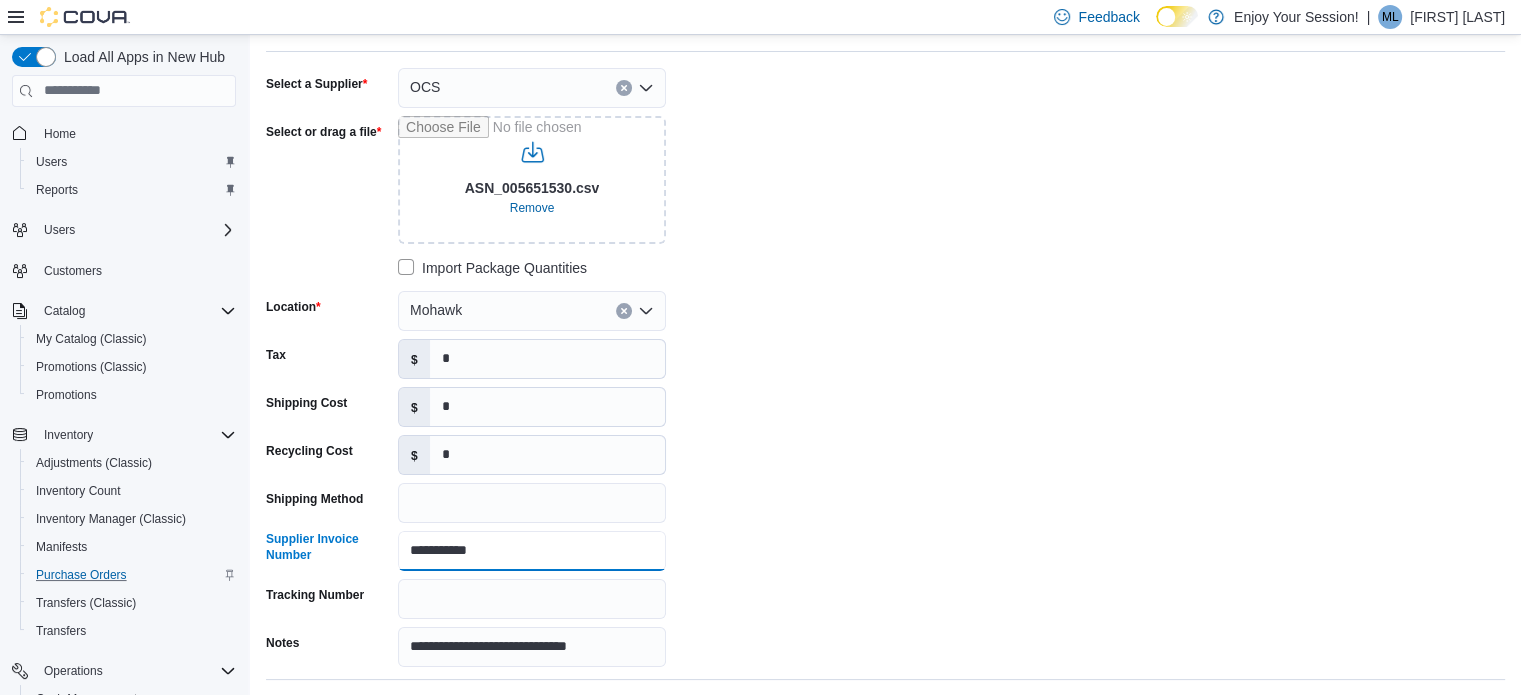type on "**********" 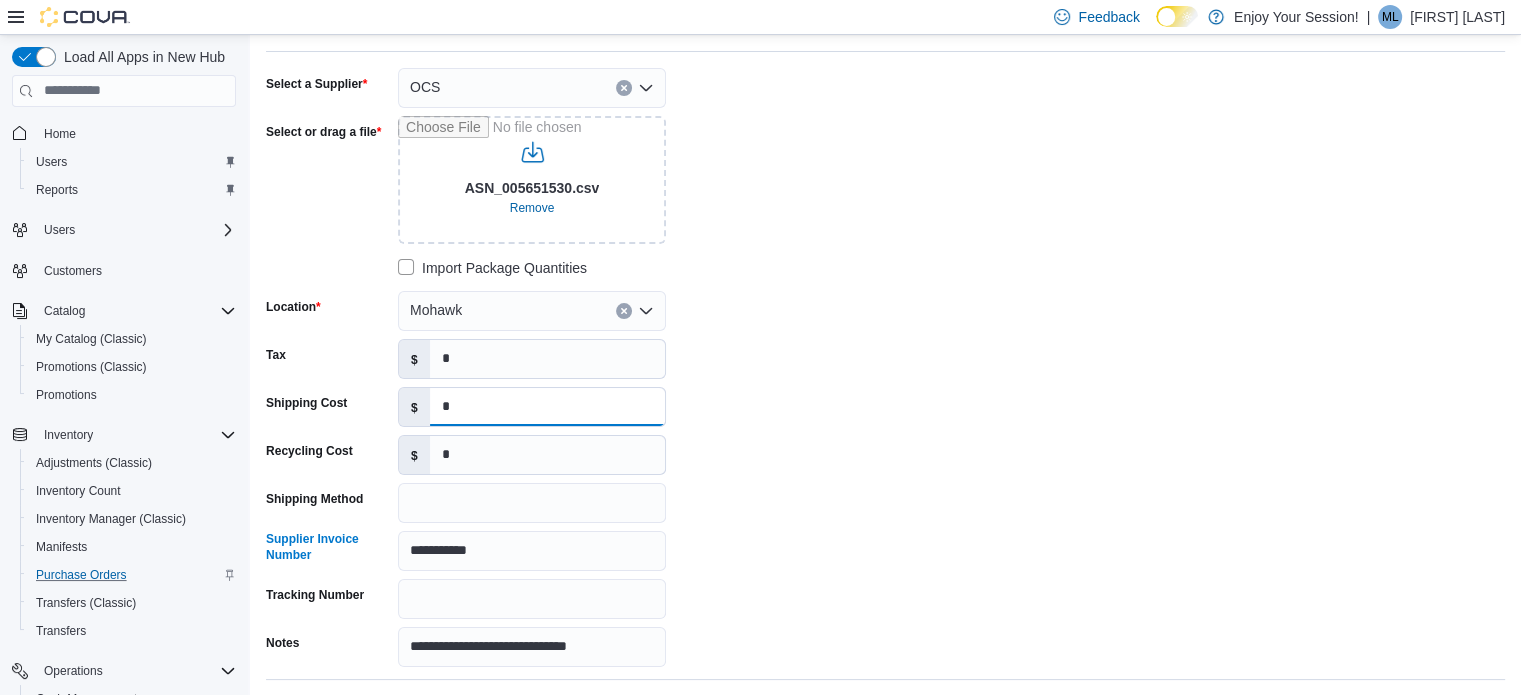 click on "*" at bounding box center (547, 407) 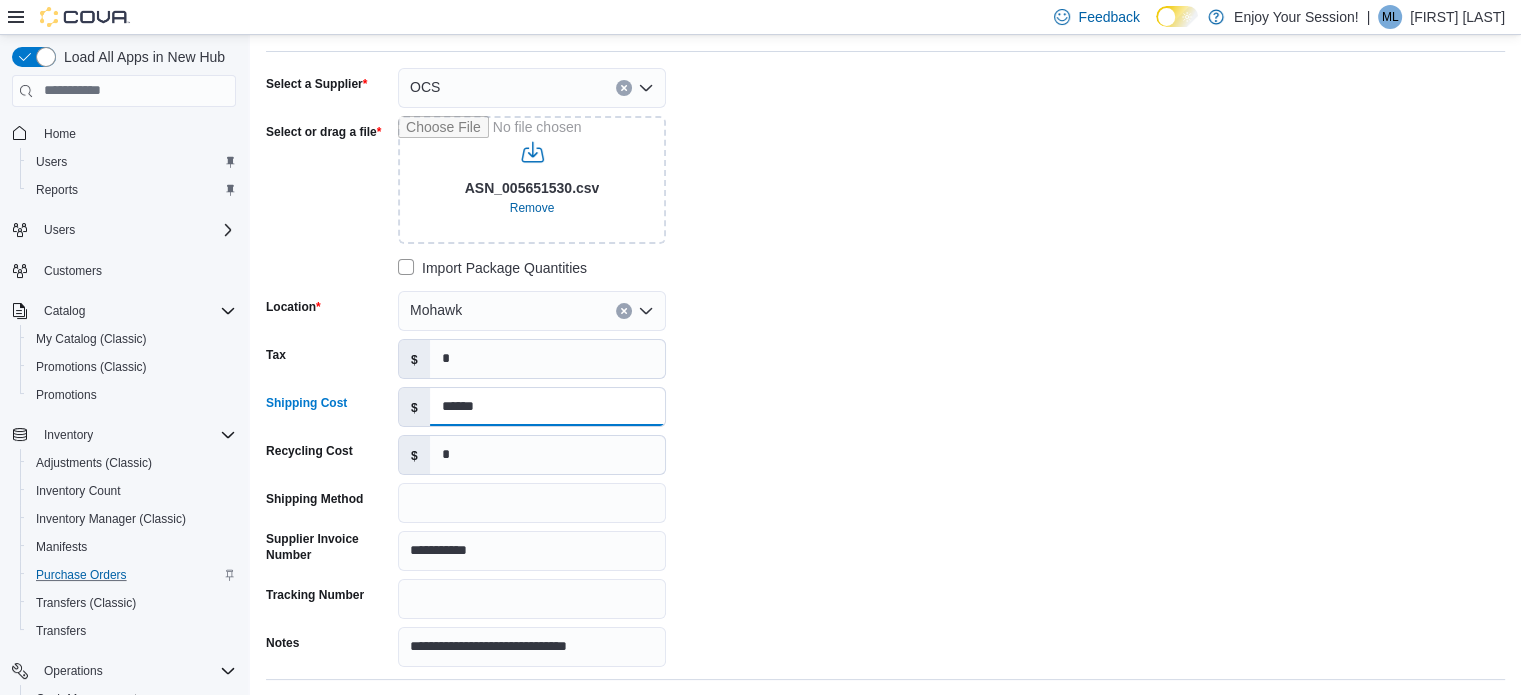 type on "******" 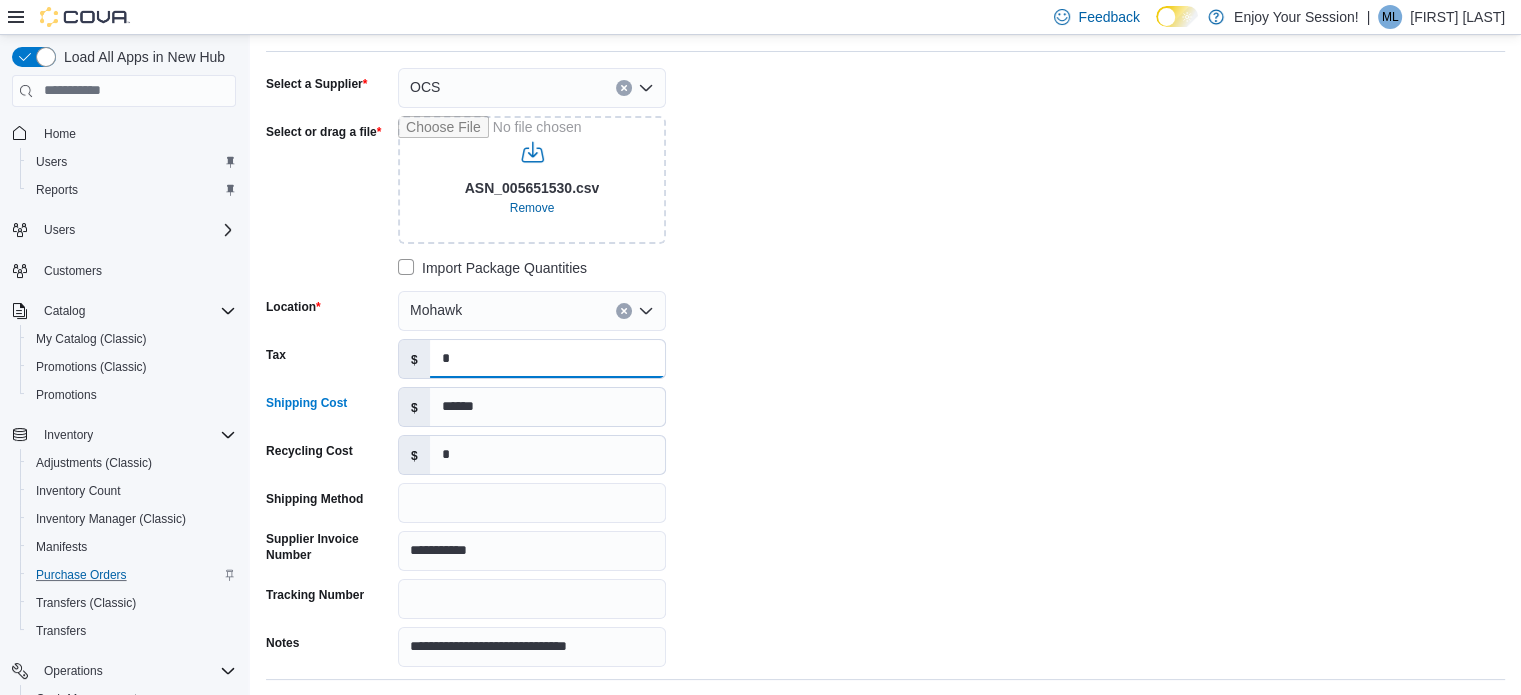 click on "*" at bounding box center (547, 359) 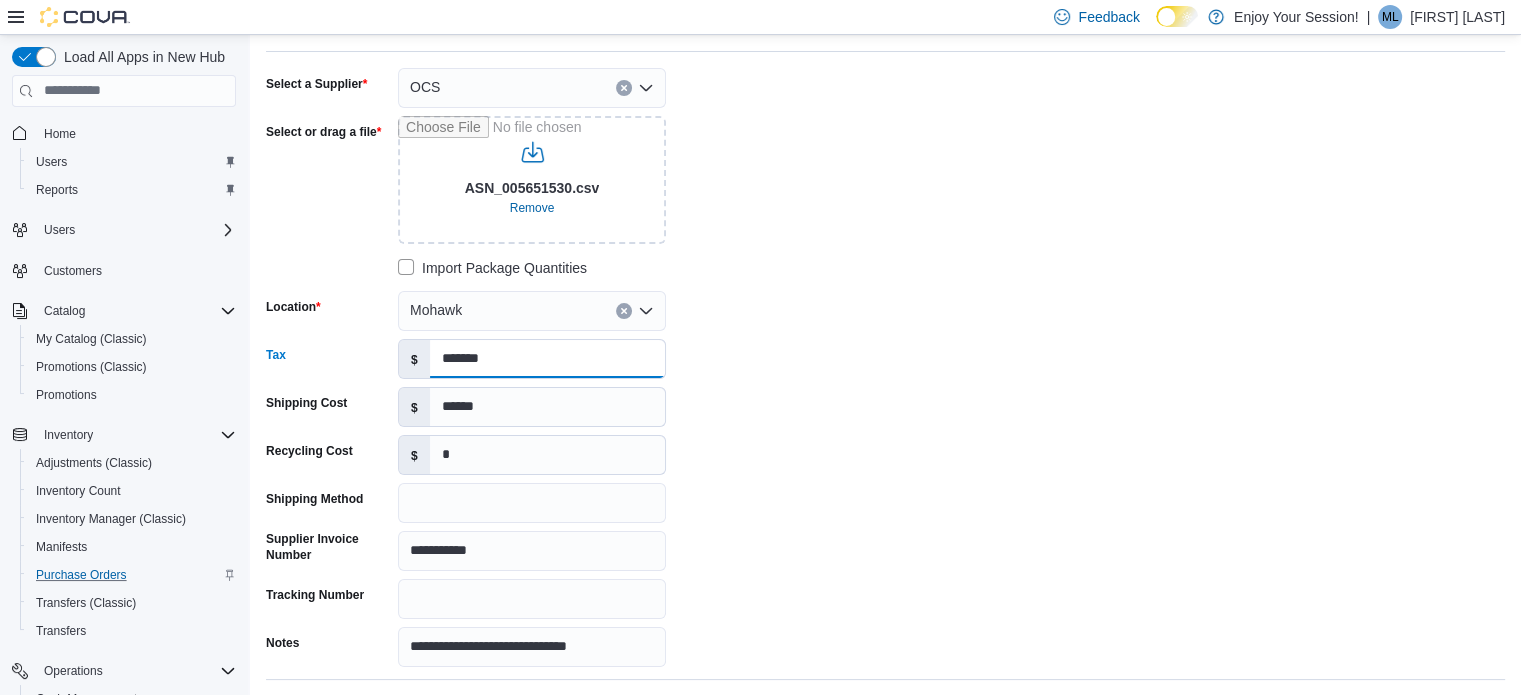 type on "*******" 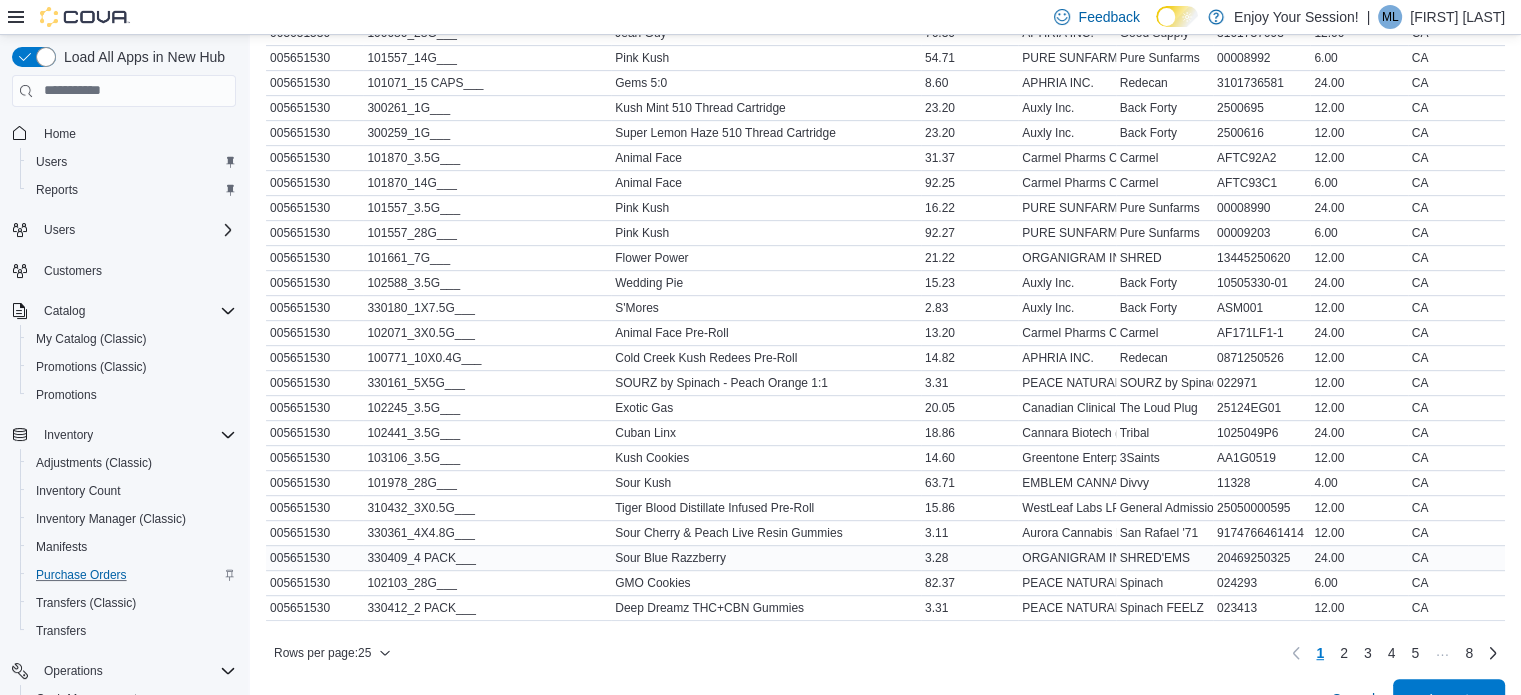 scroll, scrollTop: 966, scrollLeft: 0, axis: vertical 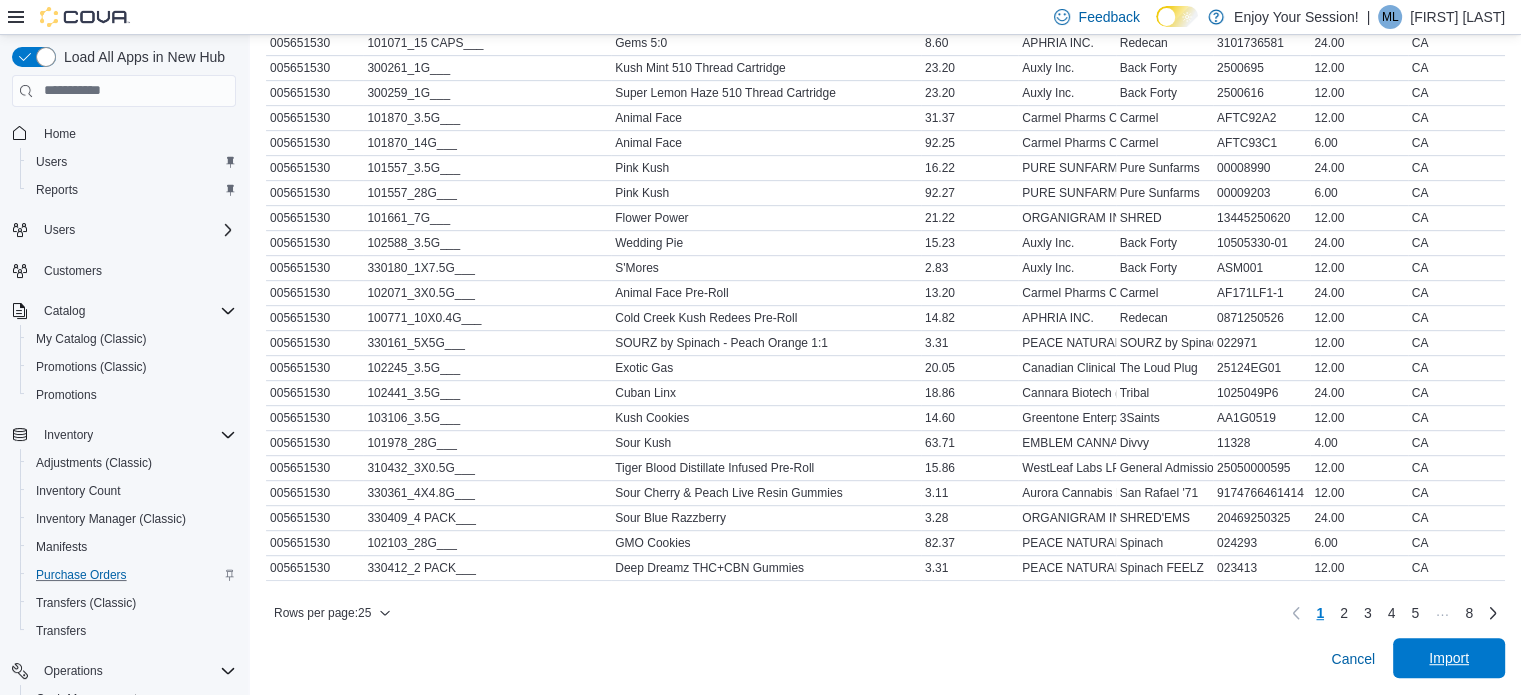 click on "Import" at bounding box center [1449, 658] 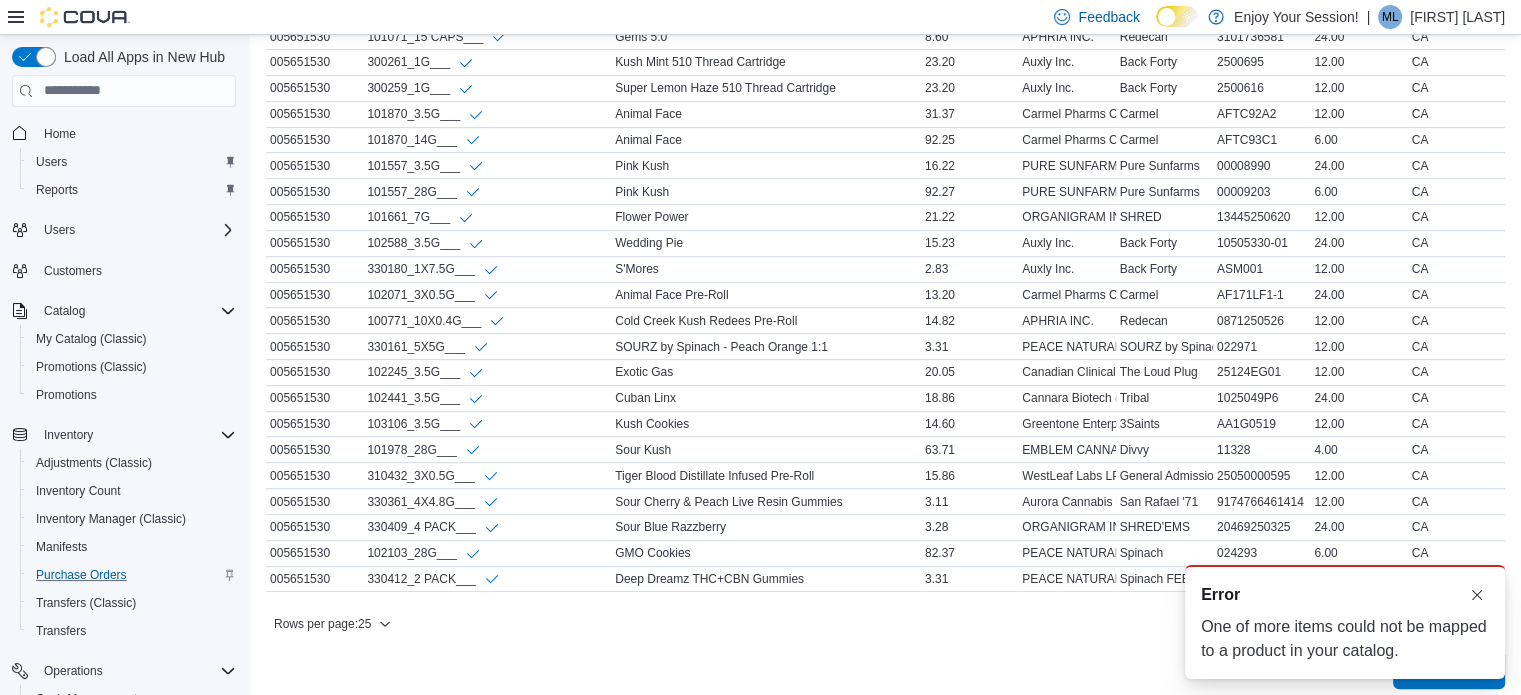 scroll, scrollTop: 988, scrollLeft: 0, axis: vertical 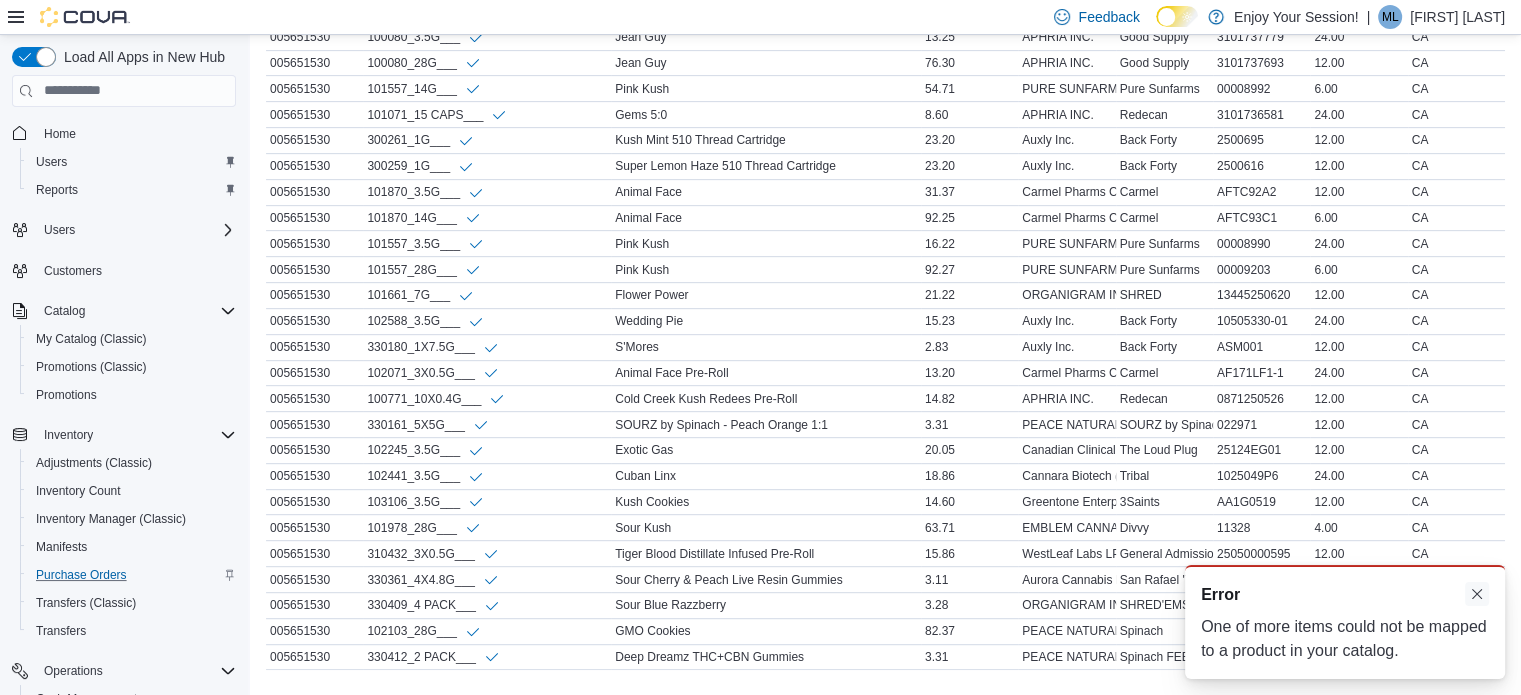 click at bounding box center [1477, 594] 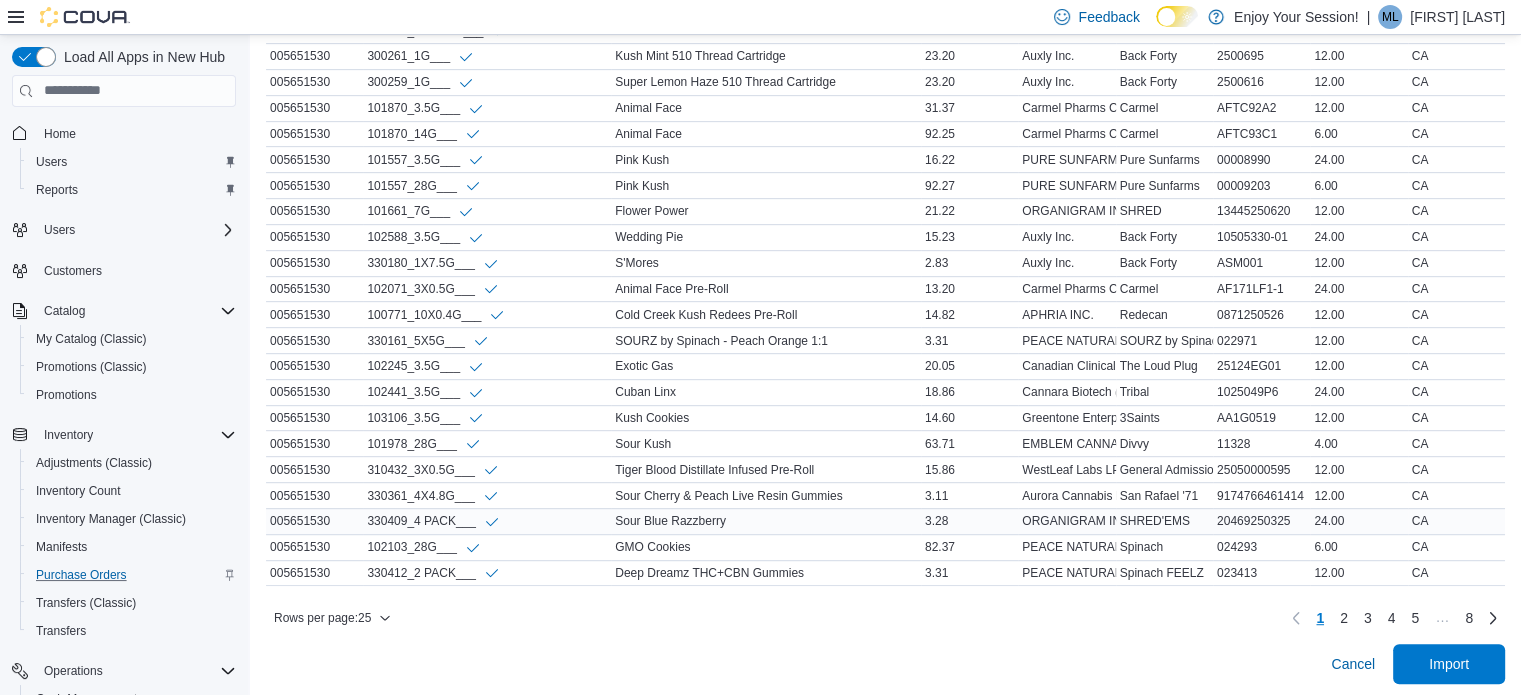 scroll, scrollTop: 988, scrollLeft: 0, axis: vertical 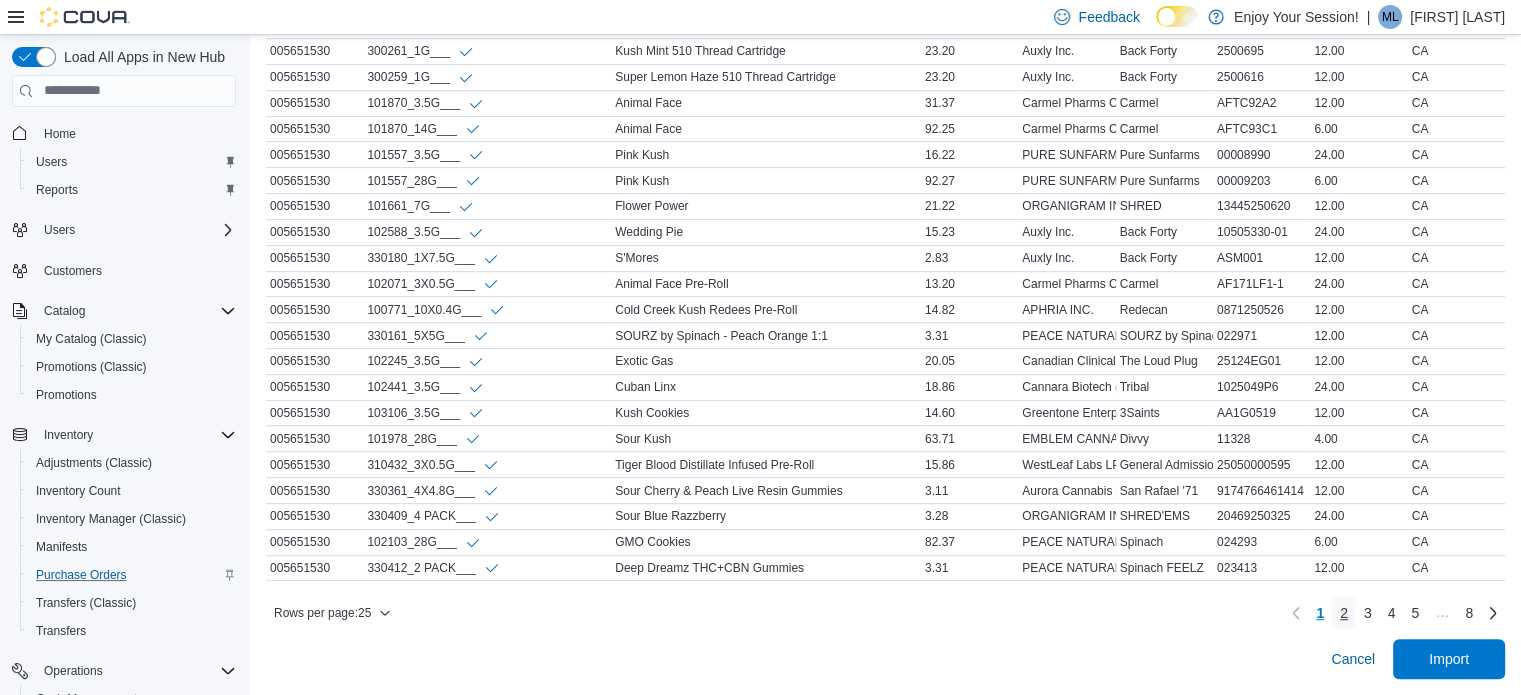 click on "2" at bounding box center [1344, 613] 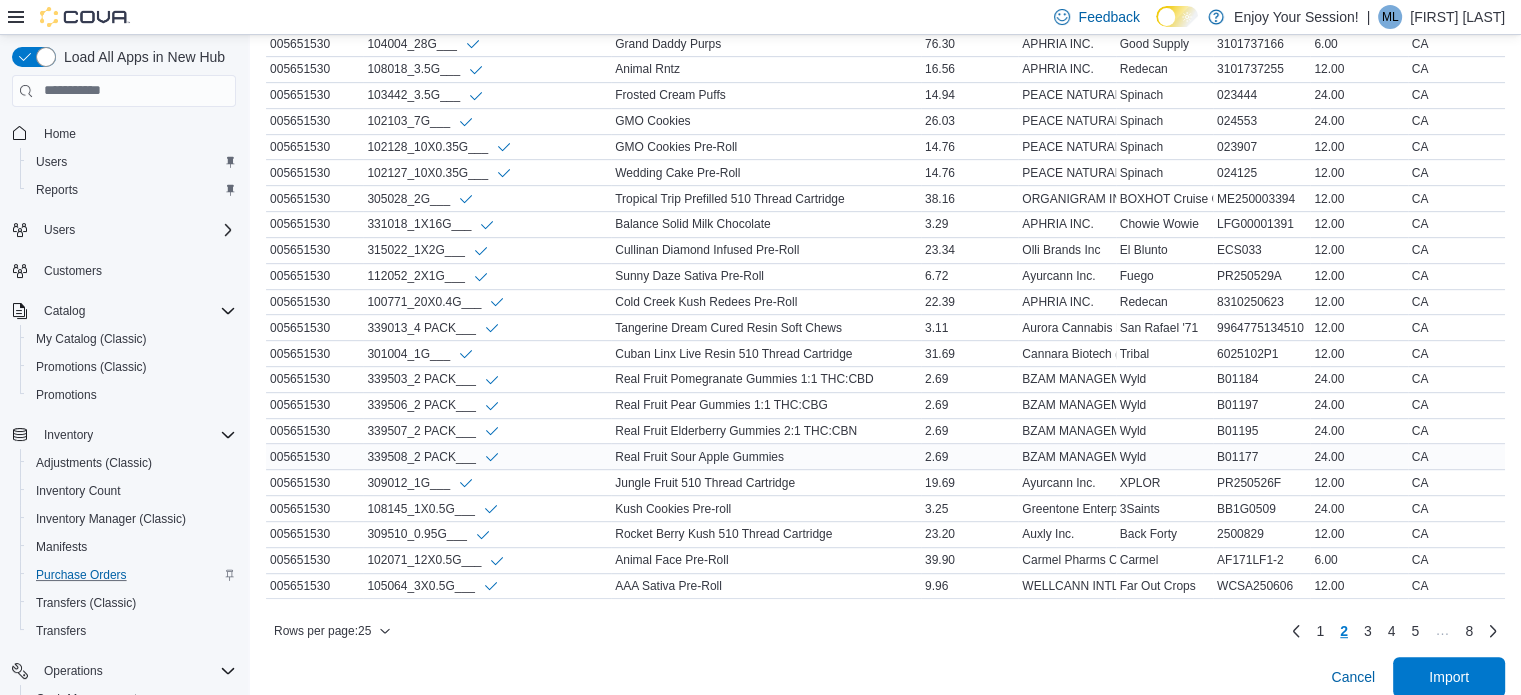 scroll, scrollTop: 988, scrollLeft: 0, axis: vertical 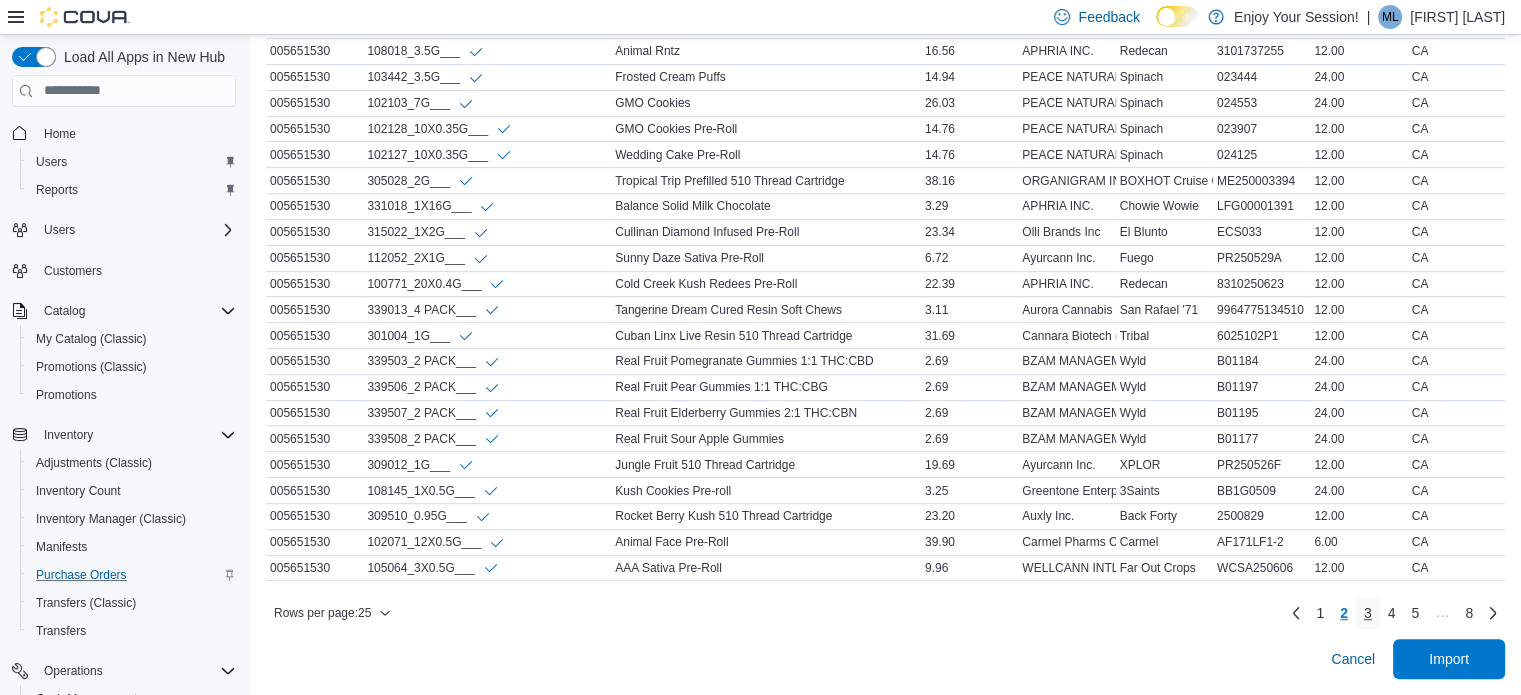 click on "3" at bounding box center (1368, 613) 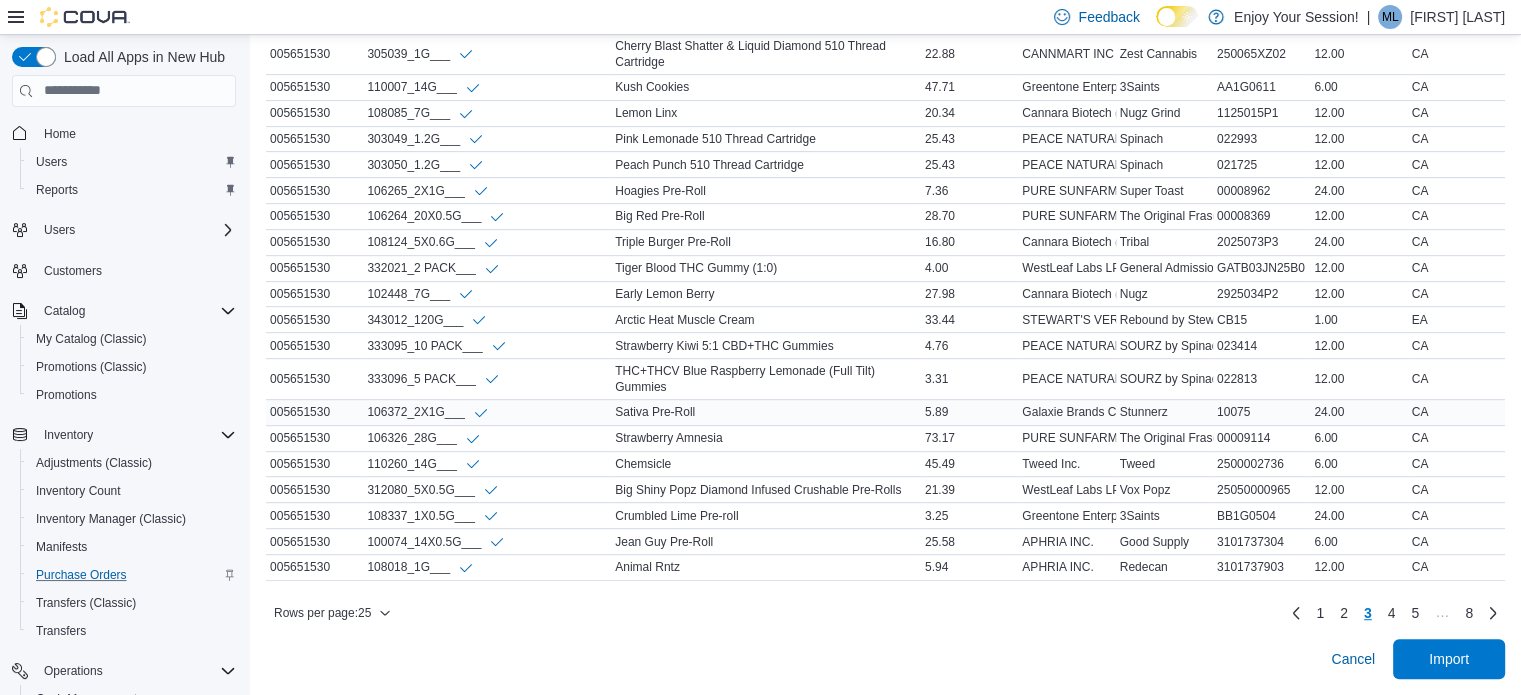 scroll, scrollTop: 1018, scrollLeft: 0, axis: vertical 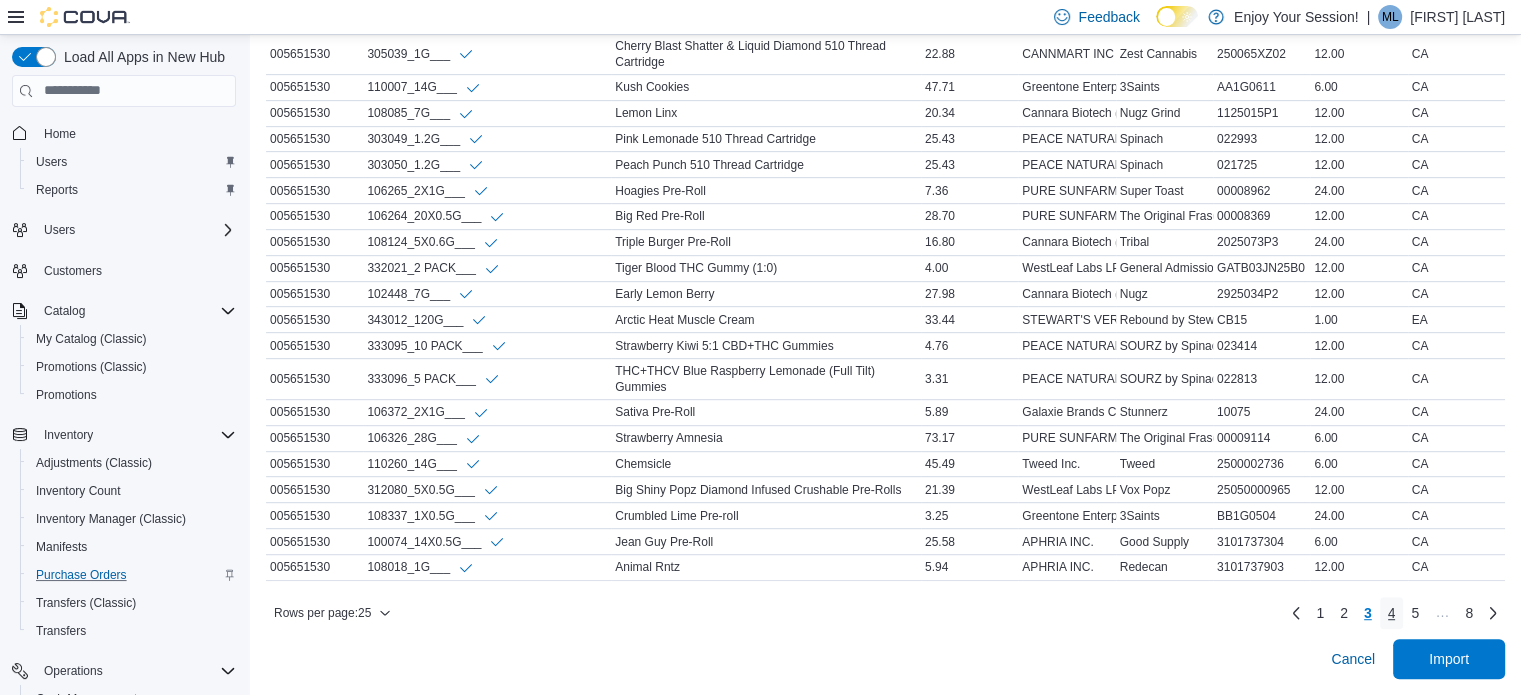 click on "4" at bounding box center [1392, 613] 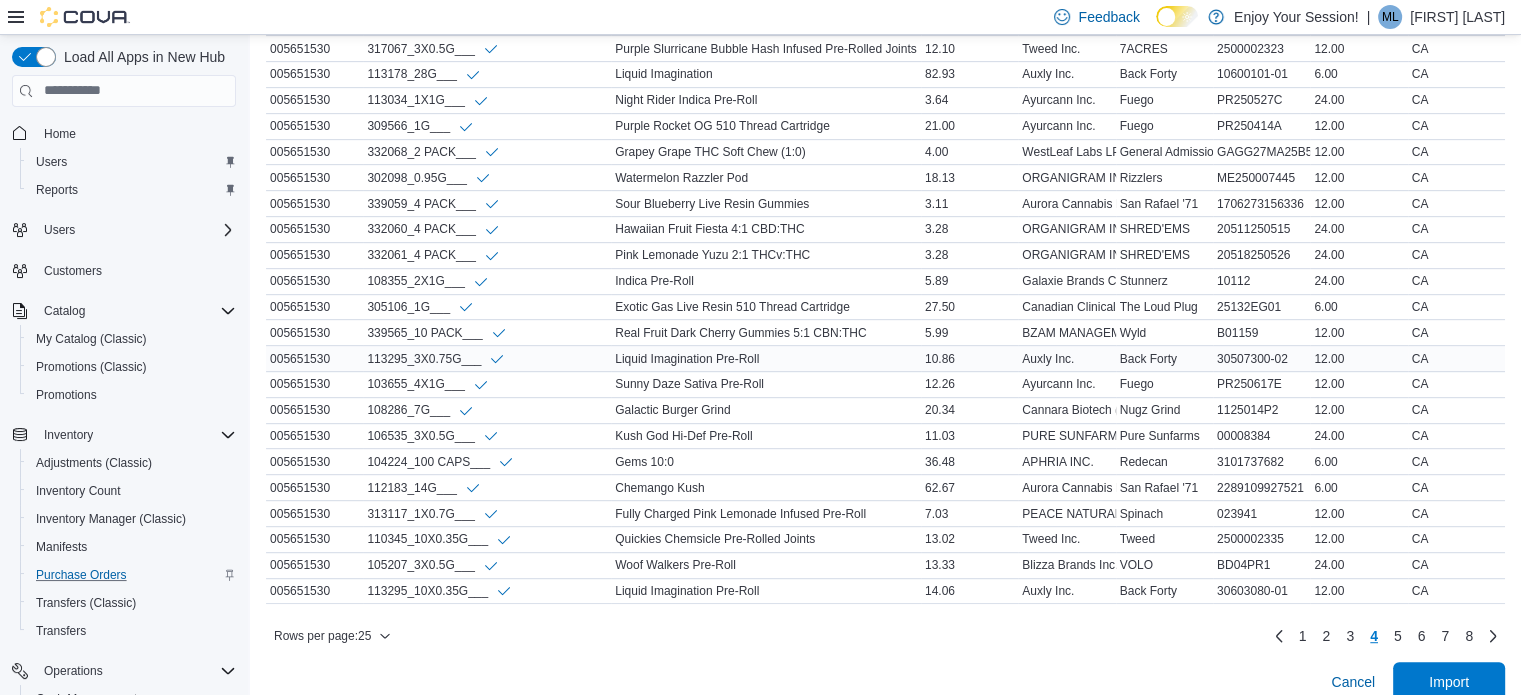 scroll, scrollTop: 988, scrollLeft: 0, axis: vertical 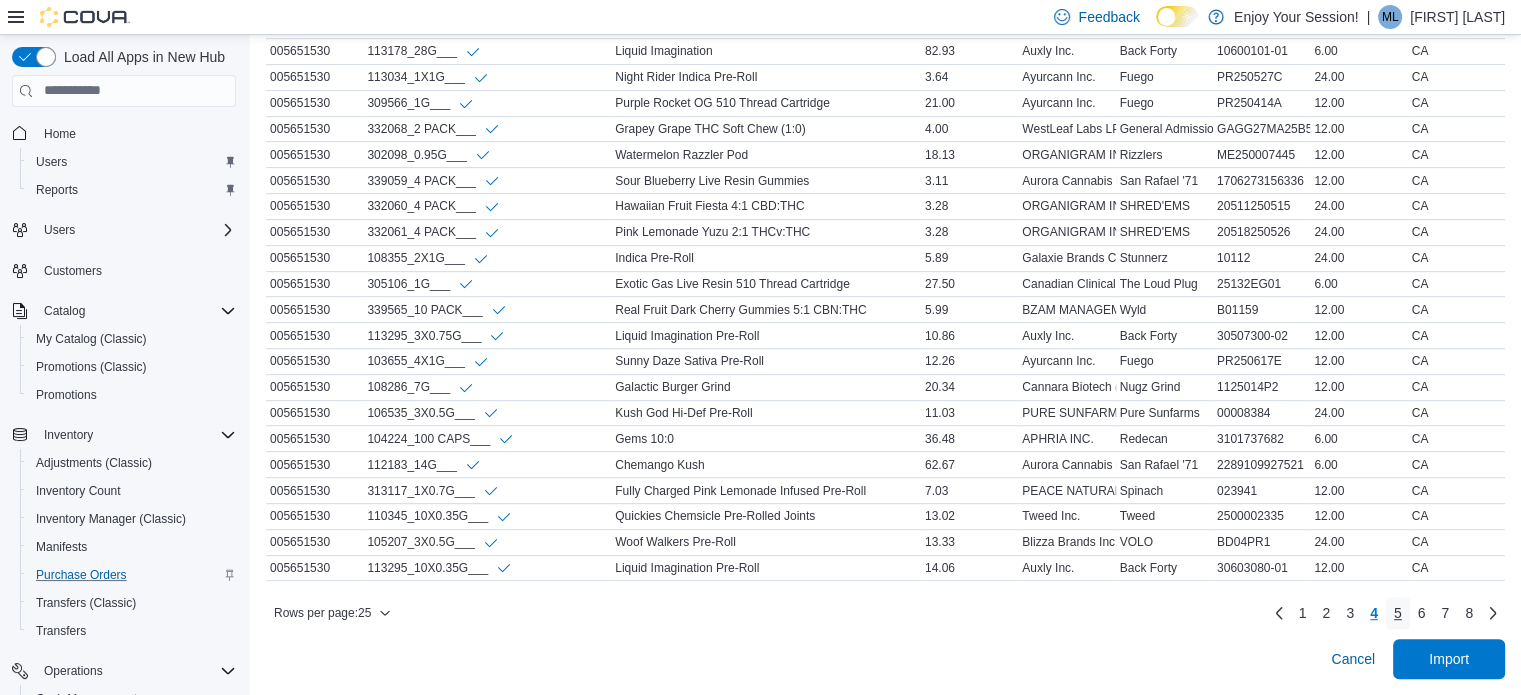 click on "5" at bounding box center [1398, 613] 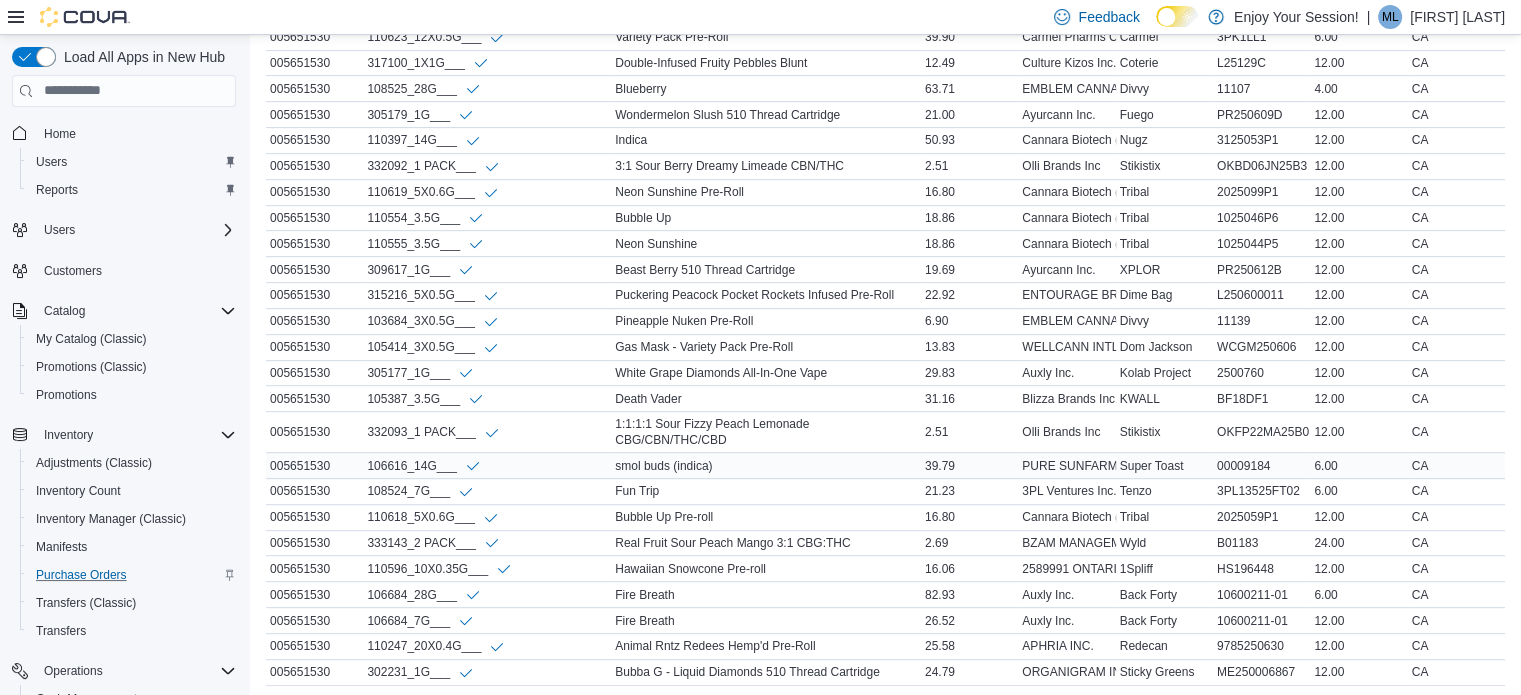 scroll, scrollTop: 988, scrollLeft: 0, axis: vertical 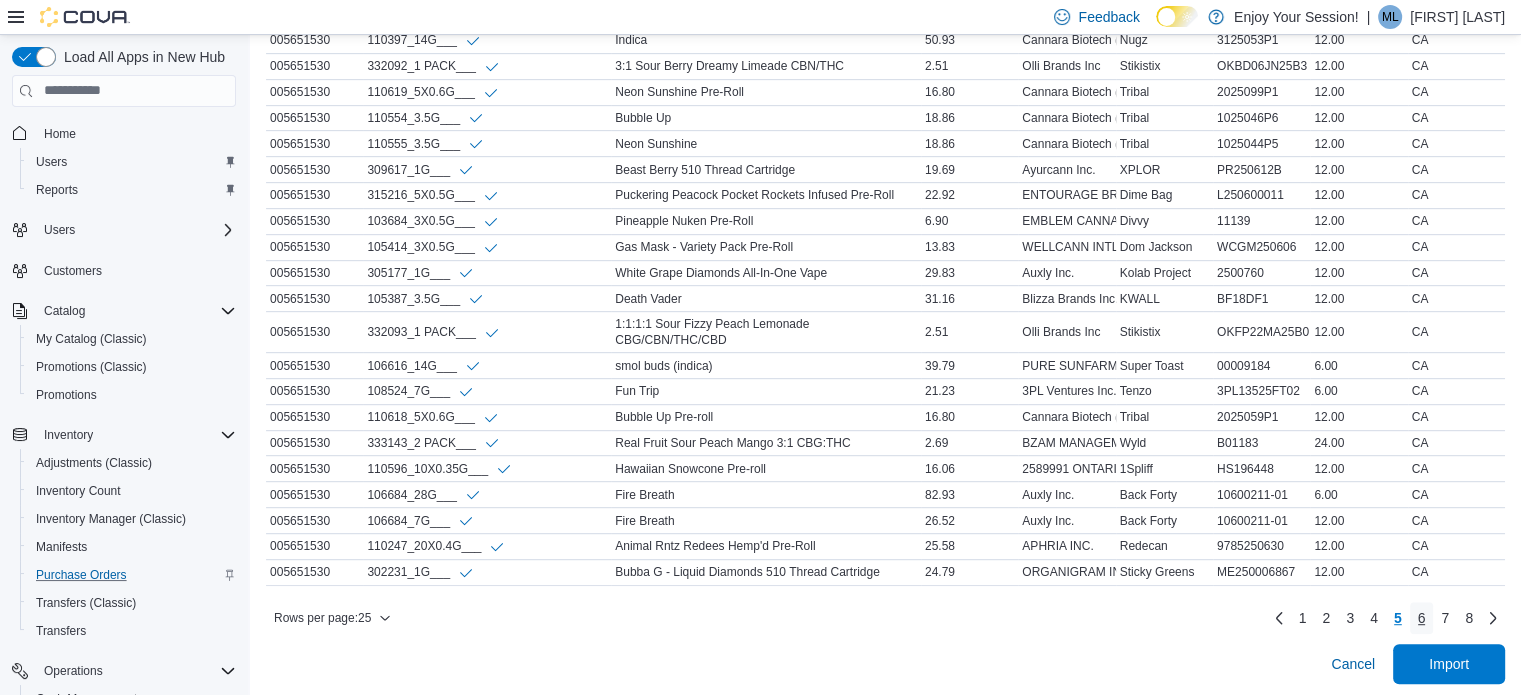 click on "6" at bounding box center (1422, 618) 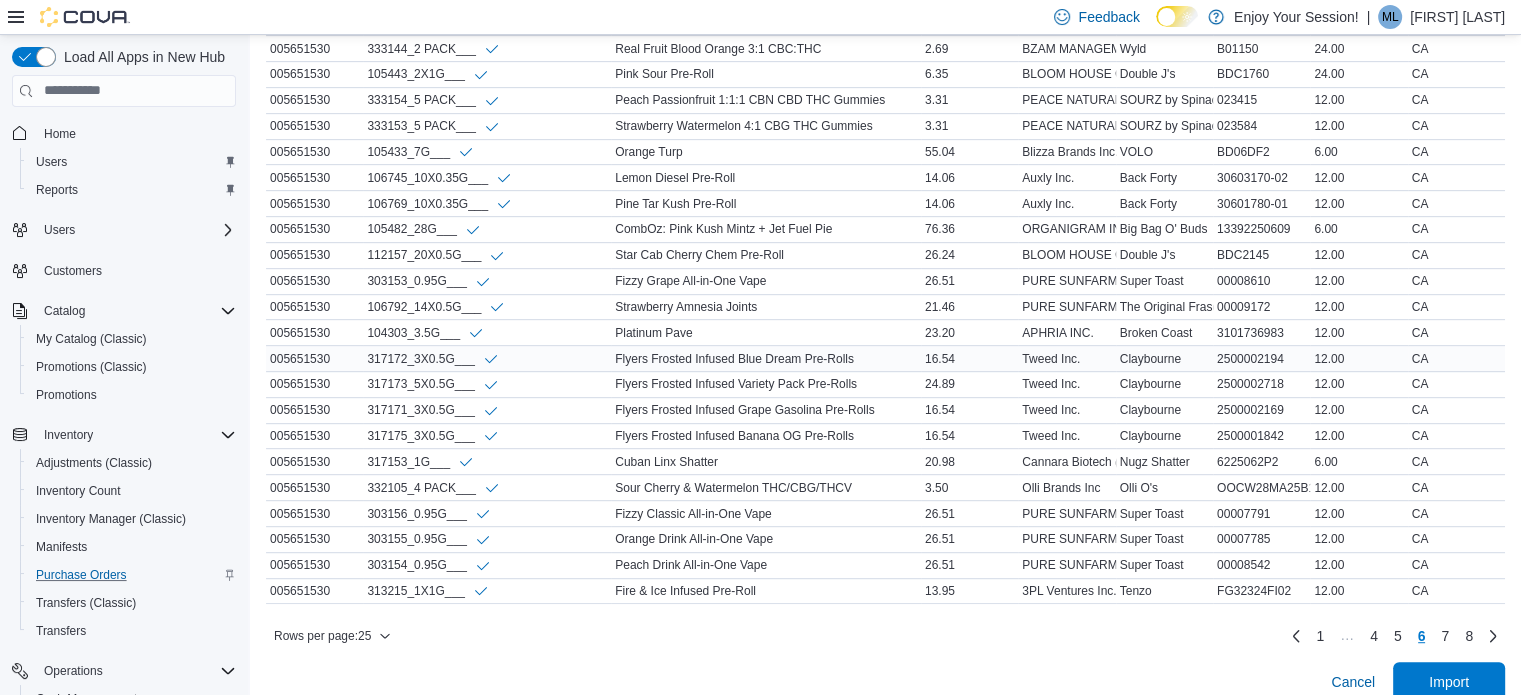 scroll, scrollTop: 988, scrollLeft: 0, axis: vertical 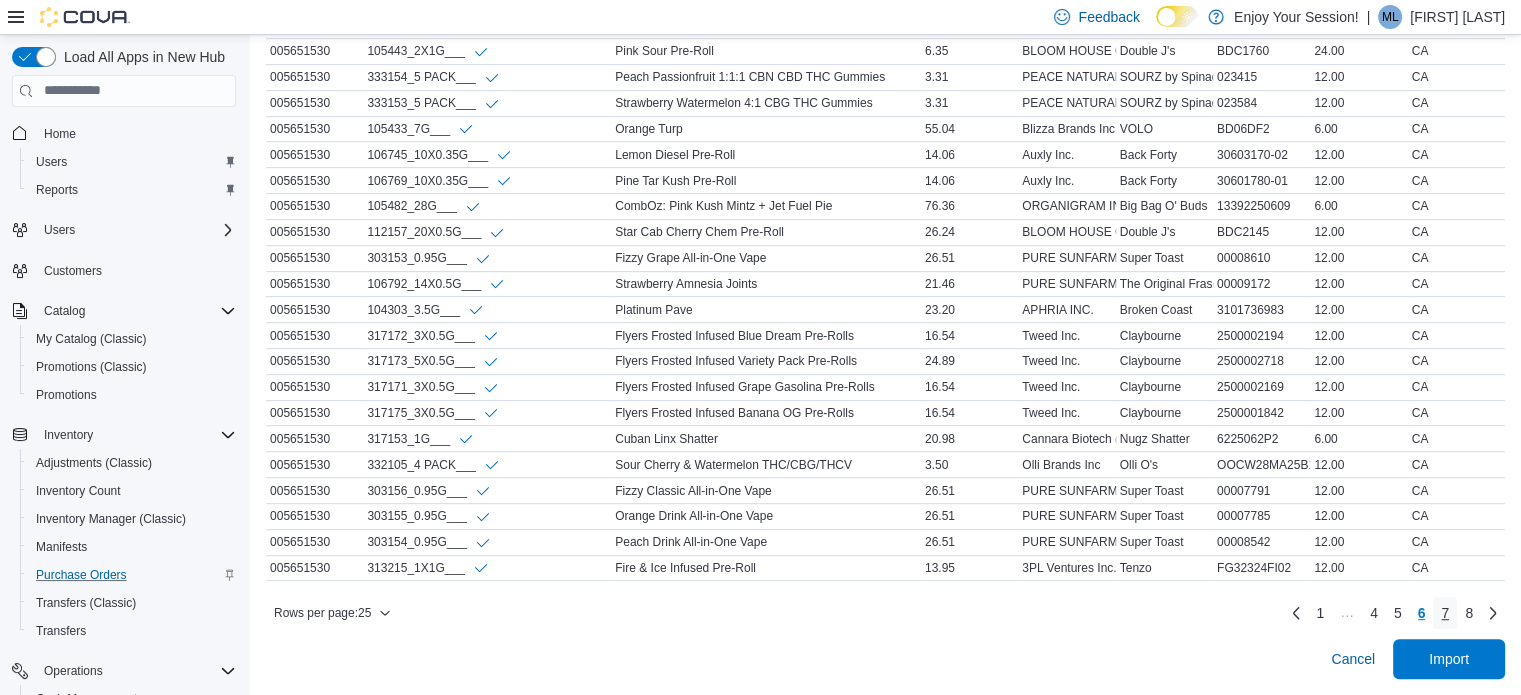 click on "7" at bounding box center [1445, 613] 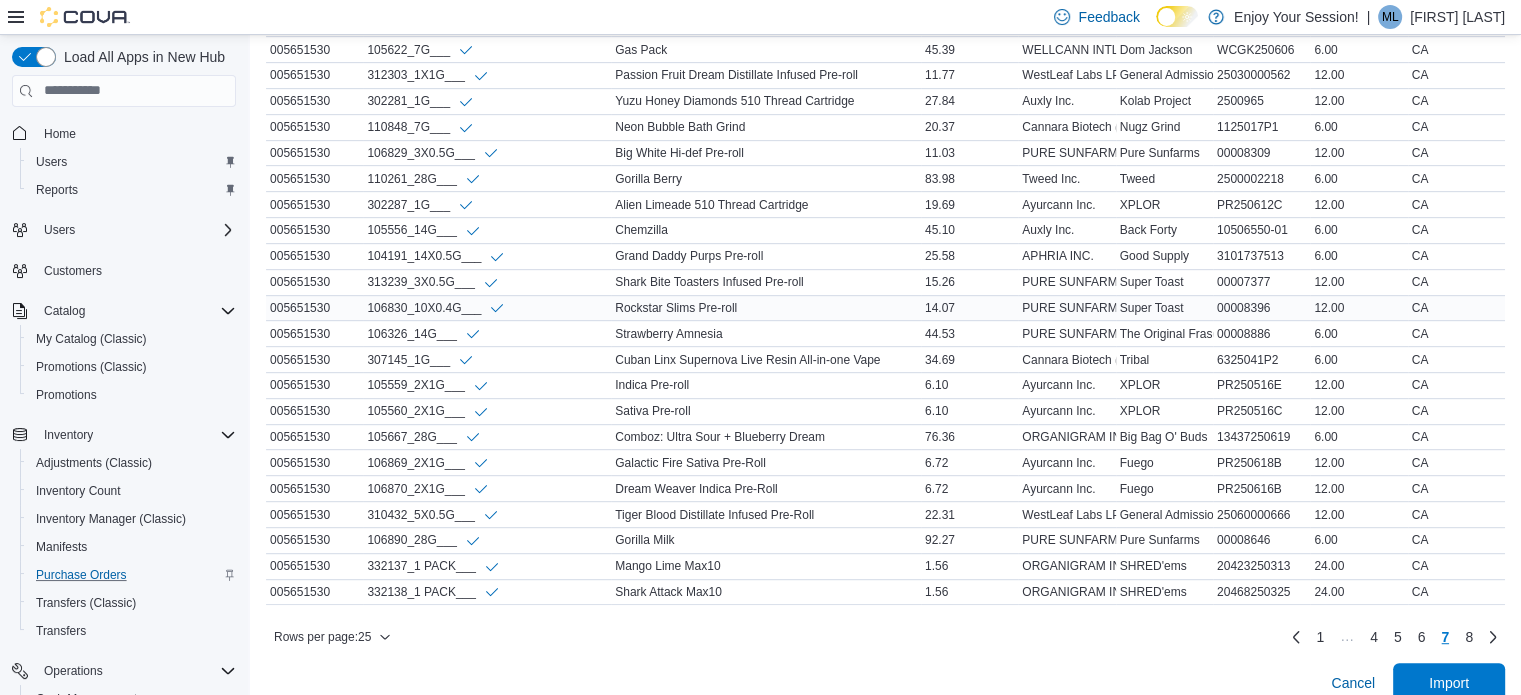scroll, scrollTop: 988, scrollLeft: 0, axis: vertical 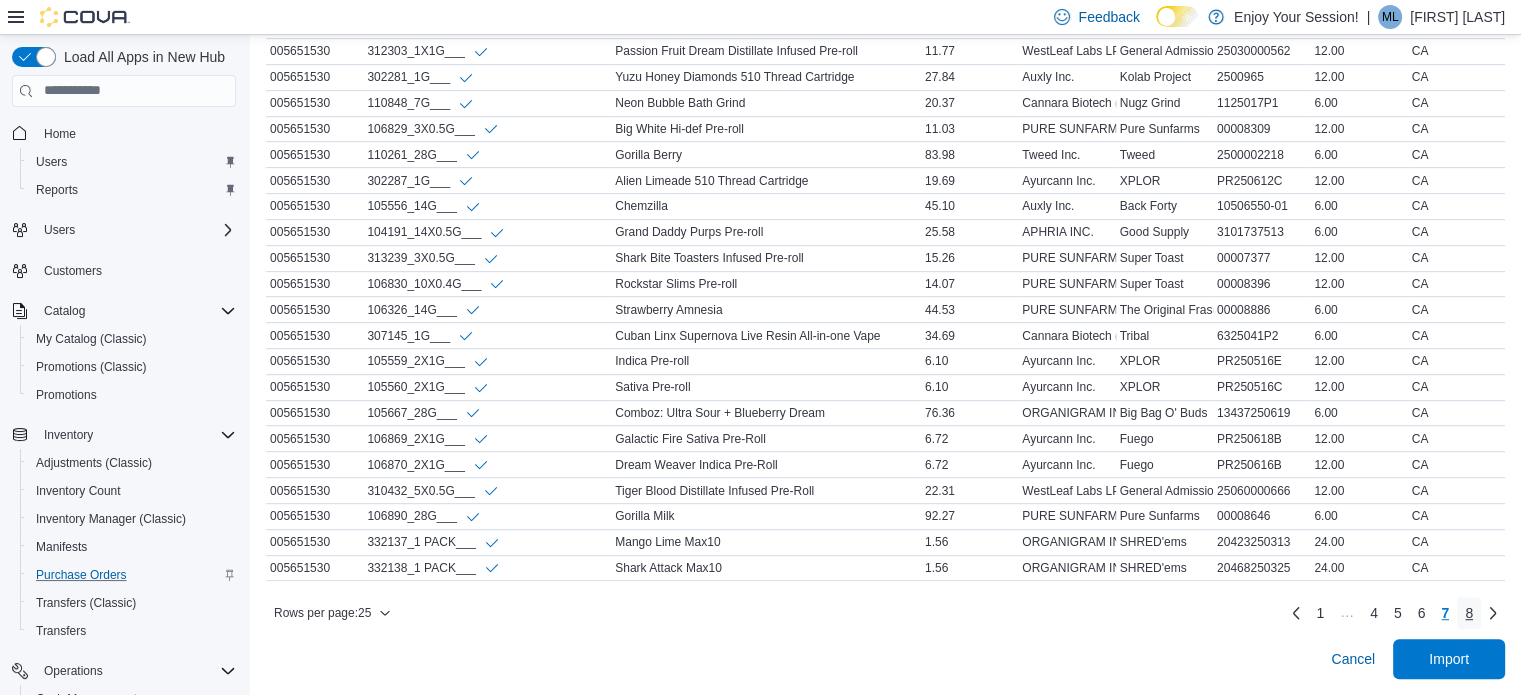 click on "8" at bounding box center (1469, 613) 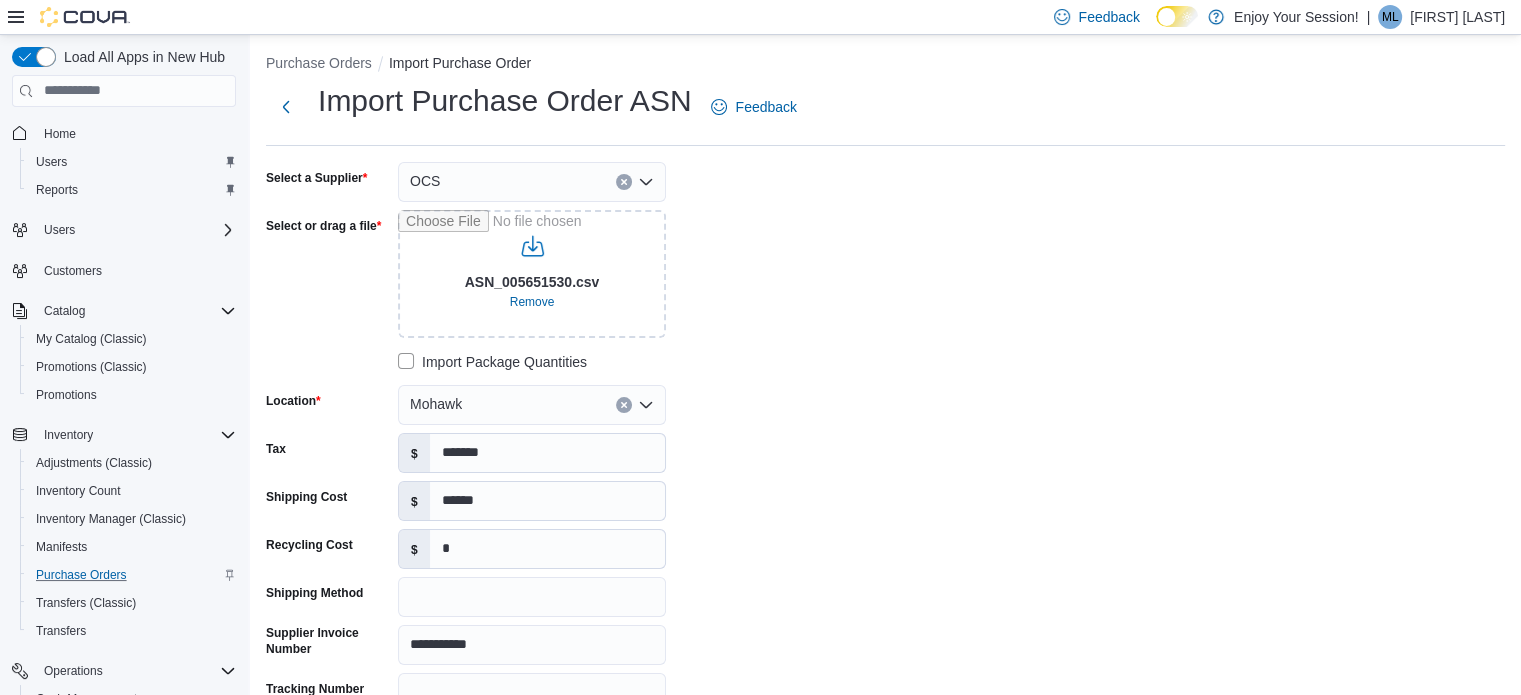 scroll, scrollTop: 0, scrollLeft: 0, axis: both 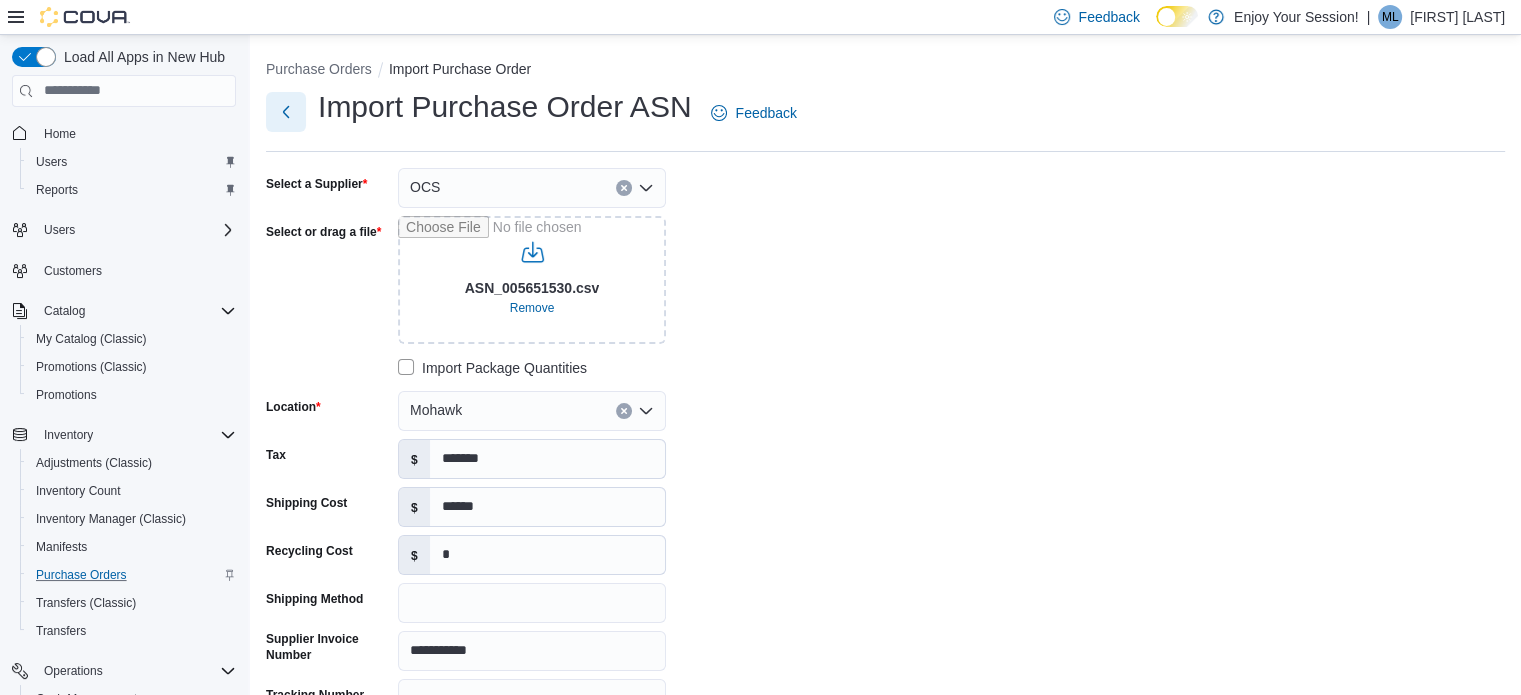 click at bounding box center (286, 112) 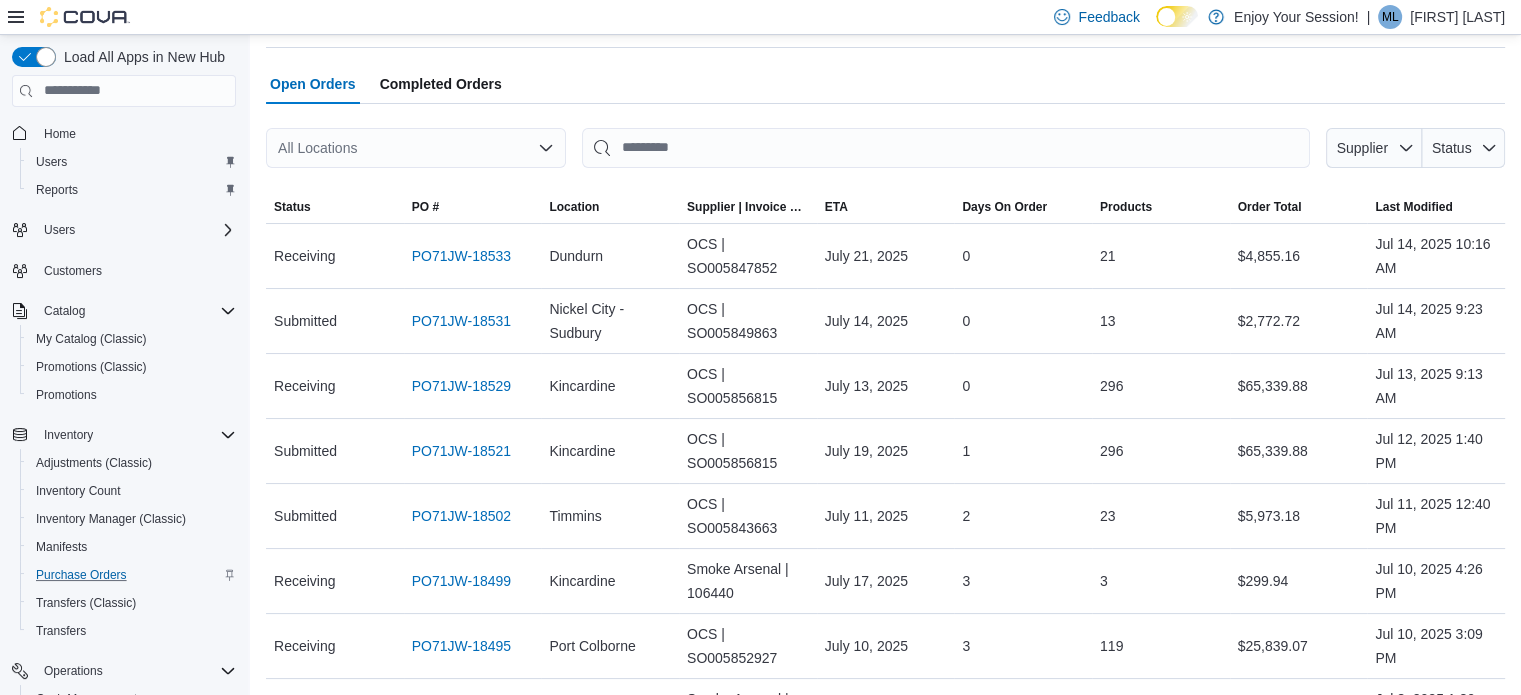 scroll, scrollTop: 0, scrollLeft: 0, axis: both 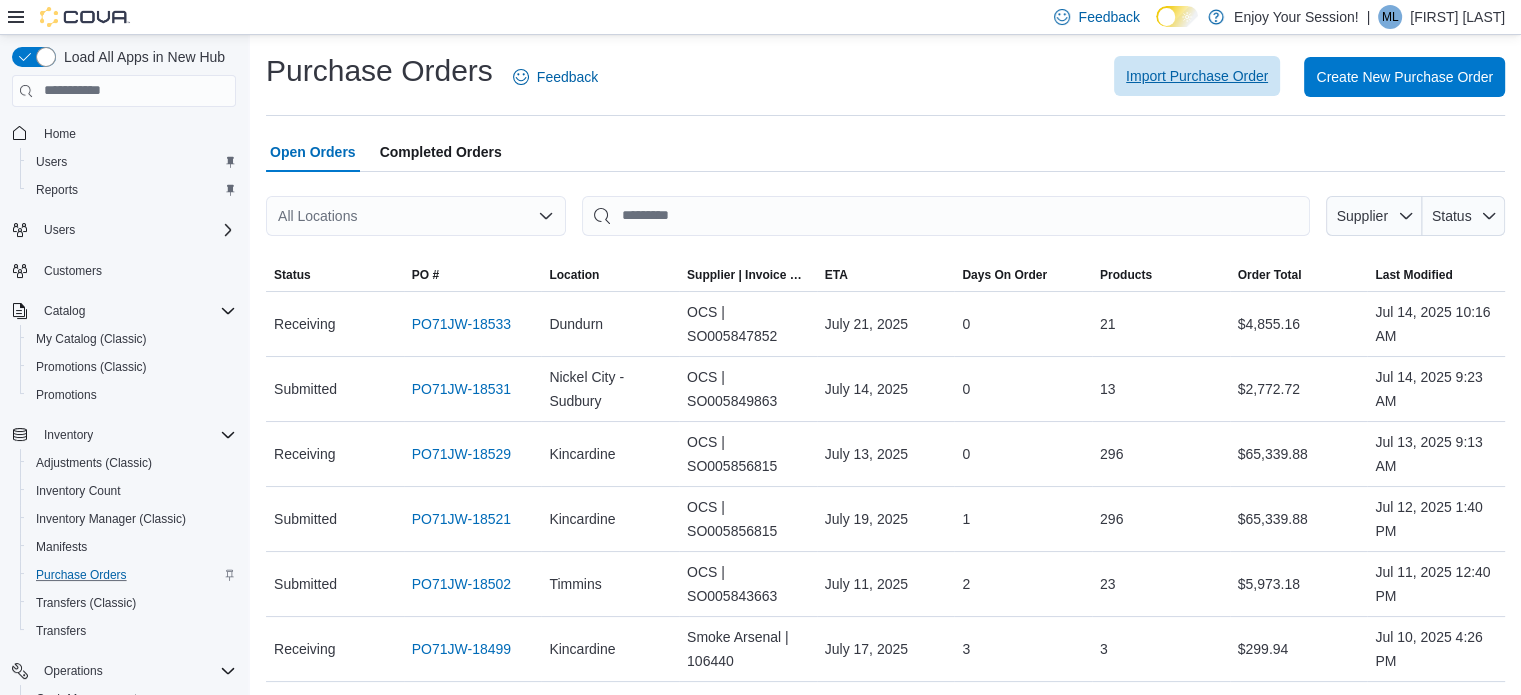 click on "Import Purchase Order" at bounding box center [1197, 76] 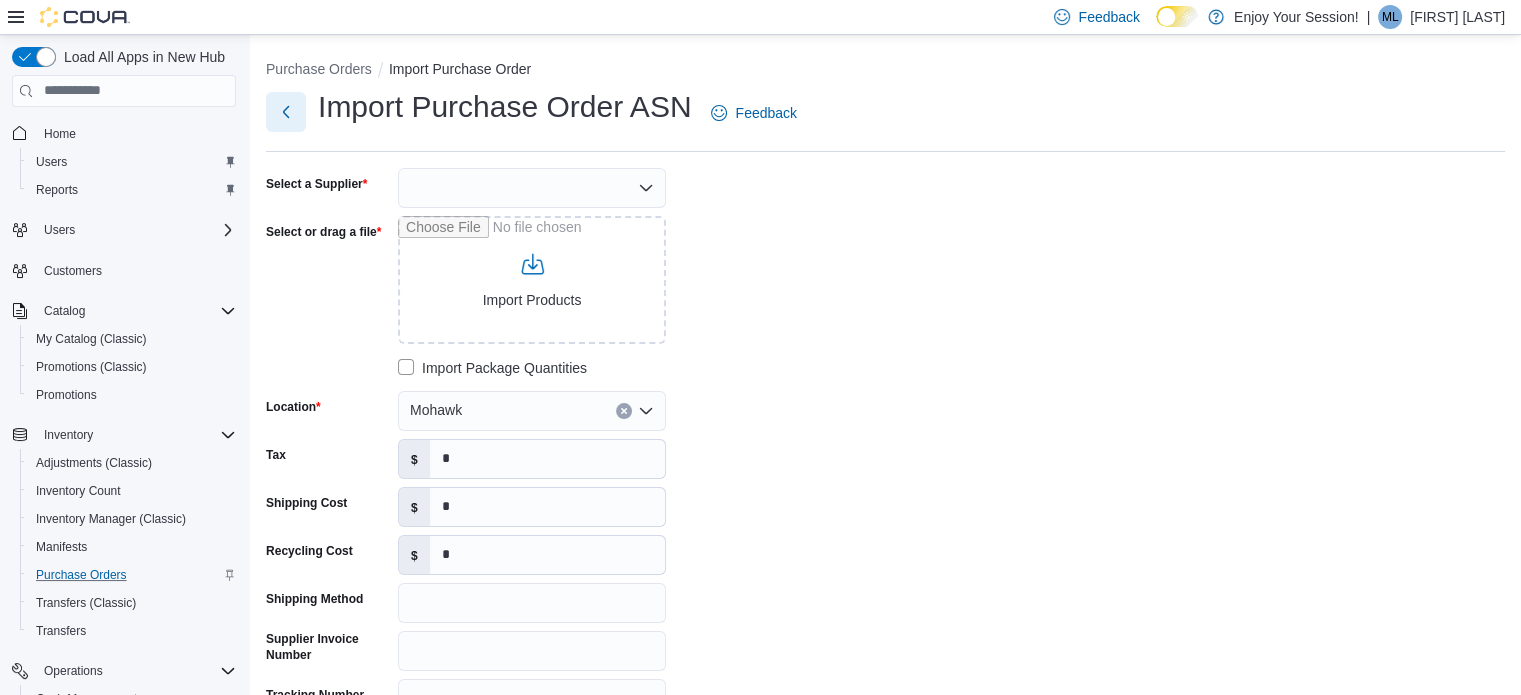 click at bounding box center [286, 112] 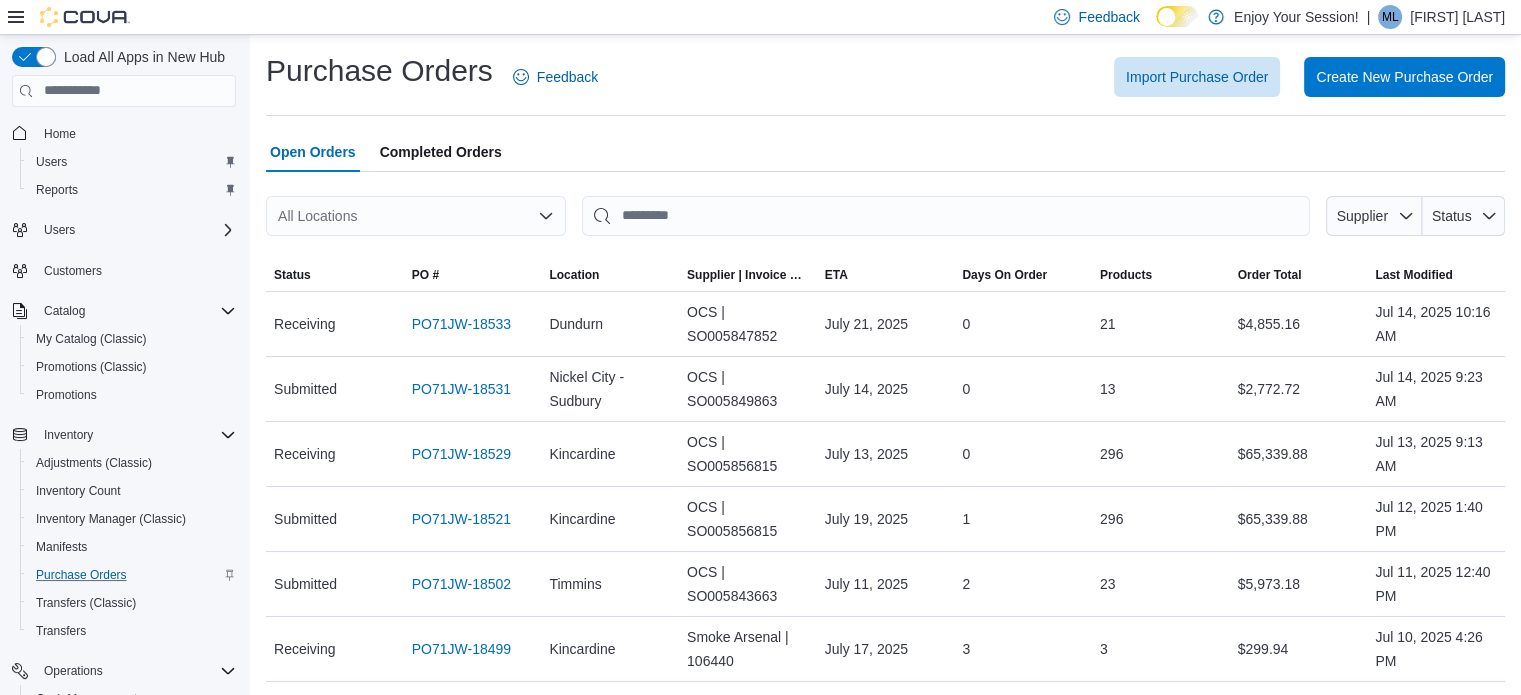 scroll, scrollTop: 0, scrollLeft: 0, axis: both 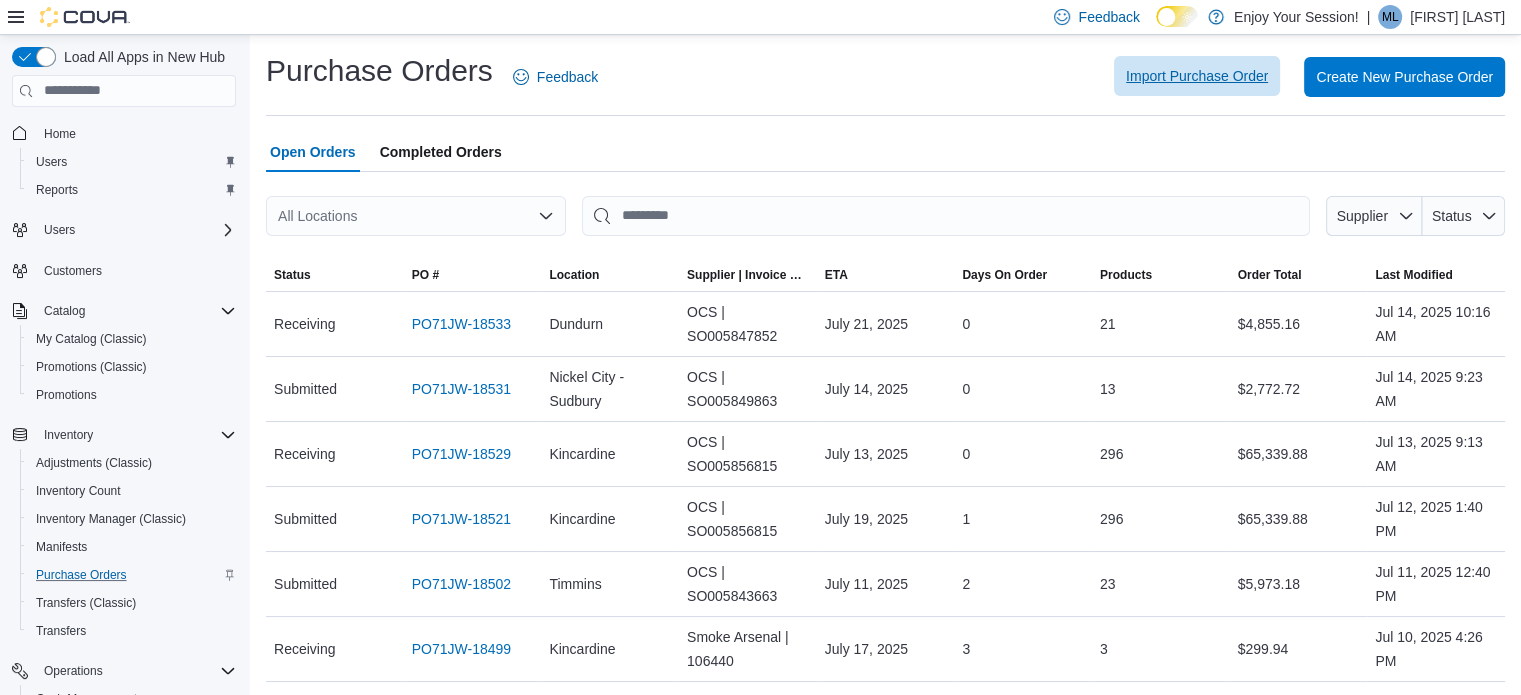 click on "Import Purchase Order" at bounding box center [1197, 76] 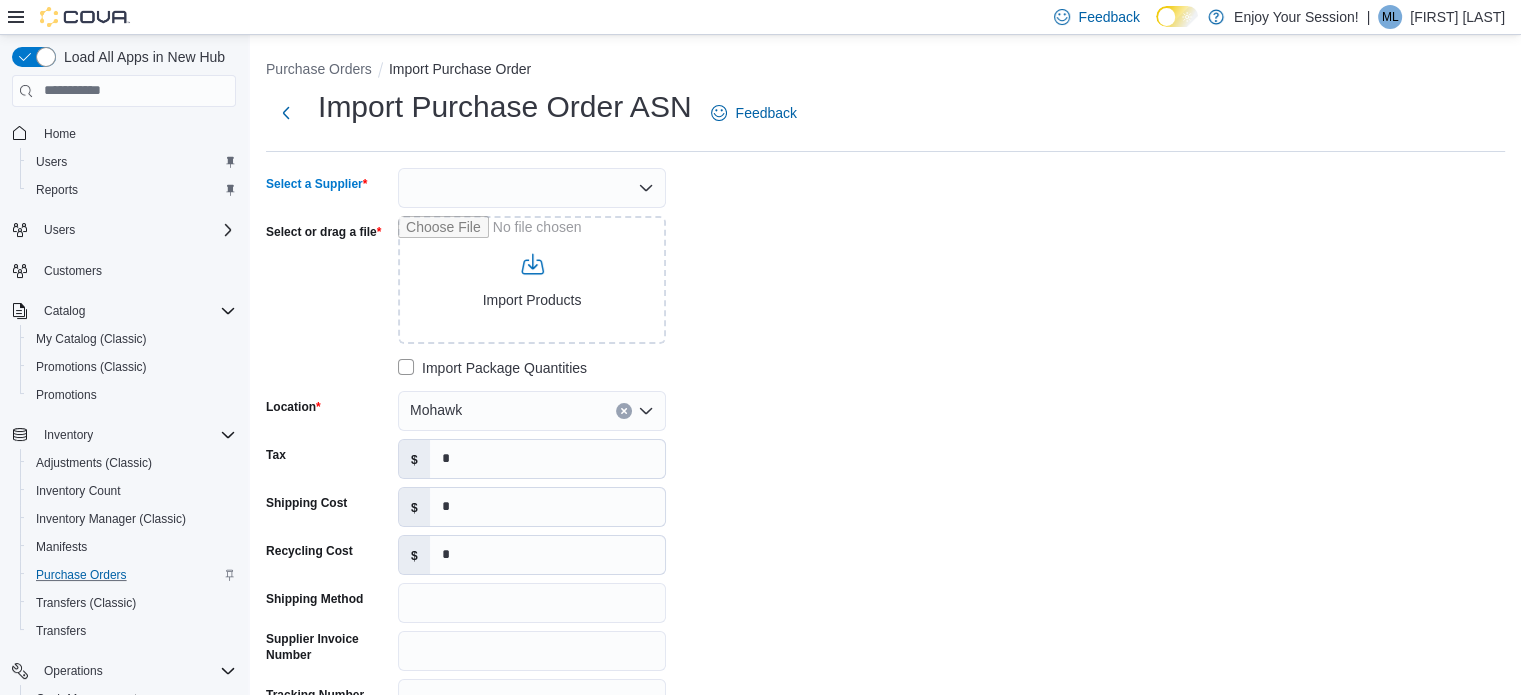 click at bounding box center (532, 188) 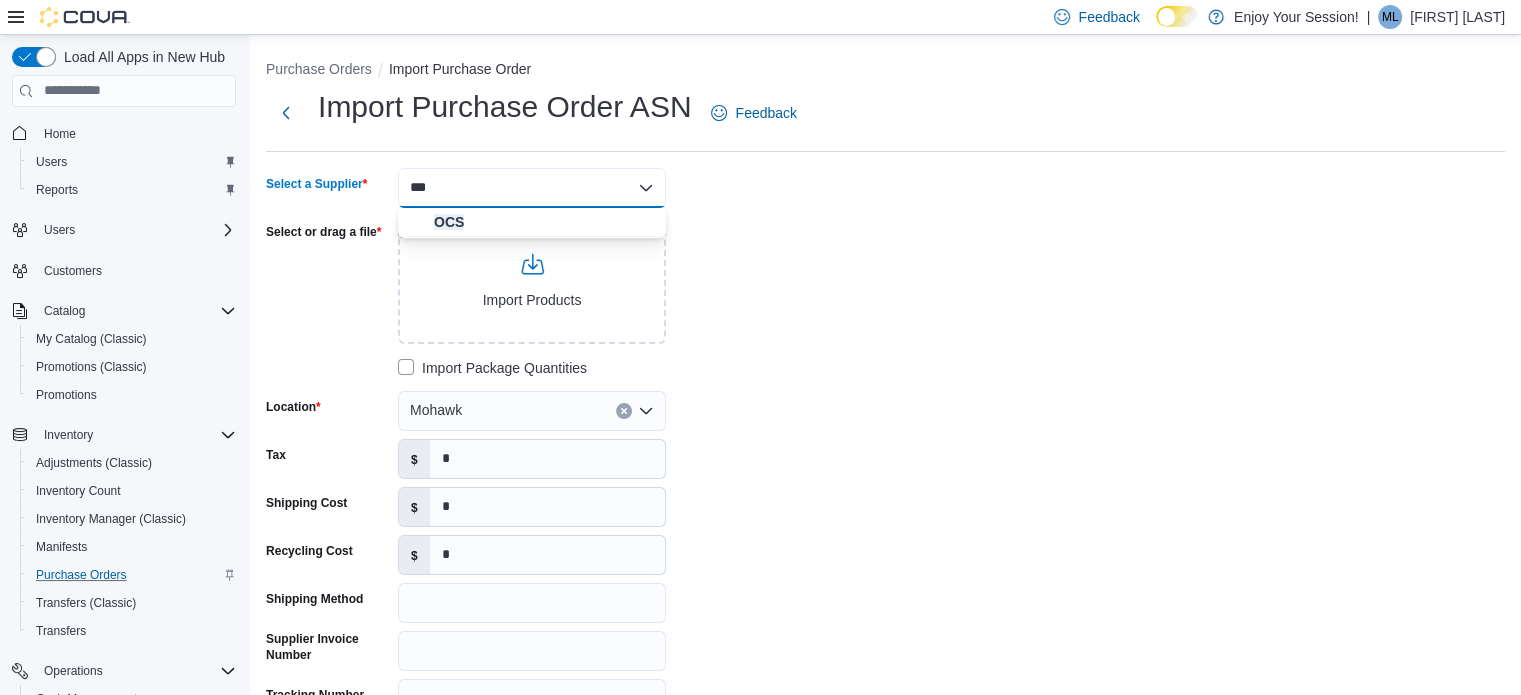 type on "***" 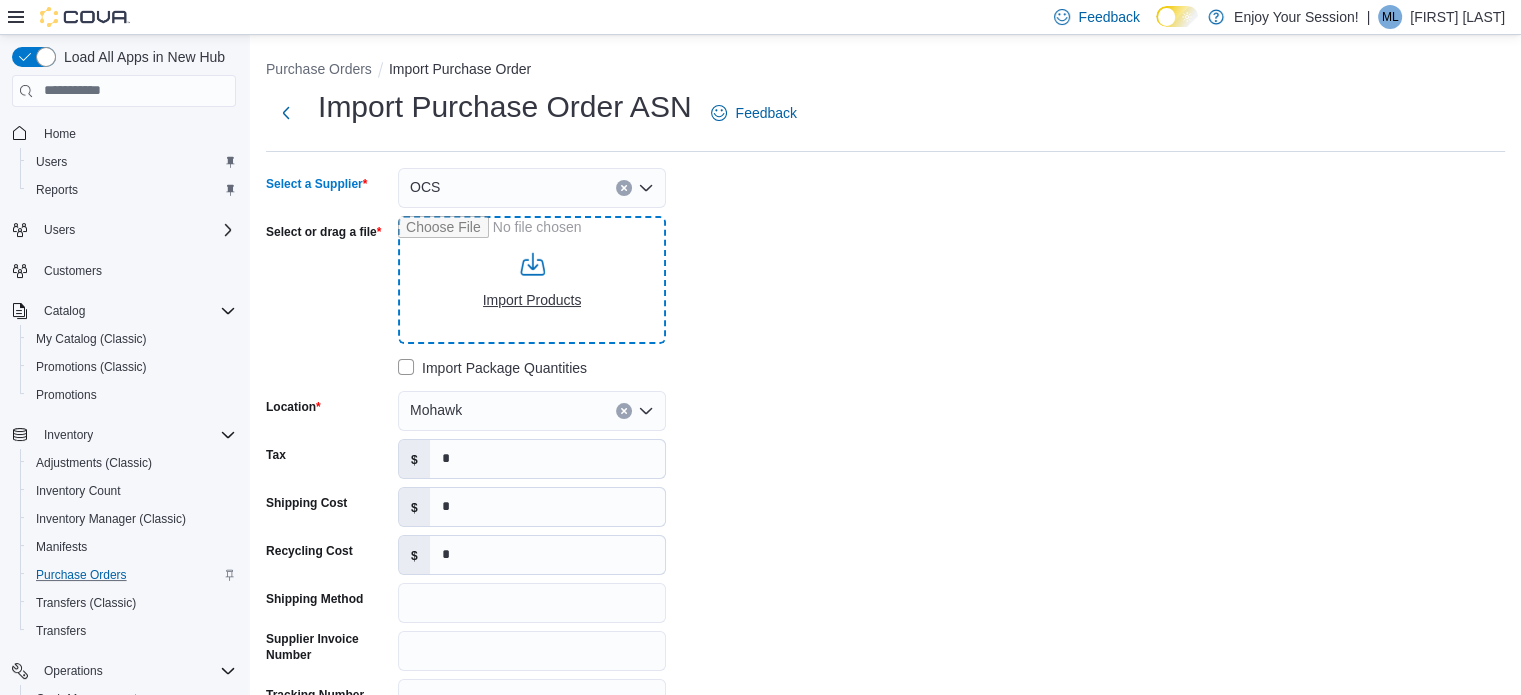 click on "Select or drag a file" at bounding box center [532, 280] 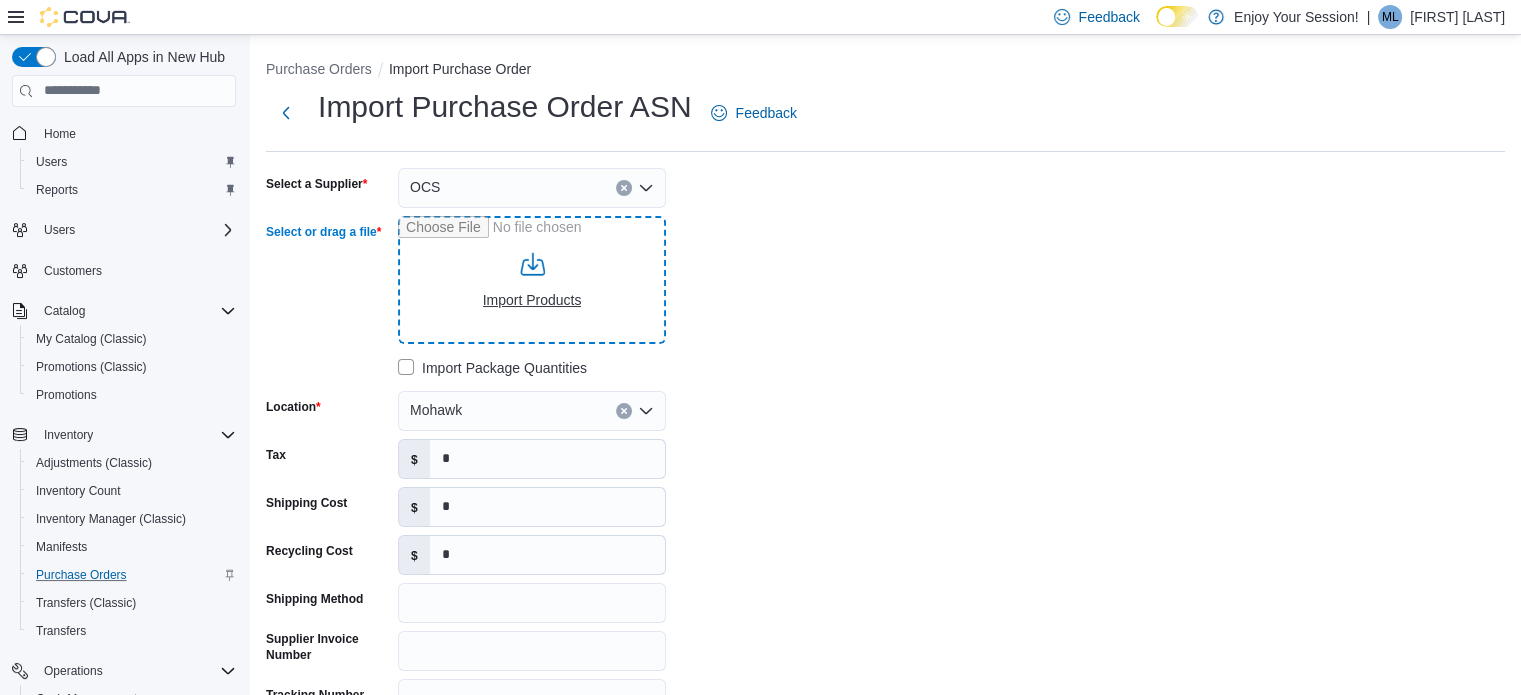type on "**********" 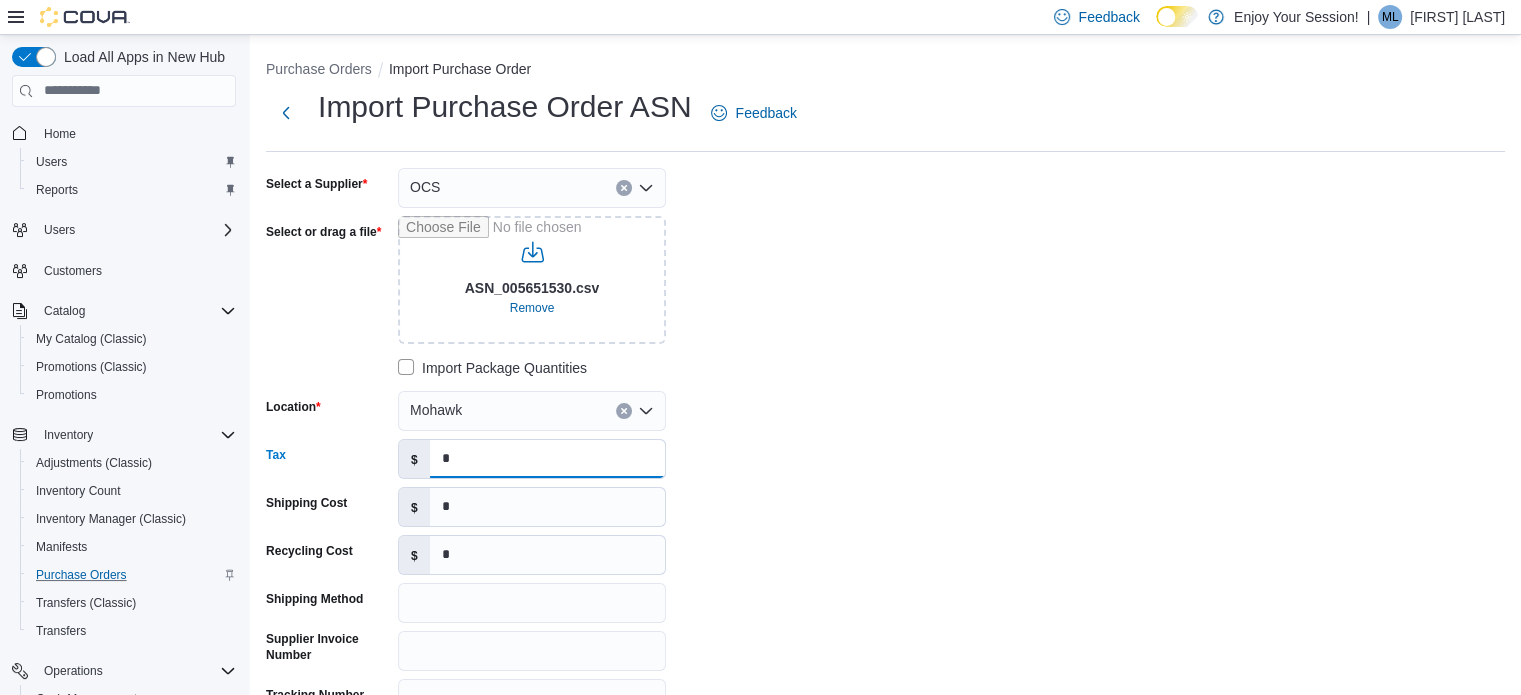 click on "*" at bounding box center [547, 459] 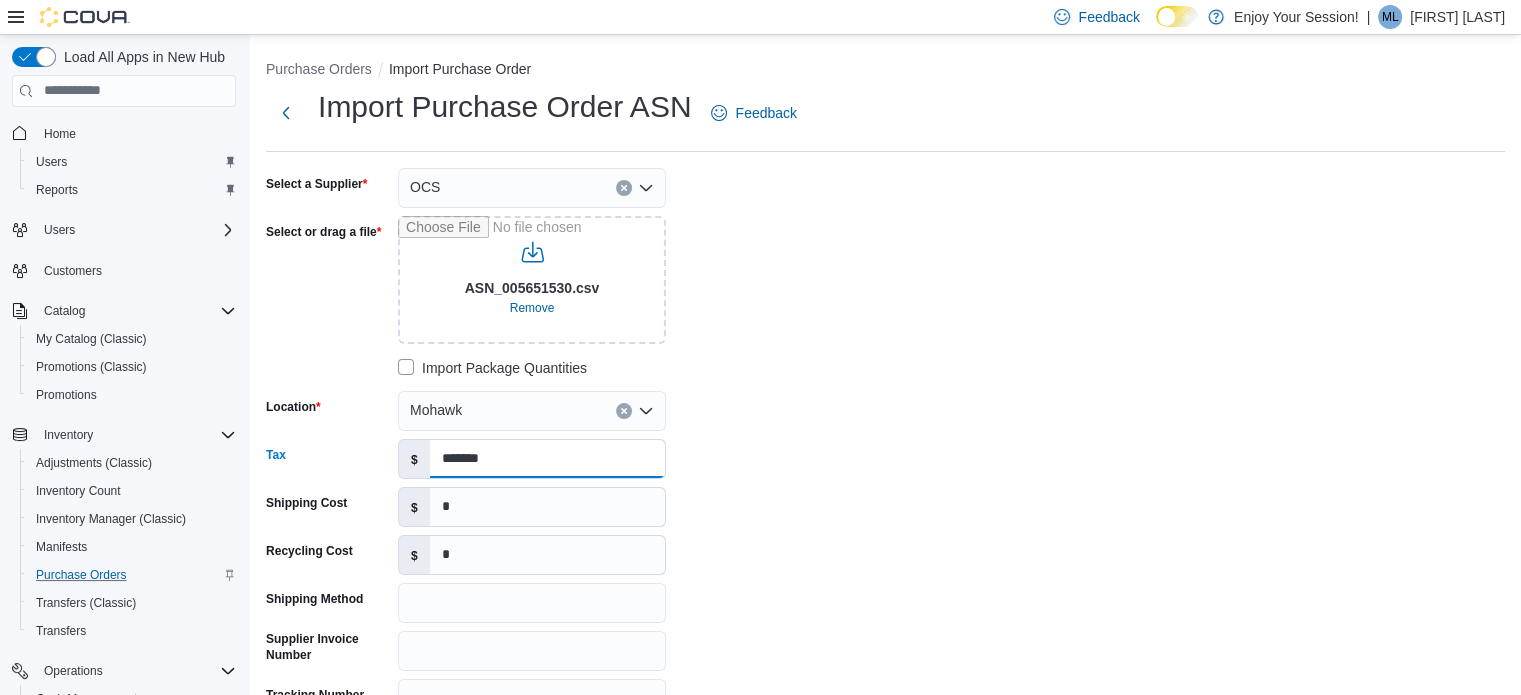 type on "*******" 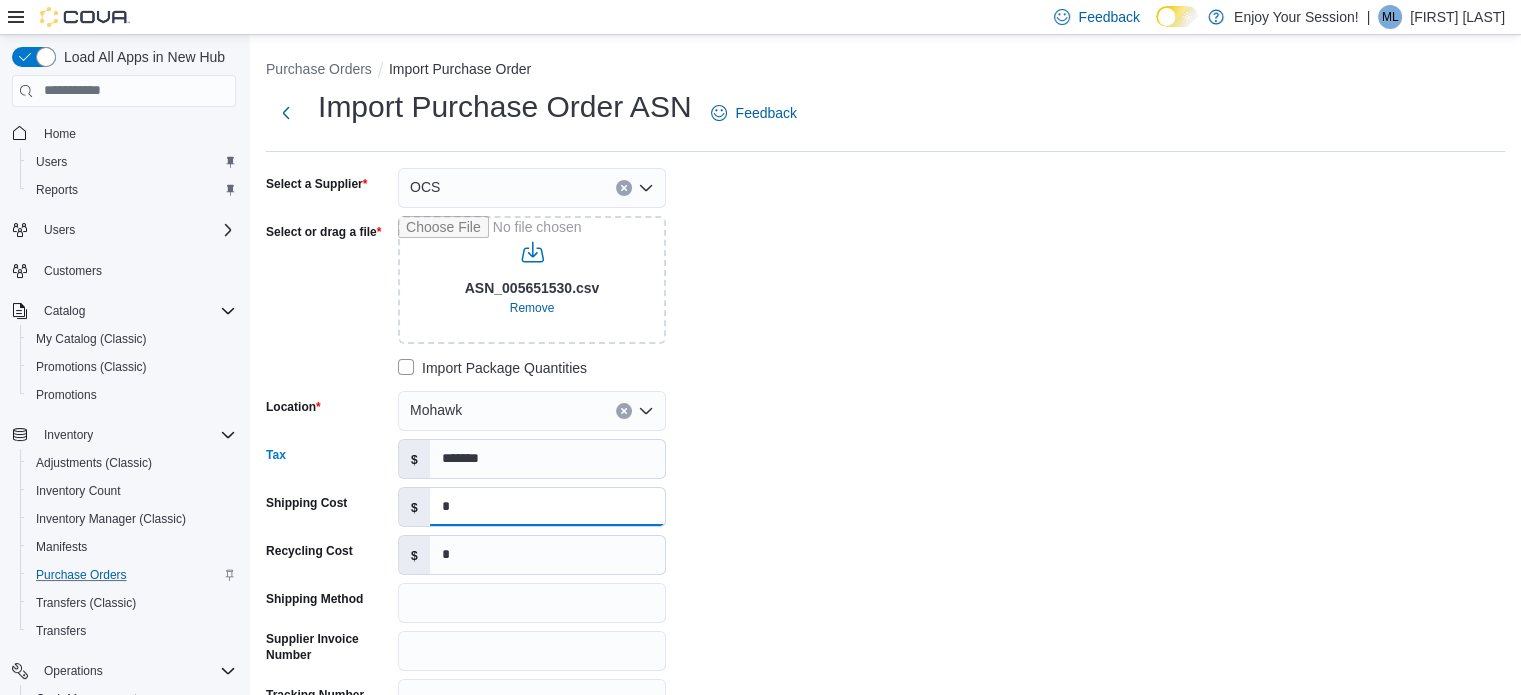 click on "*" at bounding box center [547, 507] 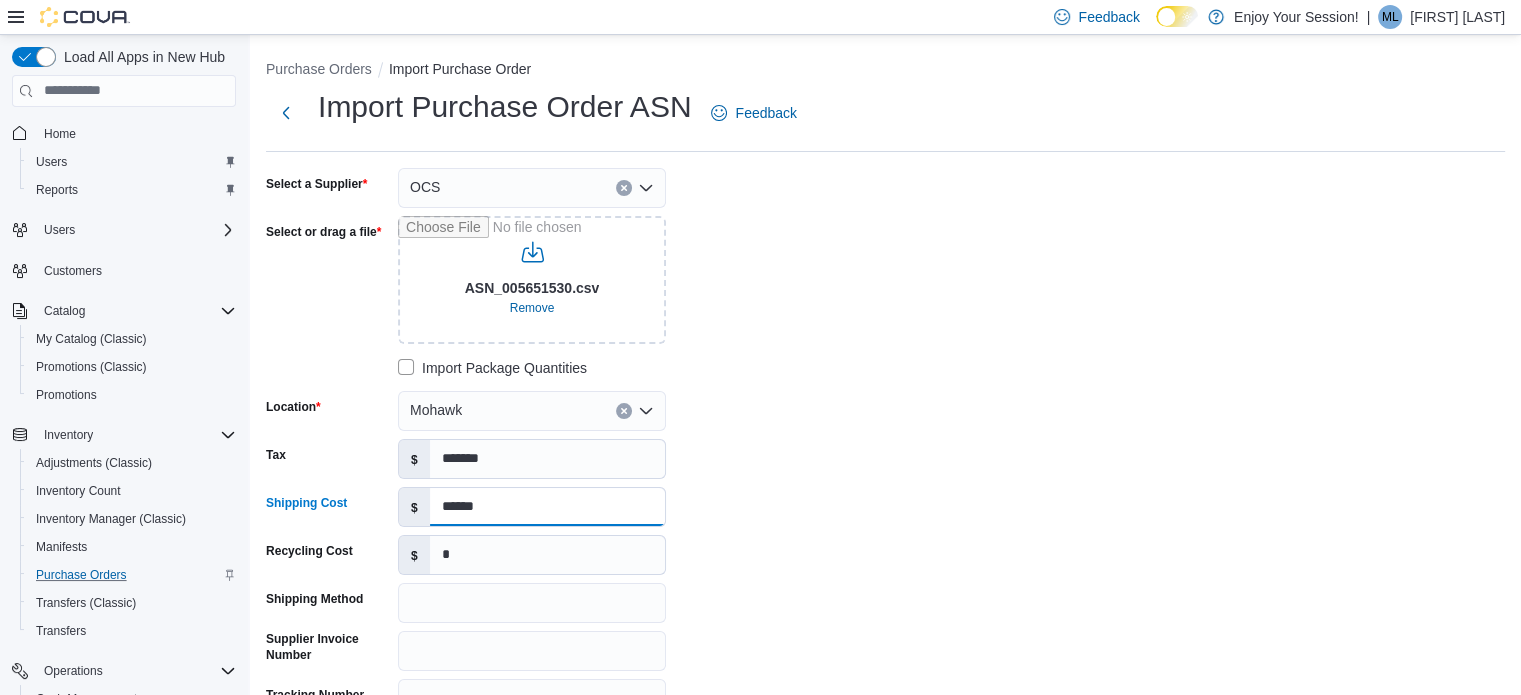 type on "******" 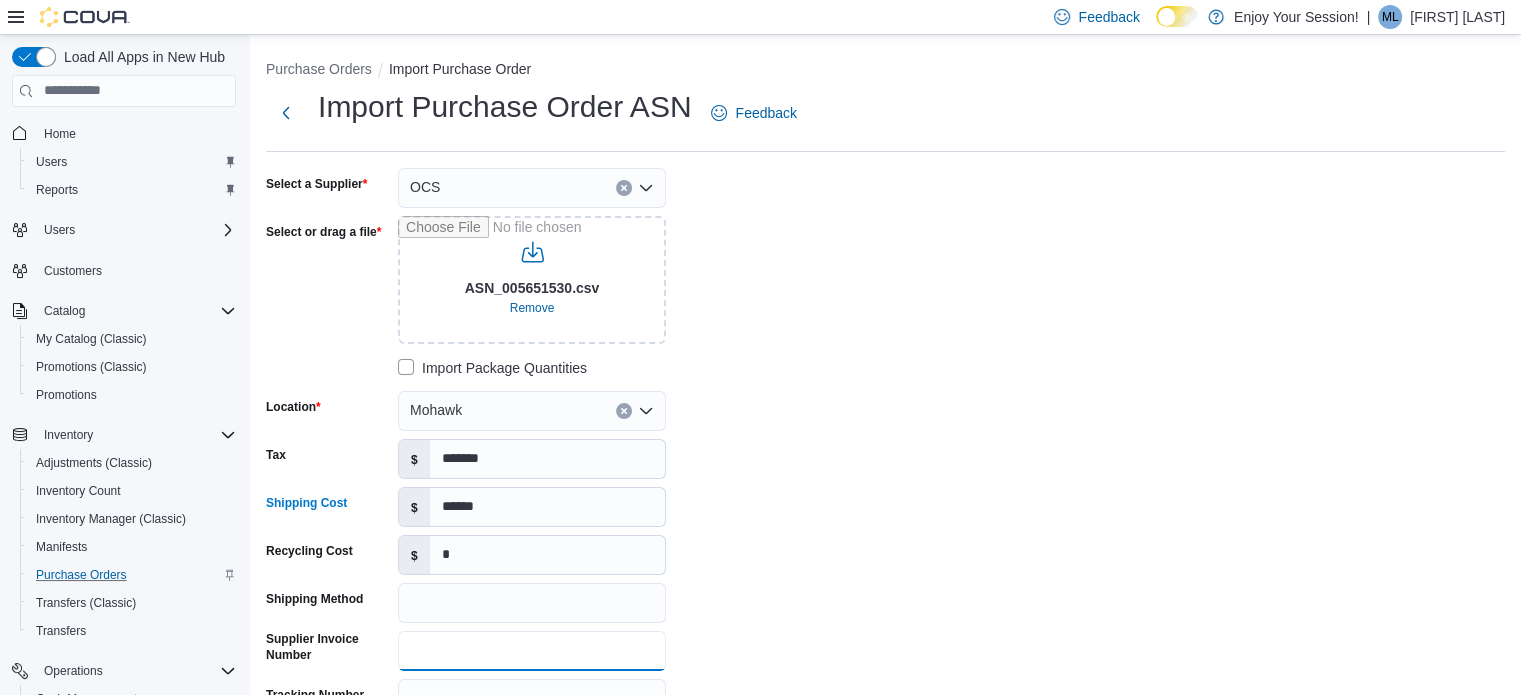 click on "Supplier Invoice Number" at bounding box center [532, 651] 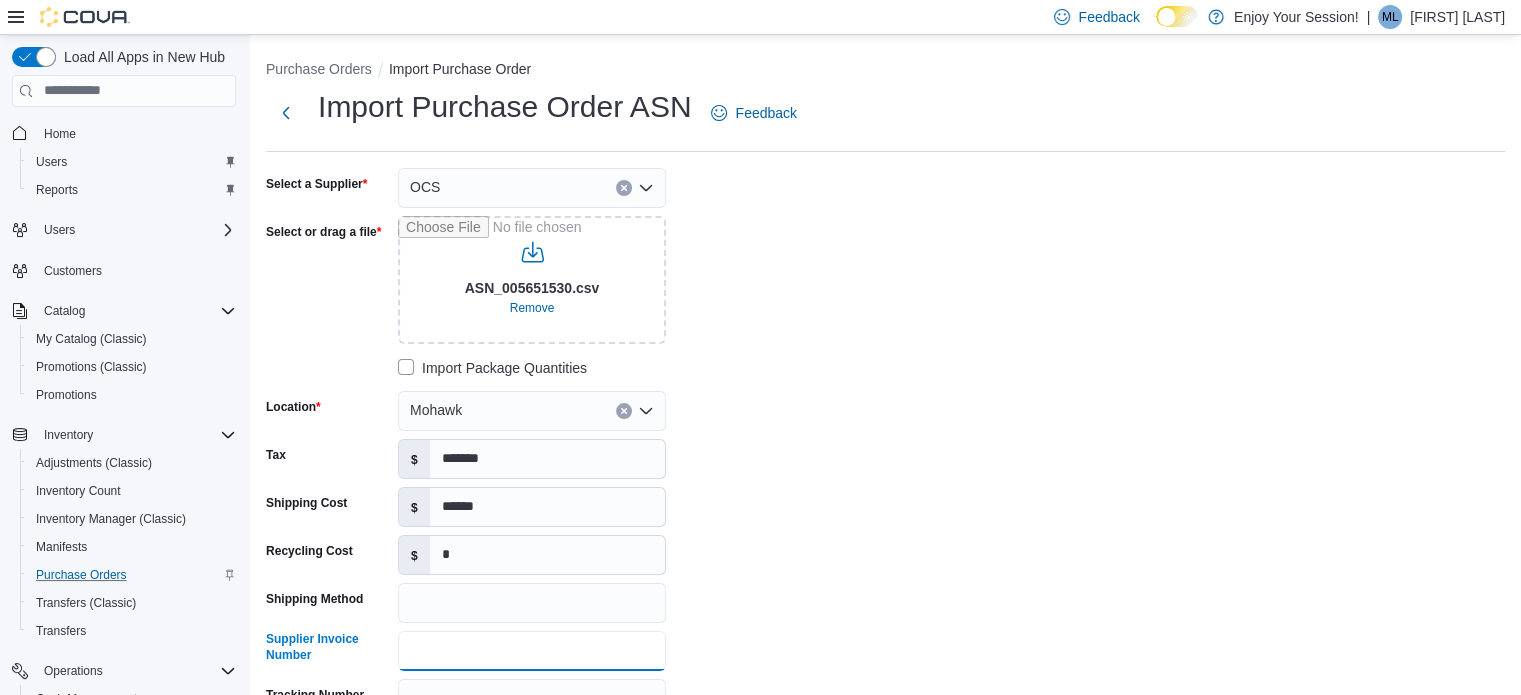 paste on "**********" 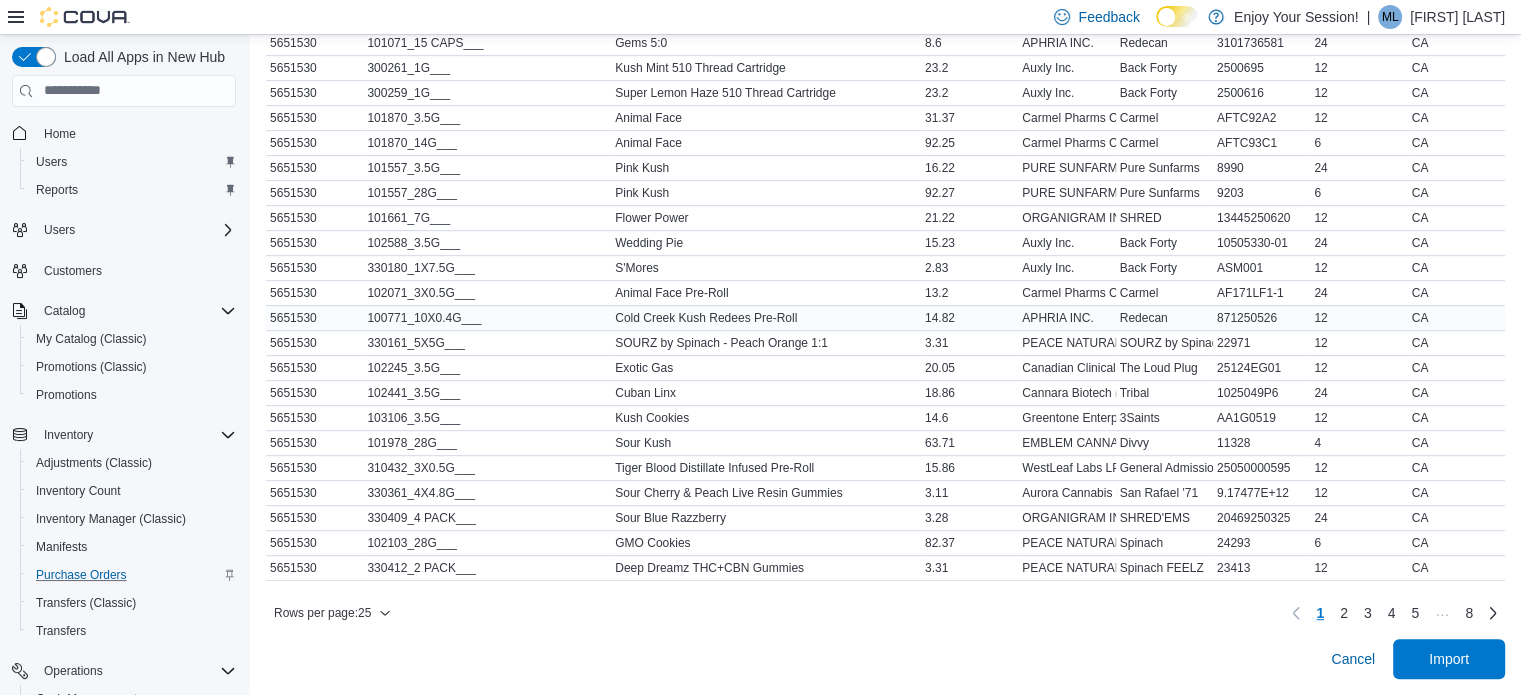 scroll, scrollTop: 966, scrollLeft: 0, axis: vertical 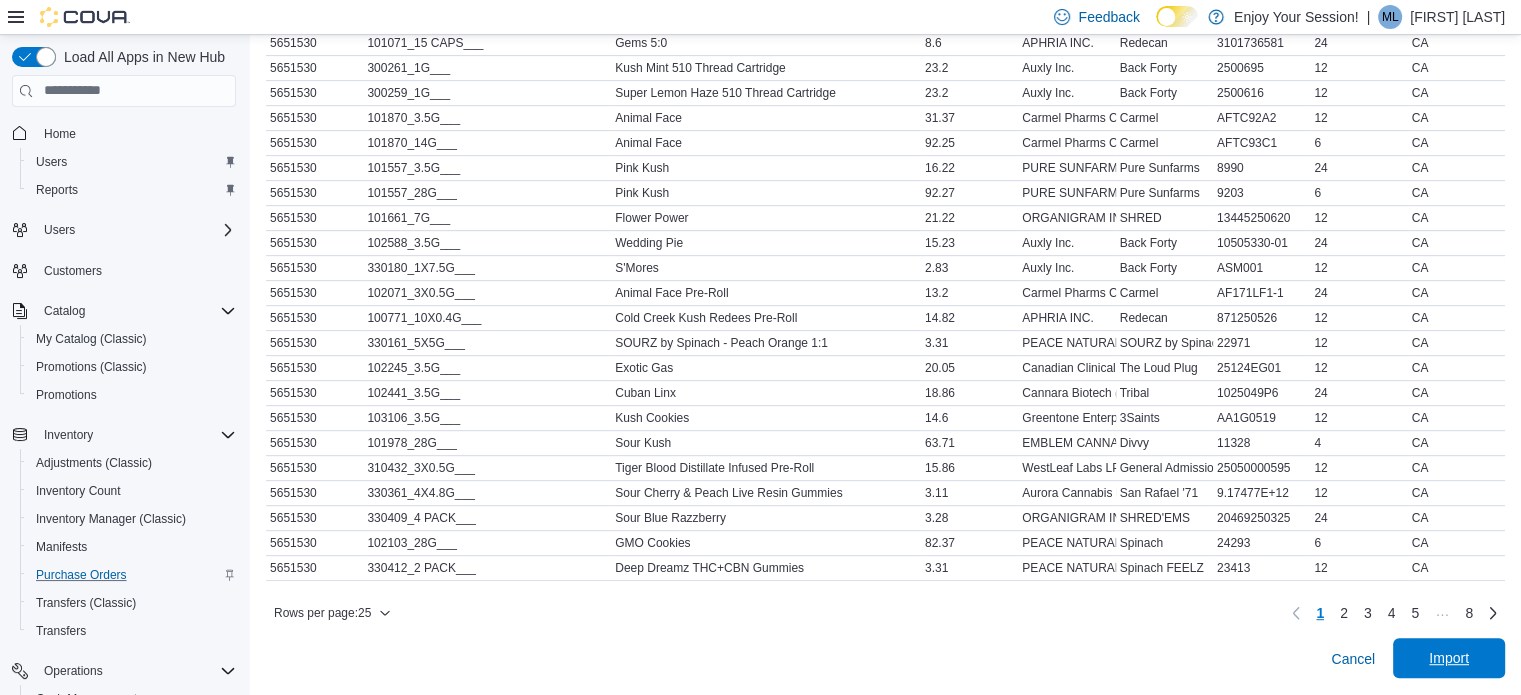 type on "**********" 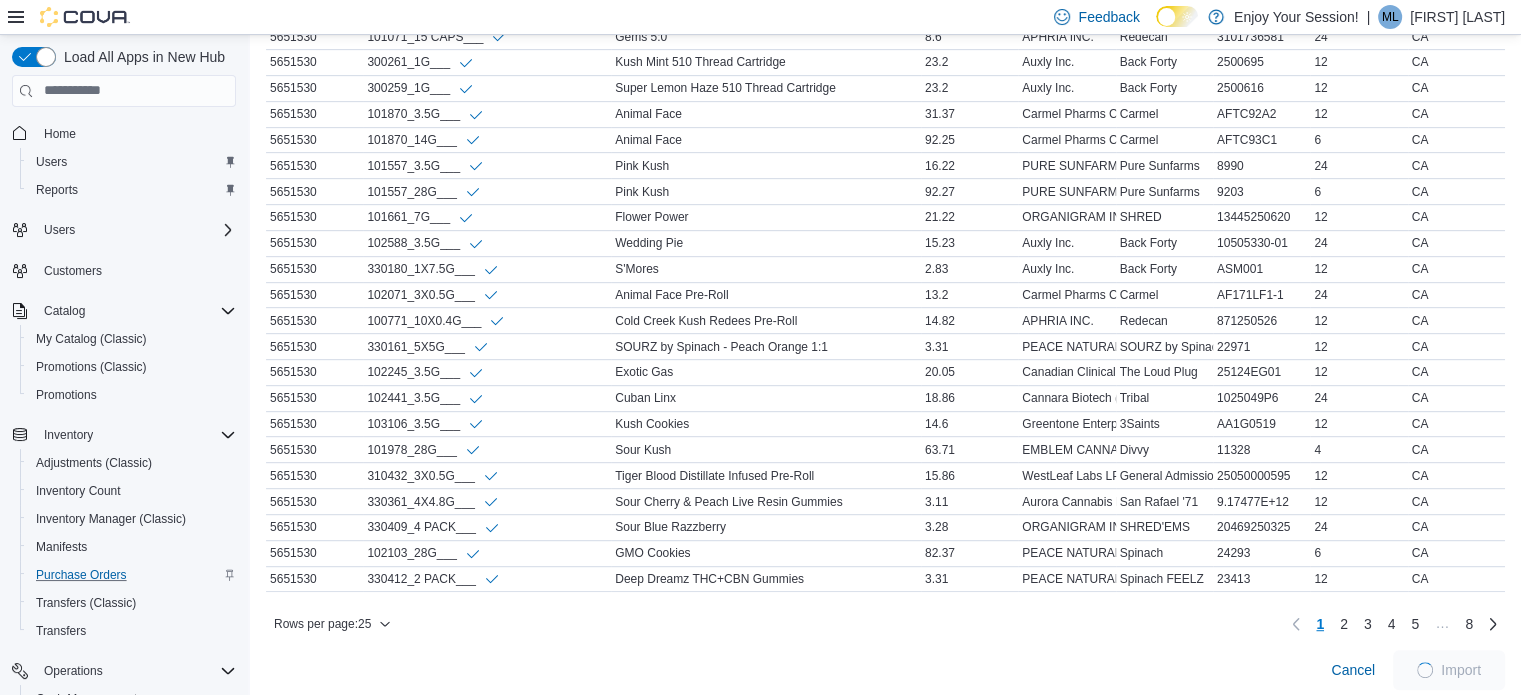 scroll, scrollTop: 988, scrollLeft: 0, axis: vertical 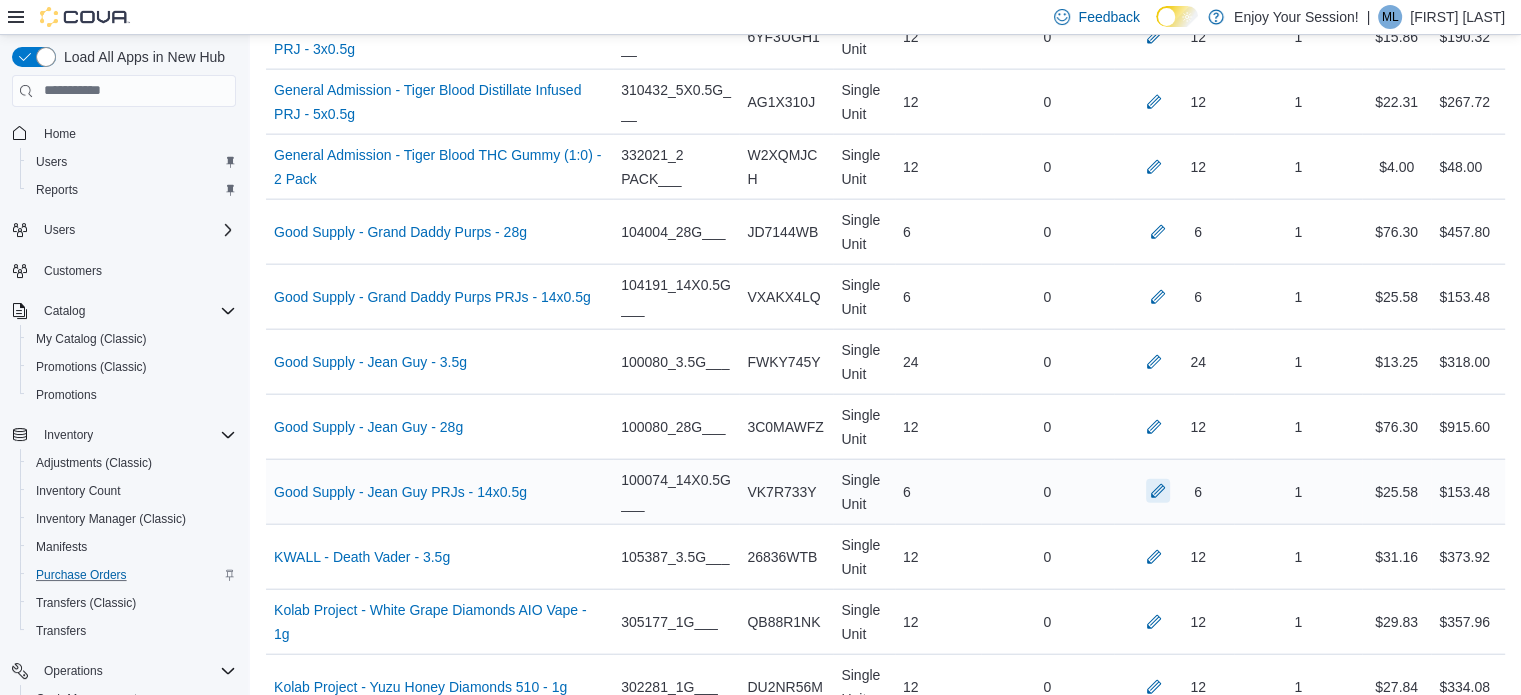 click at bounding box center (1158, 491) 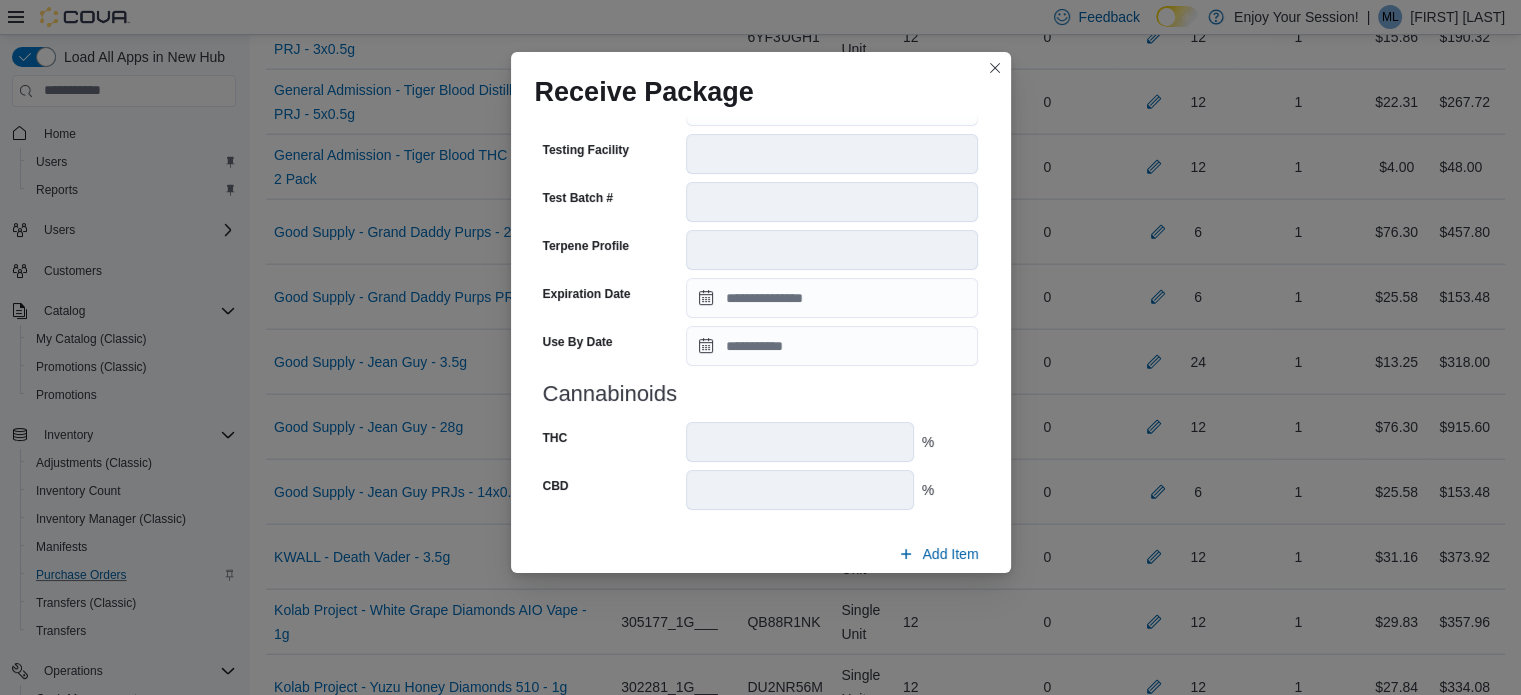 scroll, scrollTop: 706, scrollLeft: 0, axis: vertical 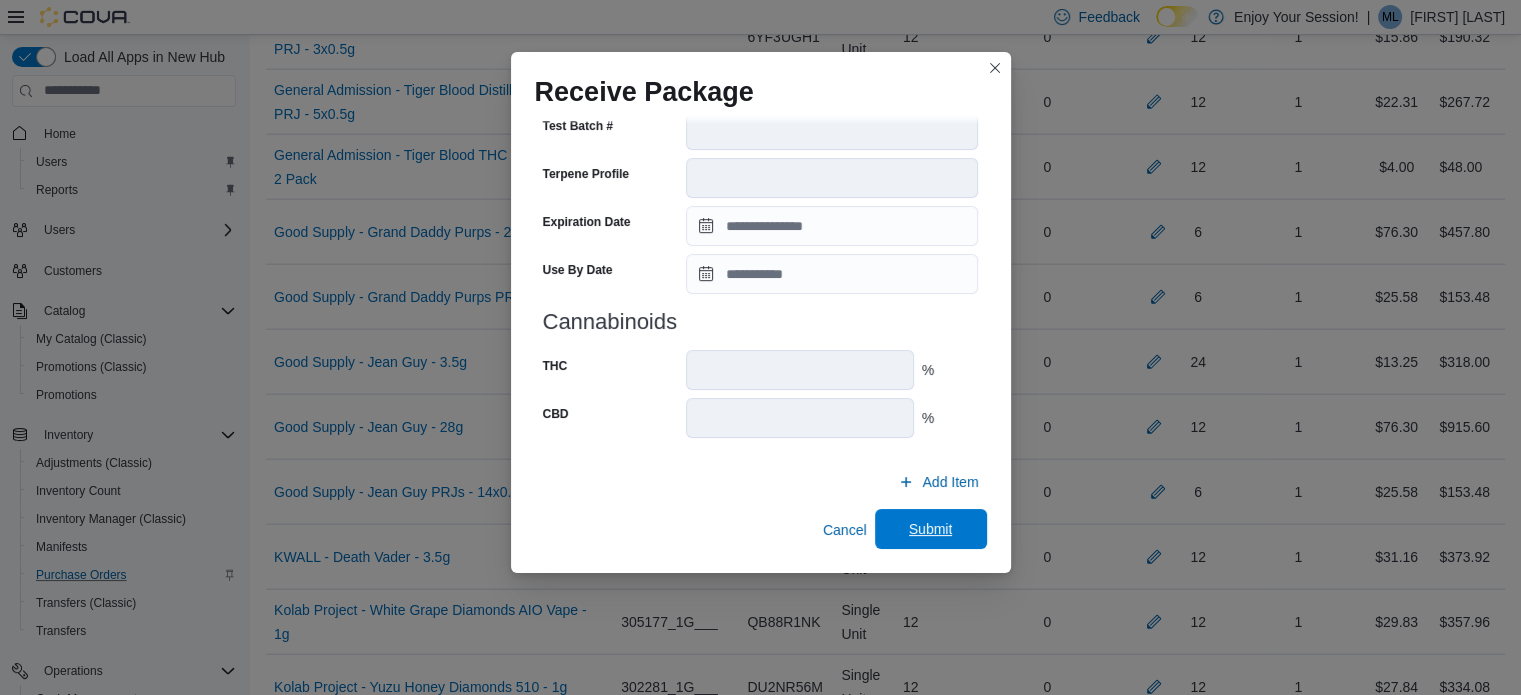 click on "Submit" at bounding box center [931, 529] 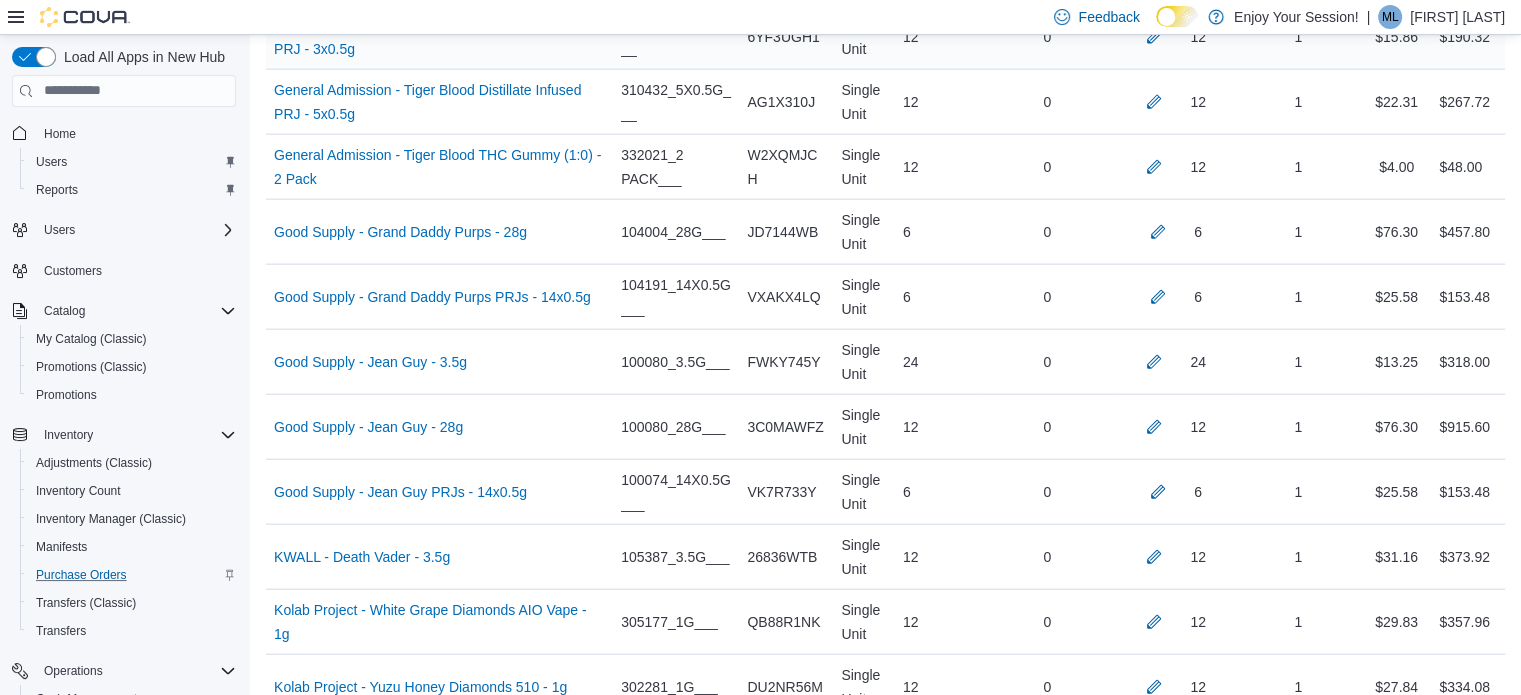 scroll, scrollTop: 11845, scrollLeft: 0, axis: vertical 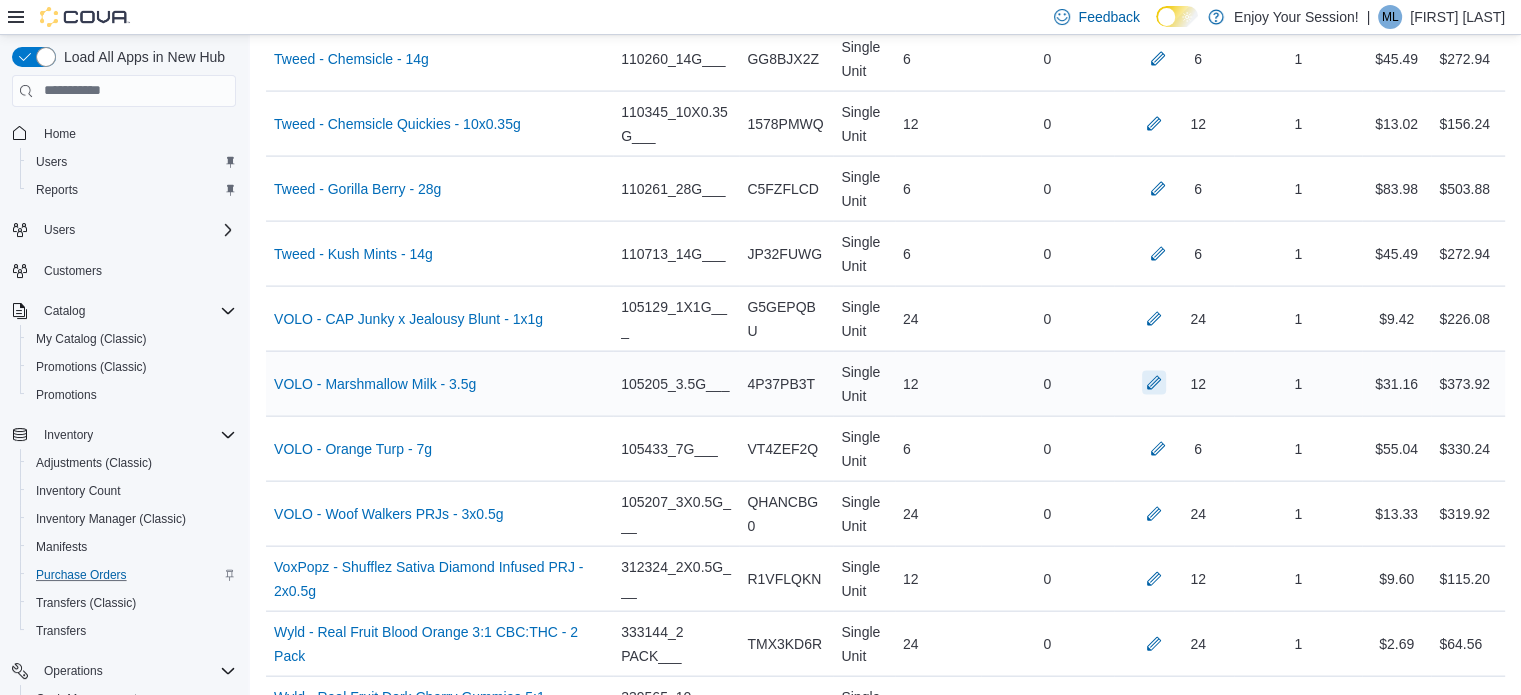 click at bounding box center (1154, 383) 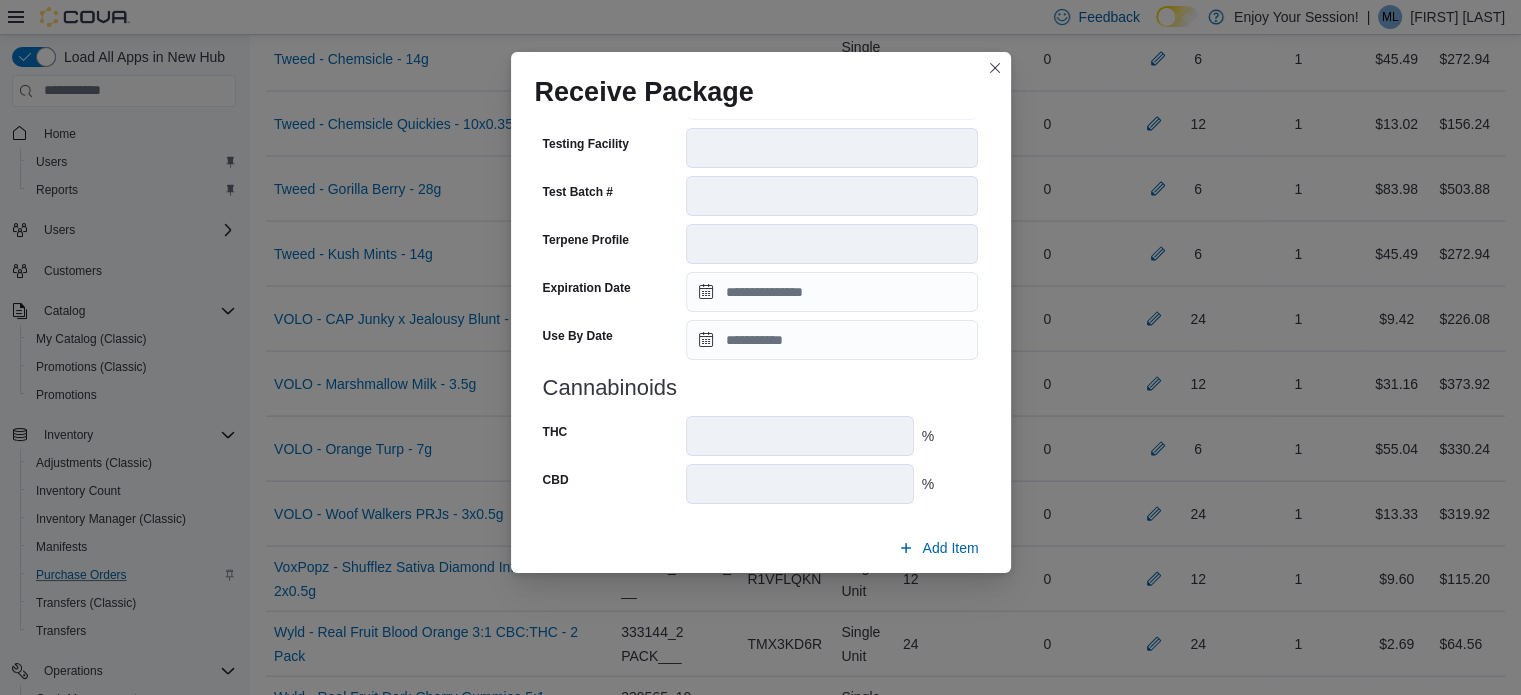 scroll, scrollTop: 706, scrollLeft: 0, axis: vertical 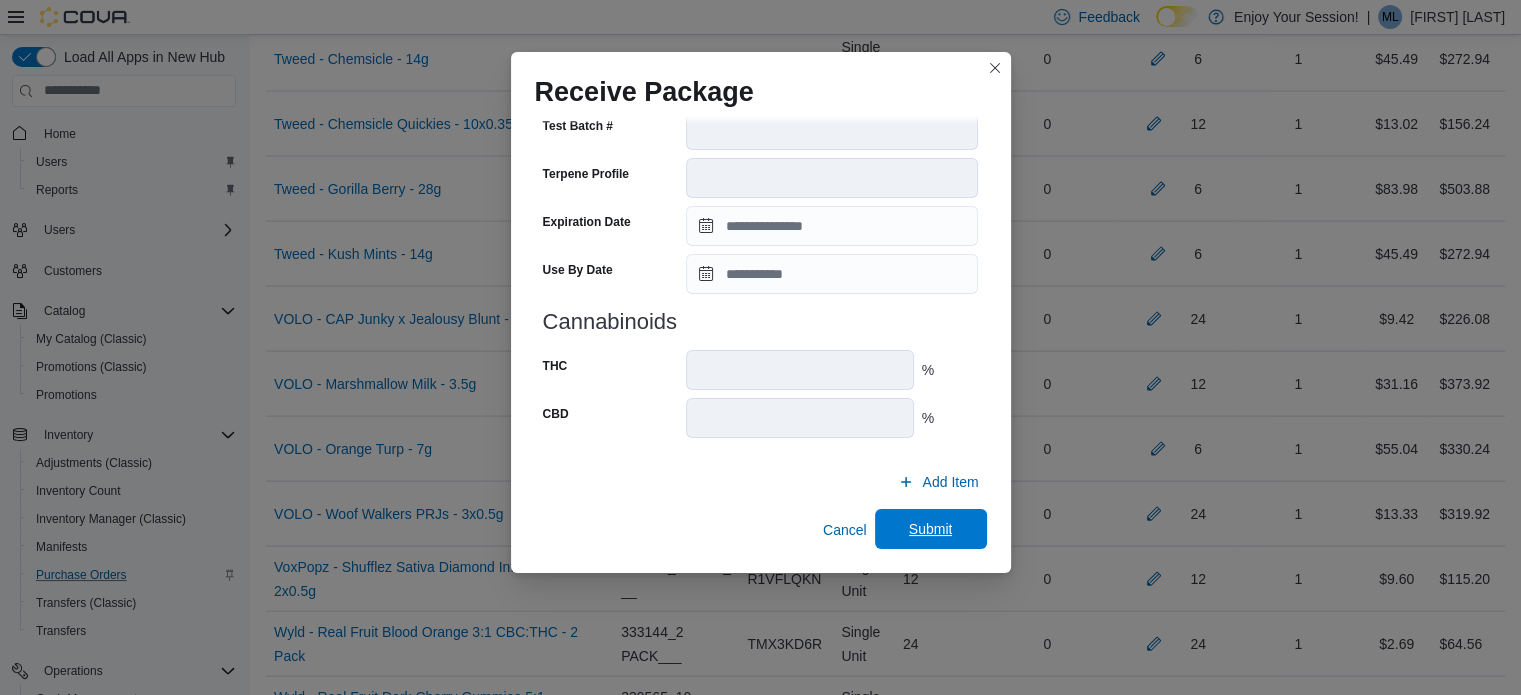 click on "Submit" at bounding box center [931, 529] 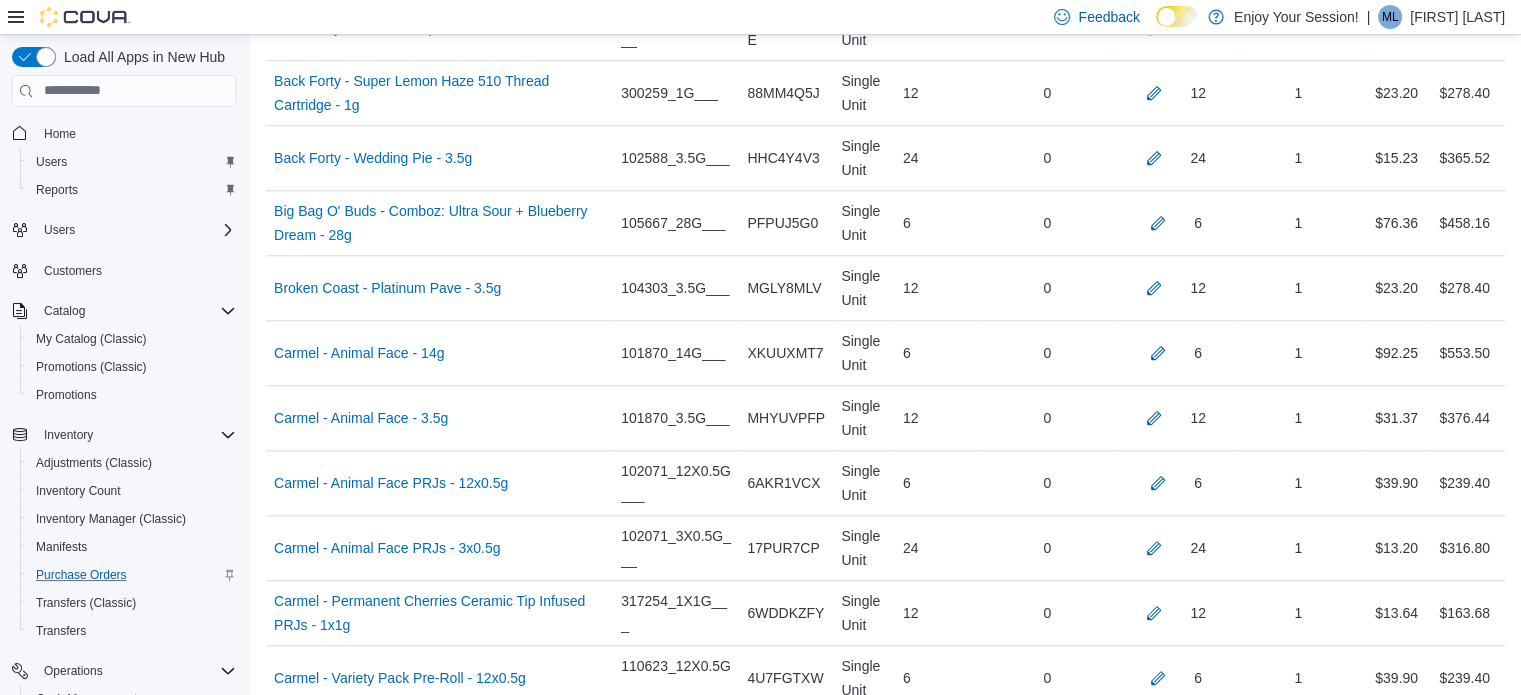 scroll, scrollTop: 6402, scrollLeft: 0, axis: vertical 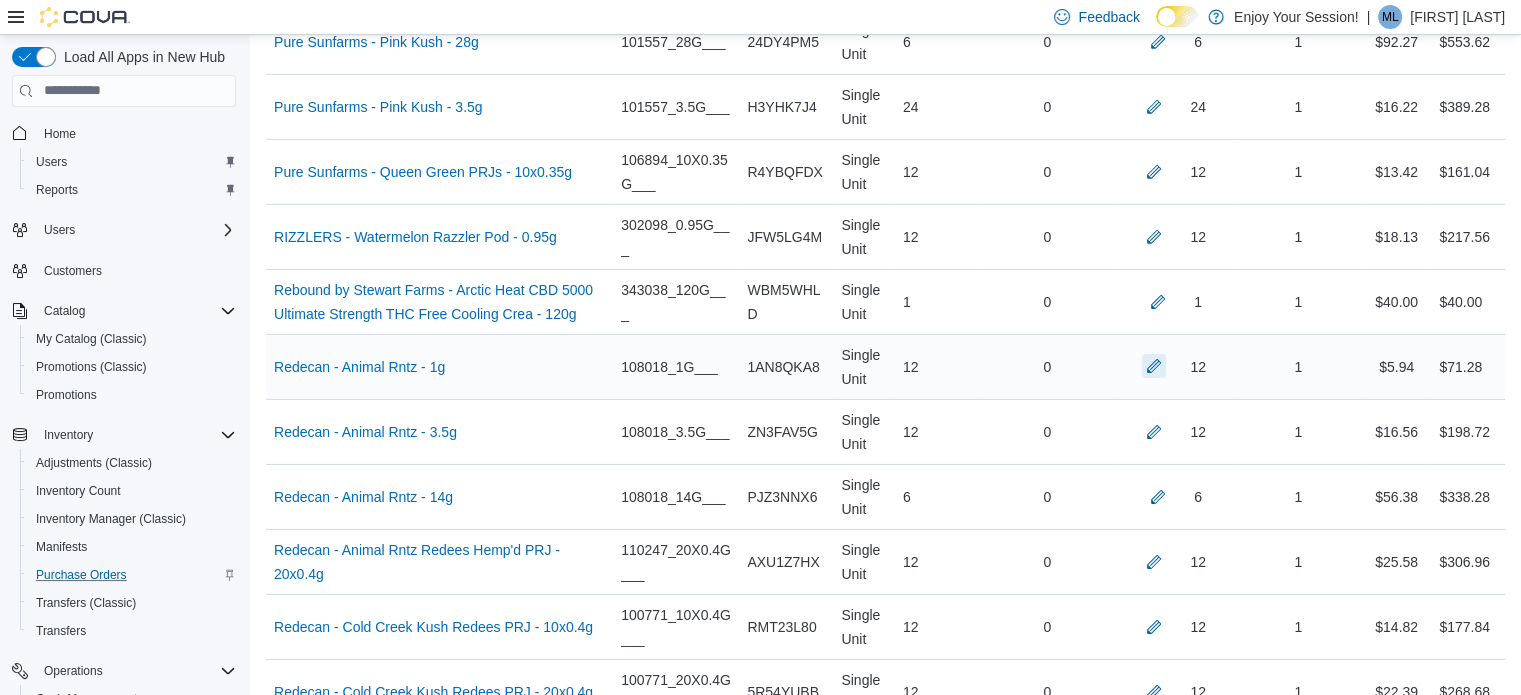 click at bounding box center (1154, 366) 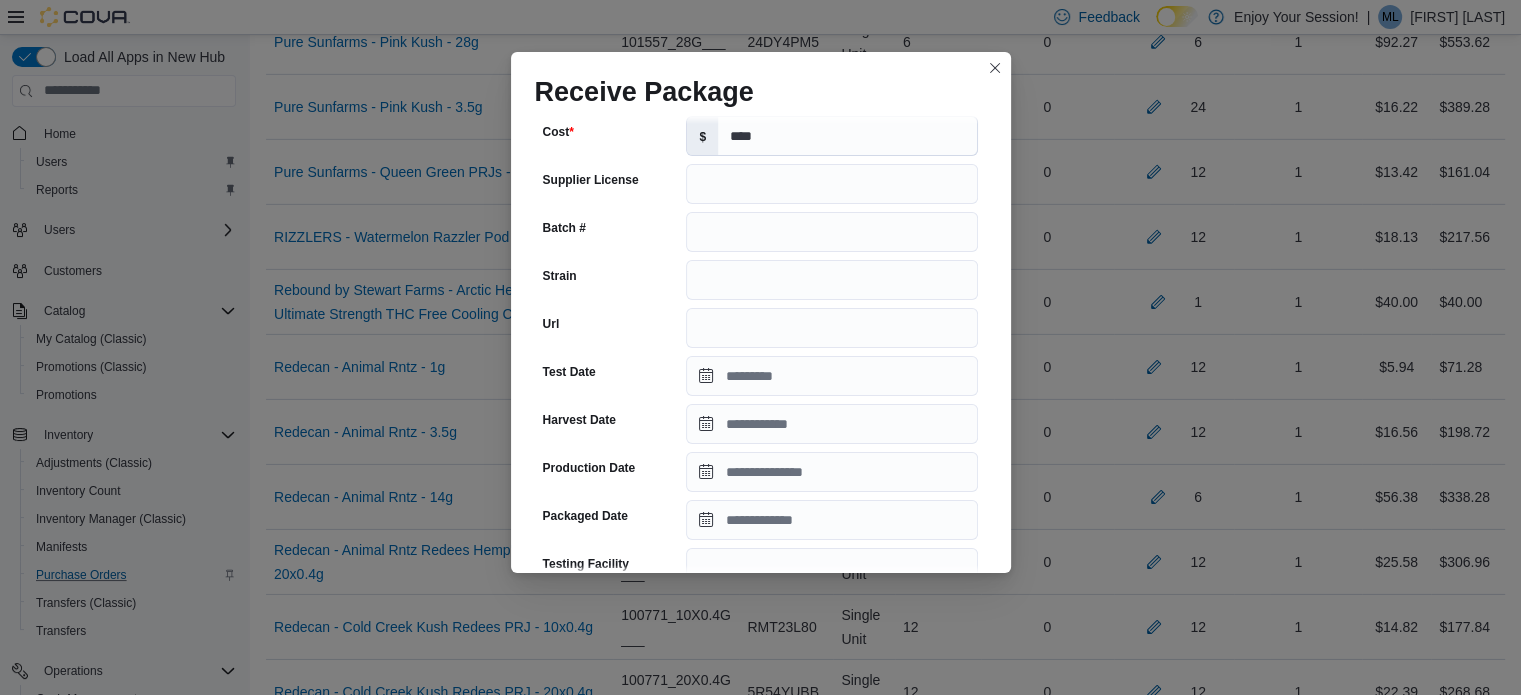 scroll, scrollTop: 200, scrollLeft: 0, axis: vertical 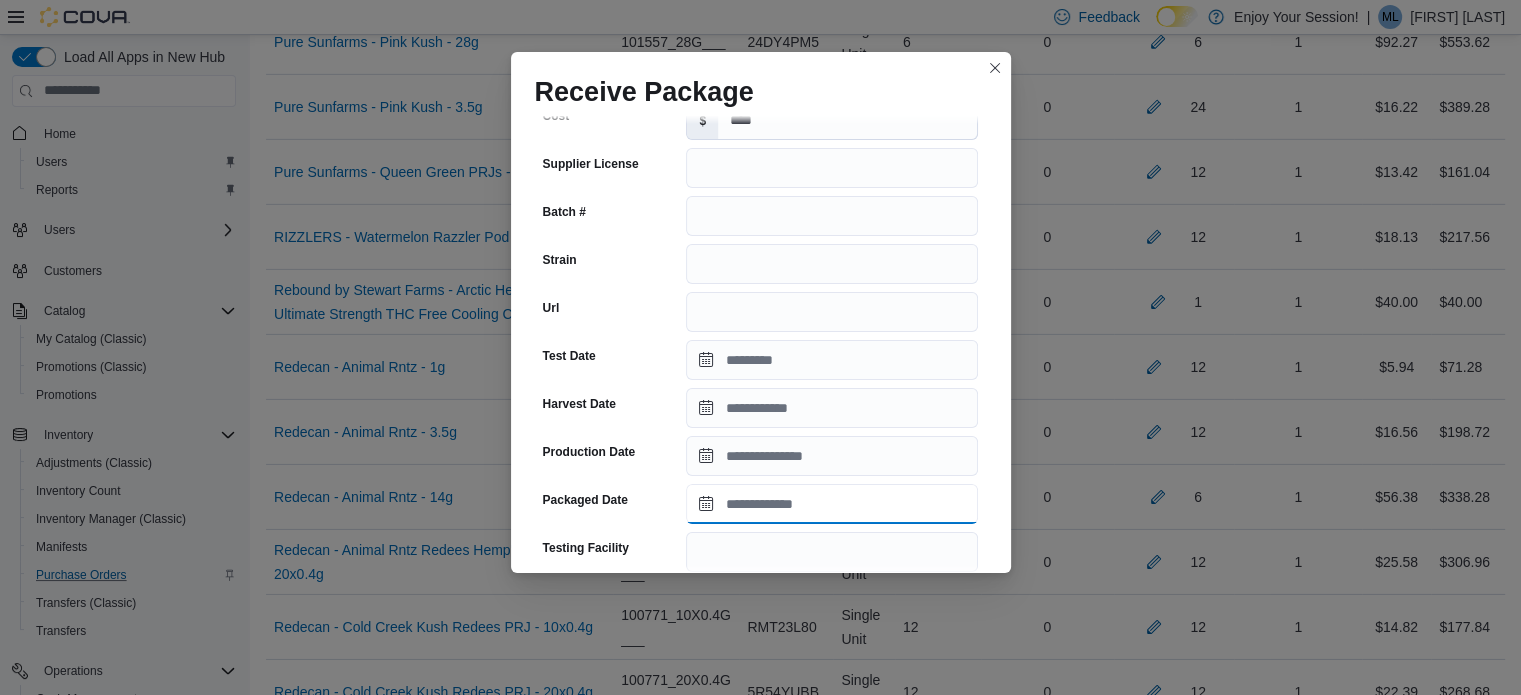click on "Packaged Date" at bounding box center [832, 504] 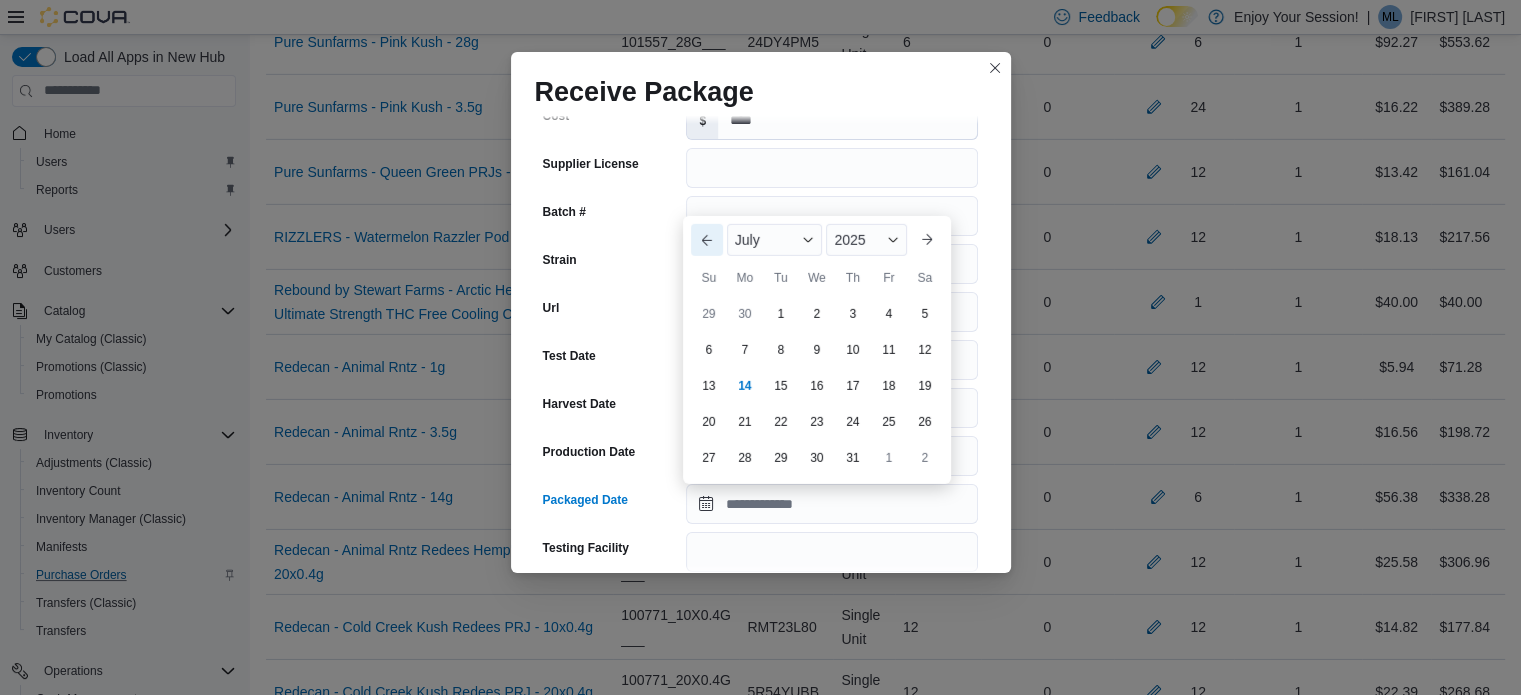 click on "Previous Month" at bounding box center (707, 240) 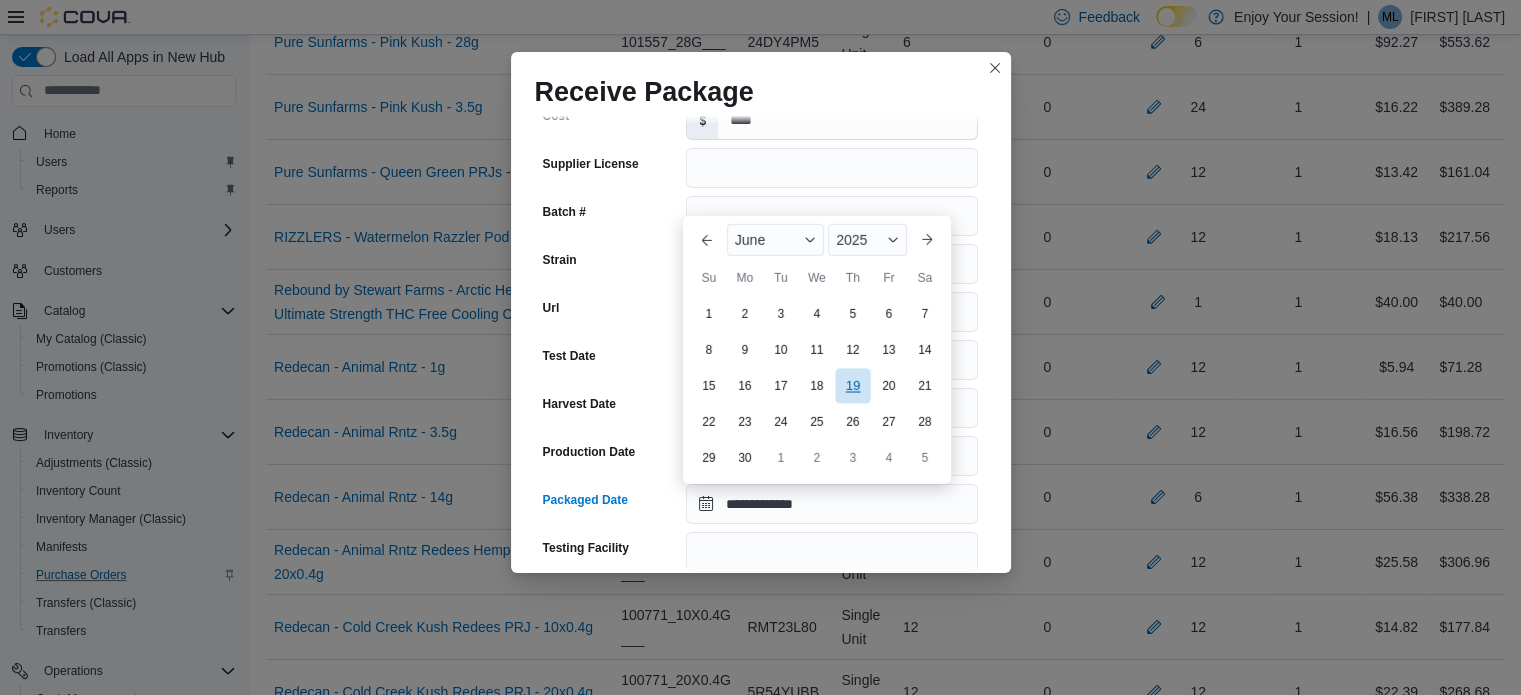 click on "19" at bounding box center (852, 385) 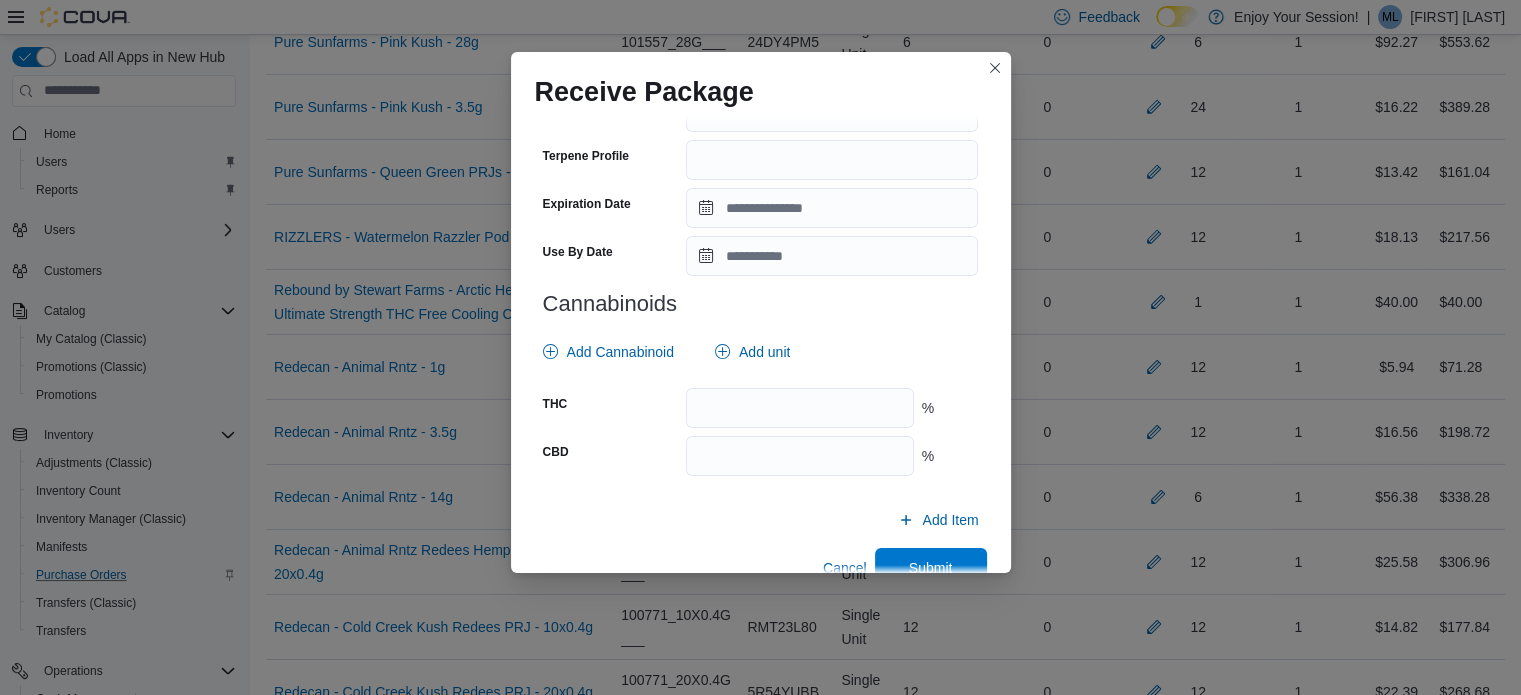 scroll, scrollTop: 726, scrollLeft: 0, axis: vertical 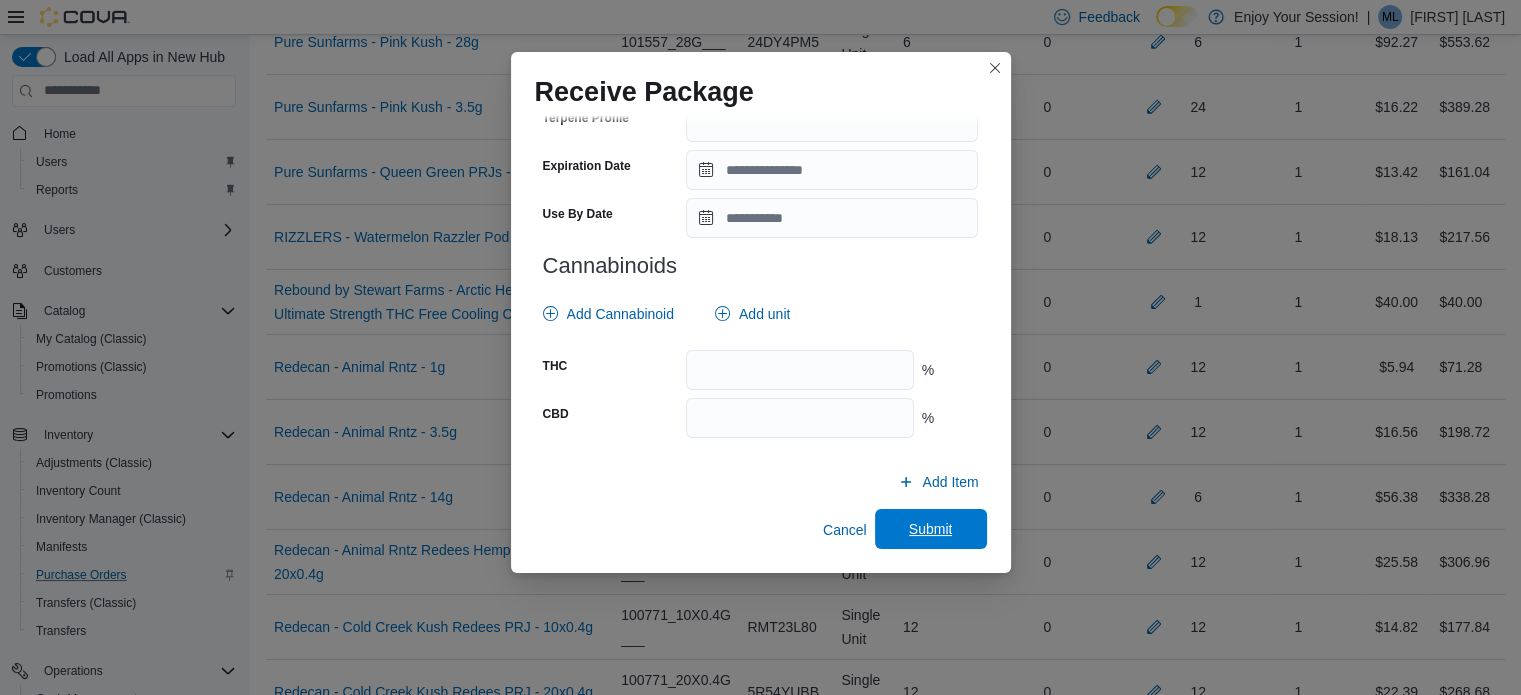 click on "Submit" at bounding box center (931, 529) 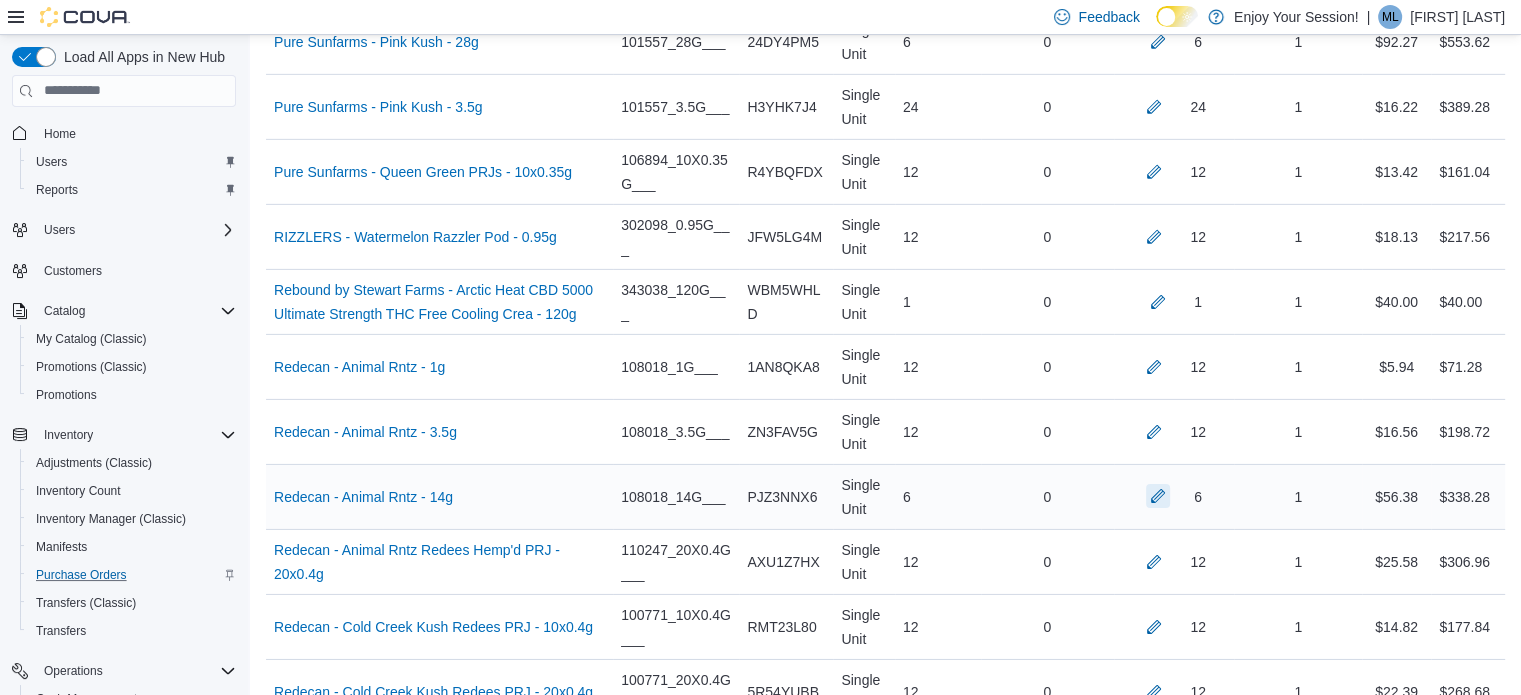 click at bounding box center [1158, 496] 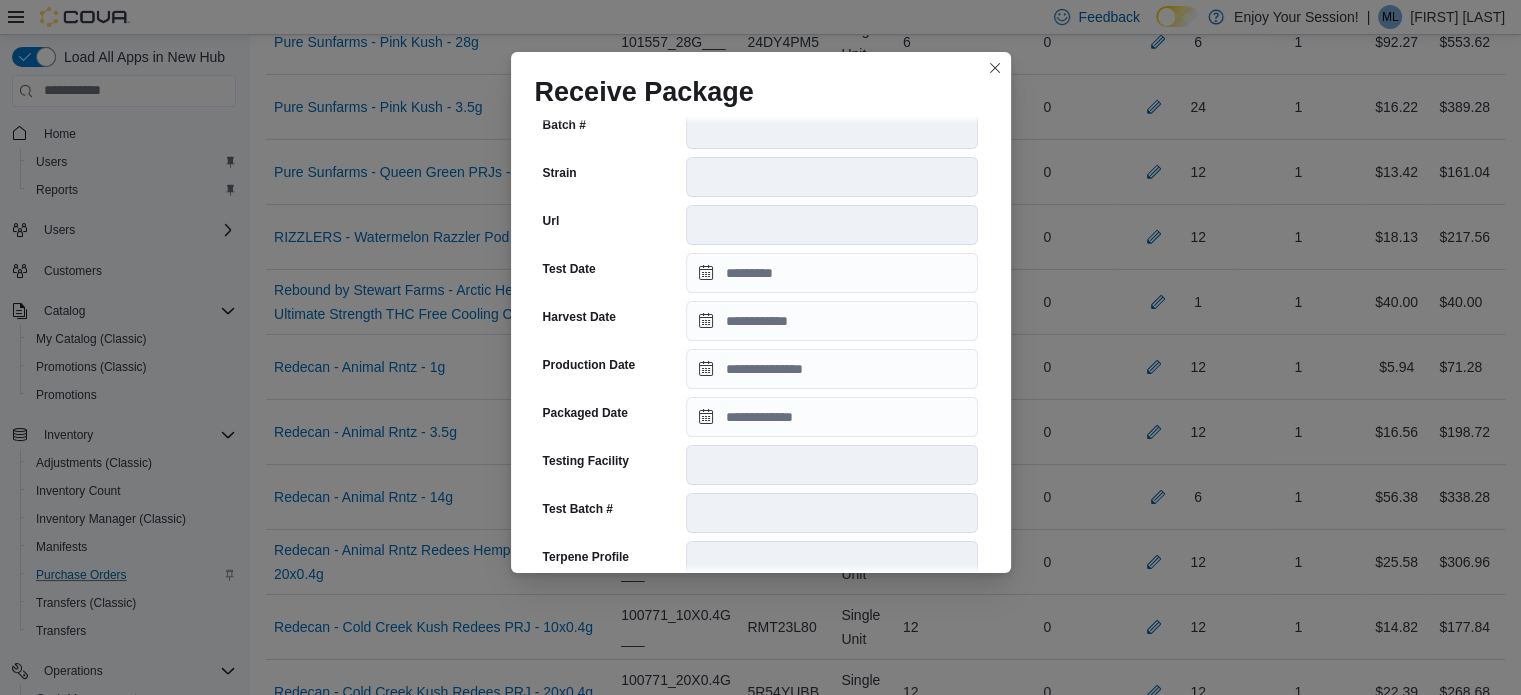 scroll, scrollTop: 326, scrollLeft: 0, axis: vertical 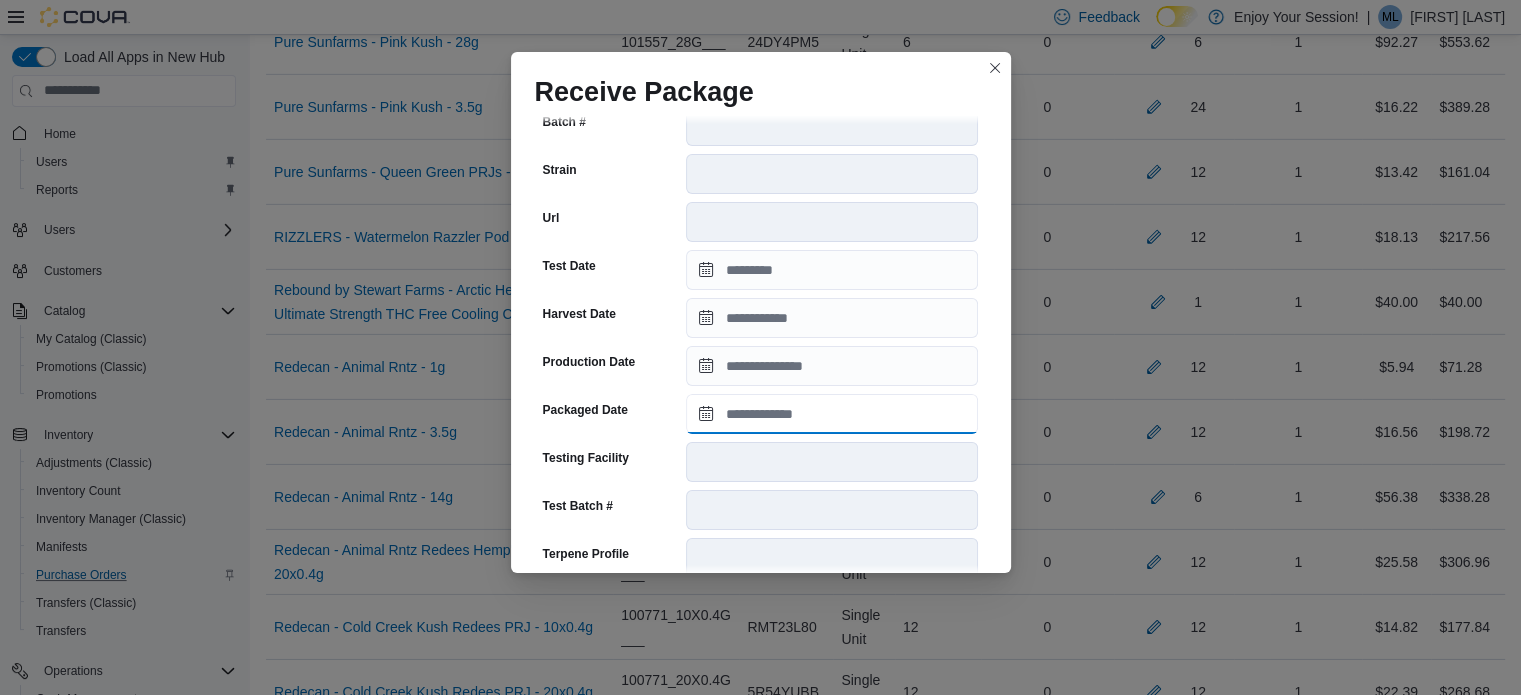 click on "Packaged Date" at bounding box center [832, 414] 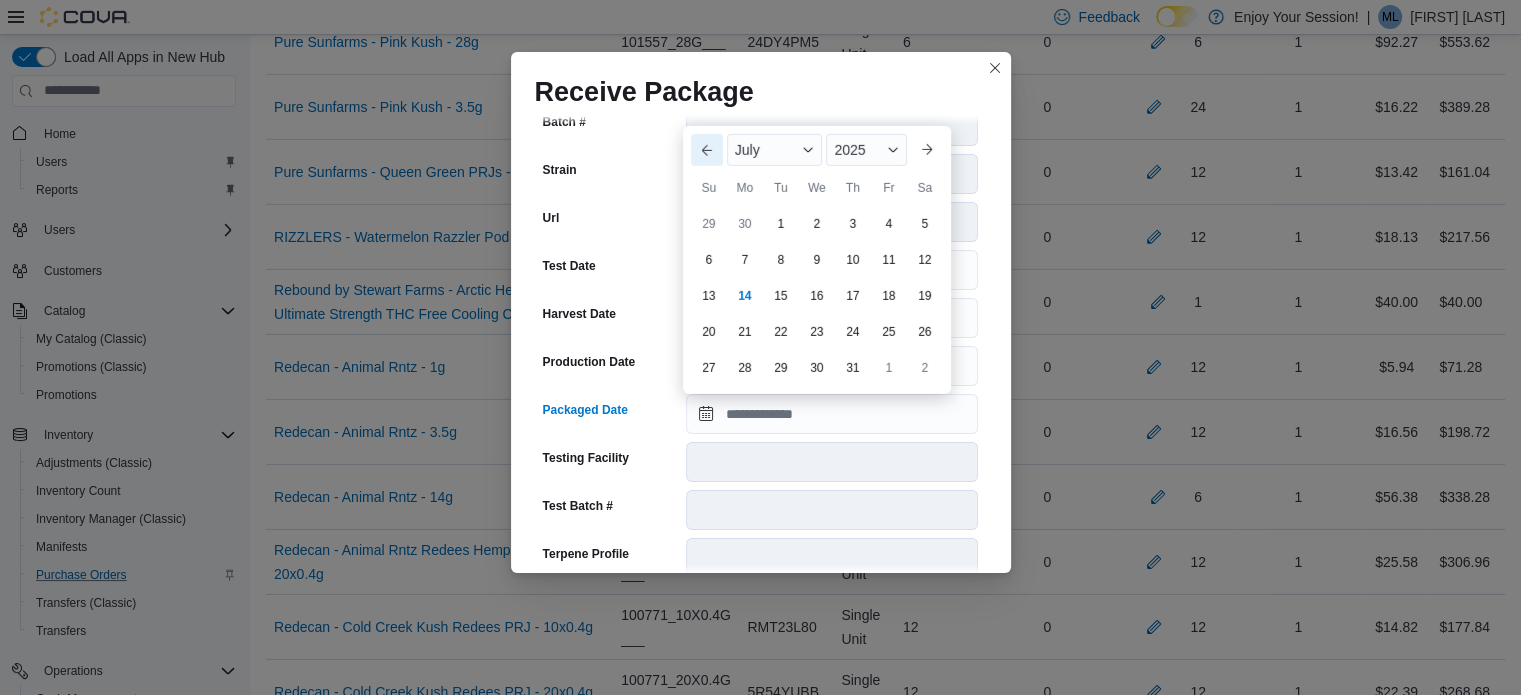 click on "Previous Month" at bounding box center (707, 150) 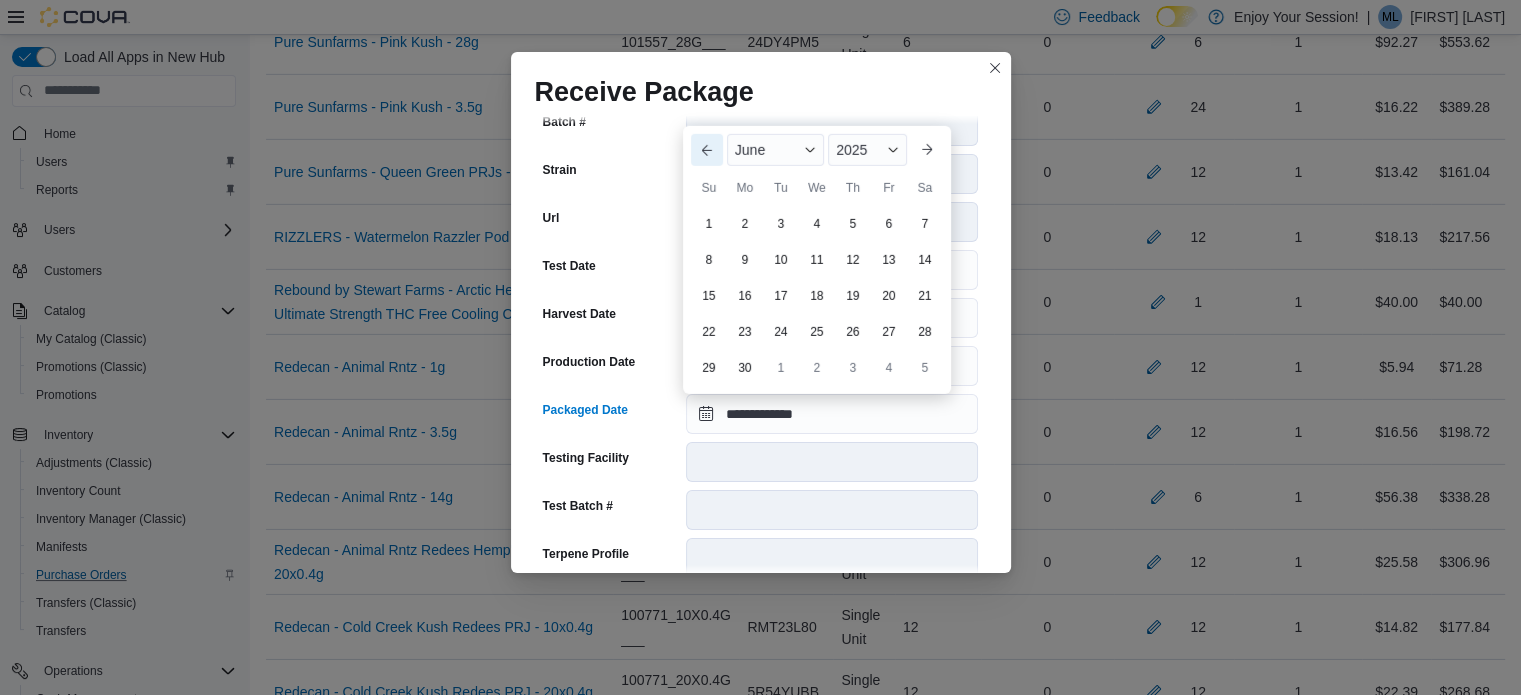 click on "Previous Month" at bounding box center [707, 150] 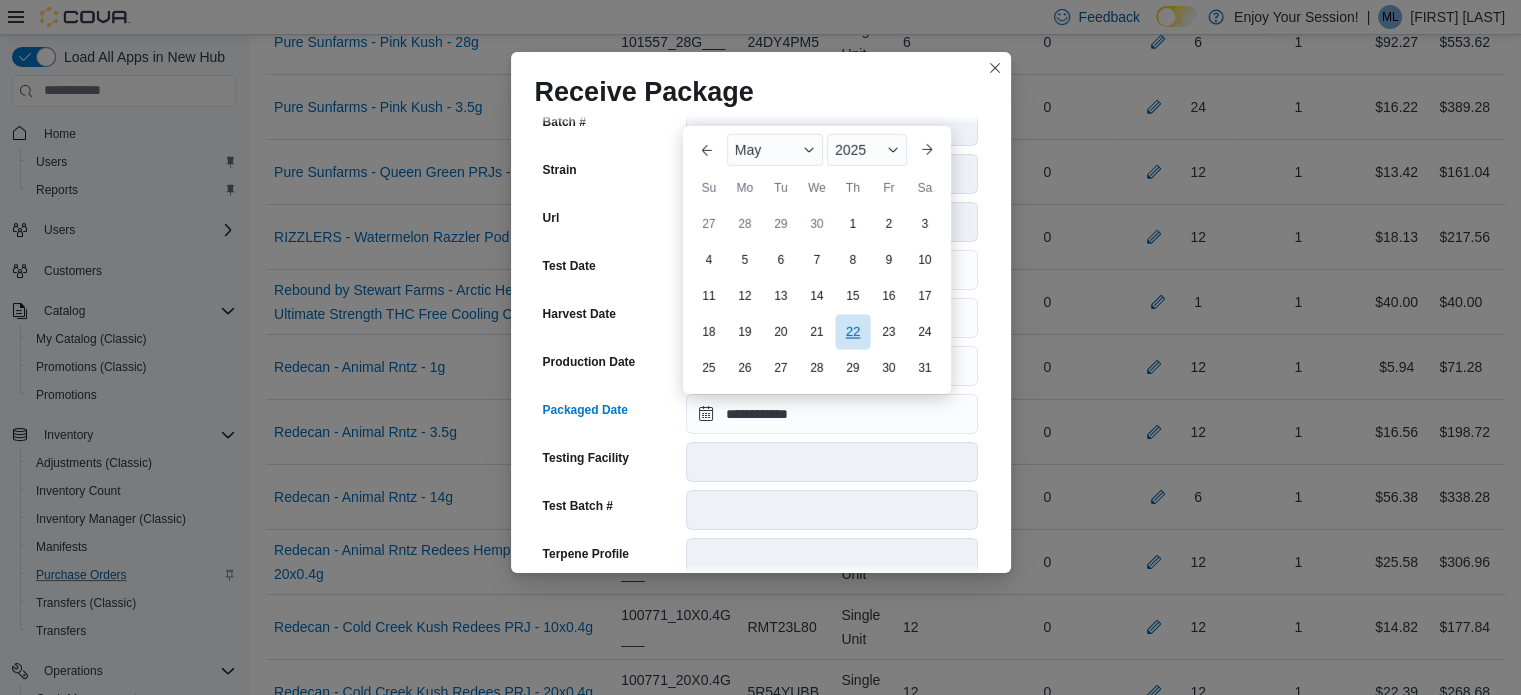 click on "22" at bounding box center (852, 332) 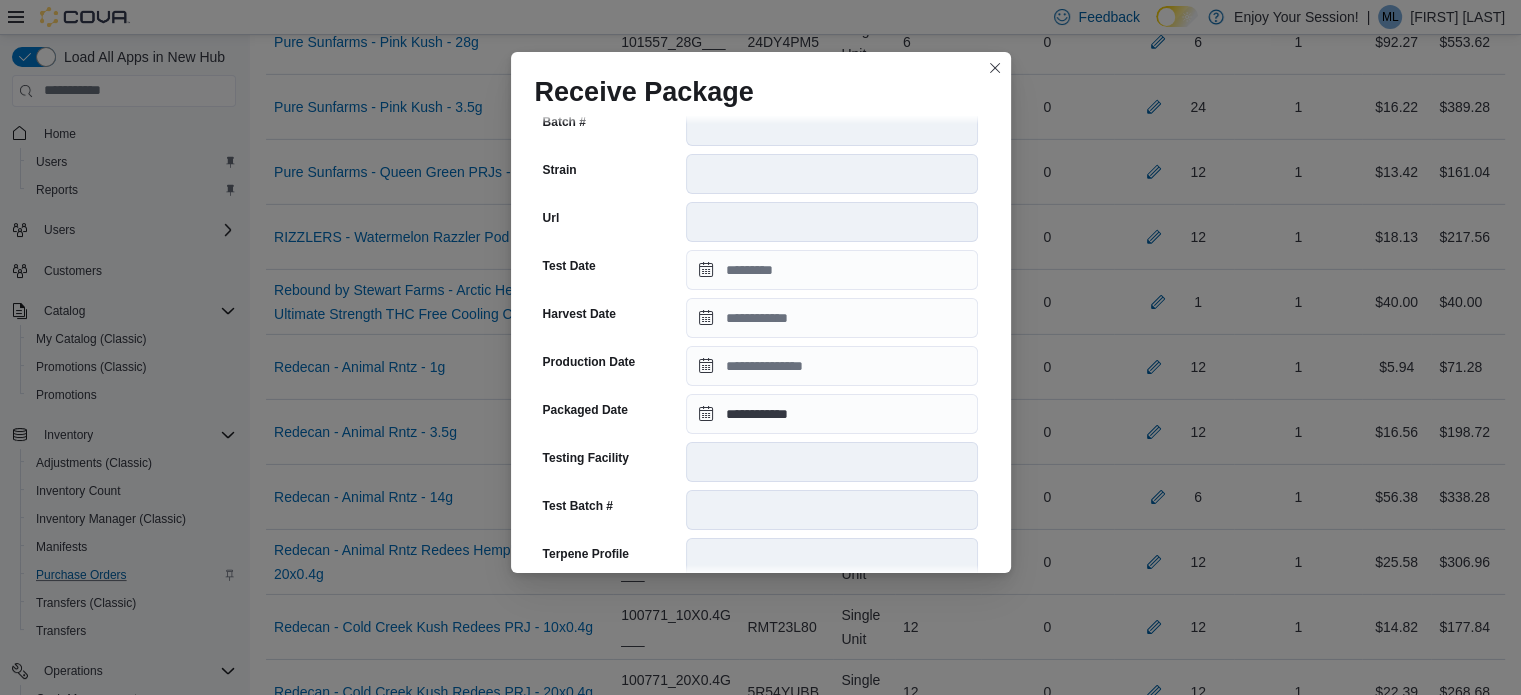scroll, scrollTop: 706, scrollLeft: 0, axis: vertical 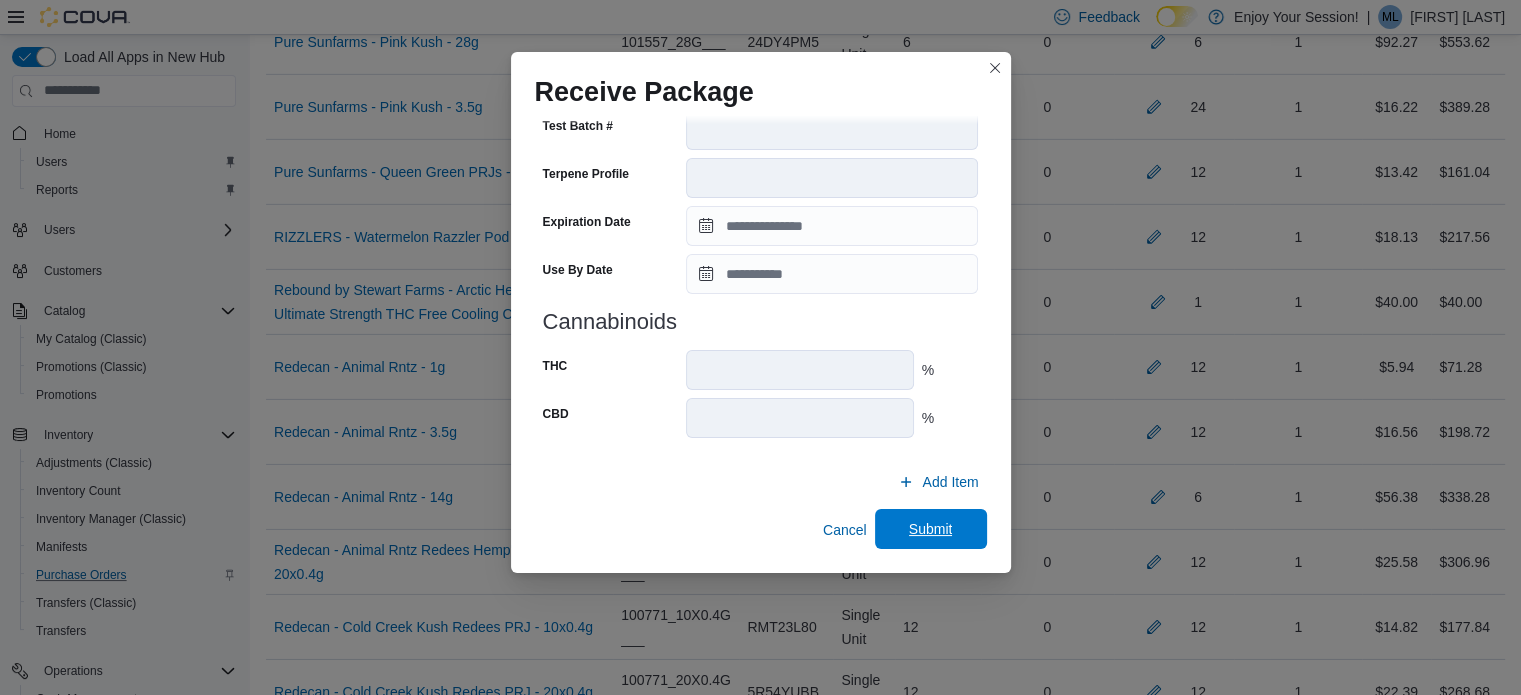 click on "Submit" at bounding box center [931, 529] 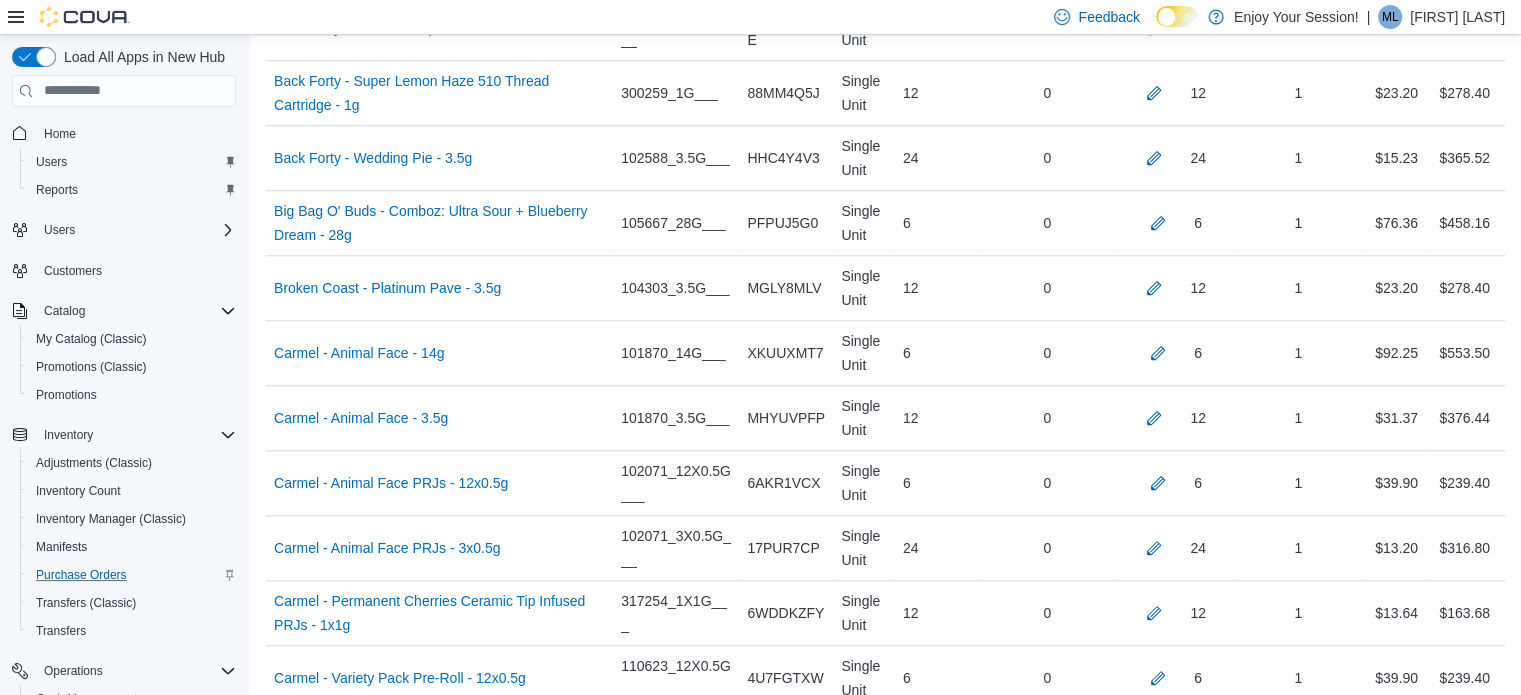 scroll, scrollTop: 376, scrollLeft: 0, axis: vertical 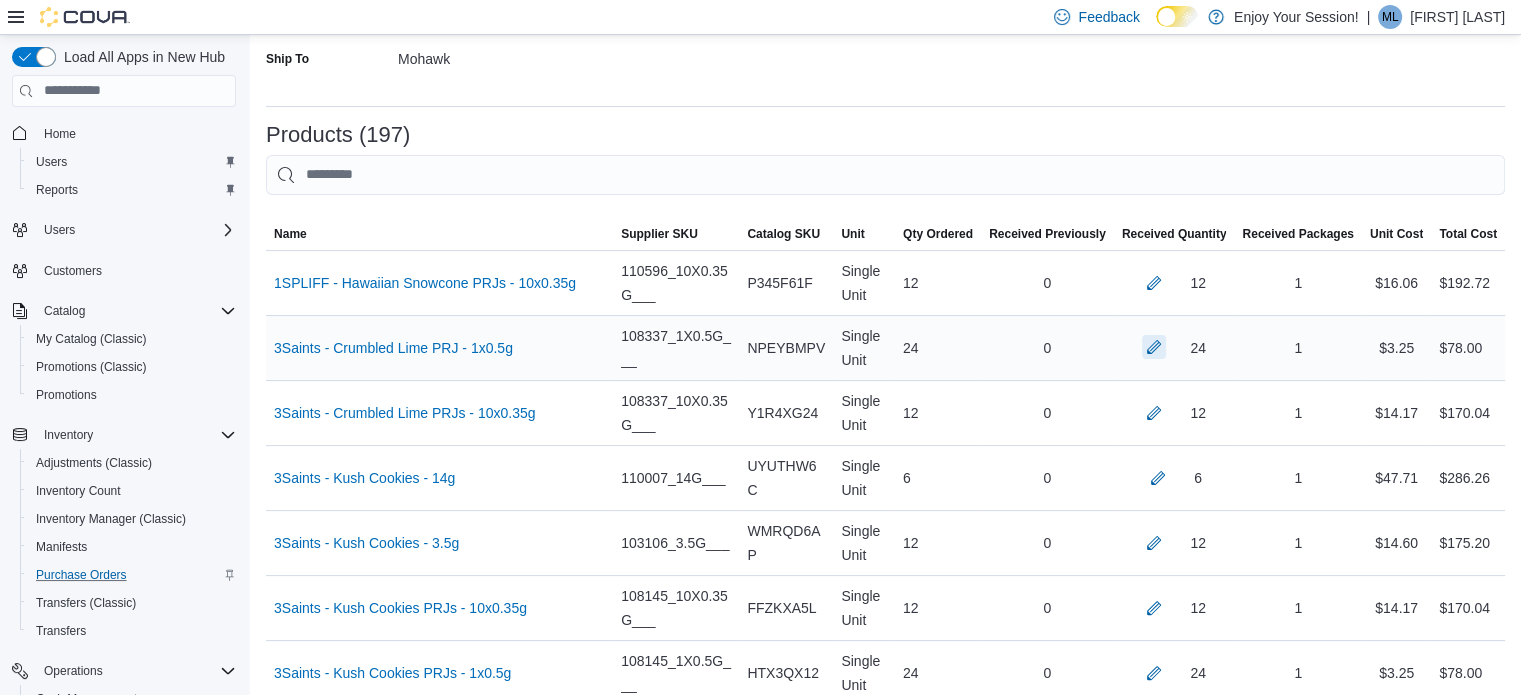 click at bounding box center [1154, 347] 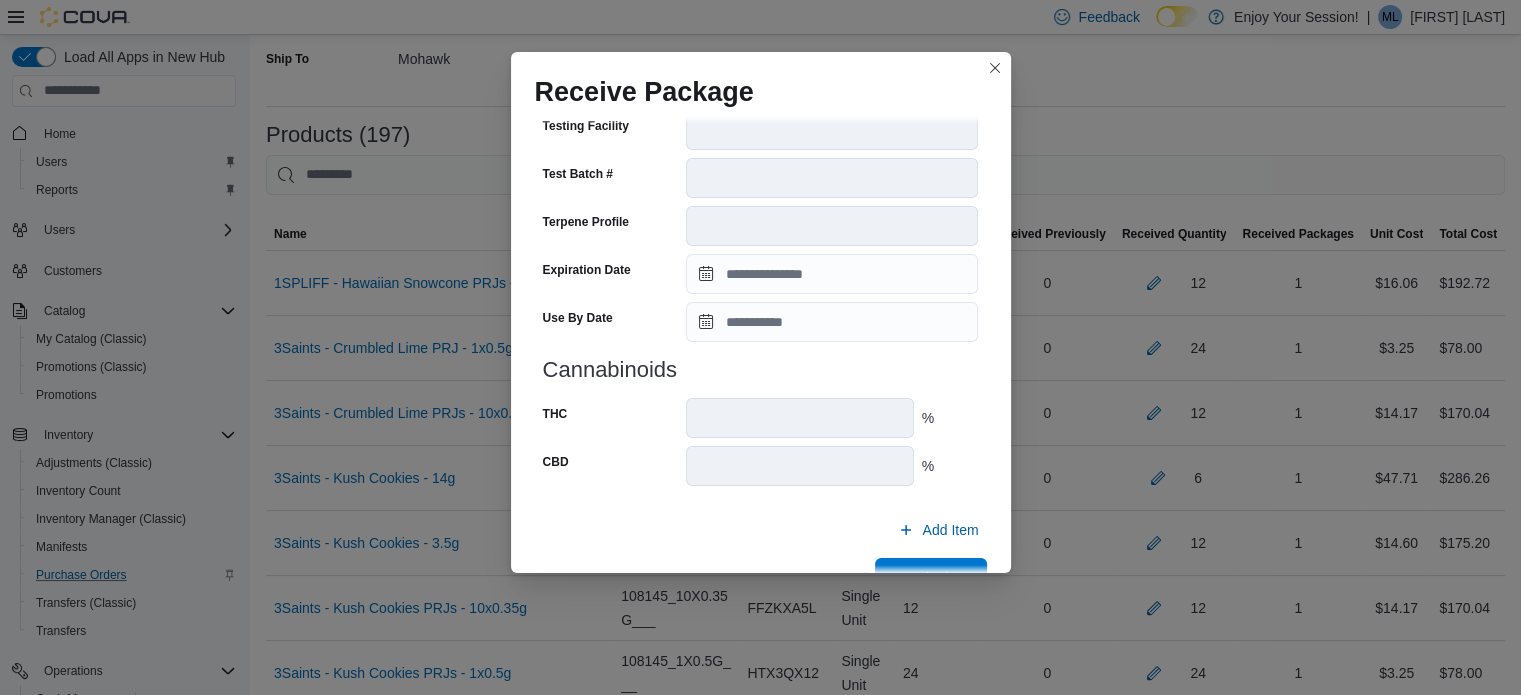 scroll, scrollTop: 706, scrollLeft: 0, axis: vertical 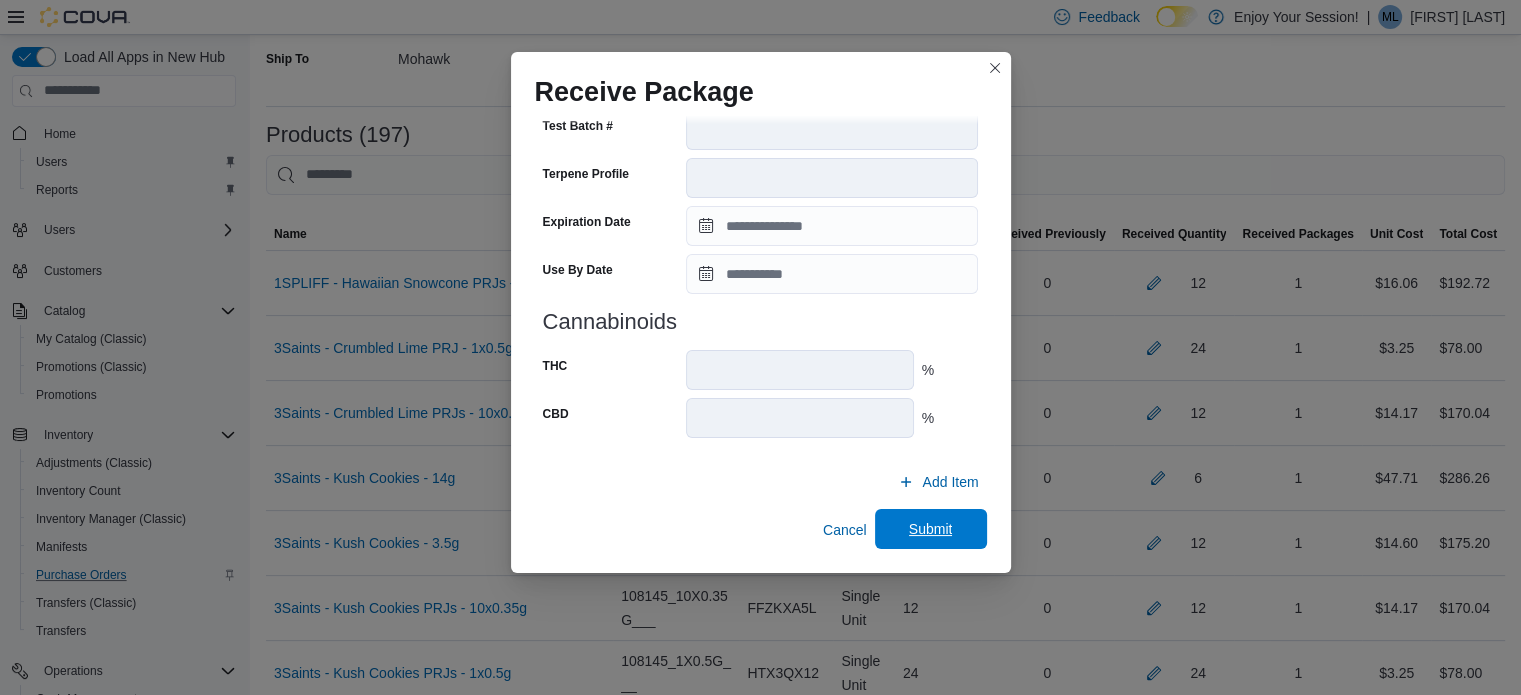 click on "Submit" at bounding box center (931, 529) 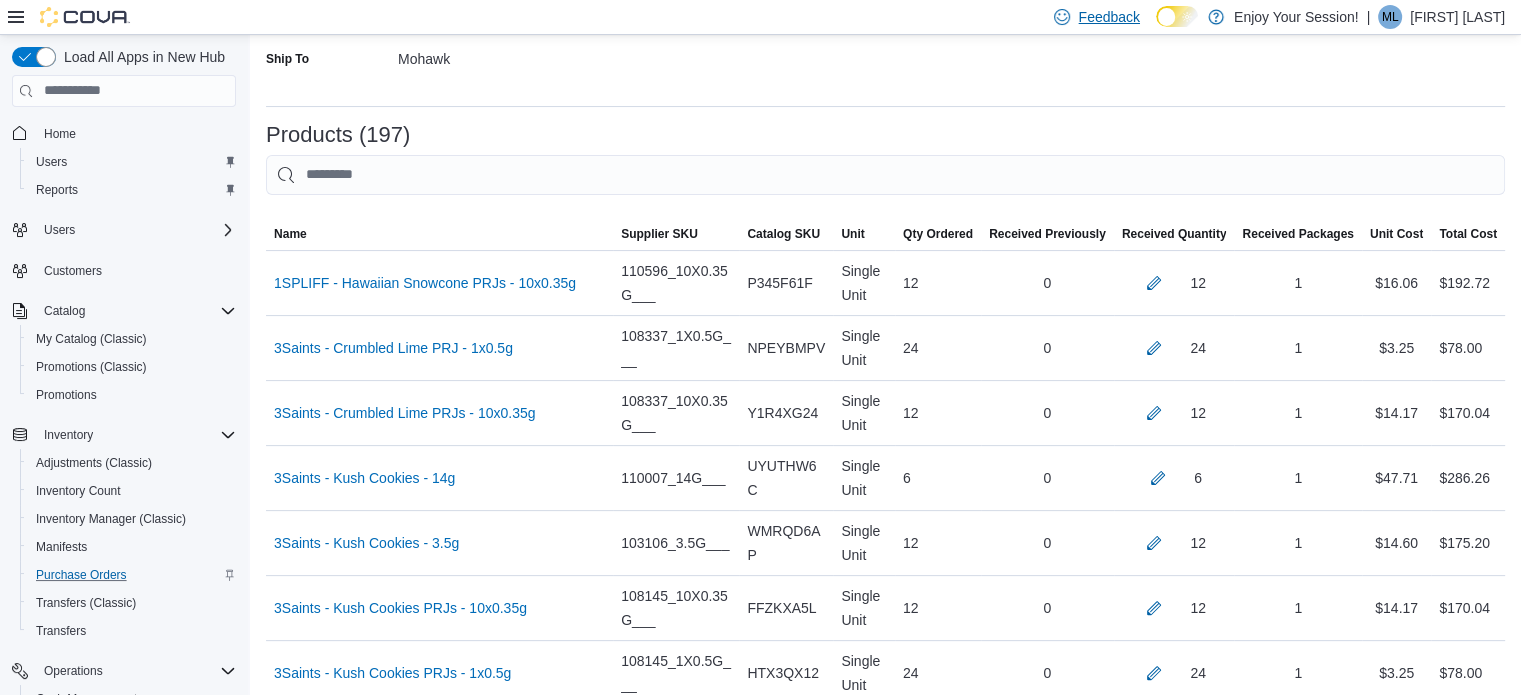 scroll, scrollTop: 9253, scrollLeft: 0, axis: vertical 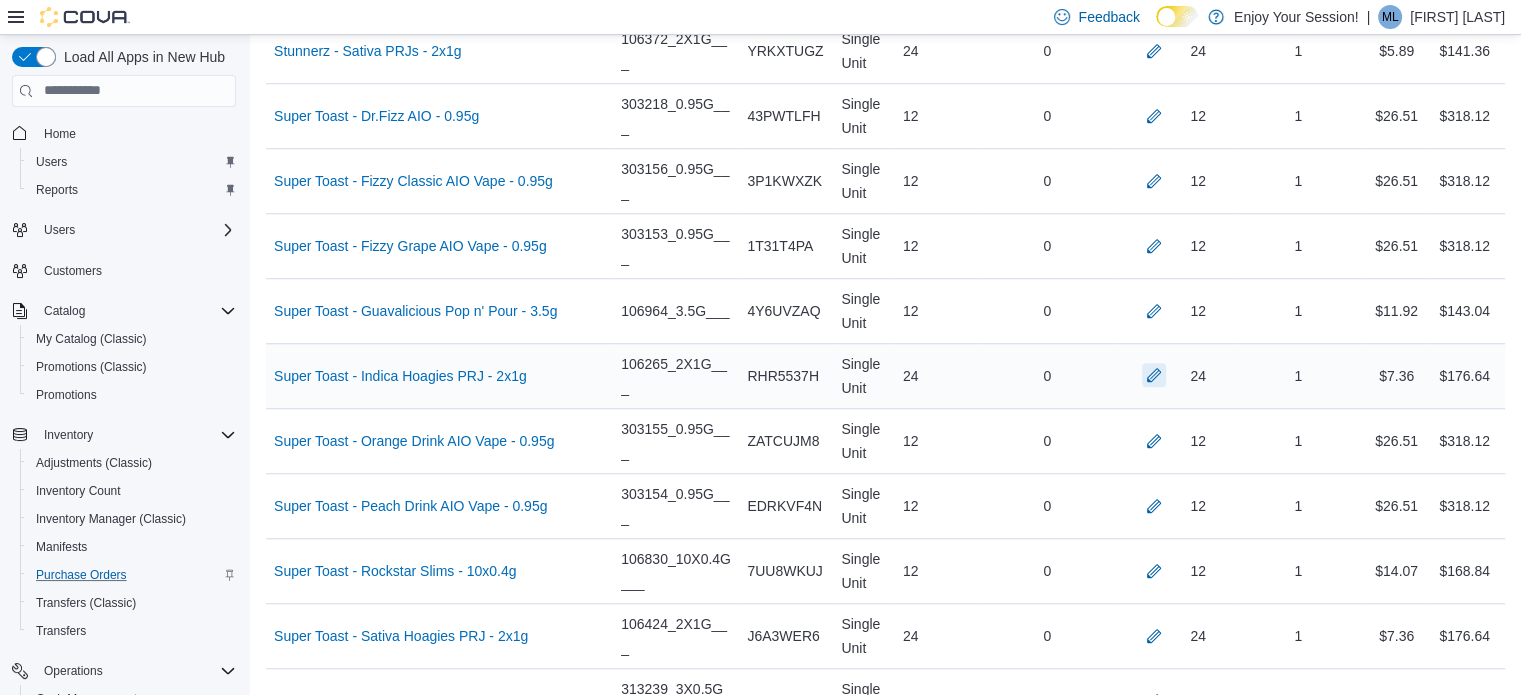 click at bounding box center [1154, 375] 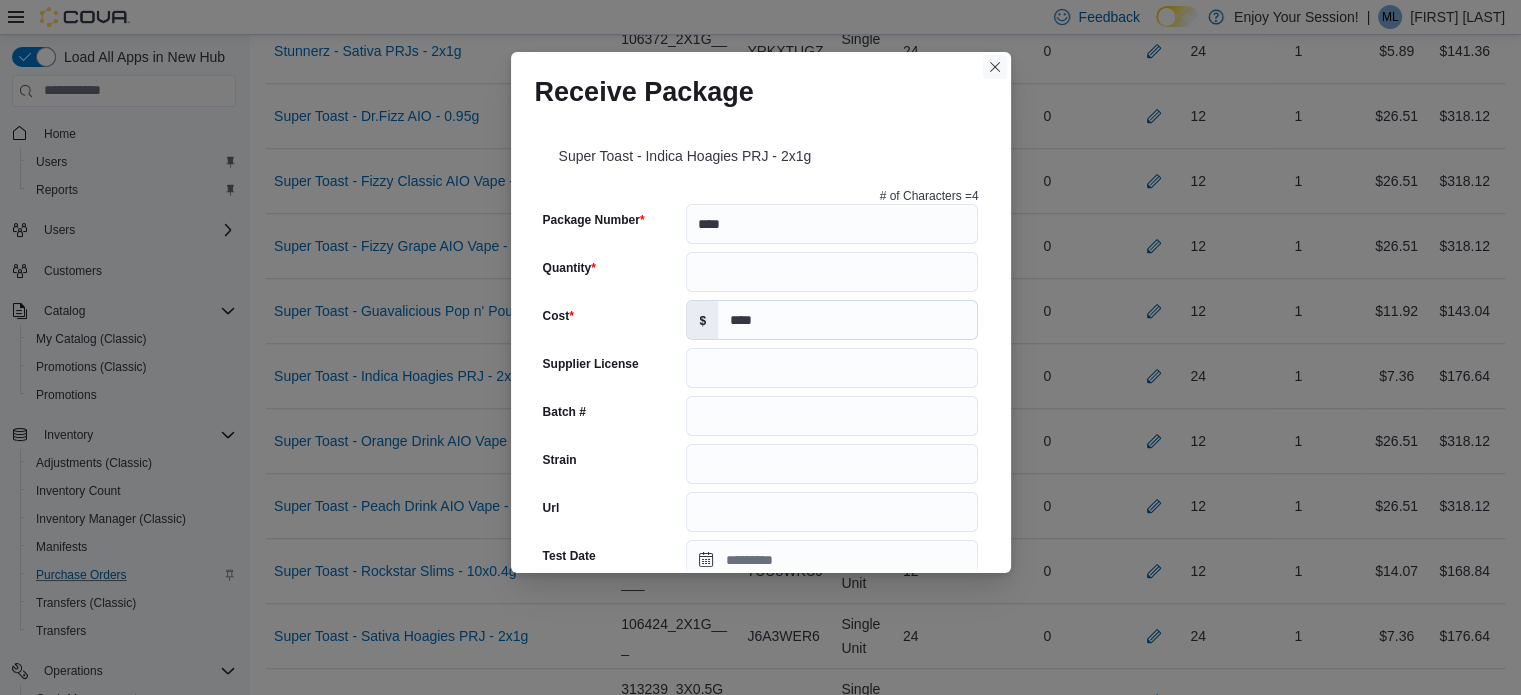click at bounding box center [995, 67] 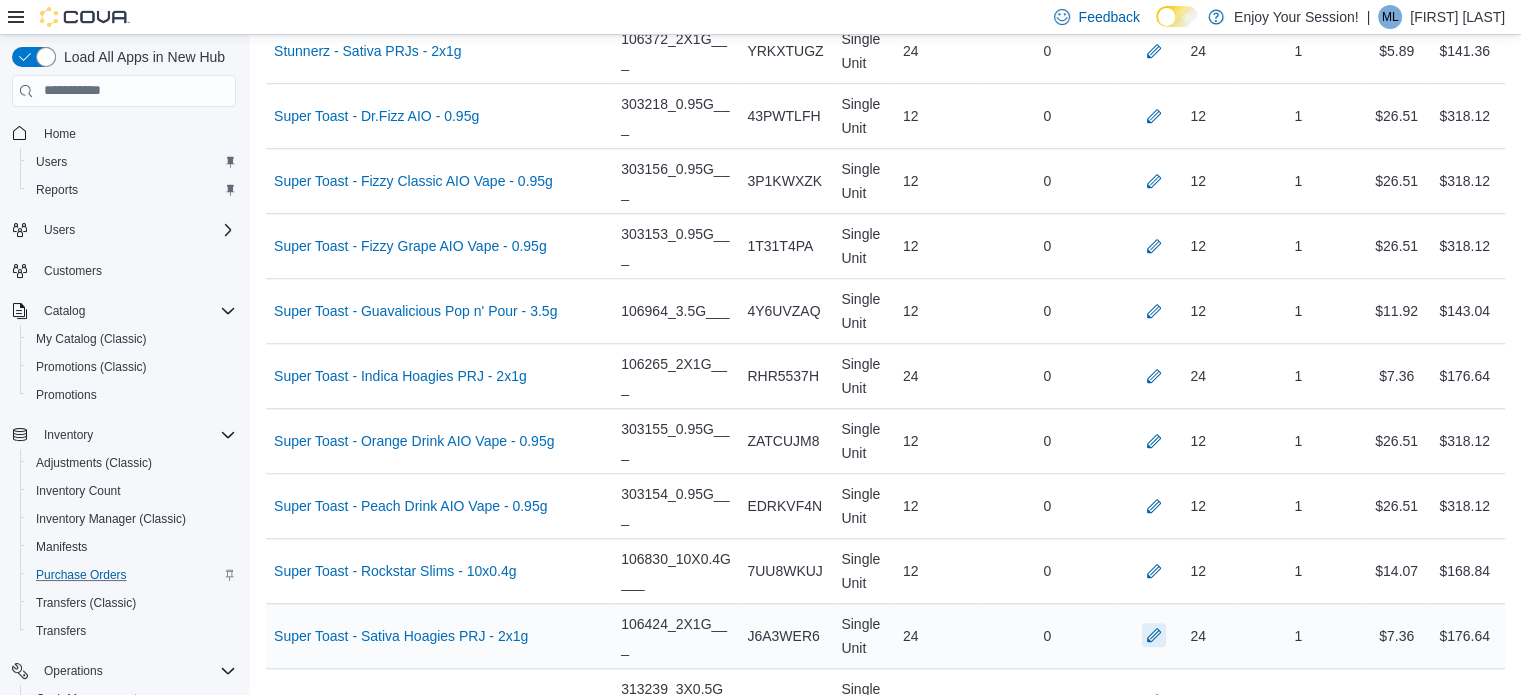 click at bounding box center [1154, 635] 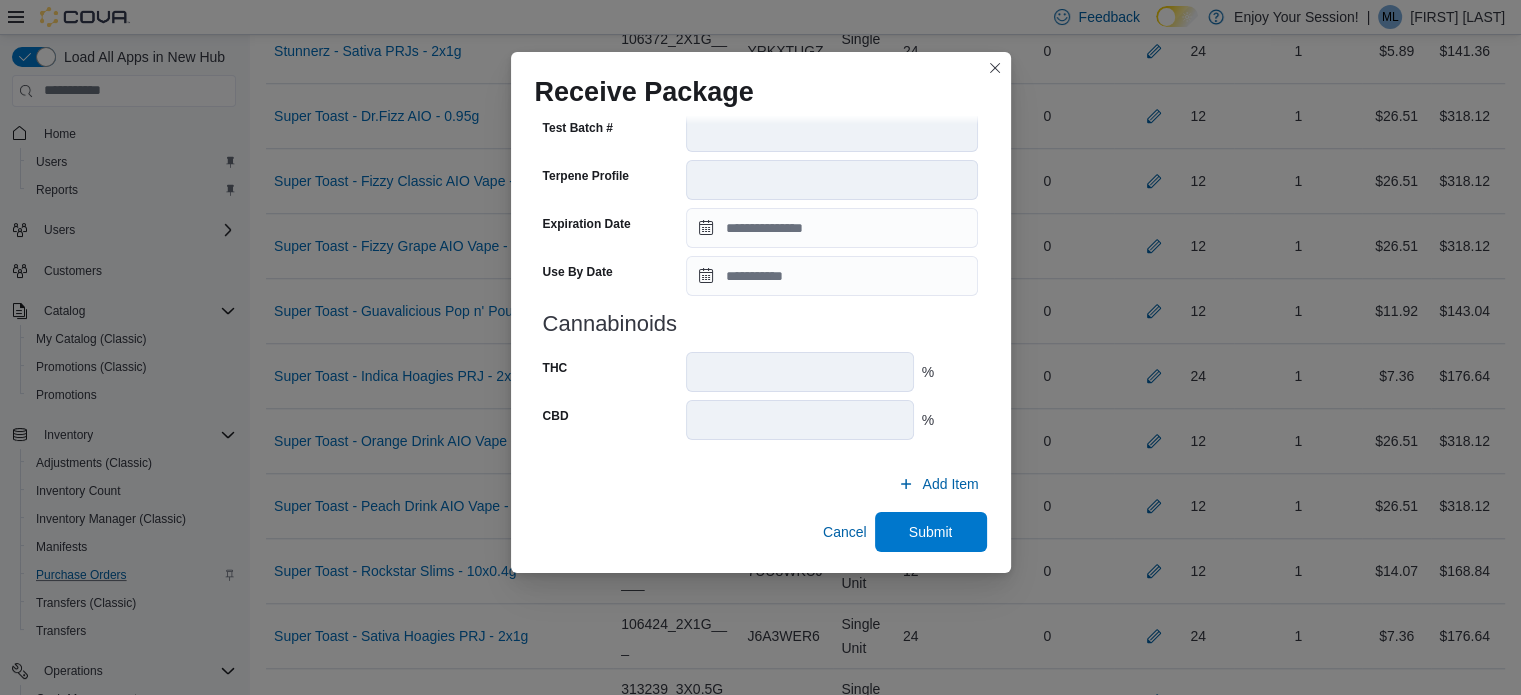 scroll, scrollTop: 706, scrollLeft: 0, axis: vertical 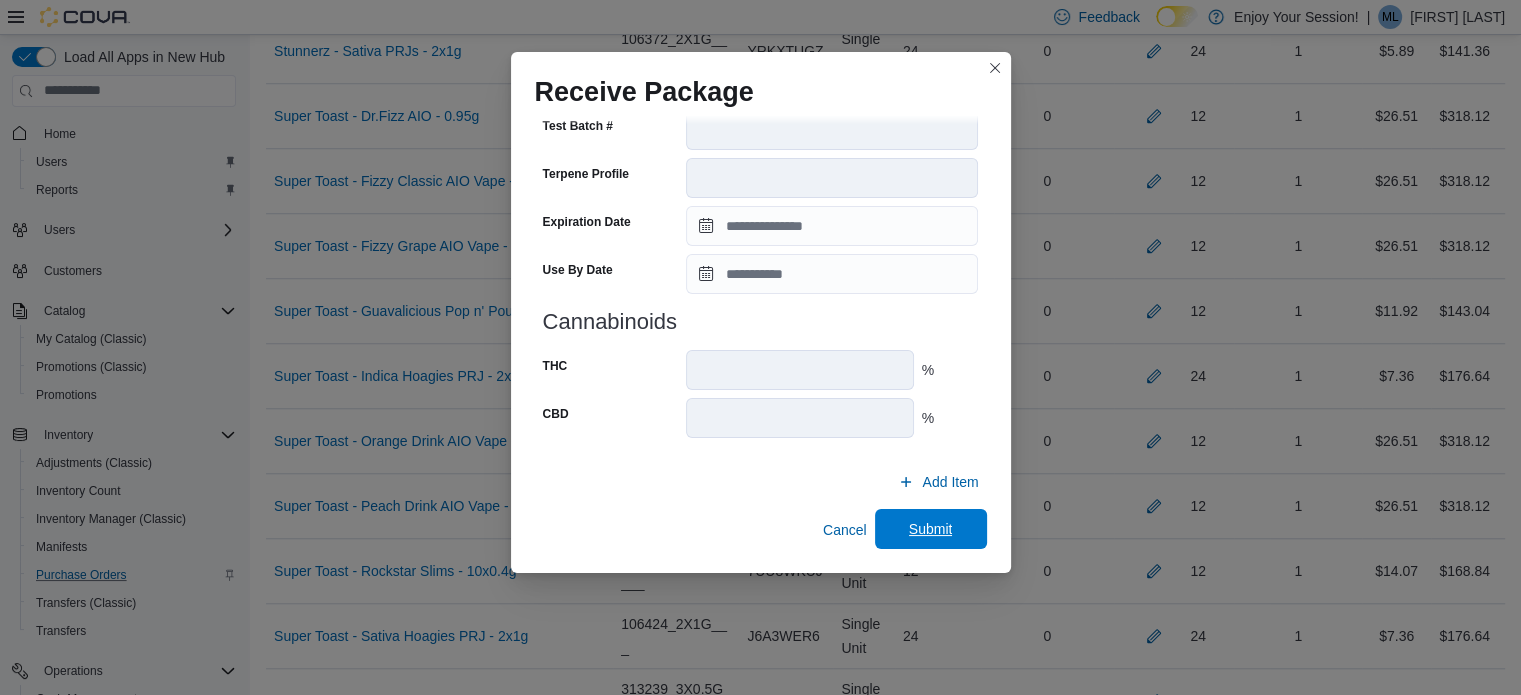 click on "Submit" at bounding box center [931, 529] 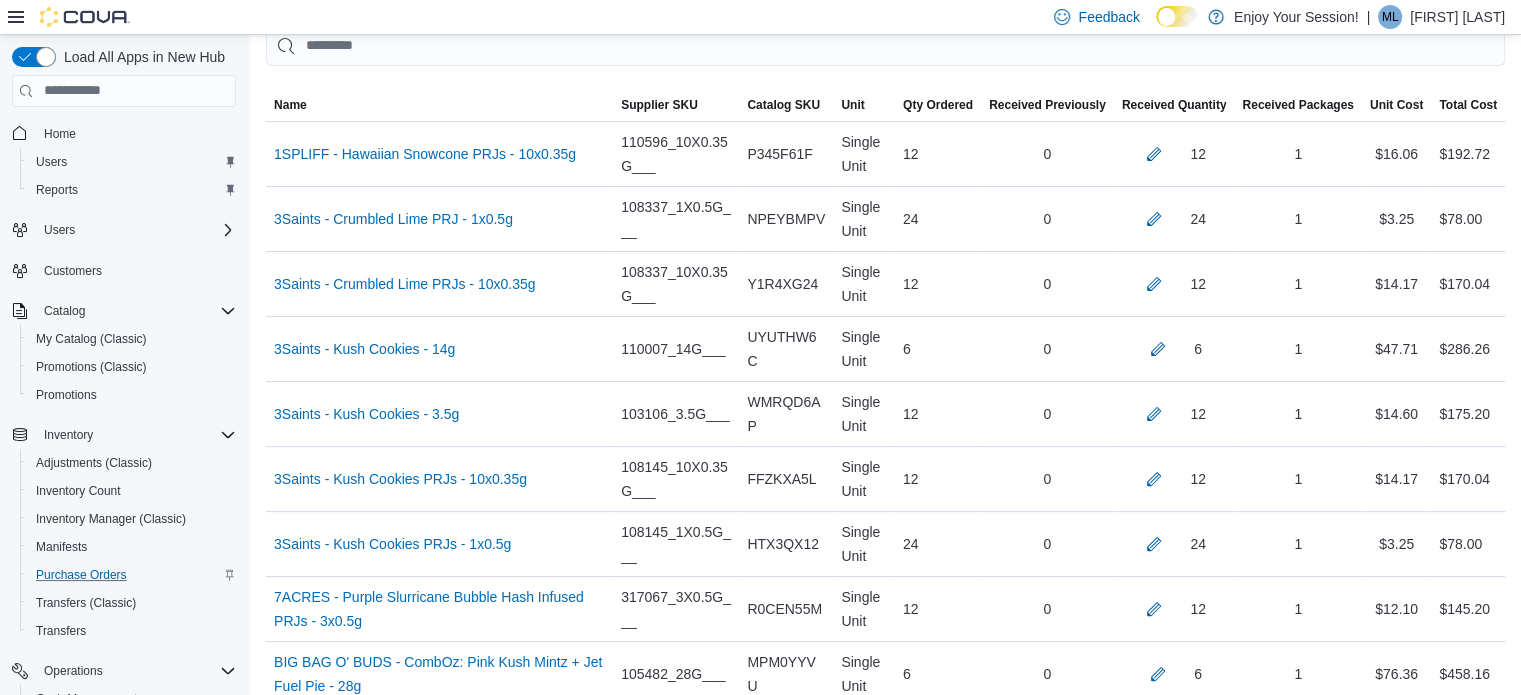 scroll, scrollTop: 10343, scrollLeft: 0, axis: vertical 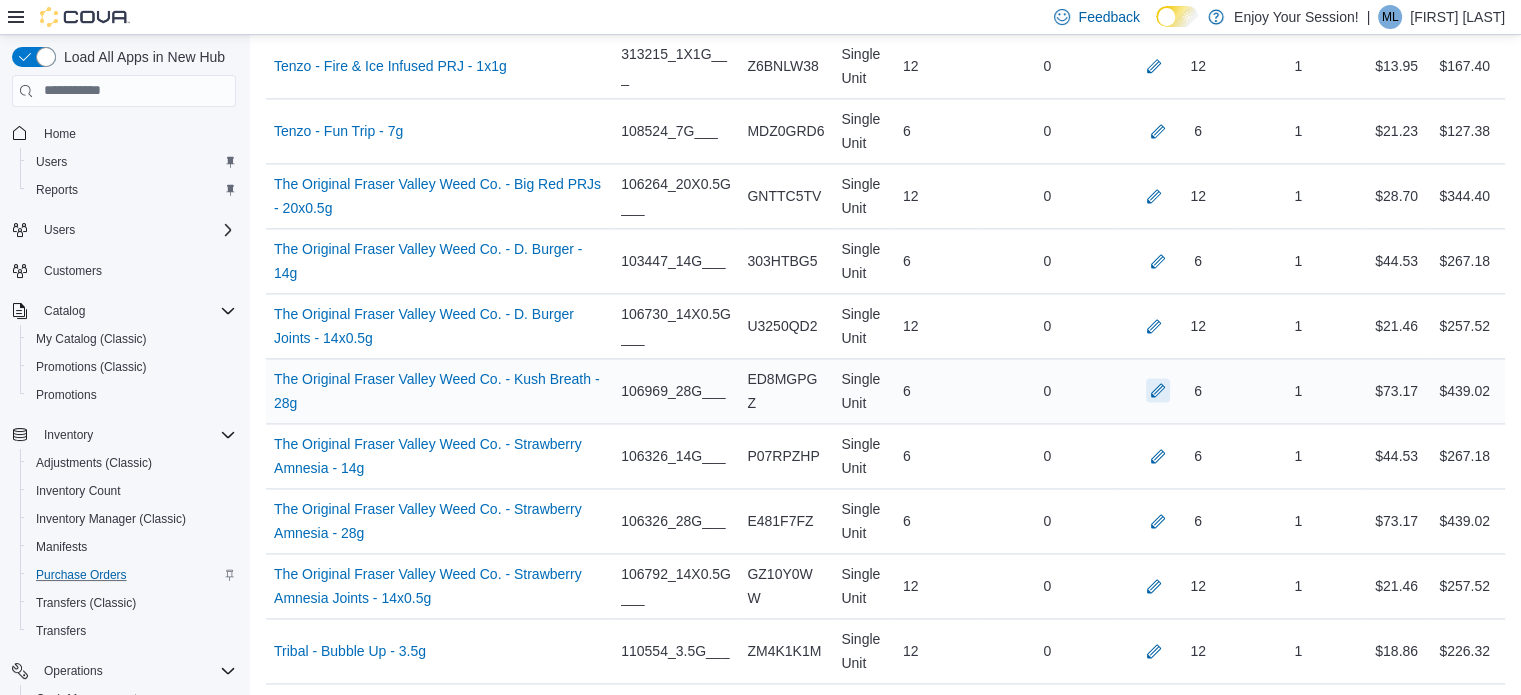 click at bounding box center [1158, 390] 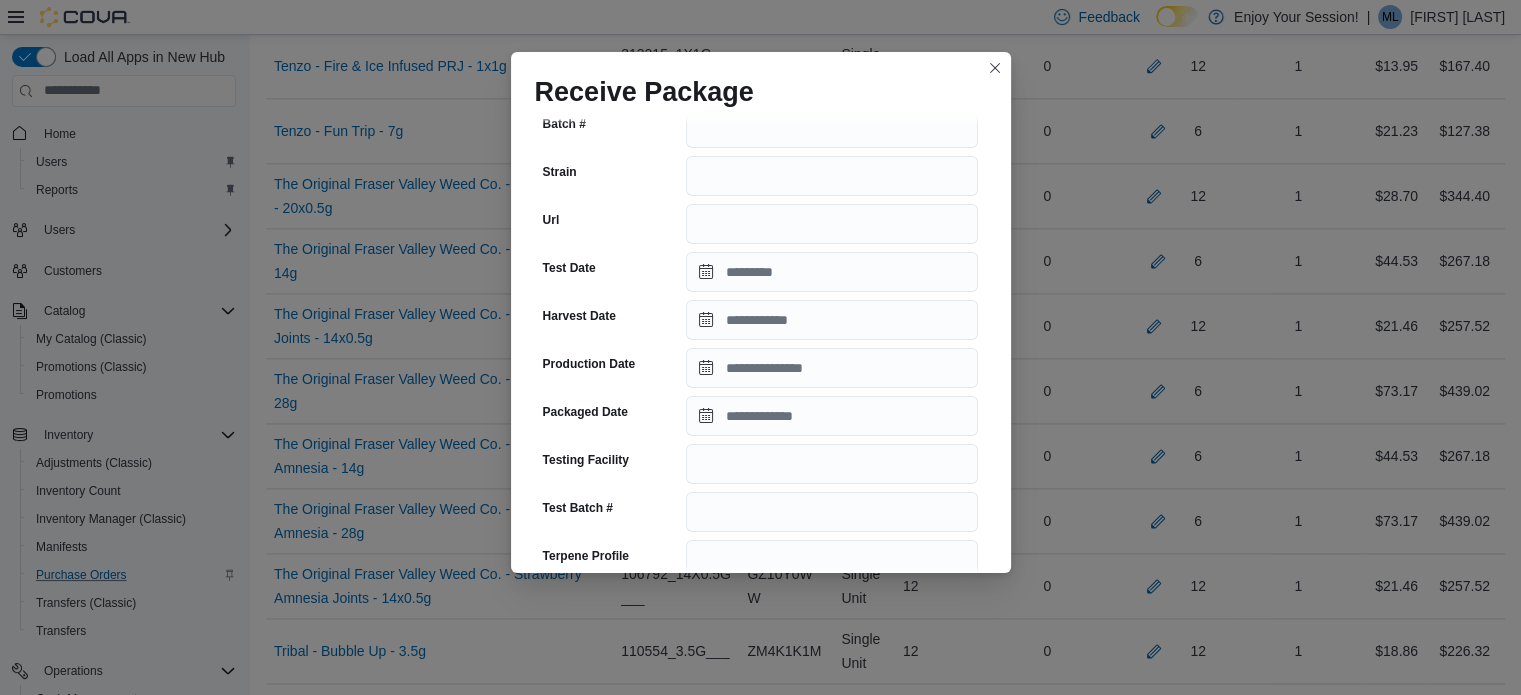 scroll, scrollTop: 320, scrollLeft: 0, axis: vertical 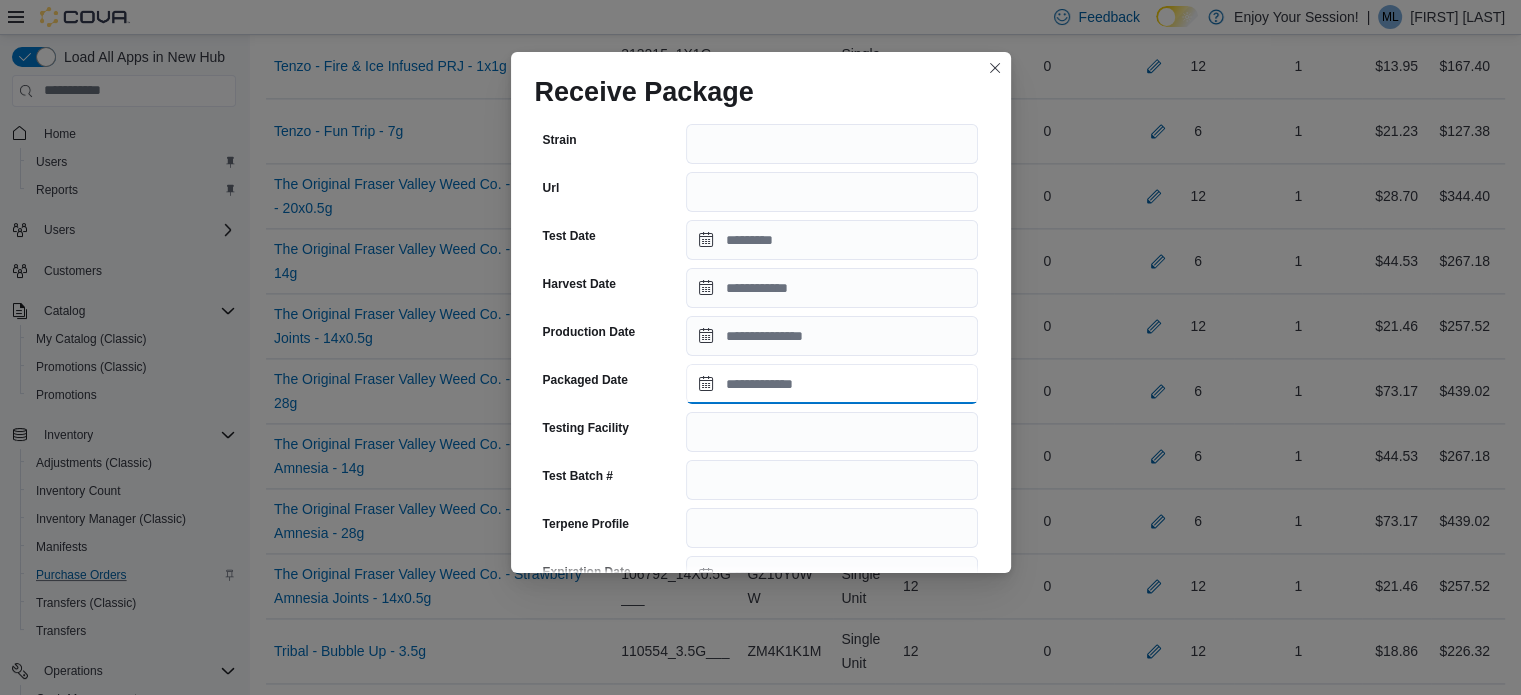 click on "Packaged Date" at bounding box center (832, 384) 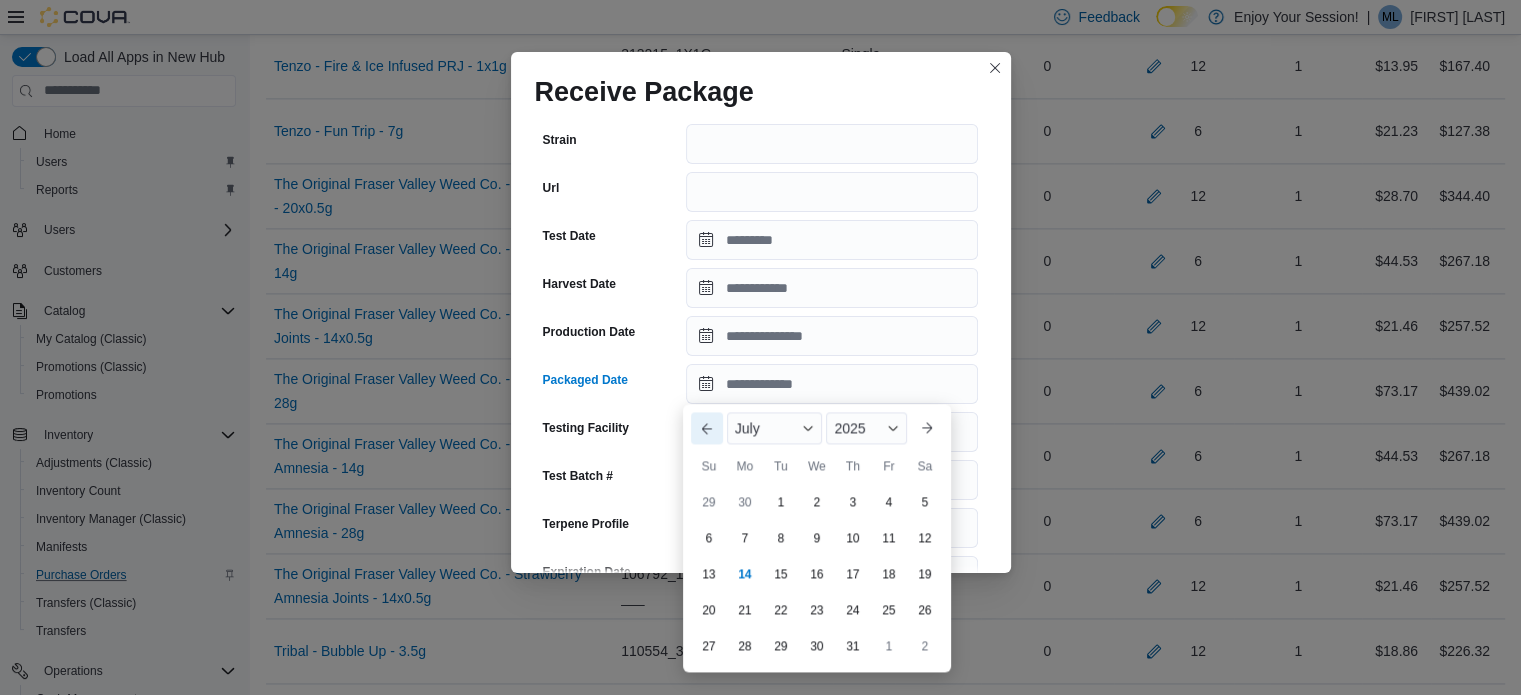 click on "Previous Month" at bounding box center [707, 428] 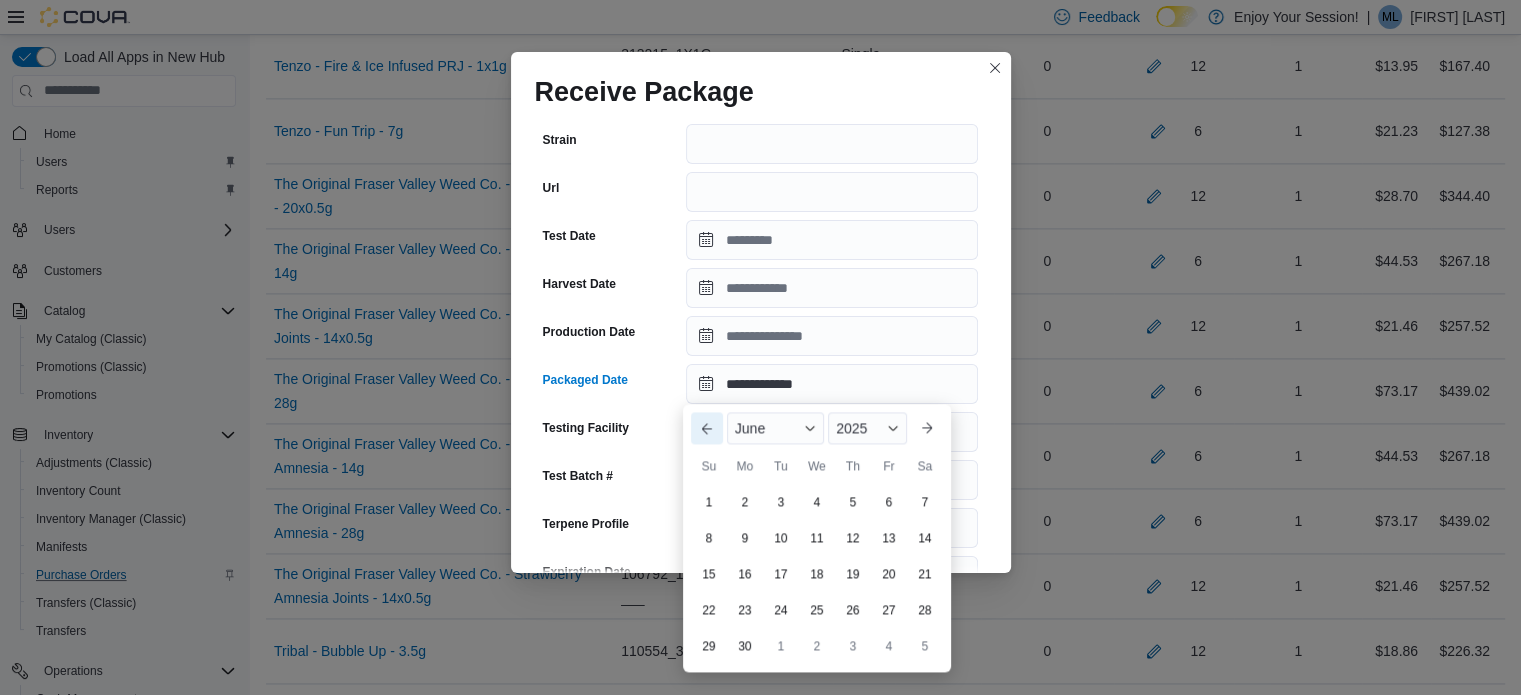 click on "Previous Month" at bounding box center (707, 428) 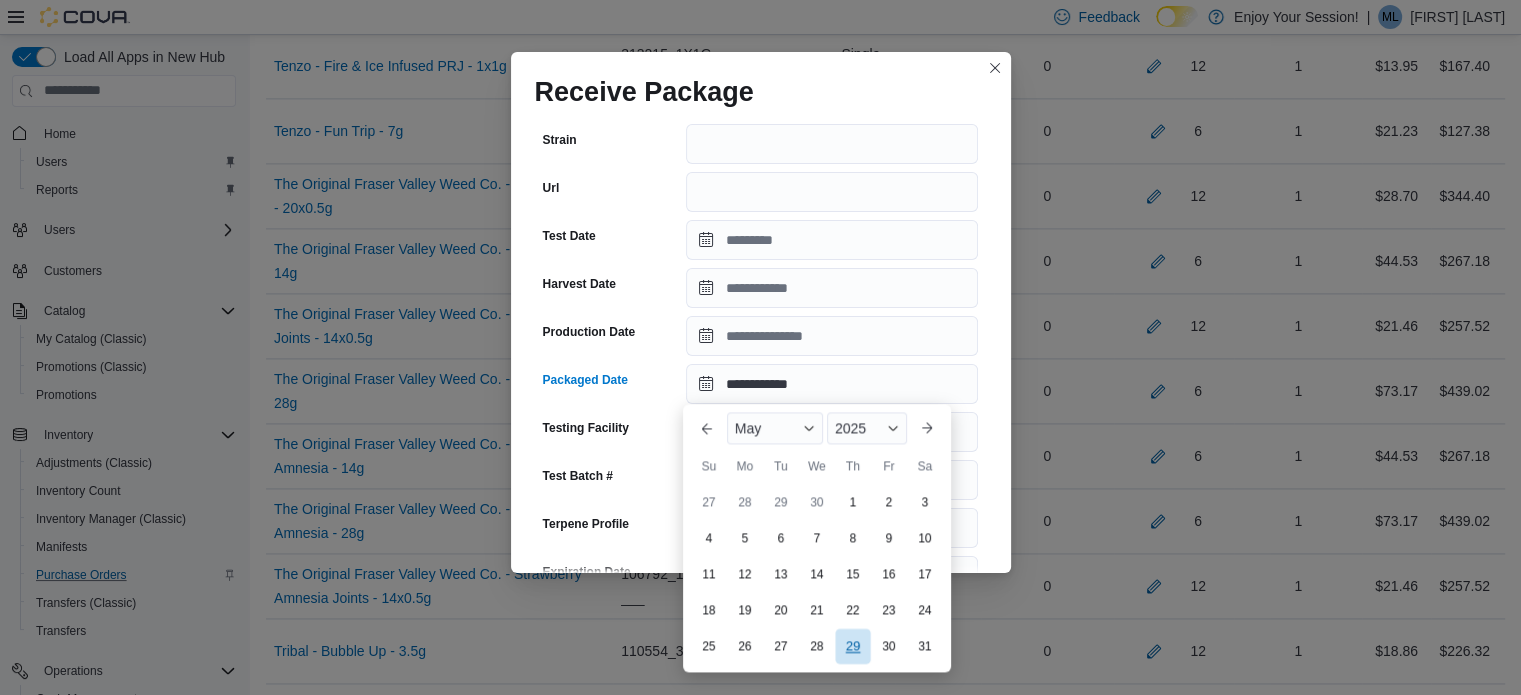 click on "29" at bounding box center (852, 645) 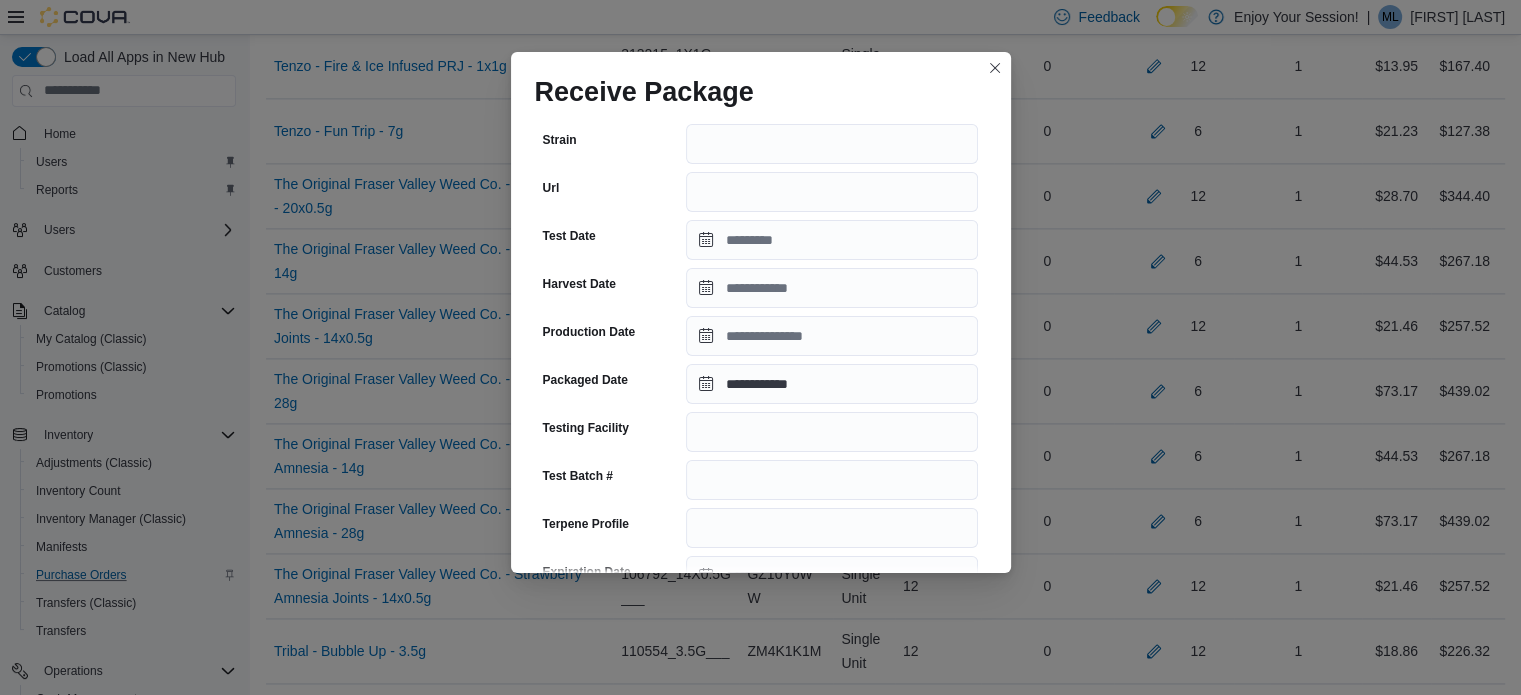 scroll, scrollTop: 726, scrollLeft: 0, axis: vertical 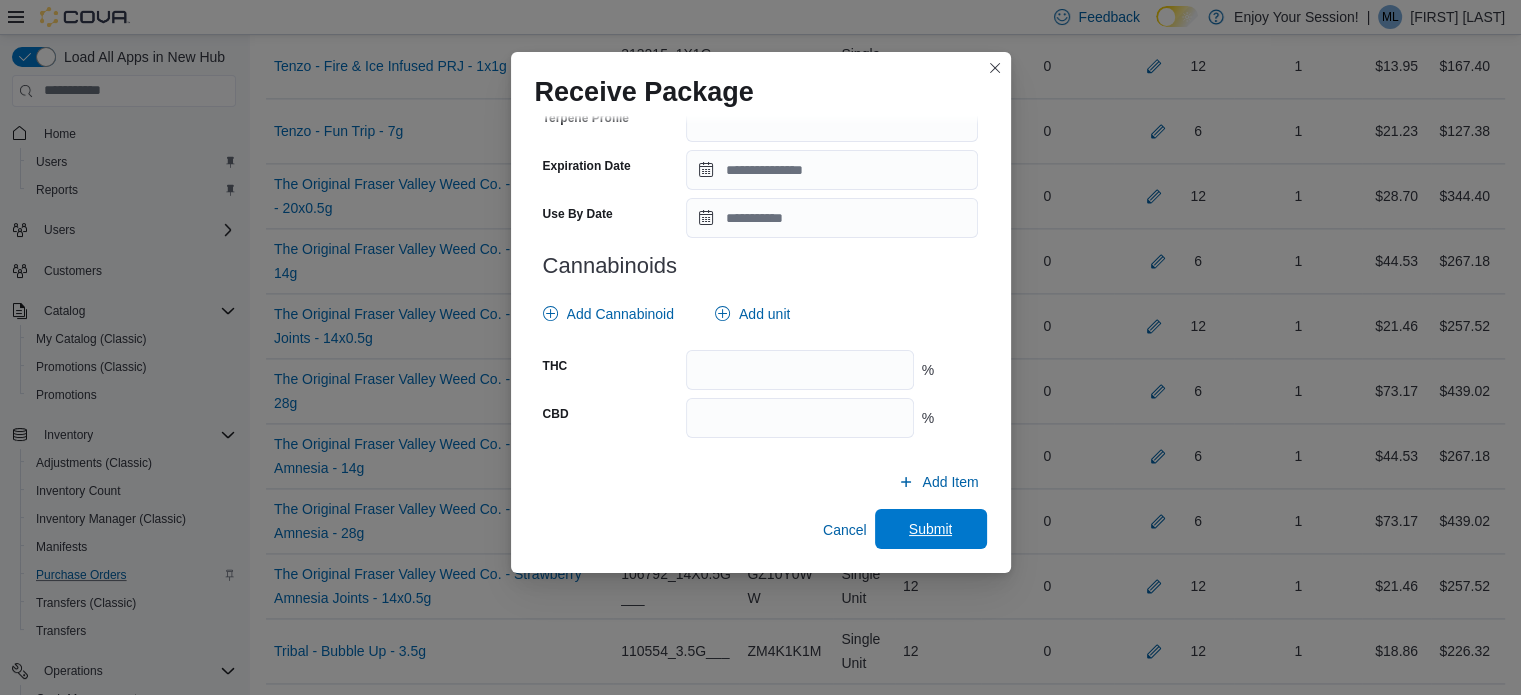 click on "Submit" at bounding box center [931, 529] 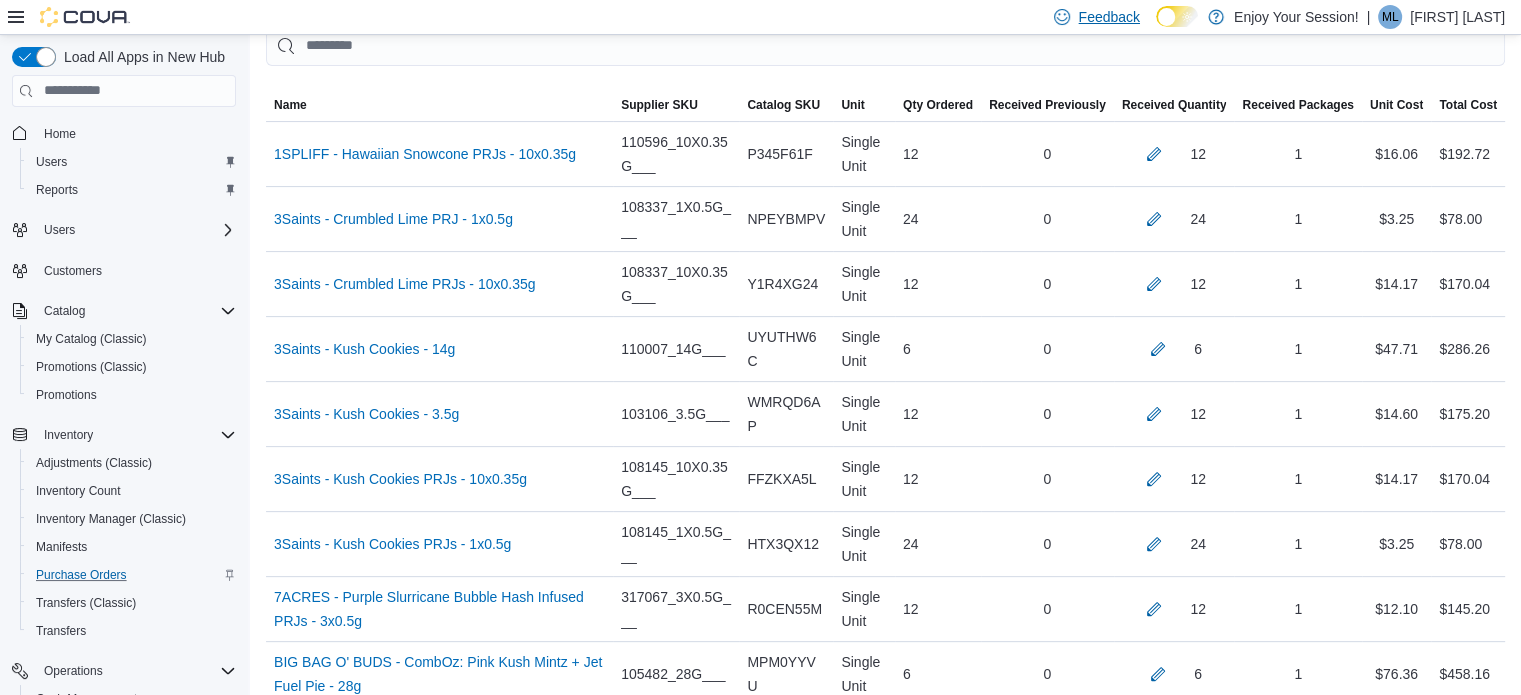 scroll, scrollTop: 9188, scrollLeft: 0, axis: vertical 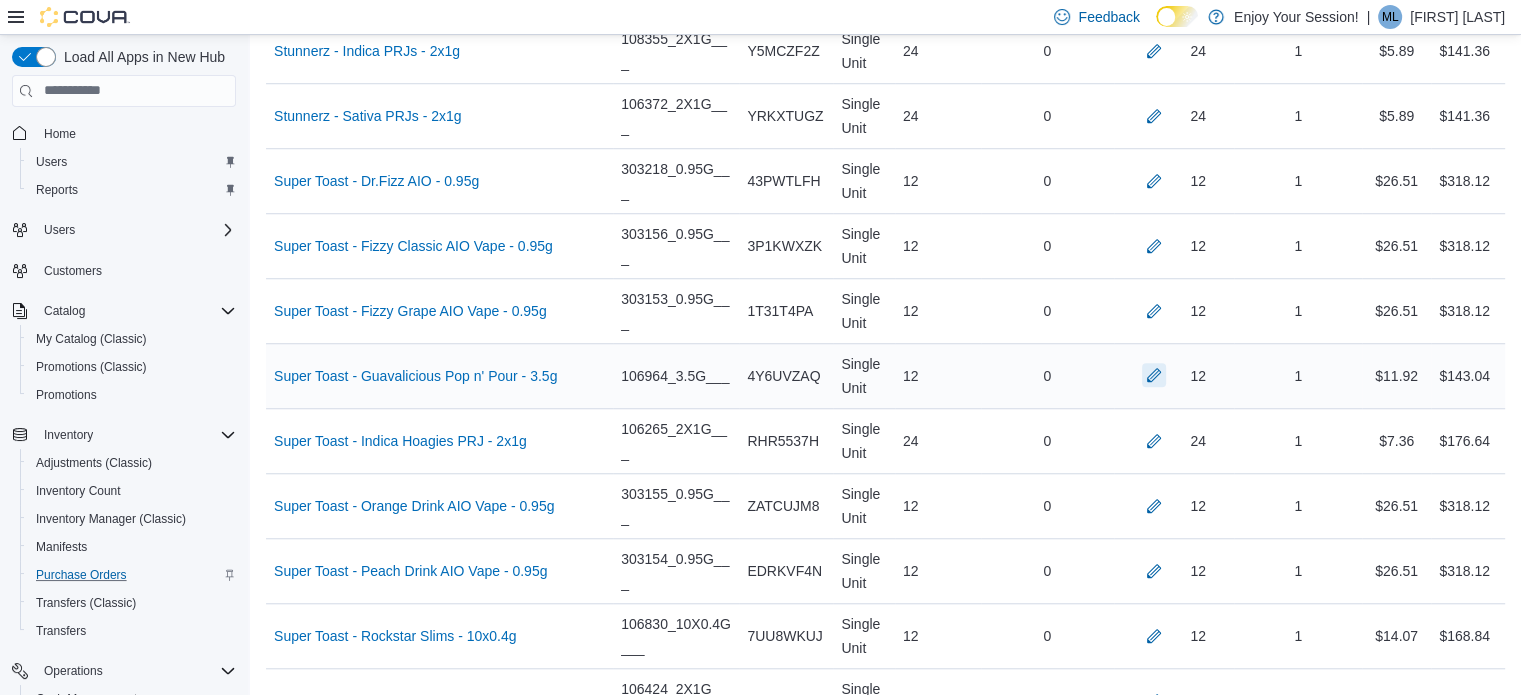 click at bounding box center (1154, 375) 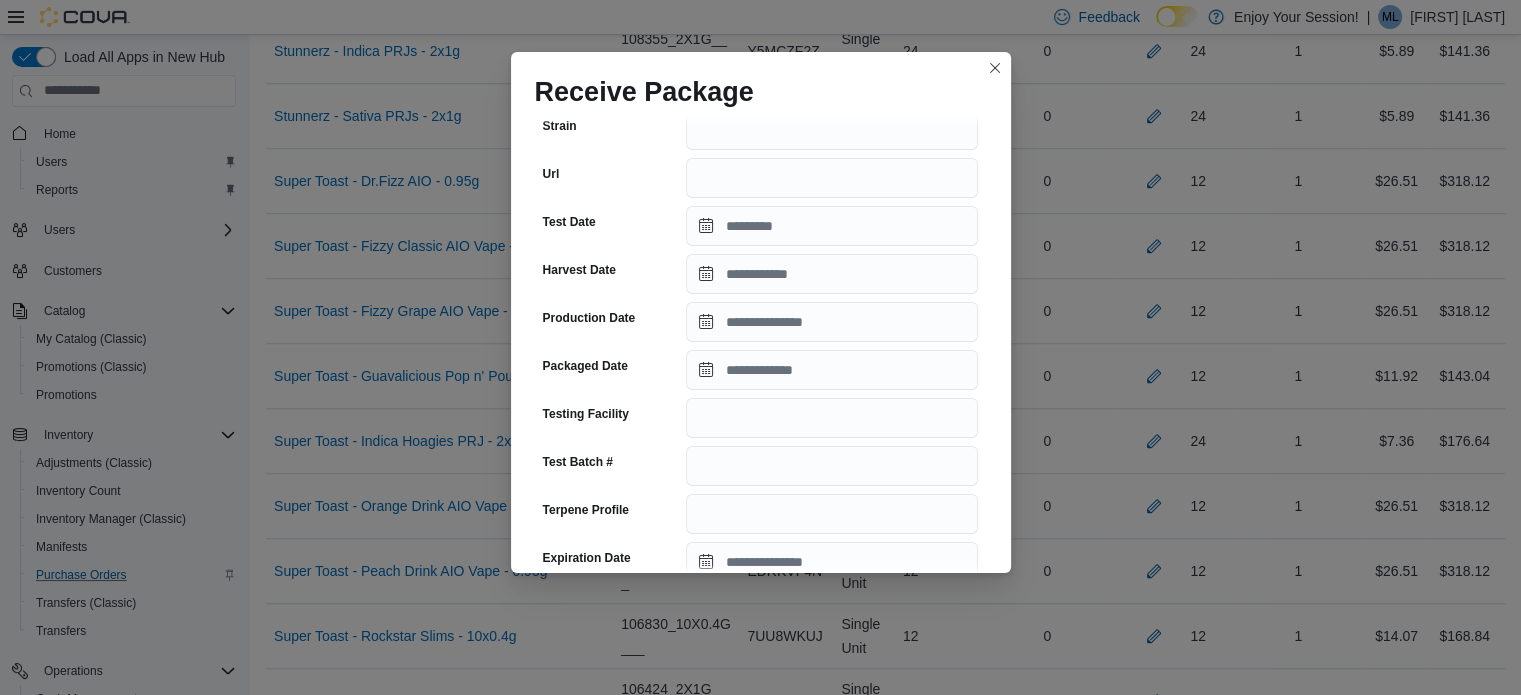 scroll, scrollTop: 335, scrollLeft: 0, axis: vertical 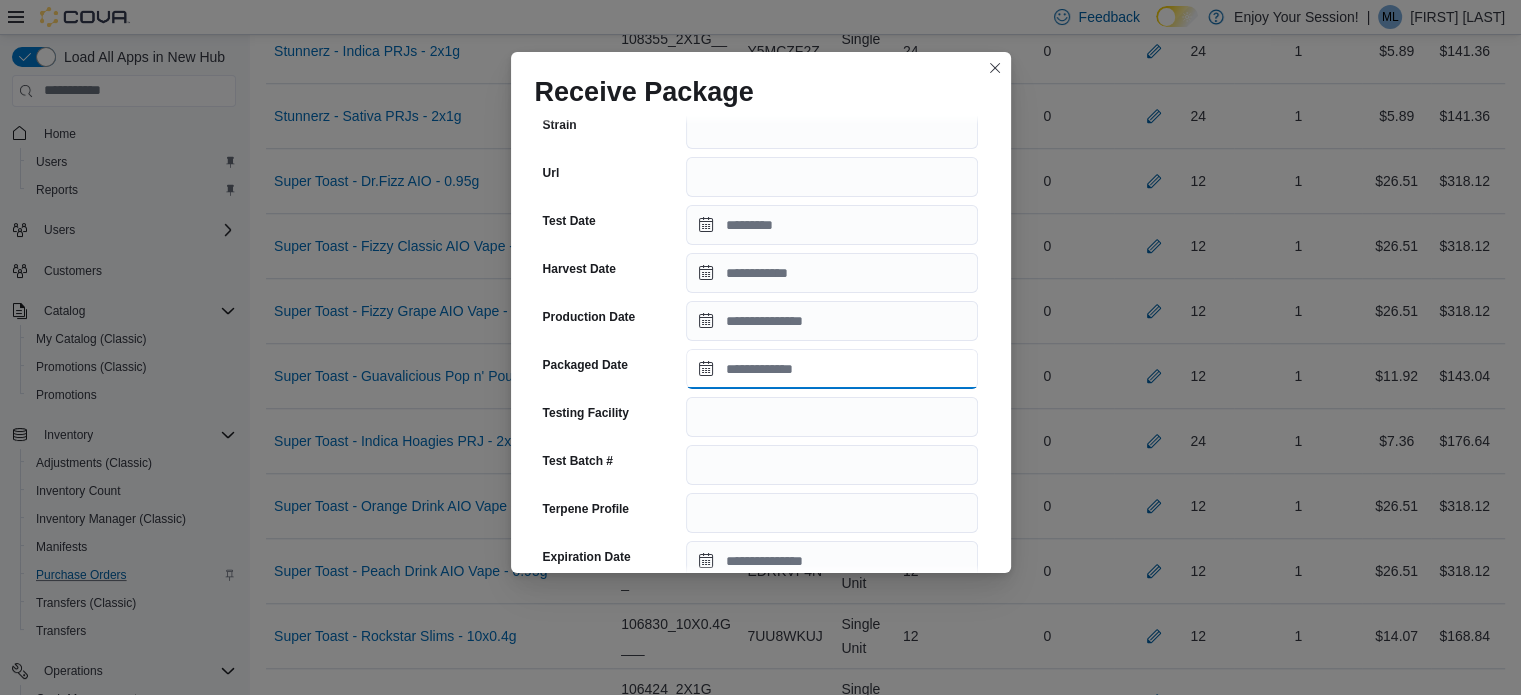 click on "Packaged Date" at bounding box center (832, 369) 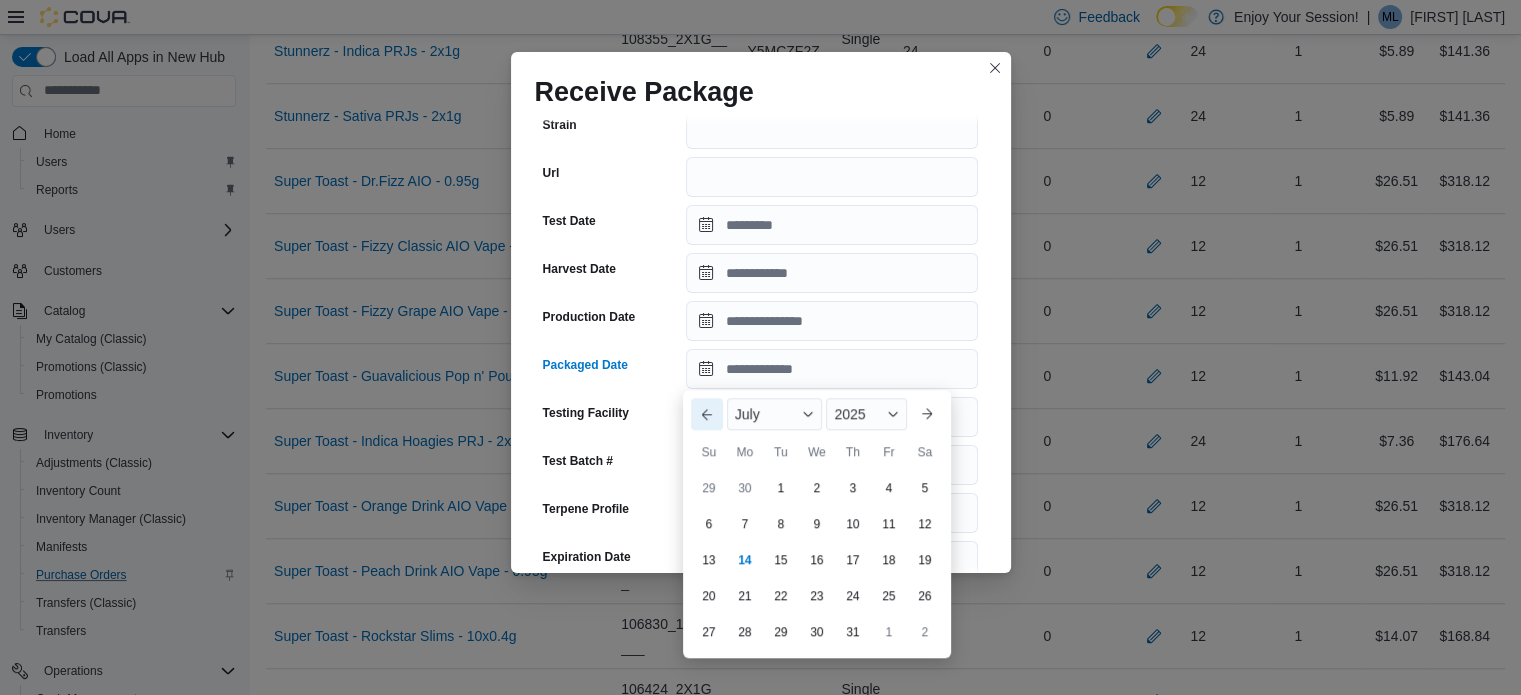 click on "Previous Month" at bounding box center [707, 414] 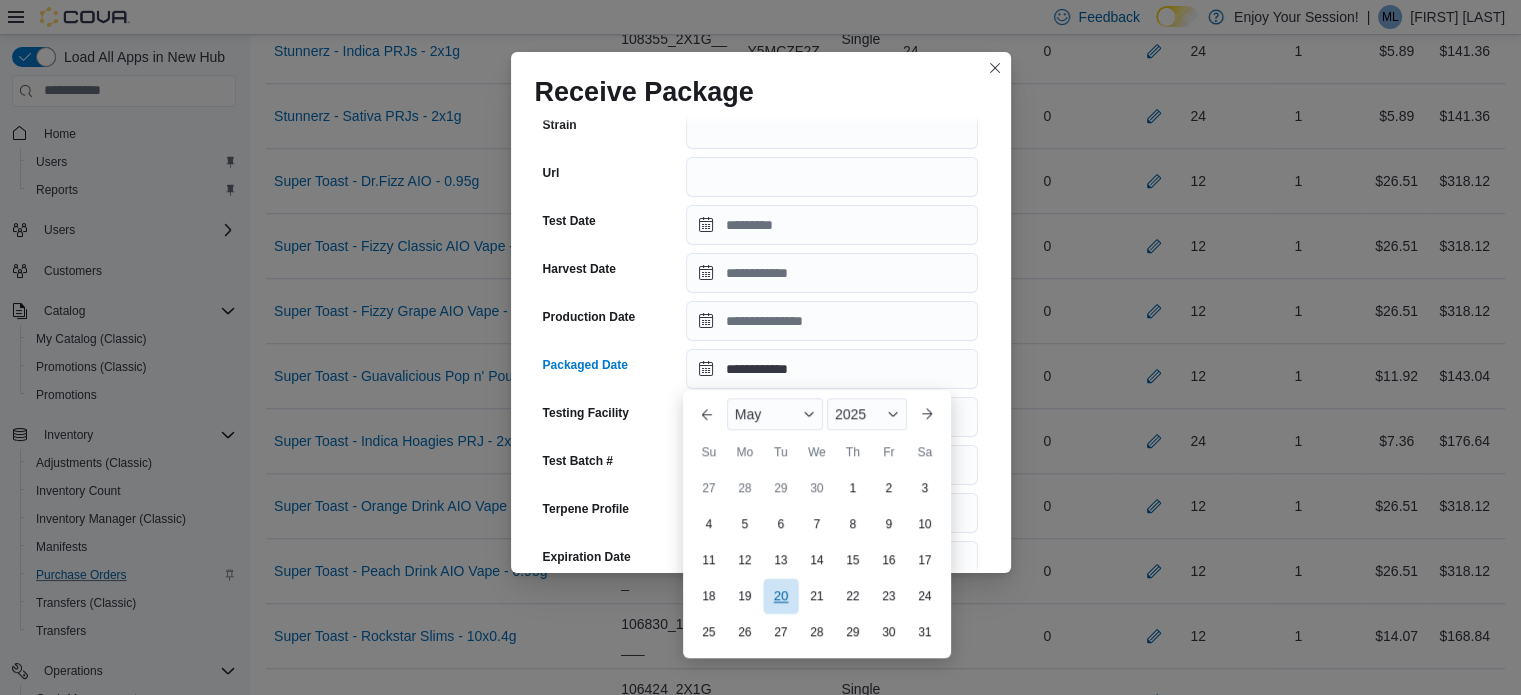 click on "20" at bounding box center (780, 595) 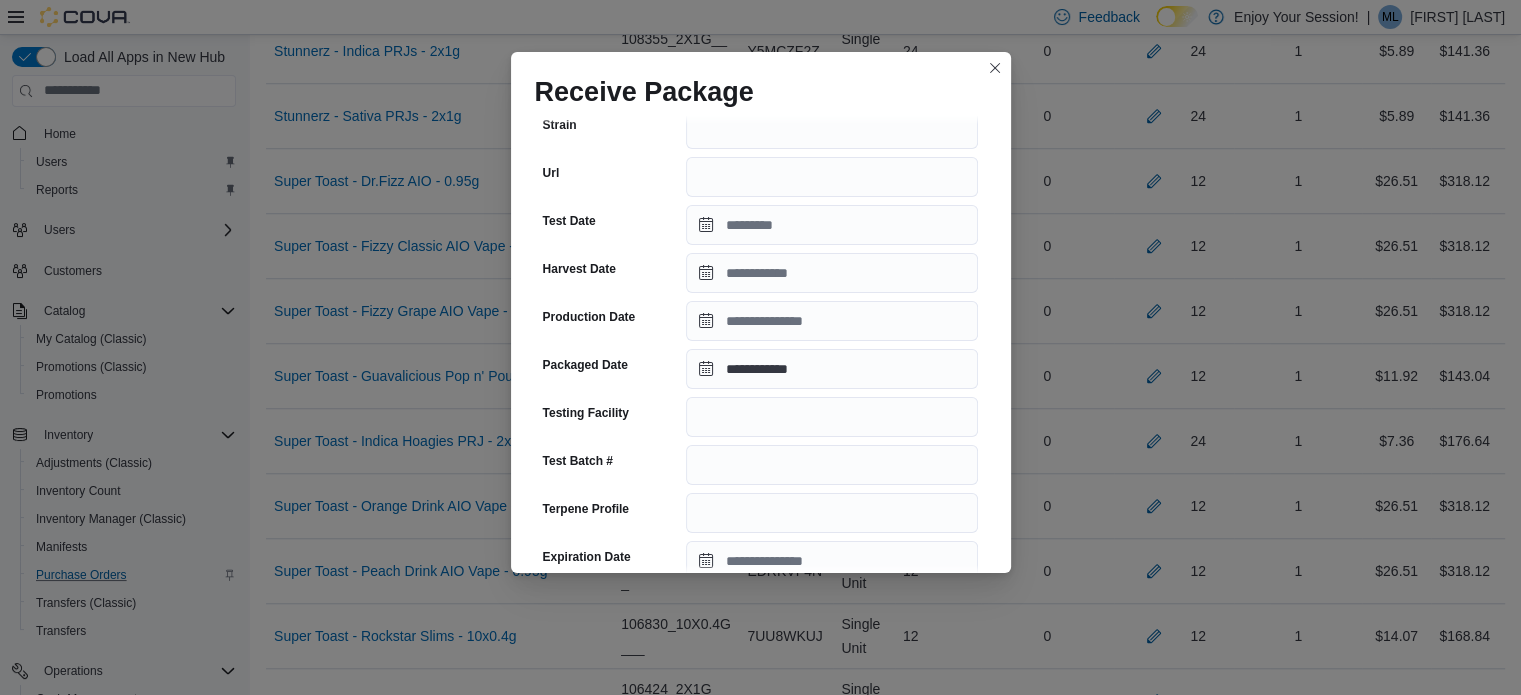 scroll, scrollTop: 726, scrollLeft: 0, axis: vertical 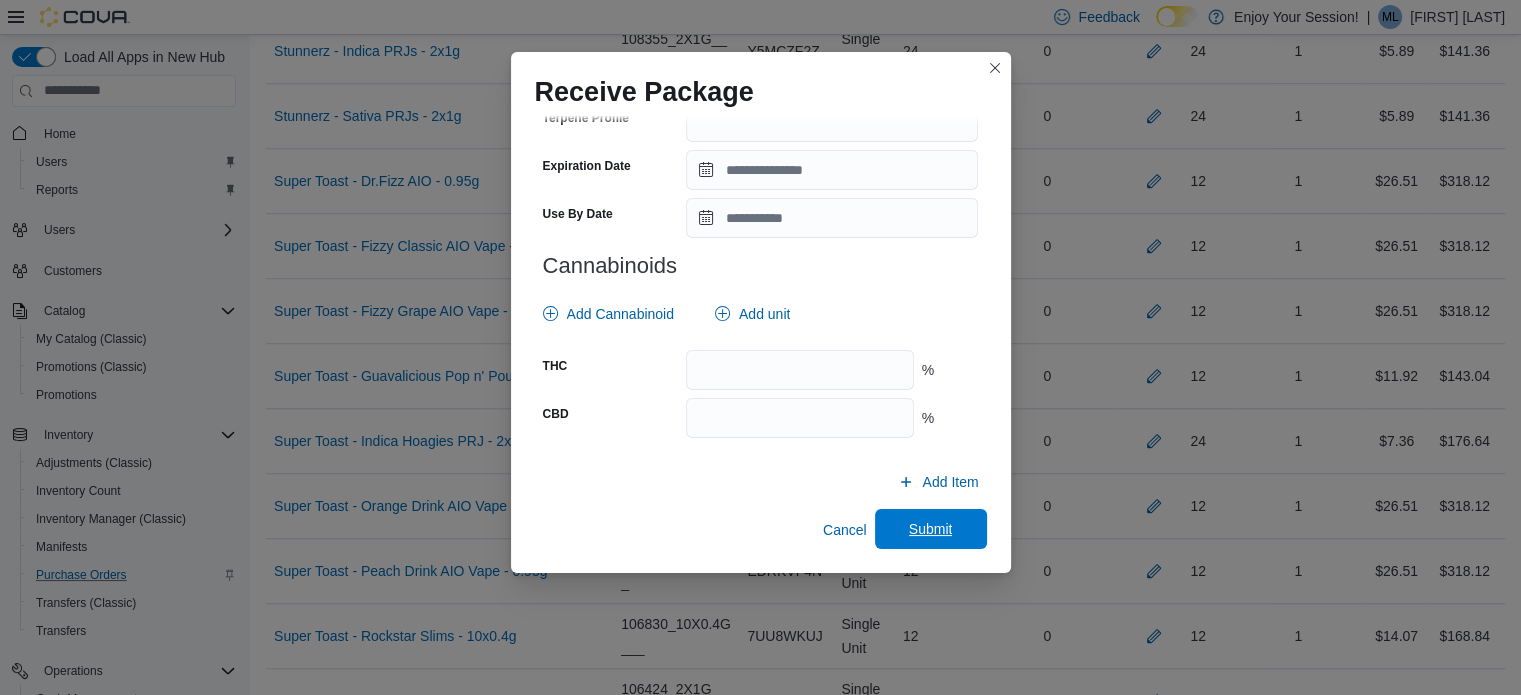 click on "Submit" at bounding box center (931, 529) 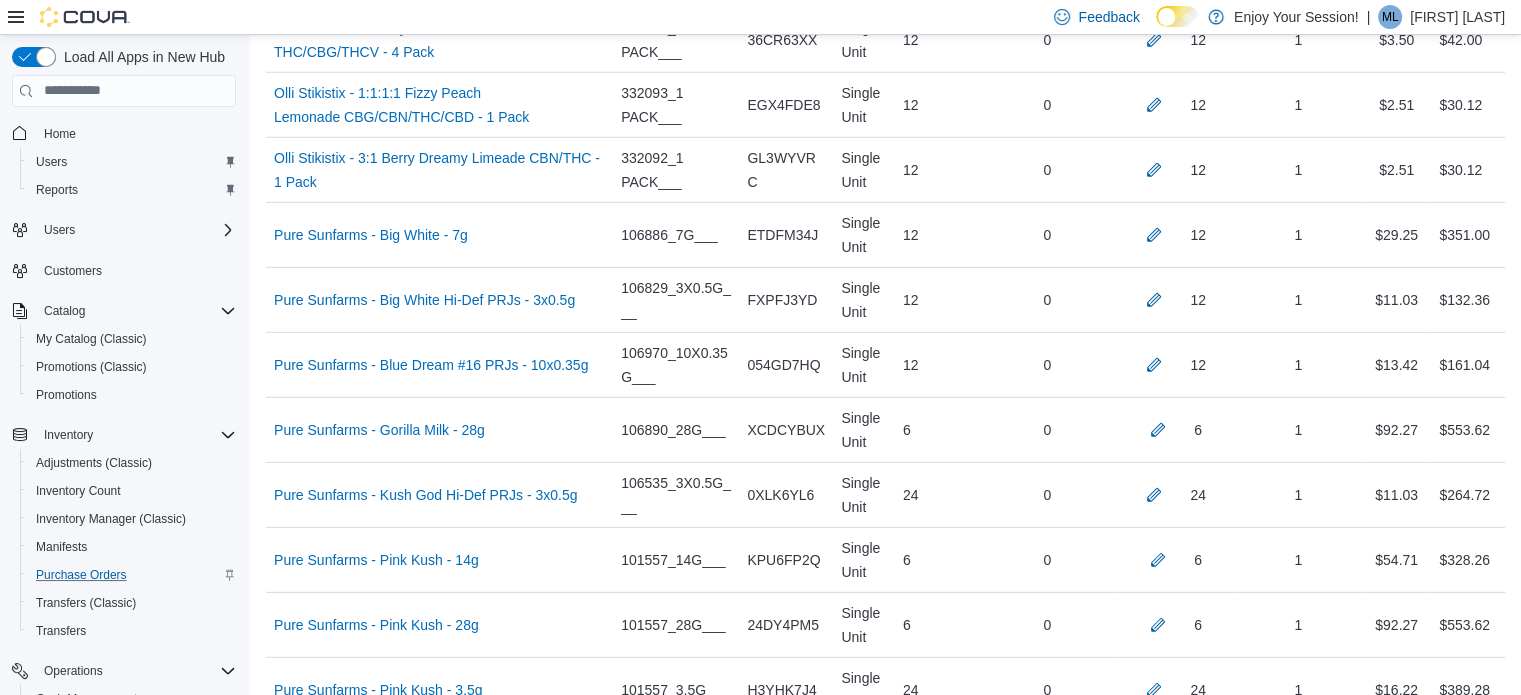 scroll, scrollTop: 8994, scrollLeft: 0, axis: vertical 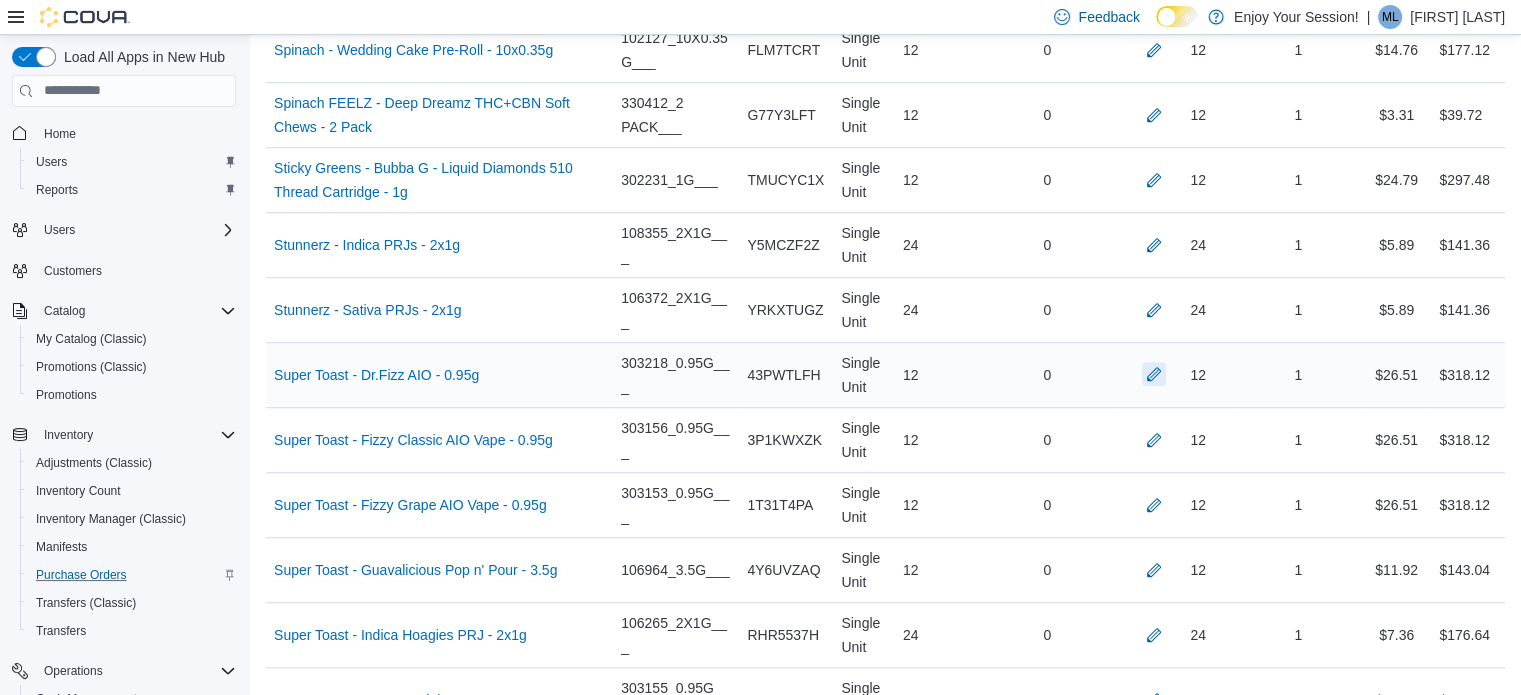 click at bounding box center [1154, 374] 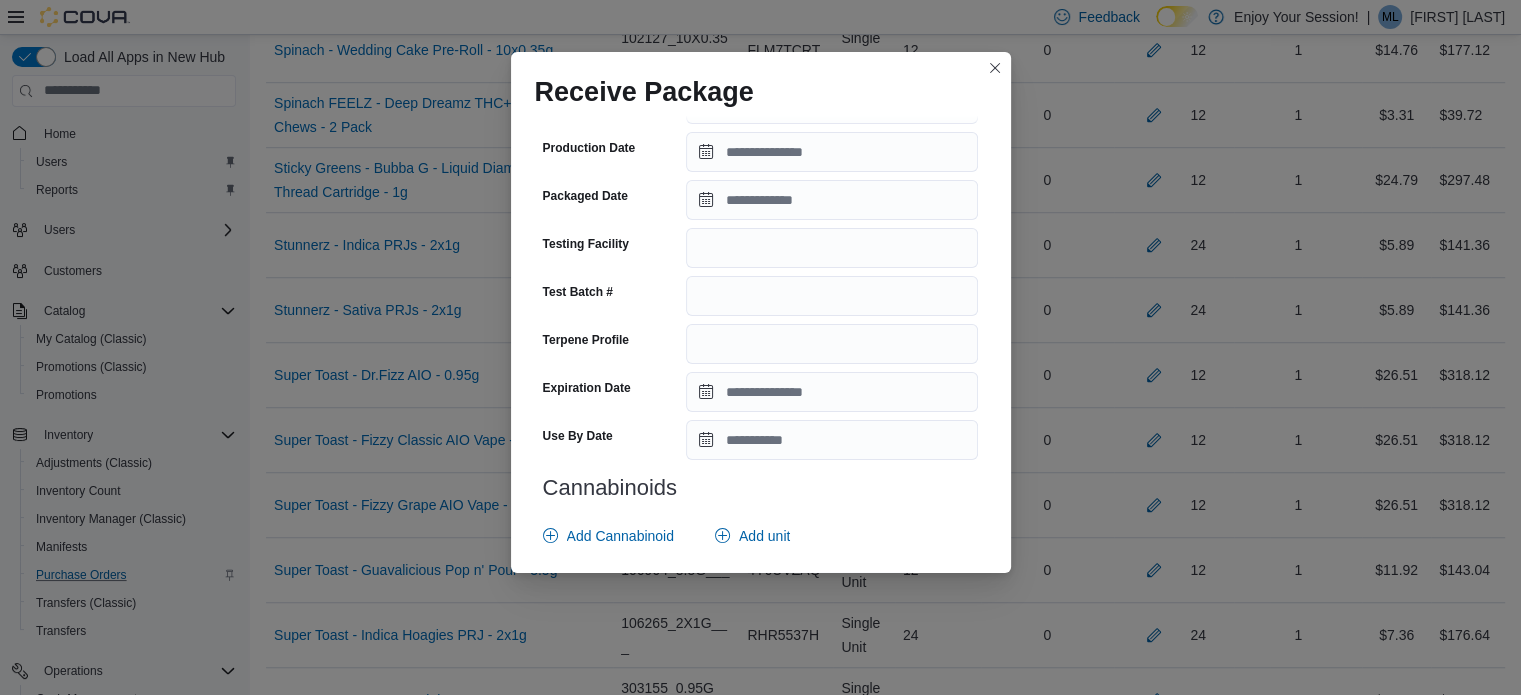 scroll, scrollTop: 506, scrollLeft: 0, axis: vertical 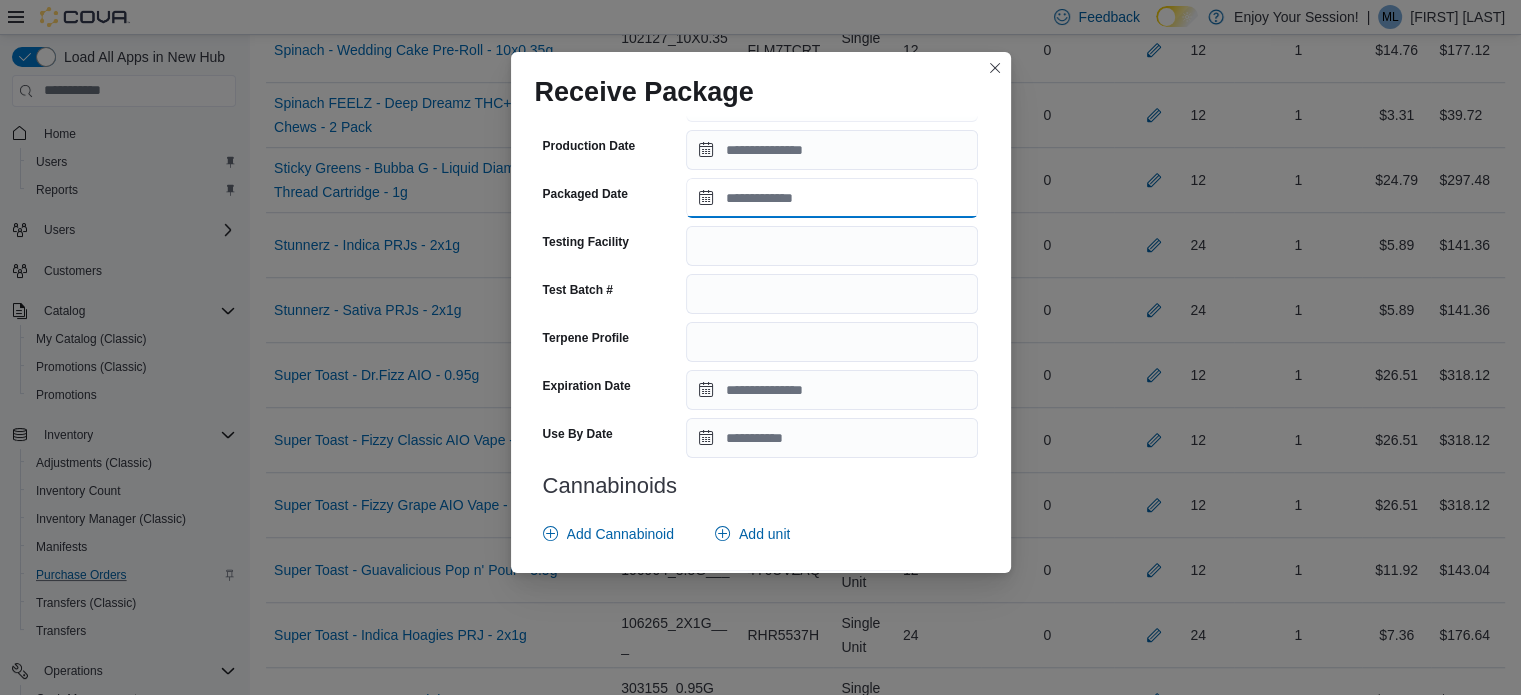 click on "Packaged Date" at bounding box center [832, 198] 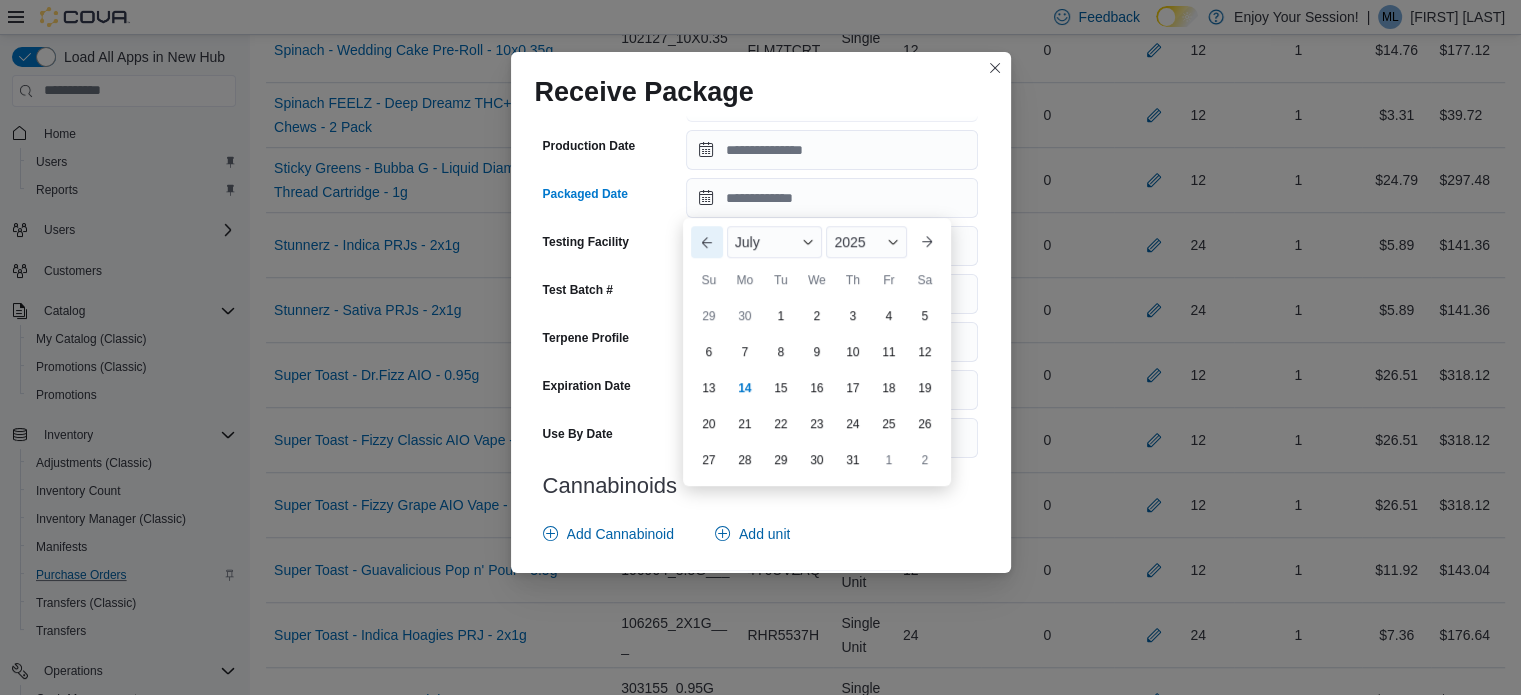 click on "Previous Month" at bounding box center (707, 242) 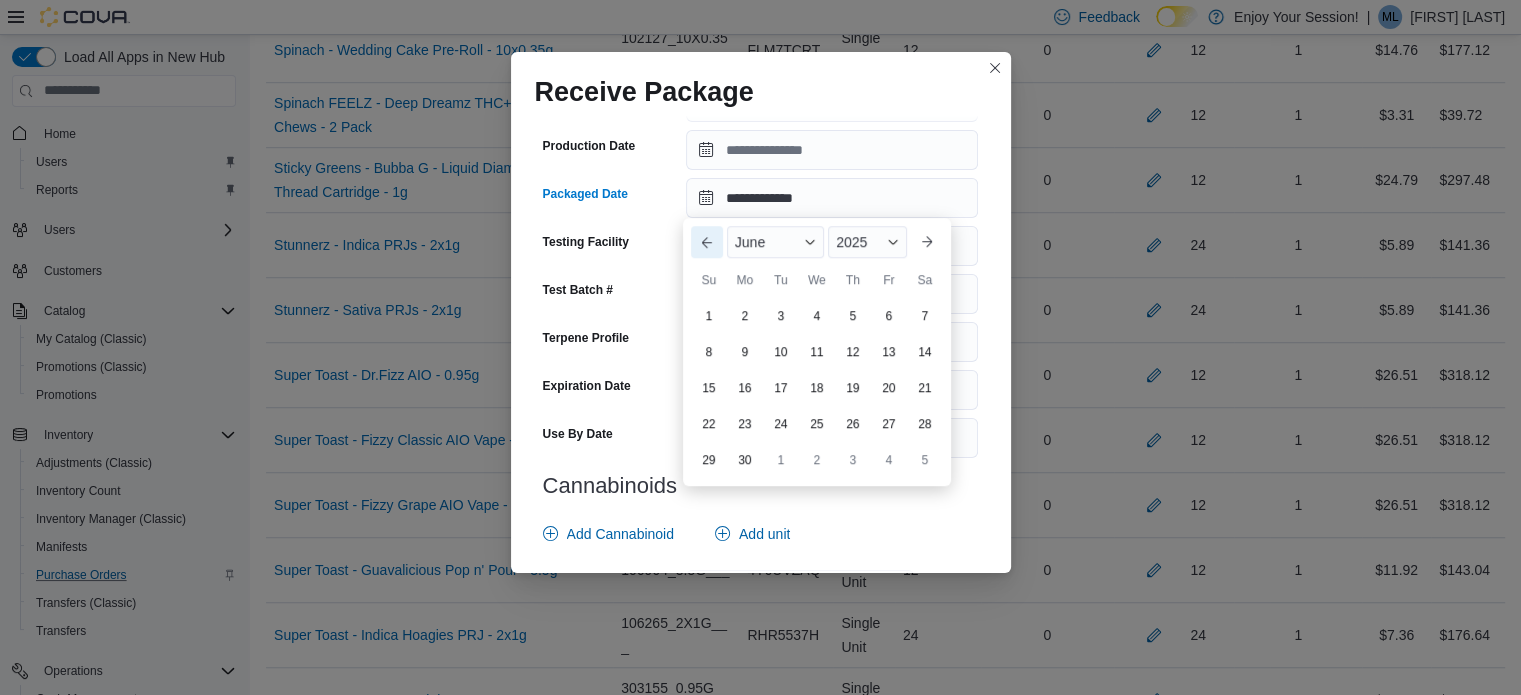 click on "Previous Month" at bounding box center [707, 242] 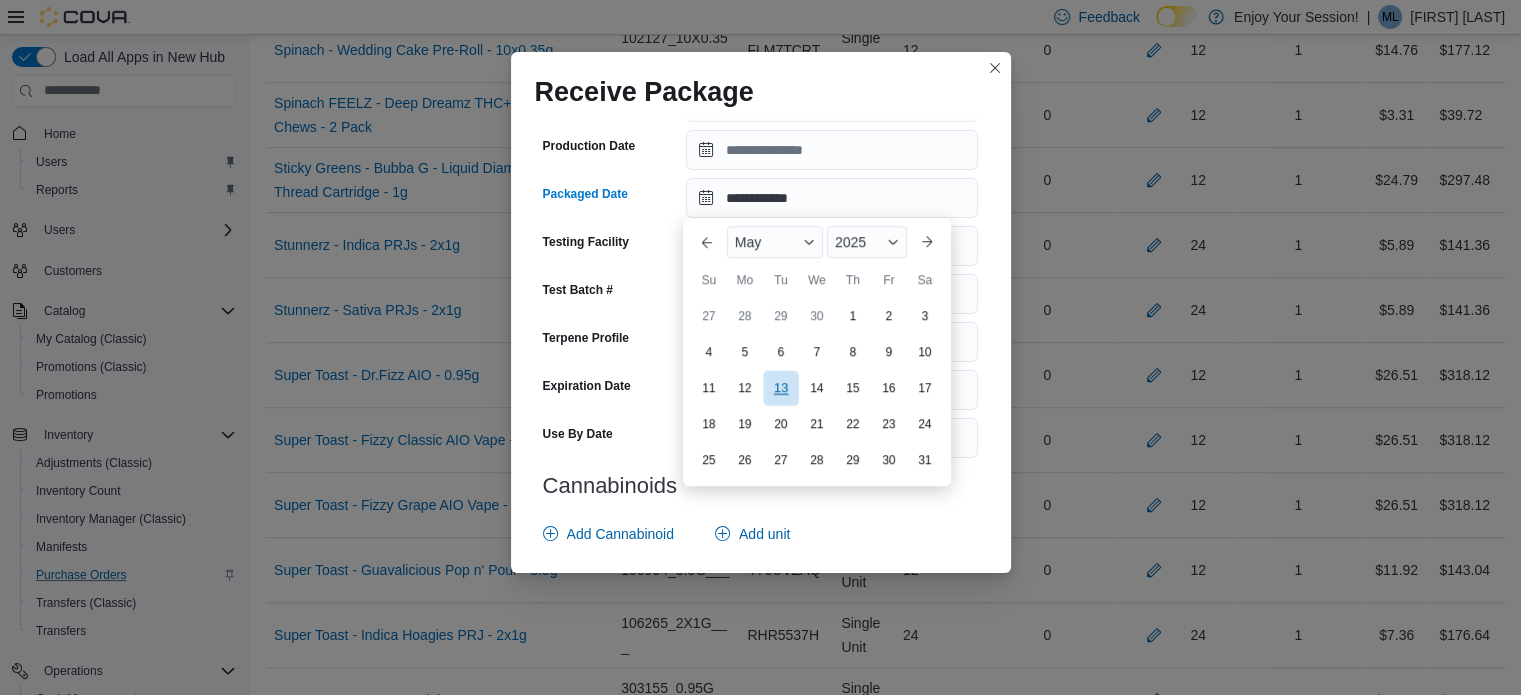 click on "13" at bounding box center (780, 388) 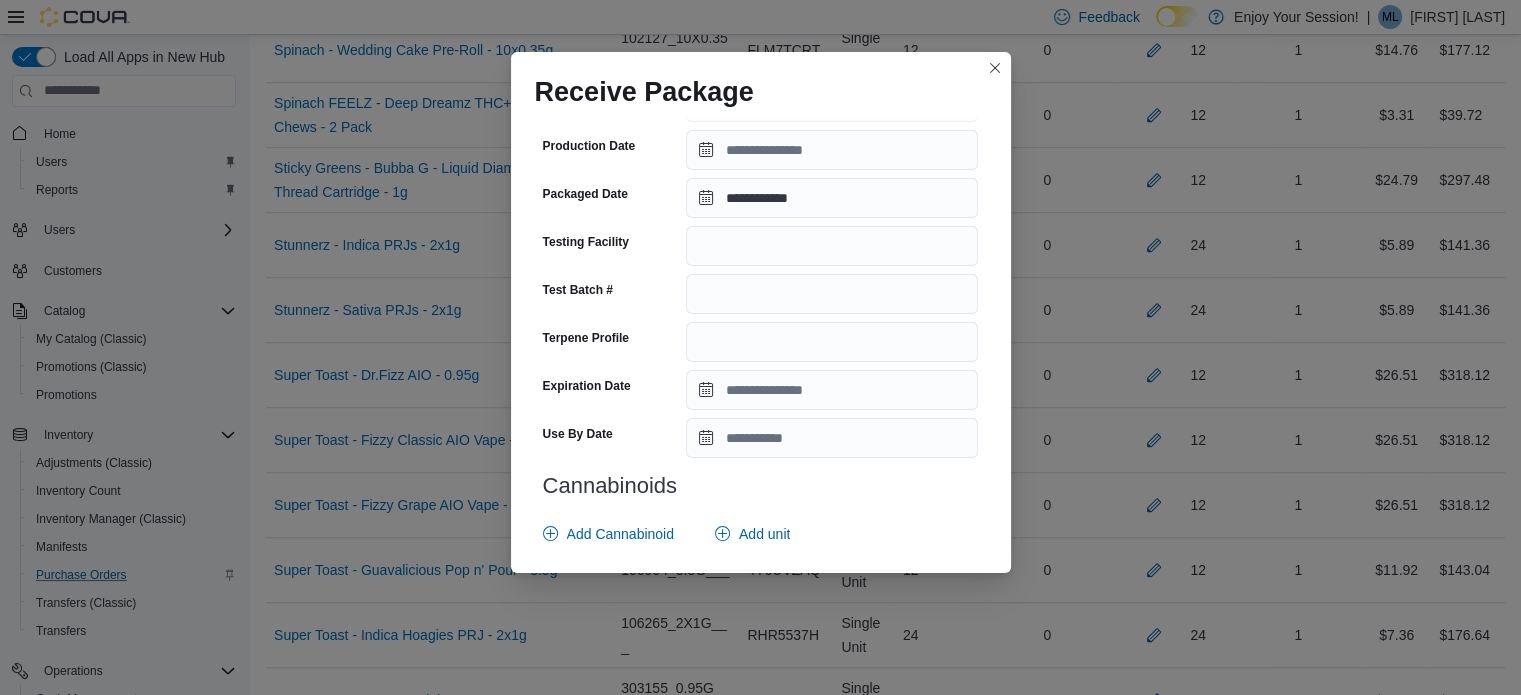 scroll, scrollTop: 726, scrollLeft: 0, axis: vertical 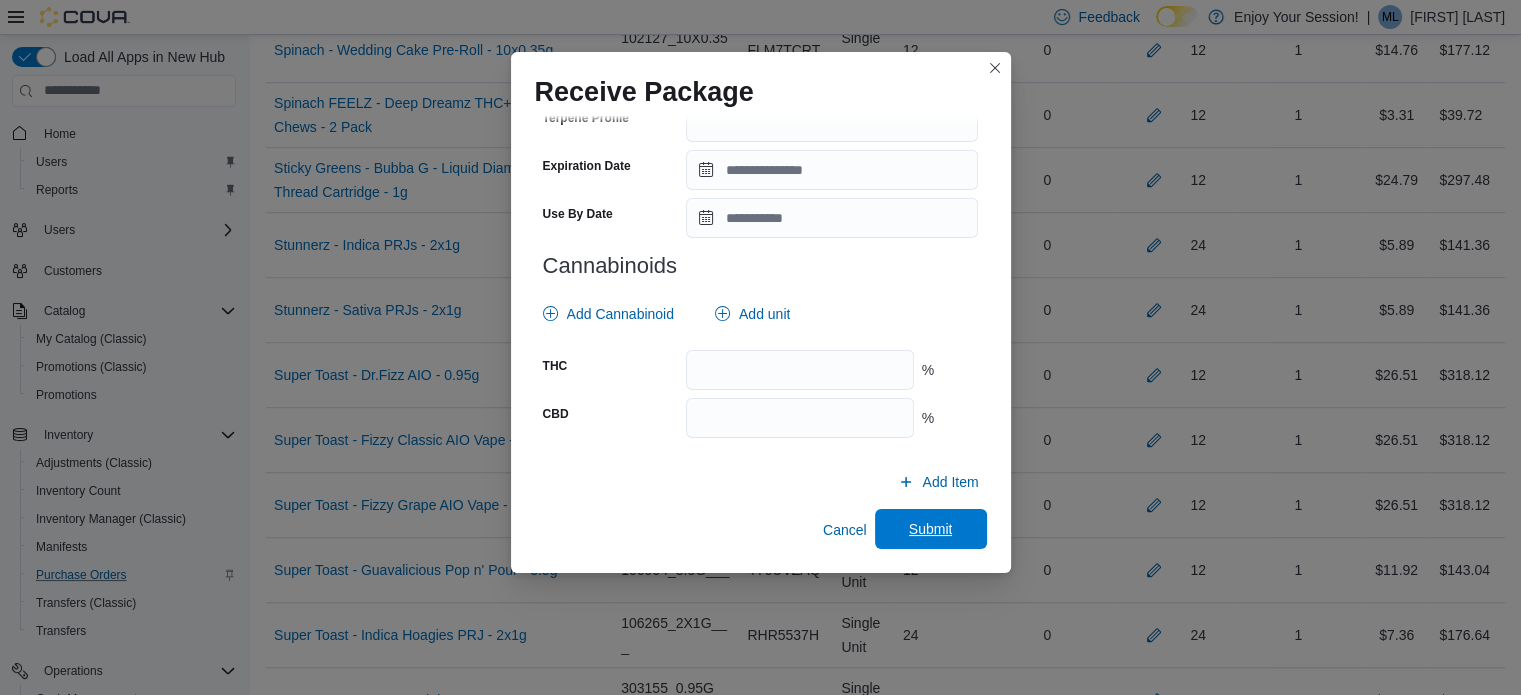 click on "Submit" at bounding box center [931, 529] 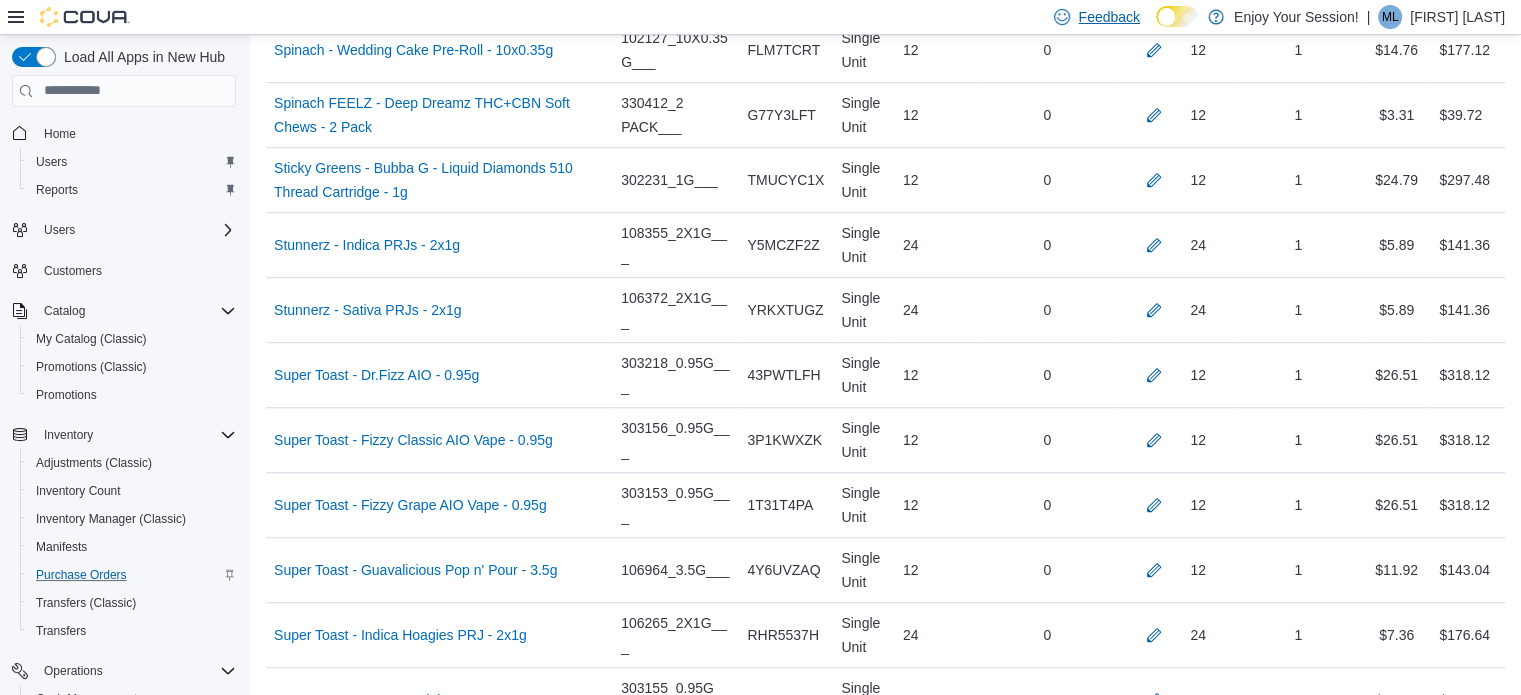 scroll, scrollTop: 6208, scrollLeft: 0, axis: vertical 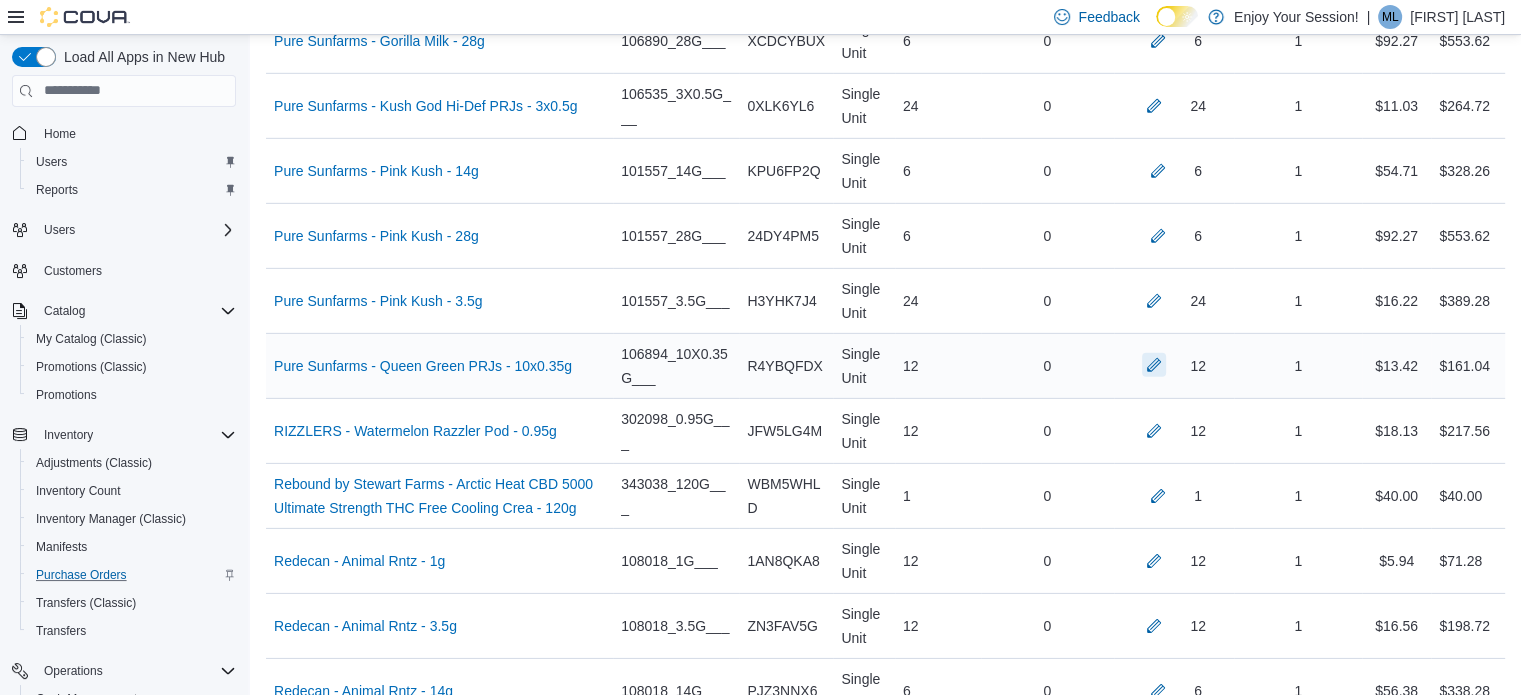 click at bounding box center [1154, 365] 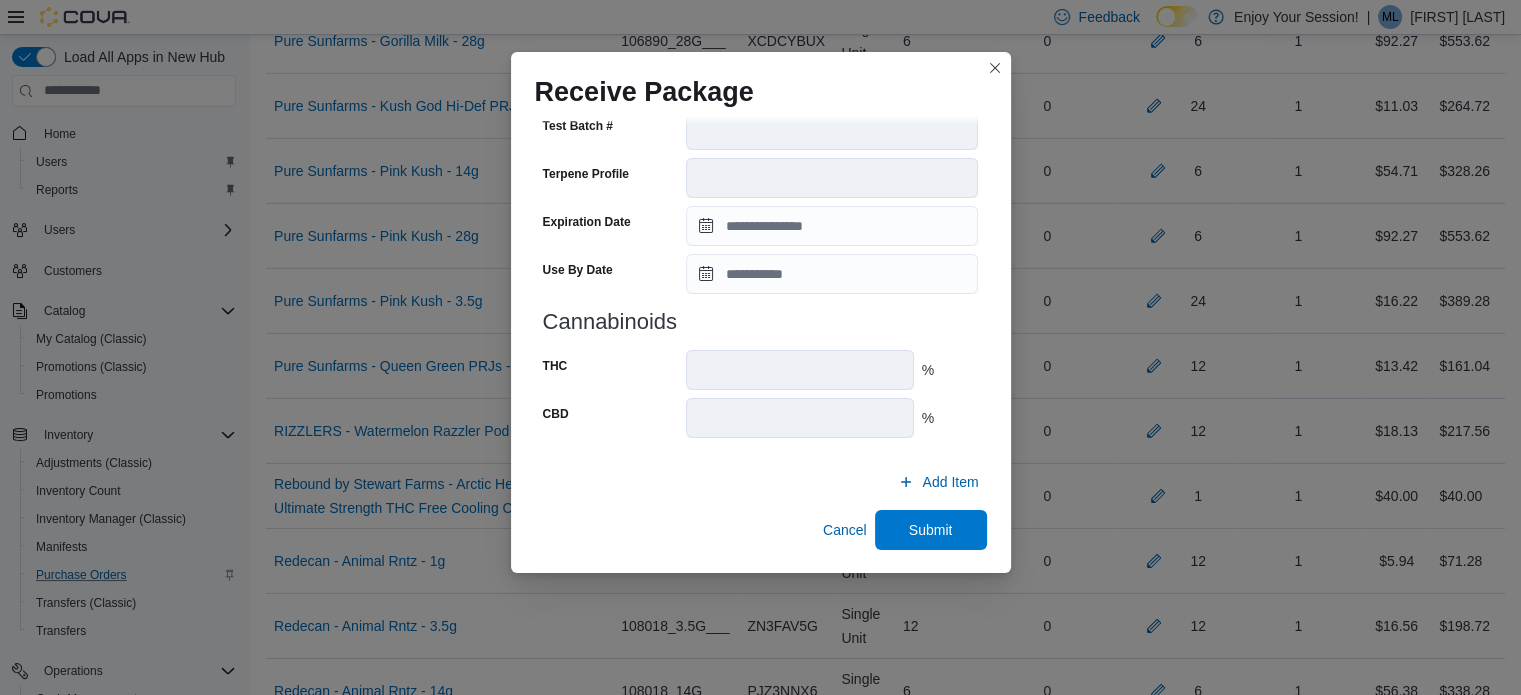 scroll, scrollTop: 705, scrollLeft: 0, axis: vertical 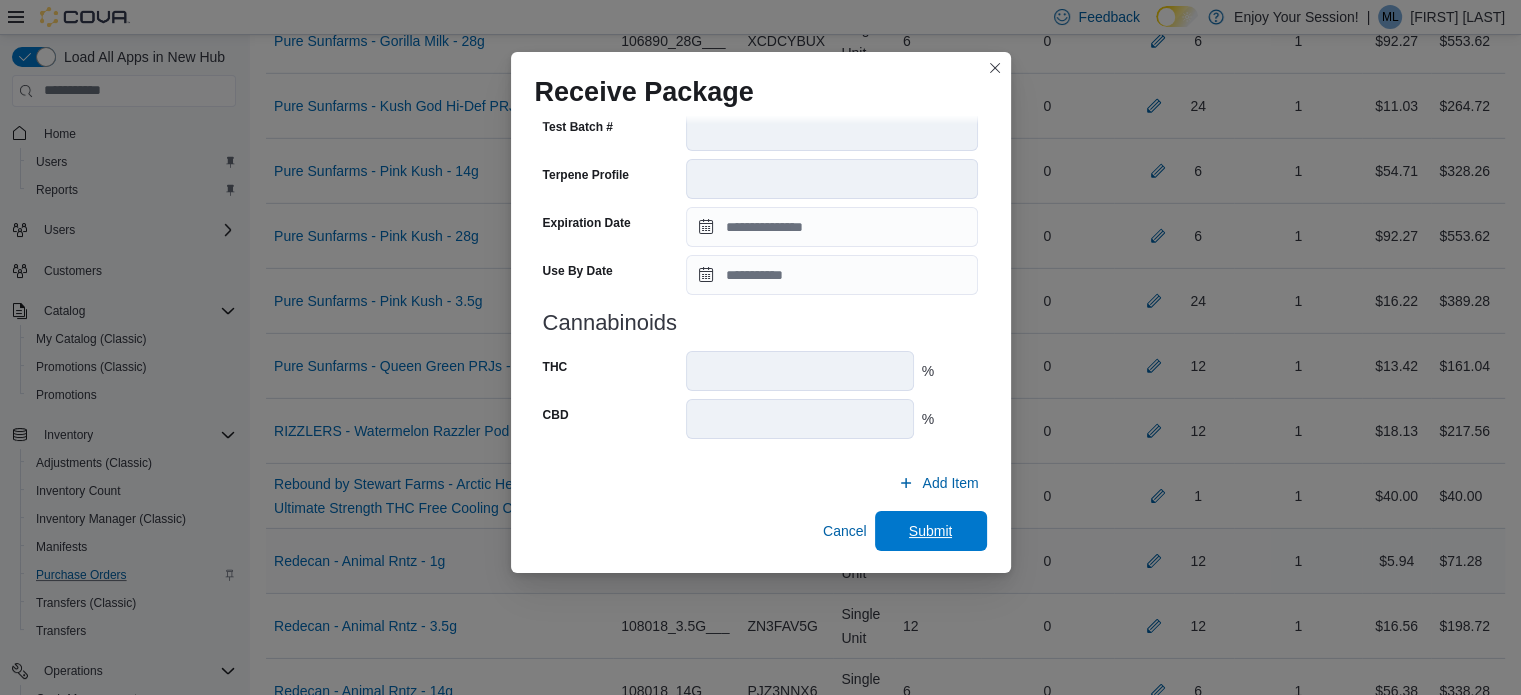click on "Submit" at bounding box center (931, 531) 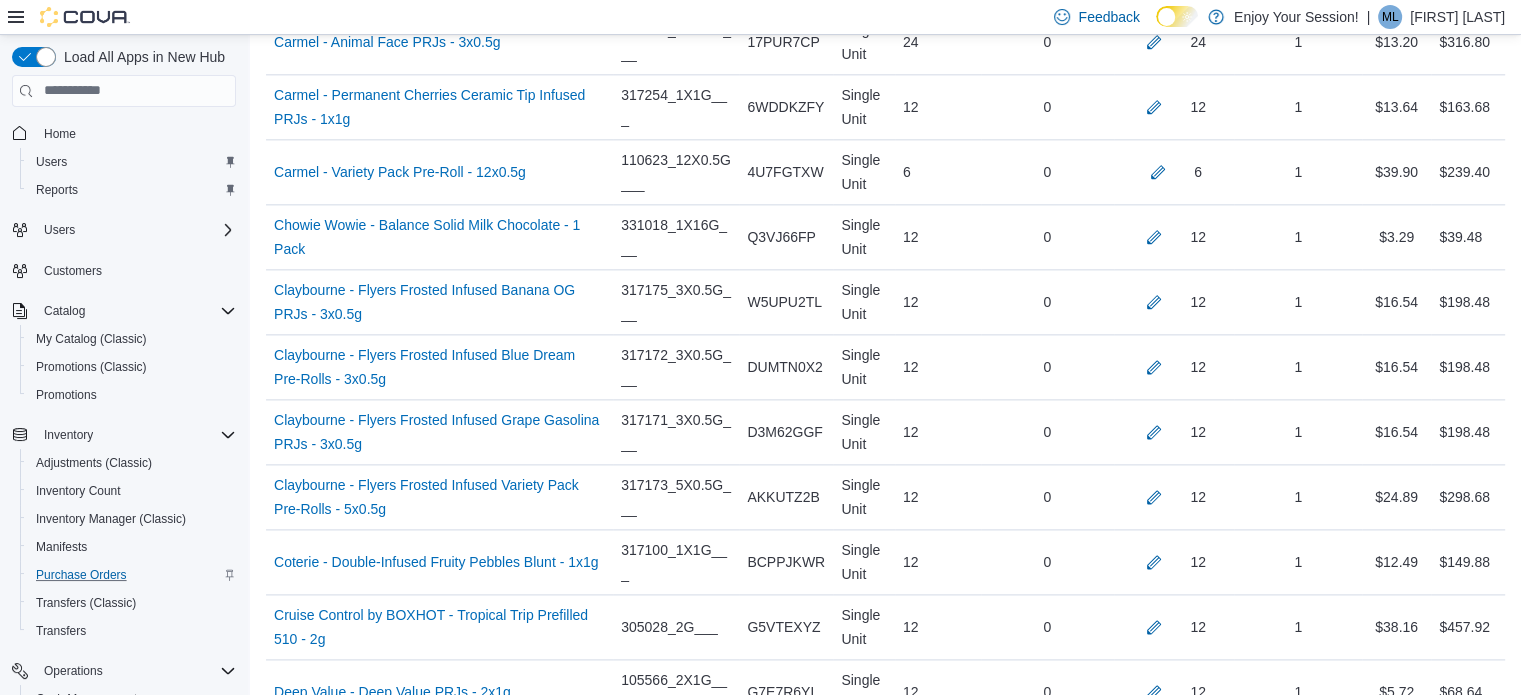 scroll, scrollTop: 5819, scrollLeft: 0, axis: vertical 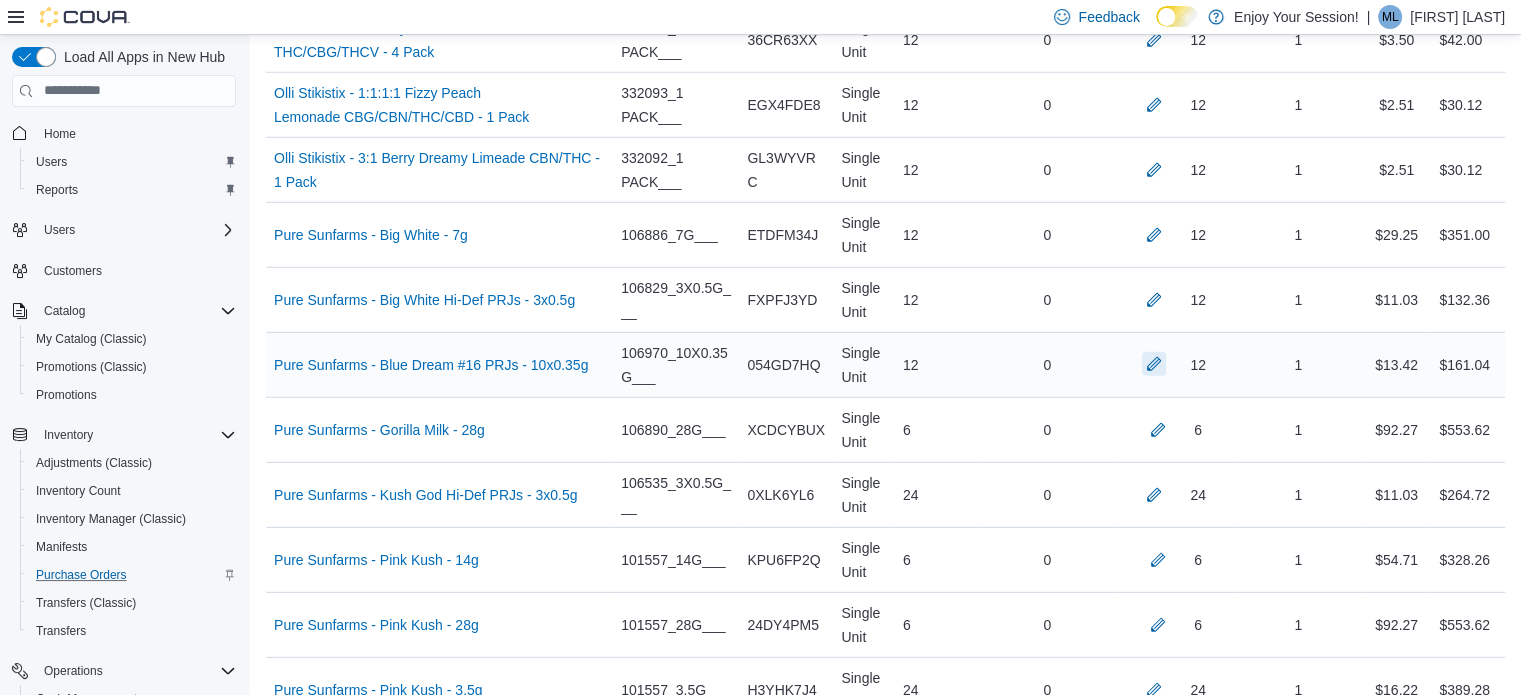 click at bounding box center [1154, 364] 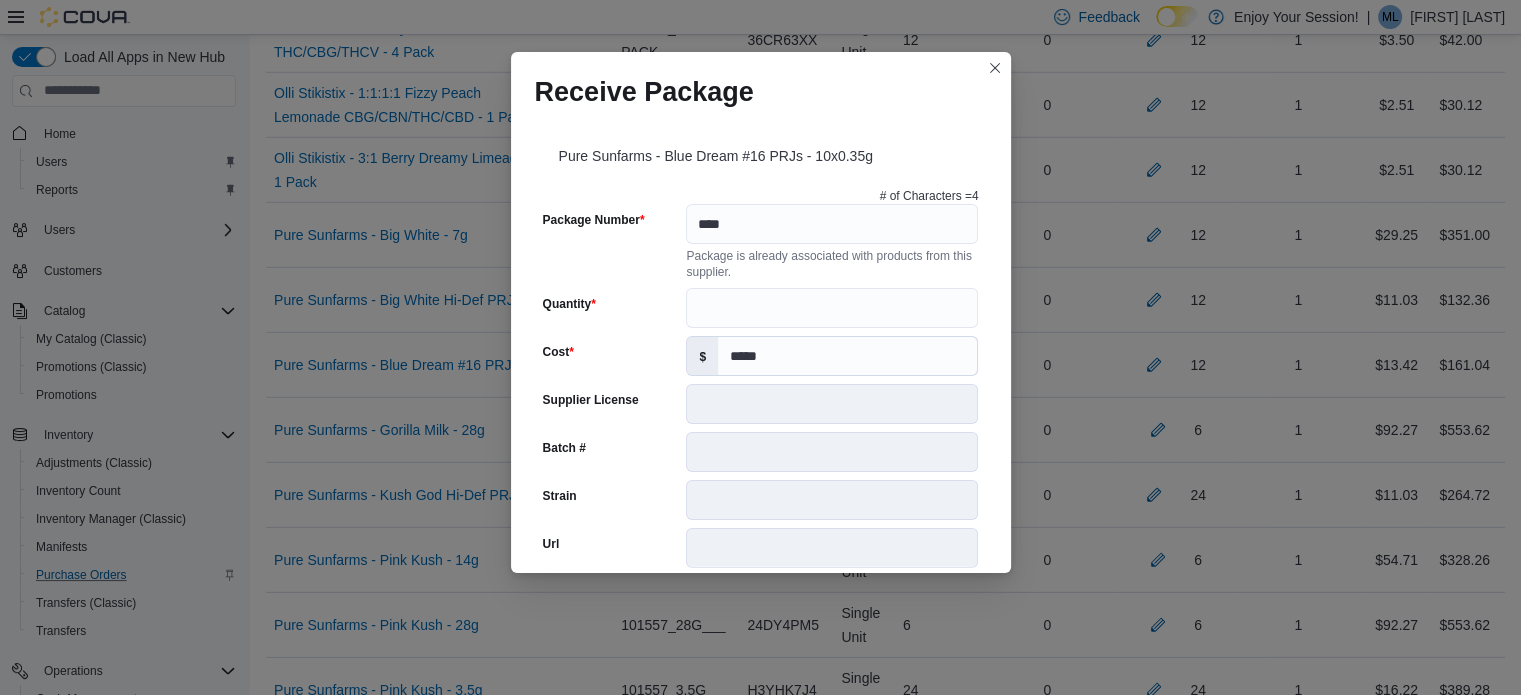 scroll, scrollTop: 260, scrollLeft: 0, axis: vertical 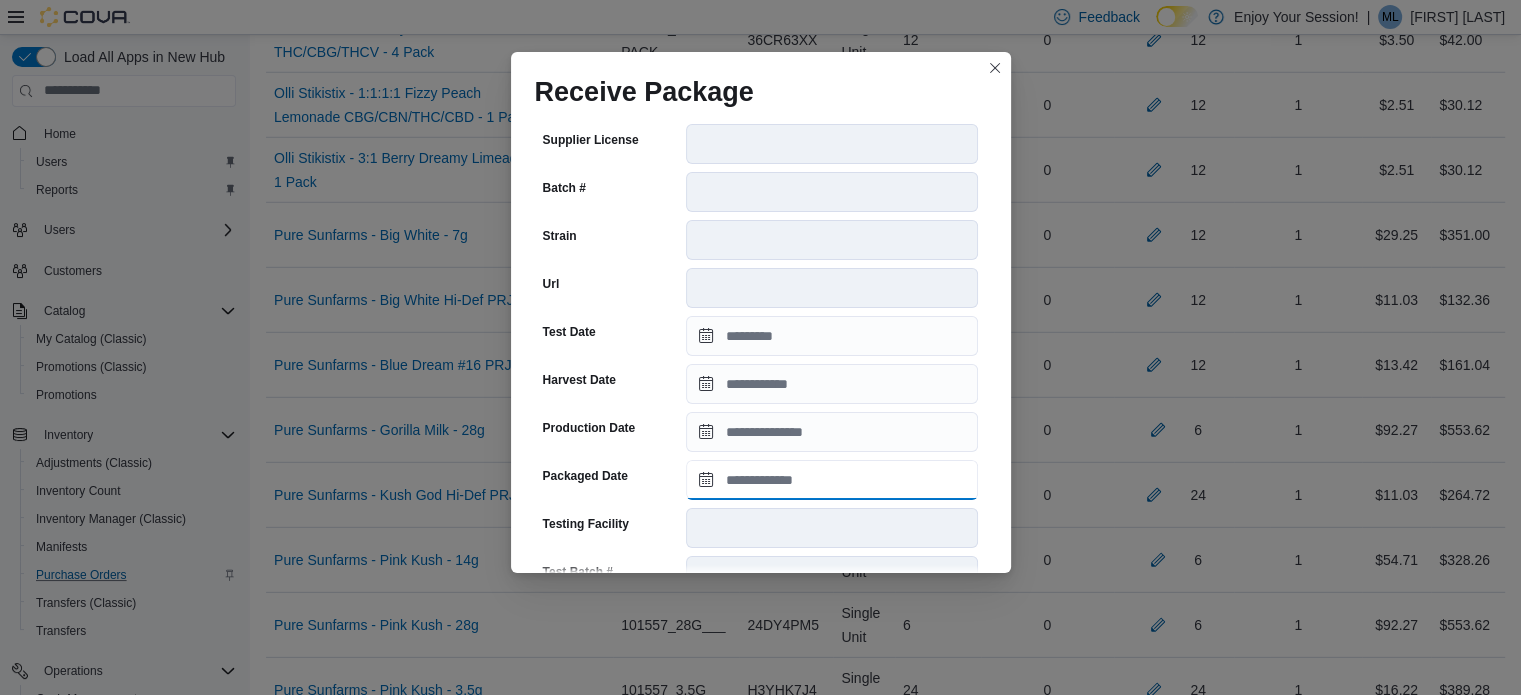click on "Packaged Date" at bounding box center (832, 480) 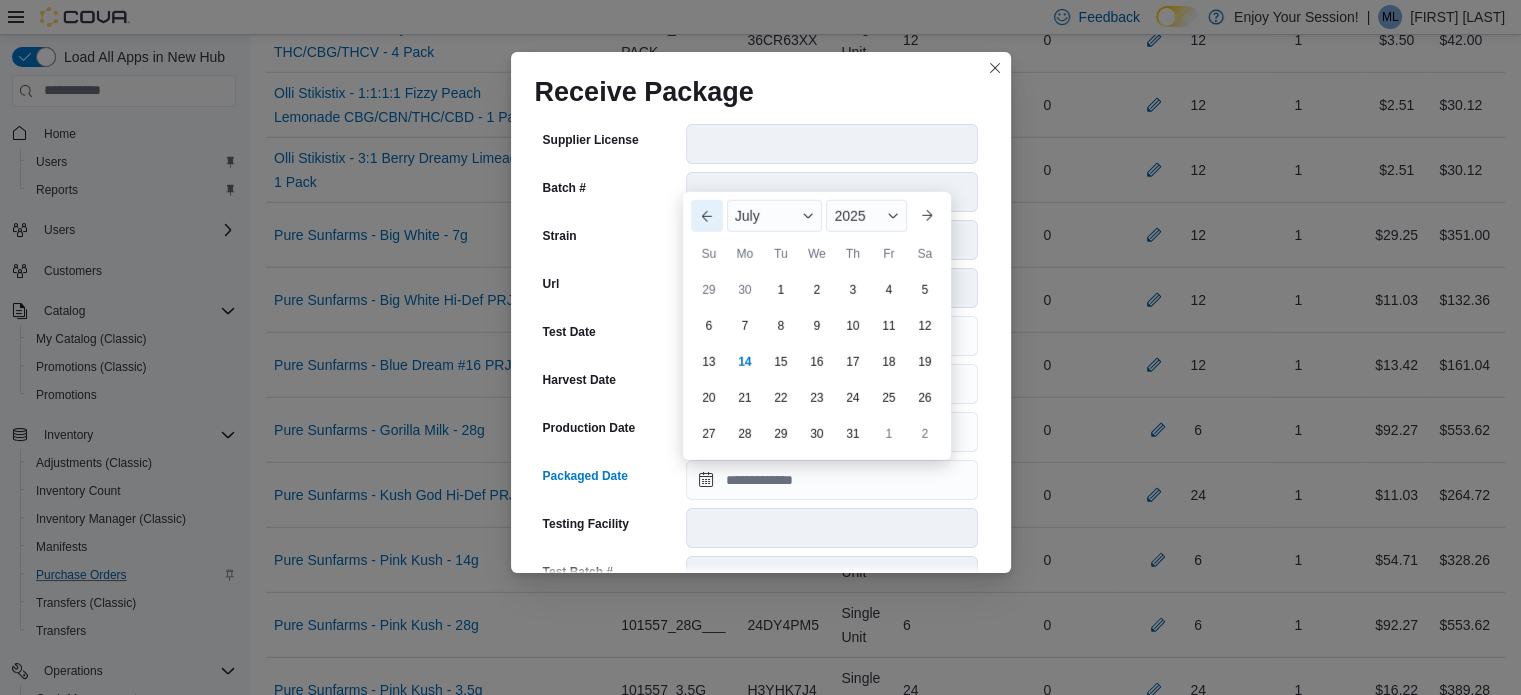 click on "Previous Month" at bounding box center [707, 216] 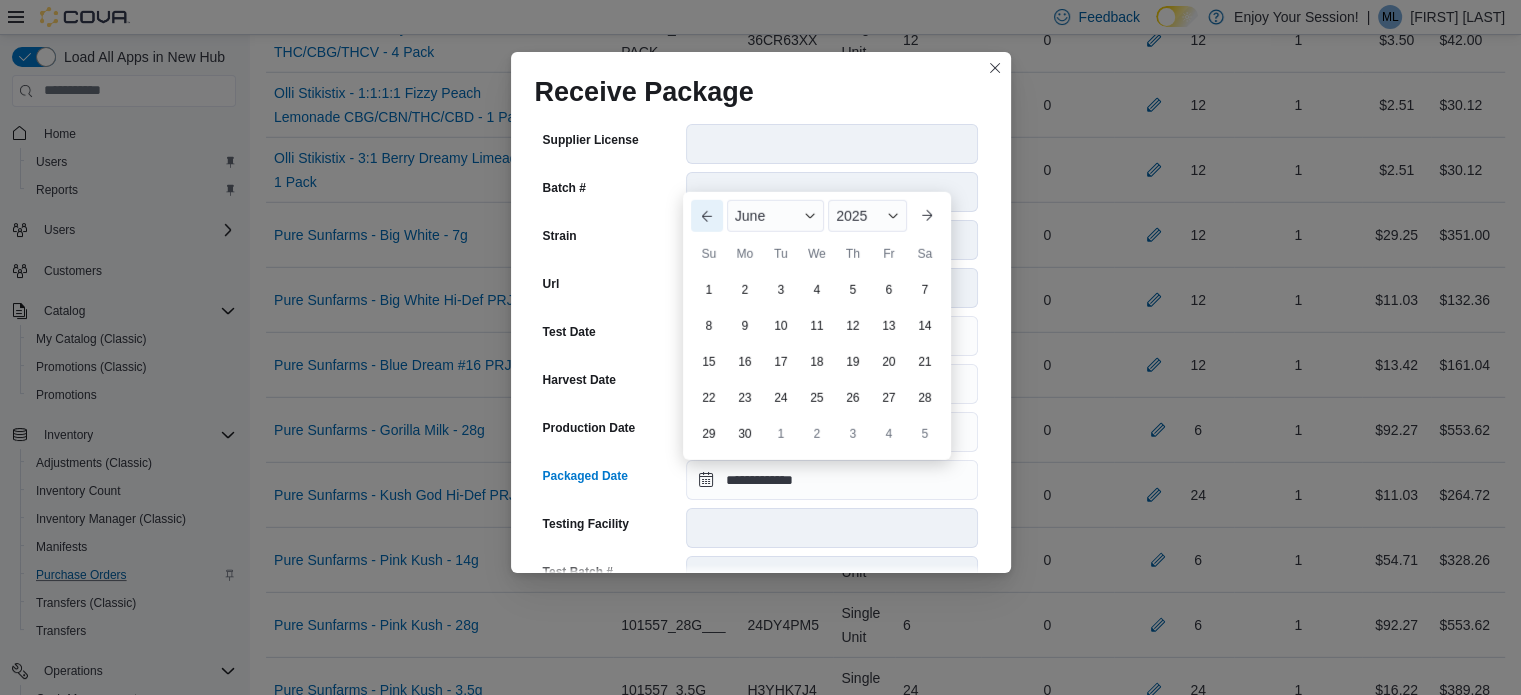click on "Previous Month" at bounding box center (707, 216) 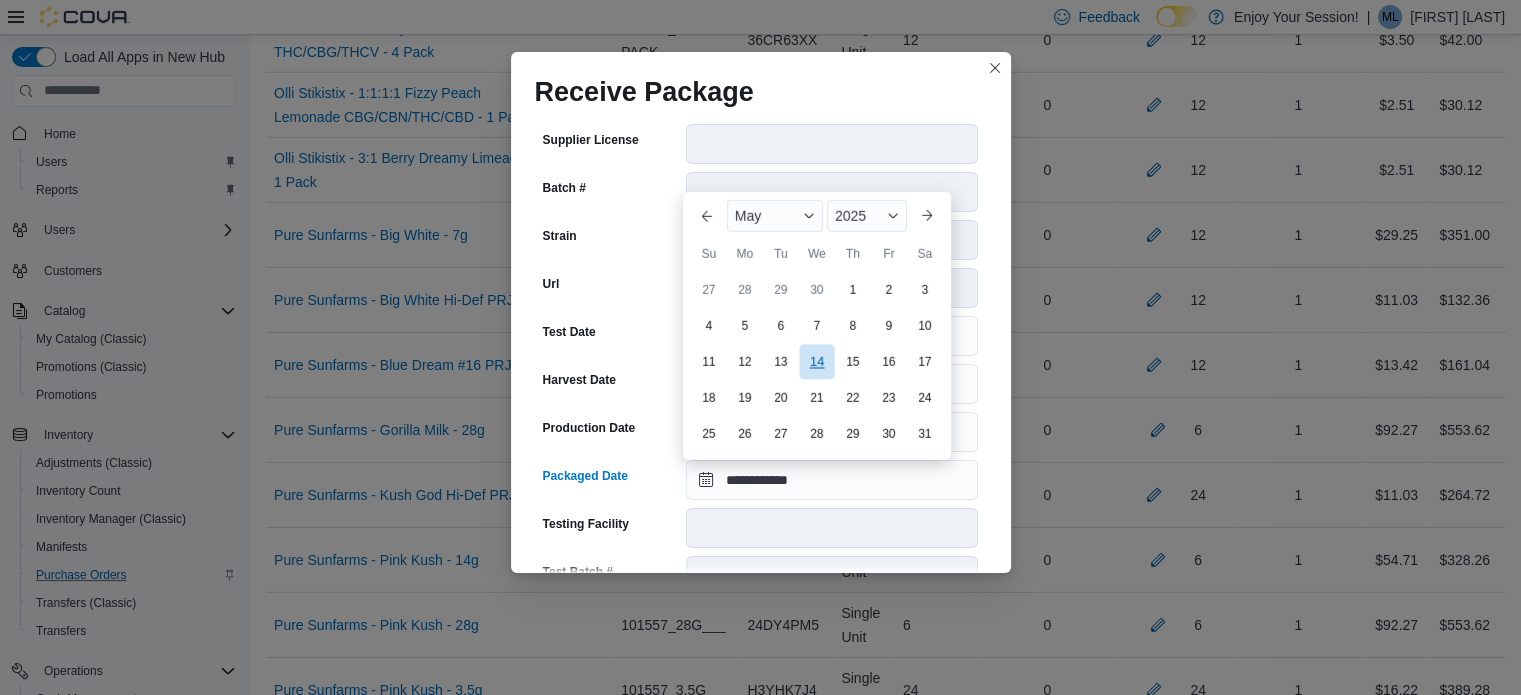 click on "14" at bounding box center [816, 361] 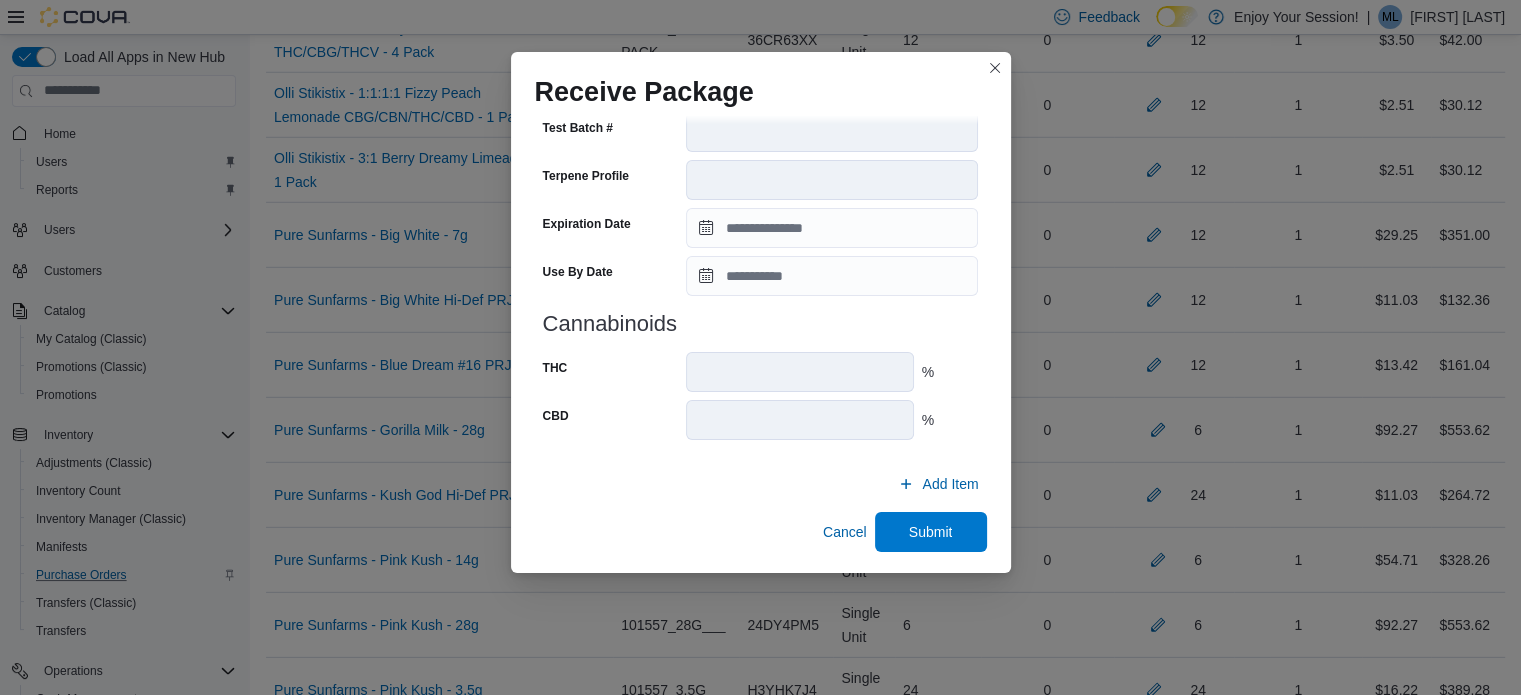 scroll, scrollTop: 705, scrollLeft: 0, axis: vertical 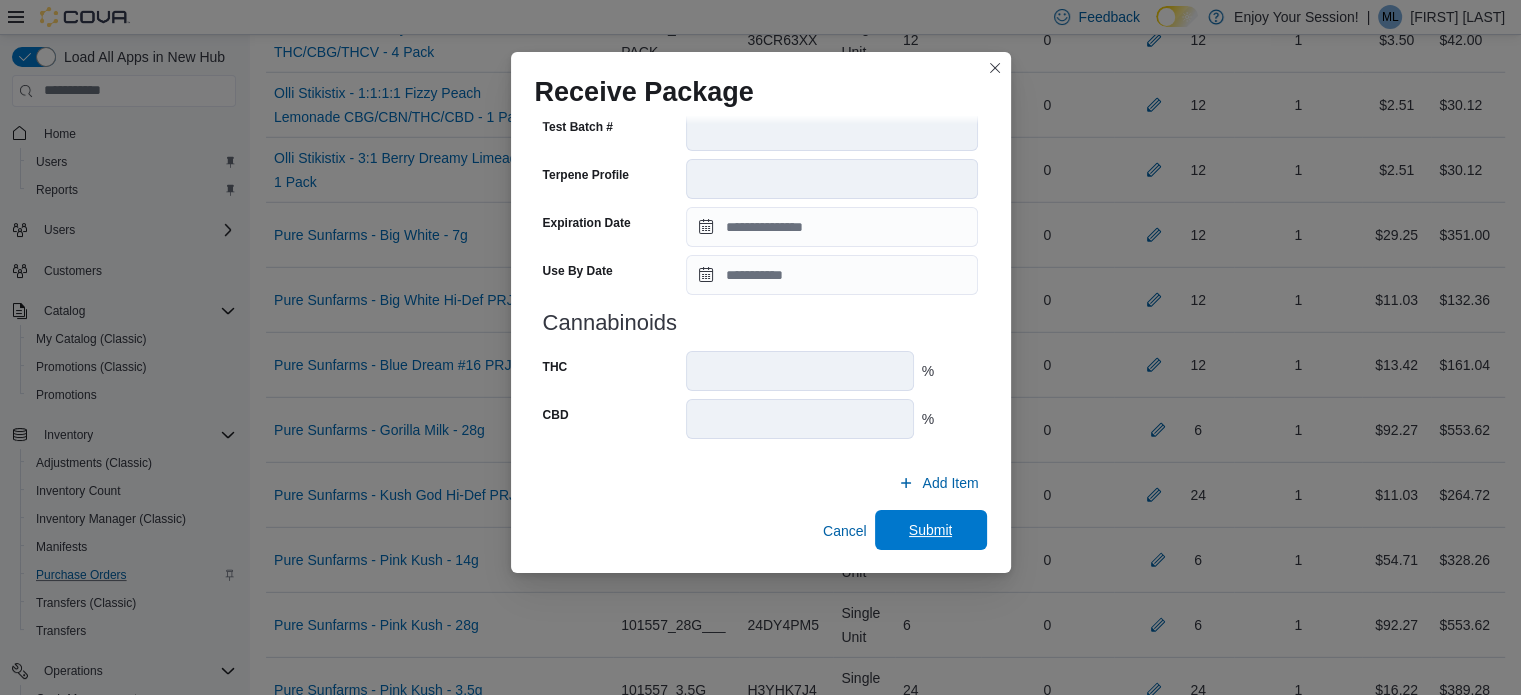 click on "Submit" at bounding box center (931, 530) 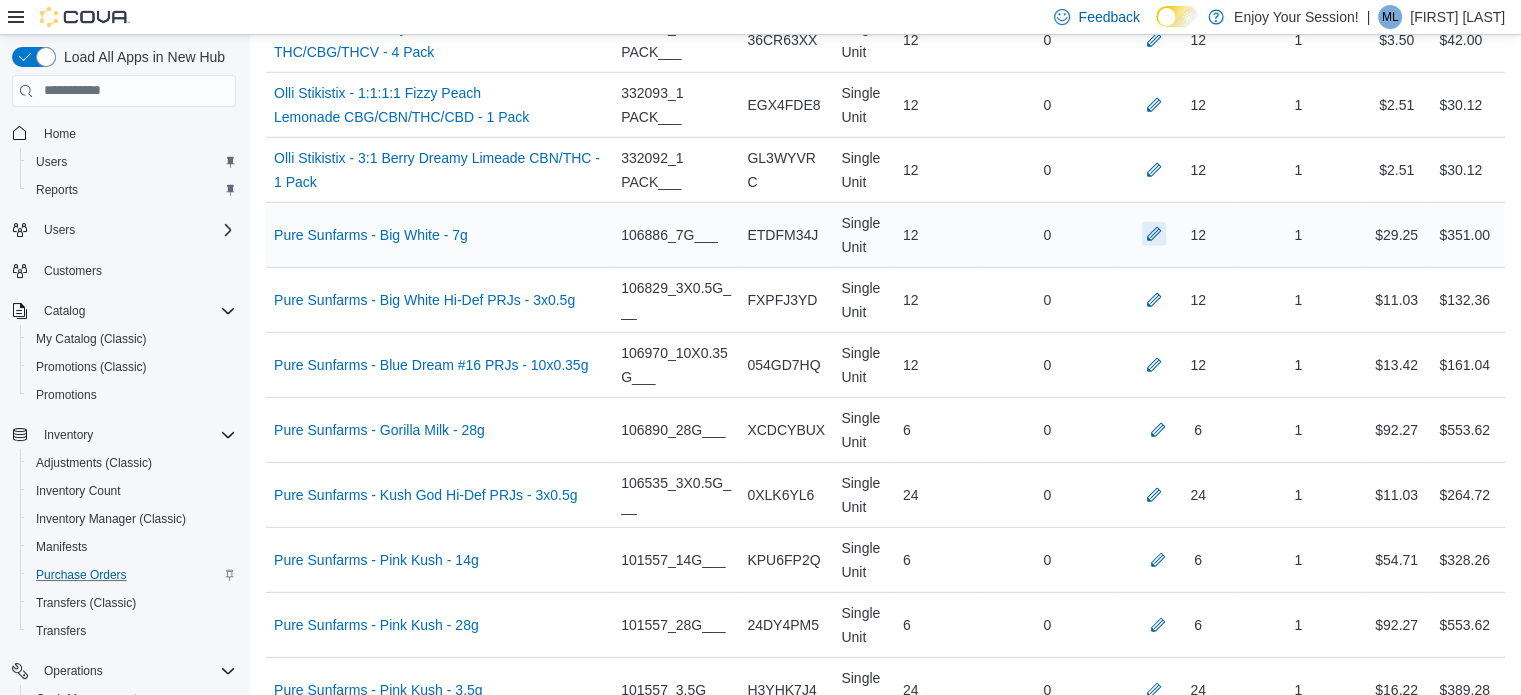 click at bounding box center (1154, 234) 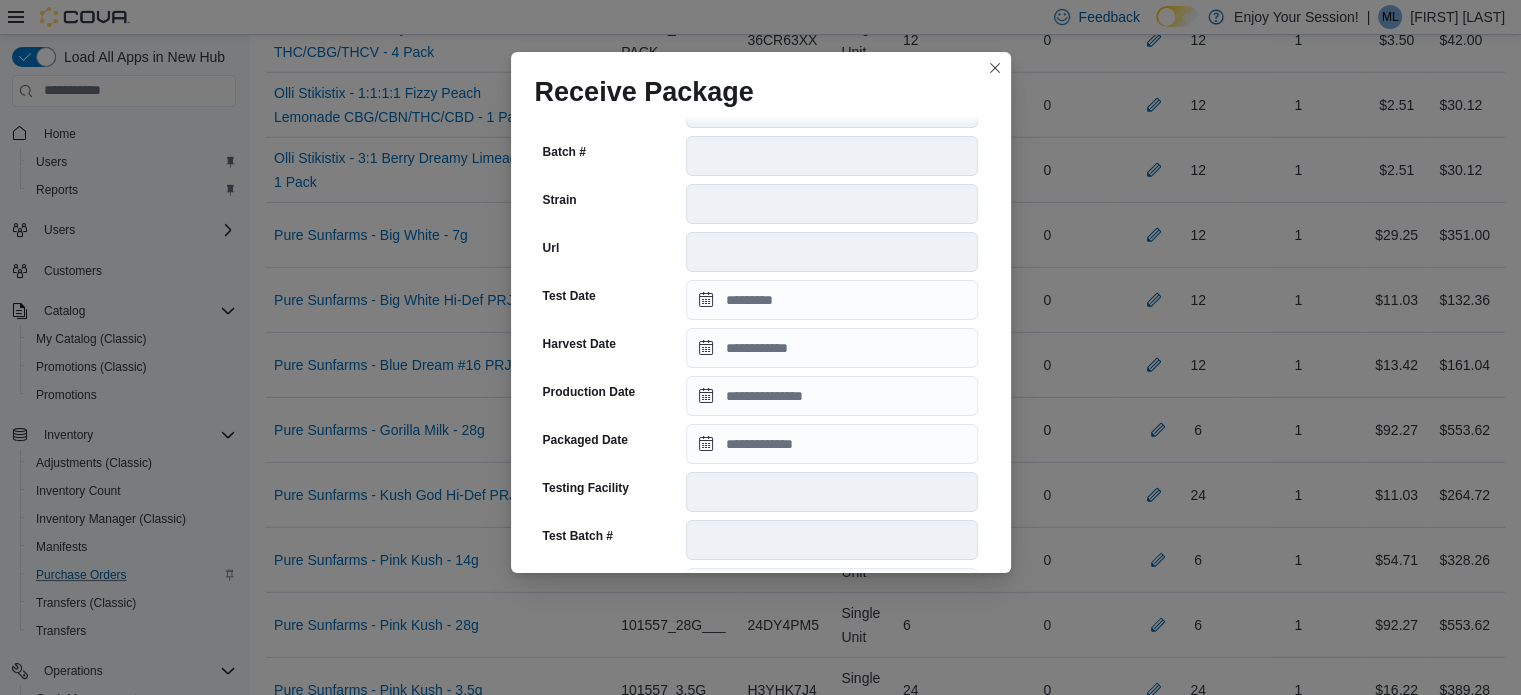 scroll, scrollTop: 314, scrollLeft: 0, axis: vertical 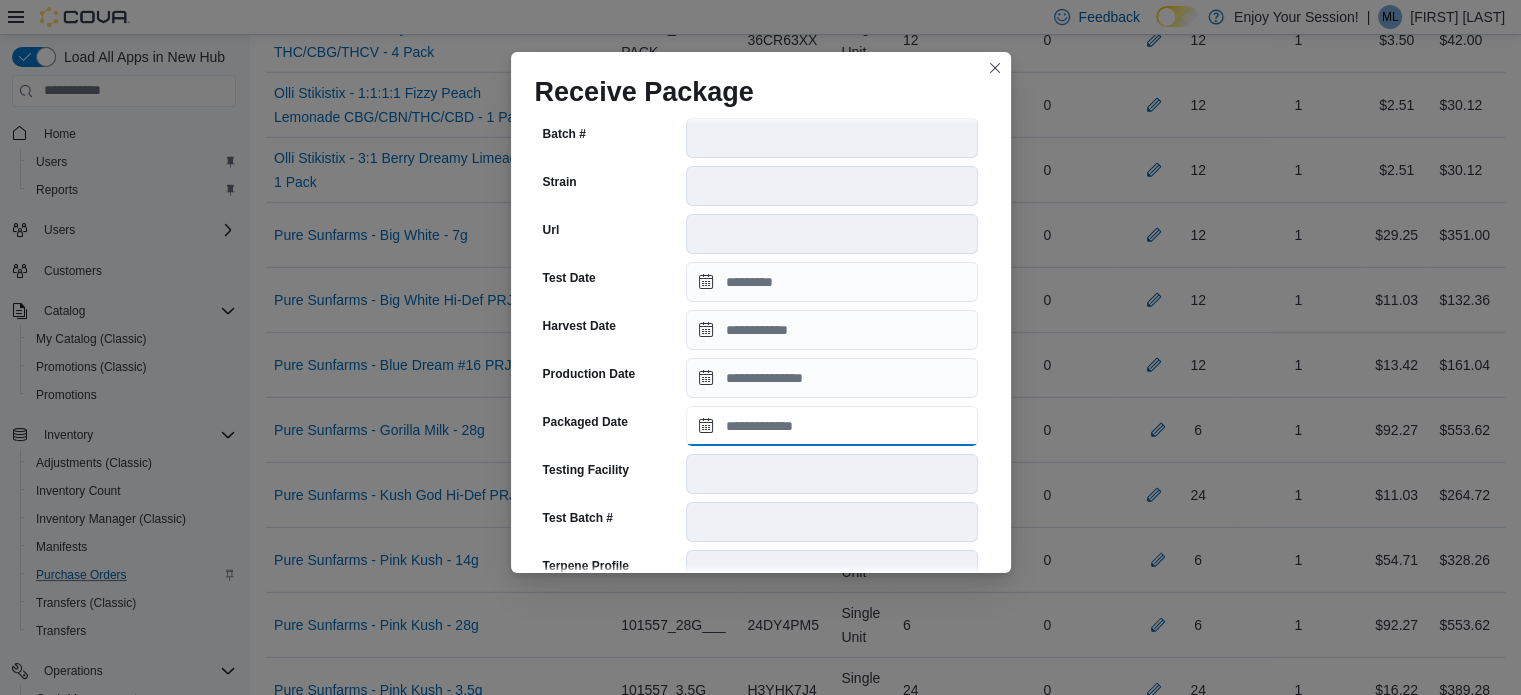click on "Packaged Date" at bounding box center [832, 426] 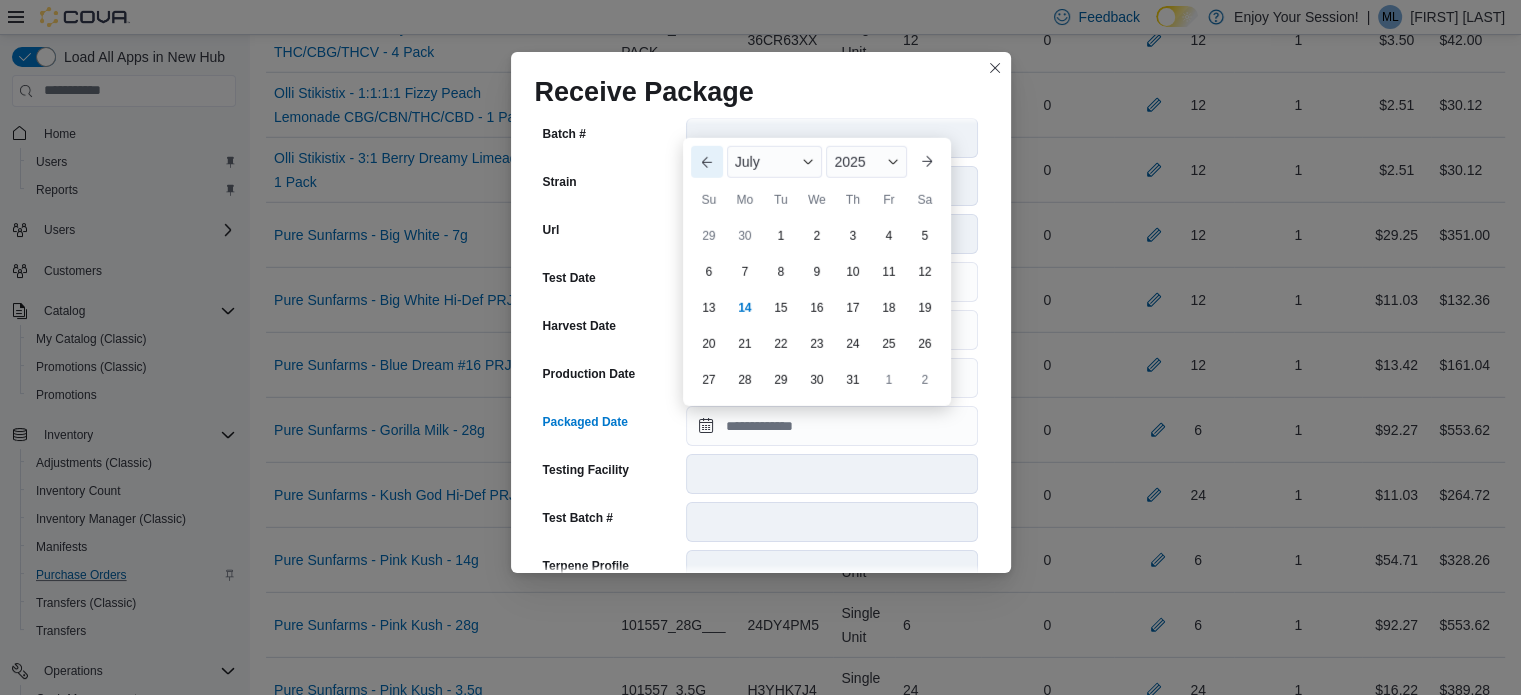 click on "Previous Month" at bounding box center [707, 162] 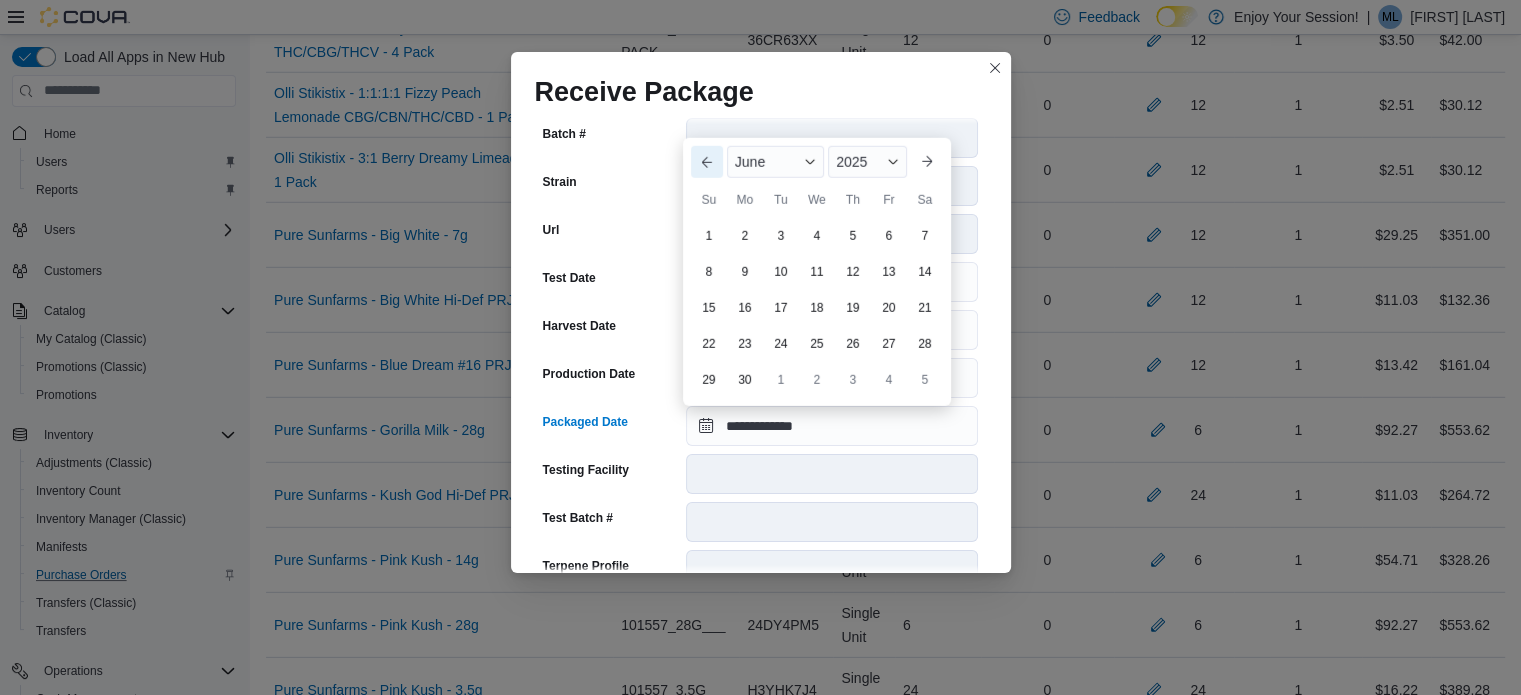 click on "Previous Month" at bounding box center [707, 162] 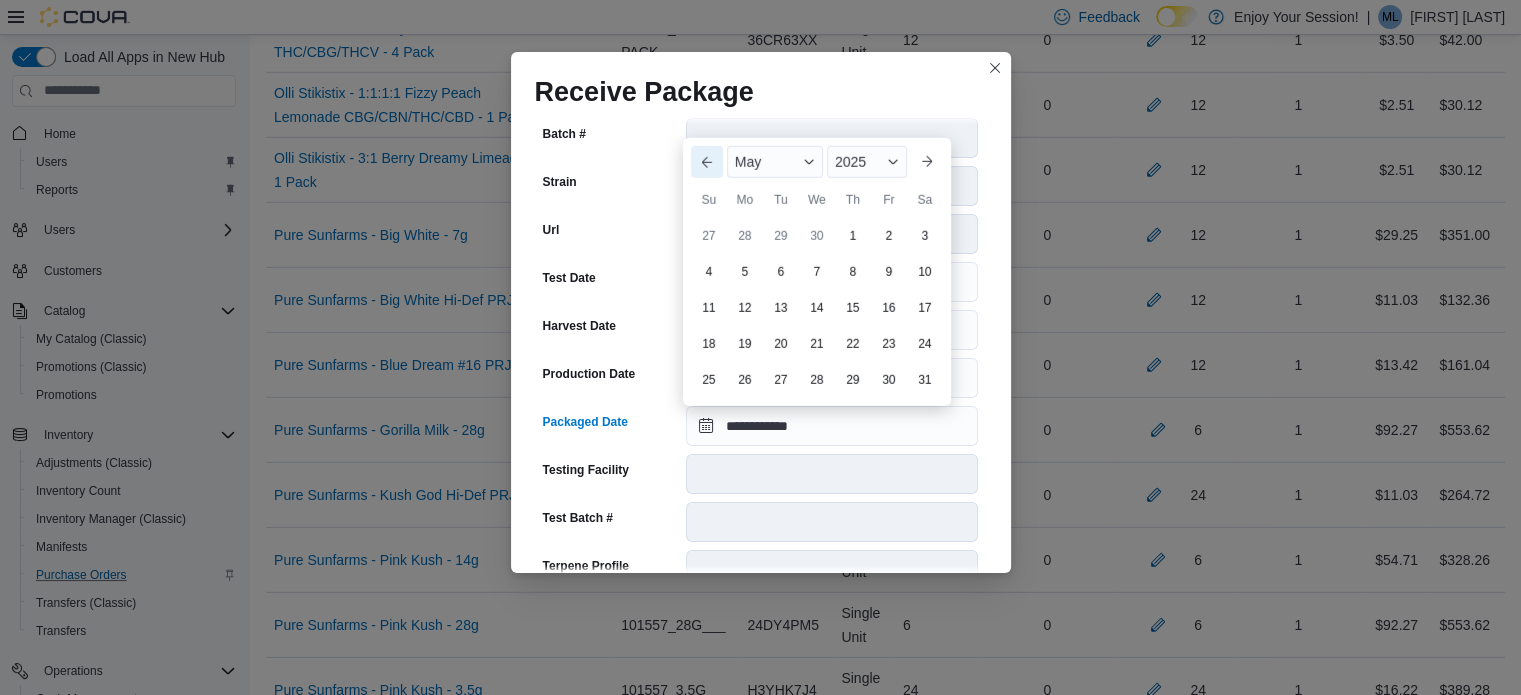 click on "Previous Month" at bounding box center [707, 162] 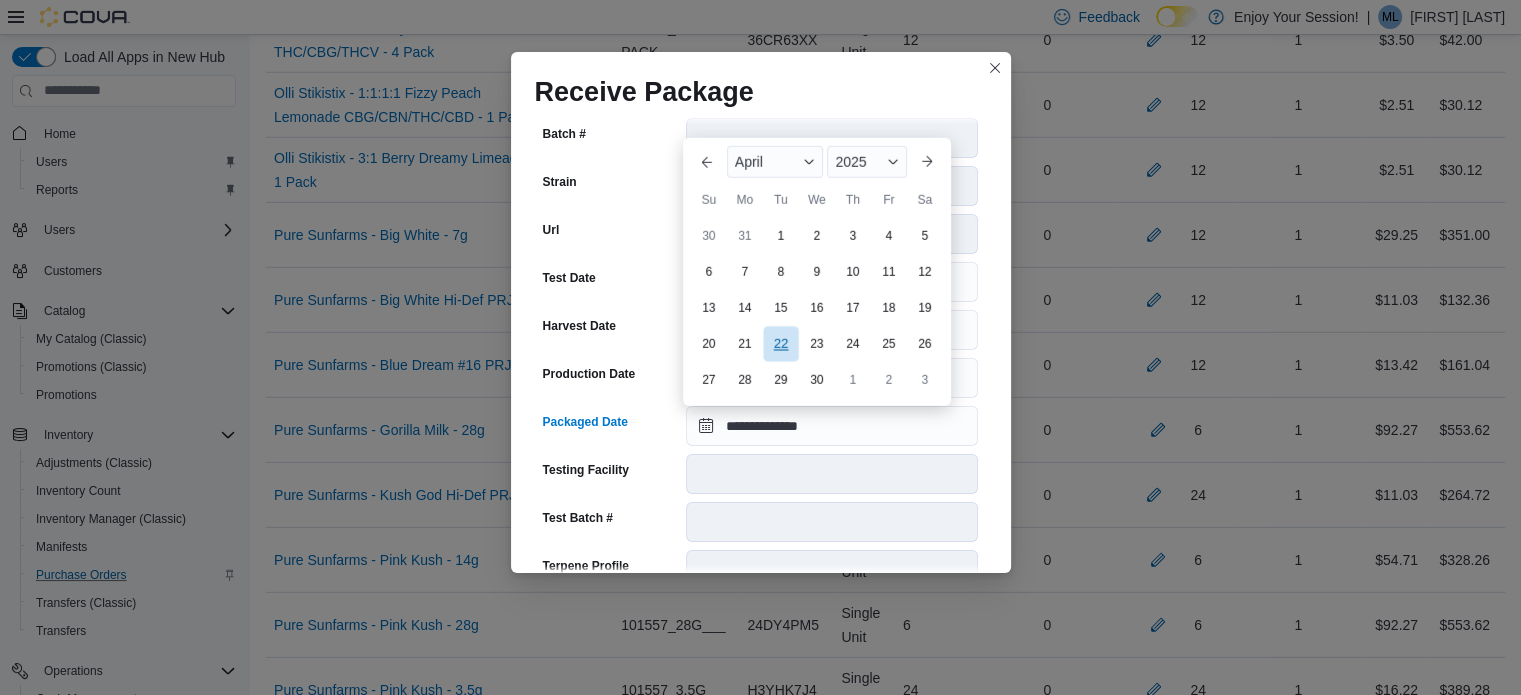 click on "22" at bounding box center (780, 343) 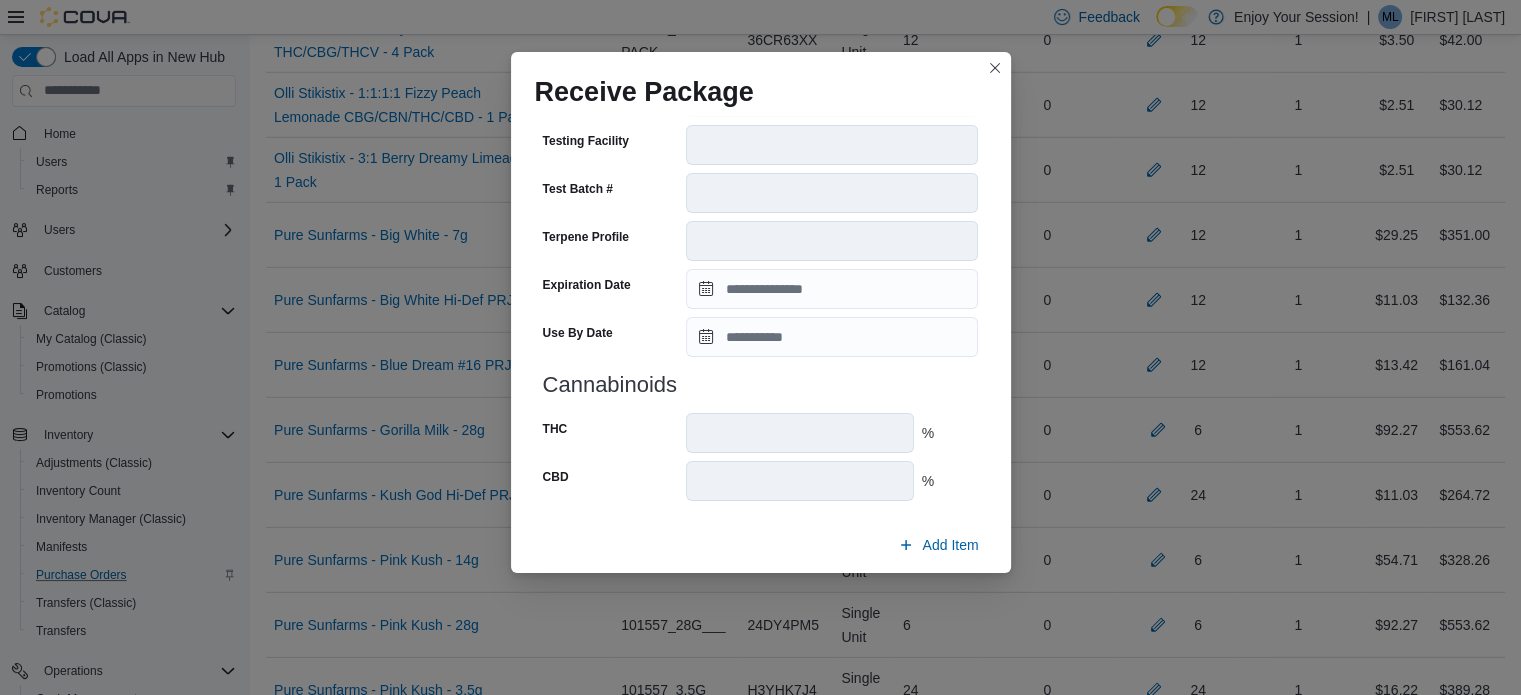 scroll, scrollTop: 706, scrollLeft: 0, axis: vertical 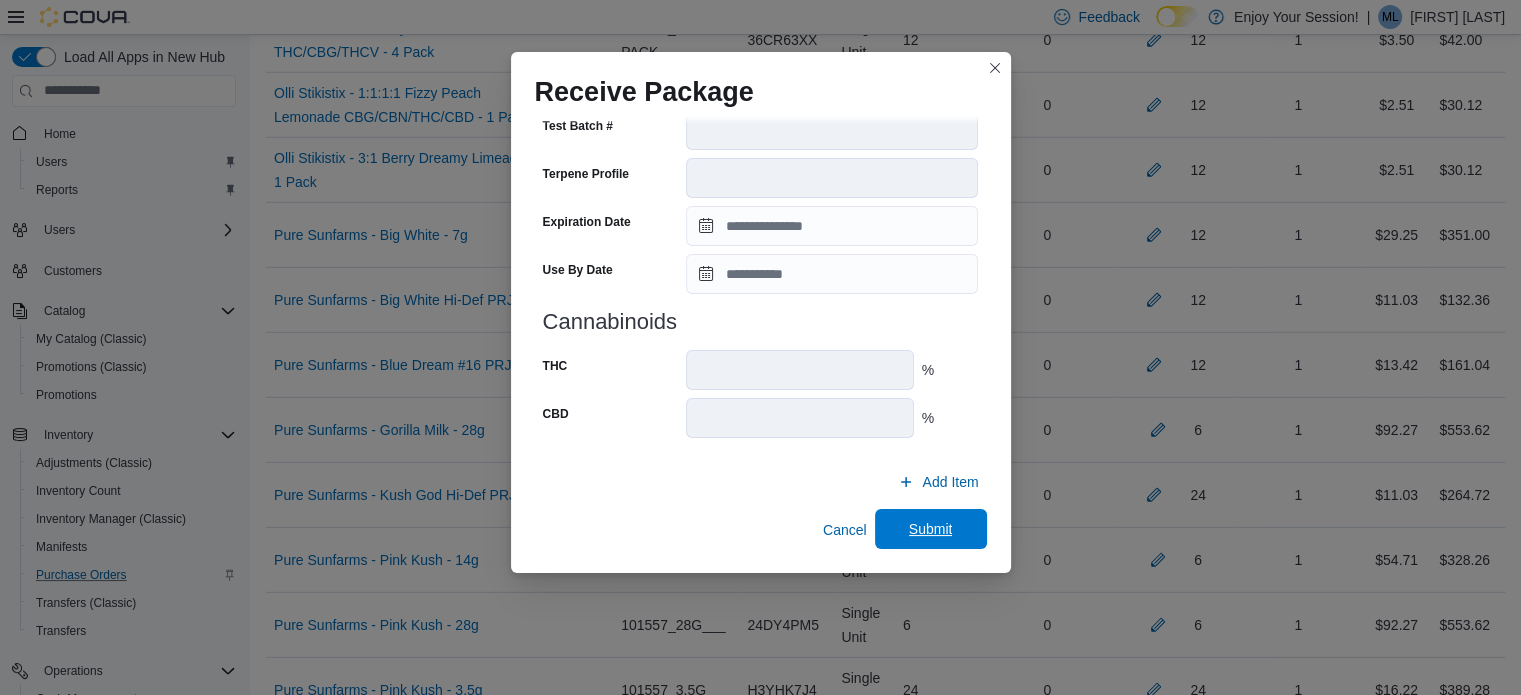 click on "Submit" at bounding box center (931, 529) 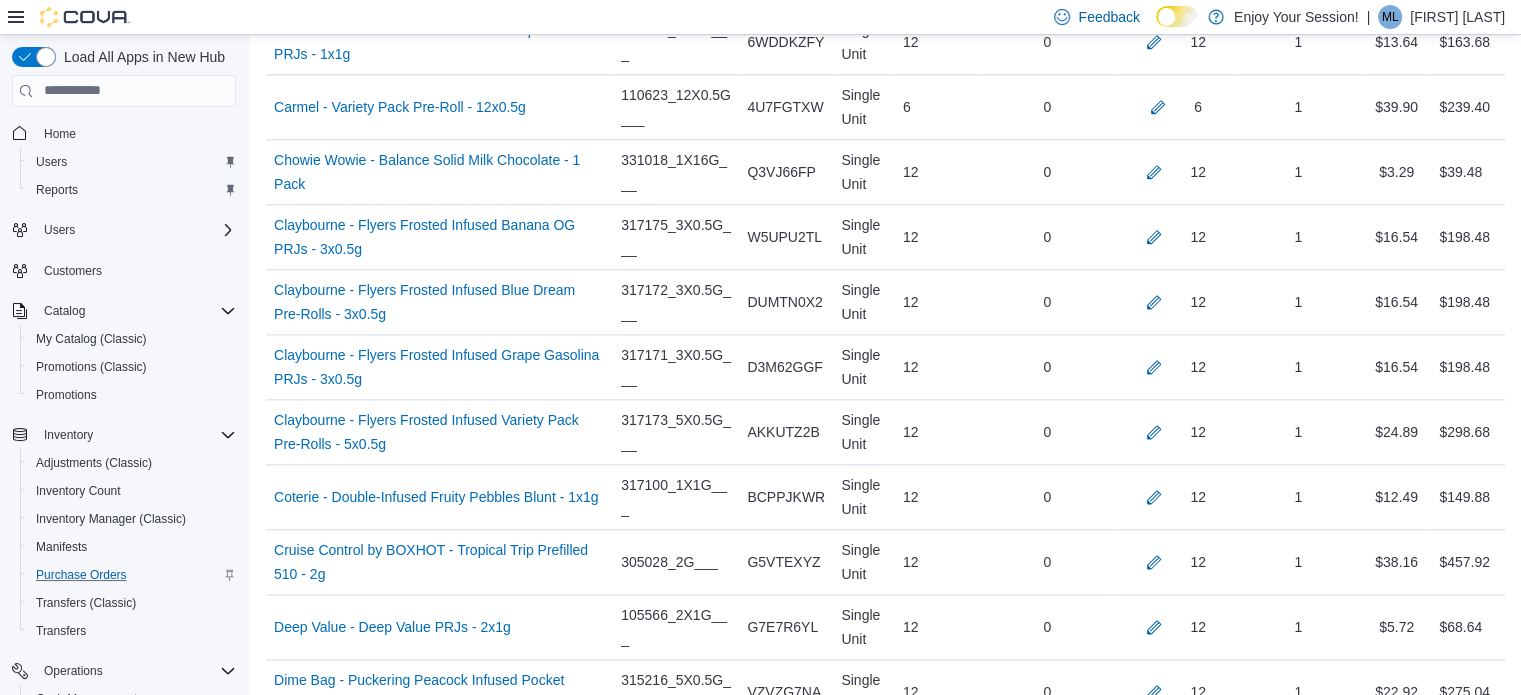 scroll, scrollTop: 4122, scrollLeft: 0, axis: vertical 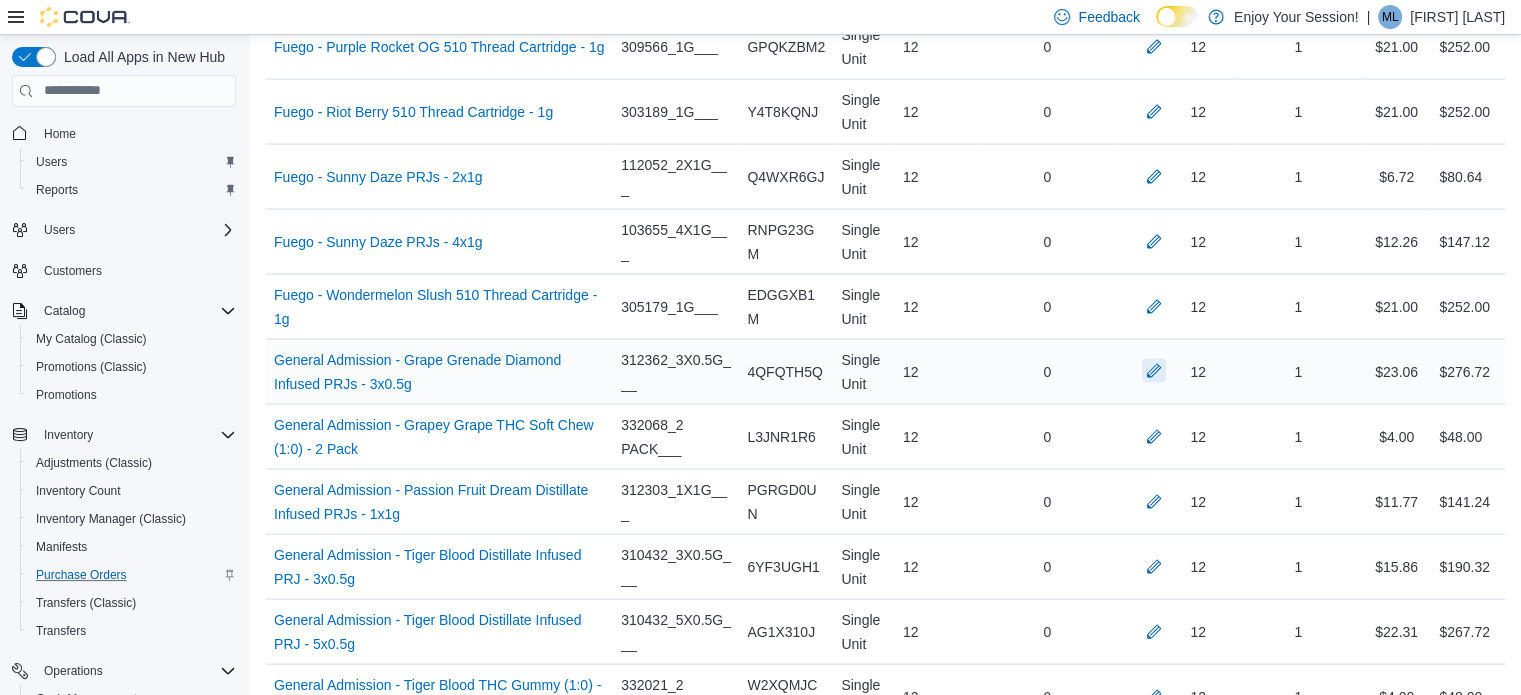 click at bounding box center (1154, 371) 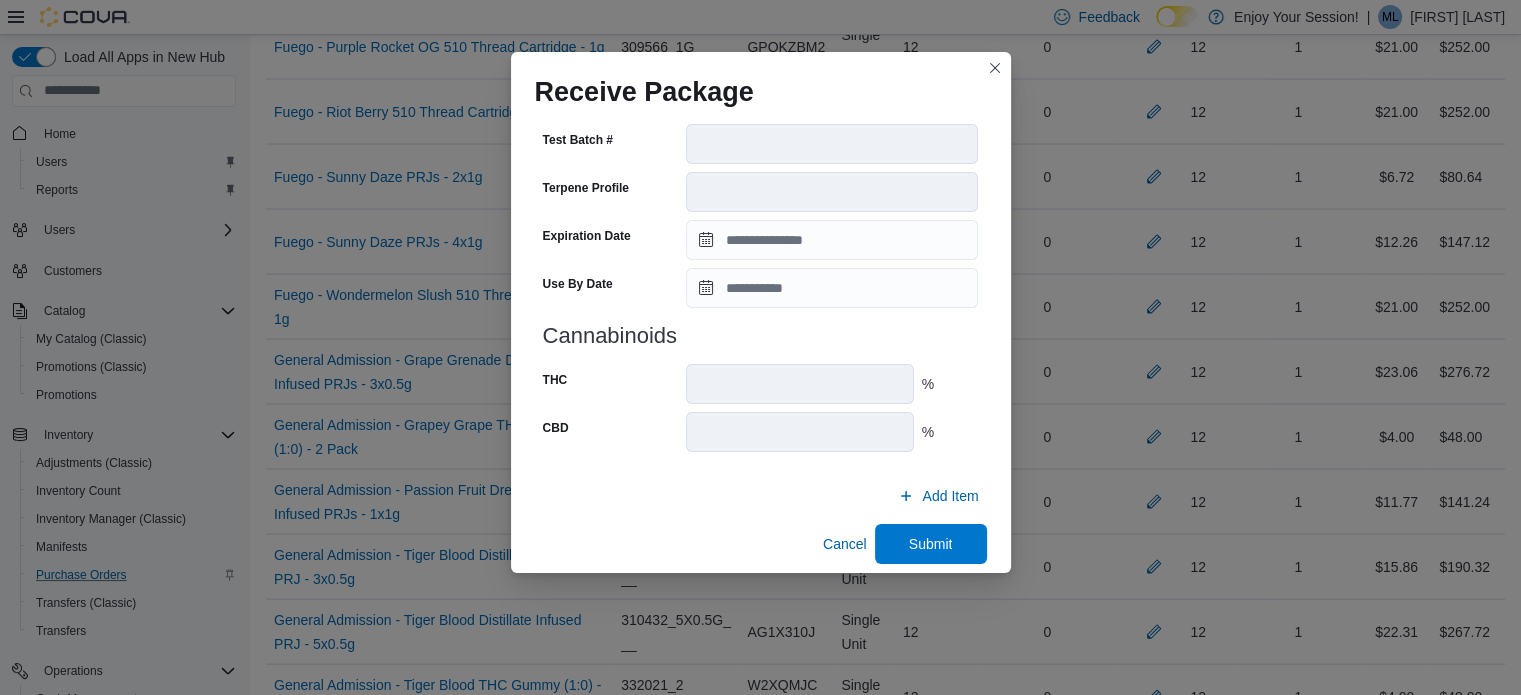 scroll, scrollTop: 722, scrollLeft: 0, axis: vertical 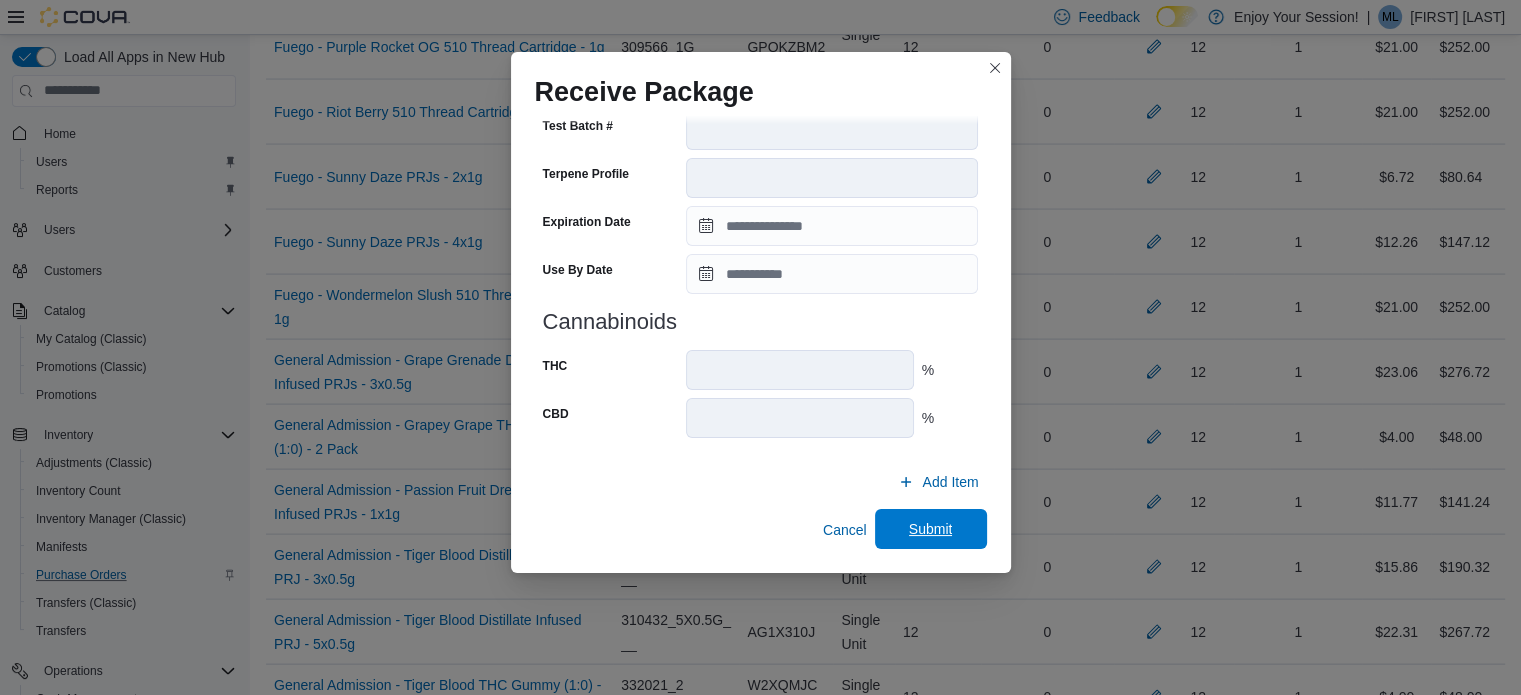 click on "Submit" at bounding box center [931, 529] 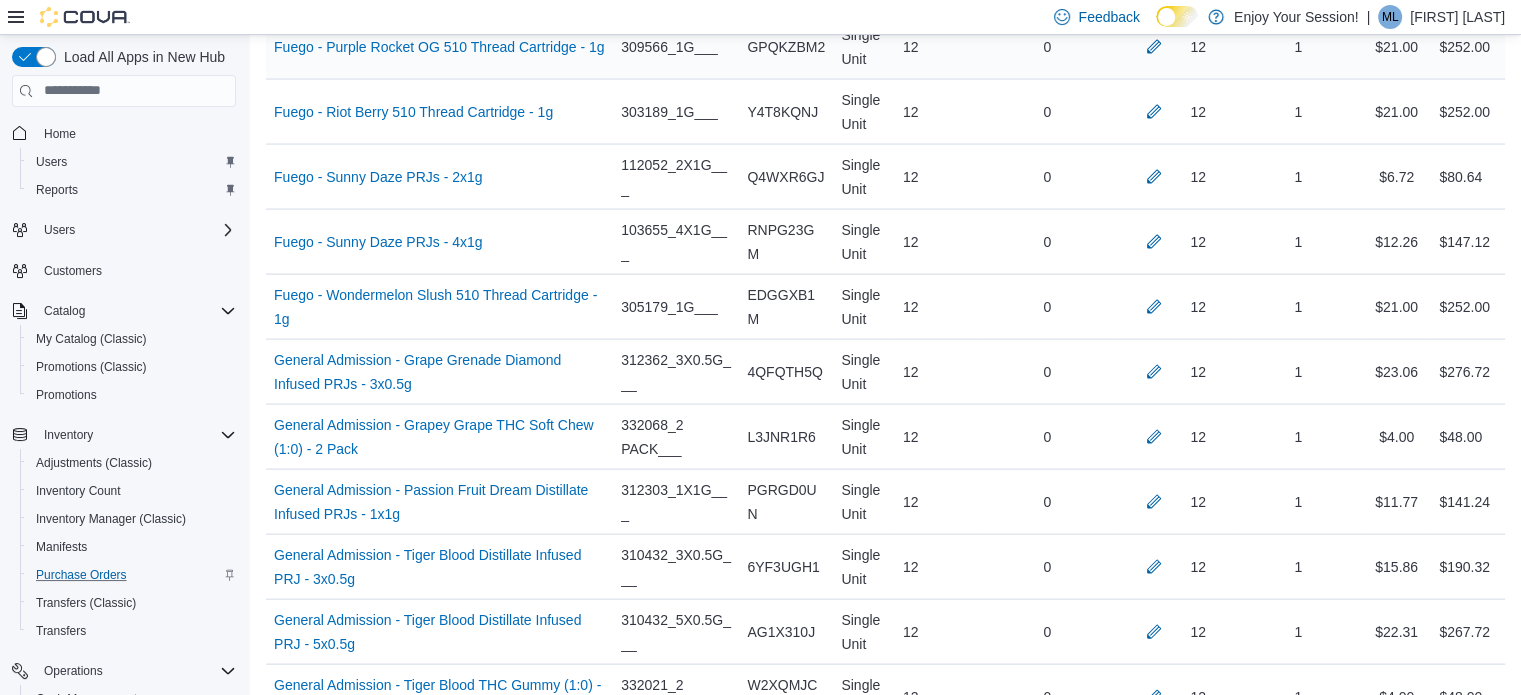 scroll, scrollTop: 7362, scrollLeft: 0, axis: vertical 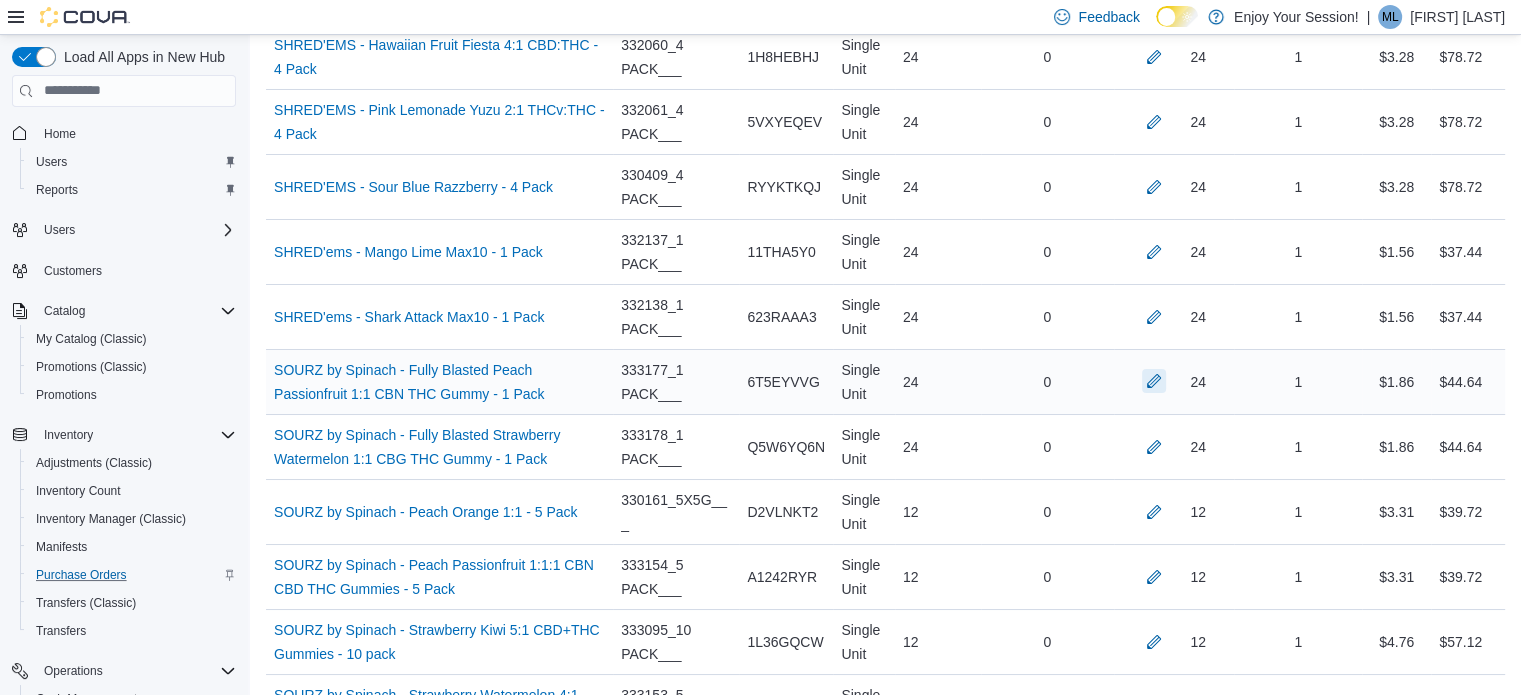 click at bounding box center (1154, 381) 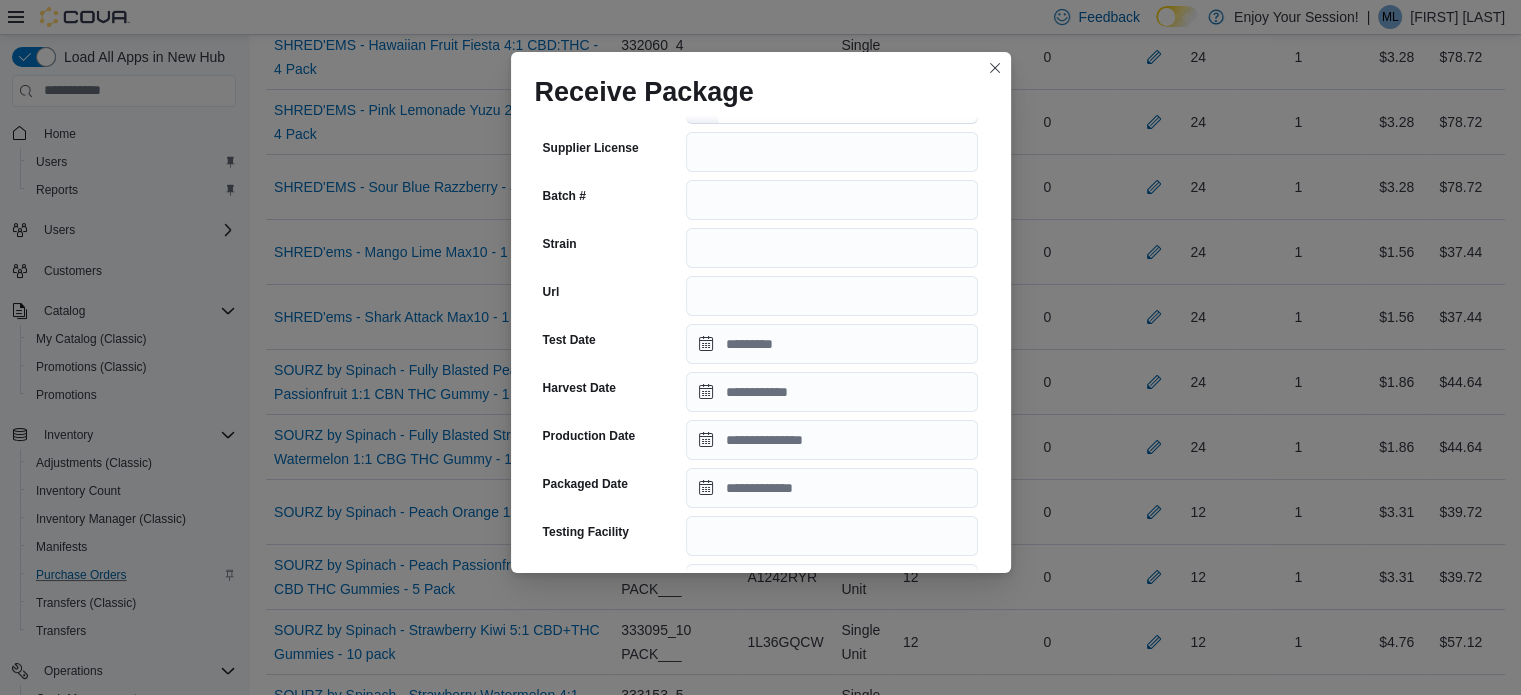 scroll, scrollTop: 232, scrollLeft: 0, axis: vertical 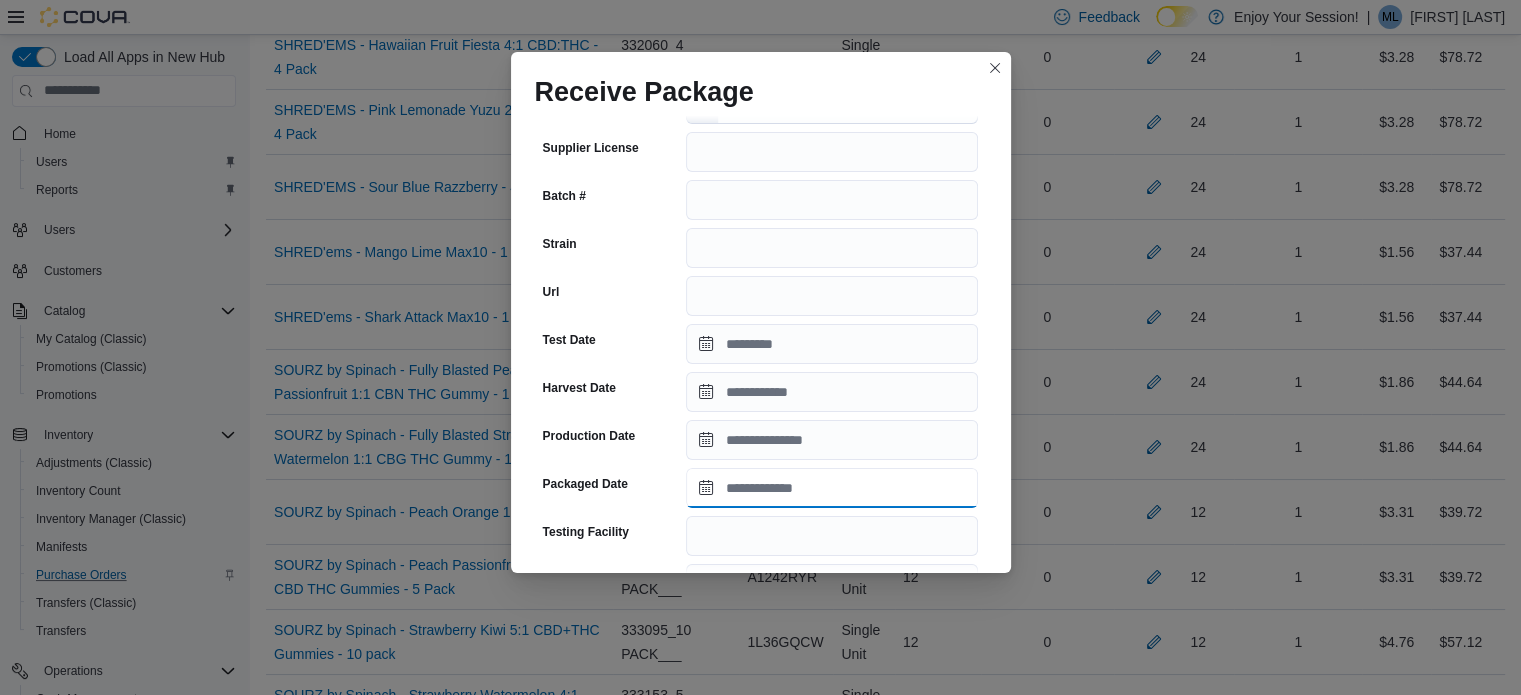 click on "Packaged Date" at bounding box center (832, 488) 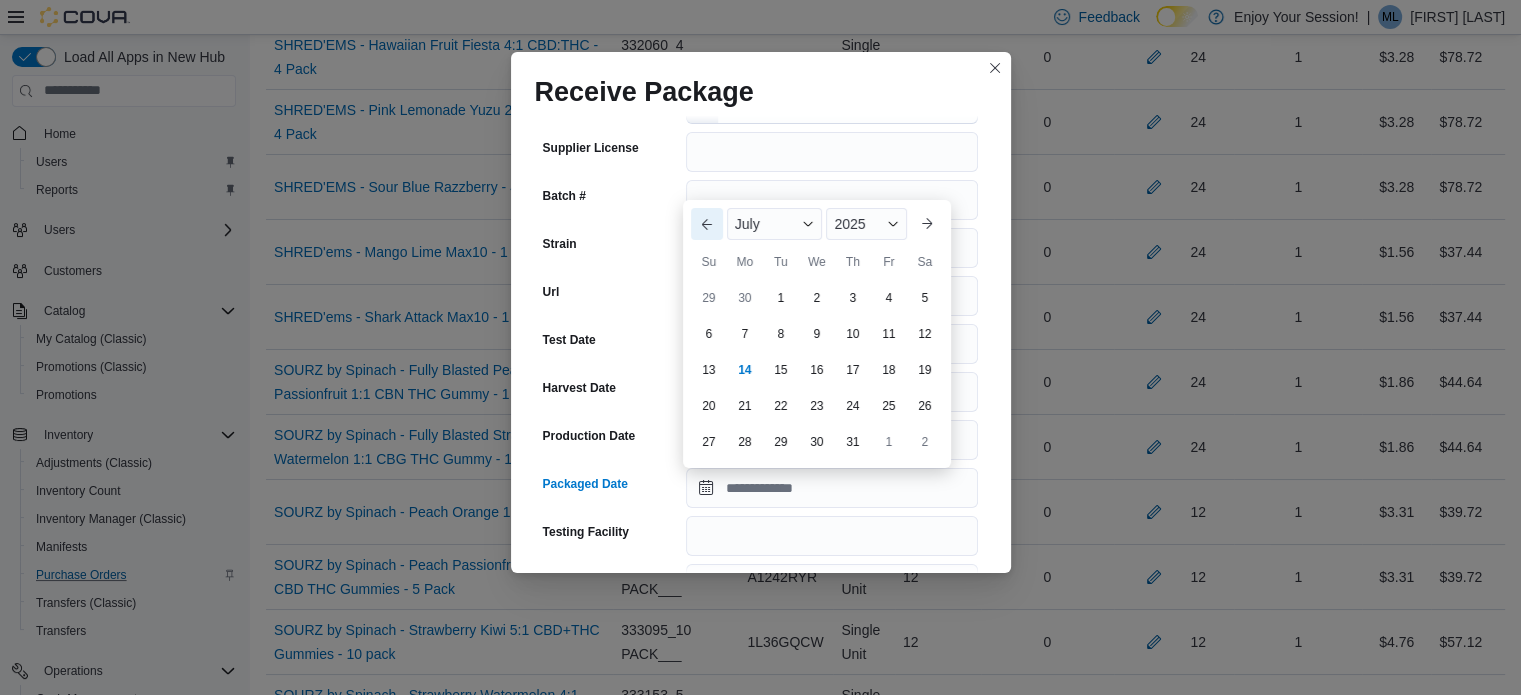 click on "Previous Month" at bounding box center (707, 224) 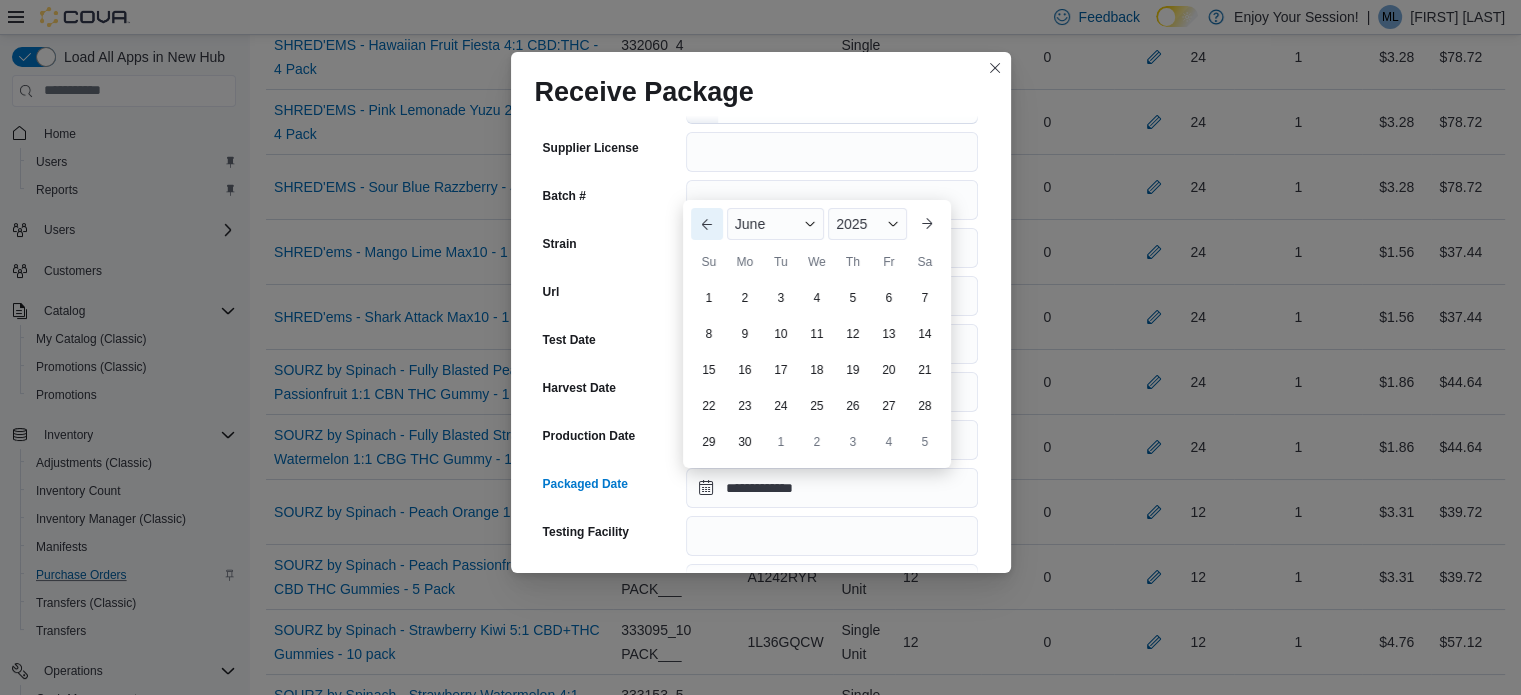 click on "Previous Month" at bounding box center [707, 224] 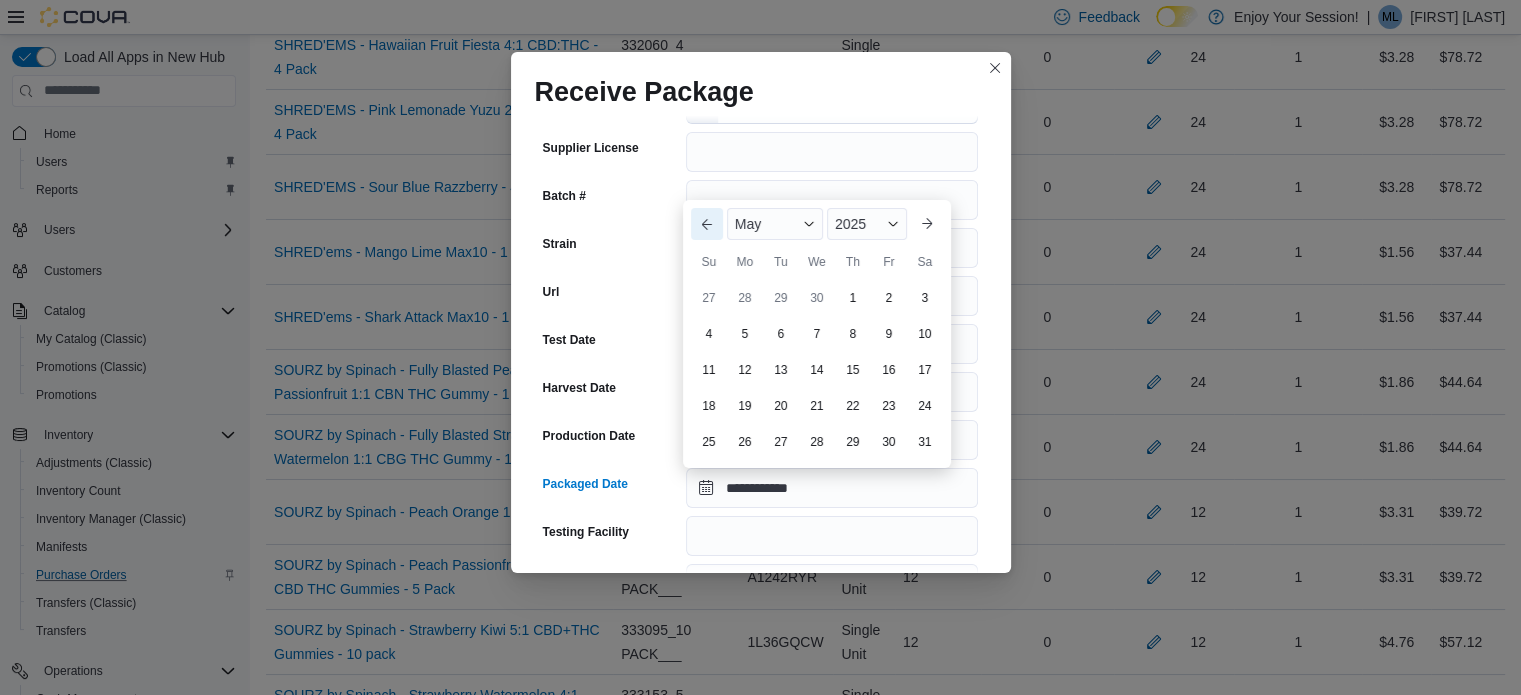 click on "Previous Month" at bounding box center (707, 224) 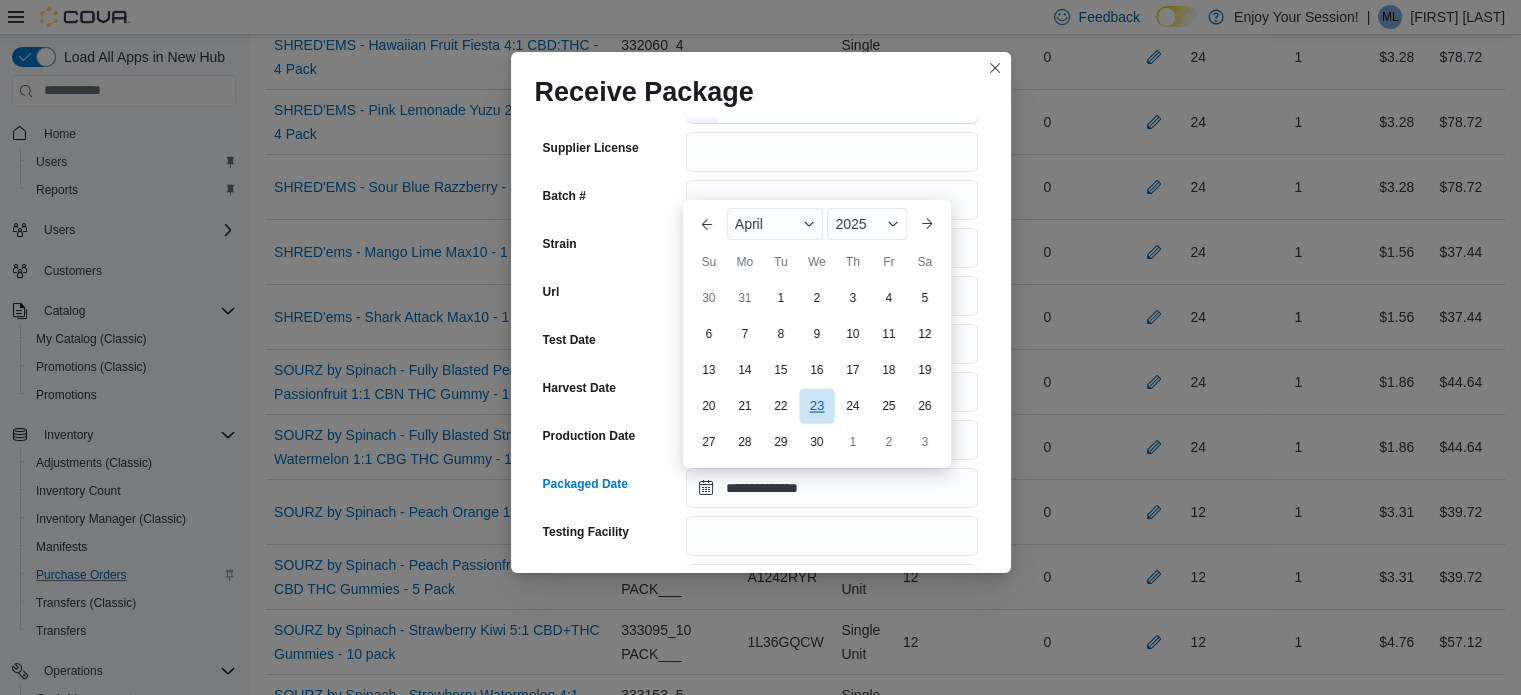 click on "23" at bounding box center [816, 405] 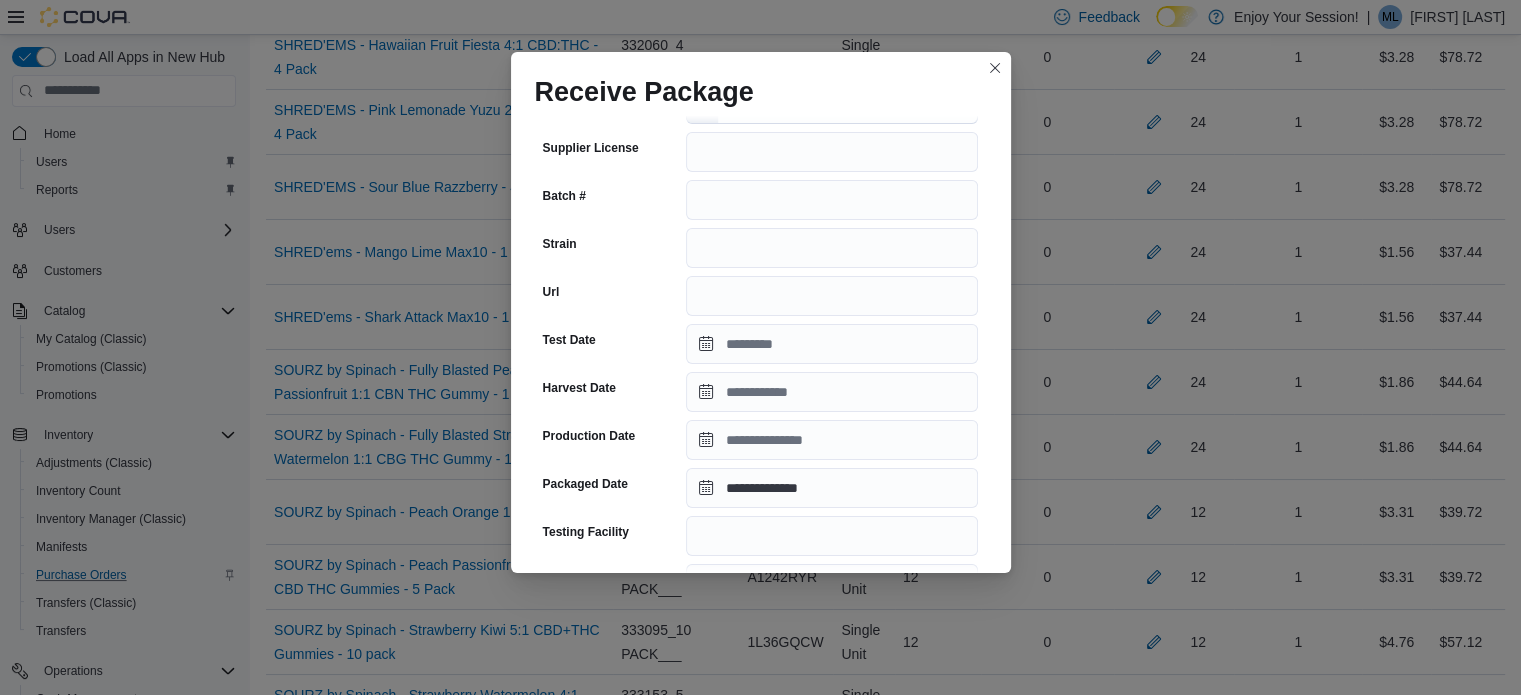 type on "**********" 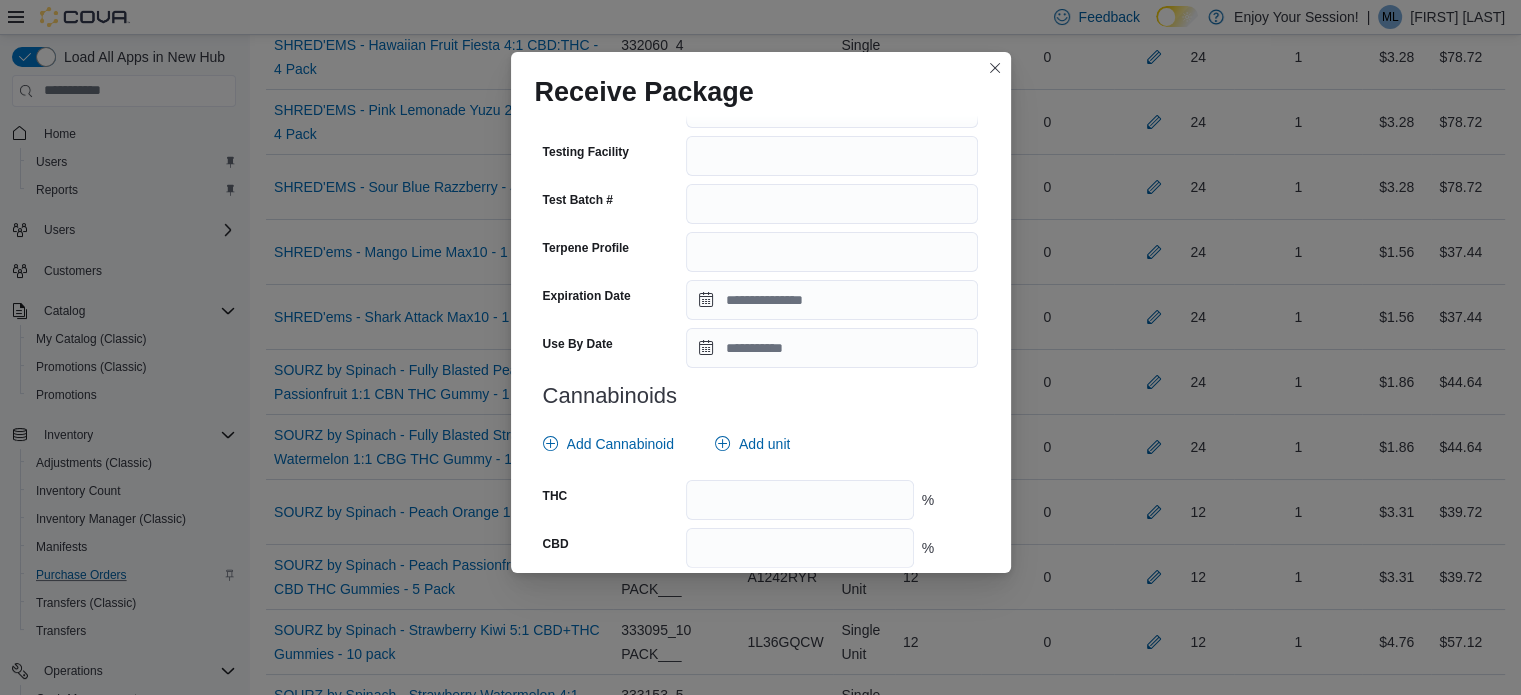 scroll, scrollTop: 742, scrollLeft: 0, axis: vertical 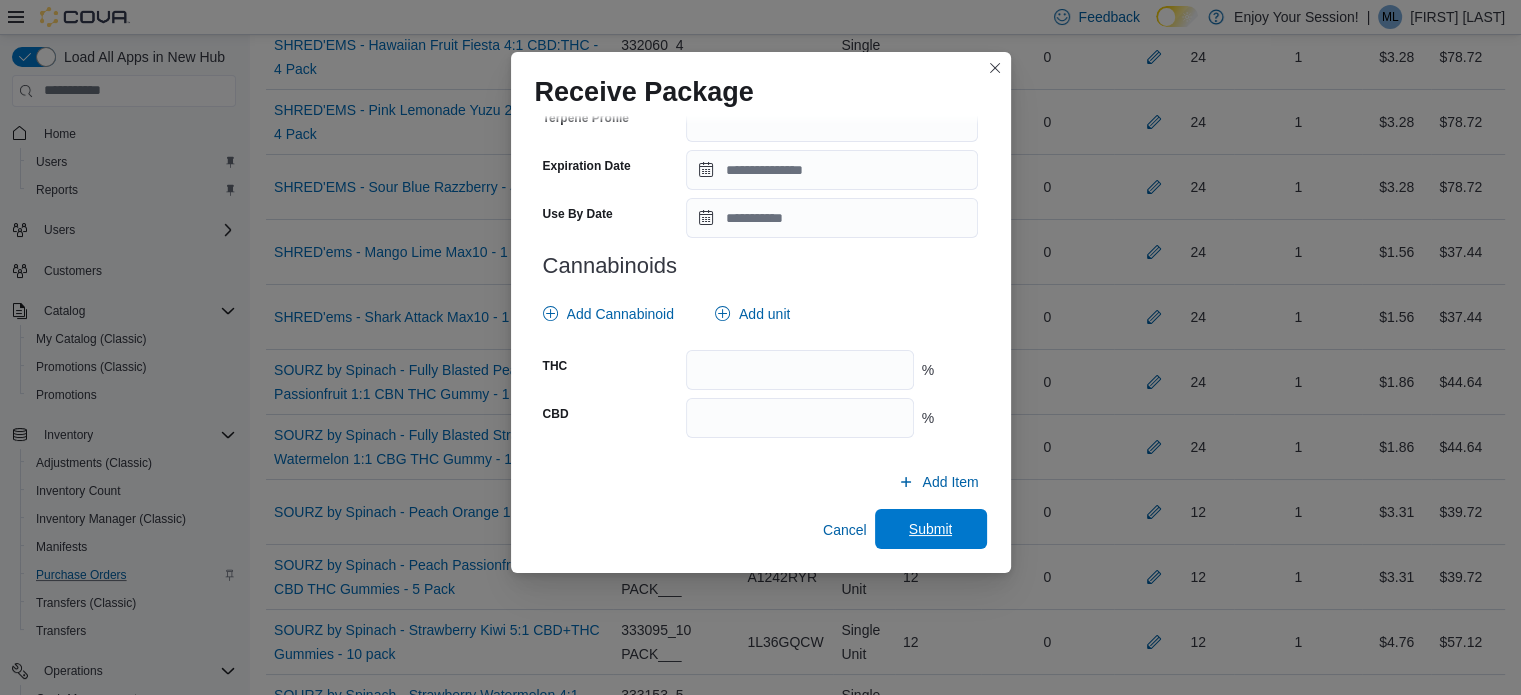 click on "Submit" at bounding box center [931, 529] 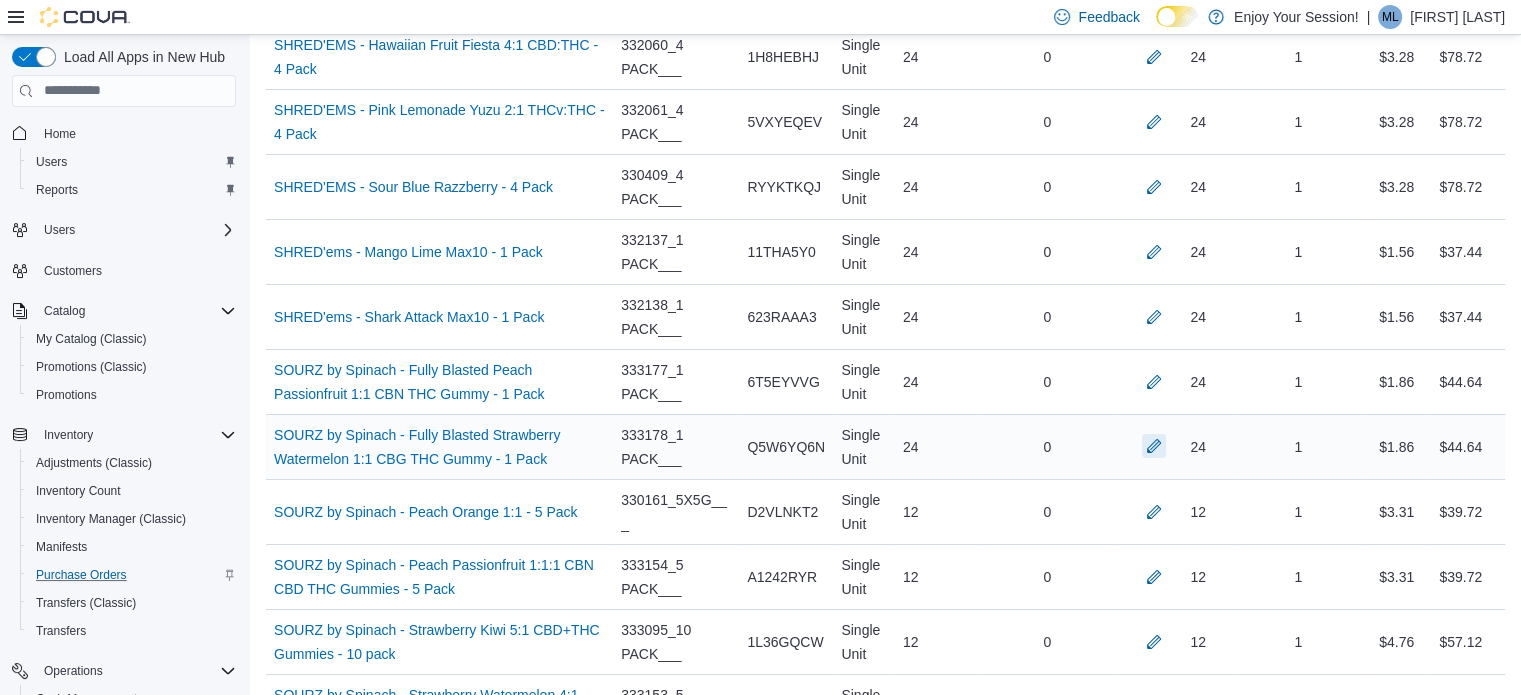 click at bounding box center [1154, 446] 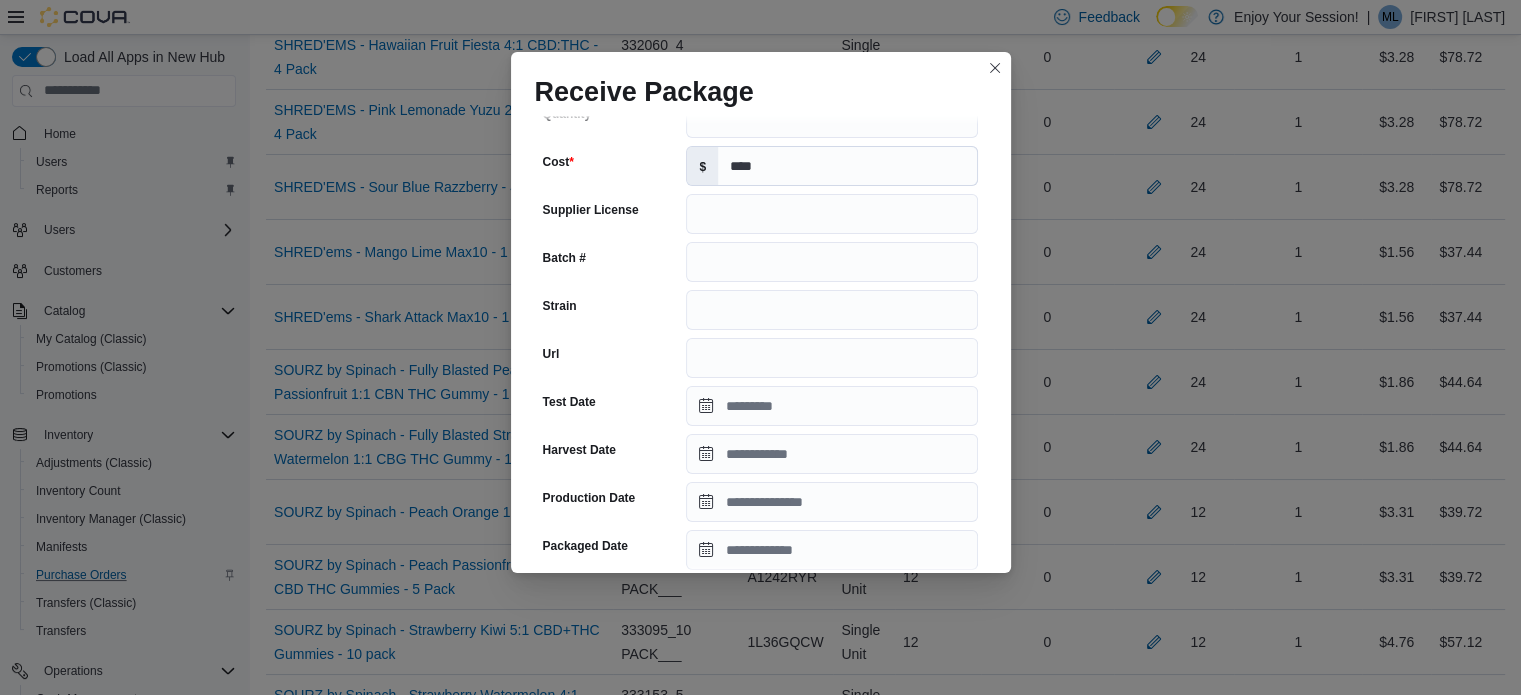 scroll, scrollTop: 267, scrollLeft: 0, axis: vertical 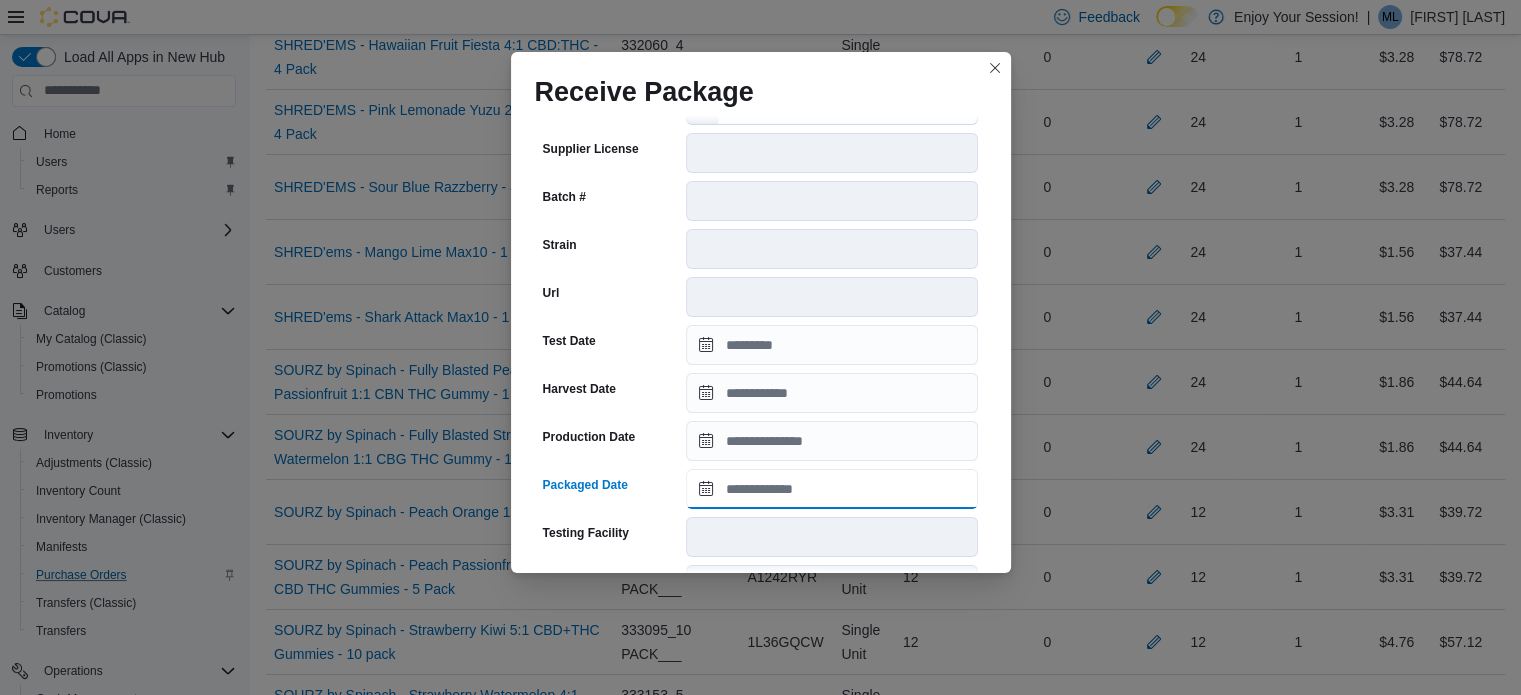 click on "Packaged Date" at bounding box center (832, 489) 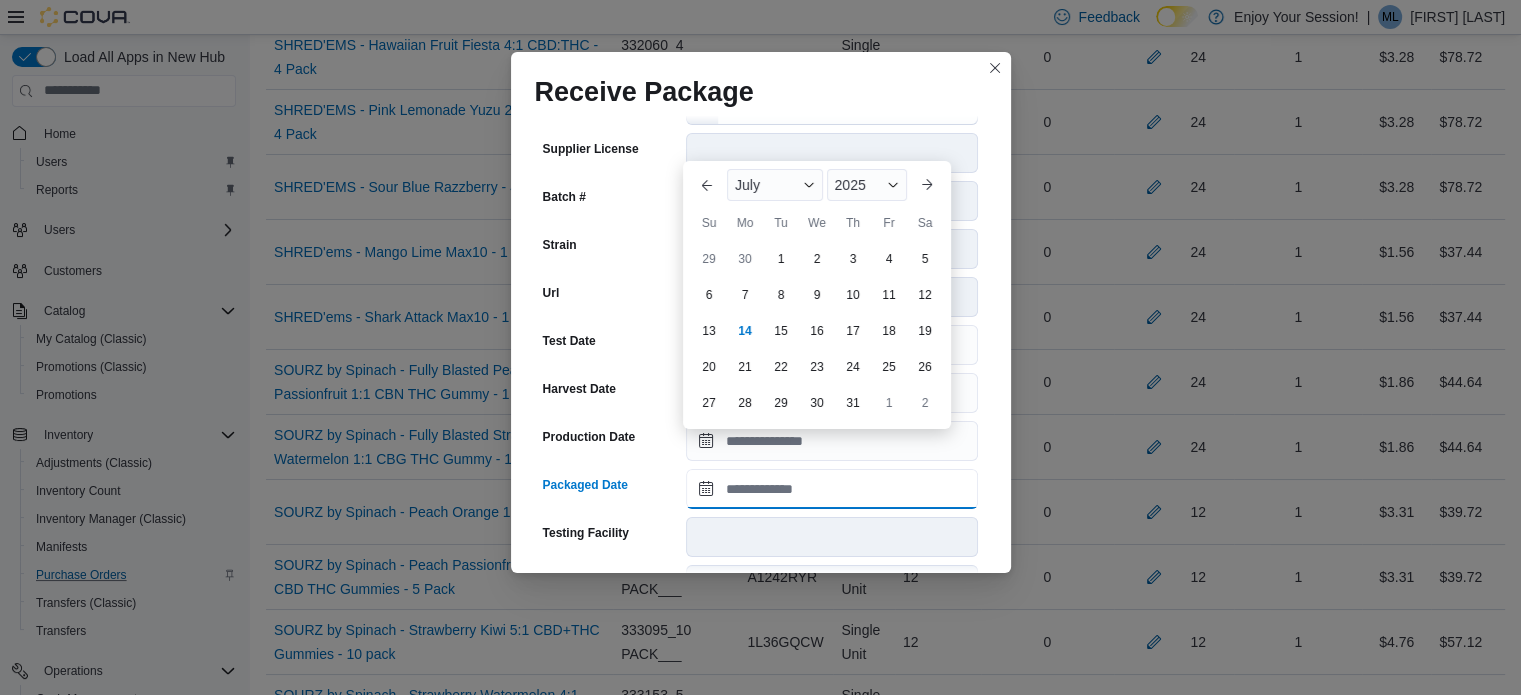 scroll, scrollTop: 308, scrollLeft: 0, axis: vertical 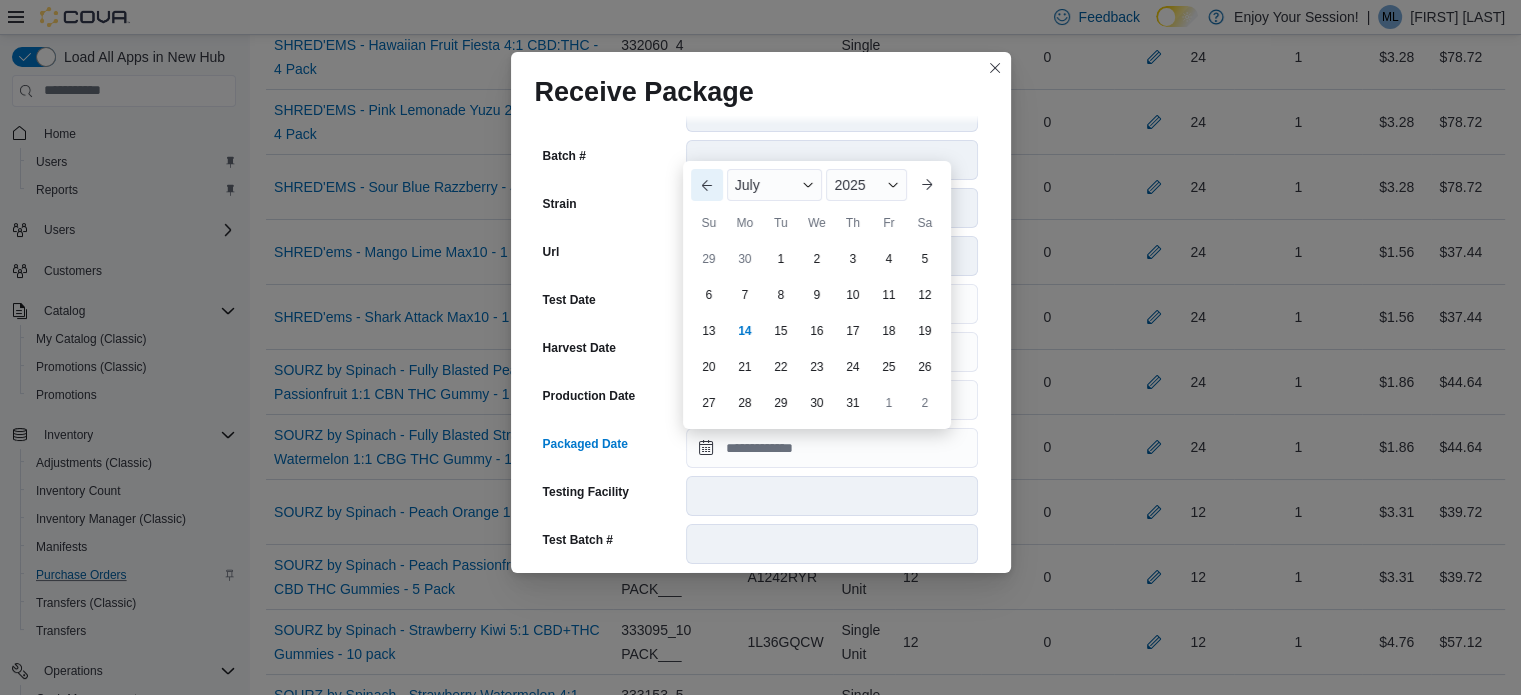 click on "Previous Month" at bounding box center [707, 185] 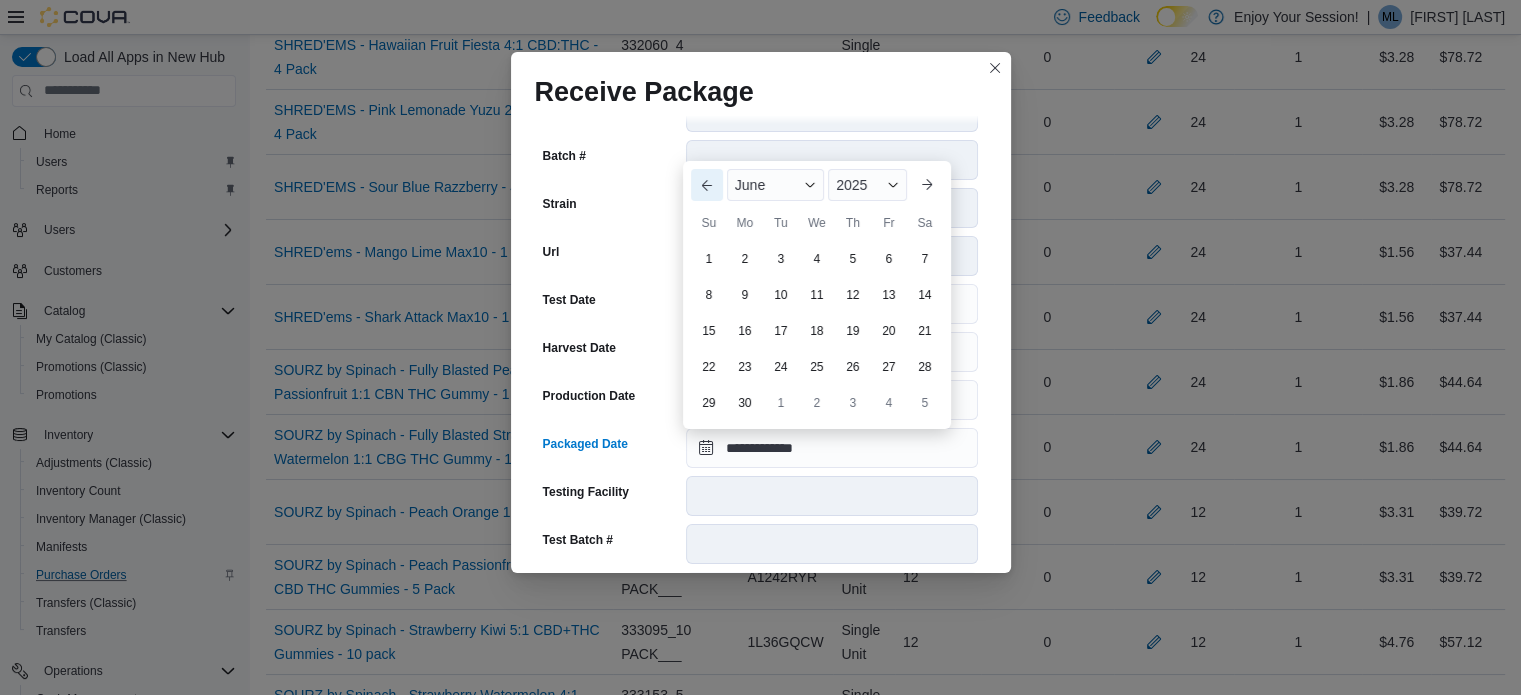click on "Previous Month" at bounding box center [707, 185] 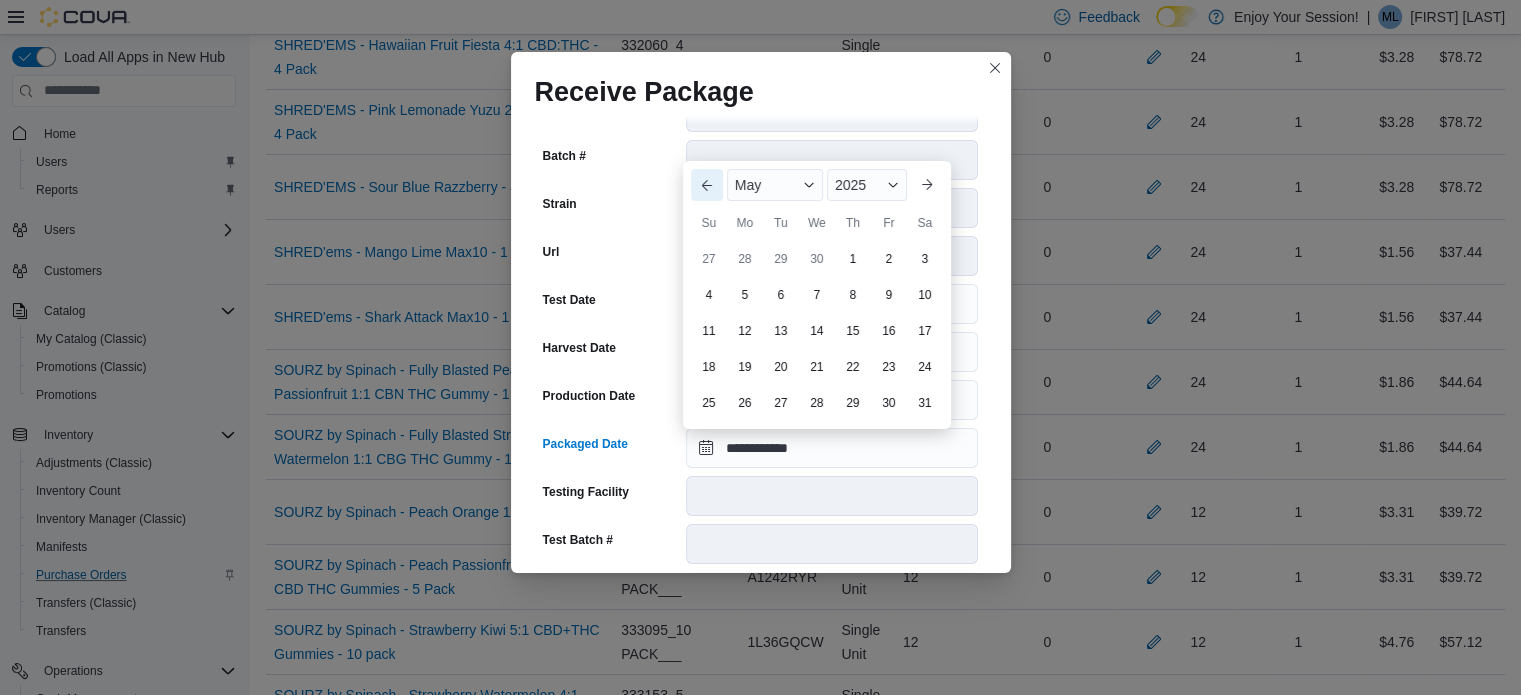click on "Previous Month" at bounding box center [707, 185] 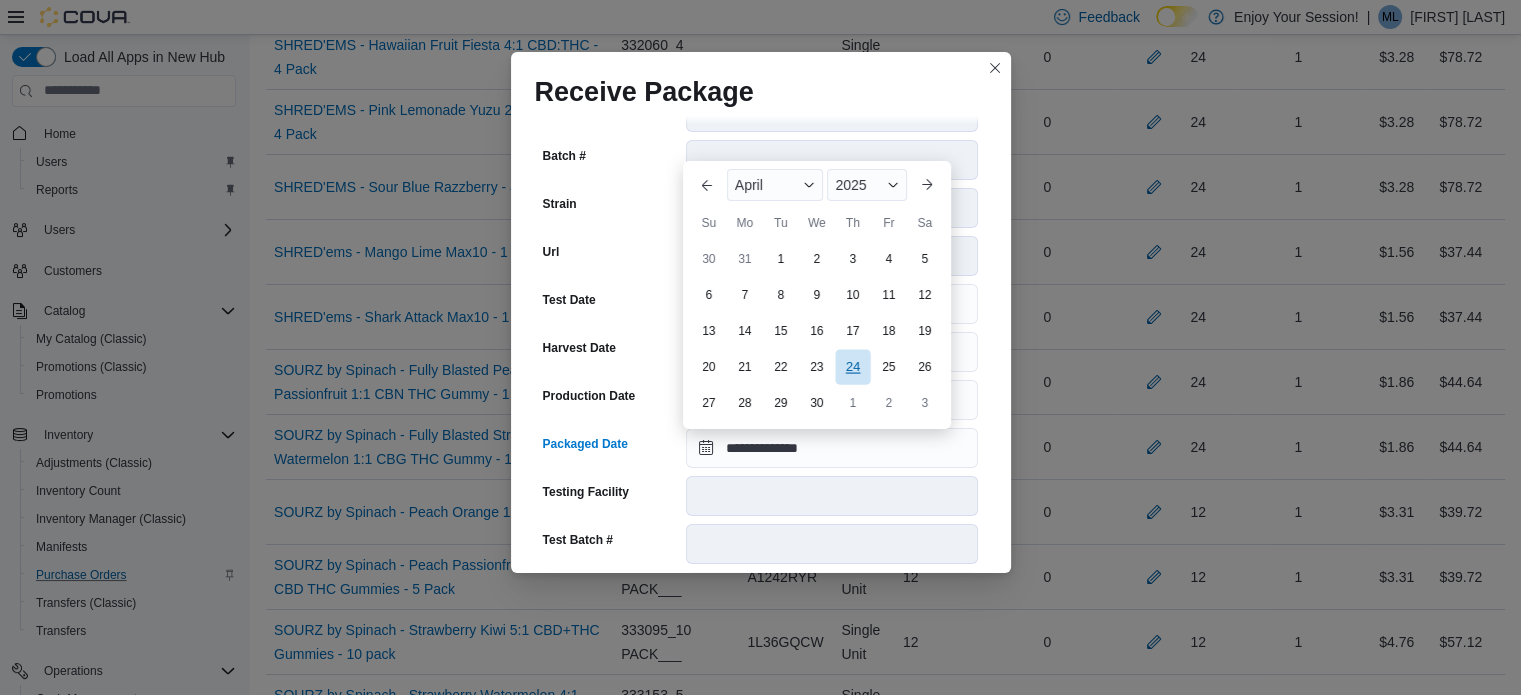 click on "24" at bounding box center (852, 366) 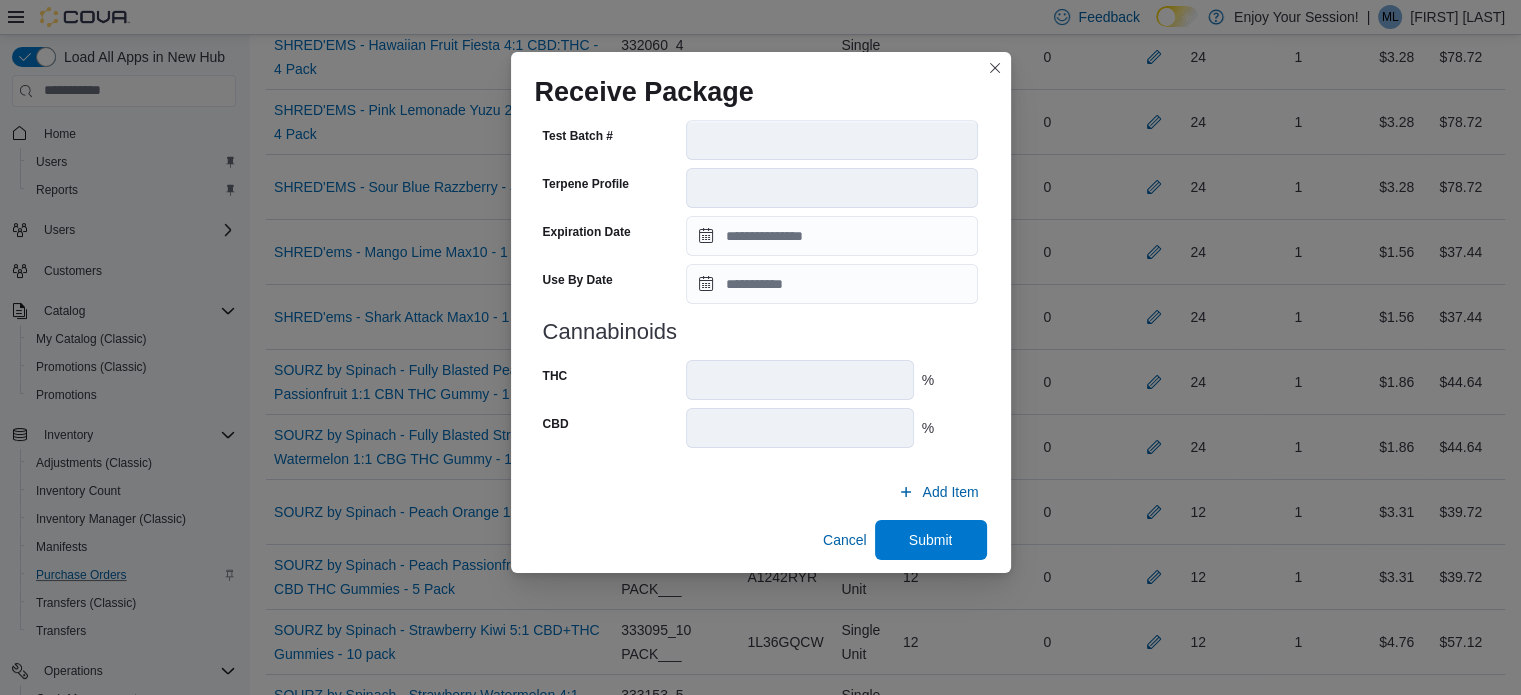 scroll, scrollTop: 722, scrollLeft: 0, axis: vertical 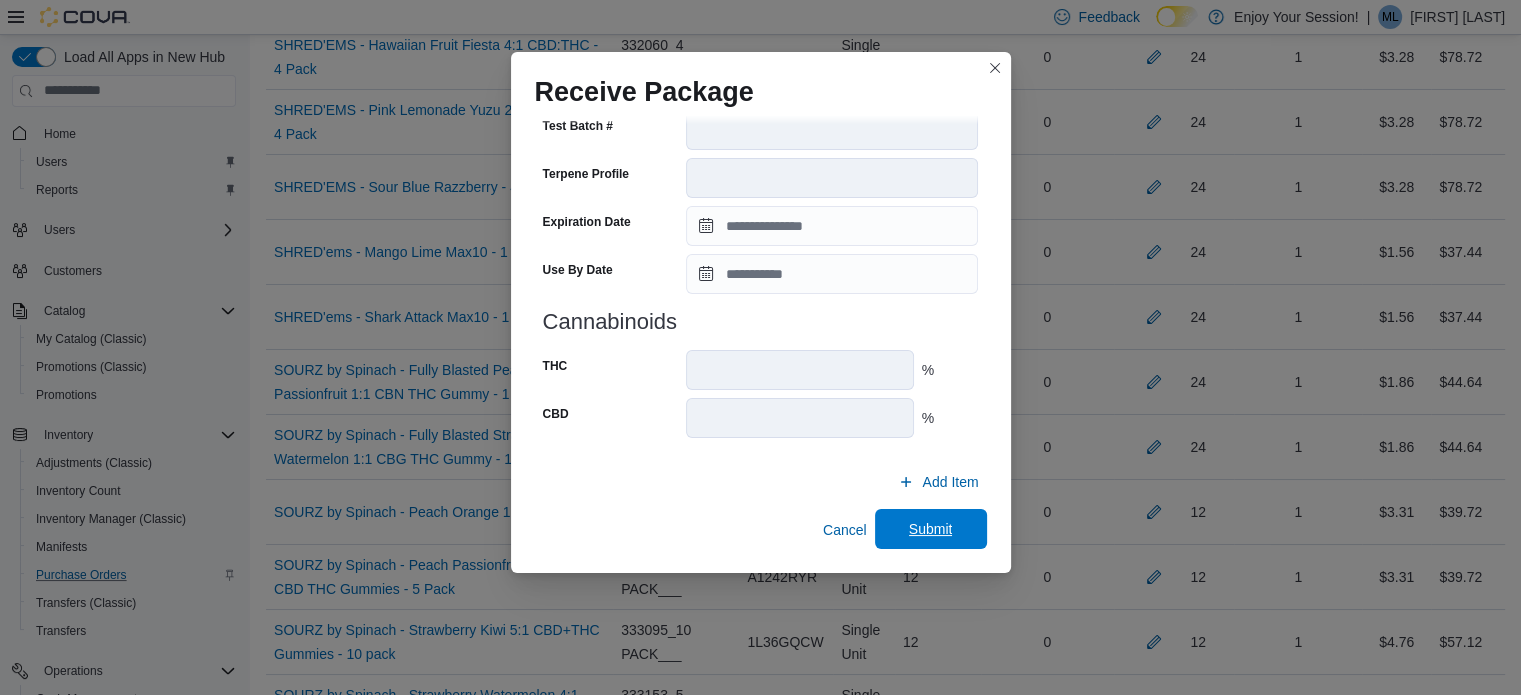 click on "Submit" at bounding box center [931, 529] 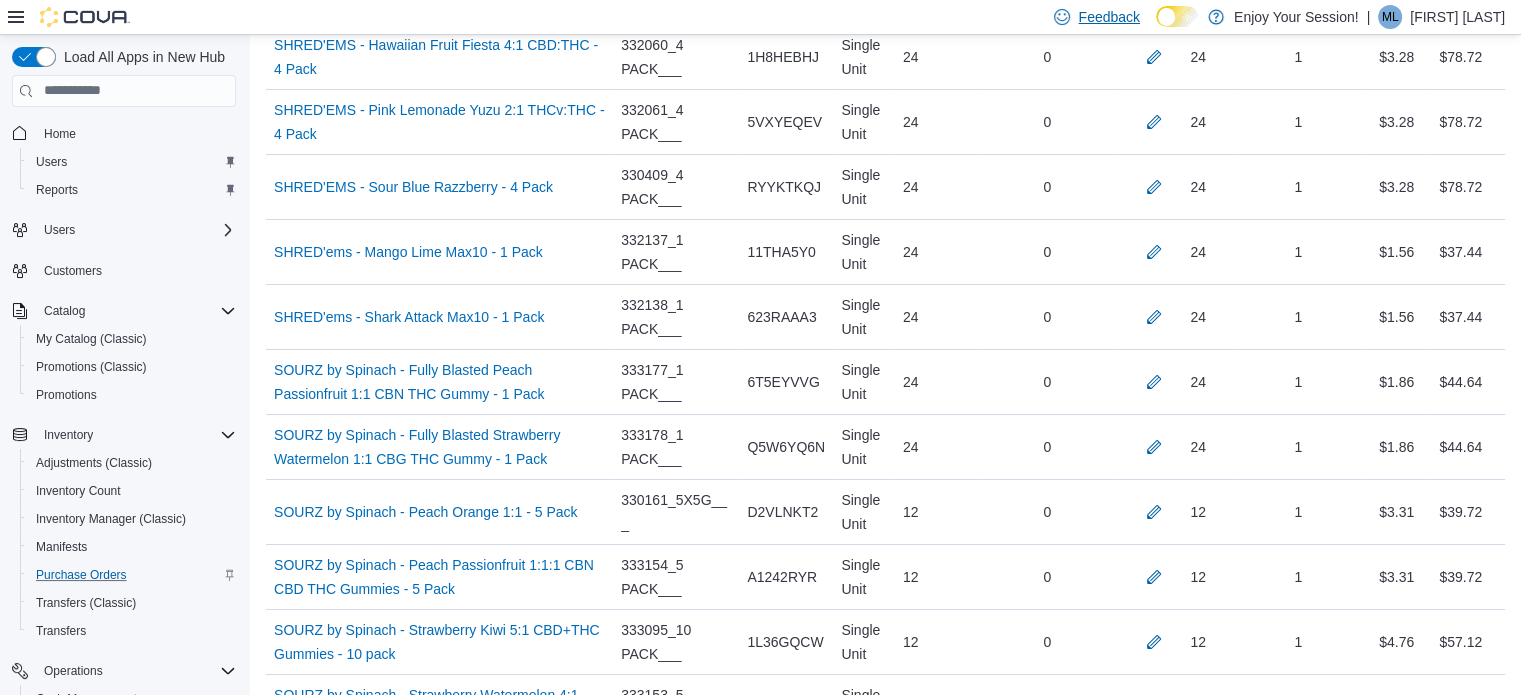 scroll, scrollTop: 6325, scrollLeft: 0, axis: vertical 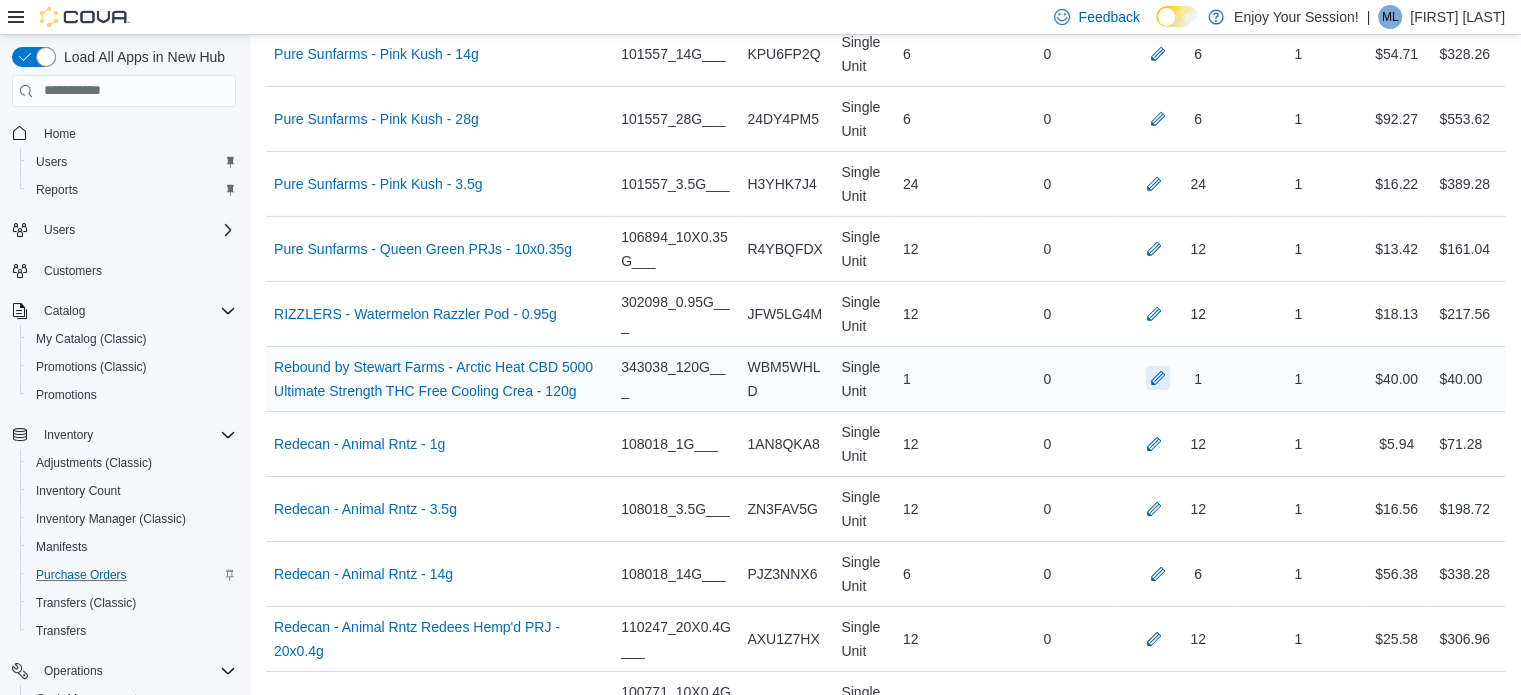 click at bounding box center [1158, 378] 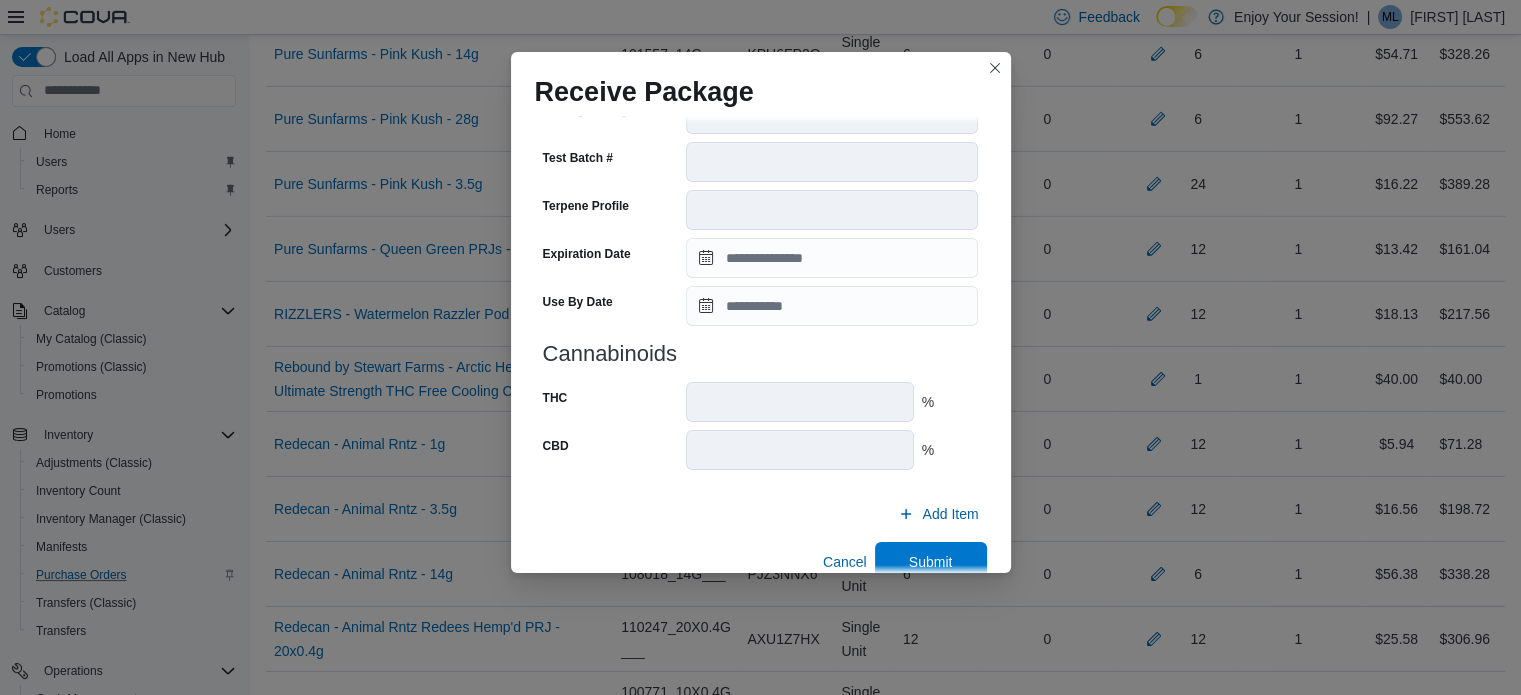 scroll, scrollTop: 722, scrollLeft: 0, axis: vertical 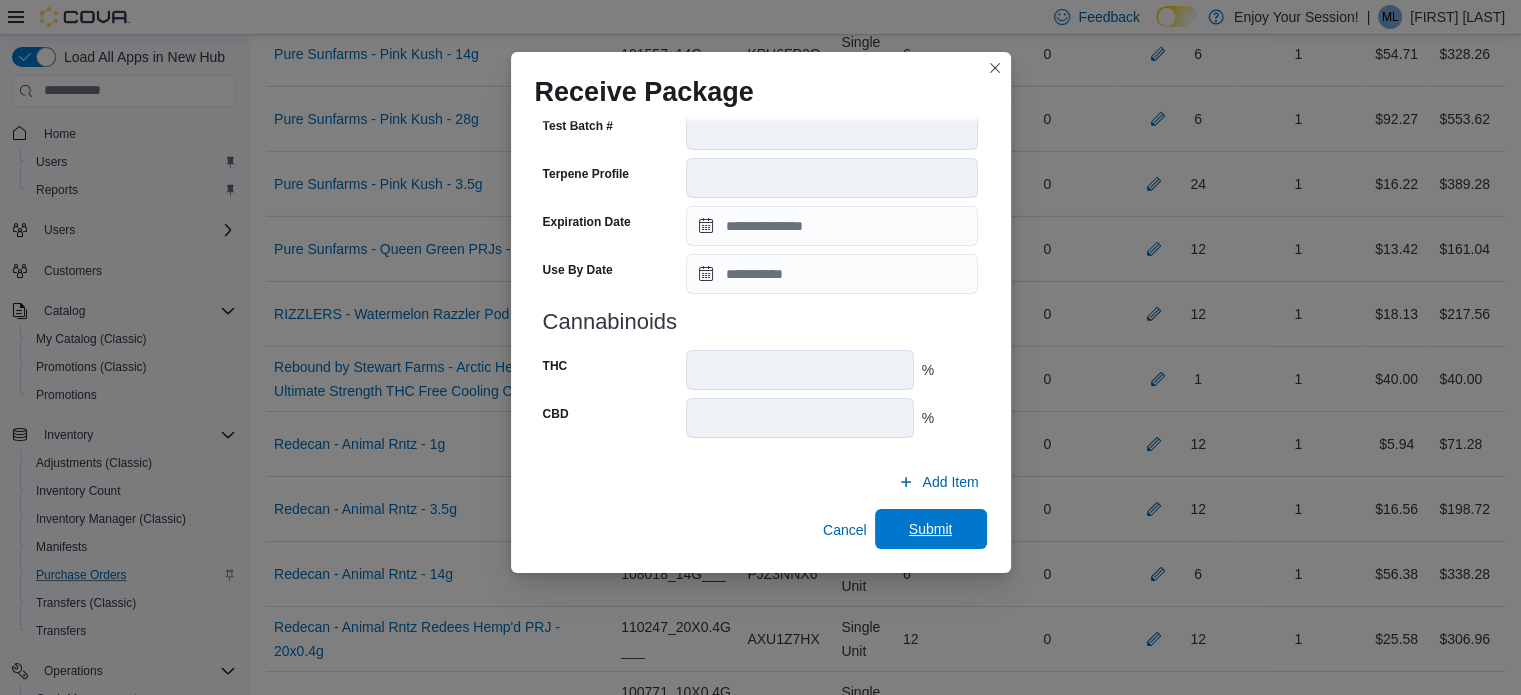 click on "Submit" at bounding box center (931, 529) 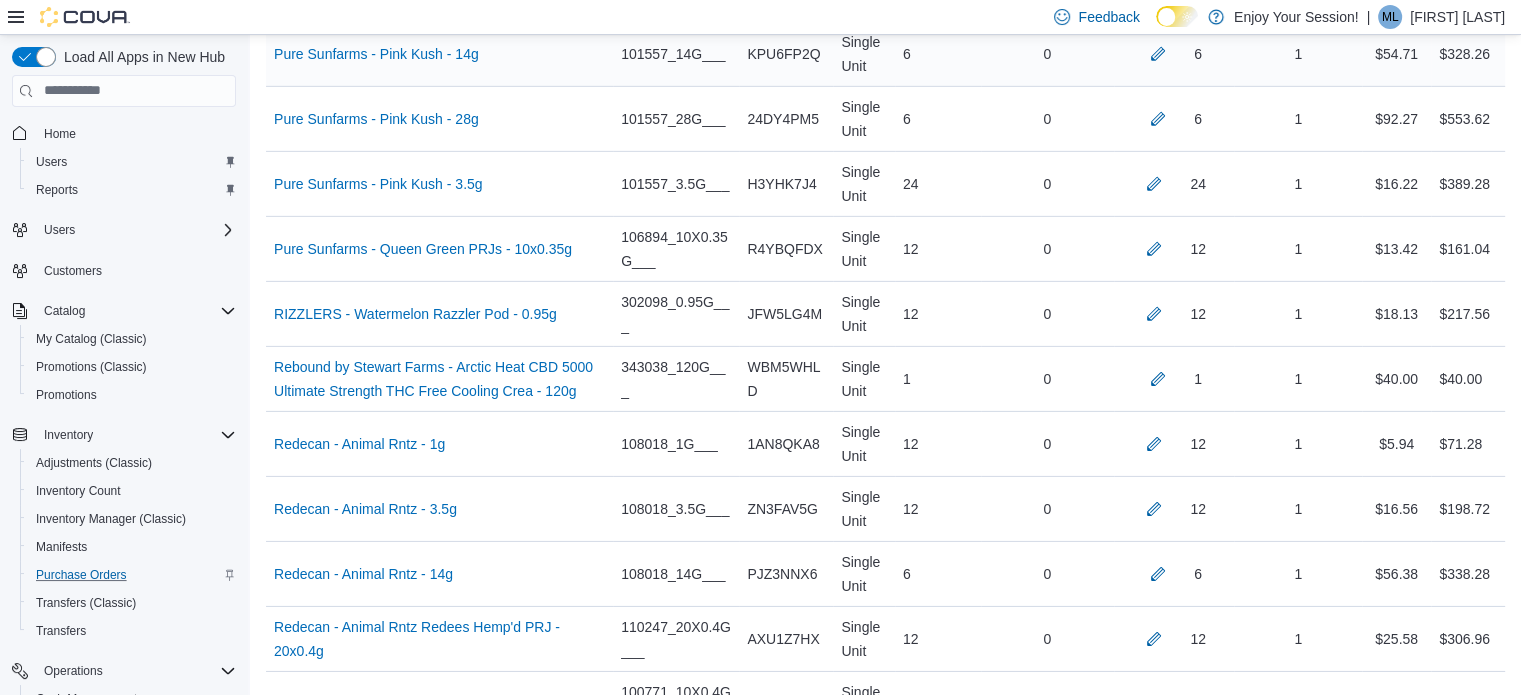 scroll, scrollTop: 11392, scrollLeft: 0, axis: vertical 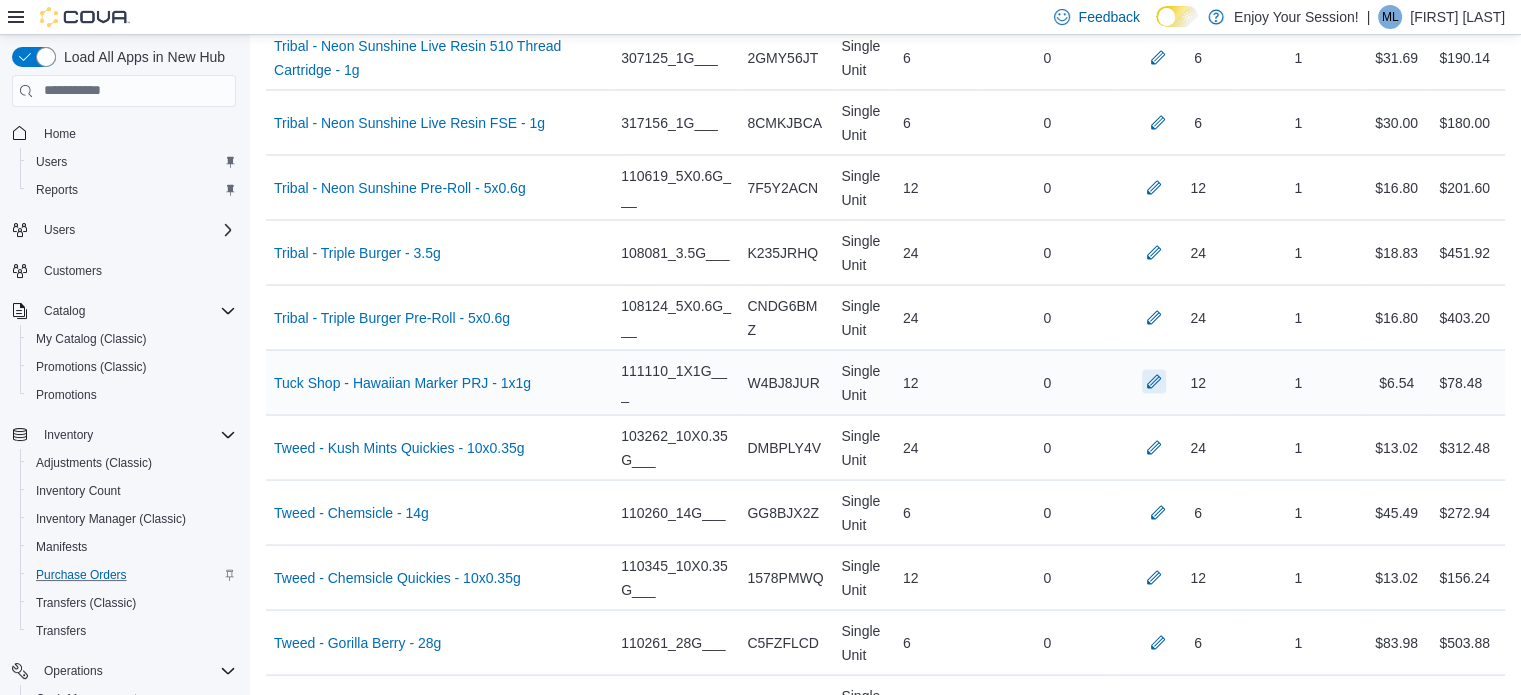 click at bounding box center (1154, 381) 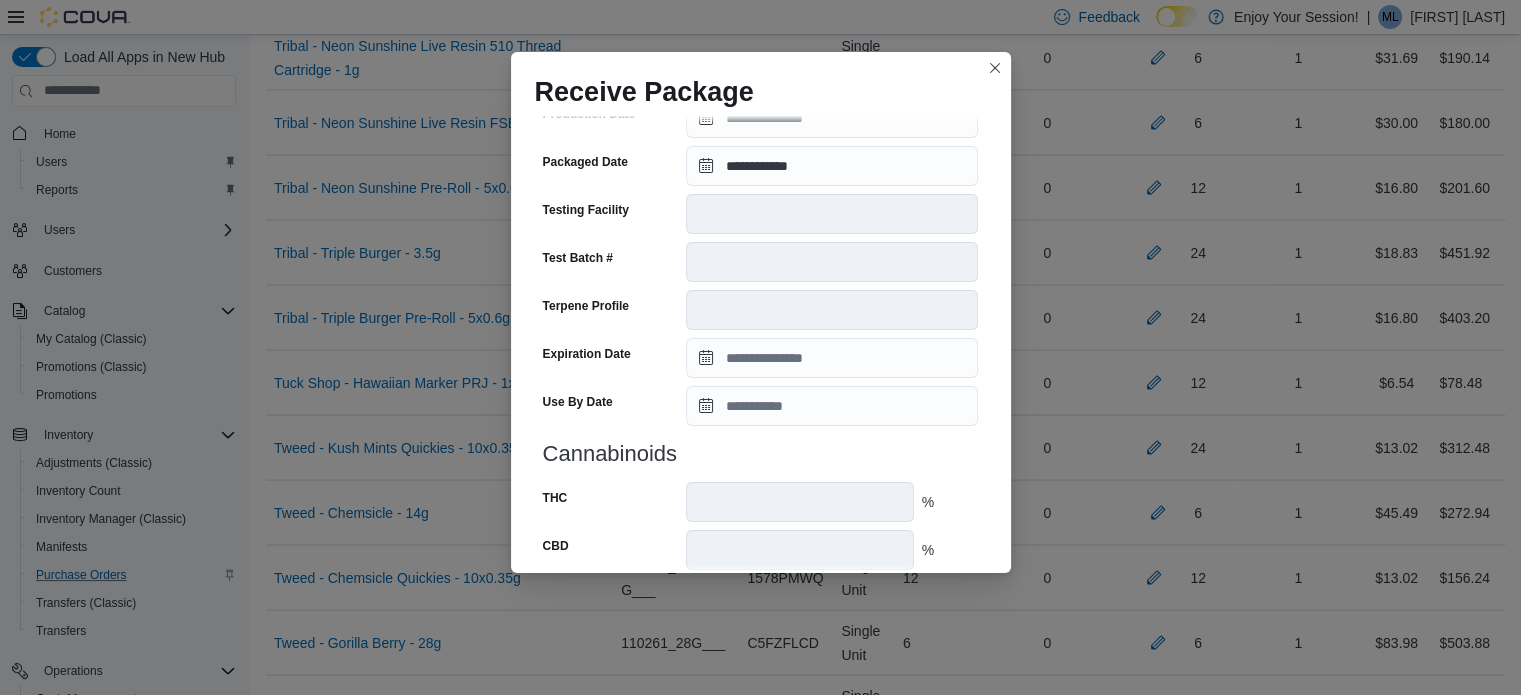 scroll, scrollTop: 706, scrollLeft: 0, axis: vertical 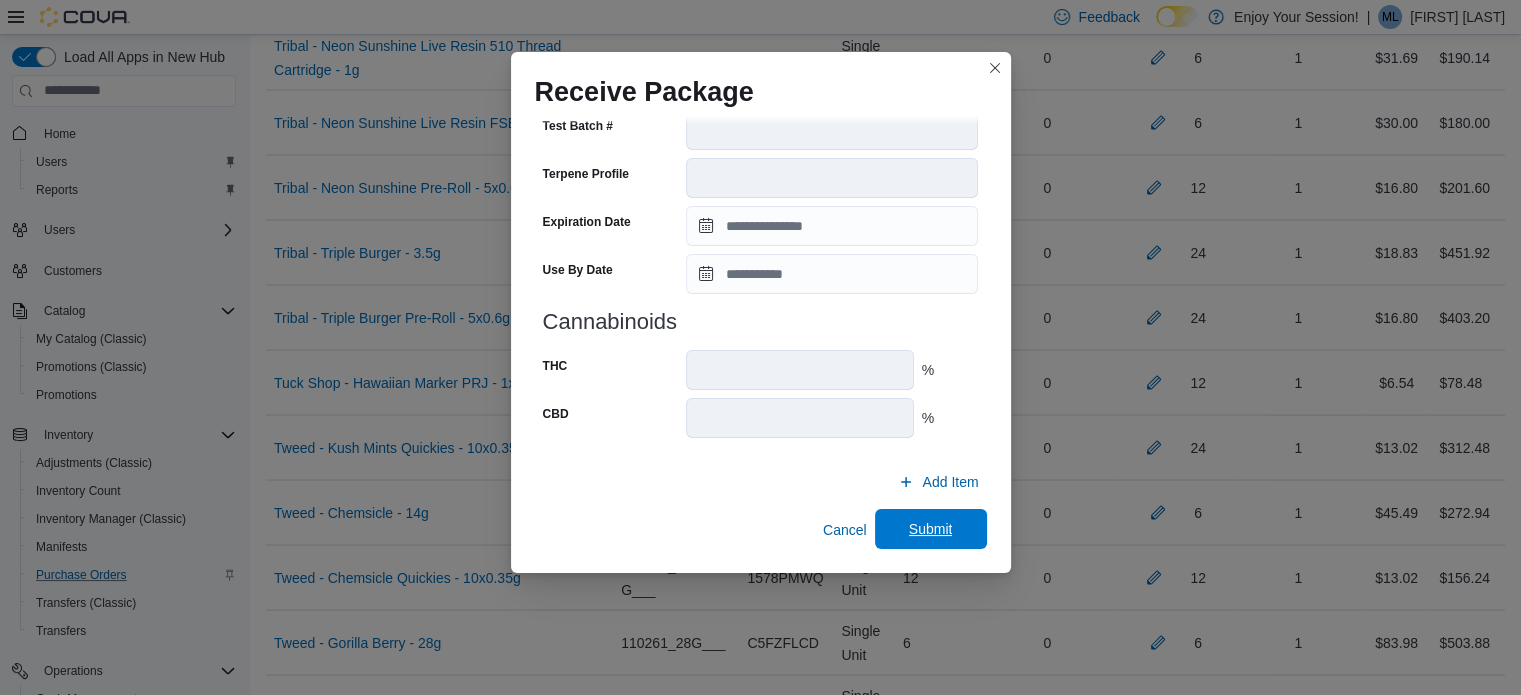 click on "Submit" at bounding box center [931, 529] 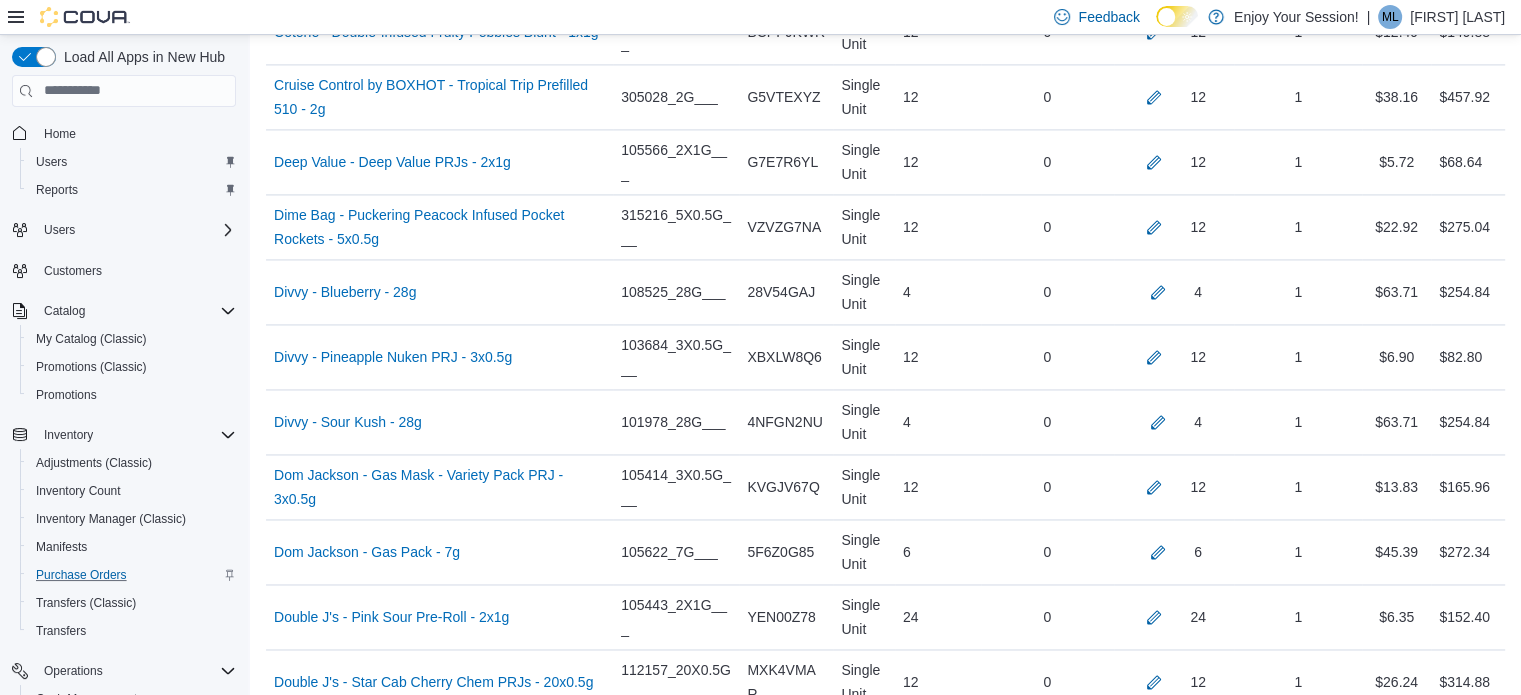 scroll, scrollTop: 9901, scrollLeft: 0, axis: vertical 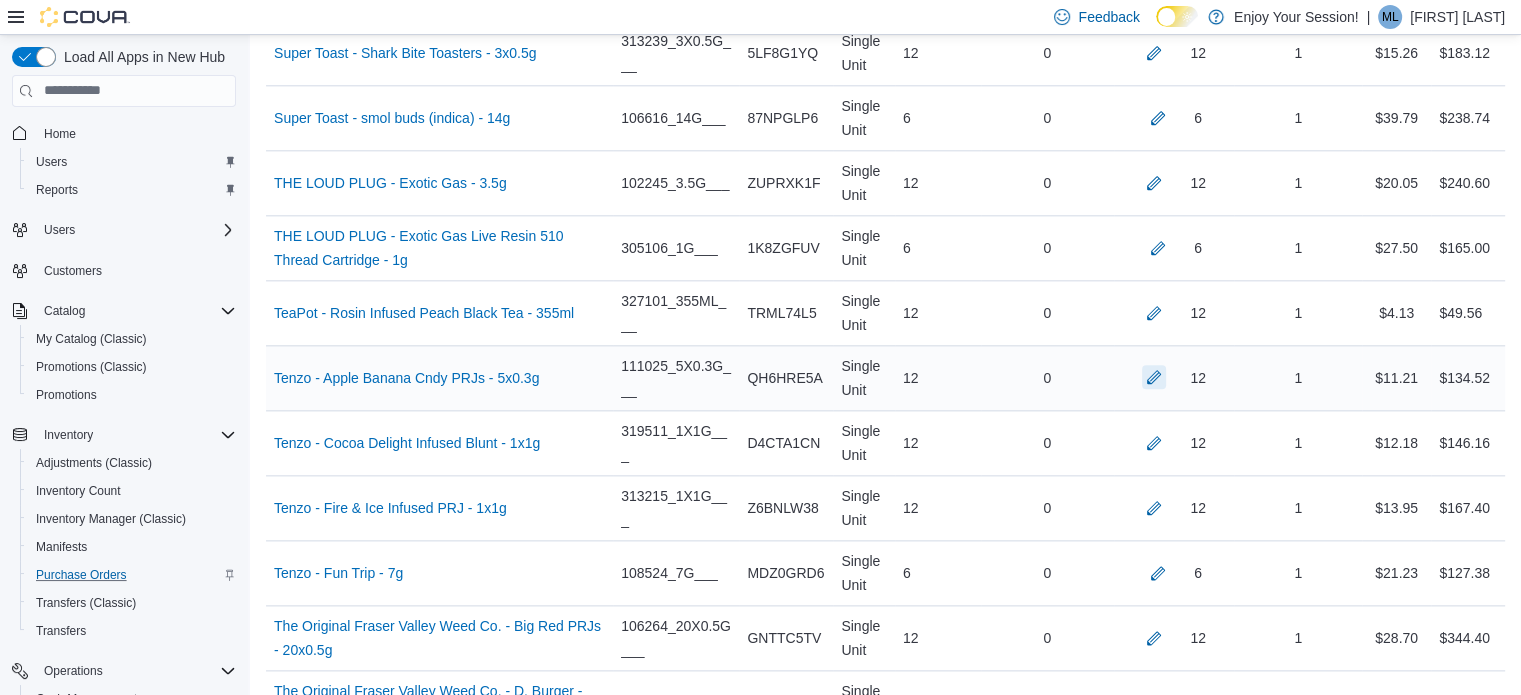 click at bounding box center (1154, 377) 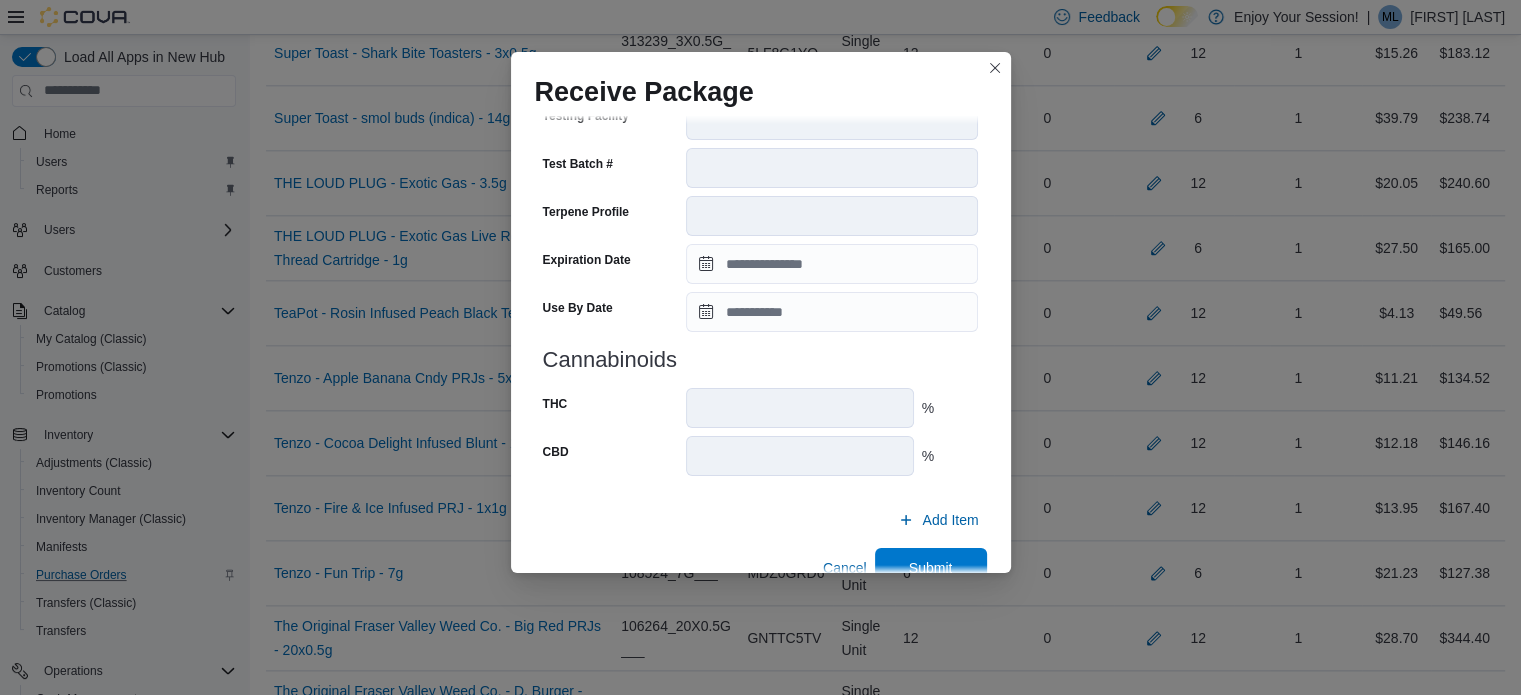 scroll, scrollTop: 706, scrollLeft: 0, axis: vertical 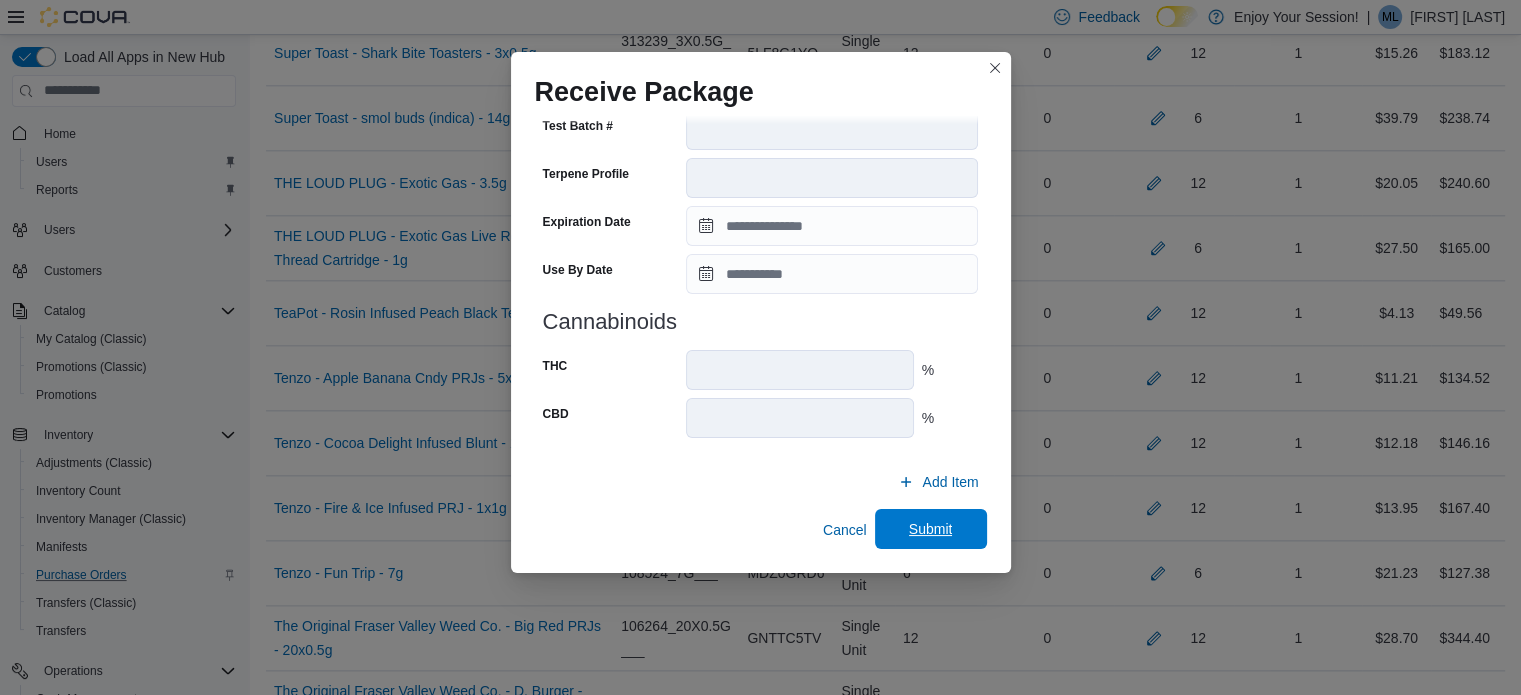 click on "Submit" at bounding box center [931, 529] 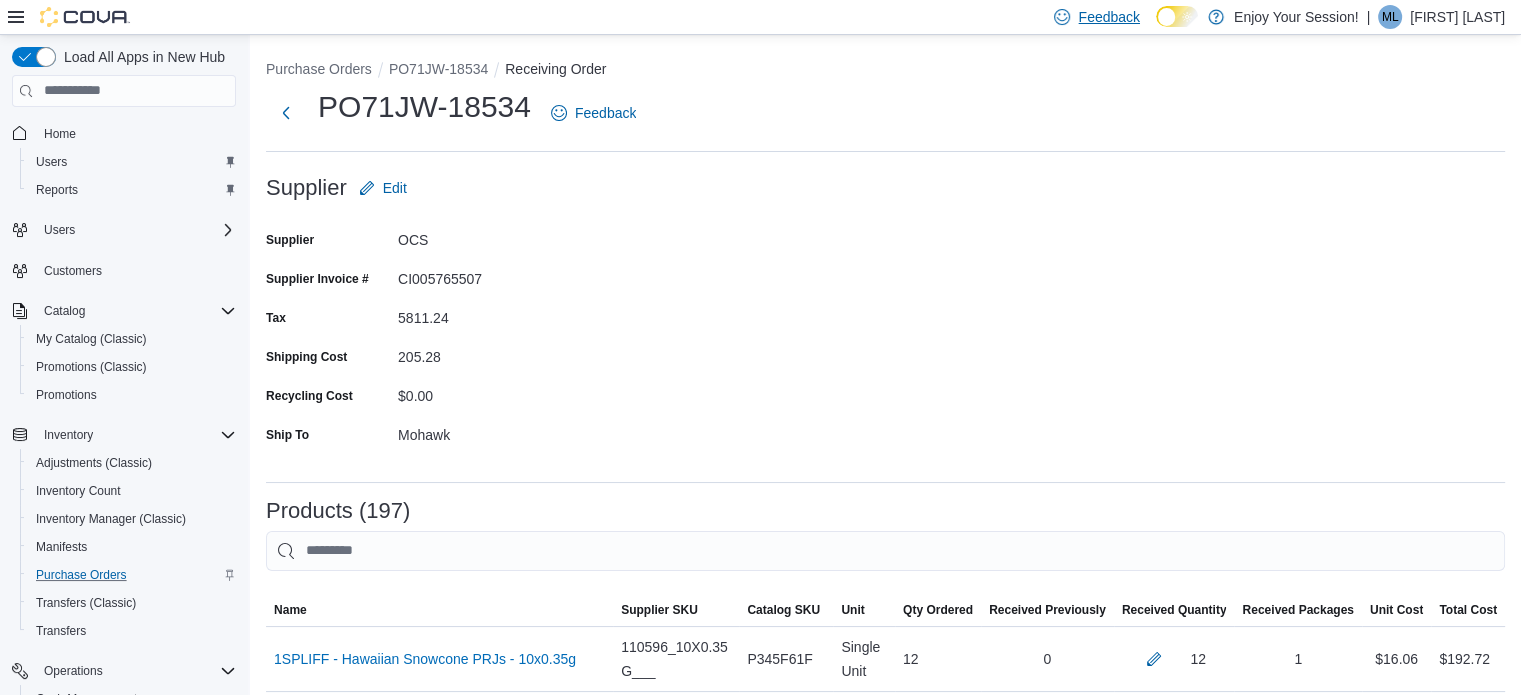 scroll, scrollTop: 8593, scrollLeft: 0, axis: vertical 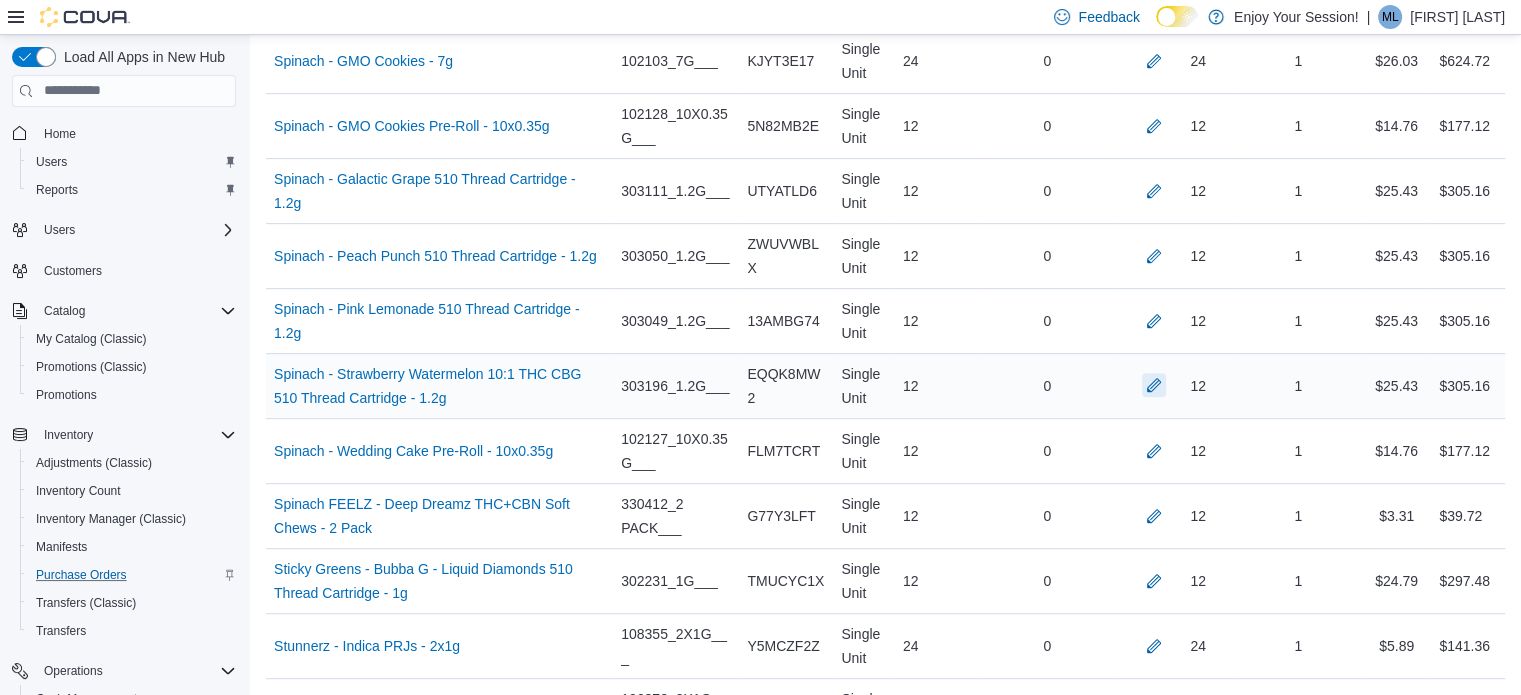 click at bounding box center [1154, 385] 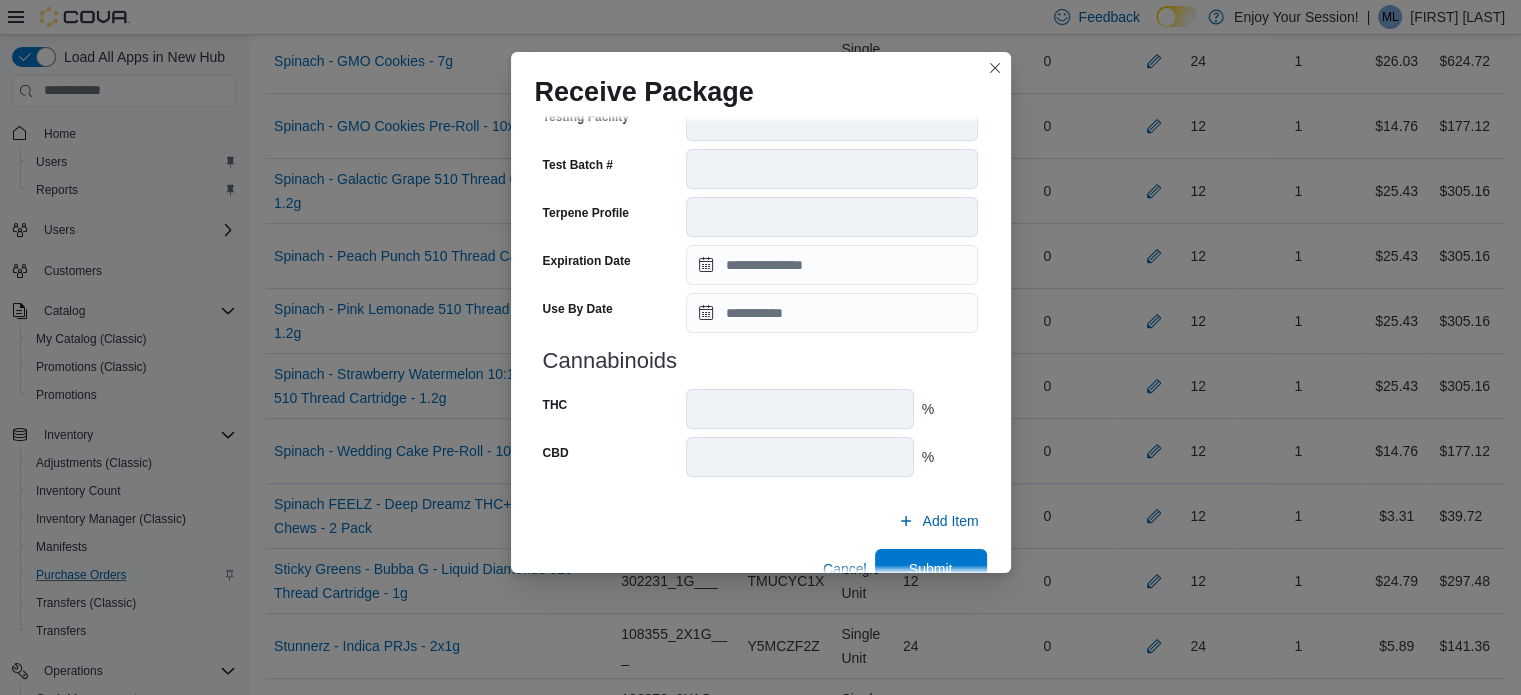 scroll, scrollTop: 722, scrollLeft: 0, axis: vertical 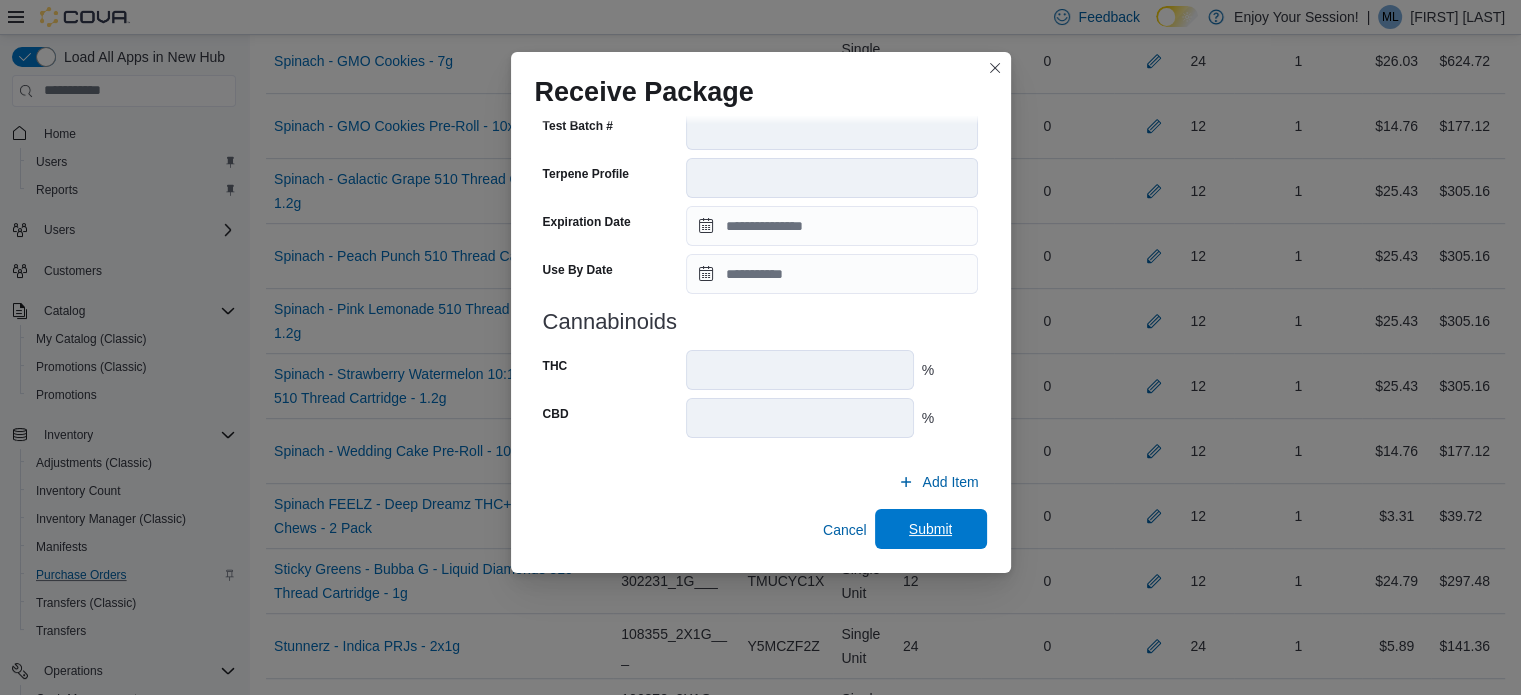 click on "Submit" at bounding box center [931, 529] 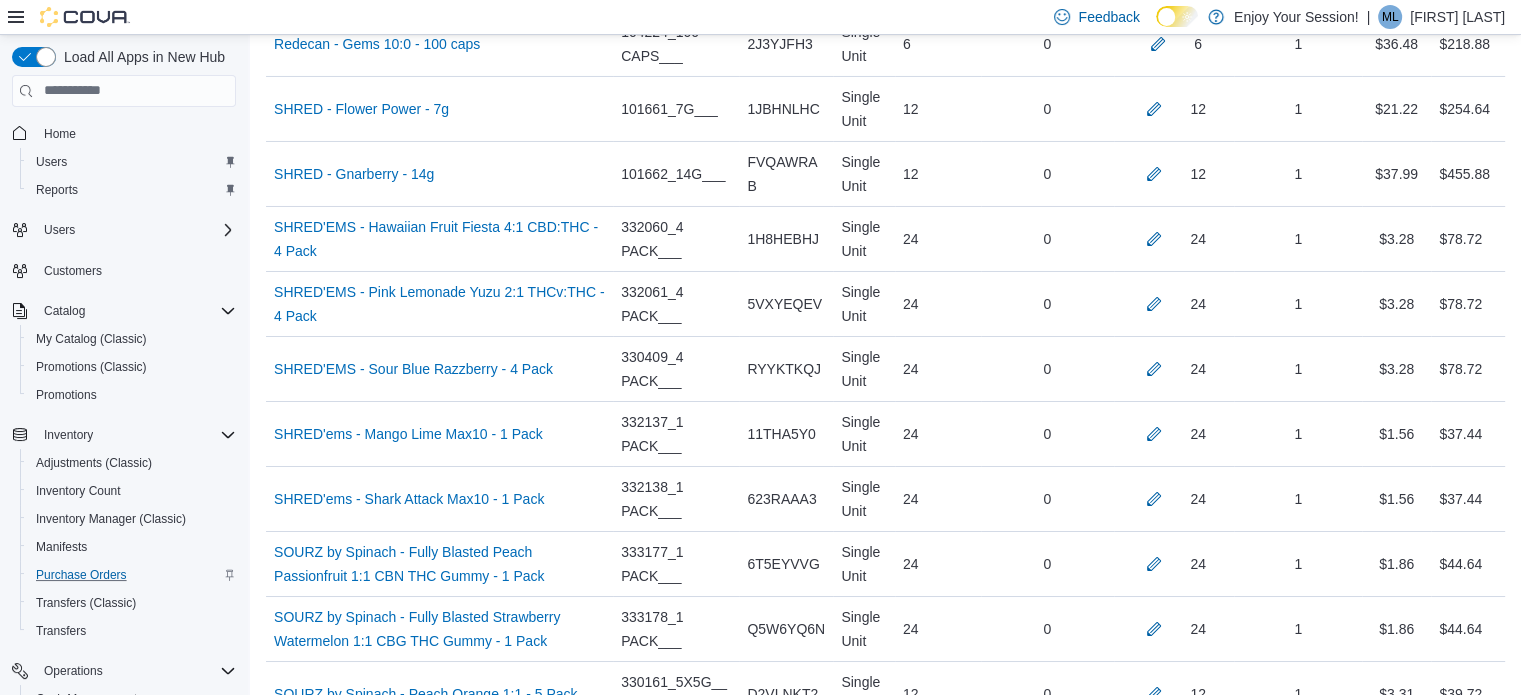 scroll, scrollTop: 7880, scrollLeft: 0, axis: vertical 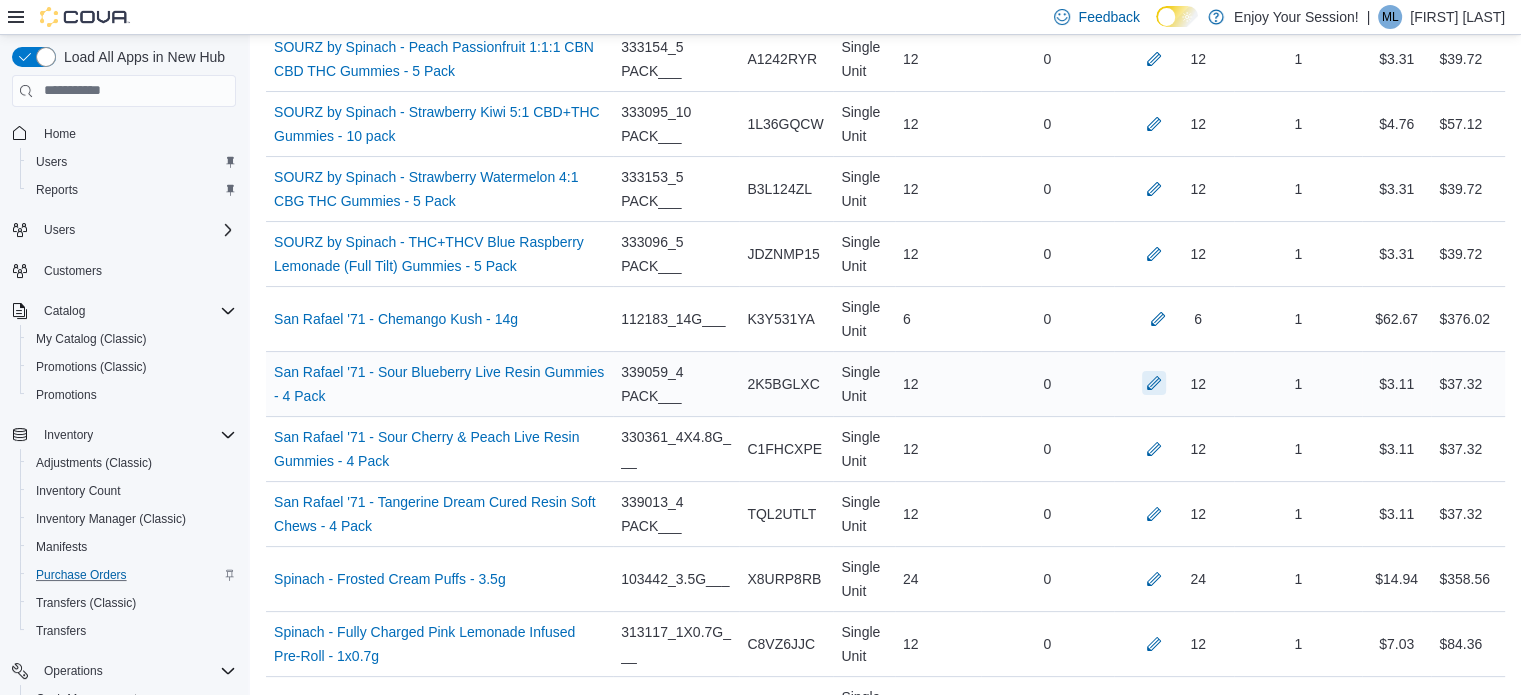 click at bounding box center [1154, 383] 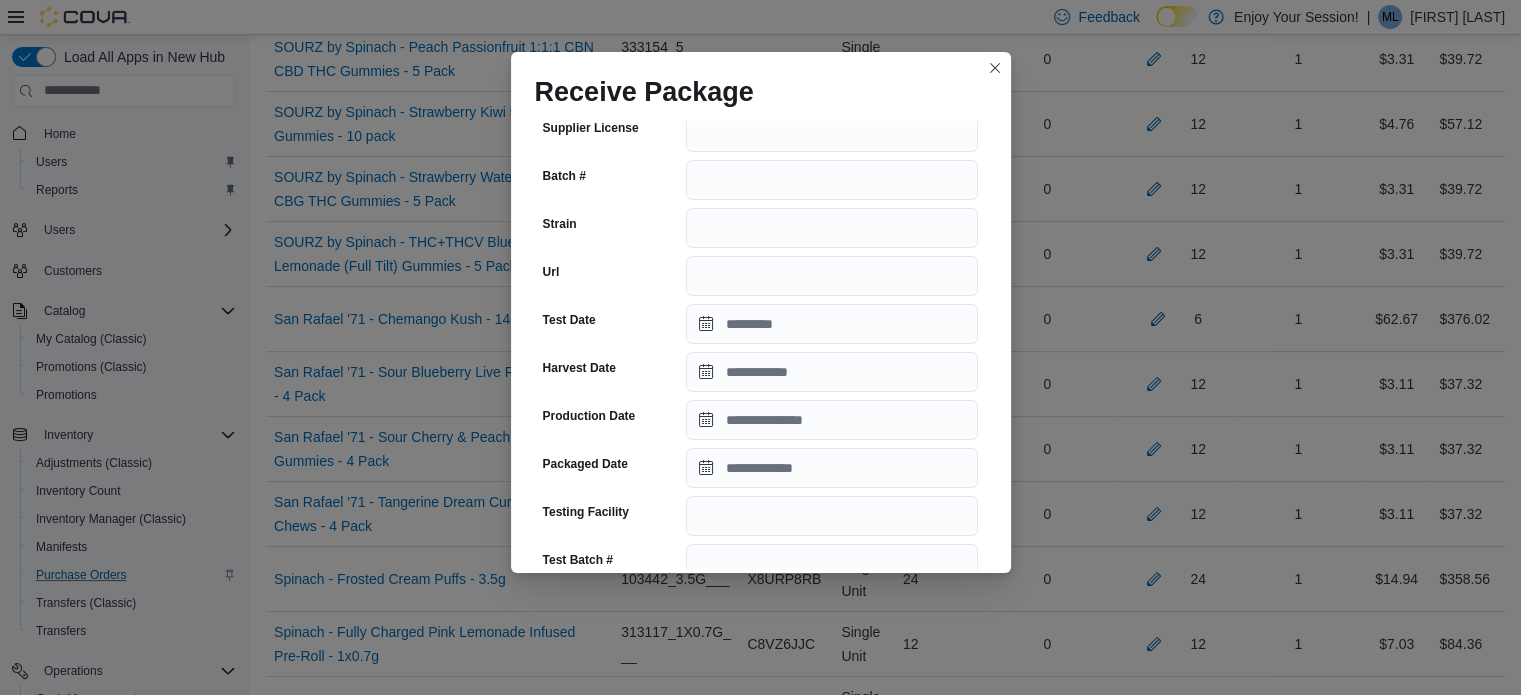 scroll, scrollTop: 259, scrollLeft: 0, axis: vertical 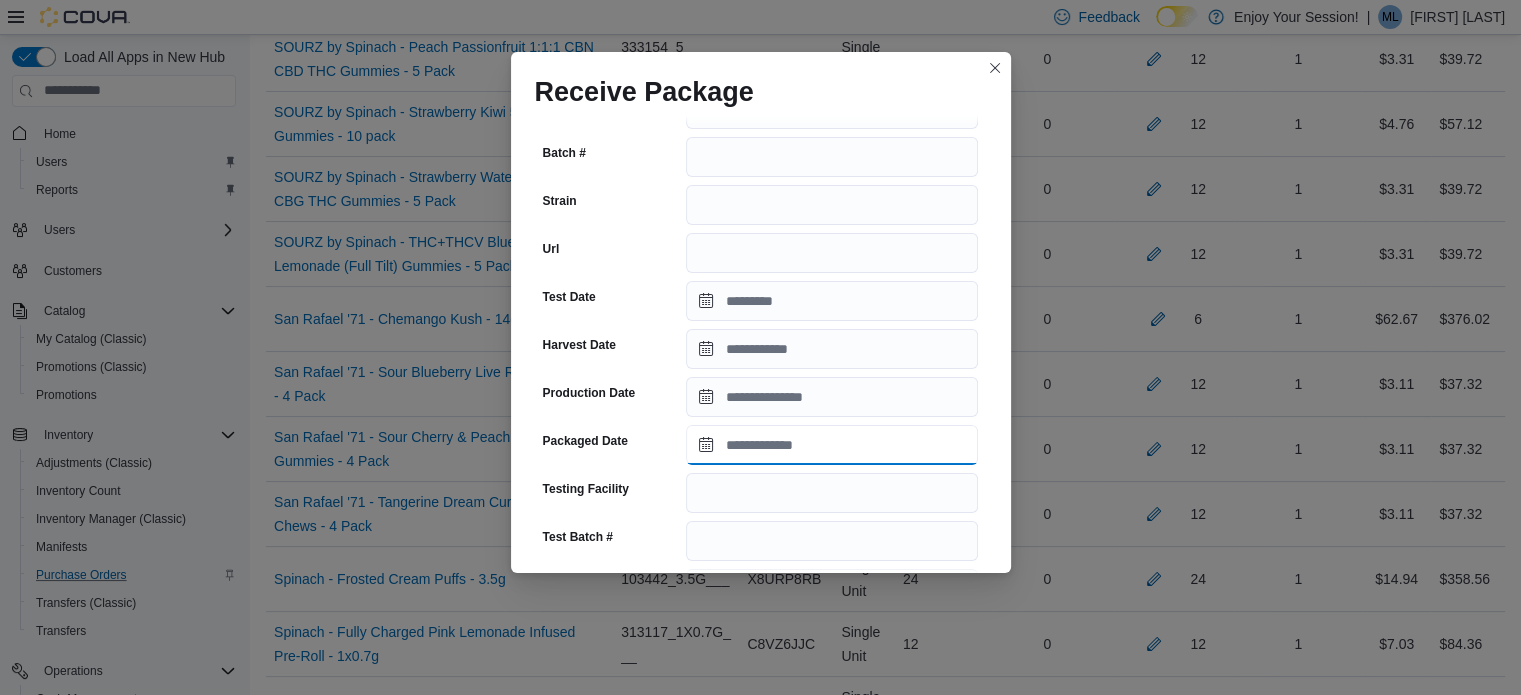 click on "Packaged Date" at bounding box center (832, 445) 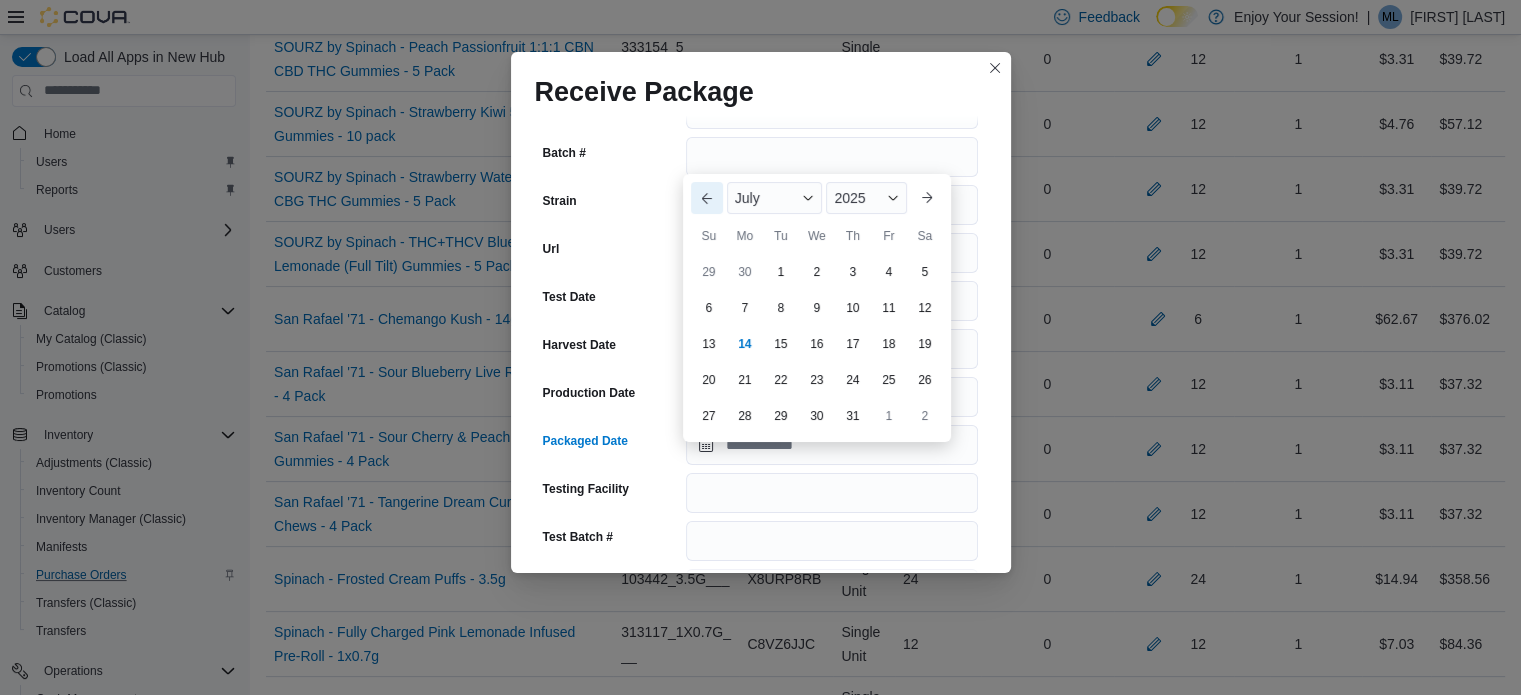 click on "Previous Month" at bounding box center [707, 198] 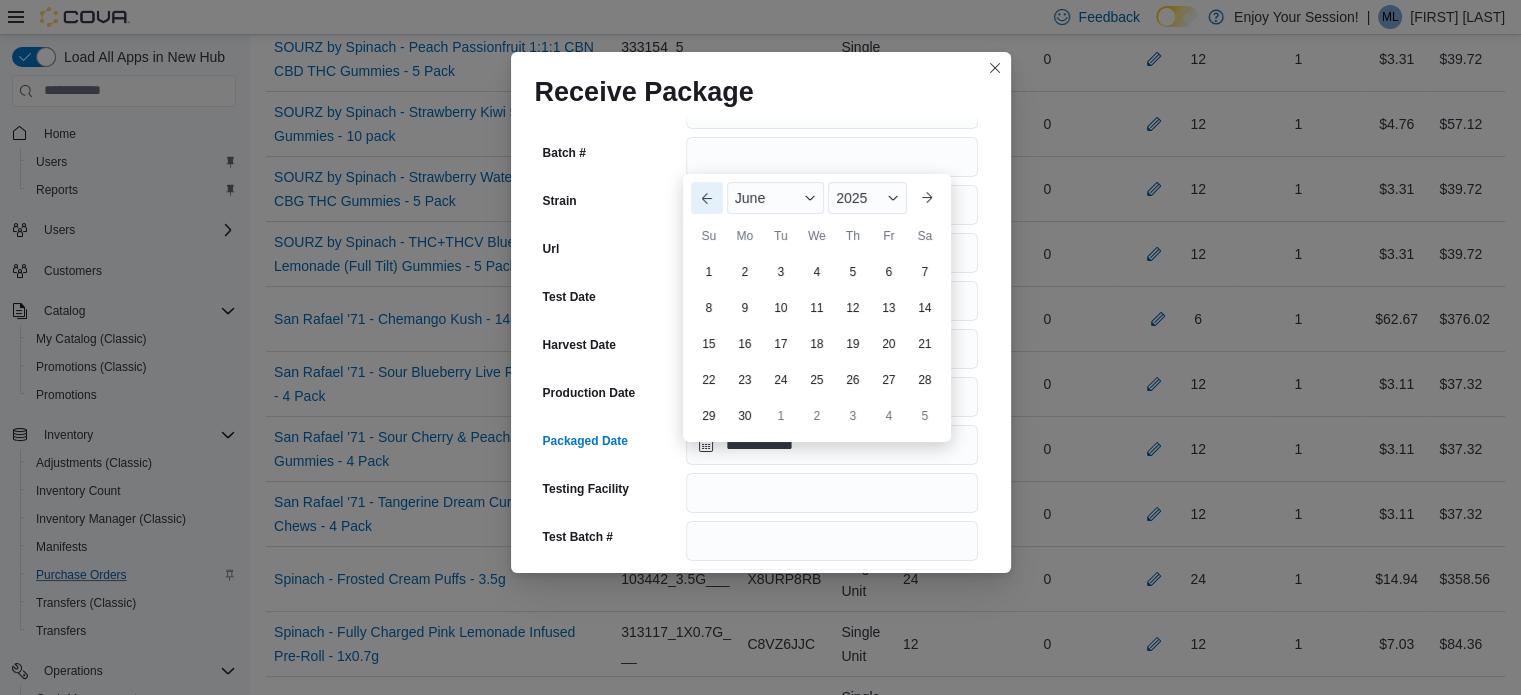 click on "Previous Month" at bounding box center [707, 198] 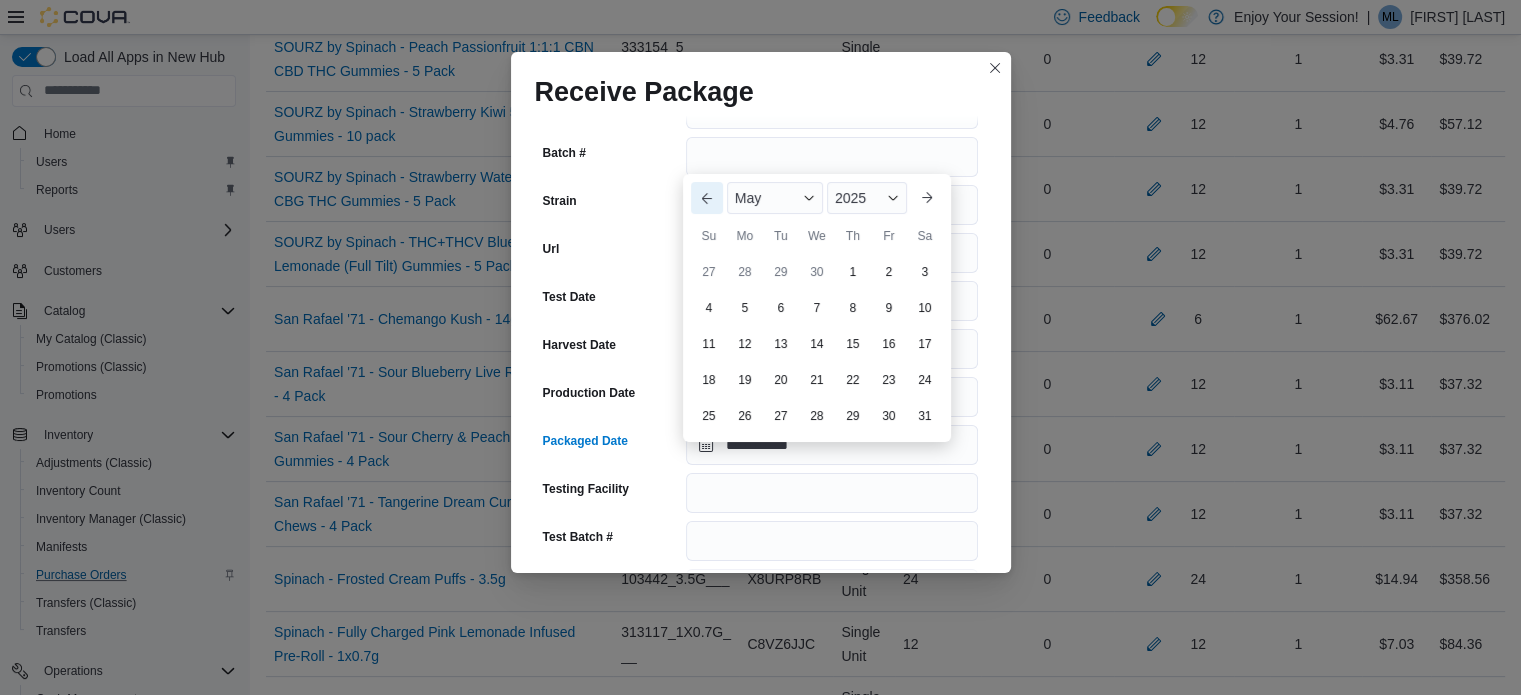 click on "Previous Month" at bounding box center (707, 198) 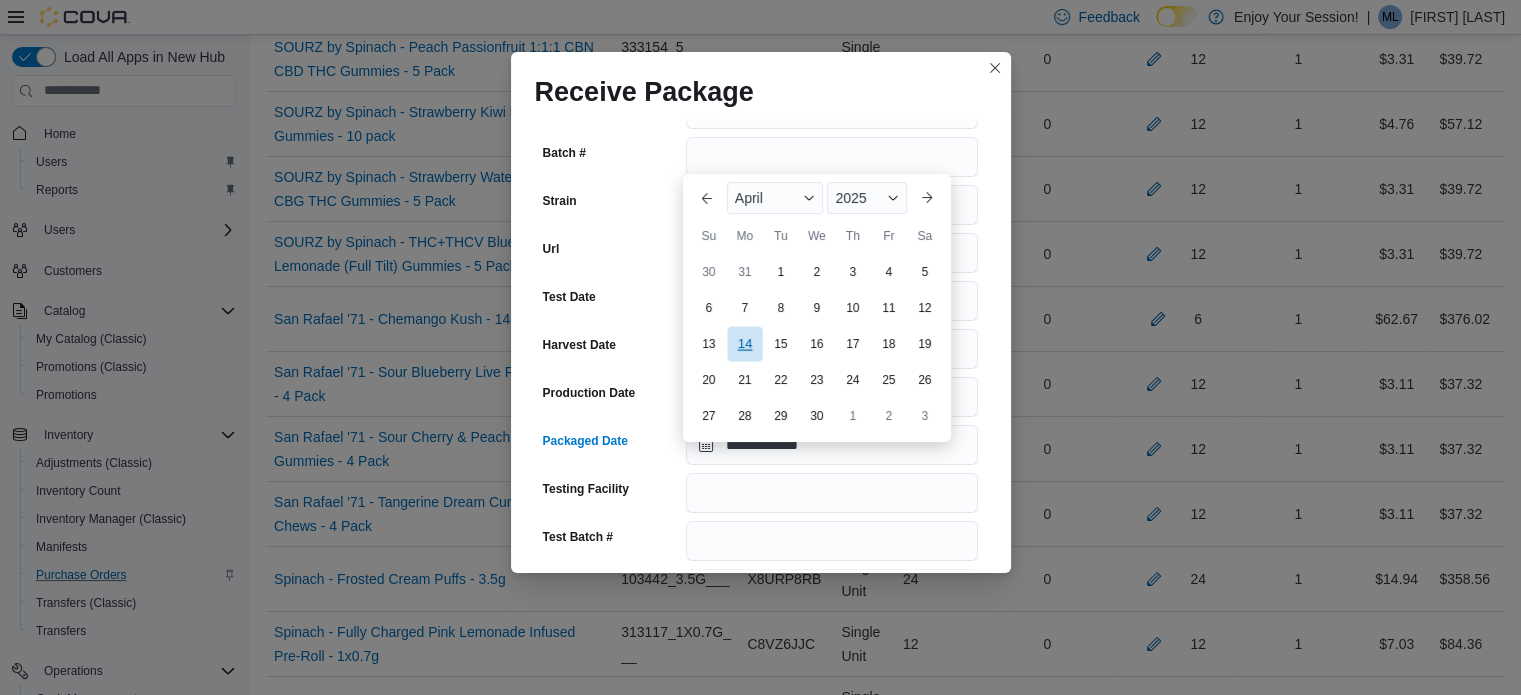 click on "14" at bounding box center (744, 343) 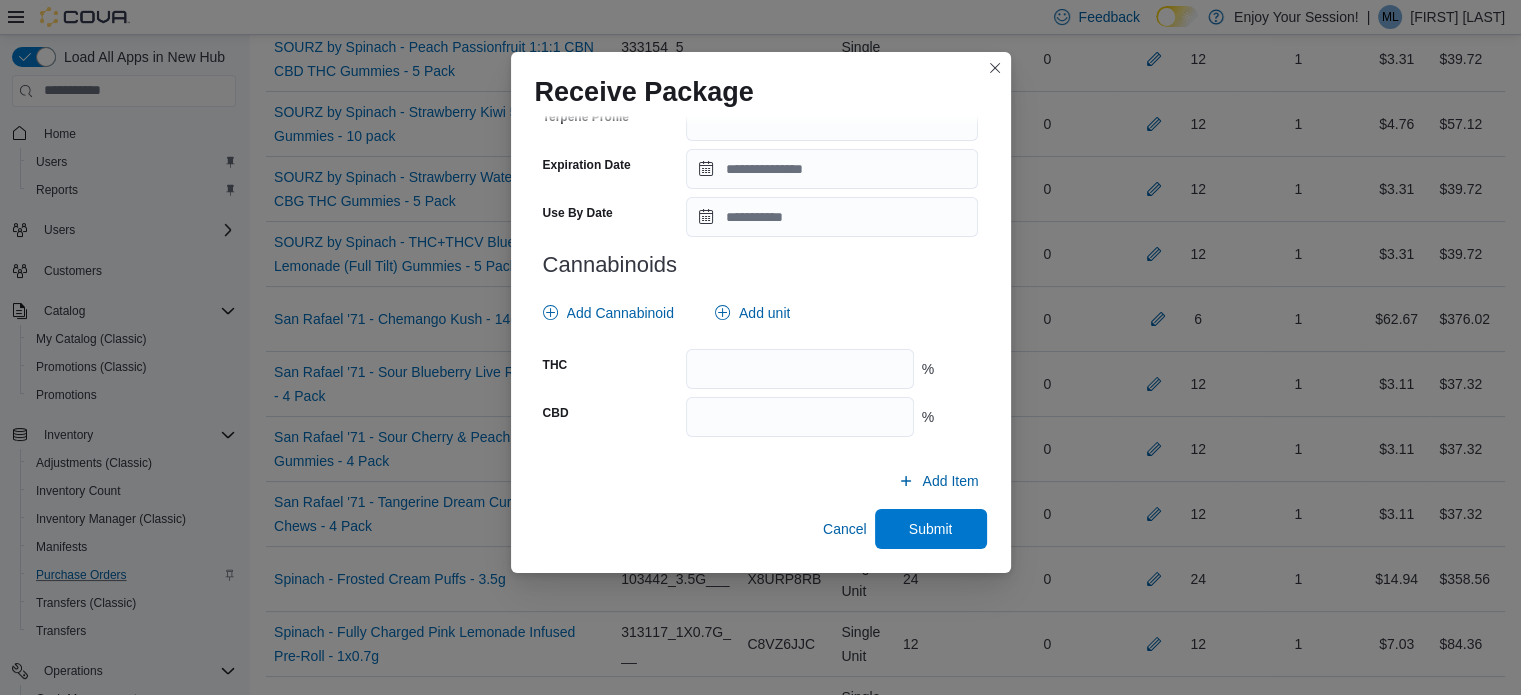 scroll, scrollTop: 742, scrollLeft: 0, axis: vertical 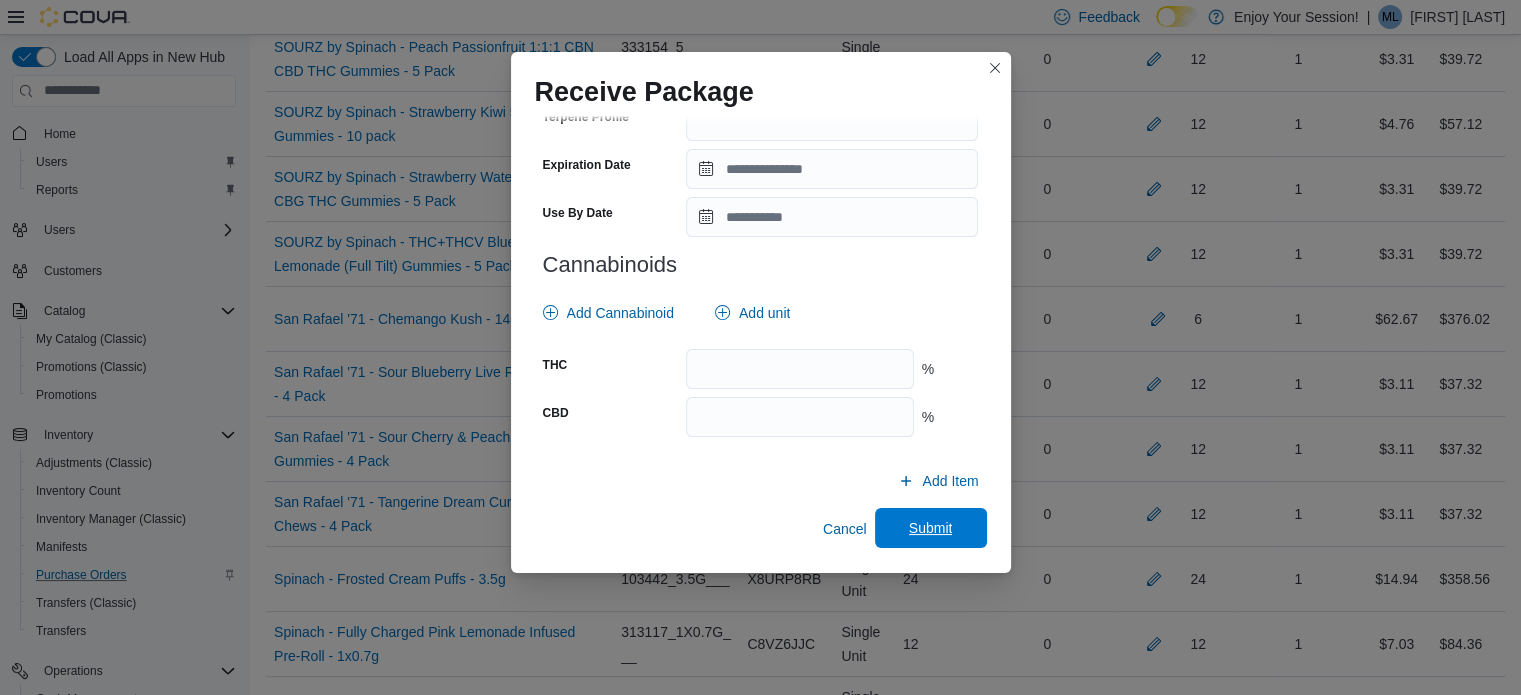 click on "Submit" at bounding box center (931, 528) 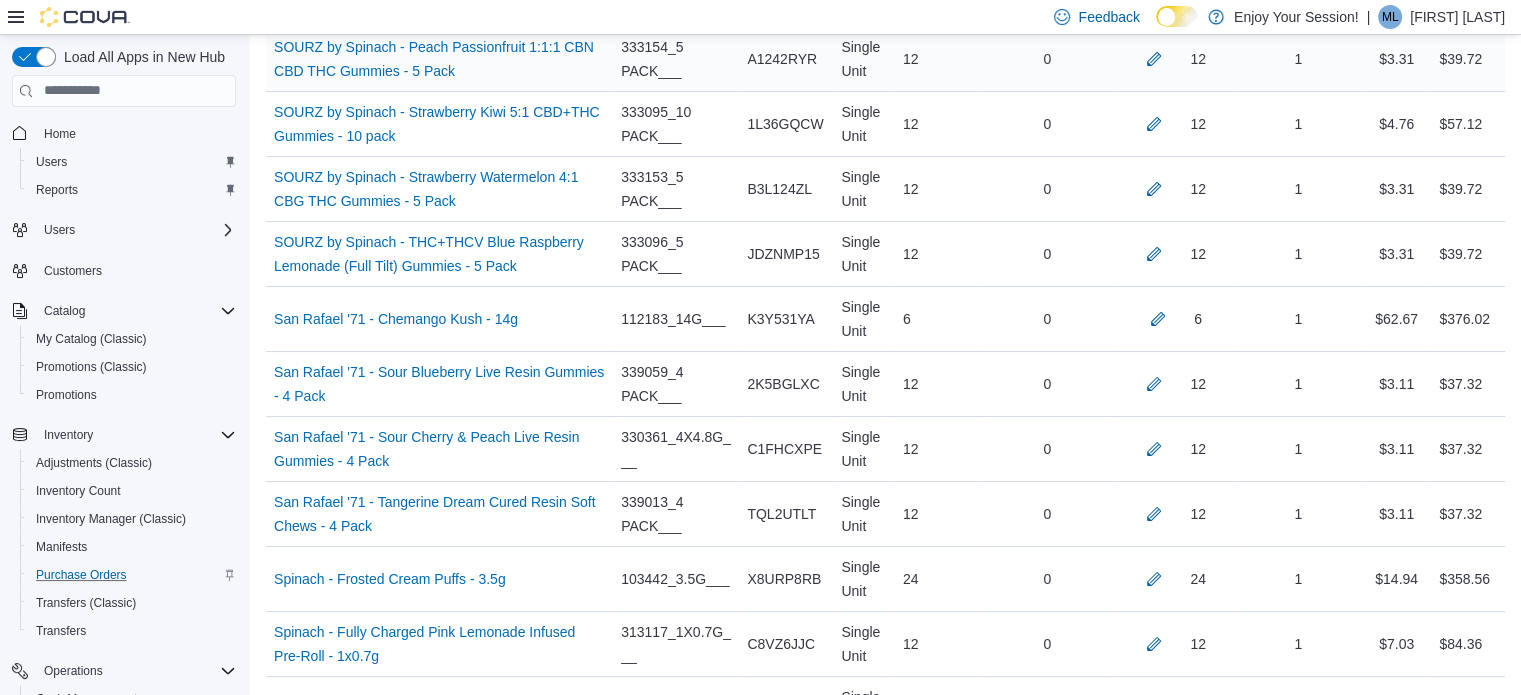 scroll, scrollTop: 12157, scrollLeft: 0, axis: vertical 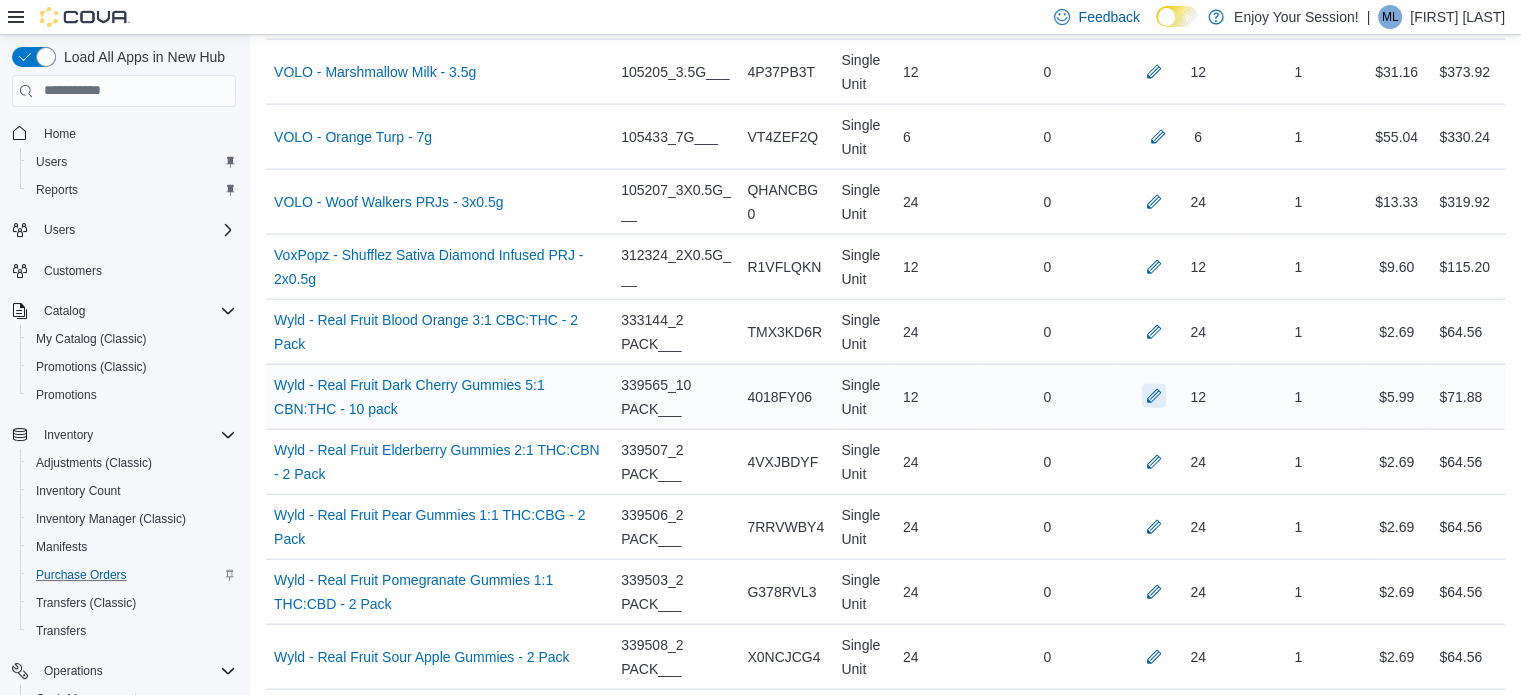 click at bounding box center [1154, 396] 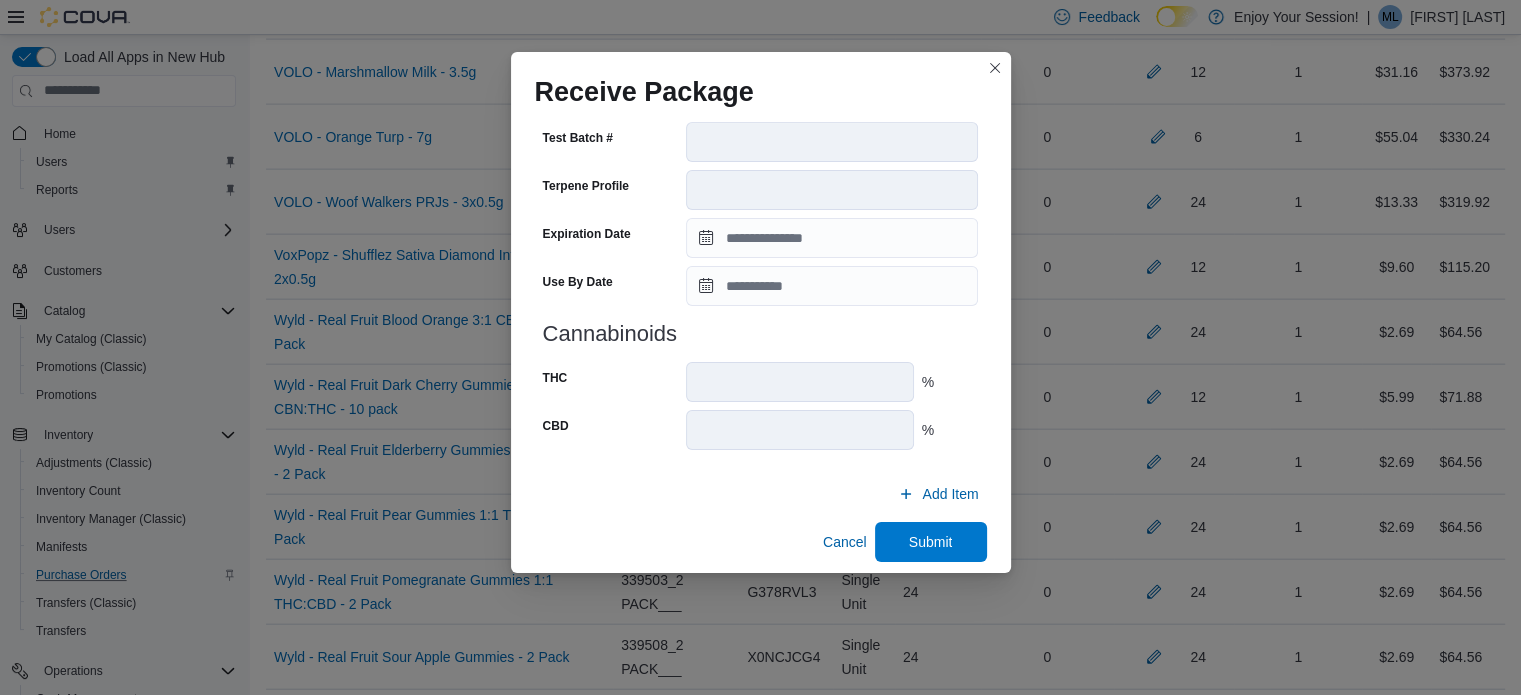 scroll, scrollTop: 722, scrollLeft: 0, axis: vertical 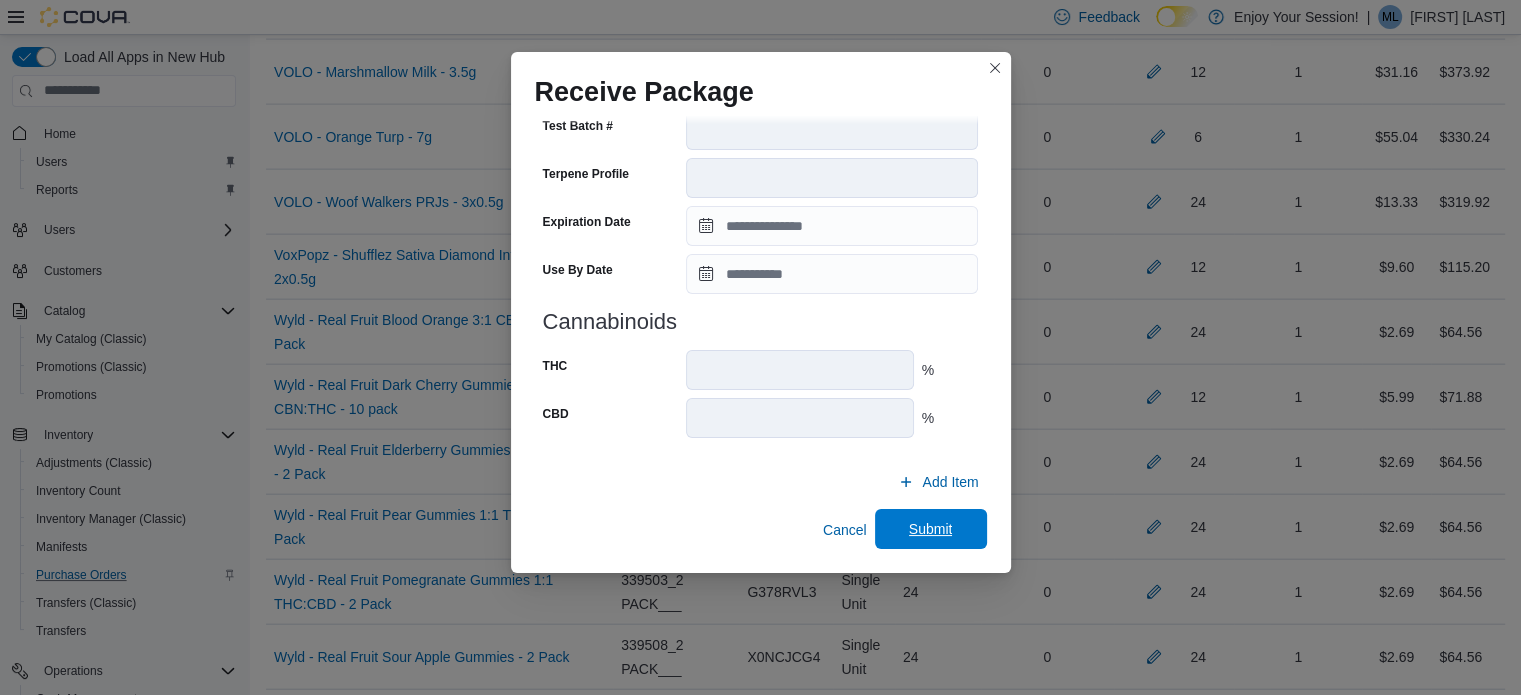 click on "Submit" at bounding box center [931, 529] 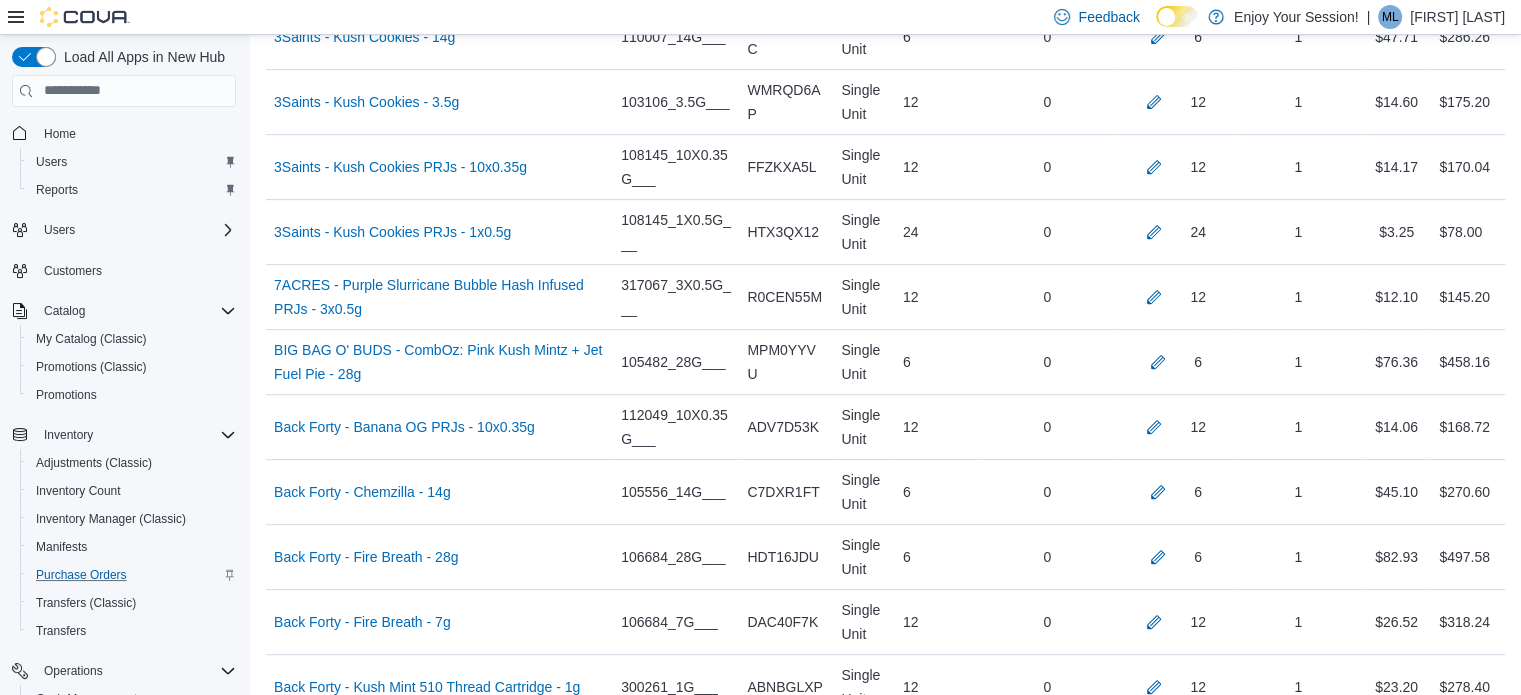scroll, scrollTop: 7103, scrollLeft: 0, axis: vertical 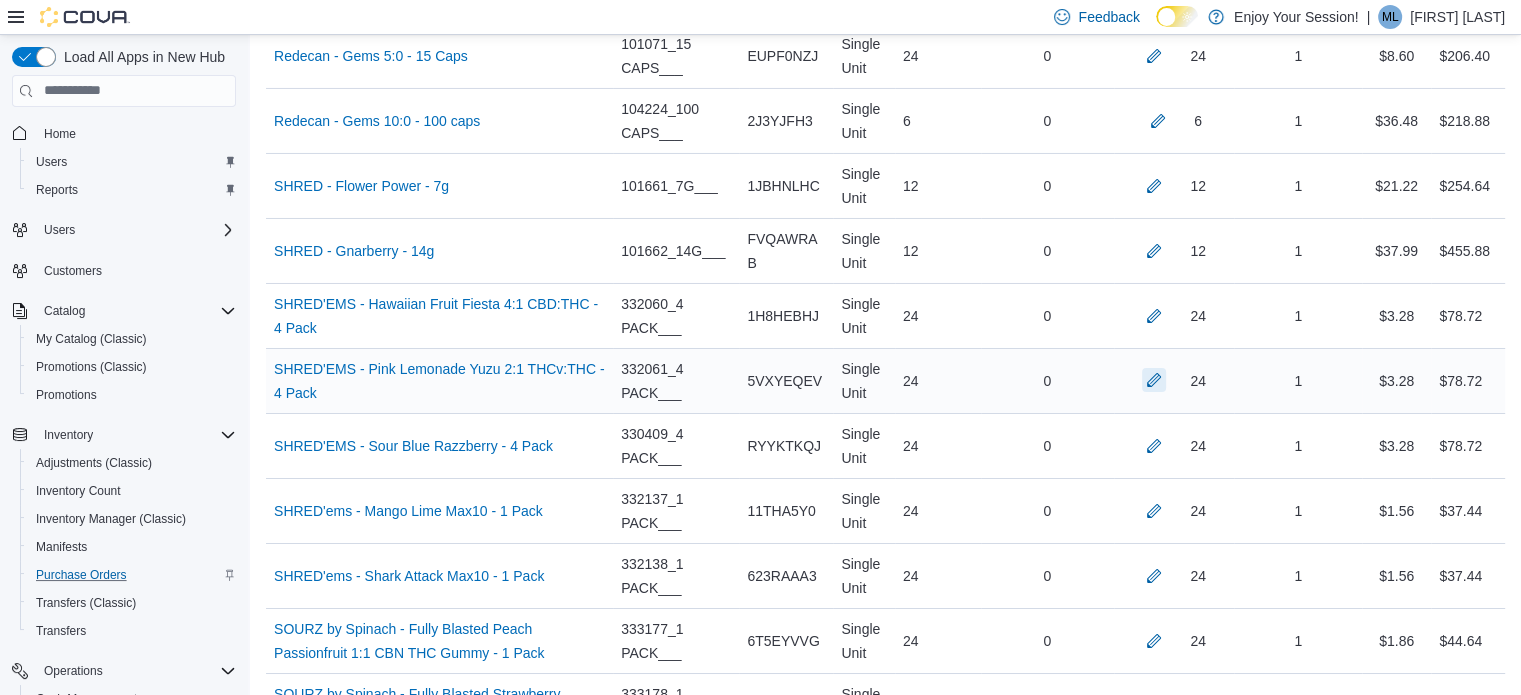 click at bounding box center [1154, 380] 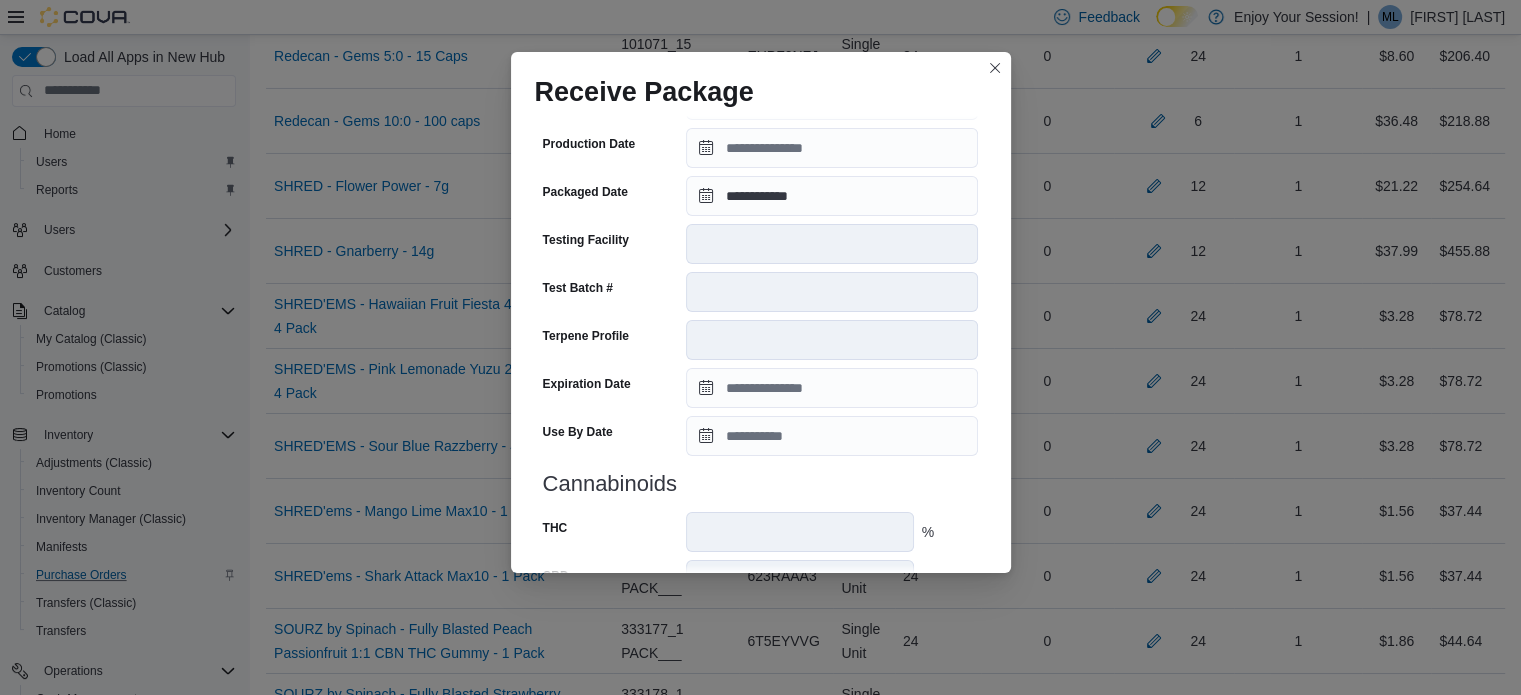 scroll, scrollTop: 706, scrollLeft: 0, axis: vertical 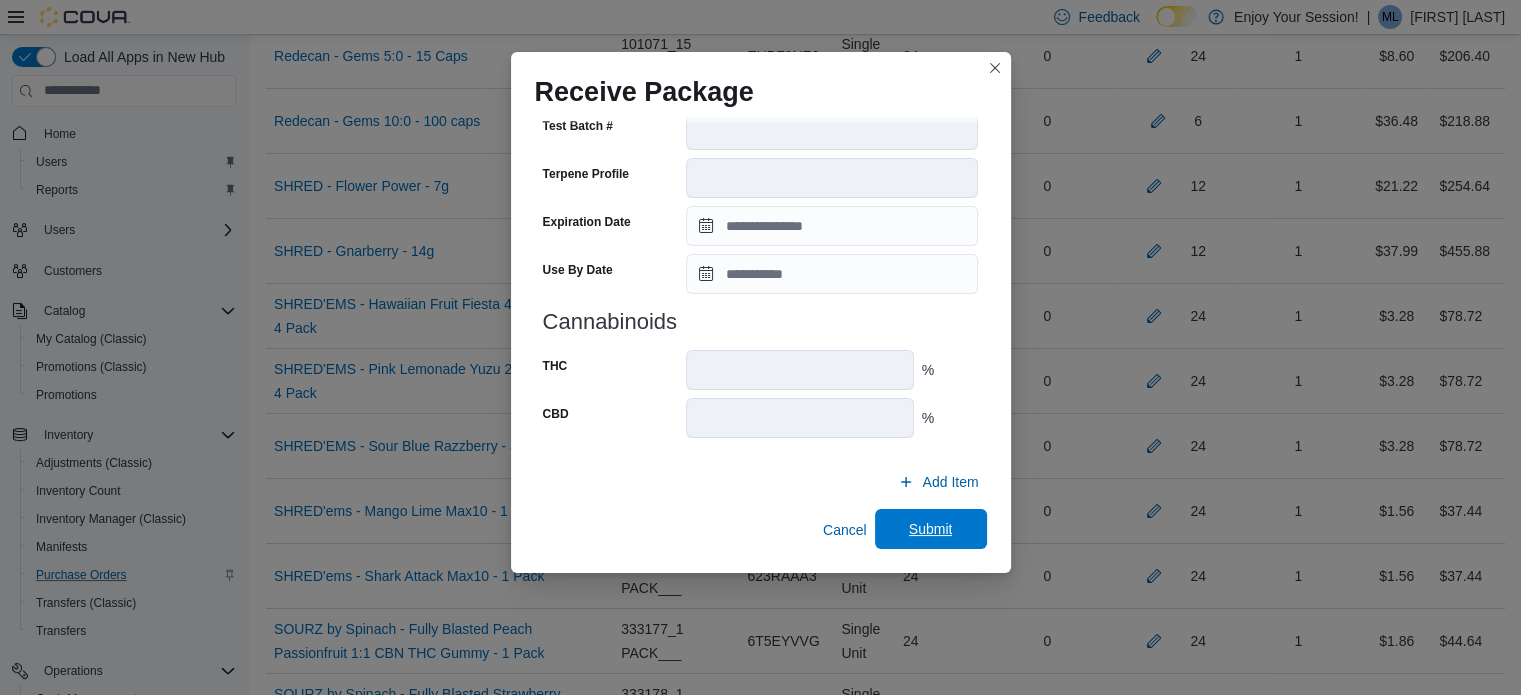 click on "Submit" at bounding box center (931, 529) 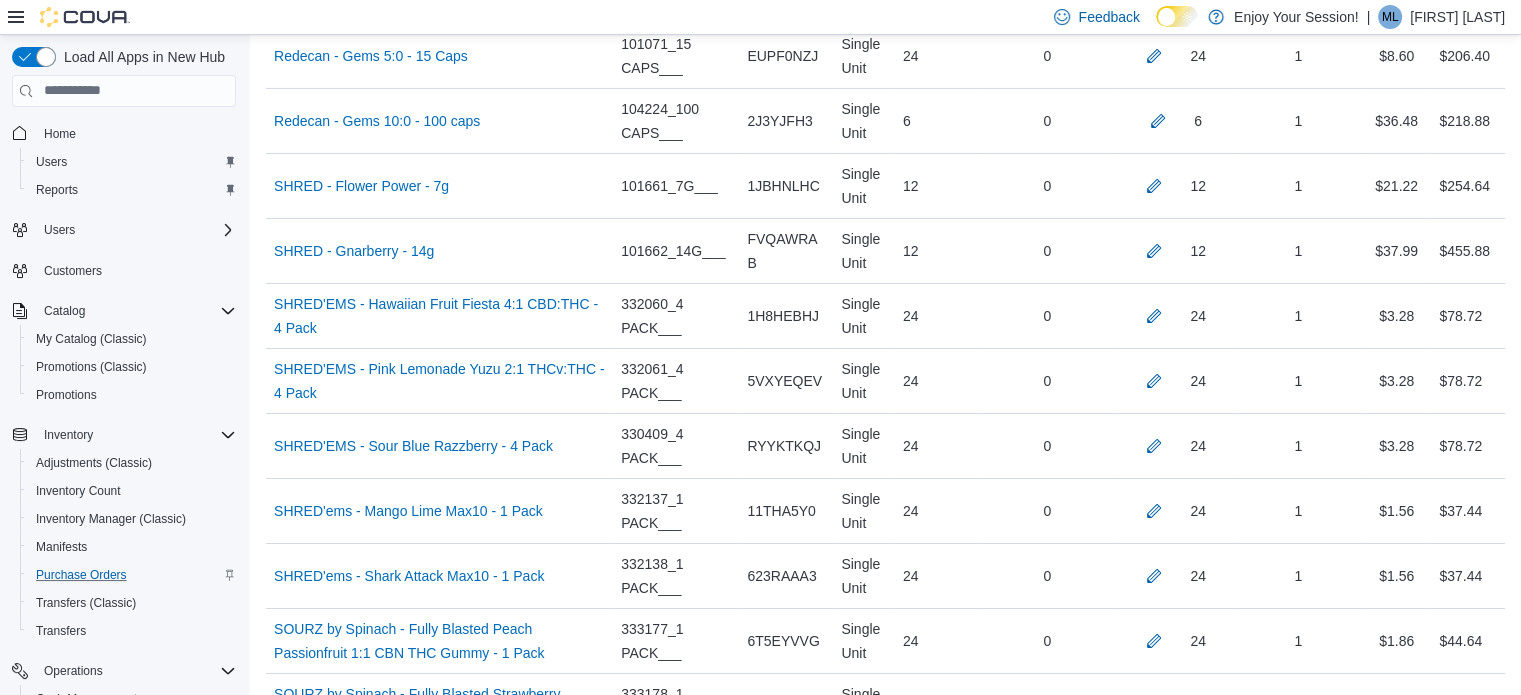 scroll, scrollTop: 8864, scrollLeft: 0, axis: vertical 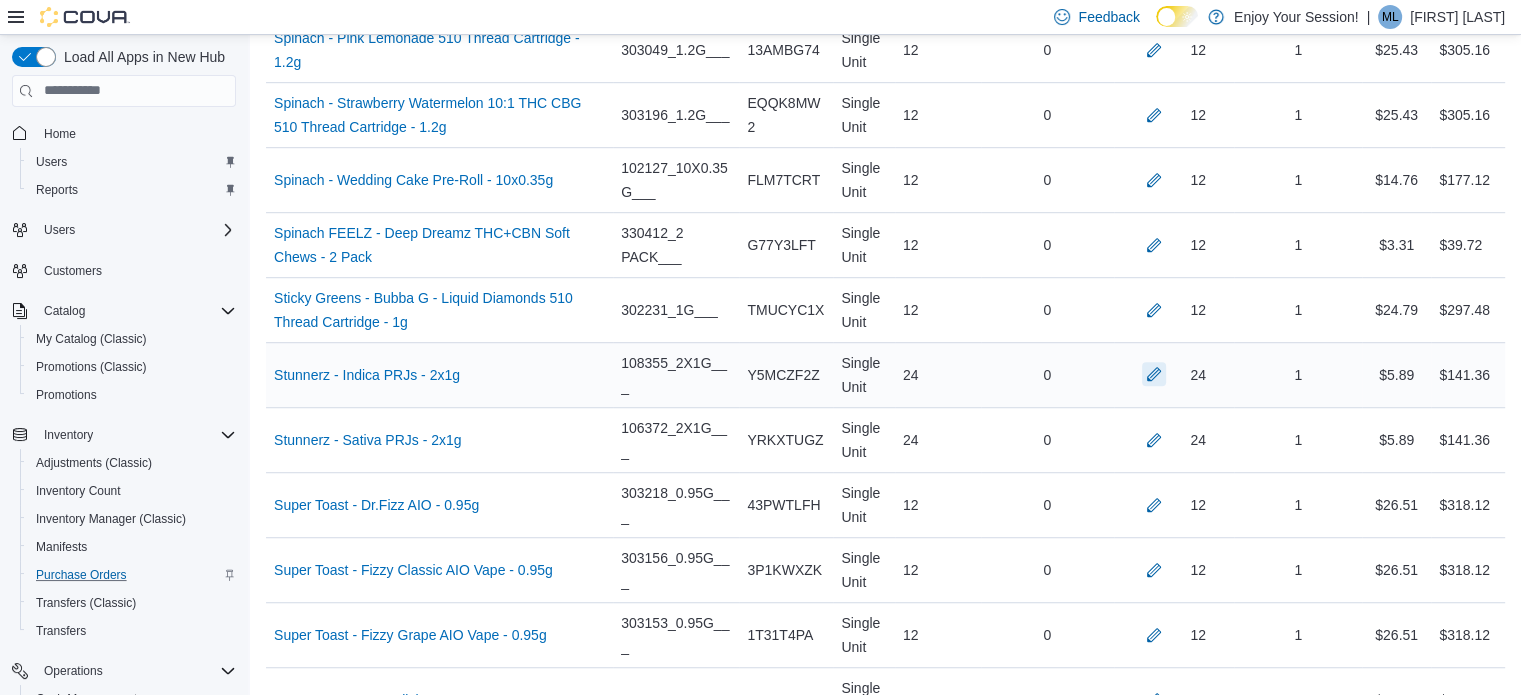 click at bounding box center (1154, 374) 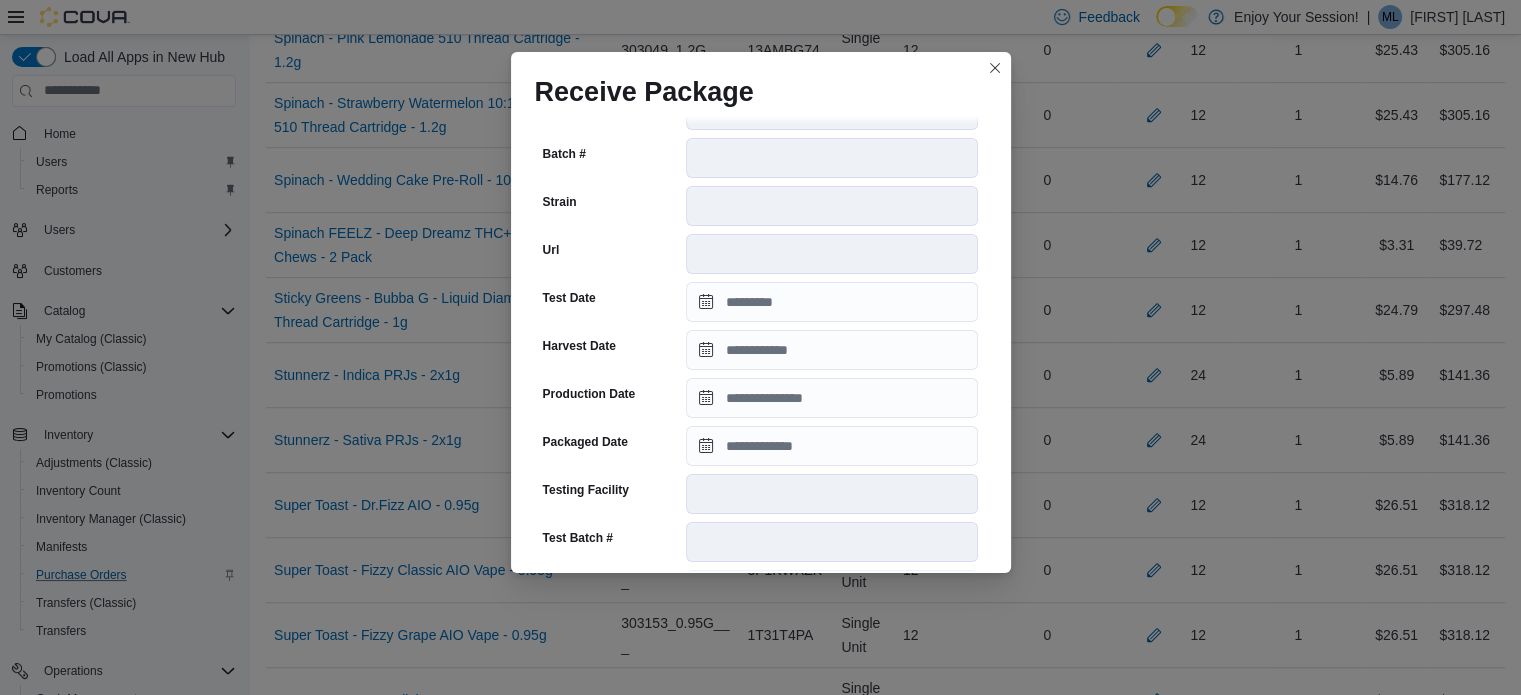 scroll, scrollTop: 292, scrollLeft: 0, axis: vertical 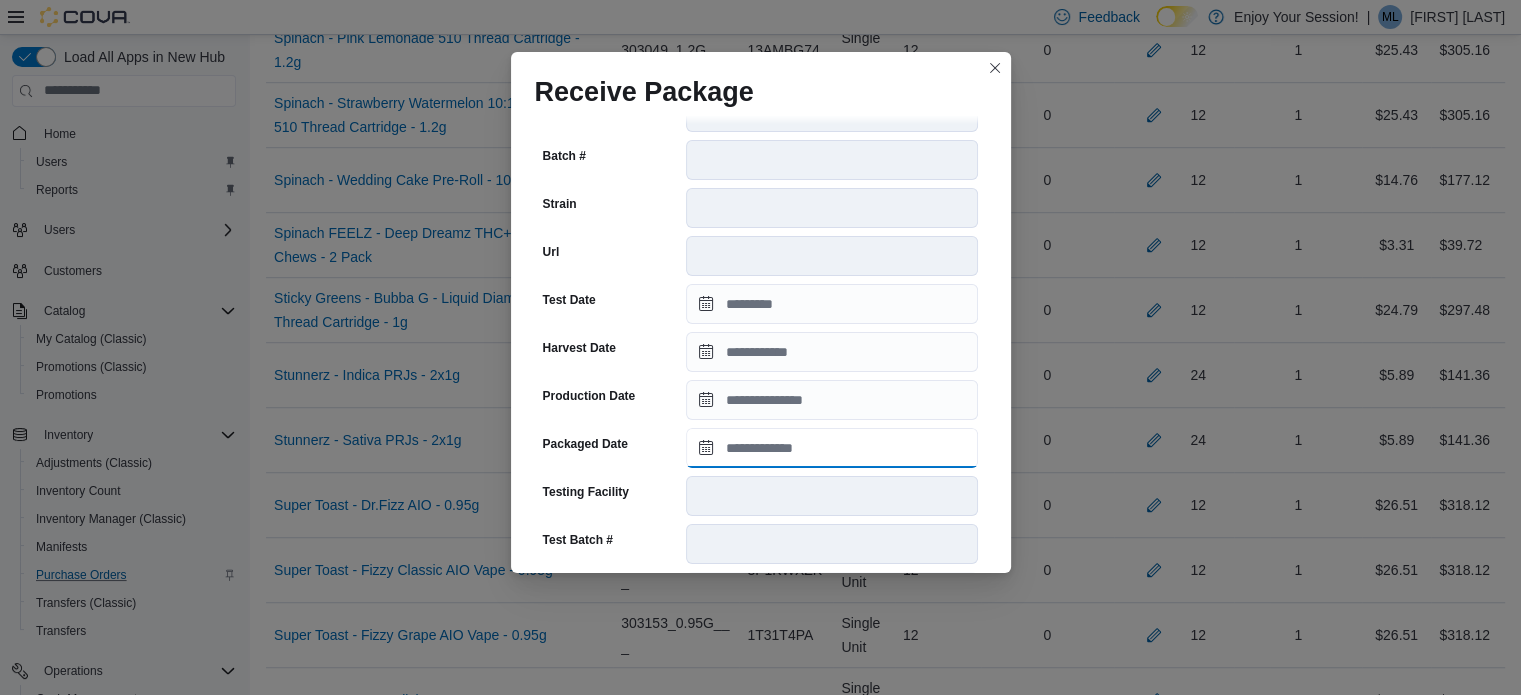 click on "Packaged Date" at bounding box center [832, 448] 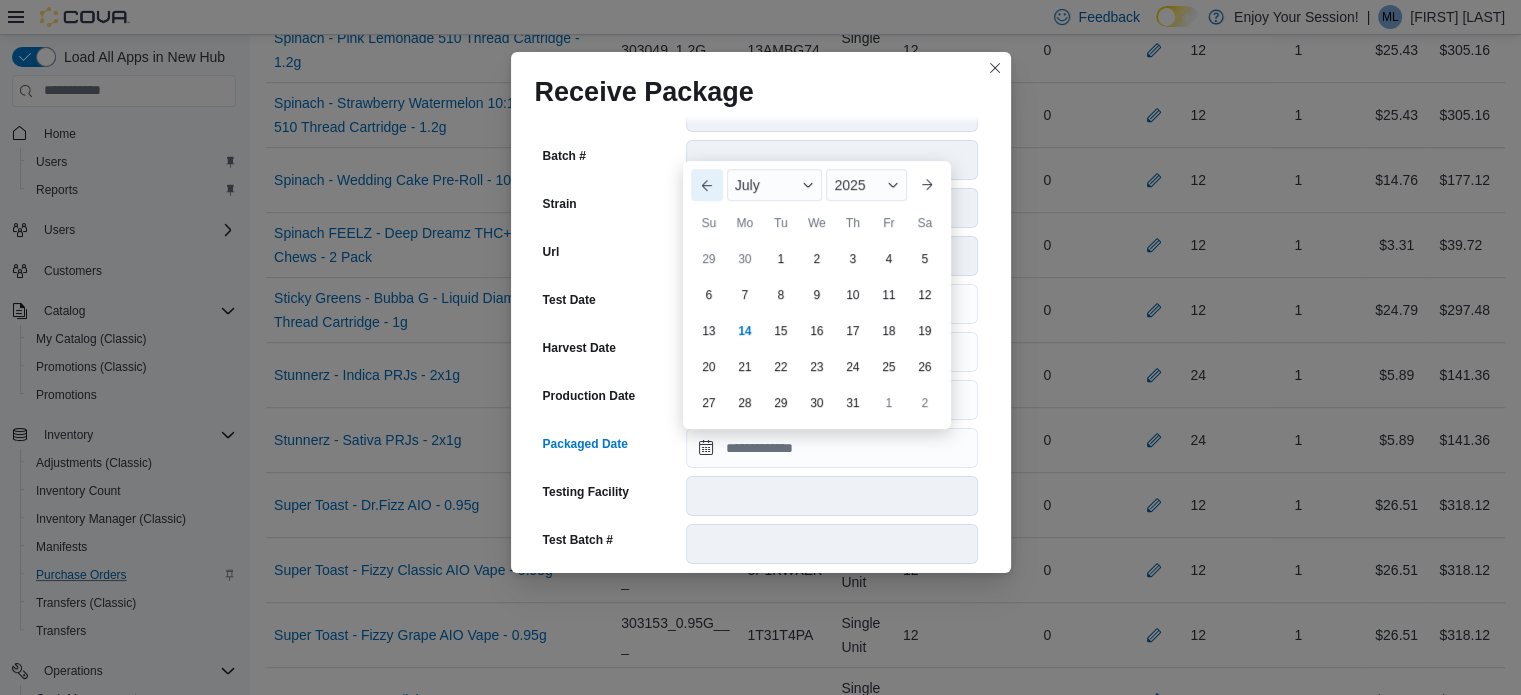 click on "Previous Month" at bounding box center (707, 185) 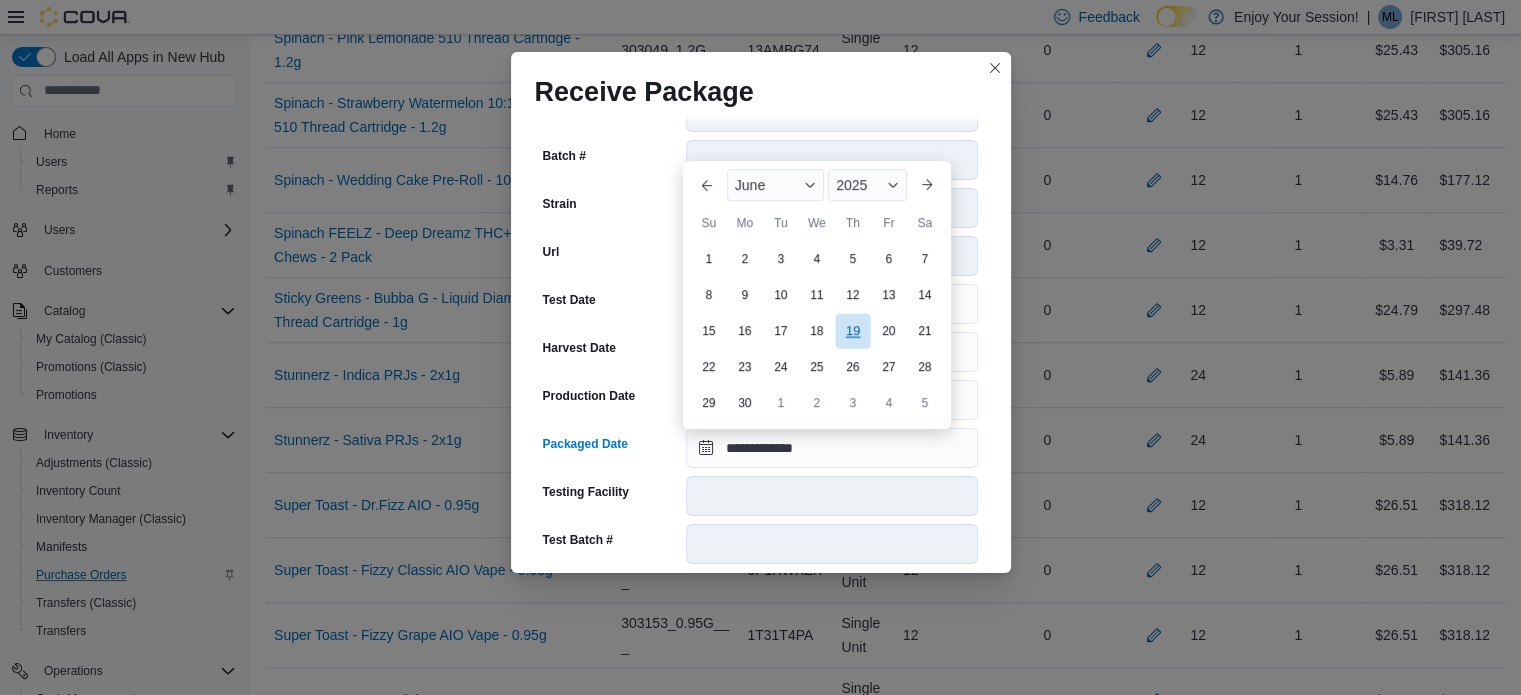 click on "19" at bounding box center [852, 330] 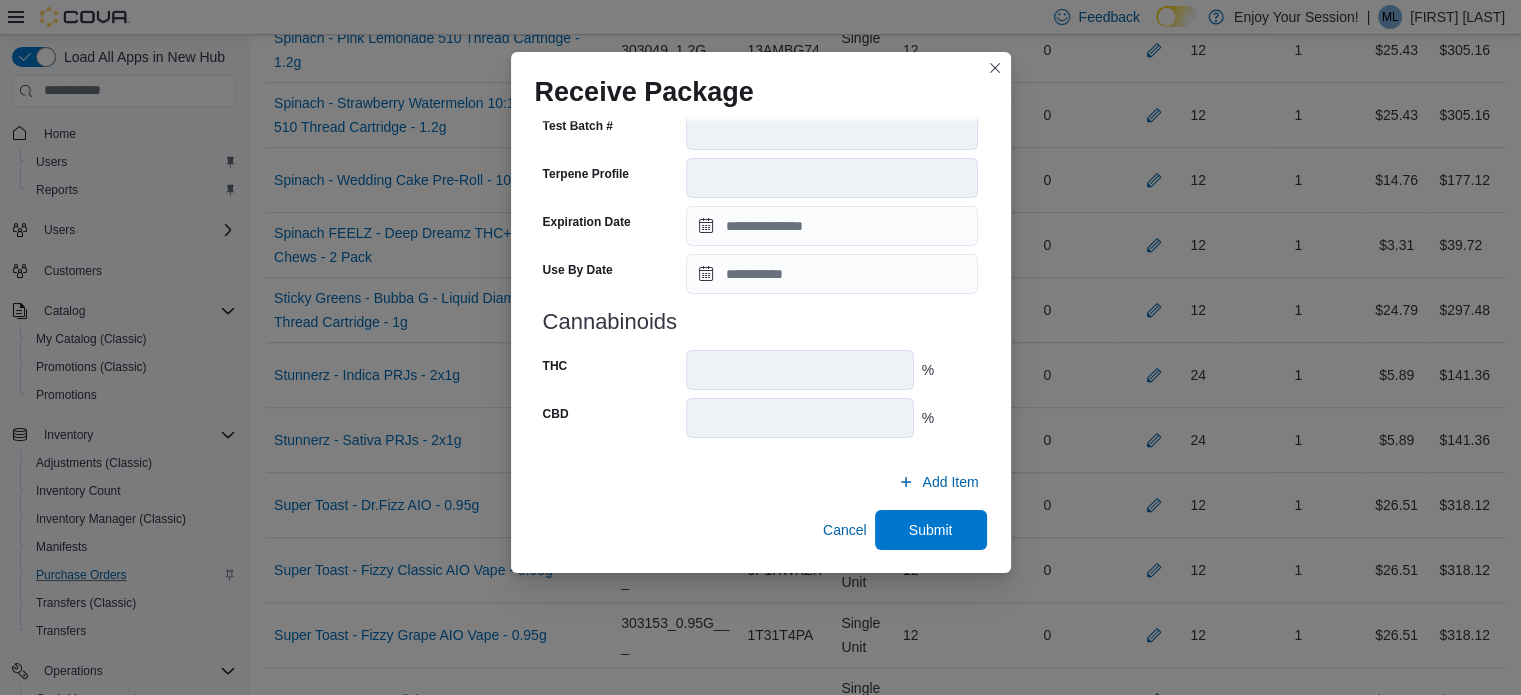 scroll, scrollTop: 706, scrollLeft: 0, axis: vertical 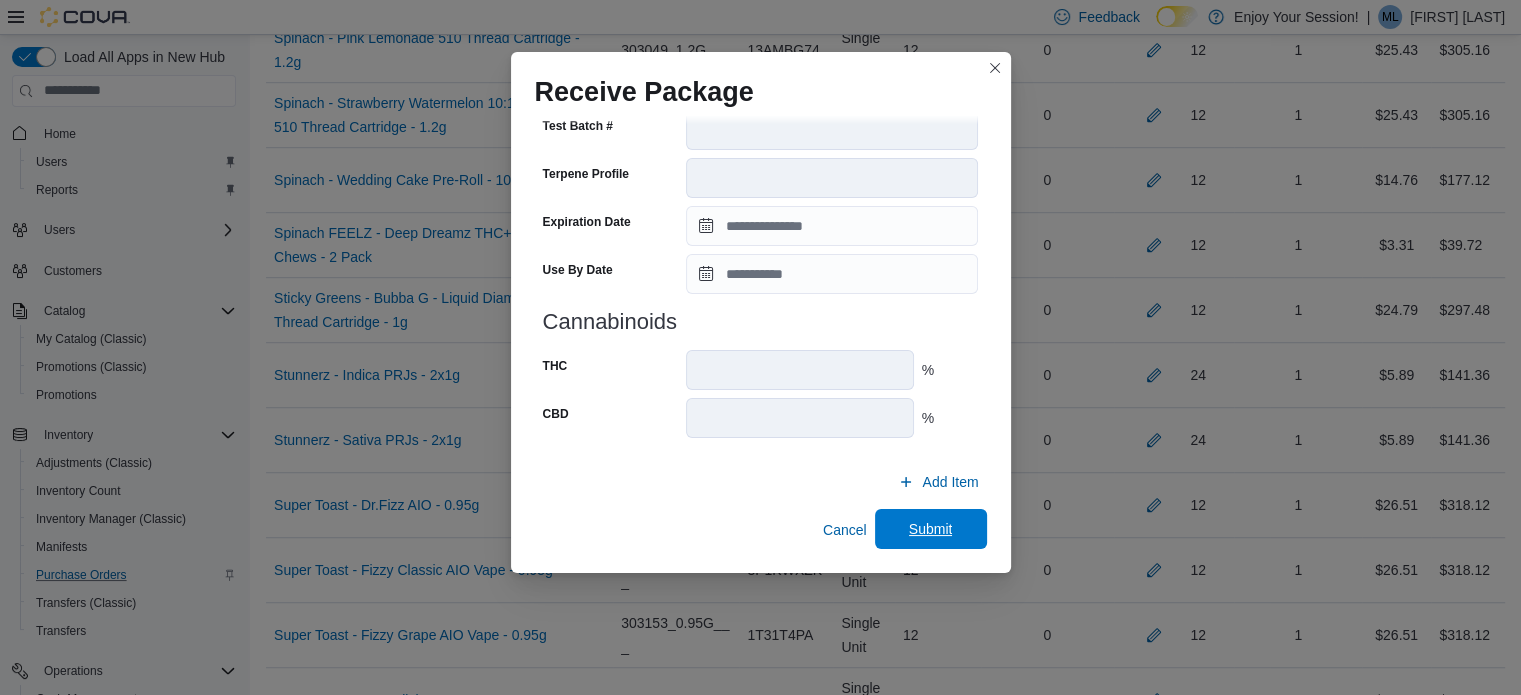 click on "Submit" at bounding box center (931, 529) 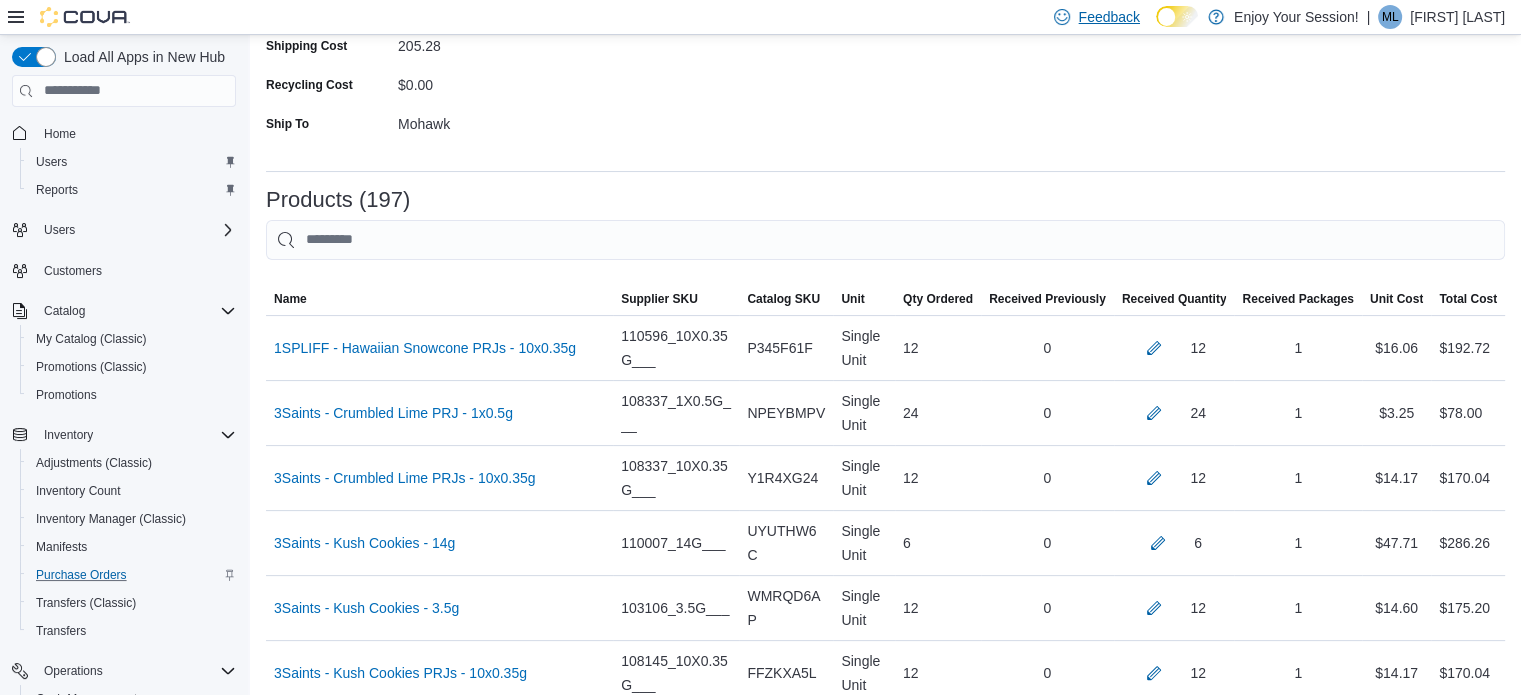scroll, scrollTop: 7038, scrollLeft: 0, axis: vertical 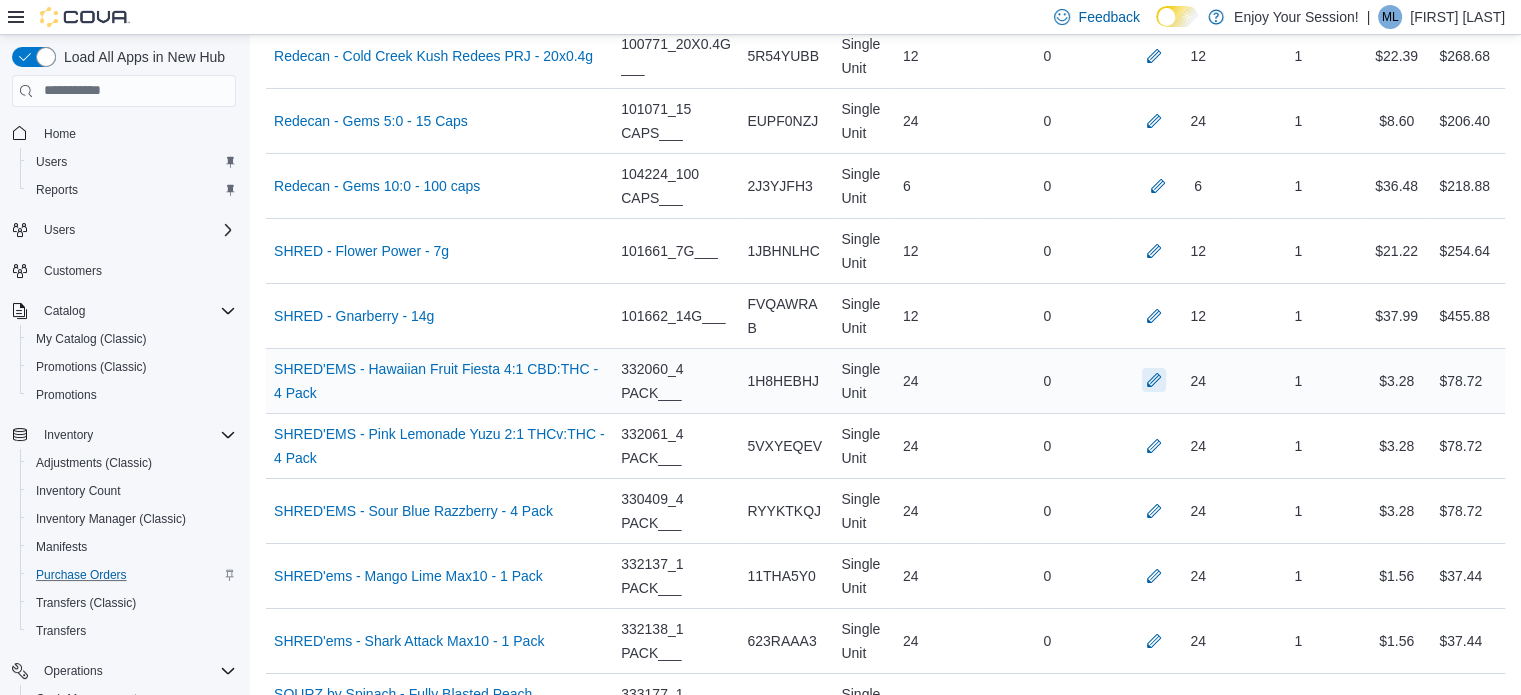 click at bounding box center [1154, 380] 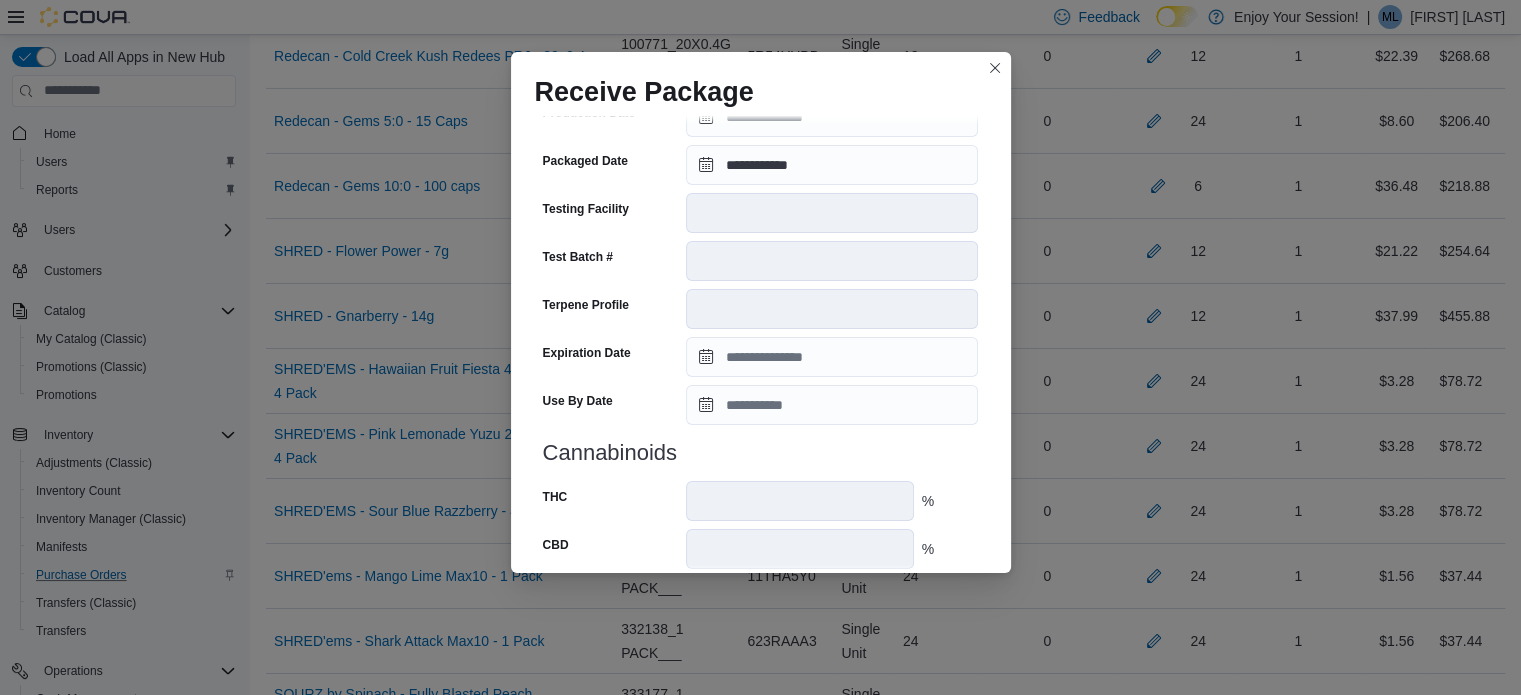 scroll, scrollTop: 706, scrollLeft: 0, axis: vertical 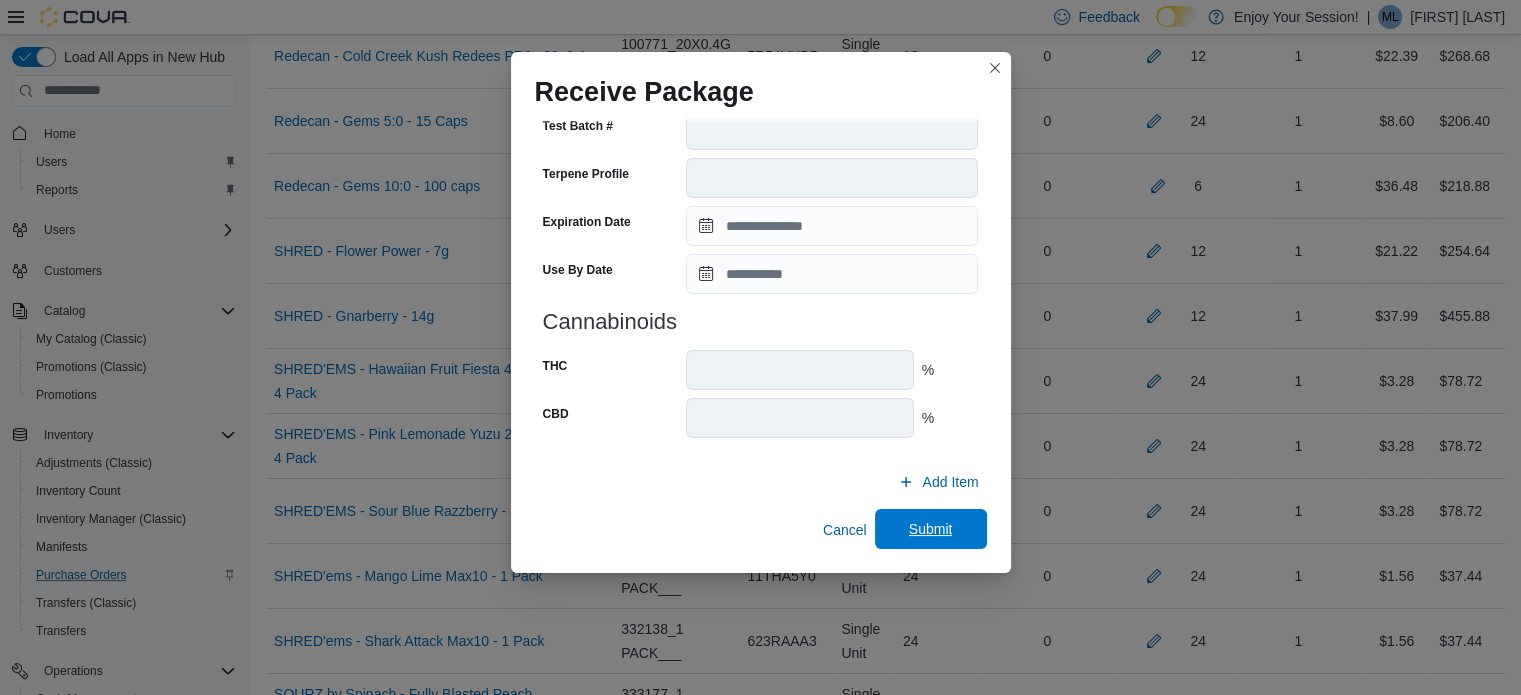 click on "Submit" at bounding box center (931, 529) 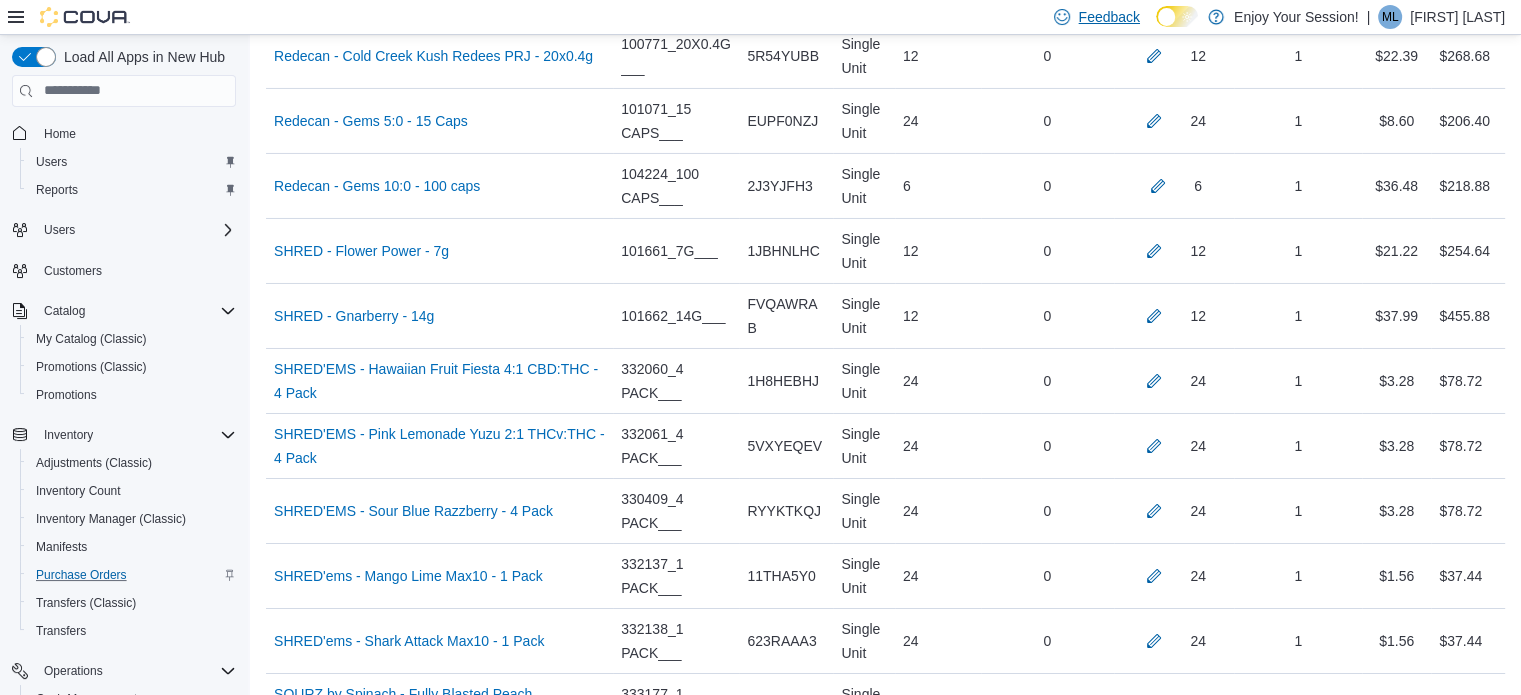 scroll, scrollTop: 1283, scrollLeft: 0, axis: vertical 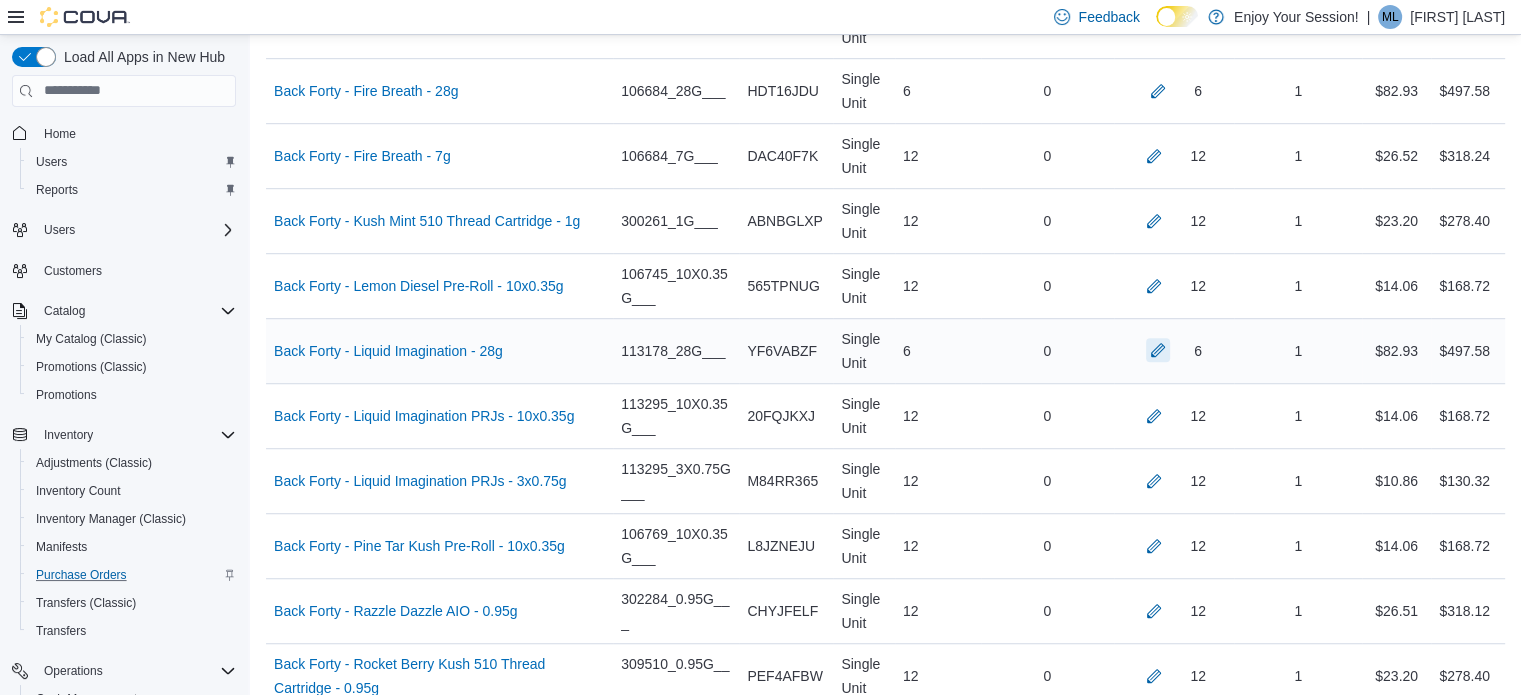 click at bounding box center (1158, 350) 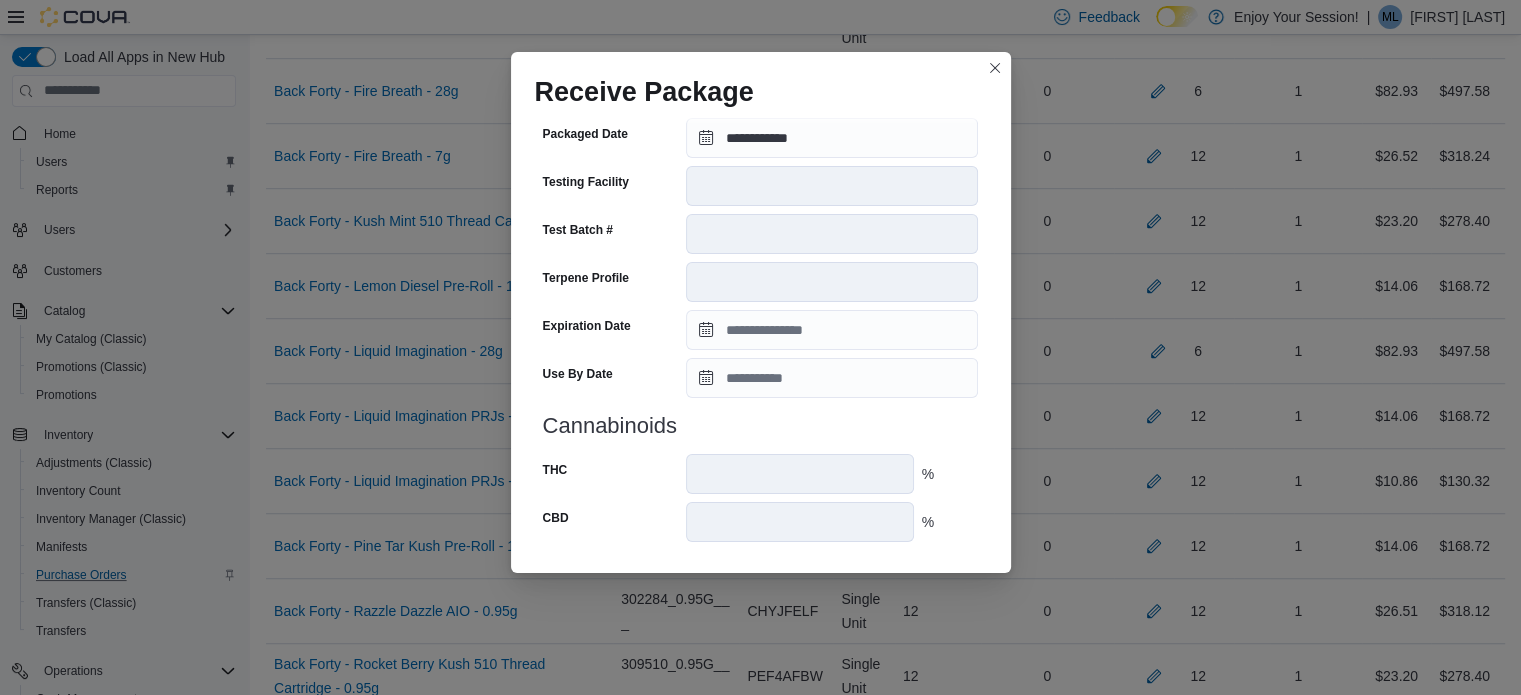 scroll, scrollTop: 706, scrollLeft: 0, axis: vertical 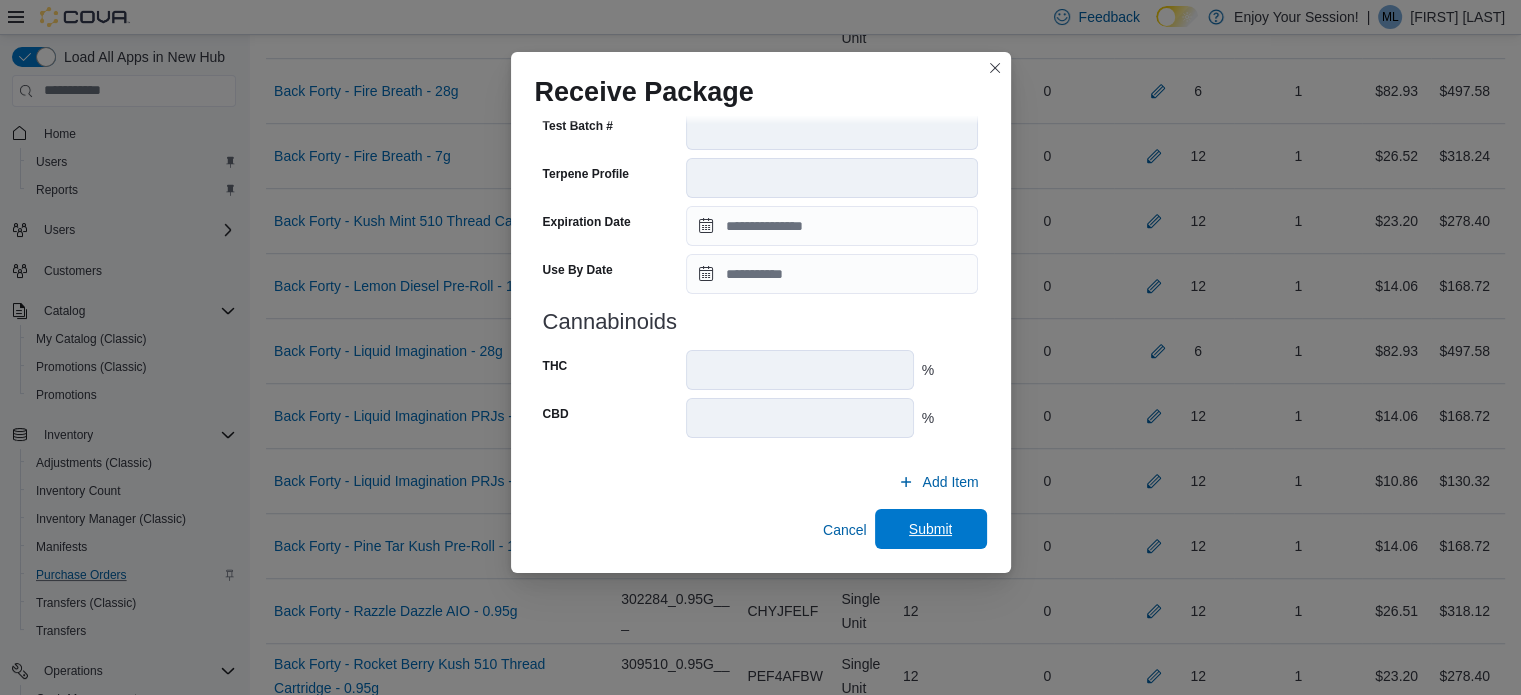 click on "Submit" at bounding box center (931, 529) 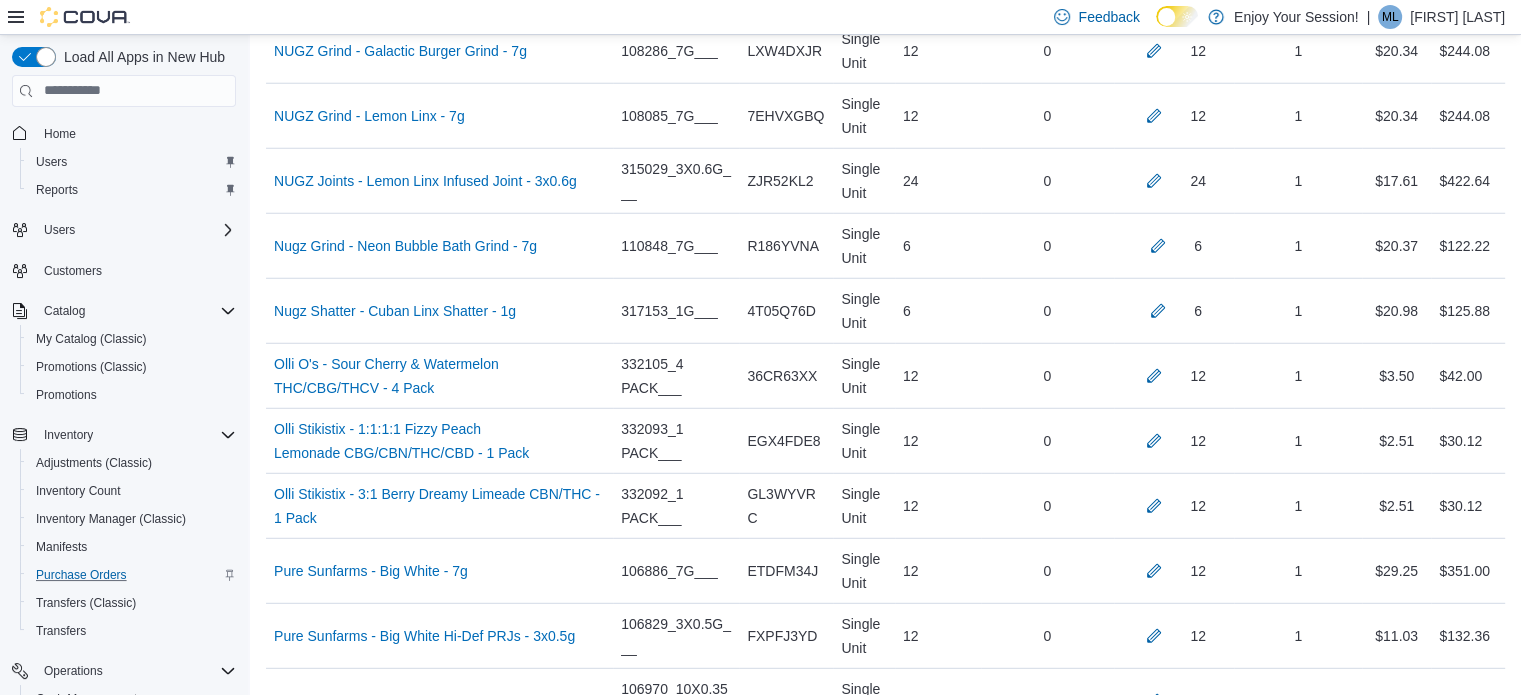 scroll, scrollTop: 6272, scrollLeft: 0, axis: vertical 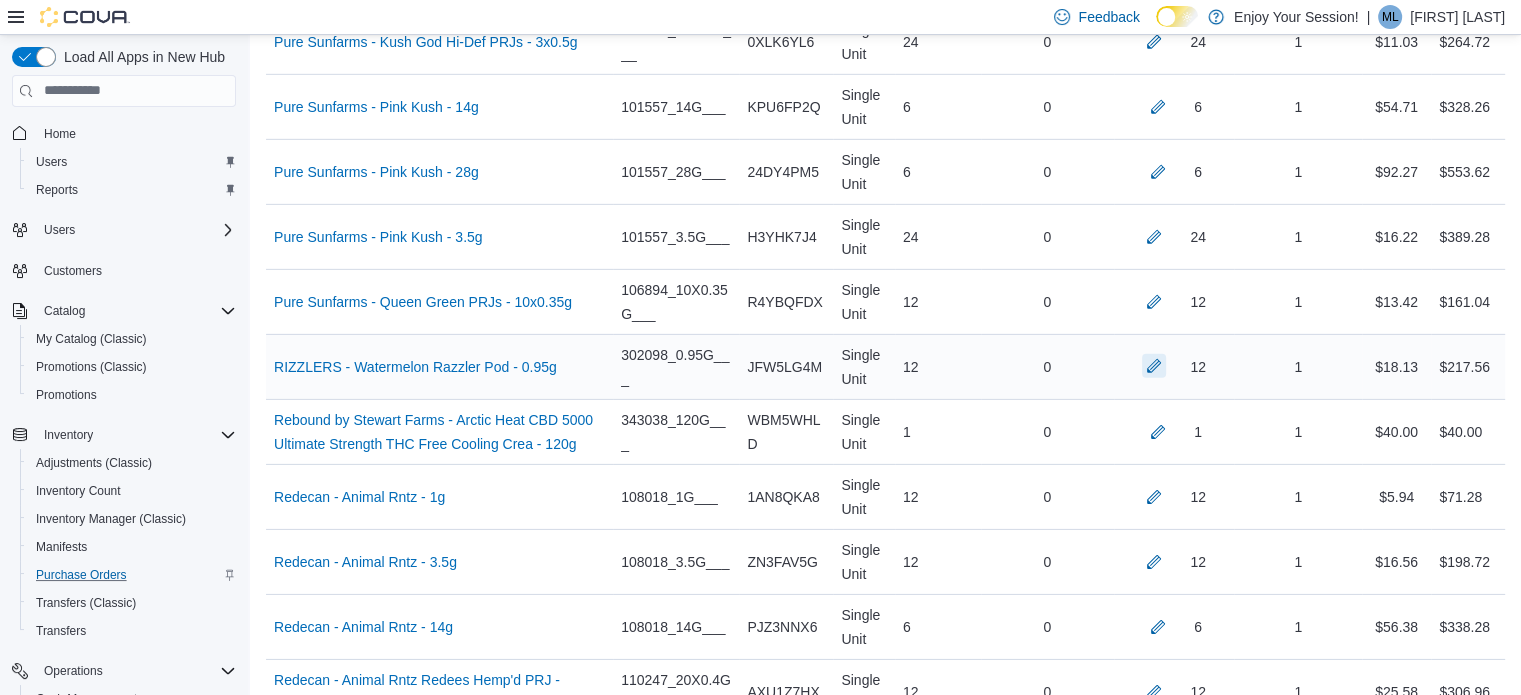 click at bounding box center [1154, 366] 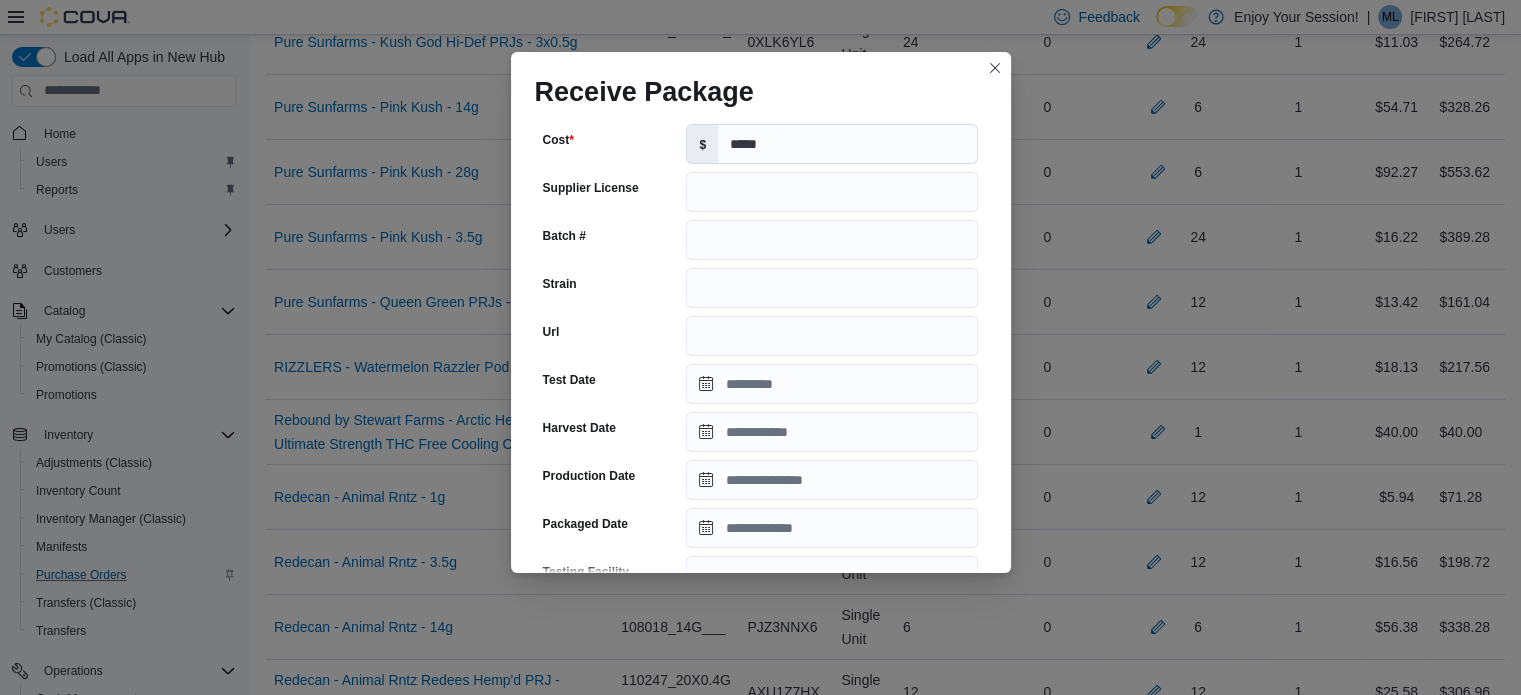 scroll, scrollTop: 212, scrollLeft: 0, axis: vertical 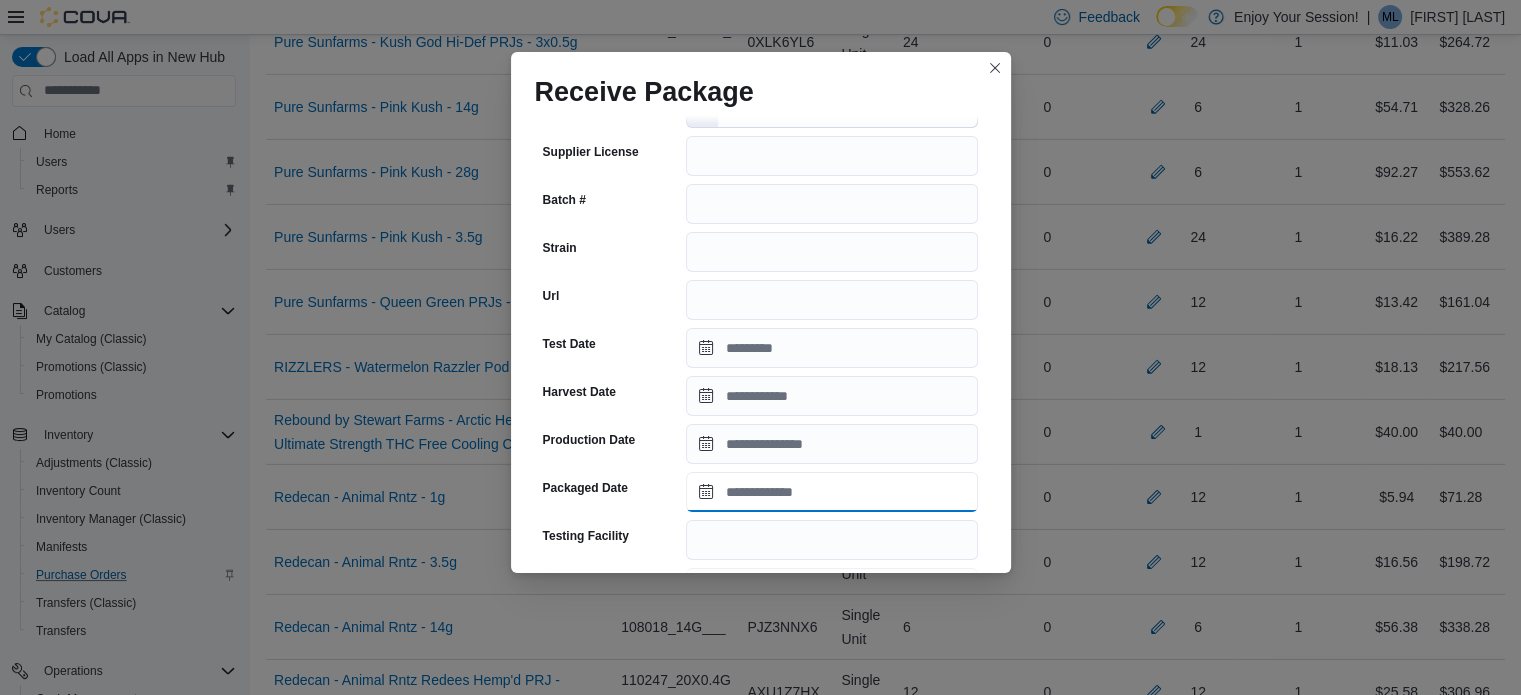 click on "Packaged Date" at bounding box center [832, 492] 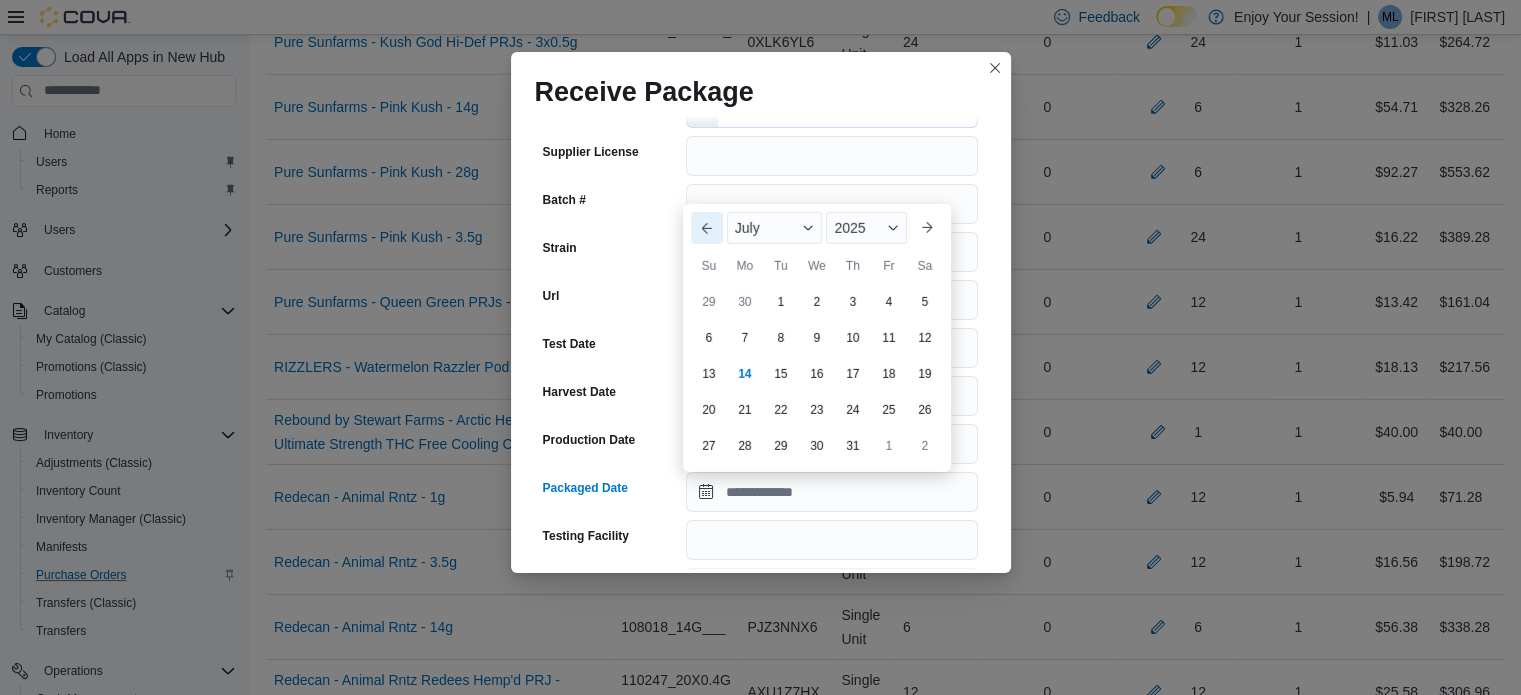 click on "Previous Month" at bounding box center [707, 228] 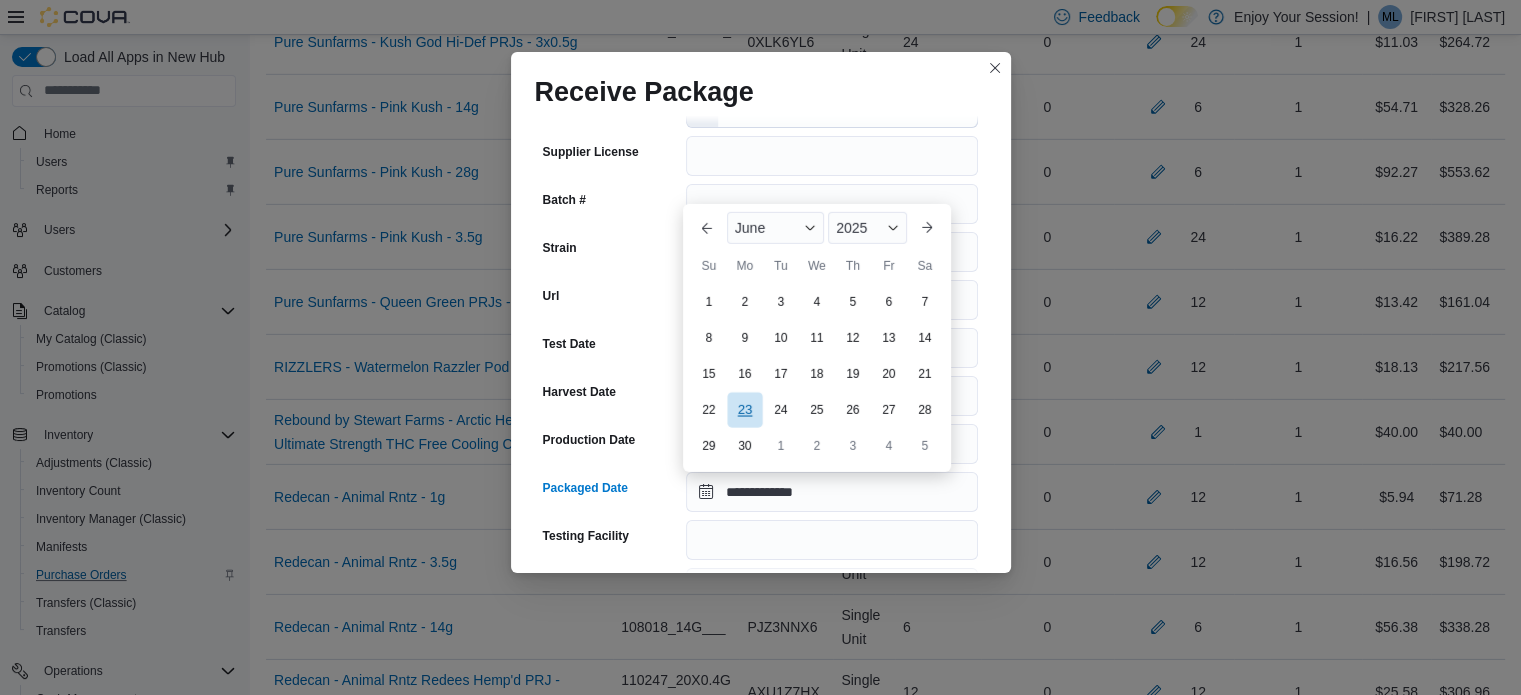 click on "23" at bounding box center [744, 410] 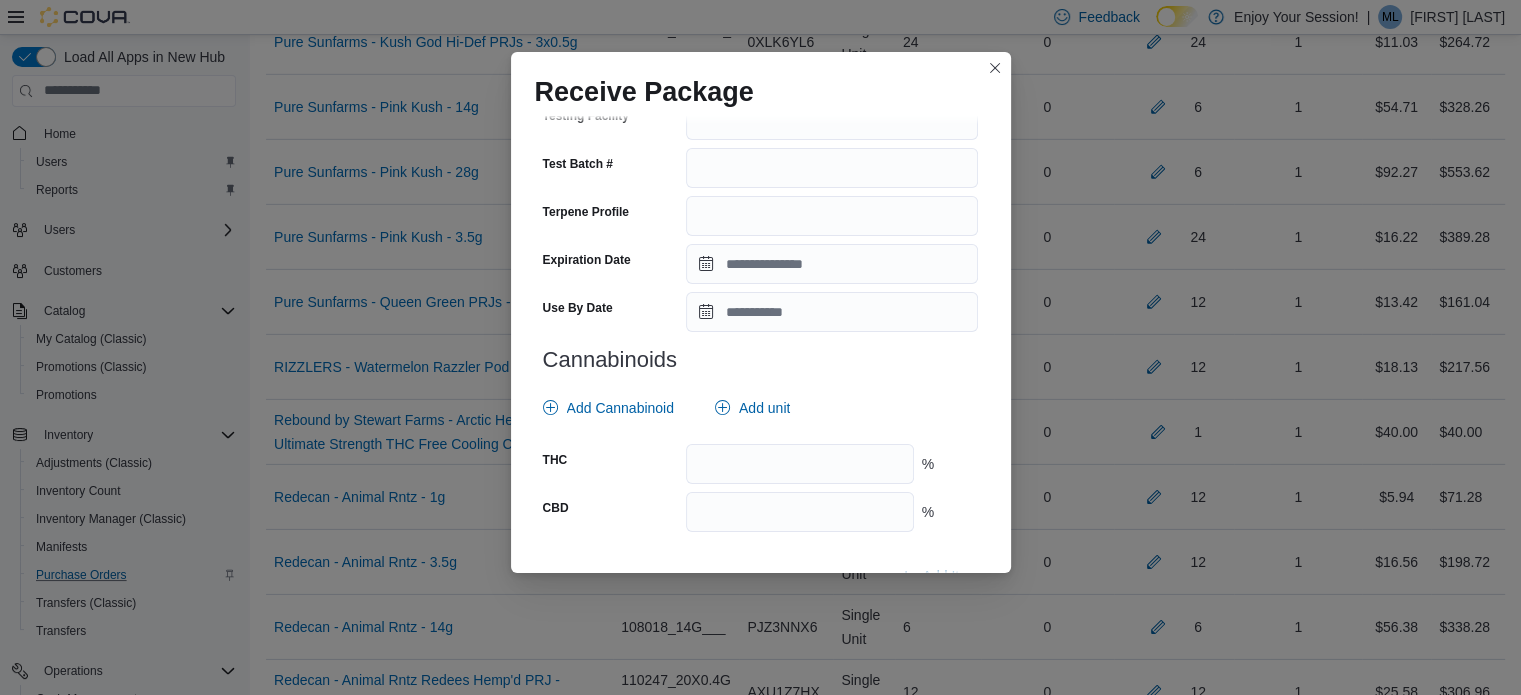 scroll, scrollTop: 726, scrollLeft: 0, axis: vertical 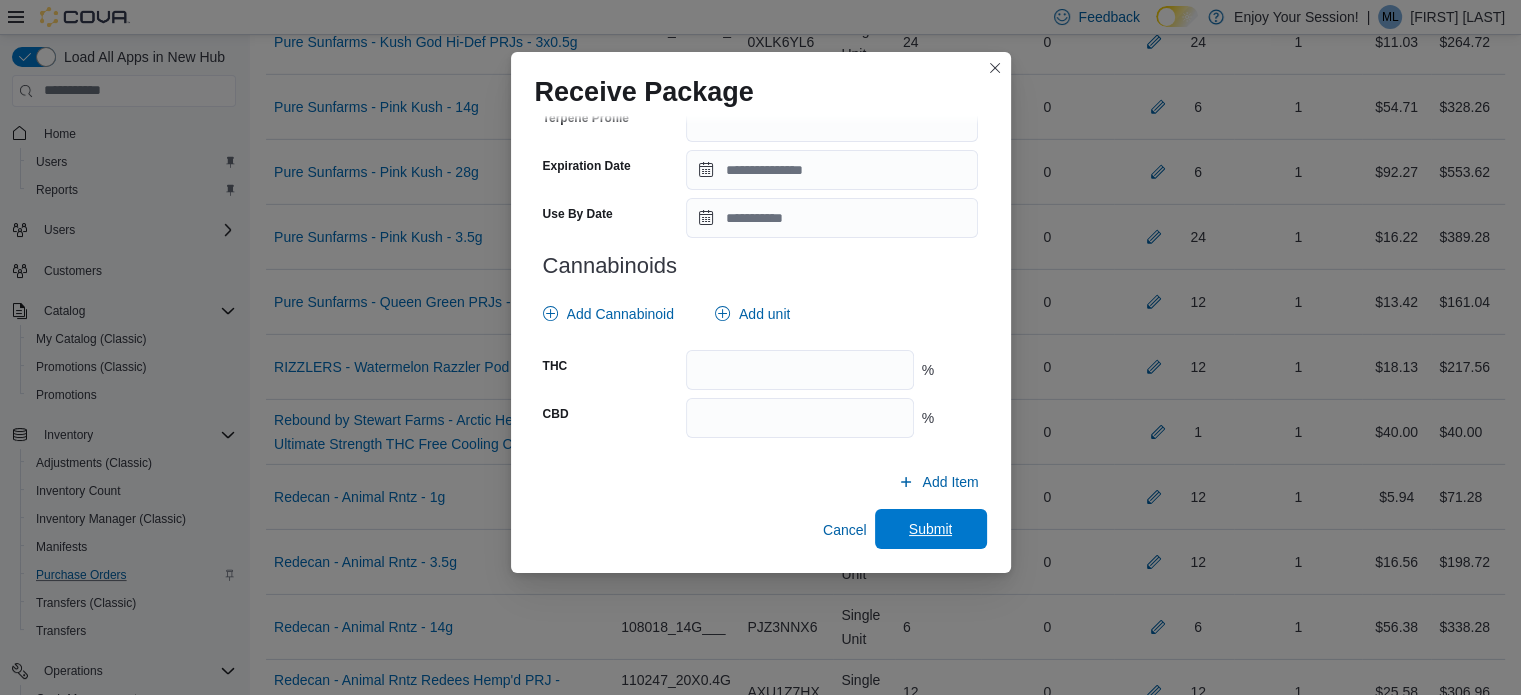 click on "Submit" at bounding box center [931, 529] 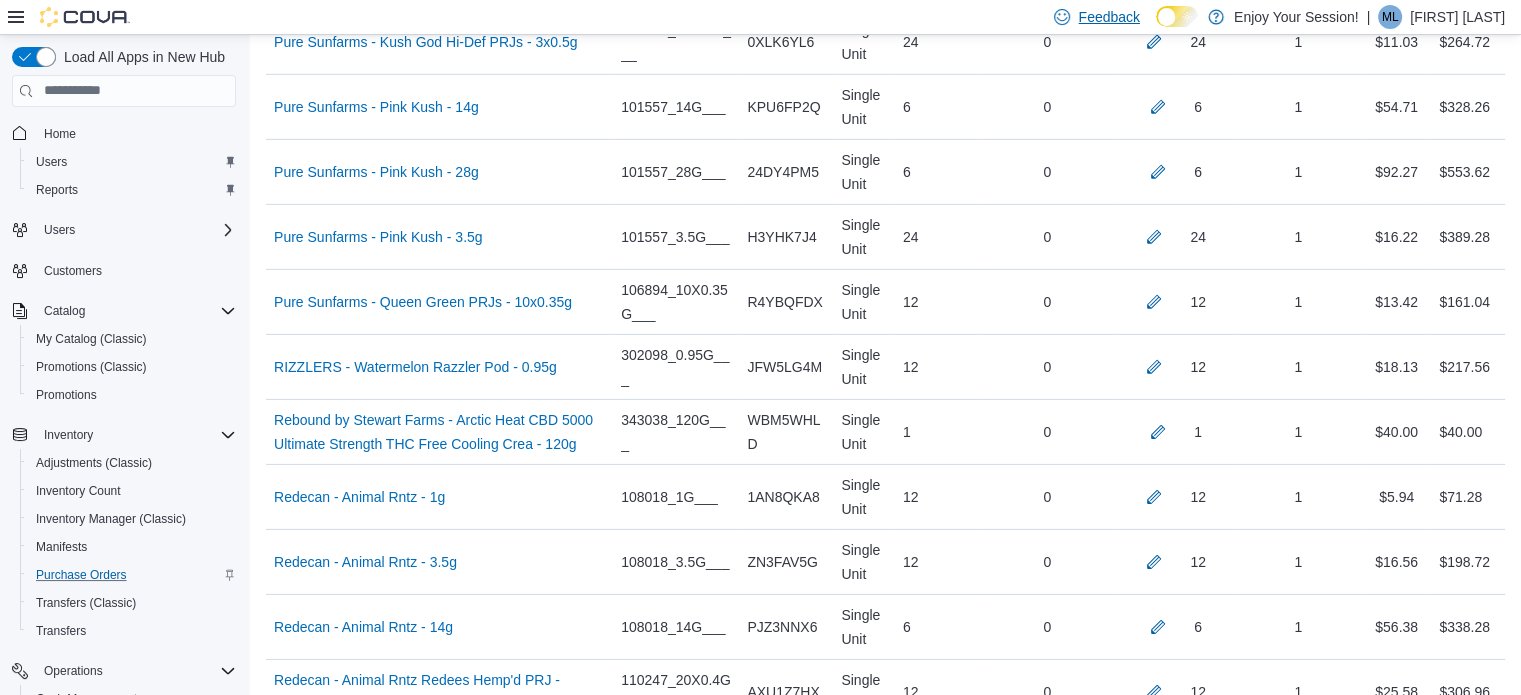 scroll, scrollTop: 3680, scrollLeft: 0, axis: vertical 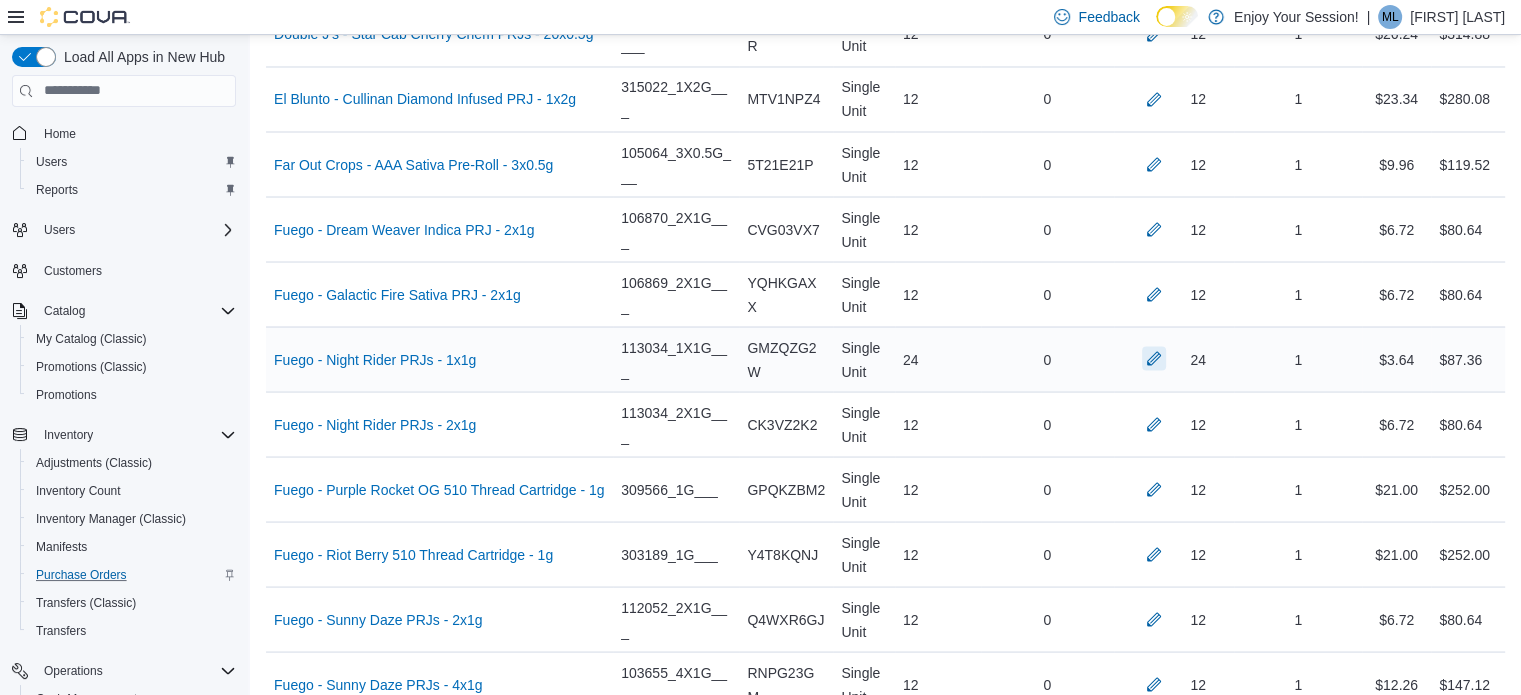 click at bounding box center [1154, 358] 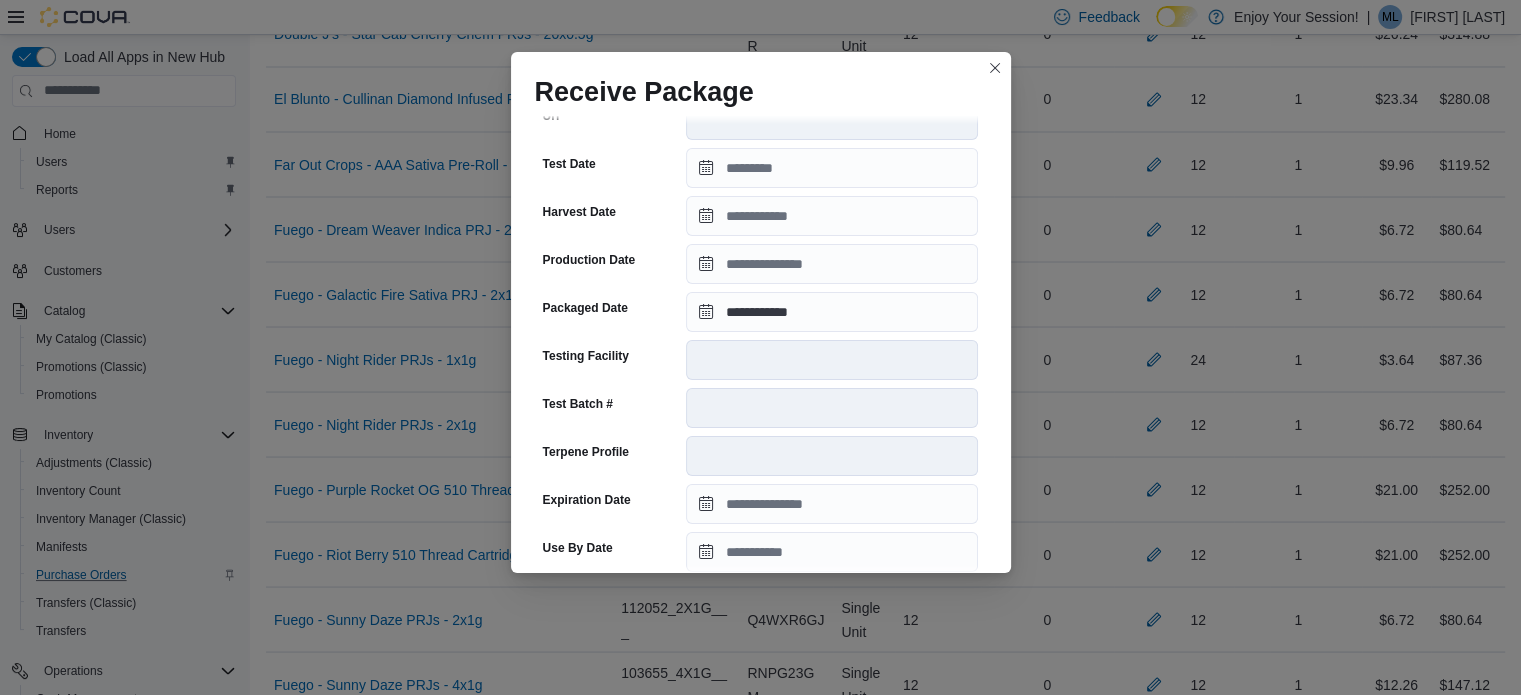 scroll, scrollTop: 706, scrollLeft: 0, axis: vertical 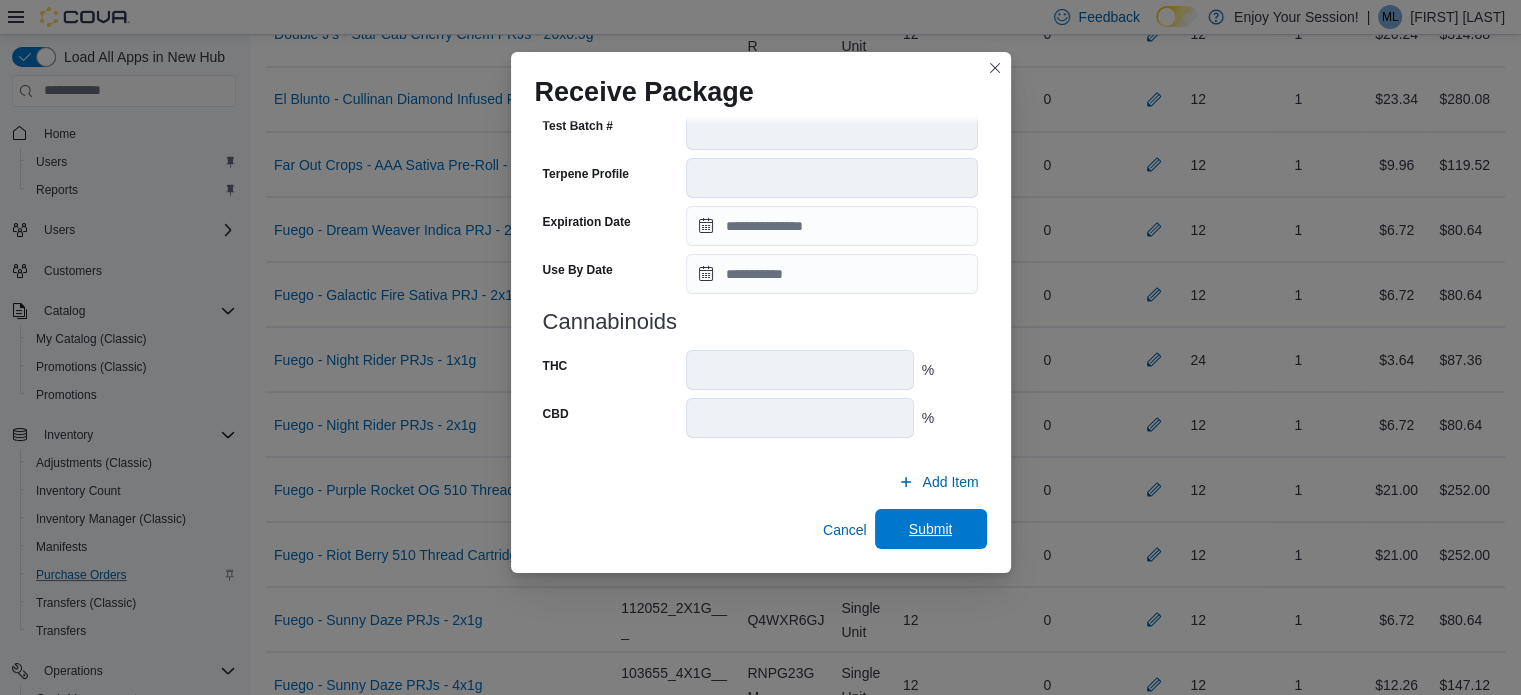 click on "Submit" at bounding box center (931, 529) 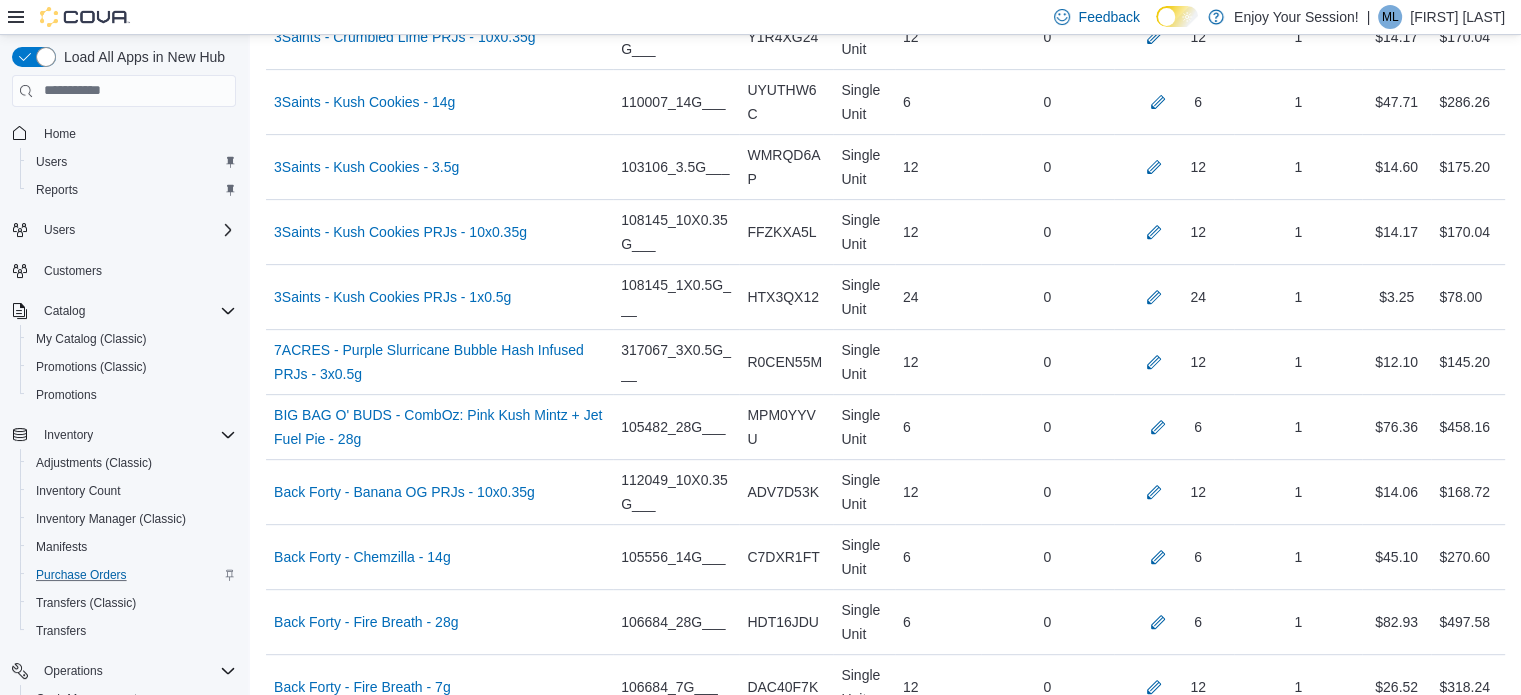 scroll, scrollTop: 3810, scrollLeft: 0, axis: vertical 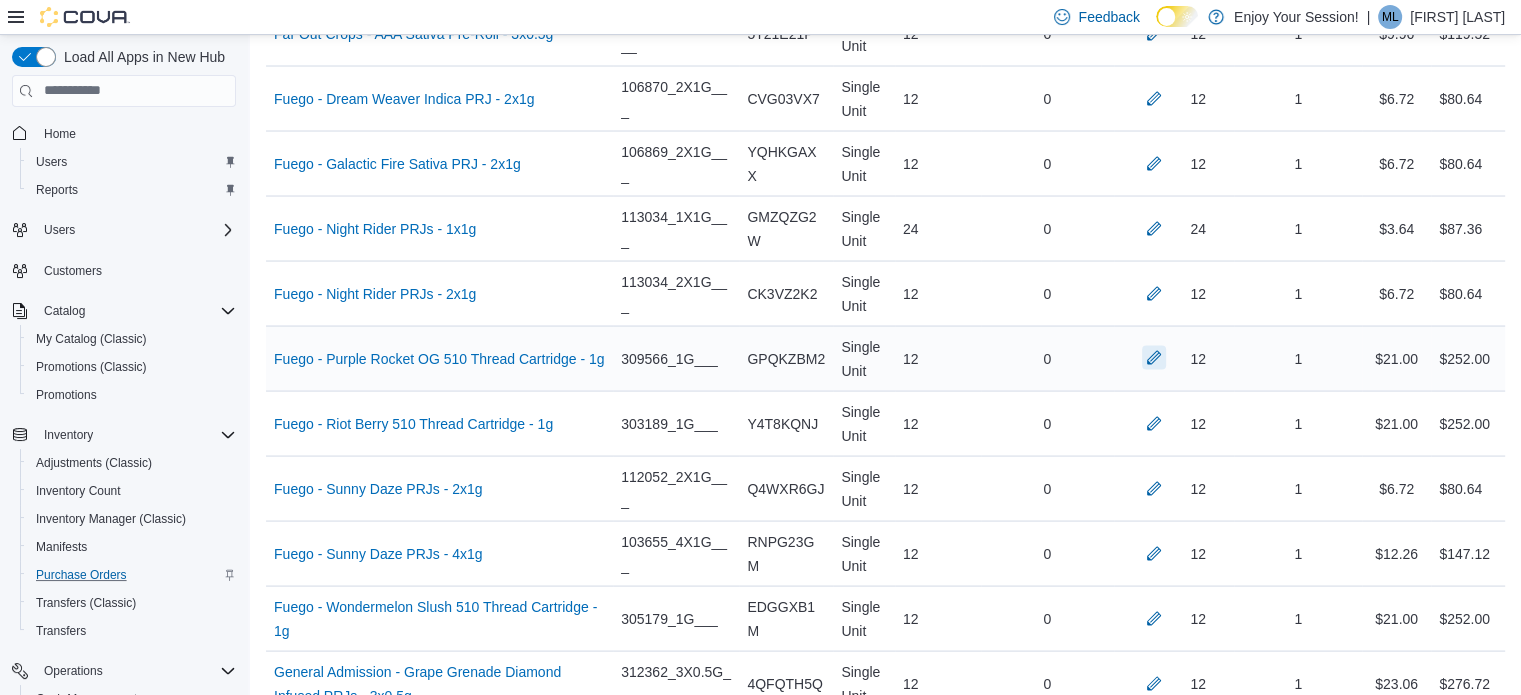 click at bounding box center [1154, 358] 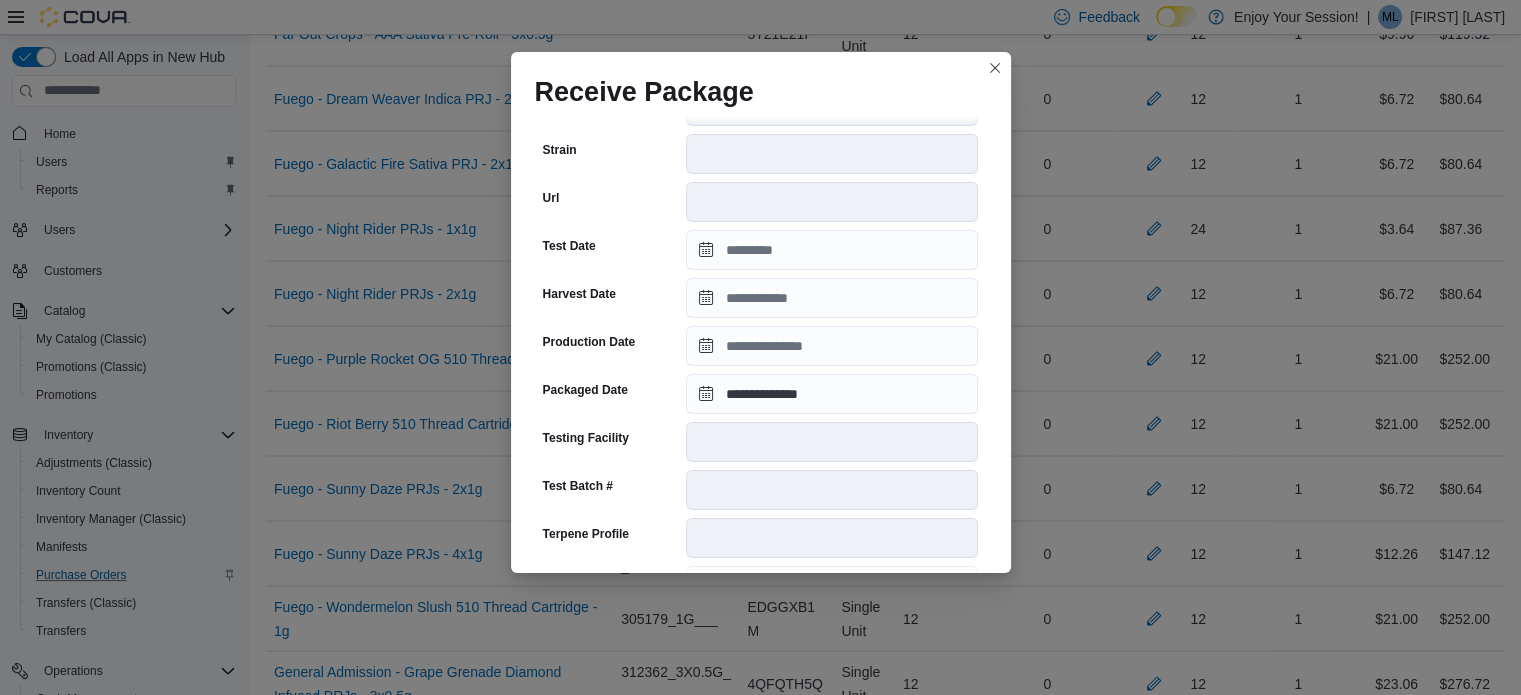 scroll, scrollTop: 706, scrollLeft: 0, axis: vertical 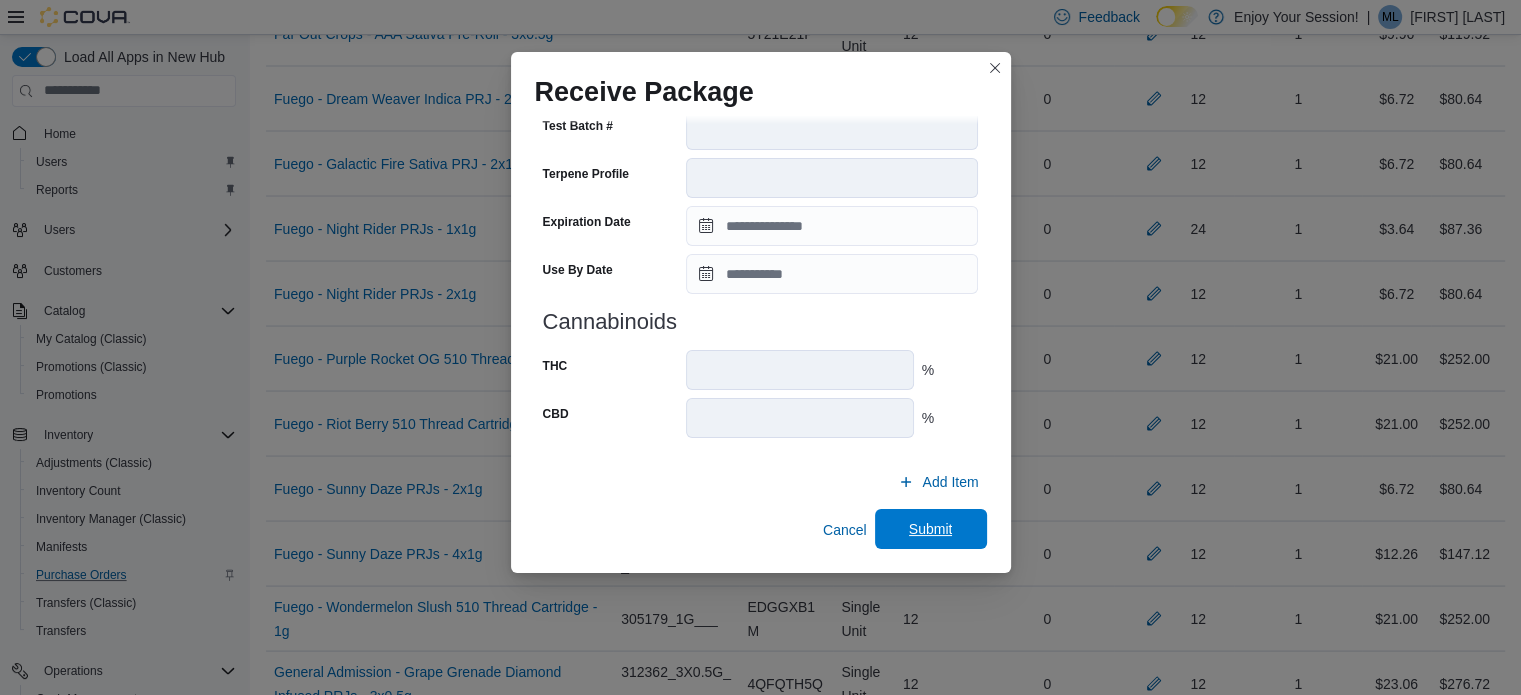 click on "Submit" at bounding box center [931, 529] 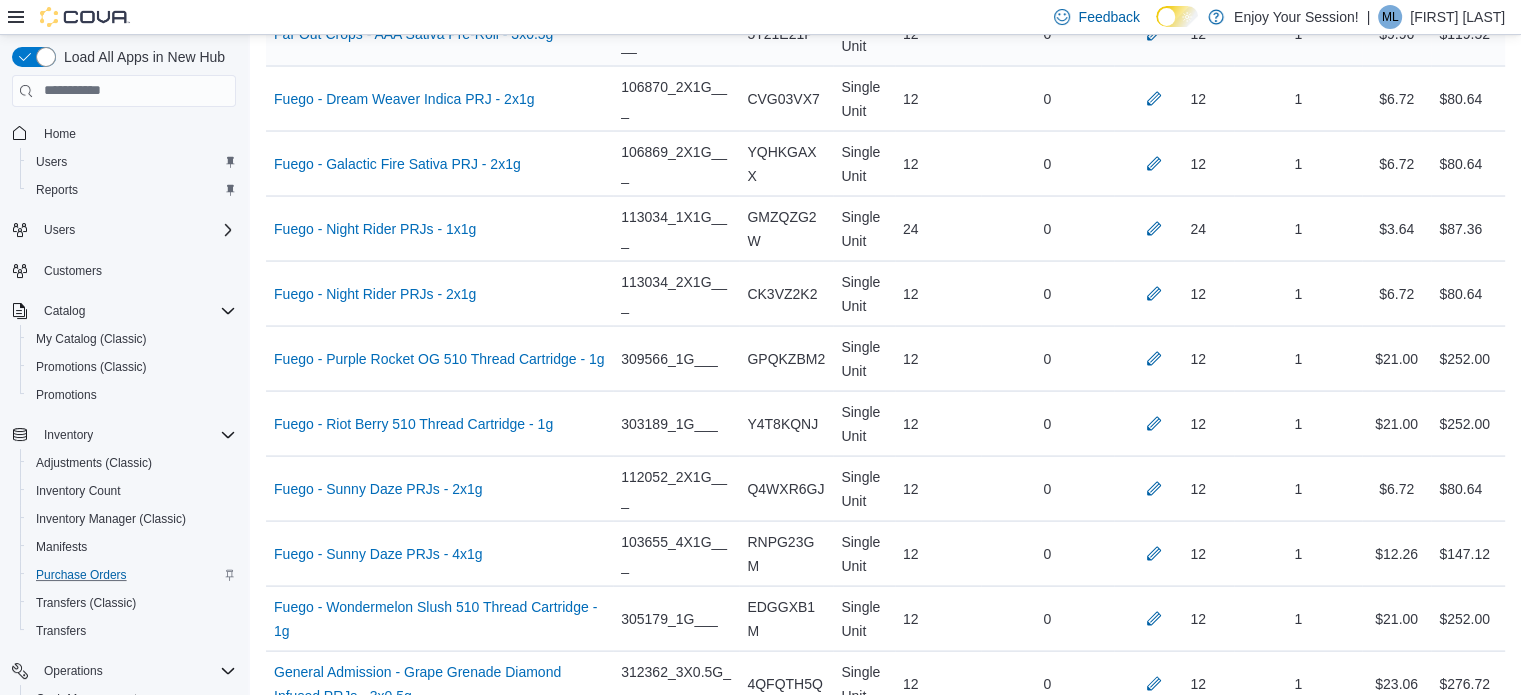 scroll, scrollTop: 9707, scrollLeft: 0, axis: vertical 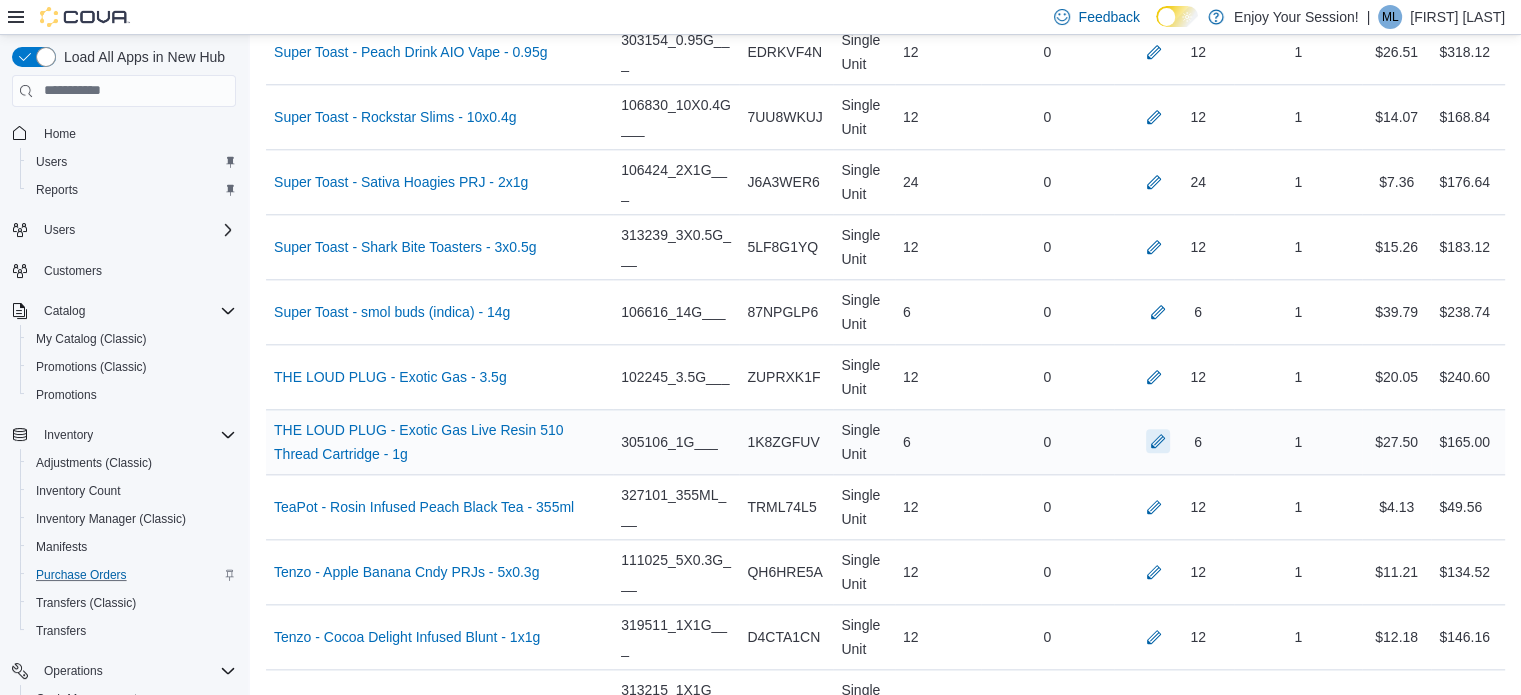 click at bounding box center (1158, 441) 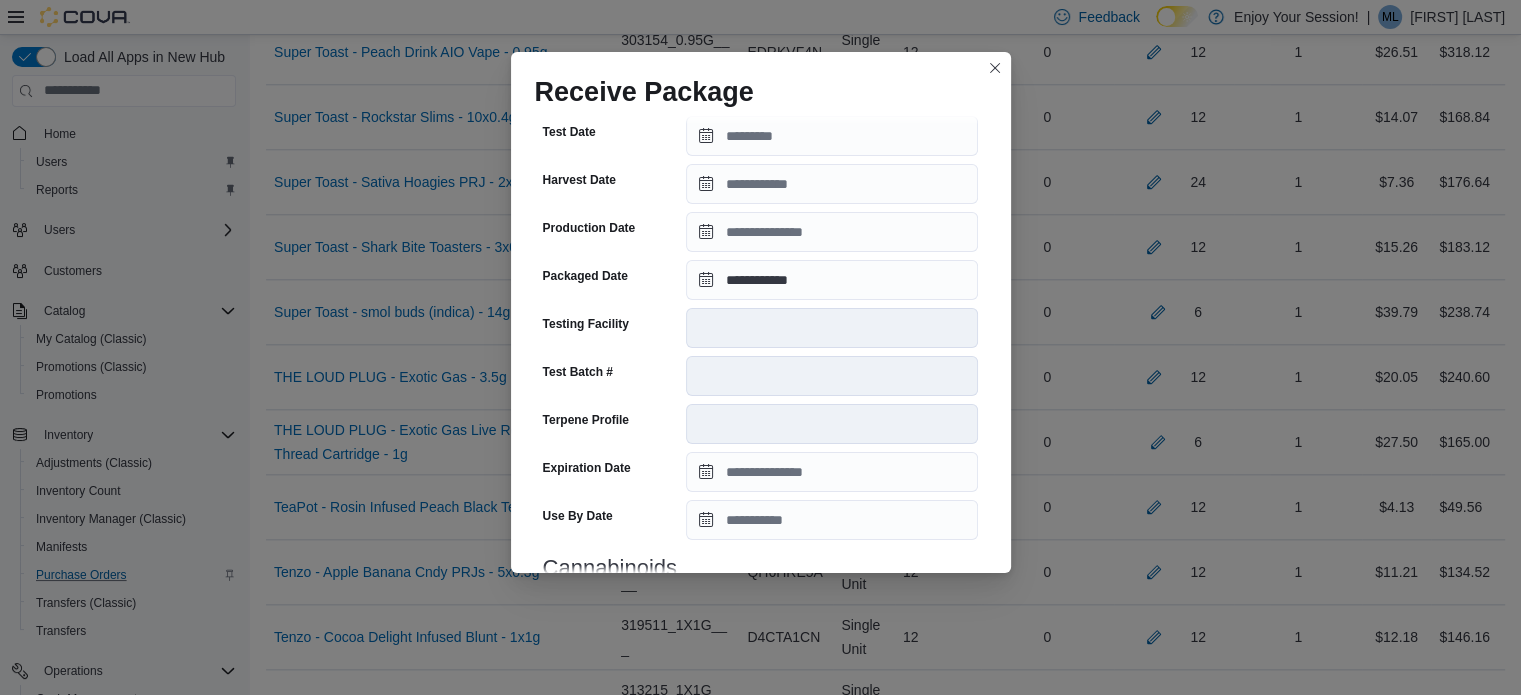 scroll, scrollTop: 722, scrollLeft: 0, axis: vertical 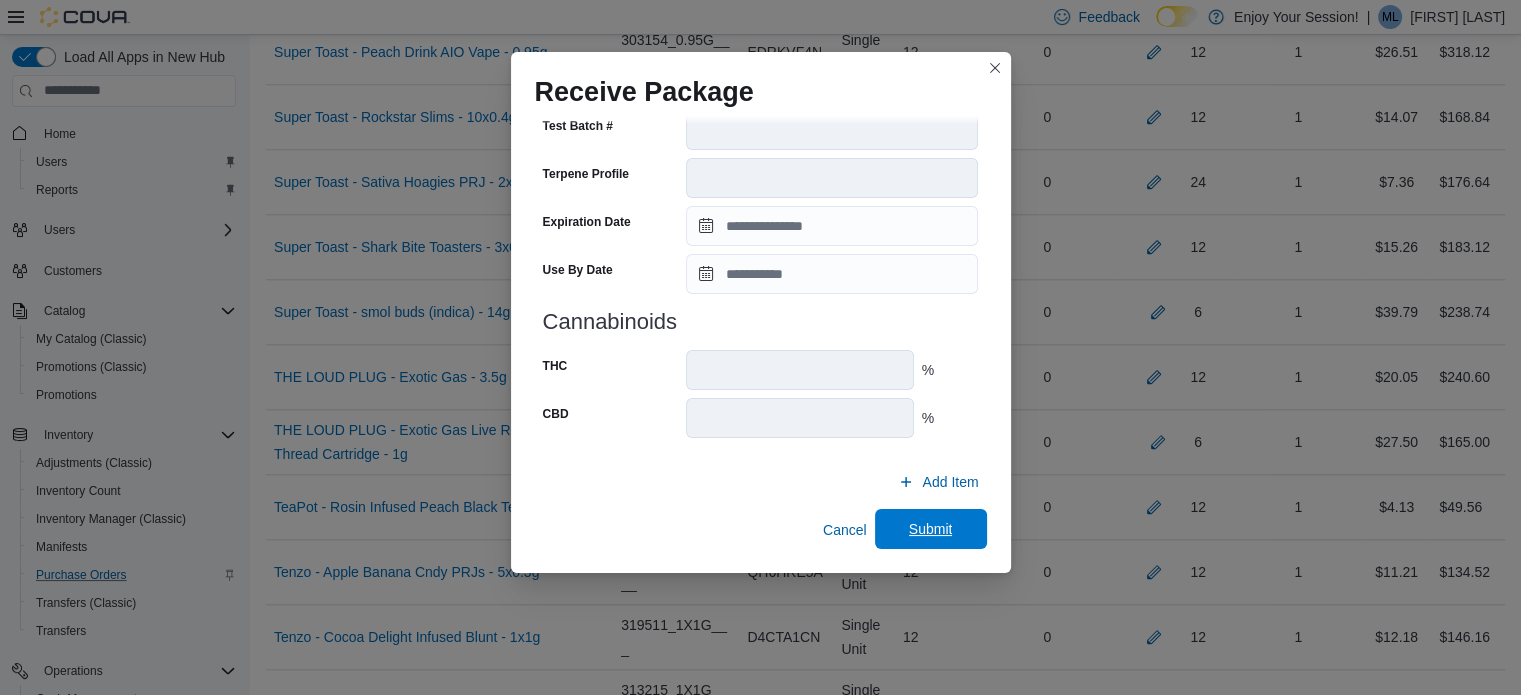 click on "Submit" at bounding box center (931, 529) 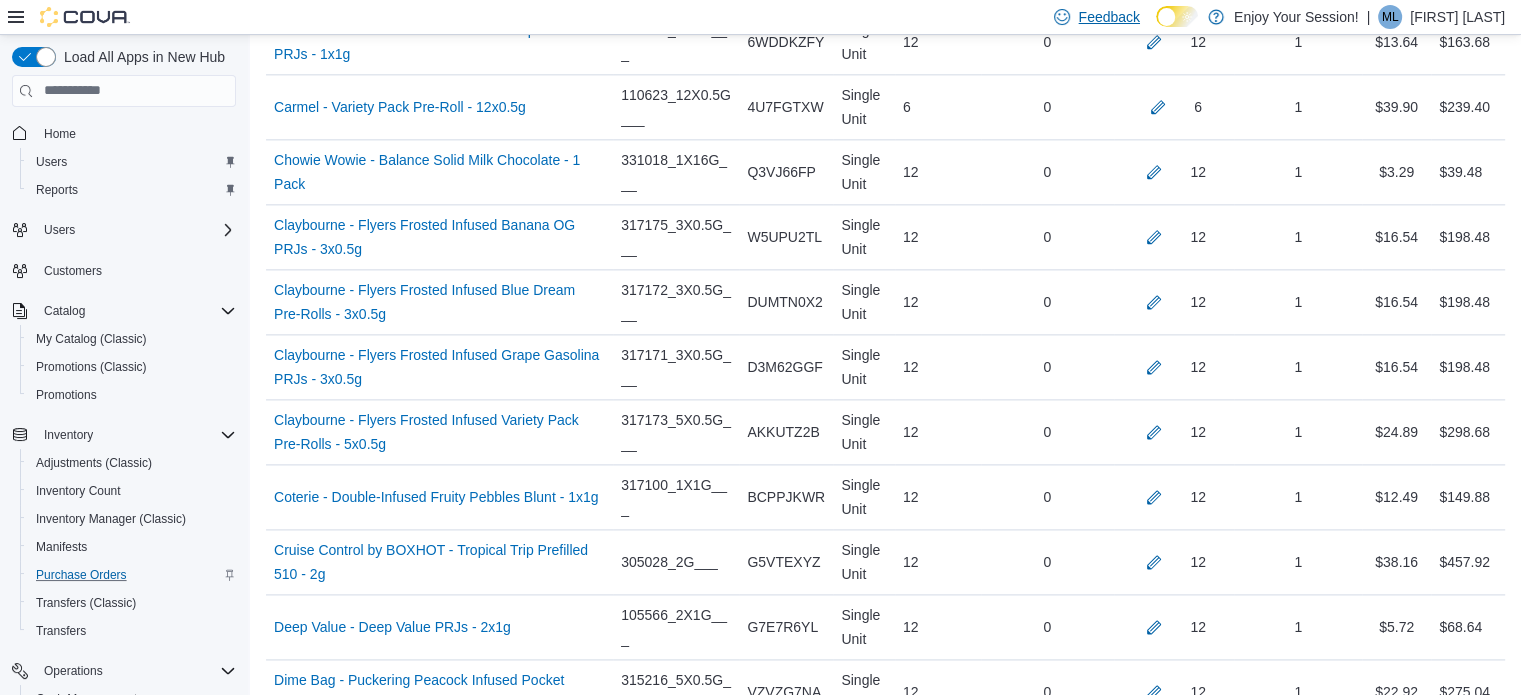 scroll, scrollTop: 4187, scrollLeft: 0, axis: vertical 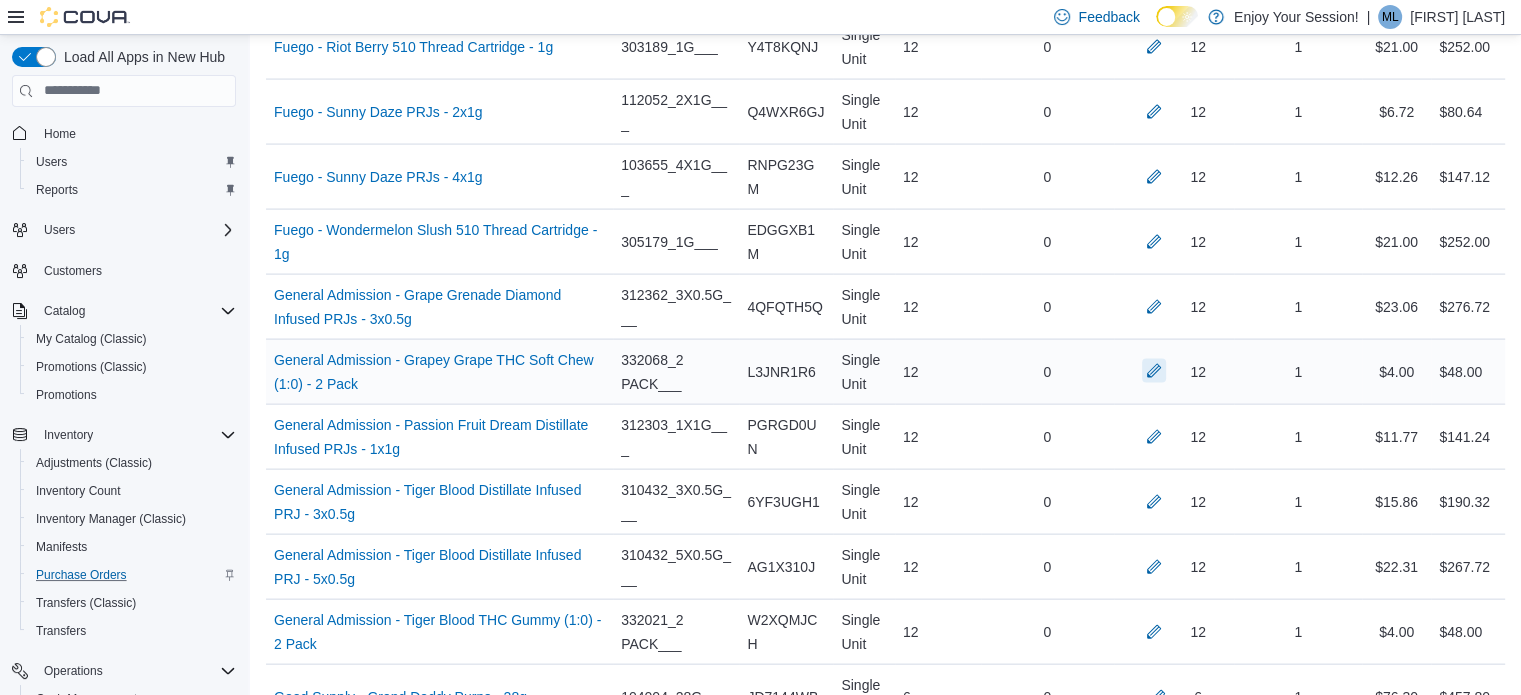 click at bounding box center (1154, 371) 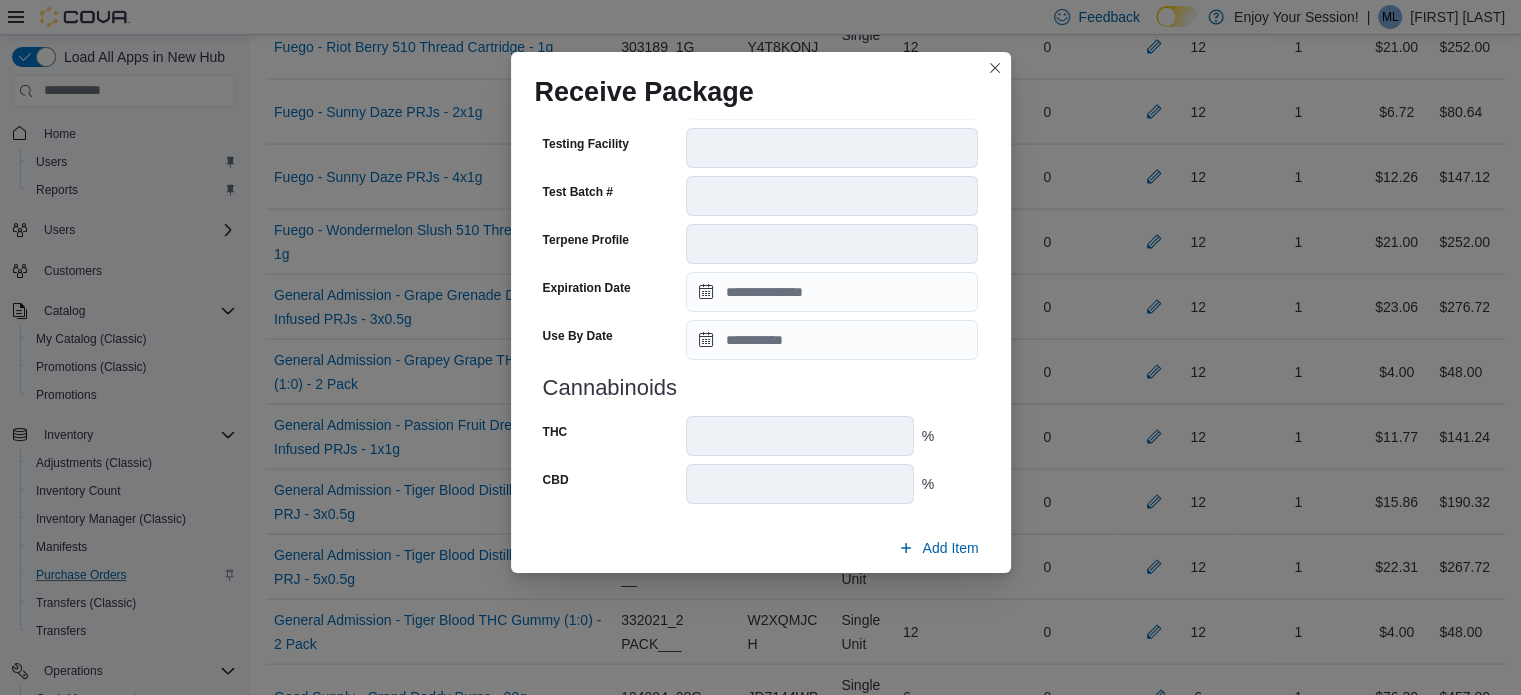scroll, scrollTop: 722, scrollLeft: 0, axis: vertical 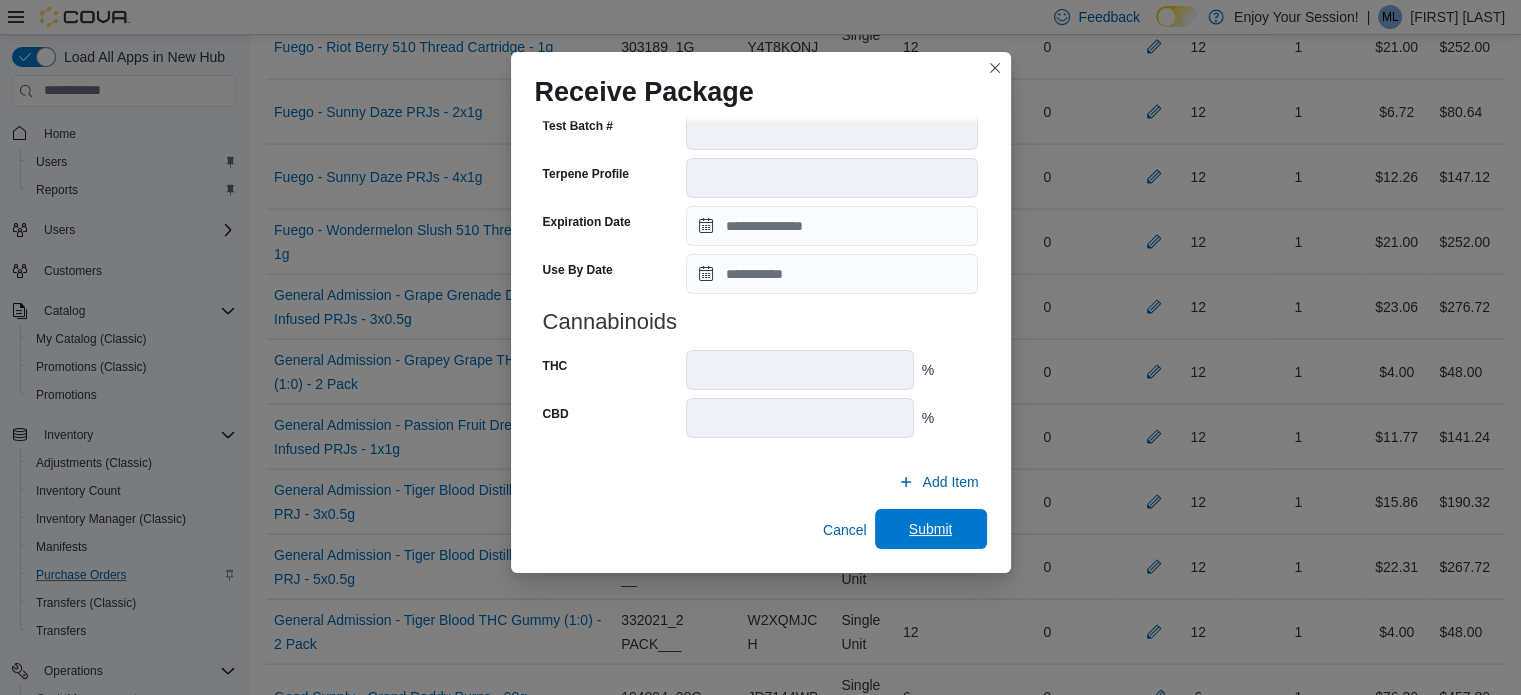 click on "Submit" at bounding box center [931, 529] 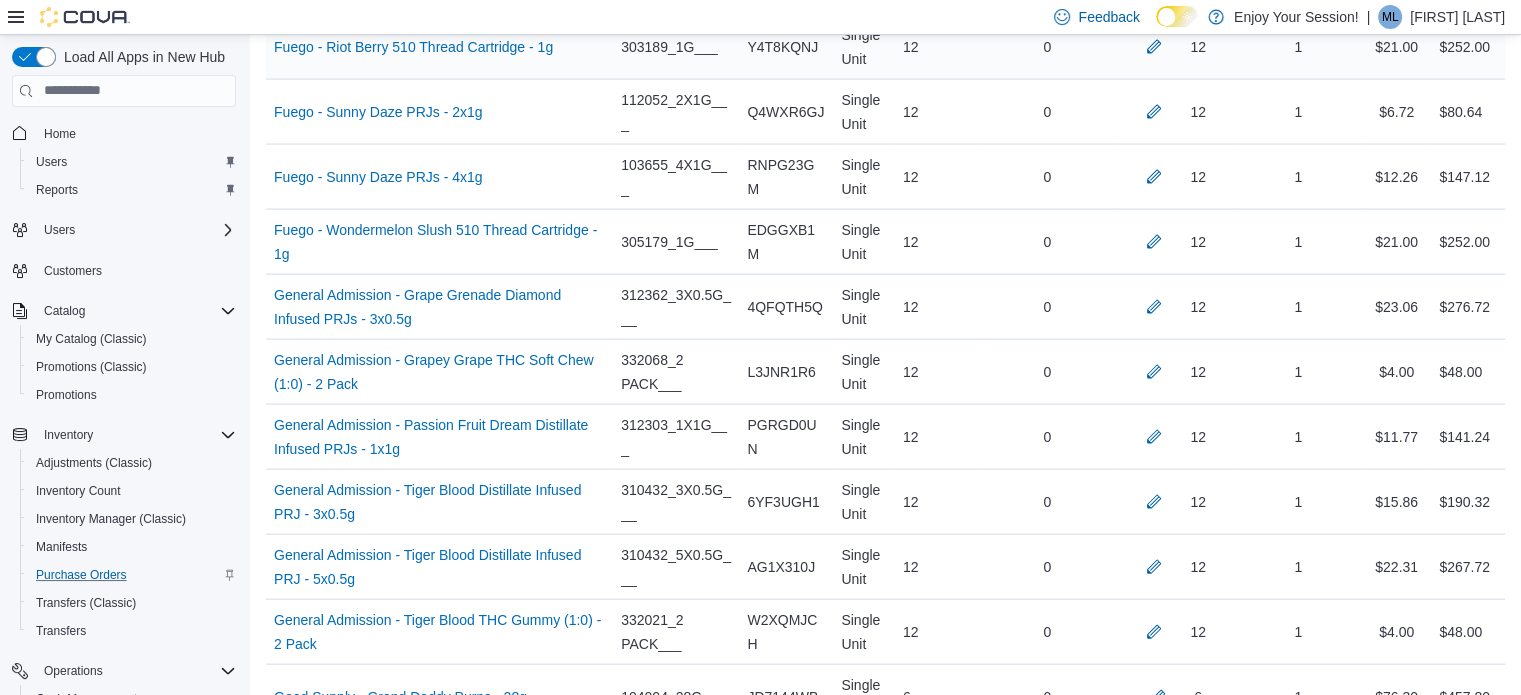scroll, scrollTop: 752, scrollLeft: 0, axis: vertical 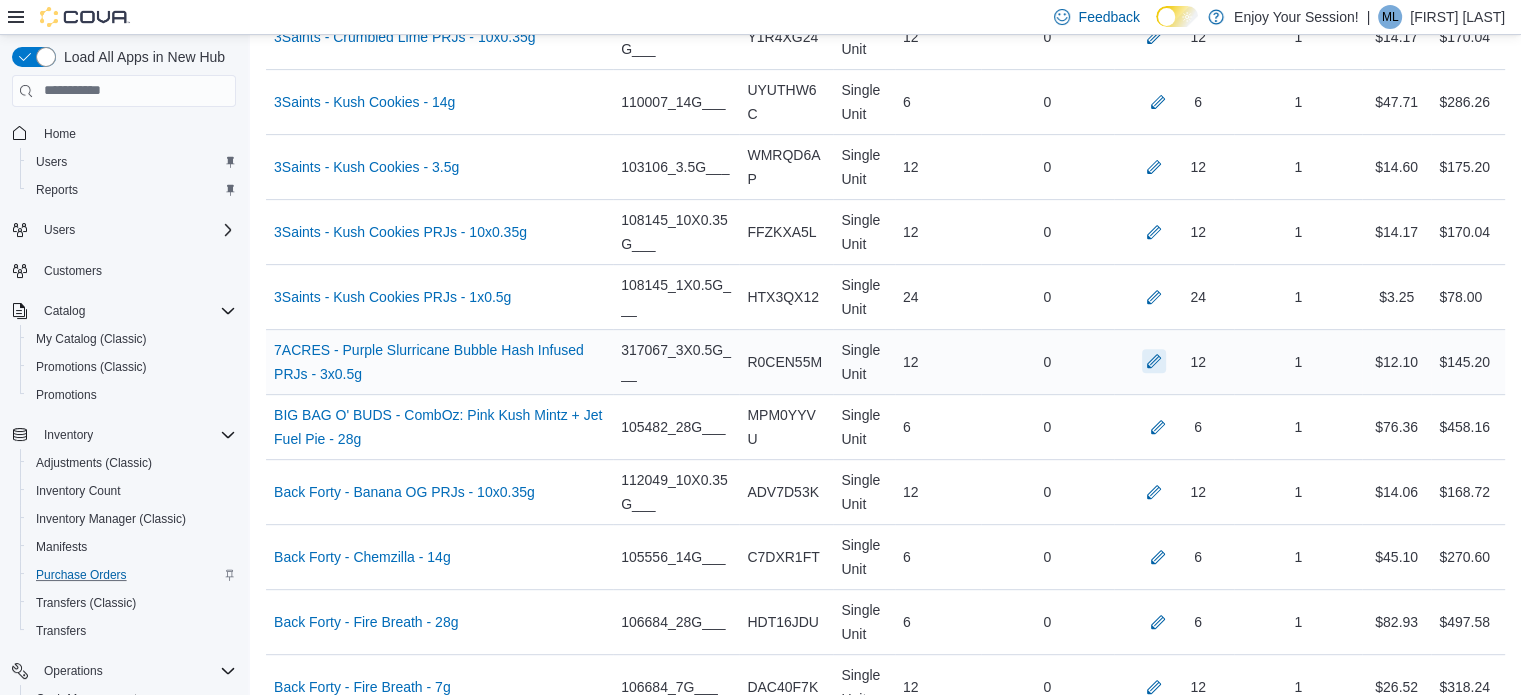 click at bounding box center (1154, 361) 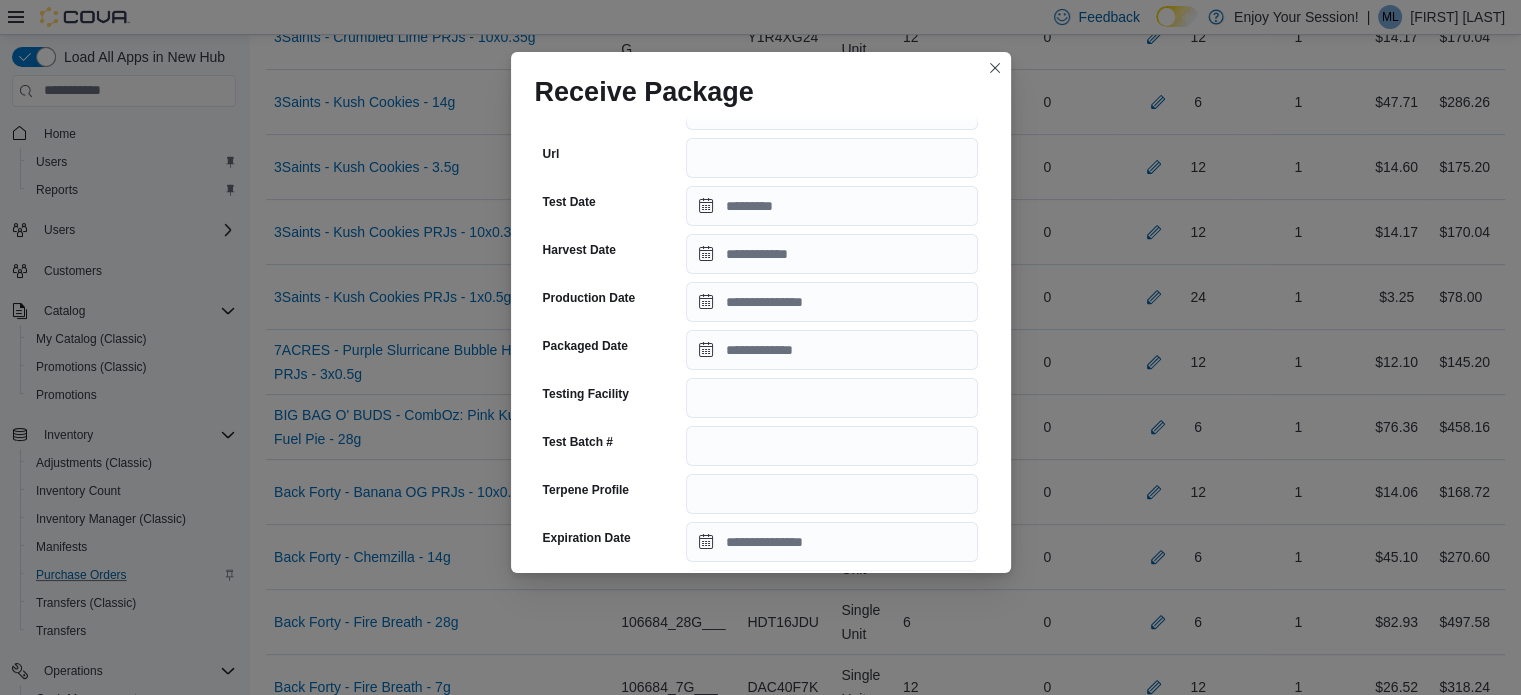 scroll, scrollTop: 374, scrollLeft: 0, axis: vertical 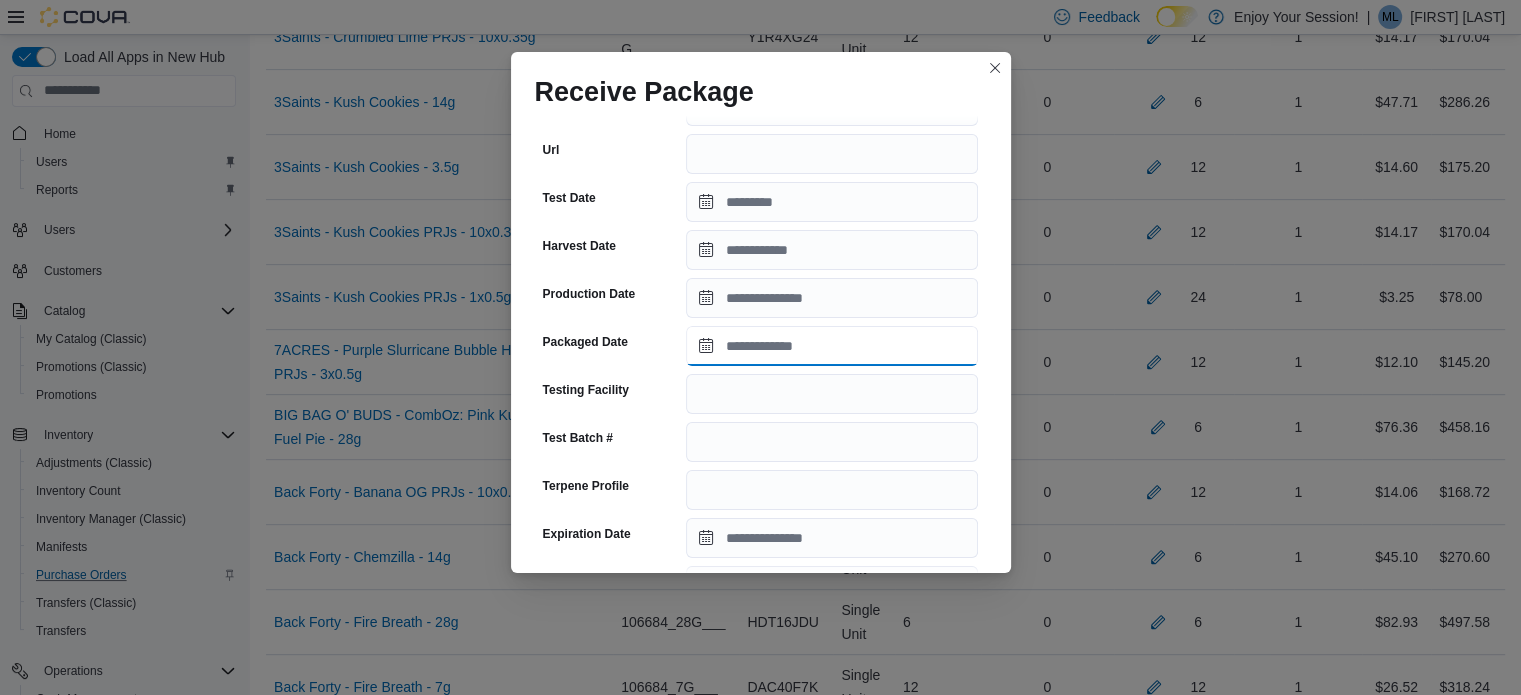 click on "Packaged Date" at bounding box center (832, 346) 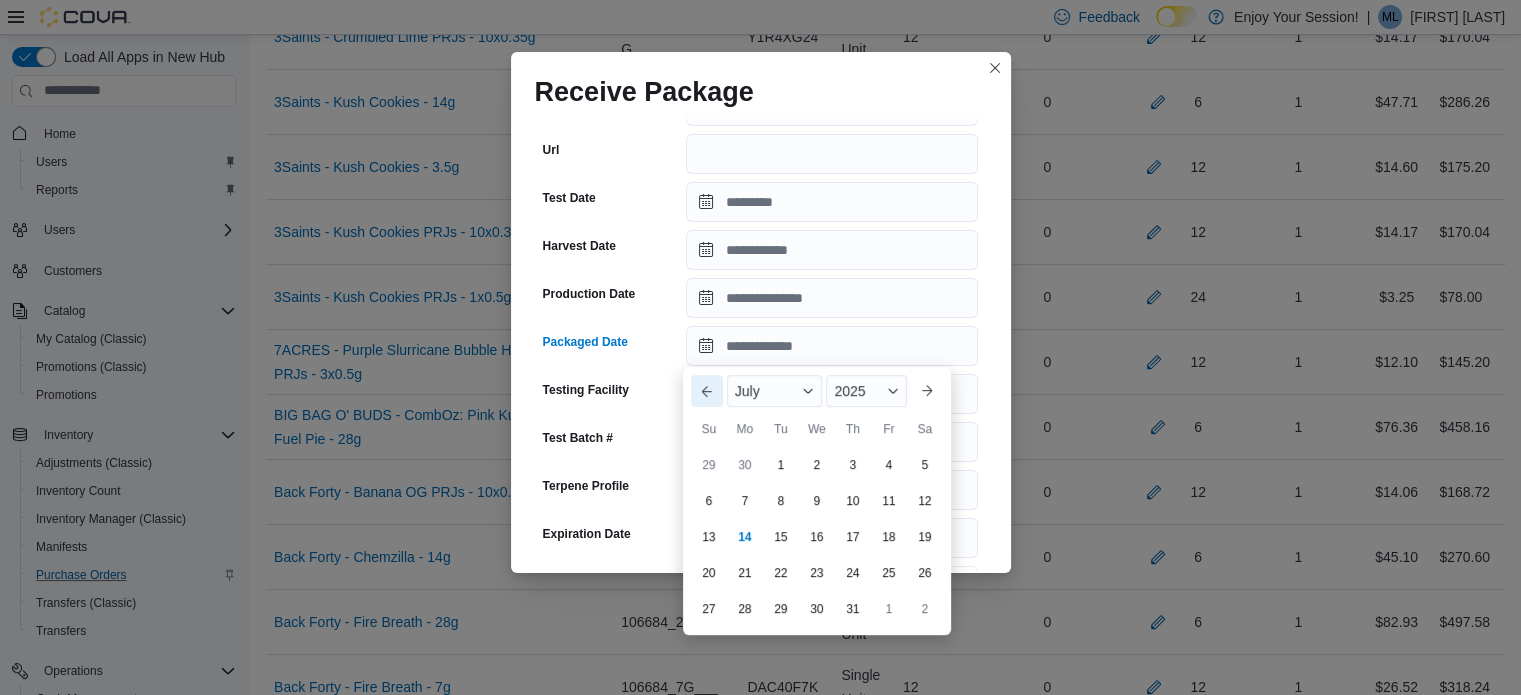 click on "Previous Month" at bounding box center (707, 391) 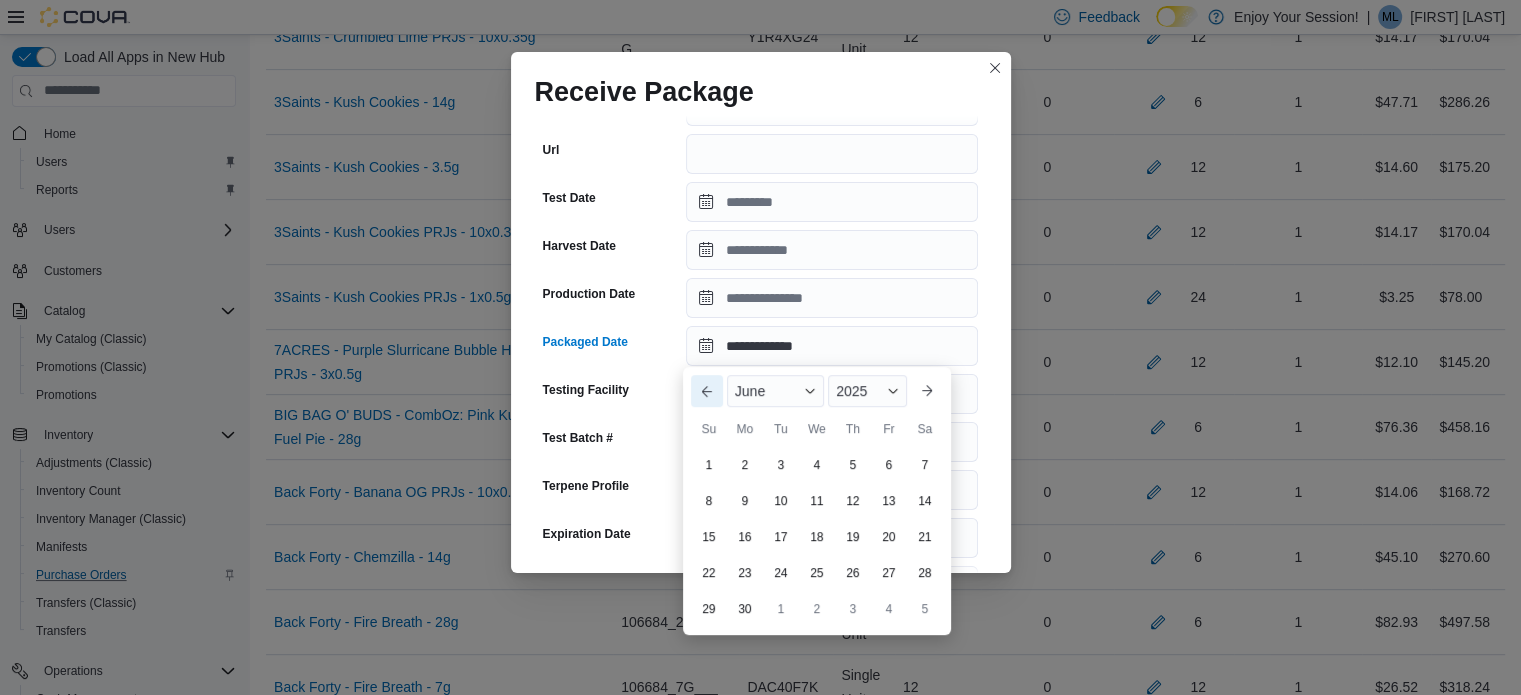click on "Previous Month" at bounding box center [707, 391] 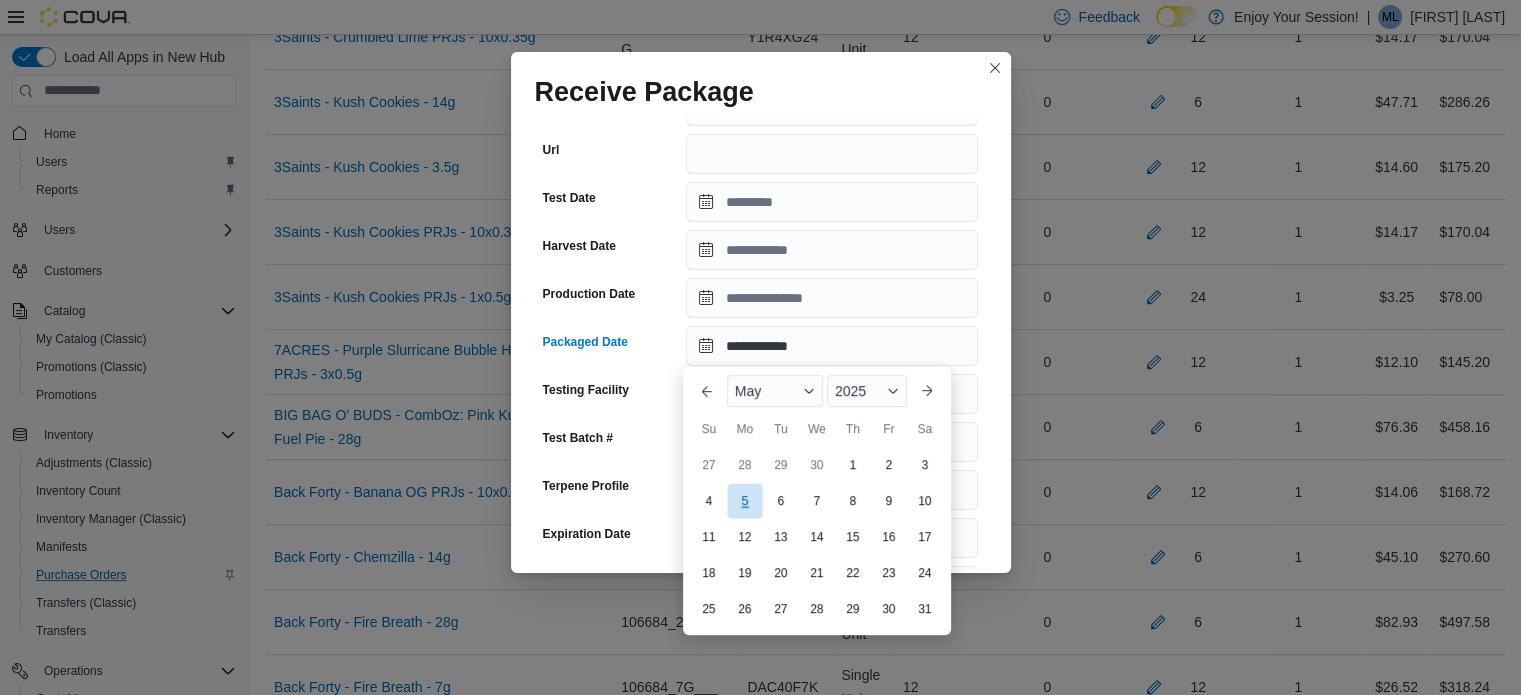 click on "5" at bounding box center [744, 500] 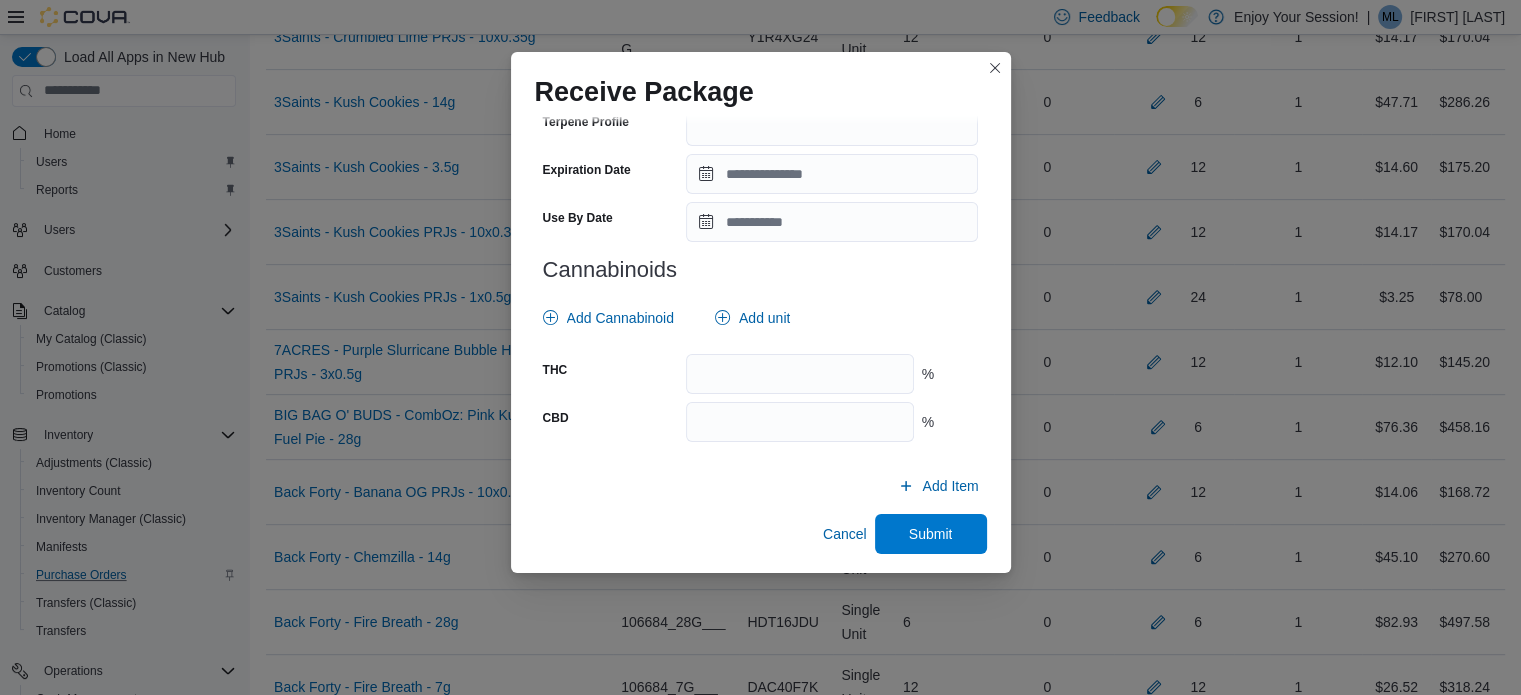 scroll, scrollTop: 742, scrollLeft: 0, axis: vertical 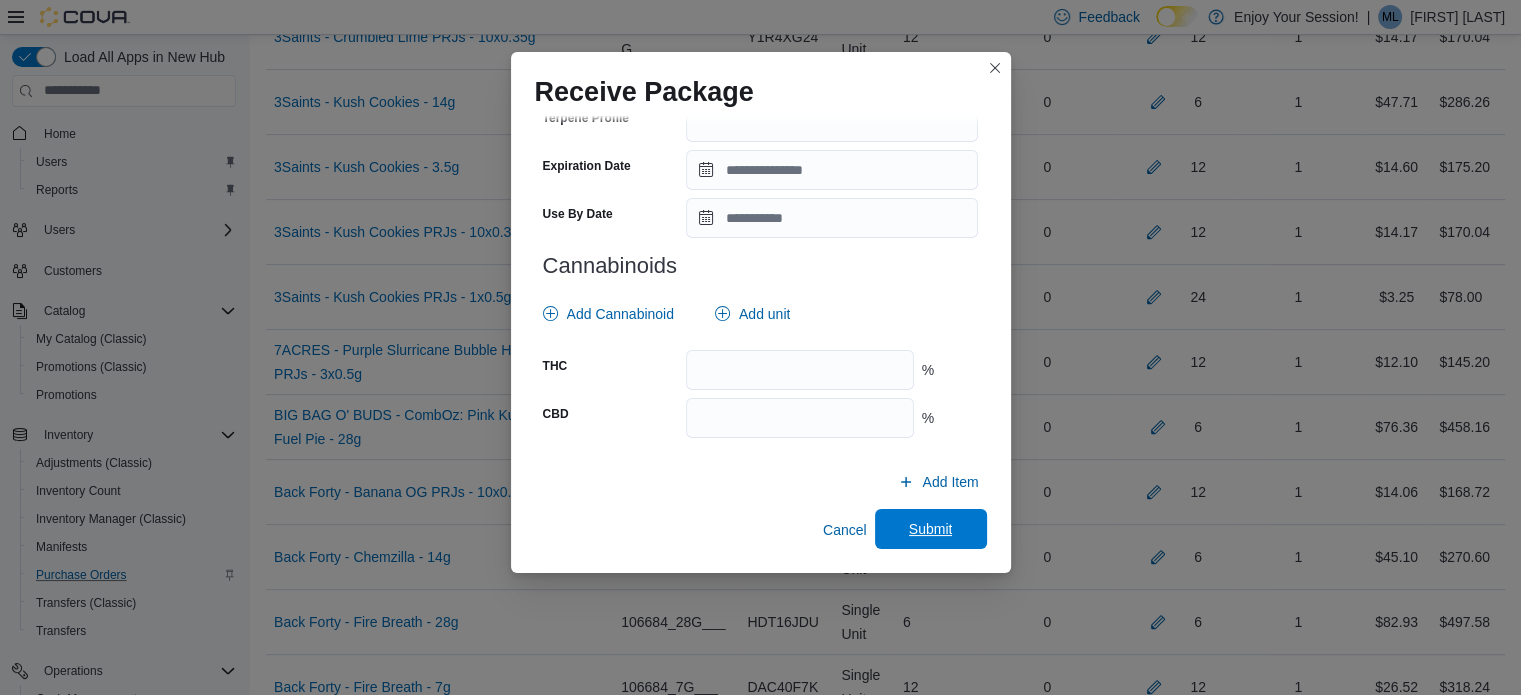 click on "Submit" at bounding box center (931, 529) 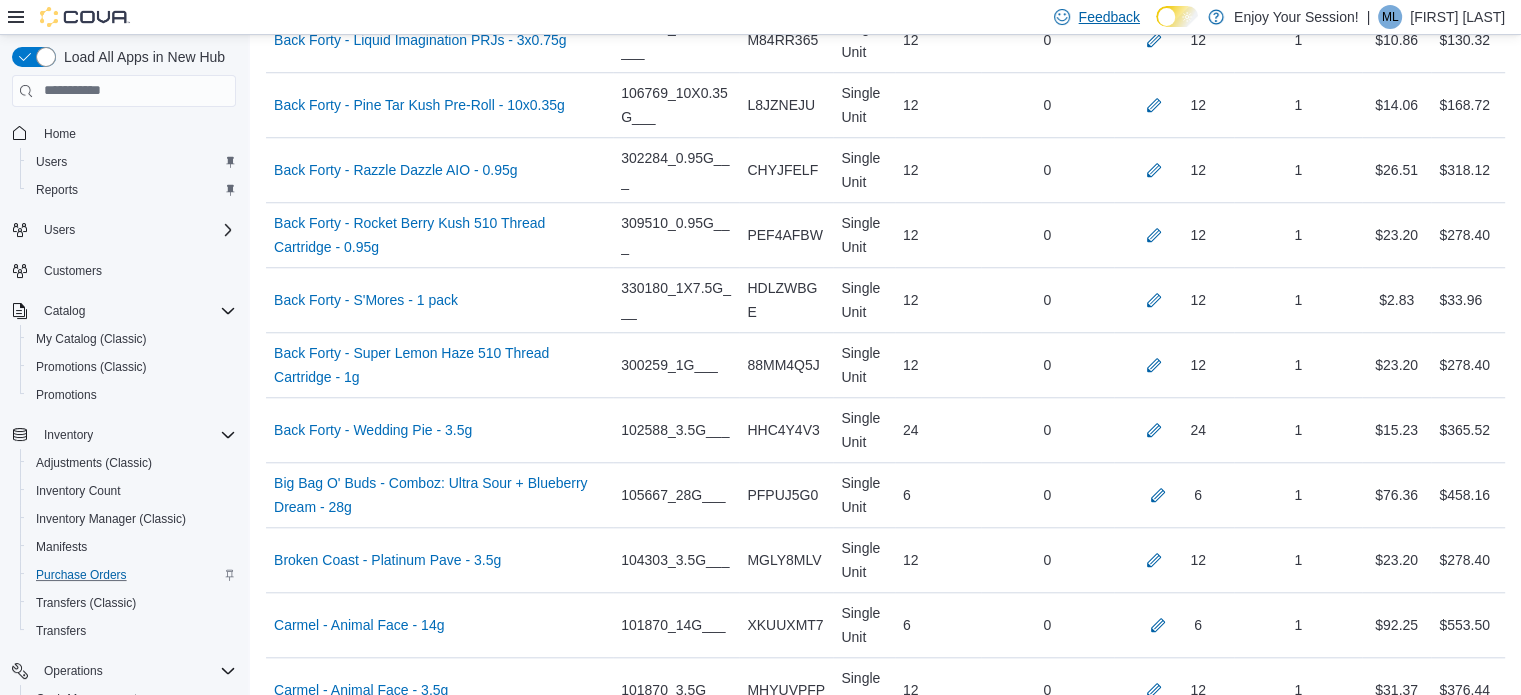 scroll, scrollTop: 10873, scrollLeft: 0, axis: vertical 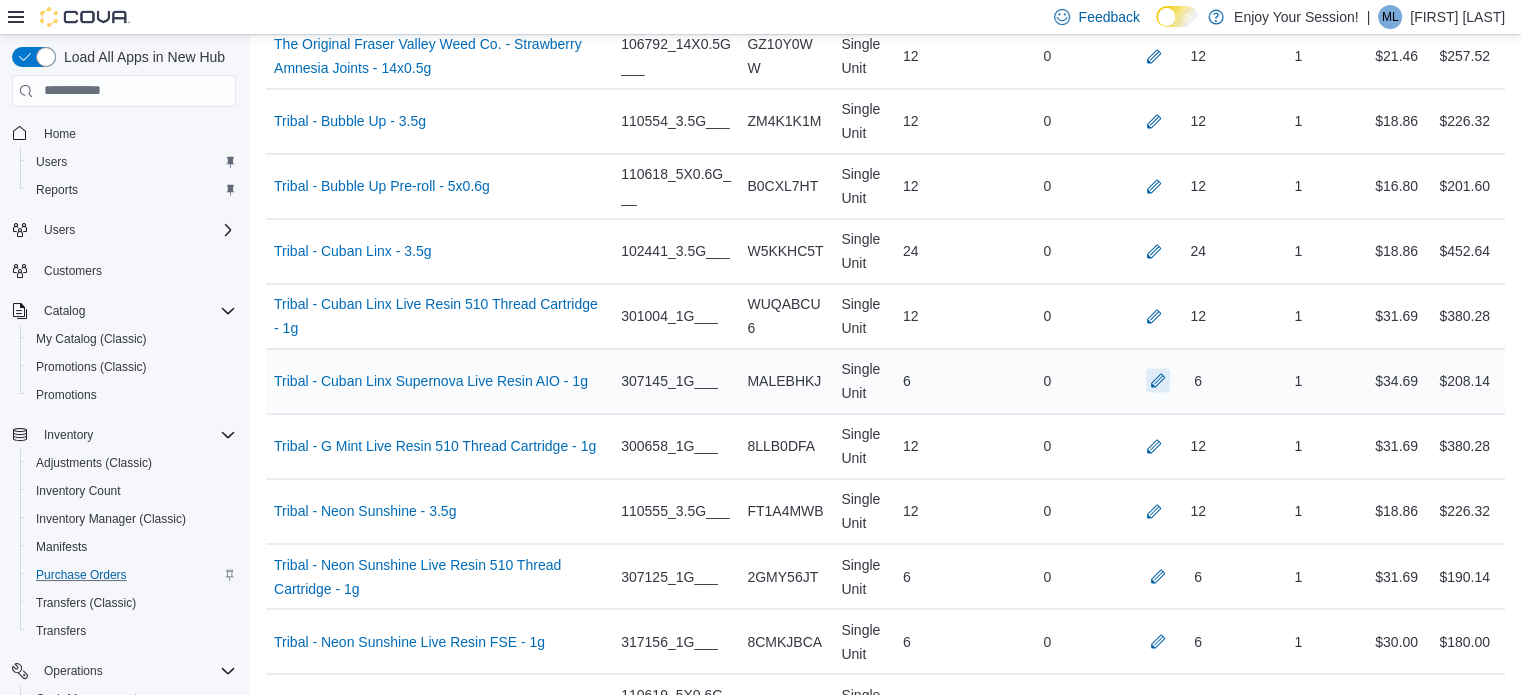 click at bounding box center [1158, 380] 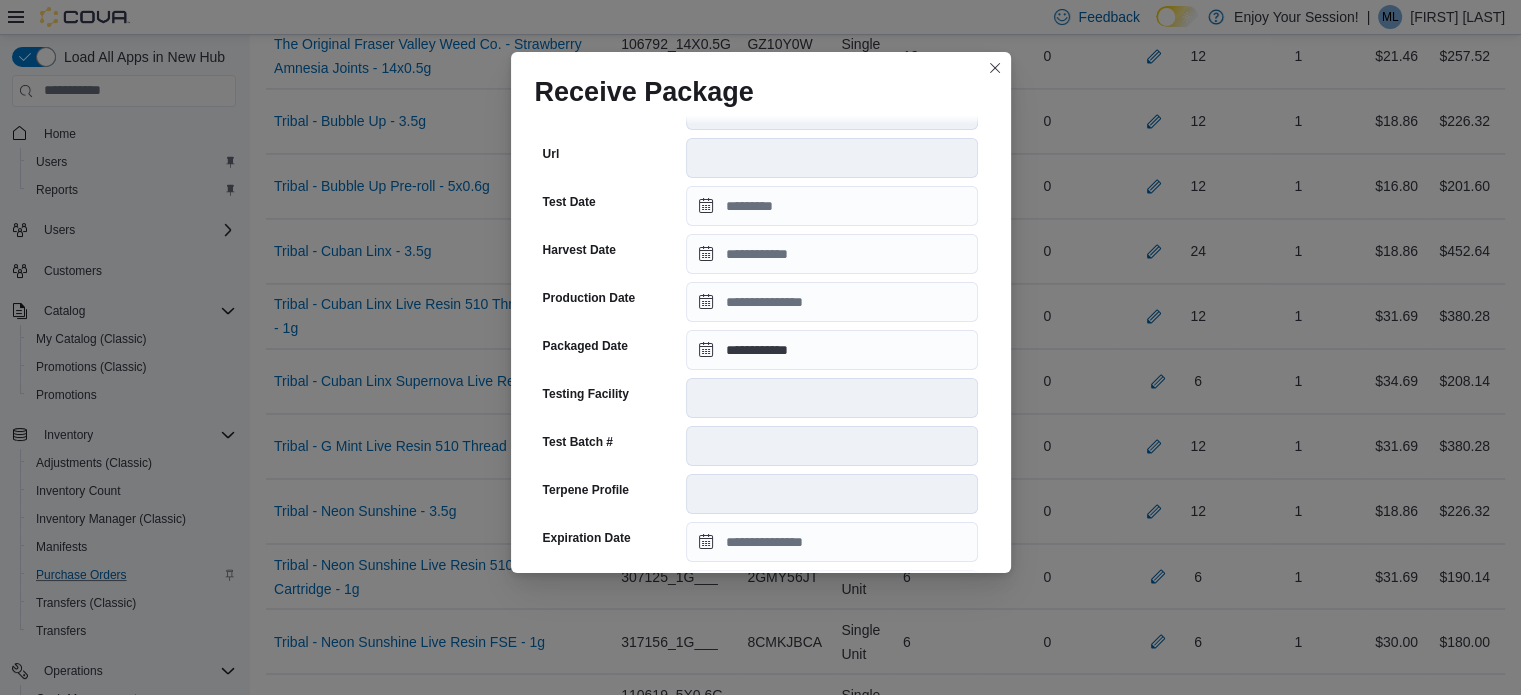 scroll, scrollTop: 706, scrollLeft: 0, axis: vertical 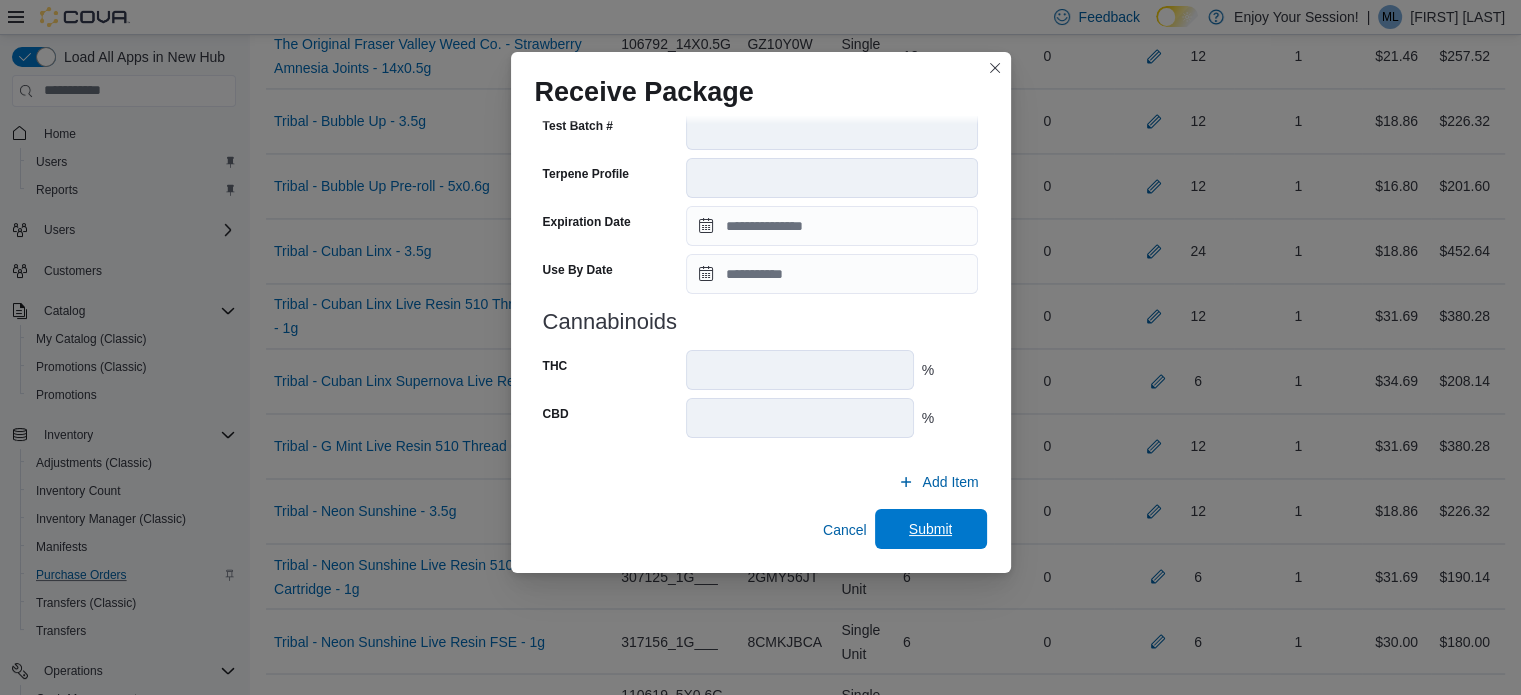 click on "Submit" at bounding box center (931, 529) 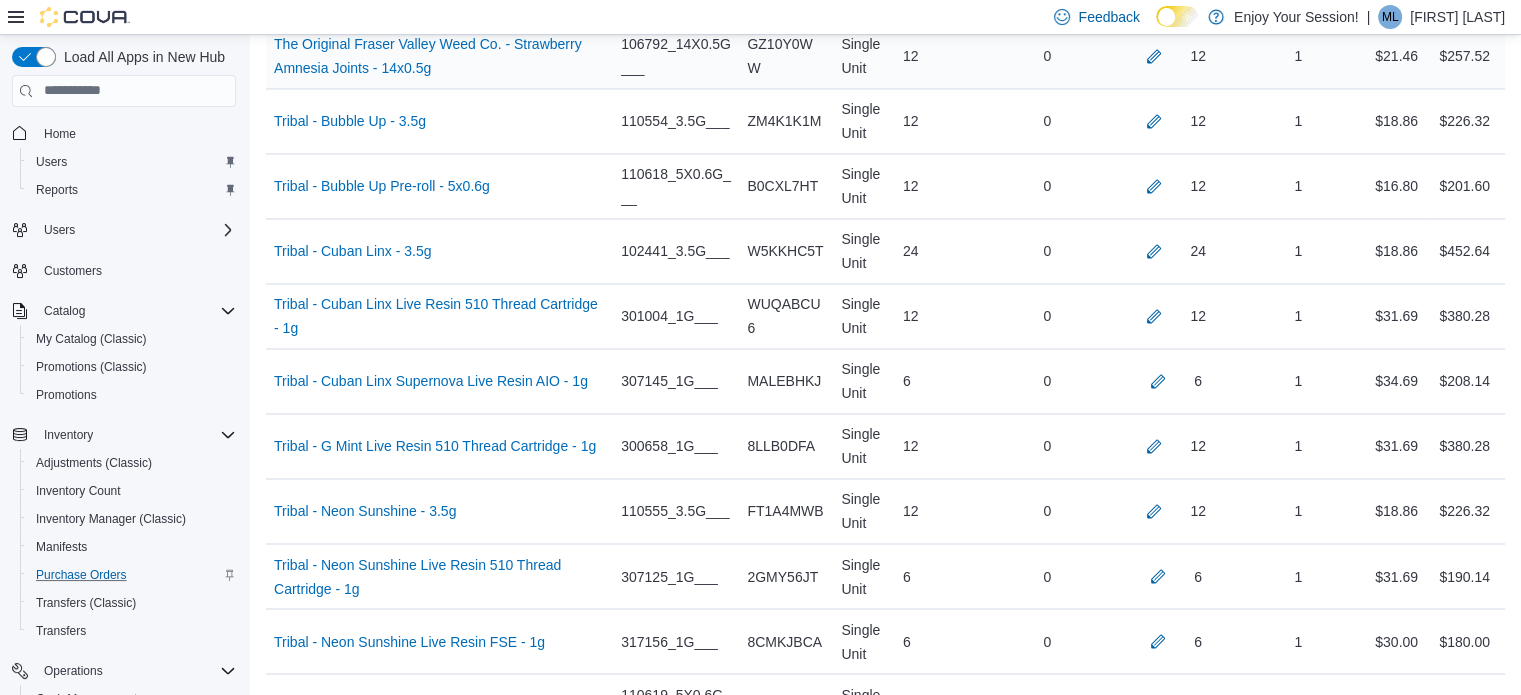scroll, scrollTop: 4523, scrollLeft: 0, axis: vertical 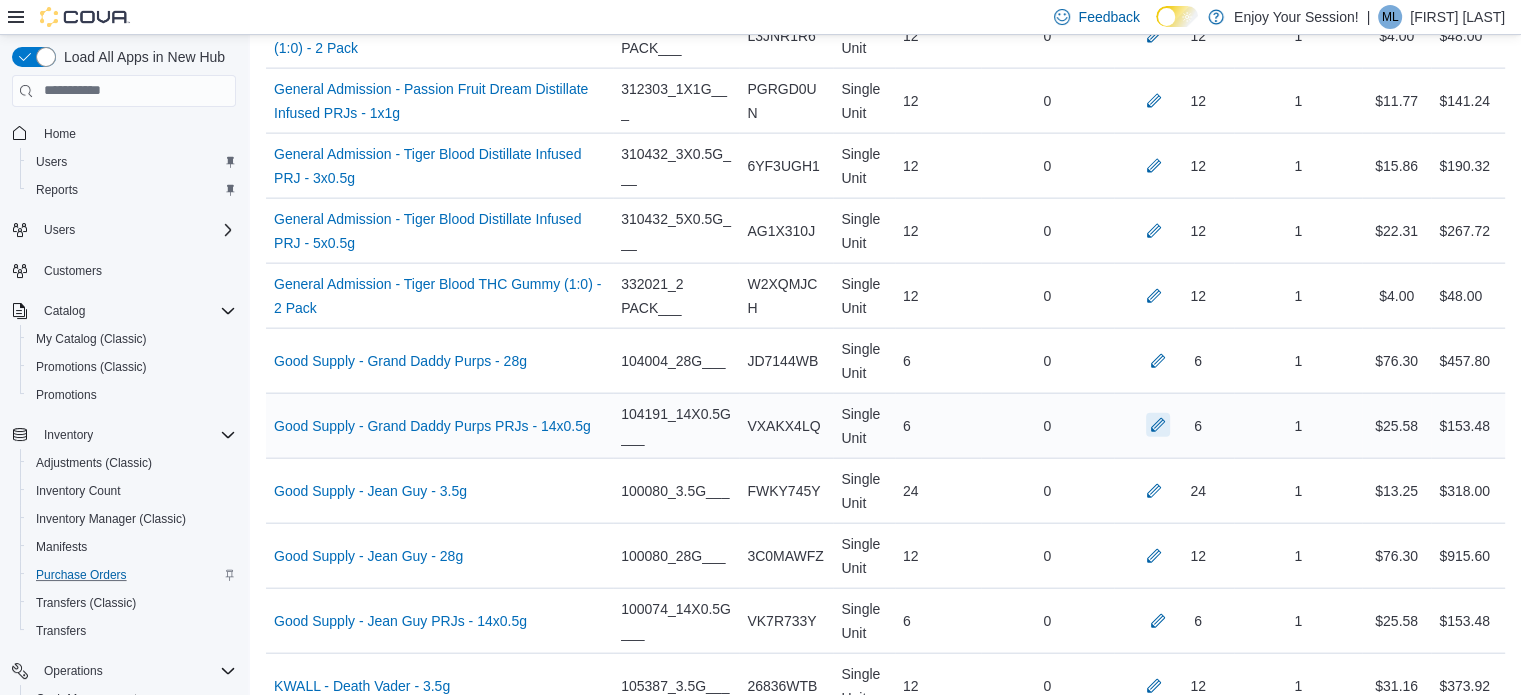click at bounding box center (1158, 425) 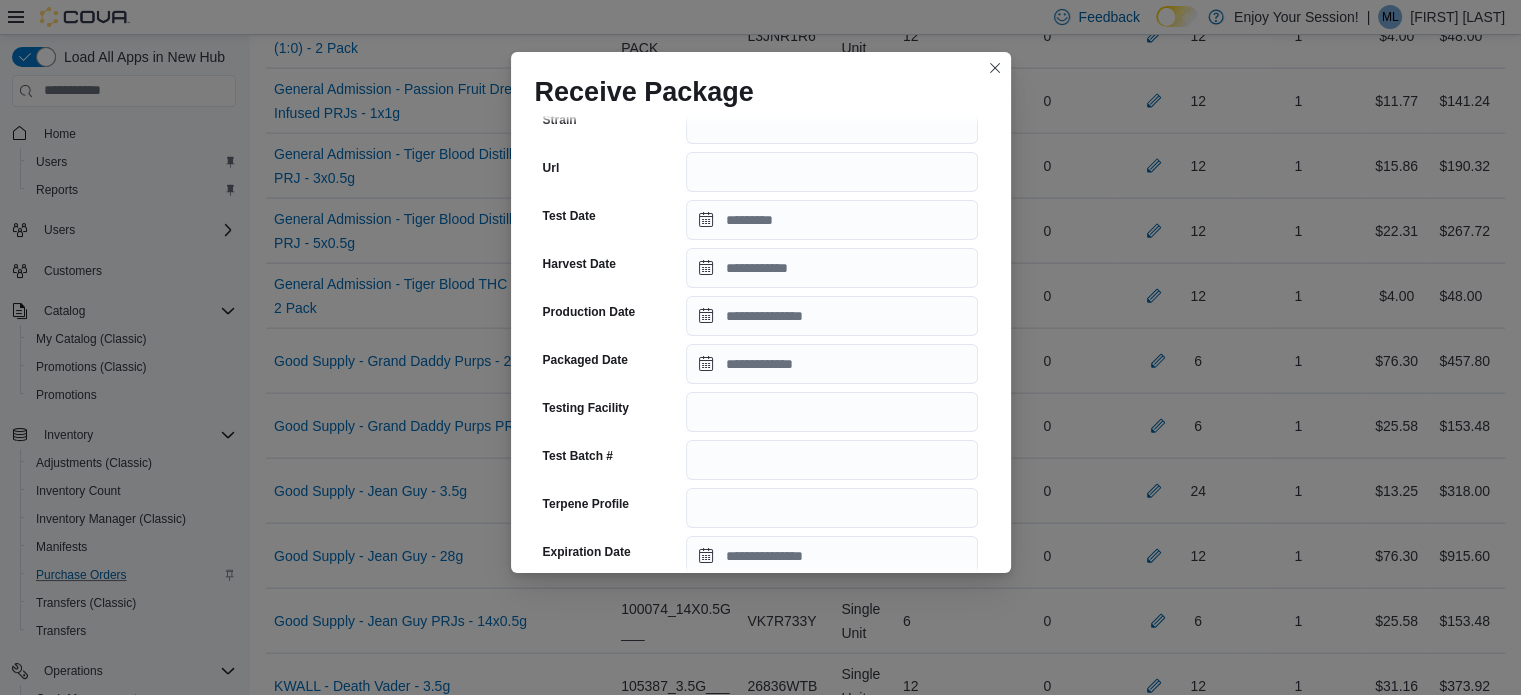 scroll, scrollTop: 340, scrollLeft: 0, axis: vertical 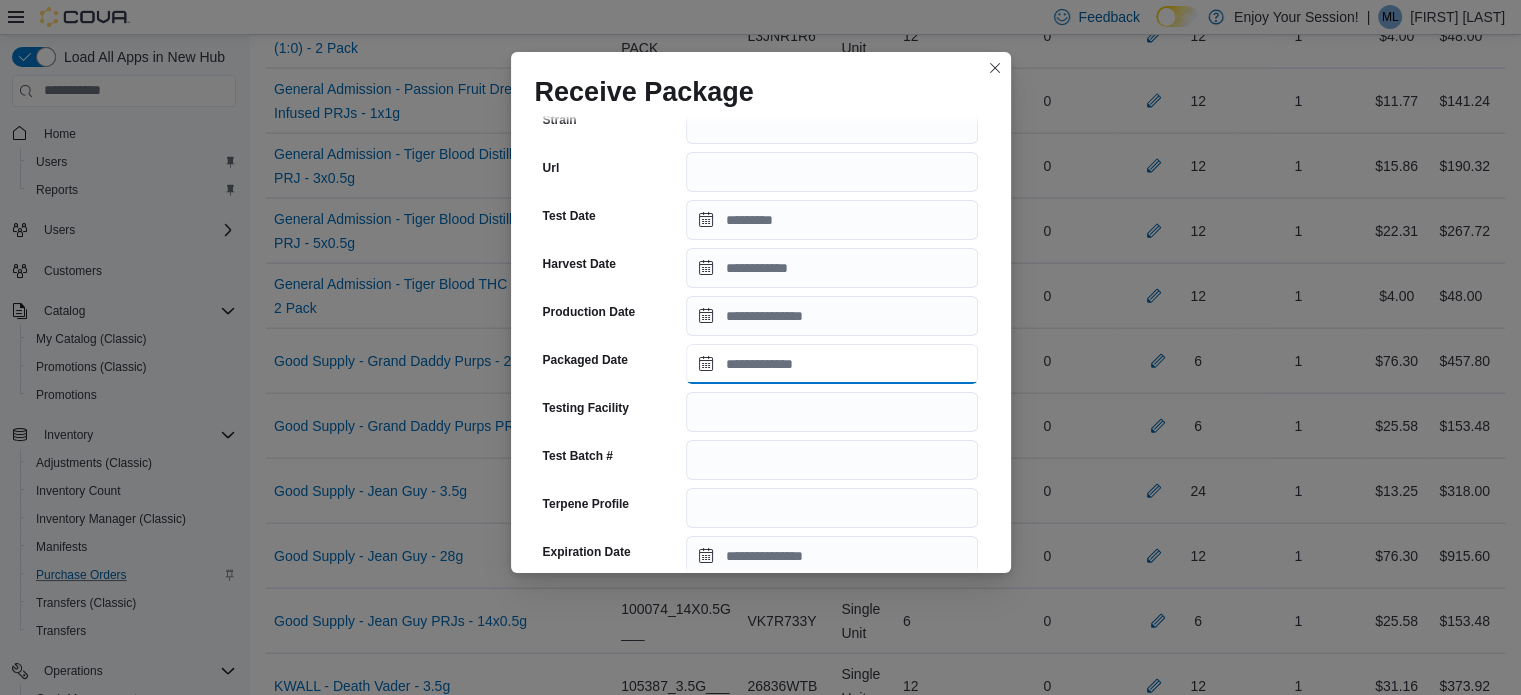 click on "Packaged Date" at bounding box center (832, 364) 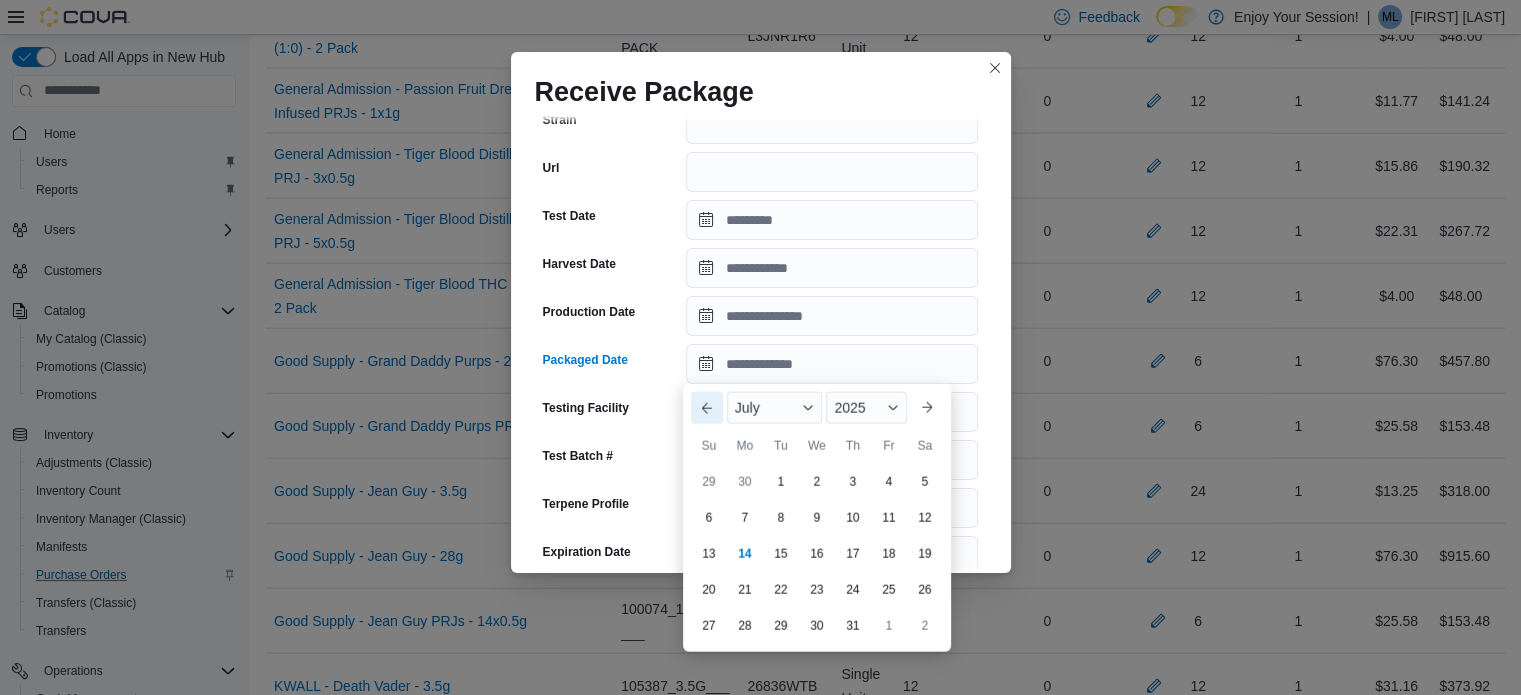 click on "Previous Month" at bounding box center [707, 408] 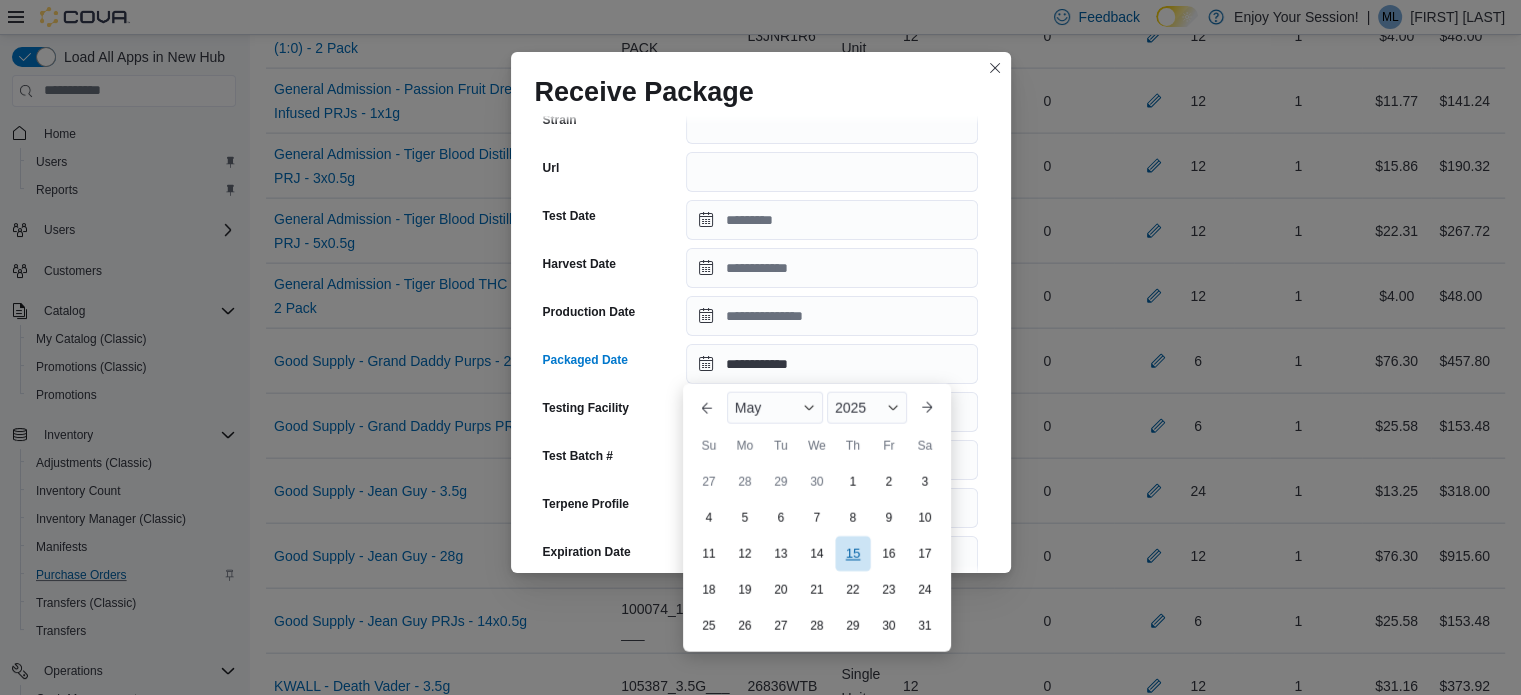click on "15" at bounding box center [852, 554] 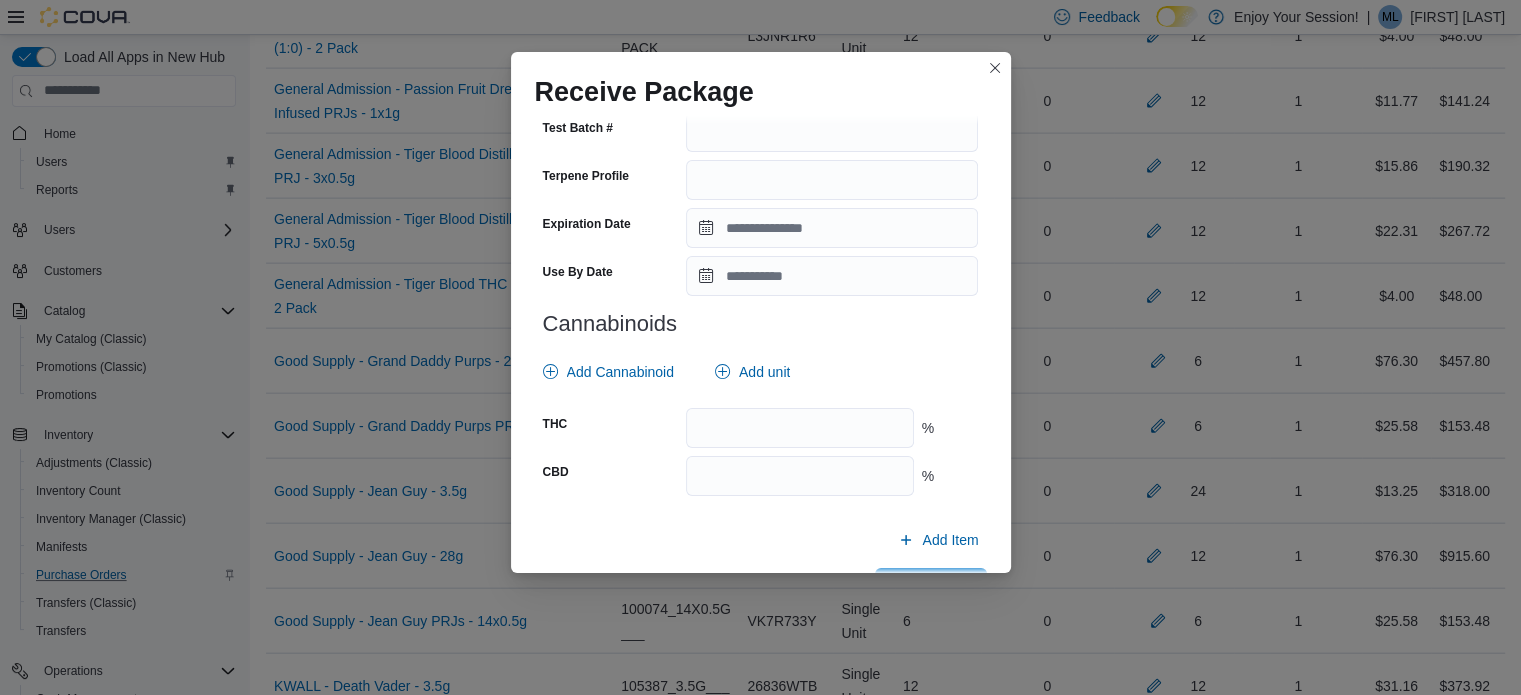 scroll, scrollTop: 726, scrollLeft: 0, axis: vertical 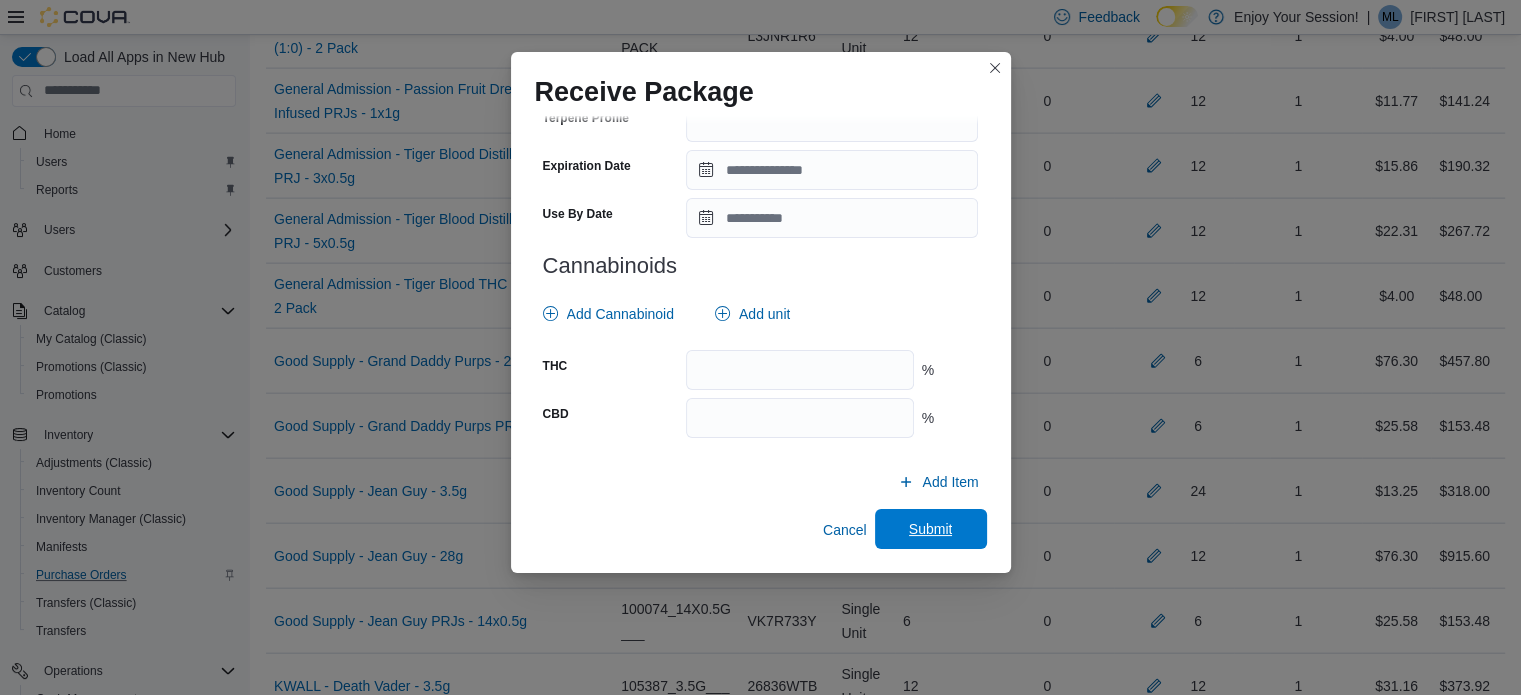 click on "Submit" at bounding box center [931, 529] 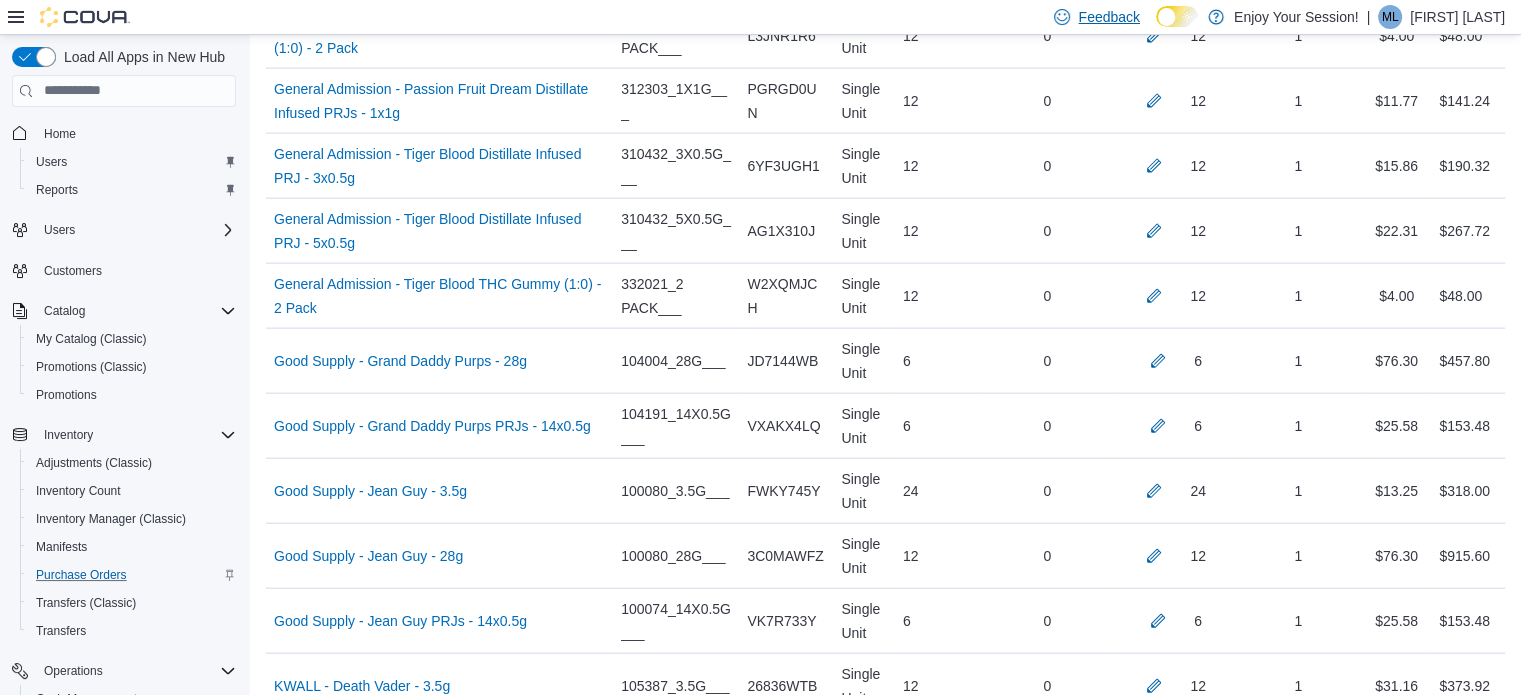 scroll, scrollTop: 959, scrollLeft: 0, axis: vertical 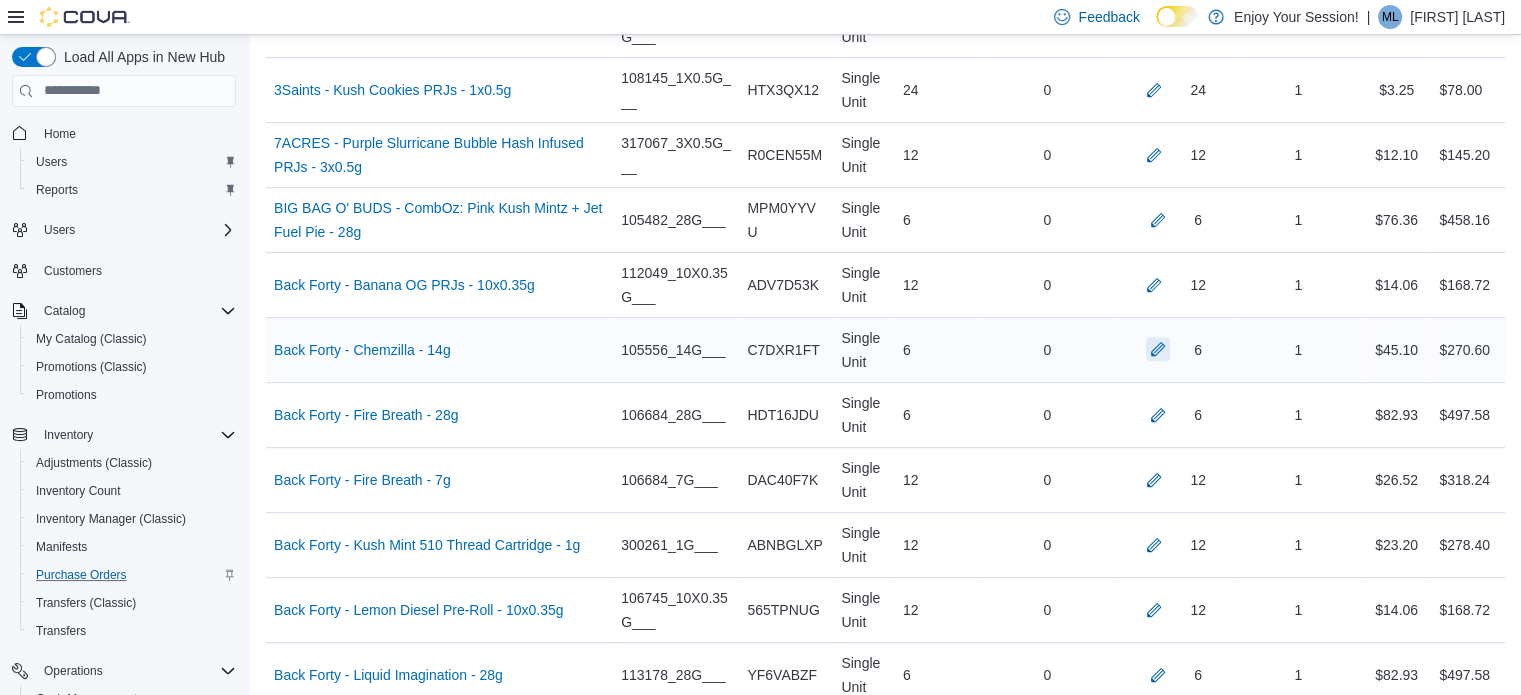 click at bounding box center [1158, 349] 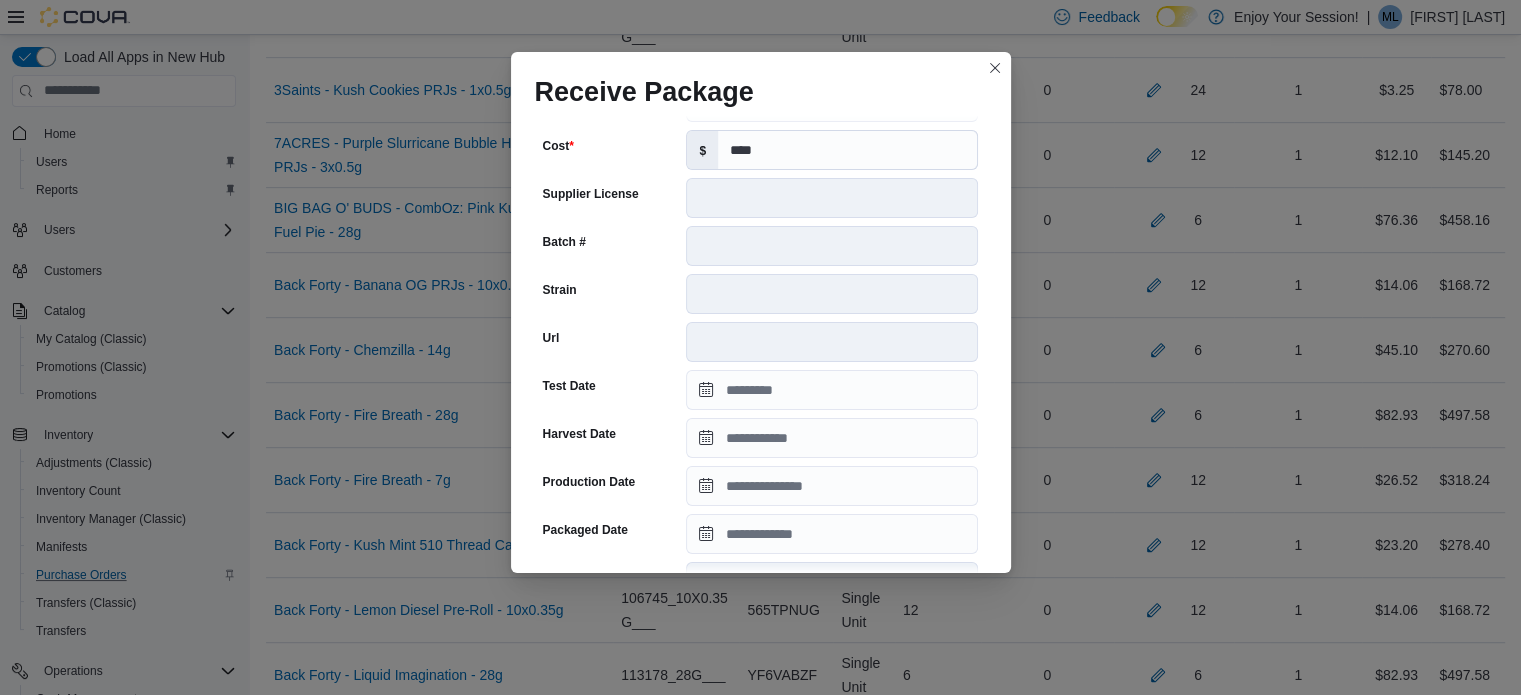 scroll, scrollTop: 331, scrollLeft: 0, axis: vertical 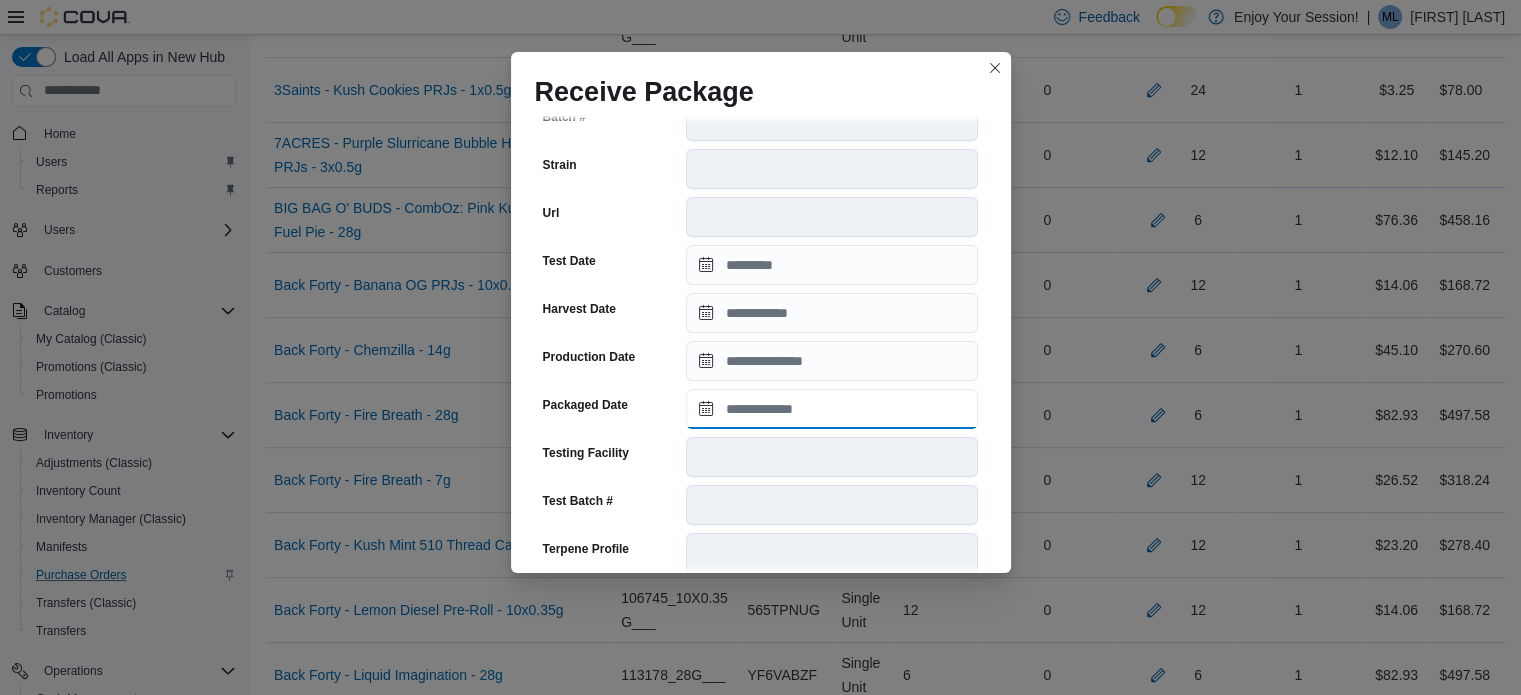 click on "Packaged Date" at bounding box center (832, 409) 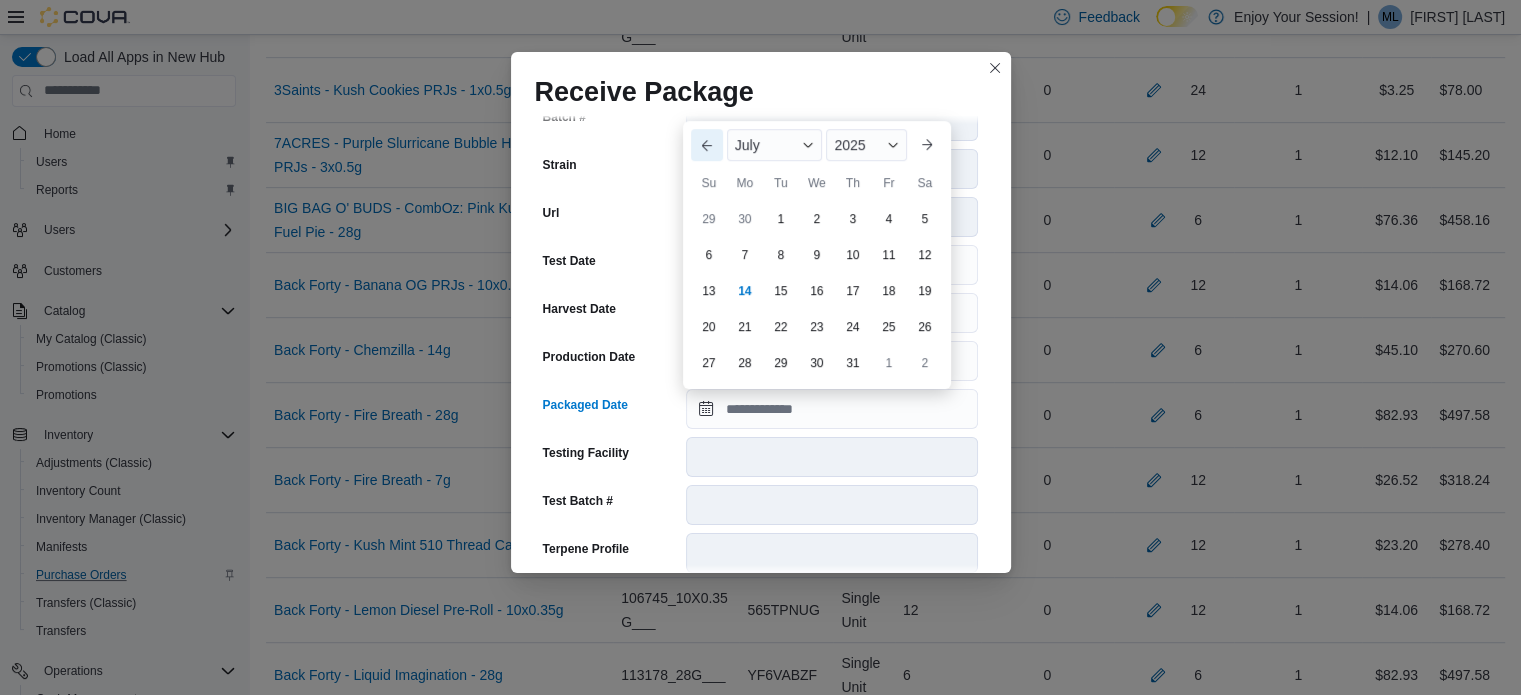 click on "Previous Month" at bounding box center [707, 145] 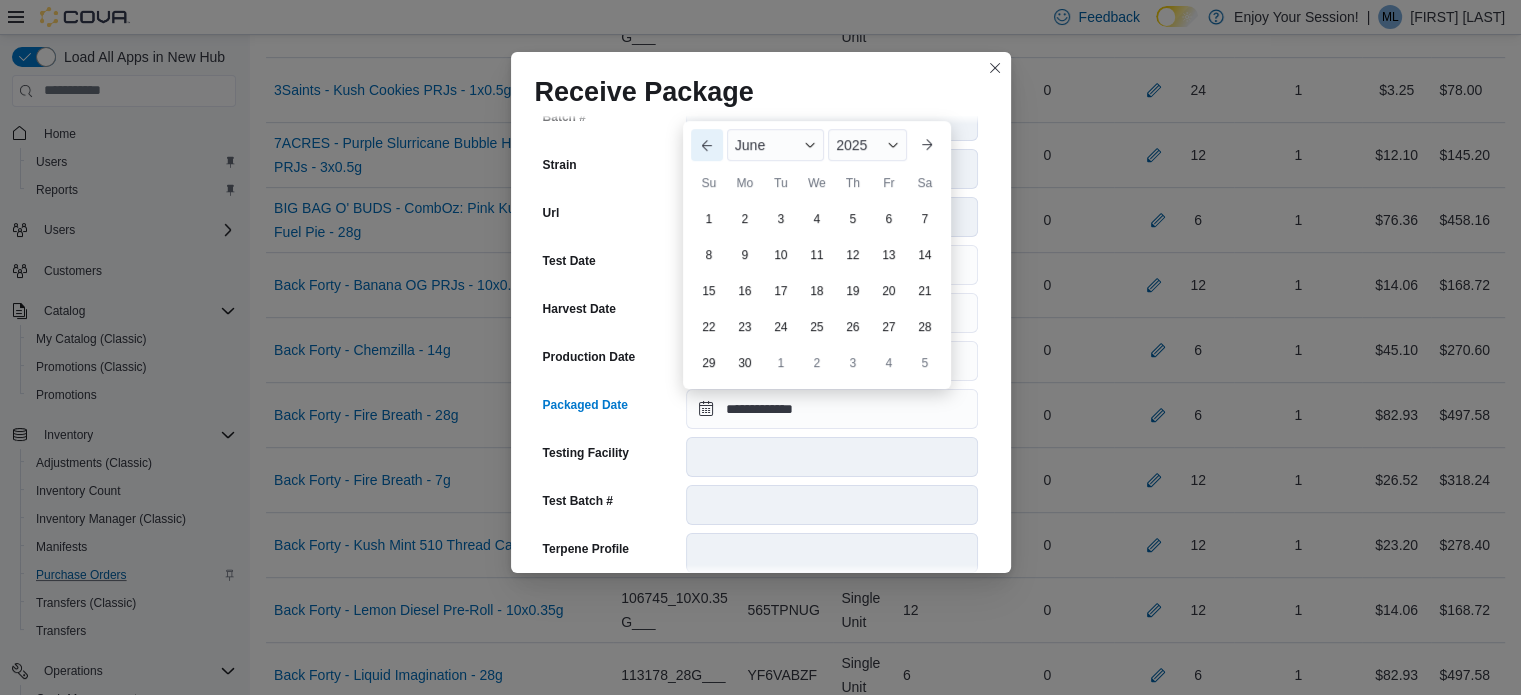 click on "Previous Month" at bounding box center (707, 145) 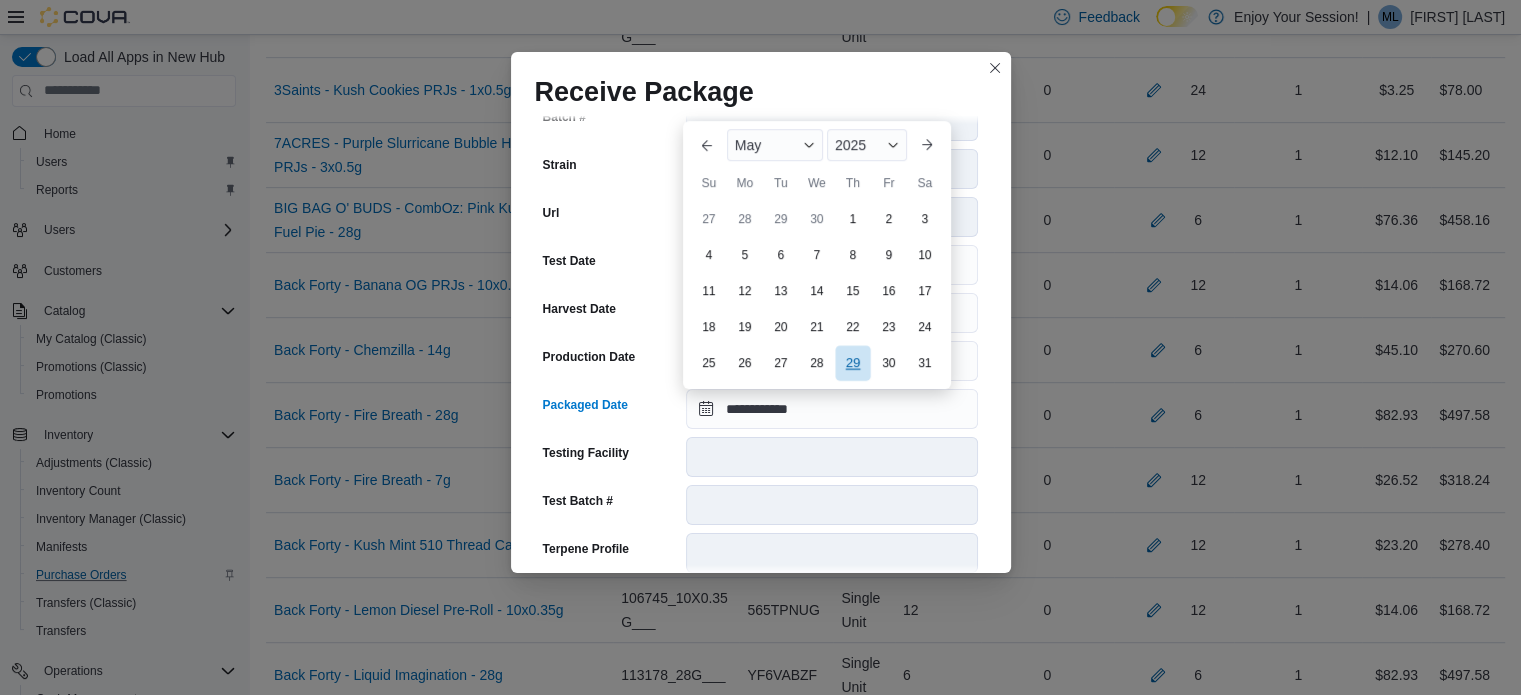 click on "29" at bounding box center (852, 363) 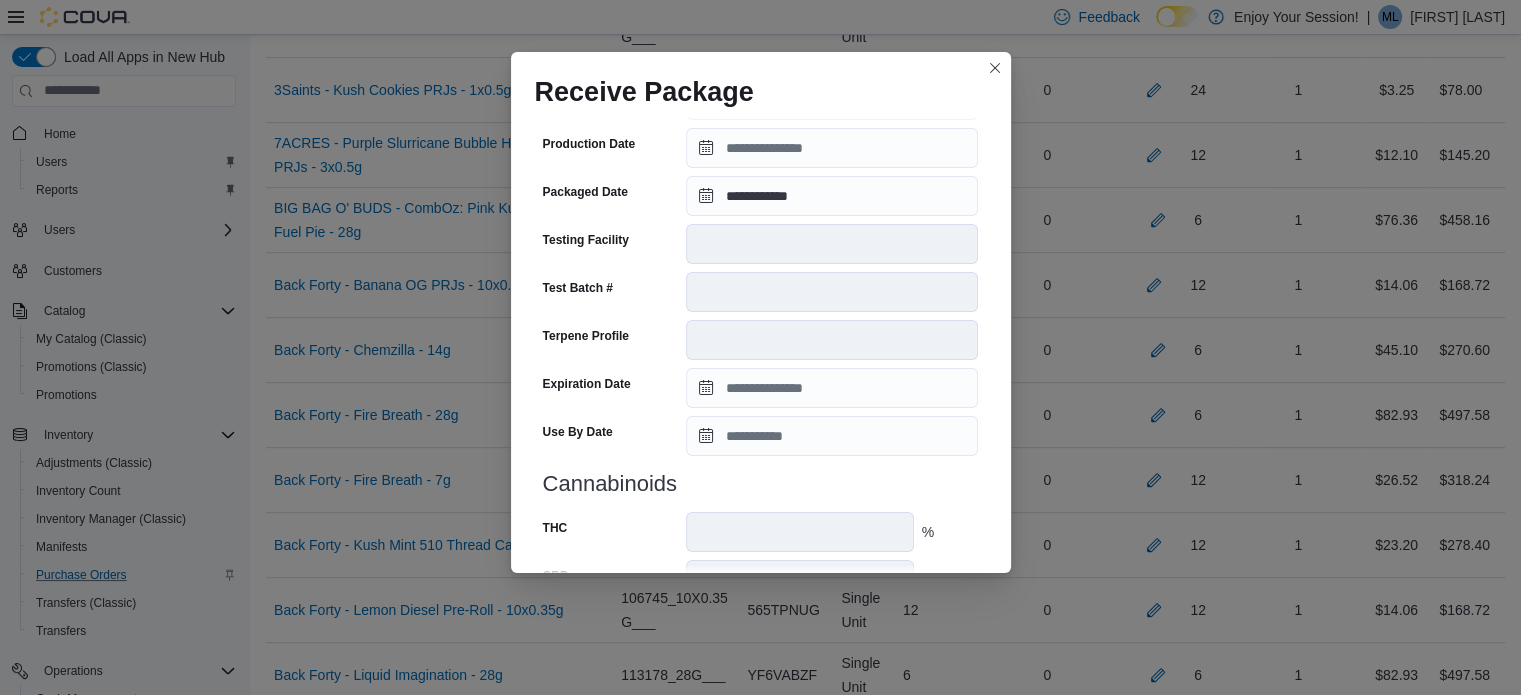 scroll, scrollTop: 706, scrollLeft: 0, axis: vertical 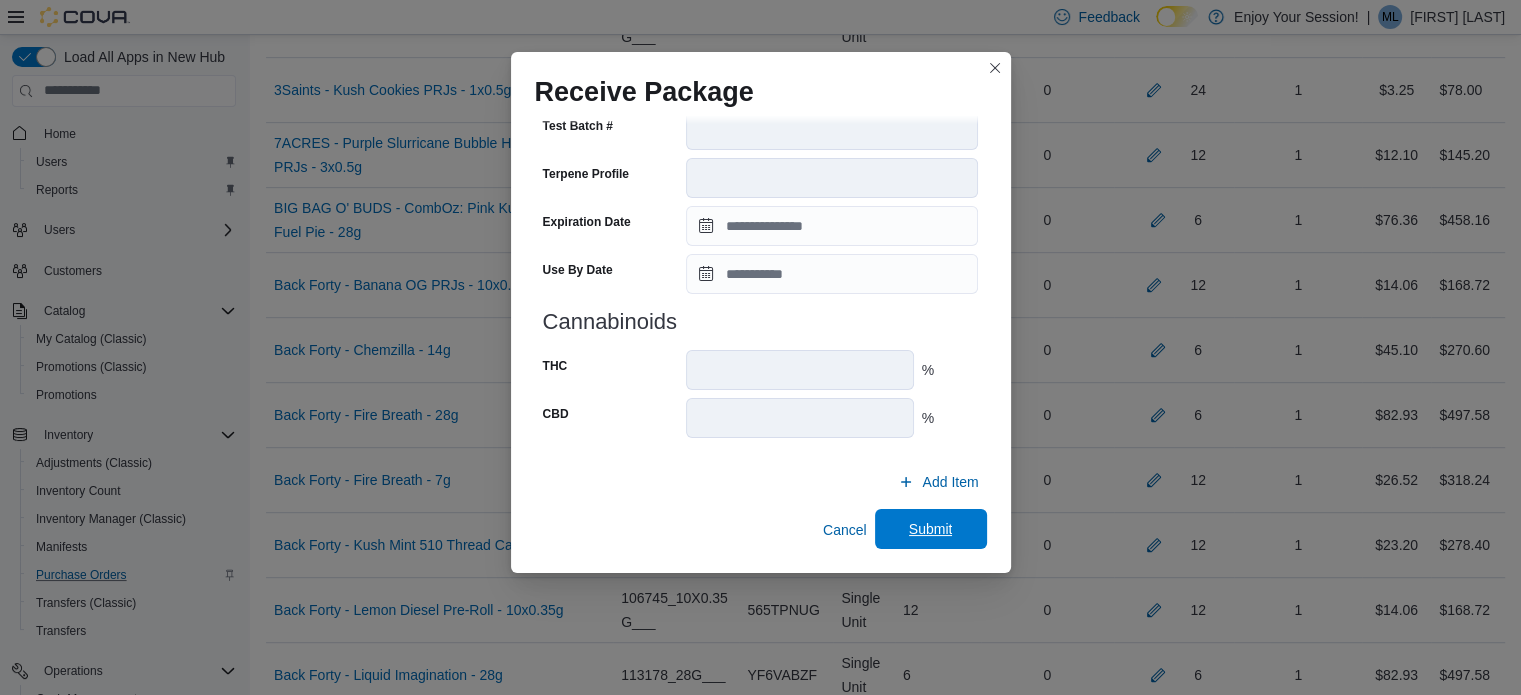 click on "Submit" at bounding box center (931, 529) 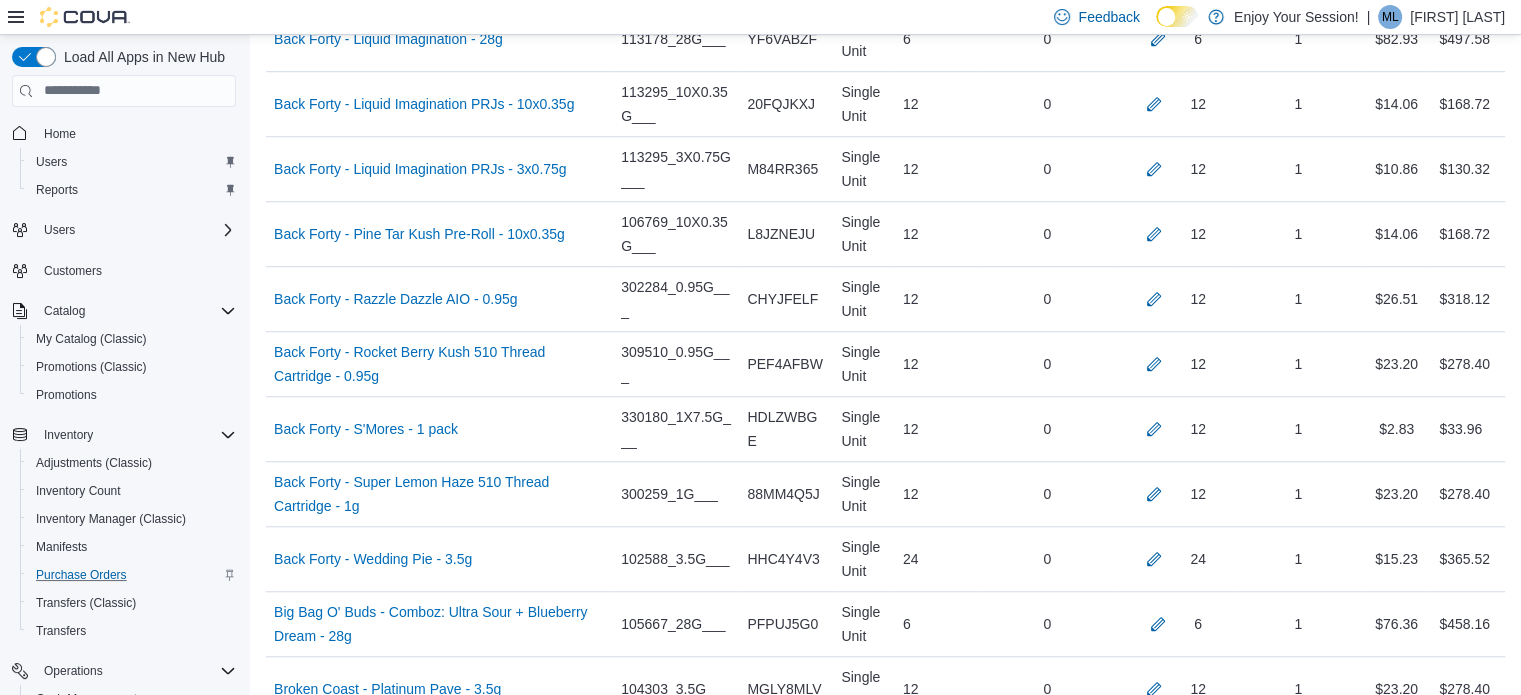 scroll, scrollTop: 9448, scrollLeft: 0, axis: vertical 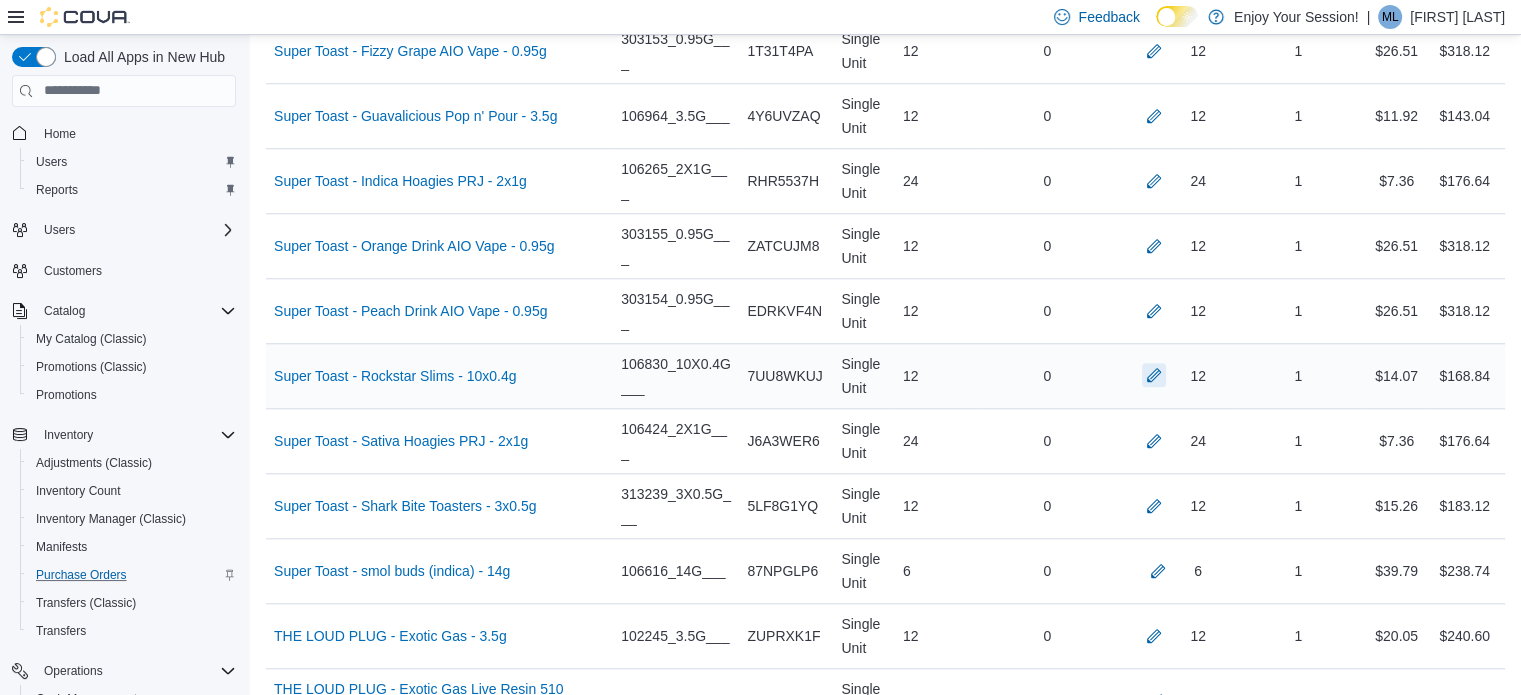 click at bounding box center (1154, 375) 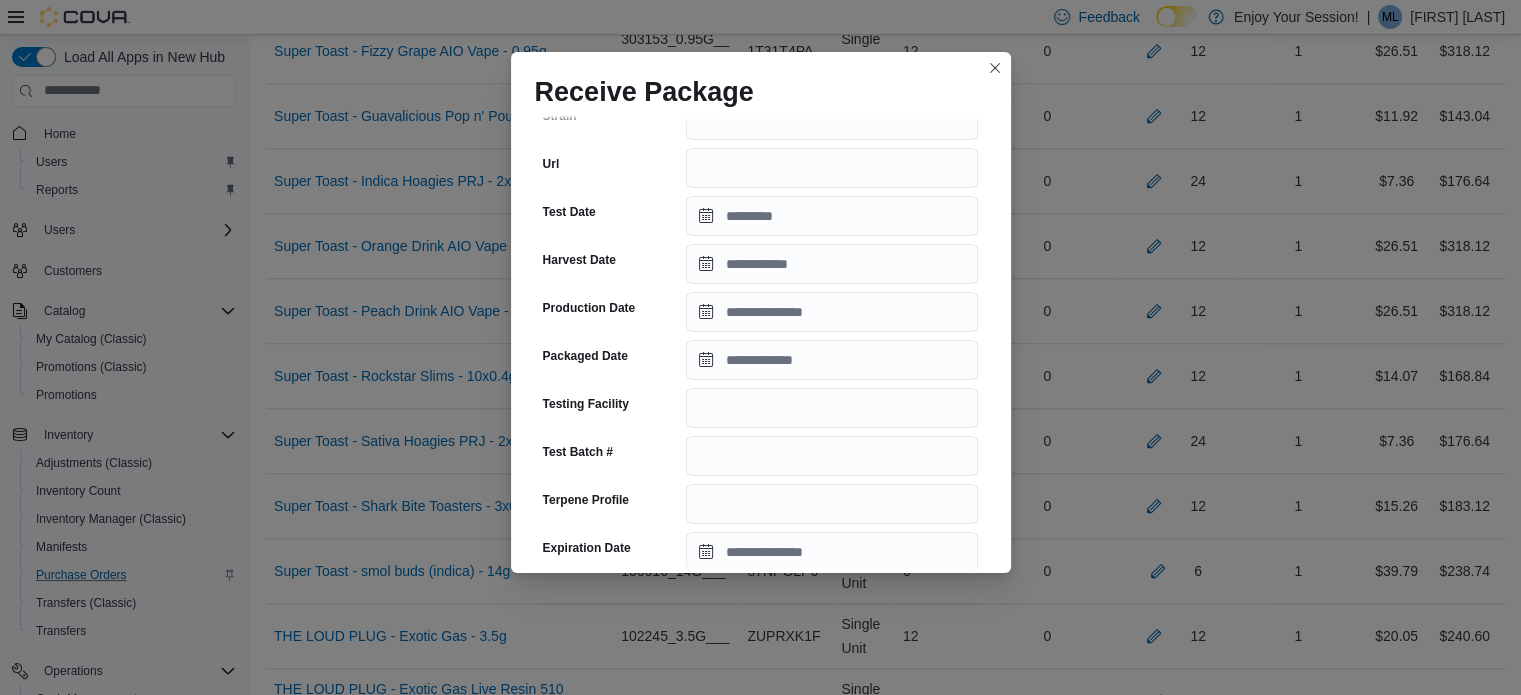scroll, scrollTop: 344, scrollLeft: 0, axis: vertical 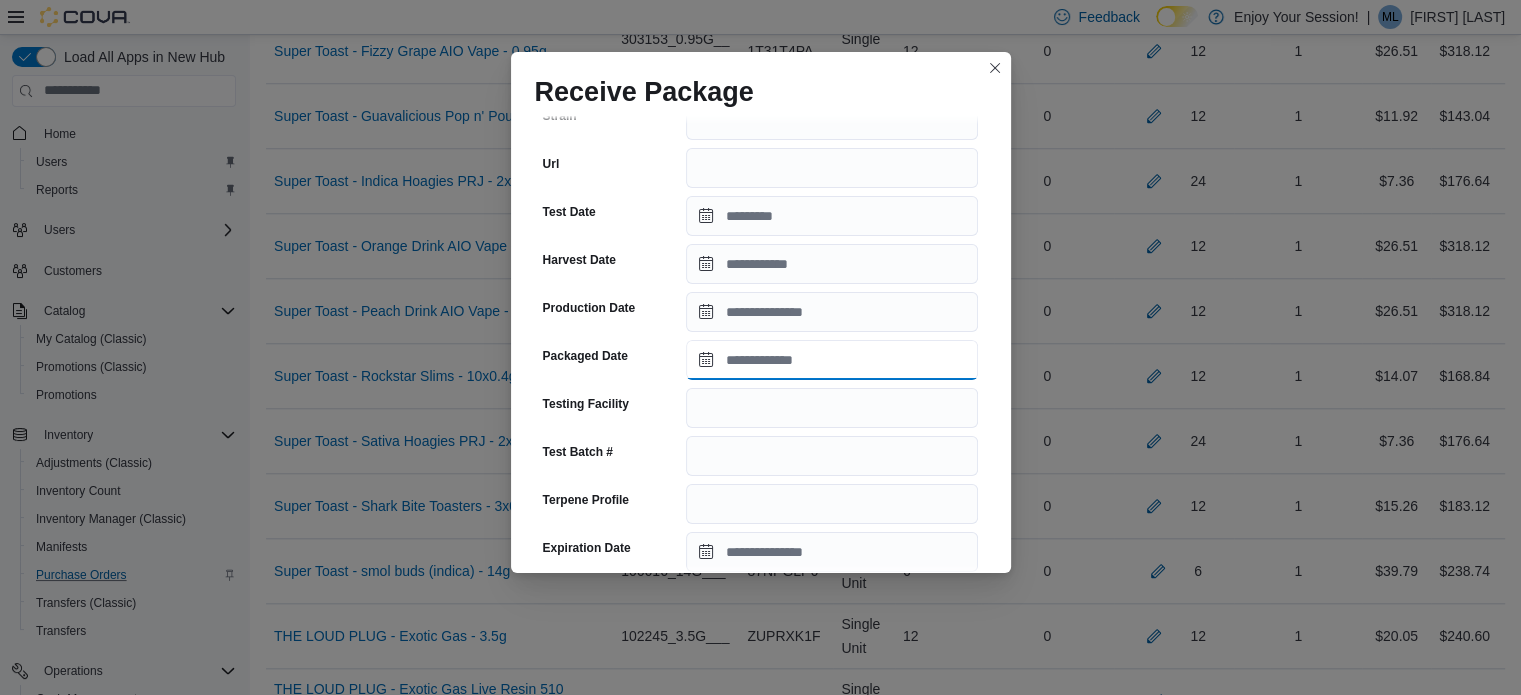 click on "Packaged Date" at bounding box center (832, 360) 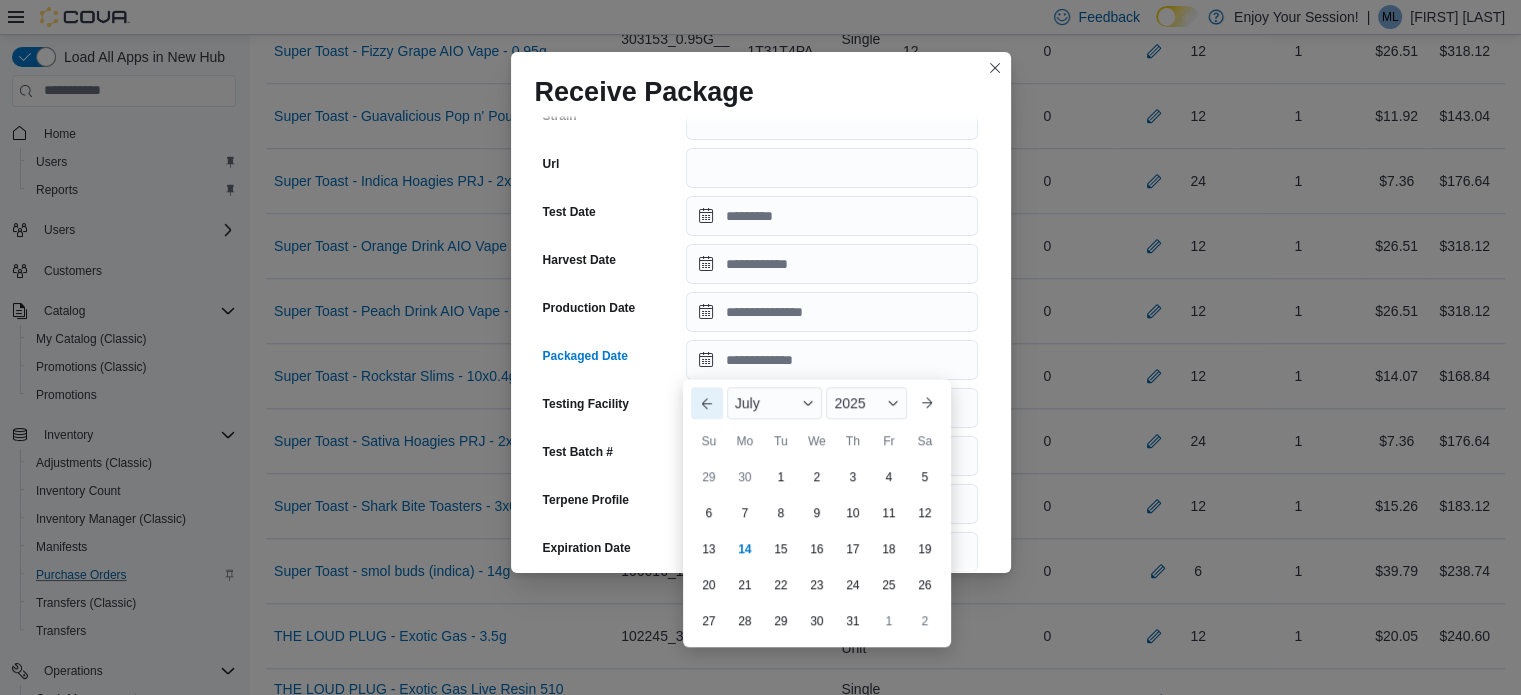 click on "Previous Month" at bounding box center [707, 403] 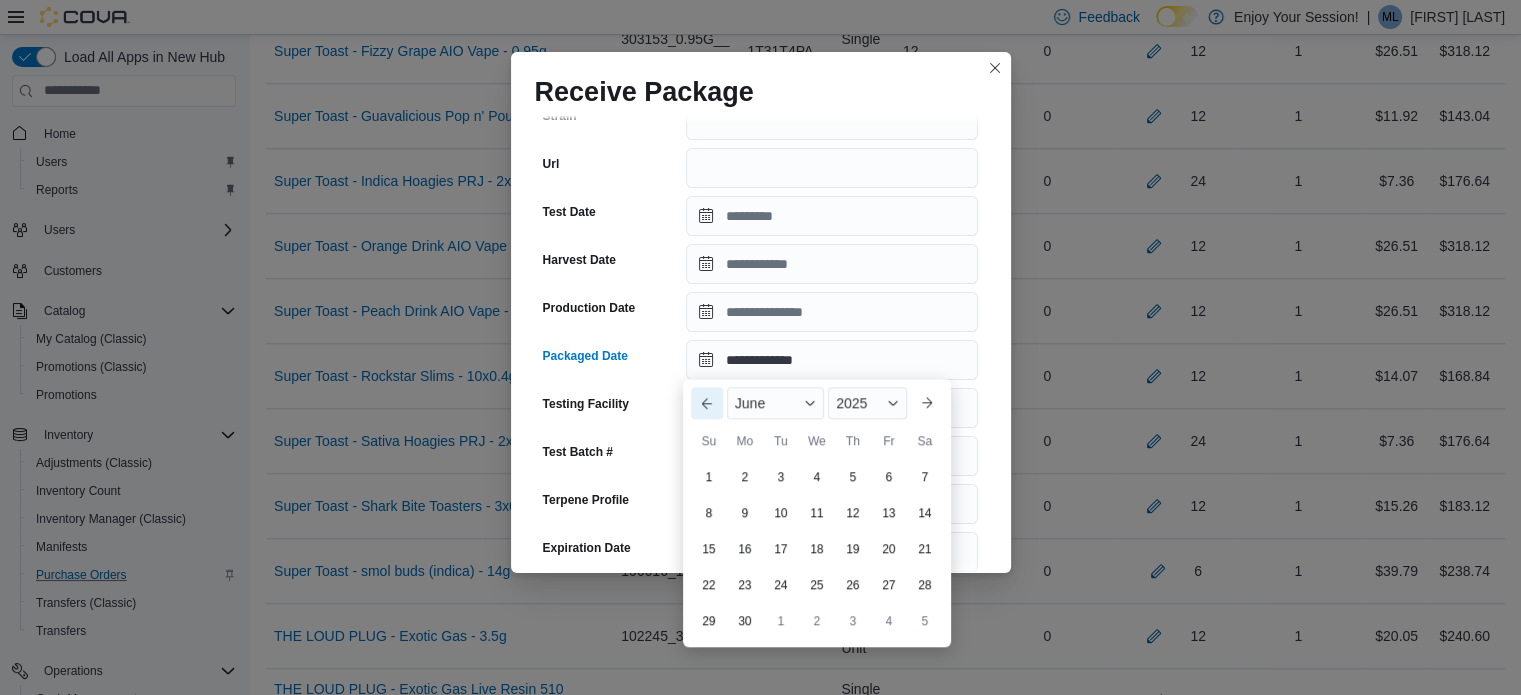 click on "Previous Month" at bounding box center (707, 403) 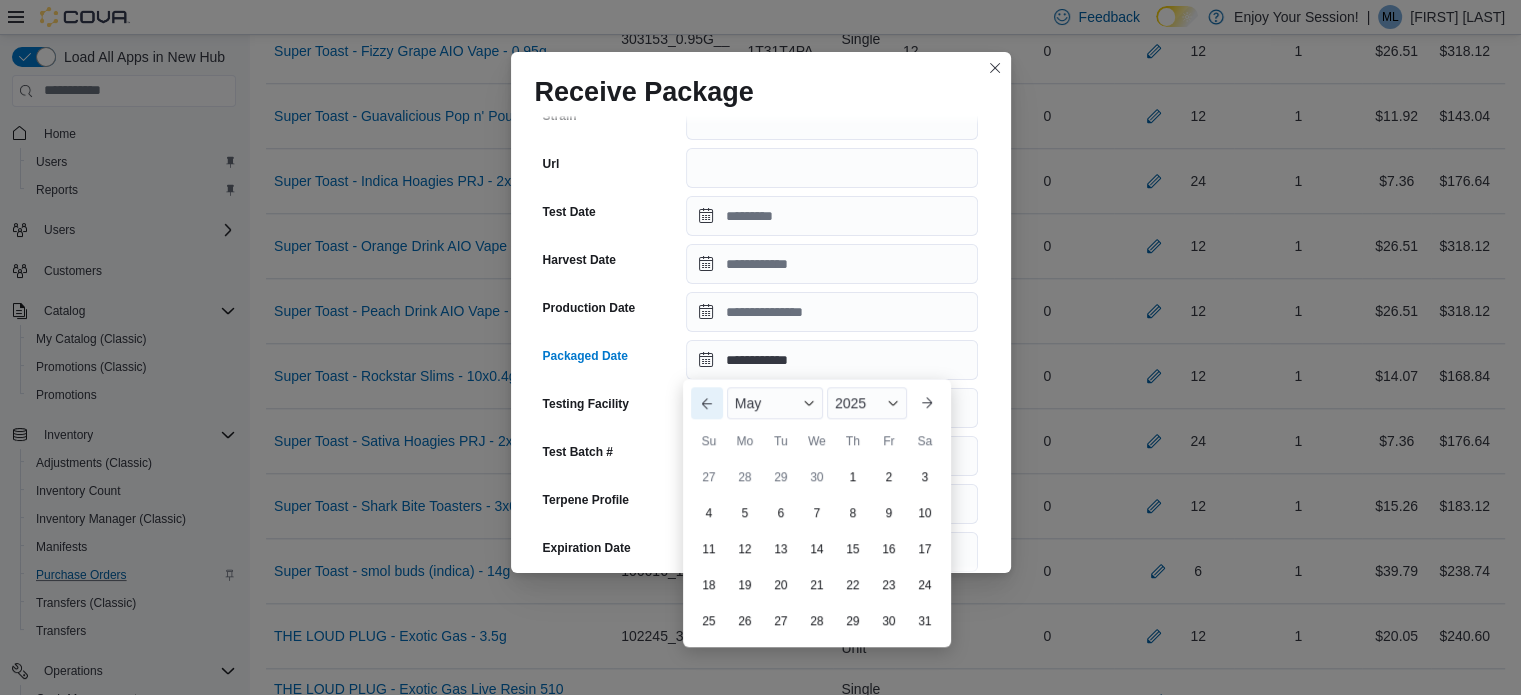 click on "Previous Month" at bounding box center [707, 403] 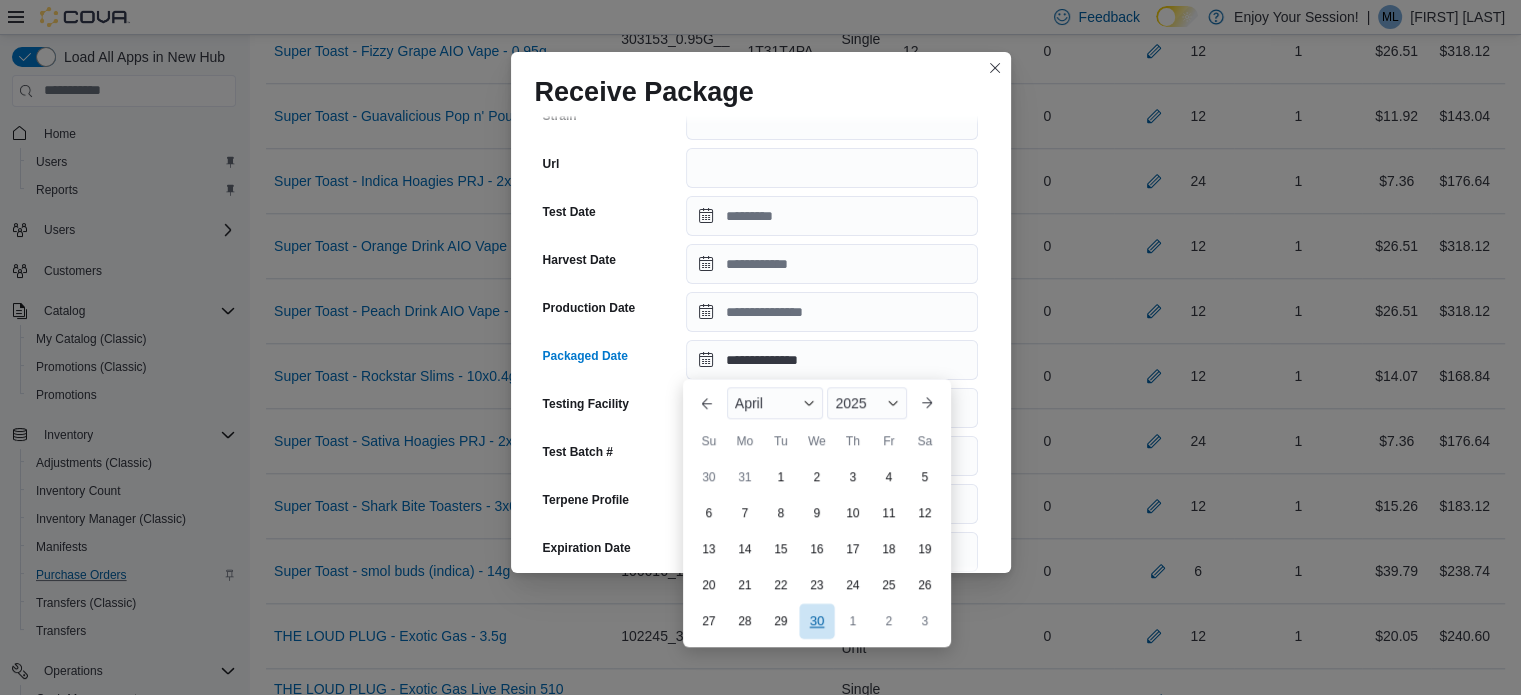 click on "30" at bounding box center [816, 621] 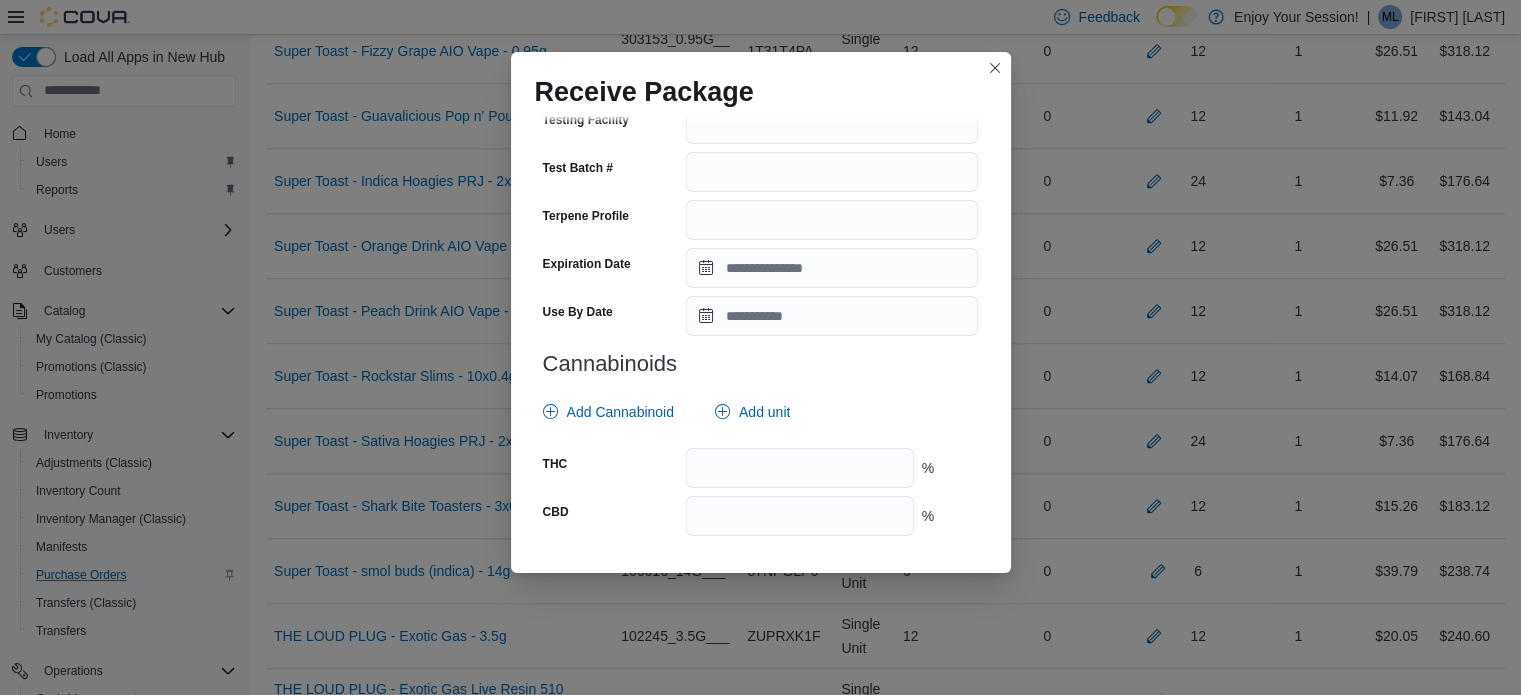 scroll, scrollTop: 726, scrollLeft: 0, axis: vertical 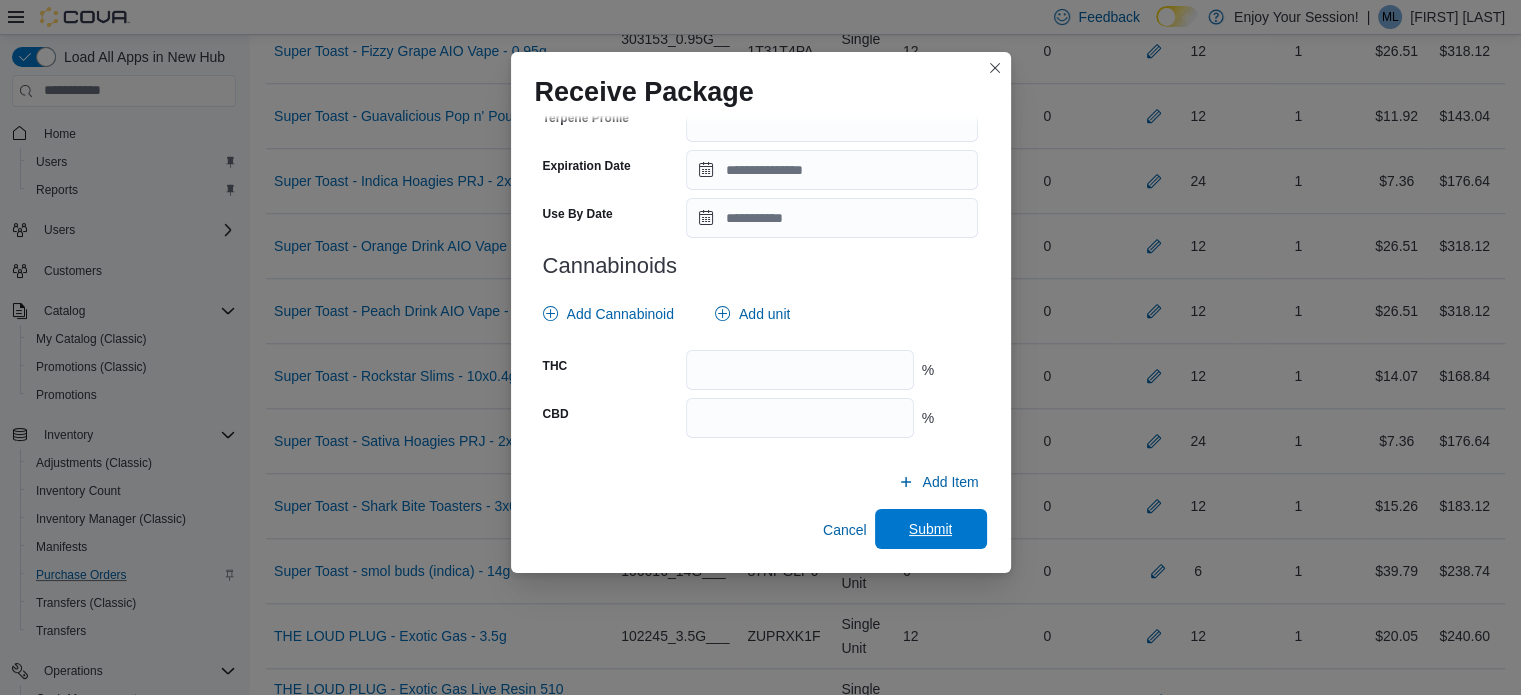 click on "Submit" at bounding box center [931, 529] 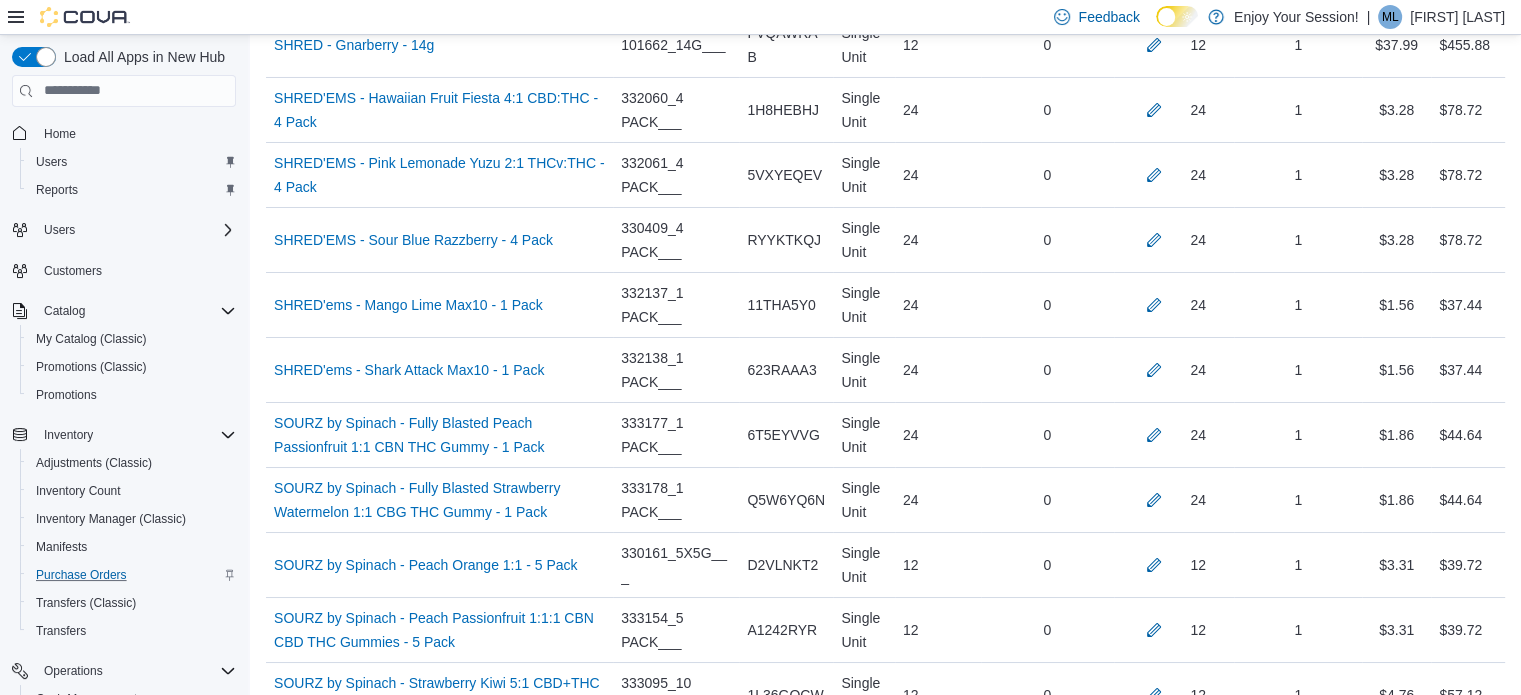 scroll, scrollTop: 9577, scrollLeft: 0, axis: vertical 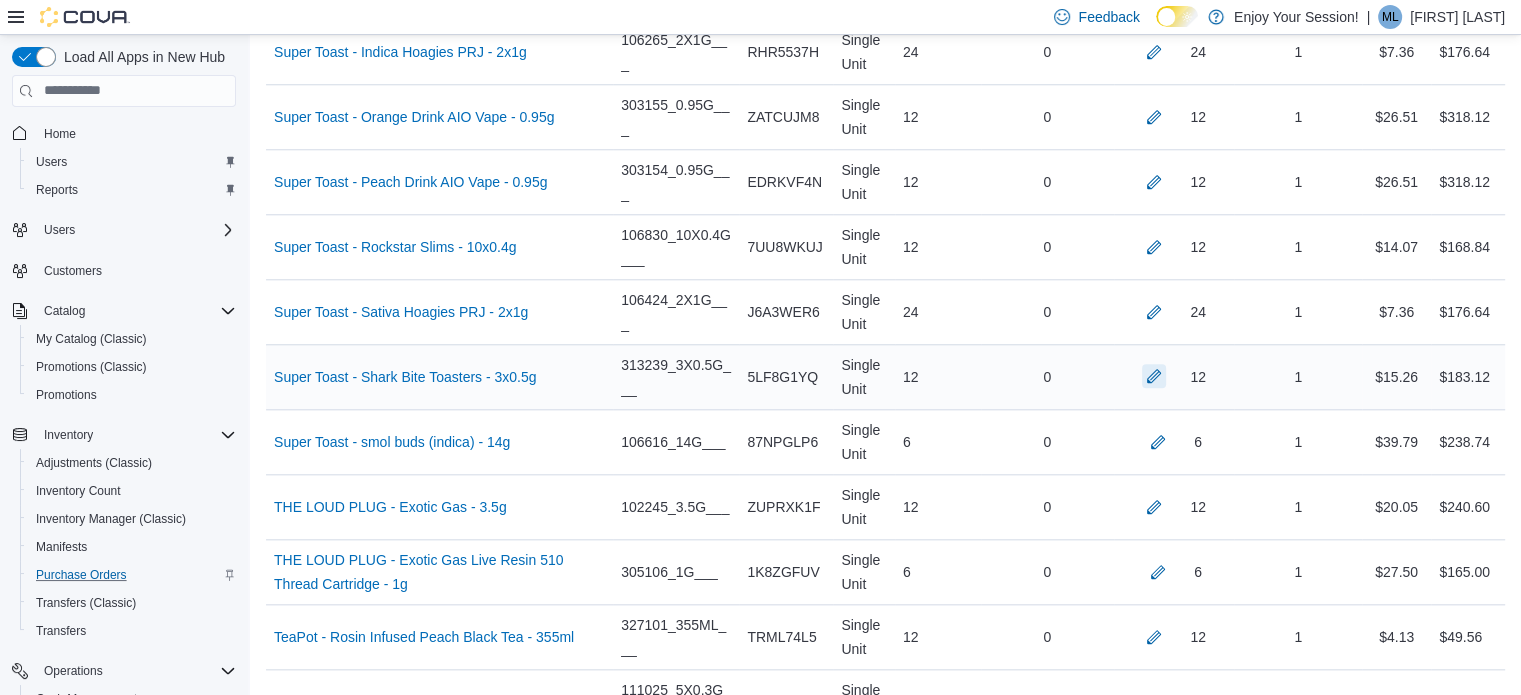 click at bounding box center (1154, 376) 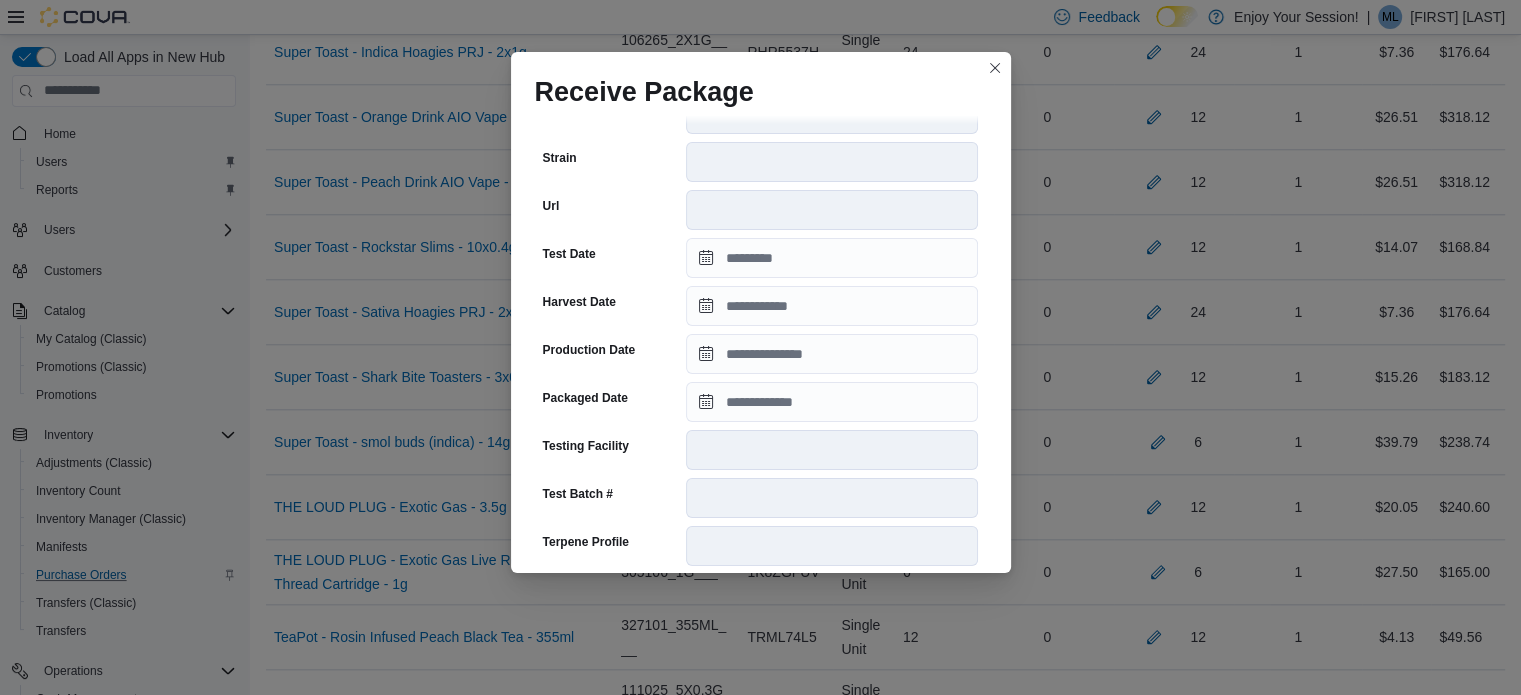 scroll, scrollTop: 339, scrollLeft: 0, axis: vertical 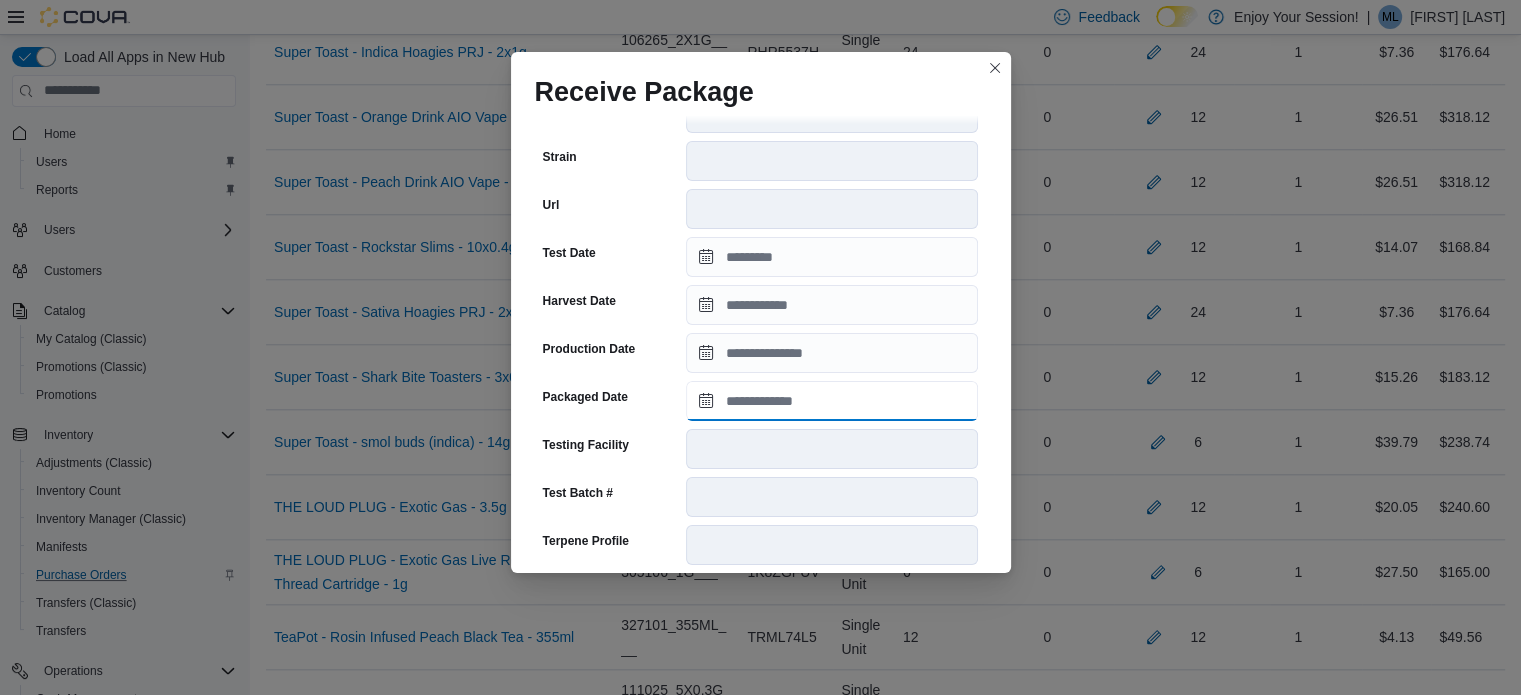click on "Packaged Date" at bounding box center [832, 401] 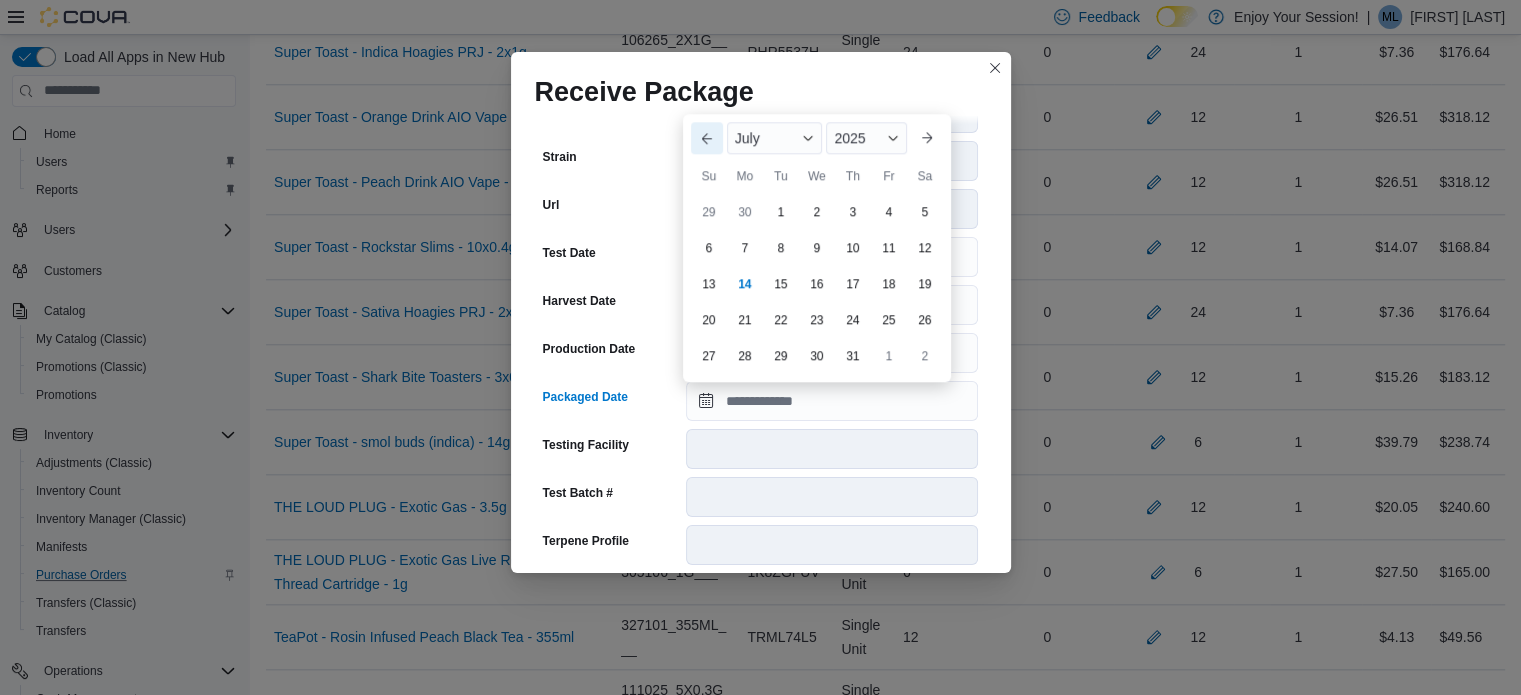 click on "Previous Month" at bounding box center [707, 138] 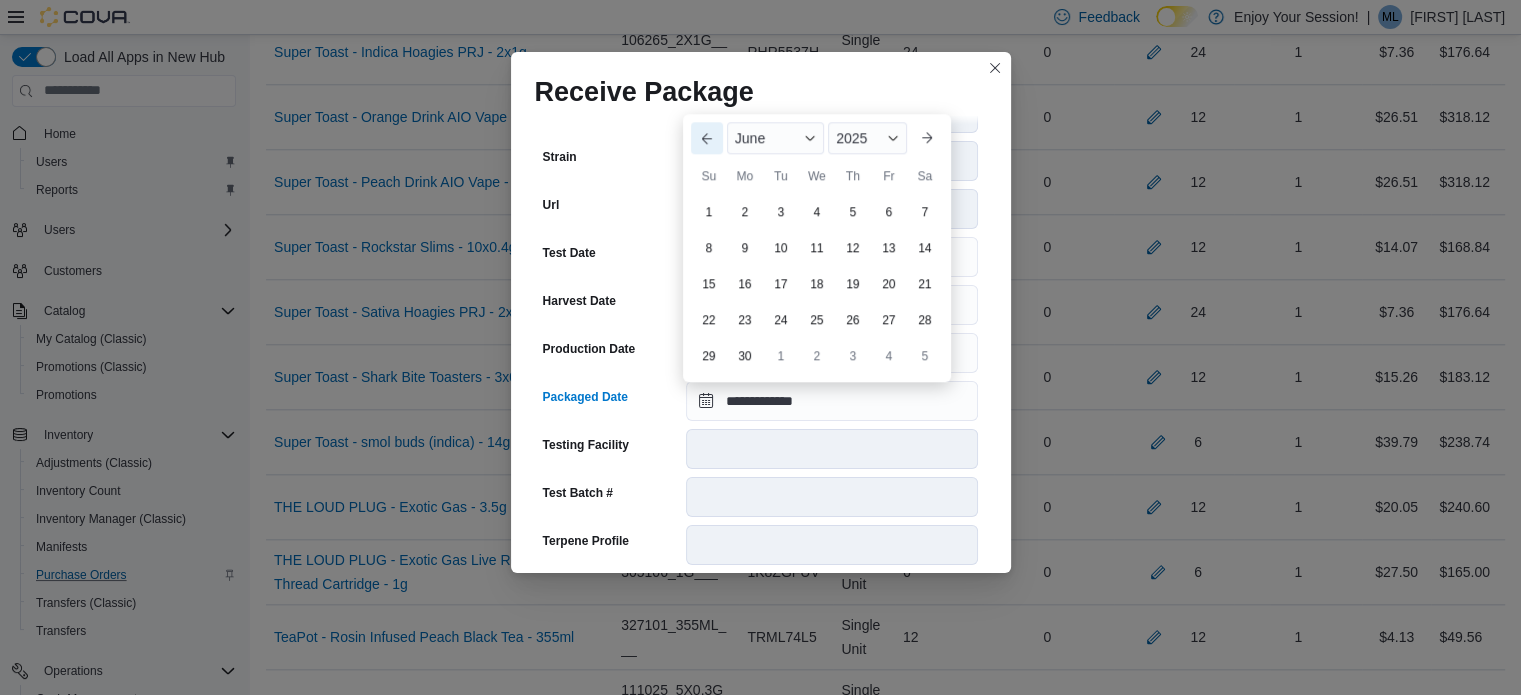 click on "Previous Month" at bounding box center [707, 138] 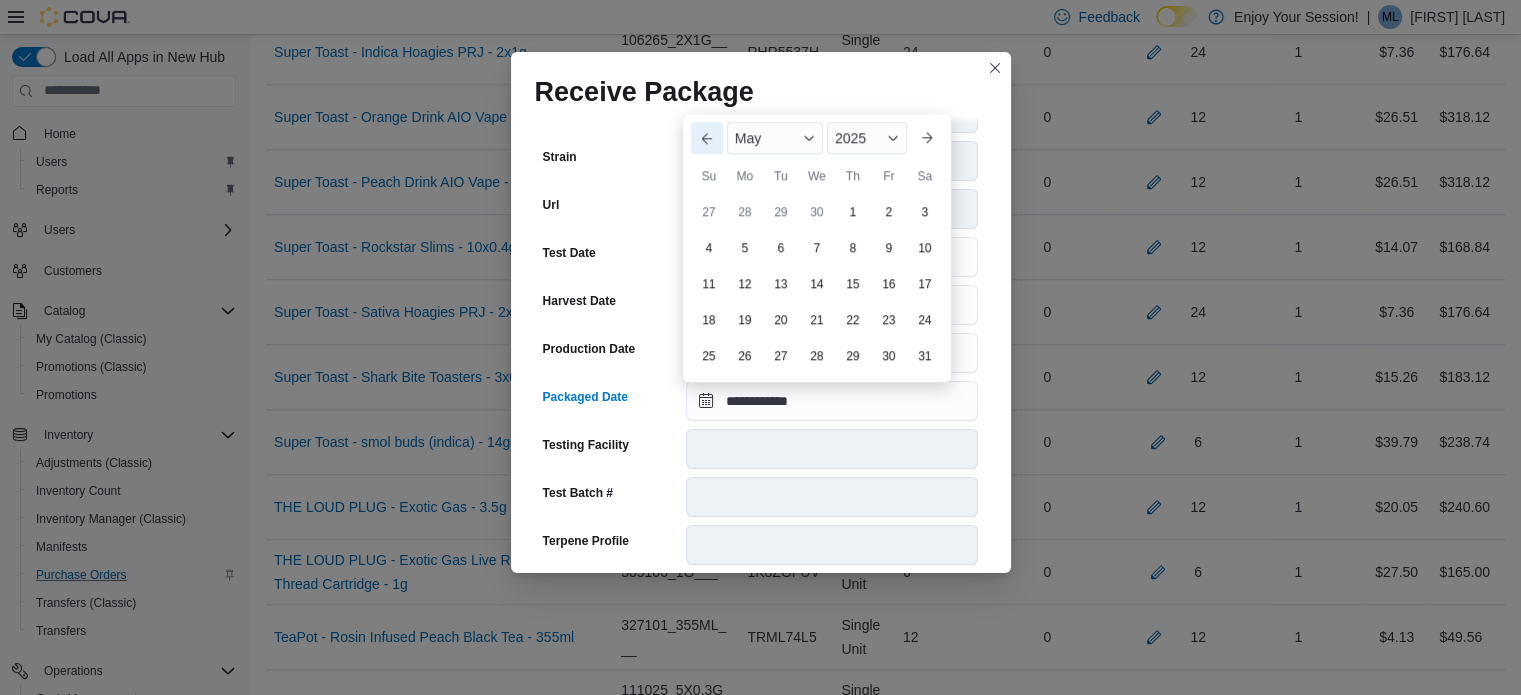click on "Previous Month" at bounding box center (707, 138) 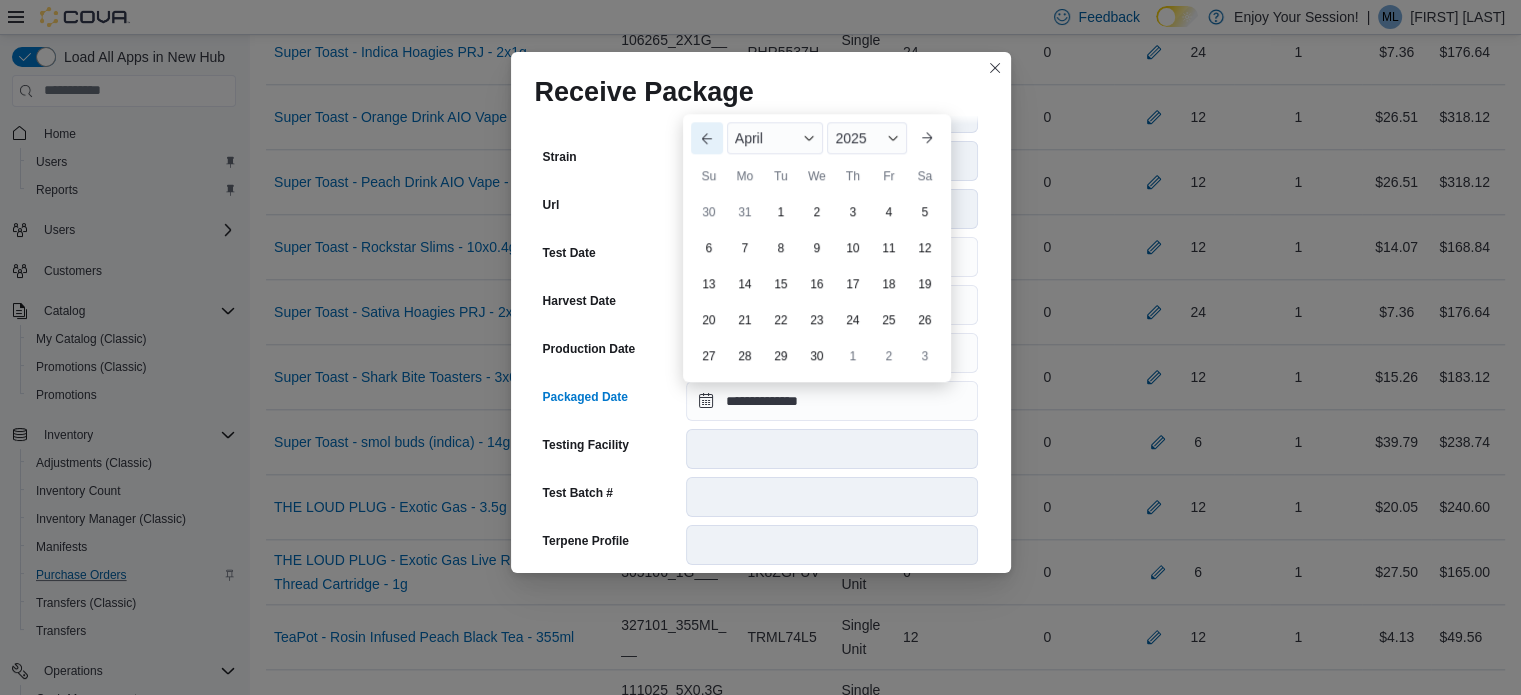 click on "Previous Month" at bounding box center (707, 138) 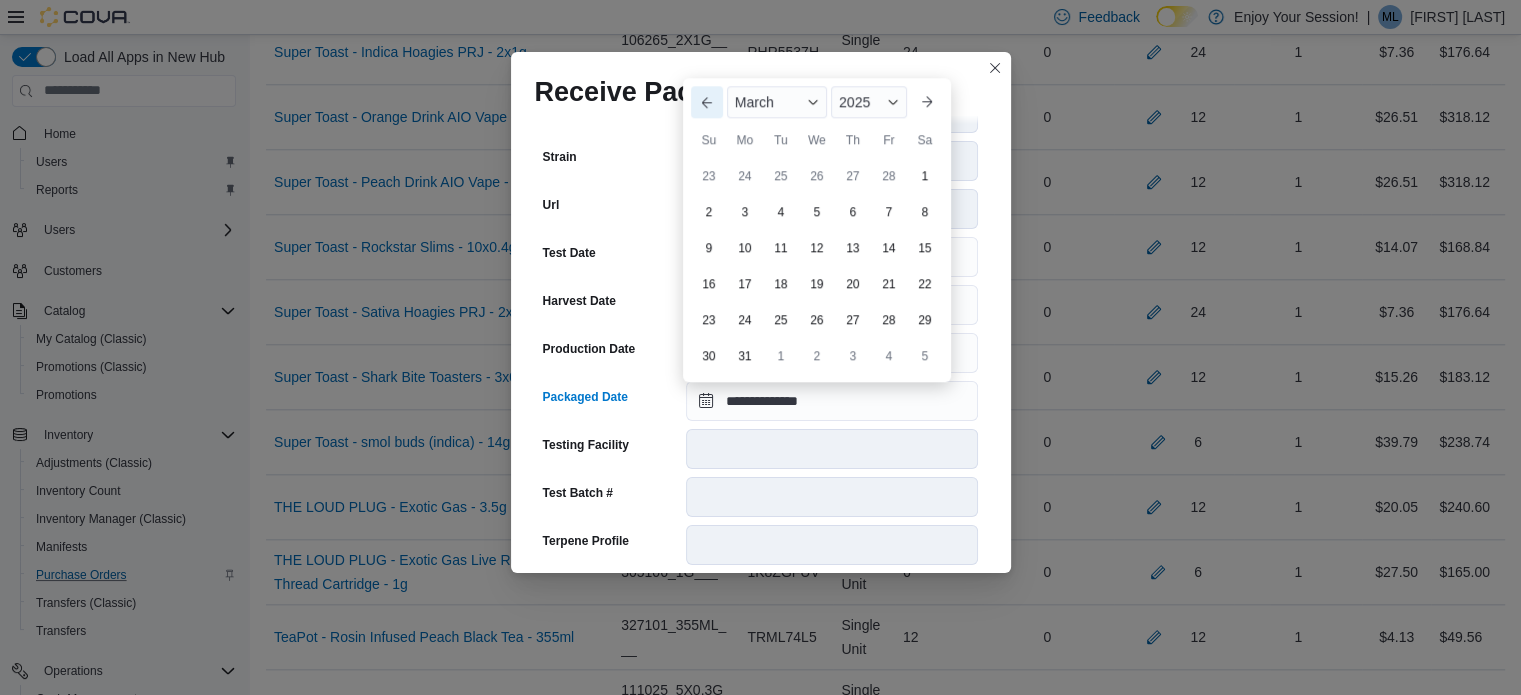 click on "Previous Month" at bounding box center (707, 102) 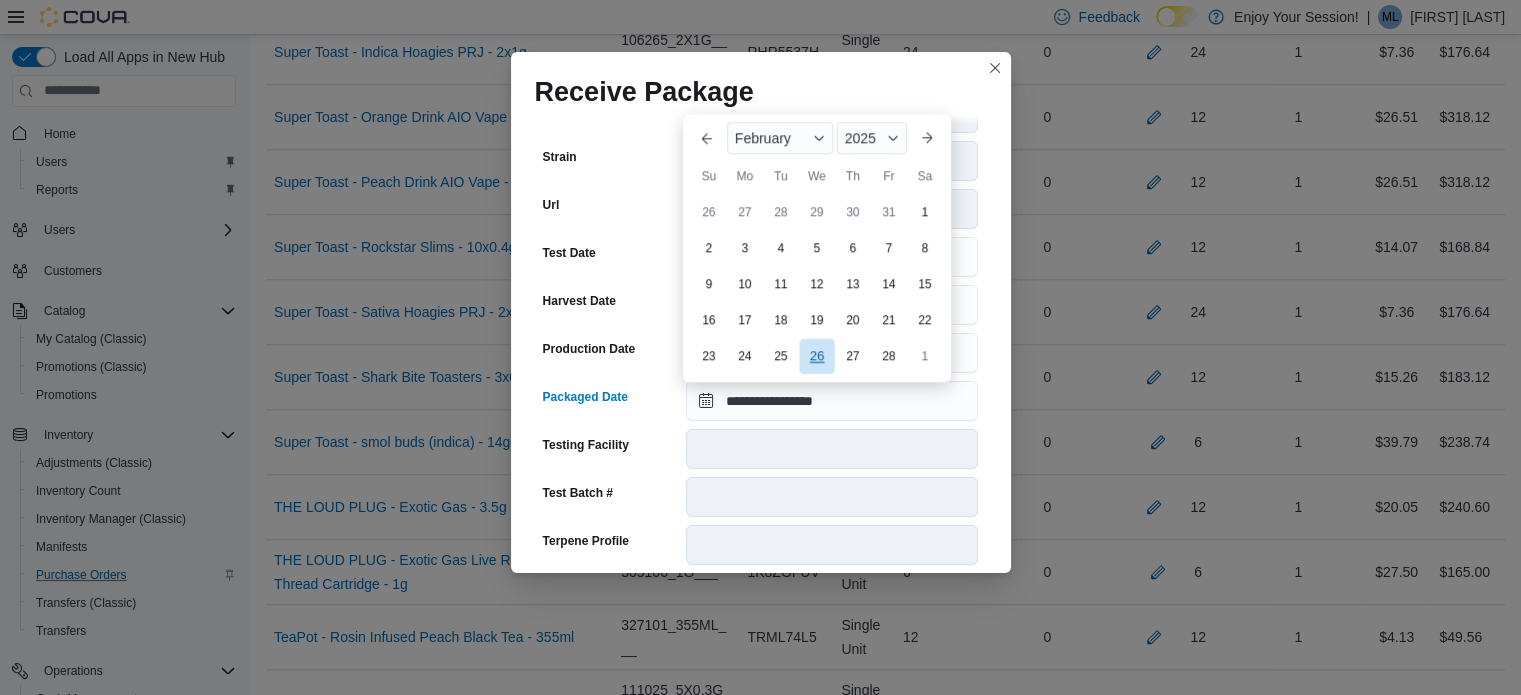 click on "26" at bounding box center (816, 355) 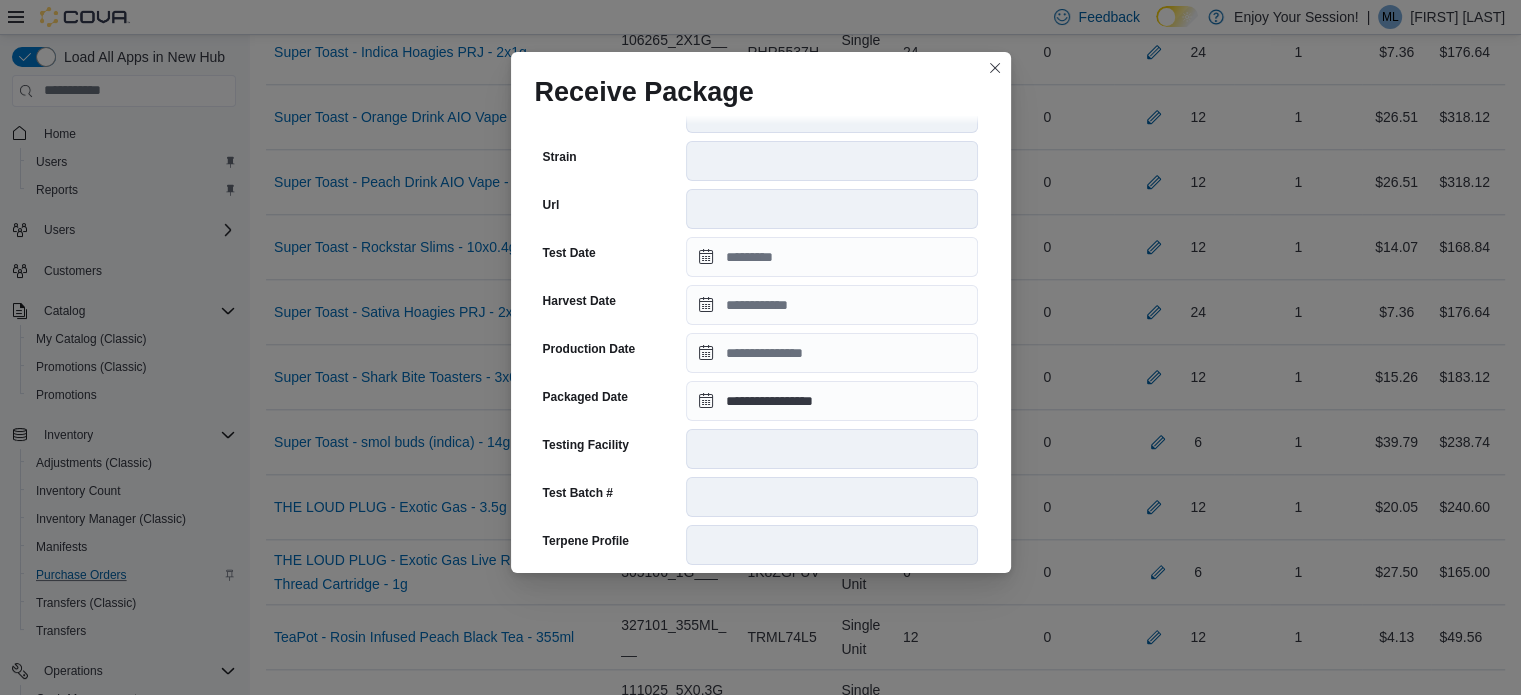 scroll, scrollTop: 706, scrollLeft: 0, axis: vertical 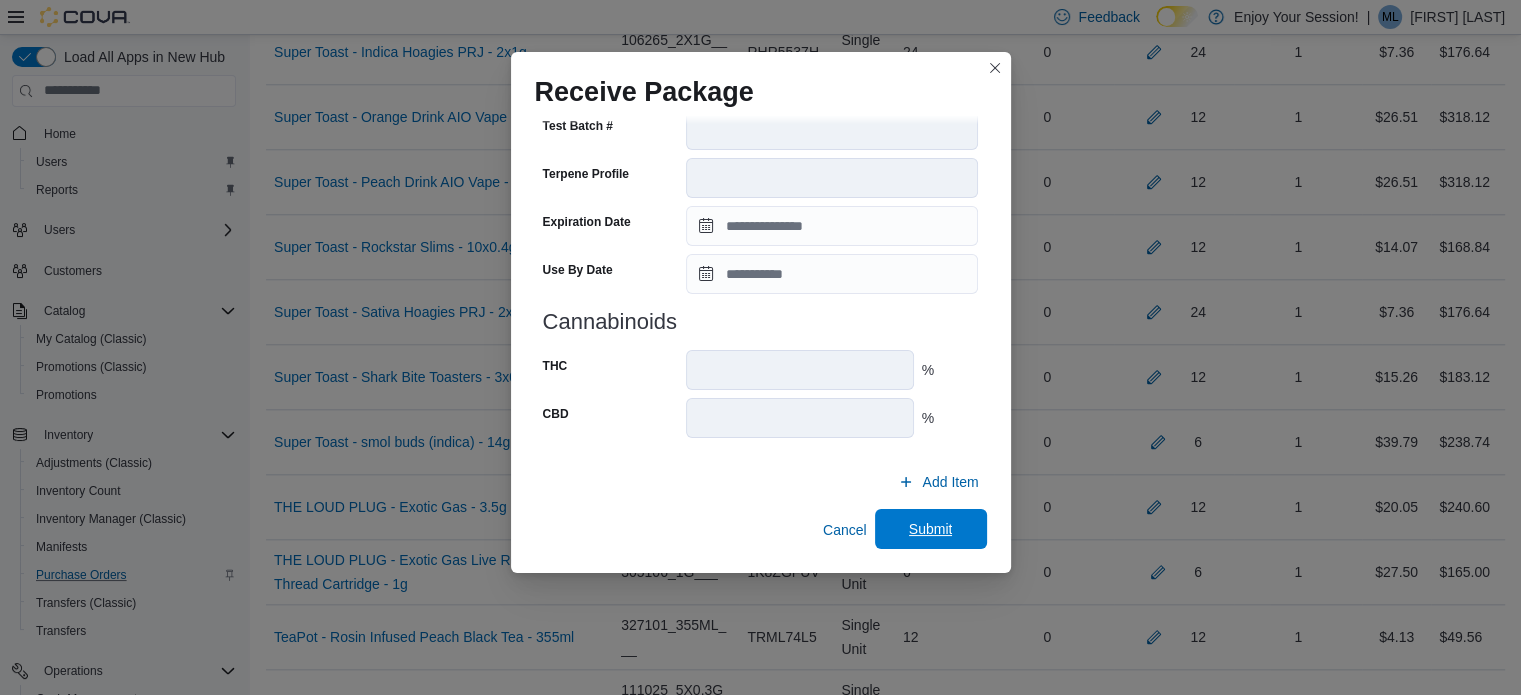 click on "Submit" at bounding box center (931, 529) 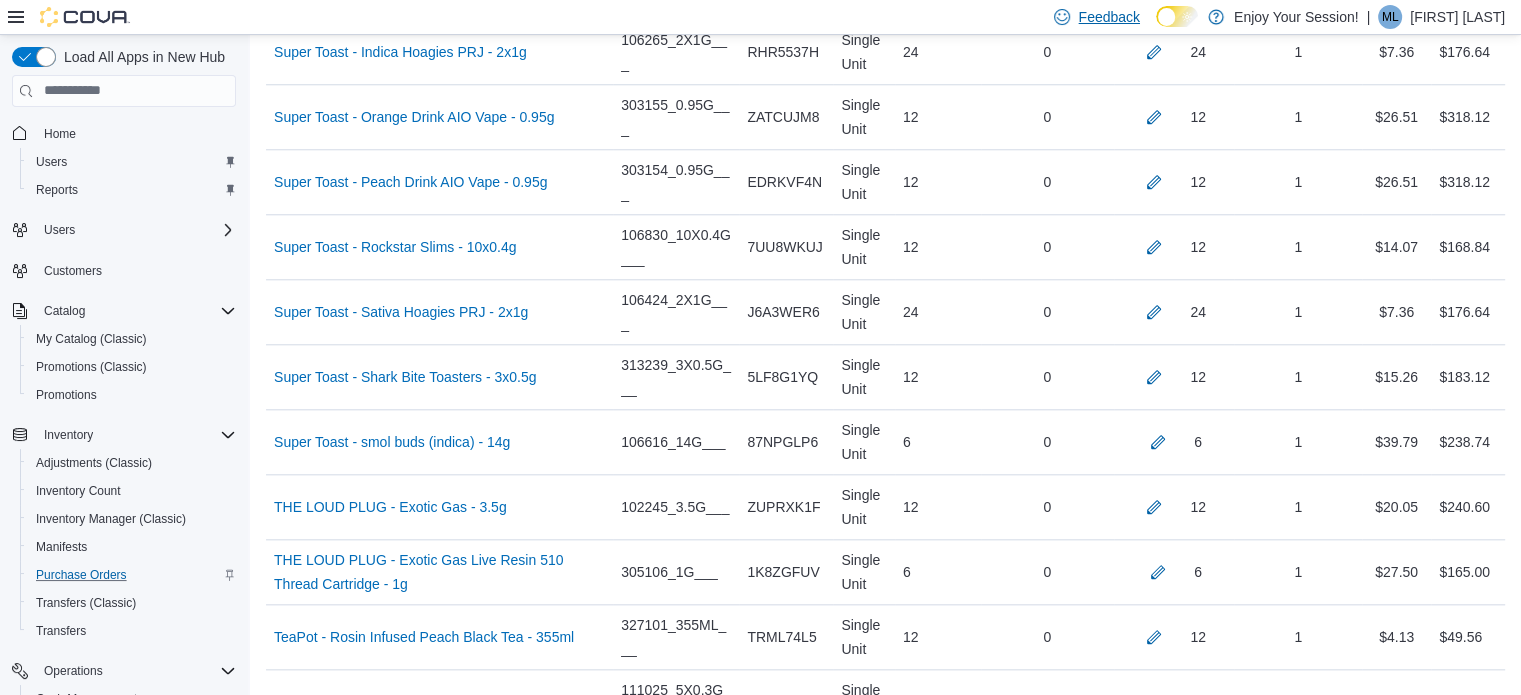 scroll, scrollTop: 10432, scrollLeft: 0, axis: vertical 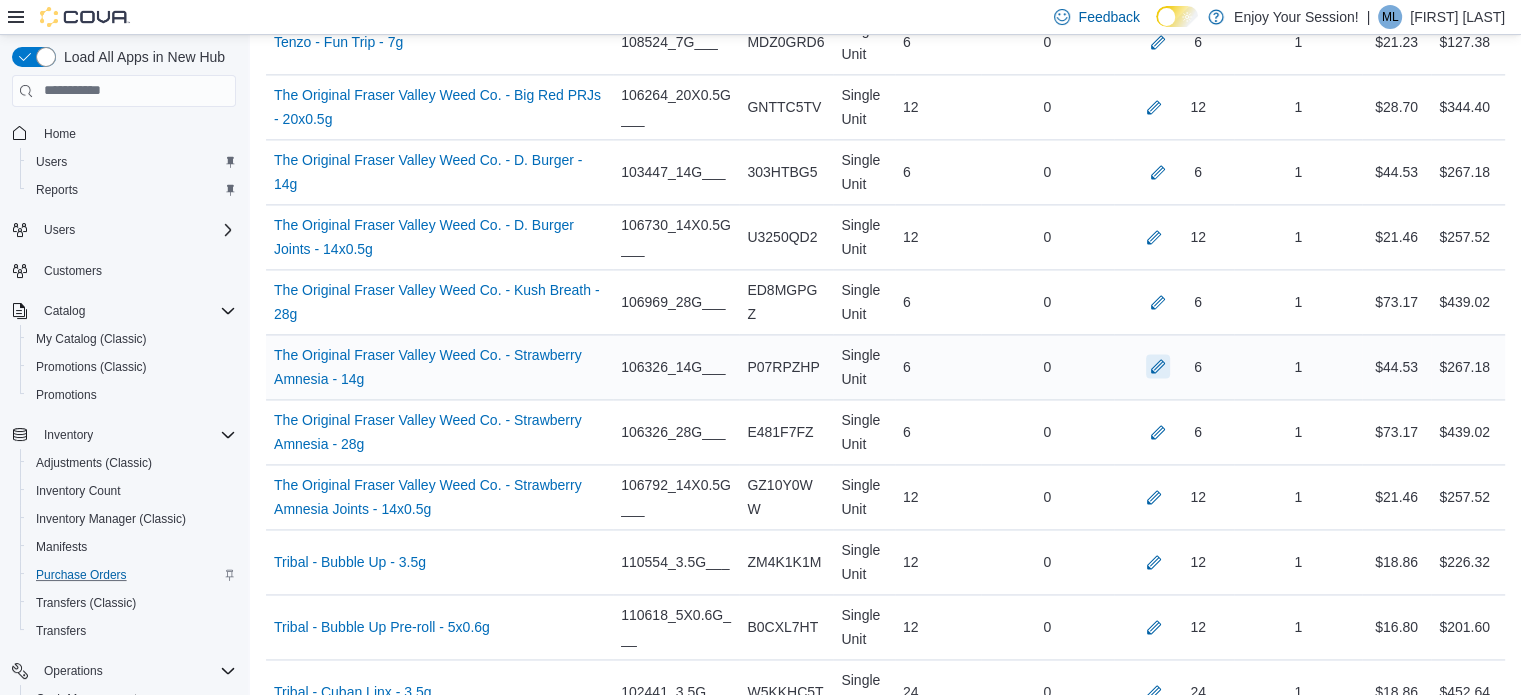 click at bounding box center (1158, 366) 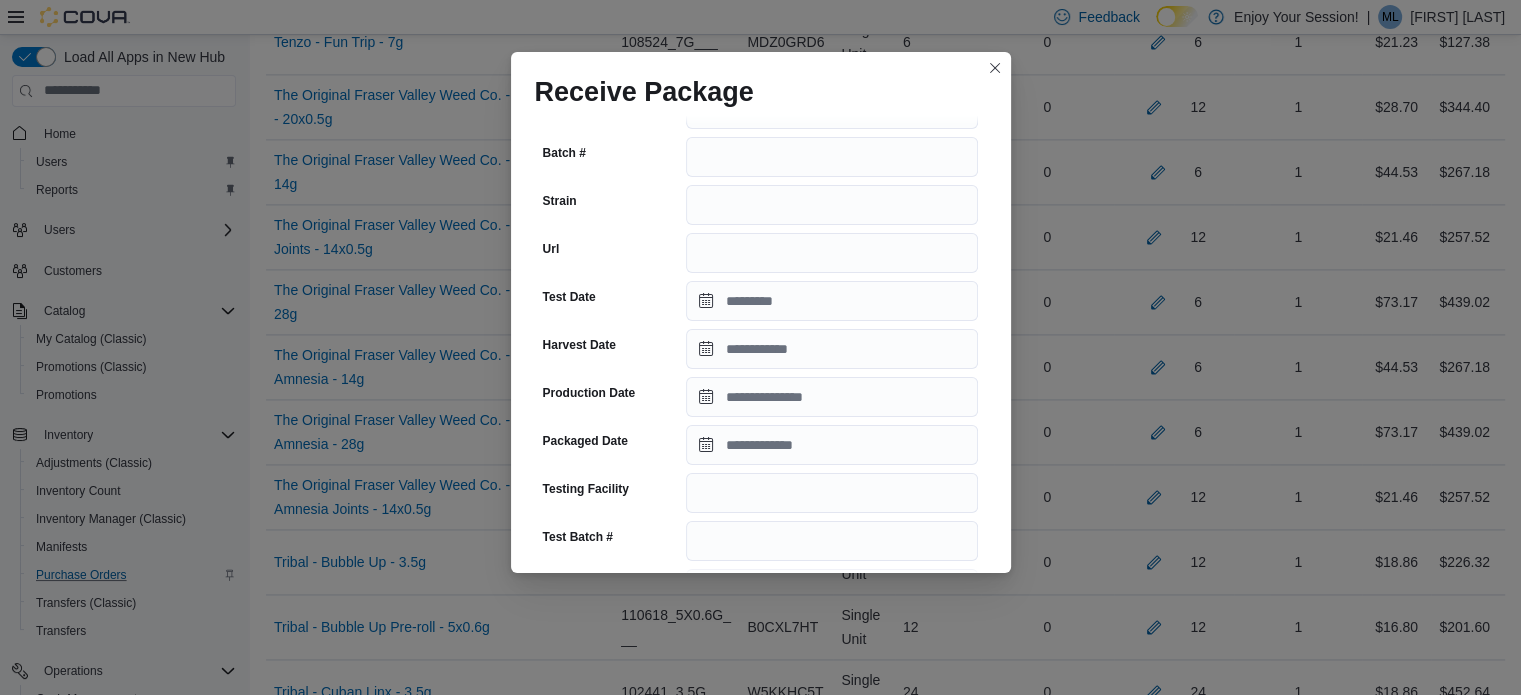 scroll, scrollTop: 276, scrollLeft: 0, axis: vertical 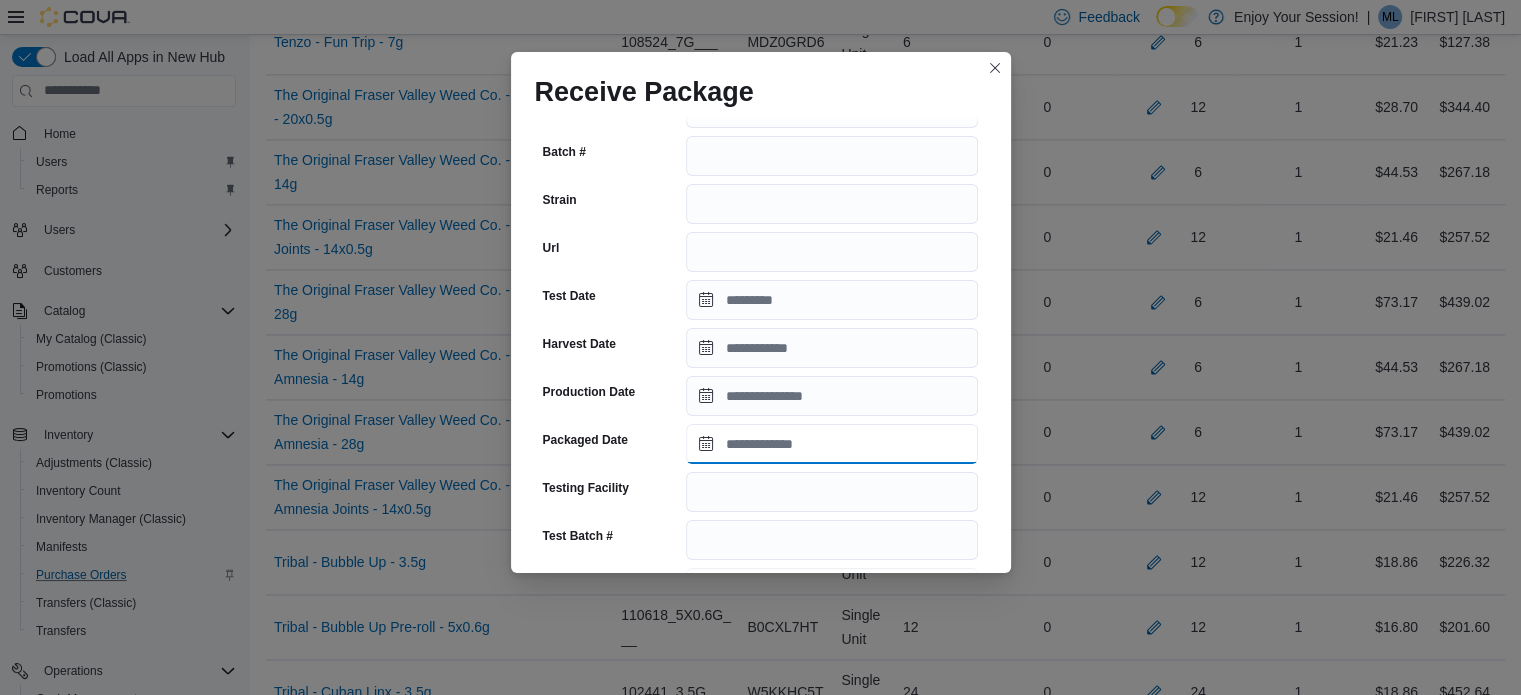 click on "Packaged Date" at bounding box center (832, 444) 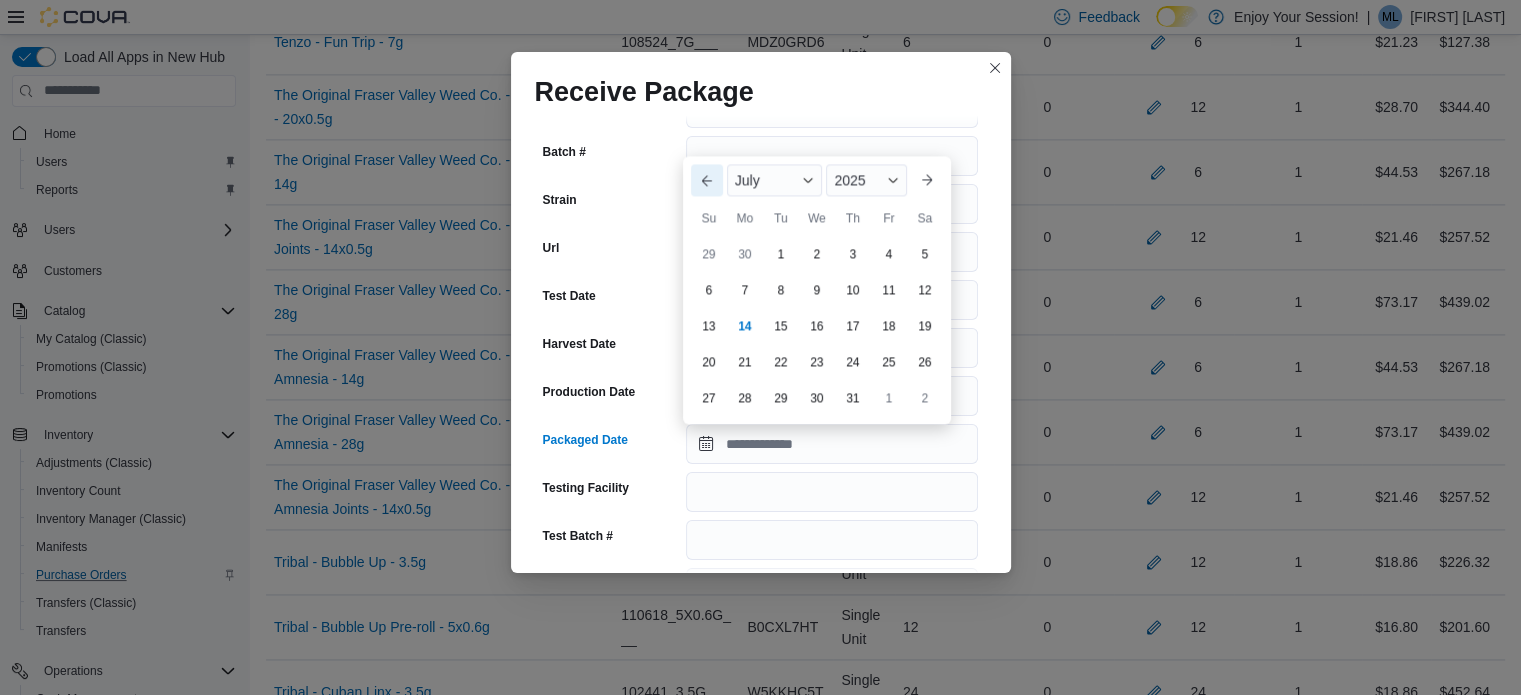click on "Previous Month" at bounding box center [707, 180] 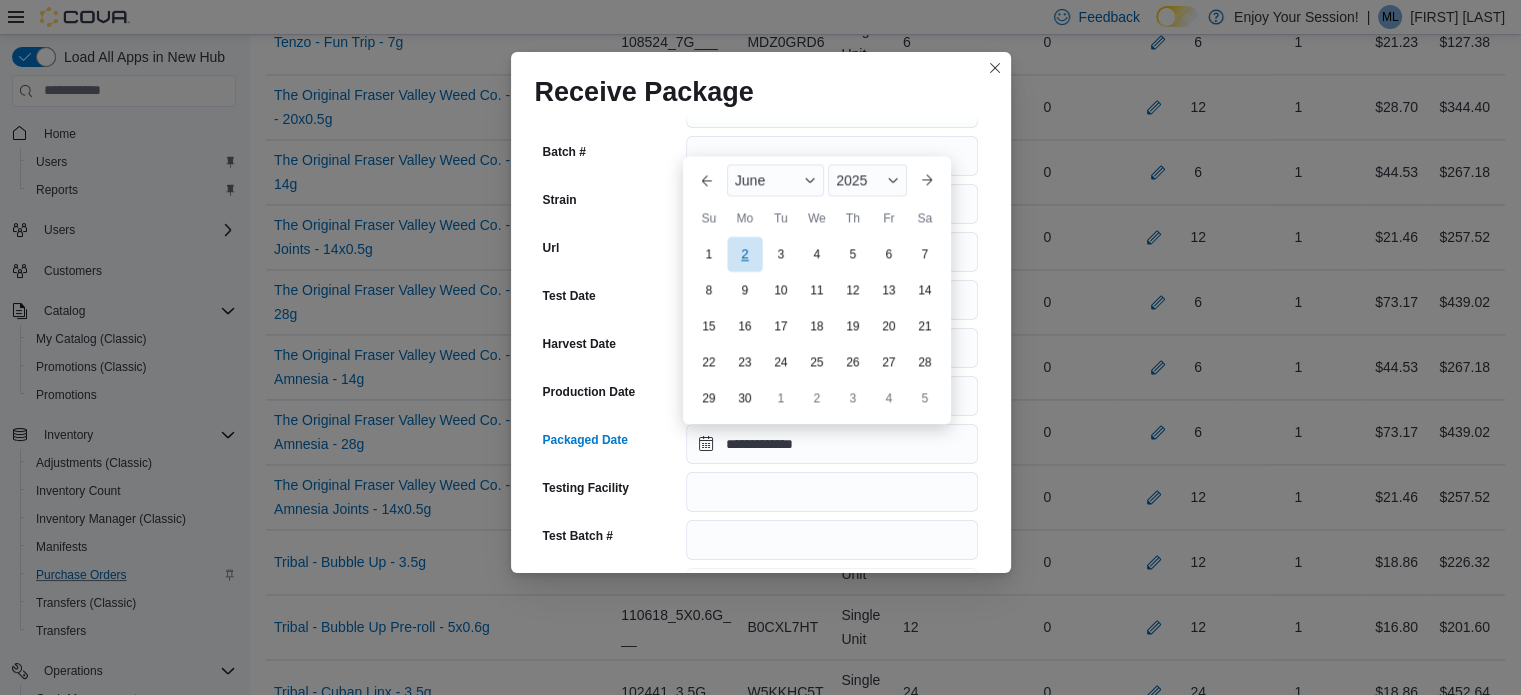click on "2" at bounding box center [744, 253] 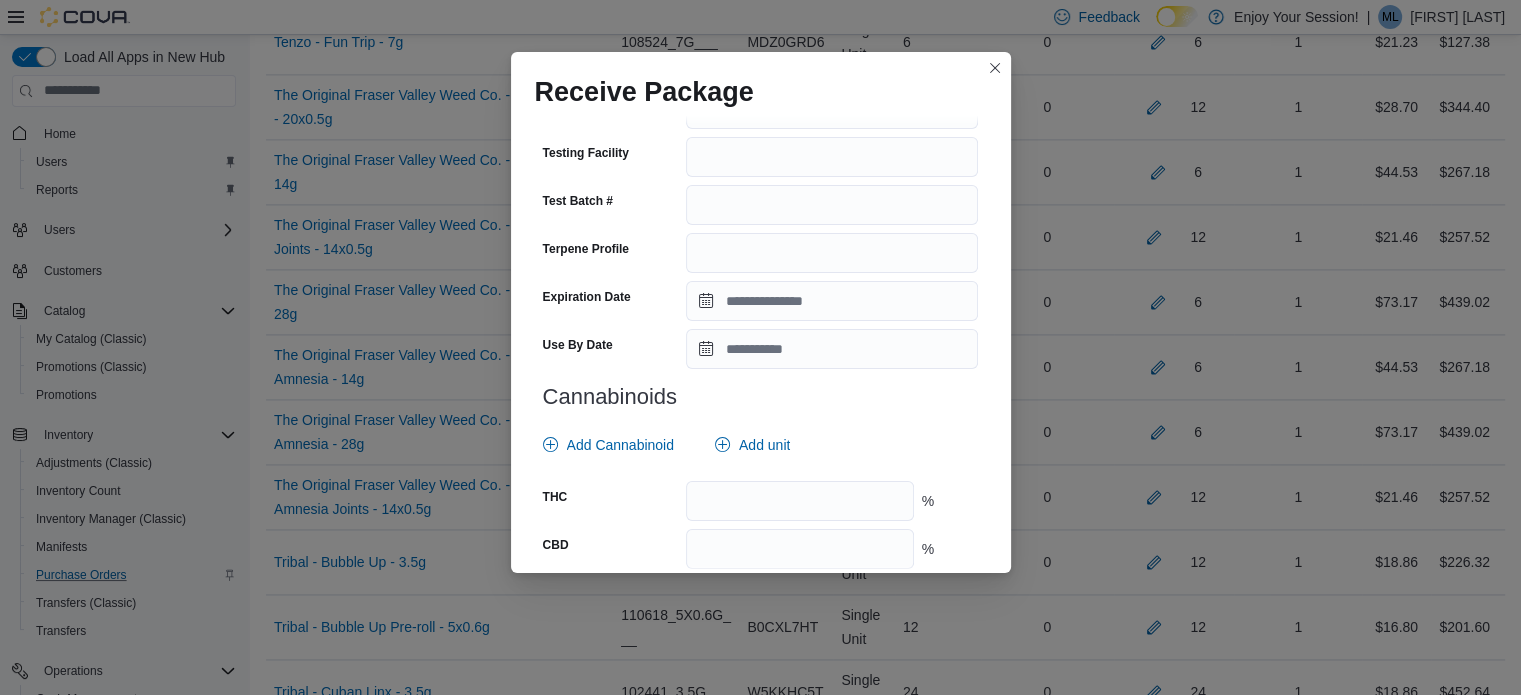 scroll, scrollTop: 742, scrollLeft: 0, axis: vertical 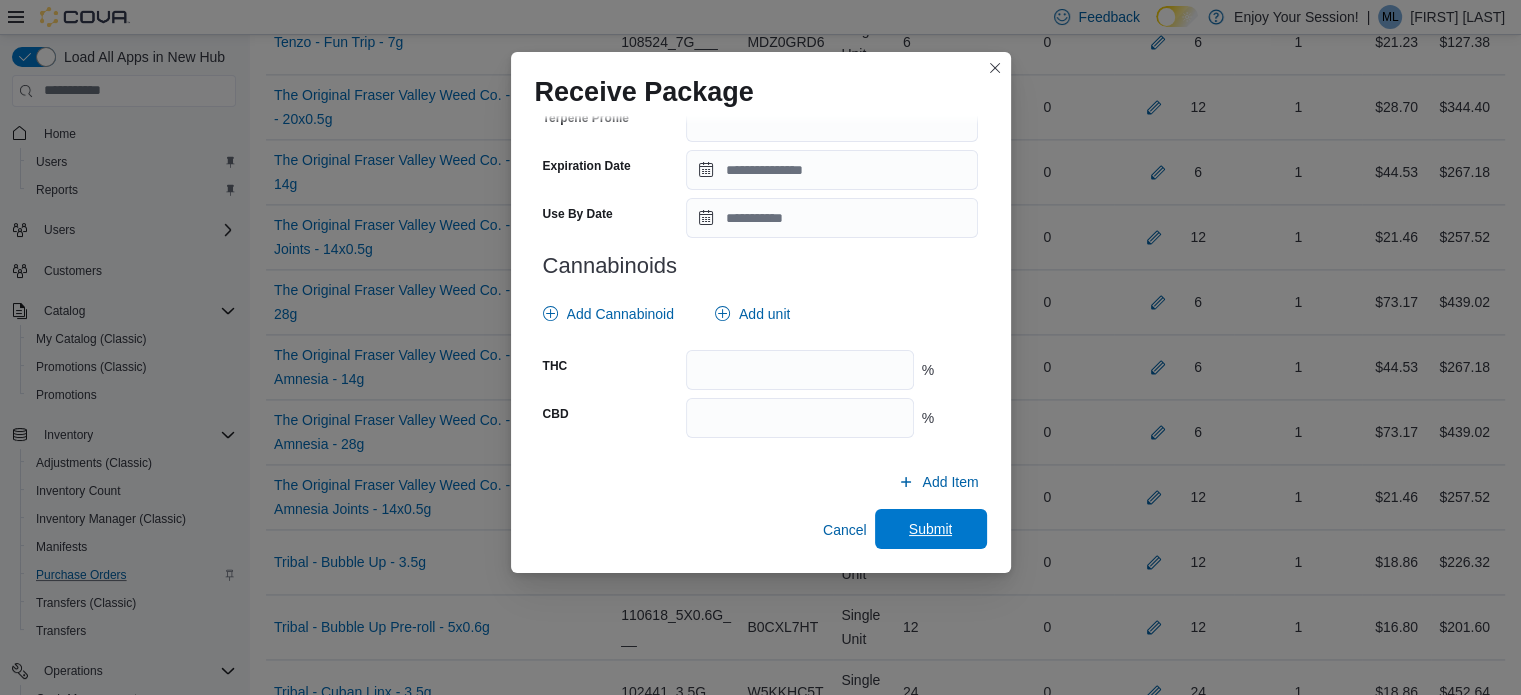 click on "Submit" at bounding box center [931, 529] 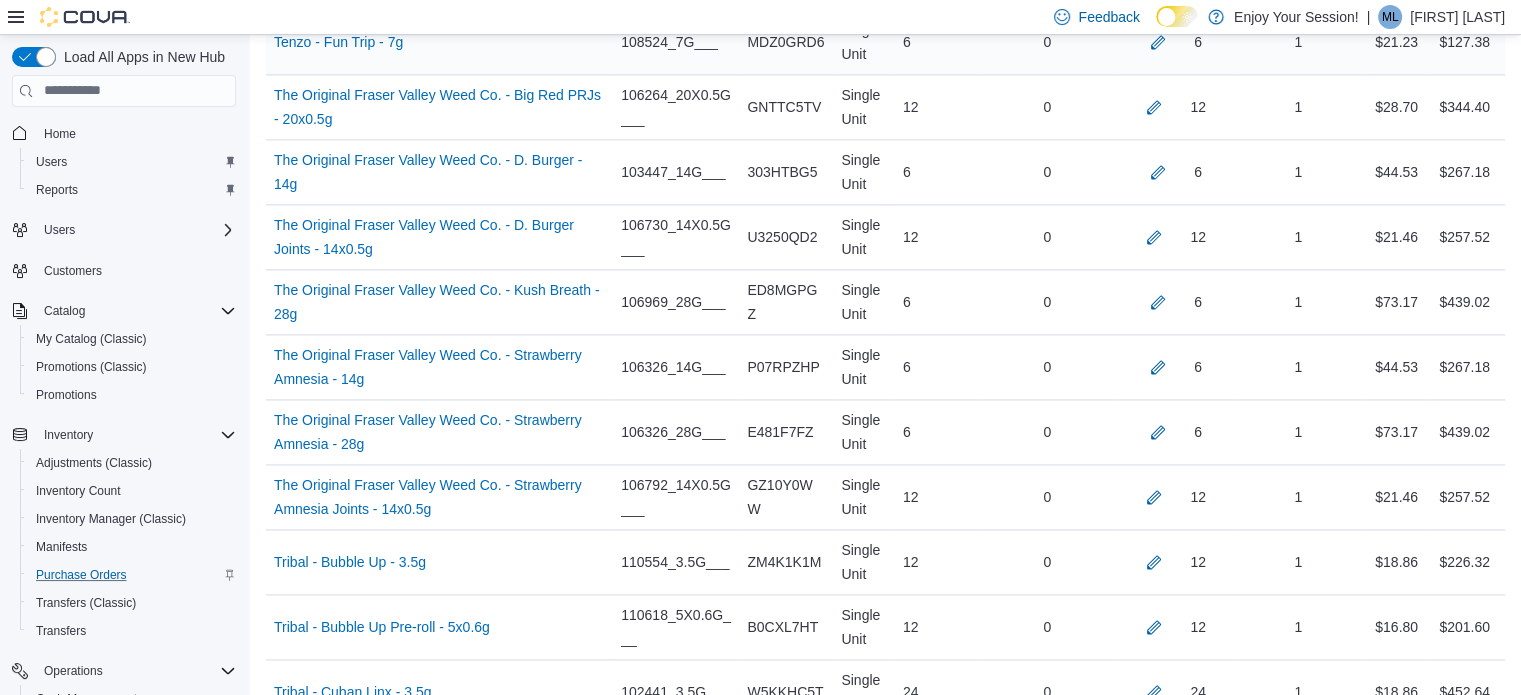 scroll, scrollTop: 12558, scrollLeft: 0, axis: vertical 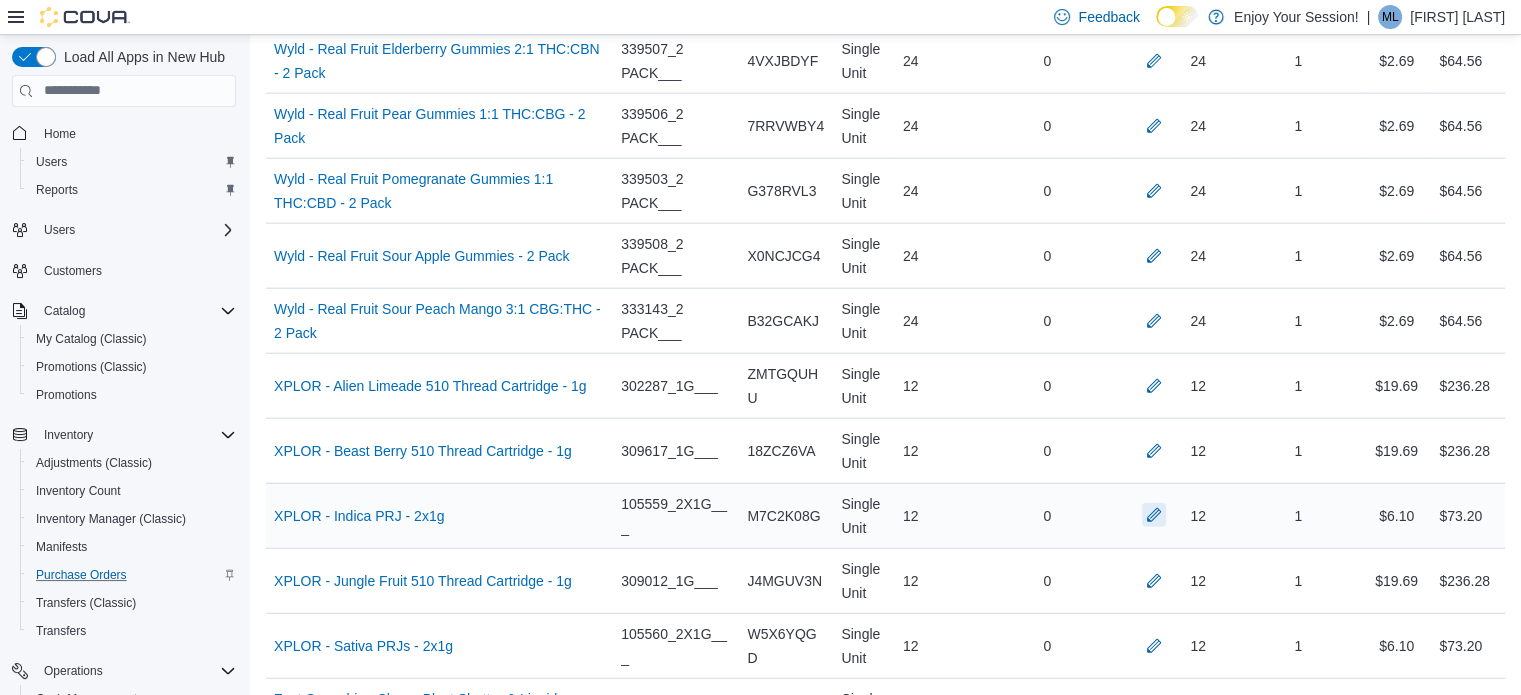 click at bounding box center (1154, 515) 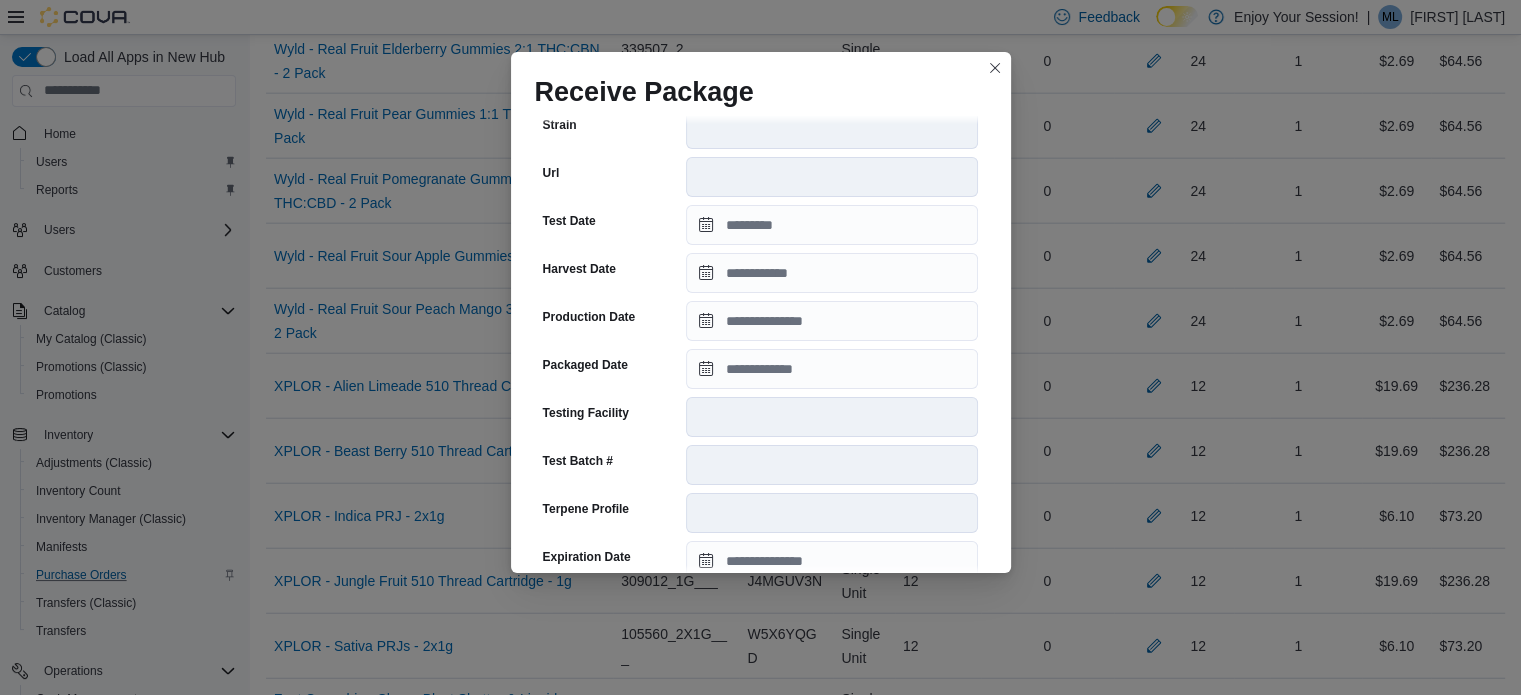 scroll, scrollTop: 370, scrollLeft: 0, axis: vertical 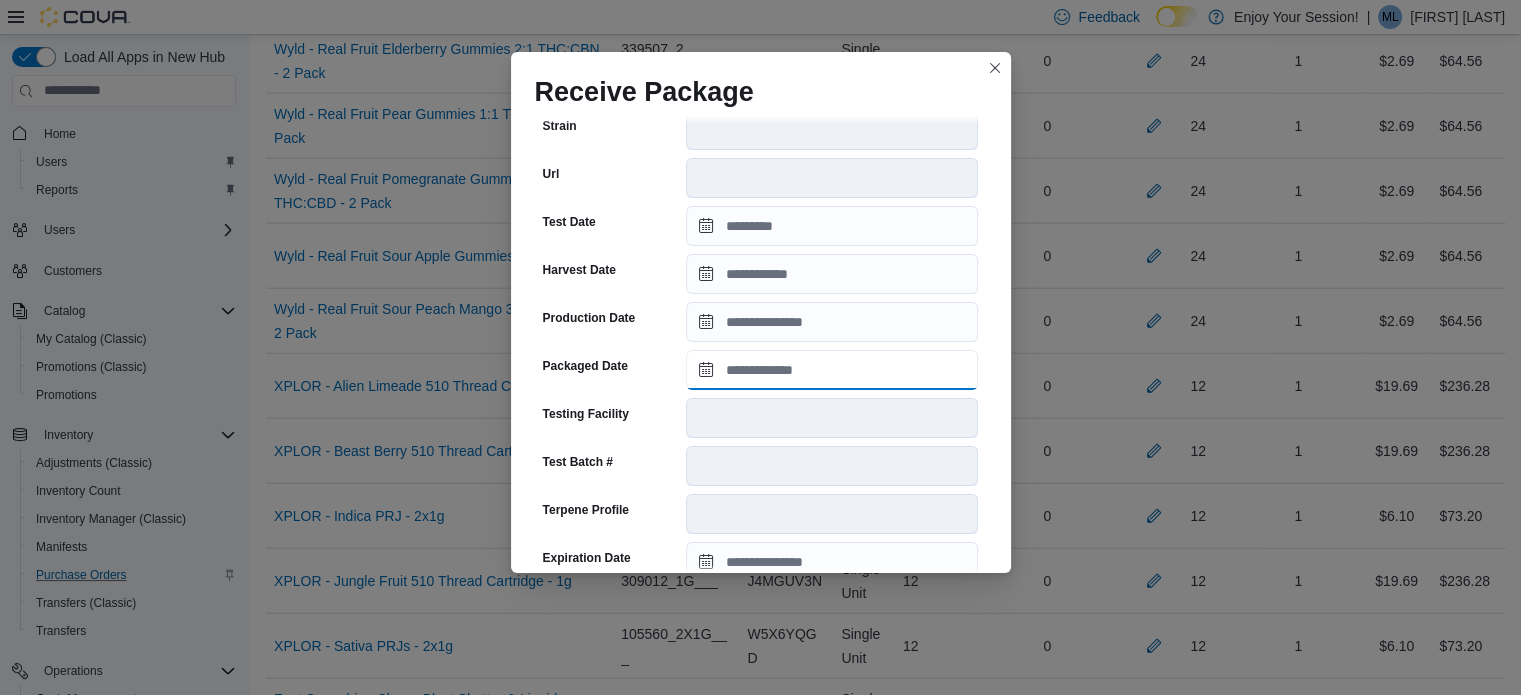 click on "Packaged Date" at bounding box center (832, 370) 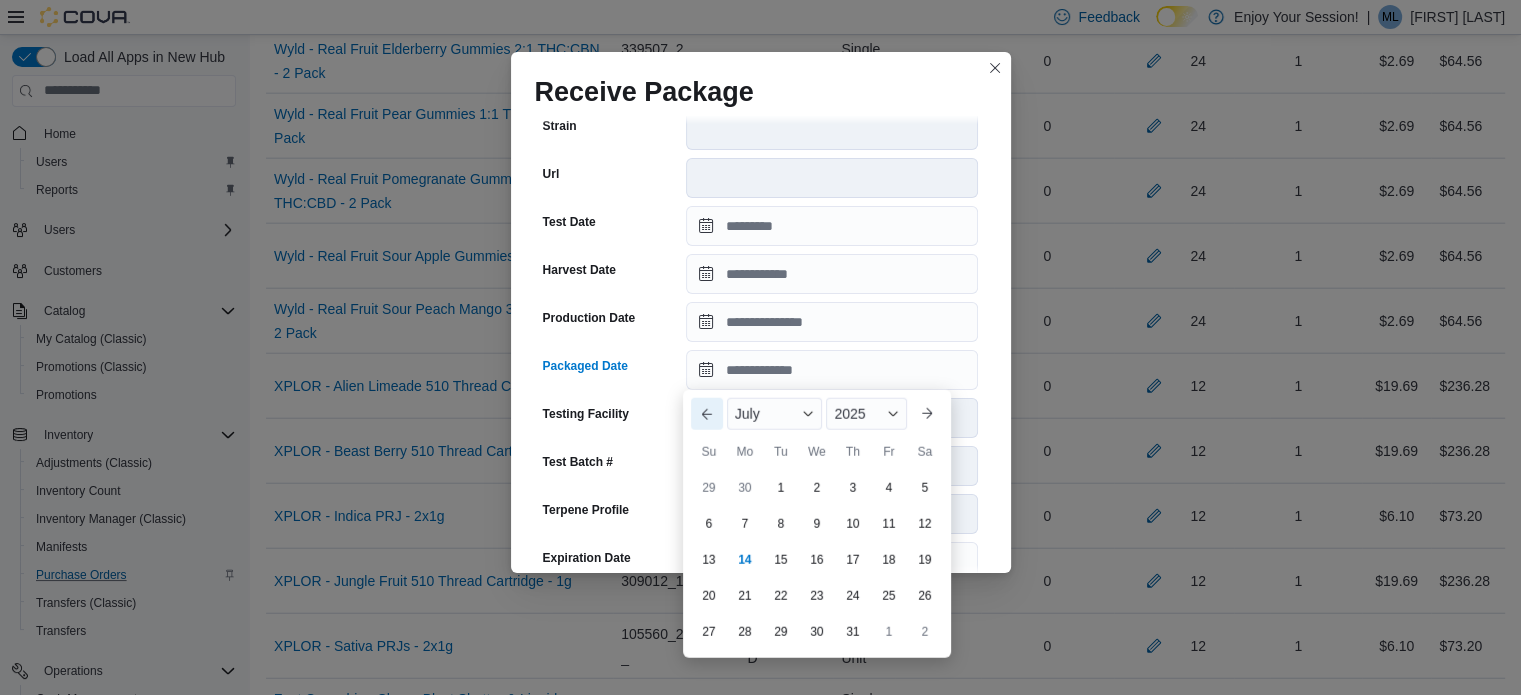 click on "Previous Month" at bounding box center (707, 414) 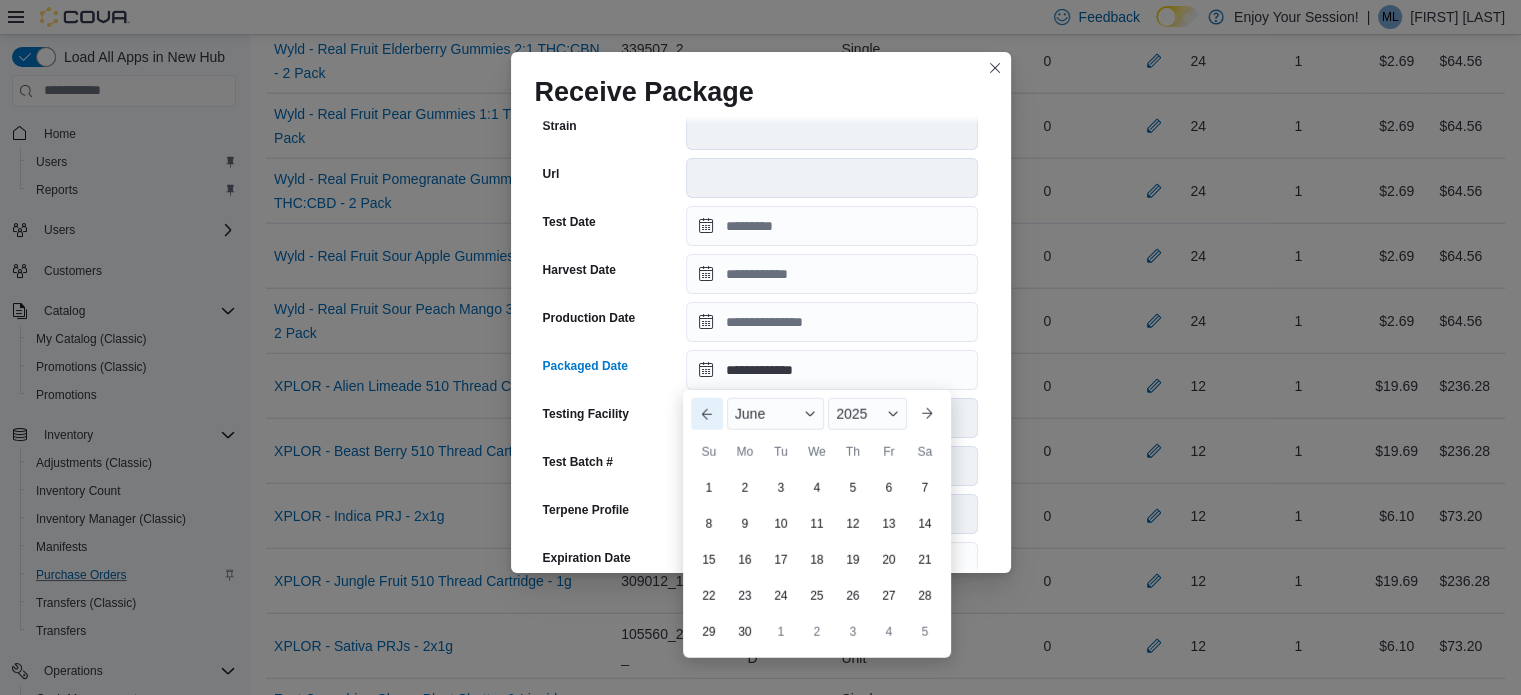 click on "Previous Month" at bounding box center (707, 414) 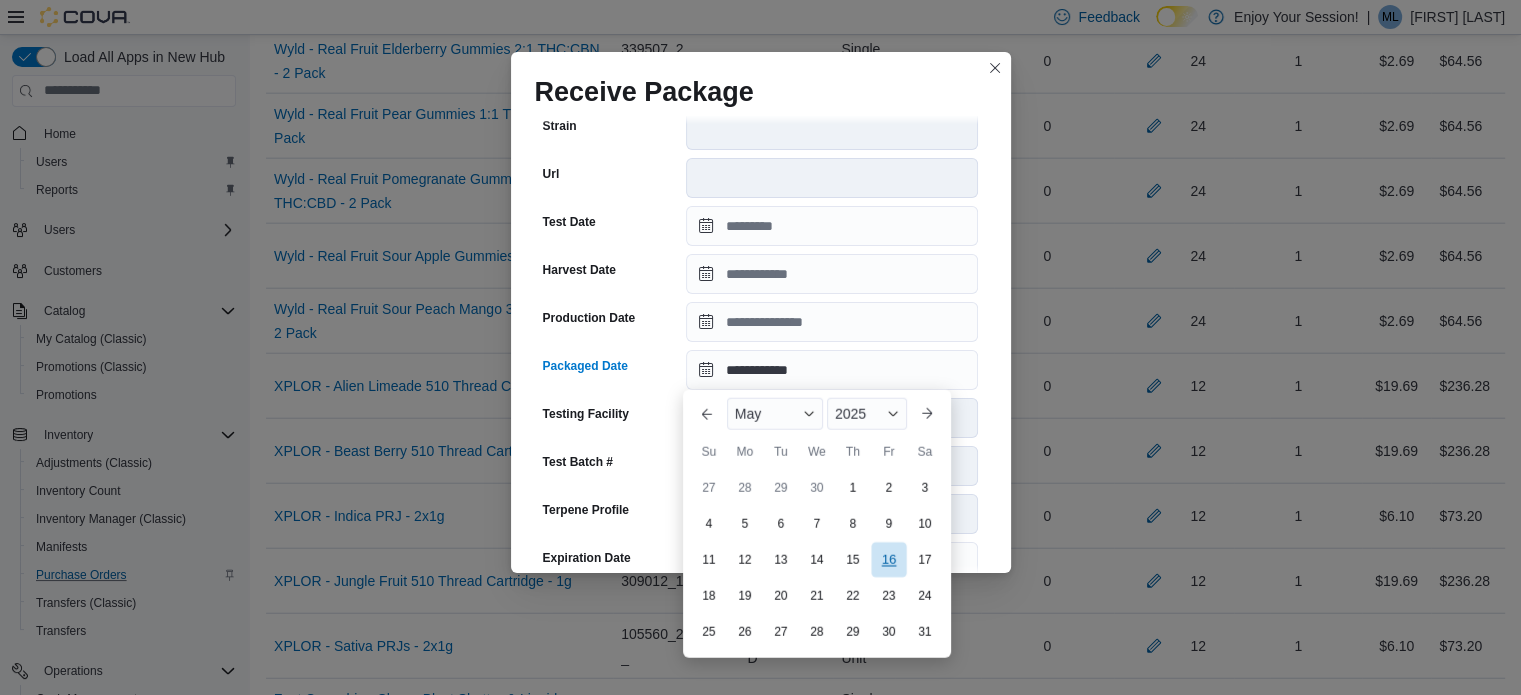 click on "16" at bounding box center [888, 559] 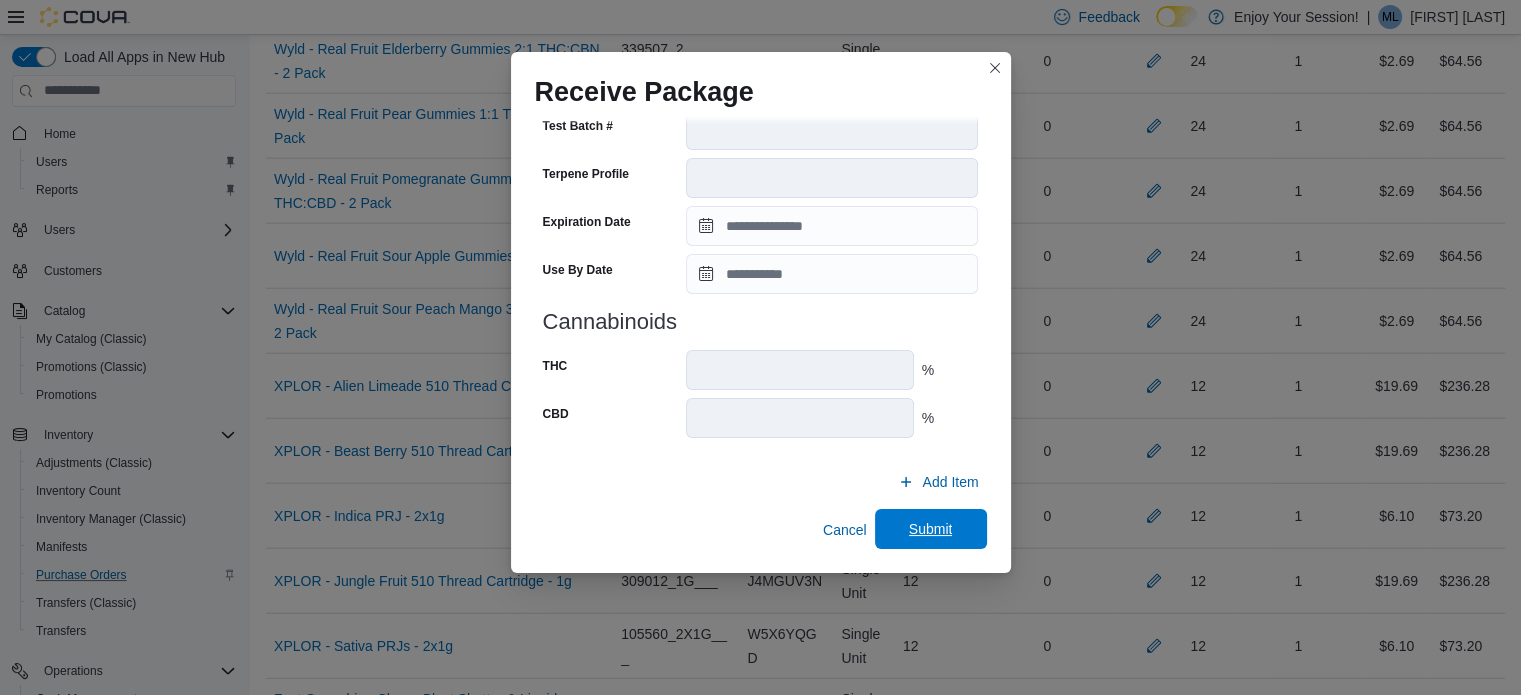 scroll, scrollTop: 705, scrollLeft: 0, axis: vertical 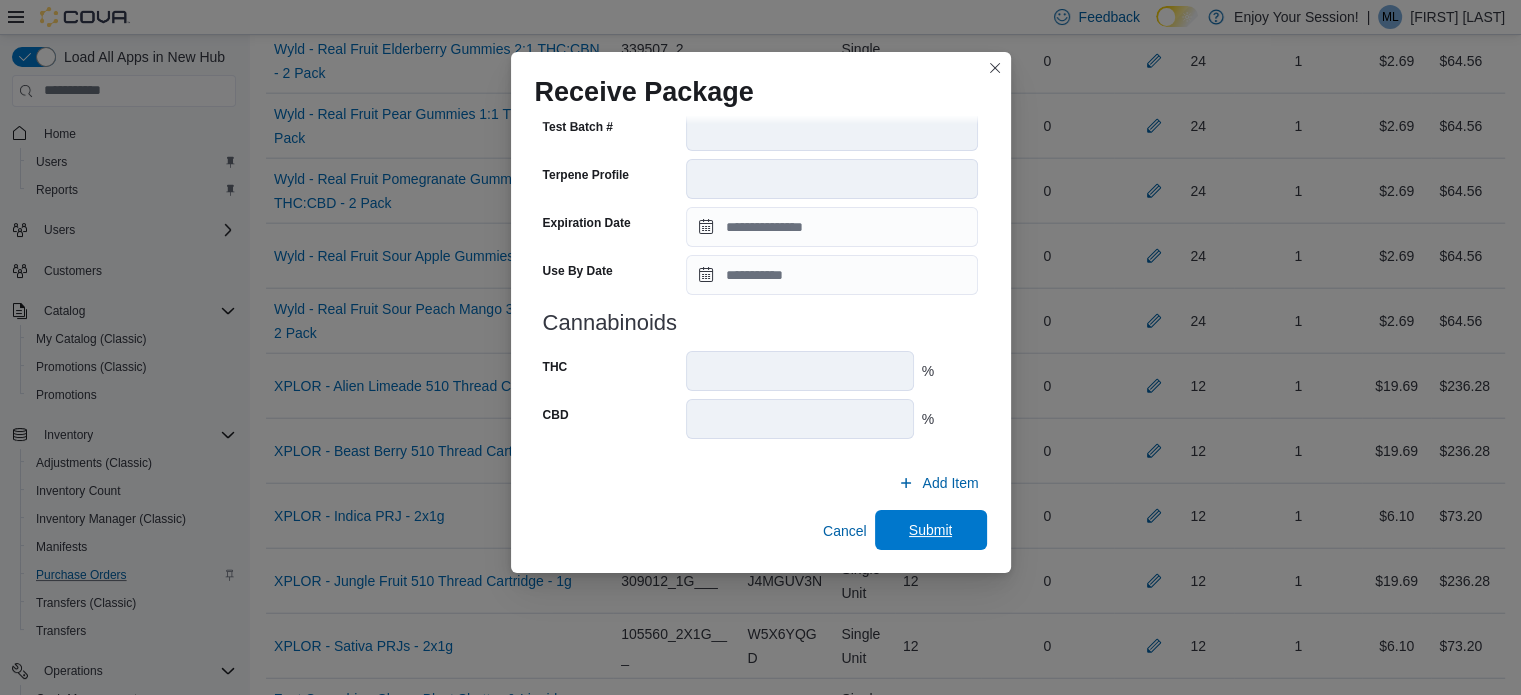 click on "Submit" at bounding box center [931, 530] 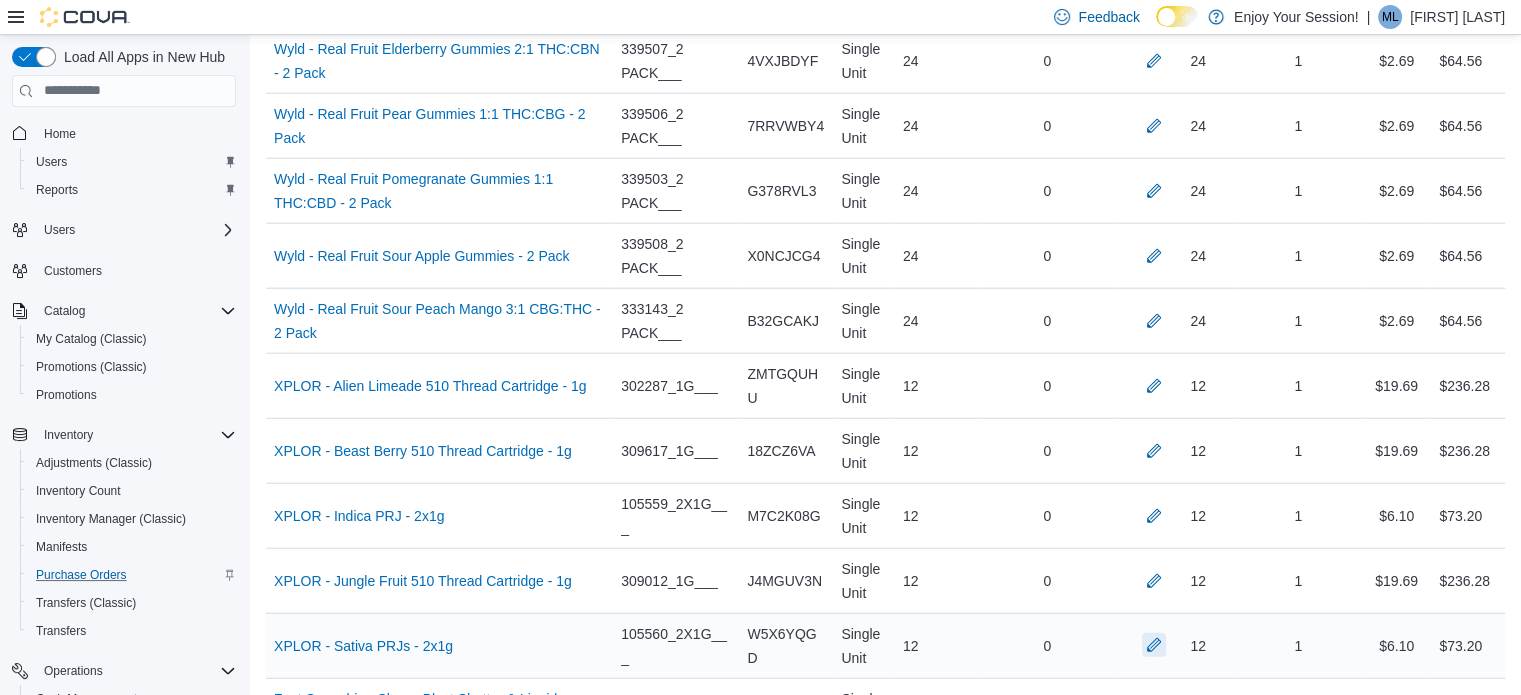 click at bounding box center [1154, 645] 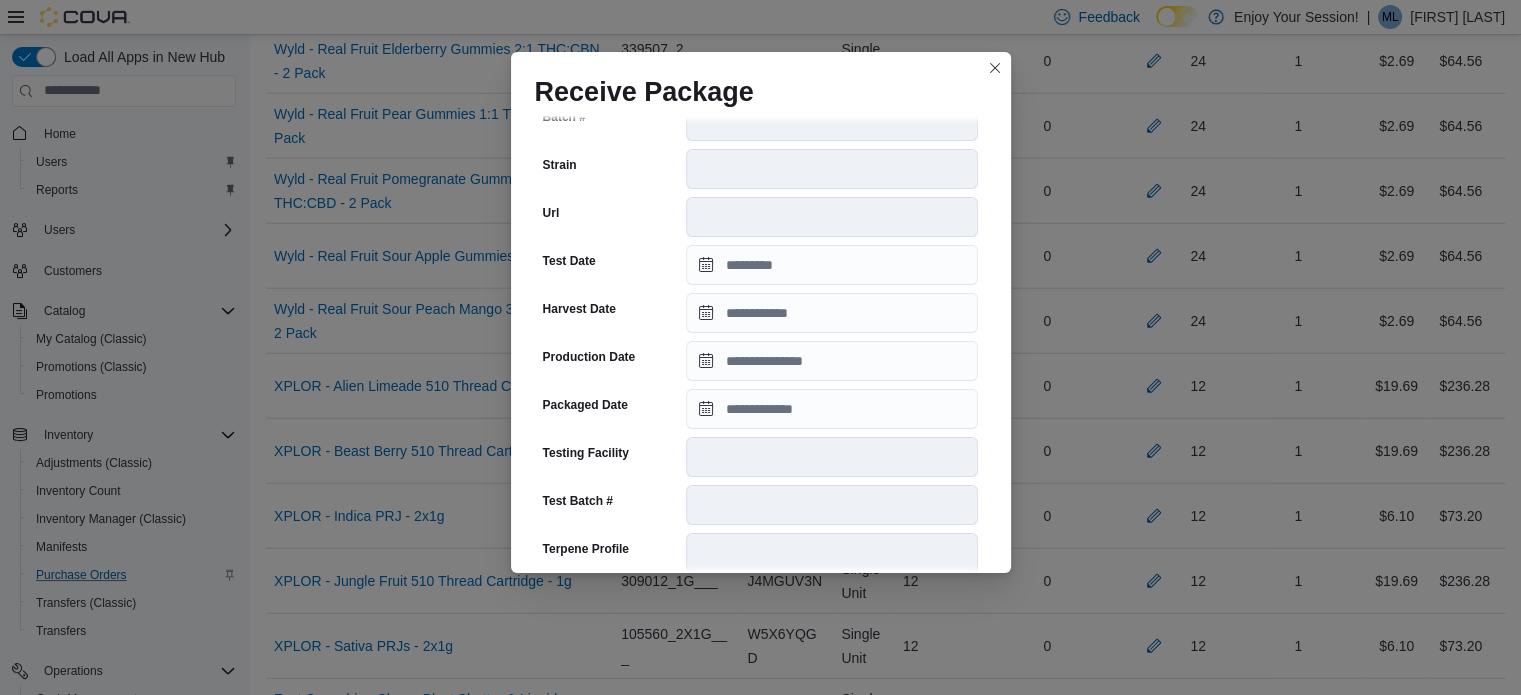 scroll, scrollTop: 332, scrollLeft: 0, axis: vertical 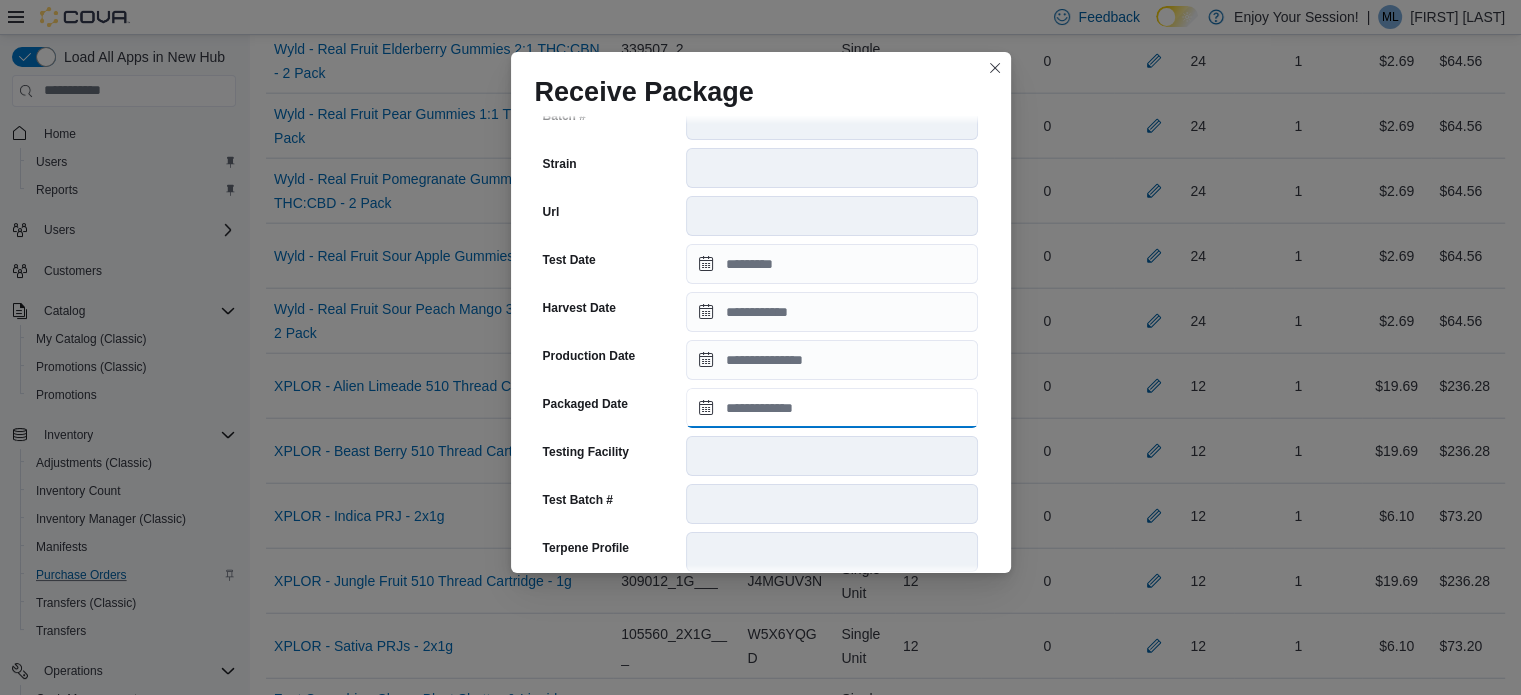 click on "Packaged Date" at bounding box center [832, 408] 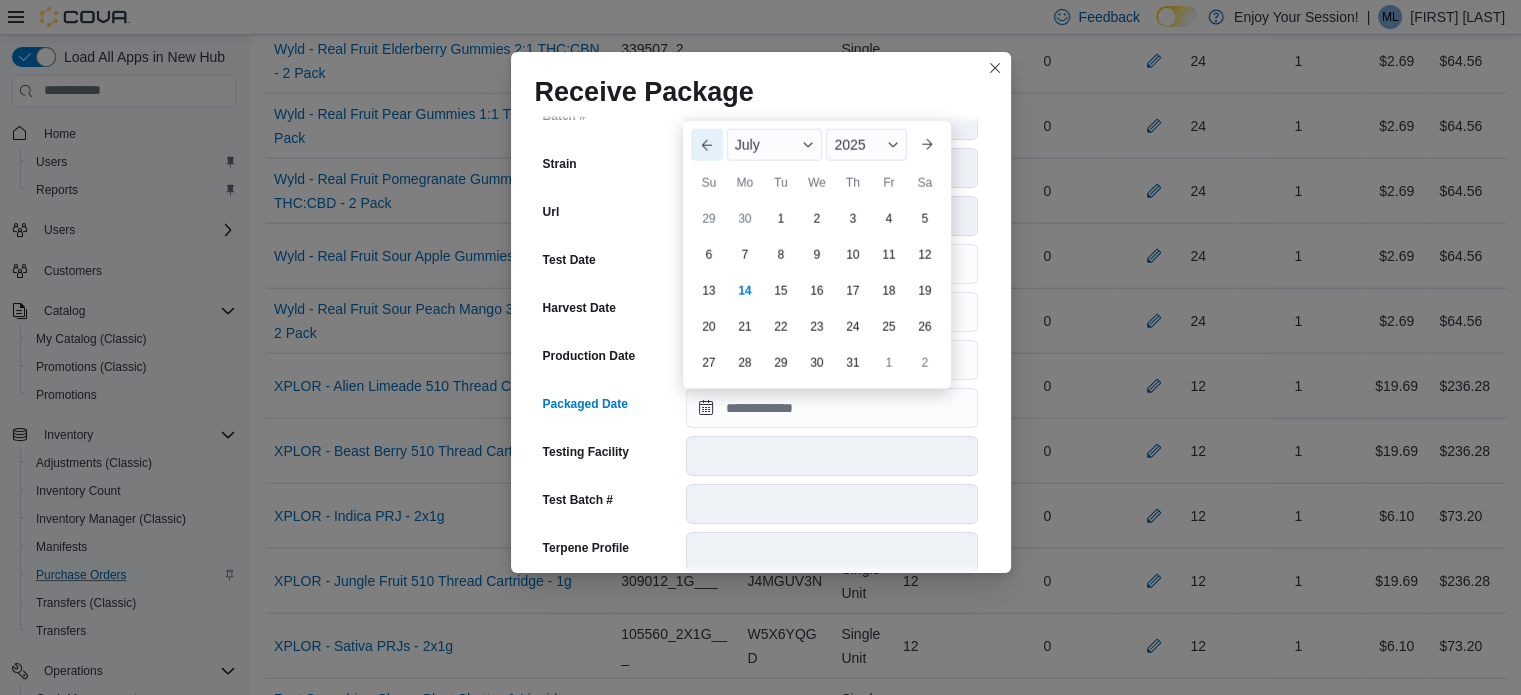 click on "Previous Month Next month July 2025 July 2025 Su Mo Tu We Th Fr Sa 29 30 1 2 3 4 5 6 7 8 9 10 11 12 13 14 15 16 17 18 19 20 21 22 23 24 25 26 27 28 29 30 31 1 2" at bounding box center [817, 255] 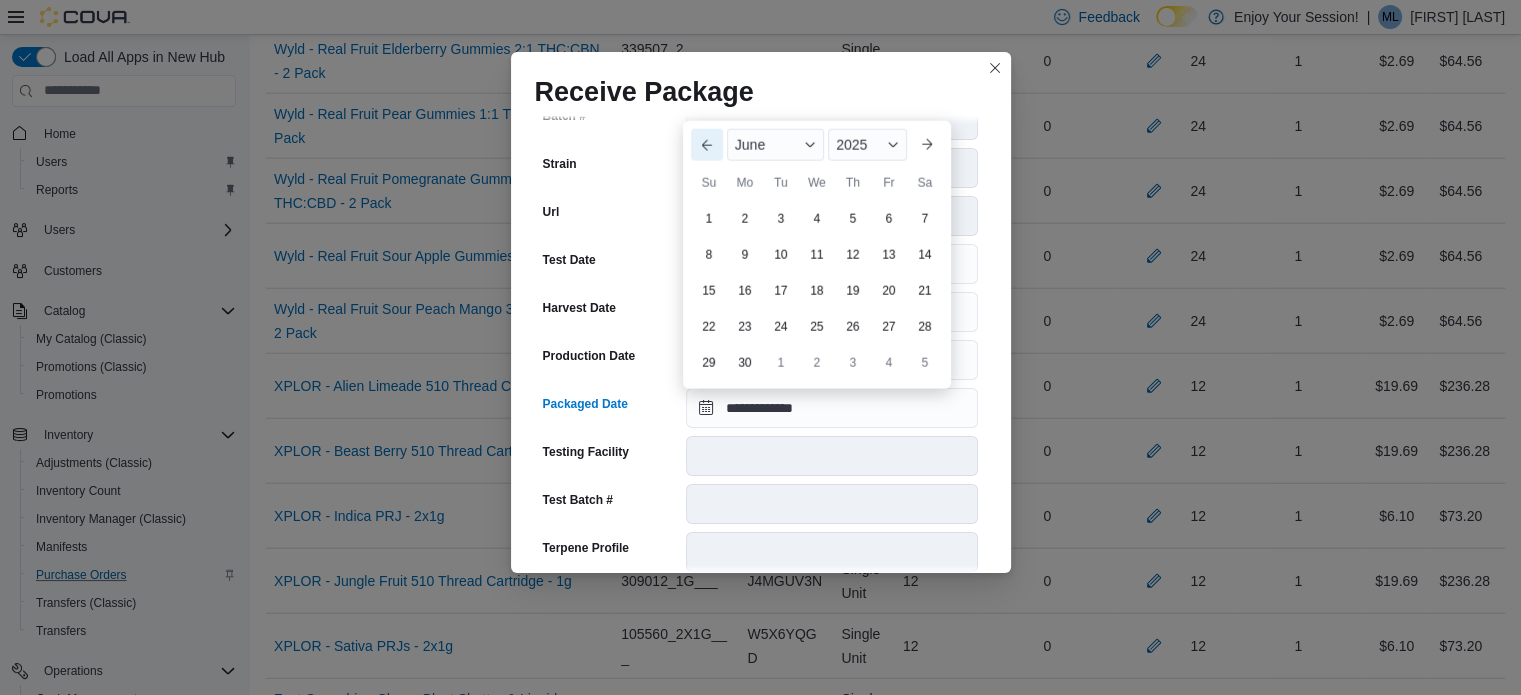 click on "Previous Month" at bounding box center (707, 145) 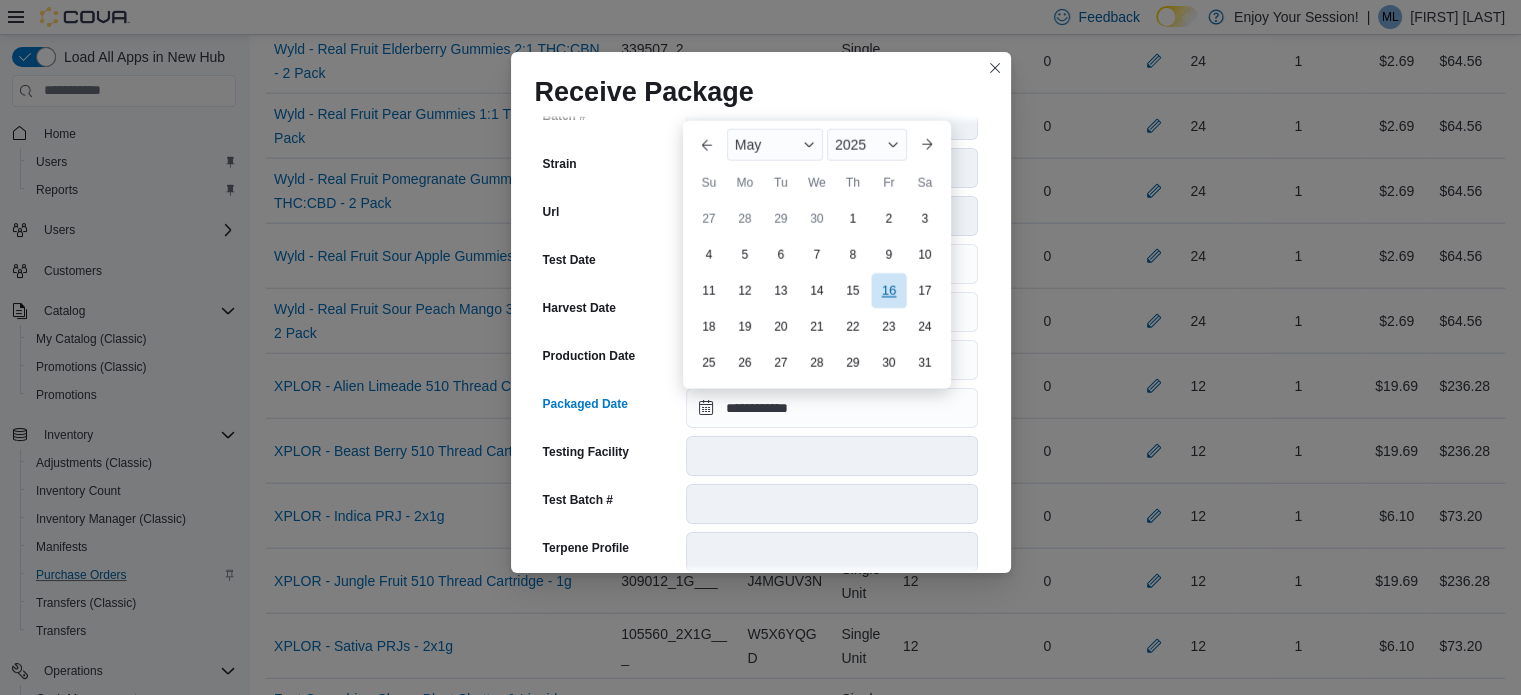 click on "16" at bounding box center (888, 290) 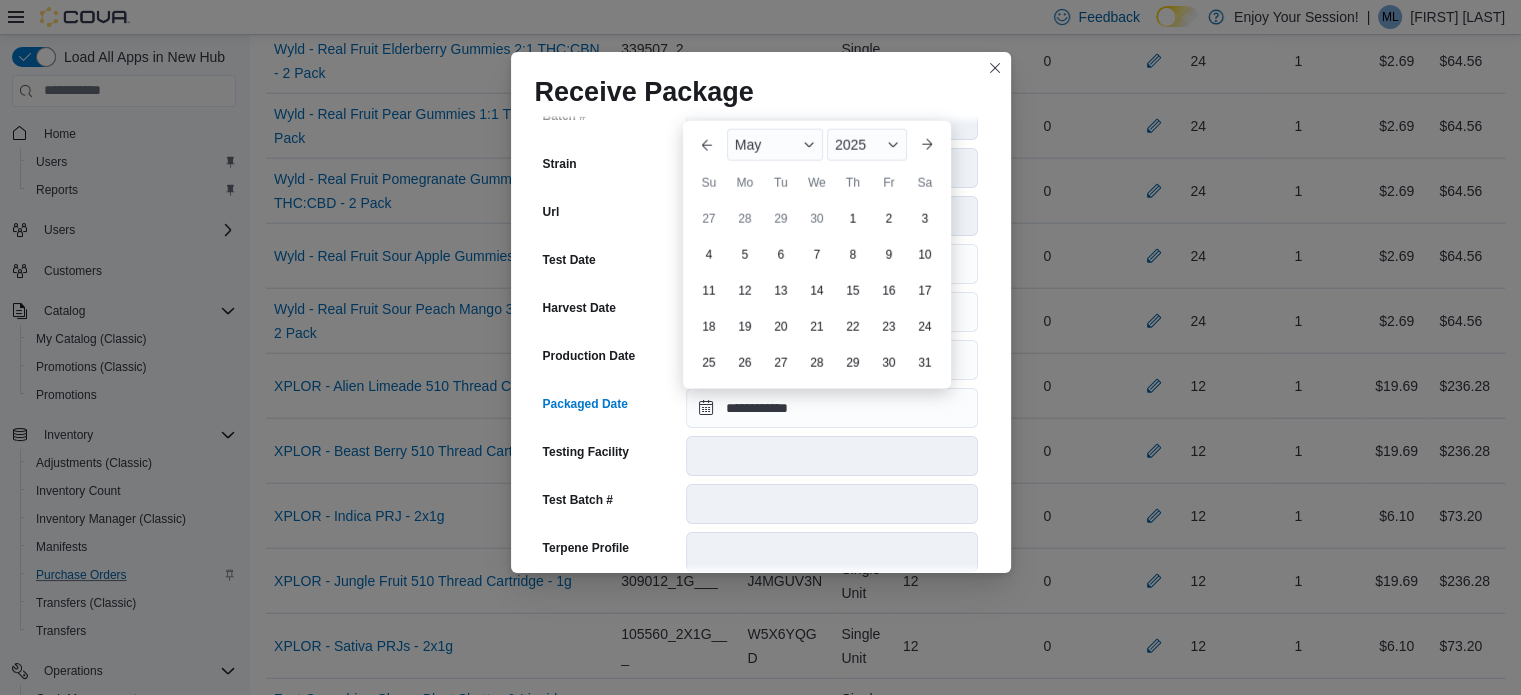 type on "**********" 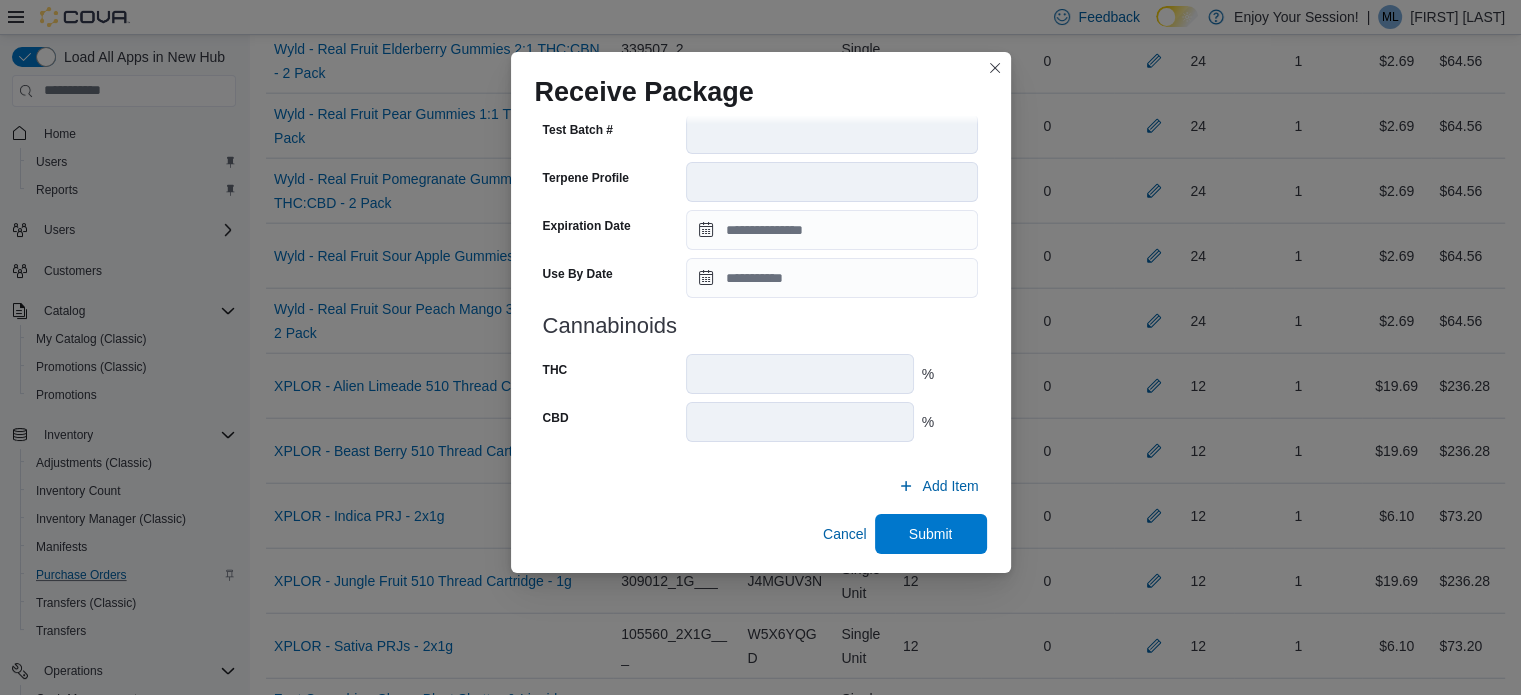 scroll, scrollTop: 706, scrollLeft: 0, axis: vertical 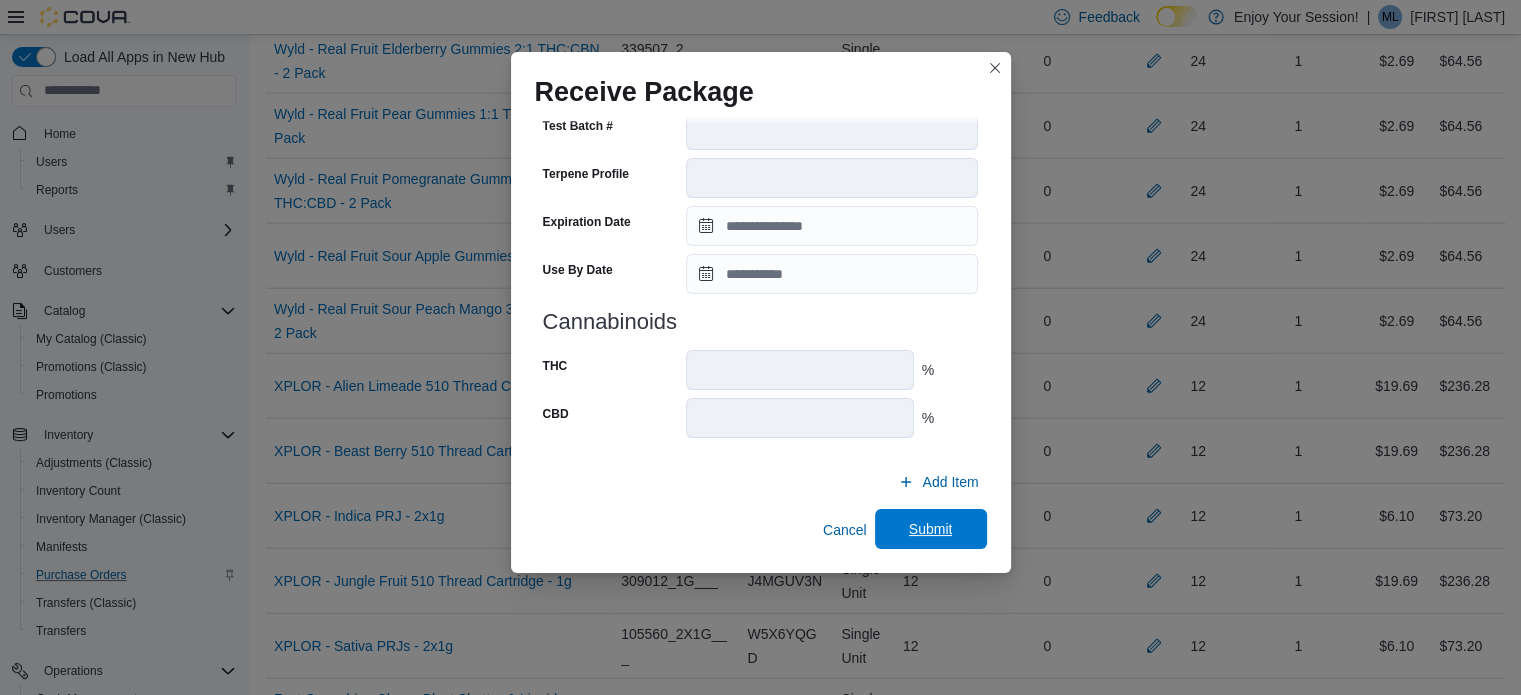click on "Submit" at bounding box center (931, 529) 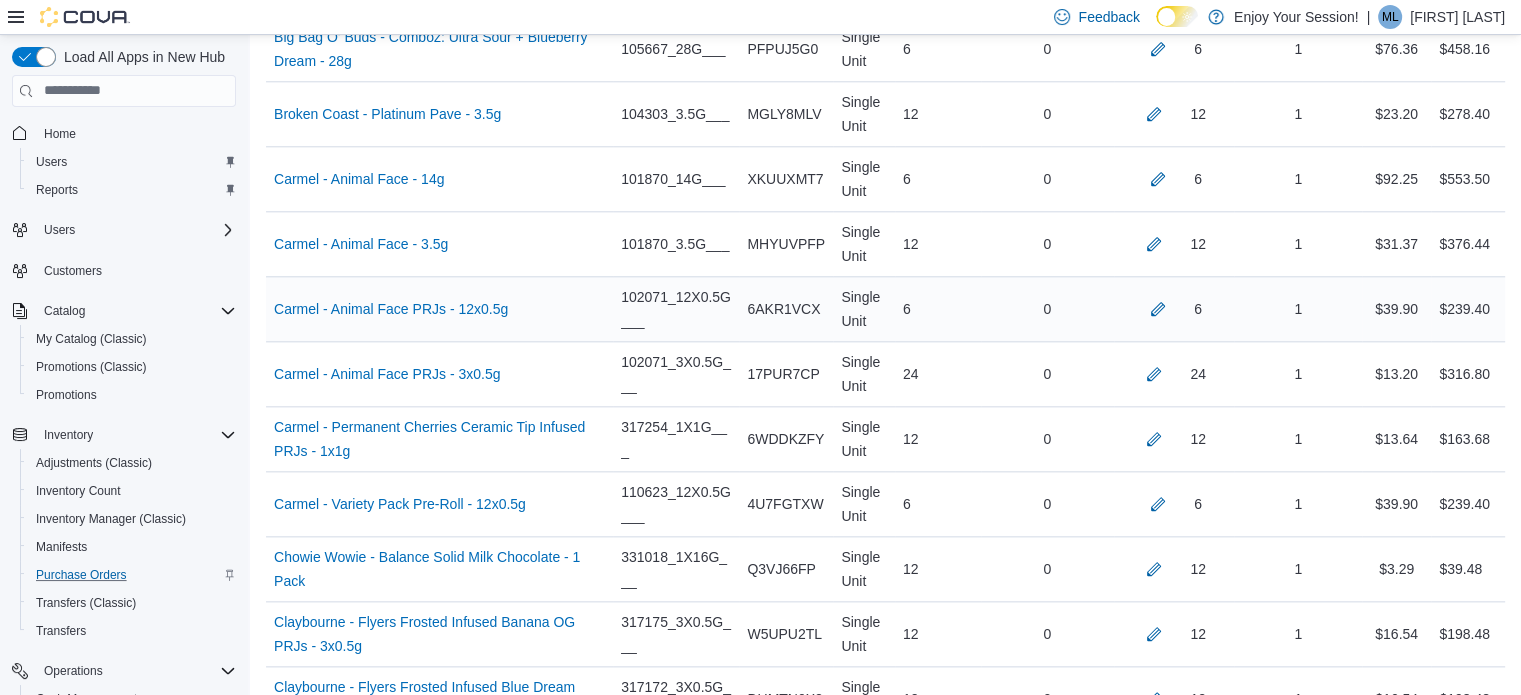 scroll, scrollTop: 2192, scrollLeft: 0, axis: vertical 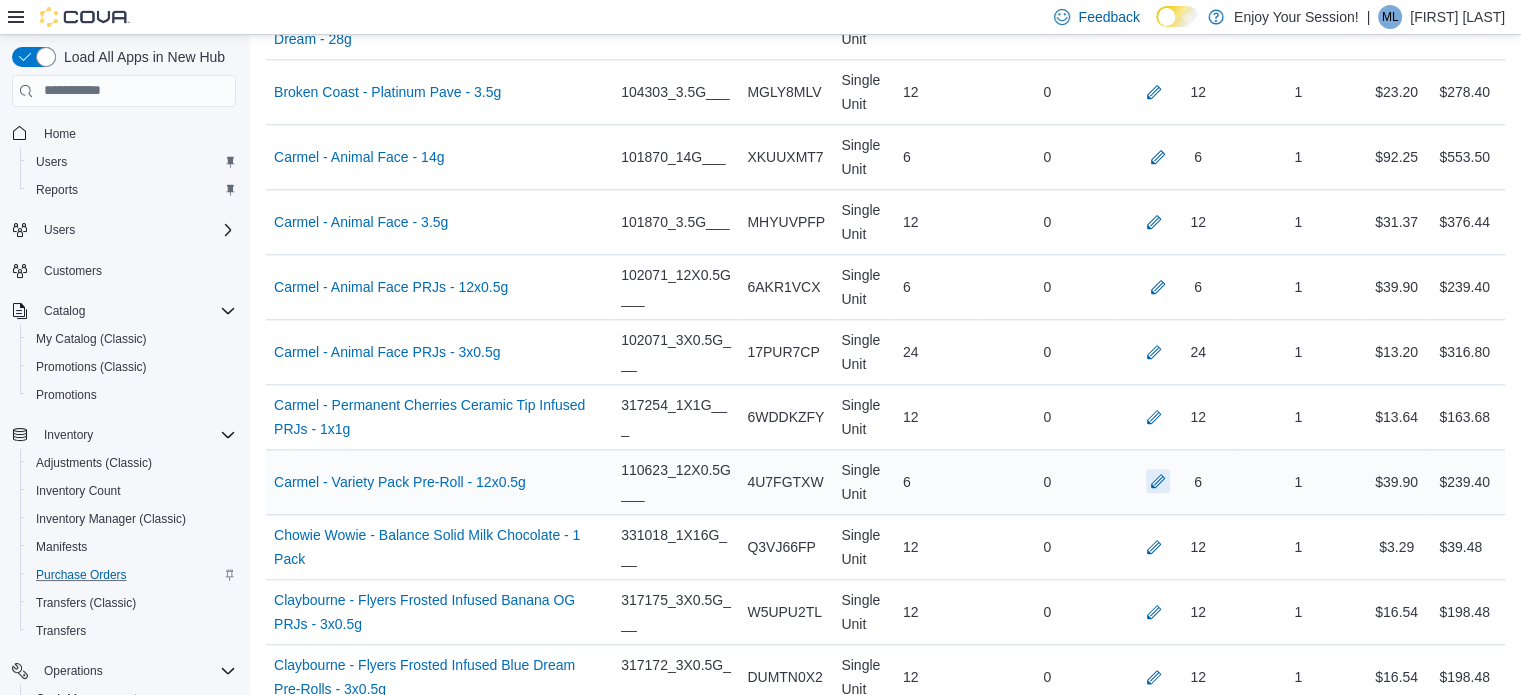 click at bounding box center (1158, 481) 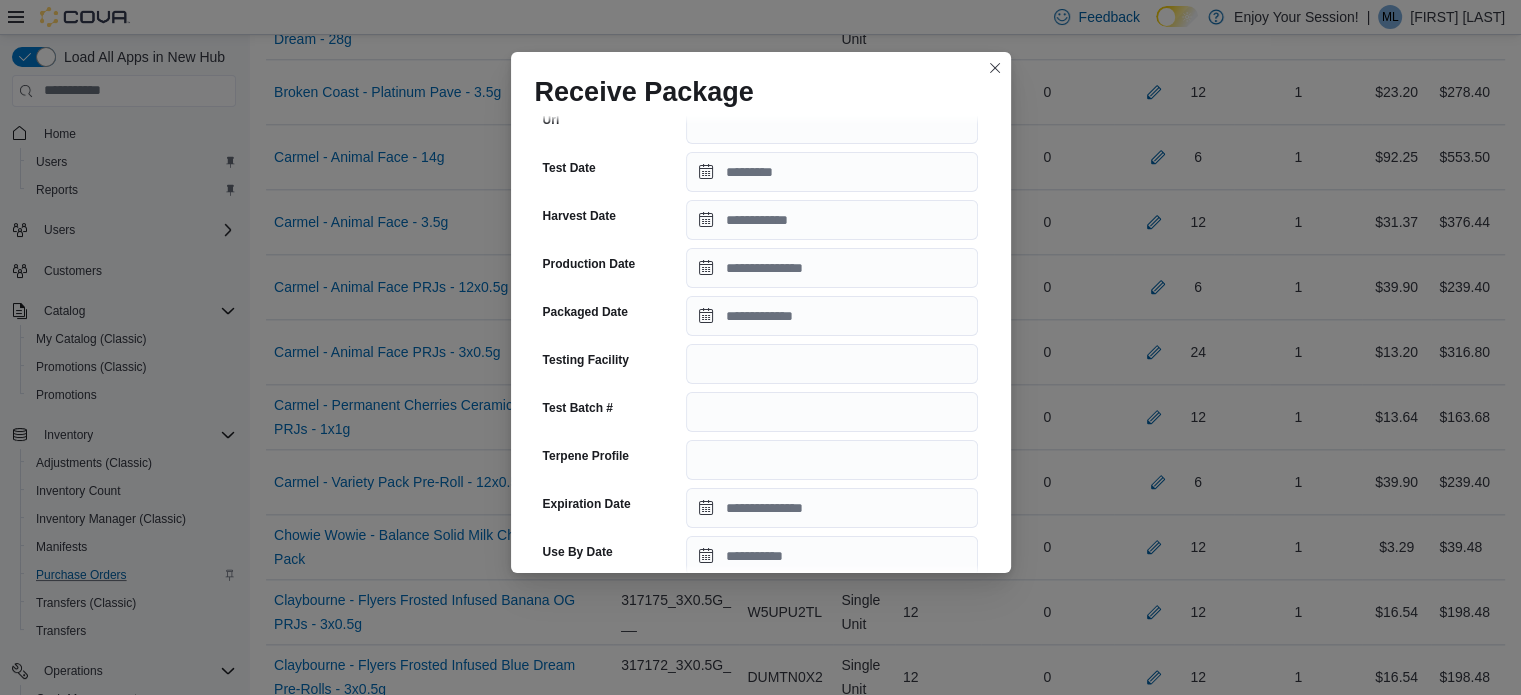 scroll, scrollTop: 388, scrollLeft: 0, axis: vertical 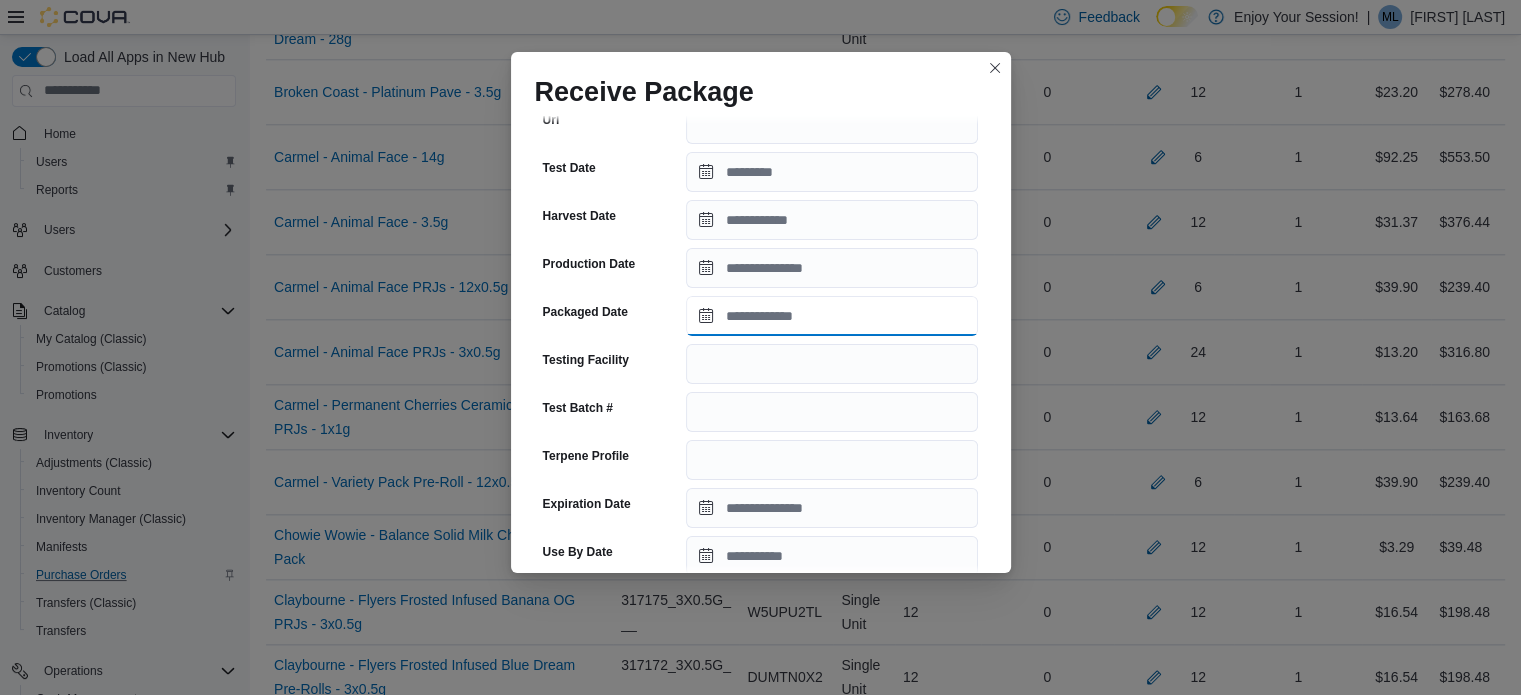 click on "Packaged Date" at bounding box center (832, 316) 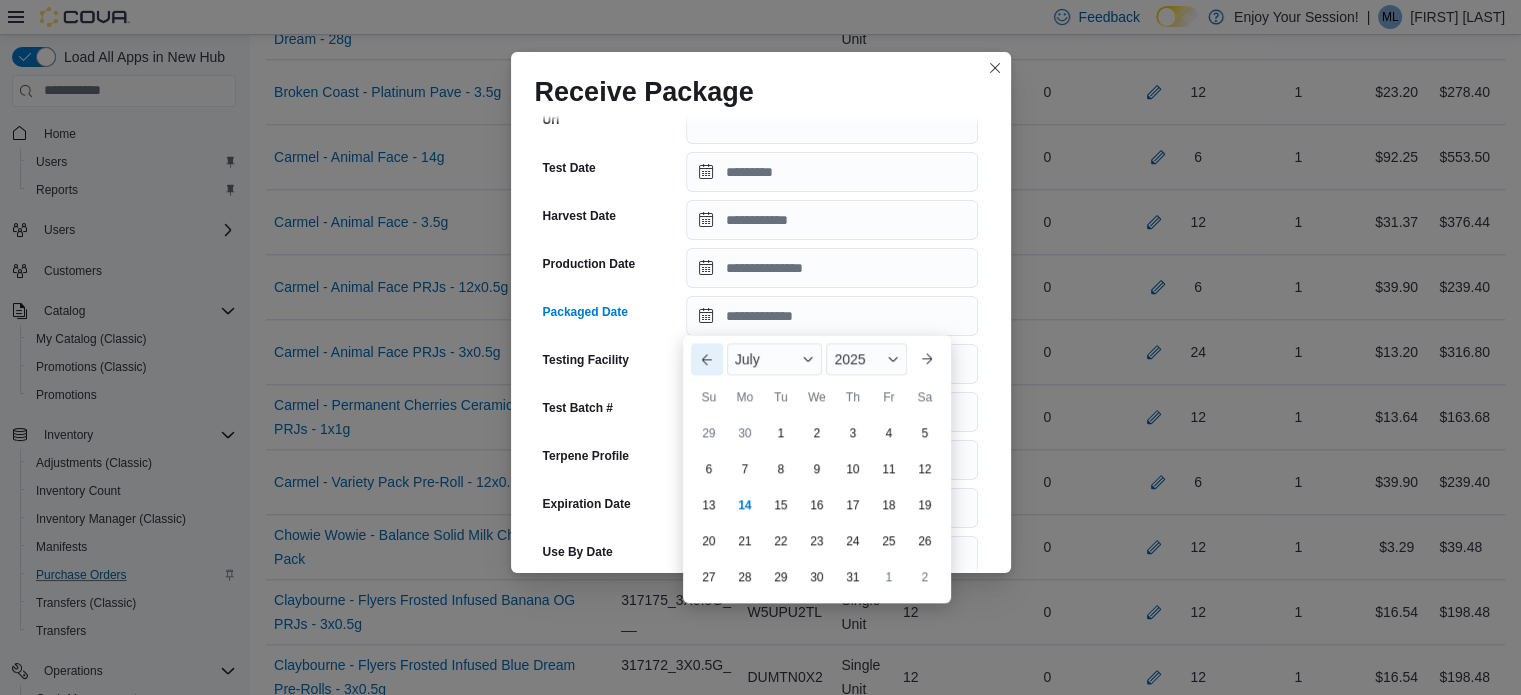 click on "Previous Month" at bounding box center [707, 359] 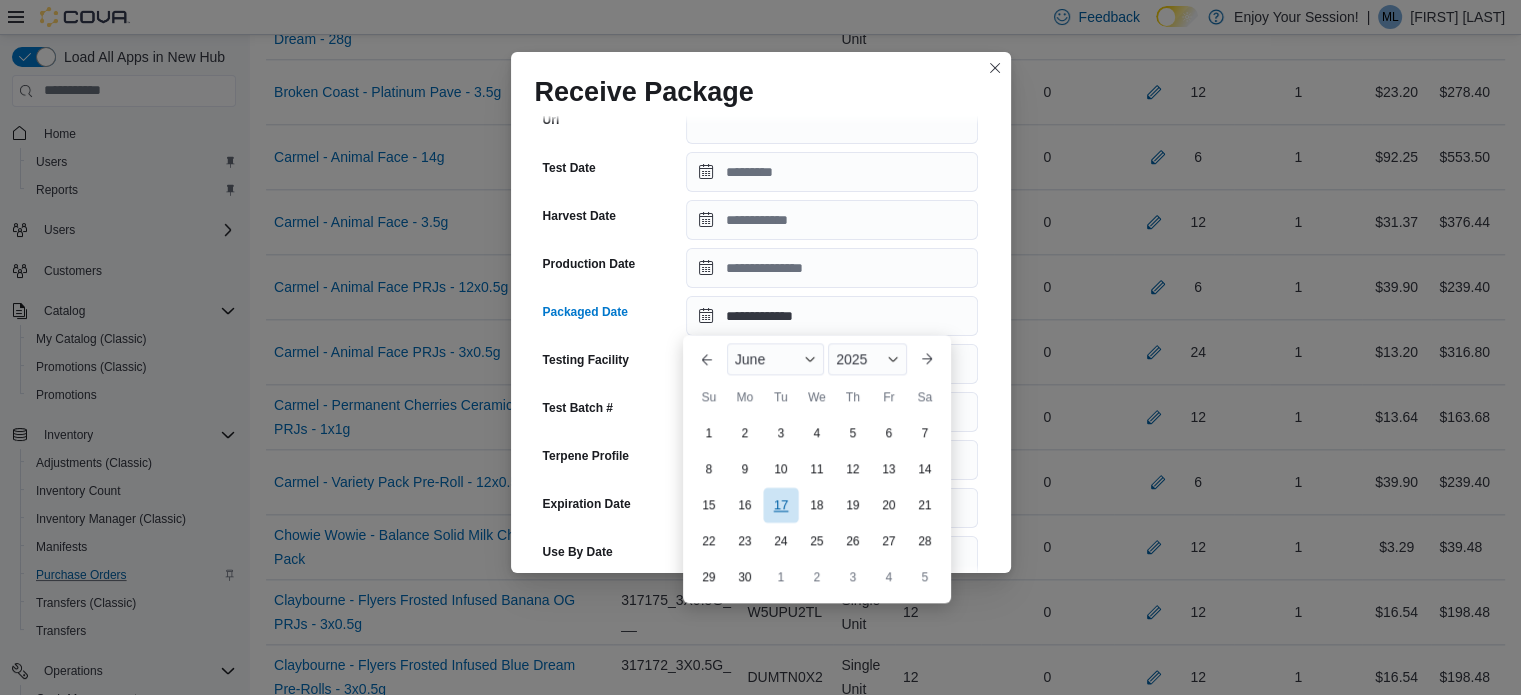 click on "17" at bounding box center [780, 505] 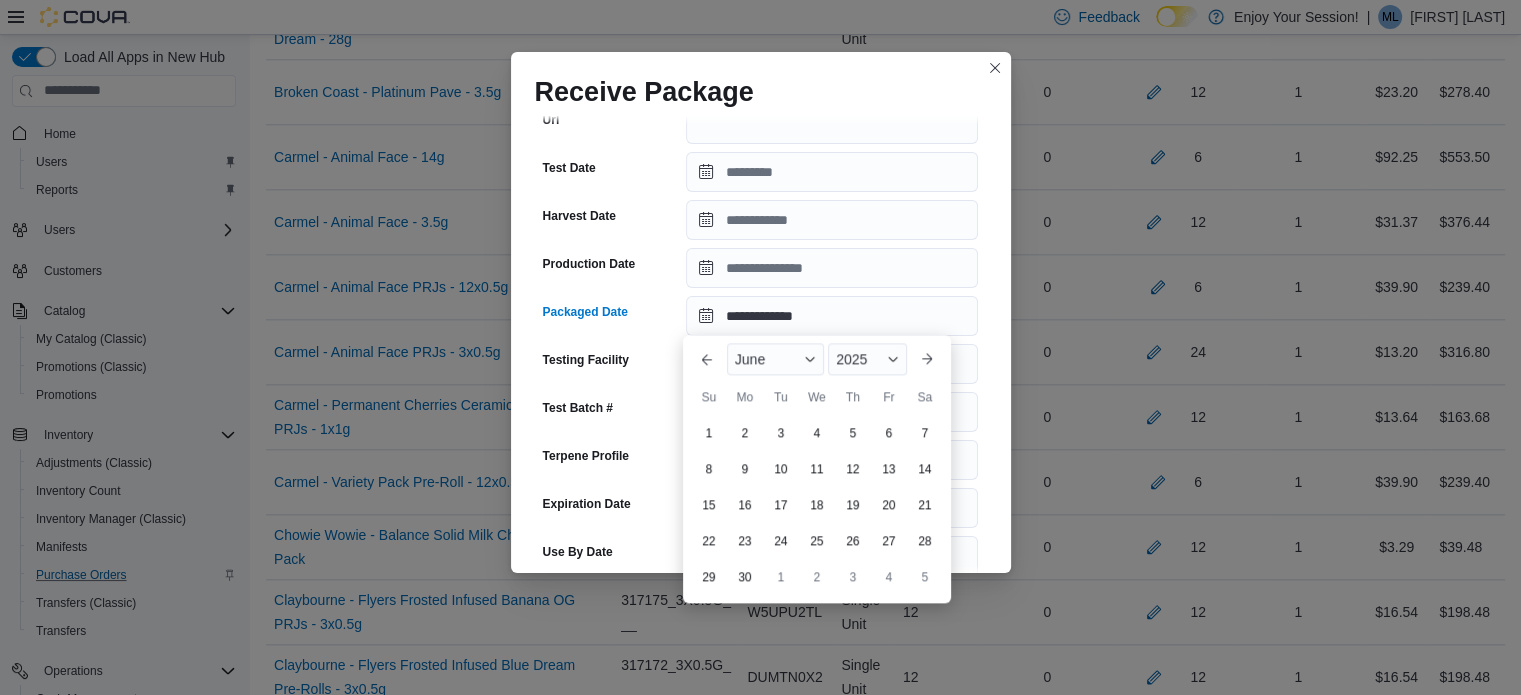 type on "**********" 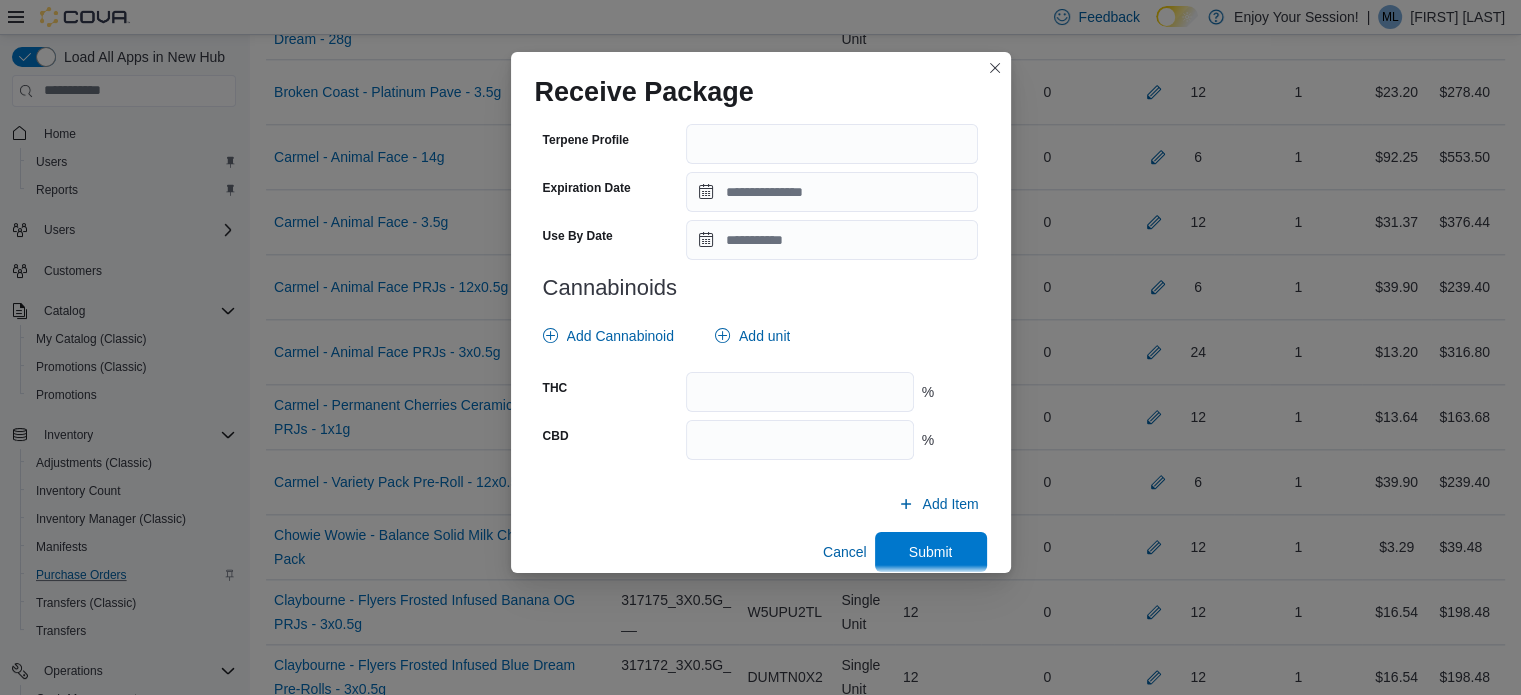 scroll, scrollTop: 708, scrollLeft: 0, axis: vertical 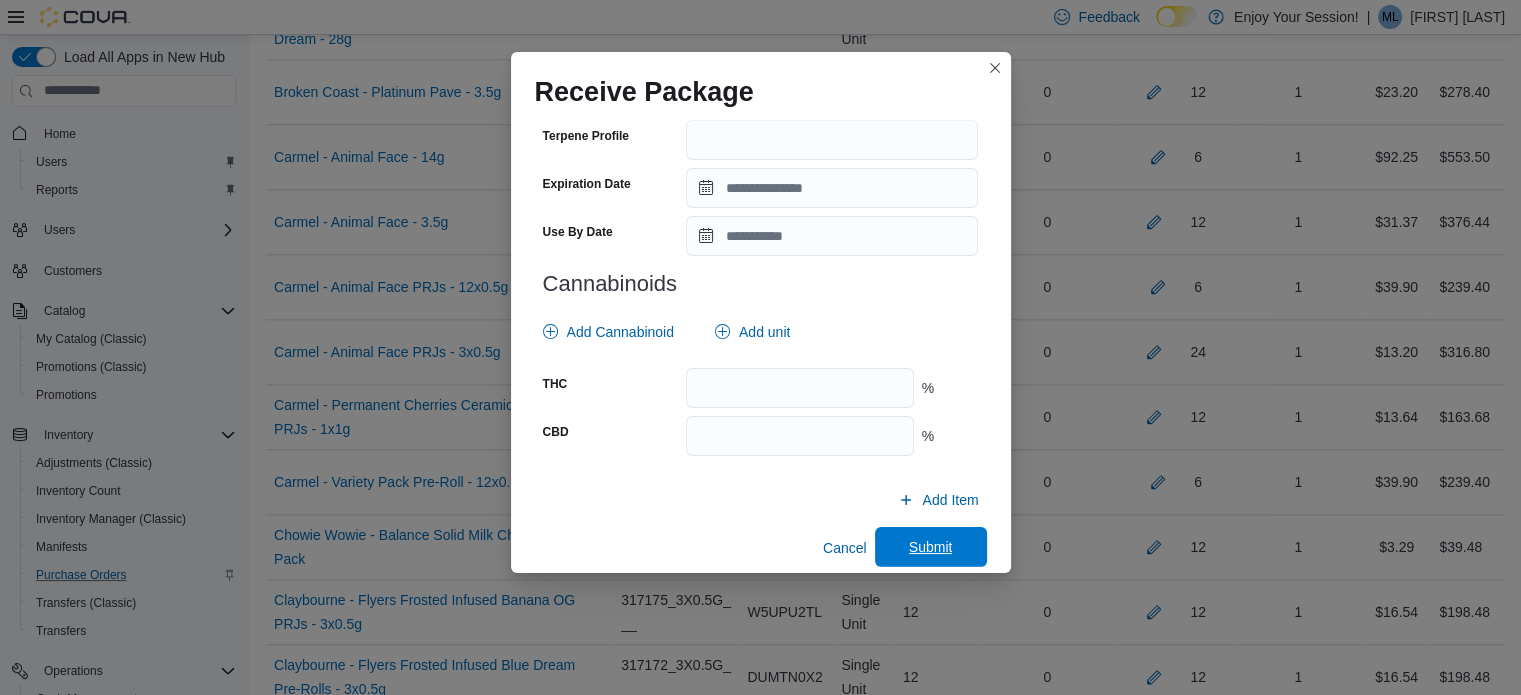click on "Submit" at bounding box center (931, 547) 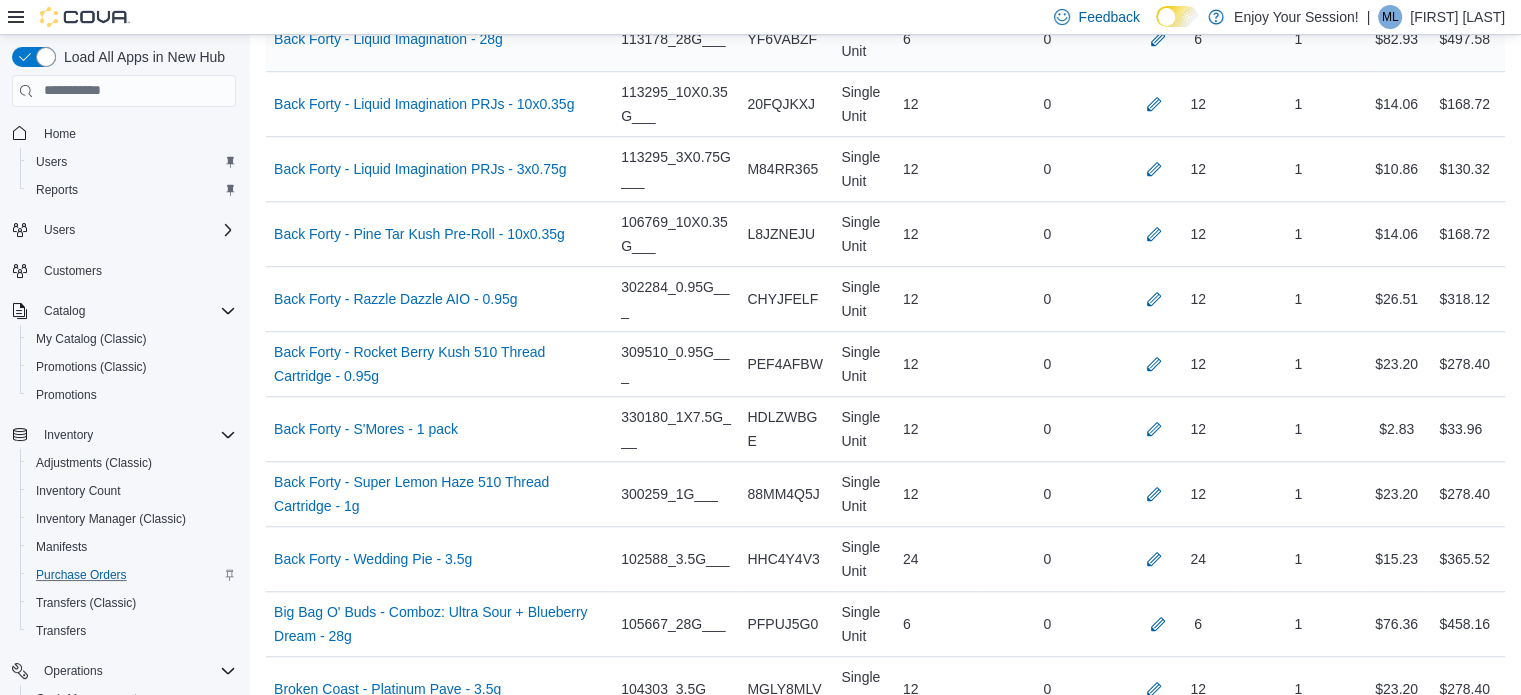 scroll, scrollTop: 5612, scrollLeft: 0, axis: vertical 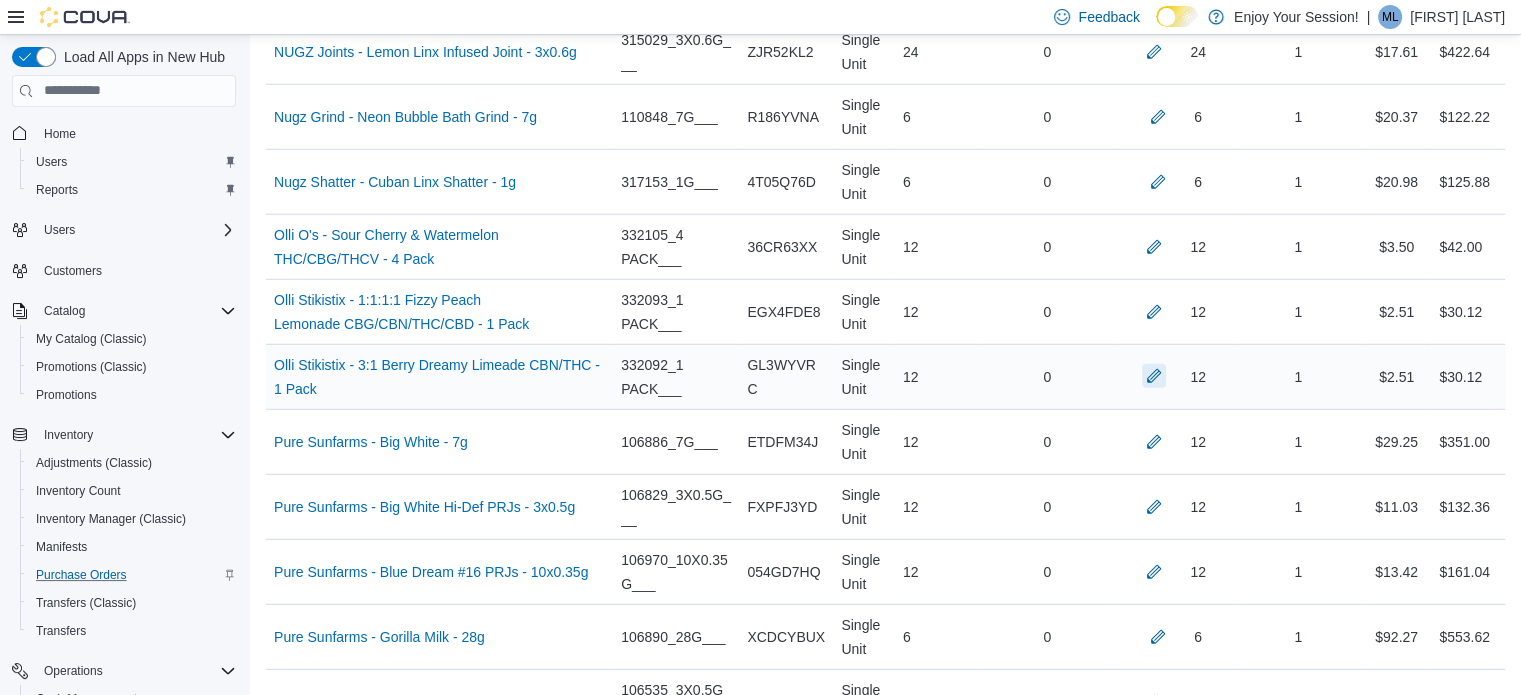 click at bounding box center [1154, 376] 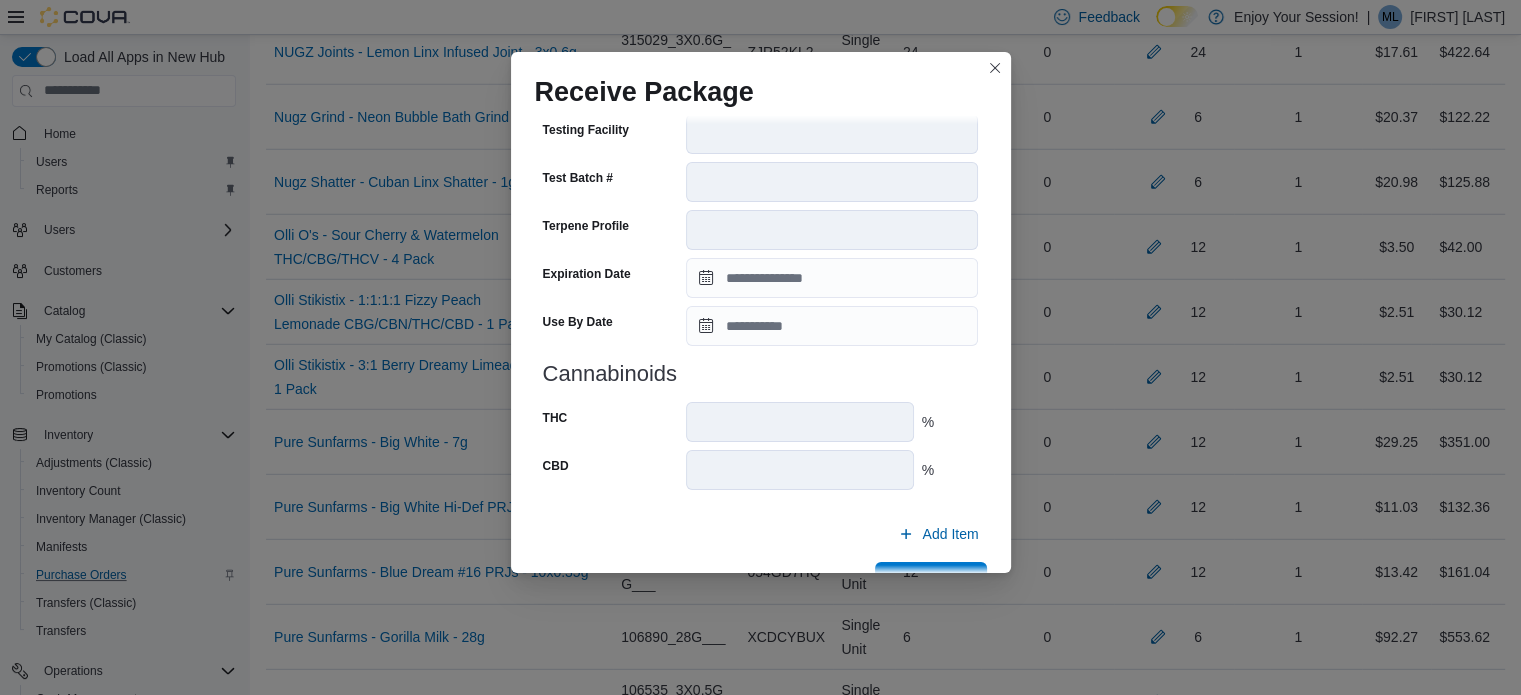 scroll, scrollTop: 706, scrollLeft: 0, axis: vertical 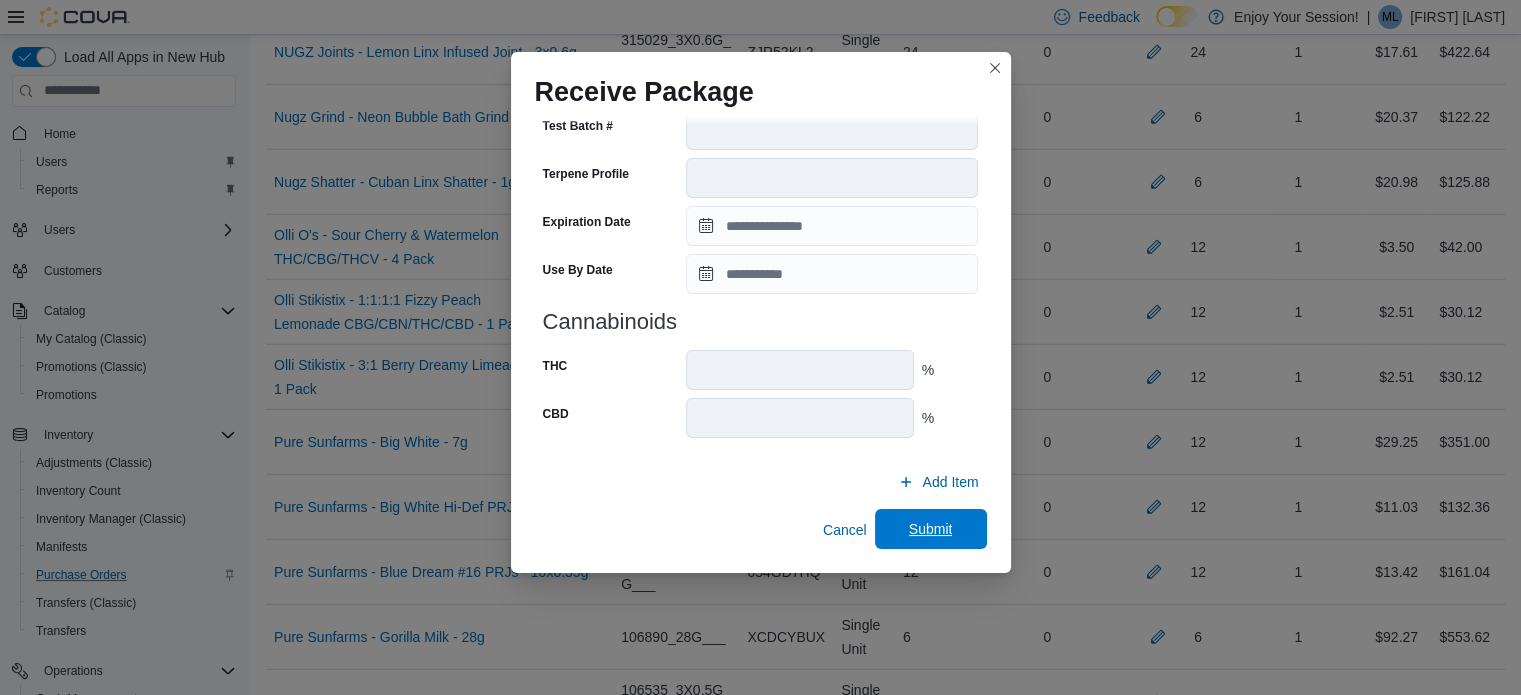 click on "Submit" at bounding box center [931, 529] 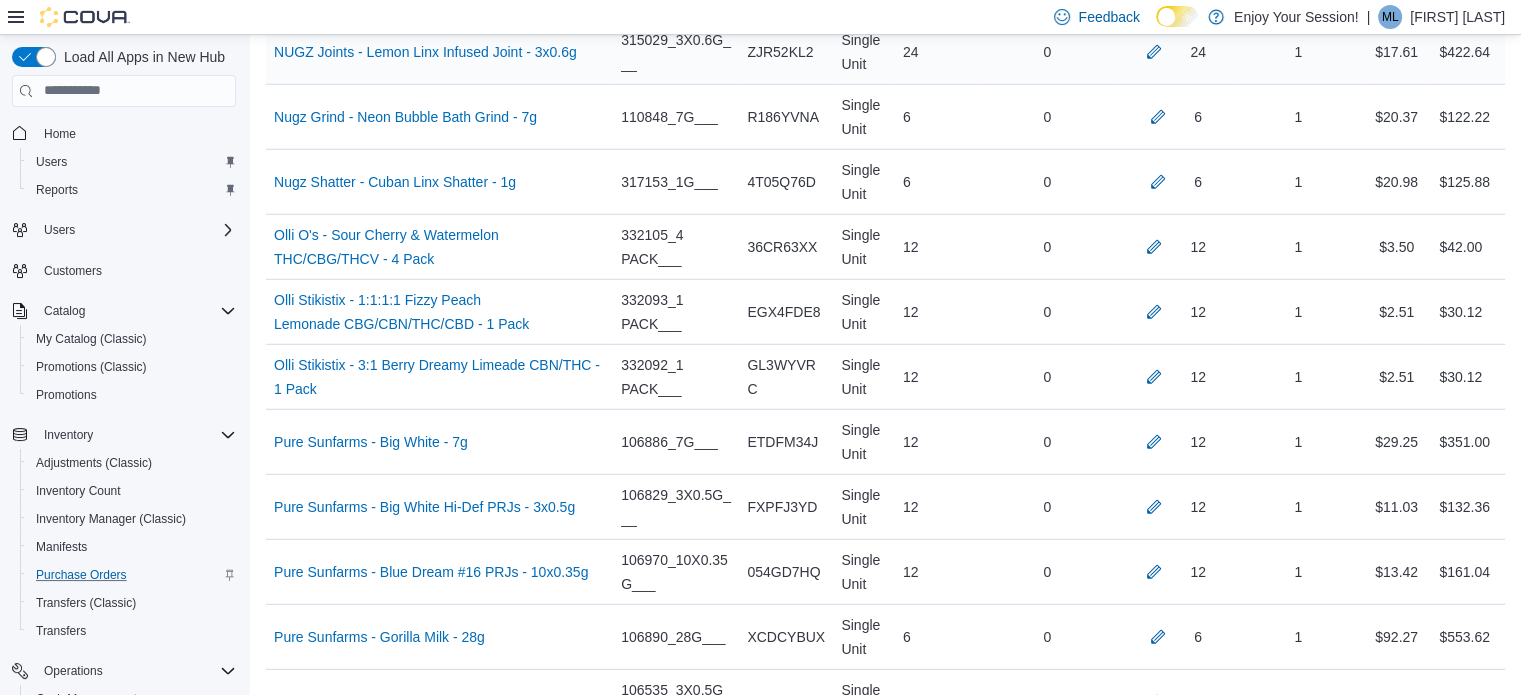 scroll, scrollTop: 2968, scrollLeft: 0, axis: vertical 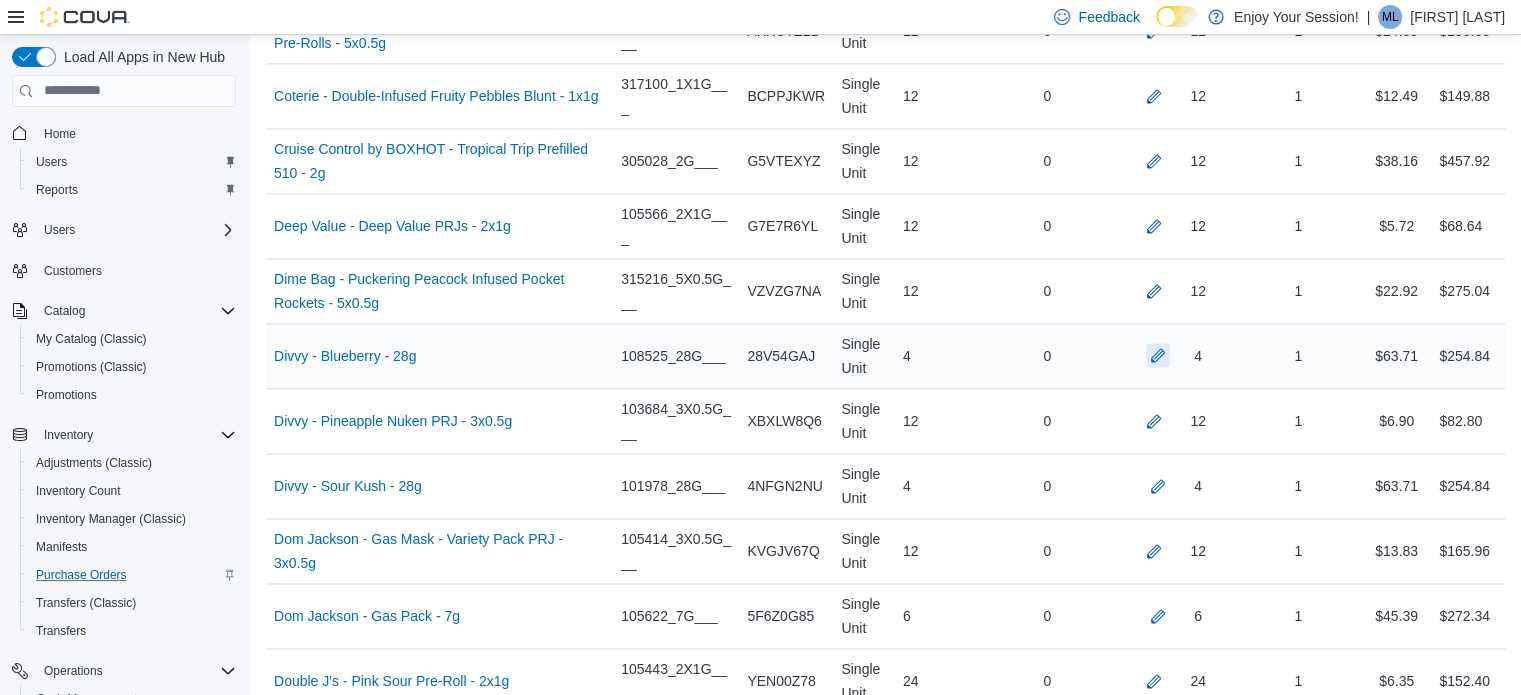click at bounding box center [1158, 355] 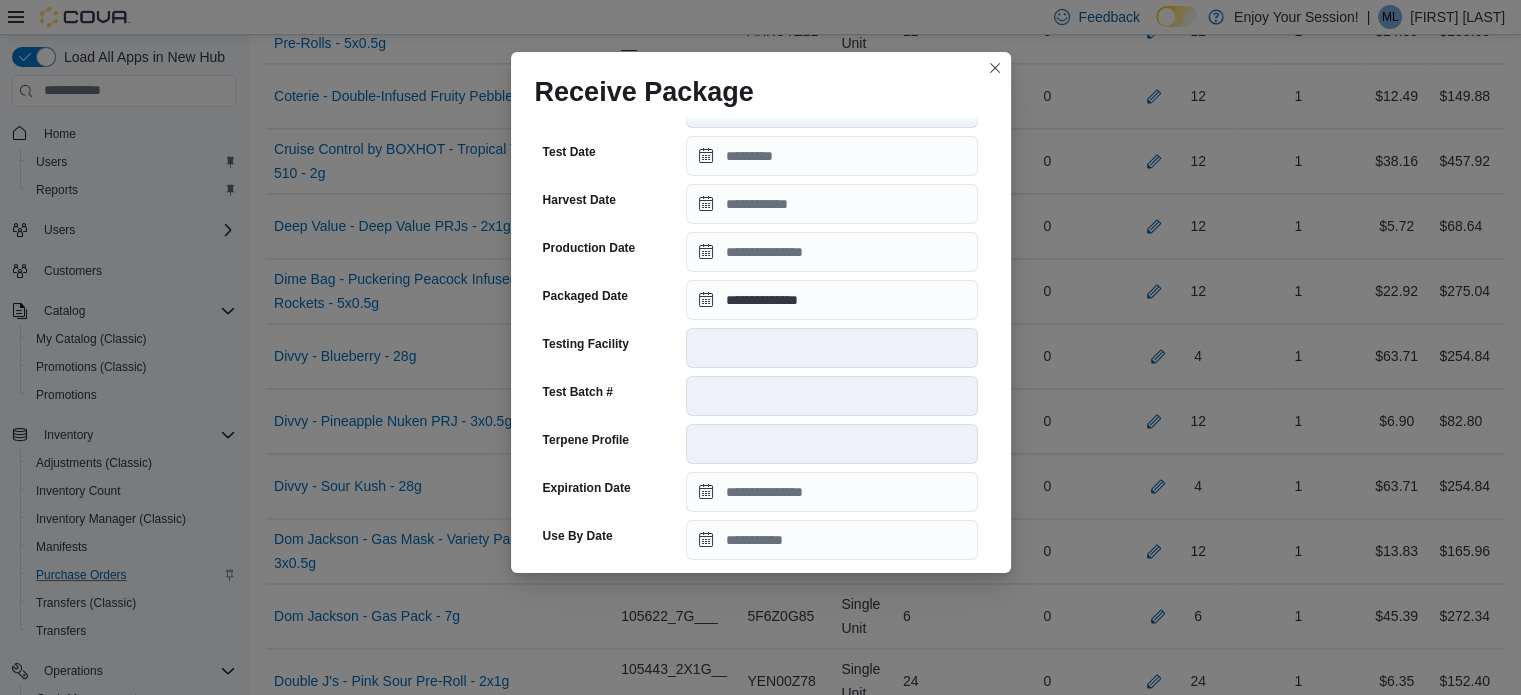 scroll, scrollTop: 706, scrollLeft: 0, axis: vertical 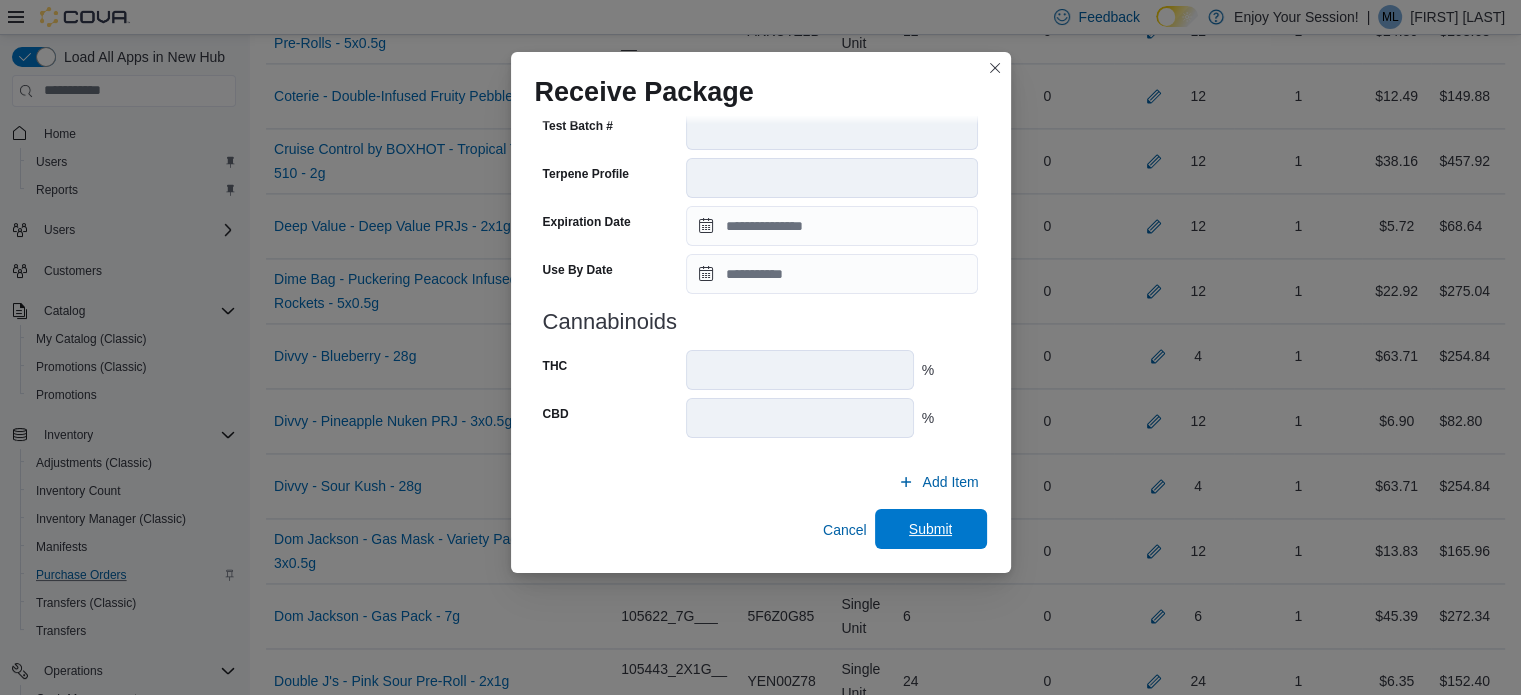 click on "Submit" at bounding box center (931, 529) 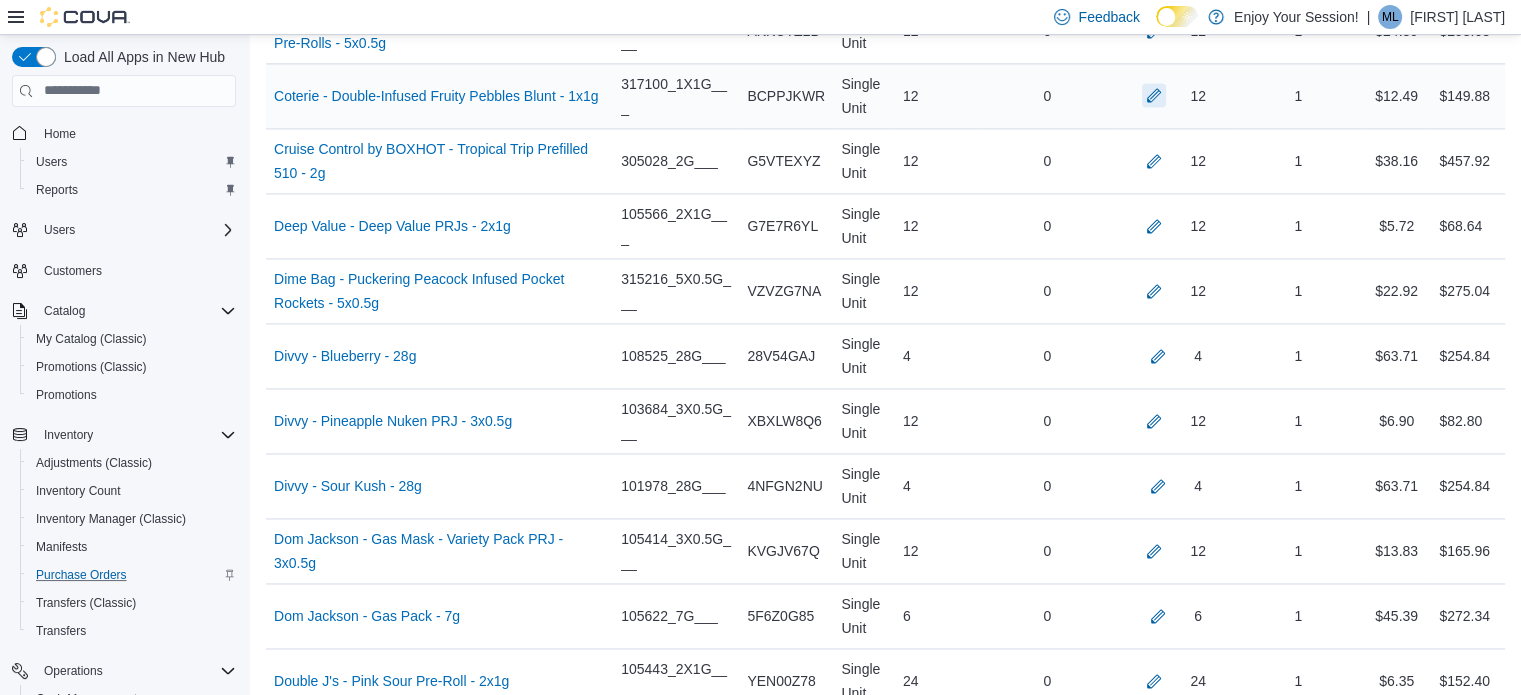 click at bounding box center [1154, 95] 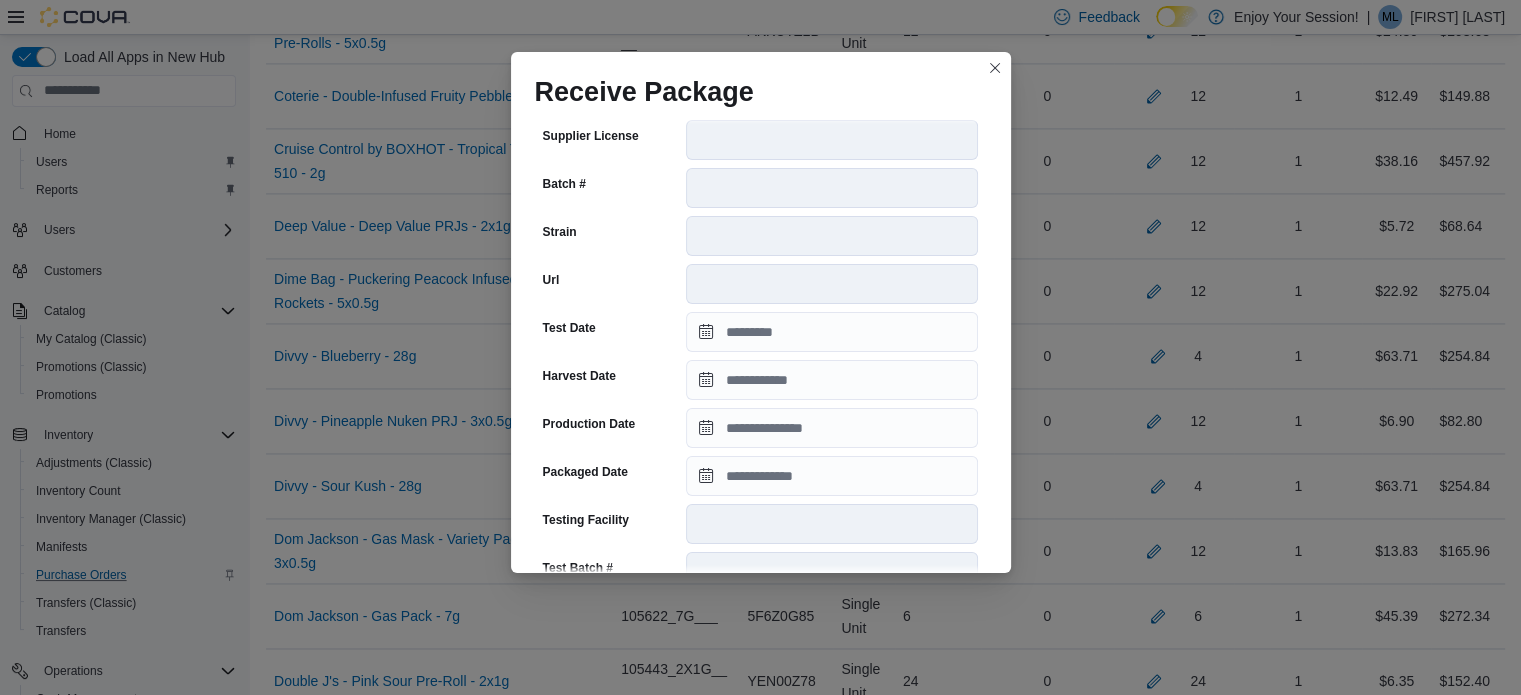 scroll, scrollTop: 312, scrollLeft: 0, axis: vertical 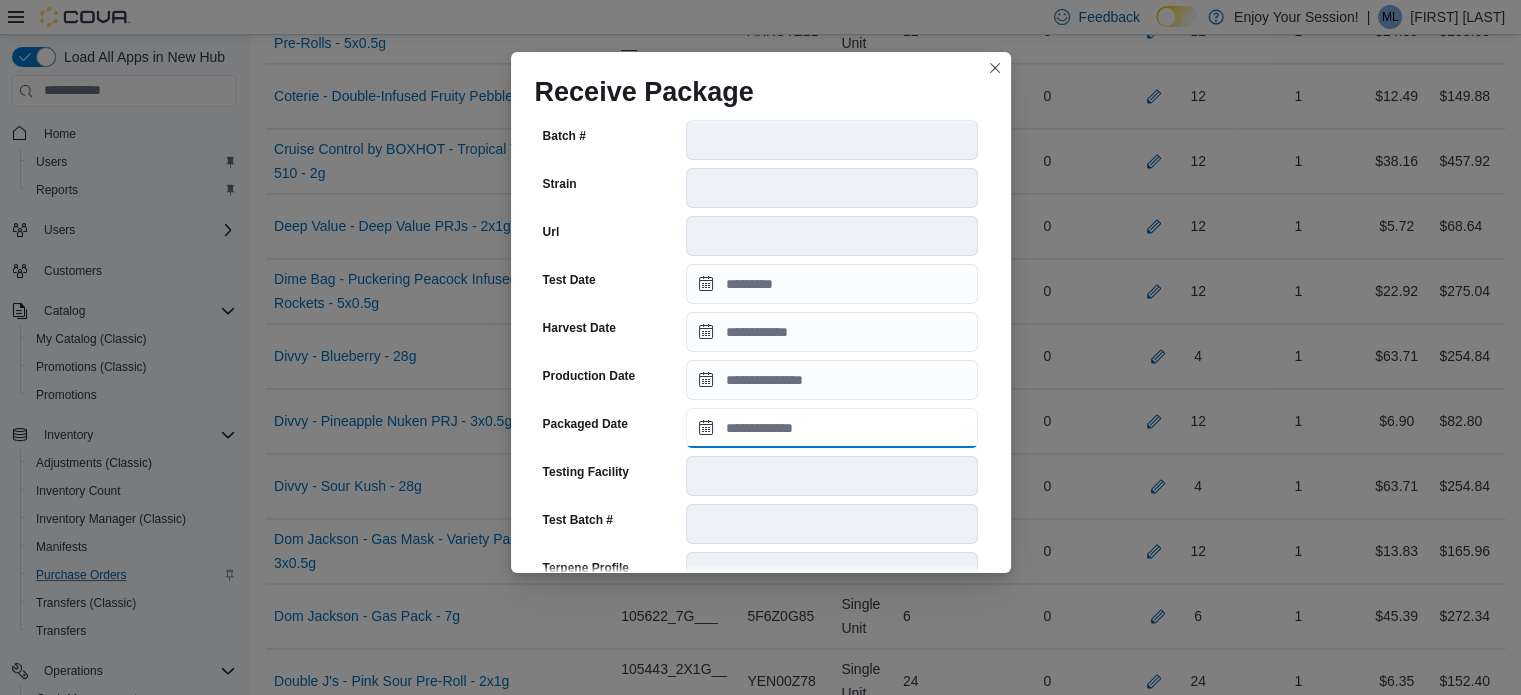 click on "Packaged Date" at bounding box center [832, 428] 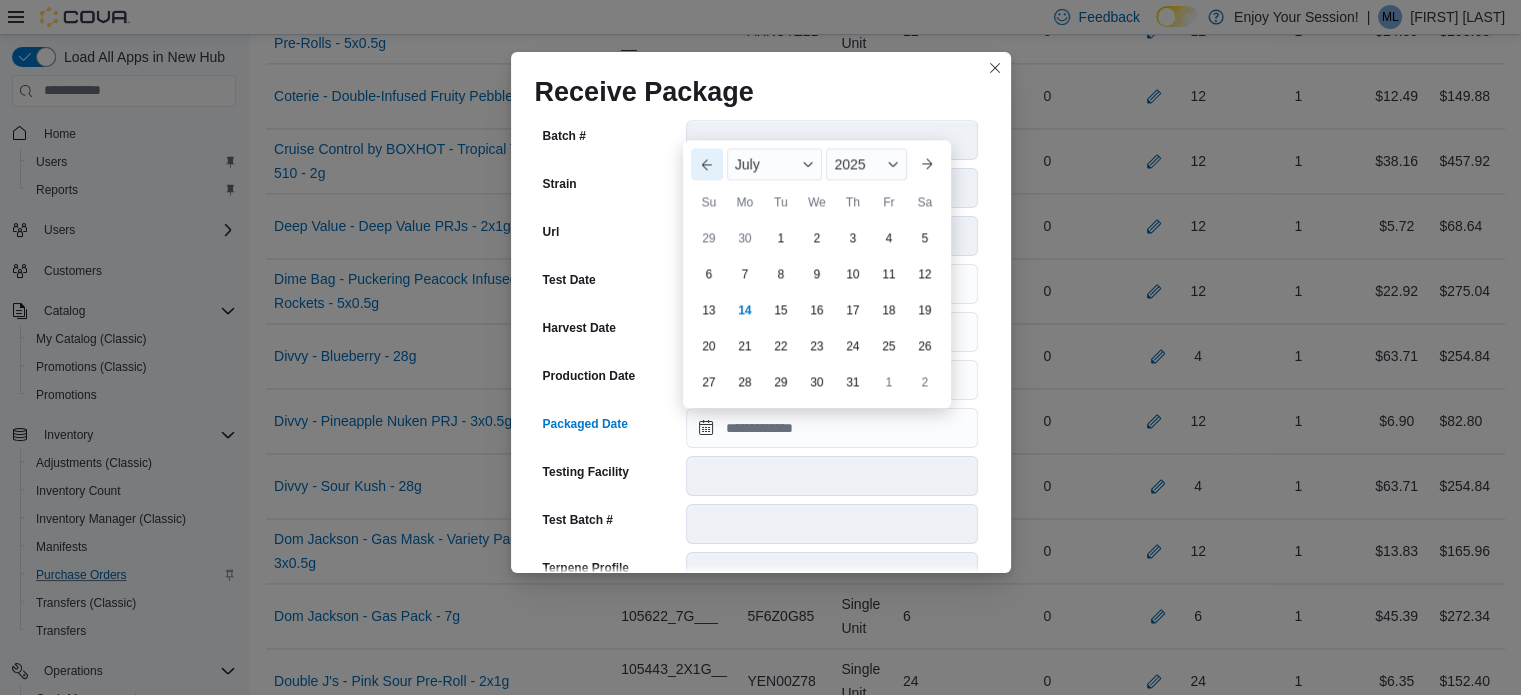 click on "Previous Month" at bounding box center (707, 164) 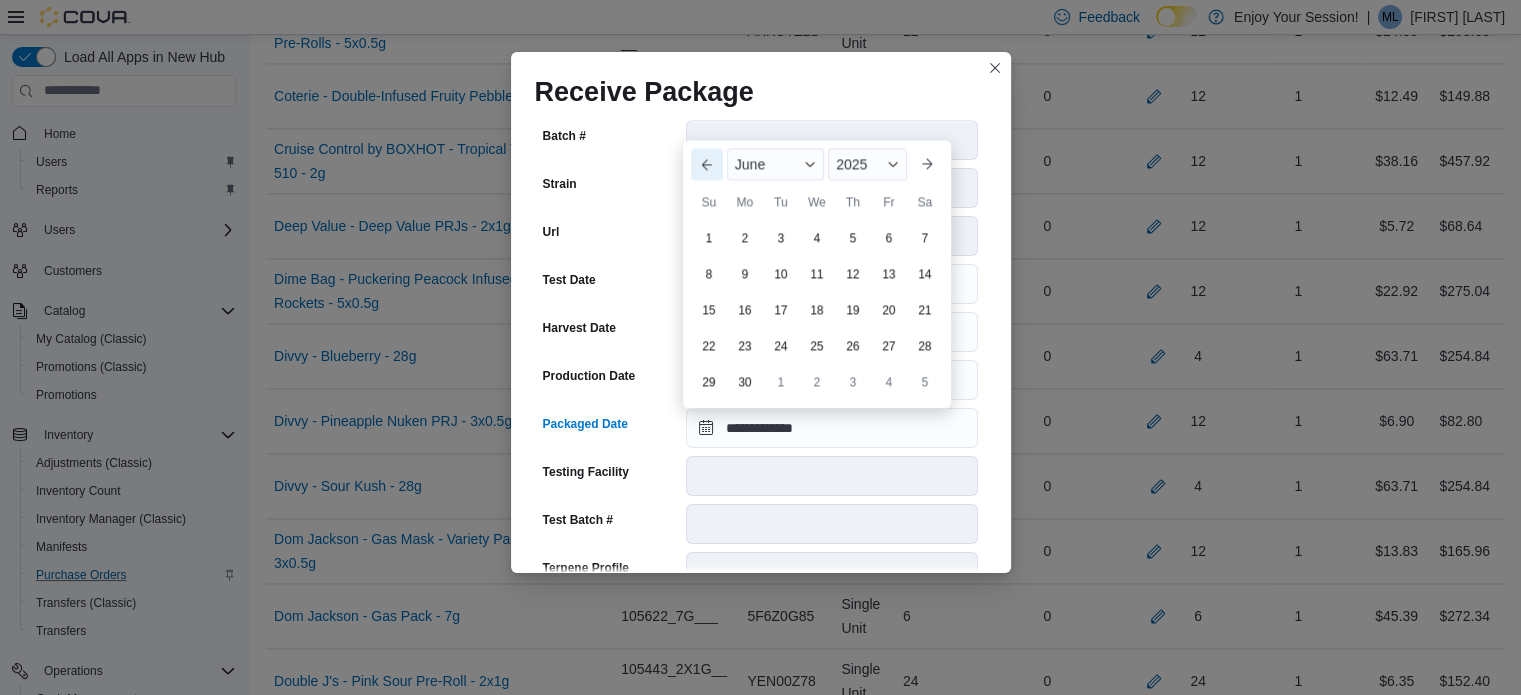 click on "Previous Month" at bounding box center (707, 164) 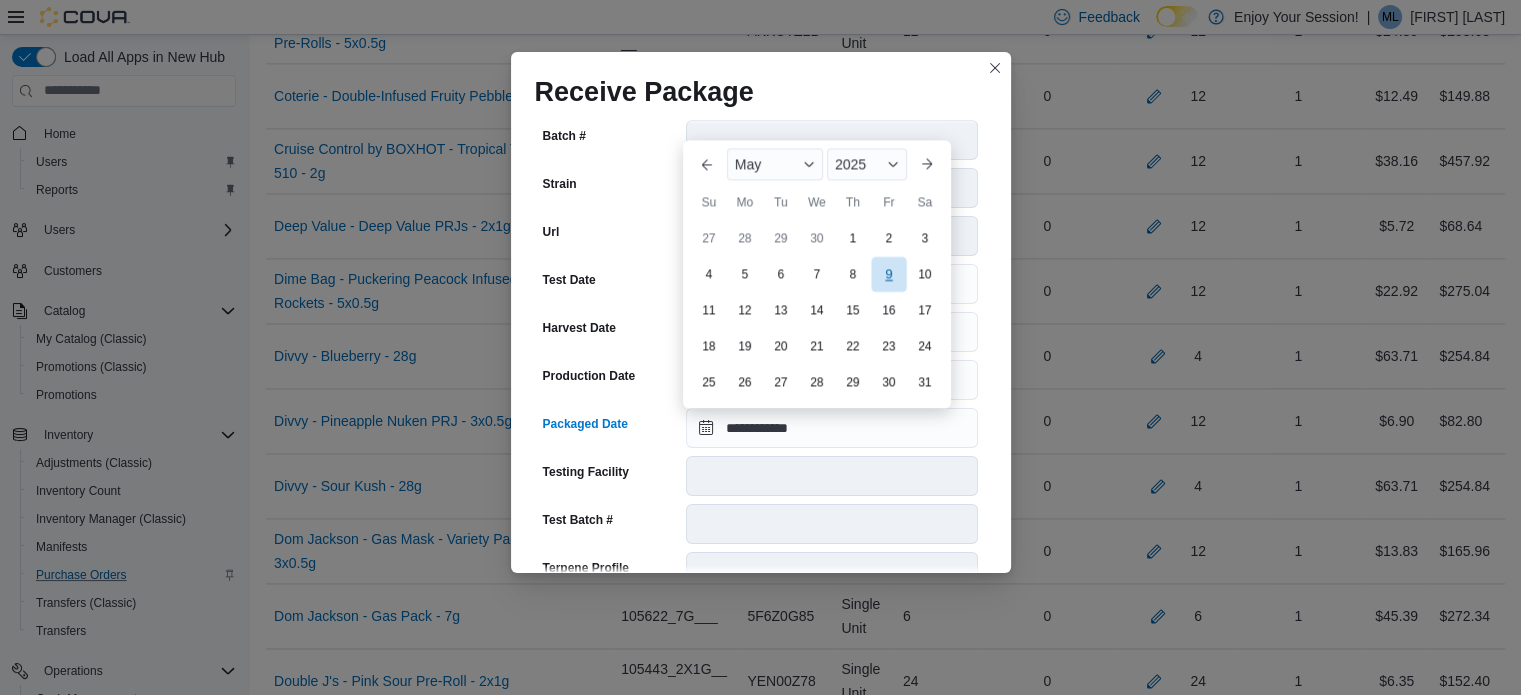 click on "9" at bounding box center (888, 274) 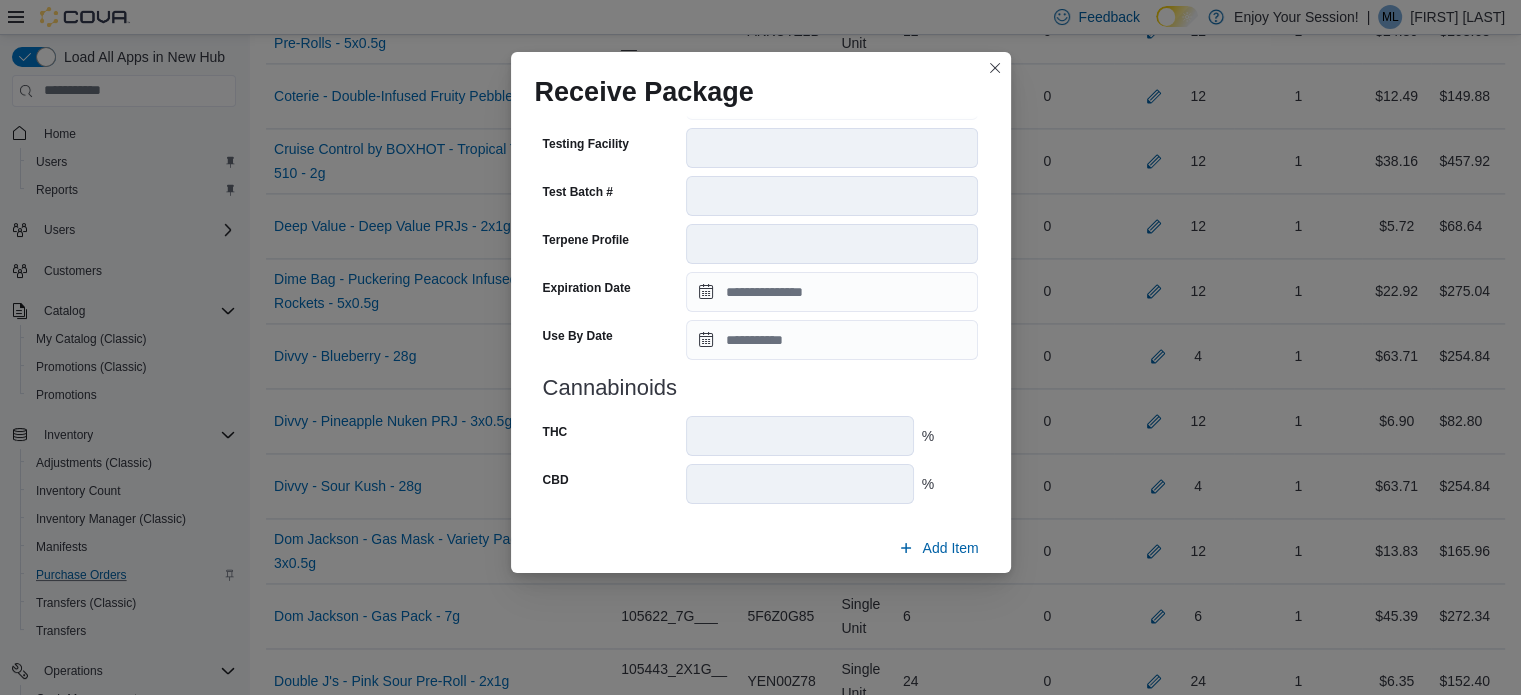 scroll, scrollTop: 668, scrollLeft: 0, axis: vertical 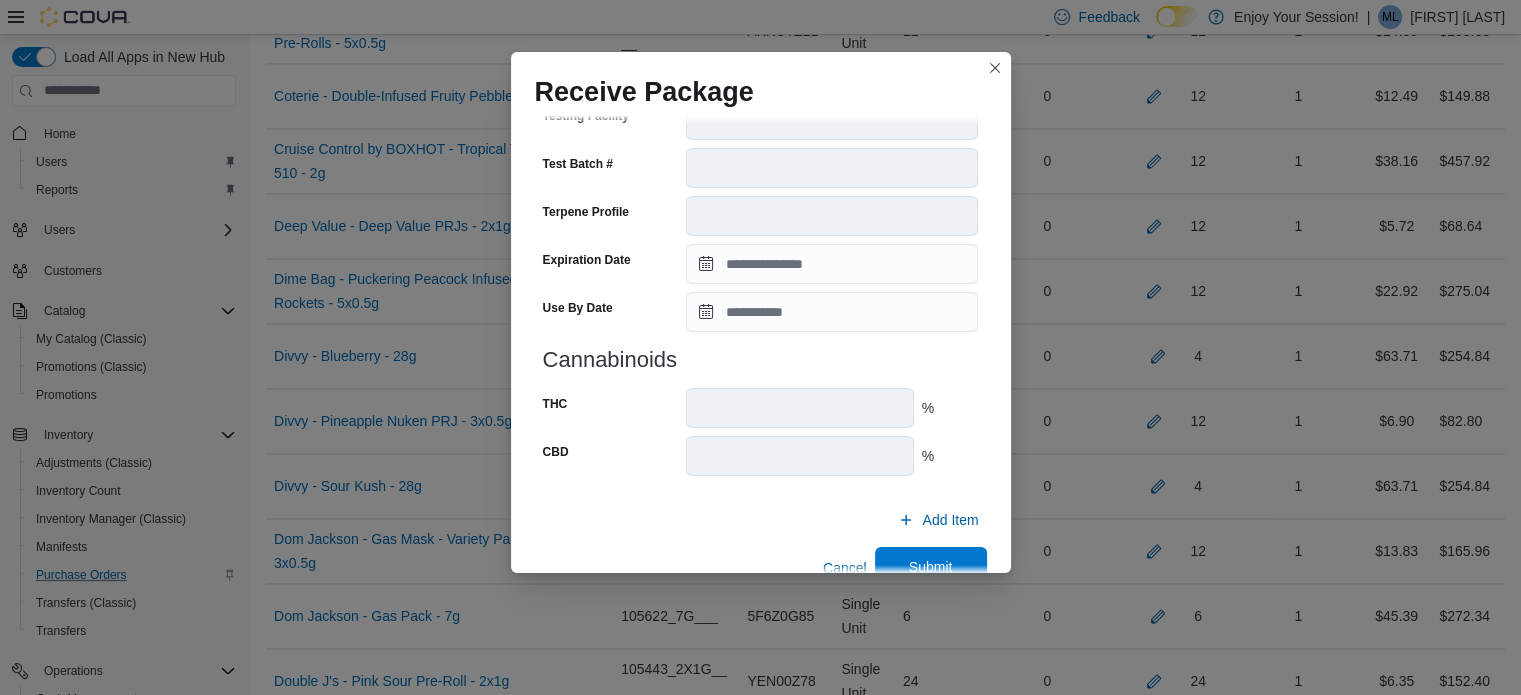 click on "**********" at bounding box center (761, 50) 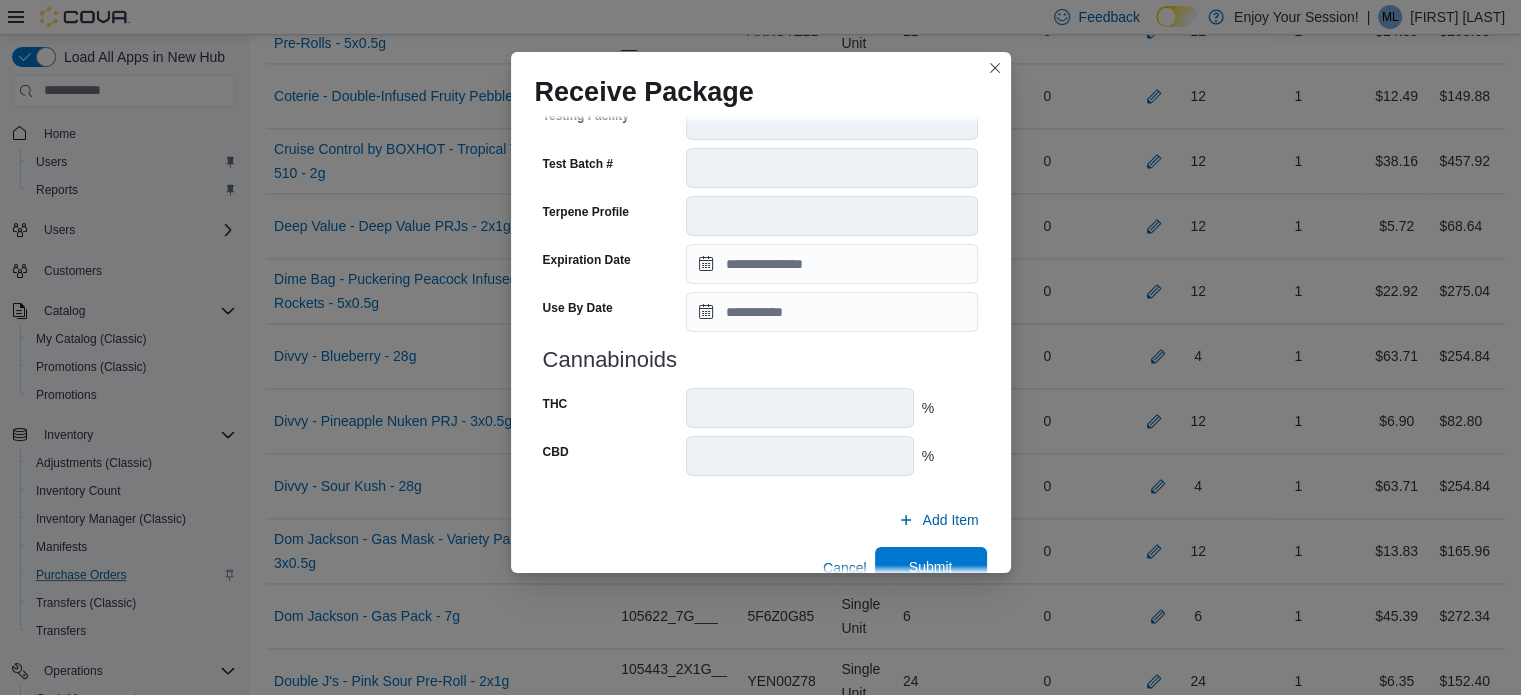 click on "Submit" at bounding box center [931, 567] 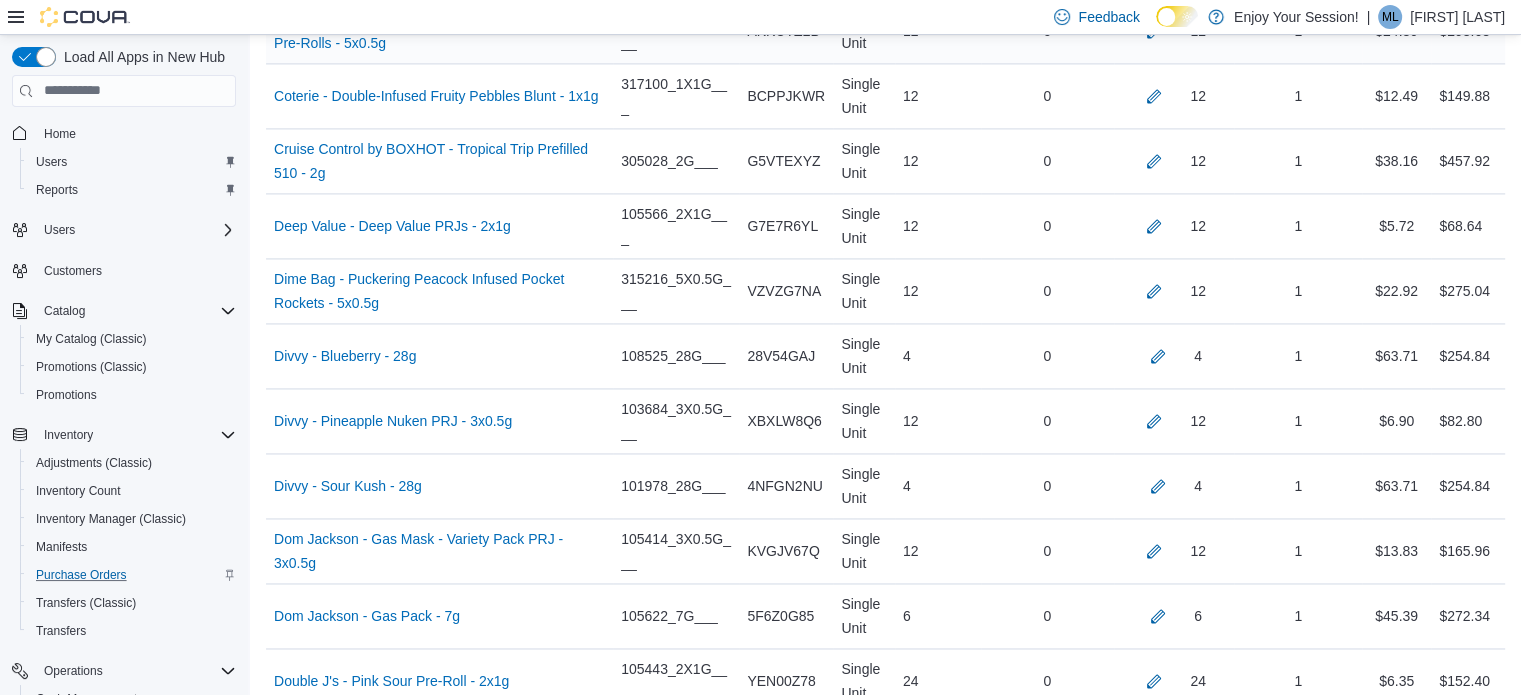 scroll, scrollTop: 12623, scrollLeft: 0, axis: vertical 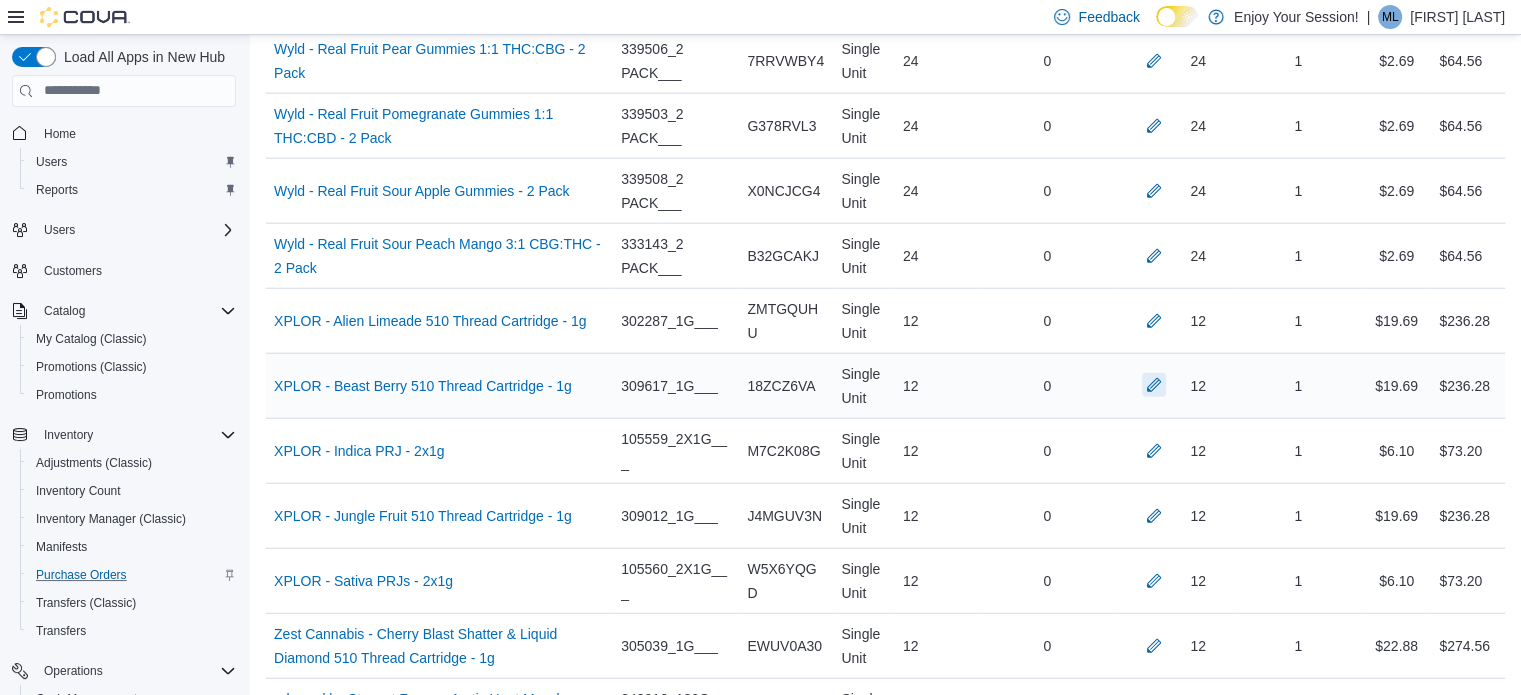 click at bounding box center (1154, 385) 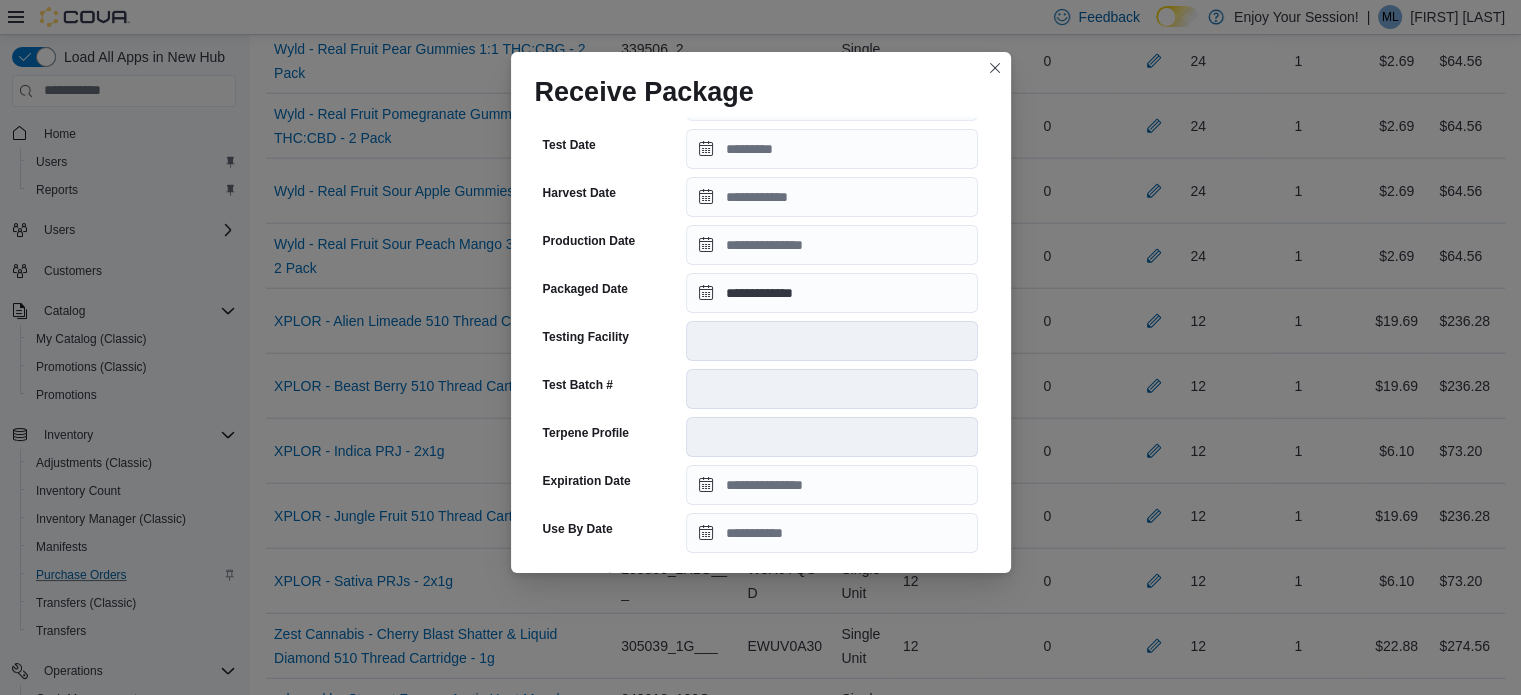 scroll, scrollTop: 448, scrollLeft: 0, axis: vertical 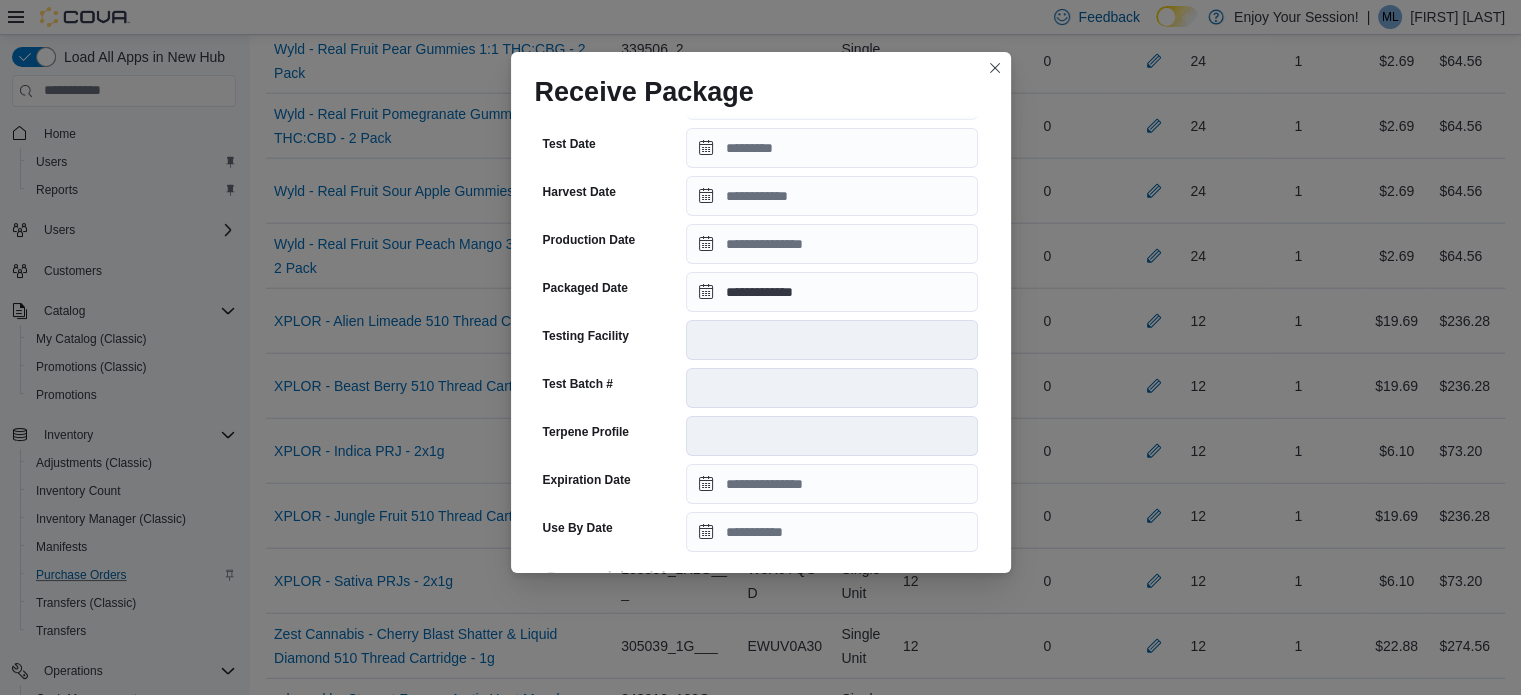 click on "**********" at bounding box center (761, 222) 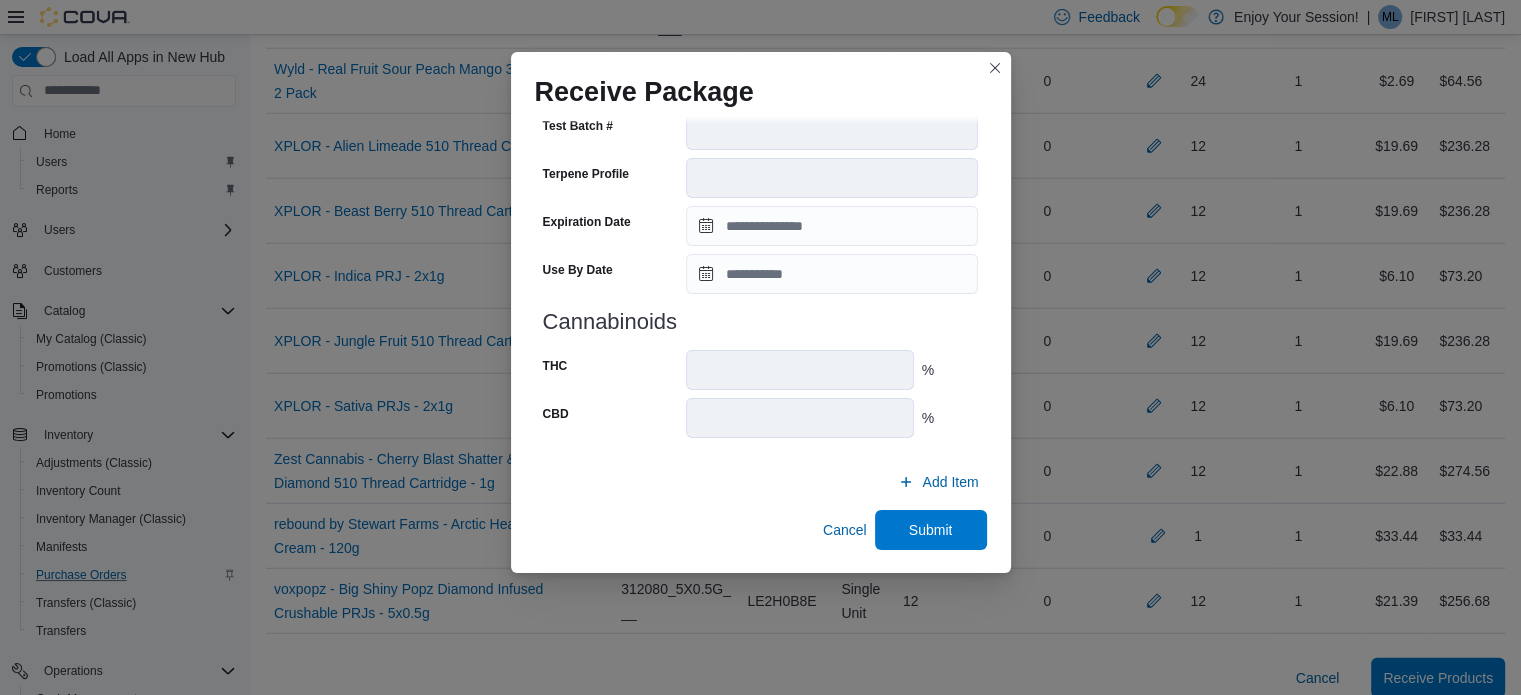 scroll, scrollTop: 12799, scrollLeft: 0, axis: vertical 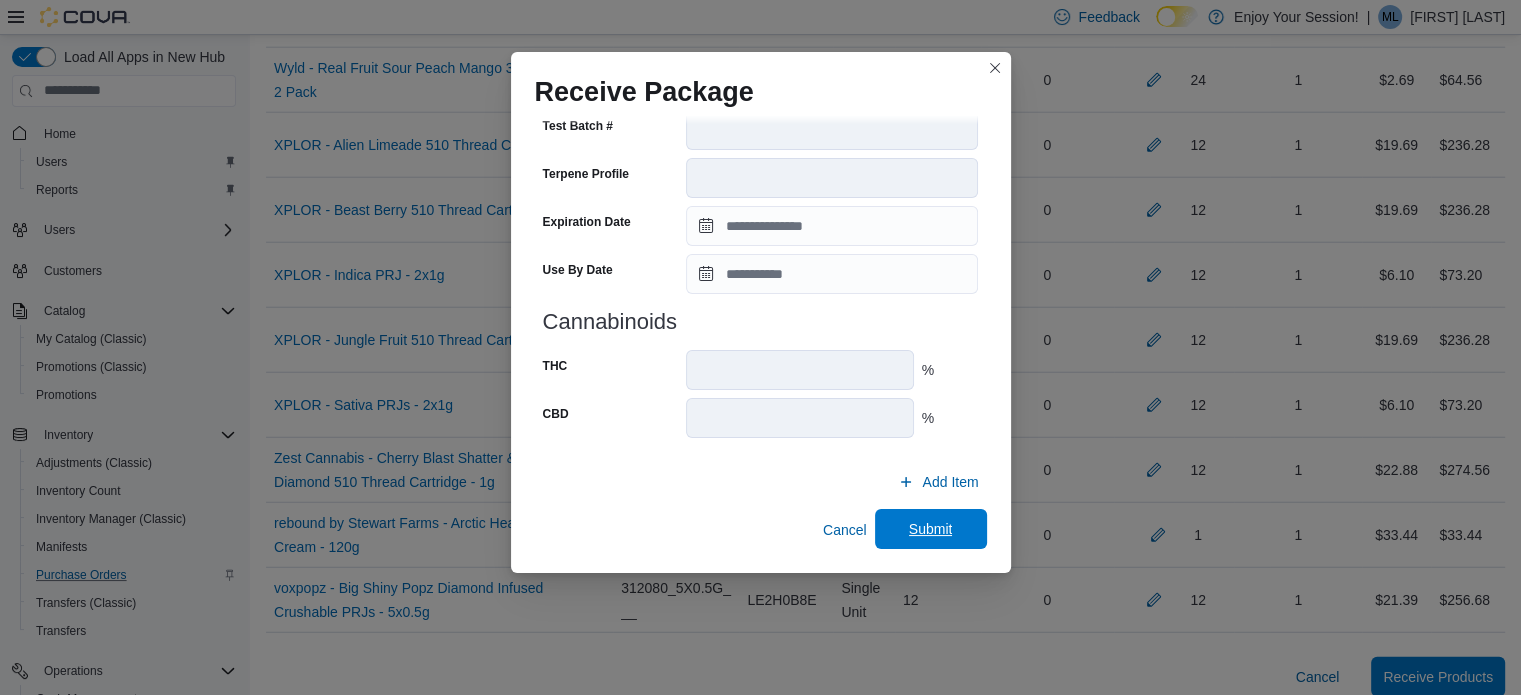 click on "Submit" at bounding box center (931, 529) 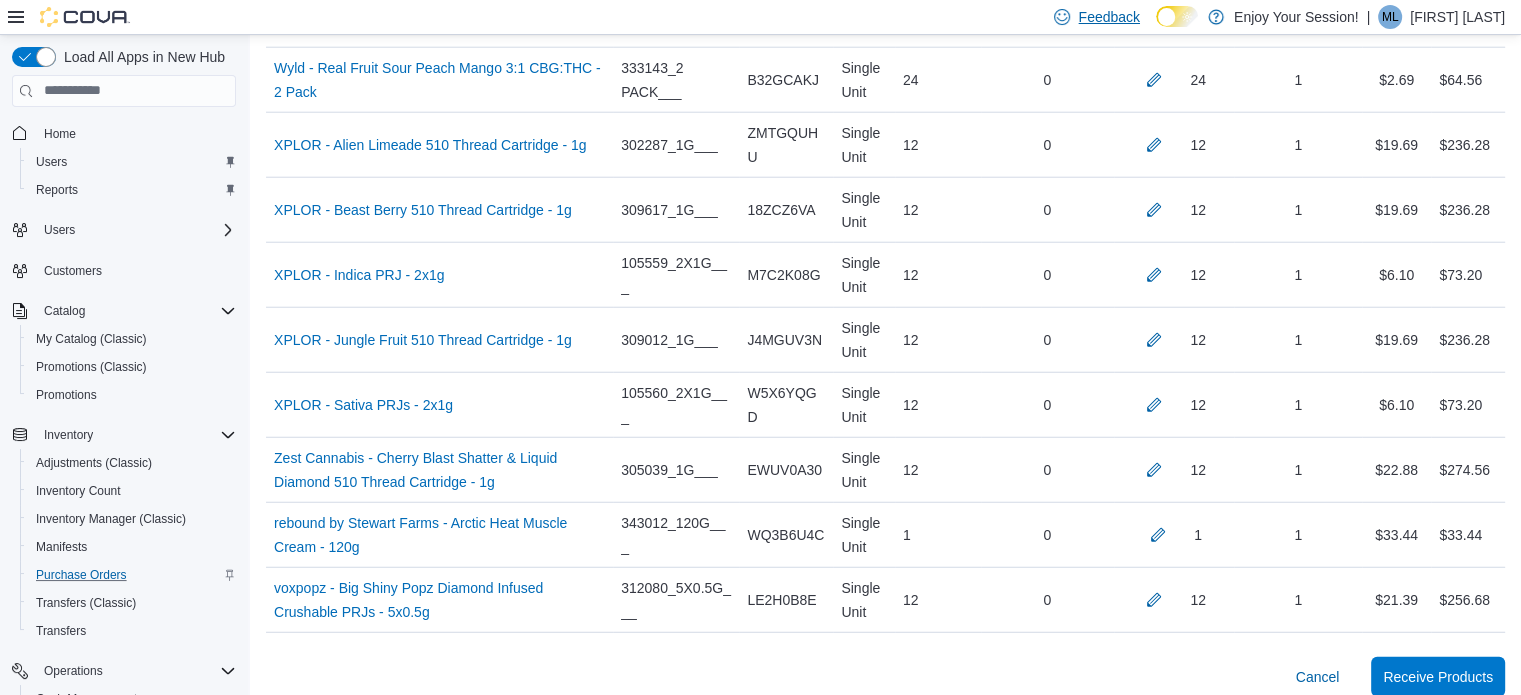 scroll, scrollTop: 4069, scrollLeft: 0, axis: vertical 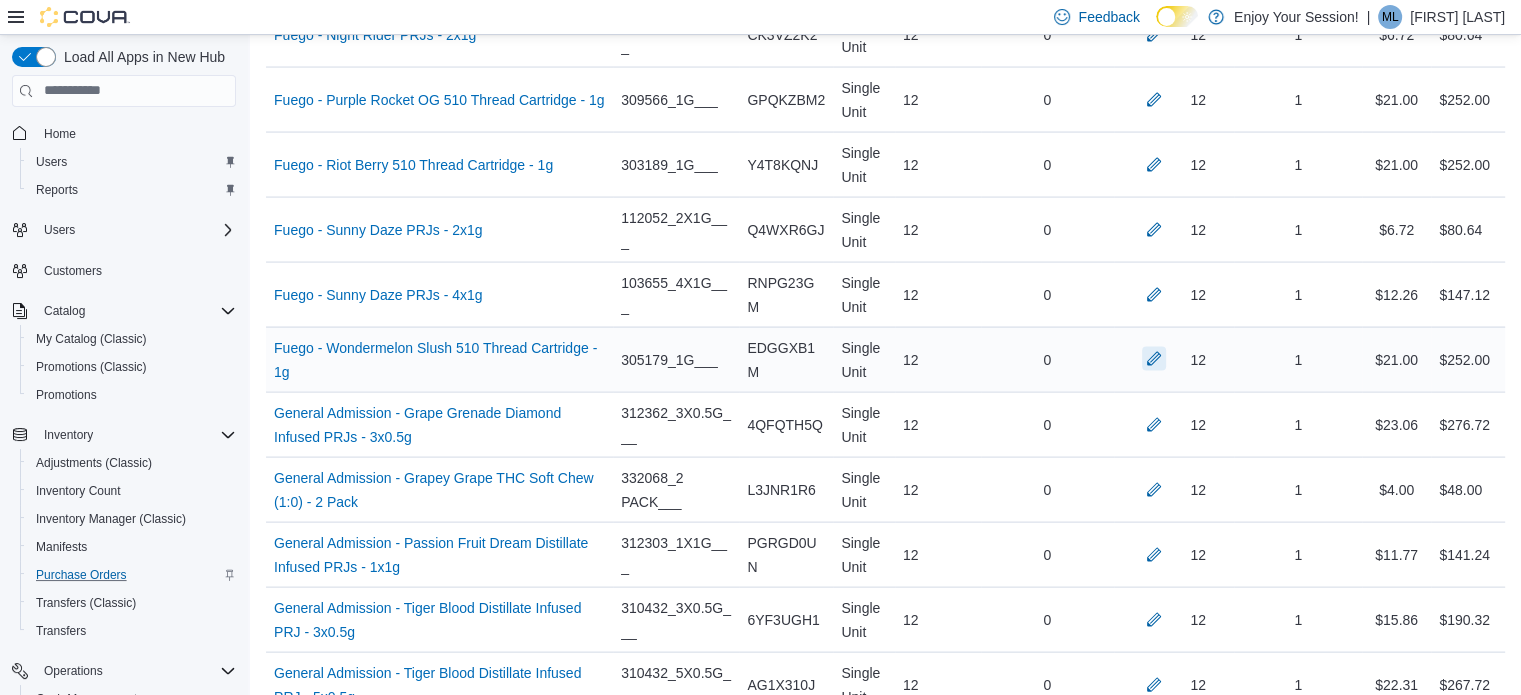click at bounding box center (1154, 359) 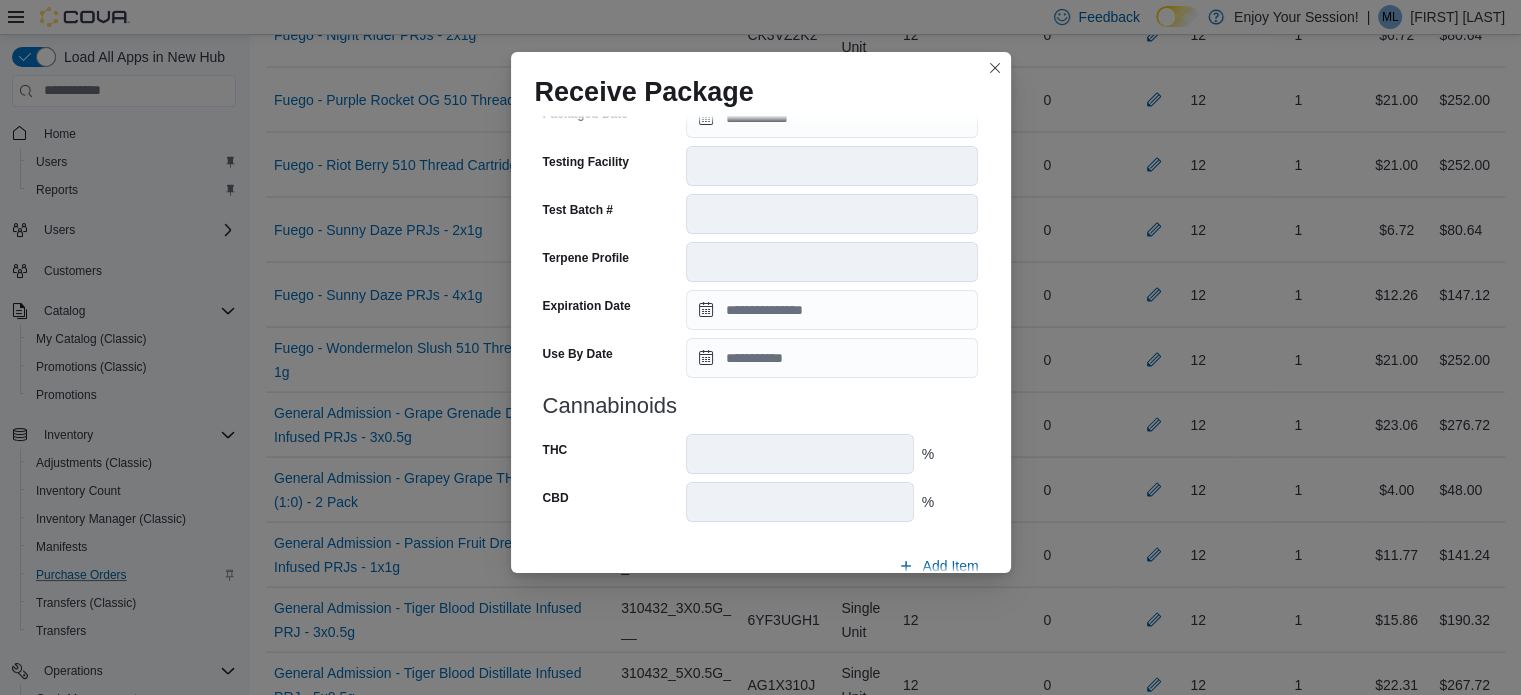 scroll, scrollTop: 706, scrollLeft: 0, axis: vertical 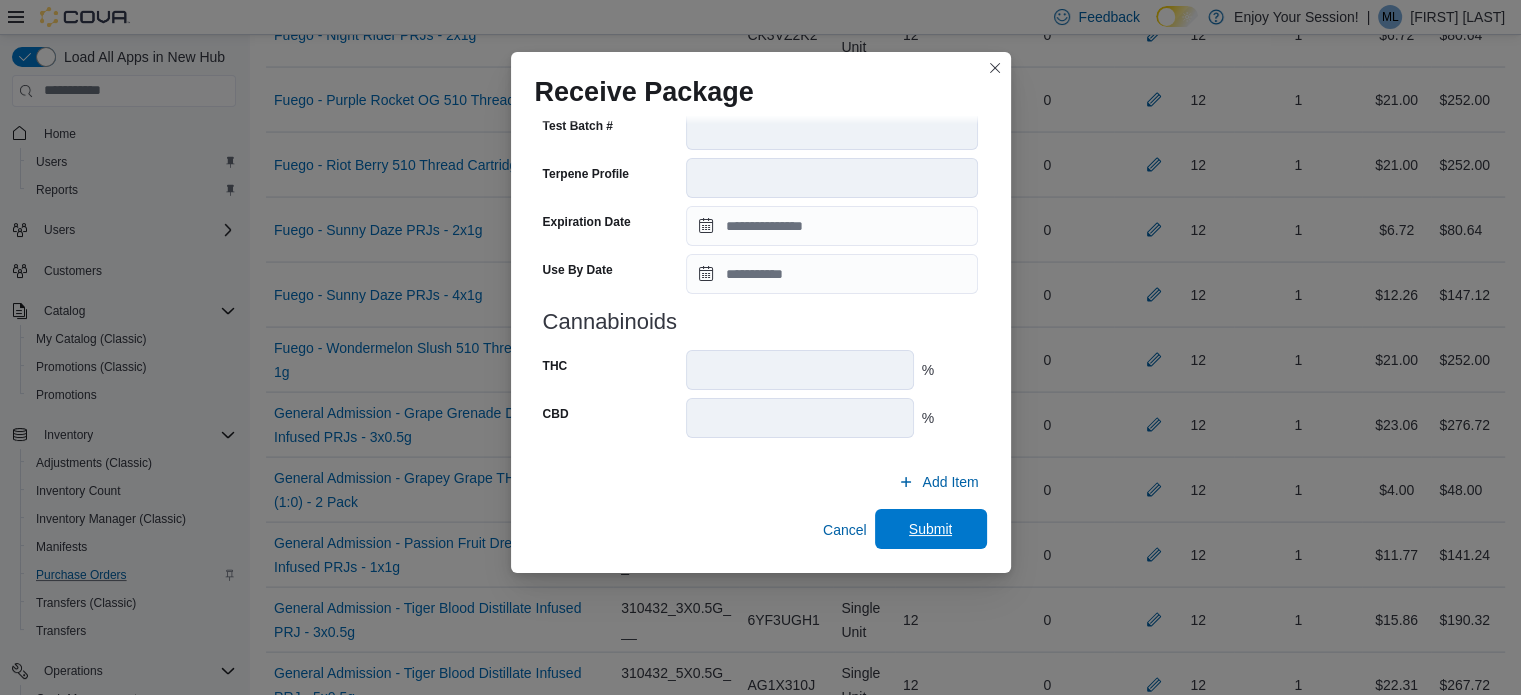 click on "Submit" at bounding box center (931, 529) 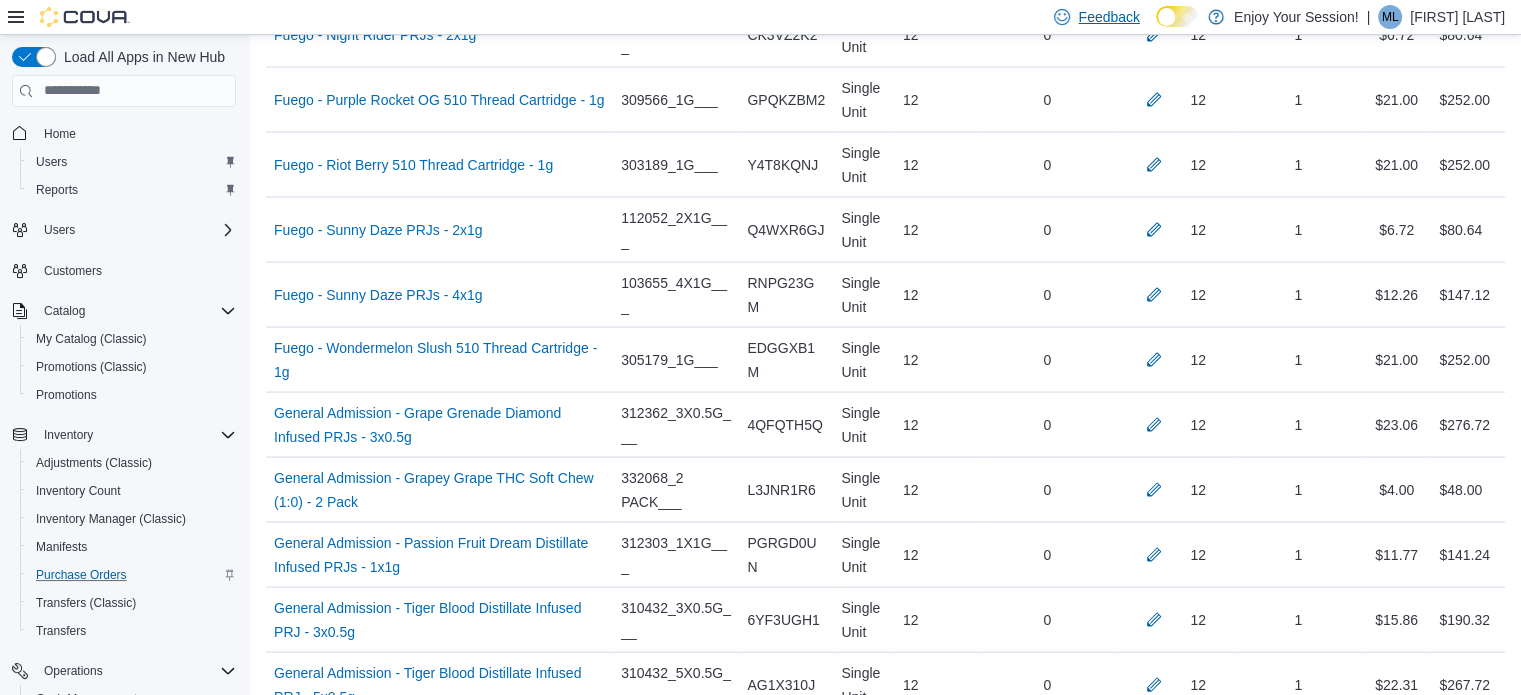 scroll, scrollTop: 228, scrollLeft: 0, axis: vertical 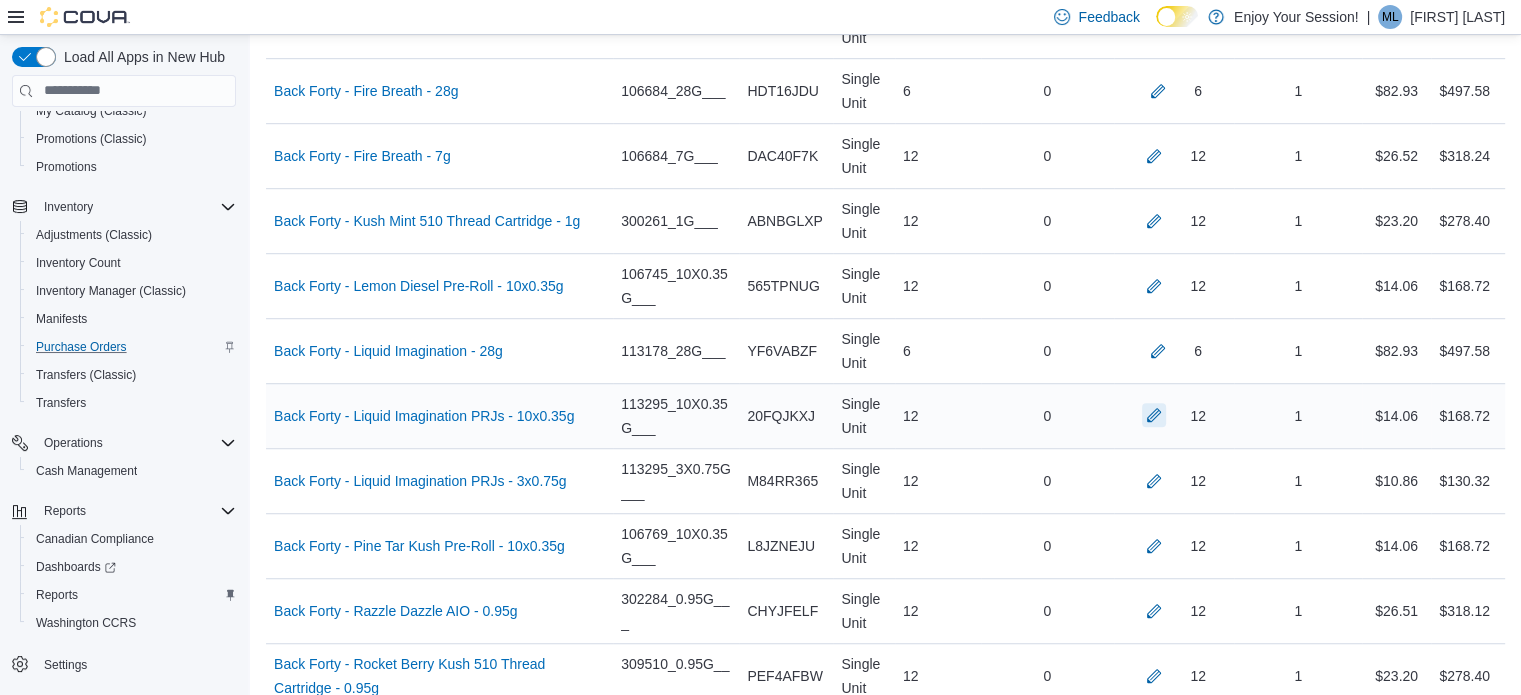 click at bounding box center [1154, 415] 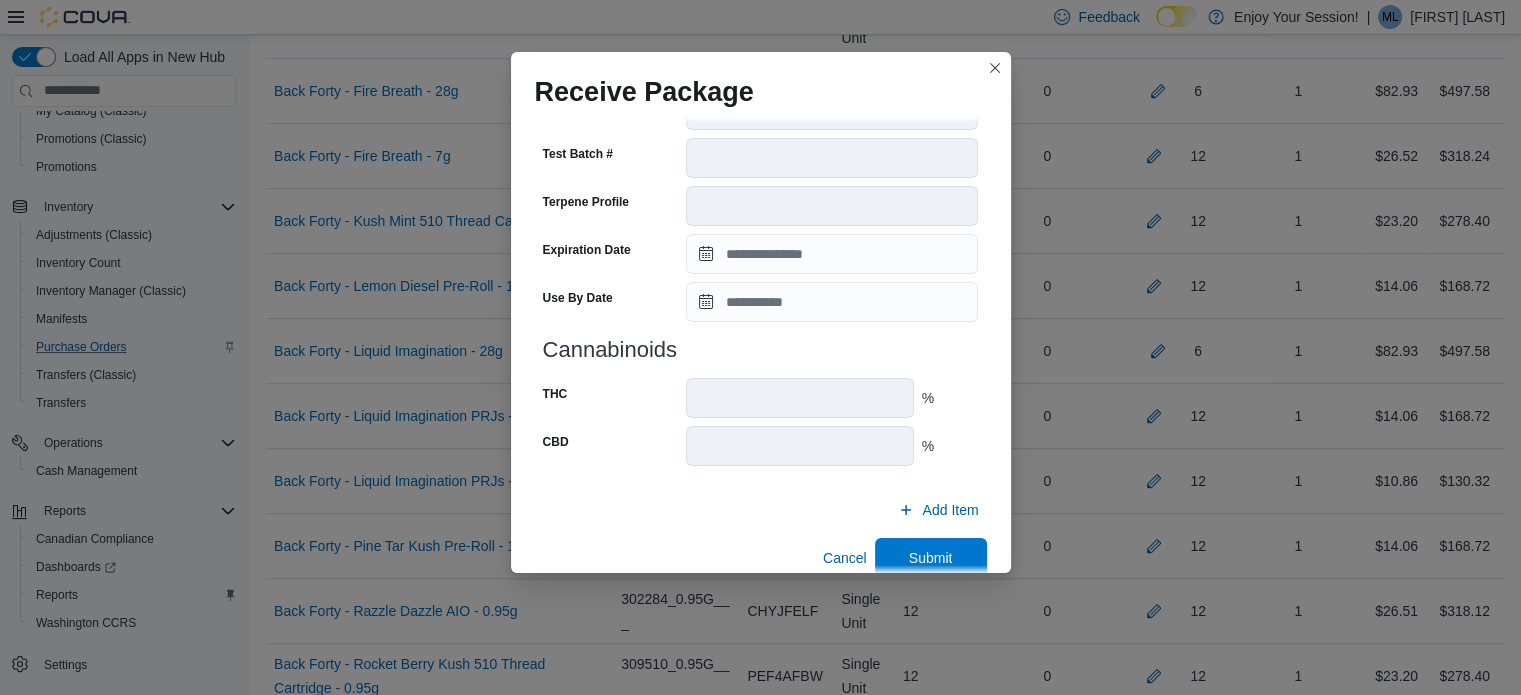 scroll, scrollTop: 706, scrollLeft: 0, axis: vertical 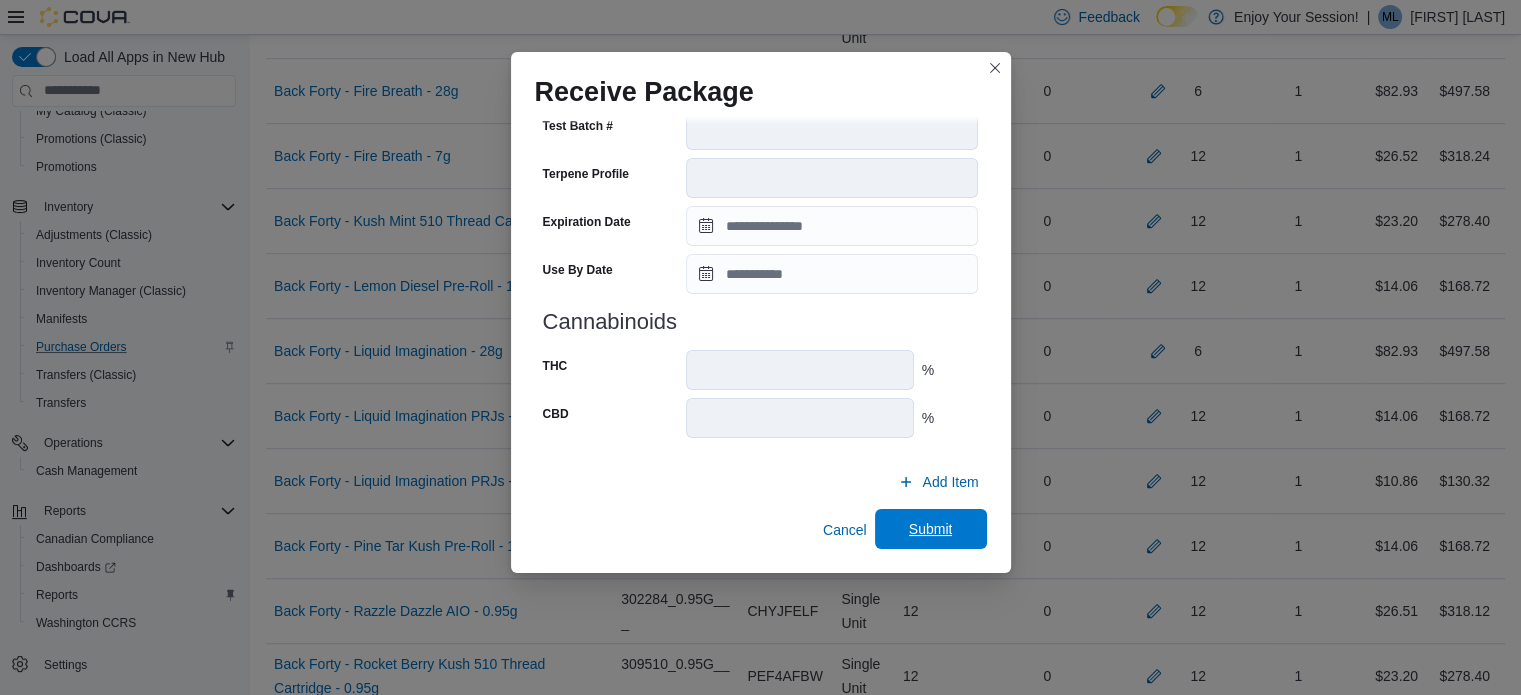 click on "Submit" at bounding box center (931, 529) 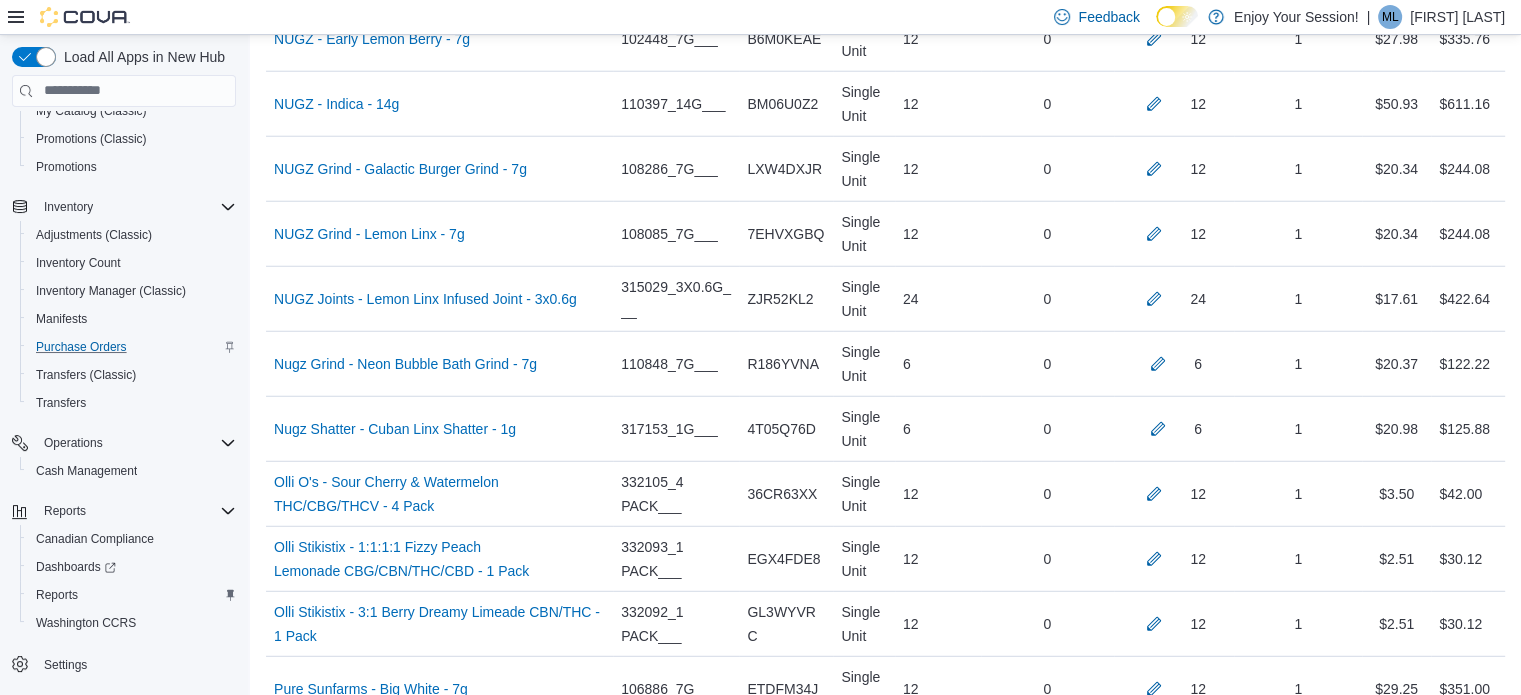 scroll, scrollTop: 11003, scrollLeft: 0, axis: vertical 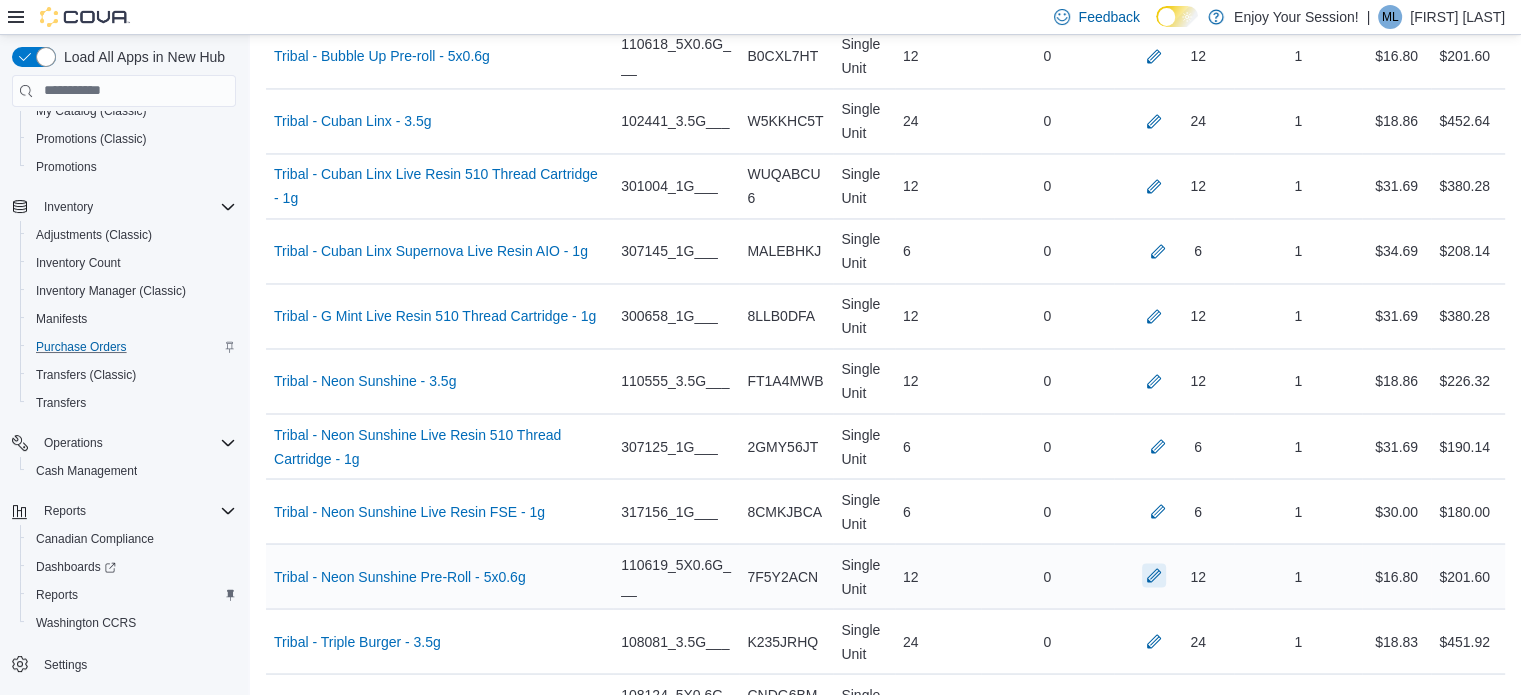 click at bounding box center (1154, 575) 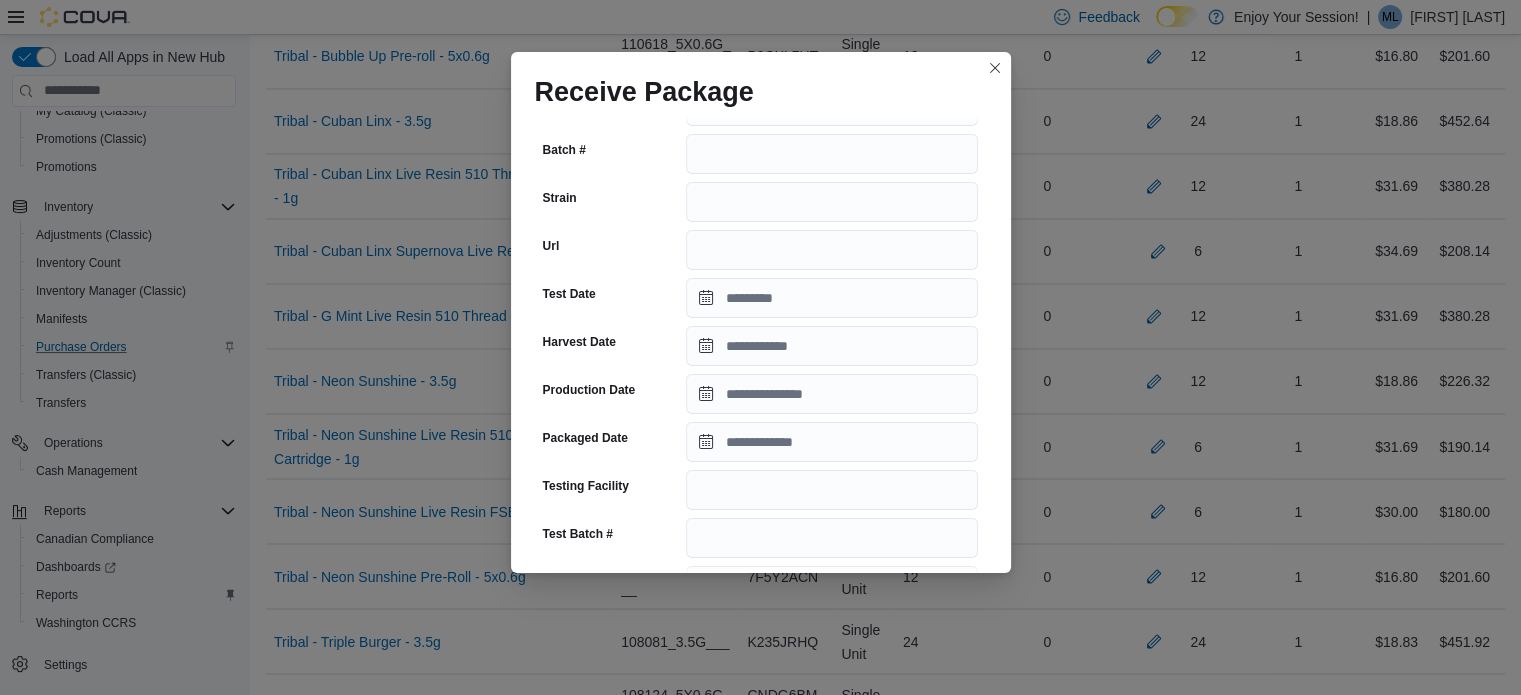 scroll, scrollTop: 264, scrollLeft: 0, axis: vertical 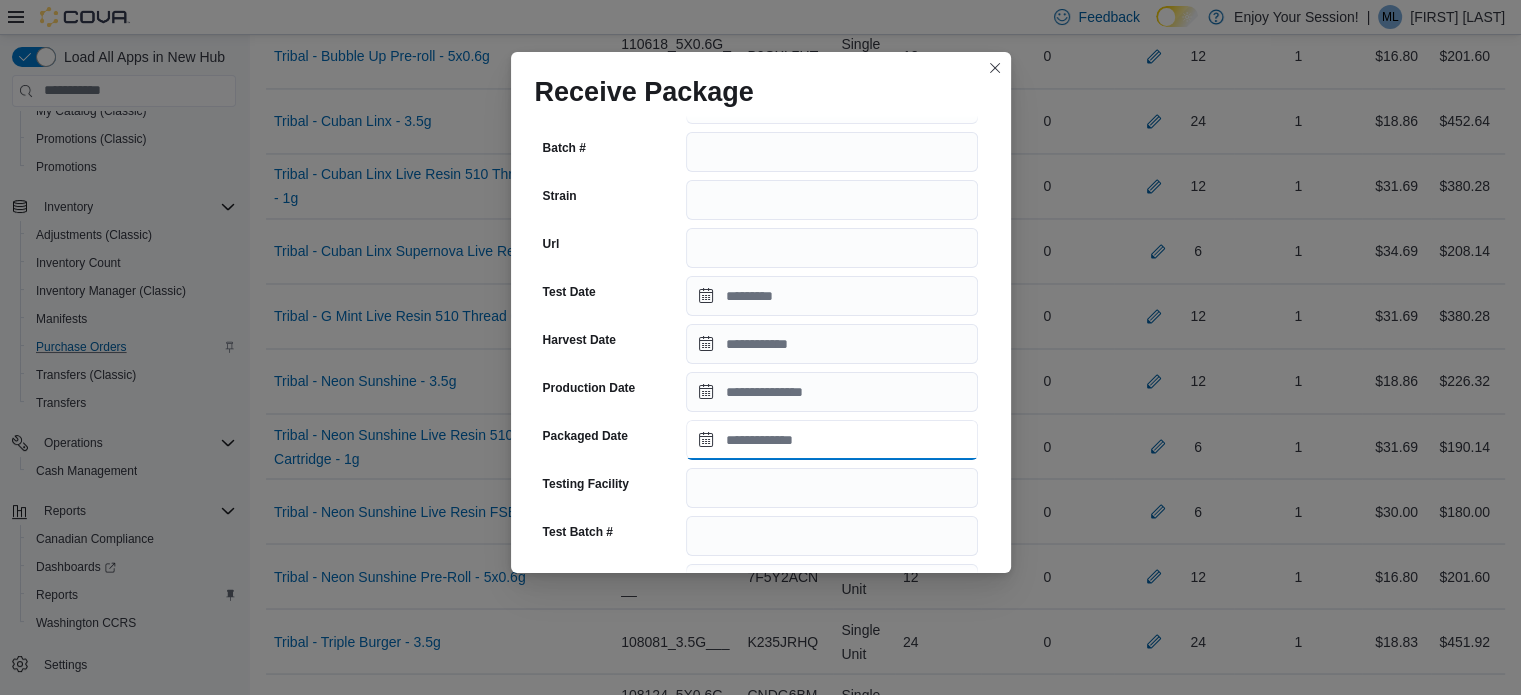 click on "Packaged Date" at bounding box center [832, 440] 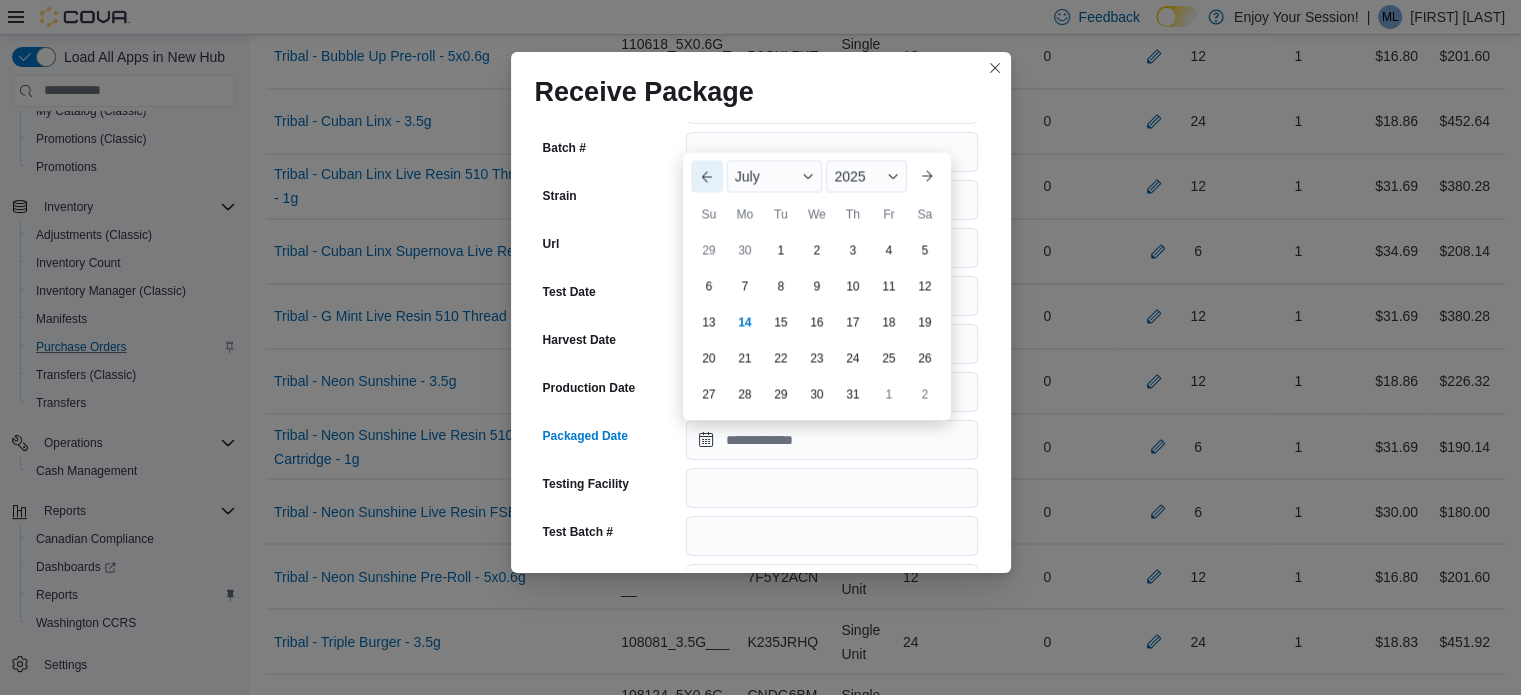 click on "Previous Month" at bounding box center (707, 176) 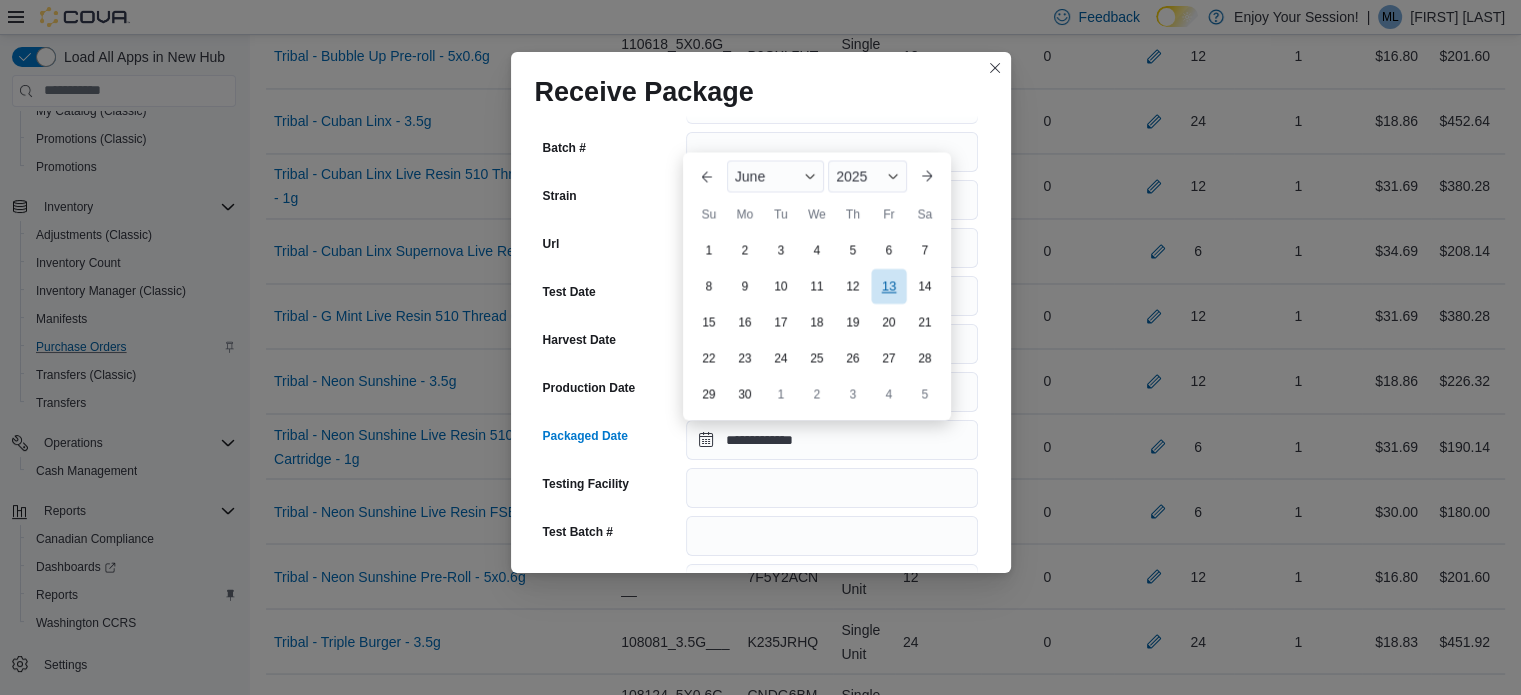 click on "13" at bounding box center (888, 285) 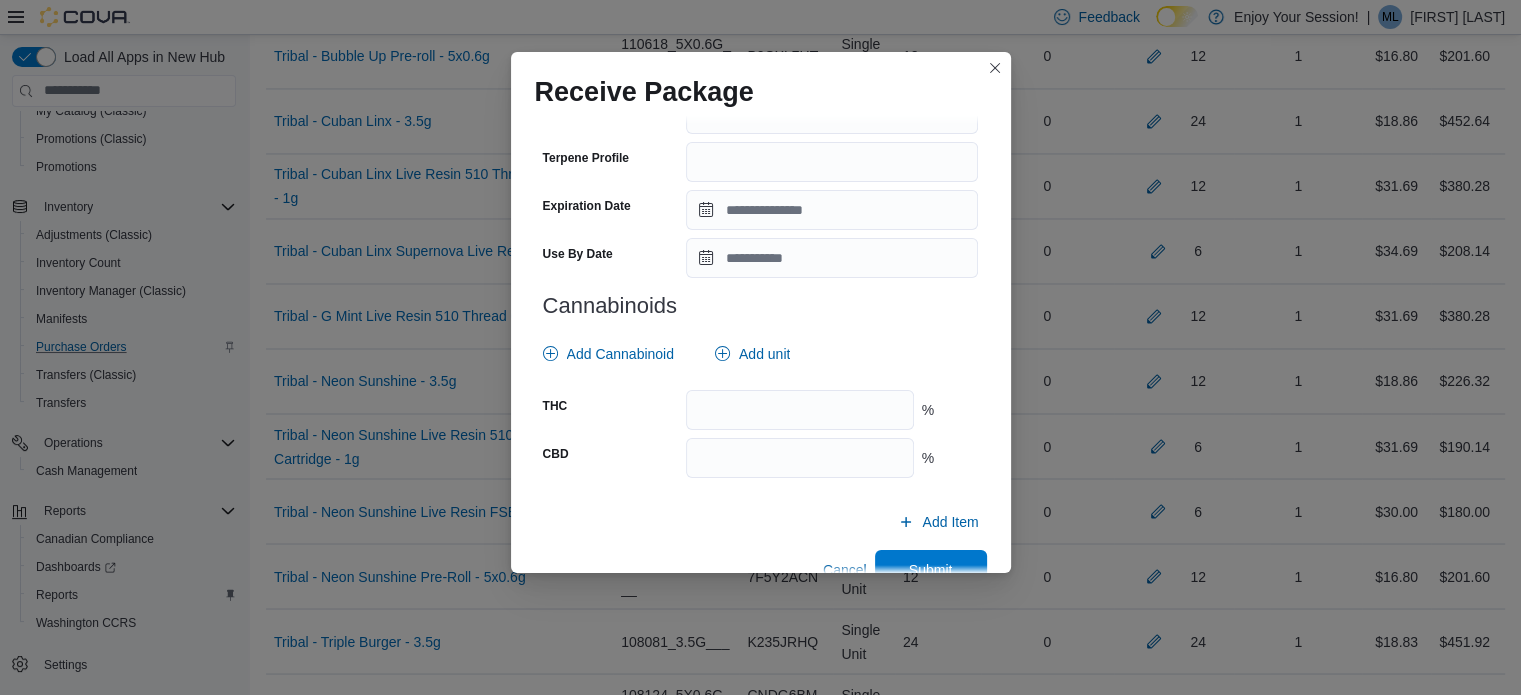 scroll, scrollTop: 726, scrollLeft: 0, axis: vertical 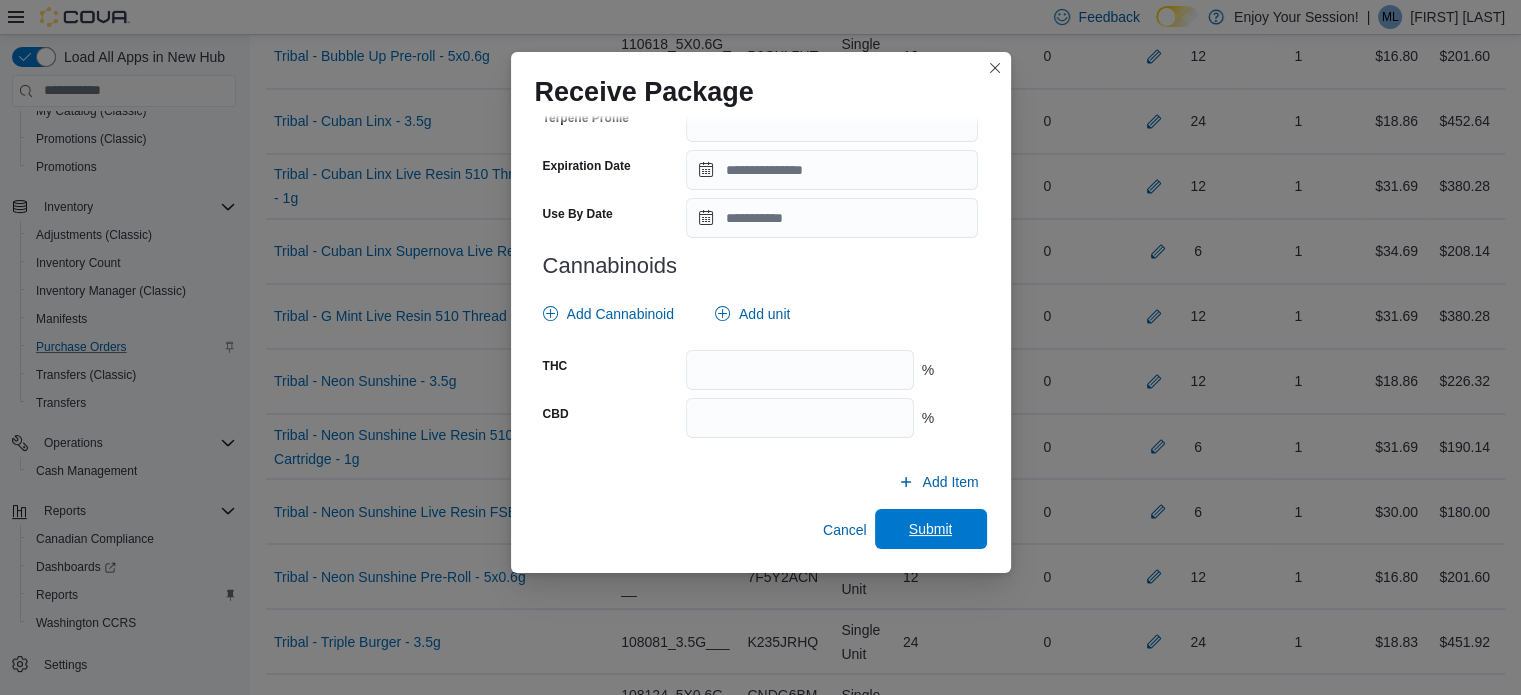 click on "Submit" at bounding box center (931, 529) 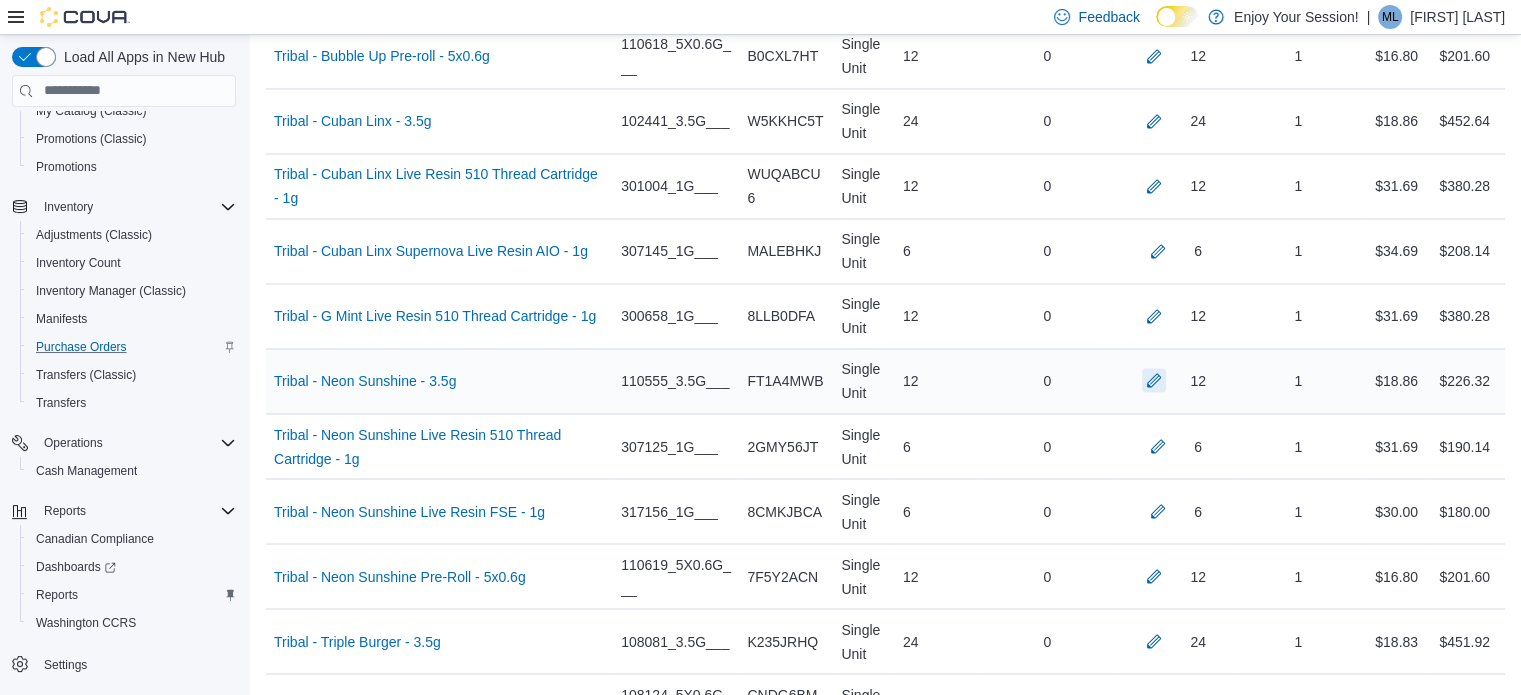 click at bounding box center (1154, 380) 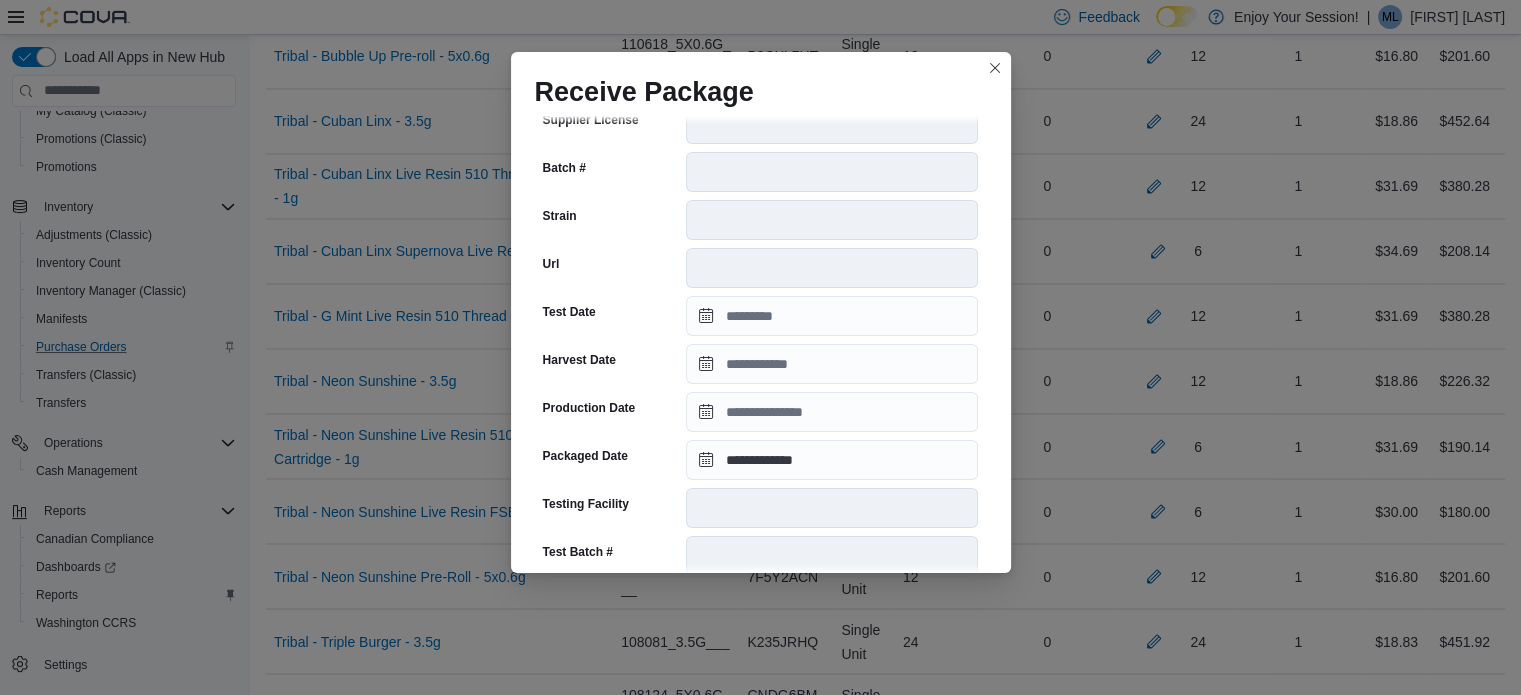 scroll, scrollTop: 706, scrollLeft: 0, axis: vertical 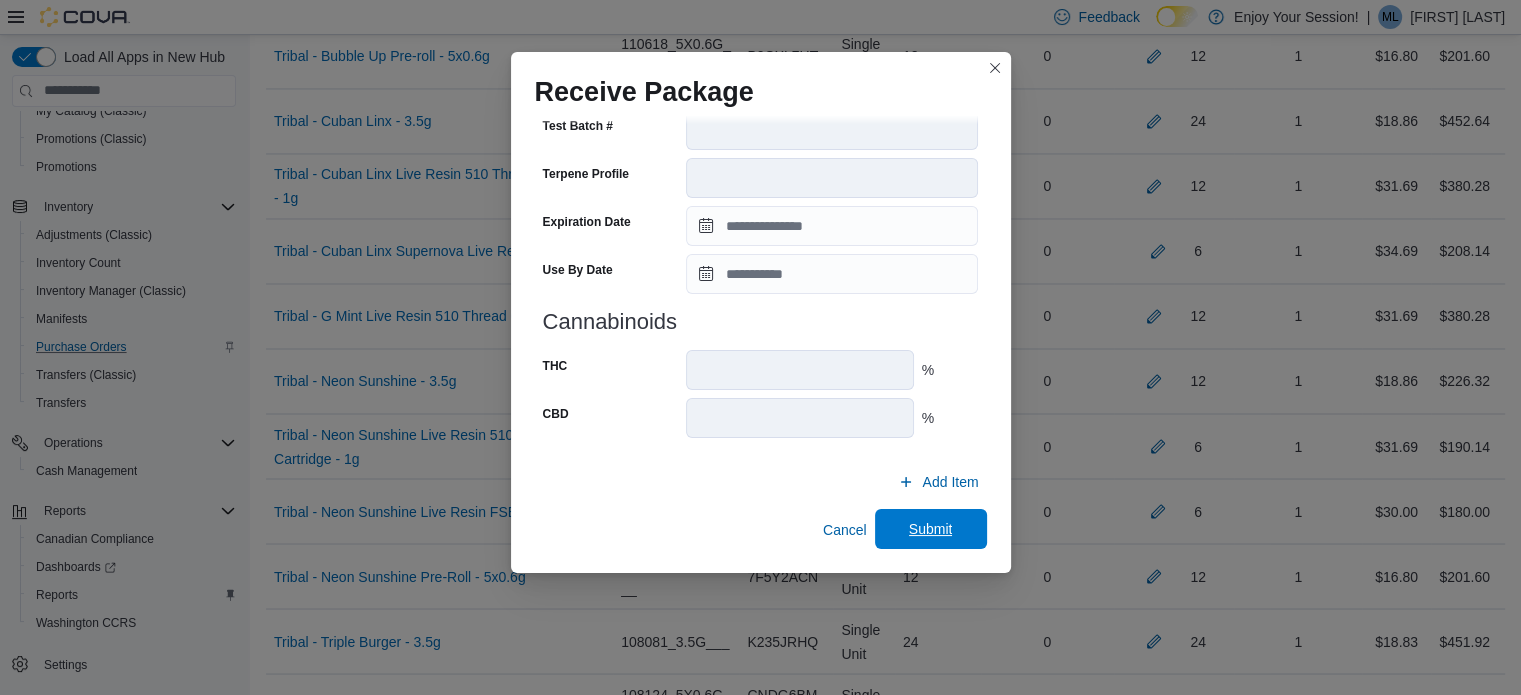 click on "Submit" at bounding box center [931, 529] 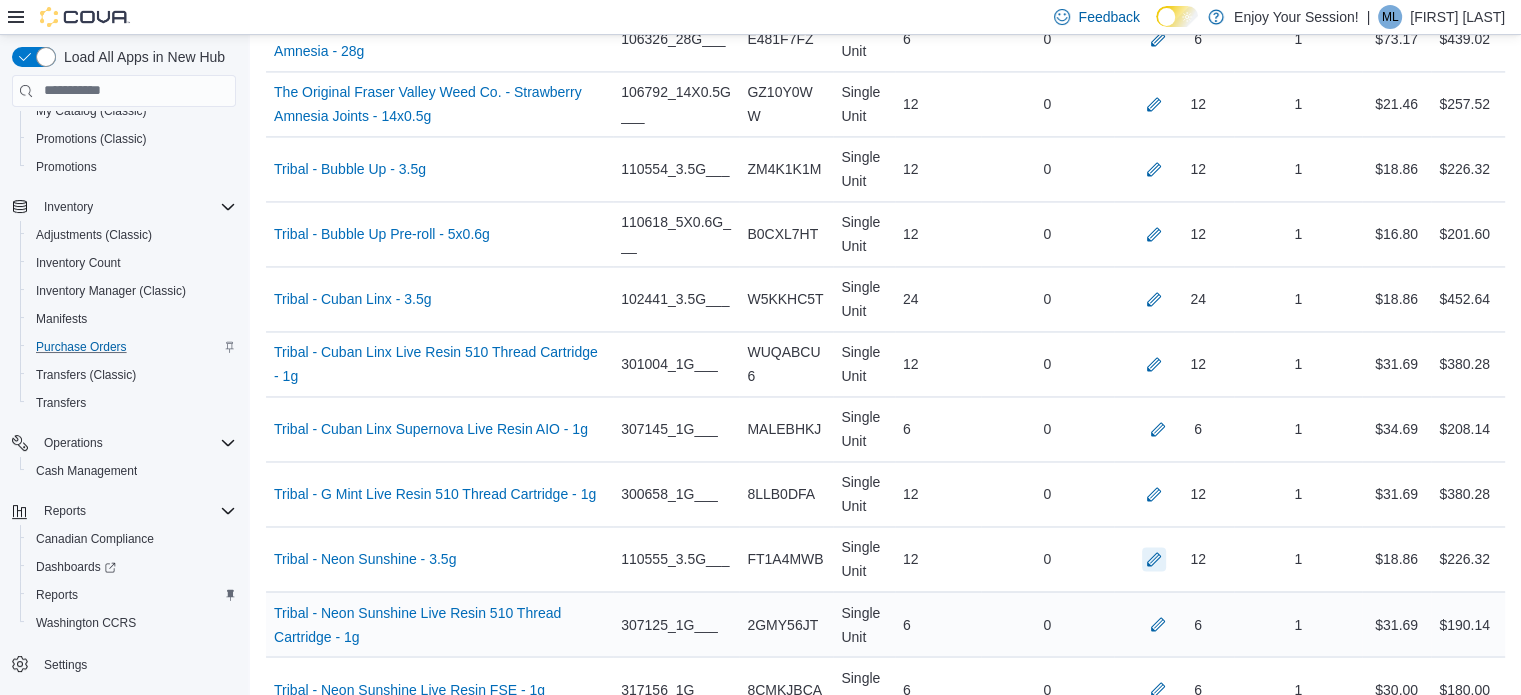 scroll, scrollTop: 10824, scrollLeft: 0, axis: vertical 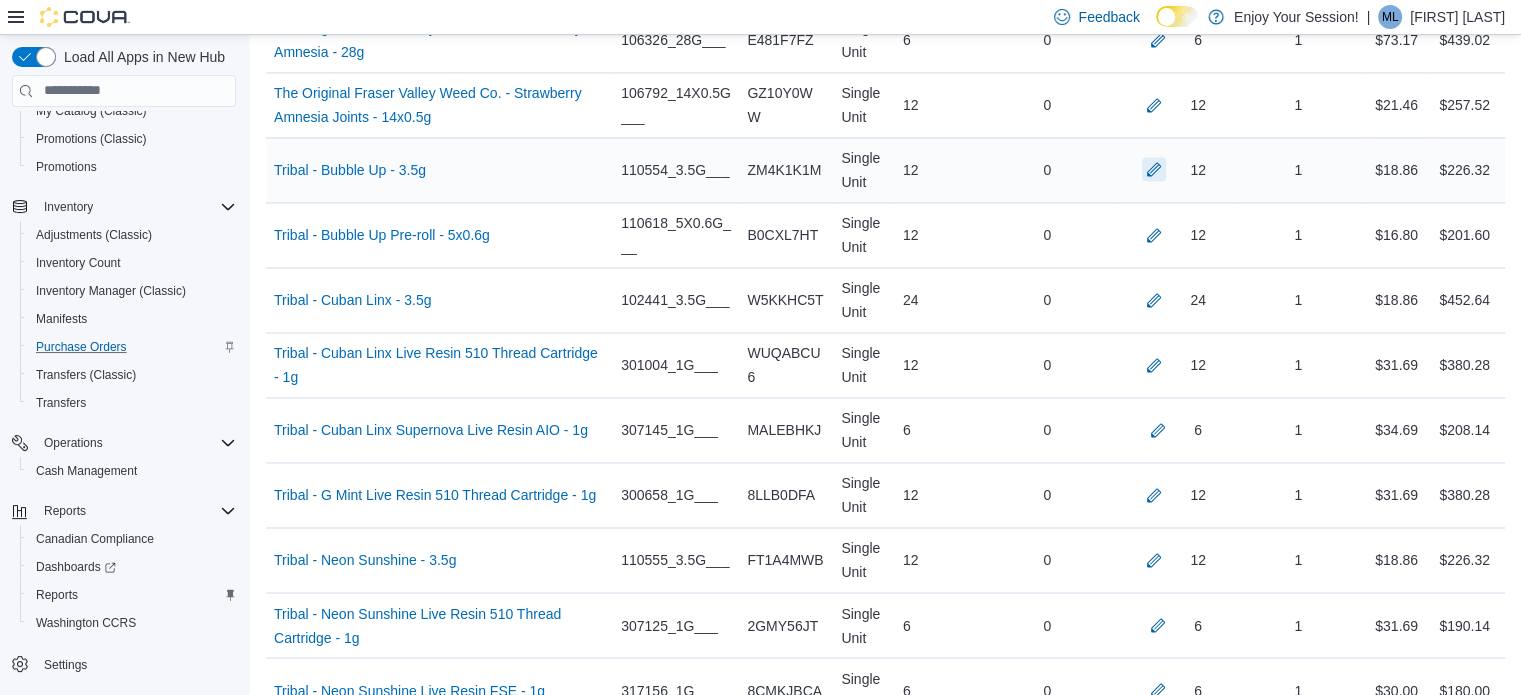 click at bounding box center [1154, 169] 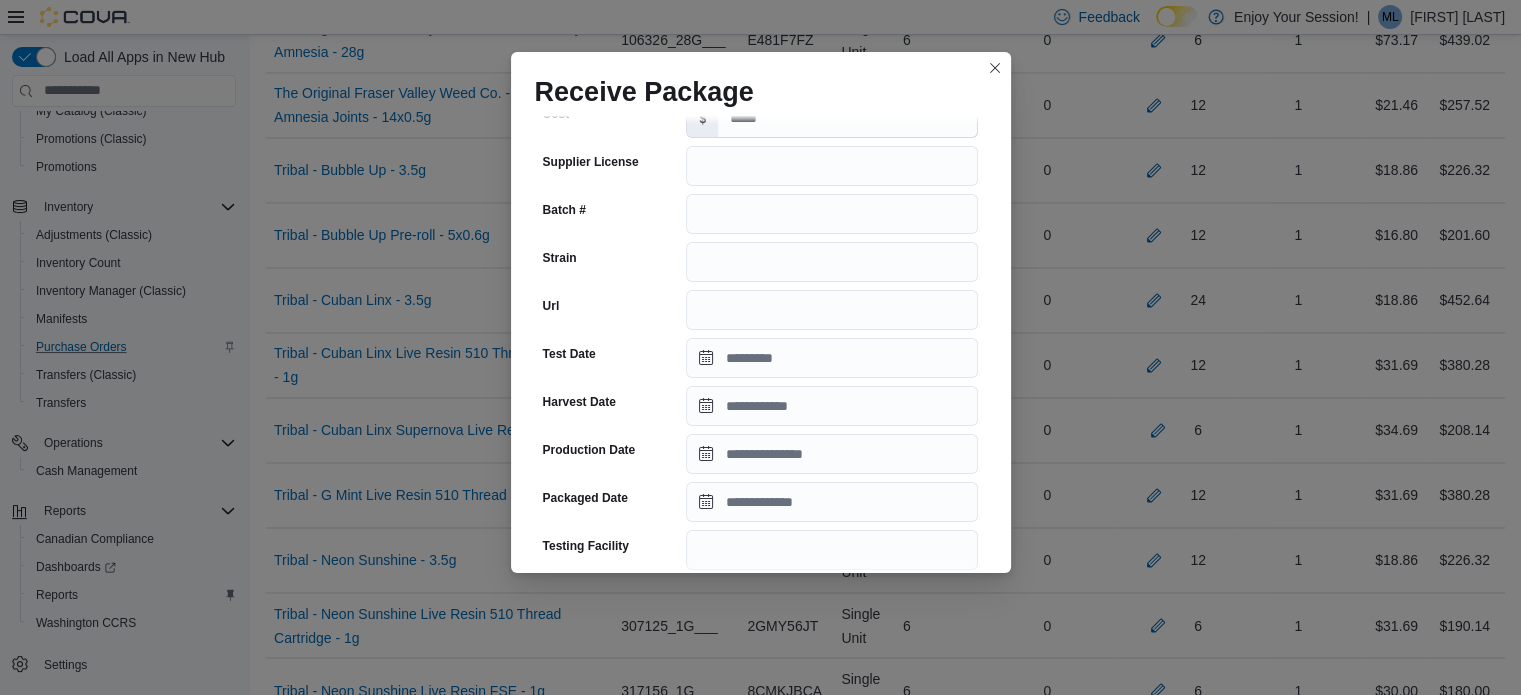 scroll, scrollTop: 240, scrollLeft: 0, axis: vertical 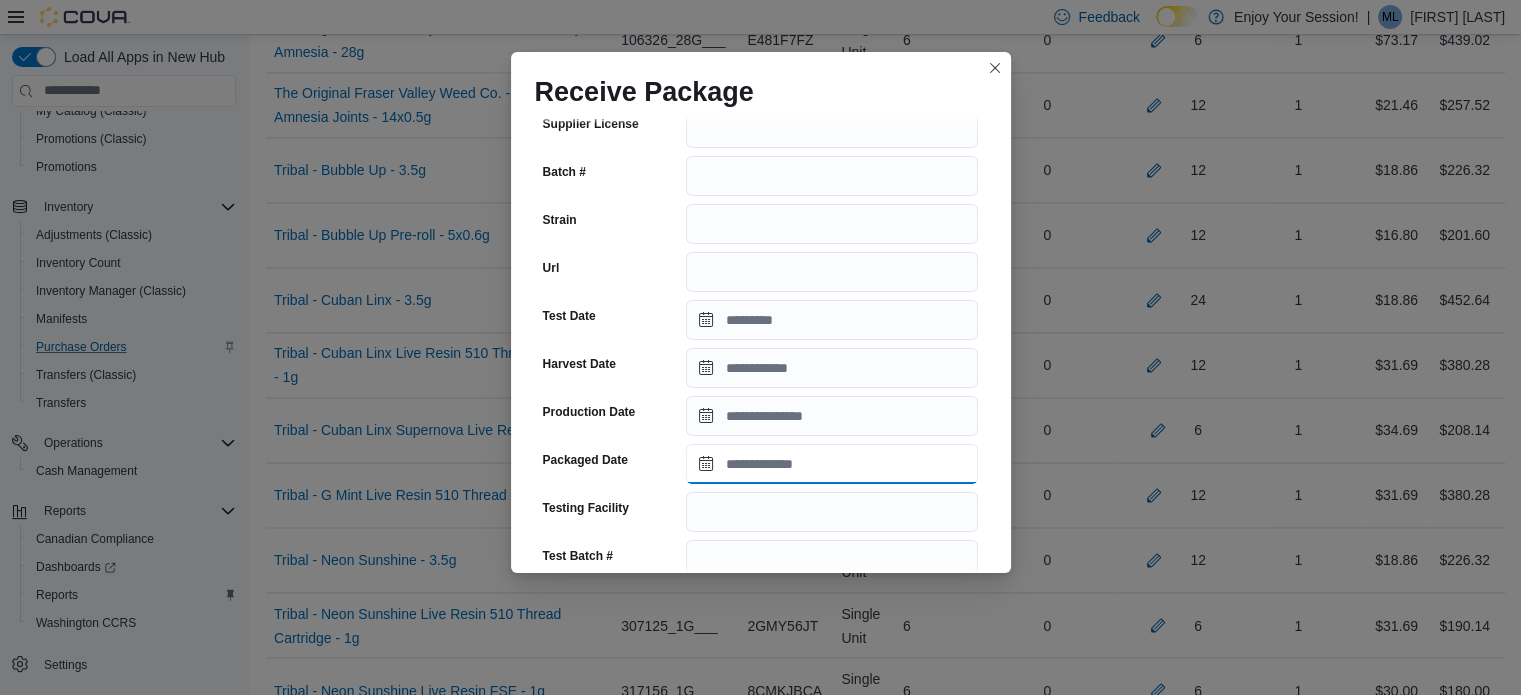 click on "Packaged Date" at bounding box center [832, 464] 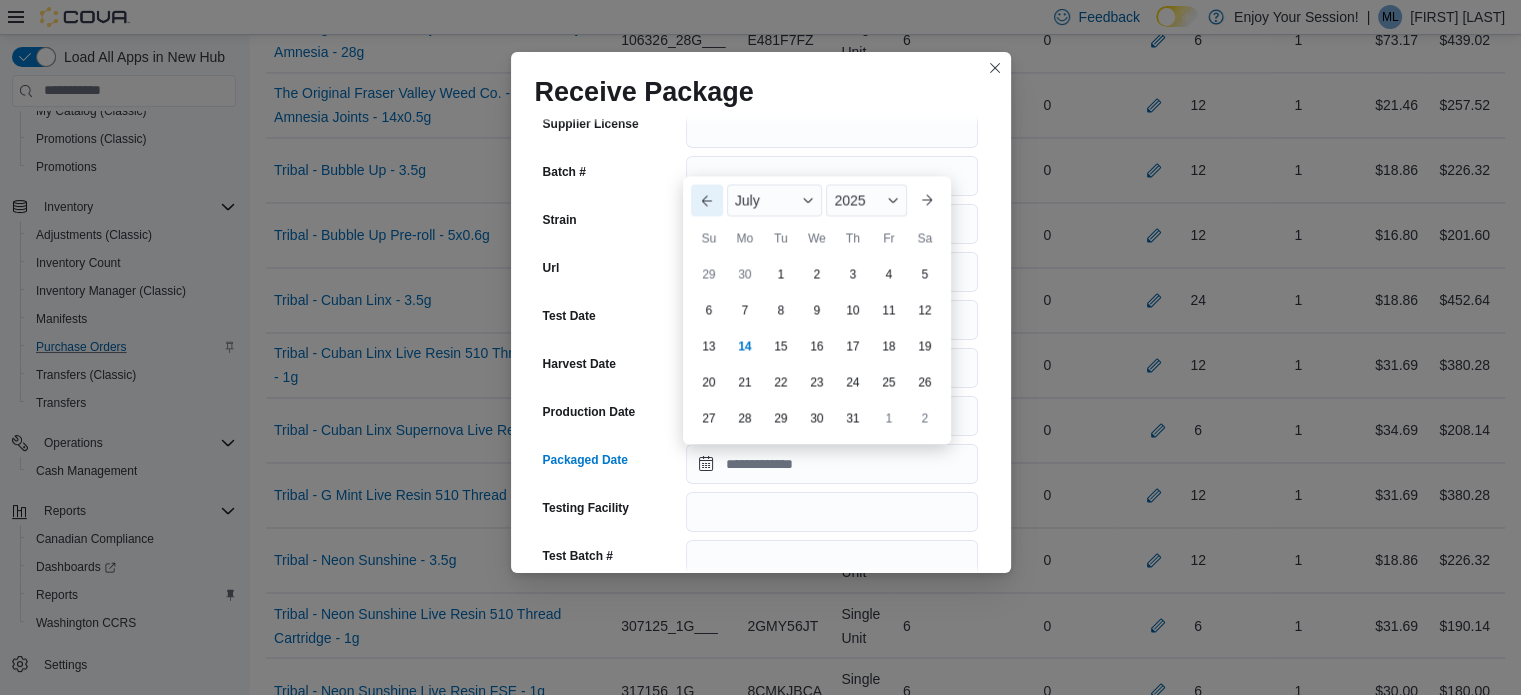 click on "Previous Month" at bounding box center [707, 200] 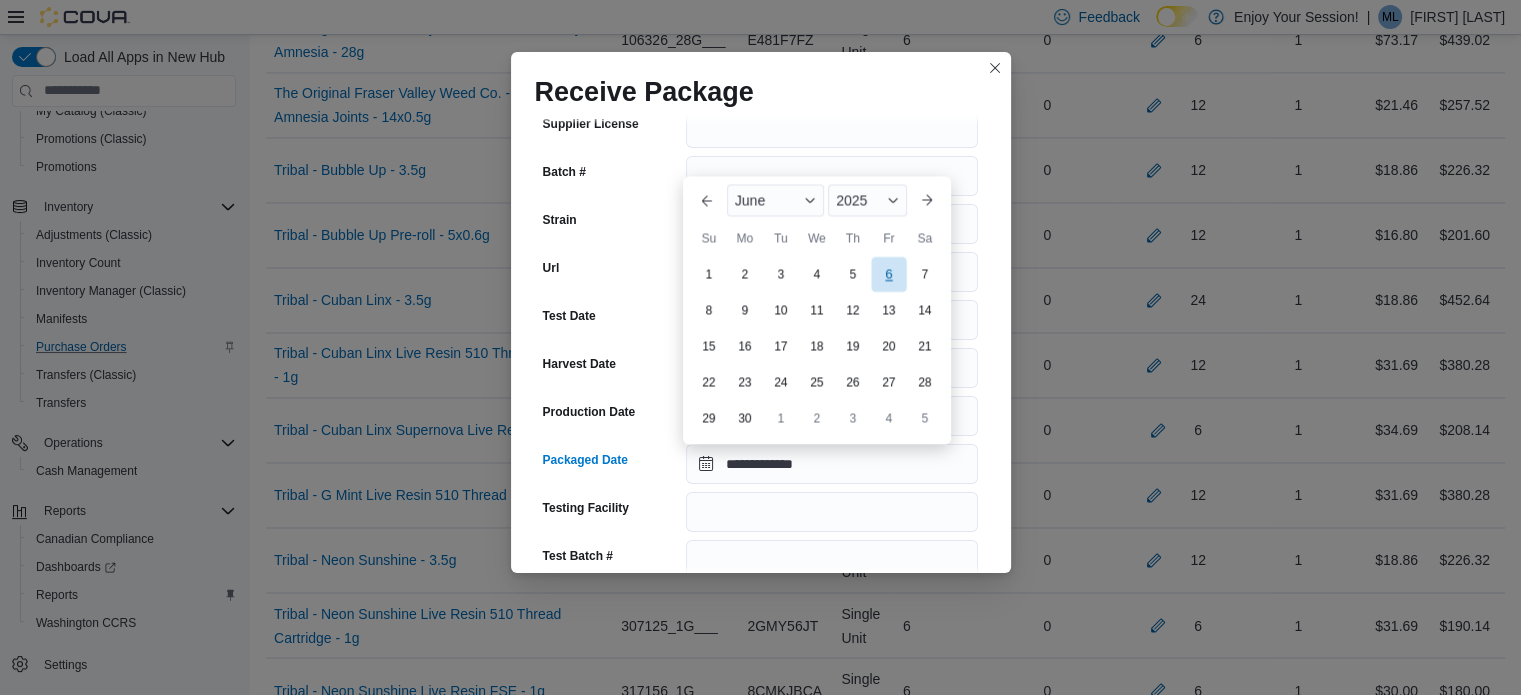 click on "6" at bounding box center [888, 273] 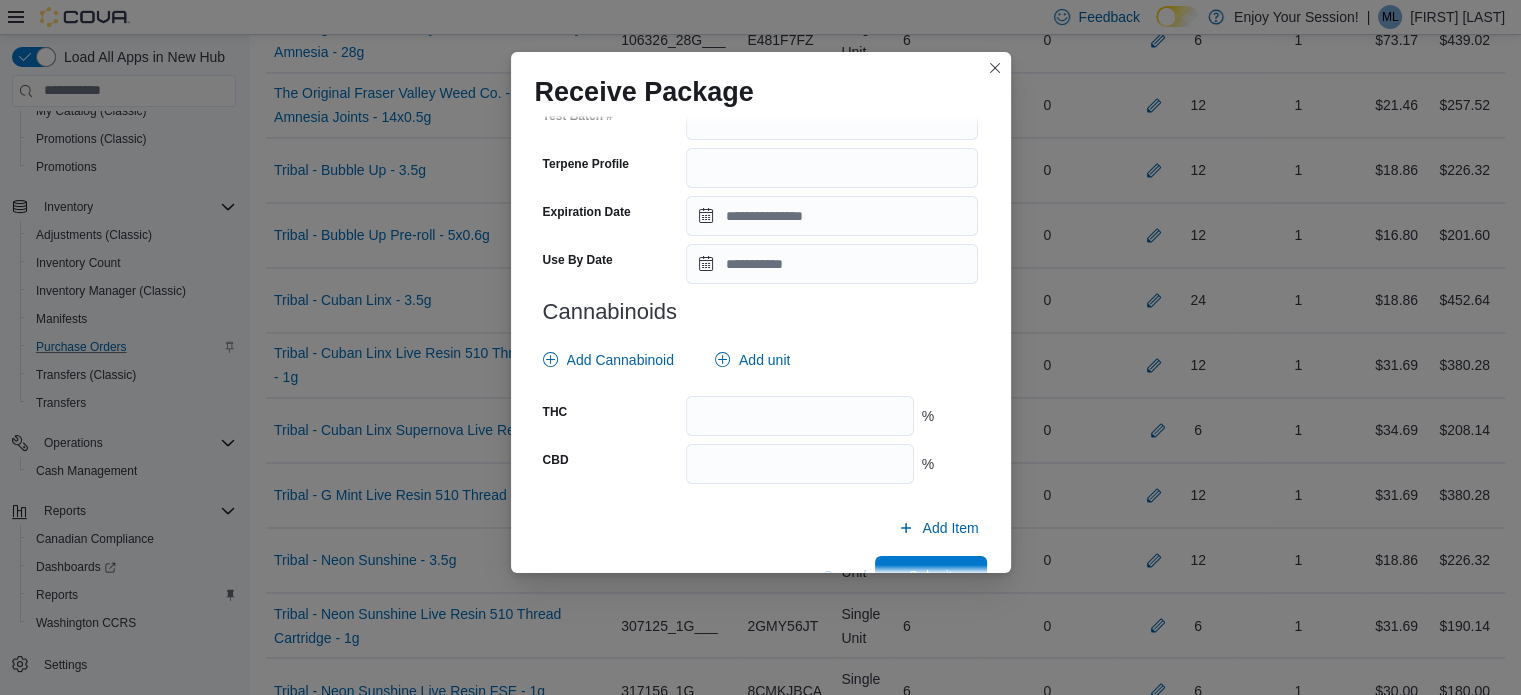 scroll, scrollTop: 726, scrollLeft: 0, axis: vertical 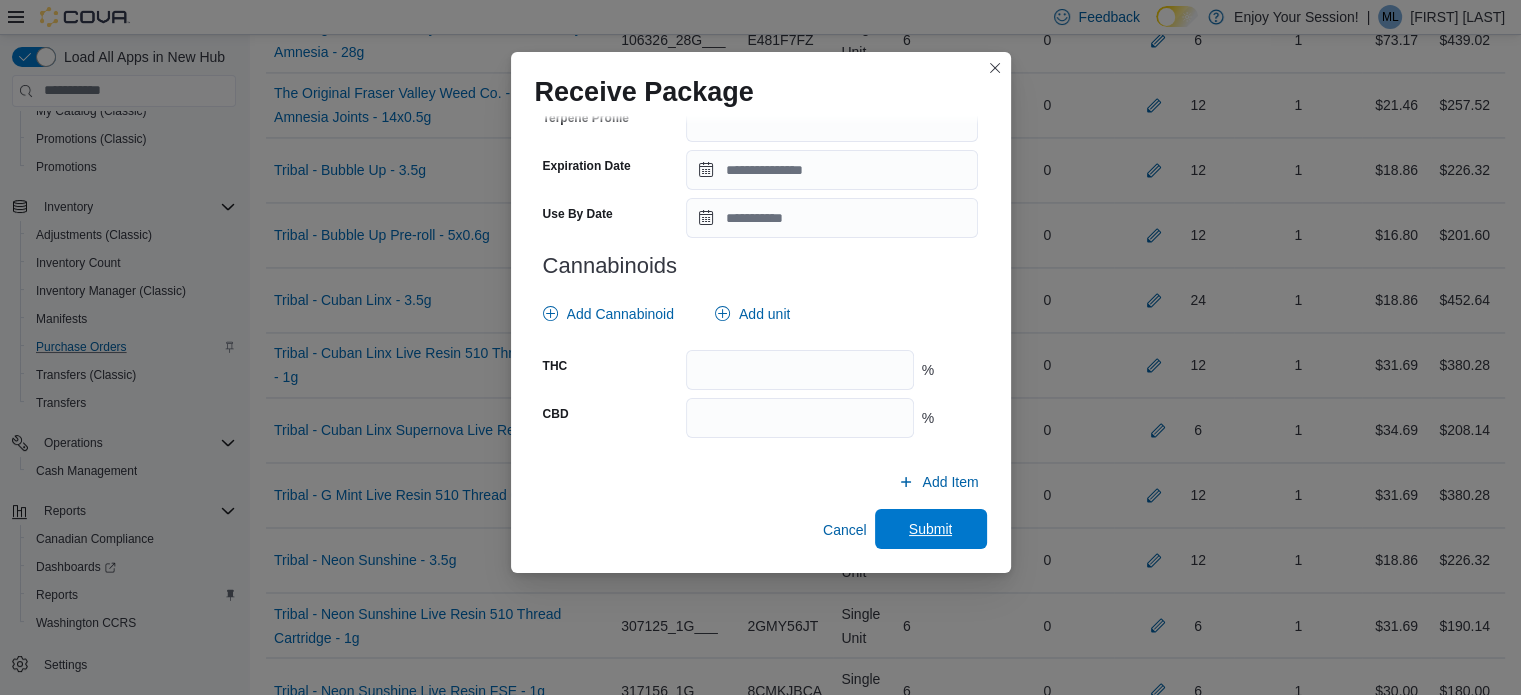 click on "Submit" at bounding box center [931, 529] 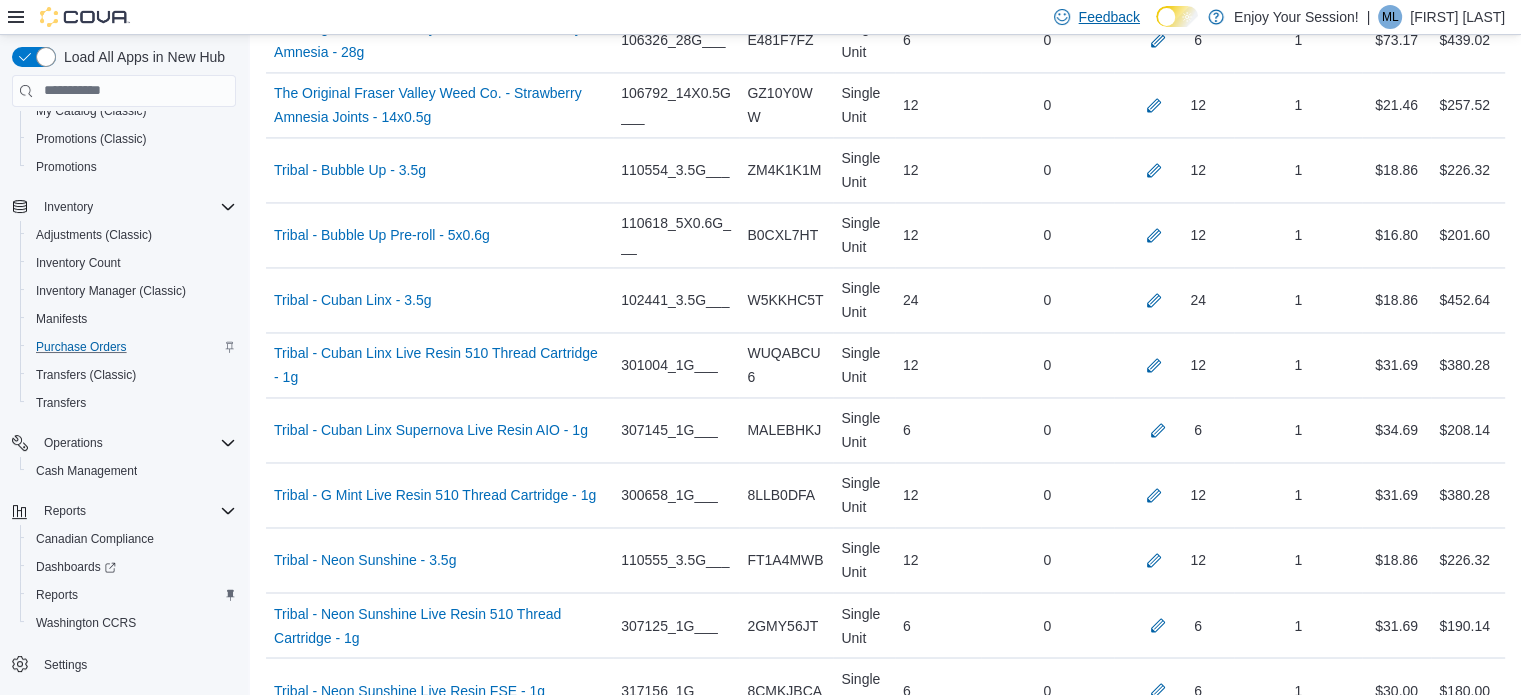 scroll, scrollTop: 5365, scrollLeft: 0, axis: vertical 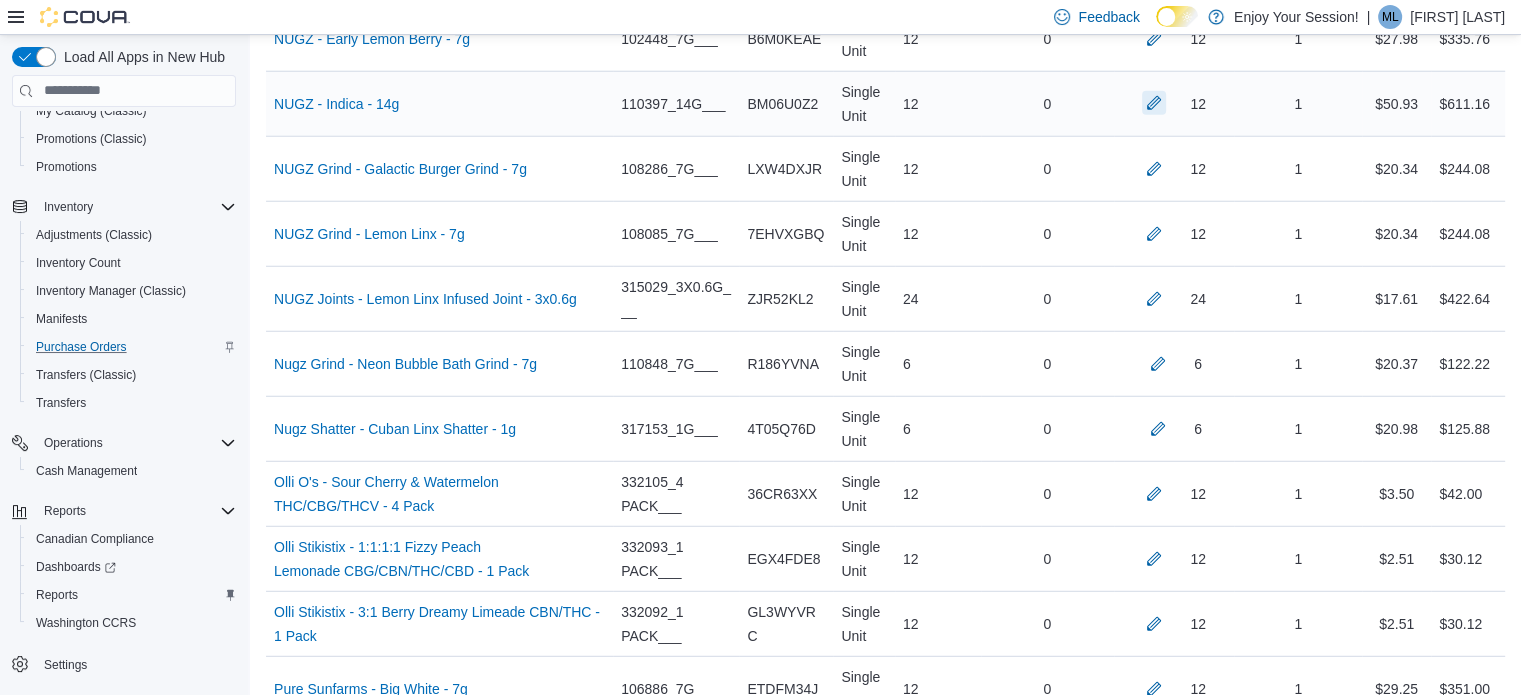 click at bounding box center (1154, 103) 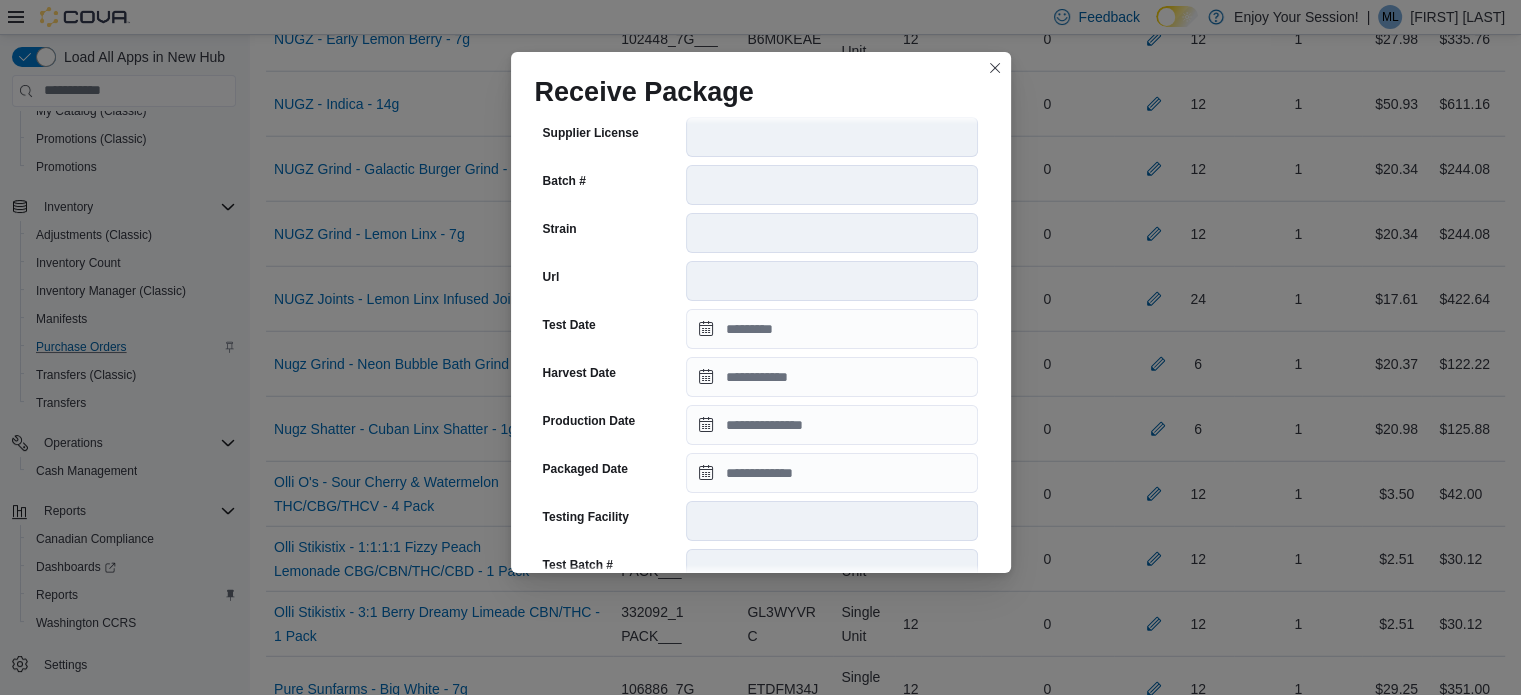 scroll, scrollTop: 272, scrollLeft: 0, axis: vertical 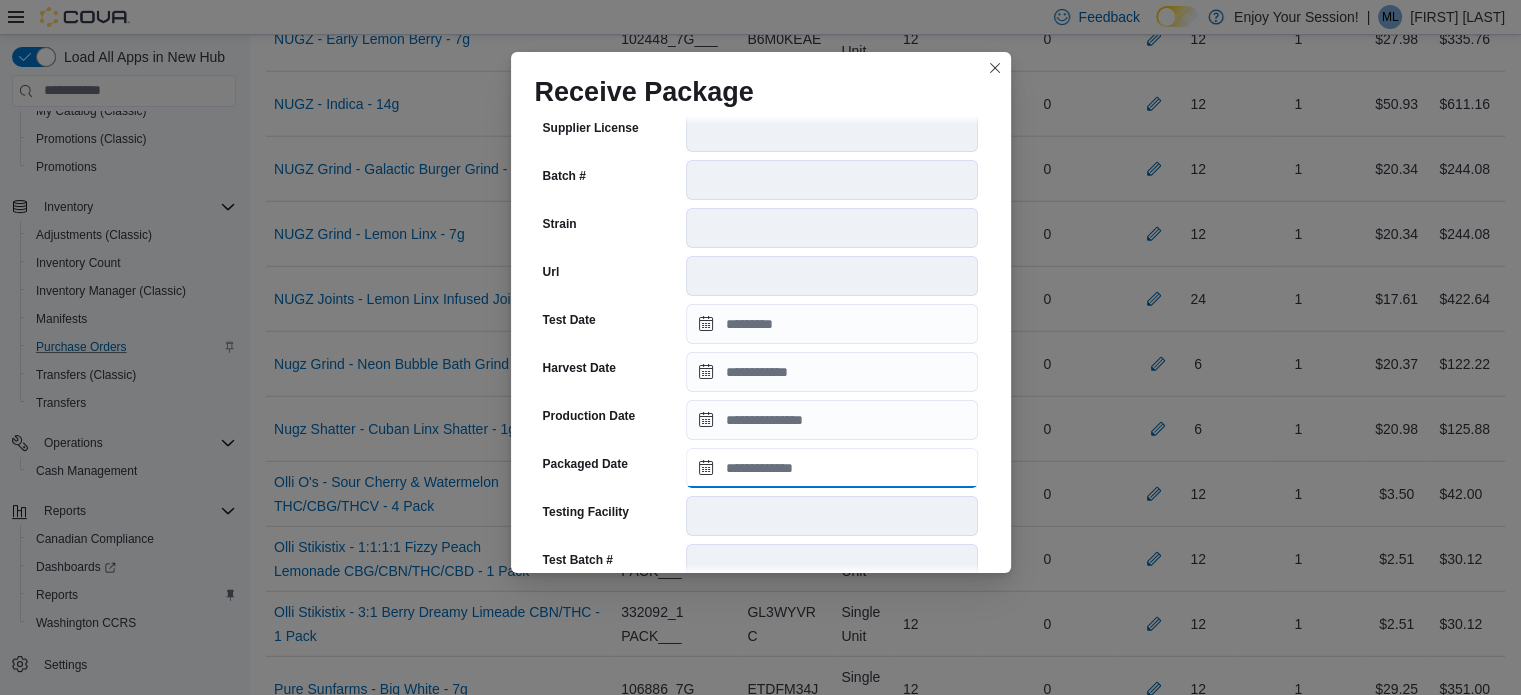 click on "Packaged Date" at bounding box center [832, 468] 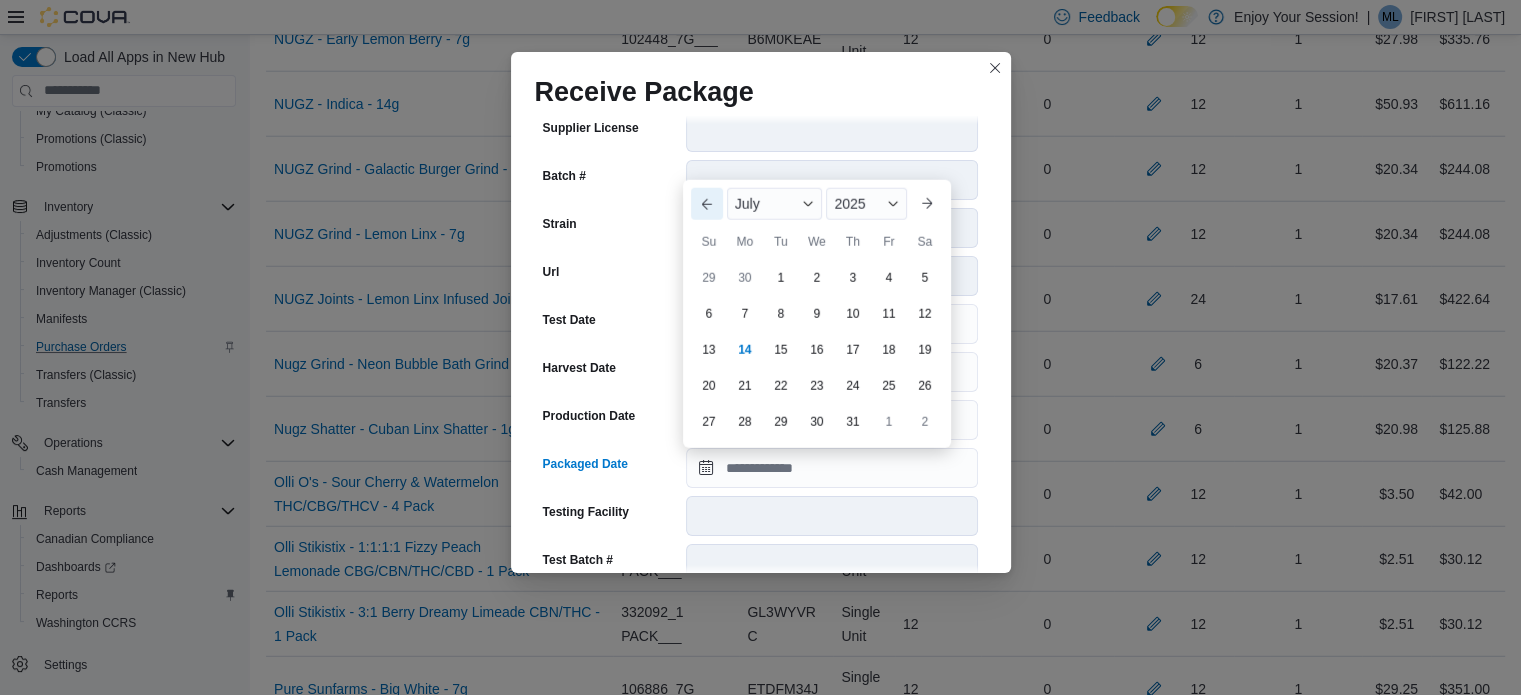 click on "Previous Month" at bounding box center [707, 204] 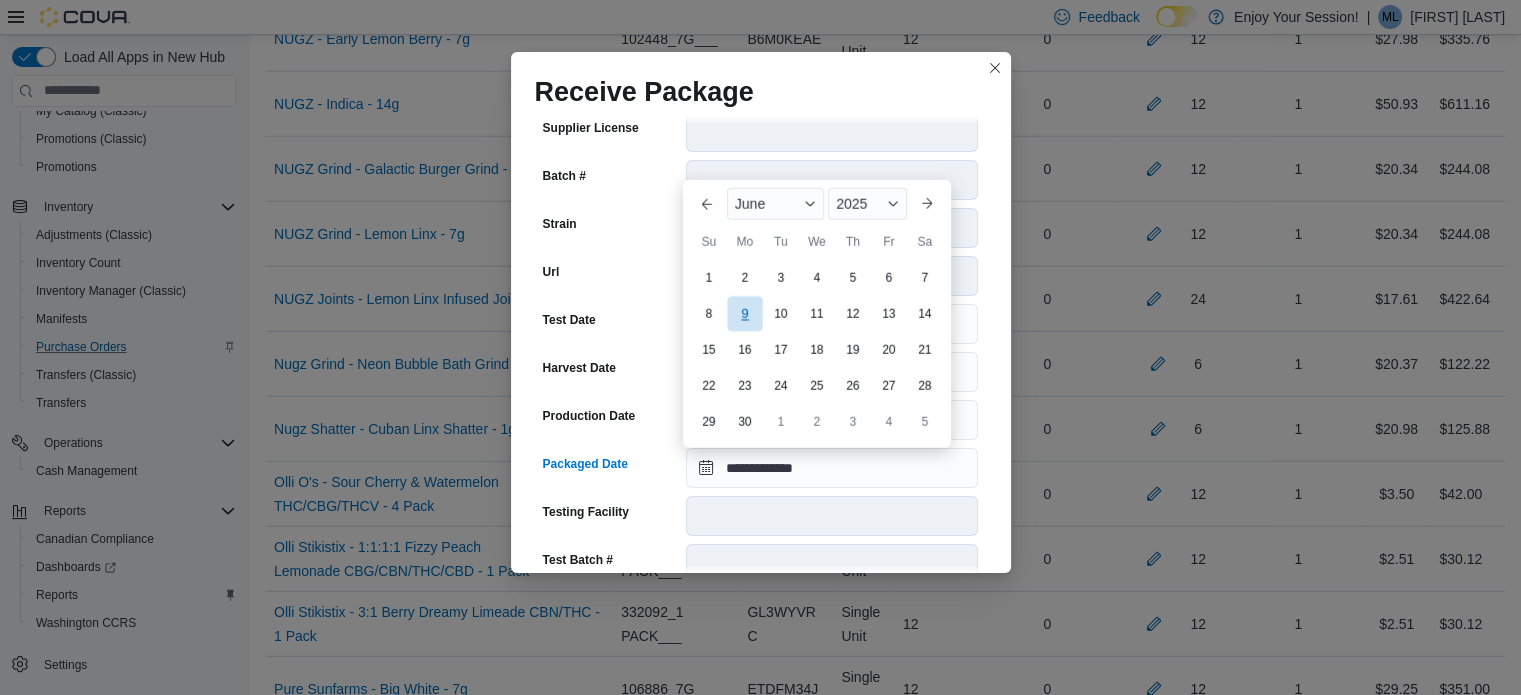 click on "9" at bounding box center [744, 313] 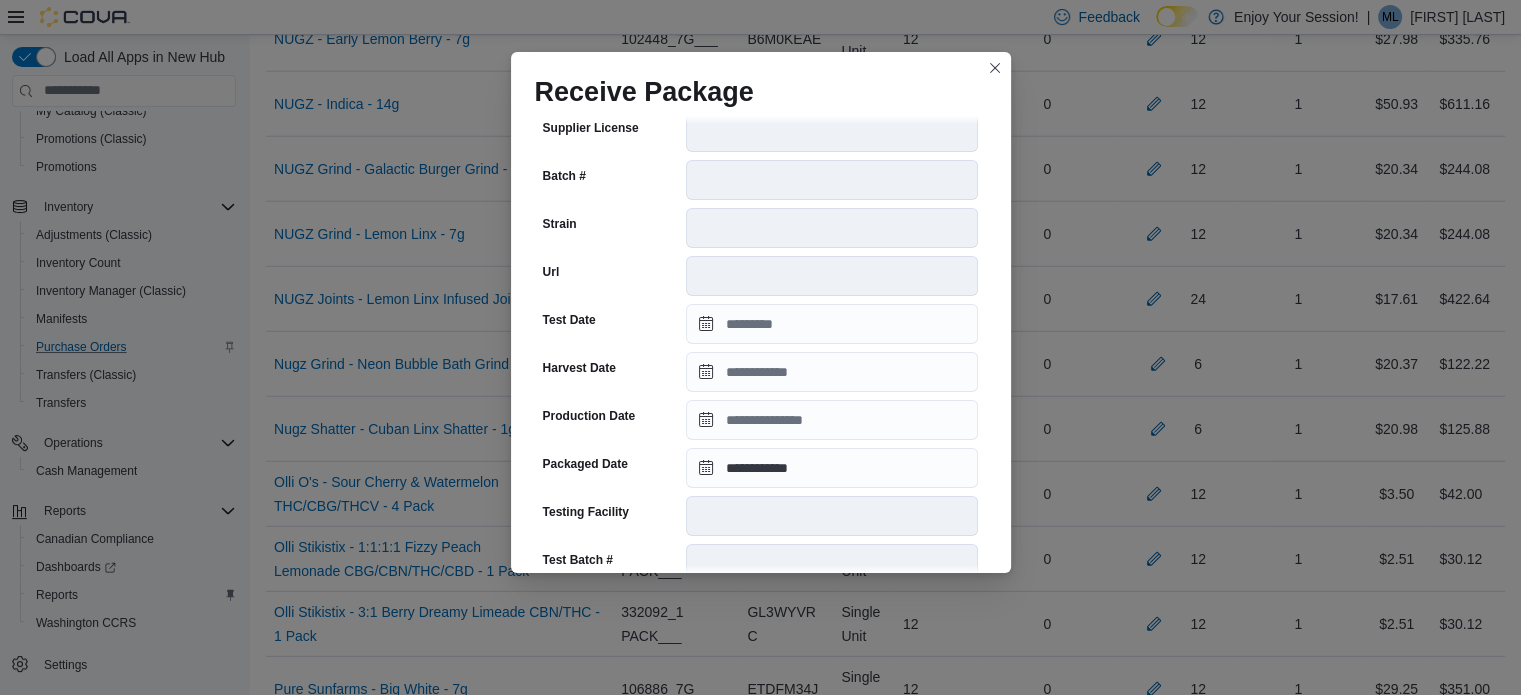 scroll, scrollTop: 706, scrollLeft: 0, axis: vertical 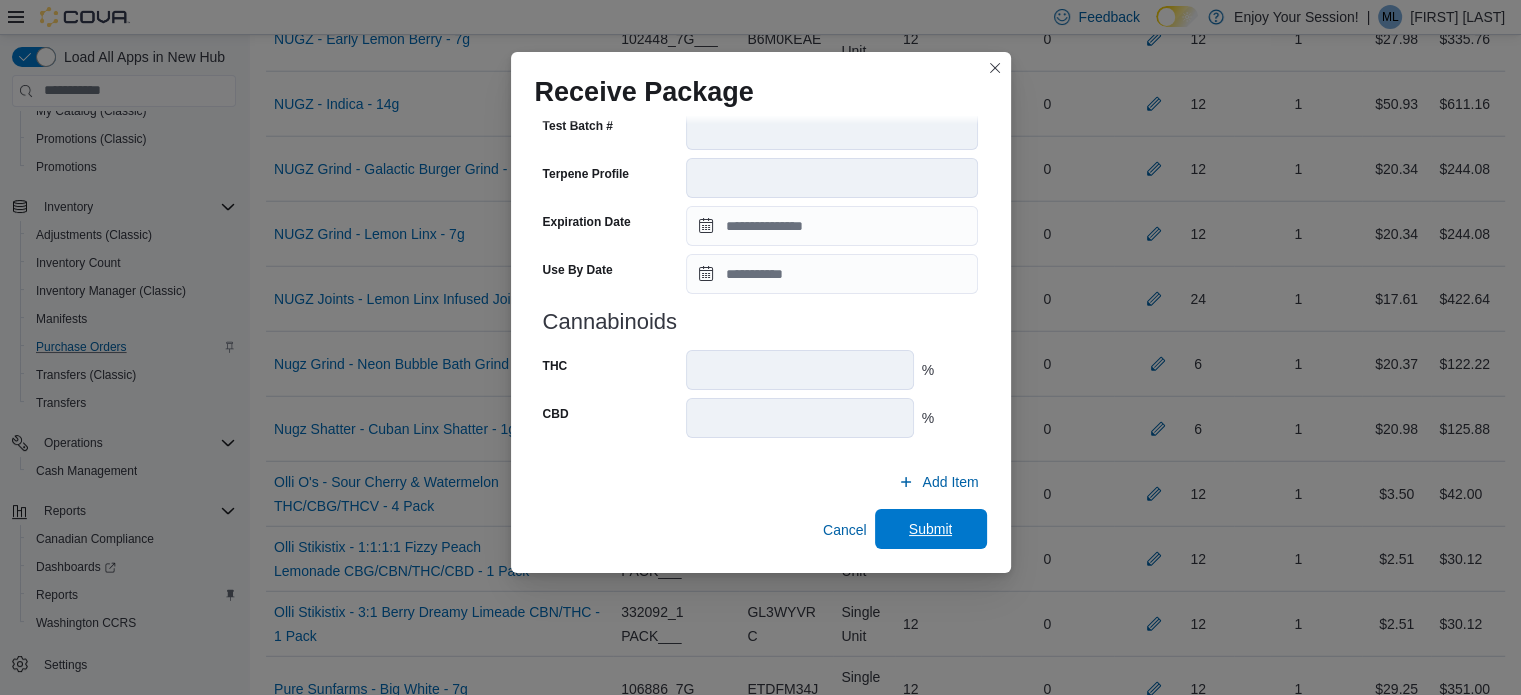click on "Submit" at bounding box center (931, 529) 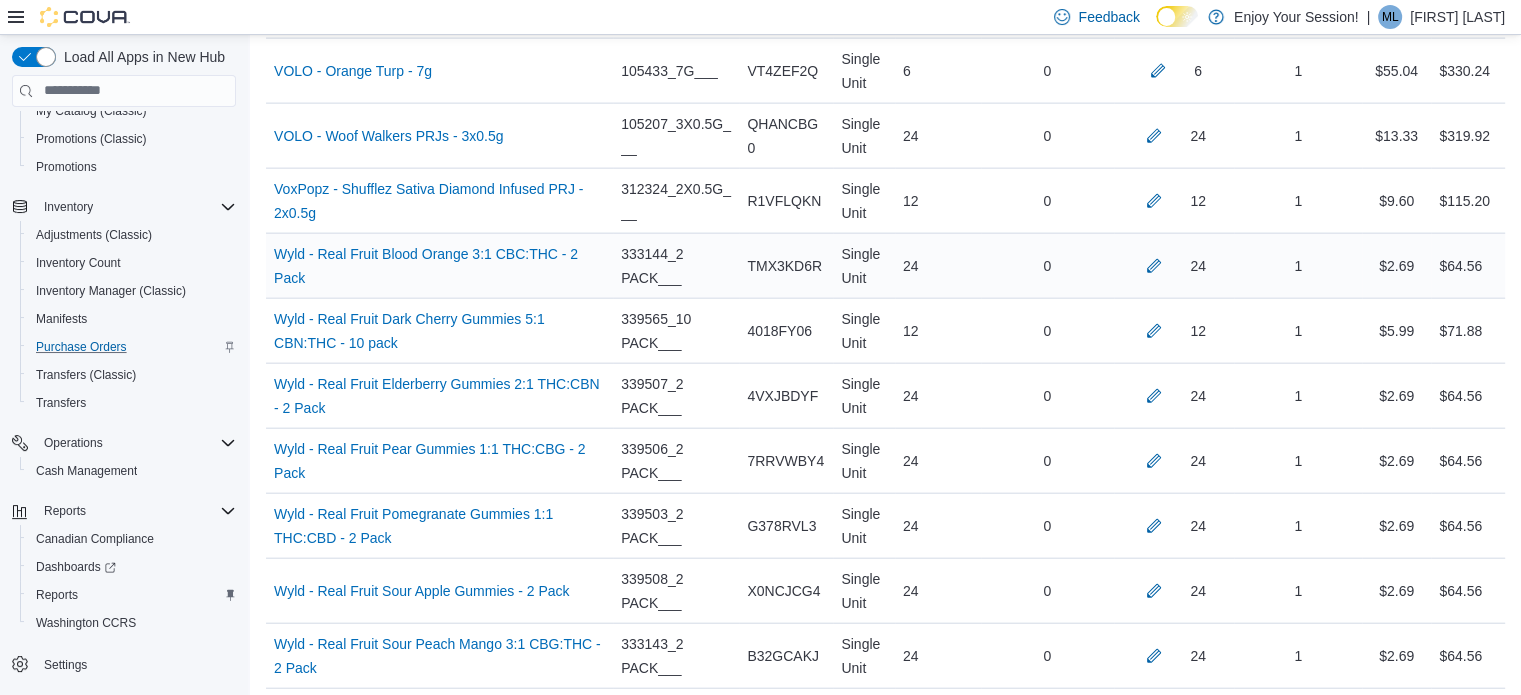scroll, scrollTop: 12227, scrollLeft: 0, axis: vertical 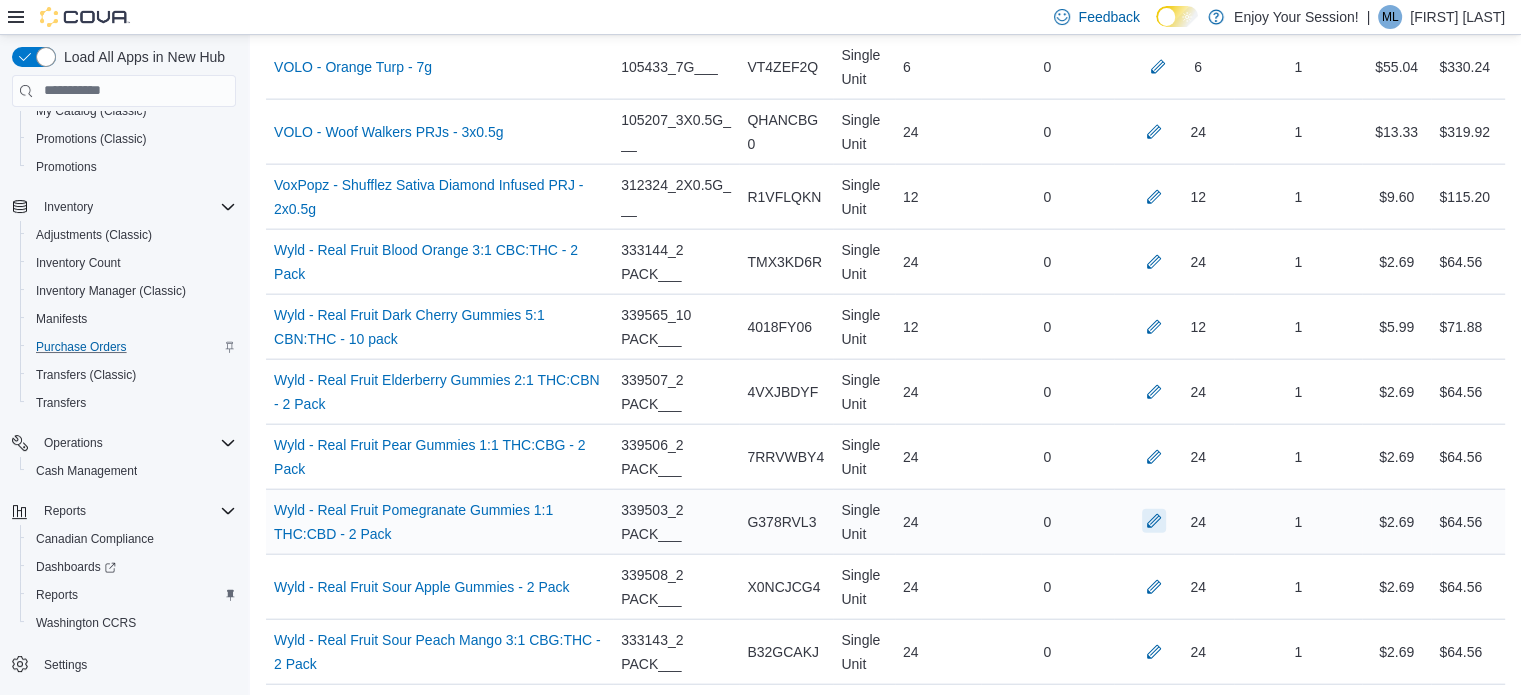 click at bounding box center [1154, 521] 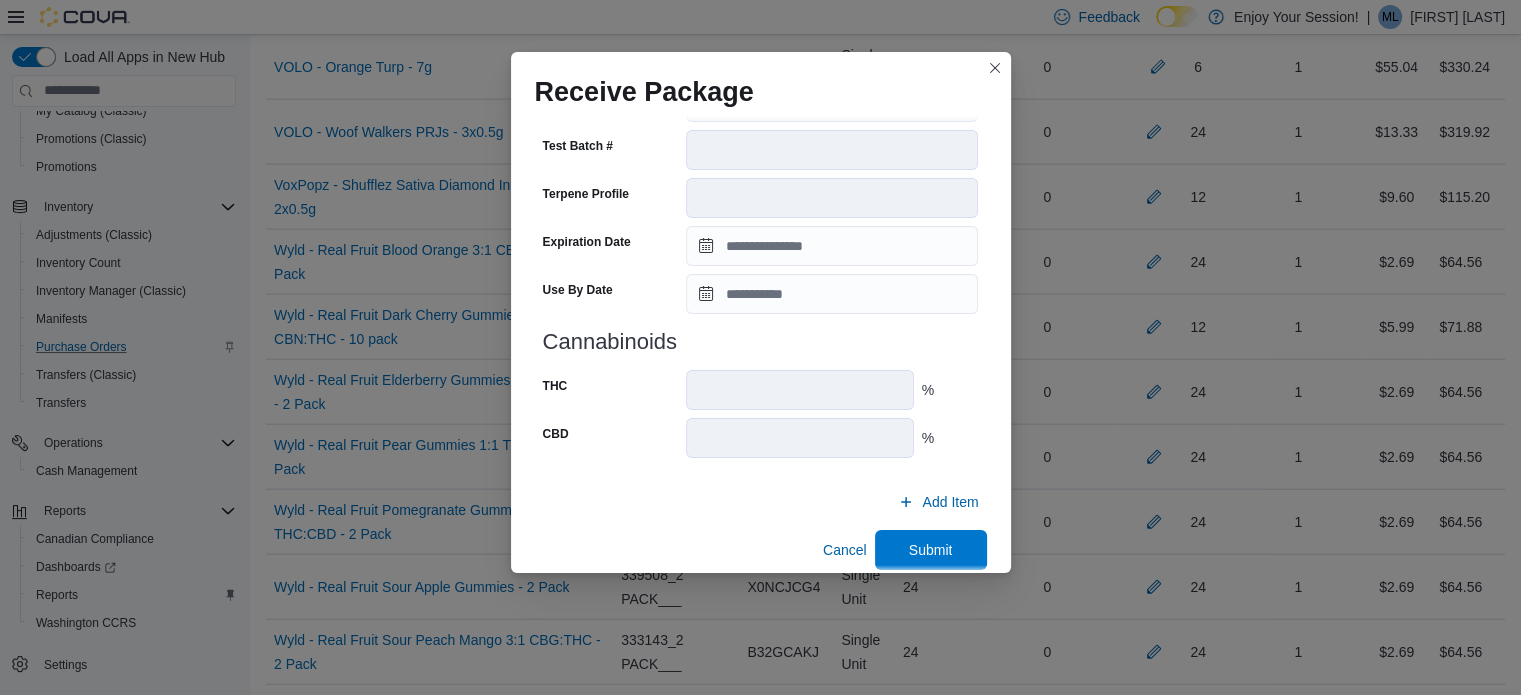scroll, scrollTop: 722, scrollLeft: 0, axis: vertical 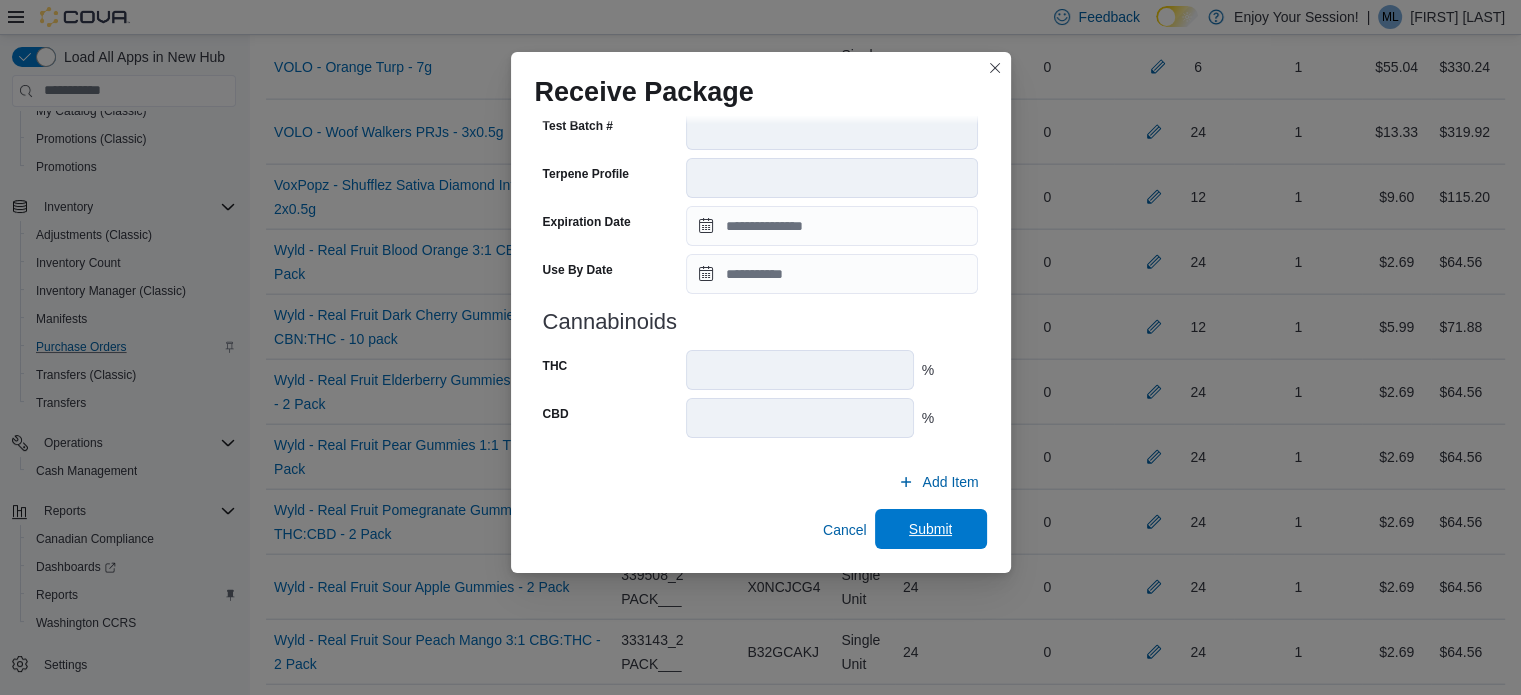 click on "Submit" at bounding box center (931, 529) 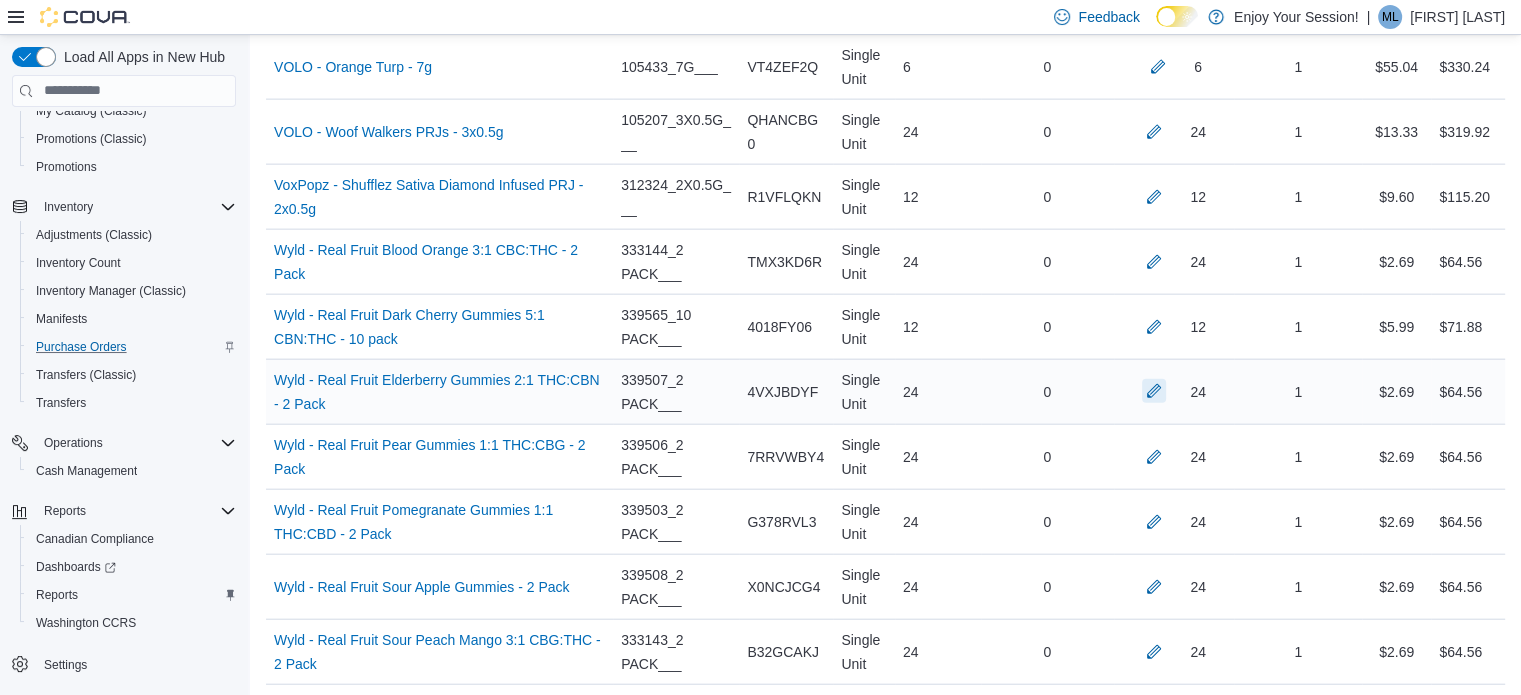 click at bounding box center (1154, 391) 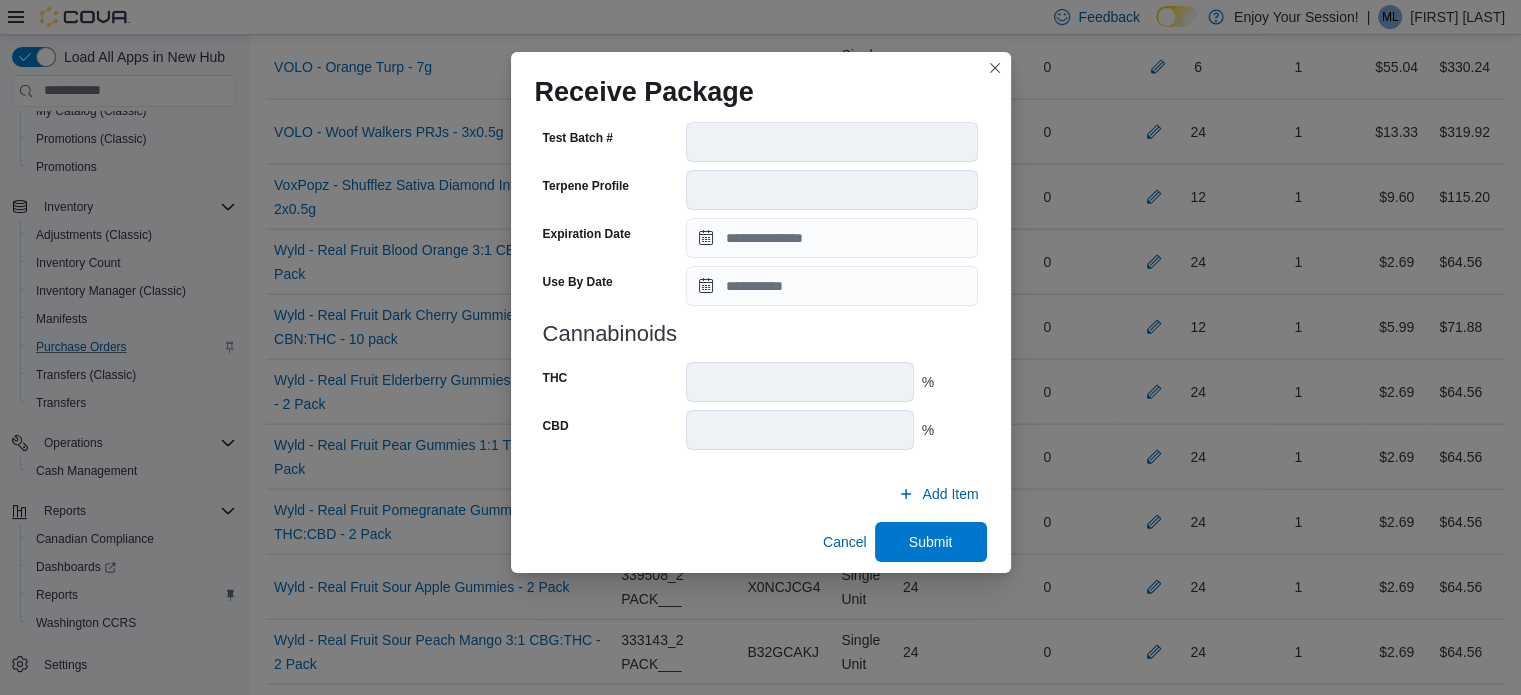 scroll, scrollTop: 695, scrollLeft: 0, axis: vertical 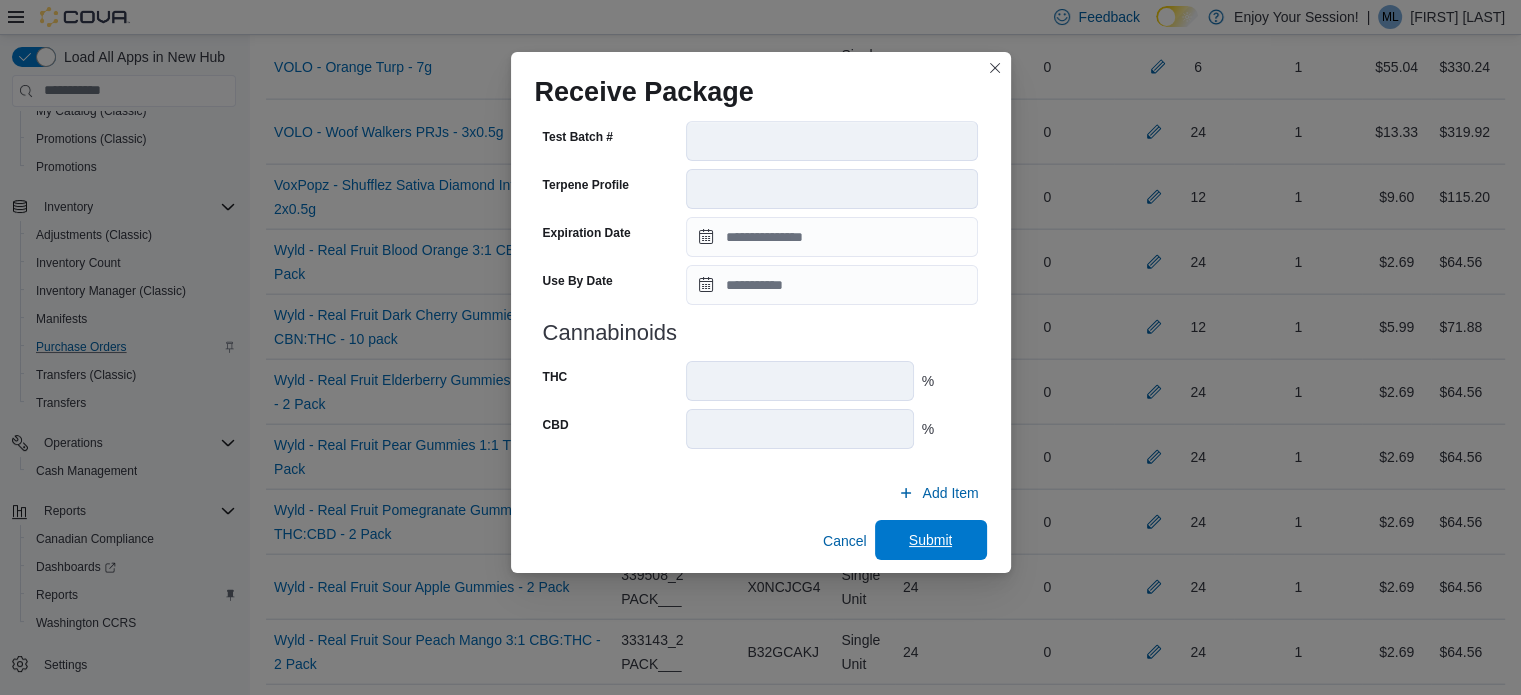 click on "Submit" at bounding box center [931, 540] 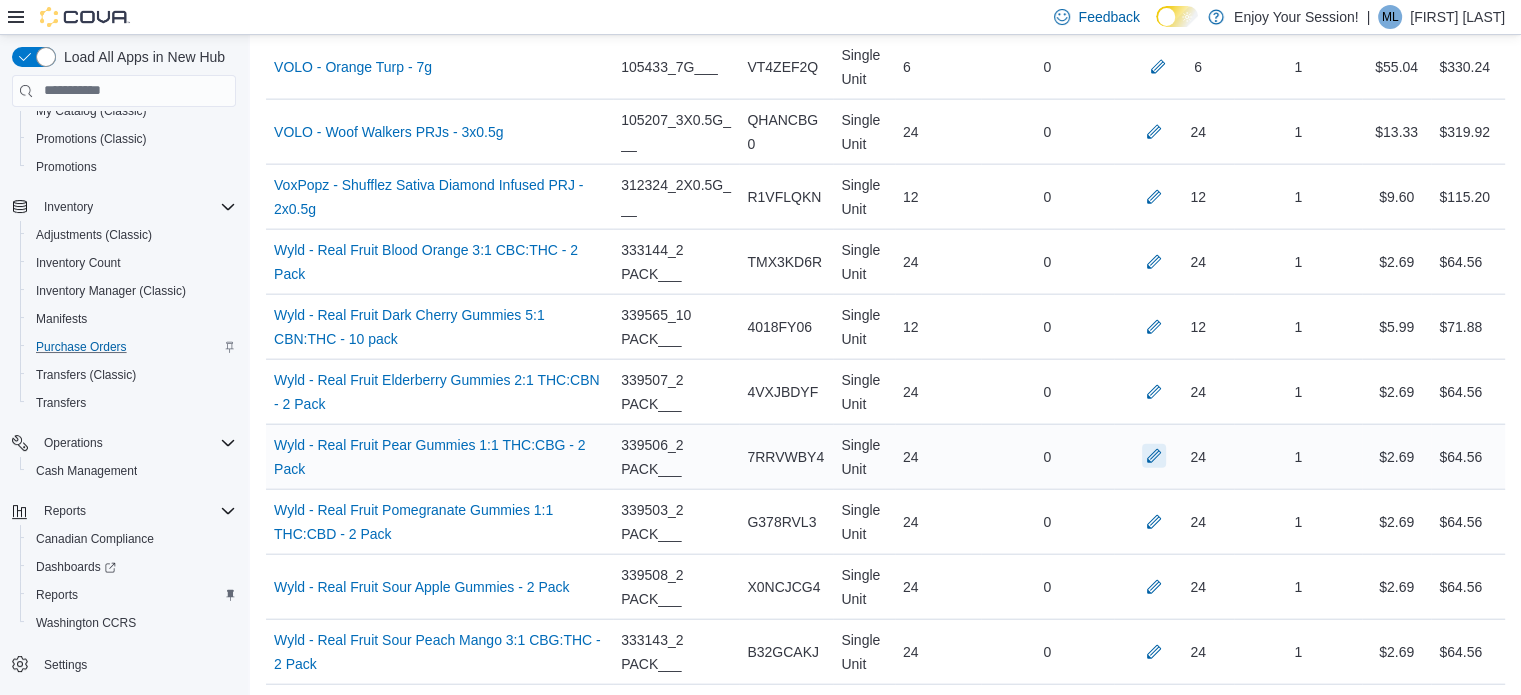click at bounding box center (1154, 456) 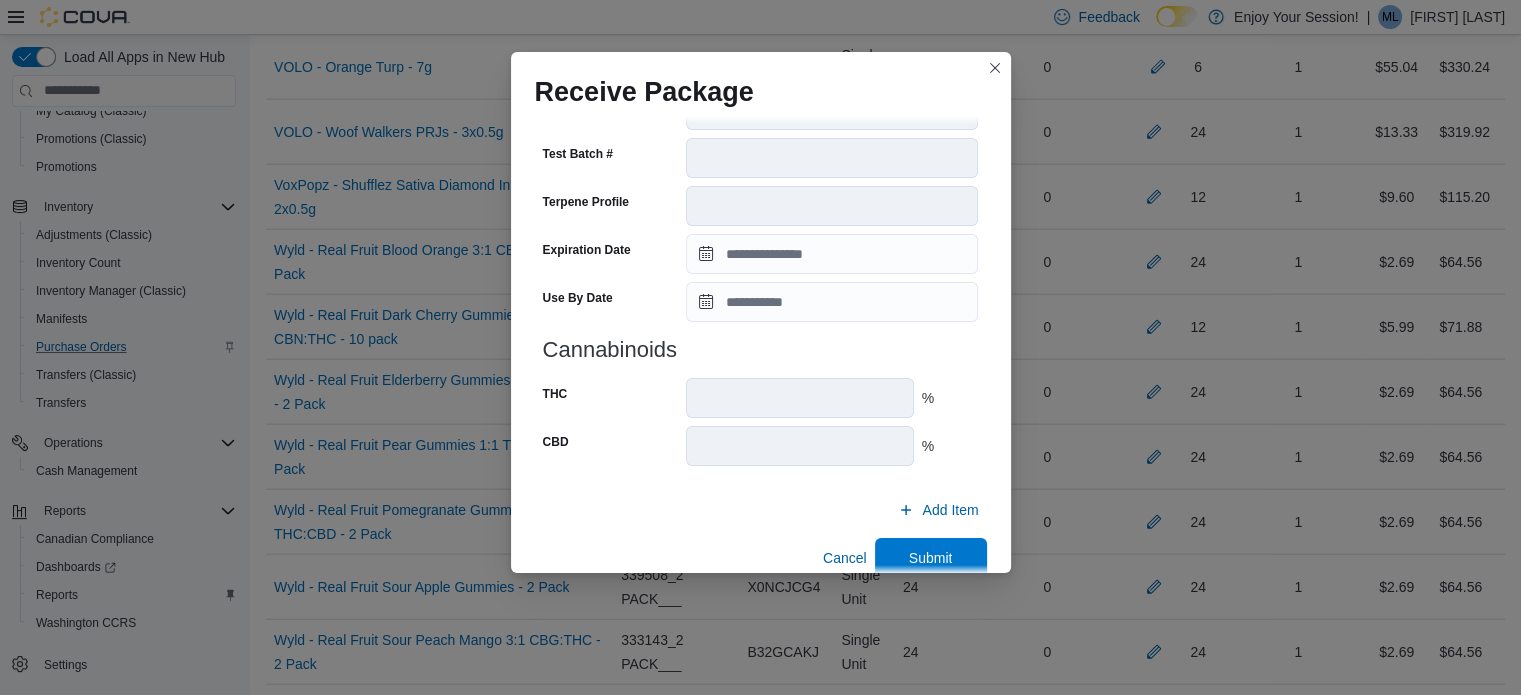 scroll, scrollTop: 706, scrollLeft: 0, axis: vertical 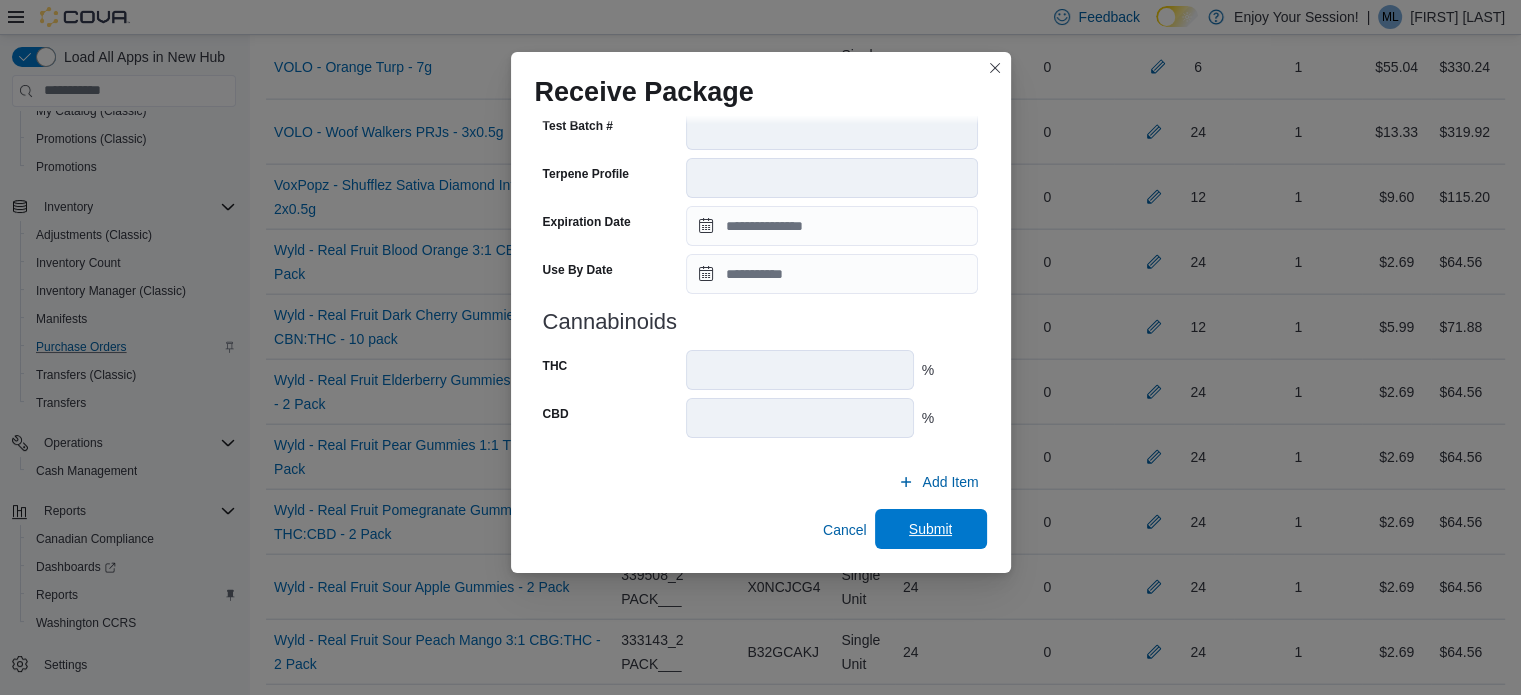 click on "Submit" at bounding box center (931, 529) 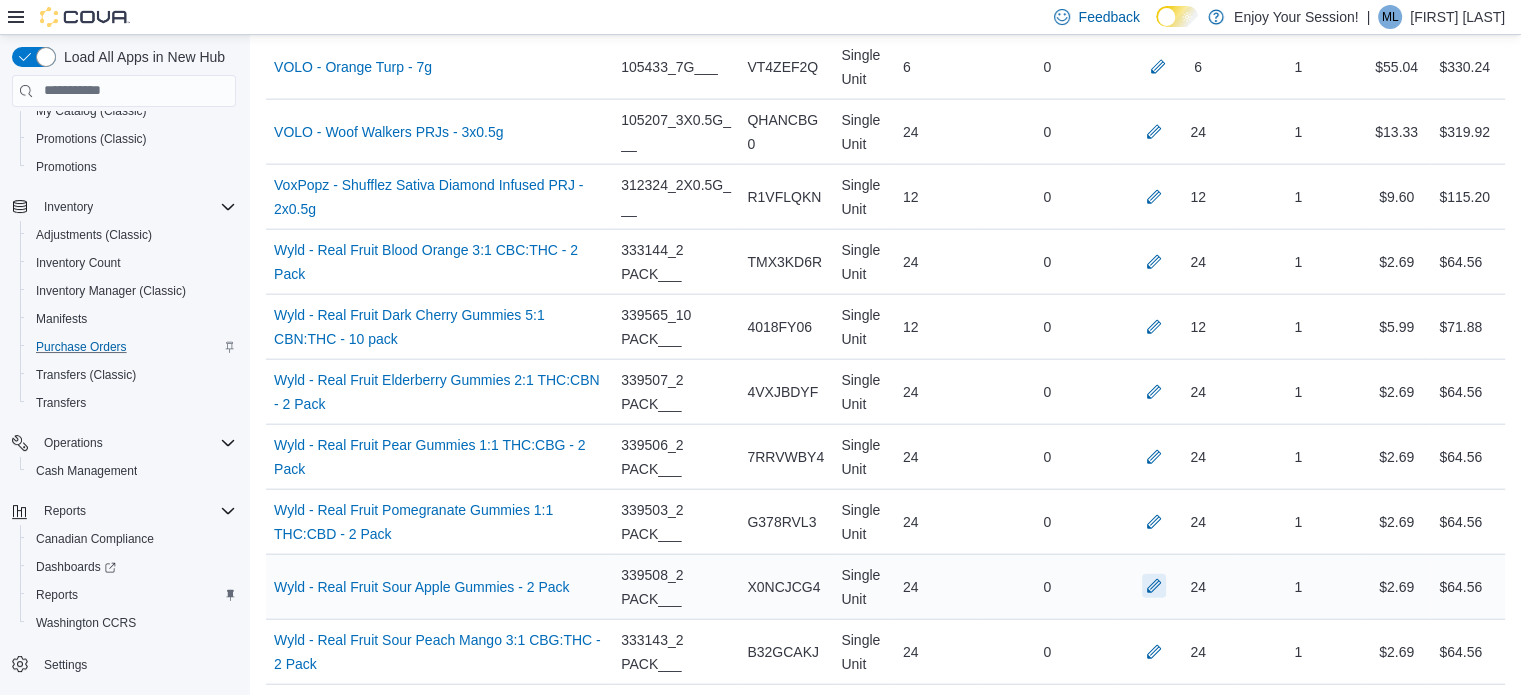 click at bounding box center (1154, 586) 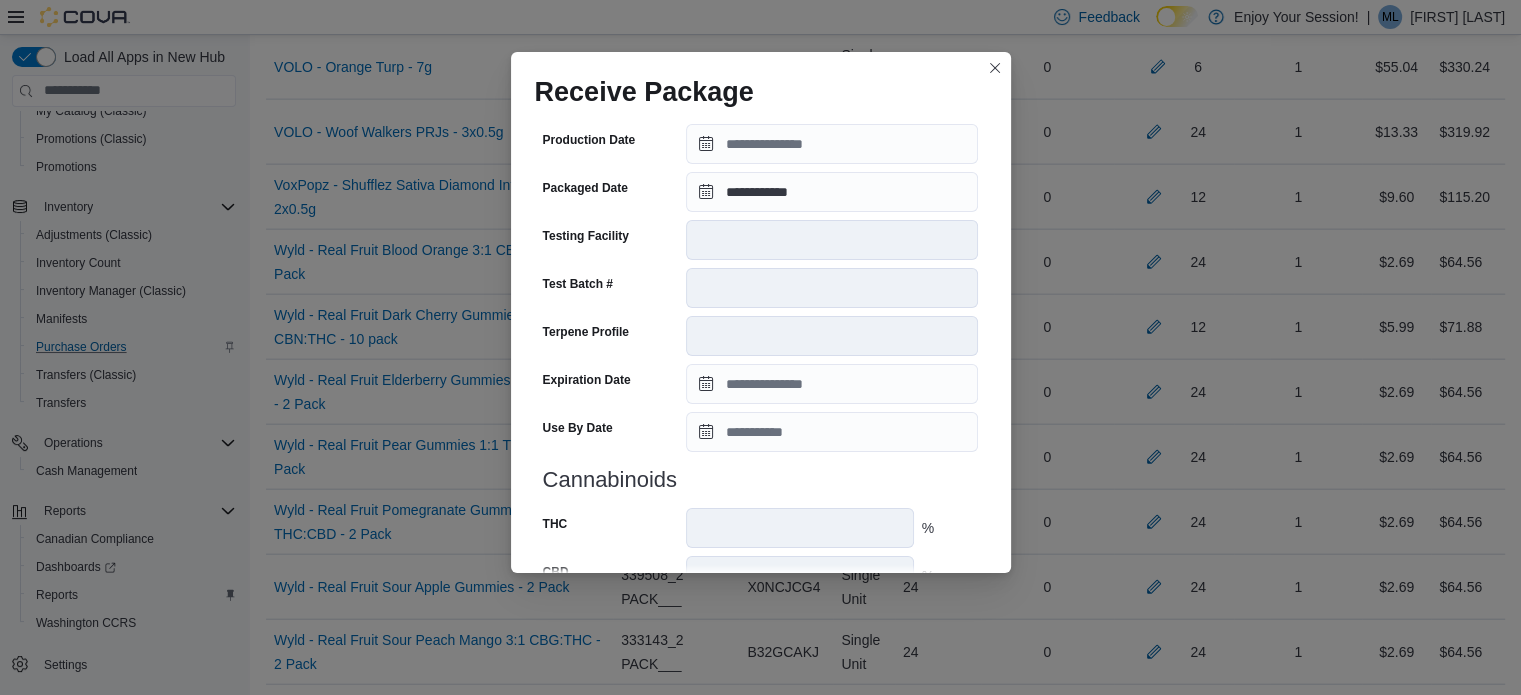 scroll, scrollTop: 706, scrollLeft: 0, axis: vertical 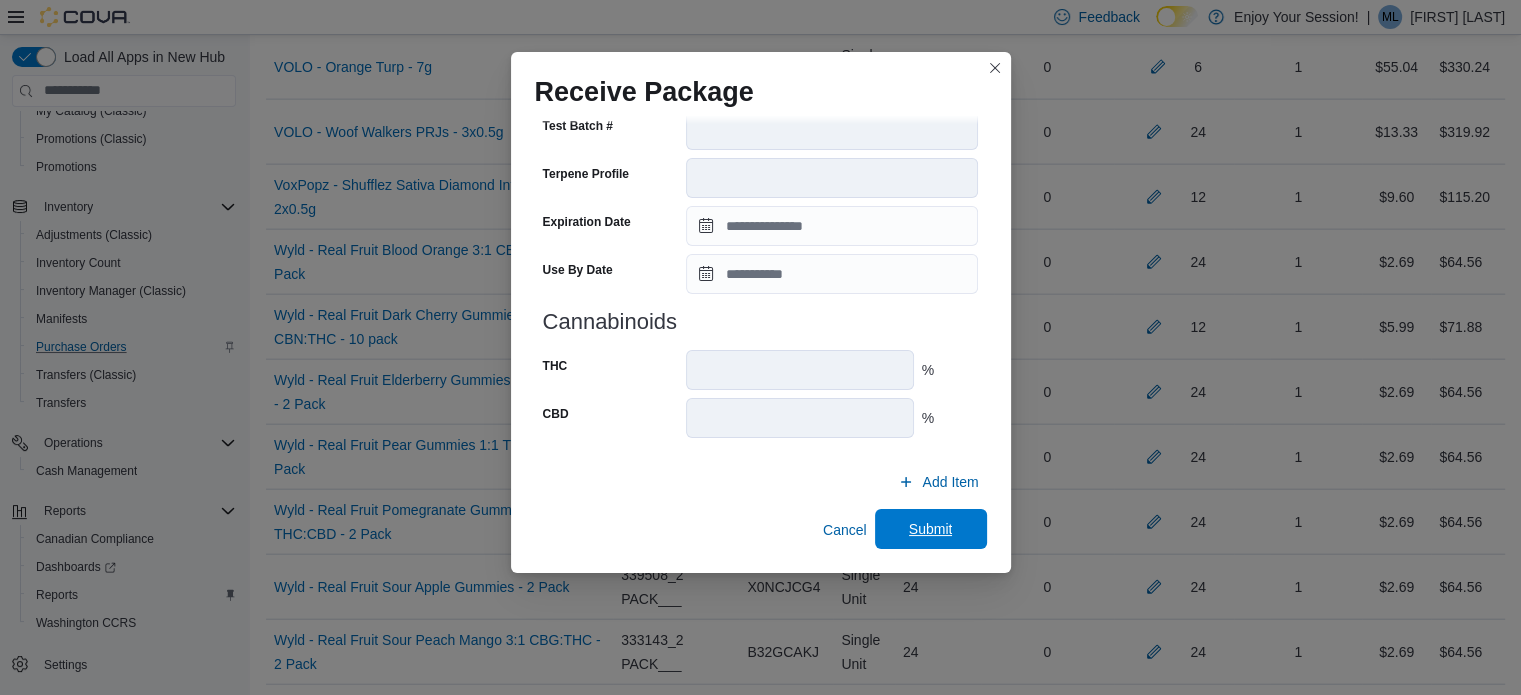 click on "Submit" at bounding box center [931, 529] 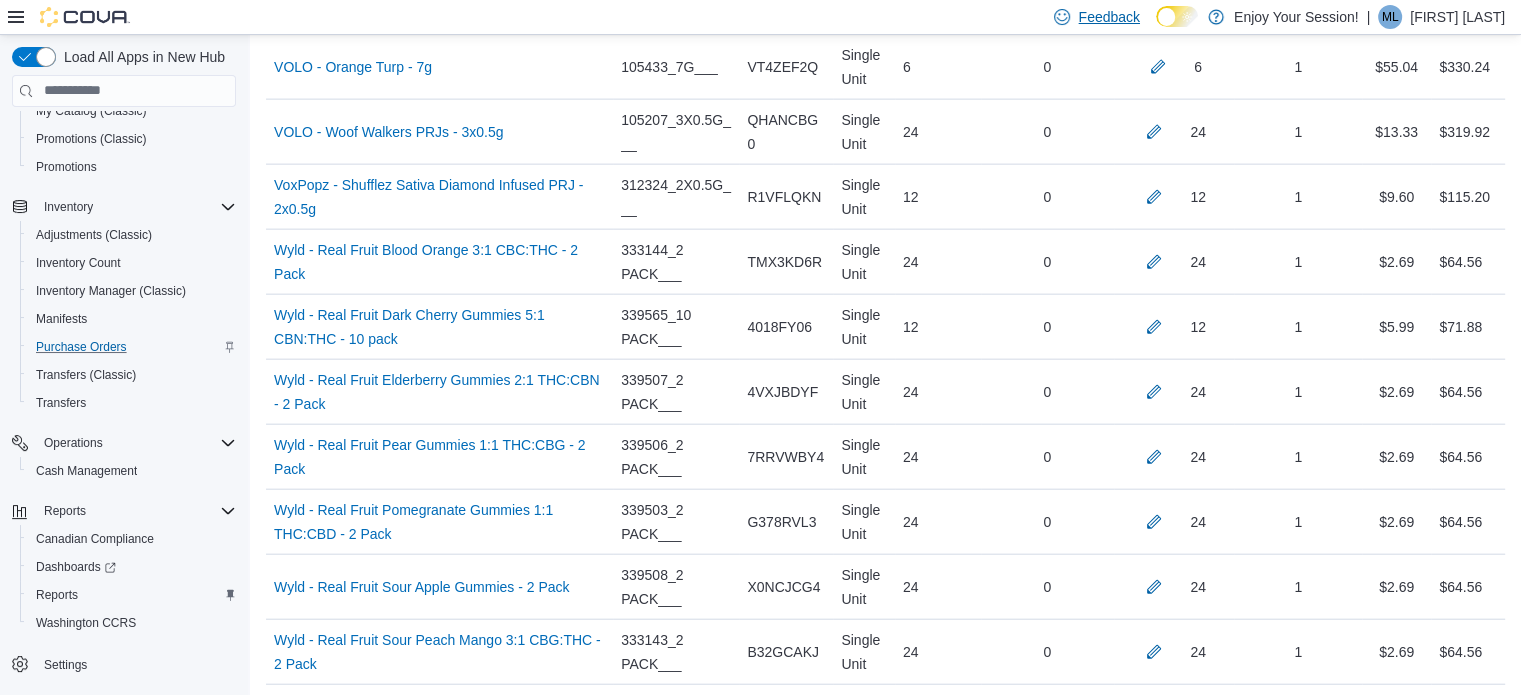 scroll, scrollTop: 8010, scrollLeft: 0, axis: vertical 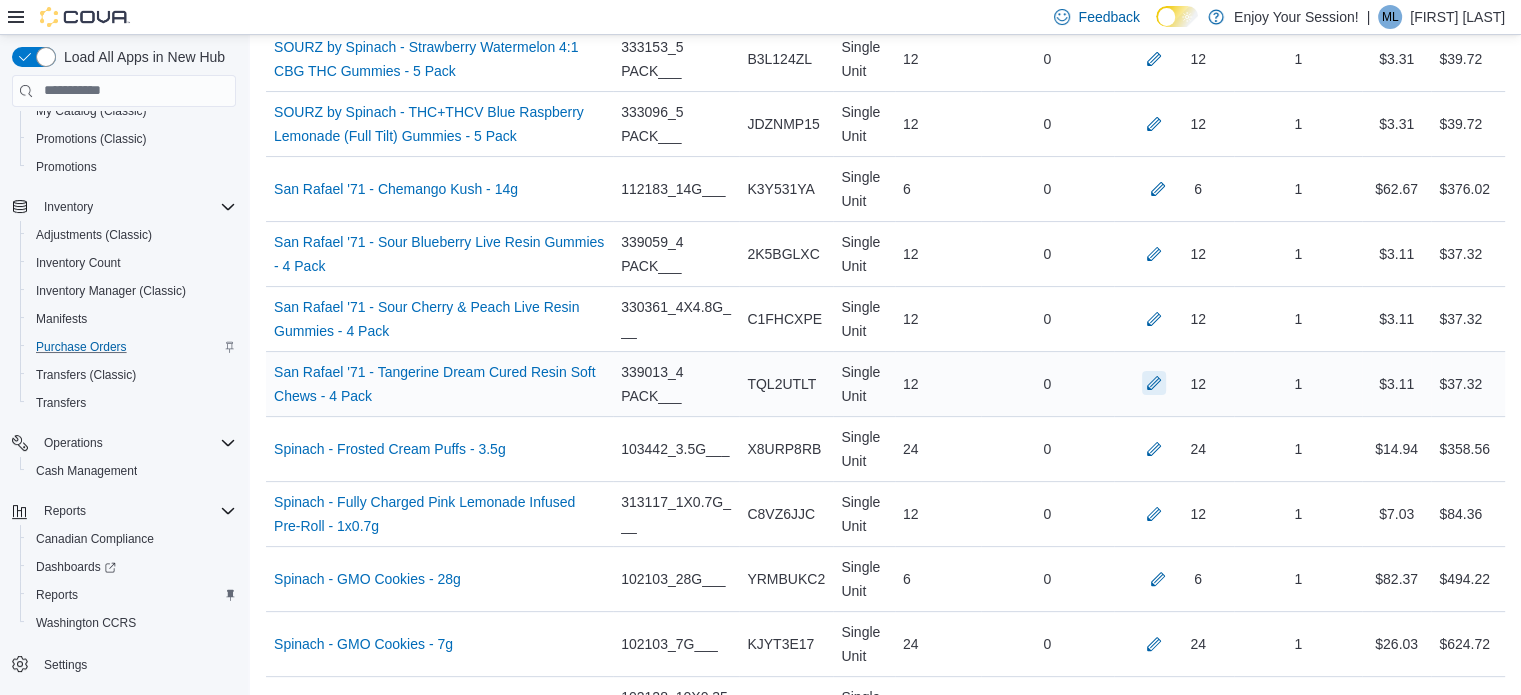 click at bounding box center (1154, 383) 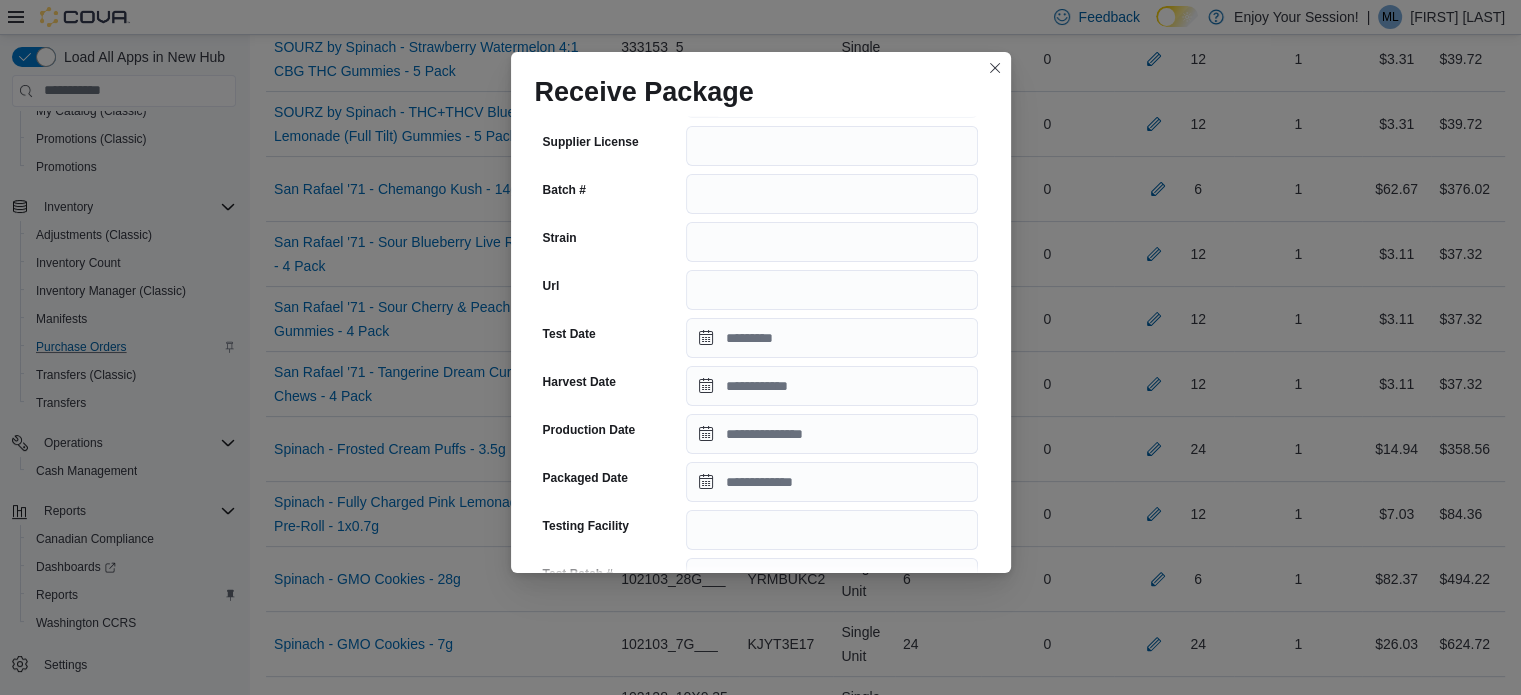 scroll, scrollTop: 284, scrollLeft: 0, axis: vertical 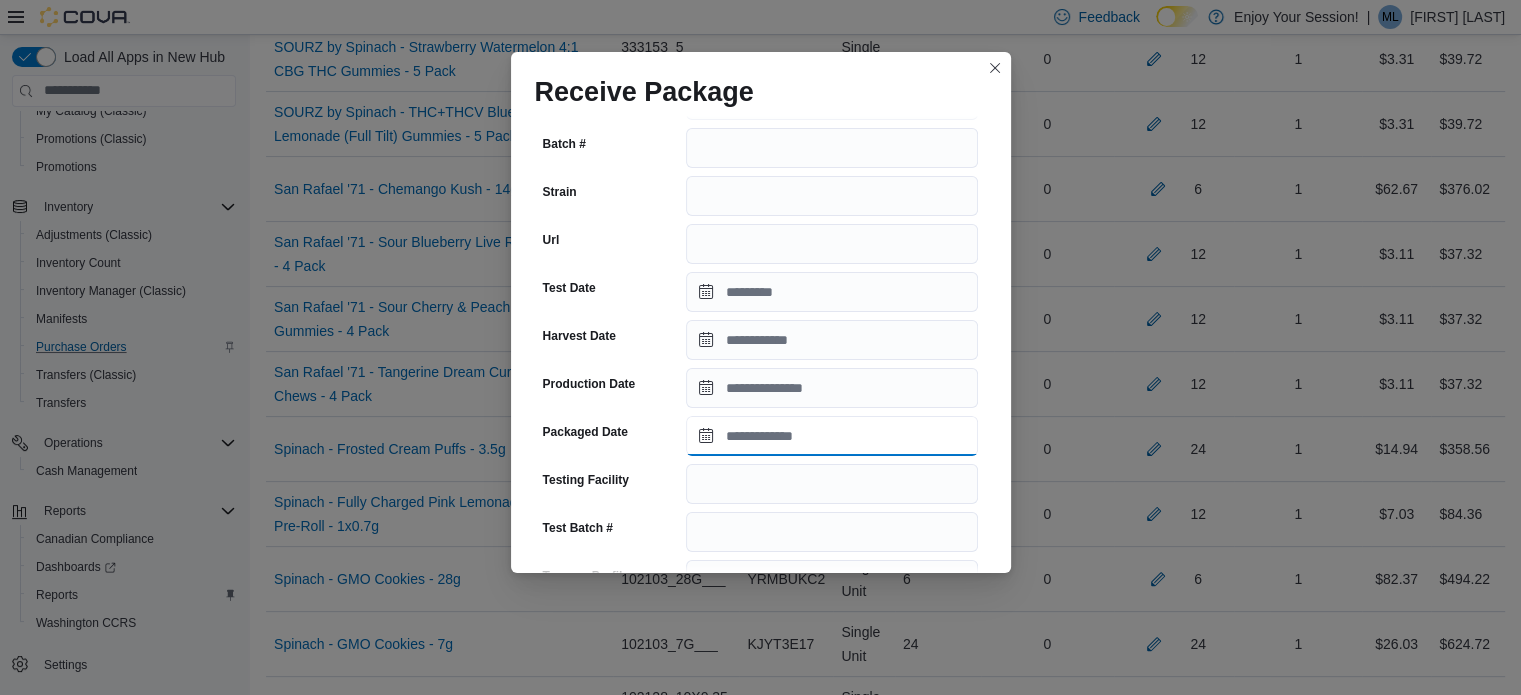 click on "Packaged Date" at bounding box center [832, 436] 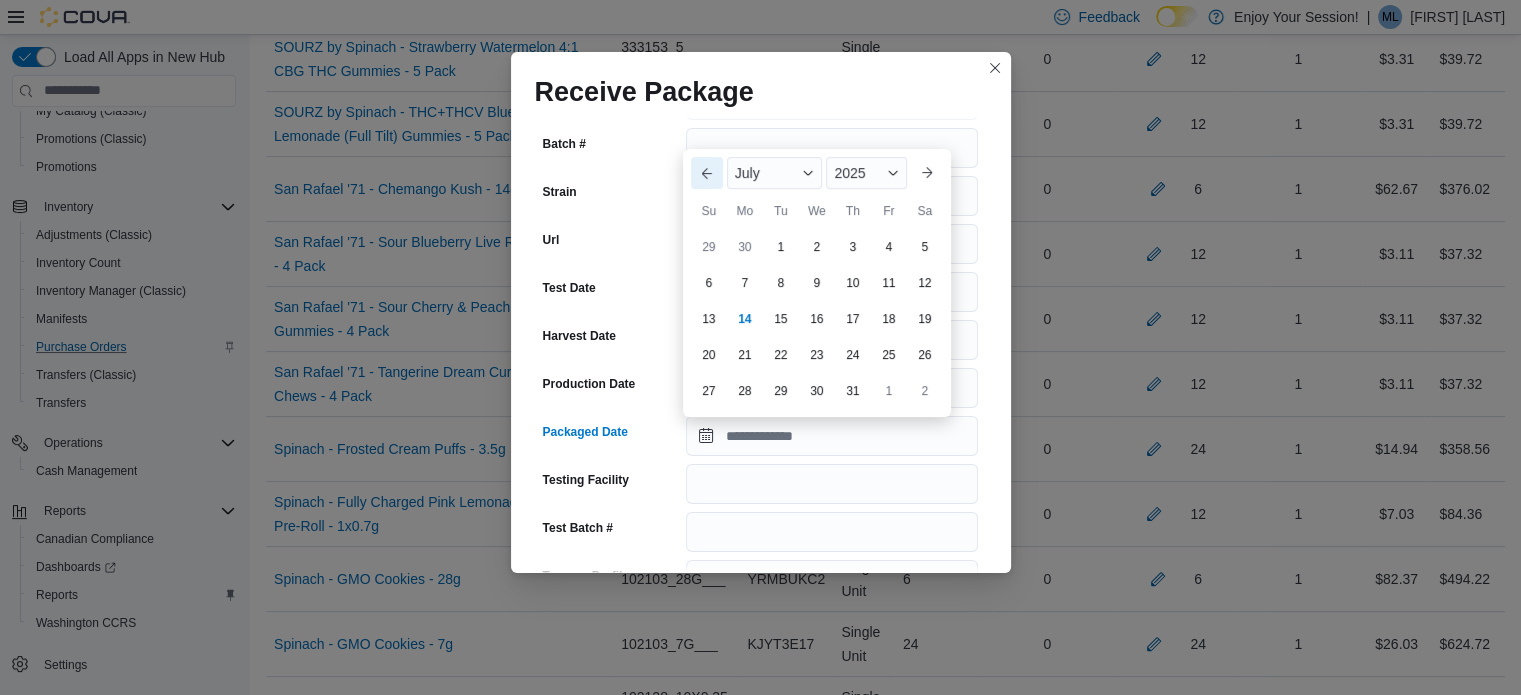 click on "Previous Month" at bounding box center (707, 173) 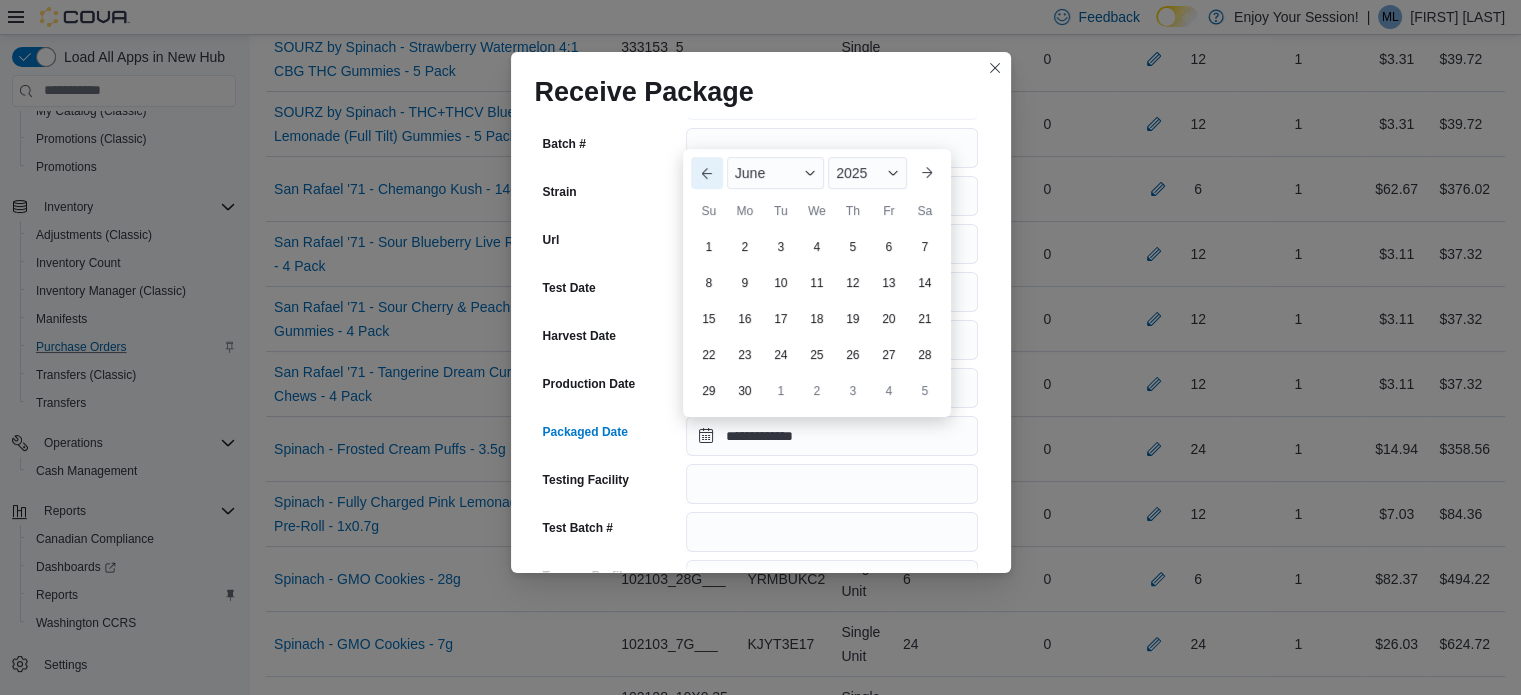 click on "Previous Month" at bounding box center [707, 173] 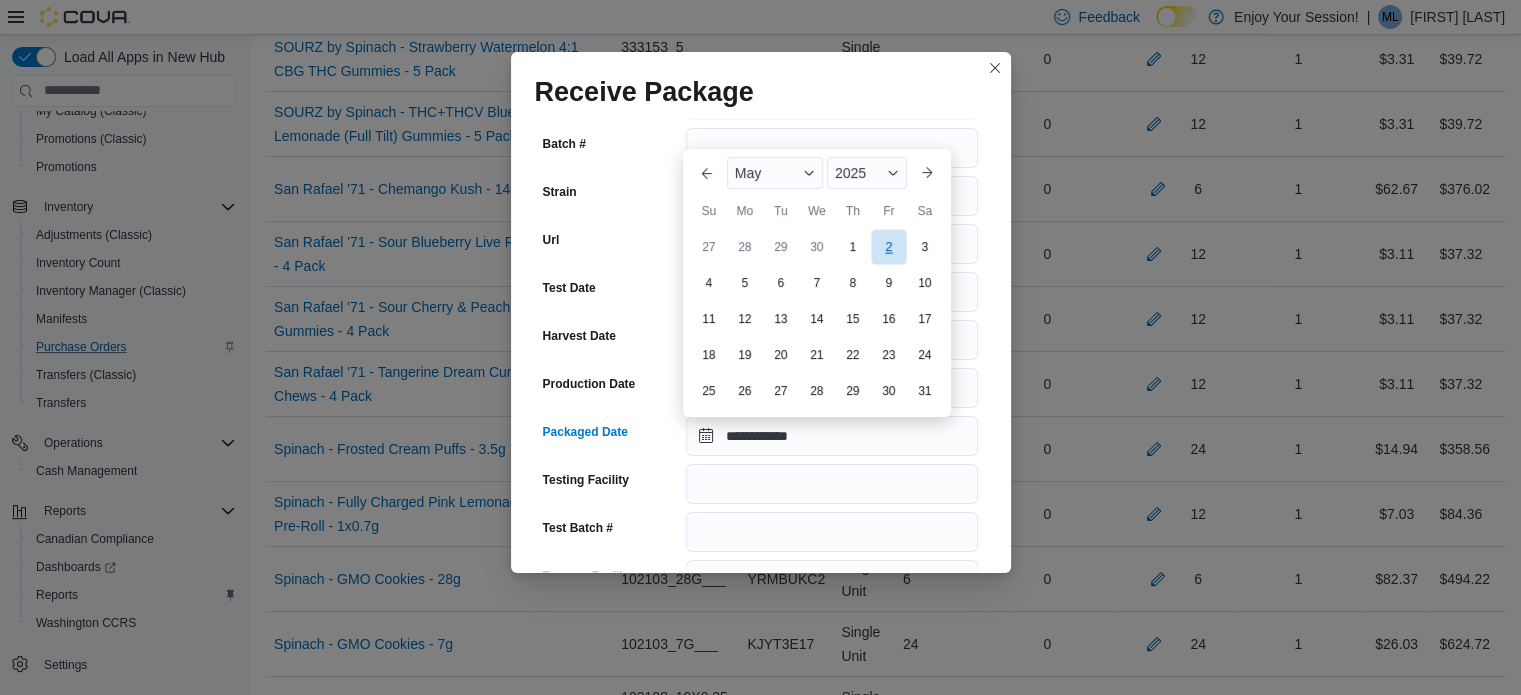 click on "2" at bounding box center (888, 246) 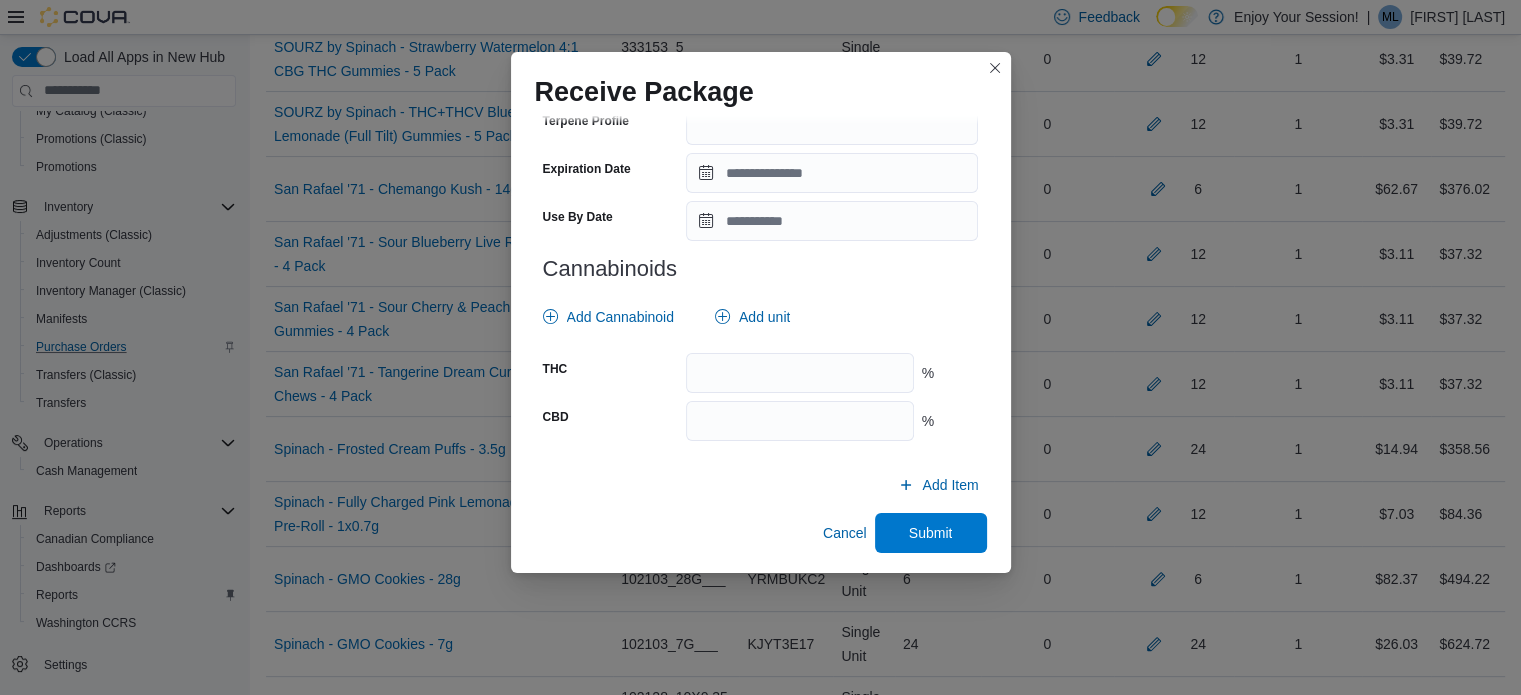 scroll, scrollTop: 742, scrollLeft: 0, axis: vertical 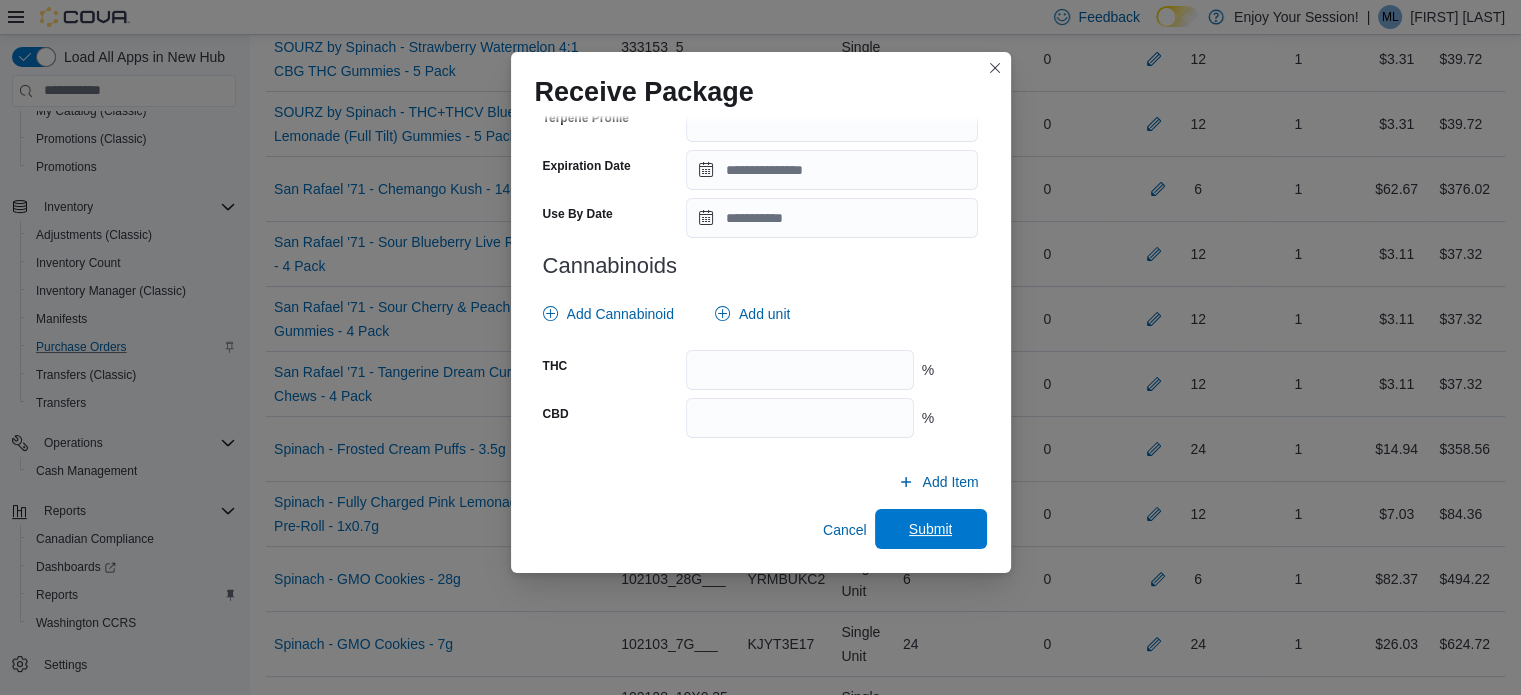 click on "Submit" at bounding box center [931, 529] 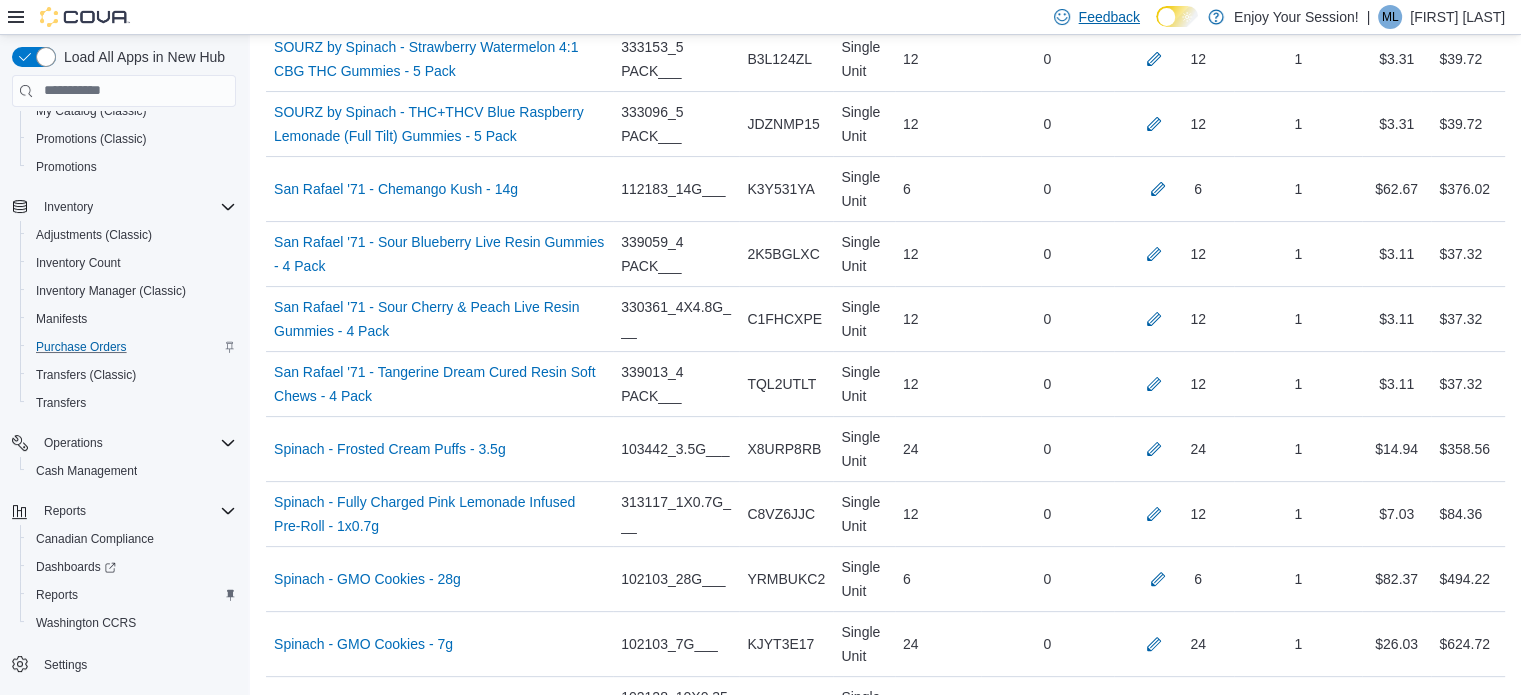 scroll, scrollTop: 2384, scrollLeft: 0, axis: vertical 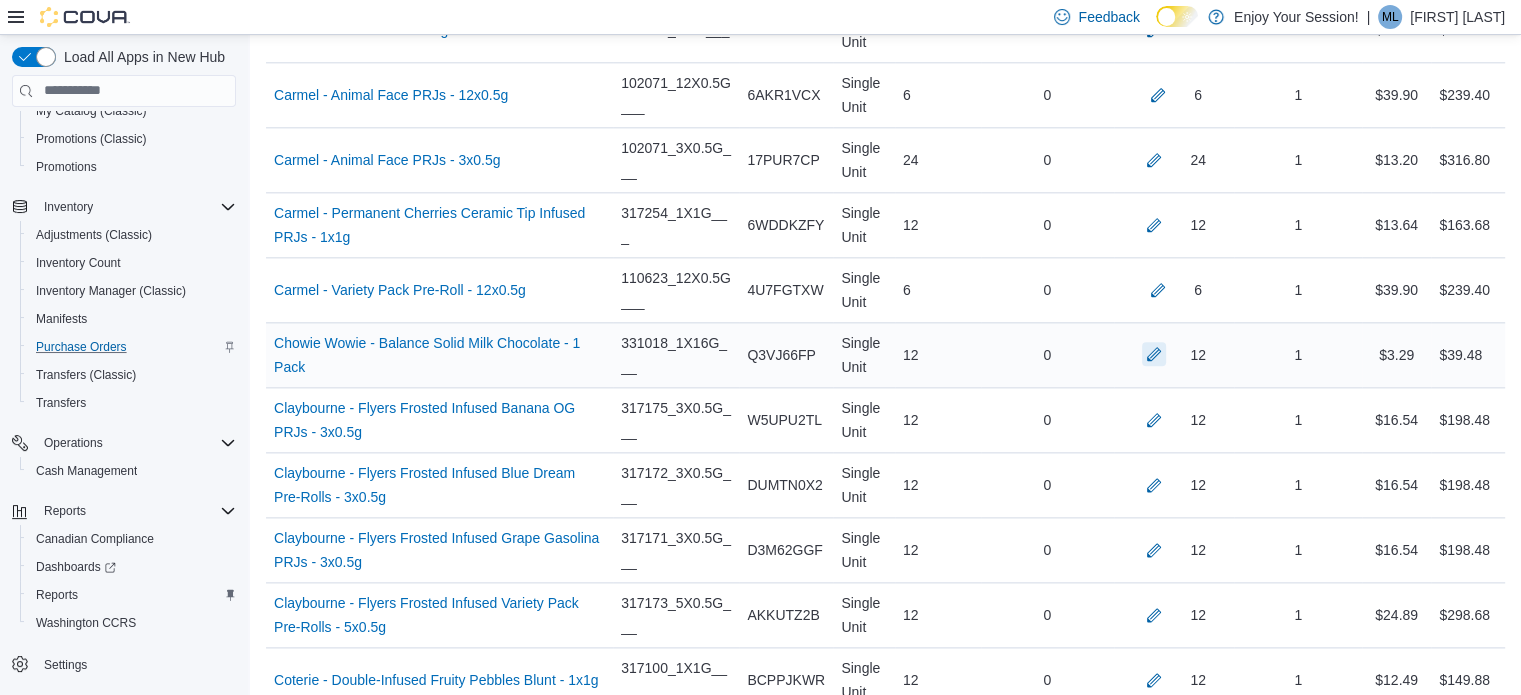 click at bounding box center [1154, 354] 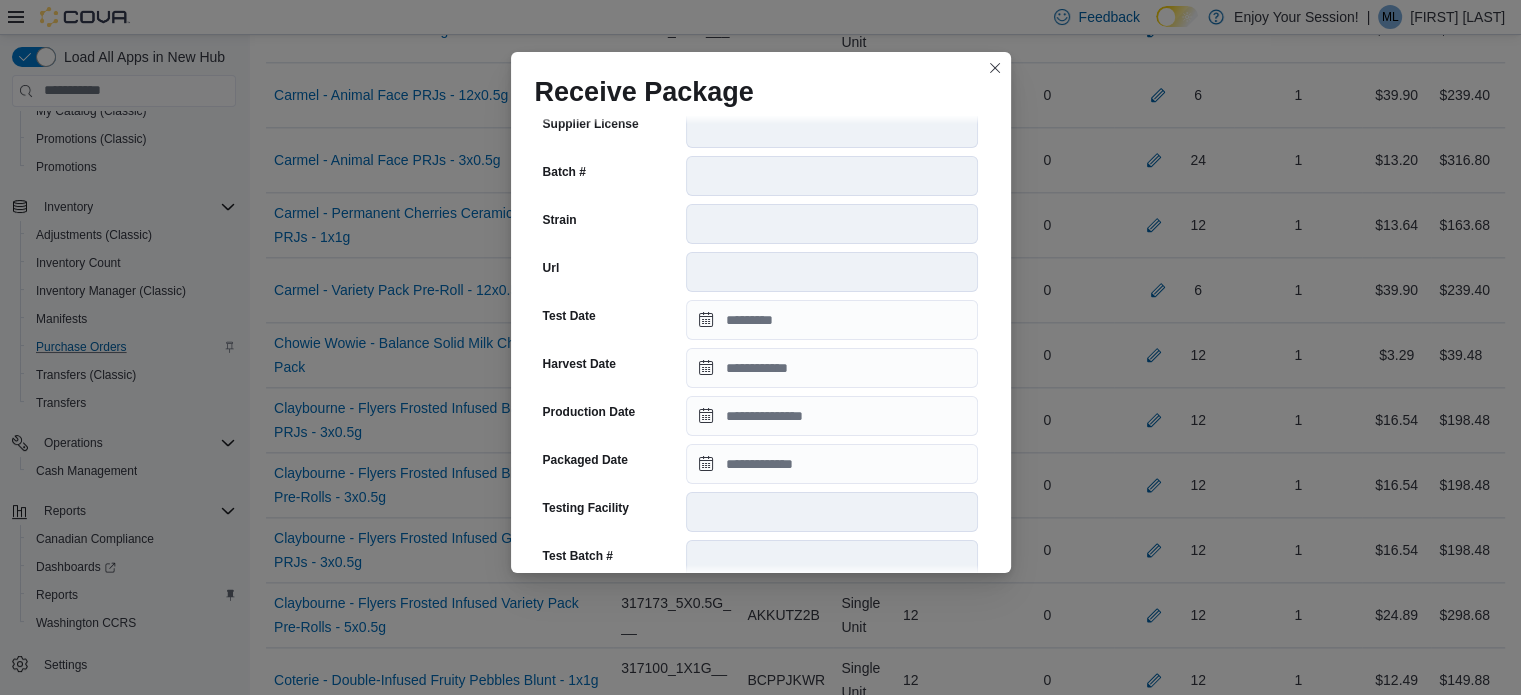 scroll, scrollTop: 324, scrollLeft: 0, axis: vertical 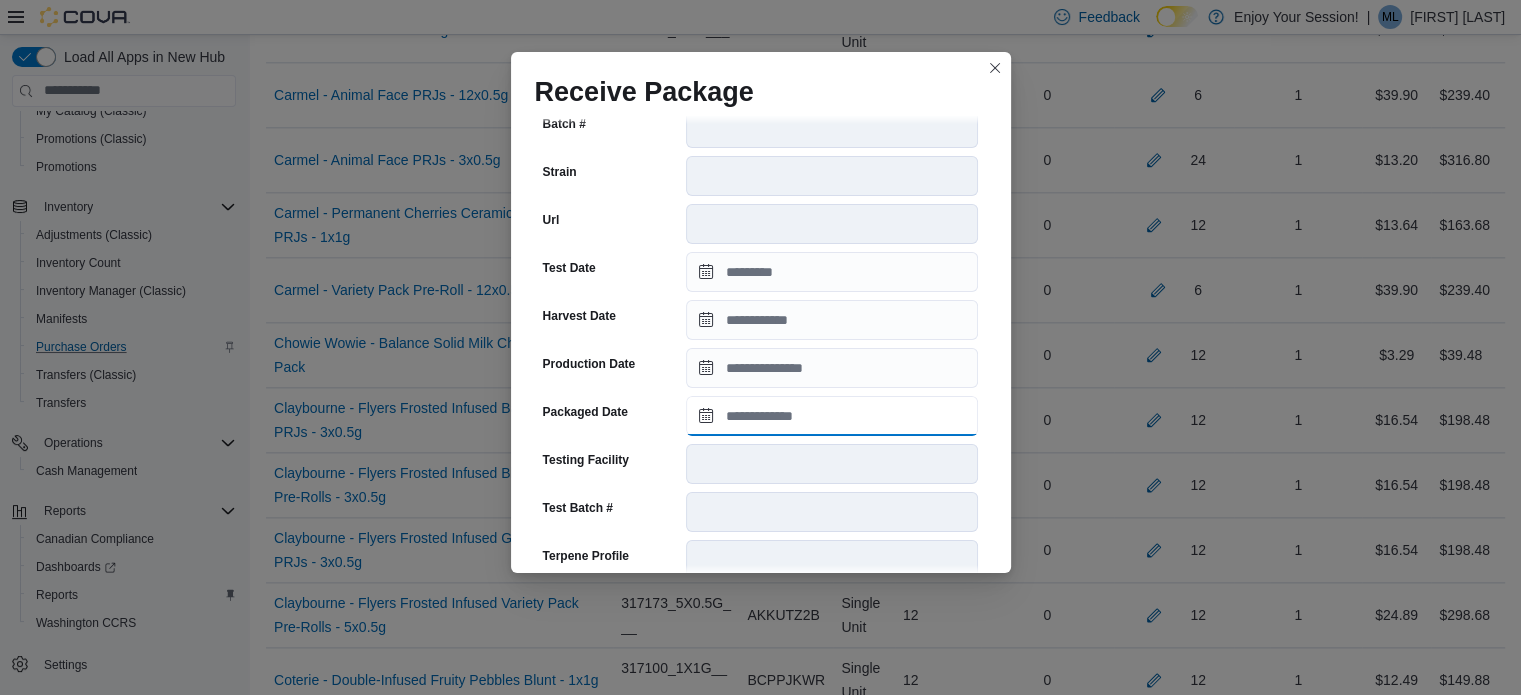click on "Packaged Date" at bounding box center [832, 416] 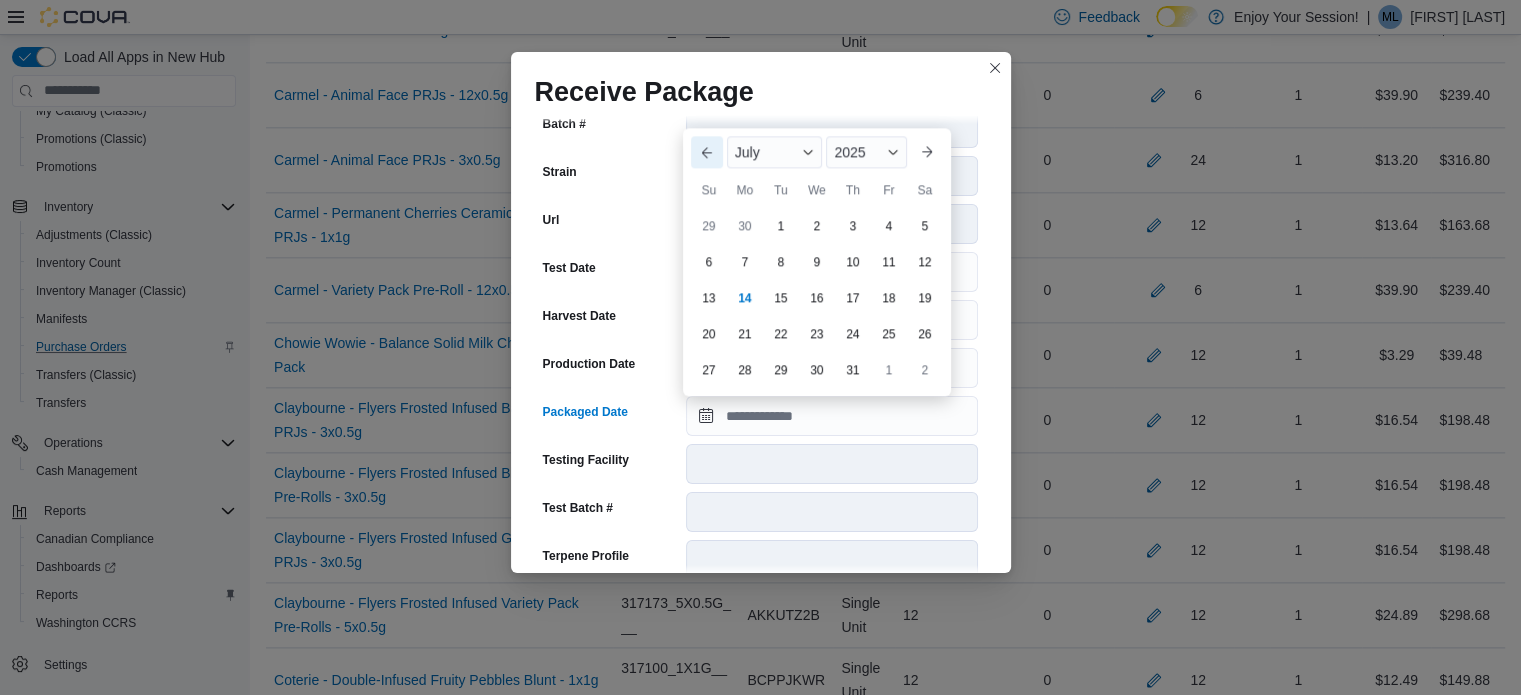 click on "Previous Month" at bounding box center [707, 152] 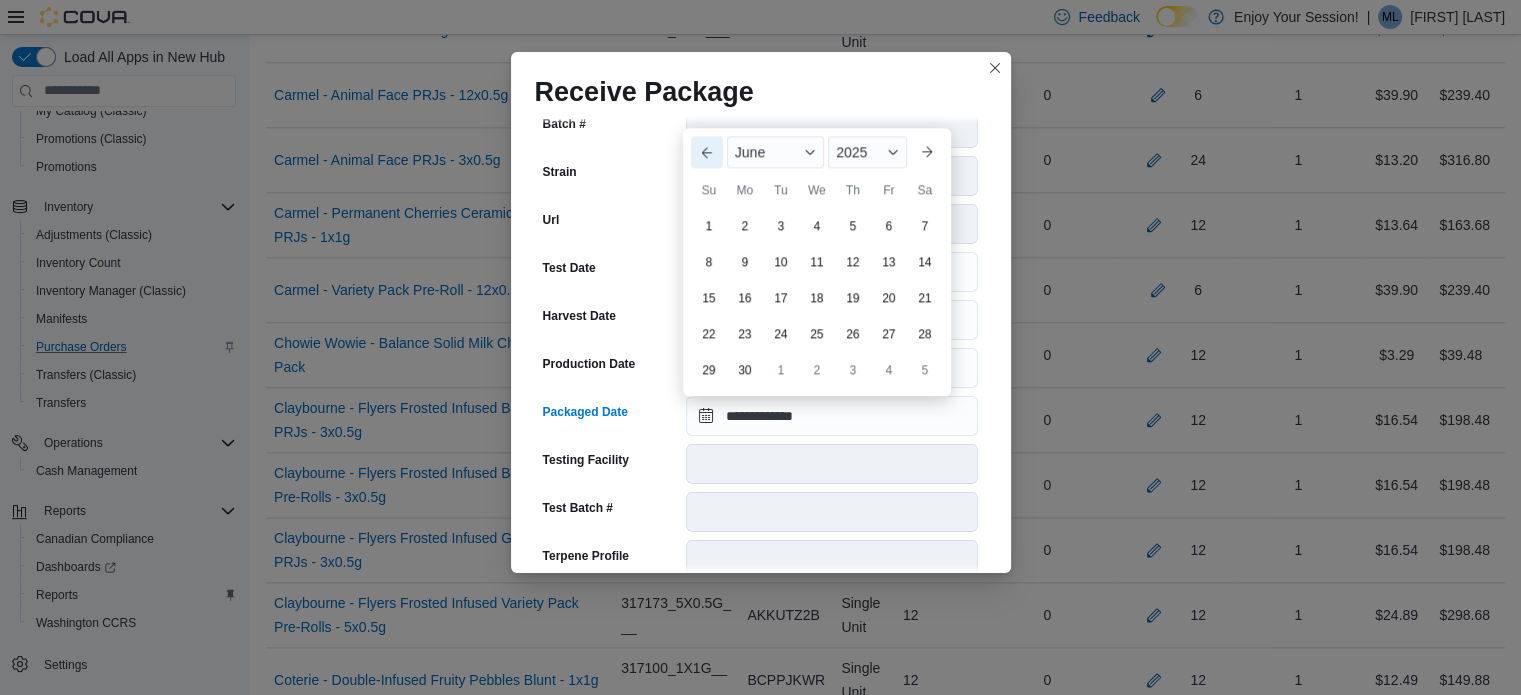 click on "Previous Month" at bounding box center [707, 152] 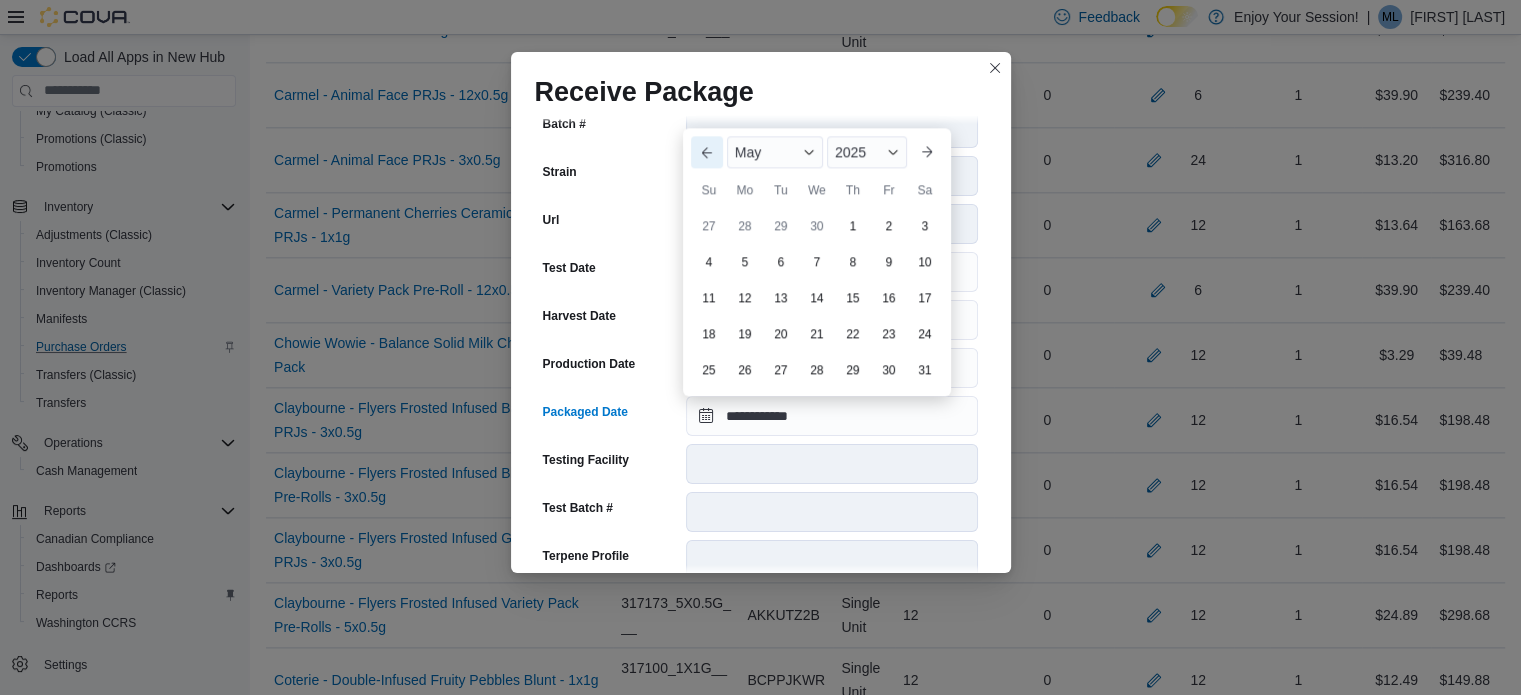 click on "Previous Month" at bounding box center [707, 152] 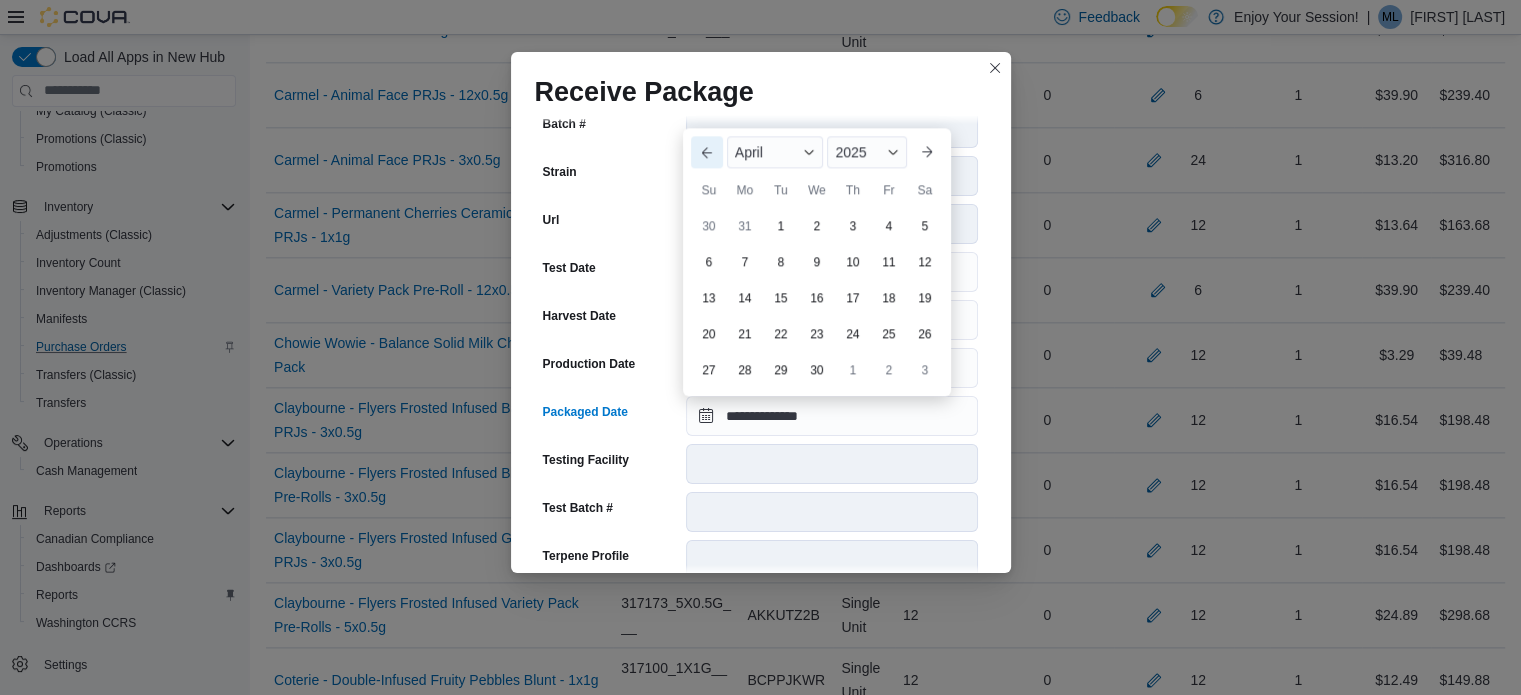 click on "Previous Month" at bounding box center [707, 152] 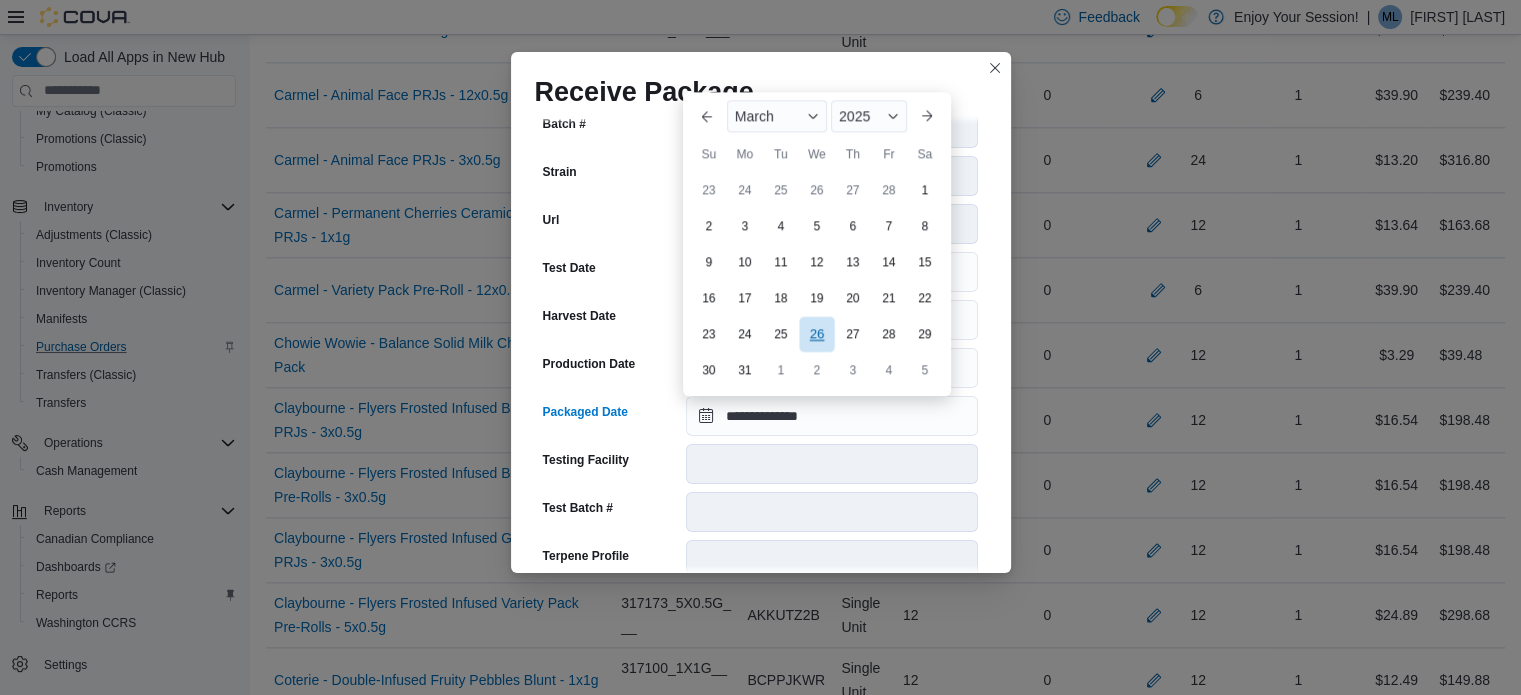 click on "26" at bounding box center (816, 334) 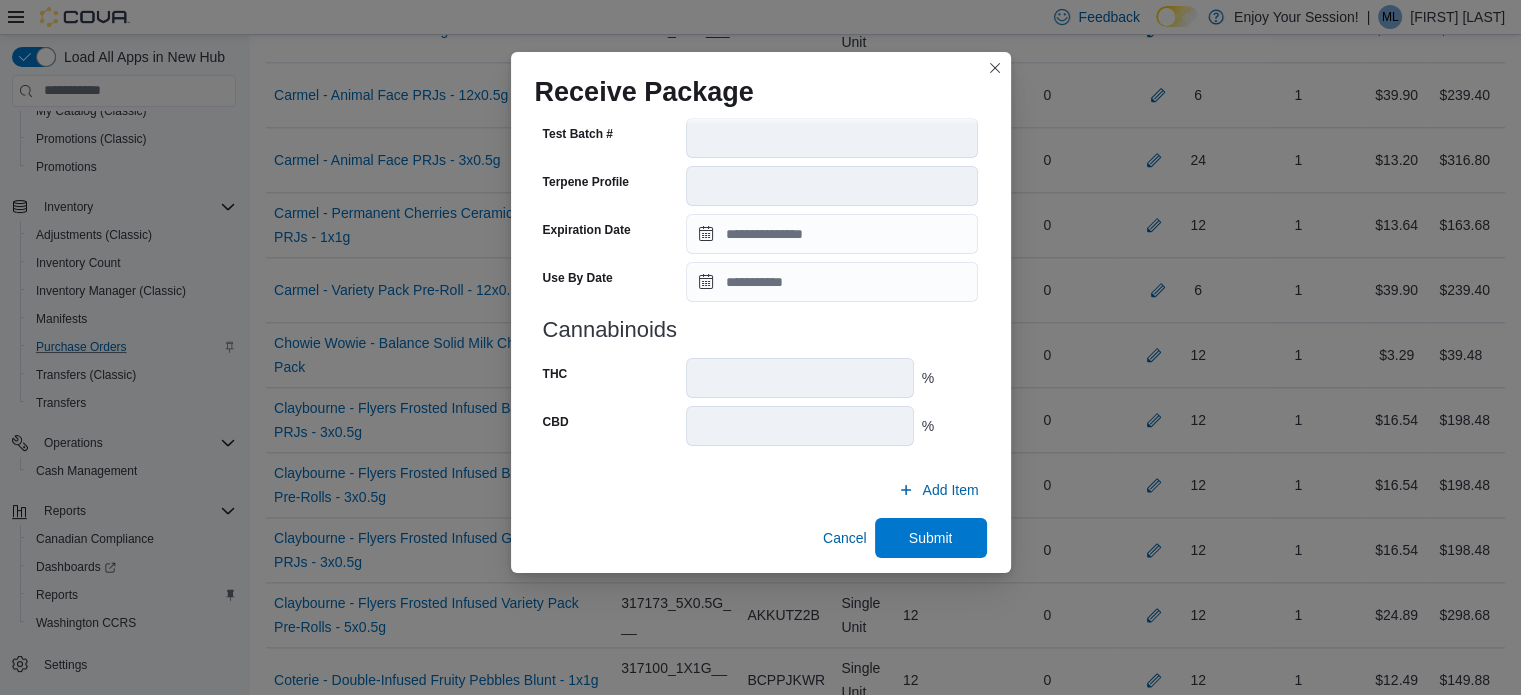 scroll, scrollTop: 706, scrollLeft: 0, axis: vertical 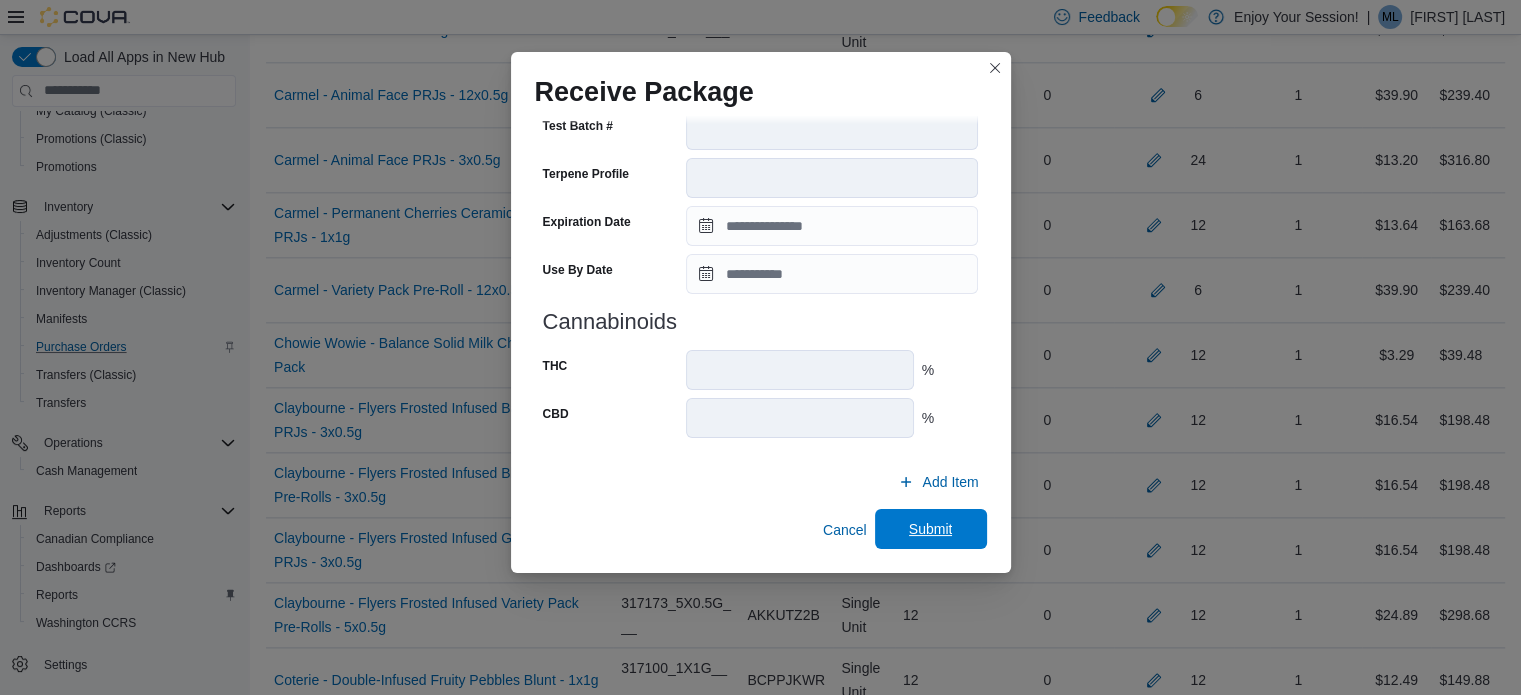 click on "Submit" at bounding box center [931, 529] 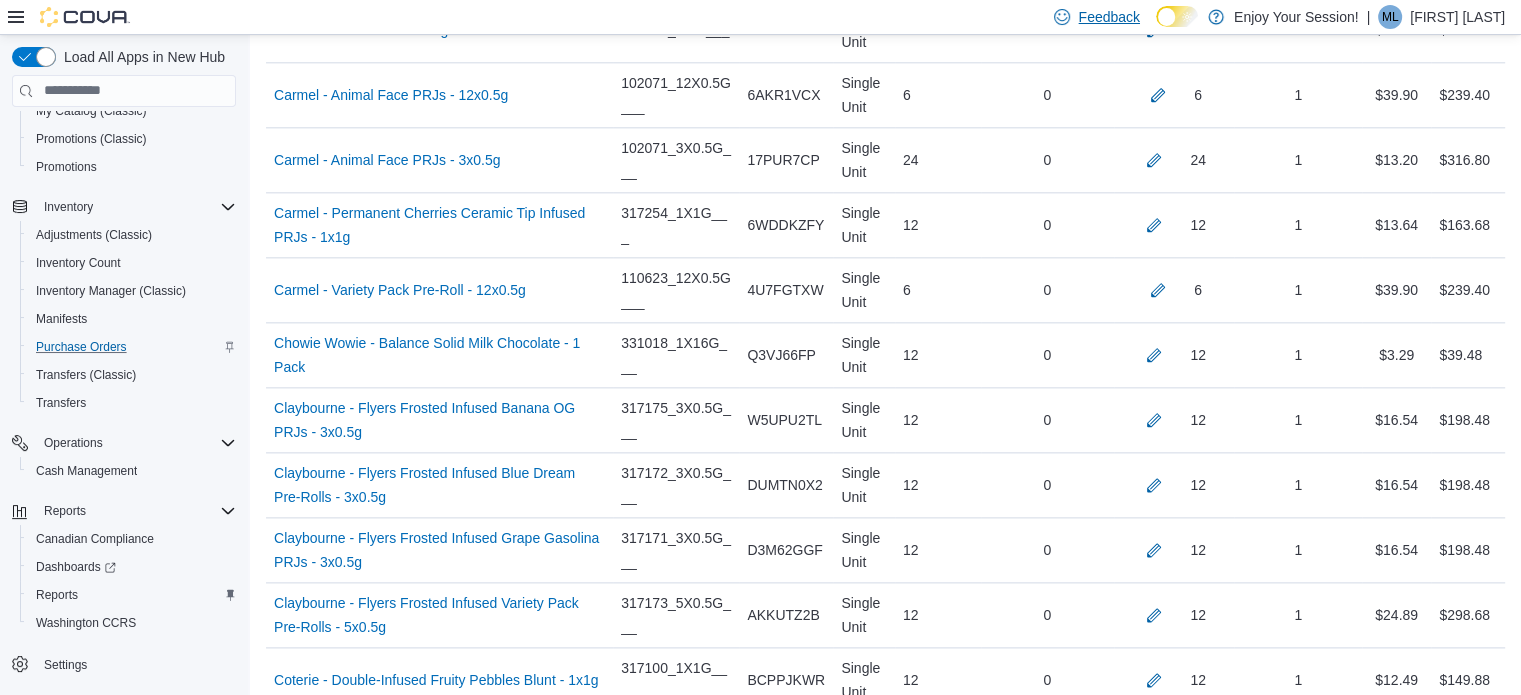 scroll, scrollTop: 6661, scrollLeft: 0, axis: vertical 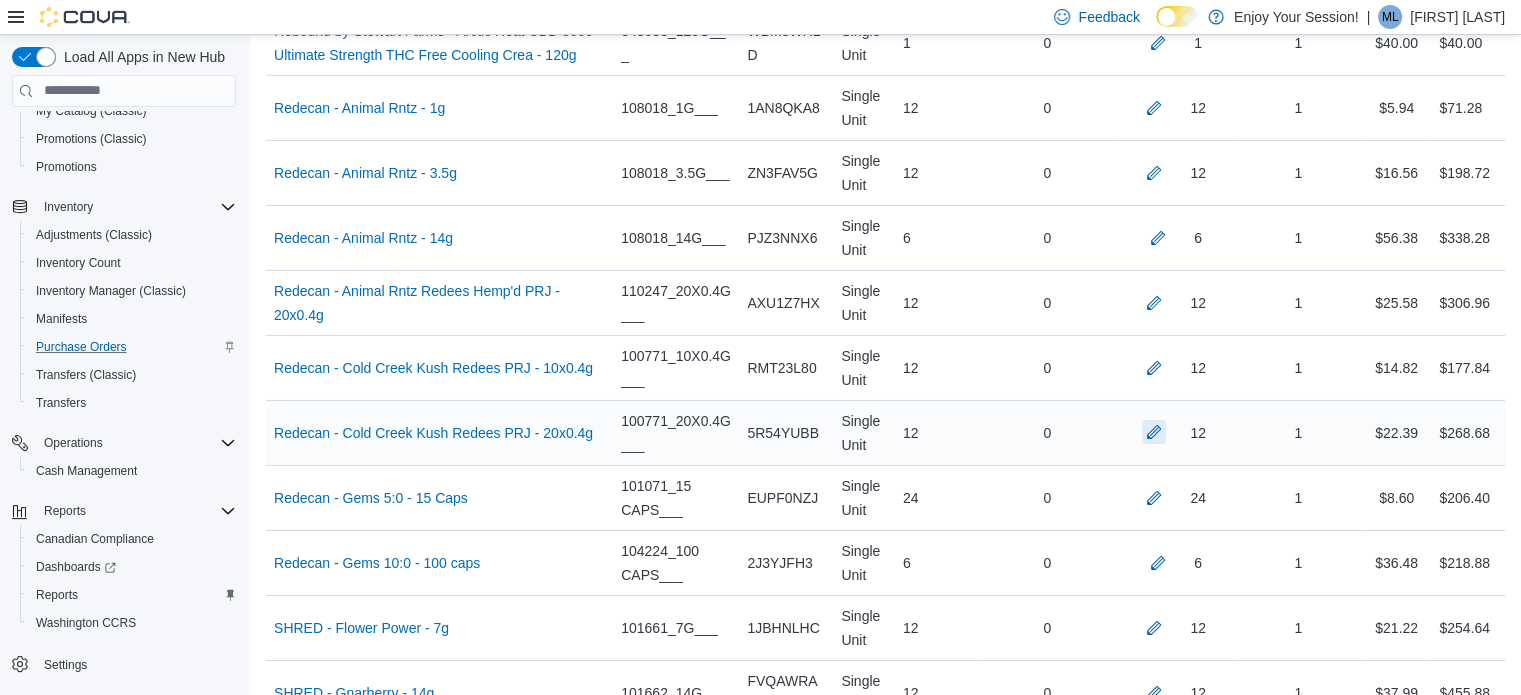 click at bounding box center (1154, 432) 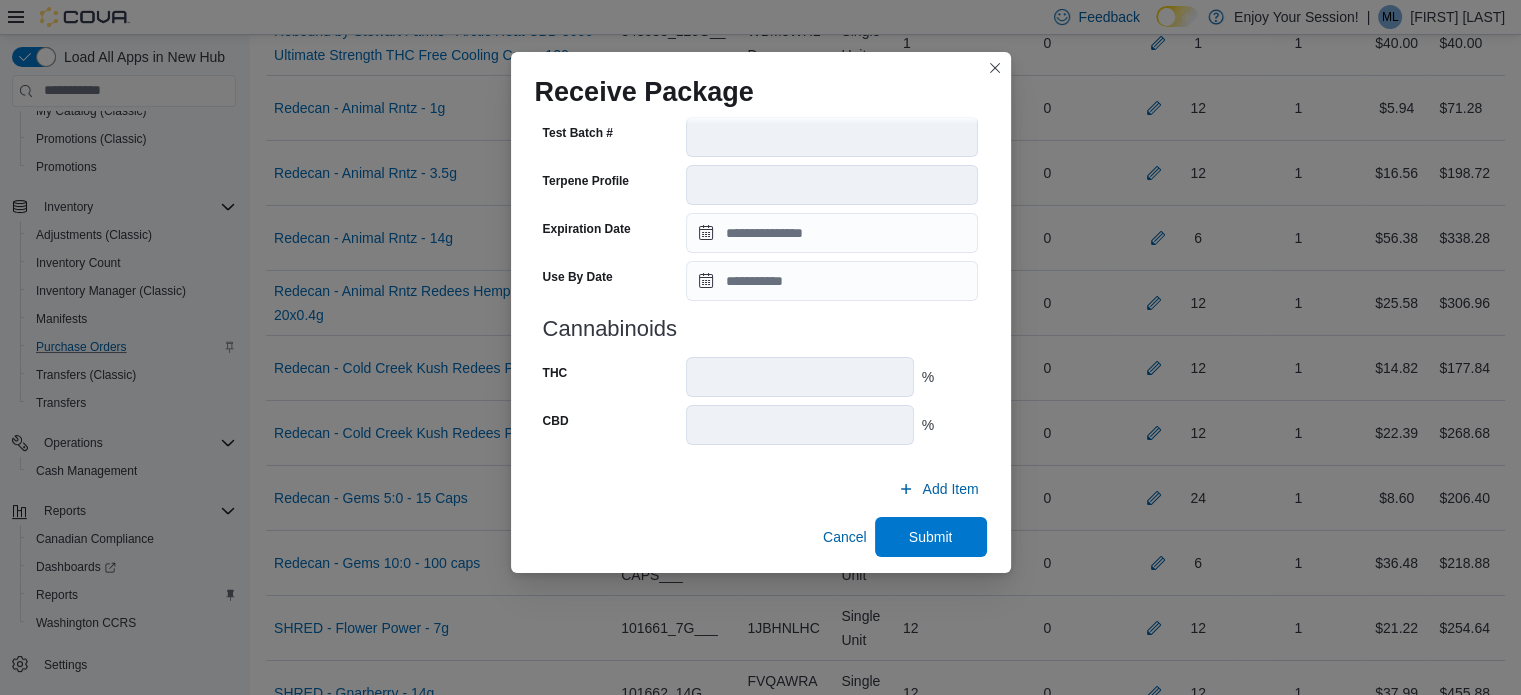 scroll, scrollTop: 706, scrollLeft: 0, axis: vertical 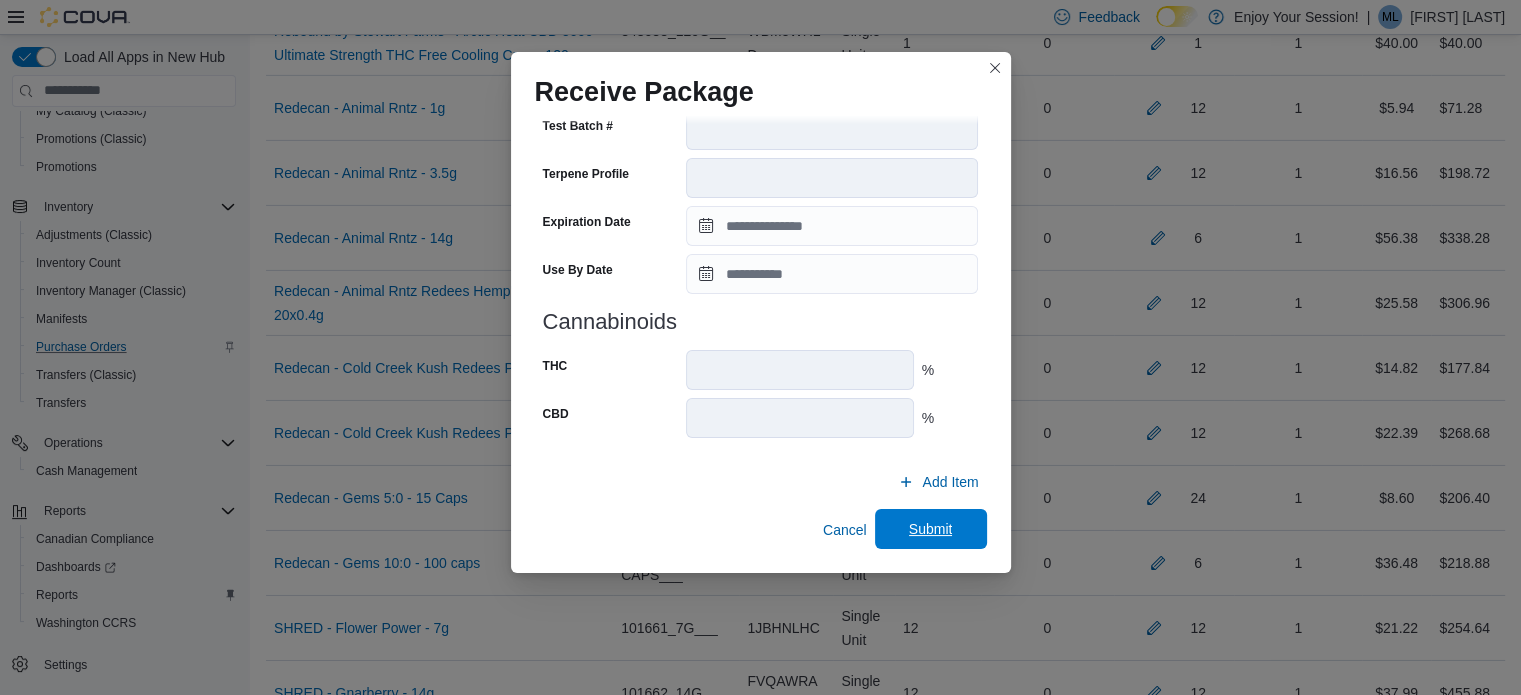 click on "Submit" at bounding box center [931, 529] 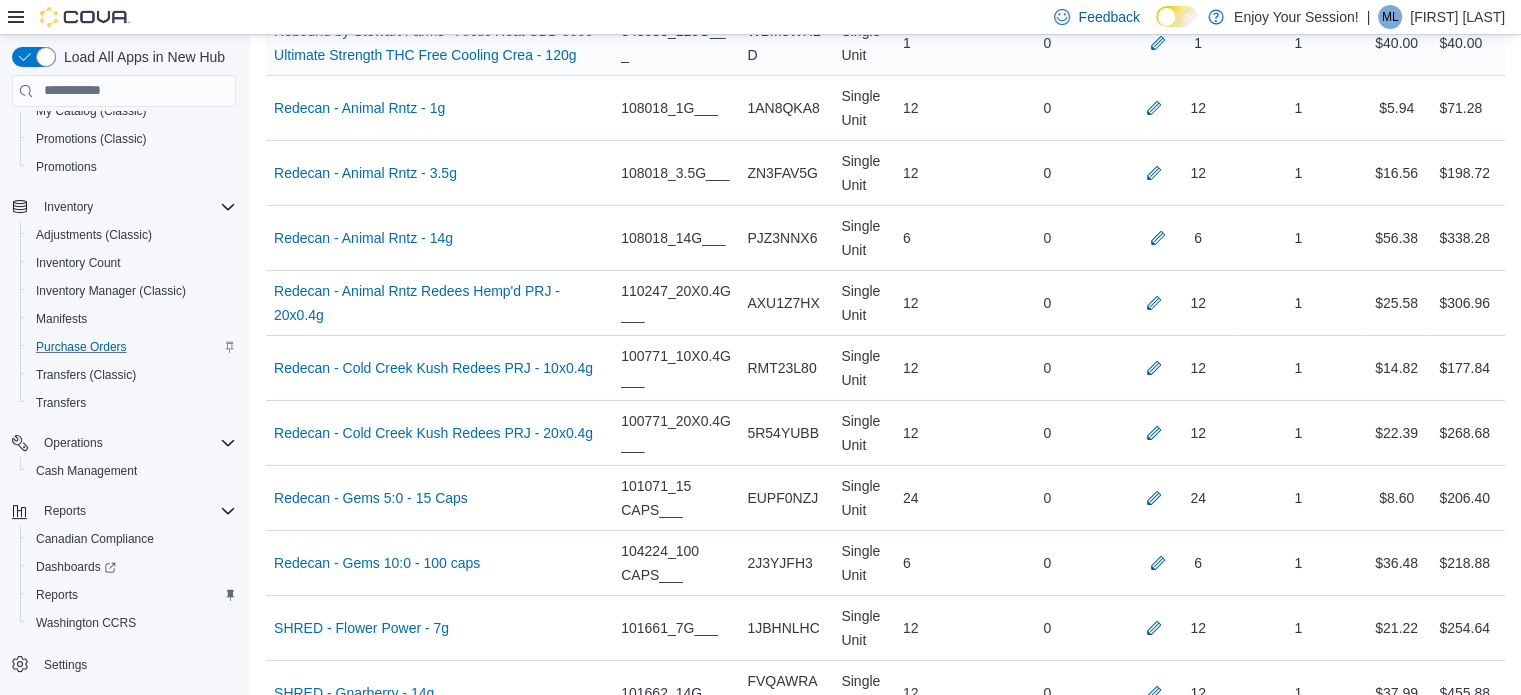 scroll, scrollTop: 3940, scrollLeft: 0, axis: vertical 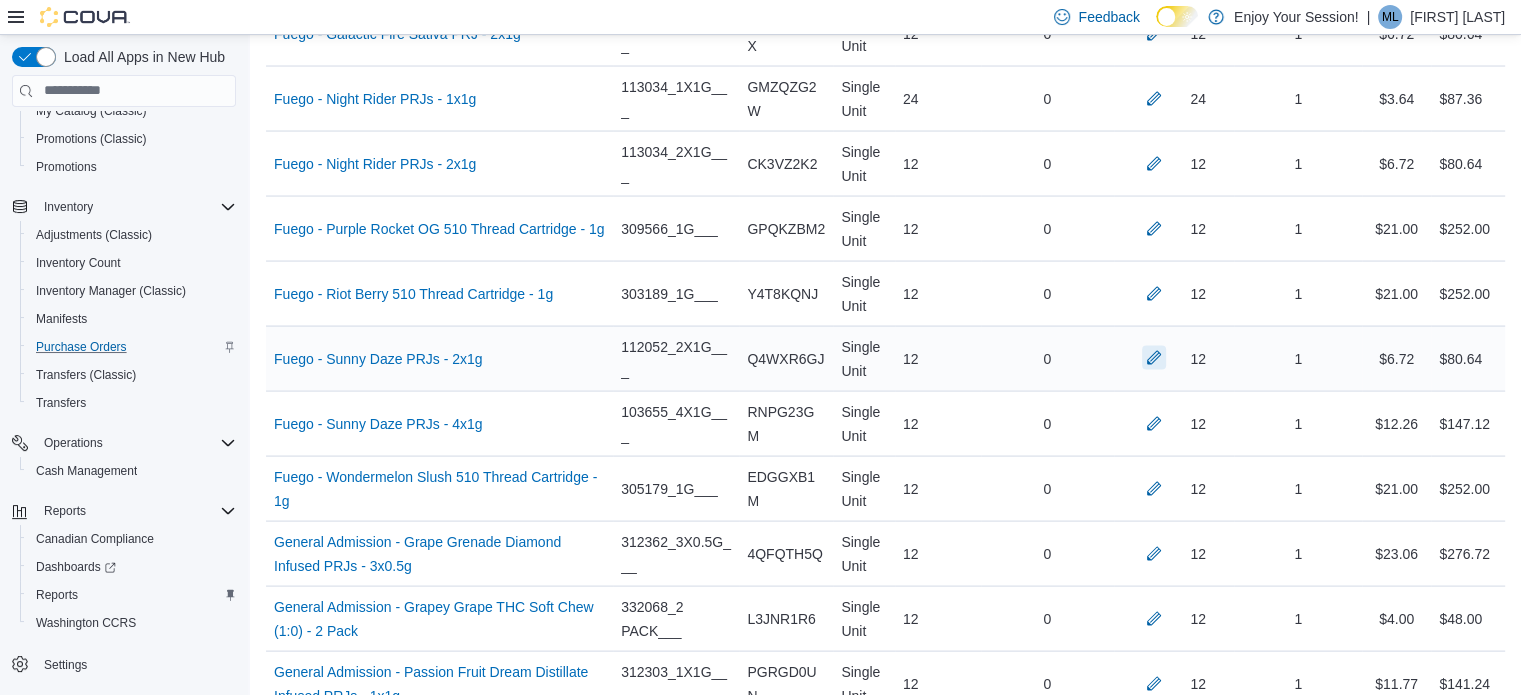 click at bounding box center [1154, 358] 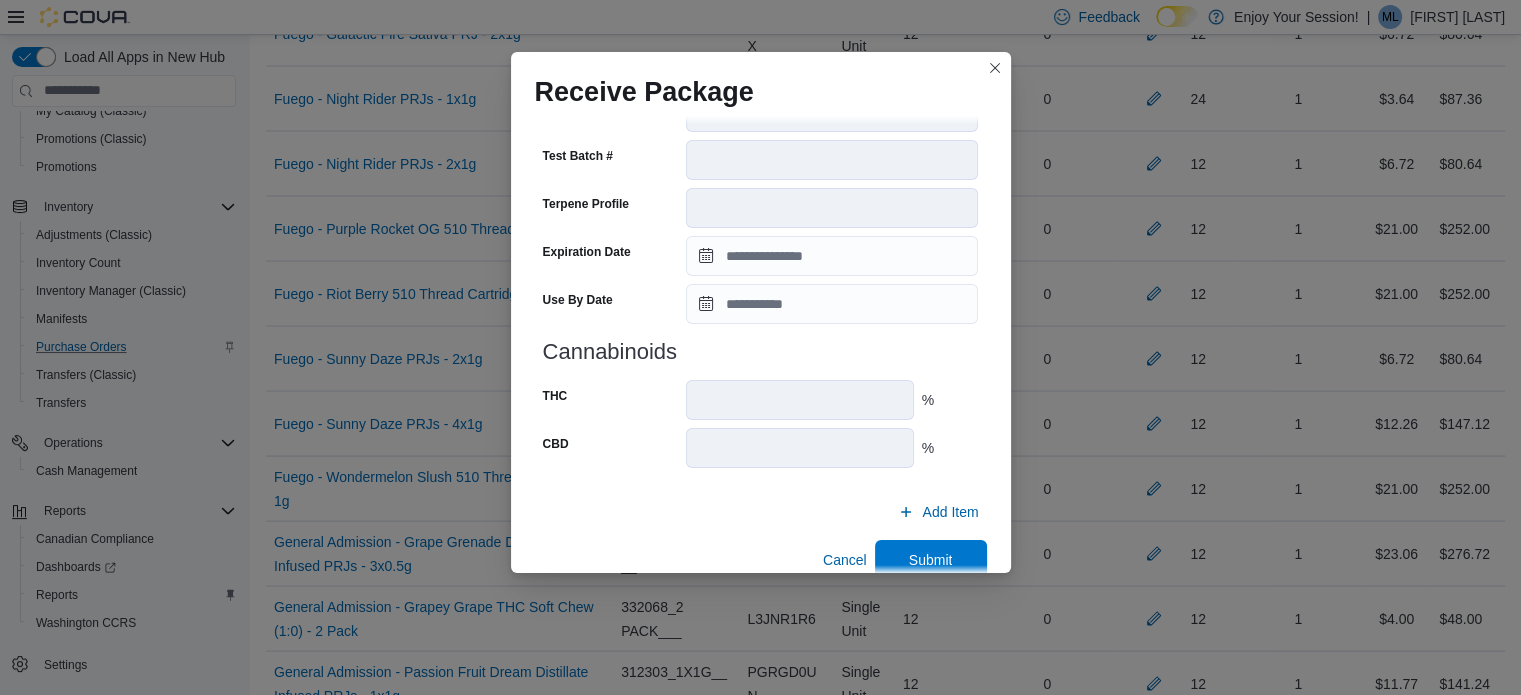 scroll, scrollTop: 706, scrollLeft: 0, axis: vertical 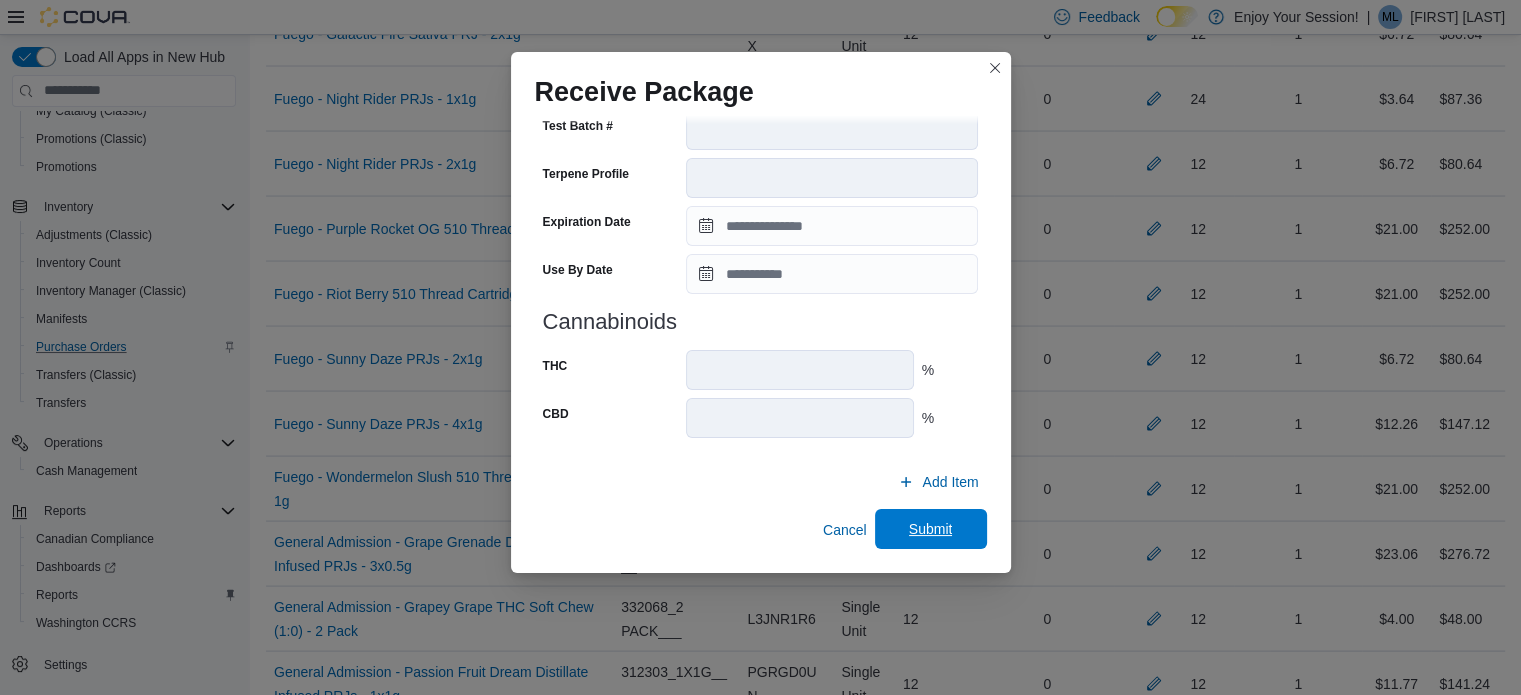 click on "Submit" at bounding box center [931, 529] 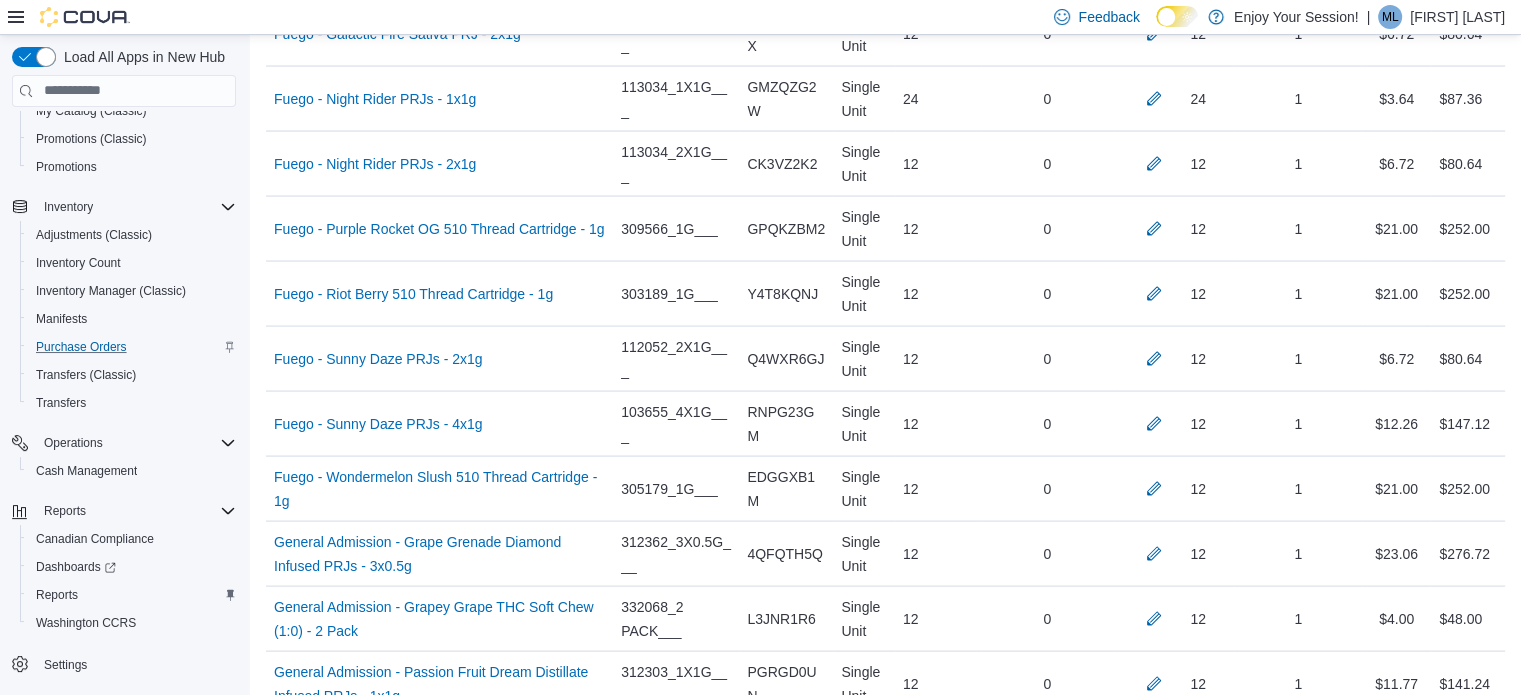 scroll, scrollTop: 12752, scrollLeft: 0, axis: vertical 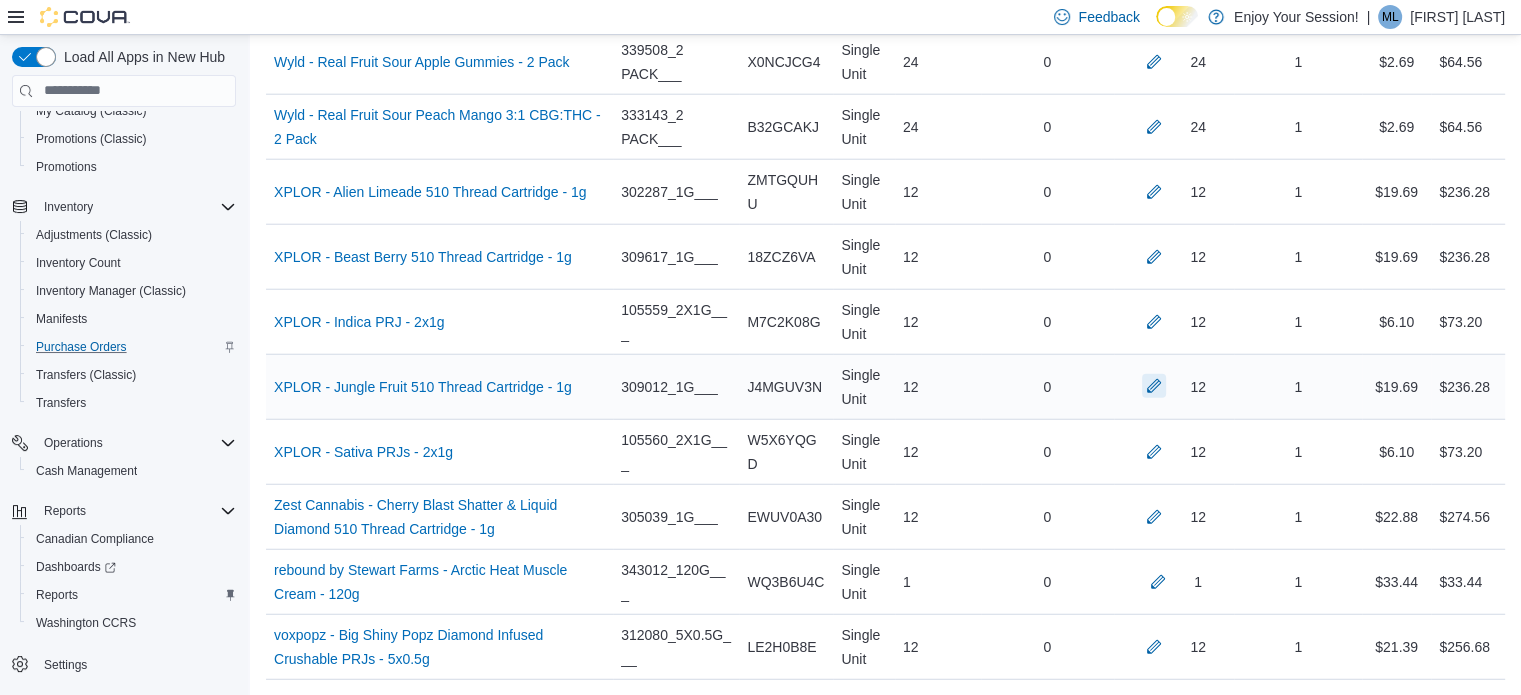 click at bounding box center (1154, 386) 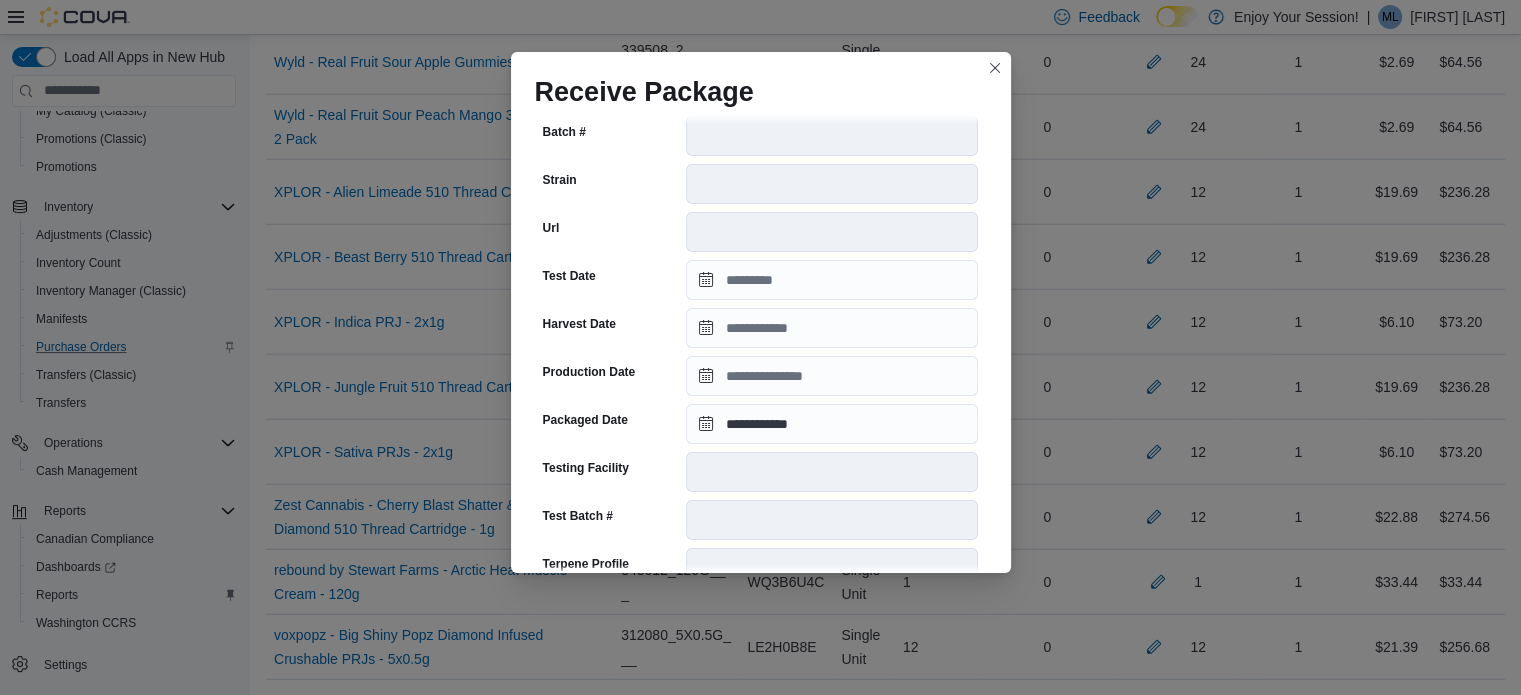 scroll, scrollTop: 706, scrollLeft: 0, axis: vertical 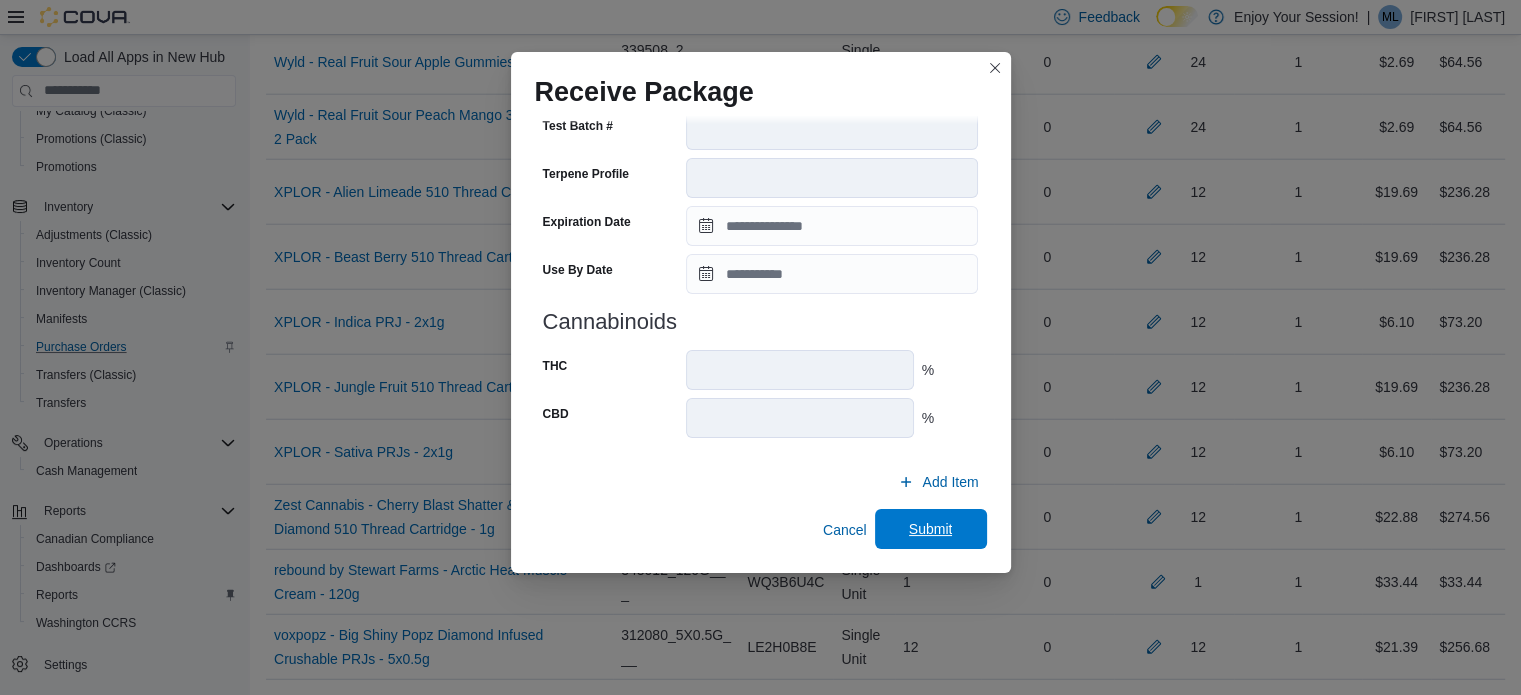click on "Submit" at bounding box center (931, 529) 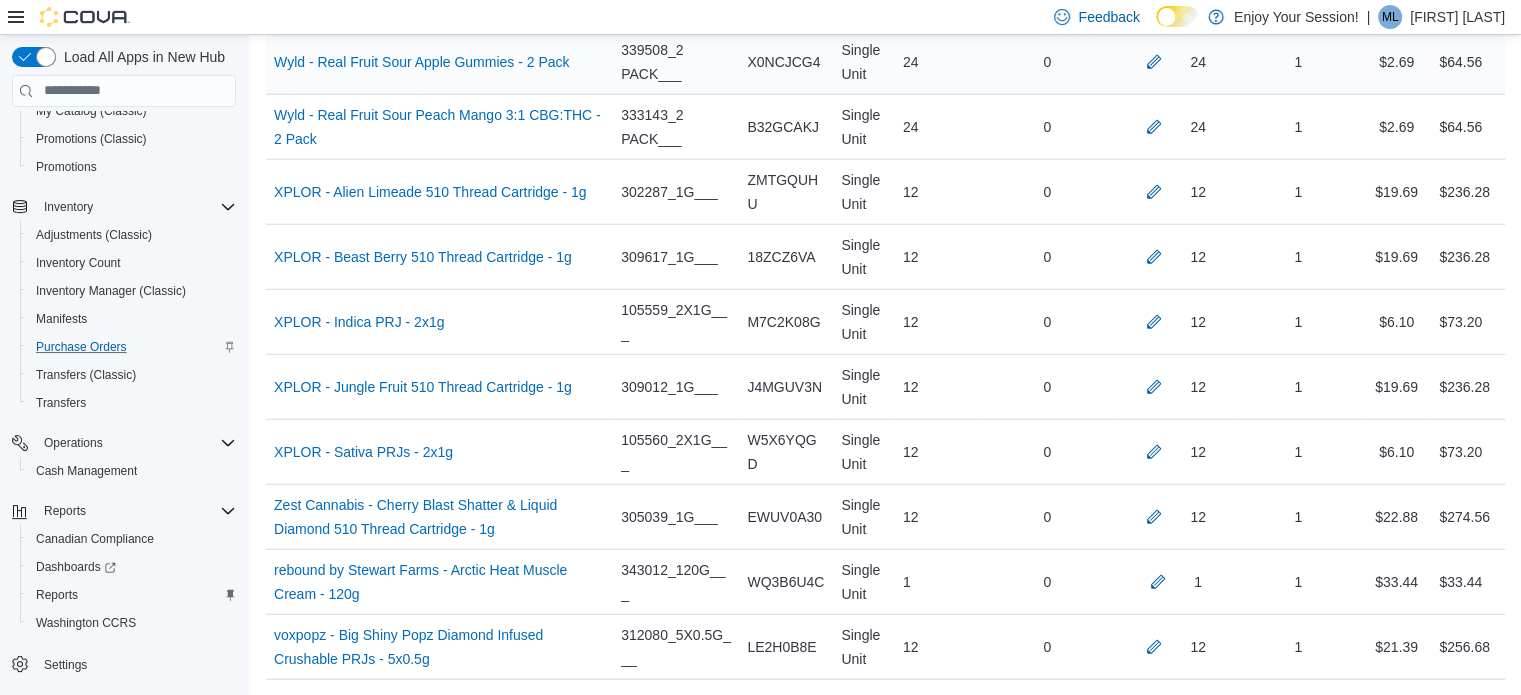 scroll, scrollTop: 2761, scrollLeft: 0, axis: vertical 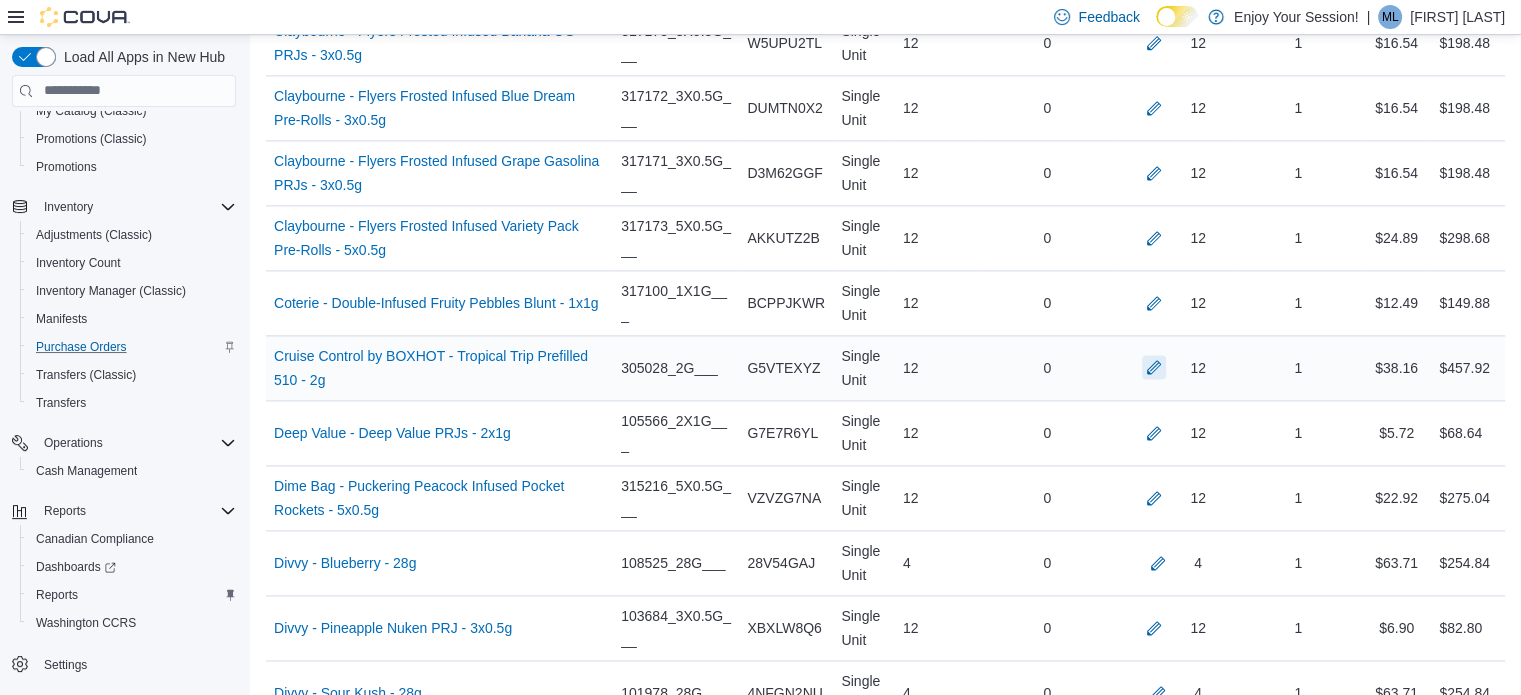 click at bounding box center [1154, 367] 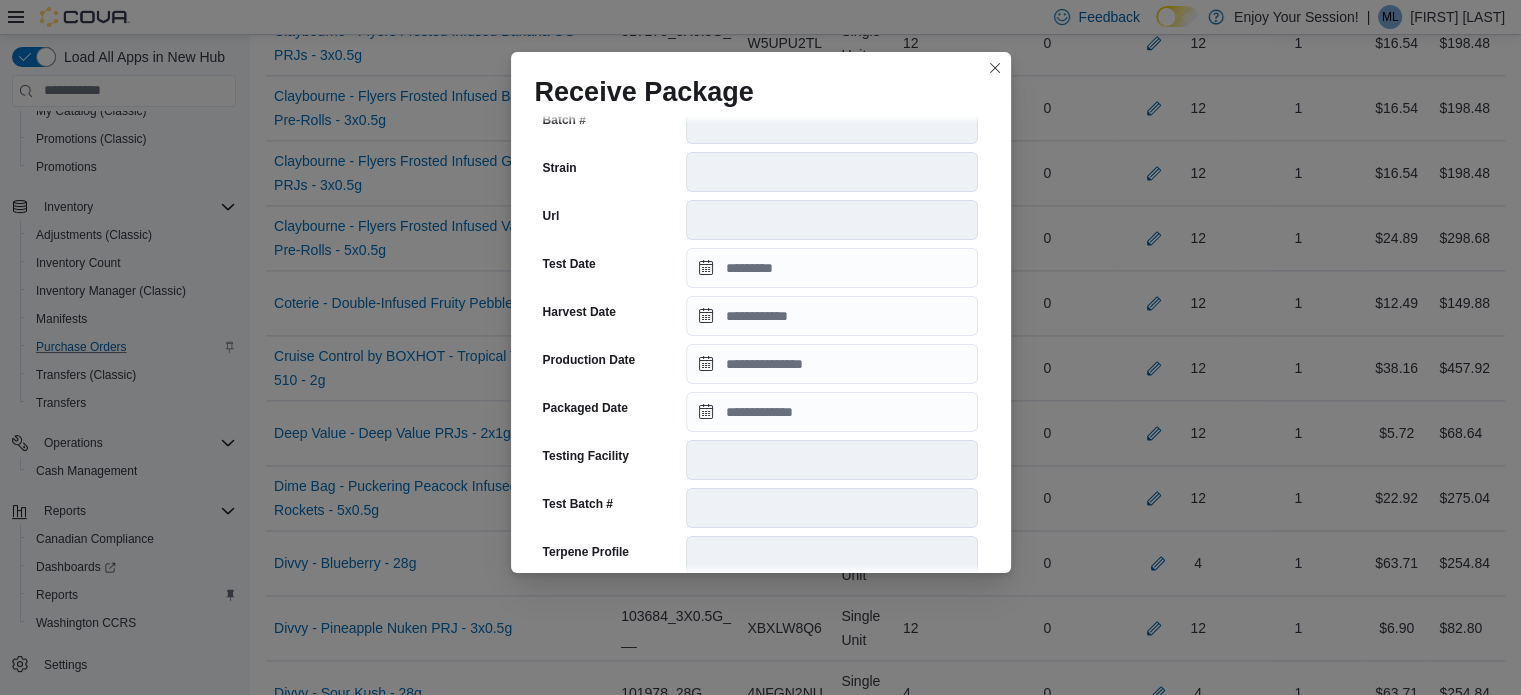 scroll, scrollTop: 328, scrollLeft: 0, axis: vertical 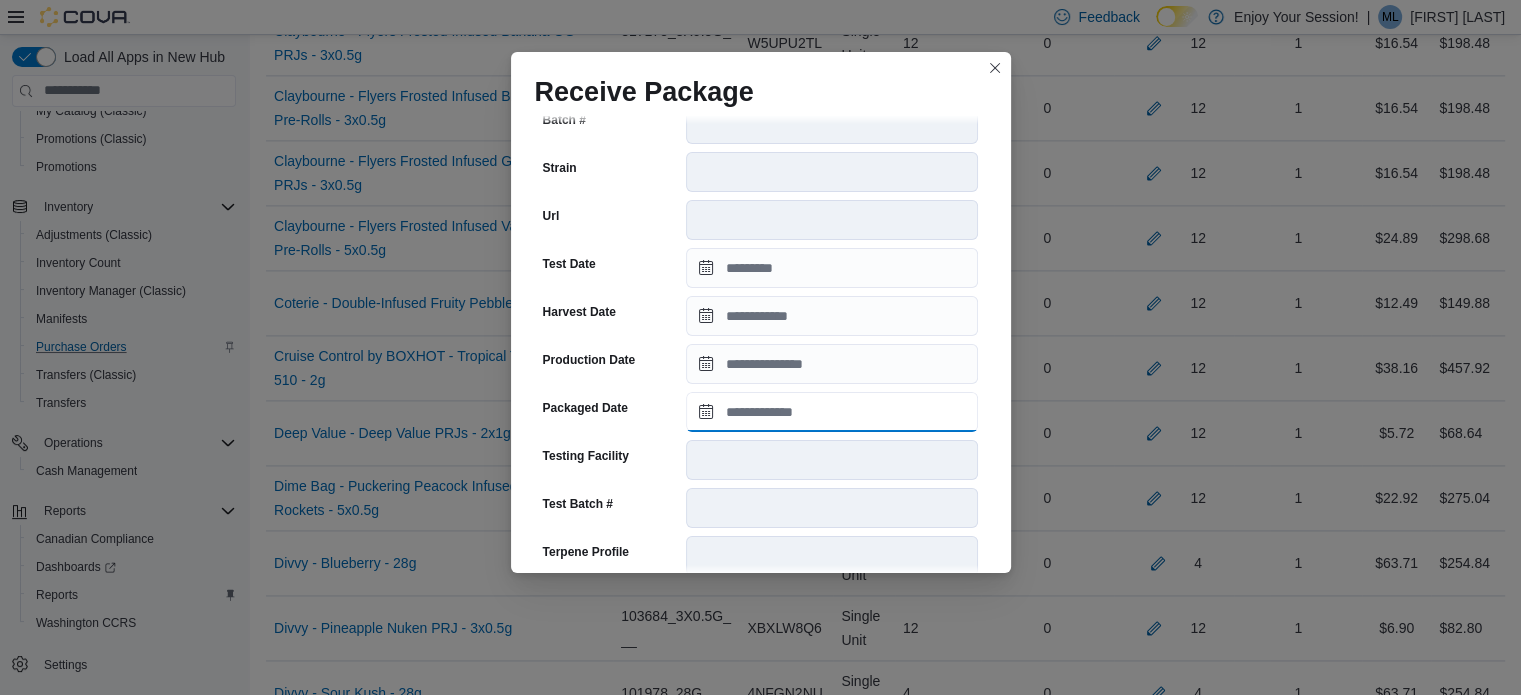 click on "Packaged Date" at bounding box center (832, 412) 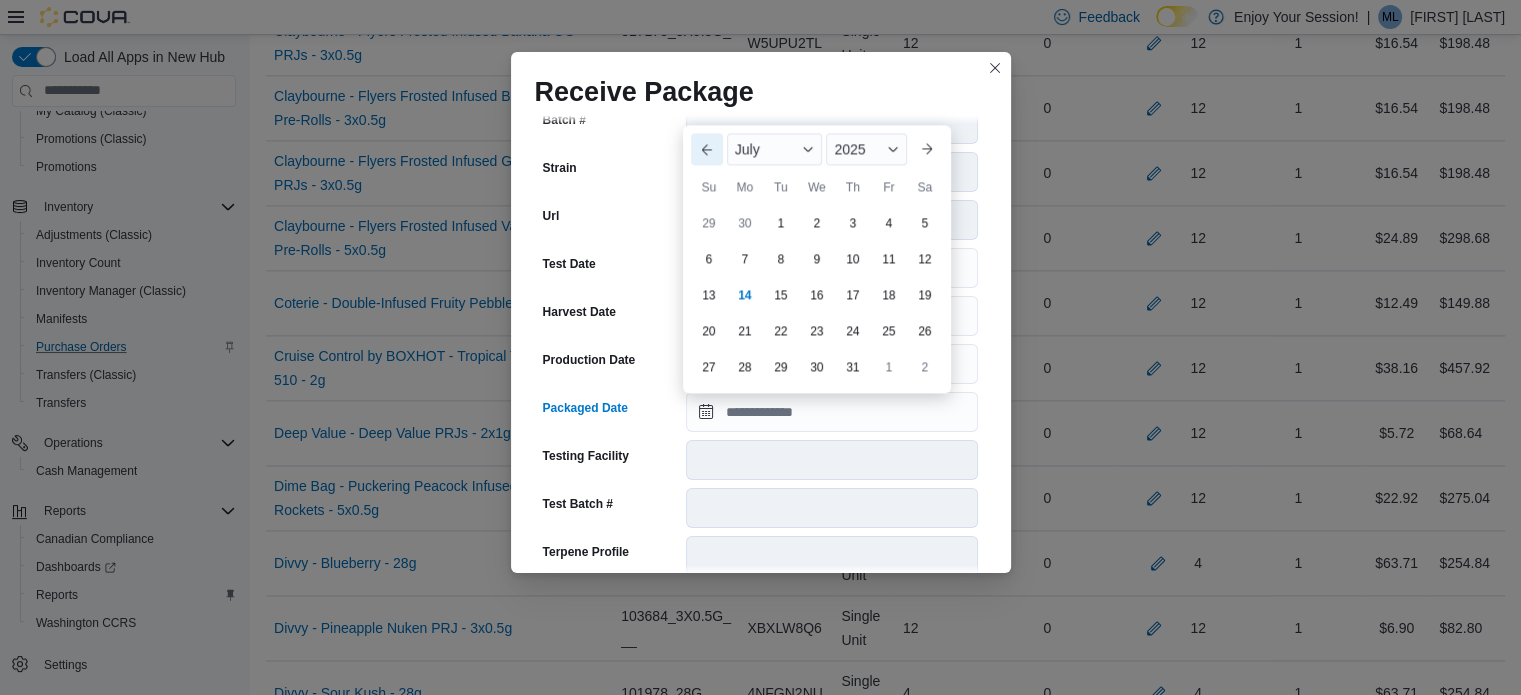 click on "Previous Month" at bounding box center [707, 149] 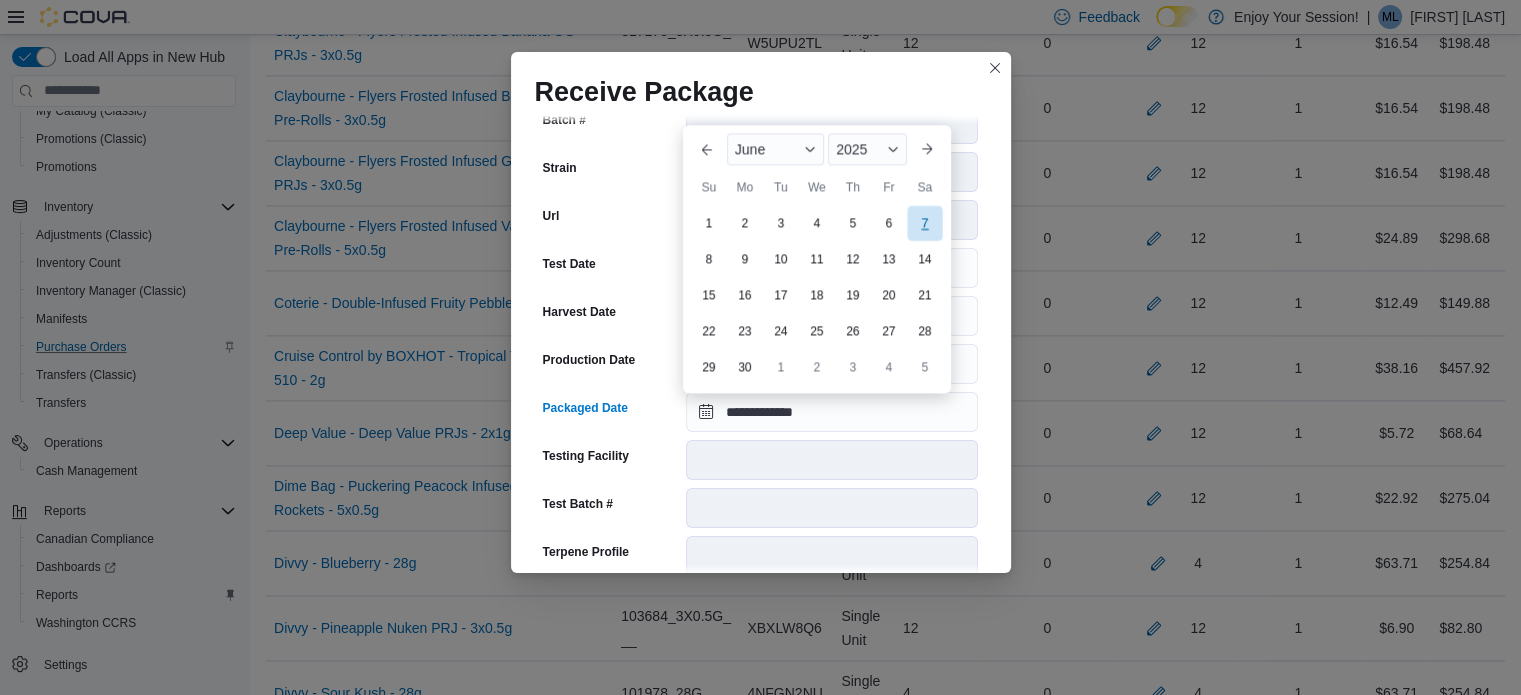 click on "7" at bounding box center [924, 222] 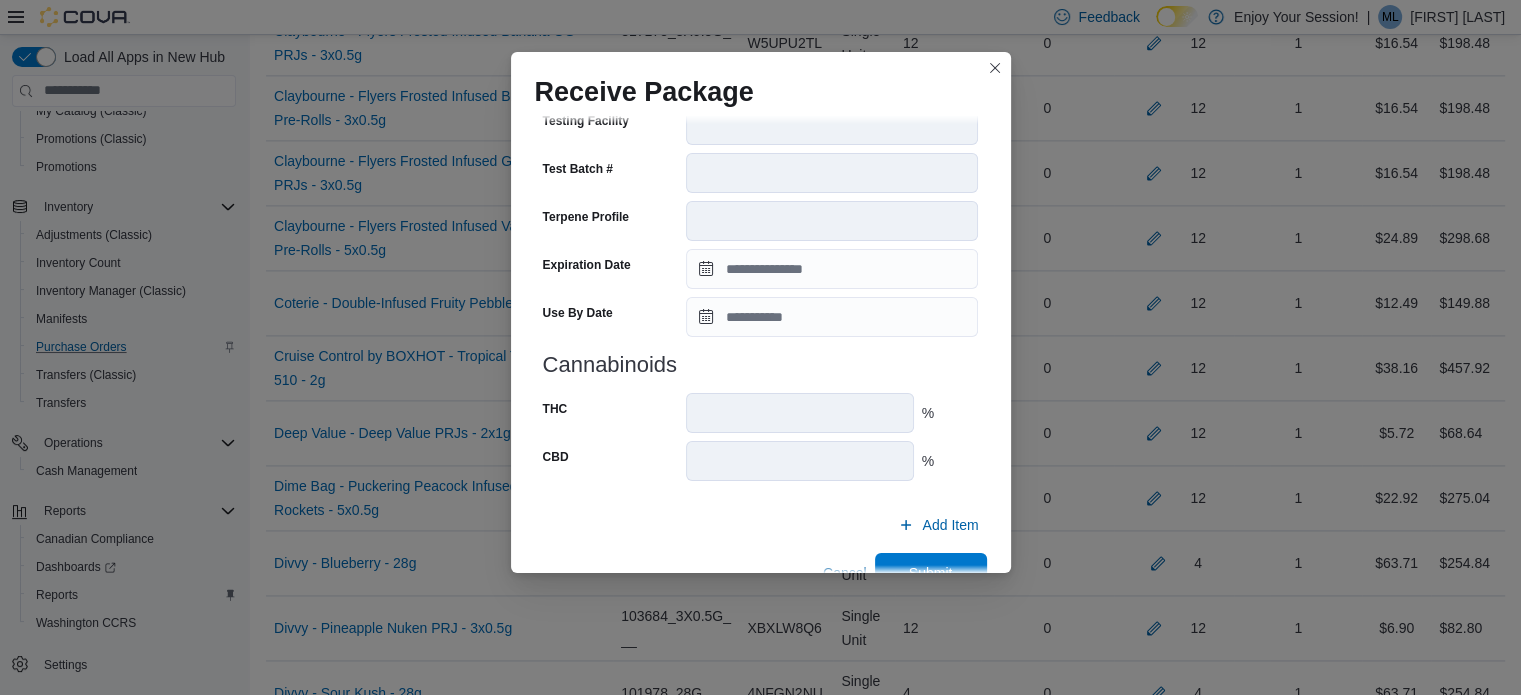 scroll, scrollTop: 706, scrollLeft: 0, axis: vertical 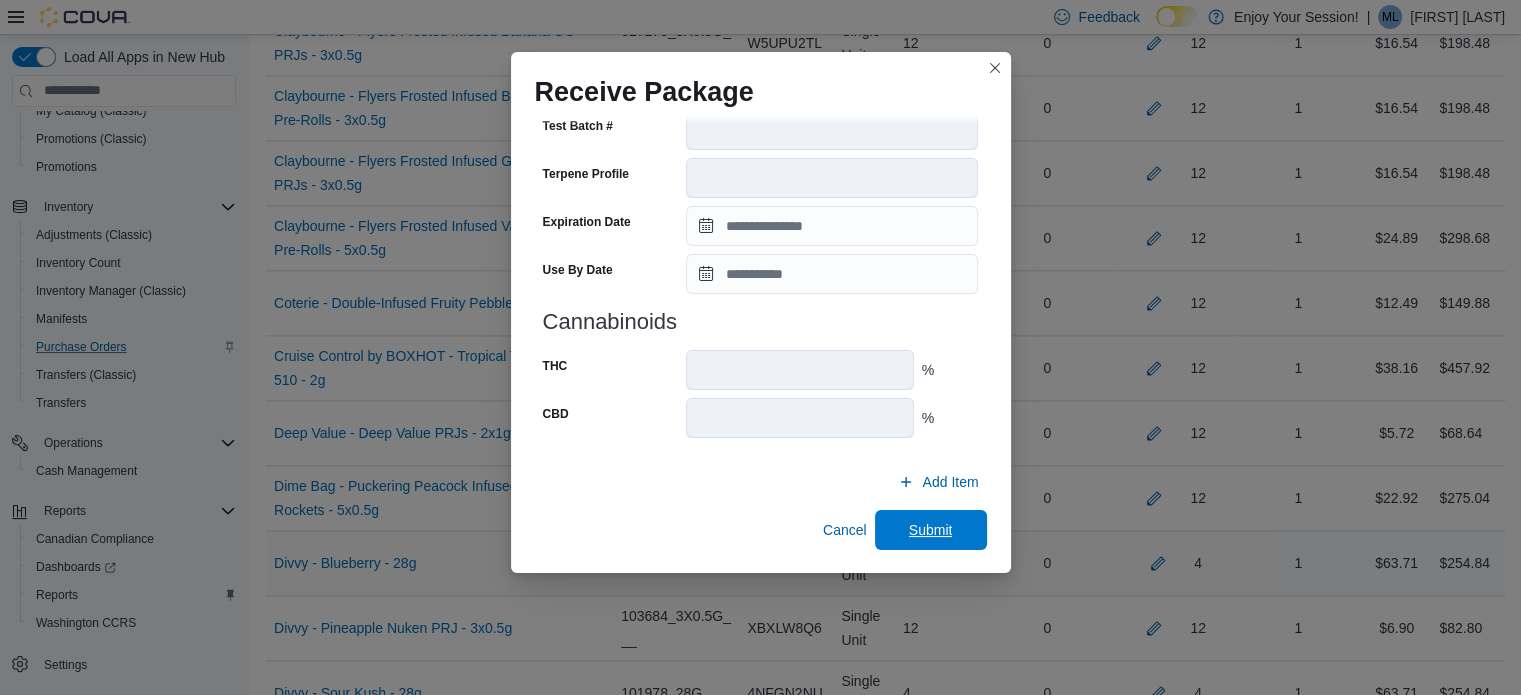drag, startPoint x: 944, startPoint y: 526, endPoint x: 956, endPoint y: 523, distance: 12.369317 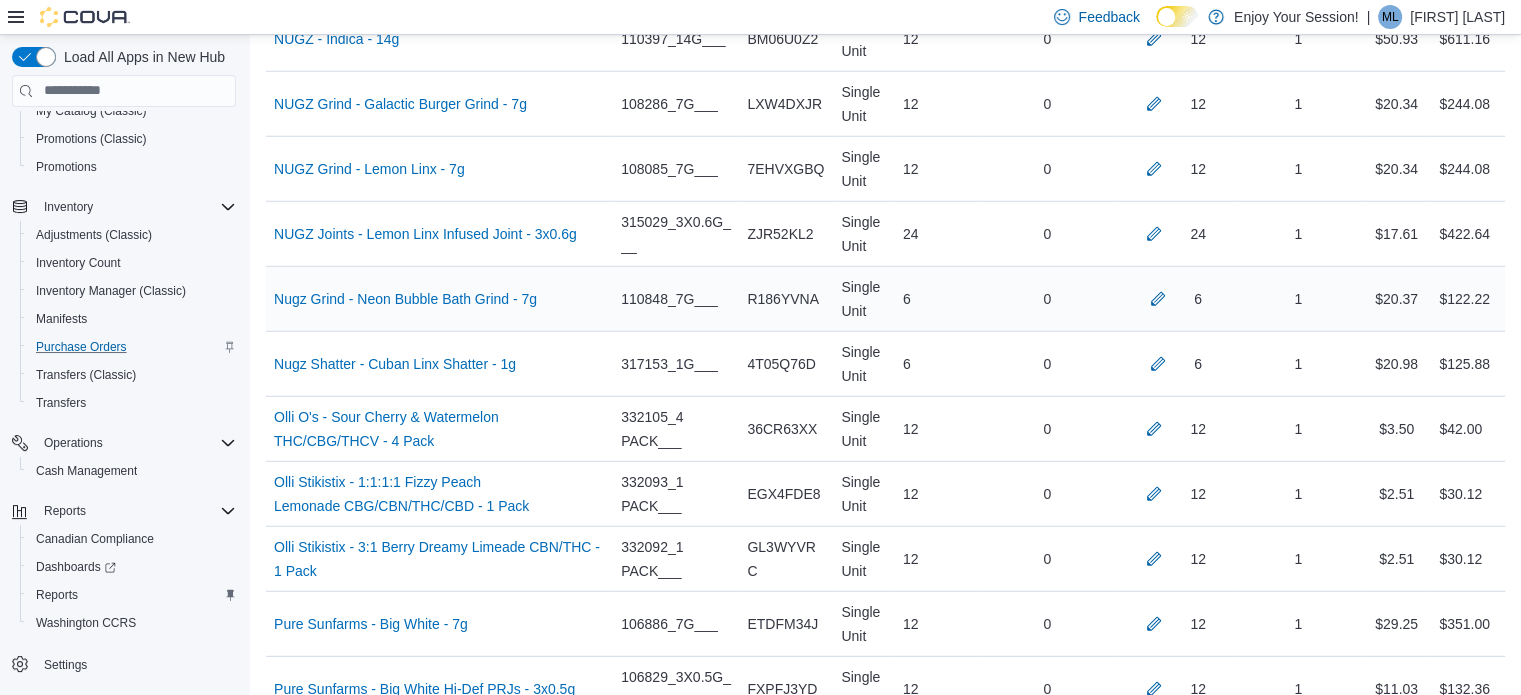 scroll, scrollTop: 10796, scrollLeft: 0, axis: vertical 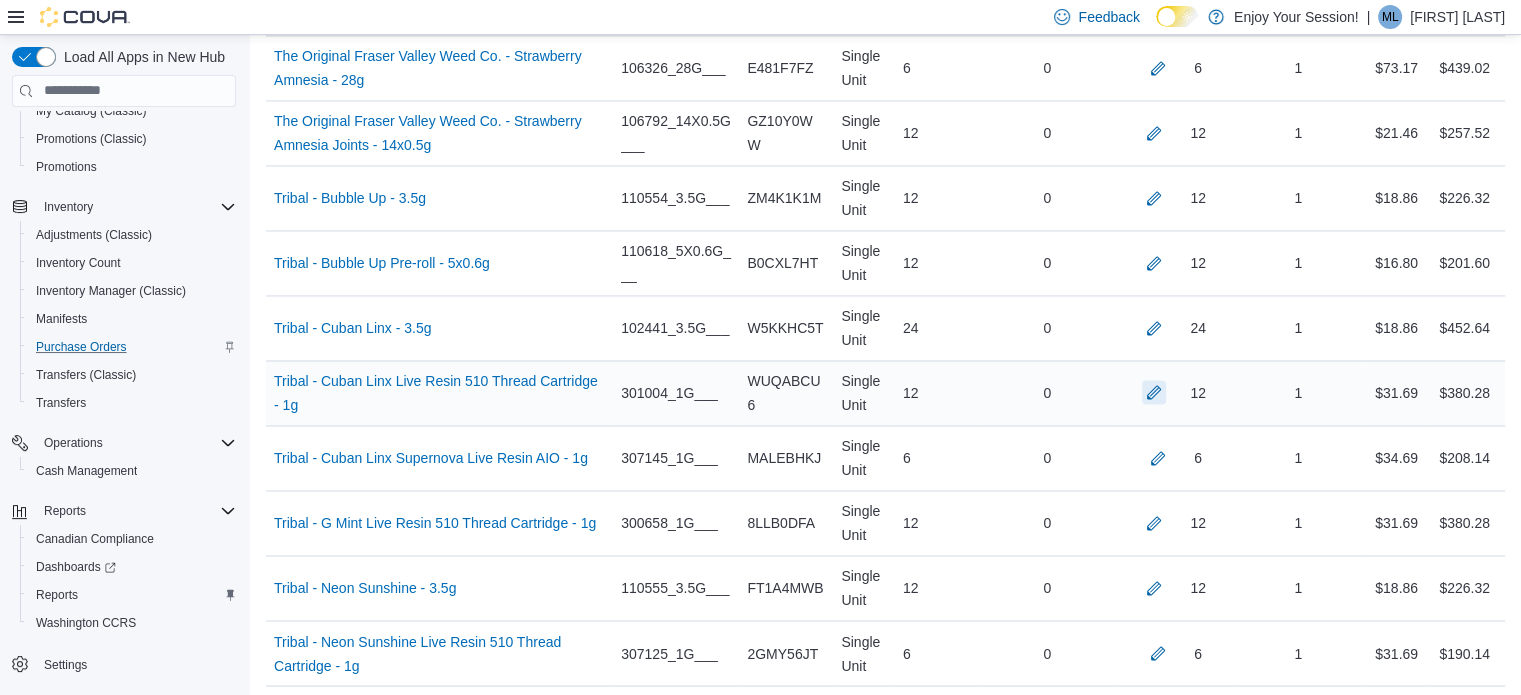 click at bounding box center [1154, 392] 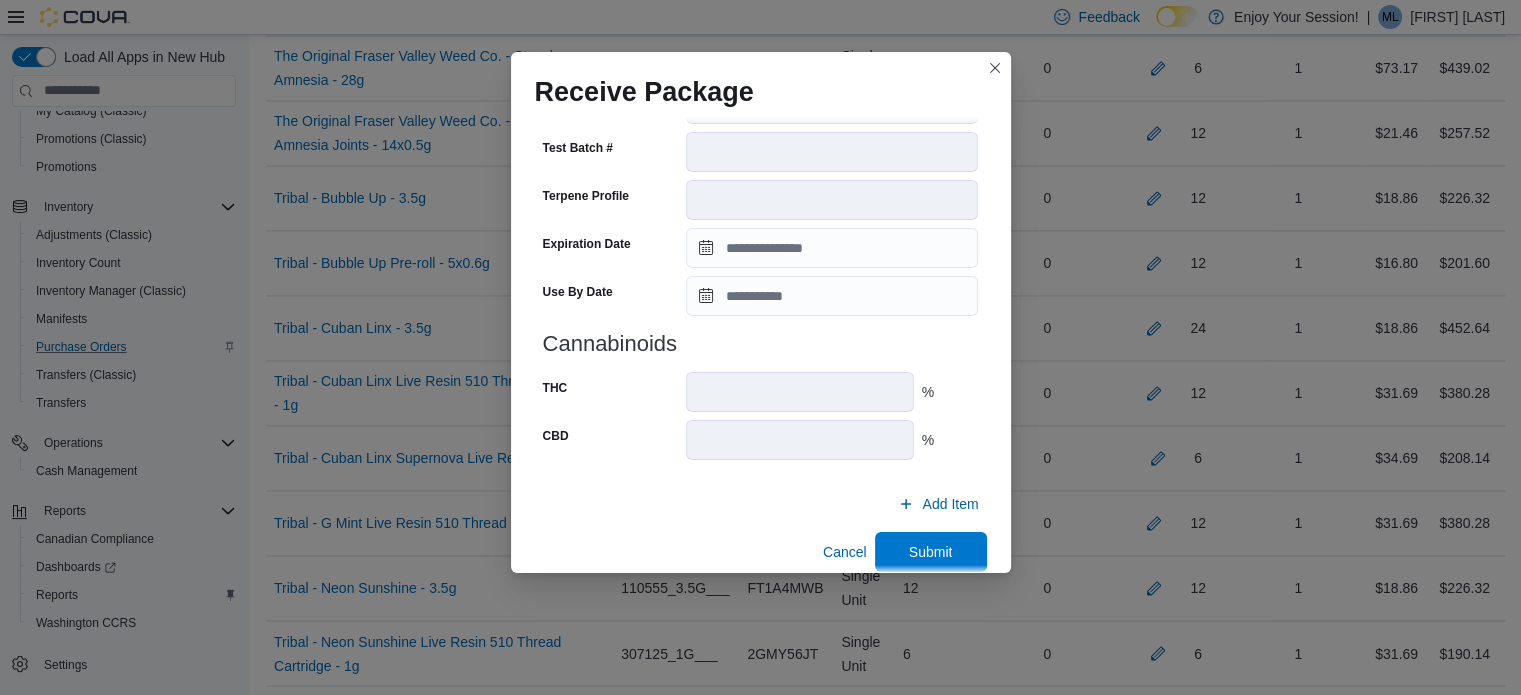 scroll, scrollTop: 706, scrollLeft: 0, axis: vertical 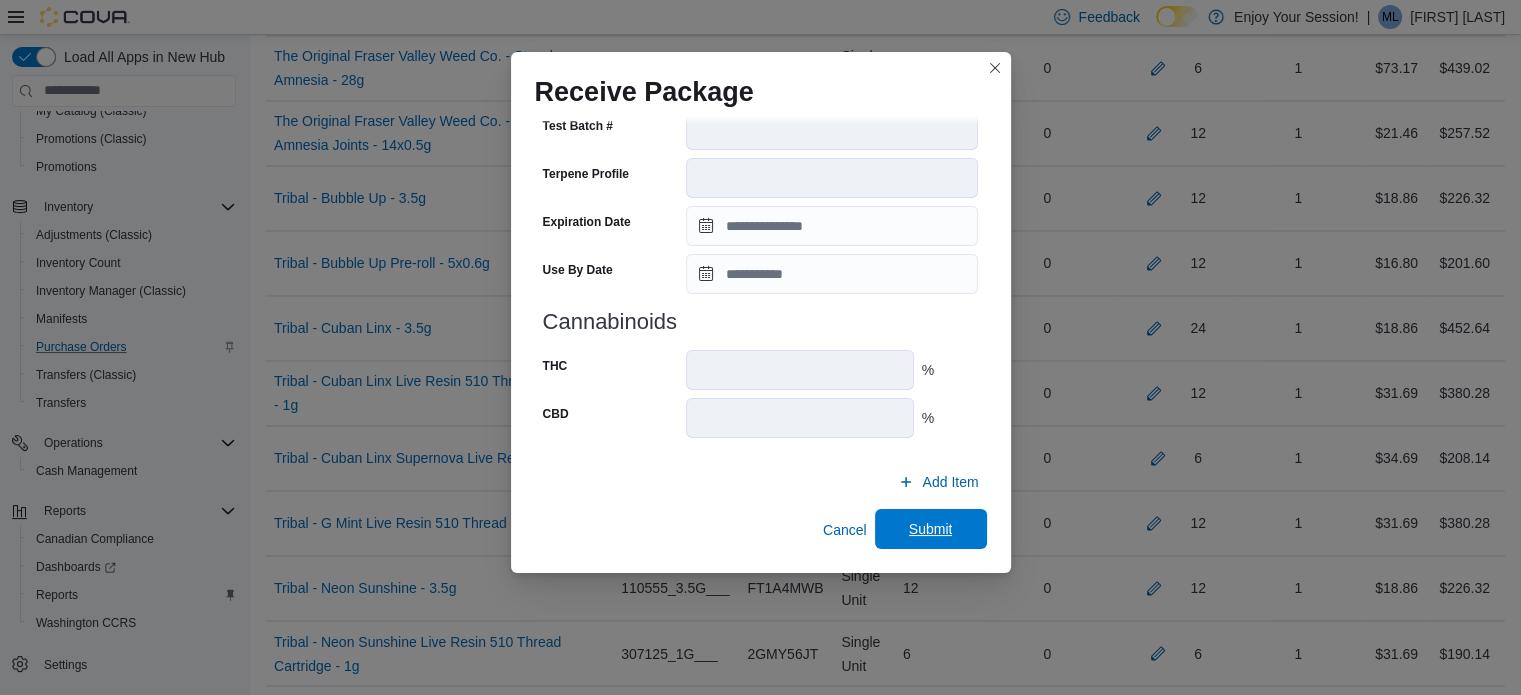 click on "Submit" at bounding box center [931, 529] 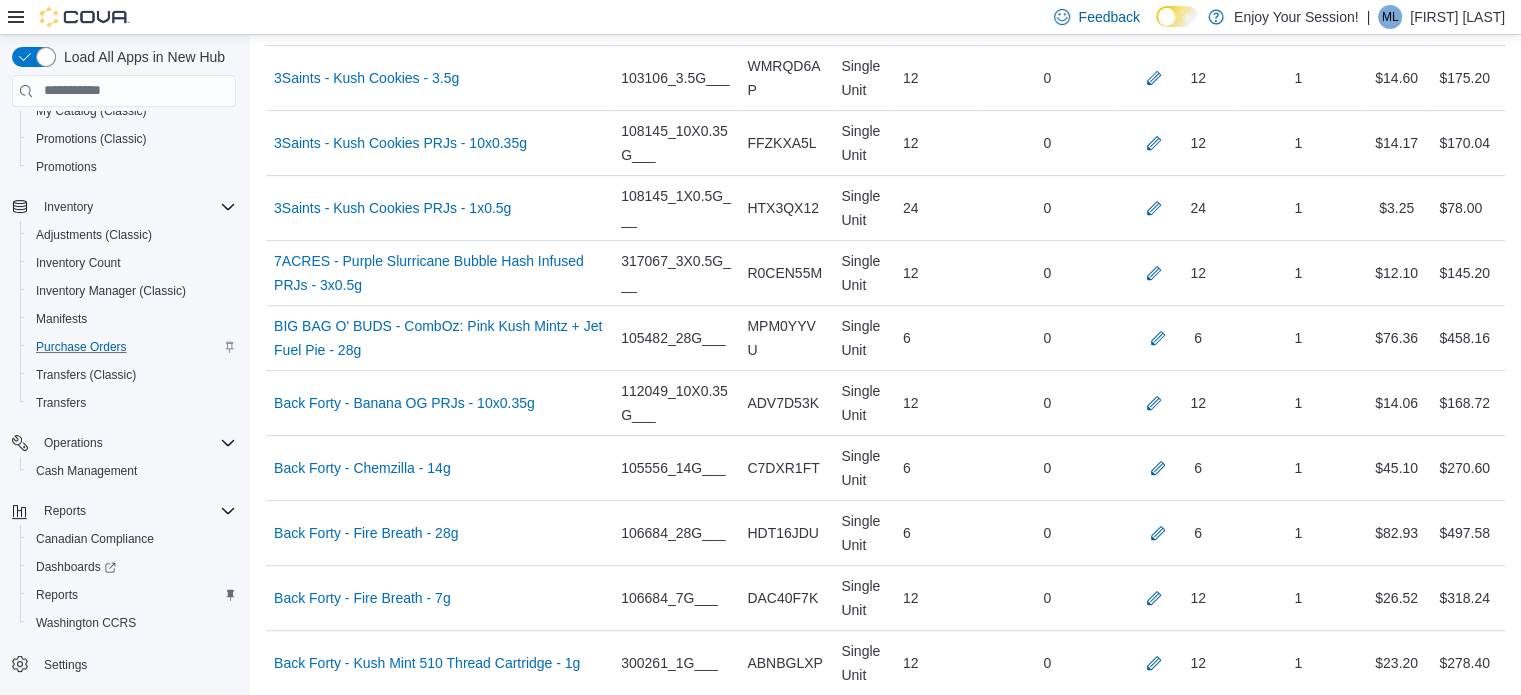 scroll, scrollTop: 3421, scrollLeft: 0, axis: vertical 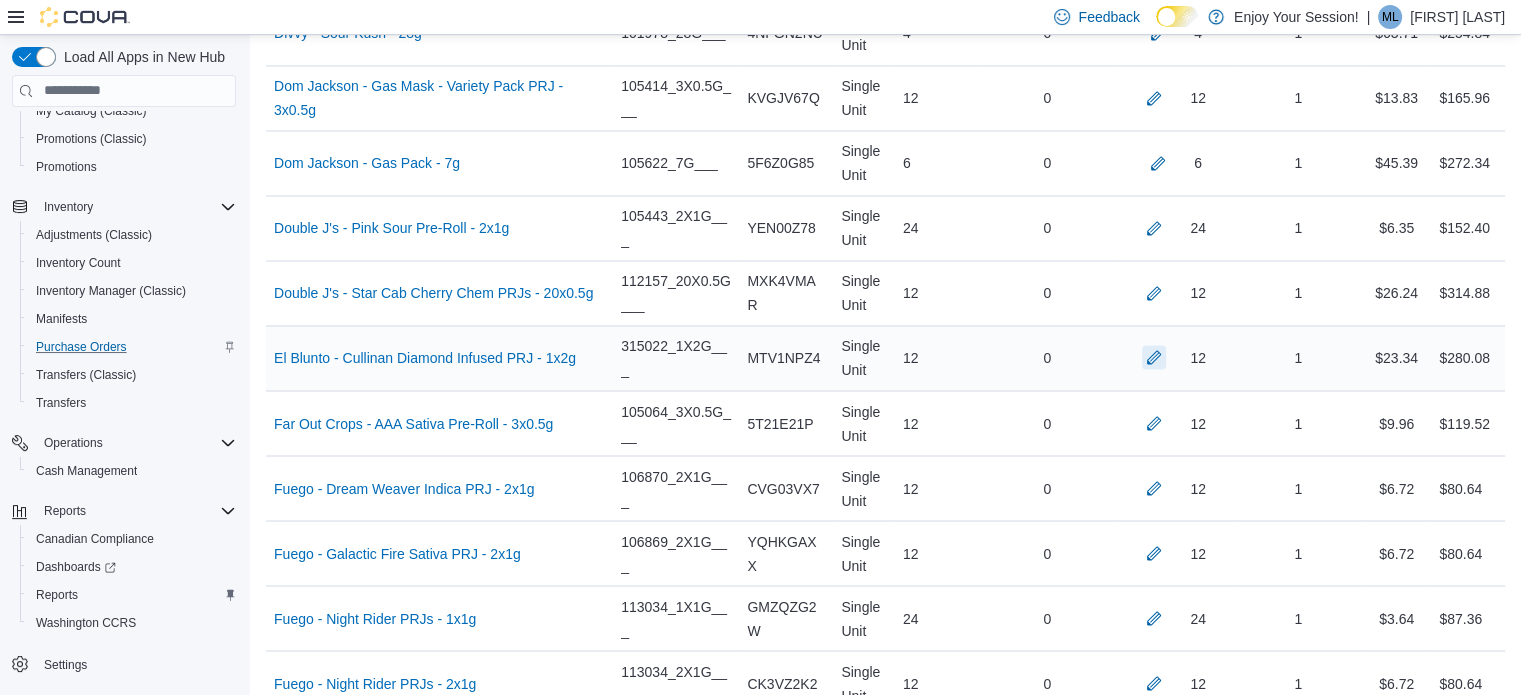 click at bounding box center [1154, 357] 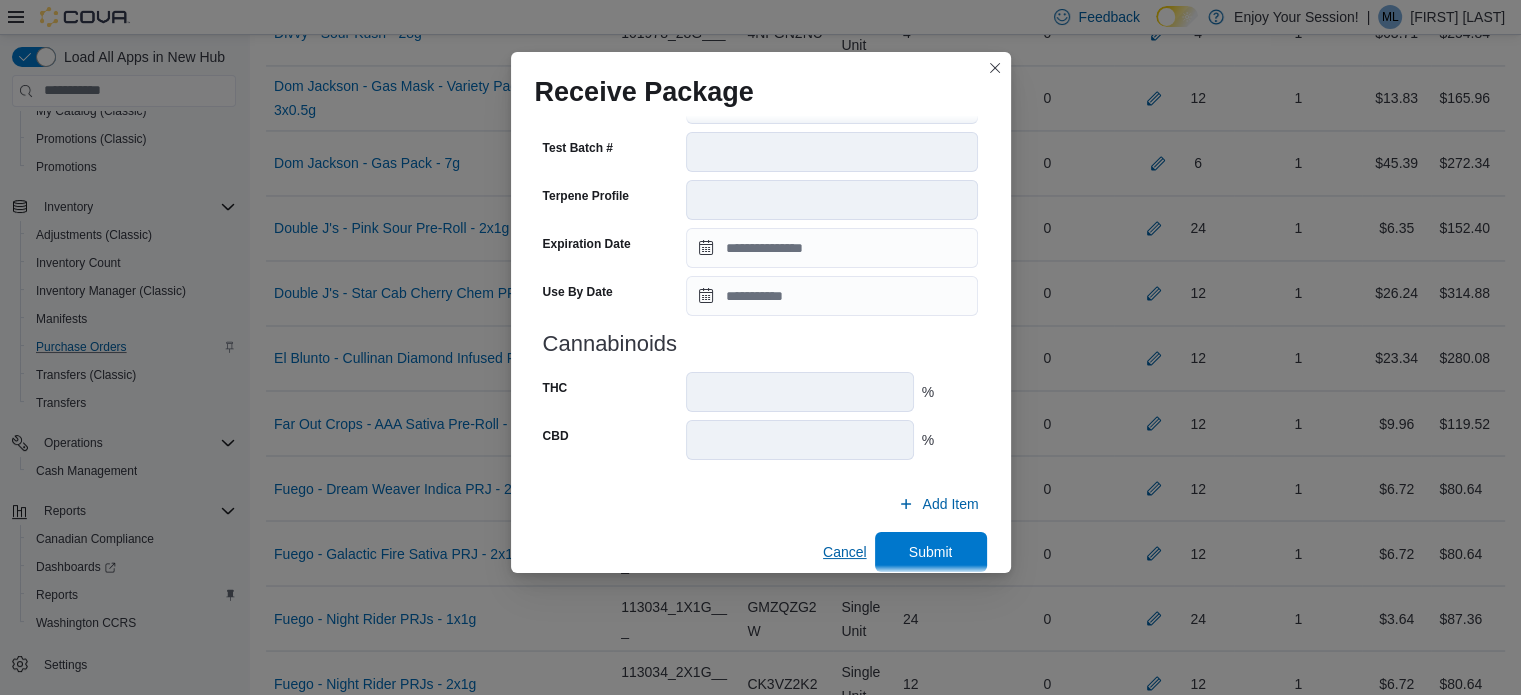 scroll, scrollTop: 687, scrollLeft: 0, axis: vertical 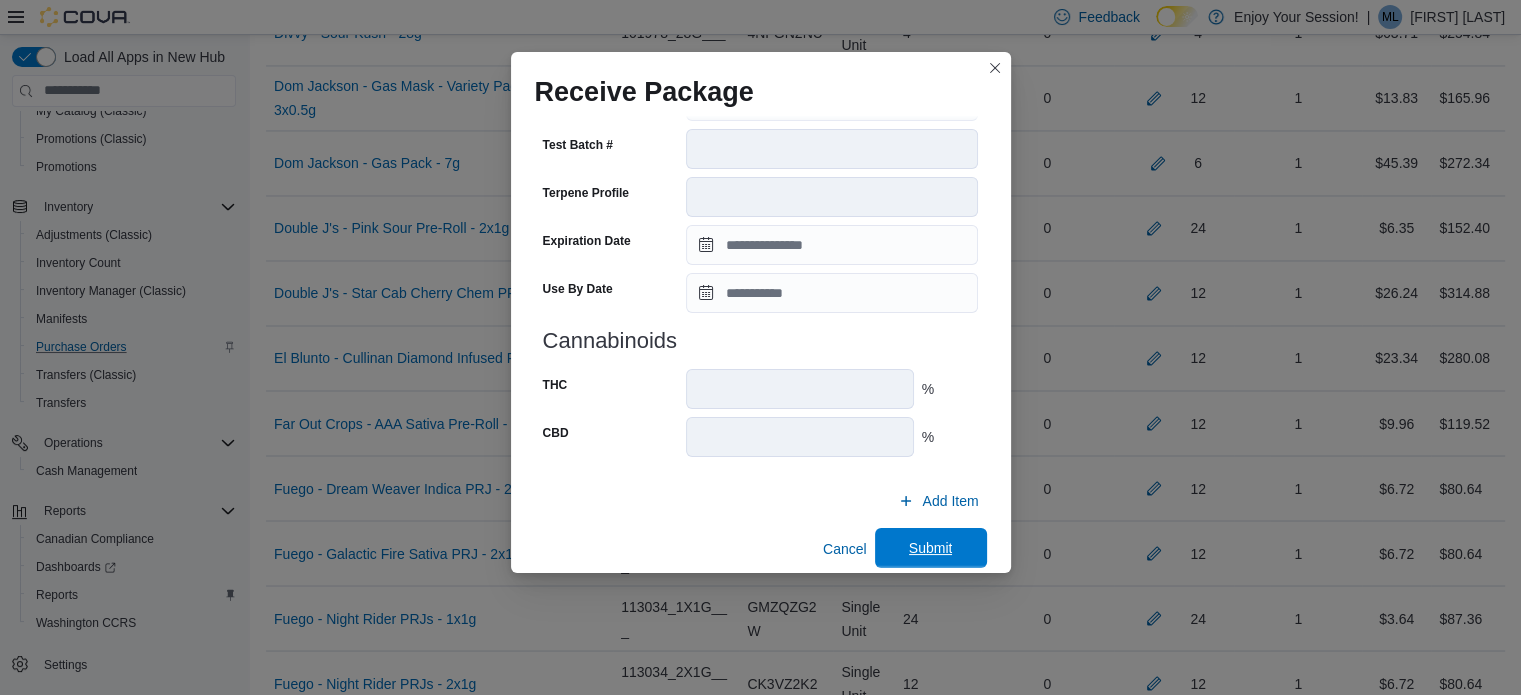 click on "Submit" at bounding box center [931, 548] 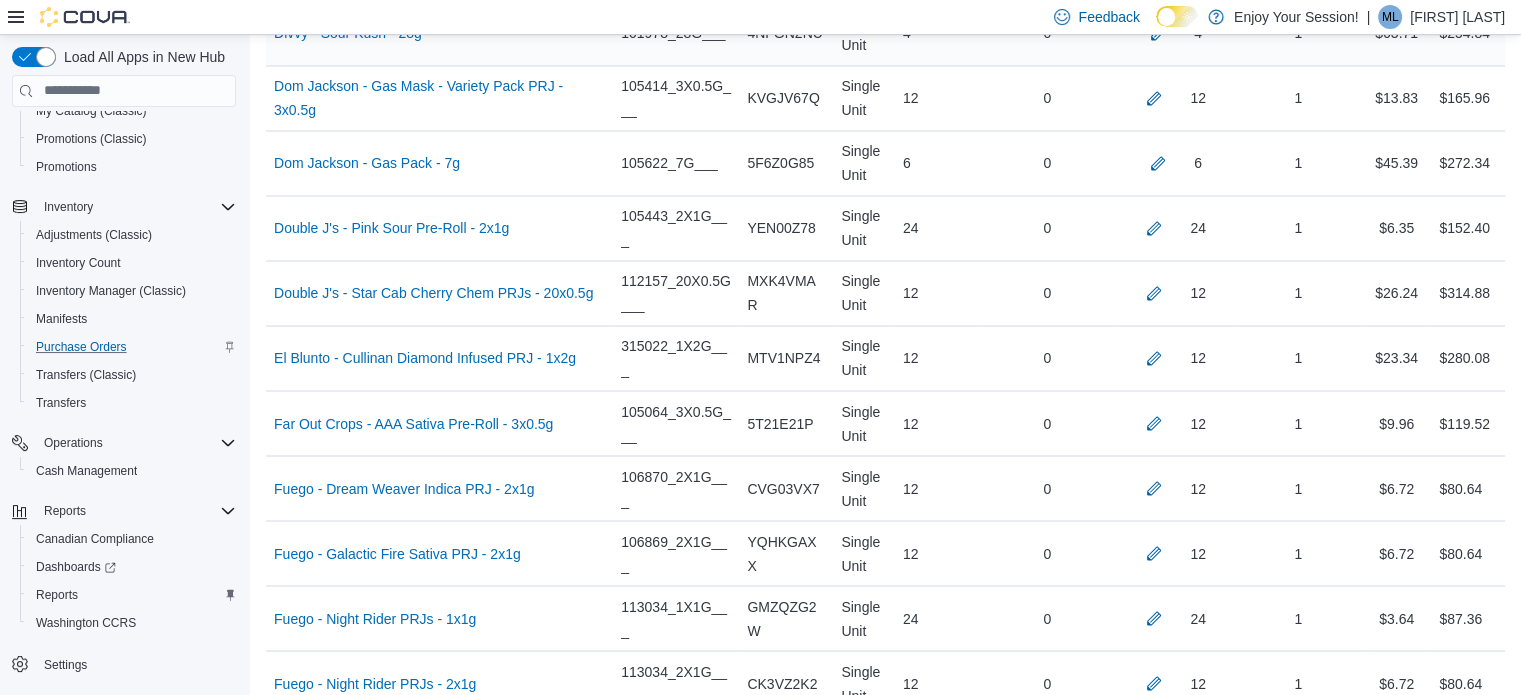 scroll, scrollTop: 2891, scrollLeft: 0, axis: vertical 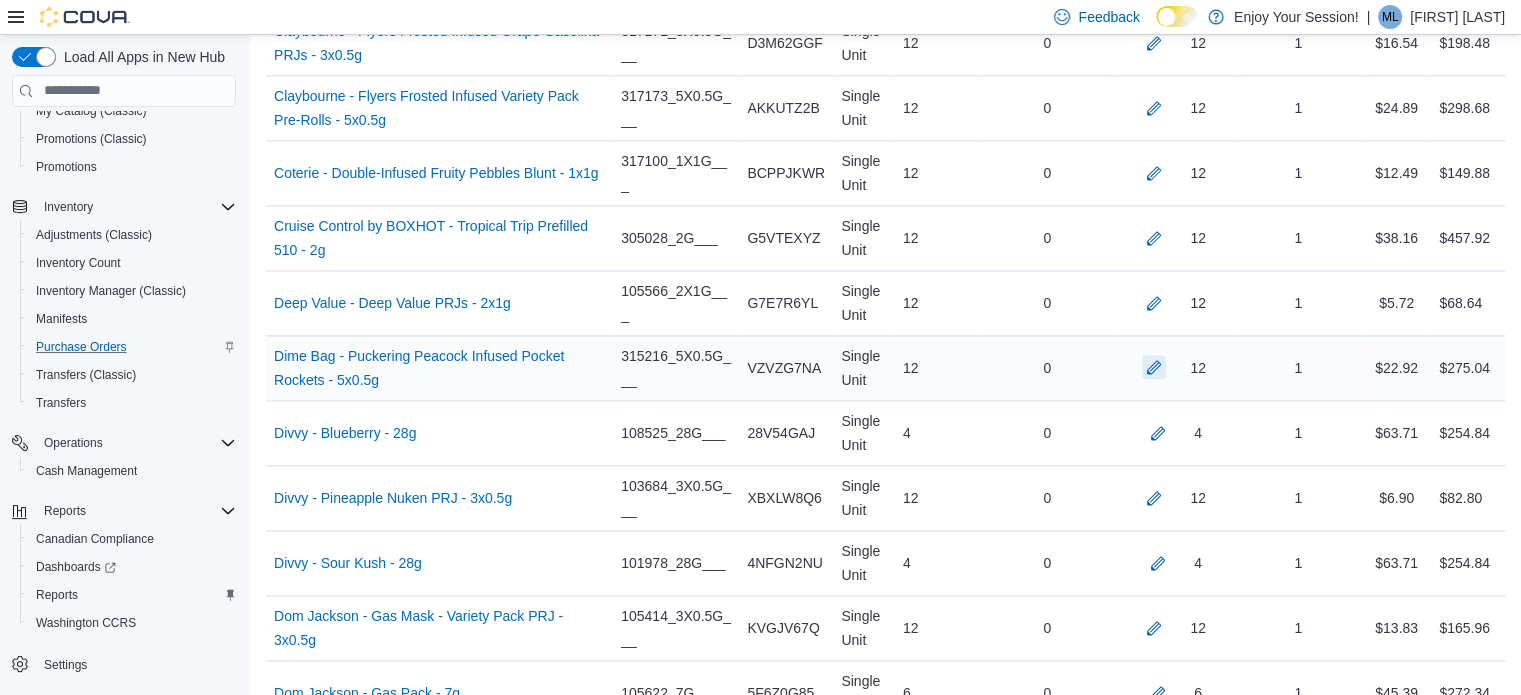 click at bounding box center [1154, 367] 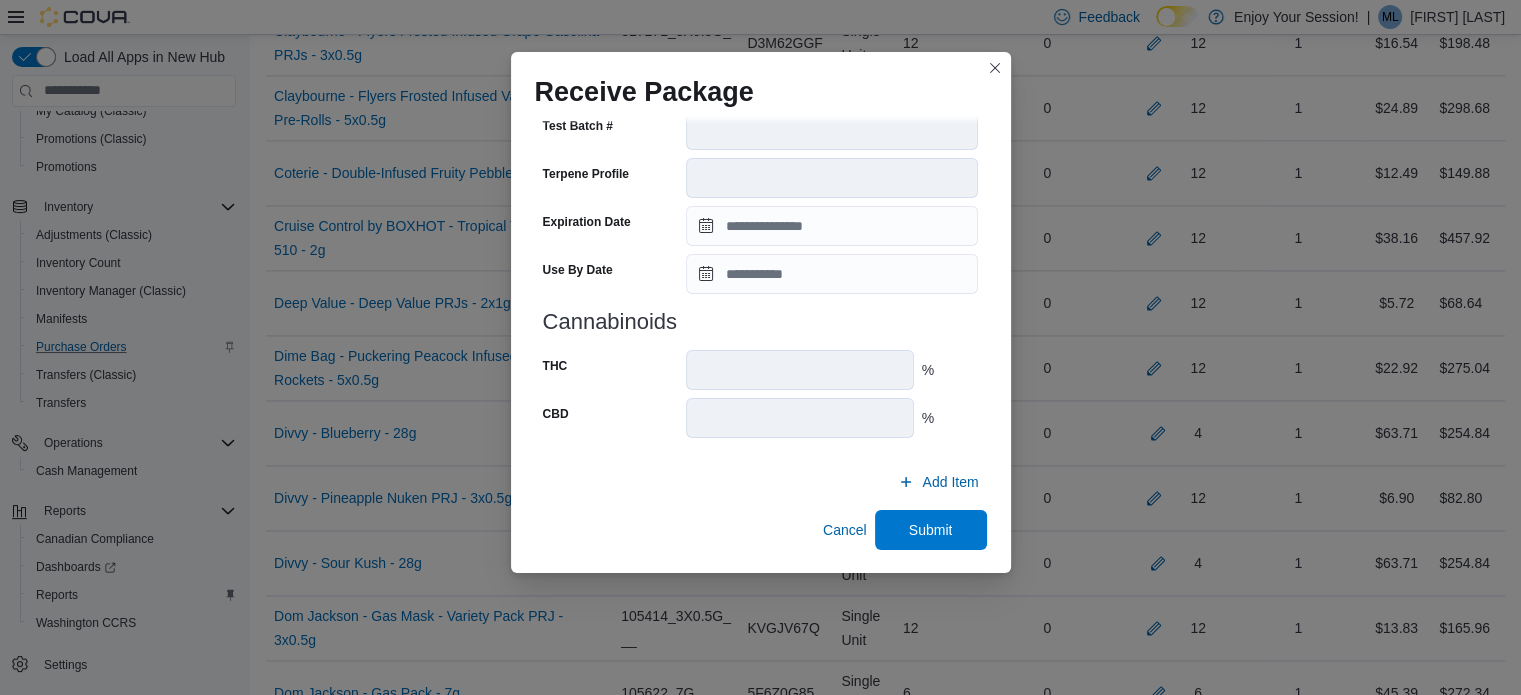 scroll, scrollTop: 722, scrollLeft: 0, axis: vertical 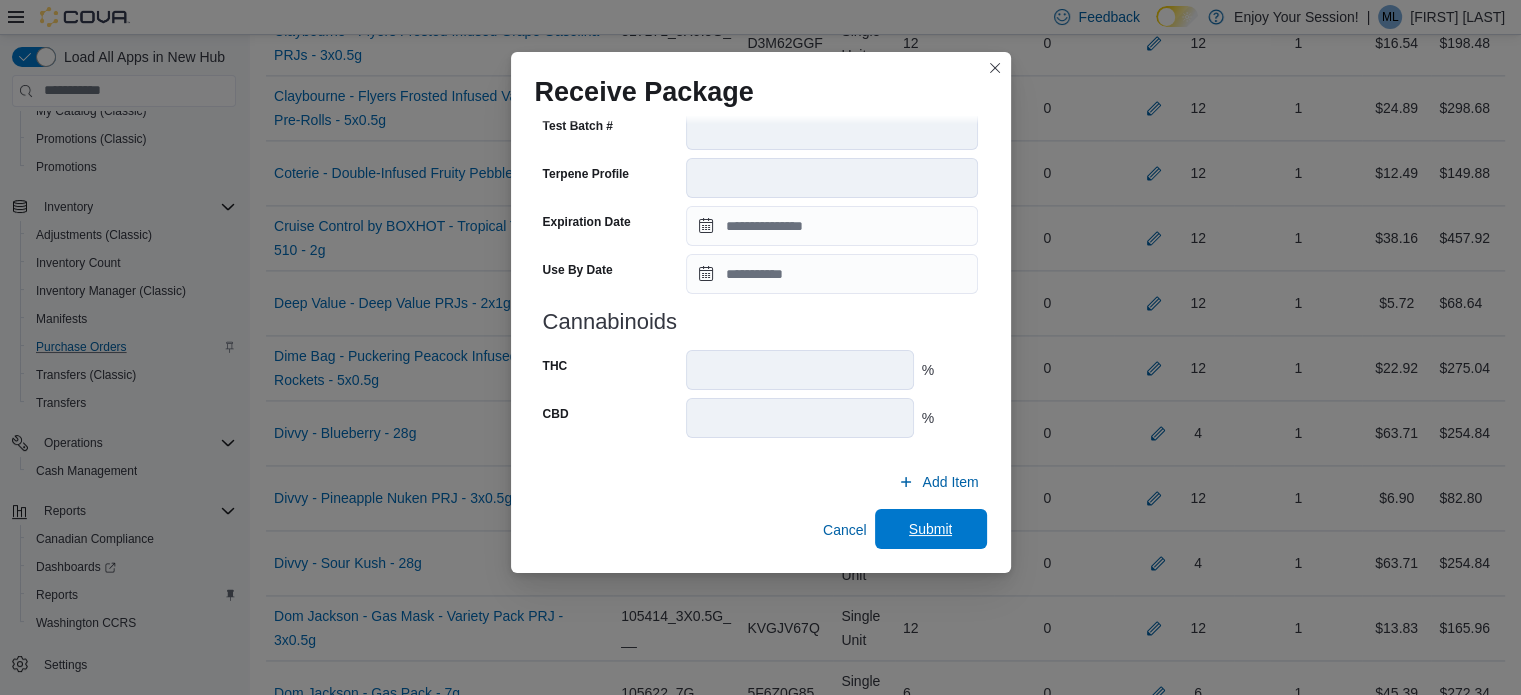 click on "Submit" at bounding box center [931, 529] 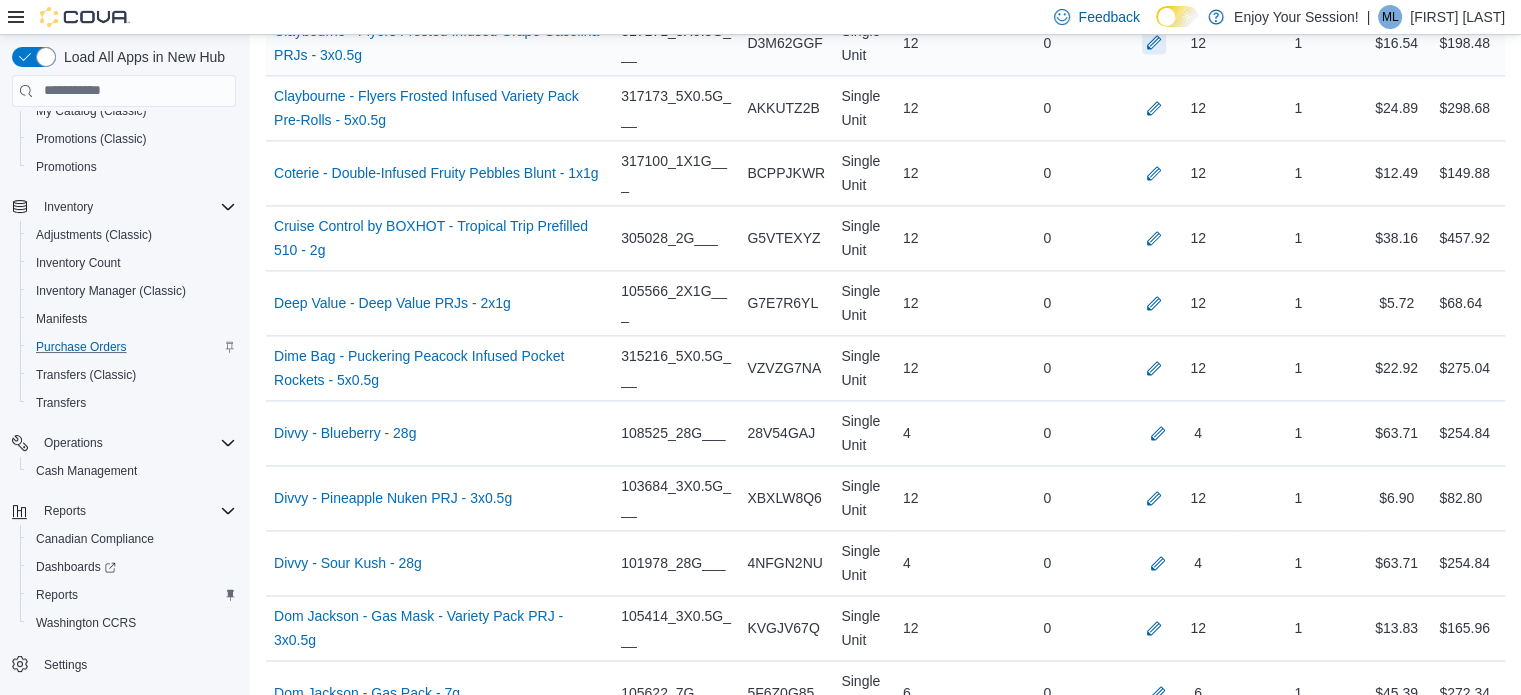 scroll, scrollTop: 4847, scrollLeft: 0, axis: vertical 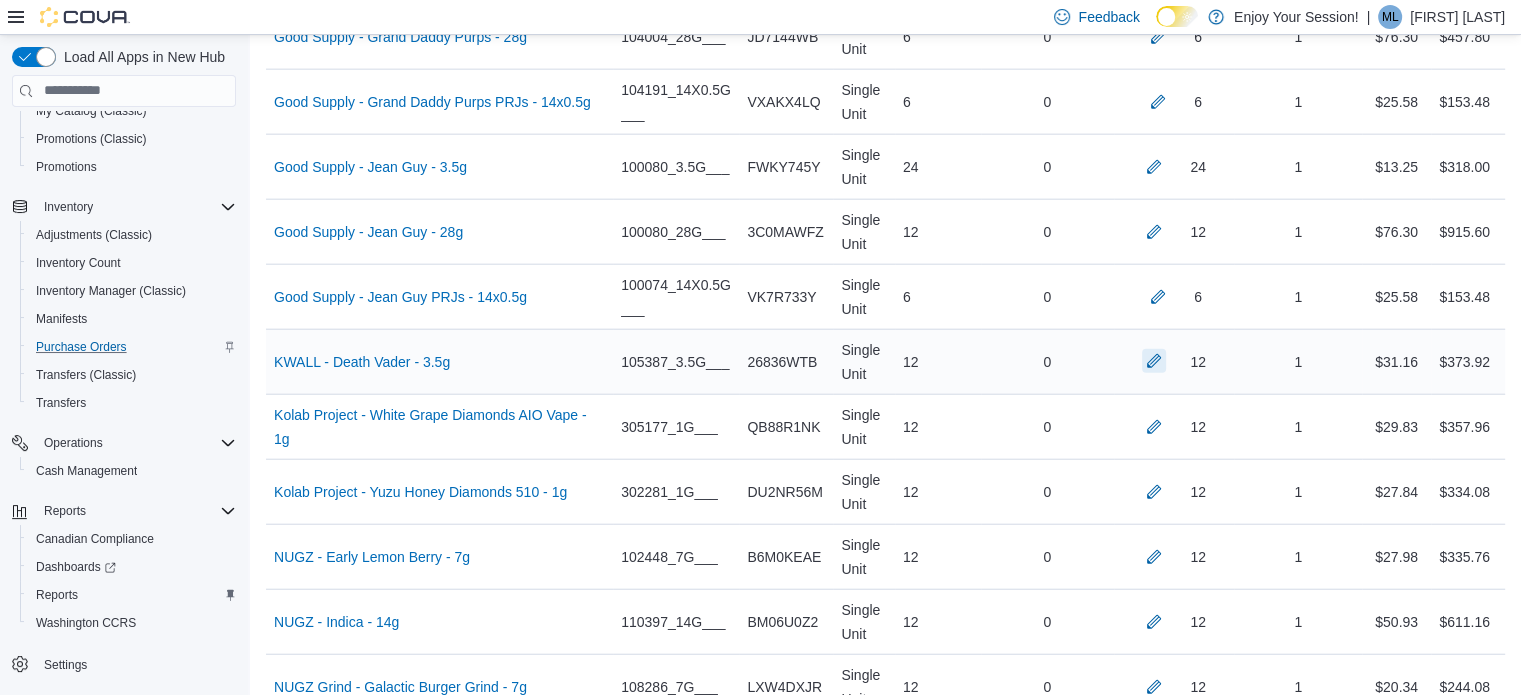 click at bounding box center (1154, 361) 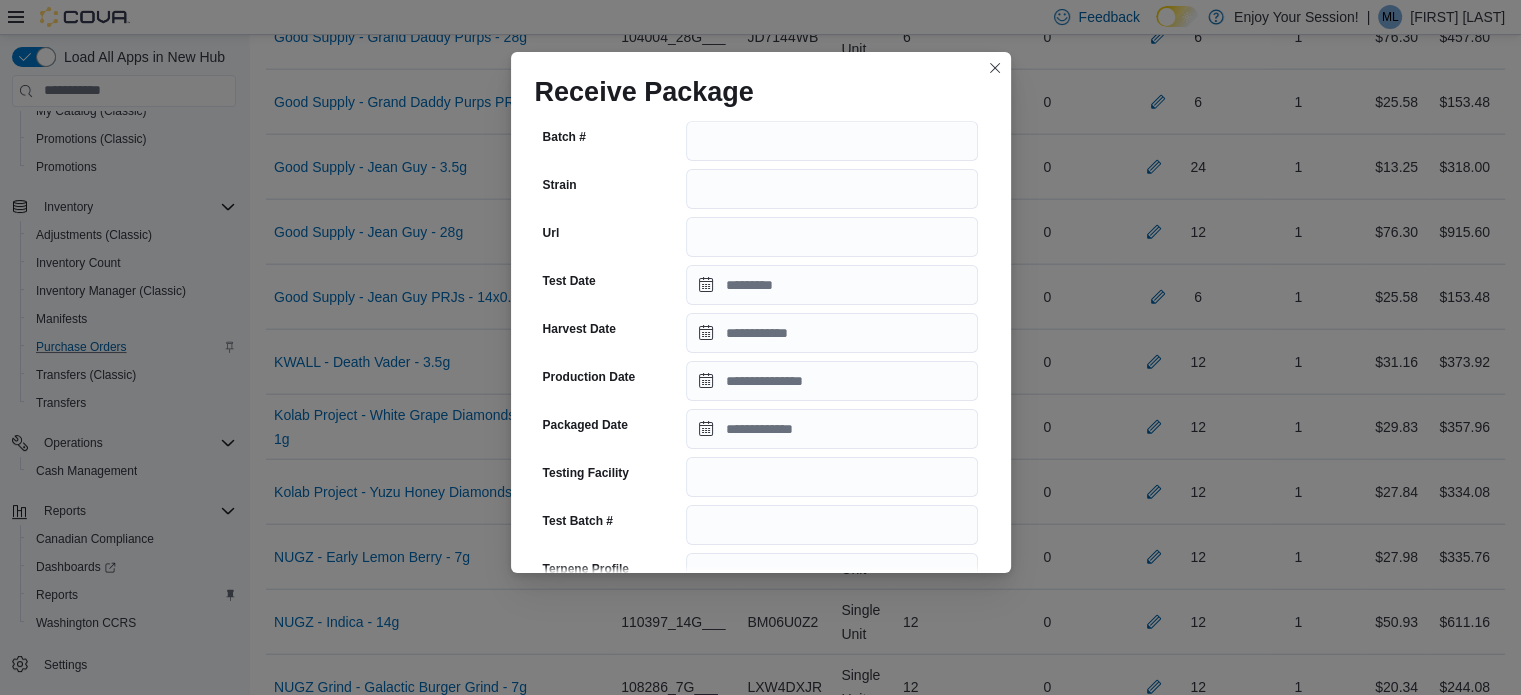 scroll, scrollTop: 416, scrollLeft: 0, axis: vertical 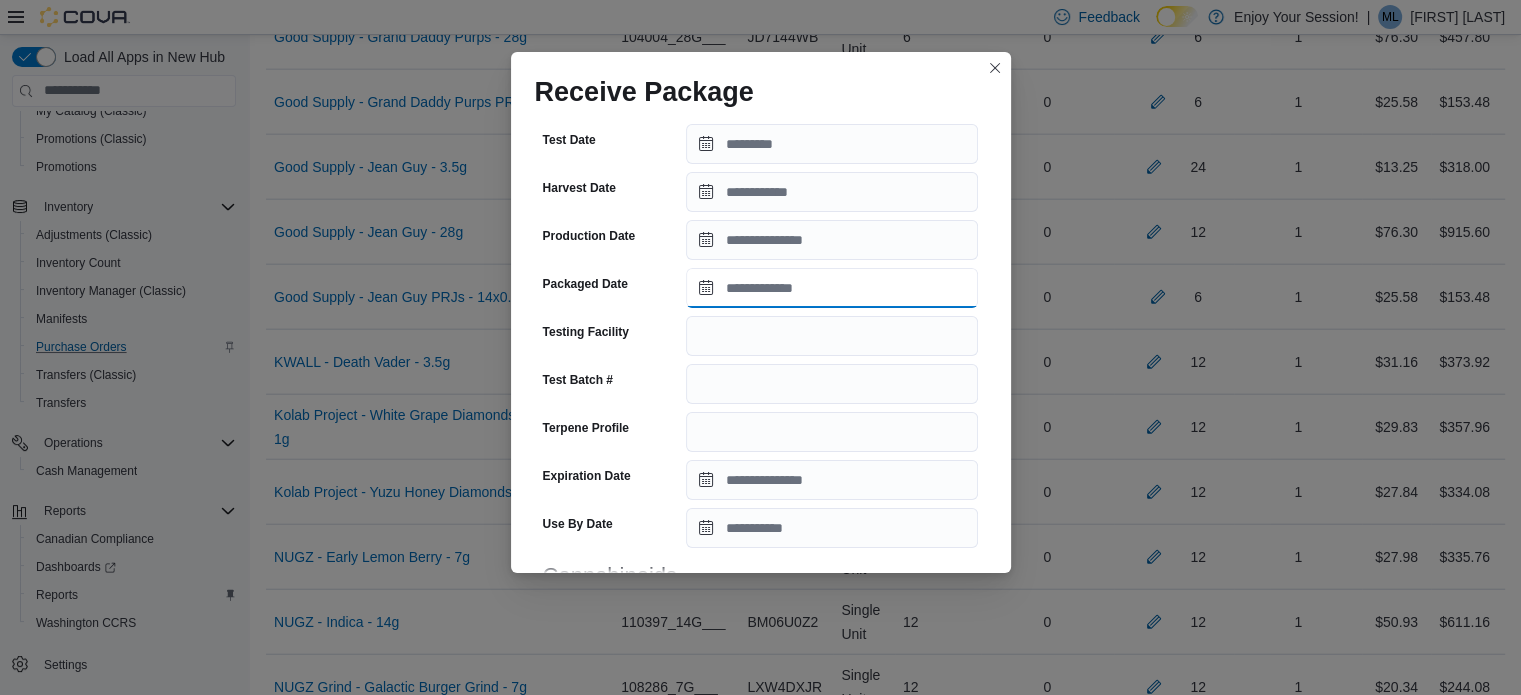 click on "Packaged Date" at bounding box center (832, 288) 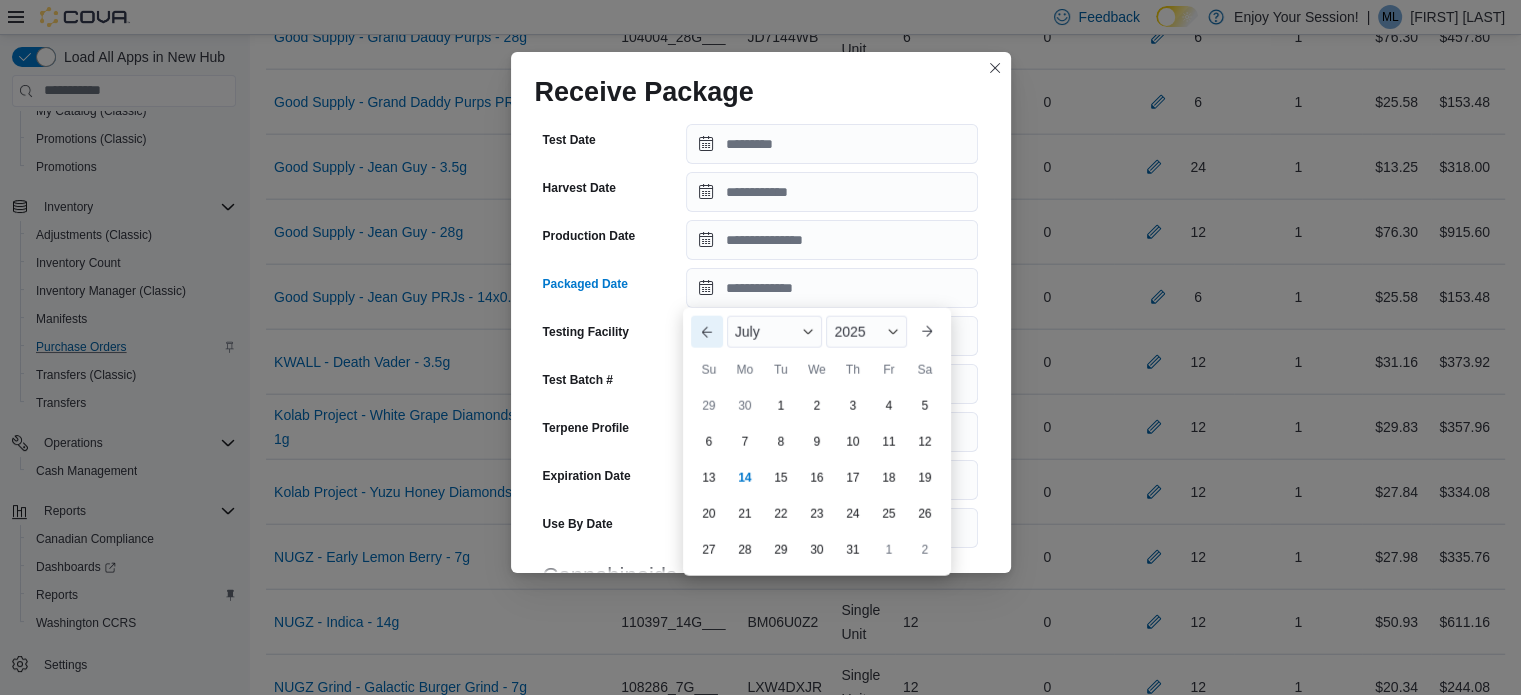 click on "Previous Month" at bounding box center [707, 332] 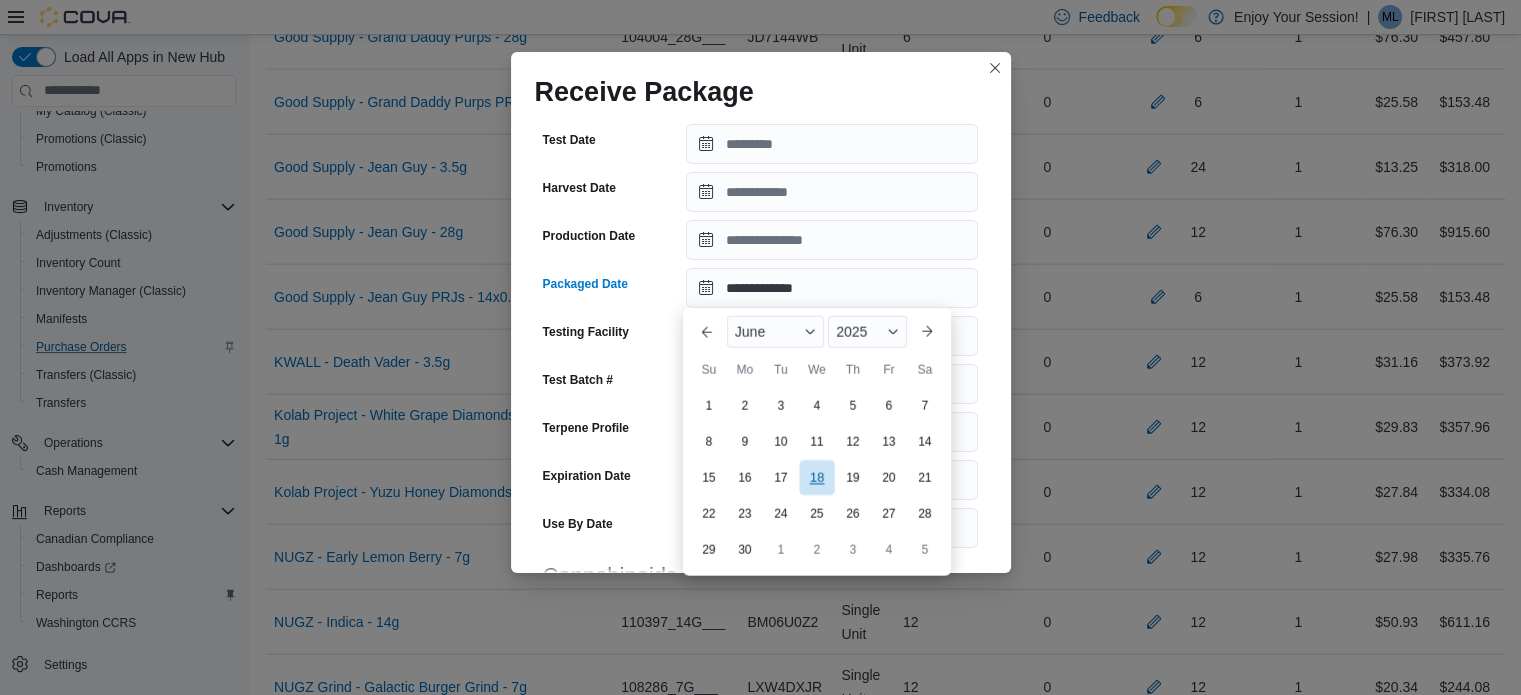 click on "18" at bounding box center (816, 477) 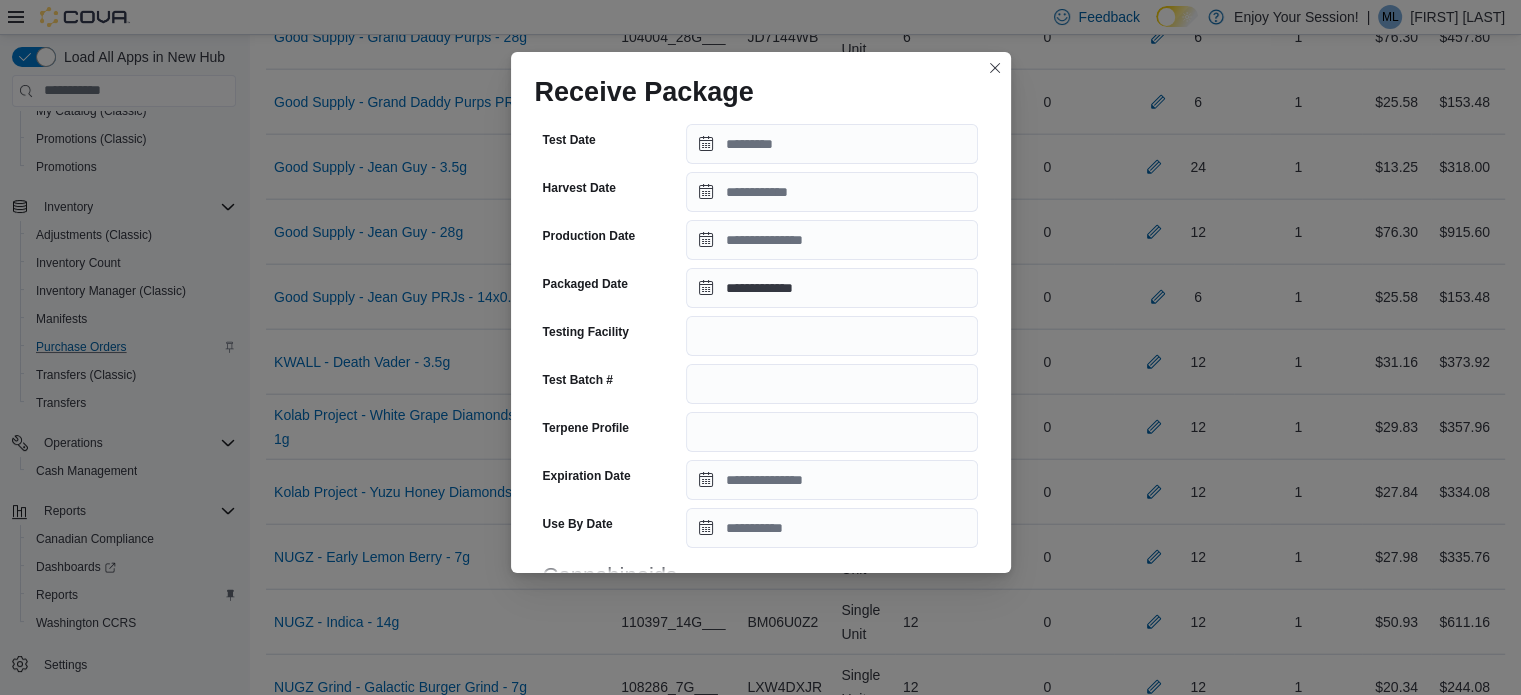 scroll, scrollTop: 726, scrollLeft: 0, axis: vertical 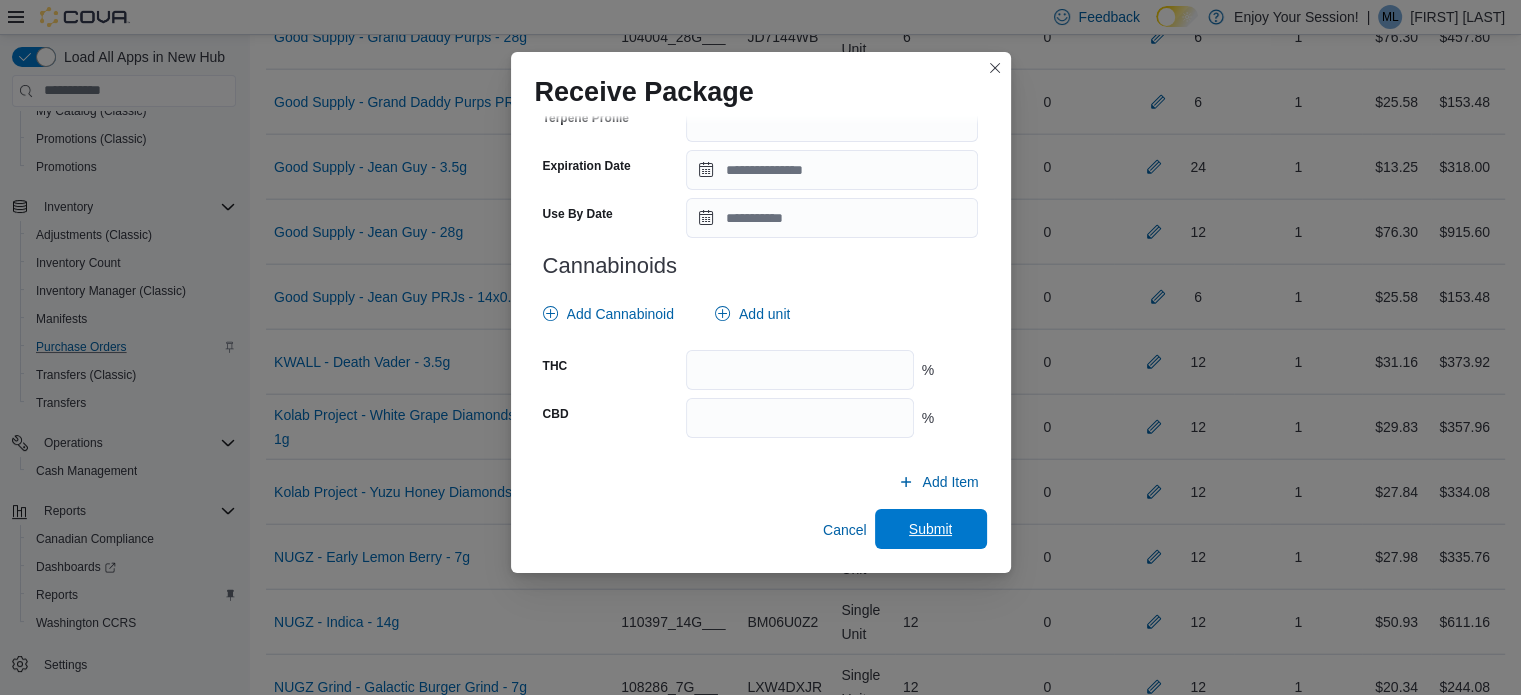 click on "Submit" at bounding box center [931, 529] 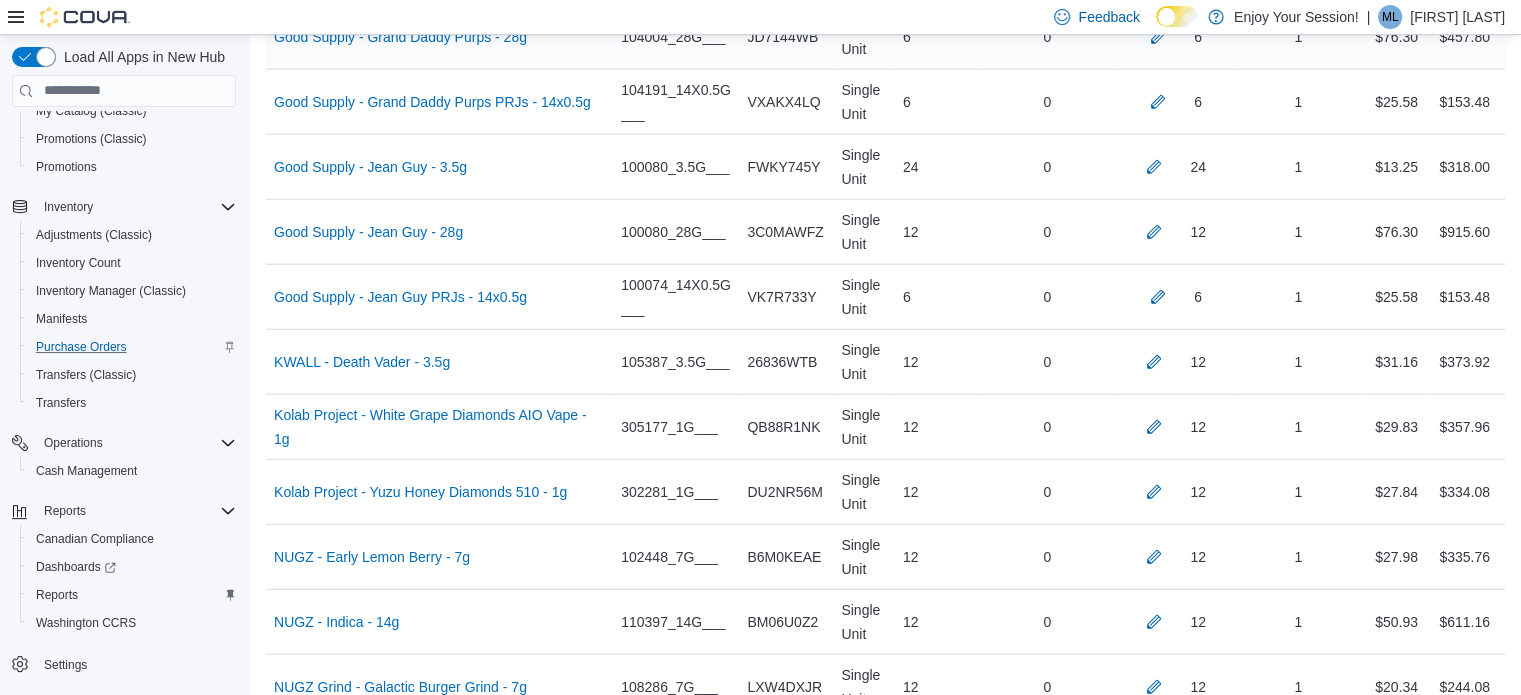 scroll, scrollTop: 10096, scrollLeft: 0, axis: vertical 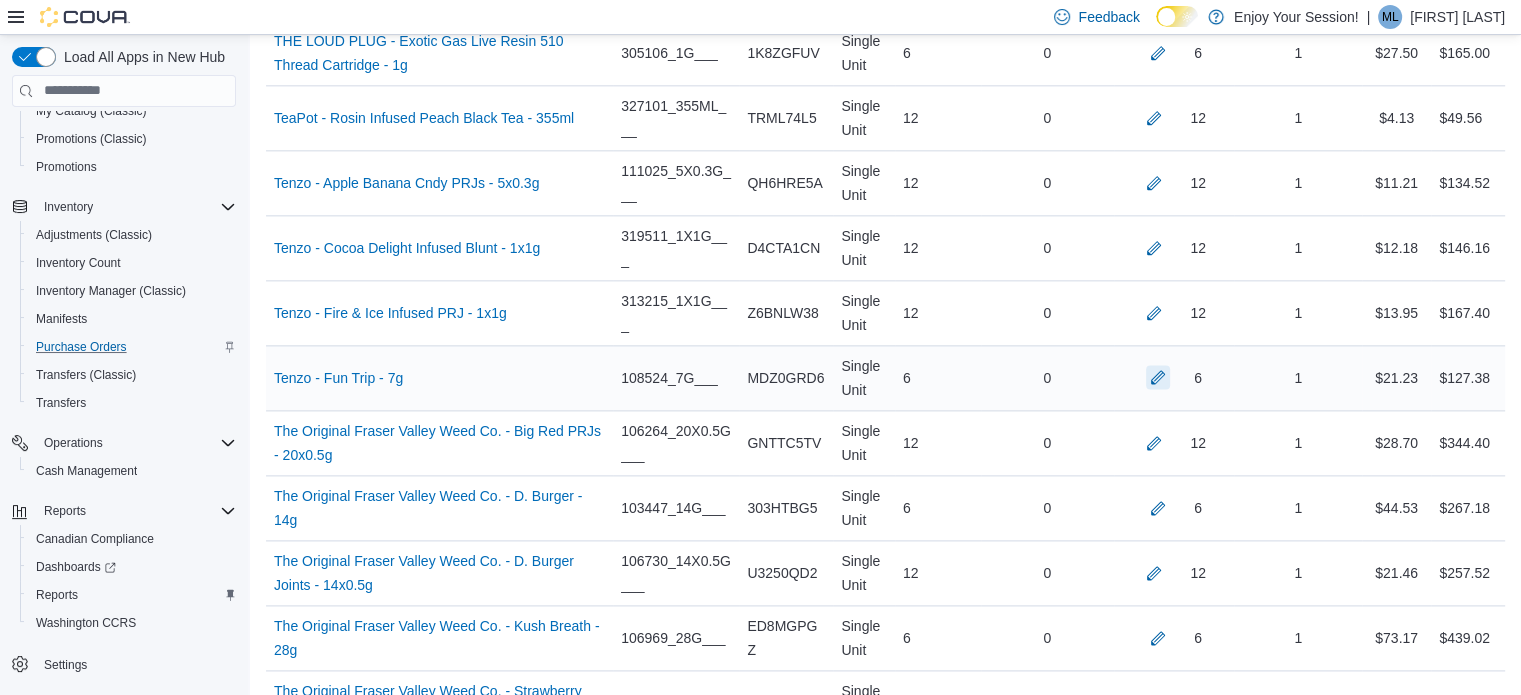 click at bounding box center (1158, 377) 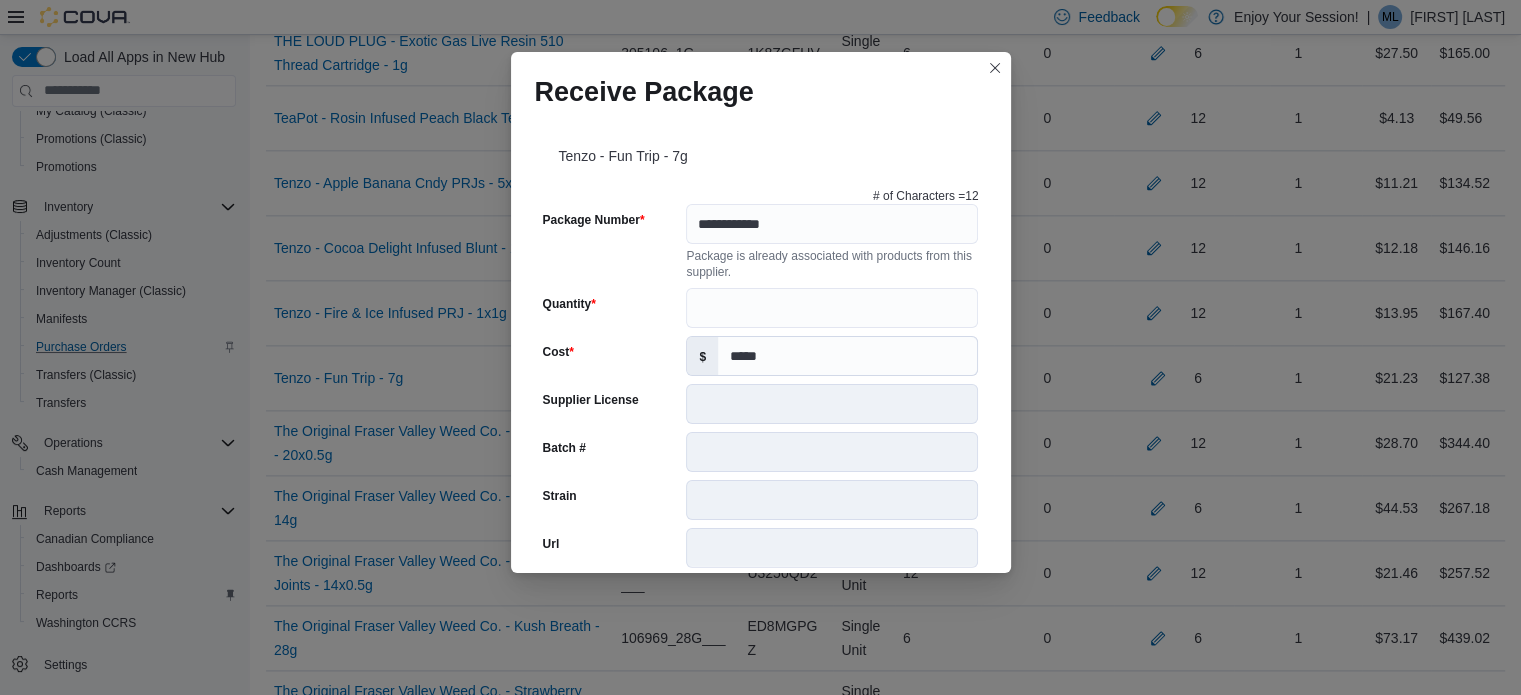 scroll, scrollTop: 336, scrollLeft: 0, axis: vertical 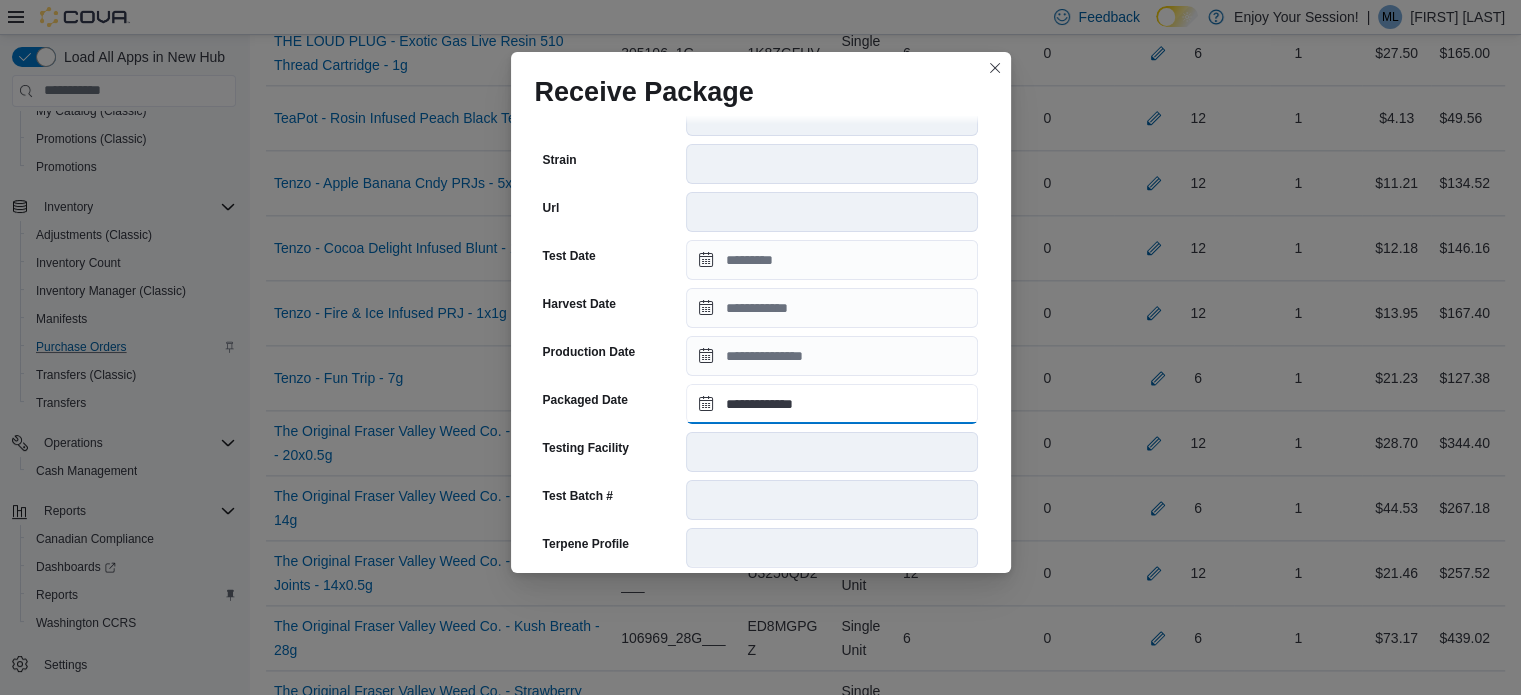 click on "**********" at bounding box center [832, 404] 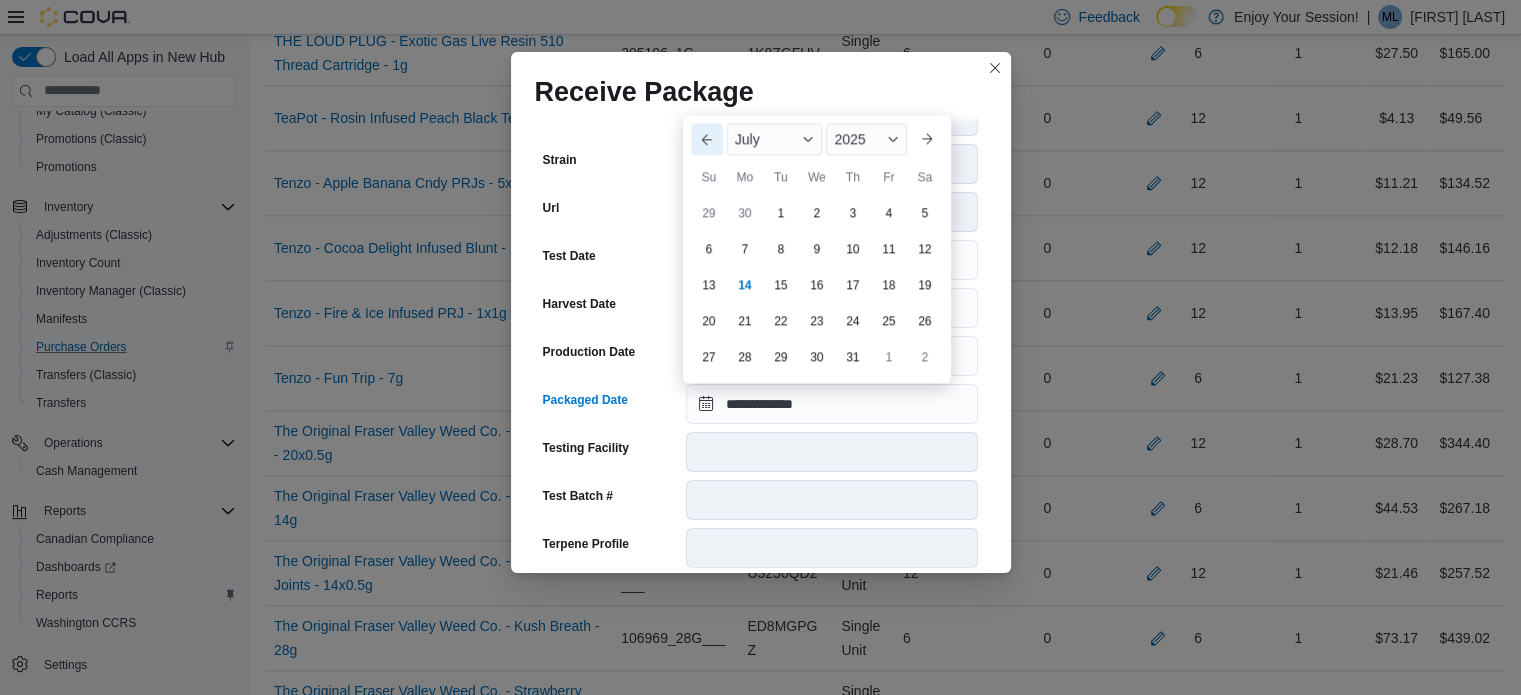 click on "Previous Month" at bounding box center [707, 139] 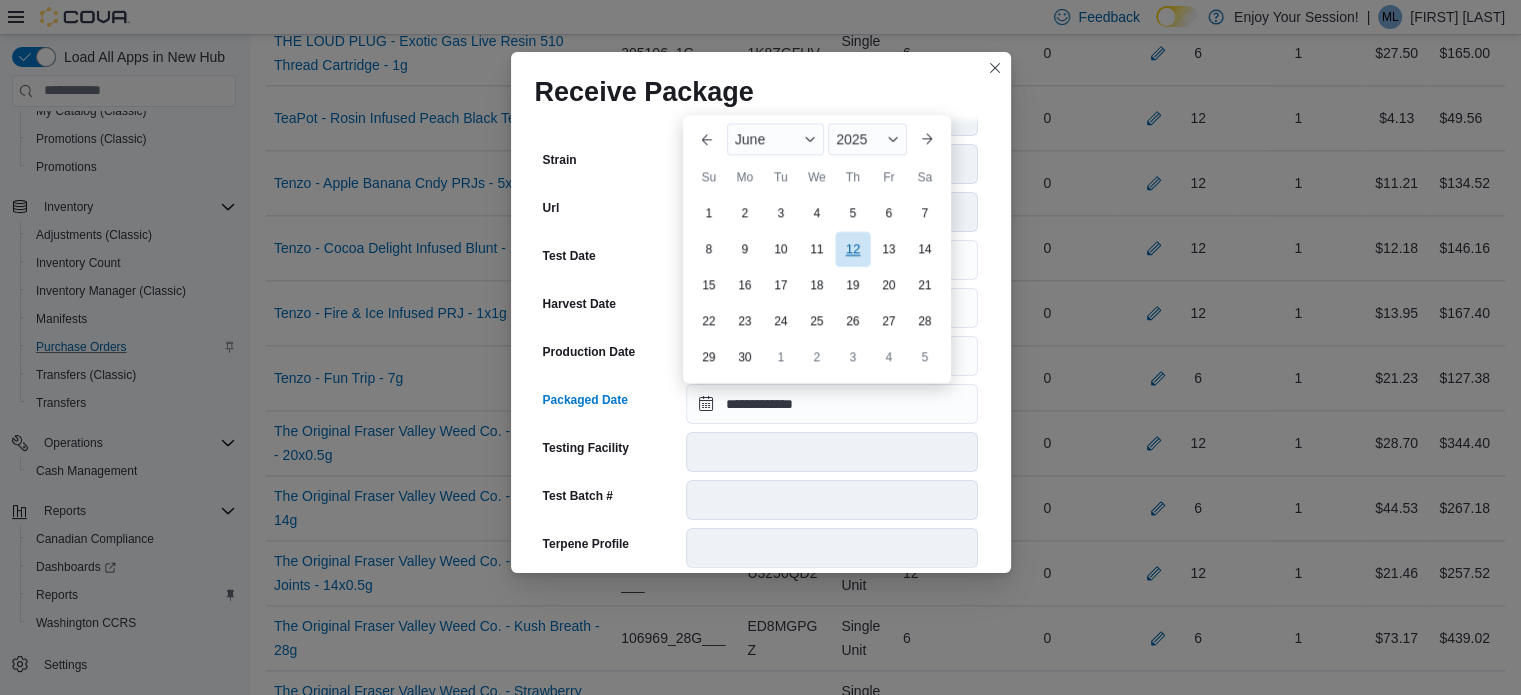 click on "12" at bounding box center (852, 249) 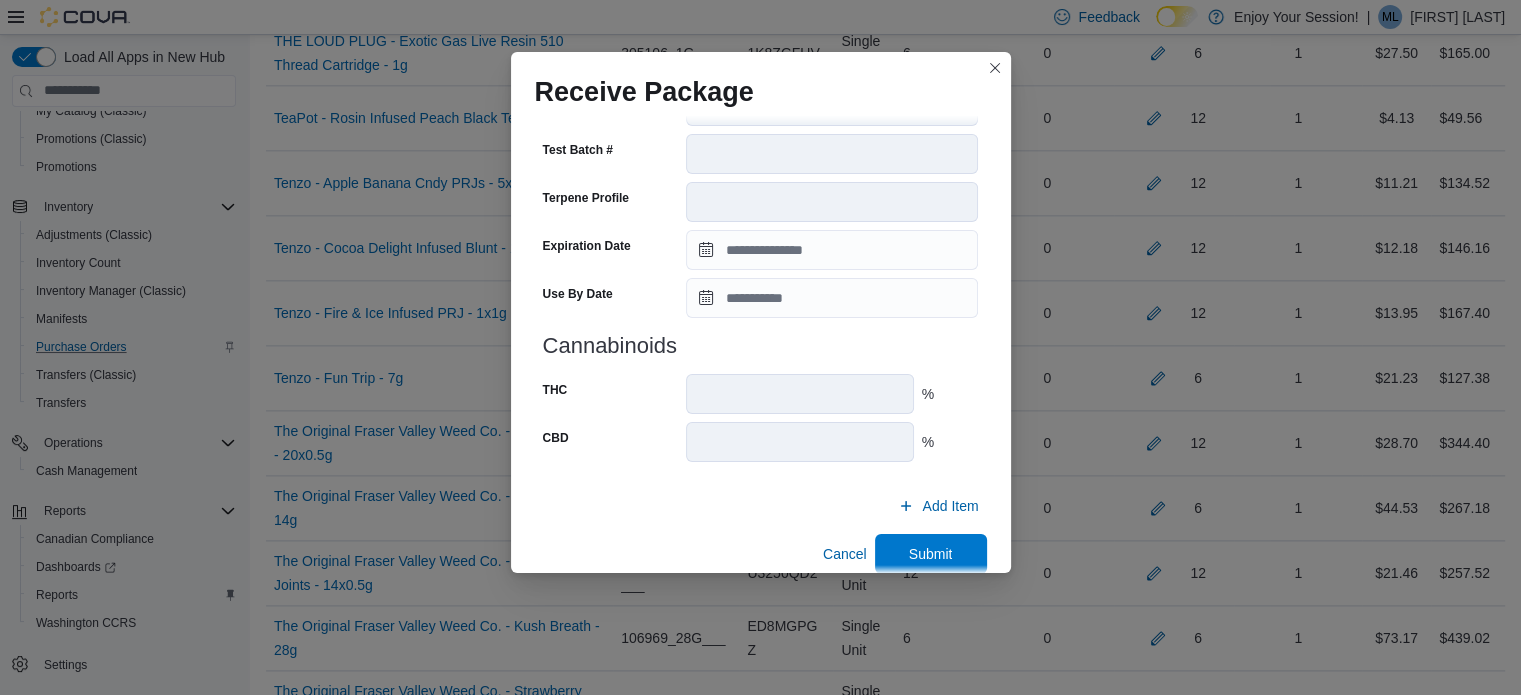 scroll, scrollTop: 706, scrollLeft: 0, axis: vertical 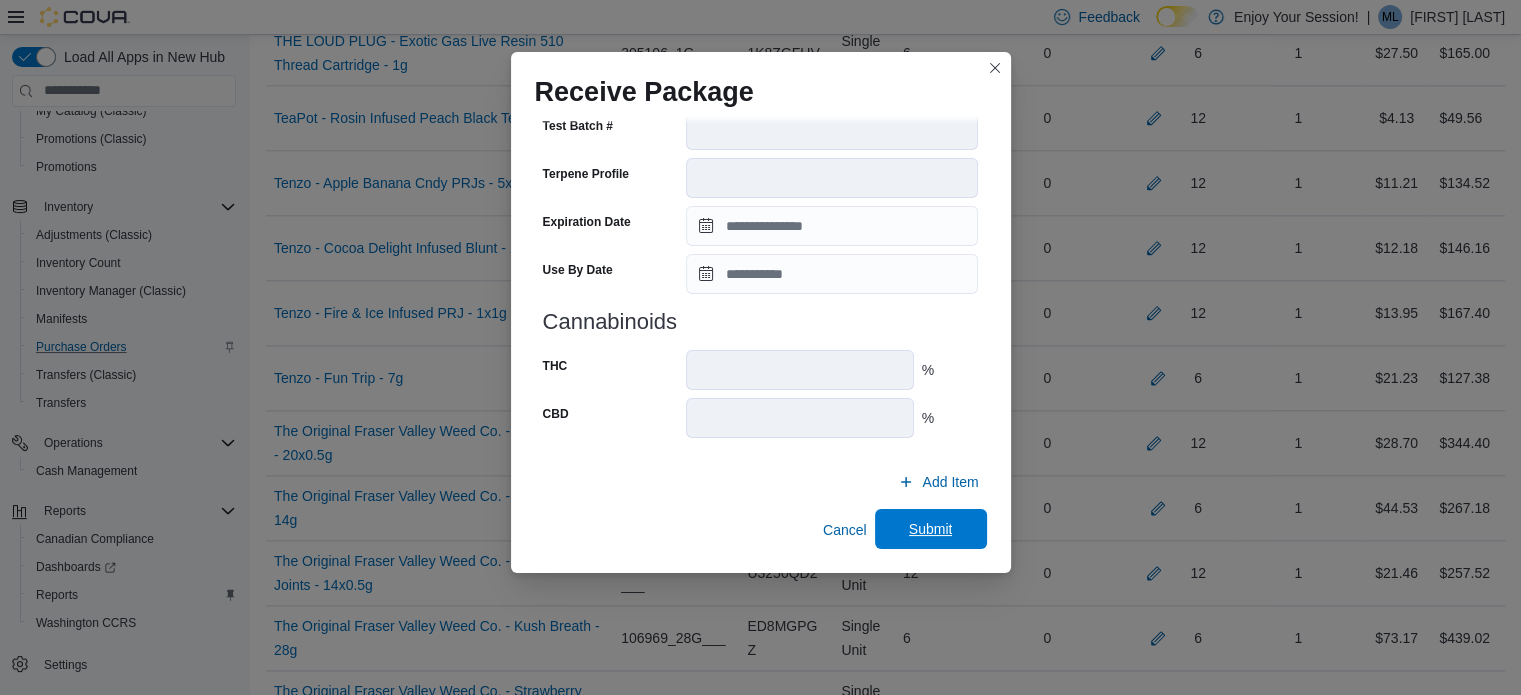 click on "Submit" at bounding box center (931, 529) 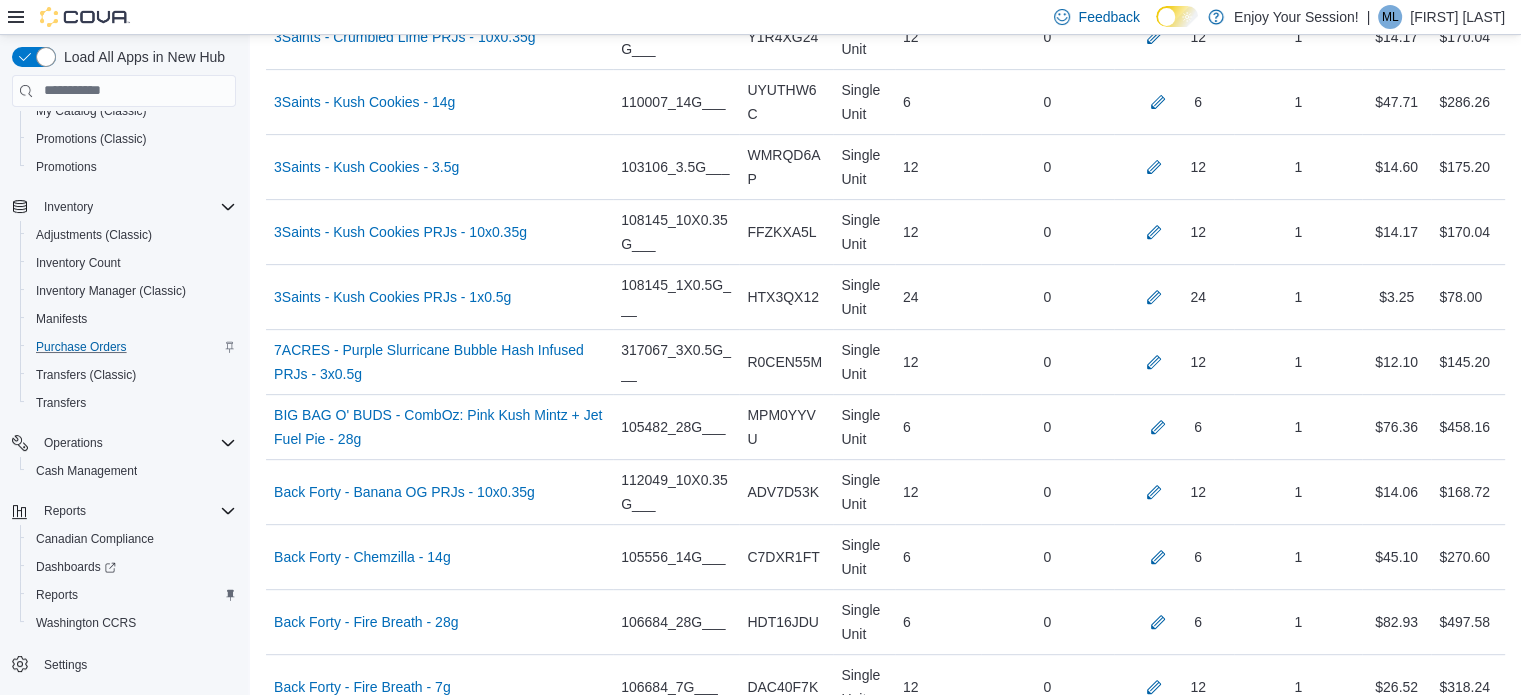 scroll, scrollTop: 10614, scrollLeft: 0, axis: vertical 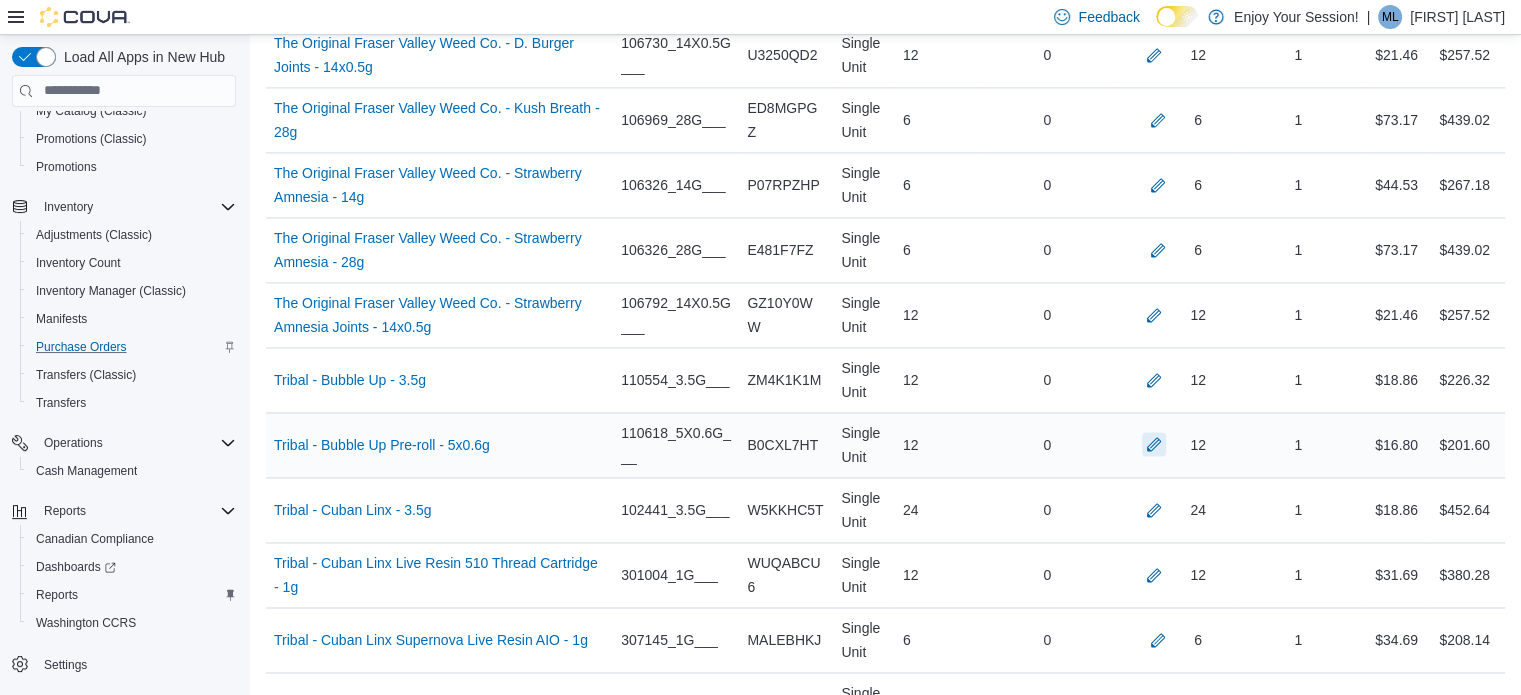 click at bounding box center (1154, 444) 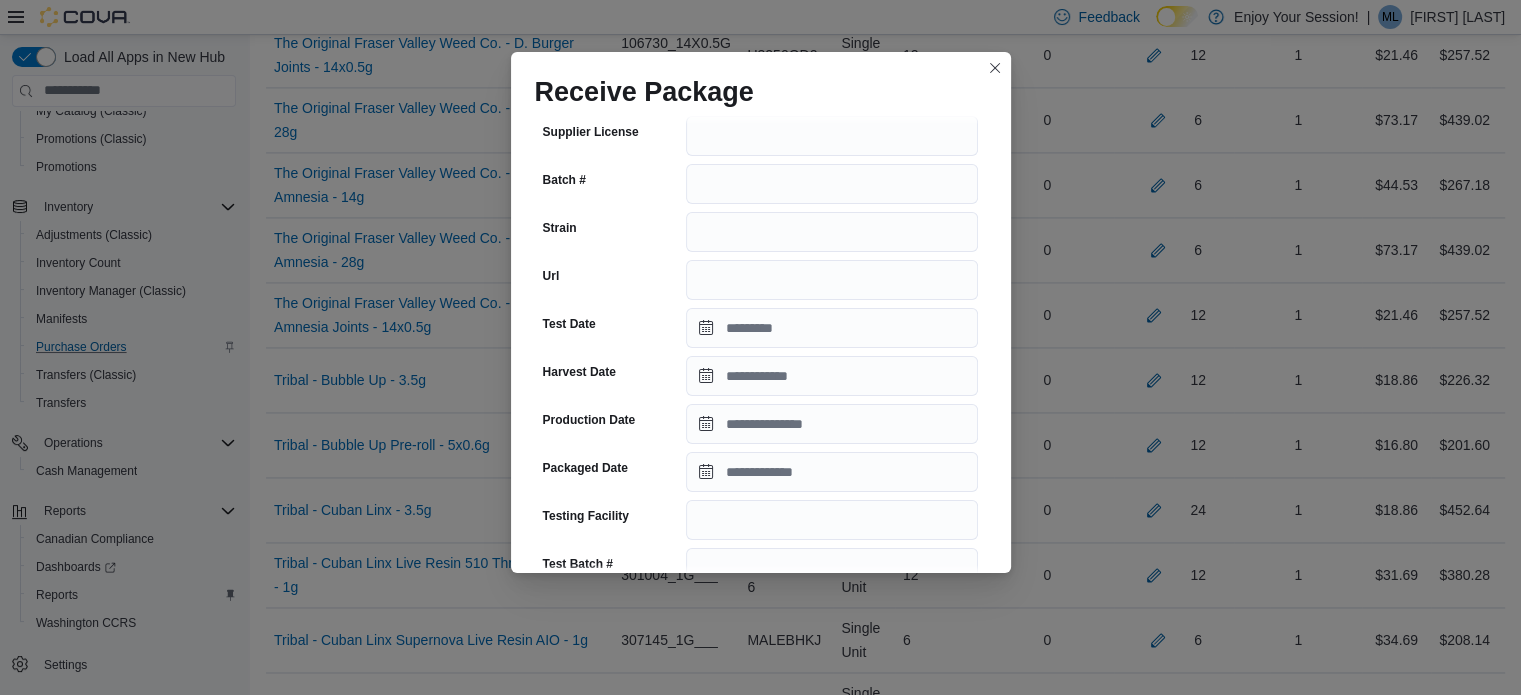 scroll, scrollTop: 236, scrollLeft: 0, axis: vertical 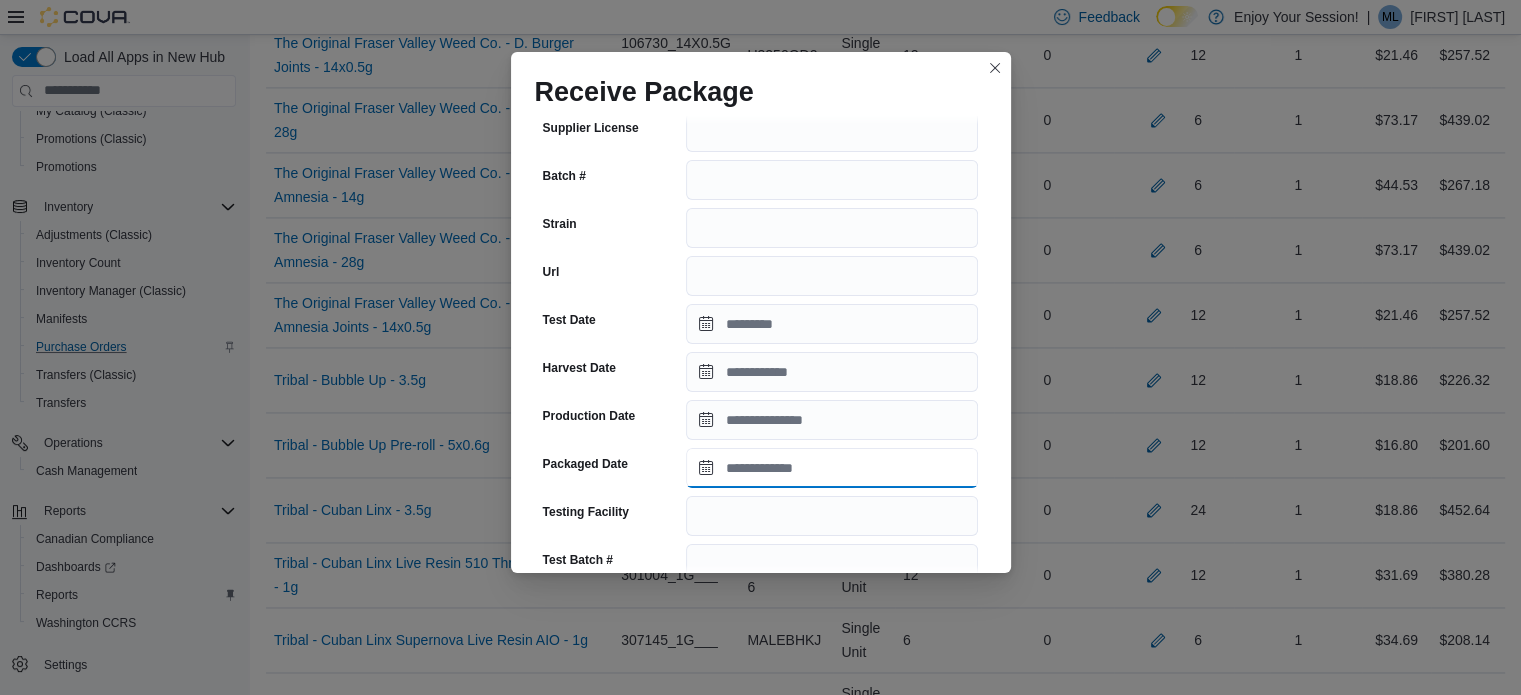 click on "Packaged Date" at bounding box center (832, 468) 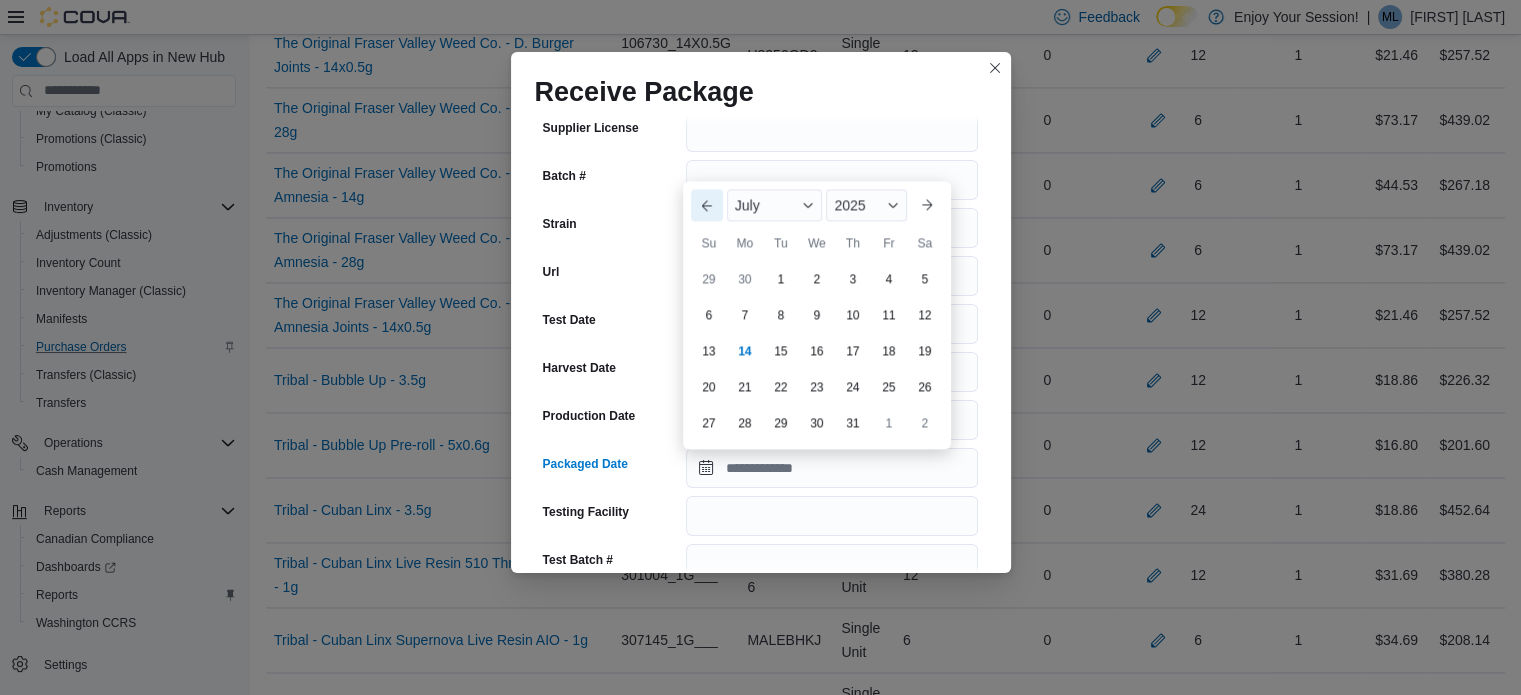 click on "Previous Month" at bounding box center [707, 205] 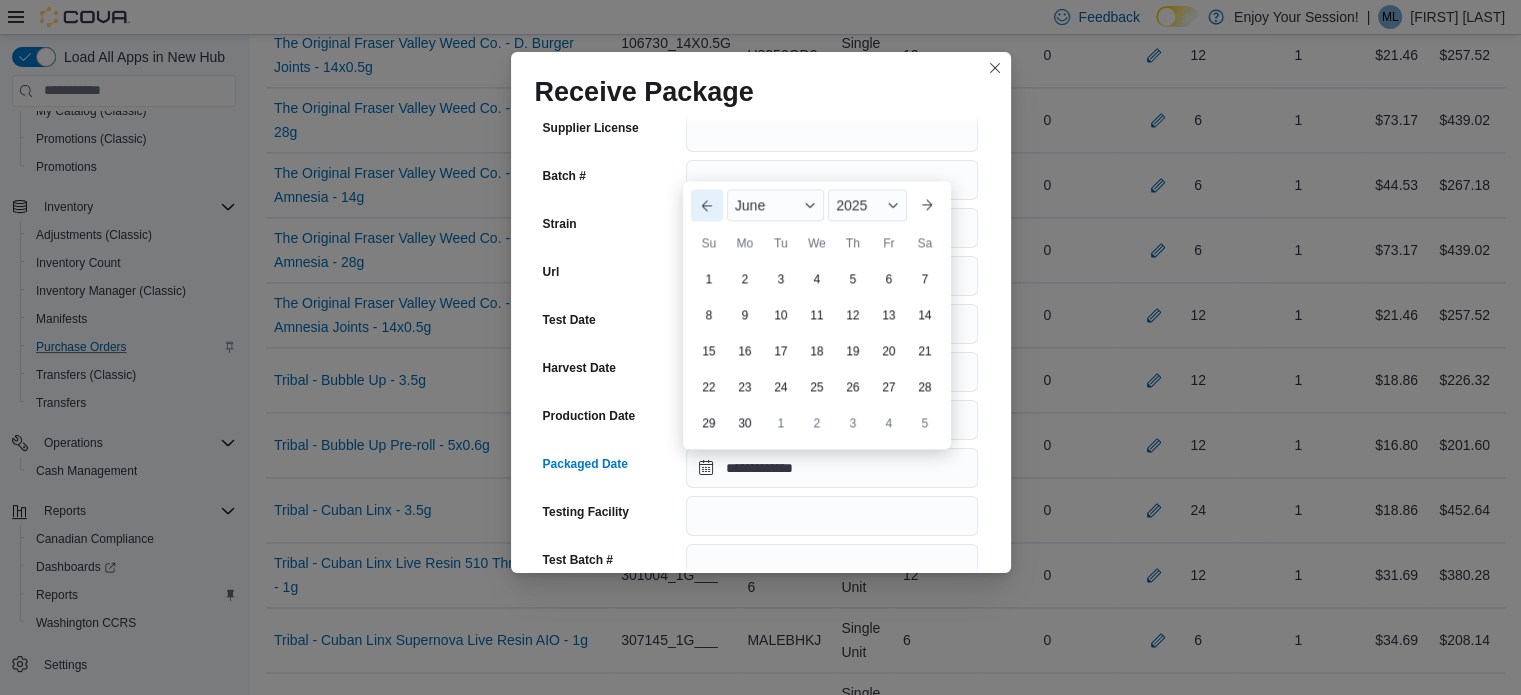 click on "Previous Month" at bounding box center (707, 205) 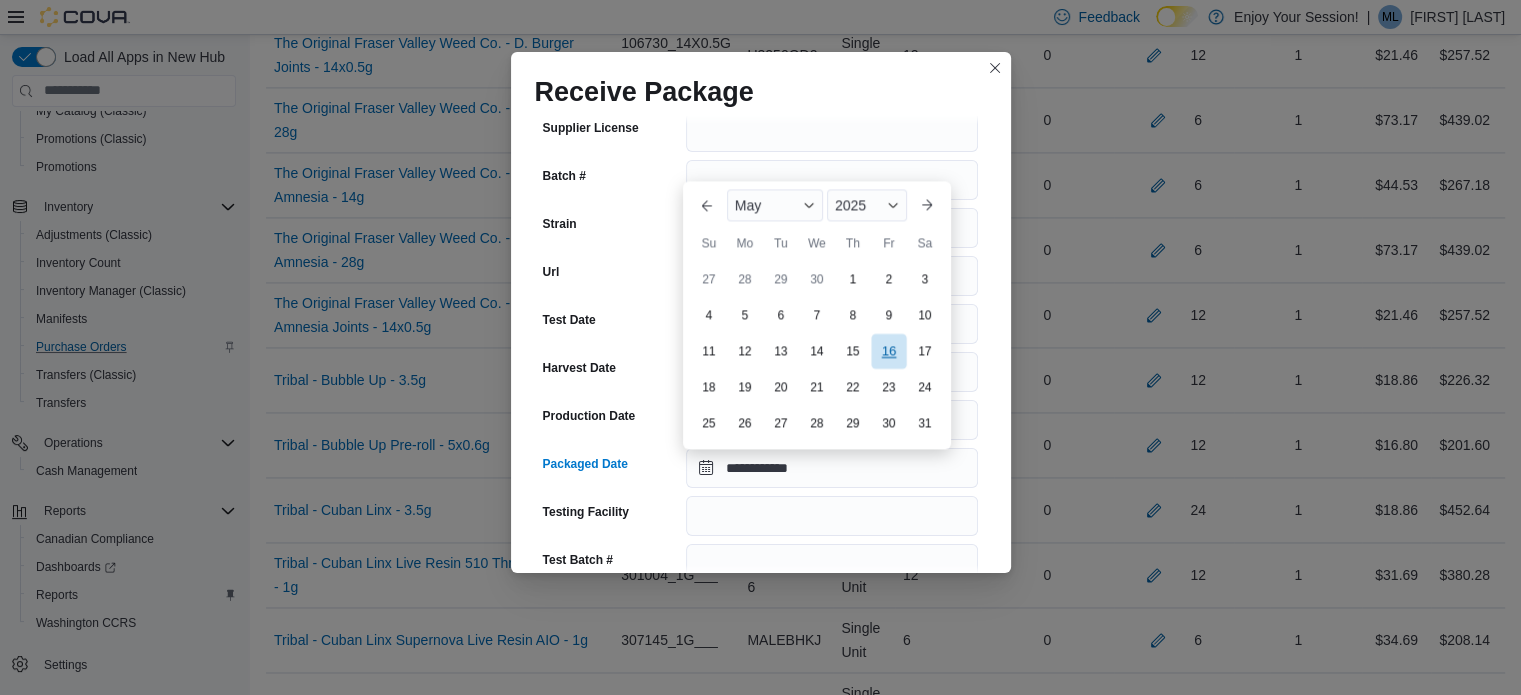 click on "16" at bounding box center [888, 350] 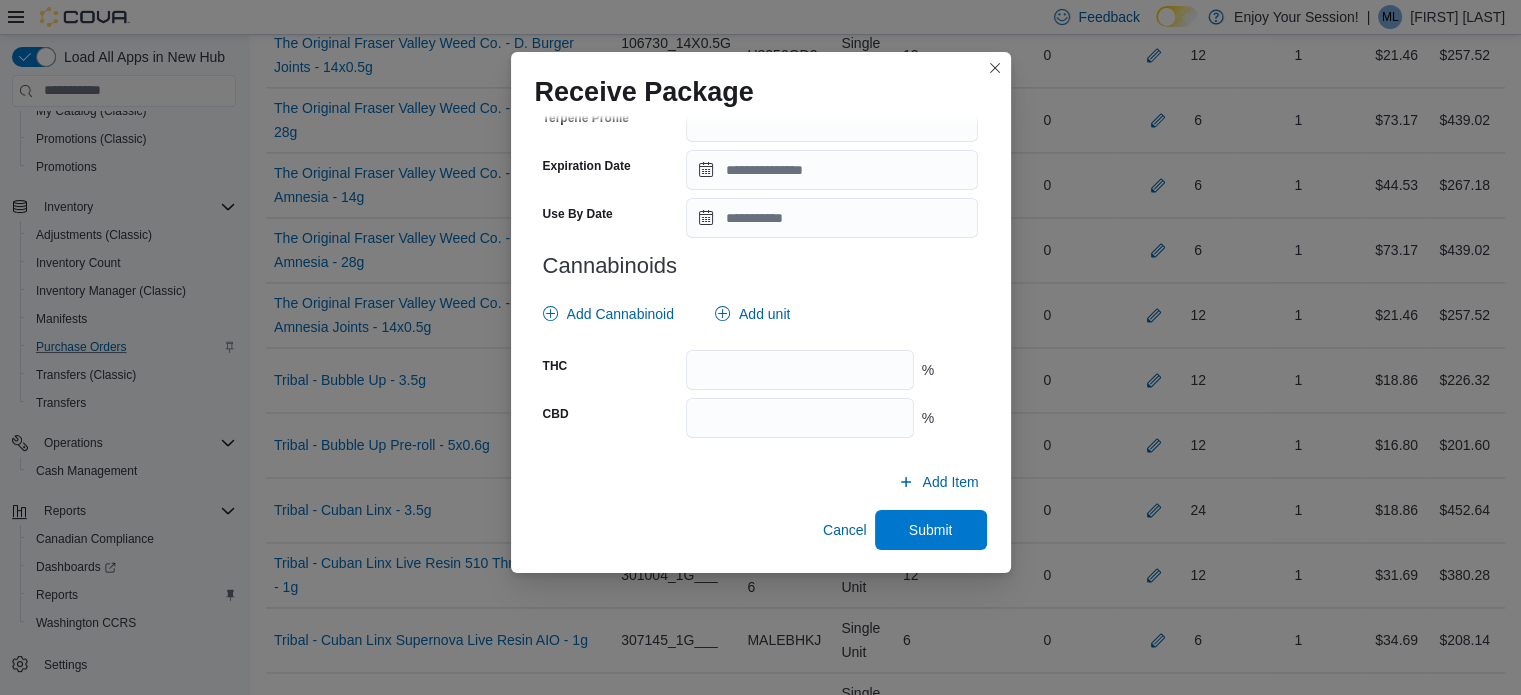scroll, scrollTop: 726, scrollLeft: 0, axis: vertical 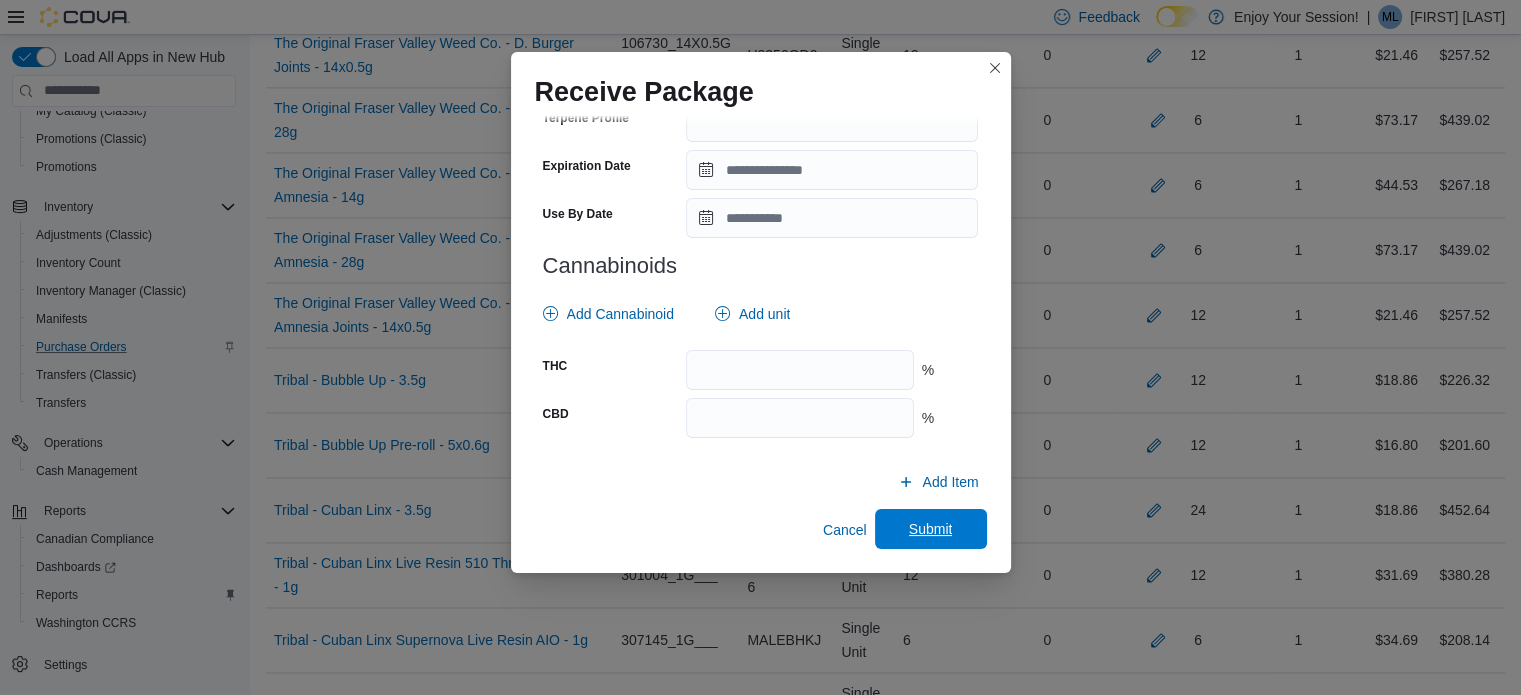 click on "Submit" at bounding box center (931, 529) 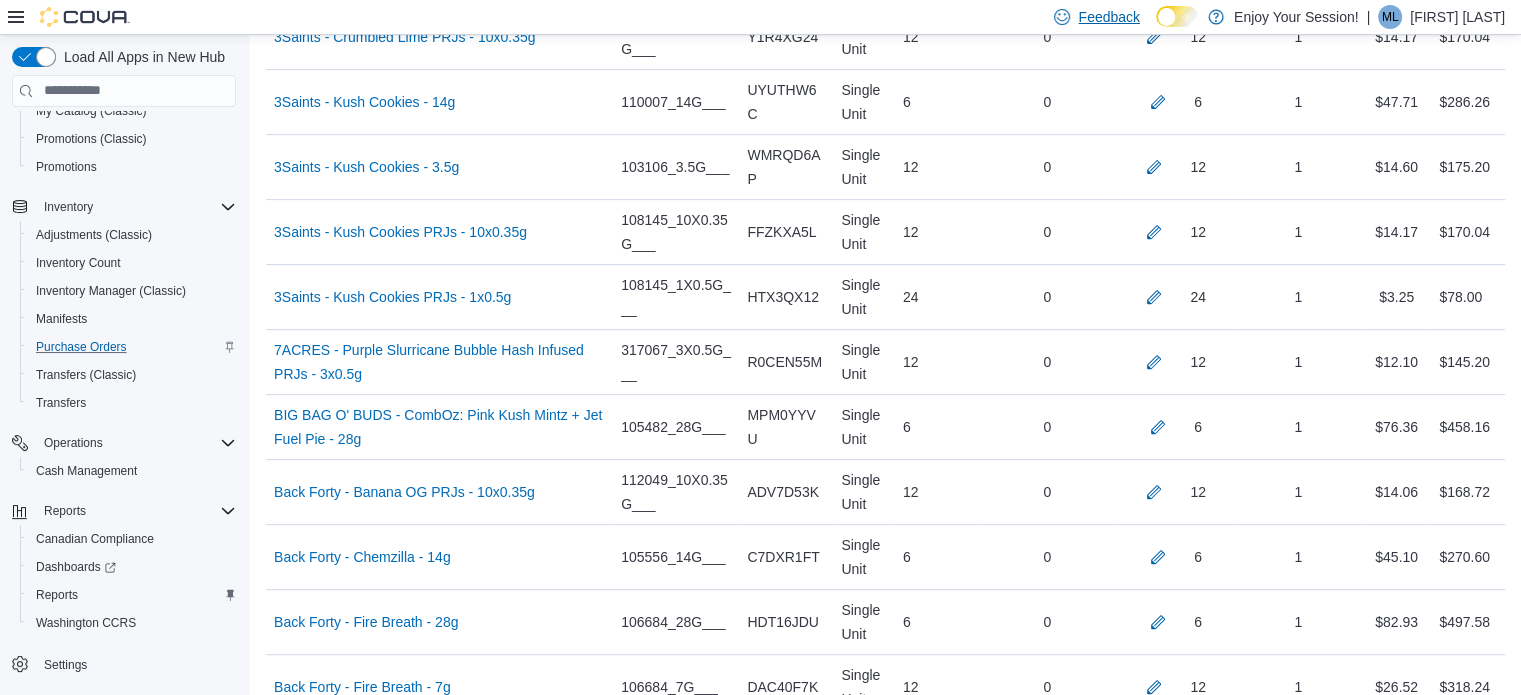 scroll, scrollTop: 3162, scrollLeft: 0, axis: vertical 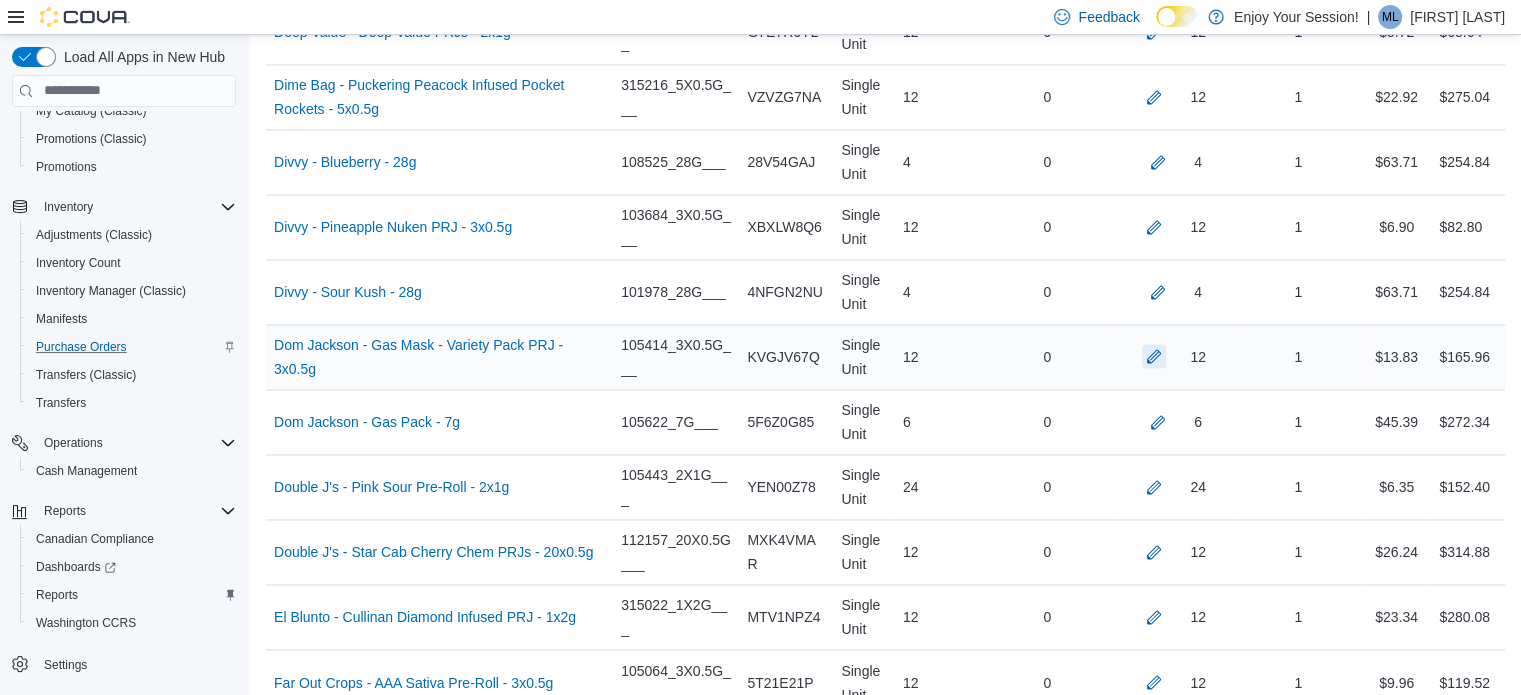 click at bounding box center (1154, 356) 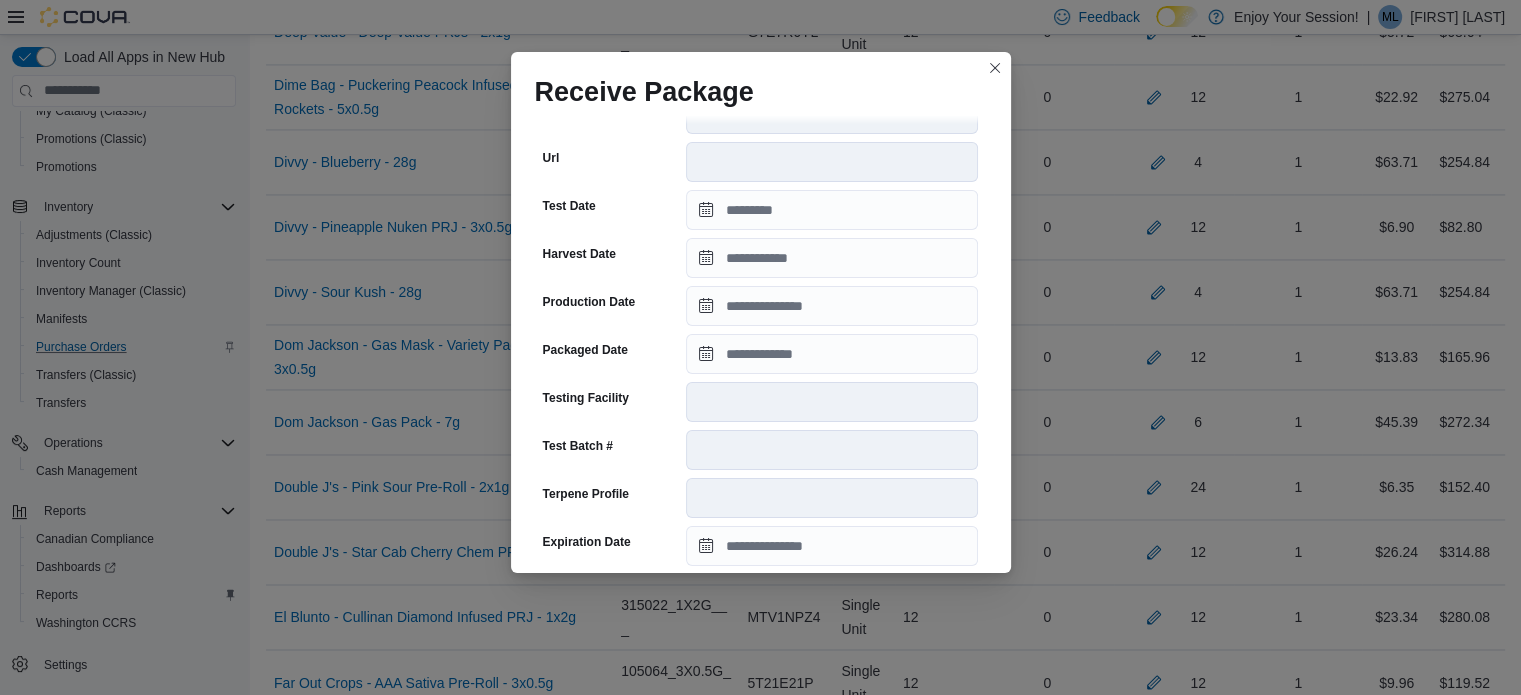 scroll, scrollTop: 387, scrollLeft: 0, axis: vertical 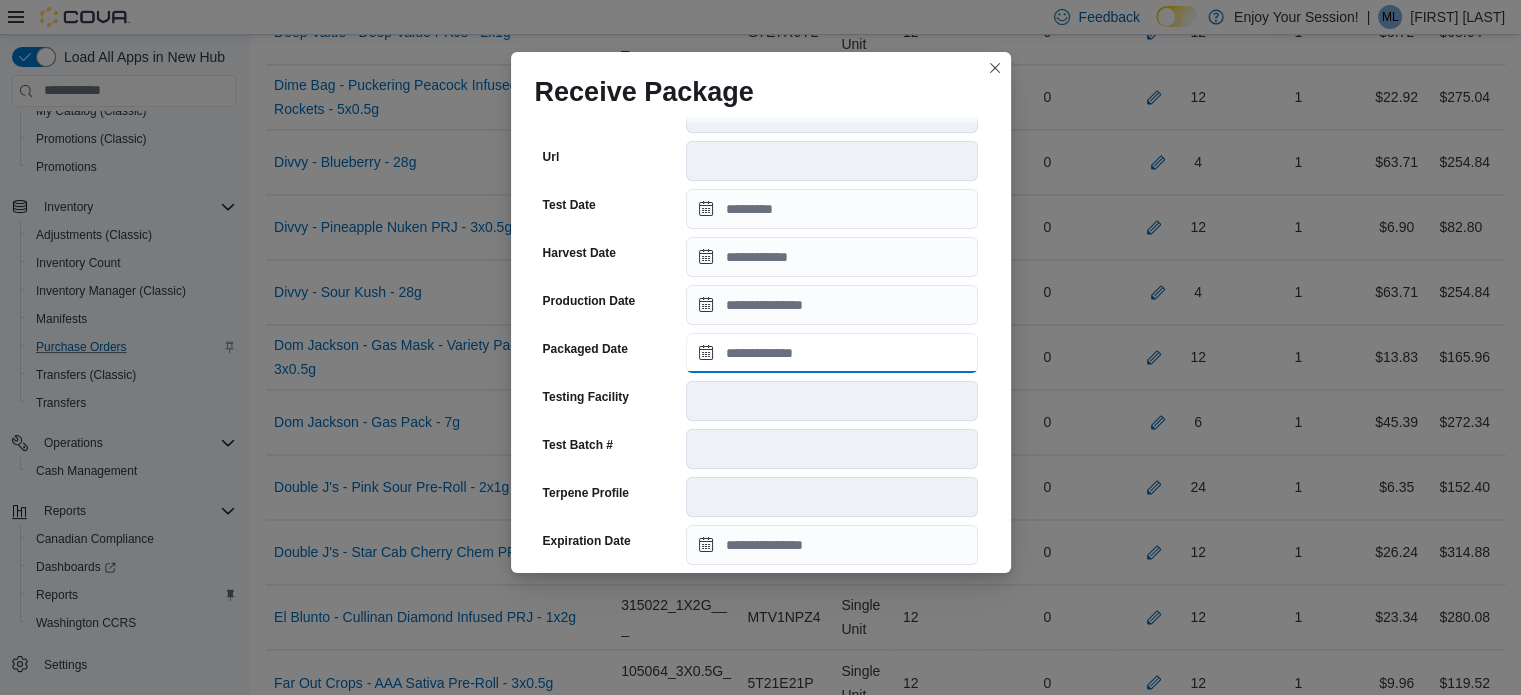 click on "Packaged Date" at bounding box center (832, 353) 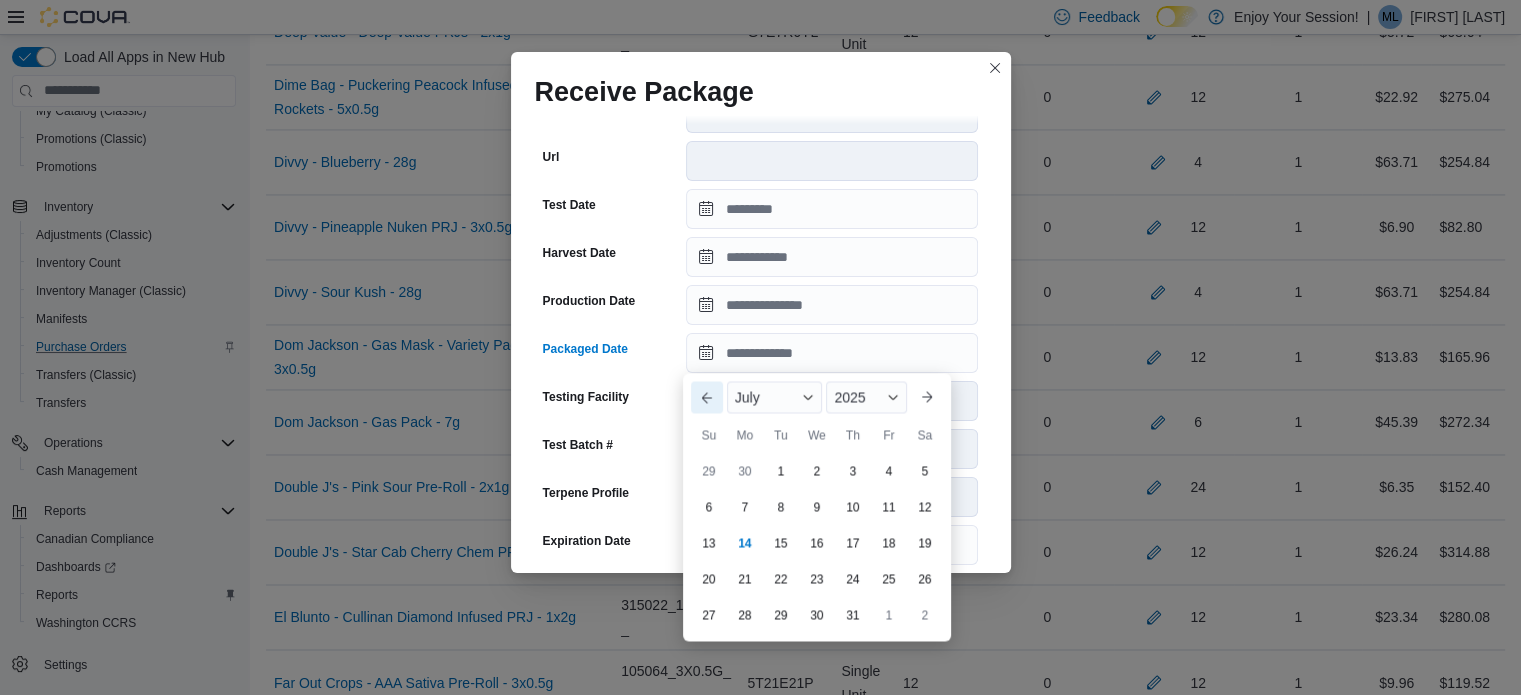 click on "Previous Month" at bounding box center (707, 397) 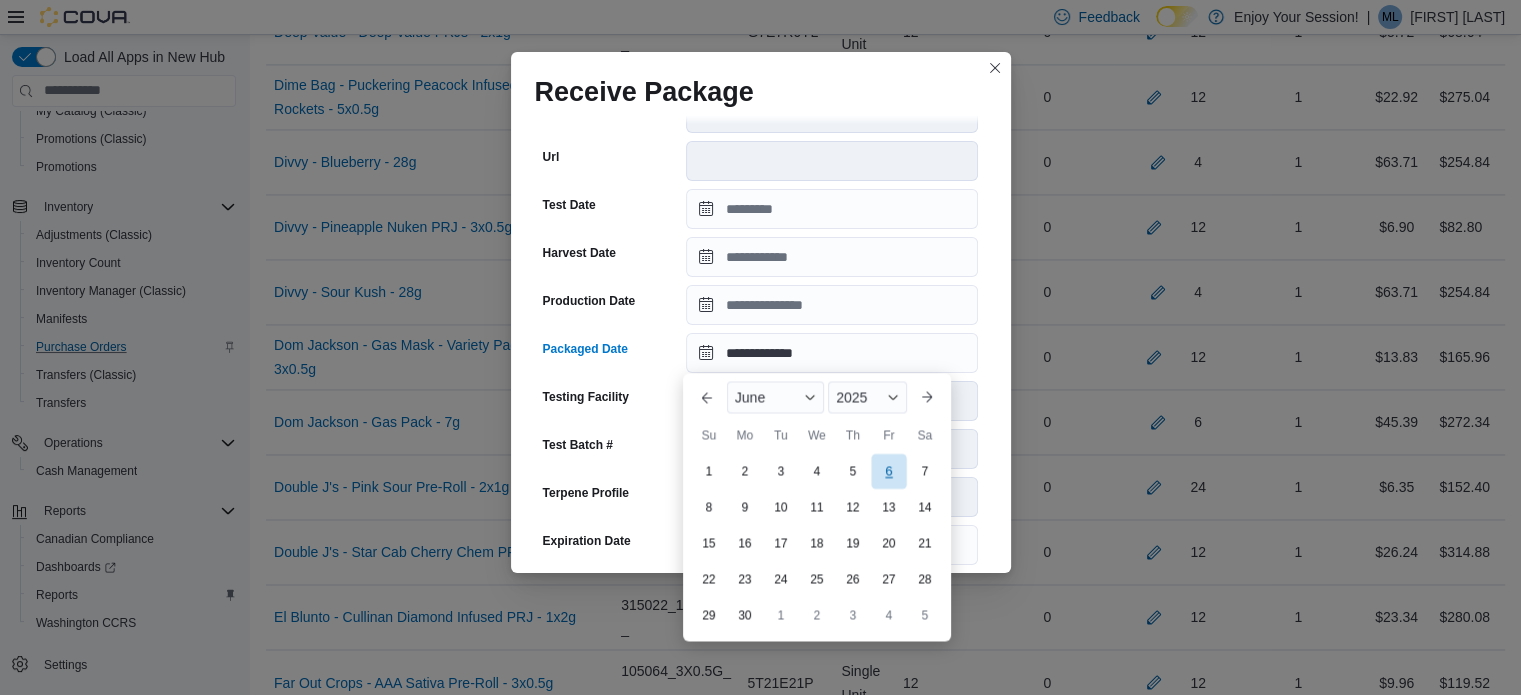 click on "6" at bounding box center (888, 471) 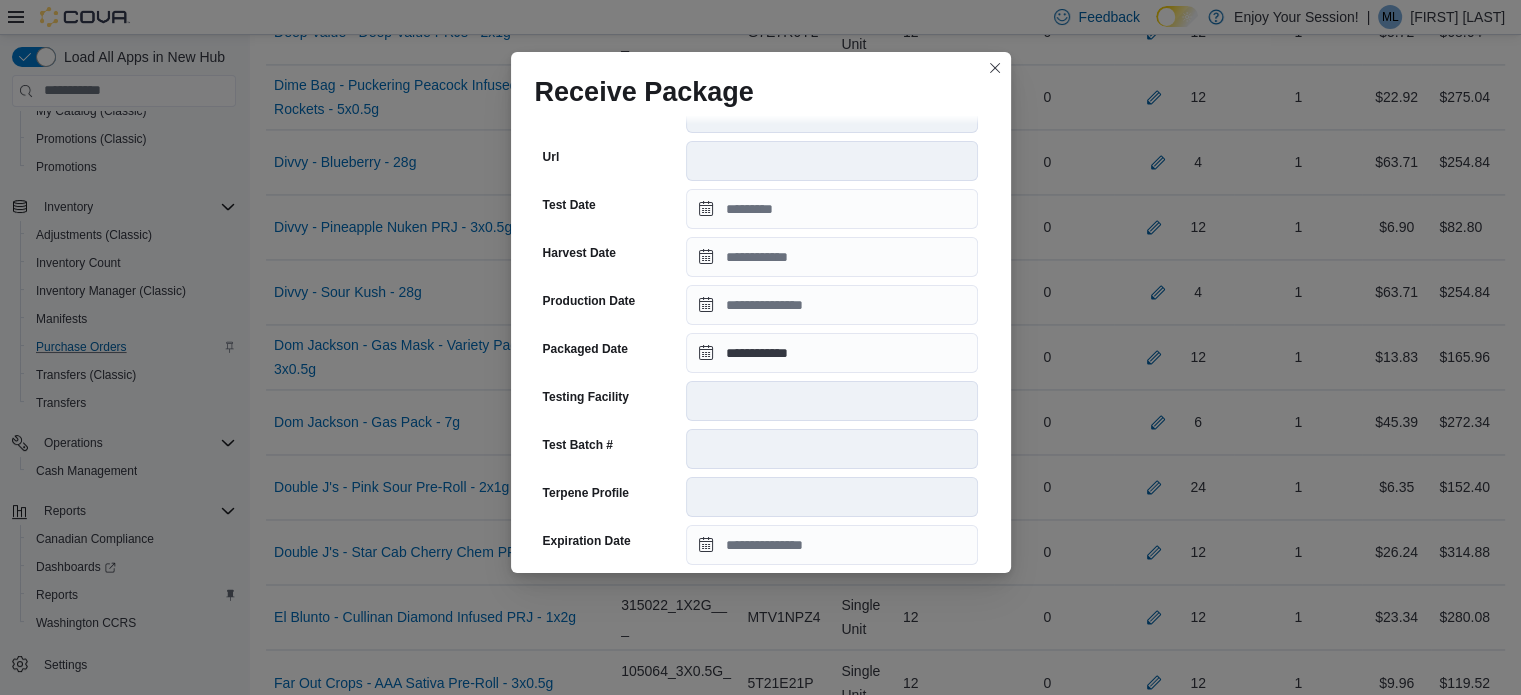 scroll, scrollTop: 706, scrollLeft: 0, axis: vertical 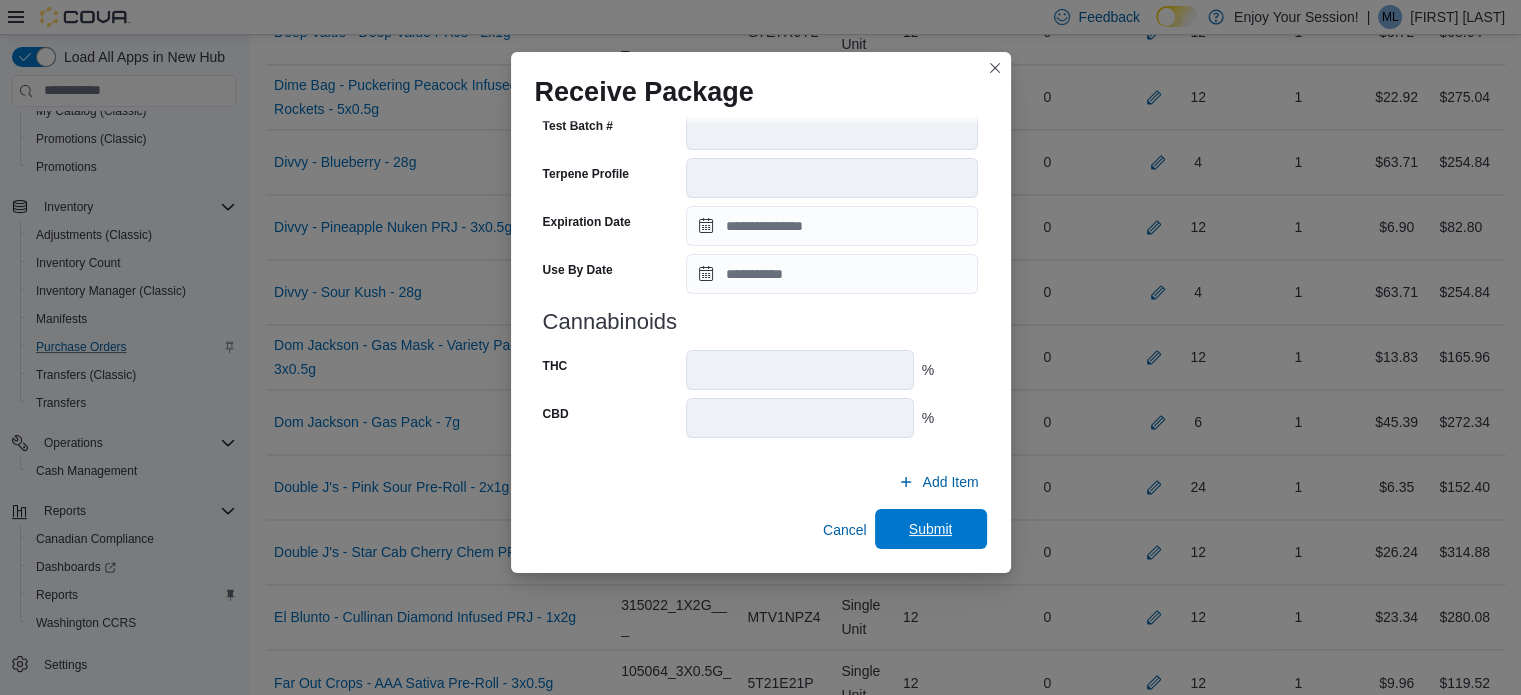 click on "Submit" at bounding box center [931, 529] 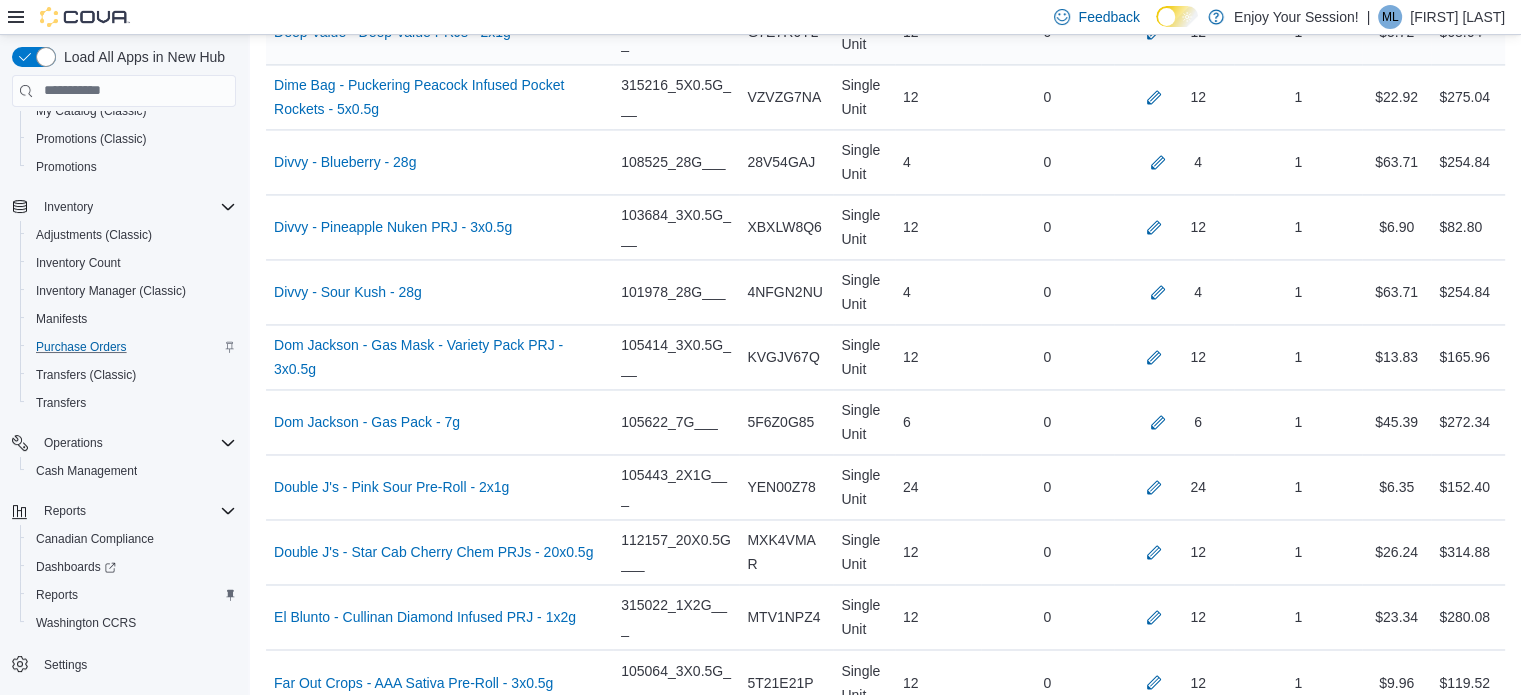 scroll, scrollTop: 5548, scrollLeft: 0, axis: vertical 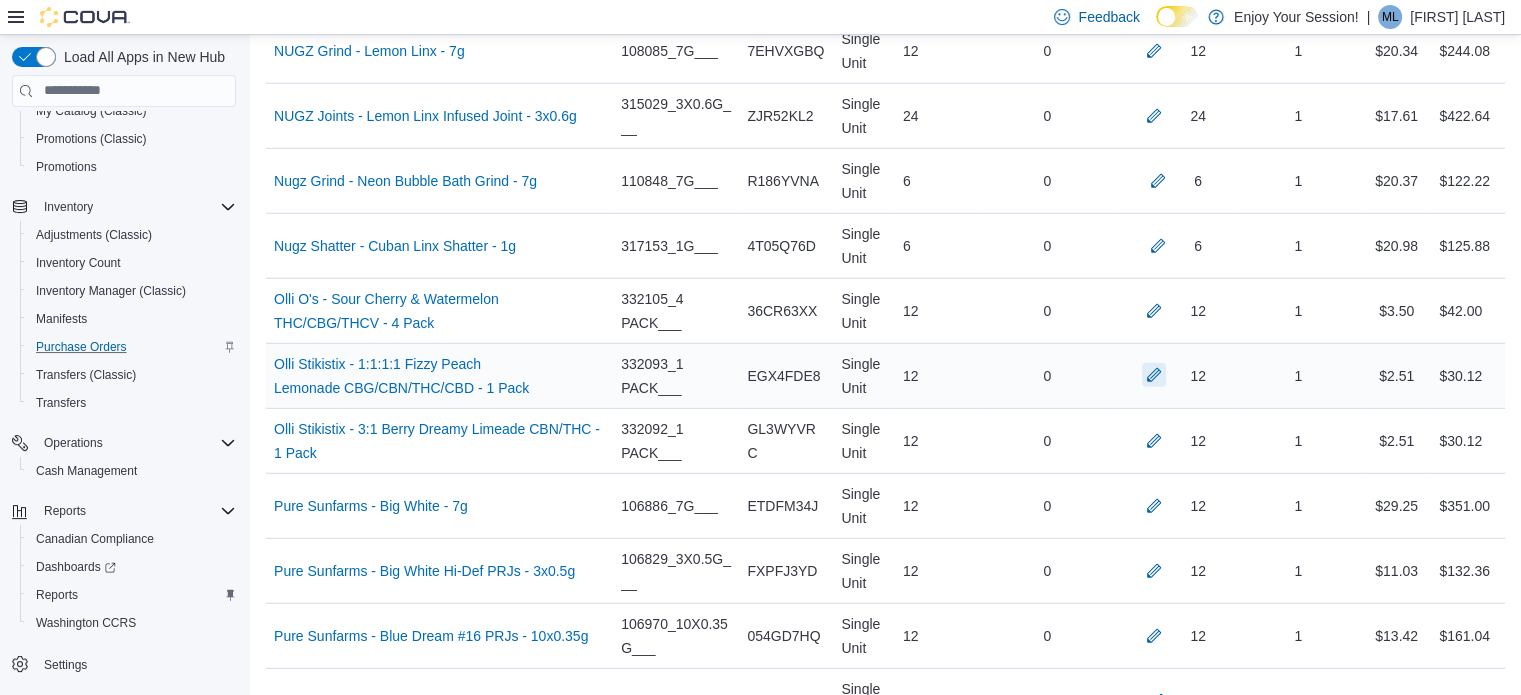 click at bounding box center (1154, 375) 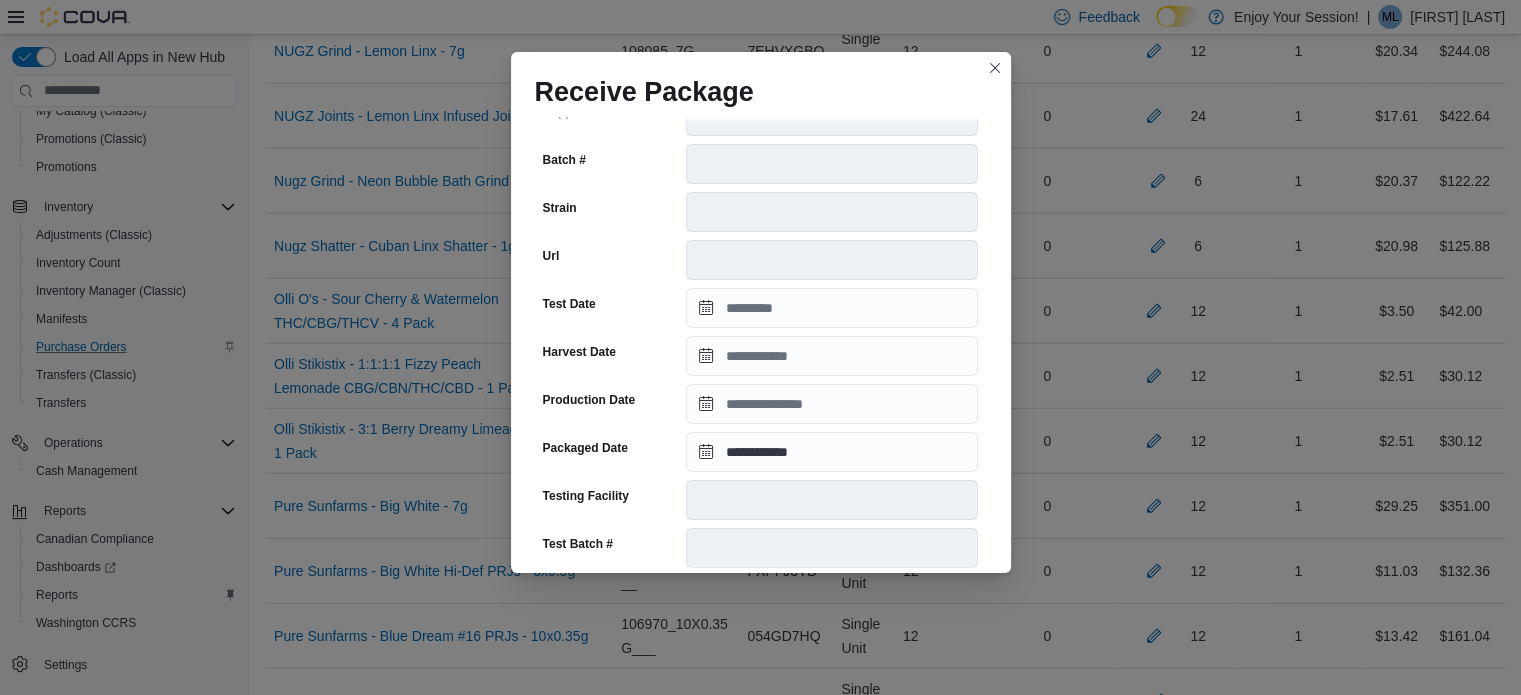 scroll, scrollTop: 304, scrollLeft: 0, axis: vertical 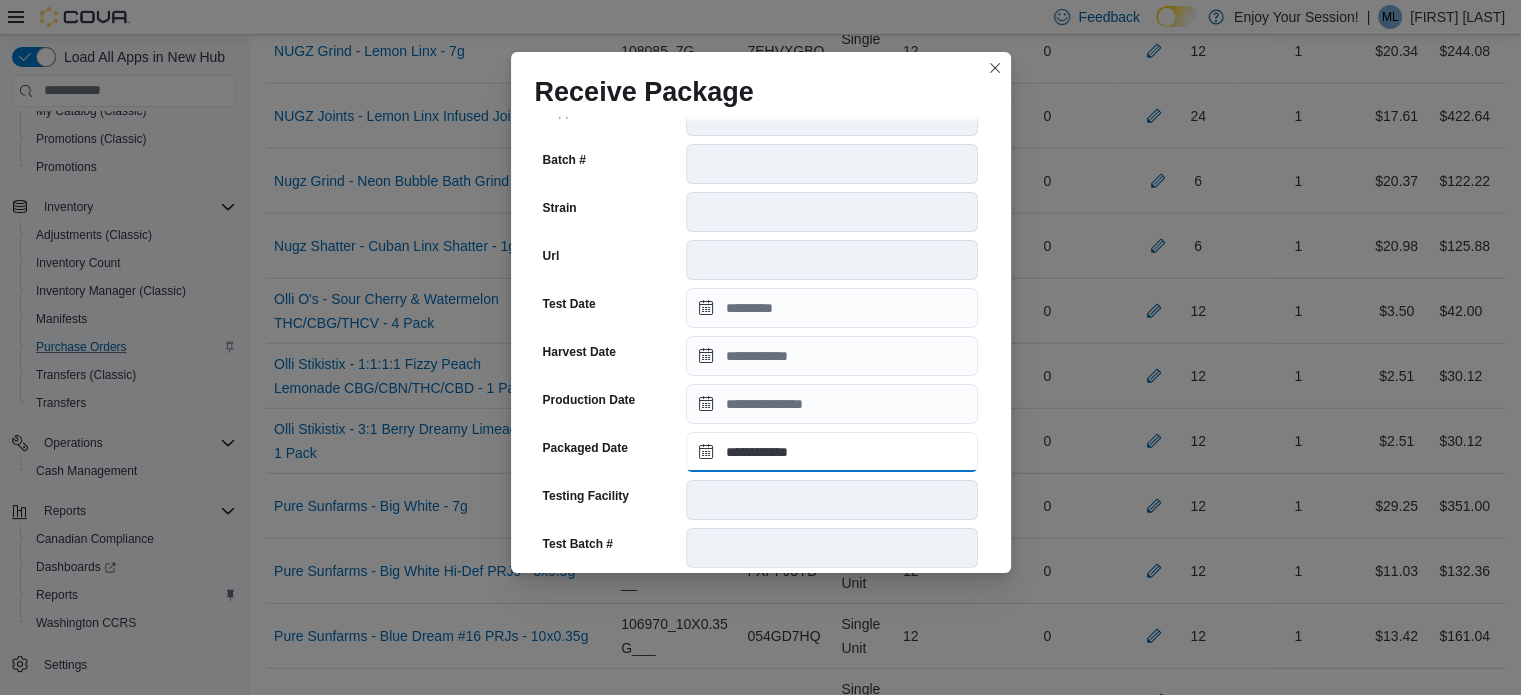 click on "**********" at bounding box center (832, 452) 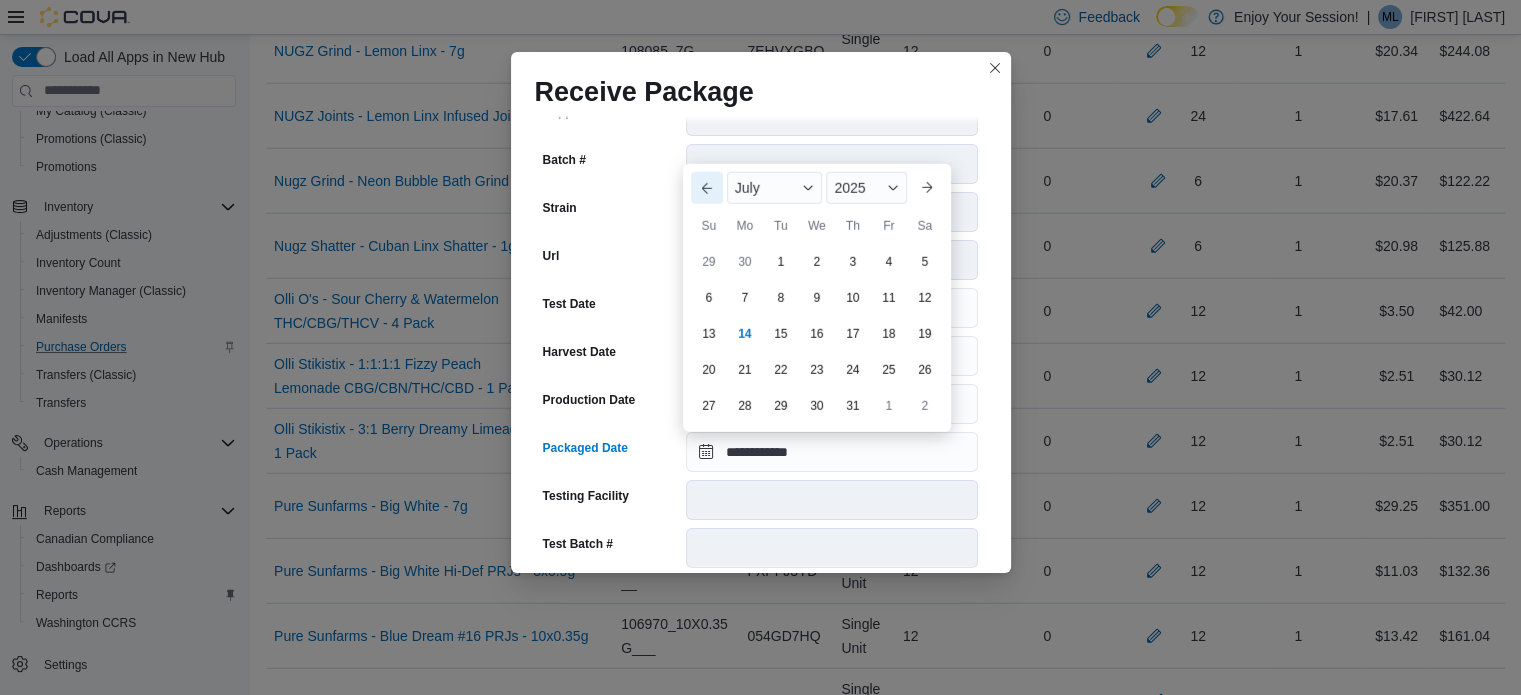 click on "Previous Month" at bounding box center [707, 188] 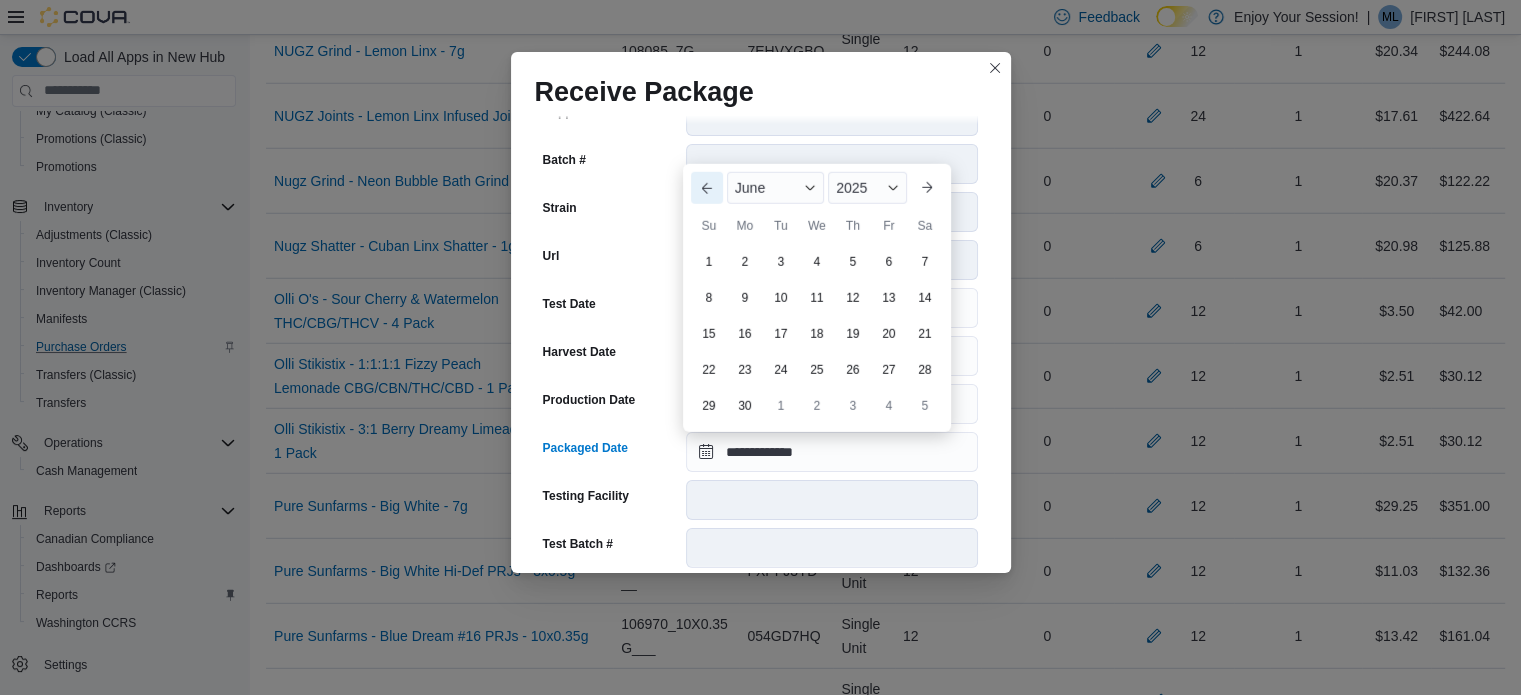 click on "Previous Month" at bounding box center (707, 188) 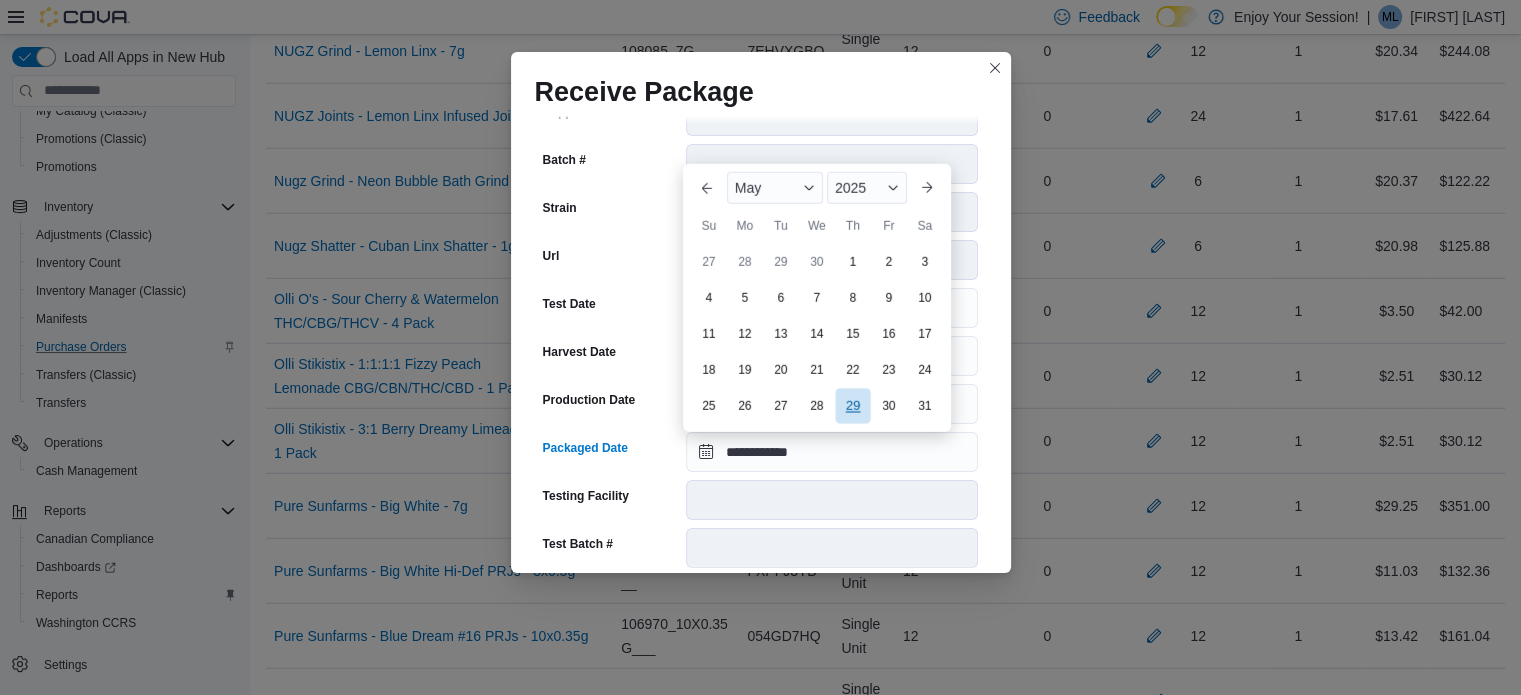 click on "29" at bounding box center [852, 406] 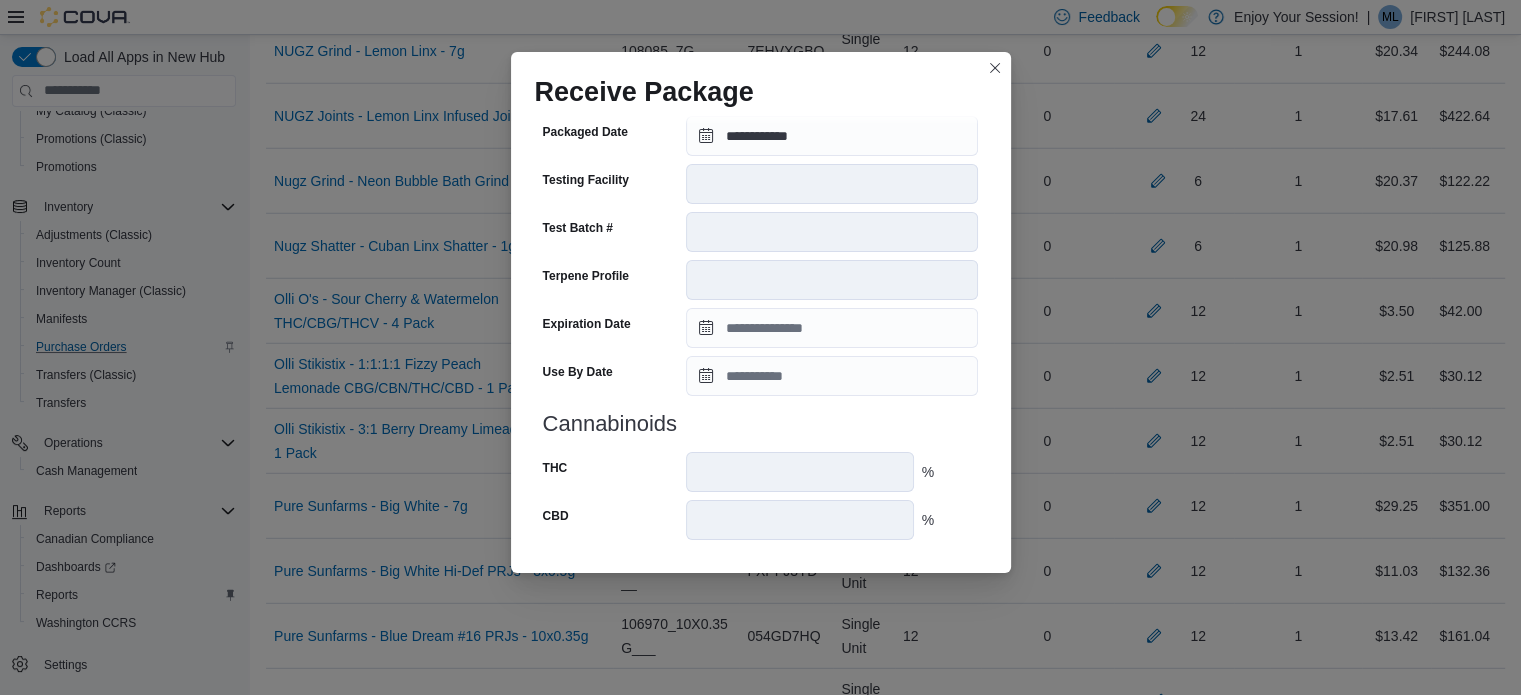 scroll, scrollTop: 722, scrollLeft: 0, axis: vertical 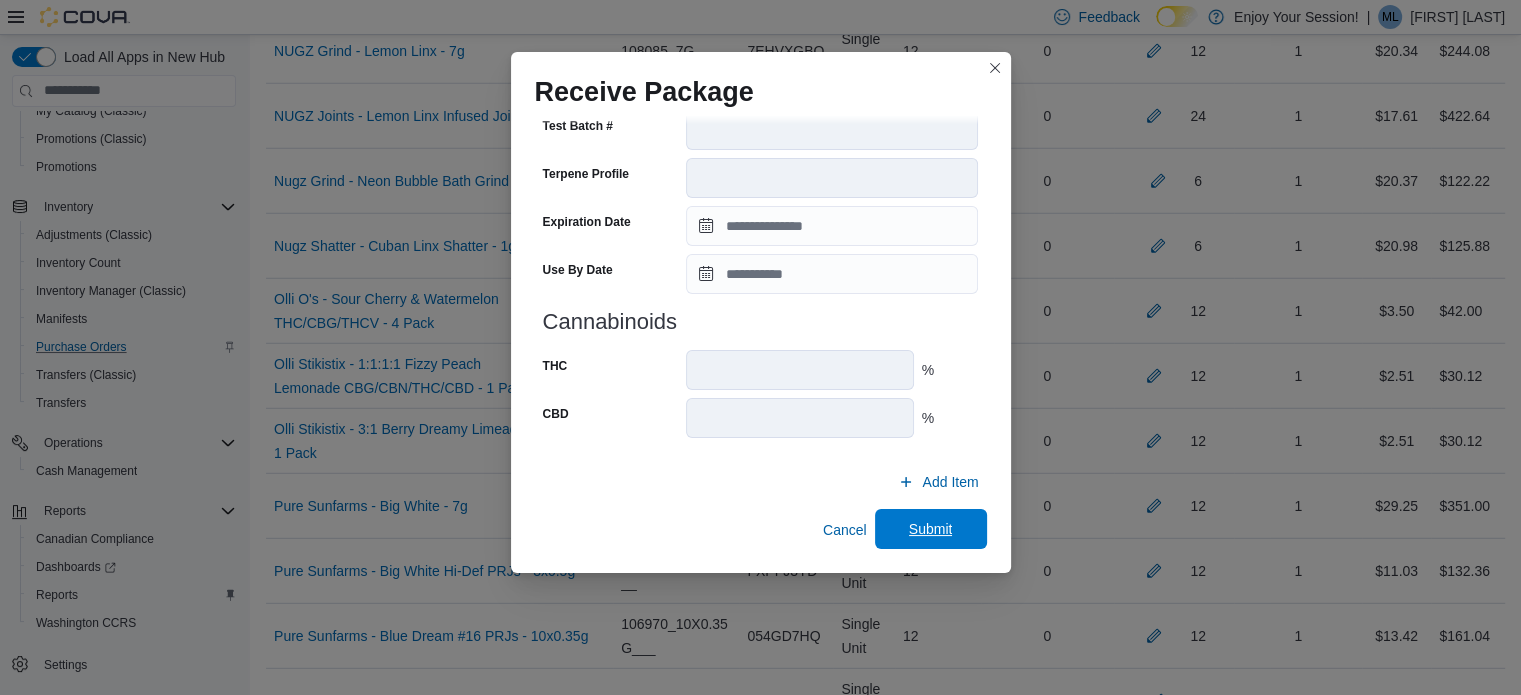 click on "Submit" at bounding box center [931, 529] 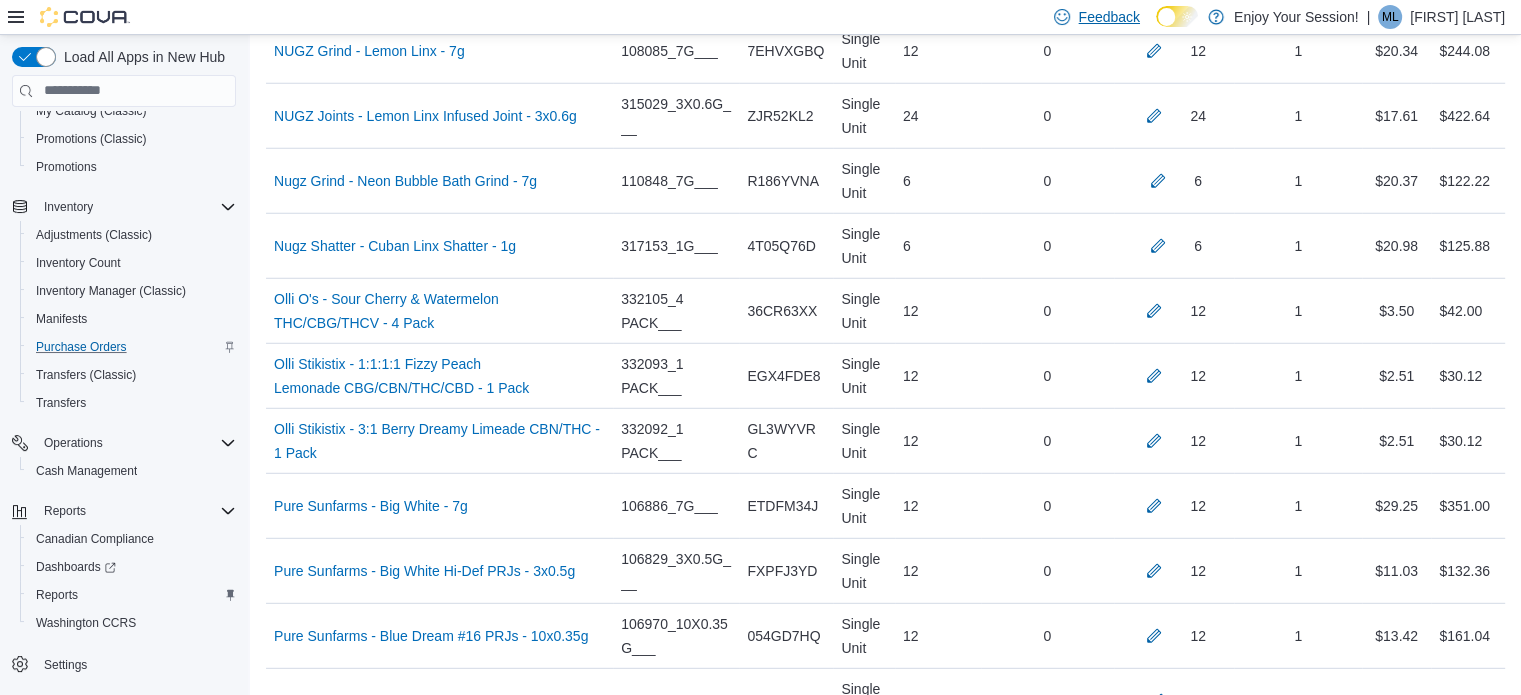 scroll, scrollTop: 3032, scrollLeft: 0, axis: vertical 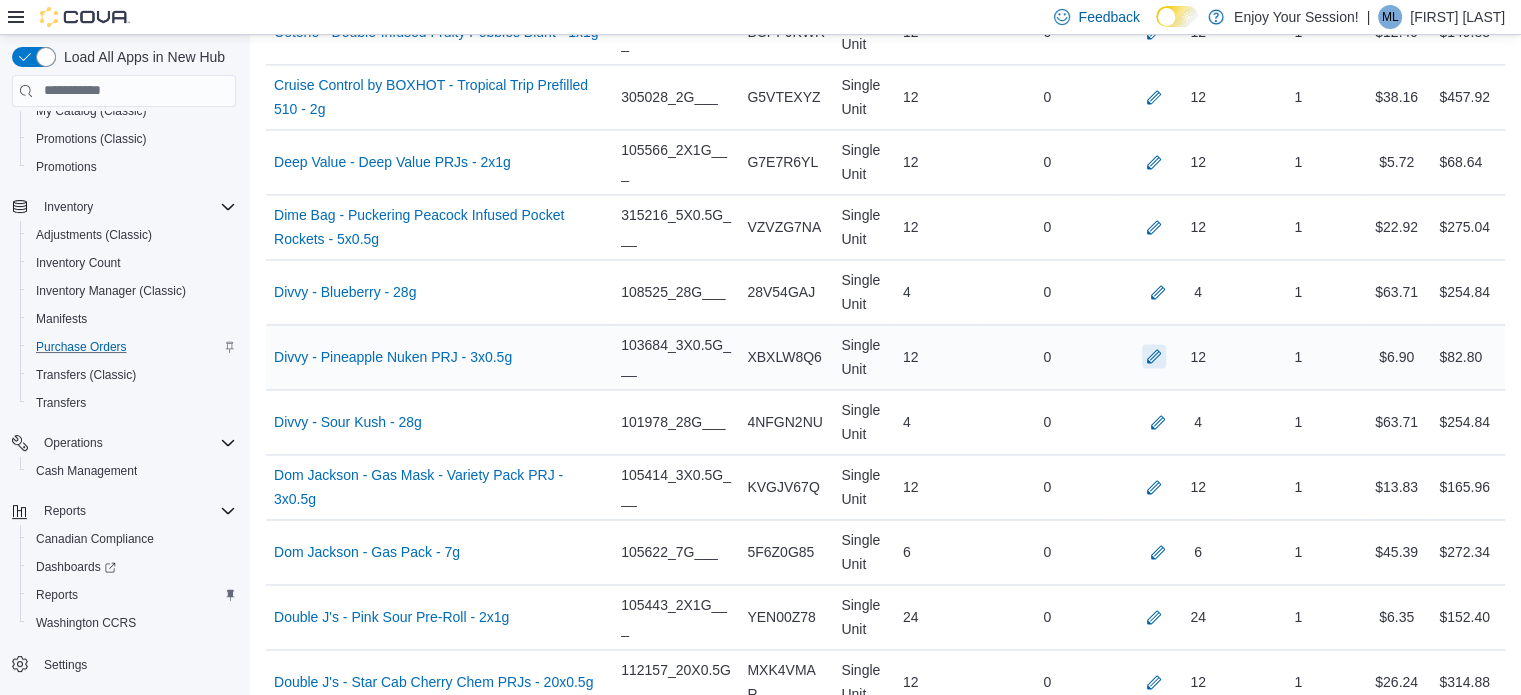 click at bounding box center (1154, 356) 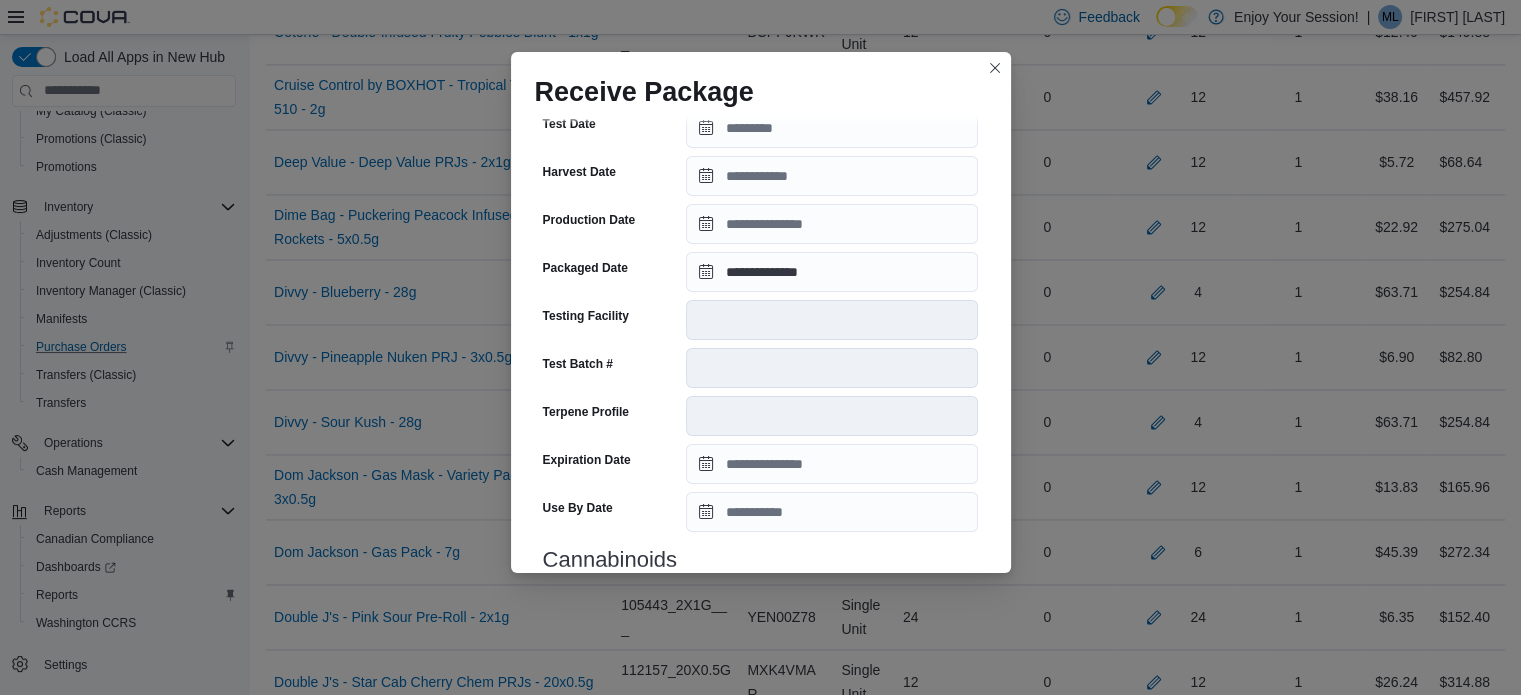 scroll, scrollTop: 706, scrollLeft: 0, axis: vertical 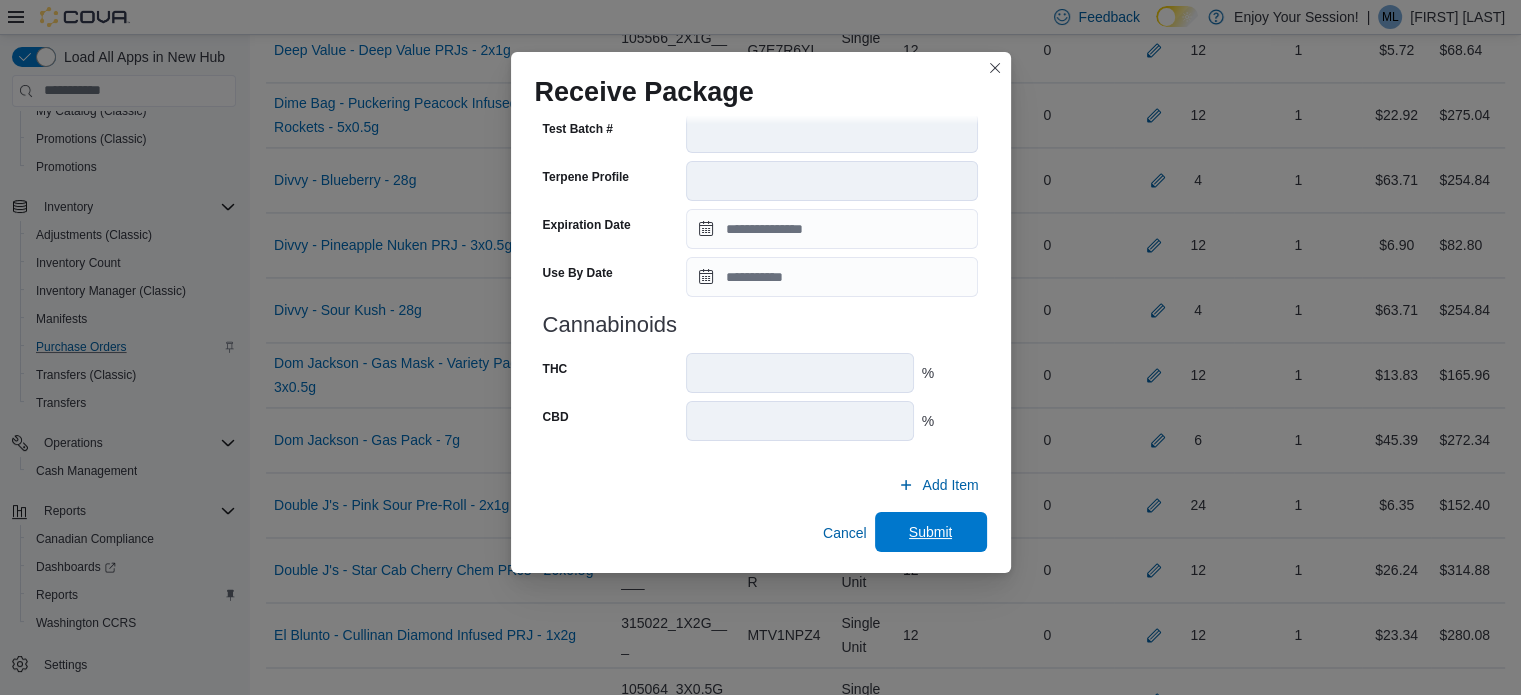 click on "Submit" at bounding box center (931, 532) 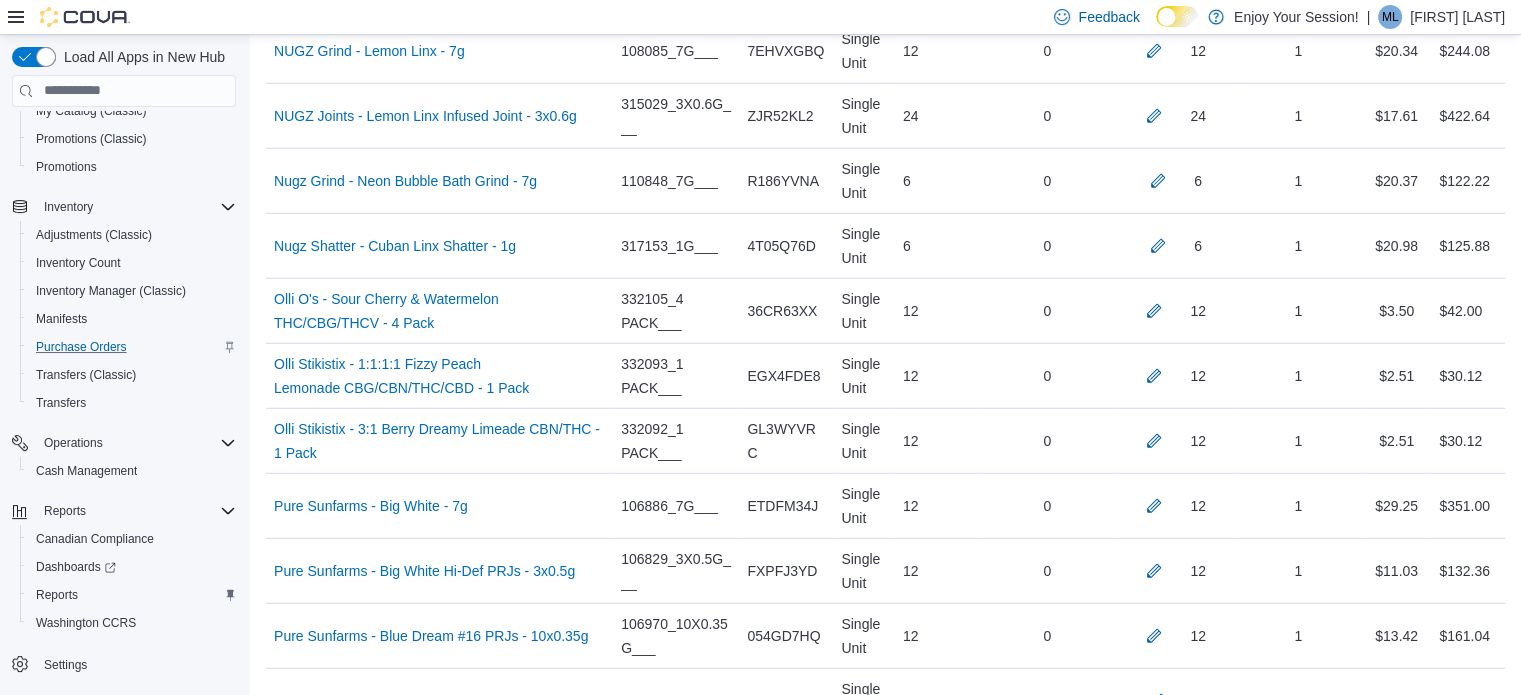 scroll, scrollTop: 12481, scrollLeft: 0, axis: vertical 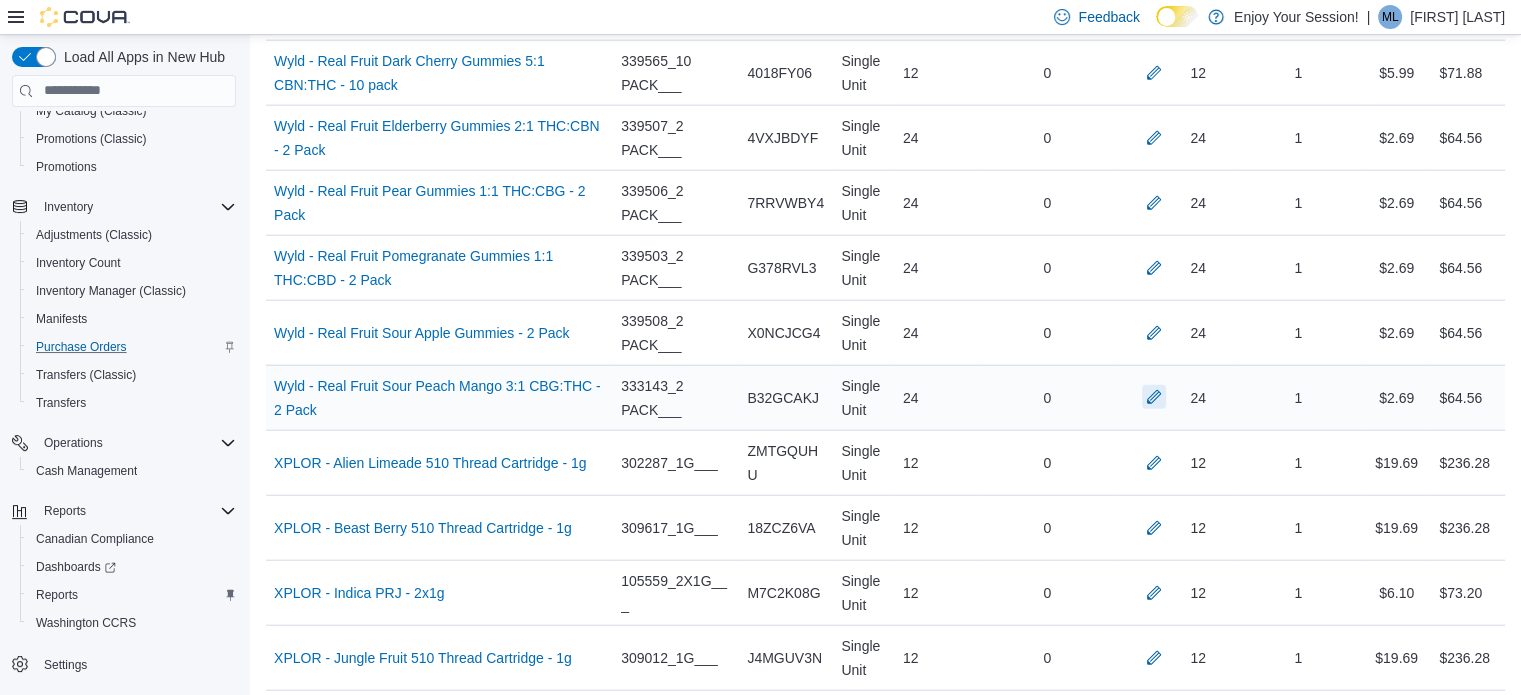 click at bounding box center [1154, 397] 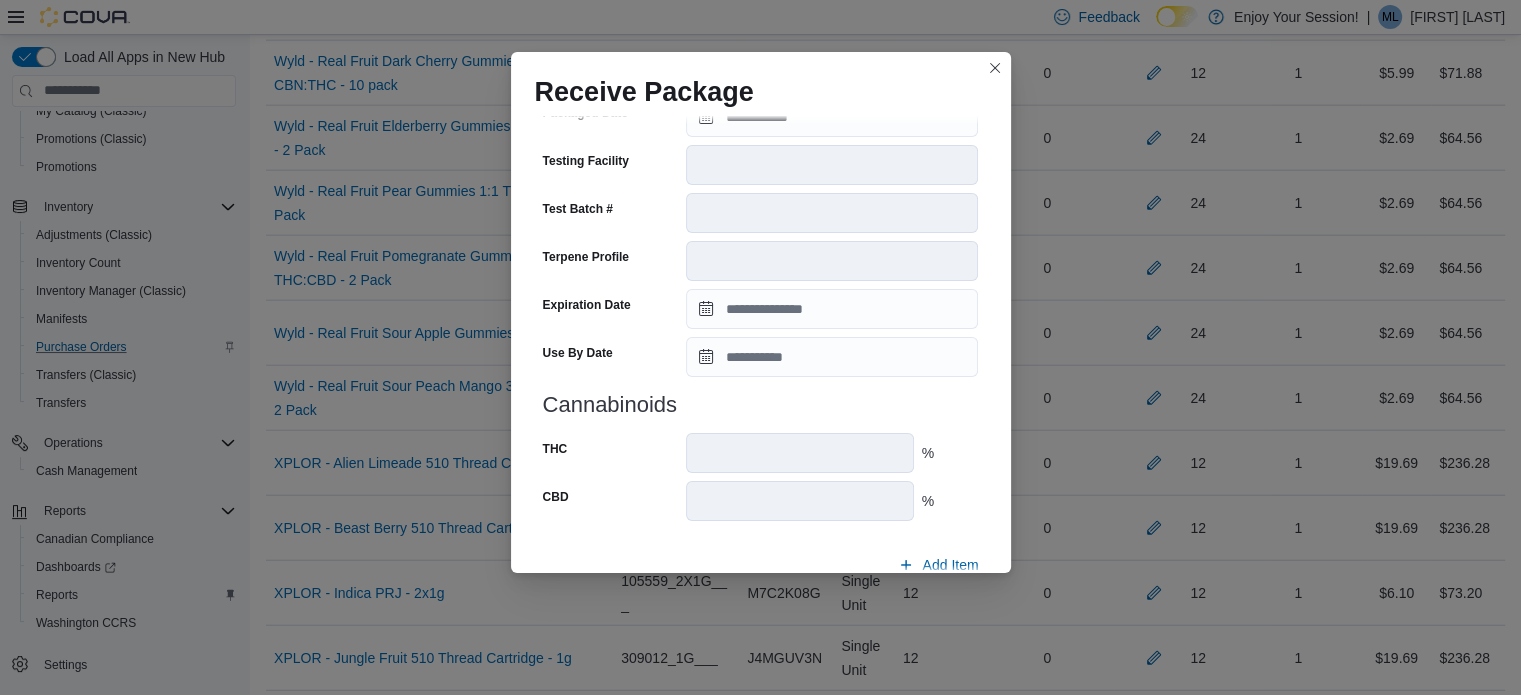 scroll, scrollTop: 706, scrollLeft: 0, axis: vertical 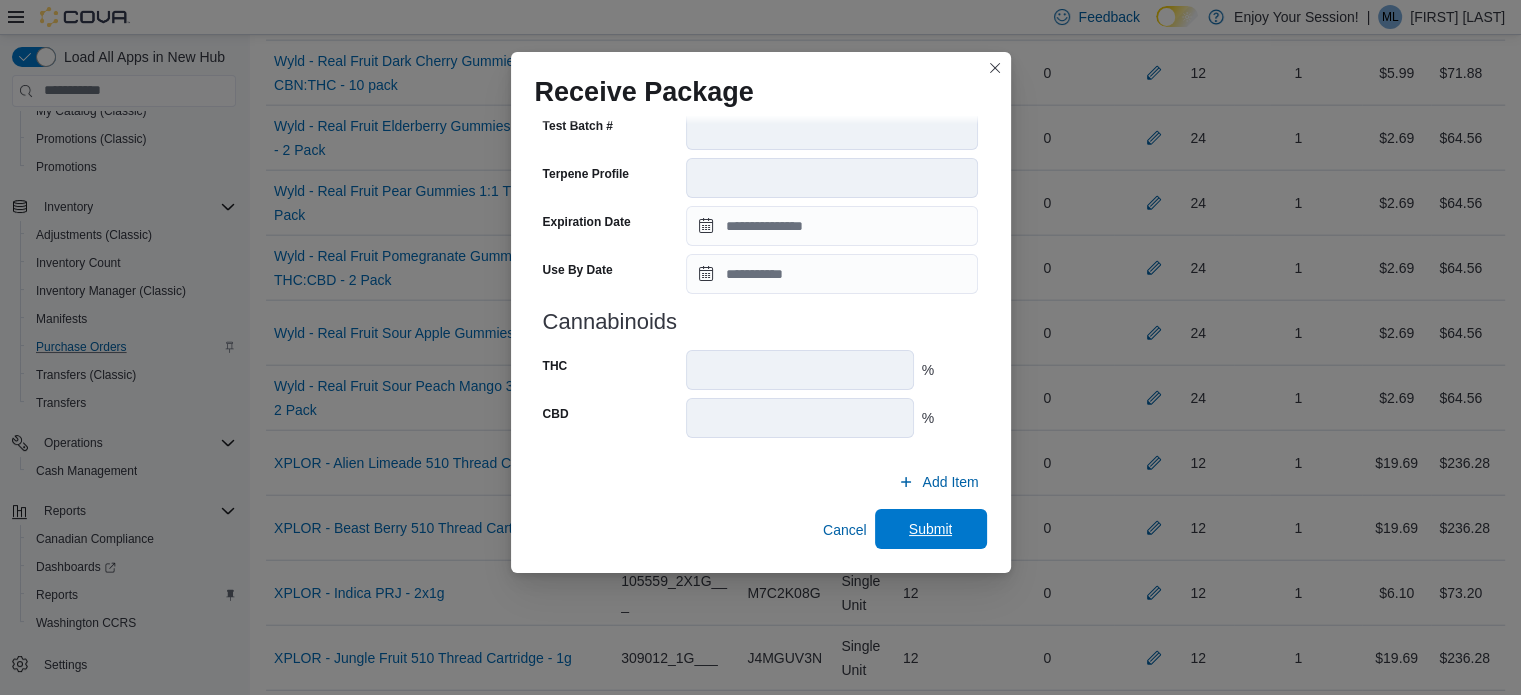 click on "Submit" at bounding box center (931, 529) 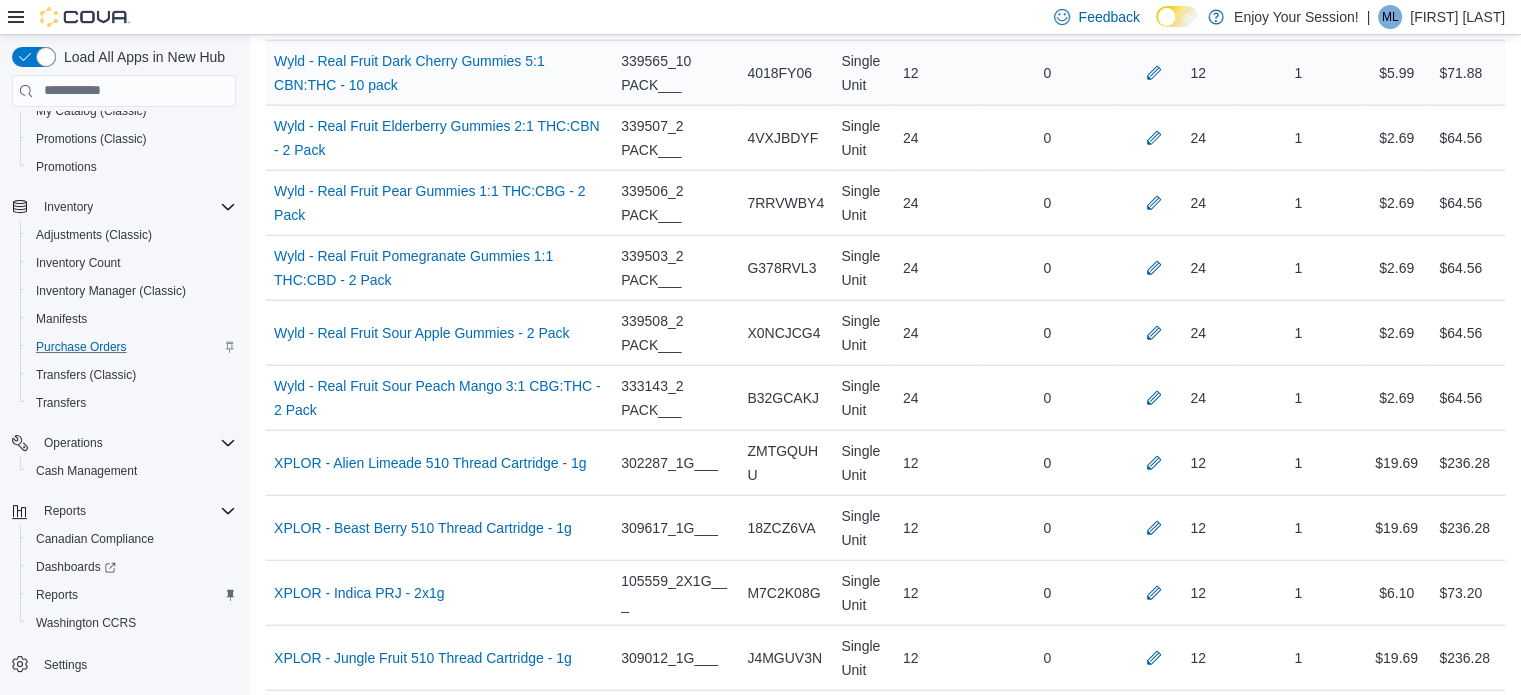 scroll, scrollTop: 4912, scrollLeft: 0, axis: vertical 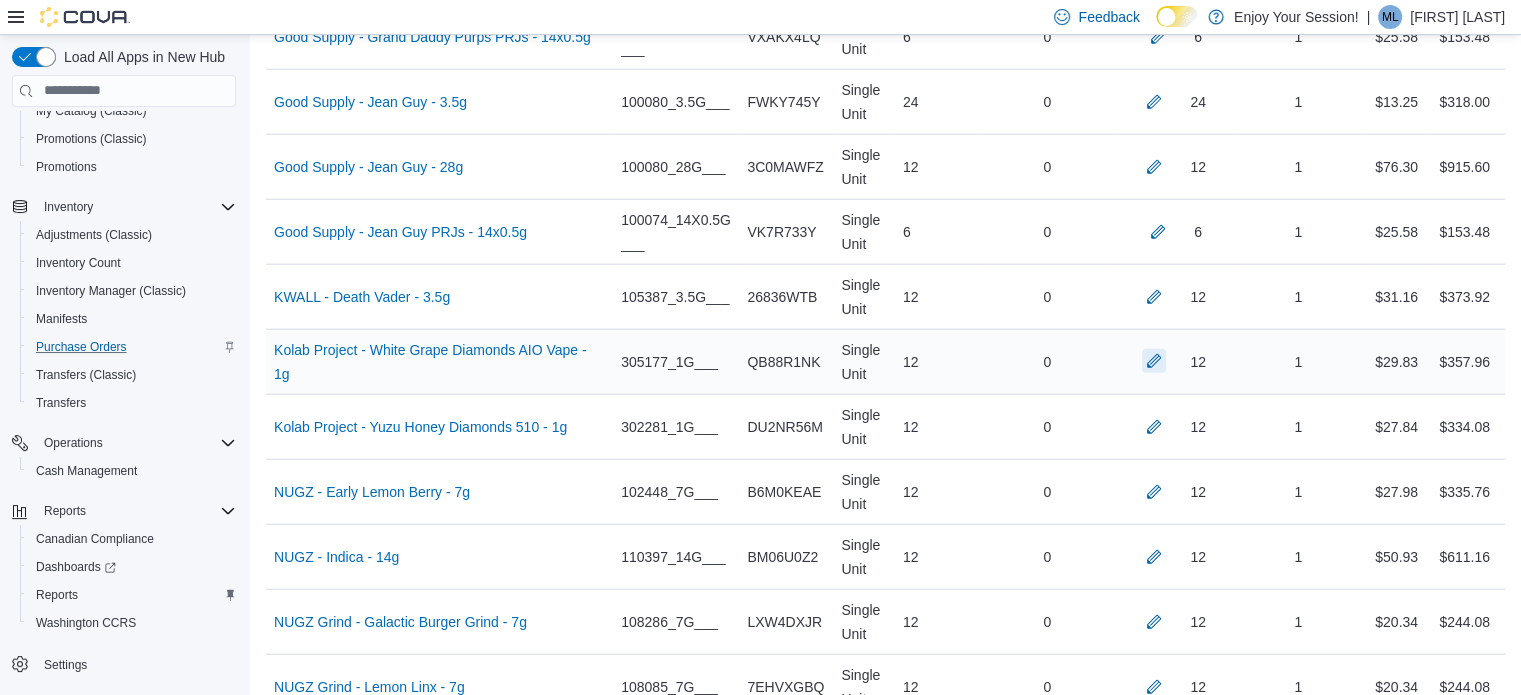 click at bounding box center (1154, 361) 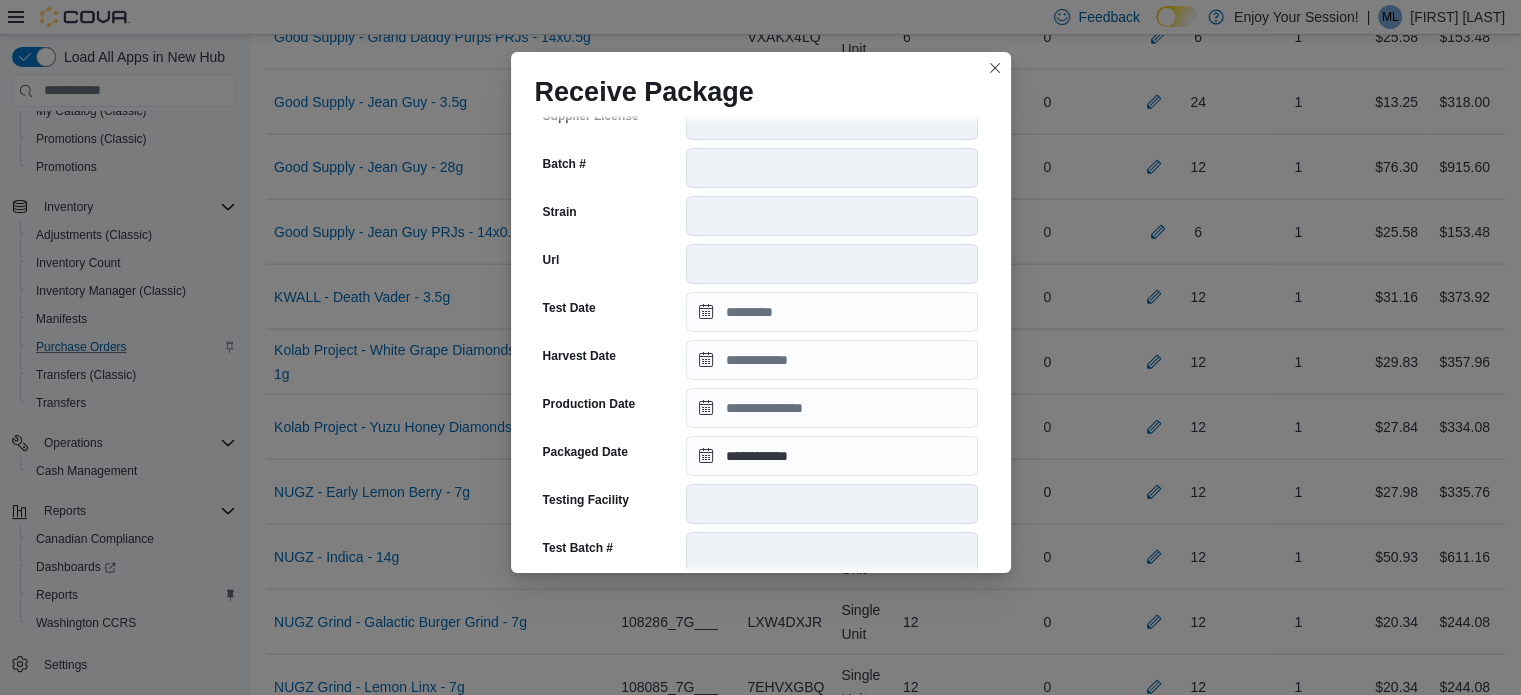 scroll, scrollTop: 706, scrollLeft: 0, axis: vertical 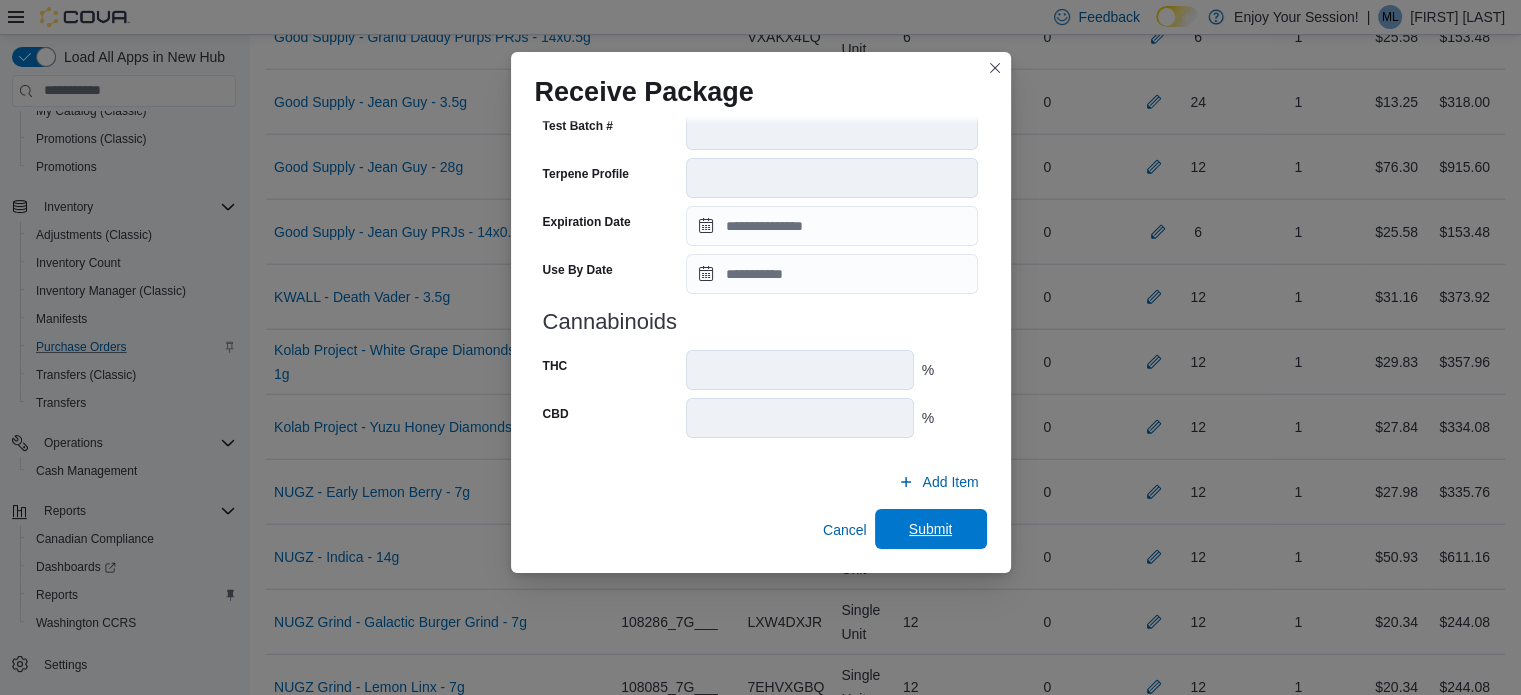 click on "Submit" at bounding box center (931, 529) 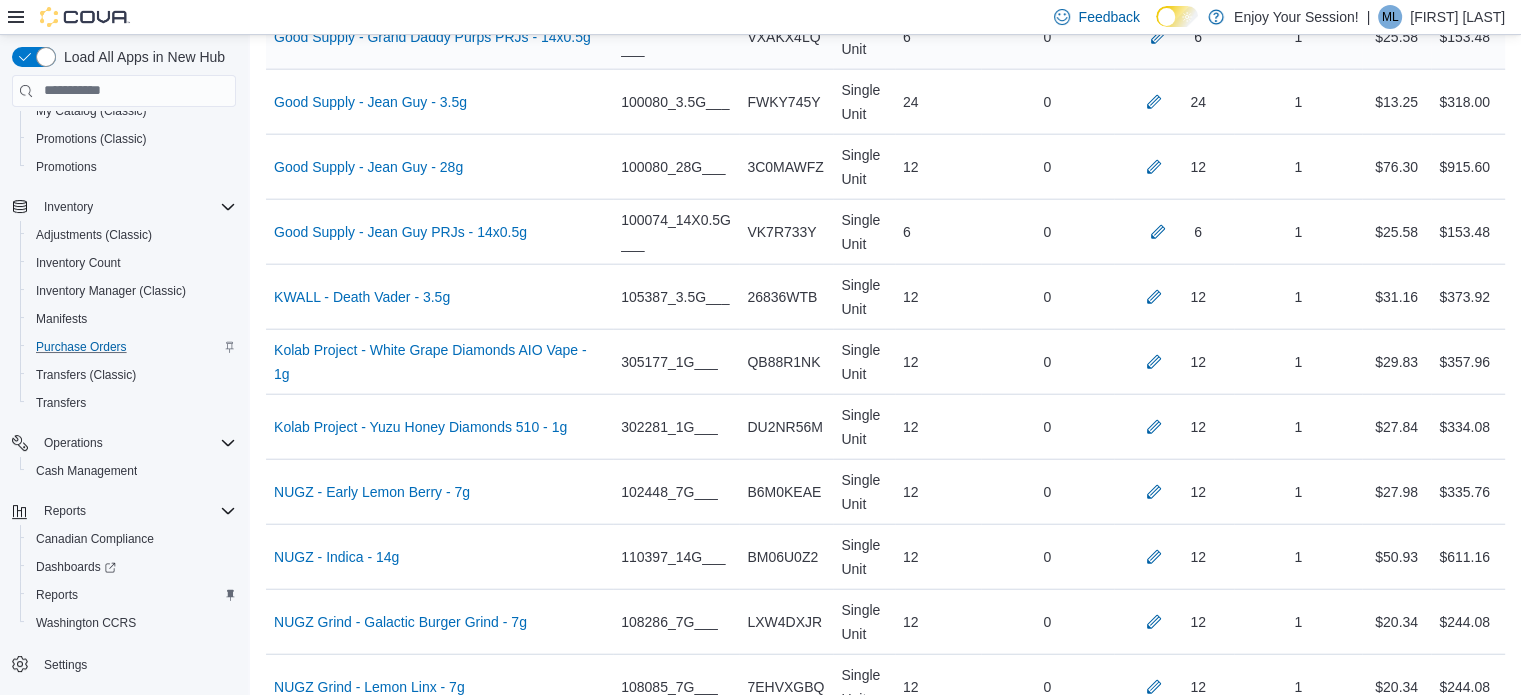 scroll, scrollTop: 9642, scrollLeft: 0, axis: vertical 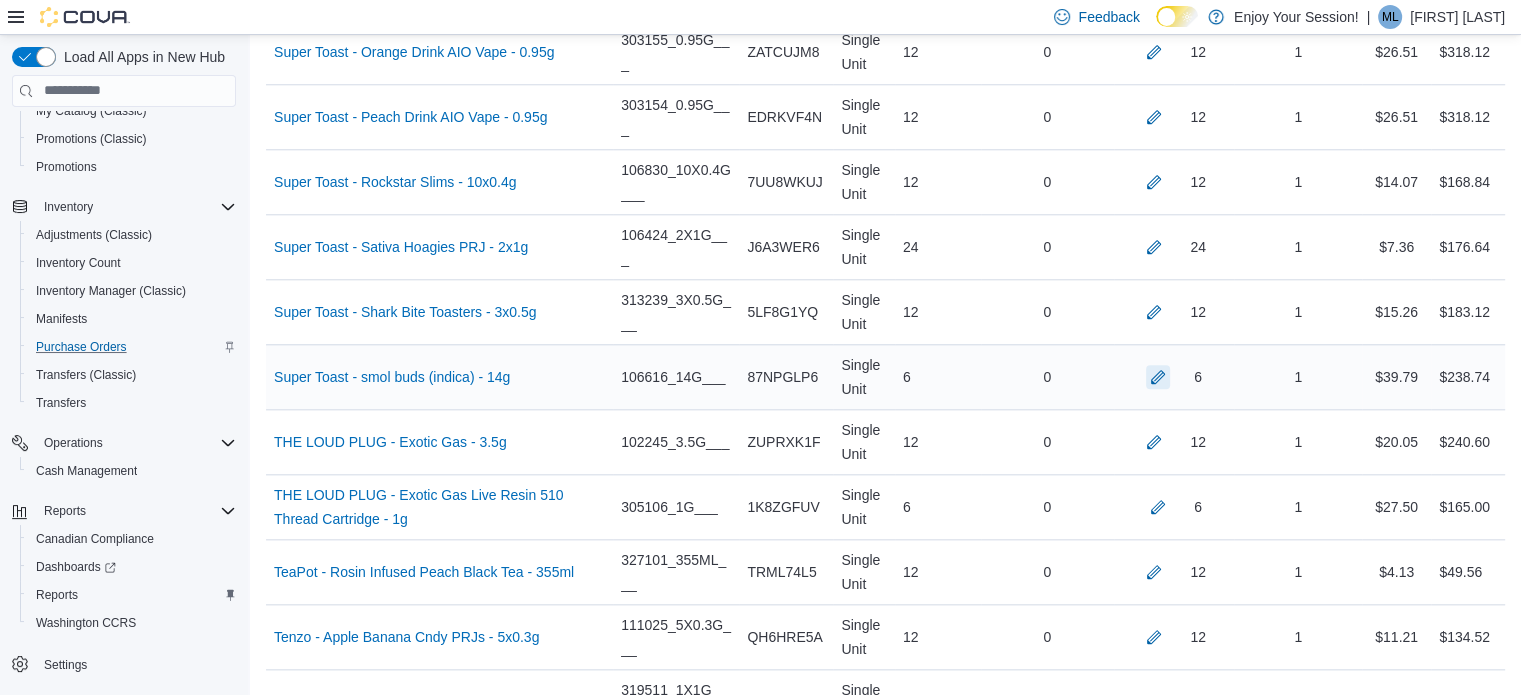 drag, startPoint x: 1174, startPoint y: 348, endPoint x: 1208, endPoint y: 325, distance: 41.04875 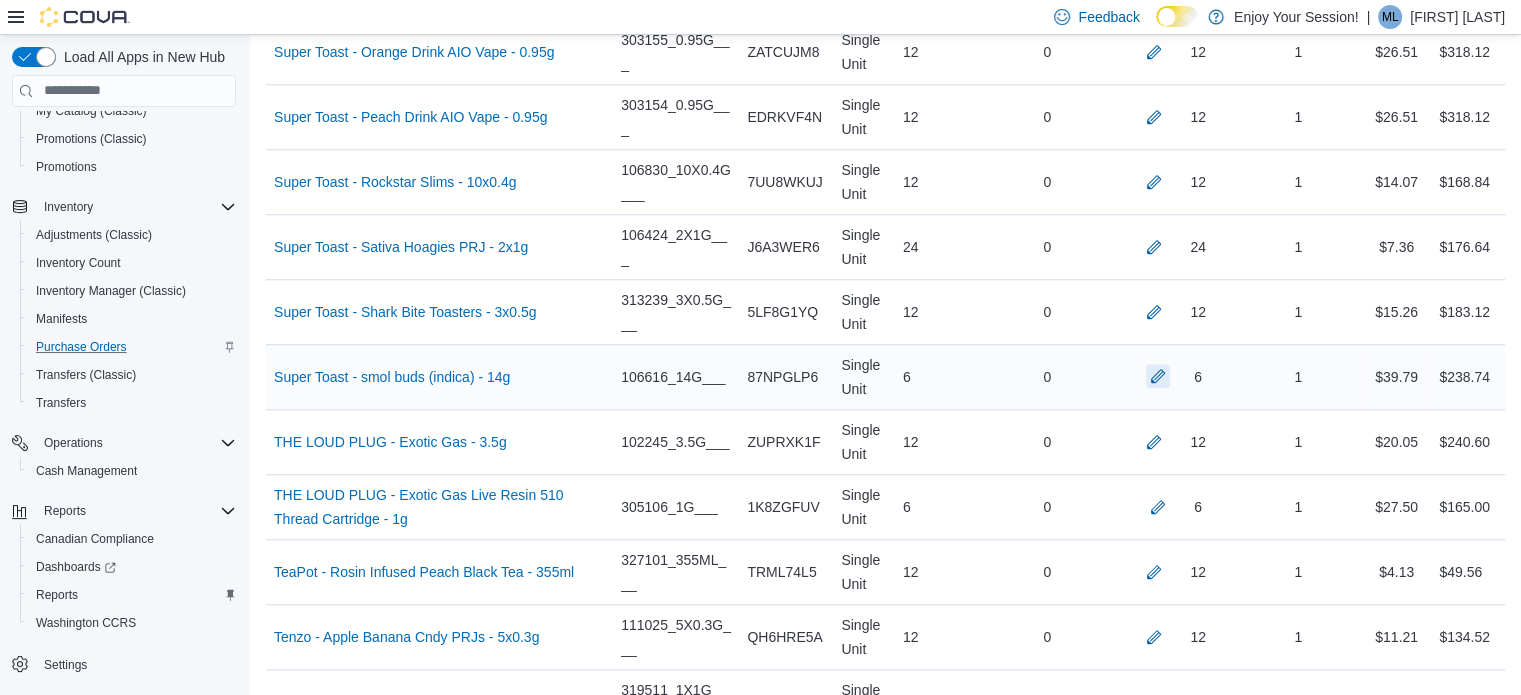 click at bounding box center [1158, 376] 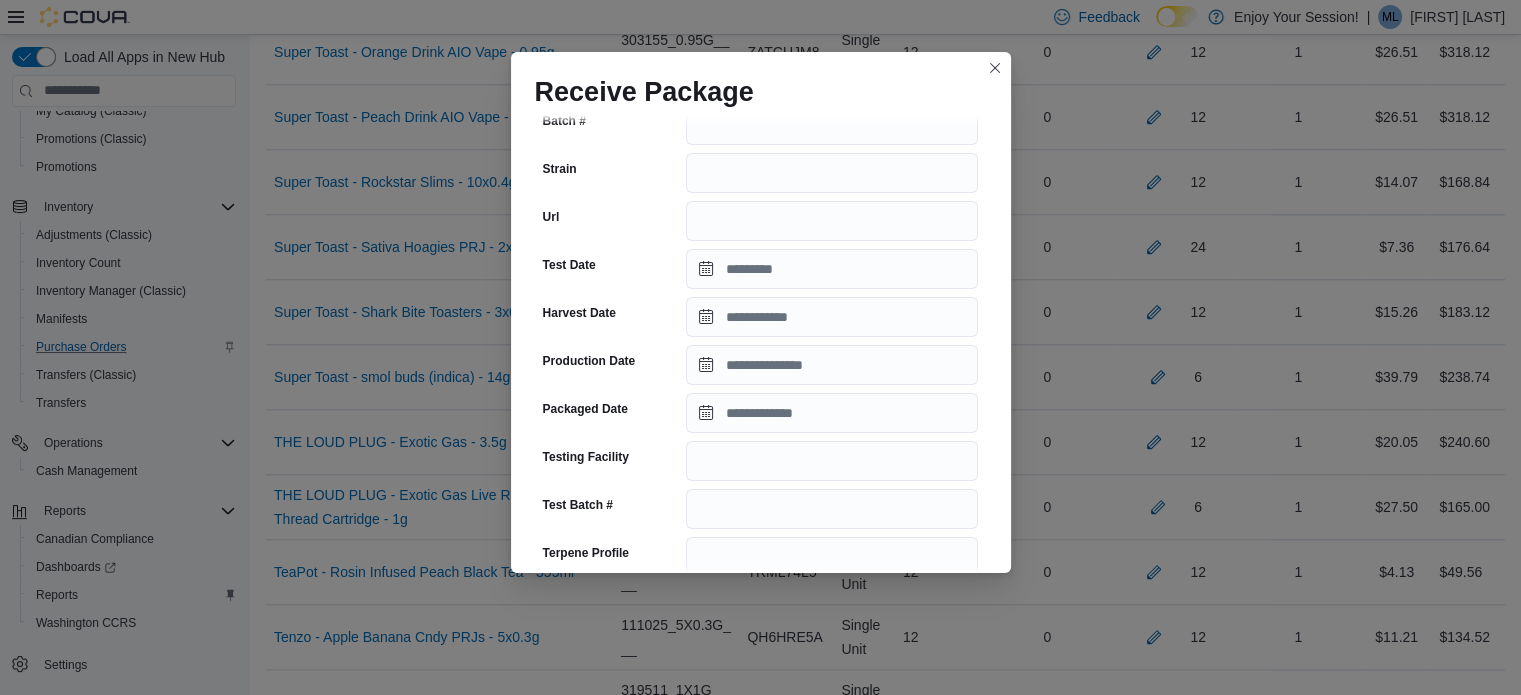 scroll, scrollTop: 292, scrollLeft: 0, axis: vertical 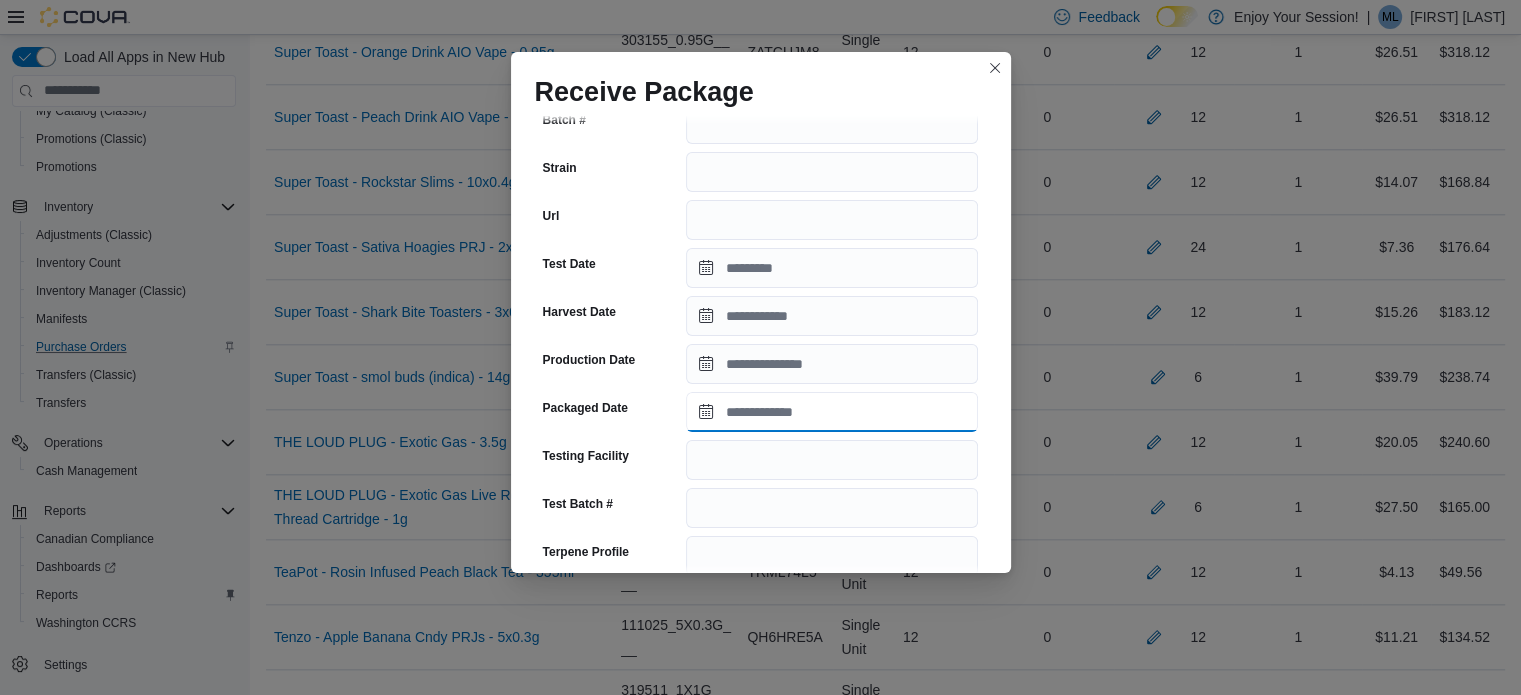 click on "Packaged Date" at bounding box center (832, 412) 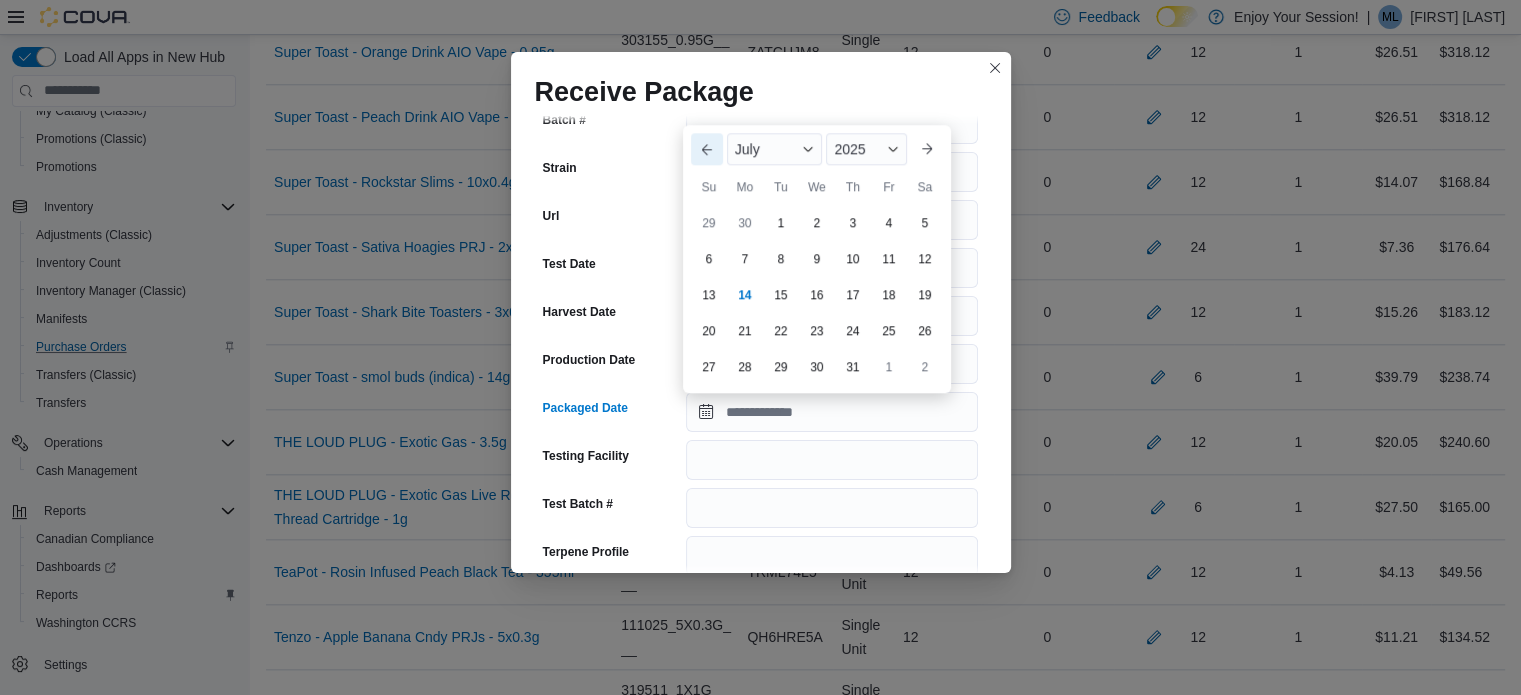 click on "Previous Month" at bounding box center [707, 149] 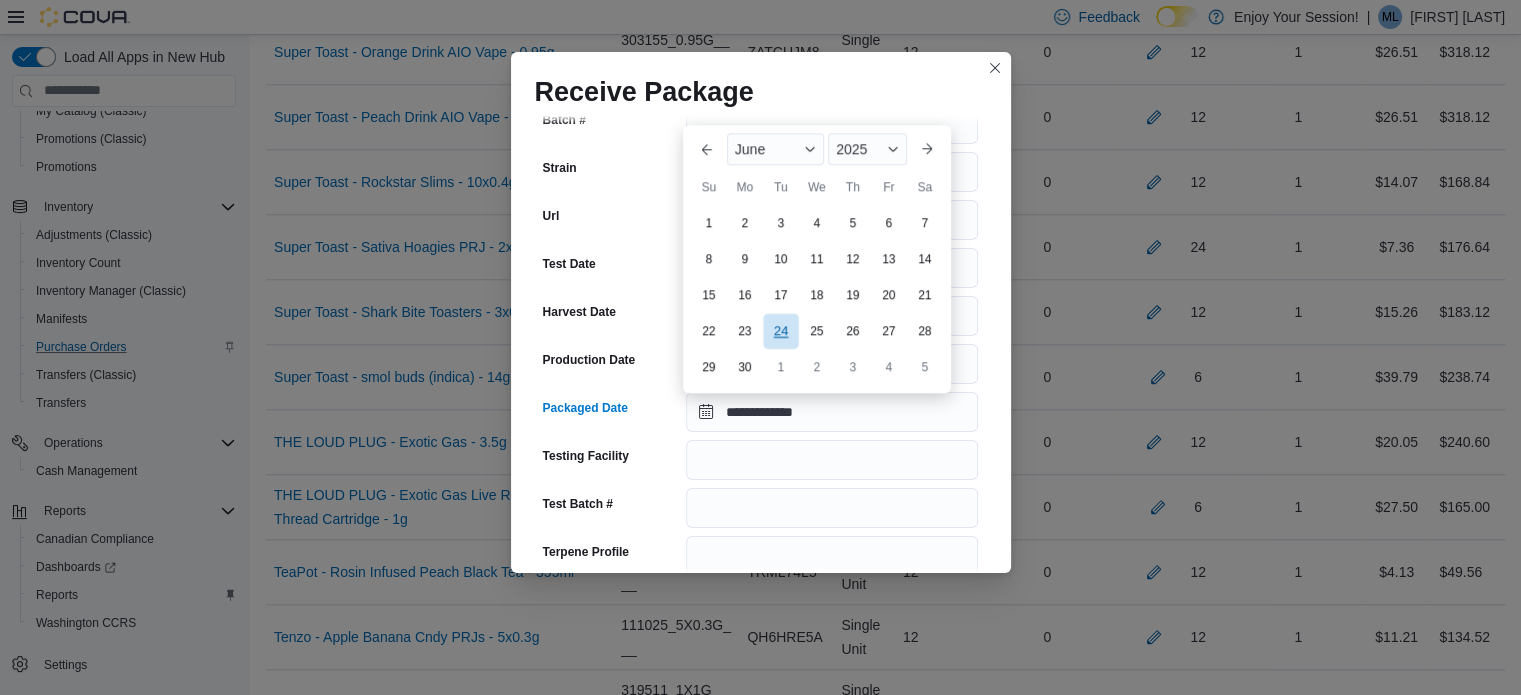click on "24" at bounding box center [780, 330] 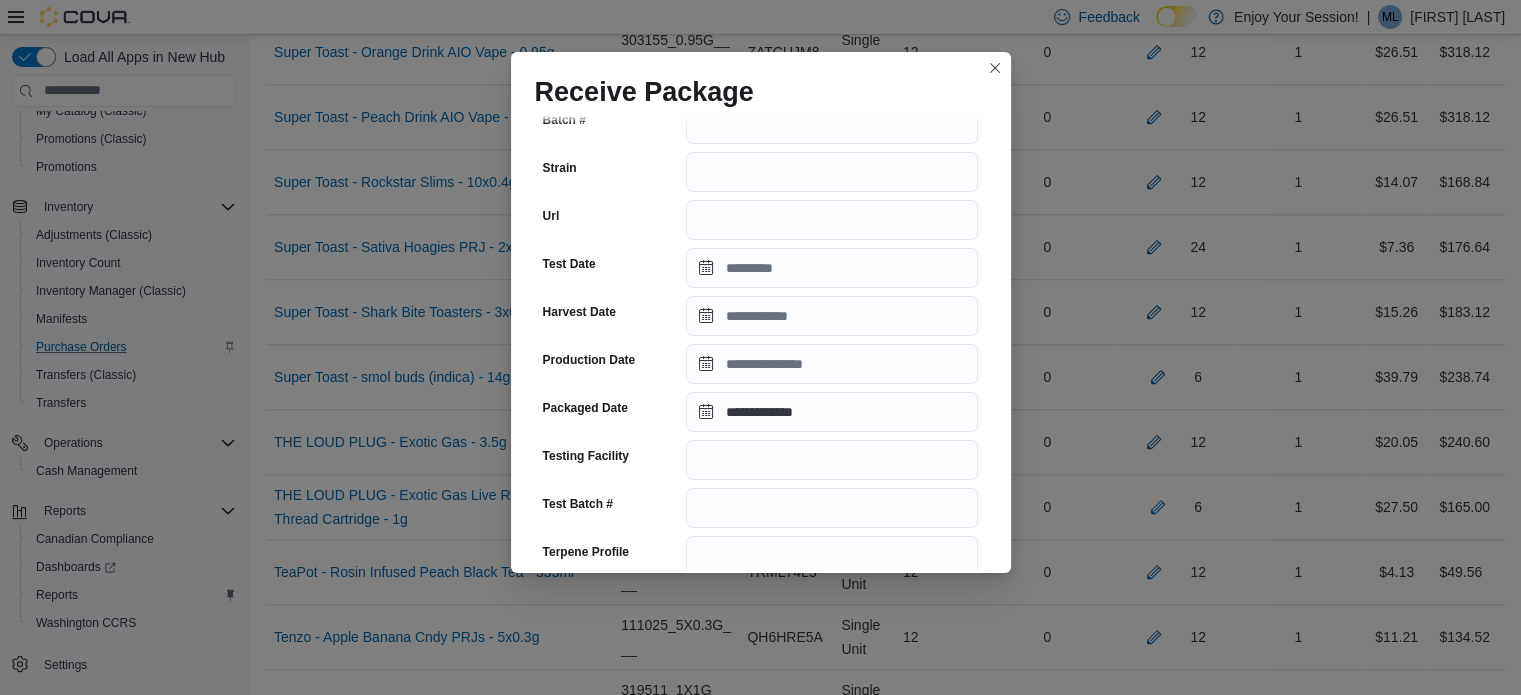type on "**********" 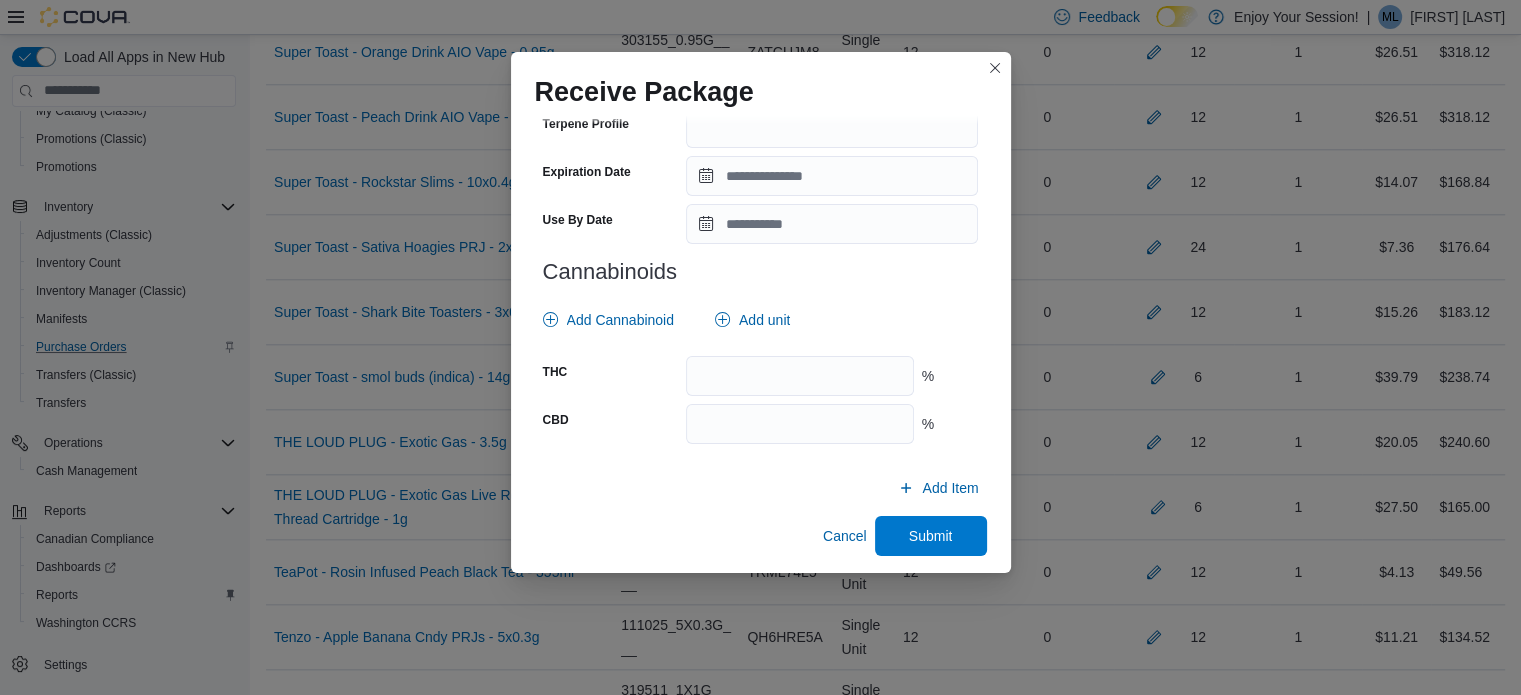 scroll, scrollTop: 722, scrollLeft: 0, axis: vertical 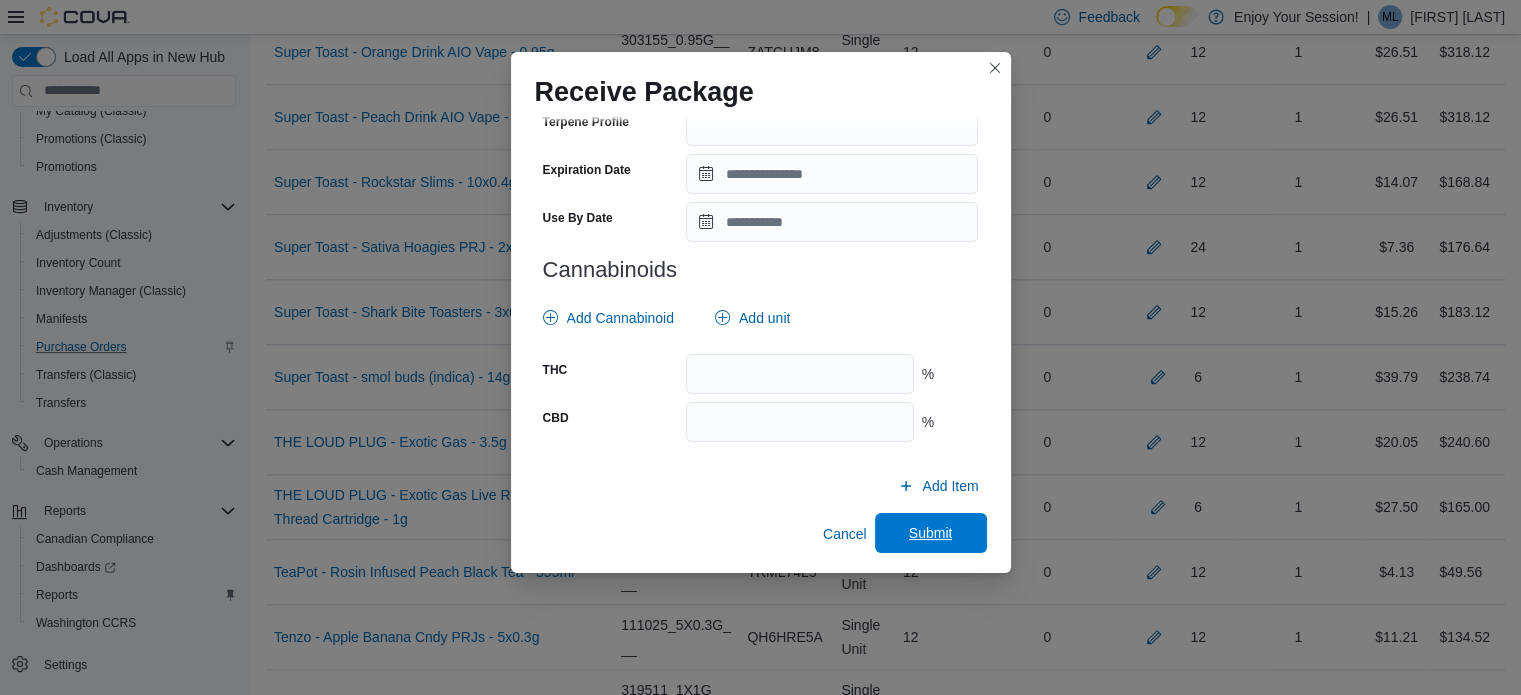 click on "Submit" at bounding box center (931, 533) 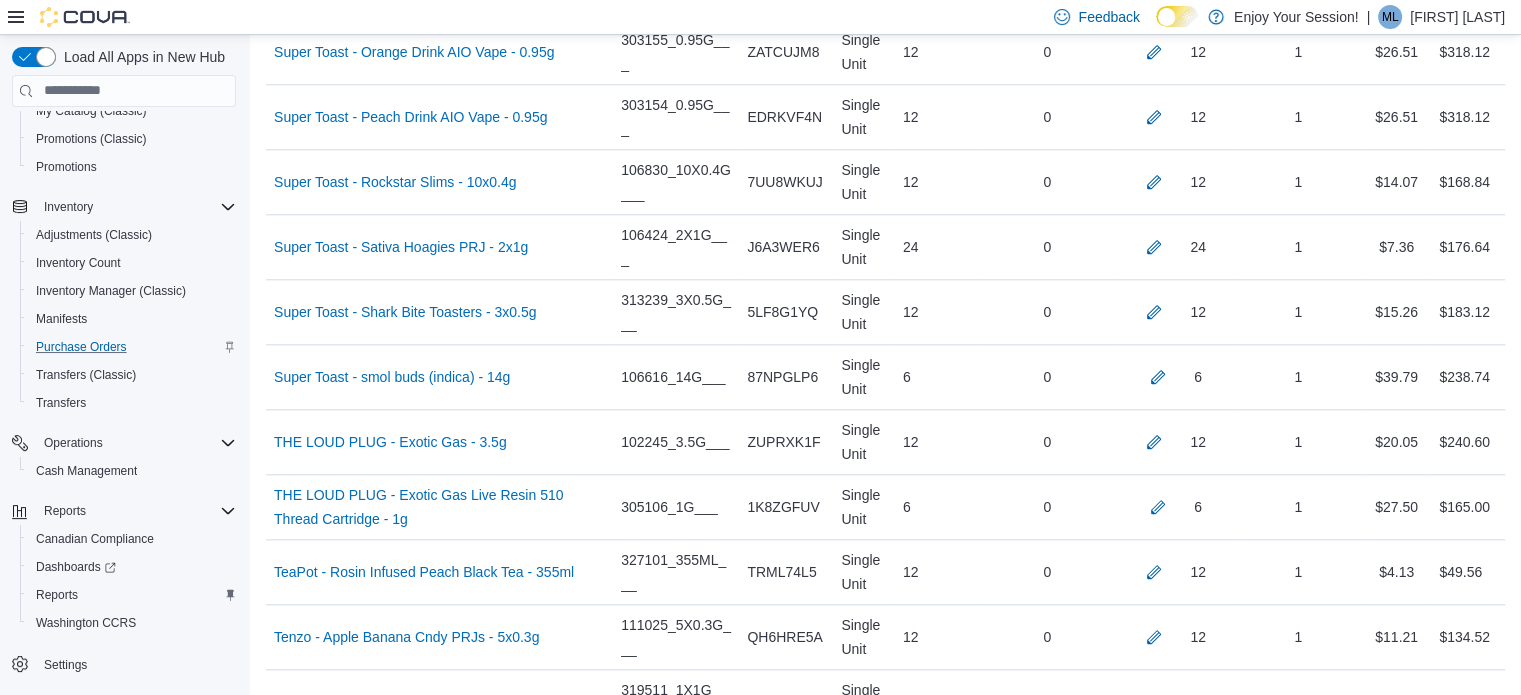 scroll, scrollTop: 8216, scrollLeft: 0, axis: vertical 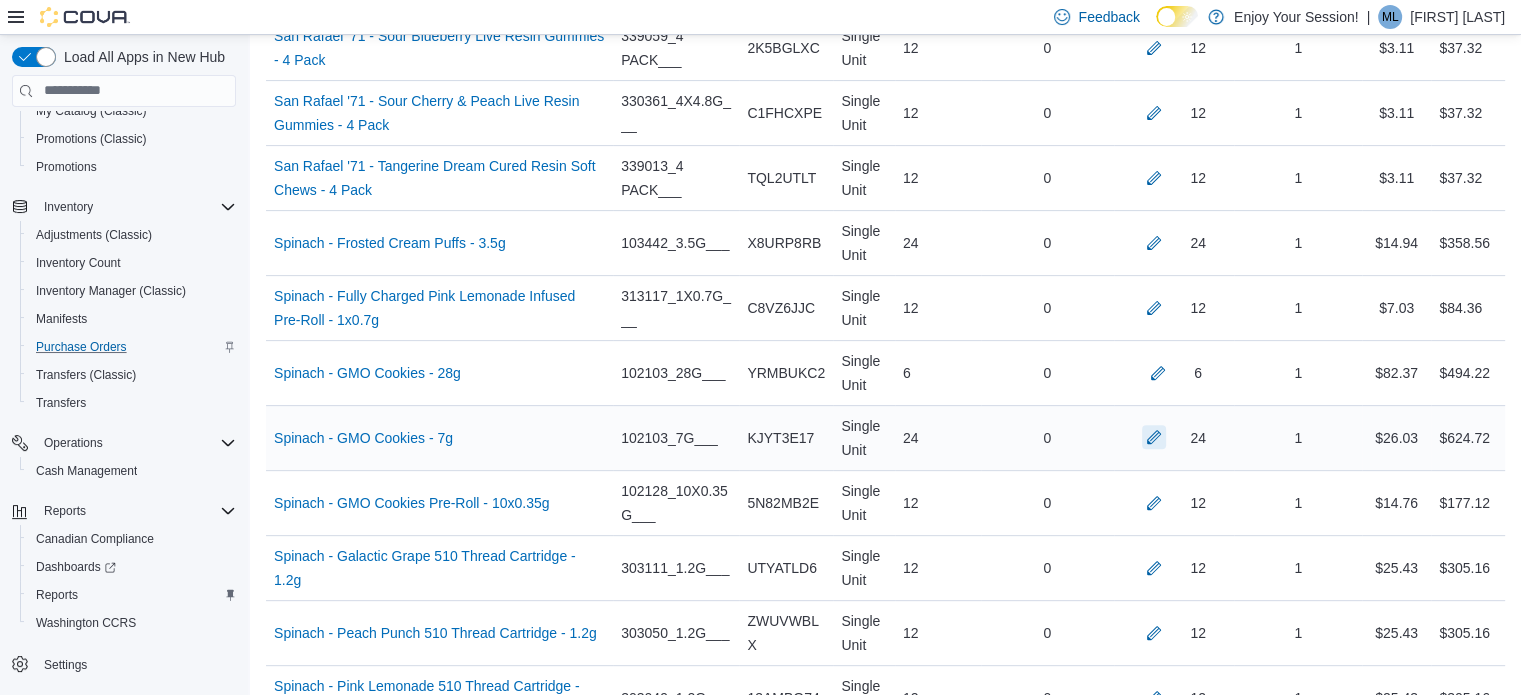 click at bounding box center (1154, 437) 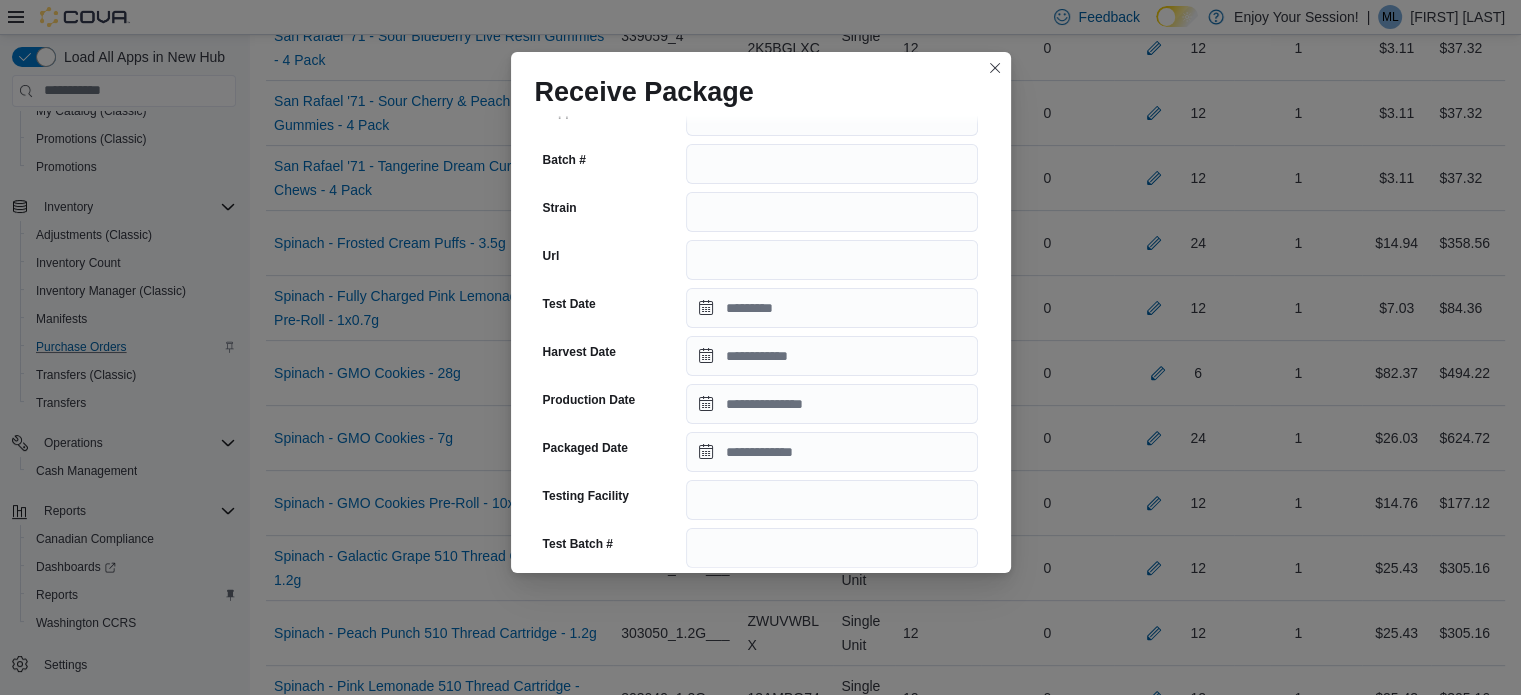 scroll, scrollTop: 255, scrollLeft: 0, axis: vertical 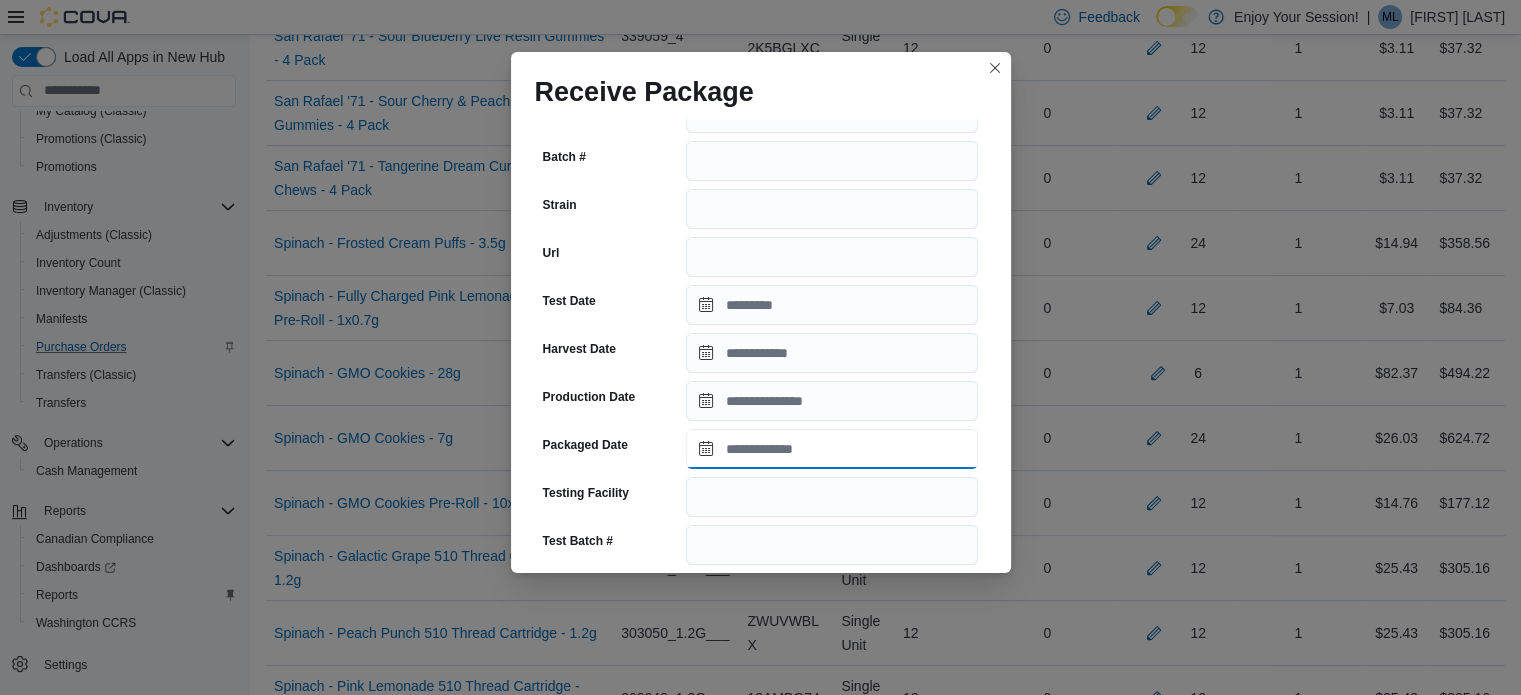 click on "Packaged Date" at bounding box center (832, 449) 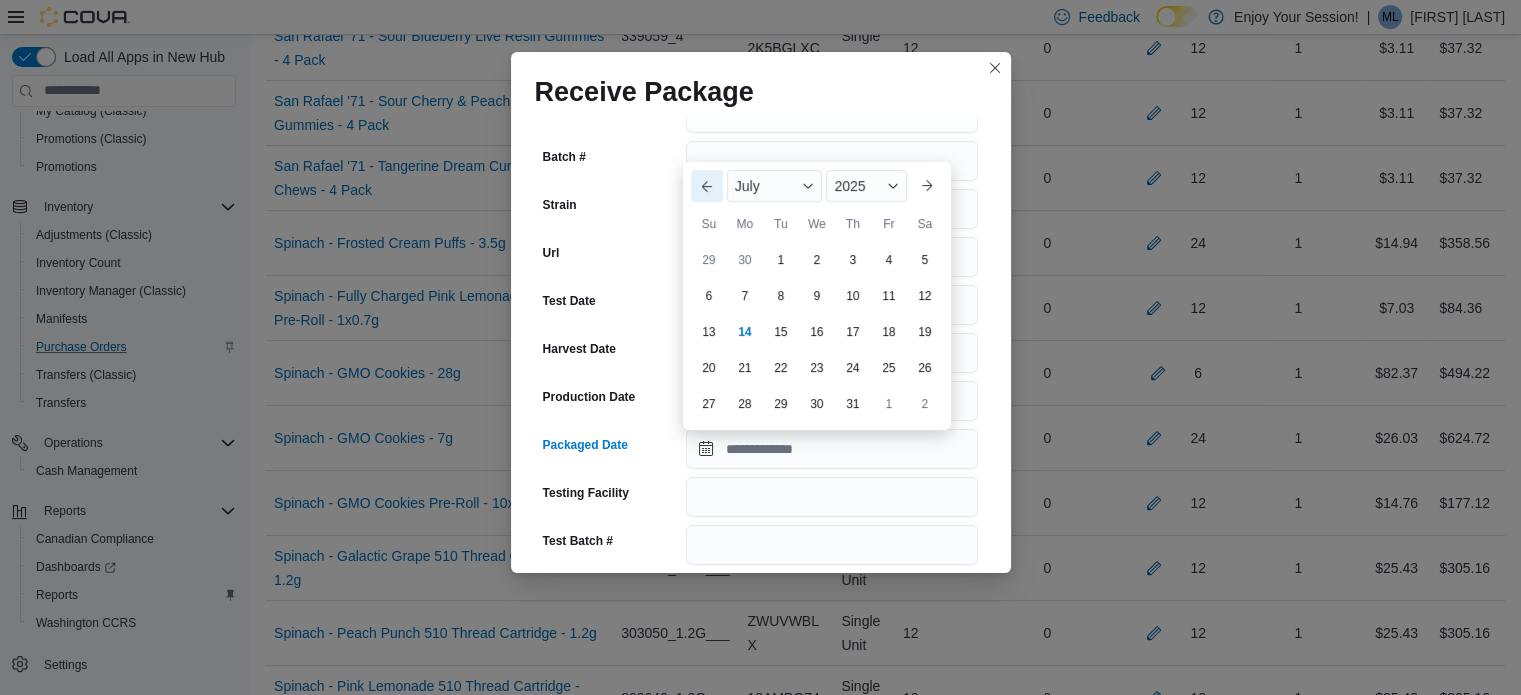 click on "Previous Month" at bounding box center [707, 186] 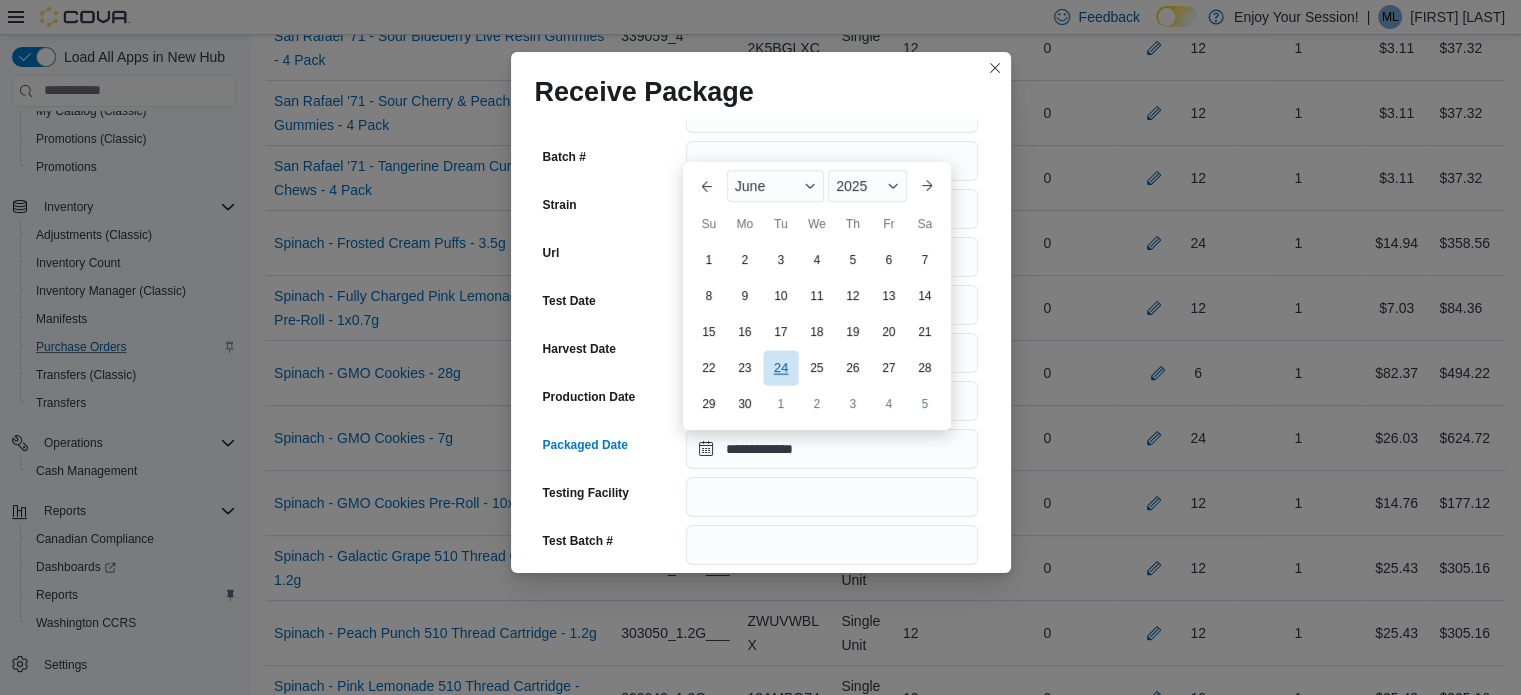click on "24" at bounding box center (780, 367) 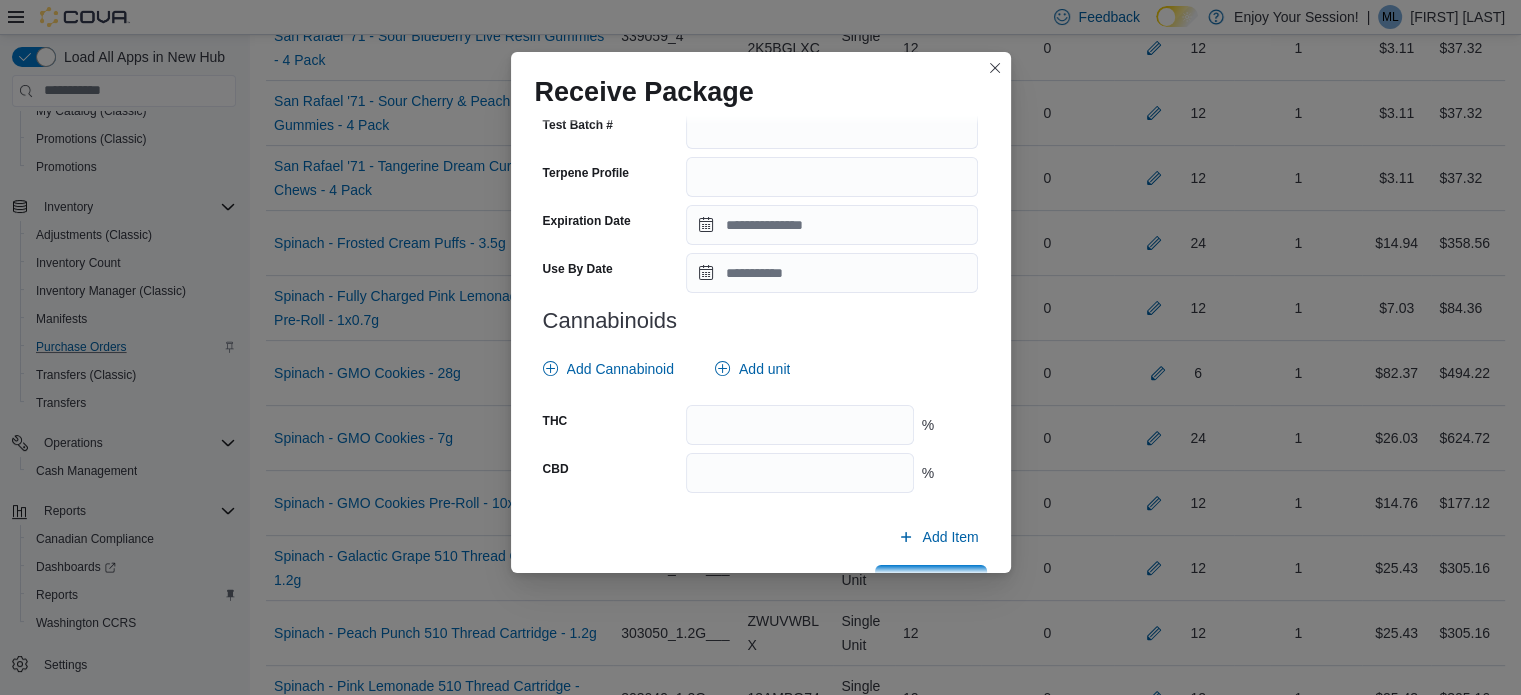 scroll, scrollTop: 726, scrollLeft: 0, axis: vertical 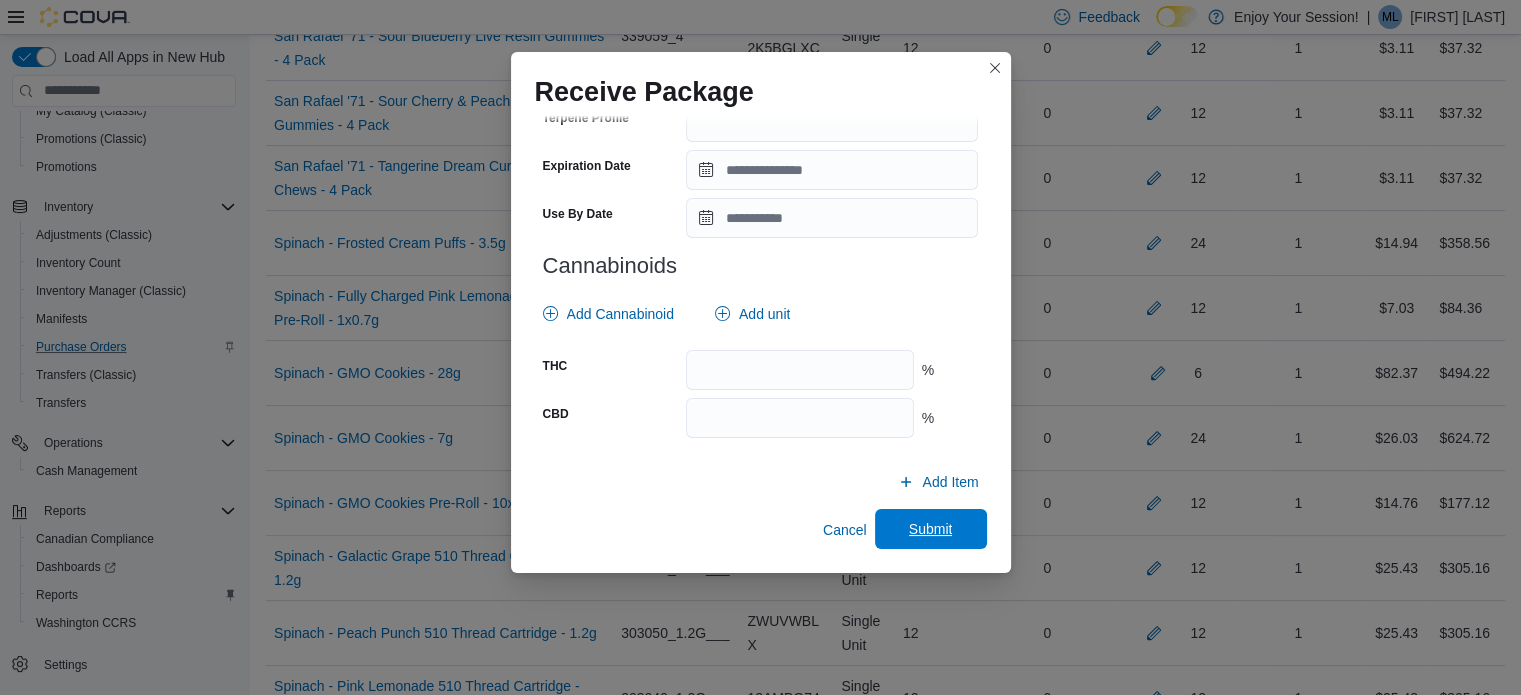 click on "Submit" at bounding box center (931, 529) 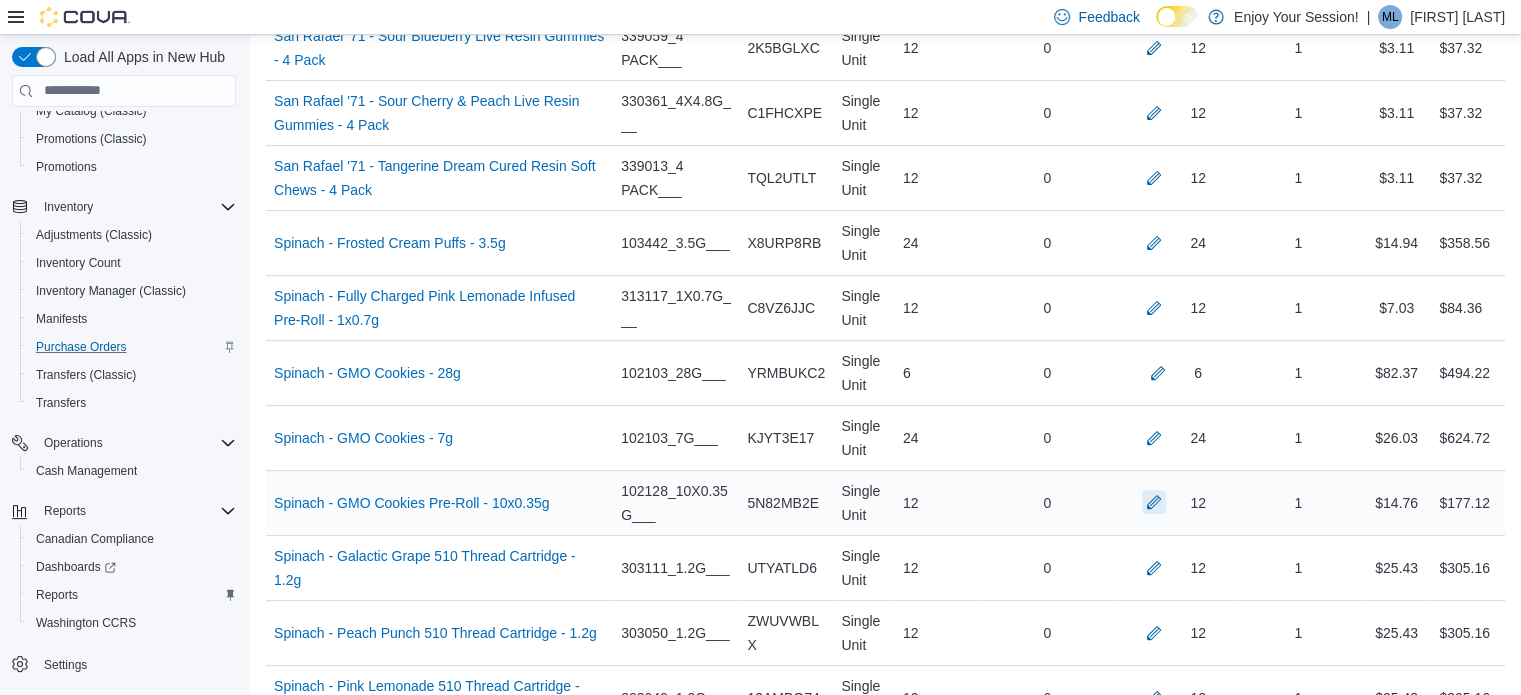 click at bounding box center [1154, 502] 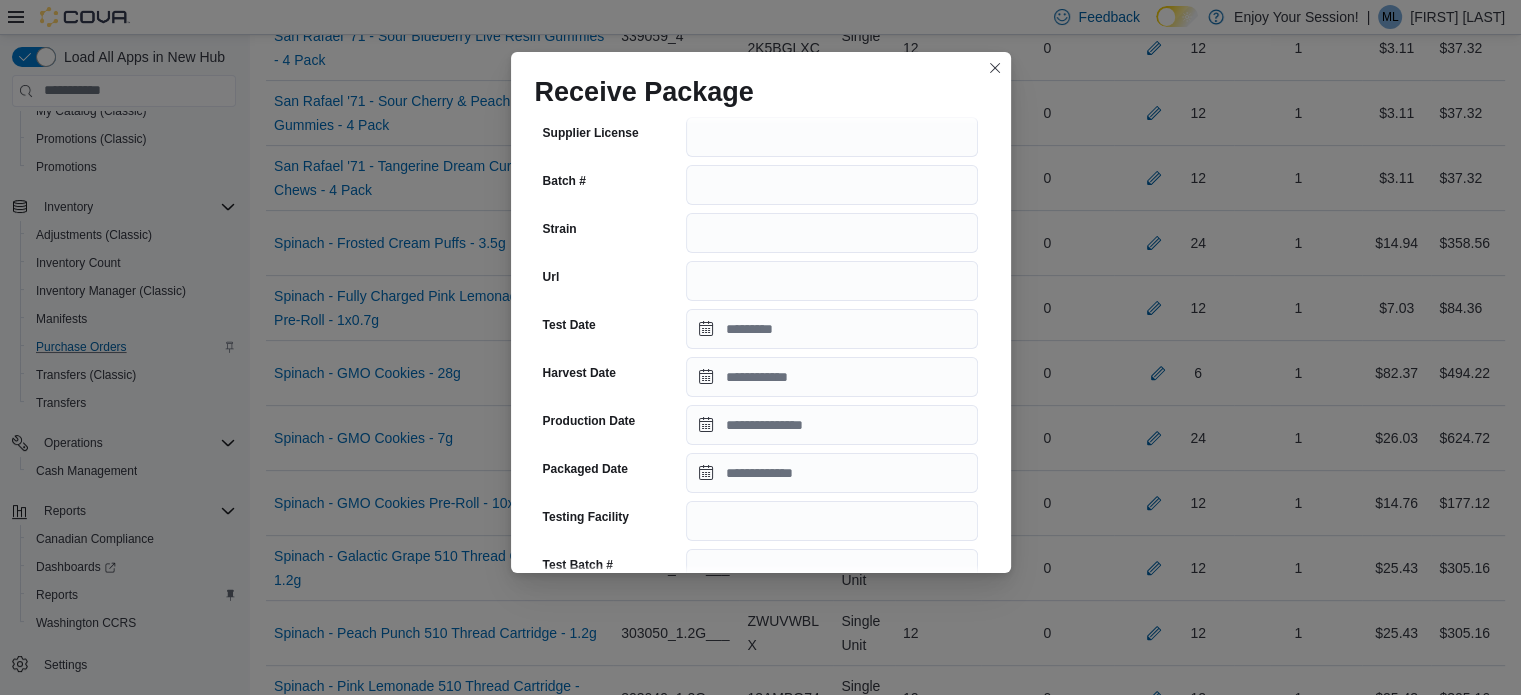 scroll, scrollTop: 248, scrollLeft: 0, axis: vertical 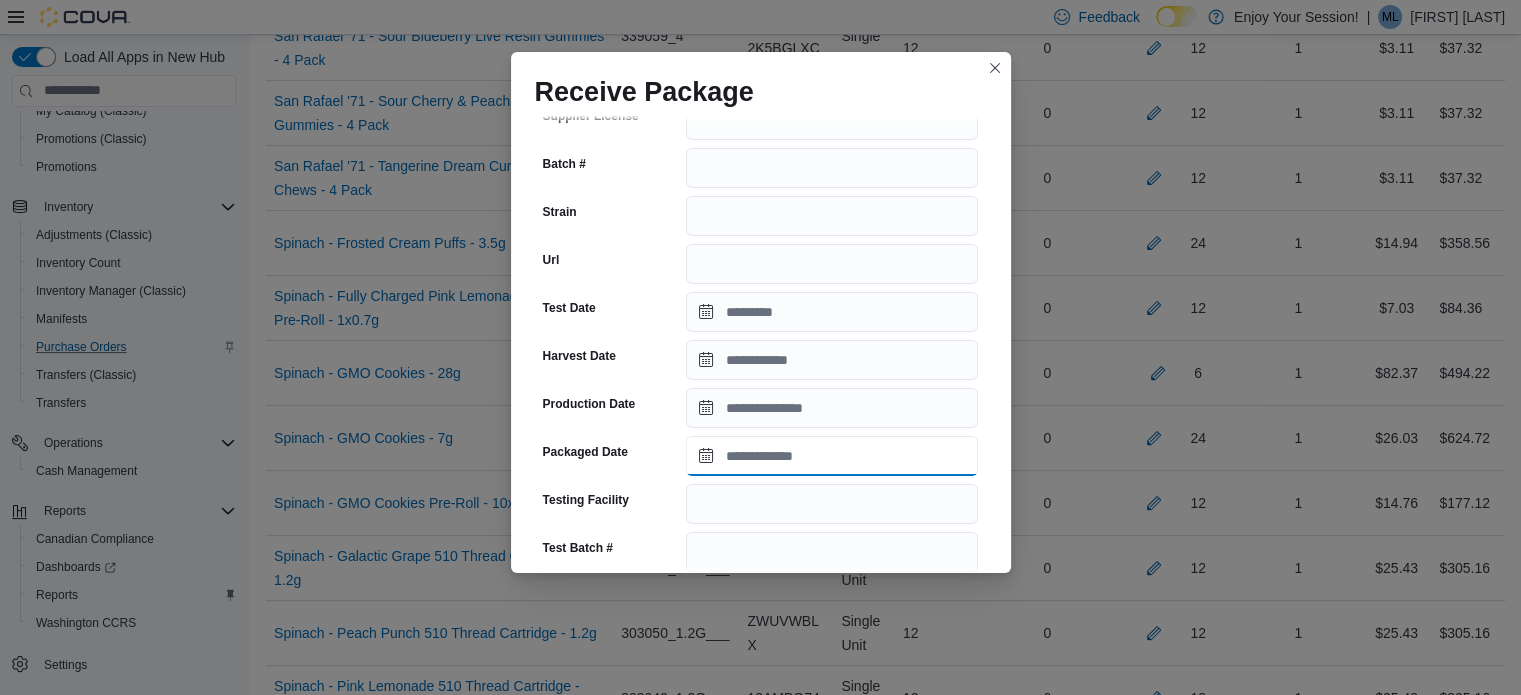 click on "Packaged Date" at bounding box center (832, 456) 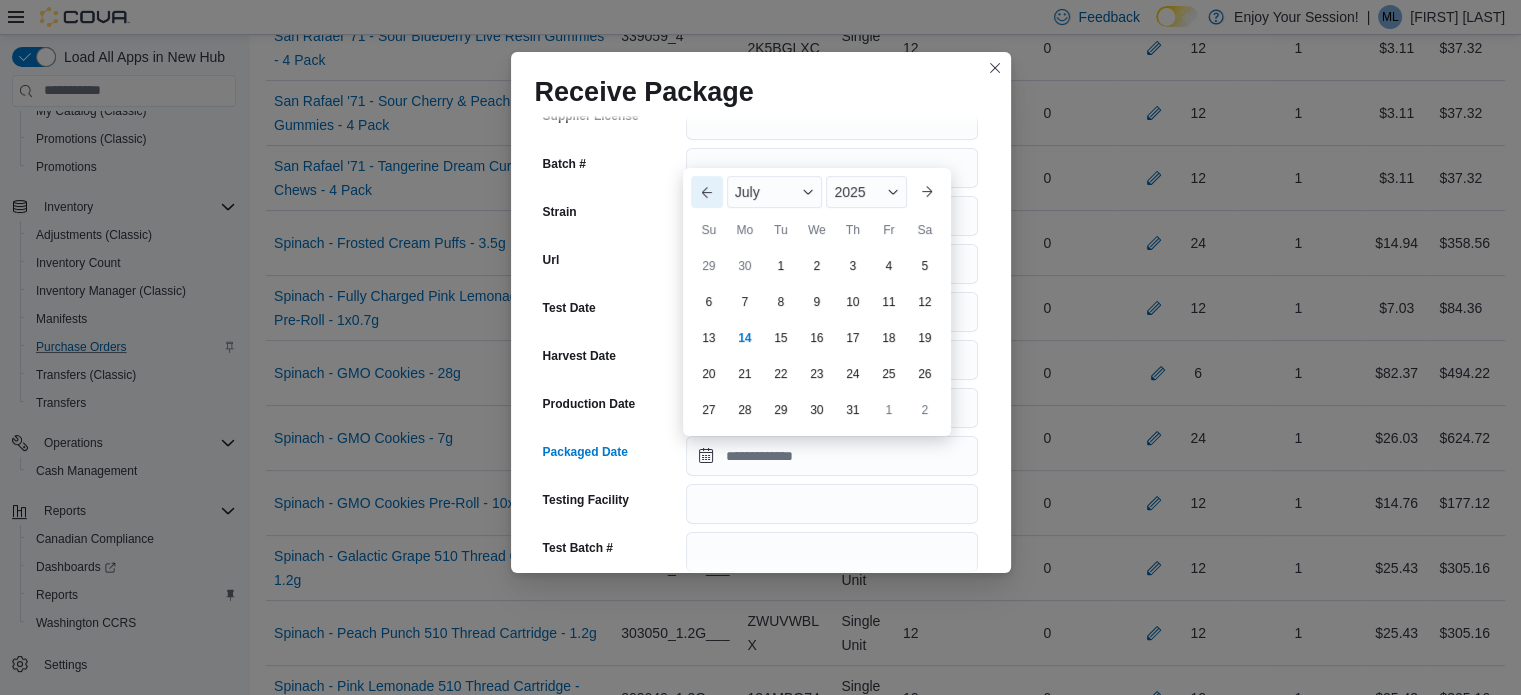 click on "Previous Month" at bounding box center [707, 192] 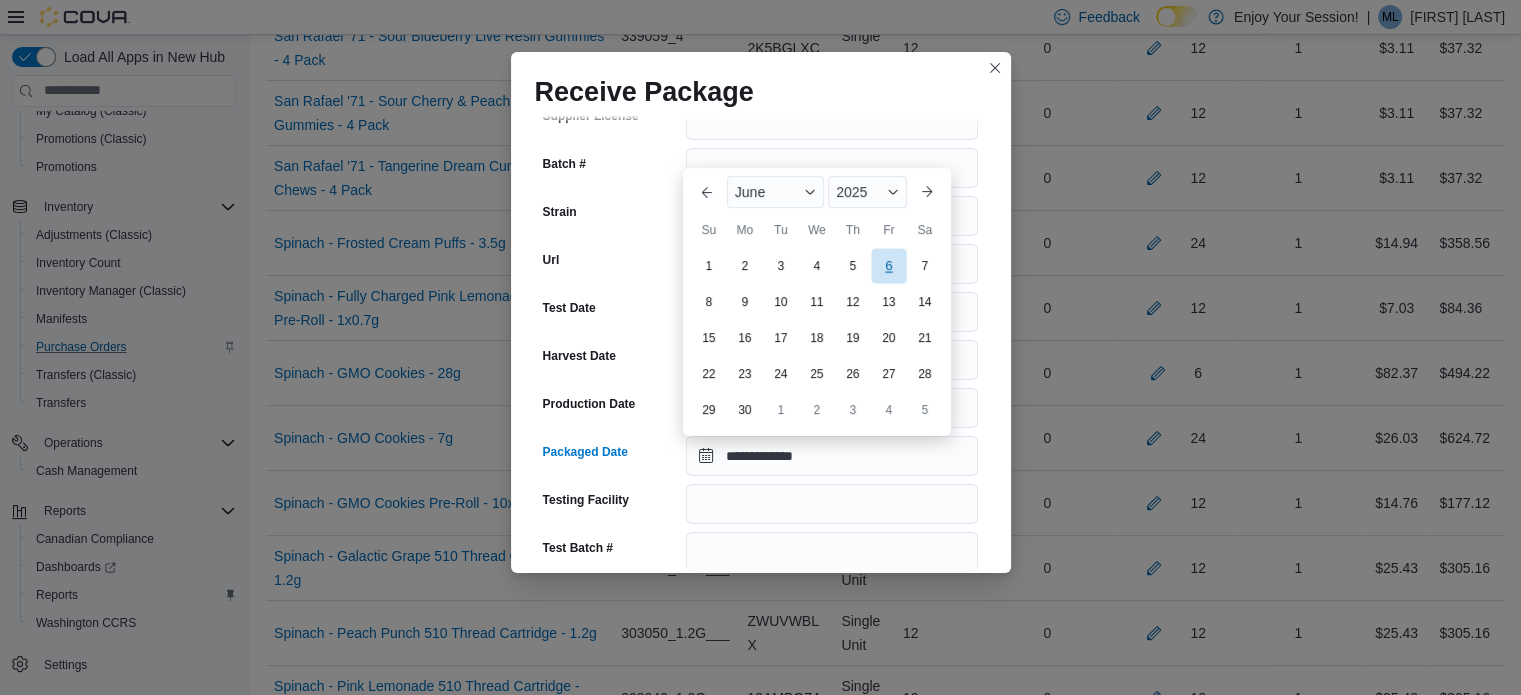 click on "6" at bounding box center [888, 266] 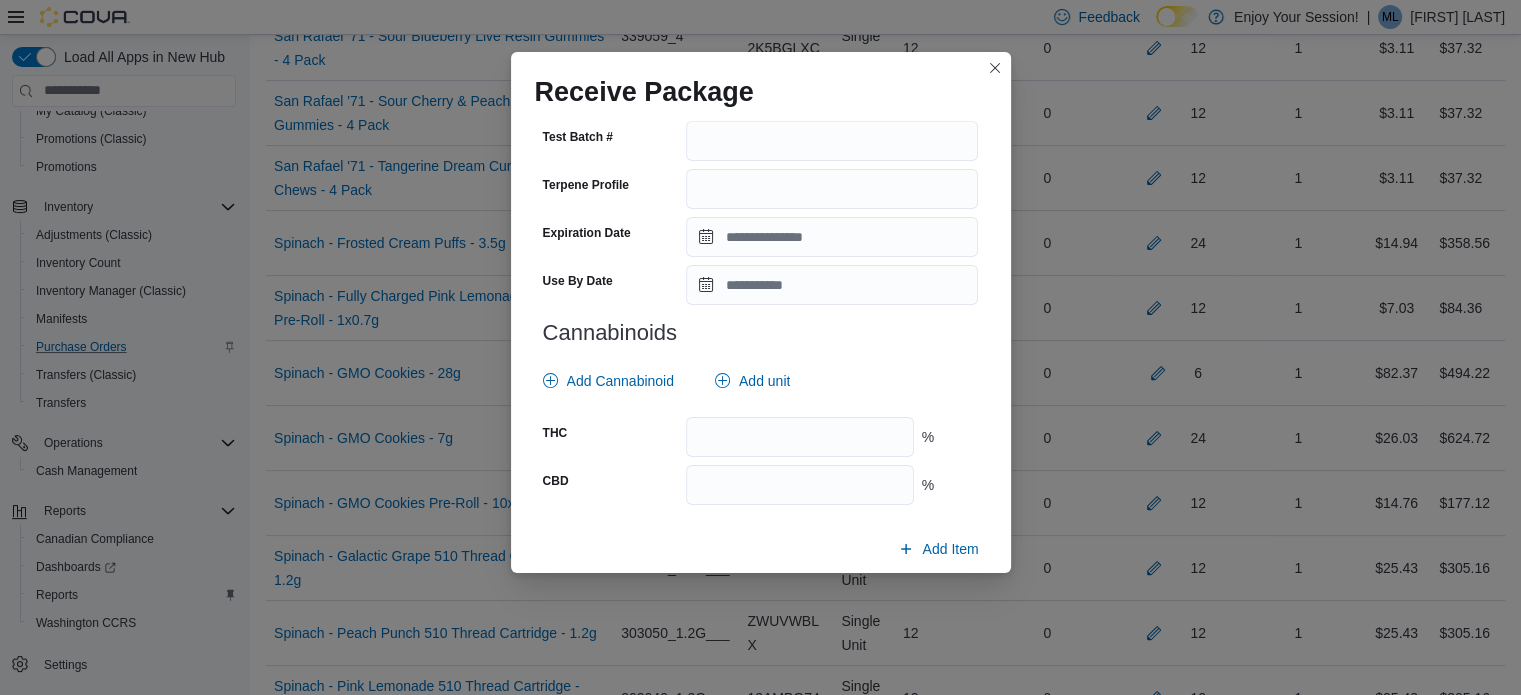 scroll, scrollTop: 726, scrollLeft: 0, axis: vertical 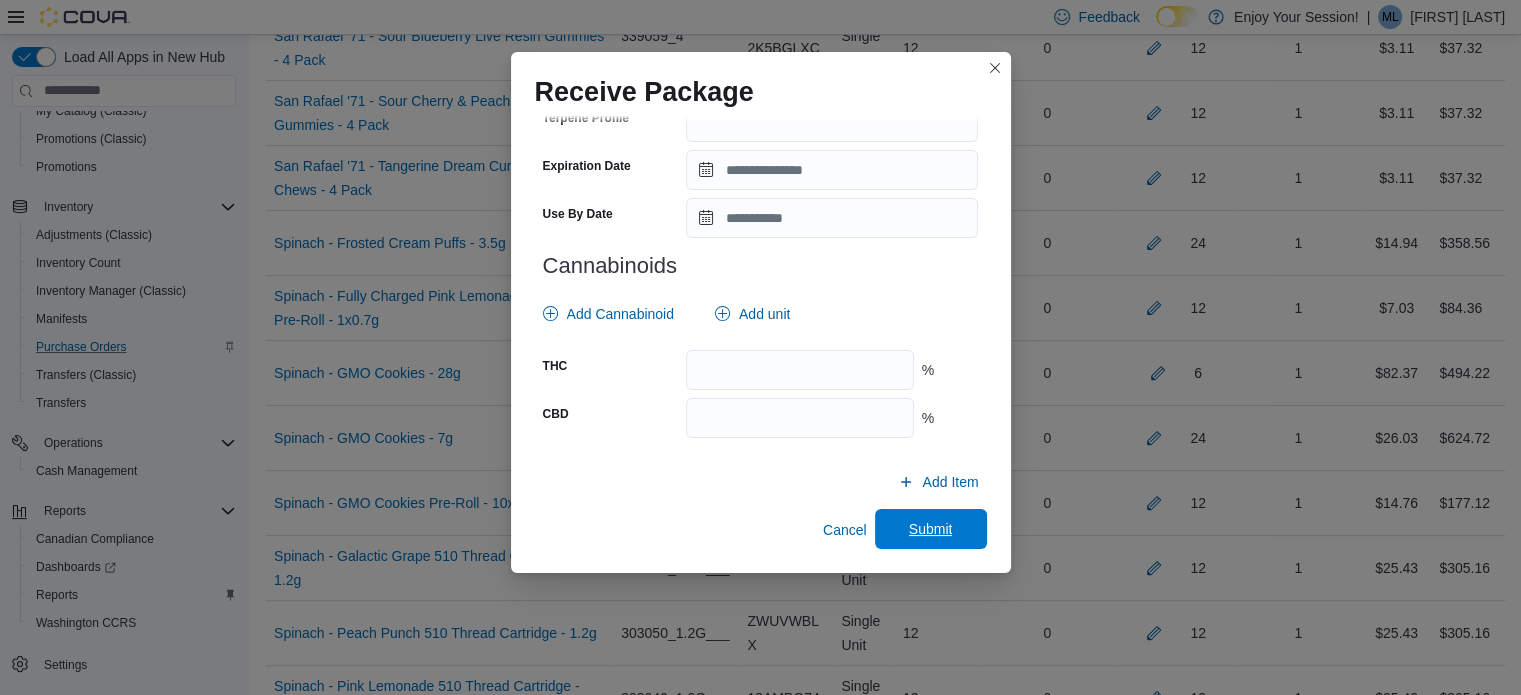 click on "Submit" at bounding box center [931, 529] 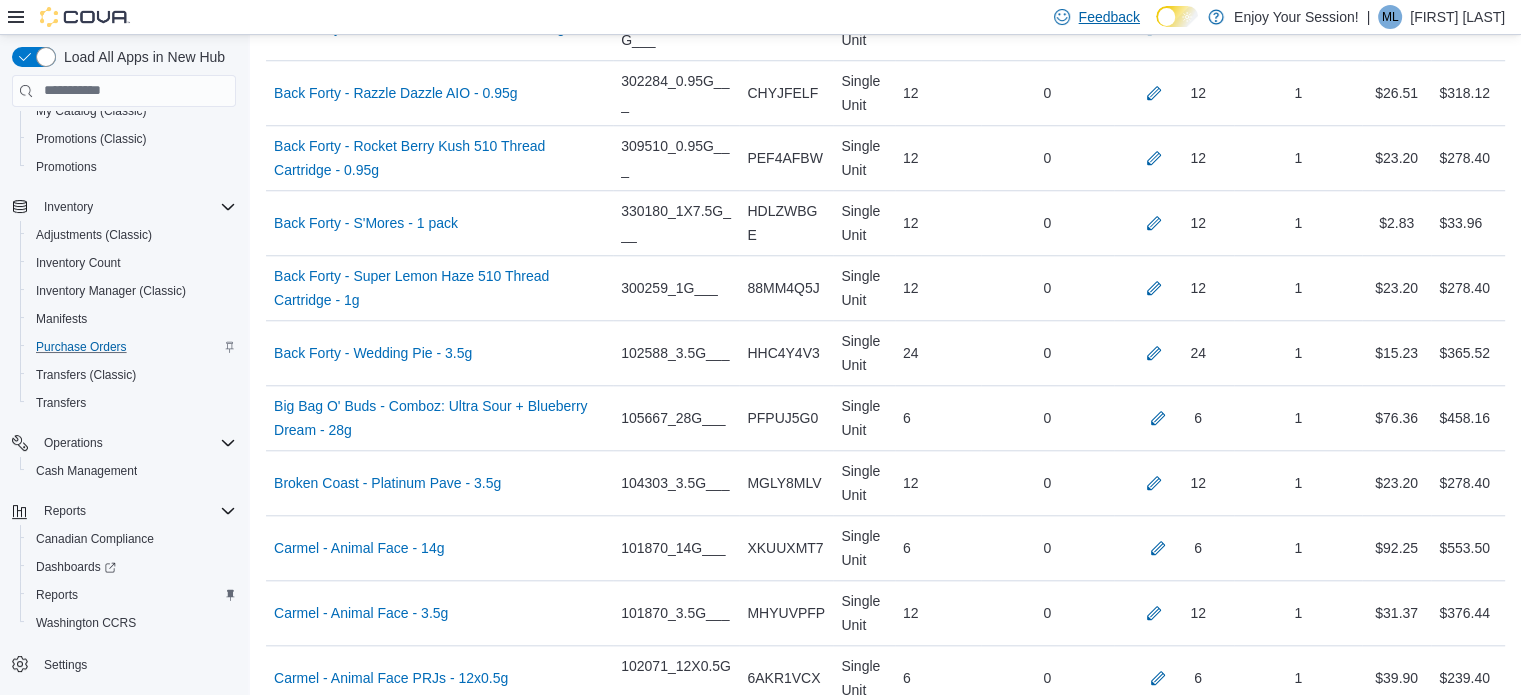 scroll, scrollTop: 8670, scrollLeft: 0, axis: vertical 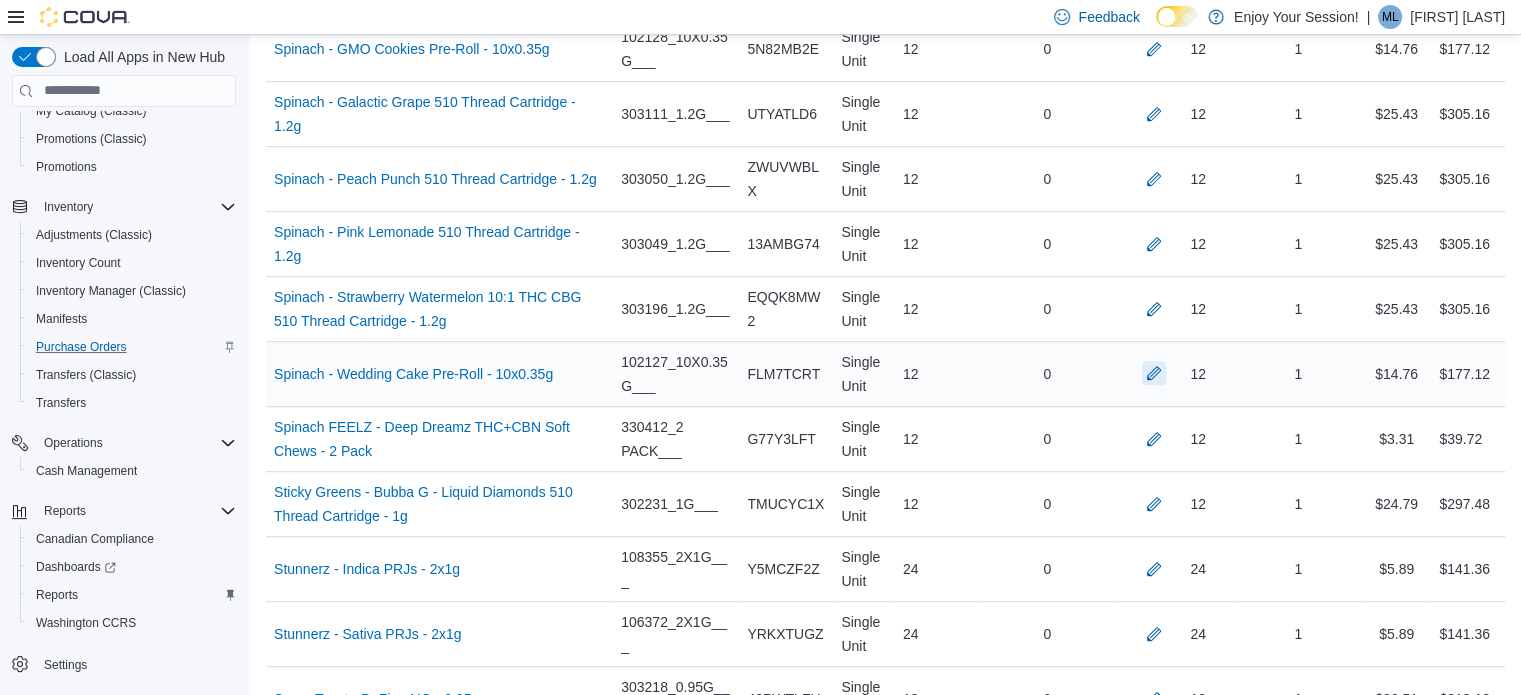 click at bounding box center [1154, 373] 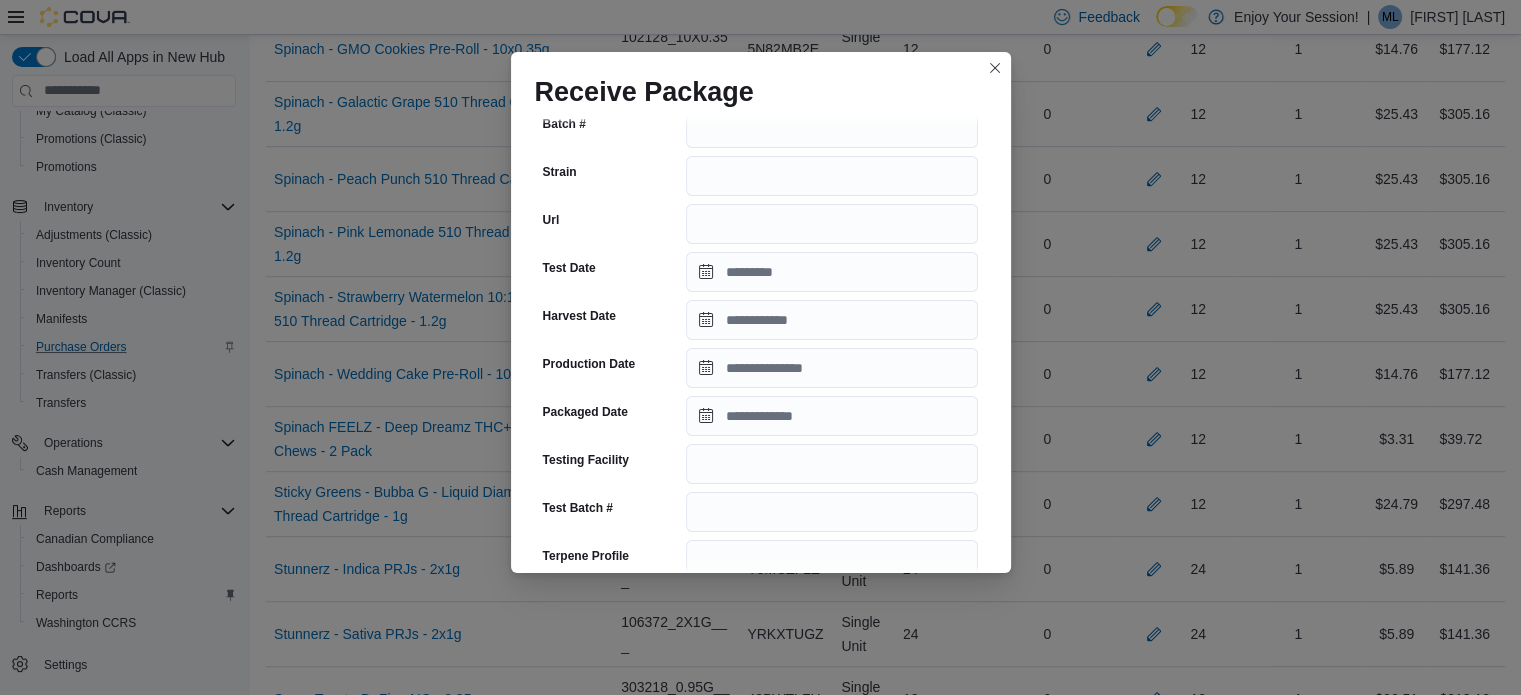 scroll, scrollTop: 287, scrollLeft: 0, axis: vertical 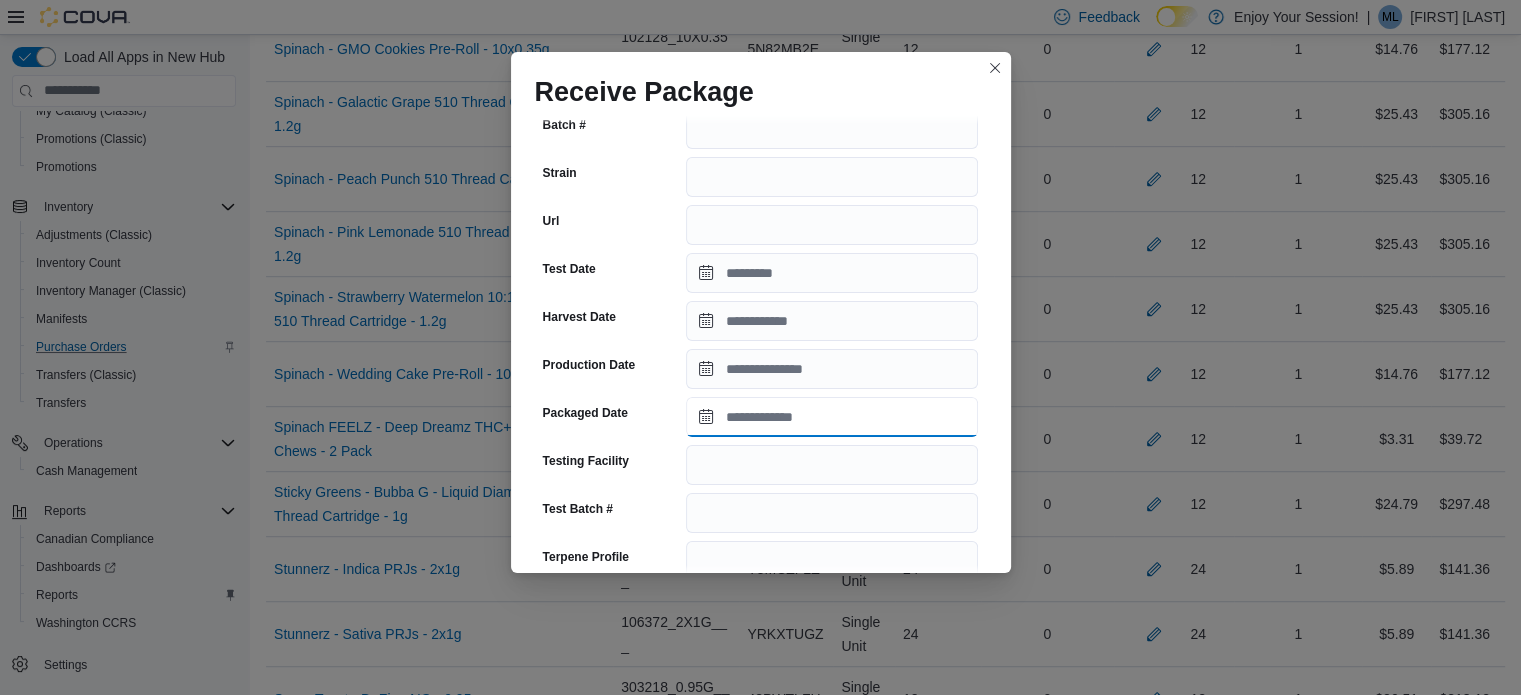 click on "Packaged Date" at bounding box center (832, 417) 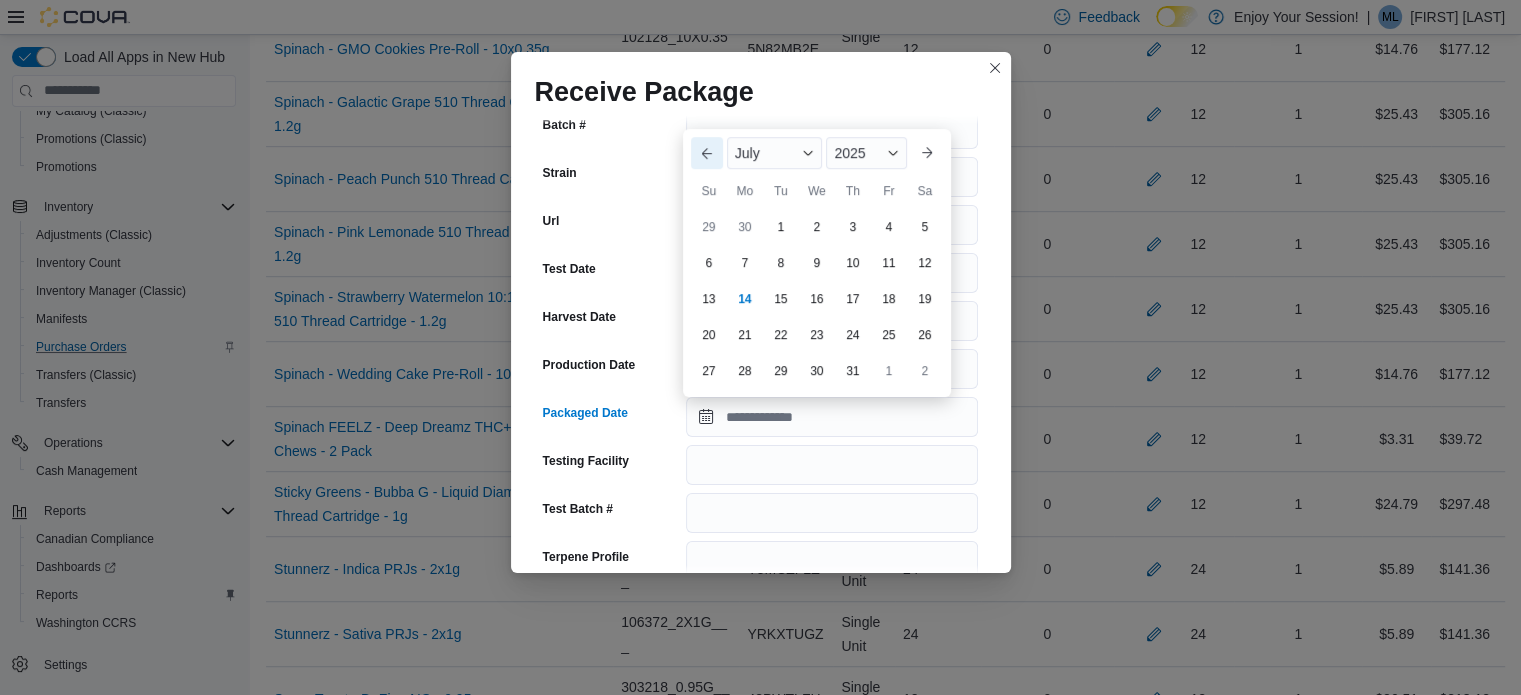 click on "Previous Month" at bounding box center (707, 153) 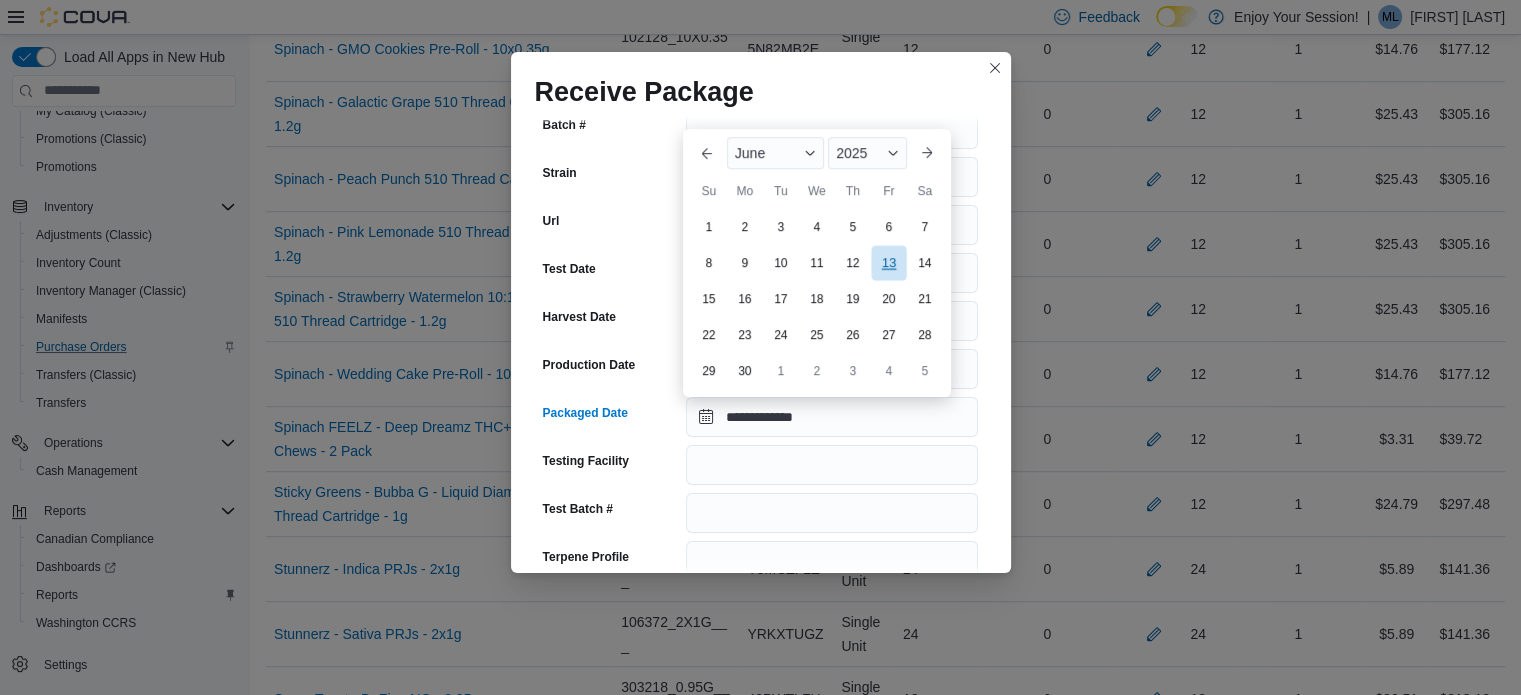 click on "13" at bounding box center [888, 263] 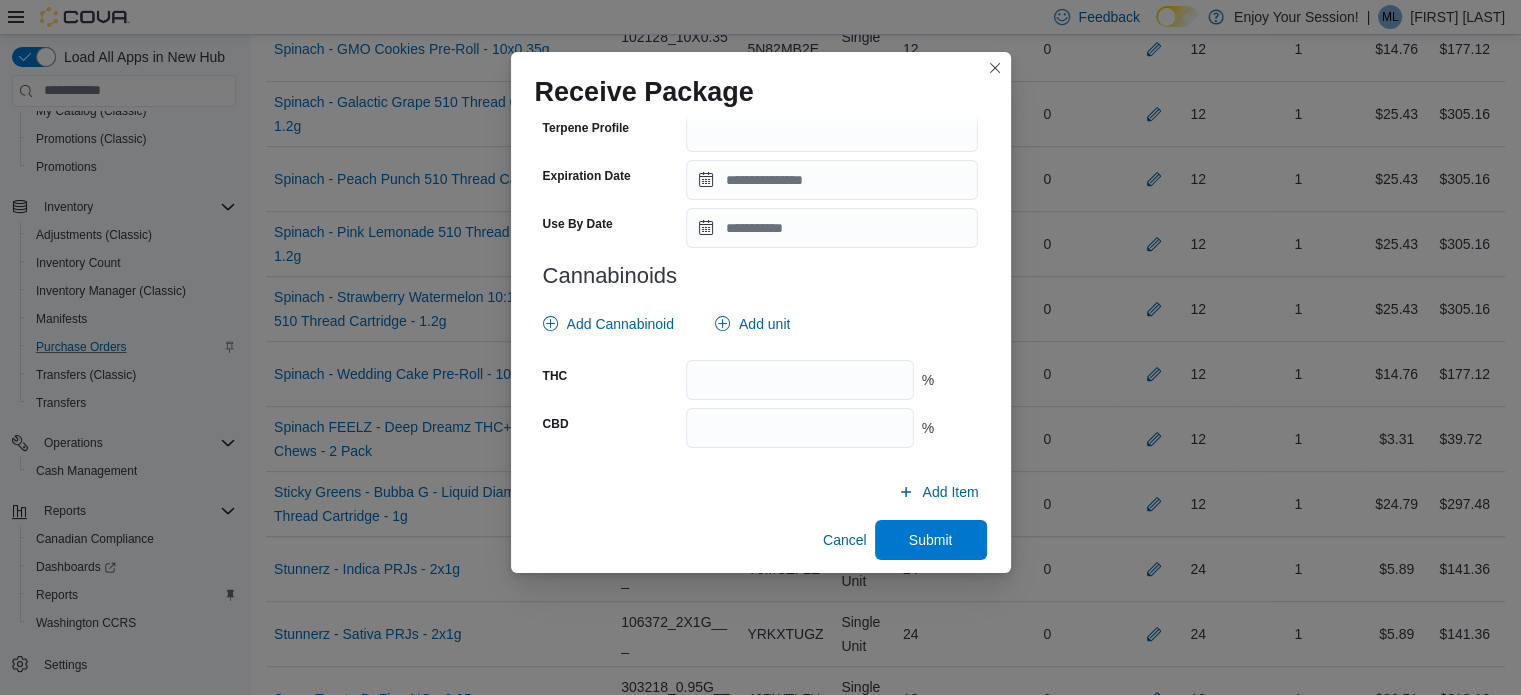 scroll, scrollTop: 718, scrollLeft: 0, axis: vertical 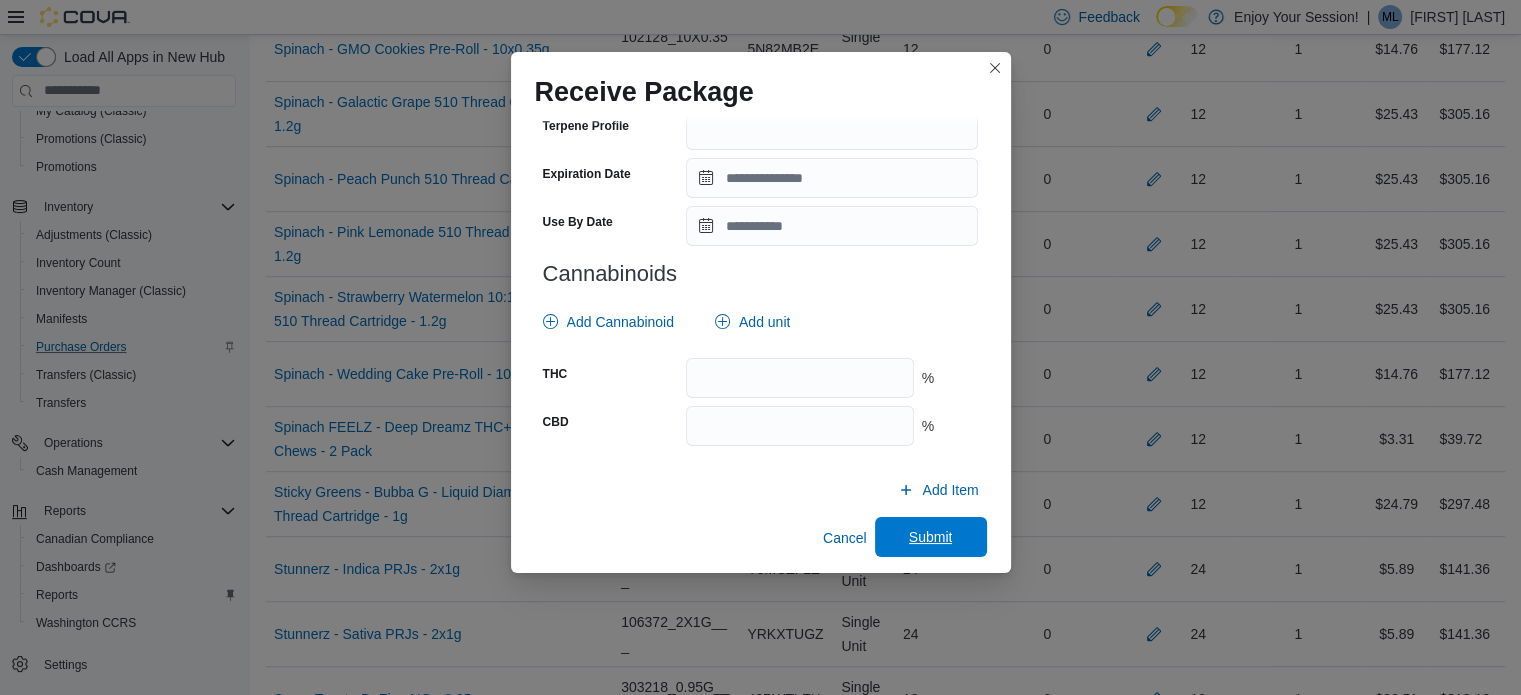 click on "Submit" at bounding box center (931, 537) 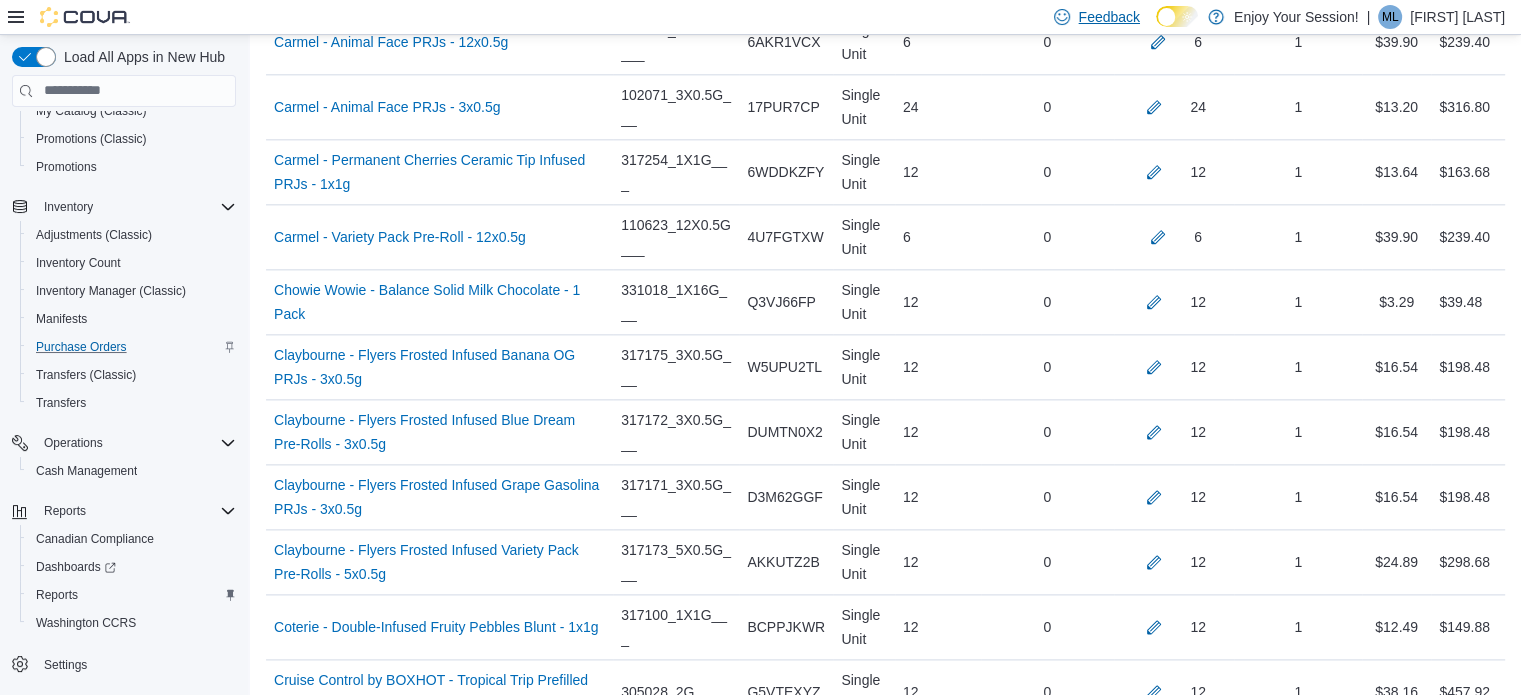 scroll, scrollTop: 8087, scrollLeft: 0, axis: vertical 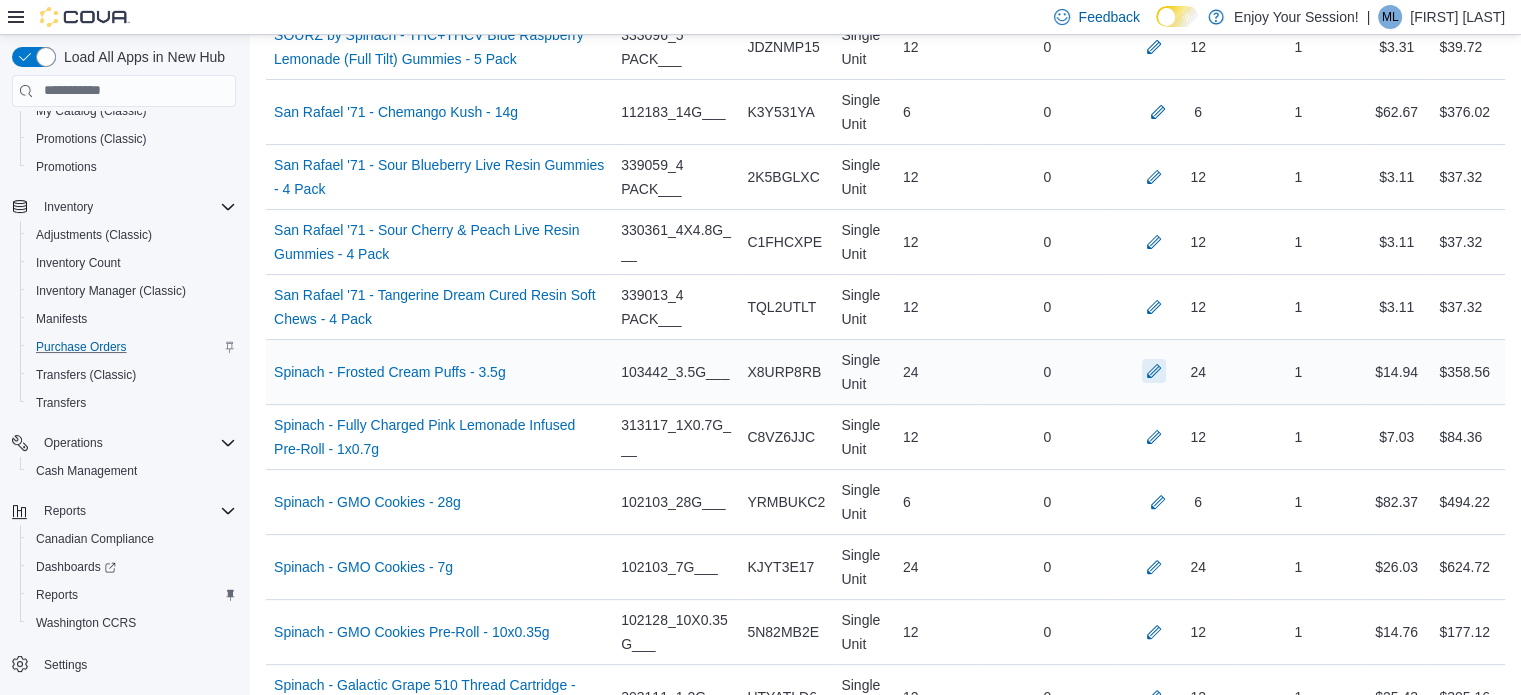click at bounding box center [1154, 371] 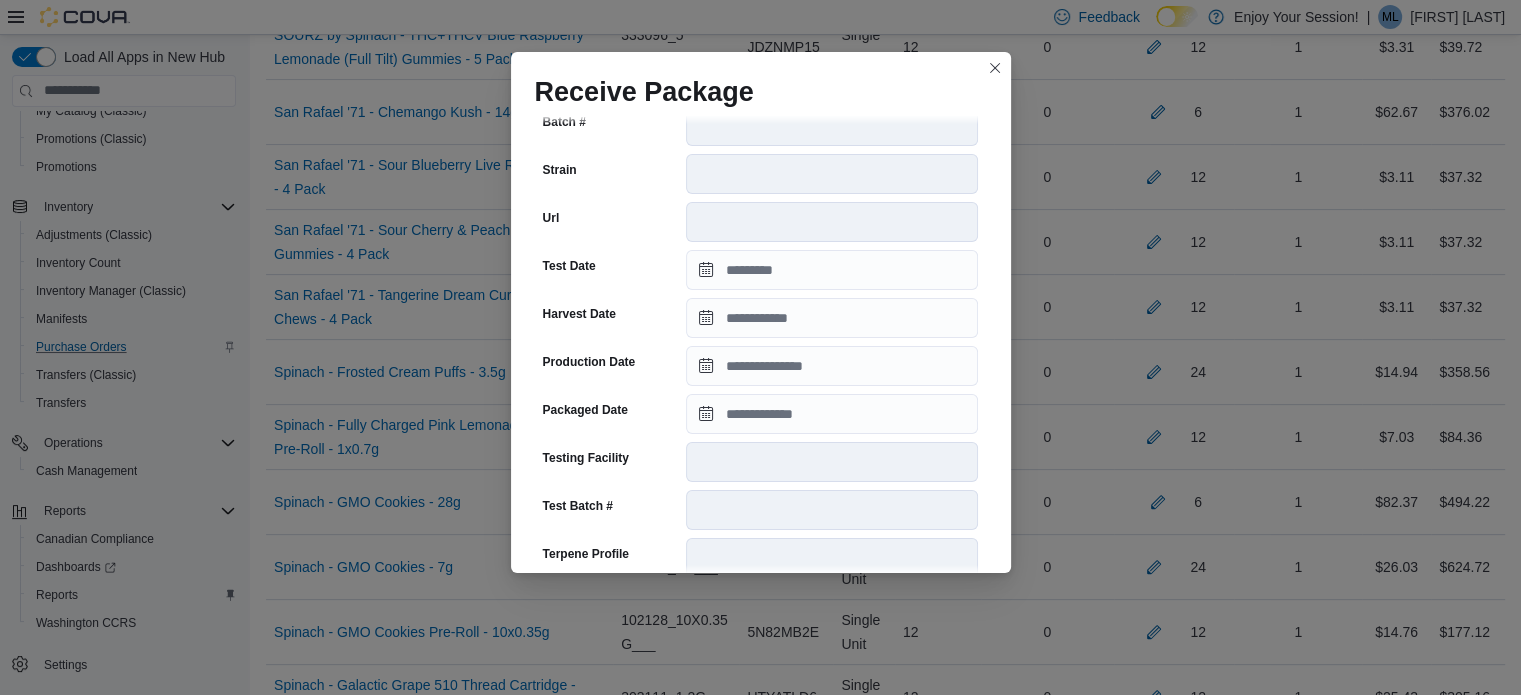 scroll, scrollTop: 324, scrollLeft: 0, axis: vertical 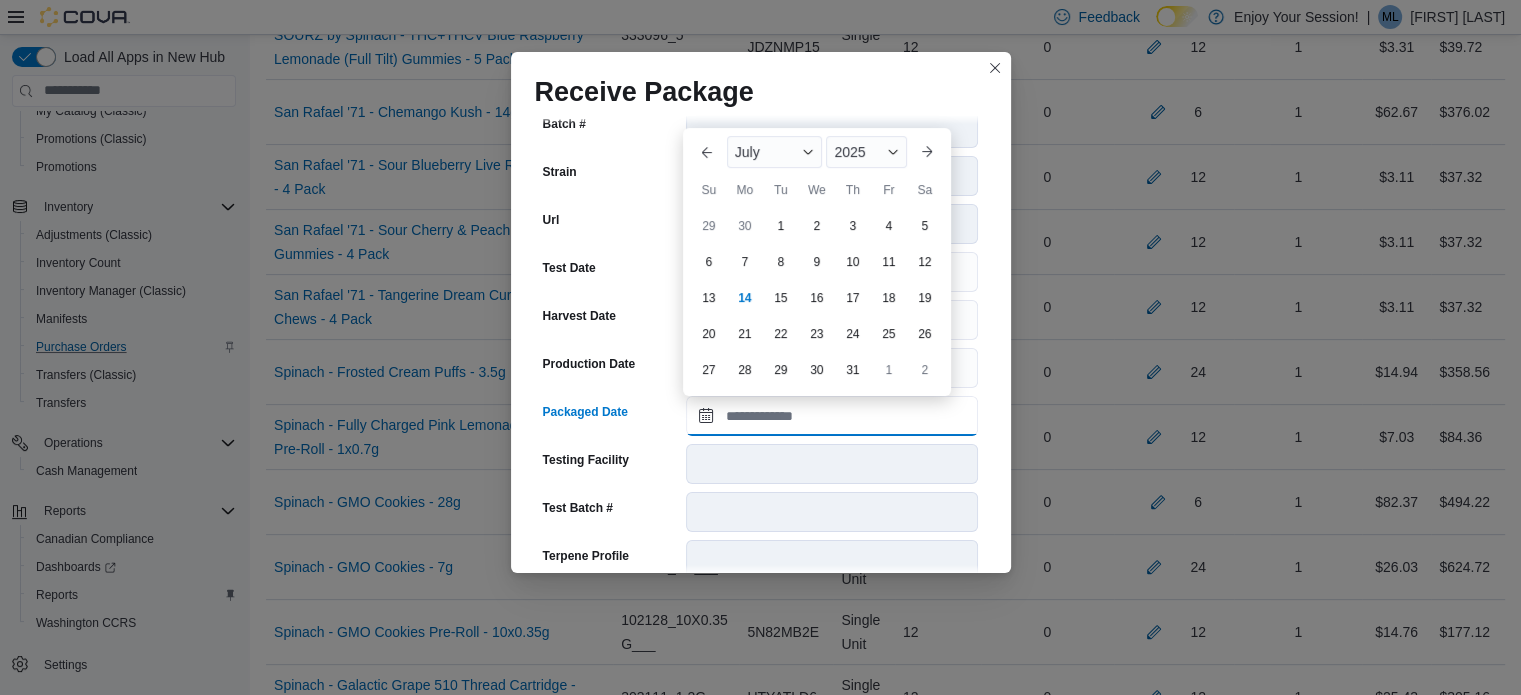 click on "Packaged Date" at bounding box center (832, 416) 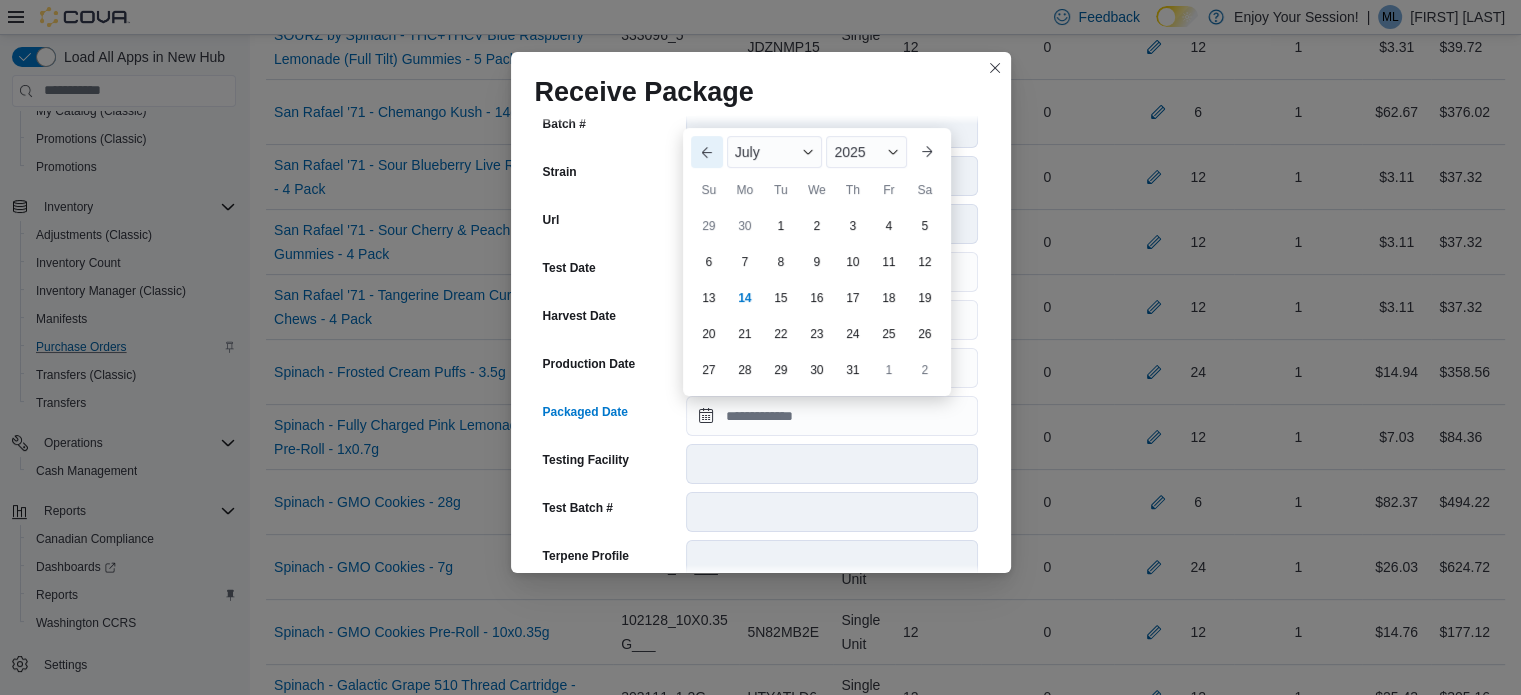 click on "Previous Month" at bounding box center (707, 152) 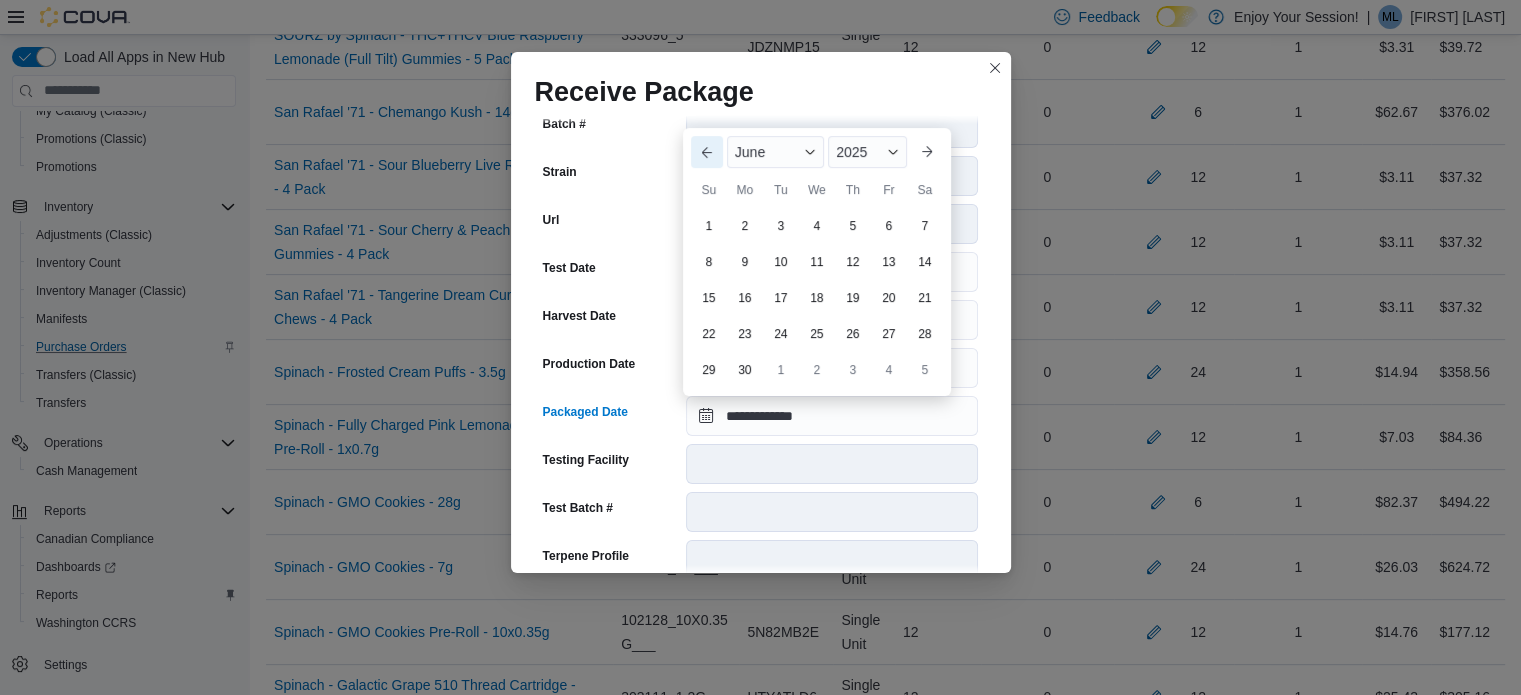 click on "Previous Month" at bounding box center [707, 152] 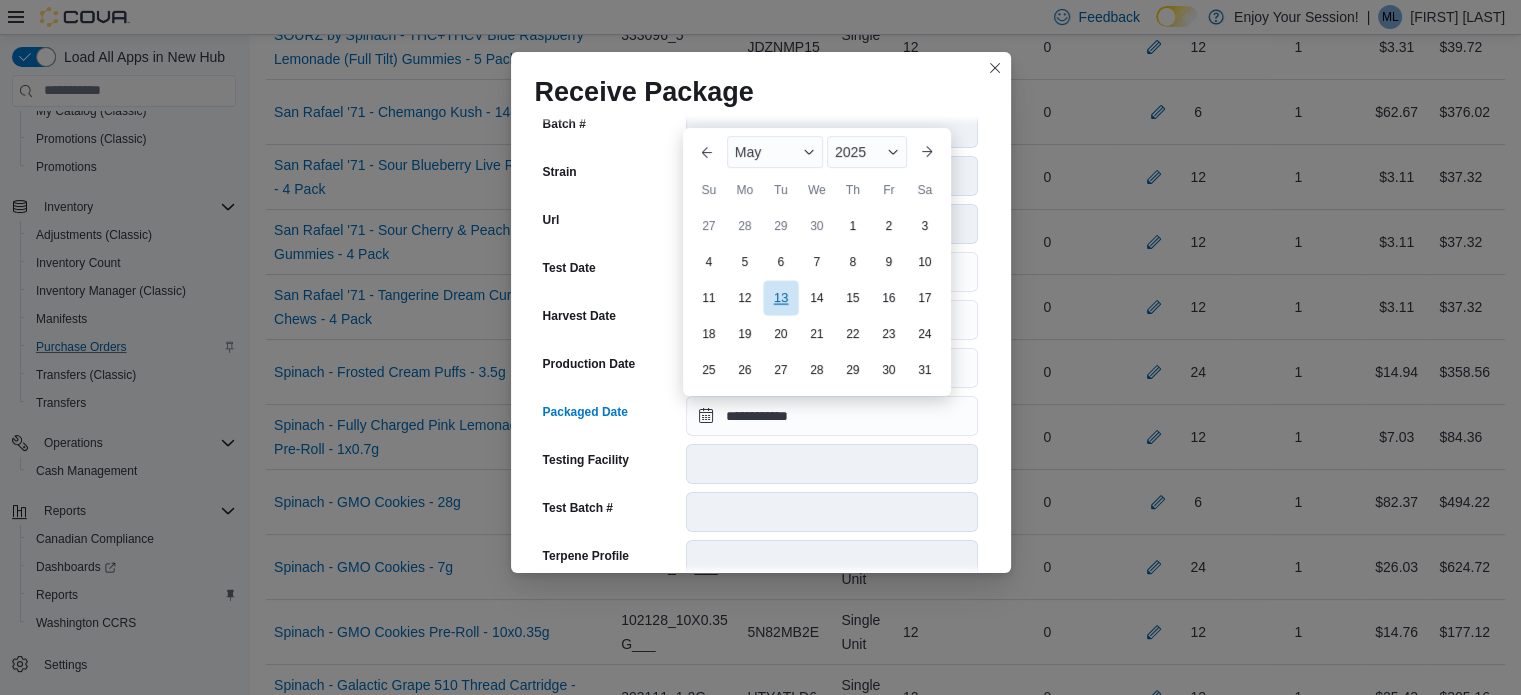 click on "13" at bounding box center (780, 297) 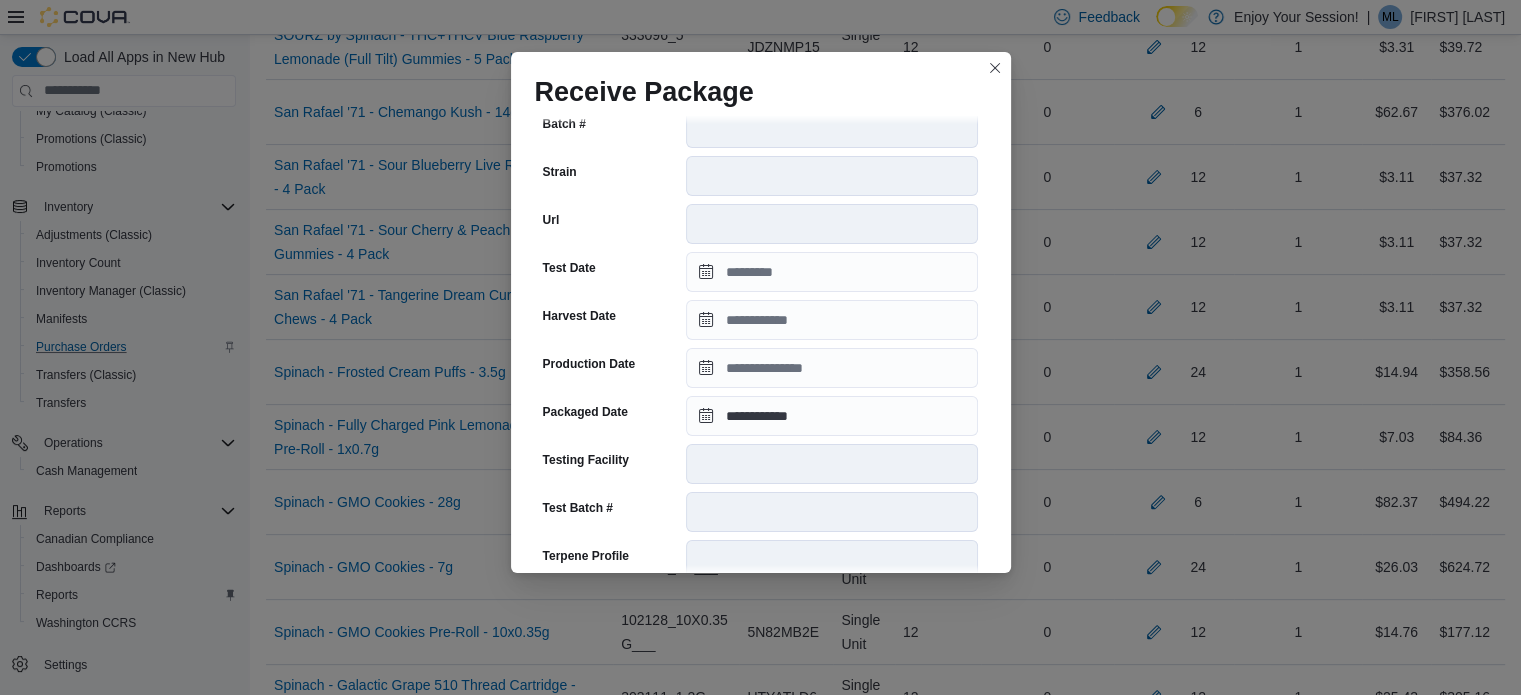 scroll, scrollTop: 706, scrollLeft: 0, axis: vertical 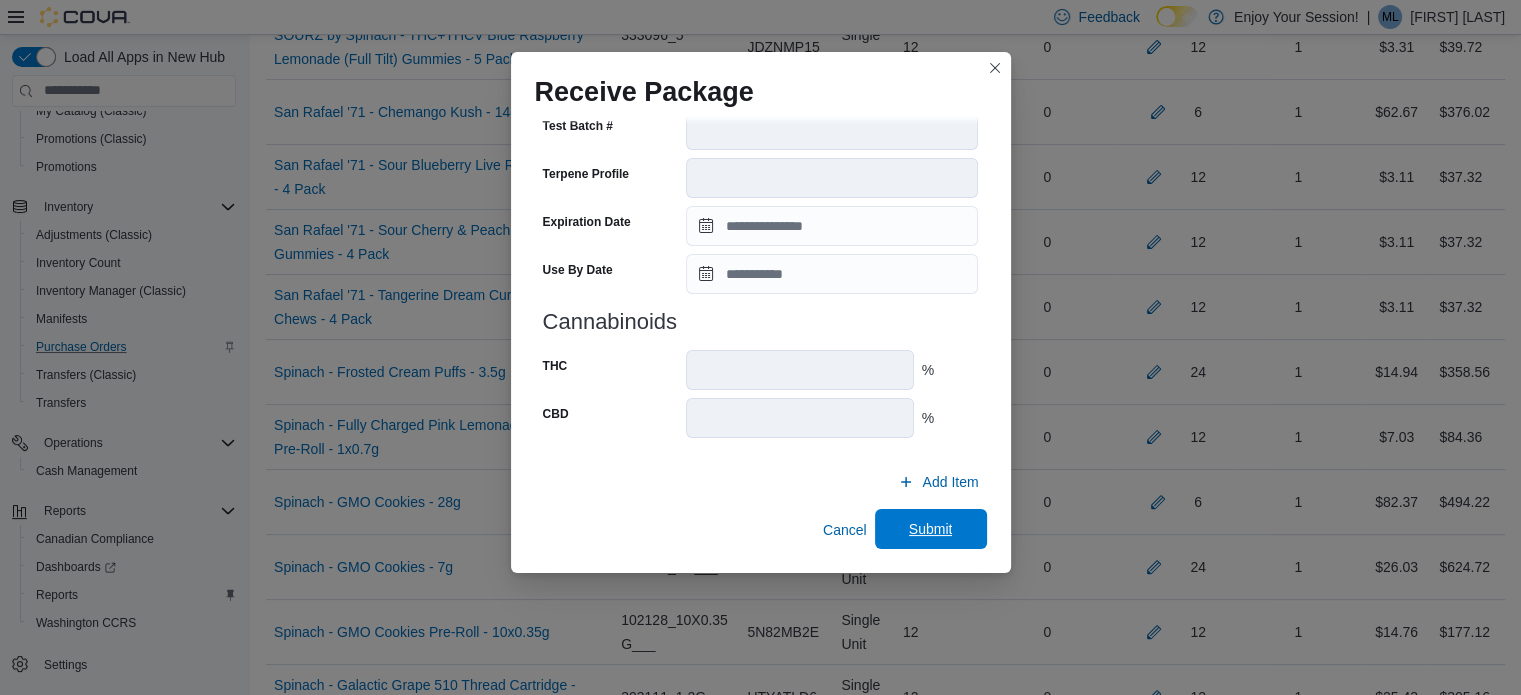 click on "Submit" at bounding box center [931, 529] 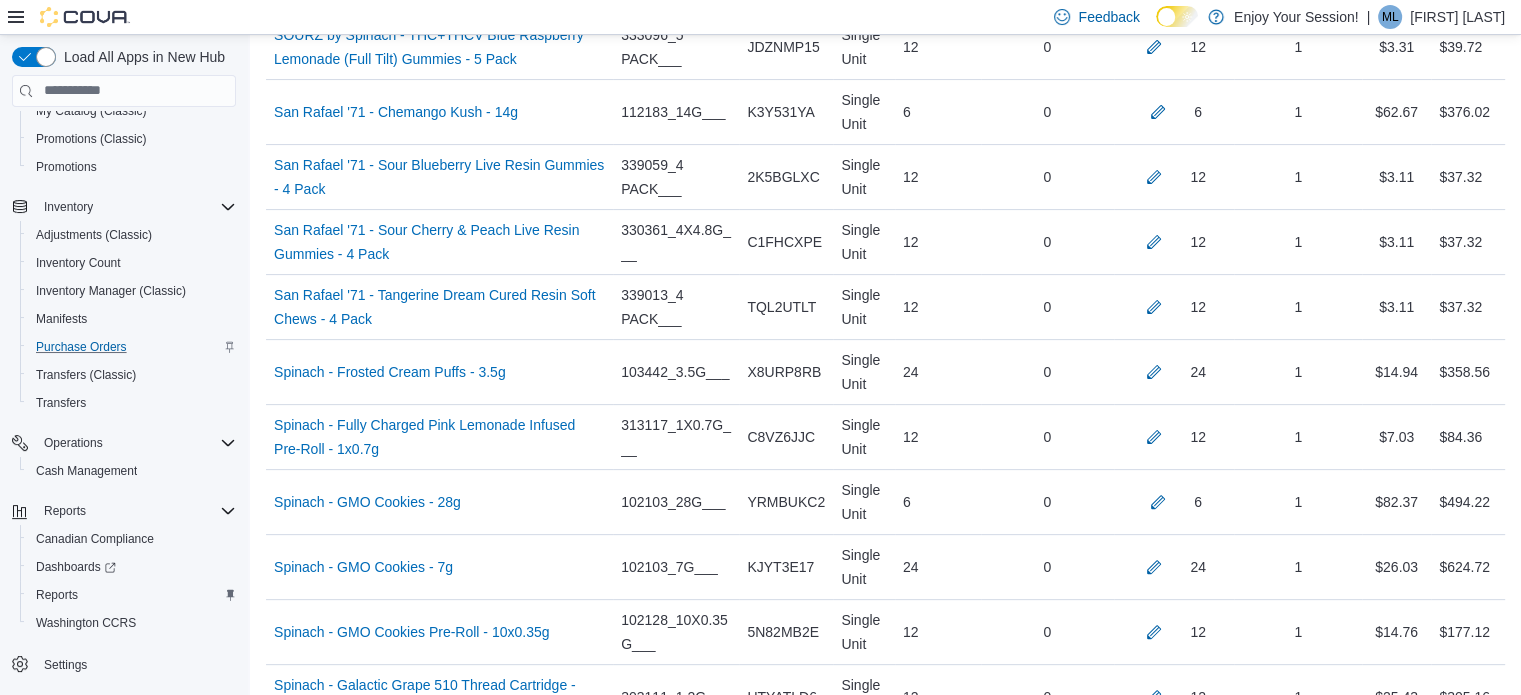 scroll, scrollTop: 894, scrollLeft: 0, axis: vertical 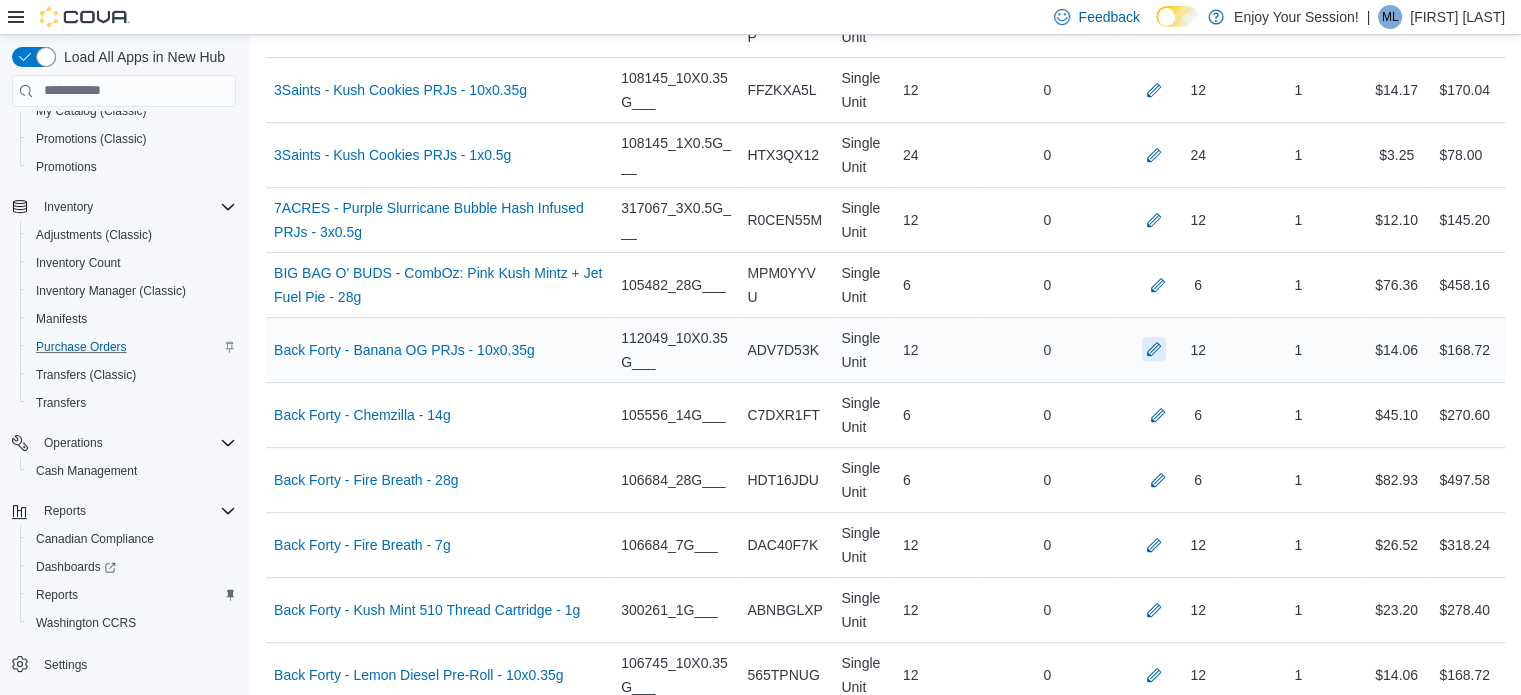 click at bounding box center (1154, 349) 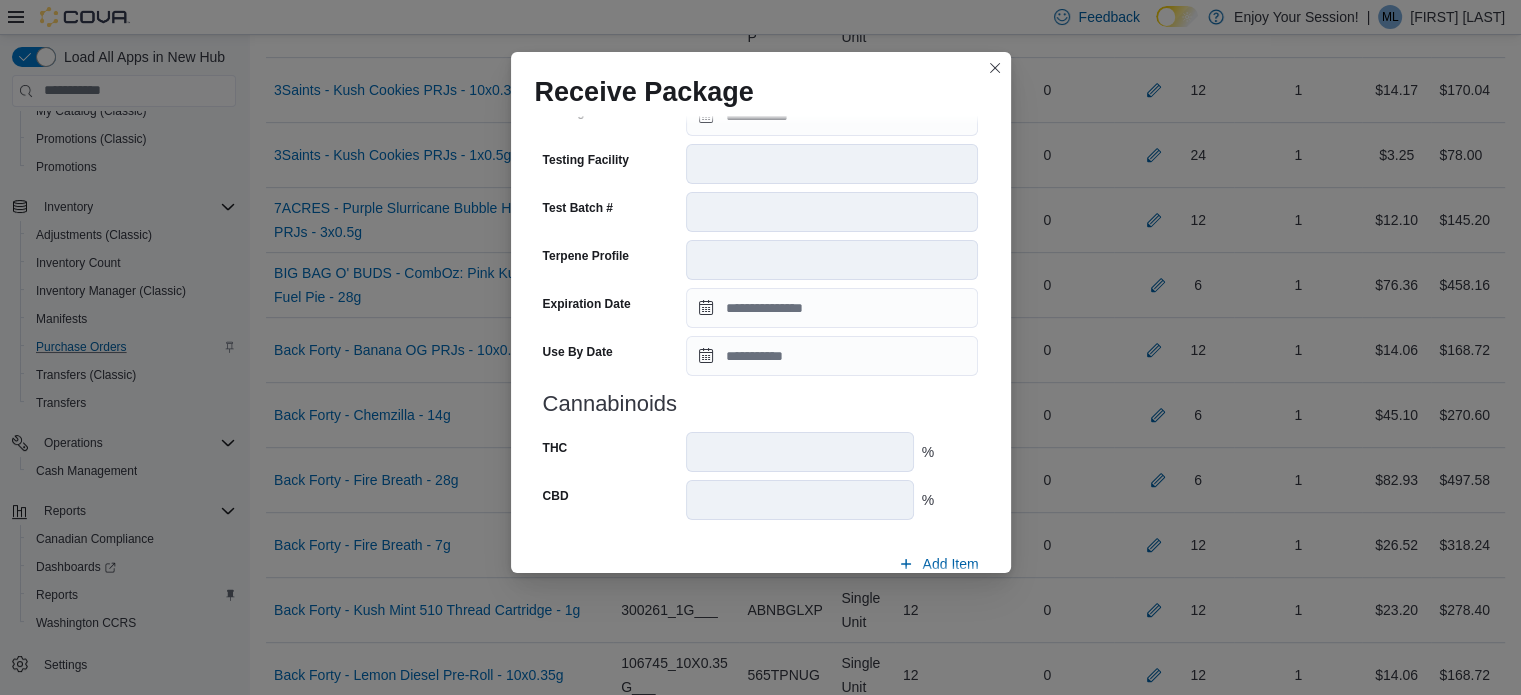 scroll, scrollTop: 706, scrollLeft: 0, axis: vertical 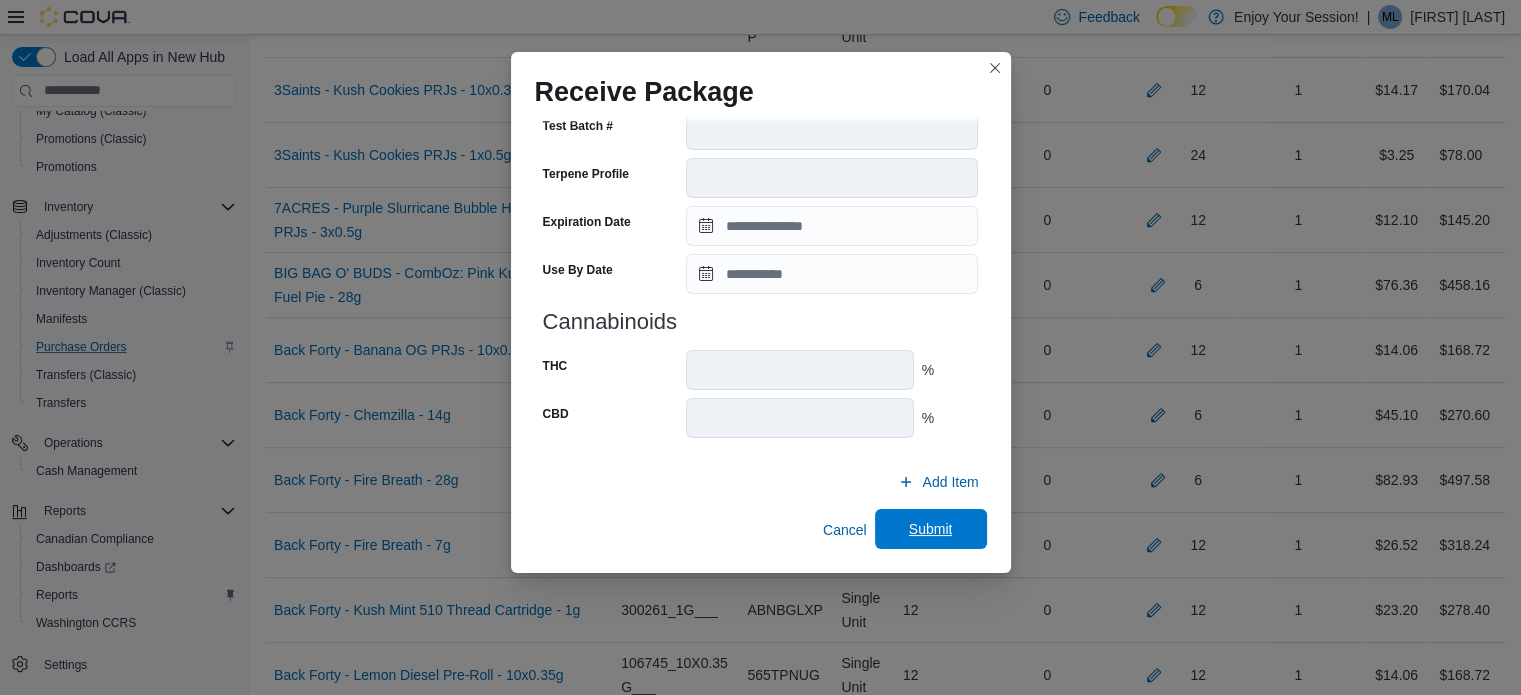 click on "Submit" at bounding box center [931, 529] 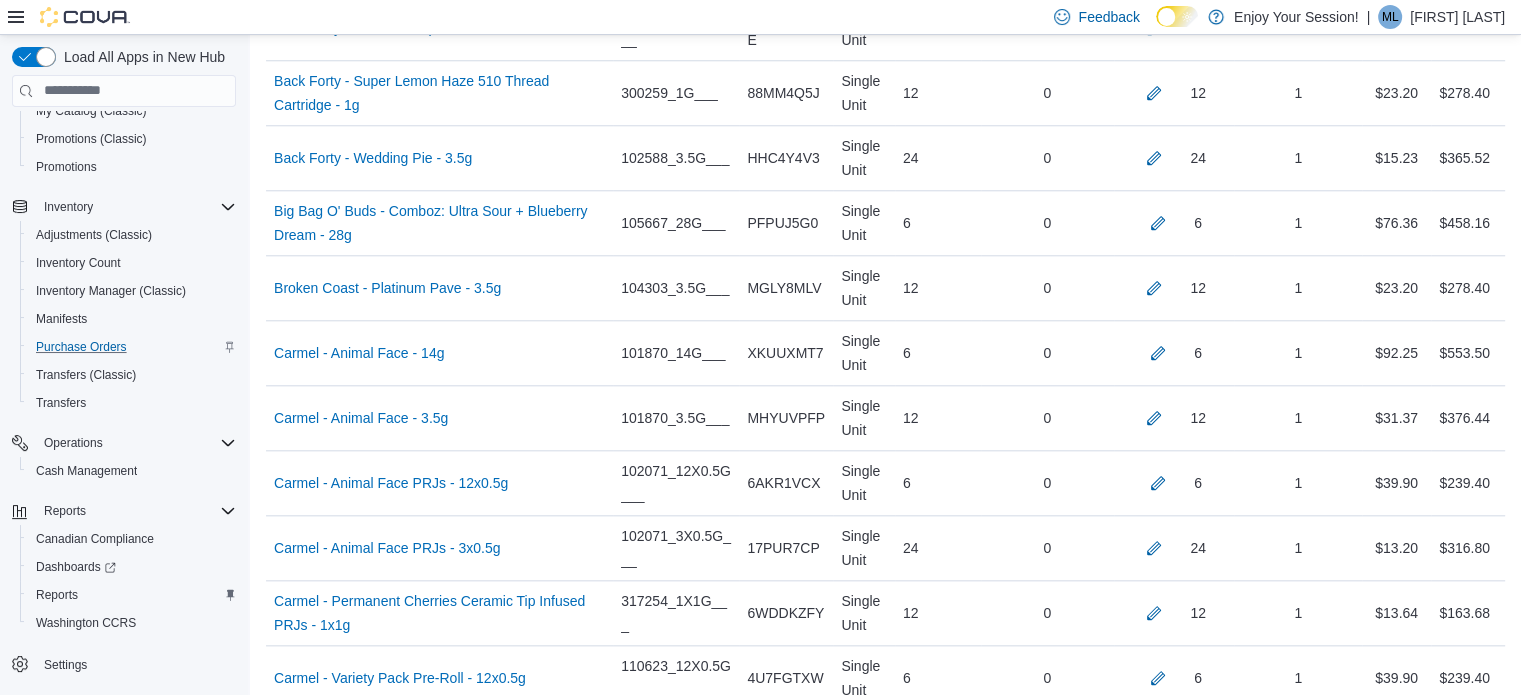 scroll, scrollTop: 6402, scrollLeft: 0, axis: vertical 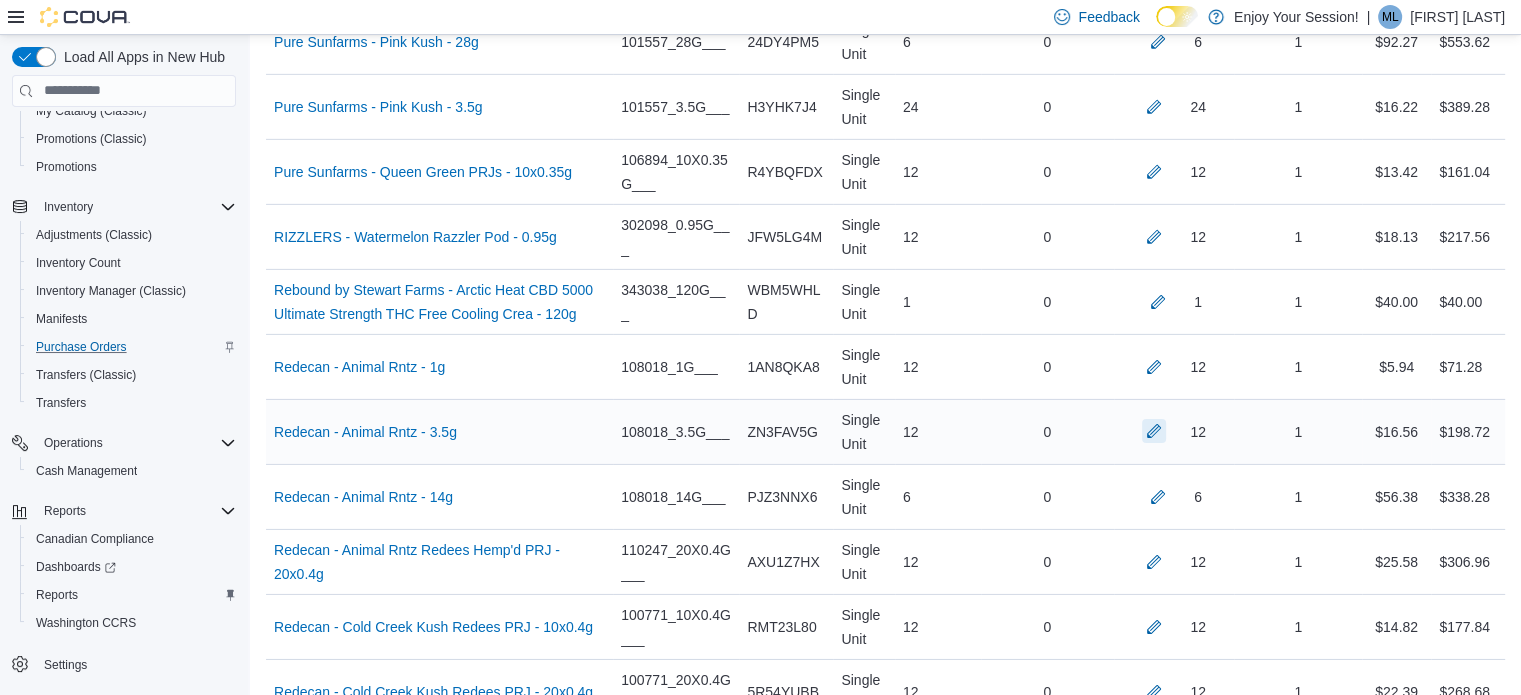 click at bounding box center [1154, 431] 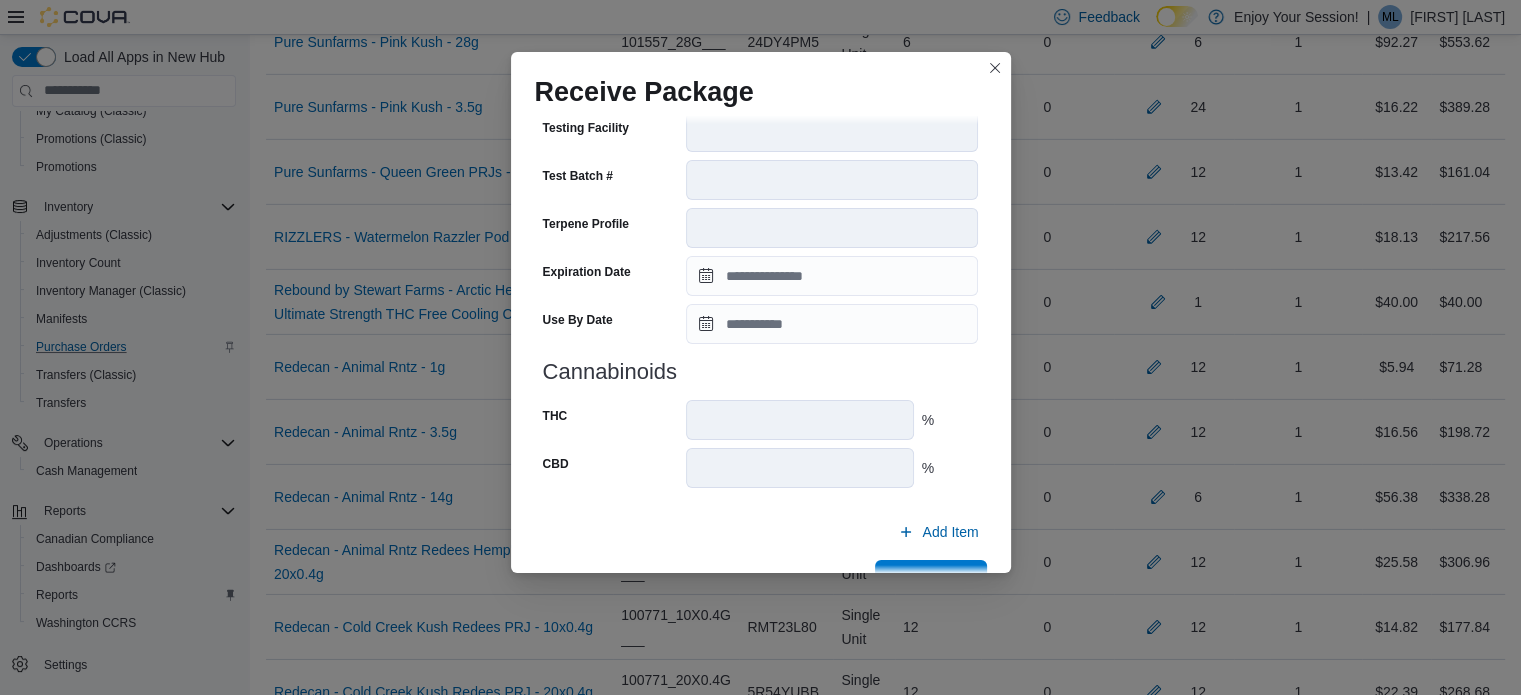scroll, scrollTop: 706, scrollLeft: 0, axis: vertical 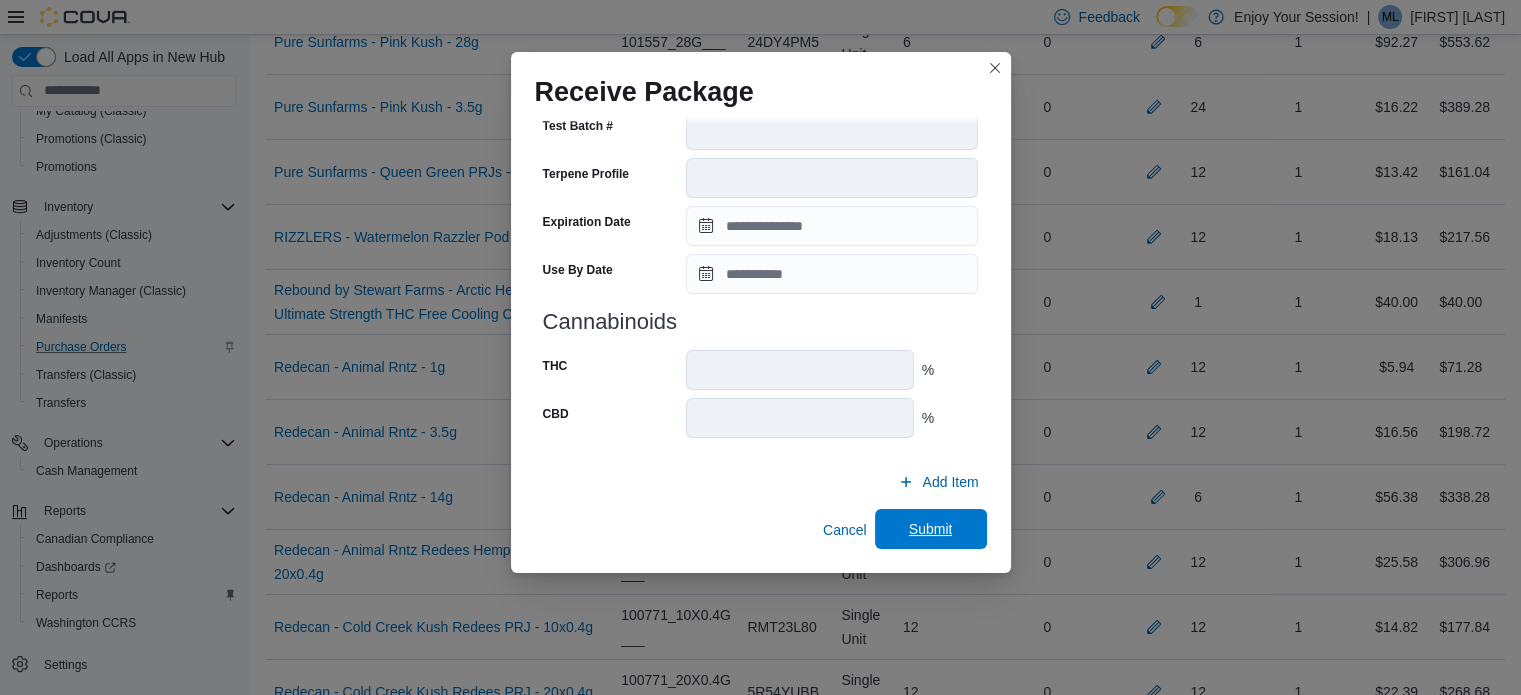 click on "Submit" at bounding box center (931, 529) 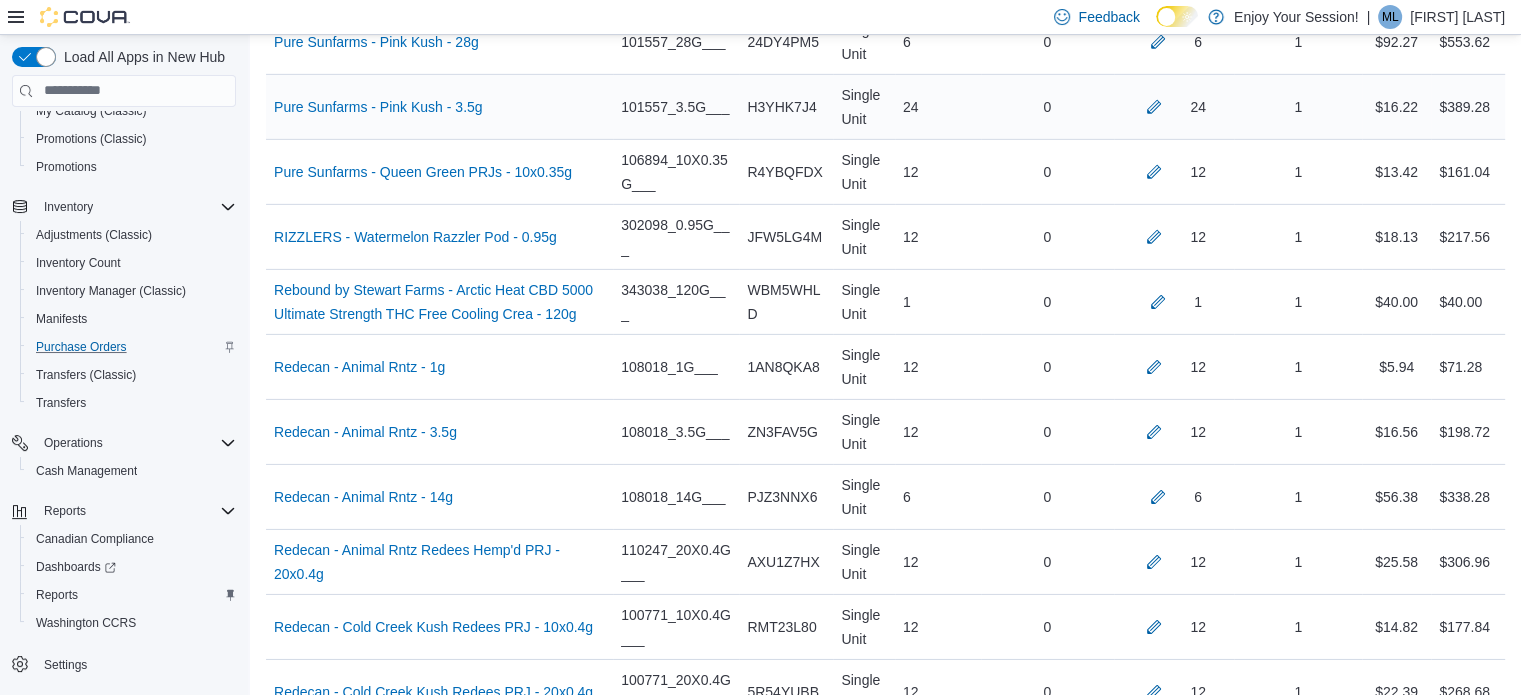 scroll, scrollTop: 4523, scrollLeft: 0, axis: vertical 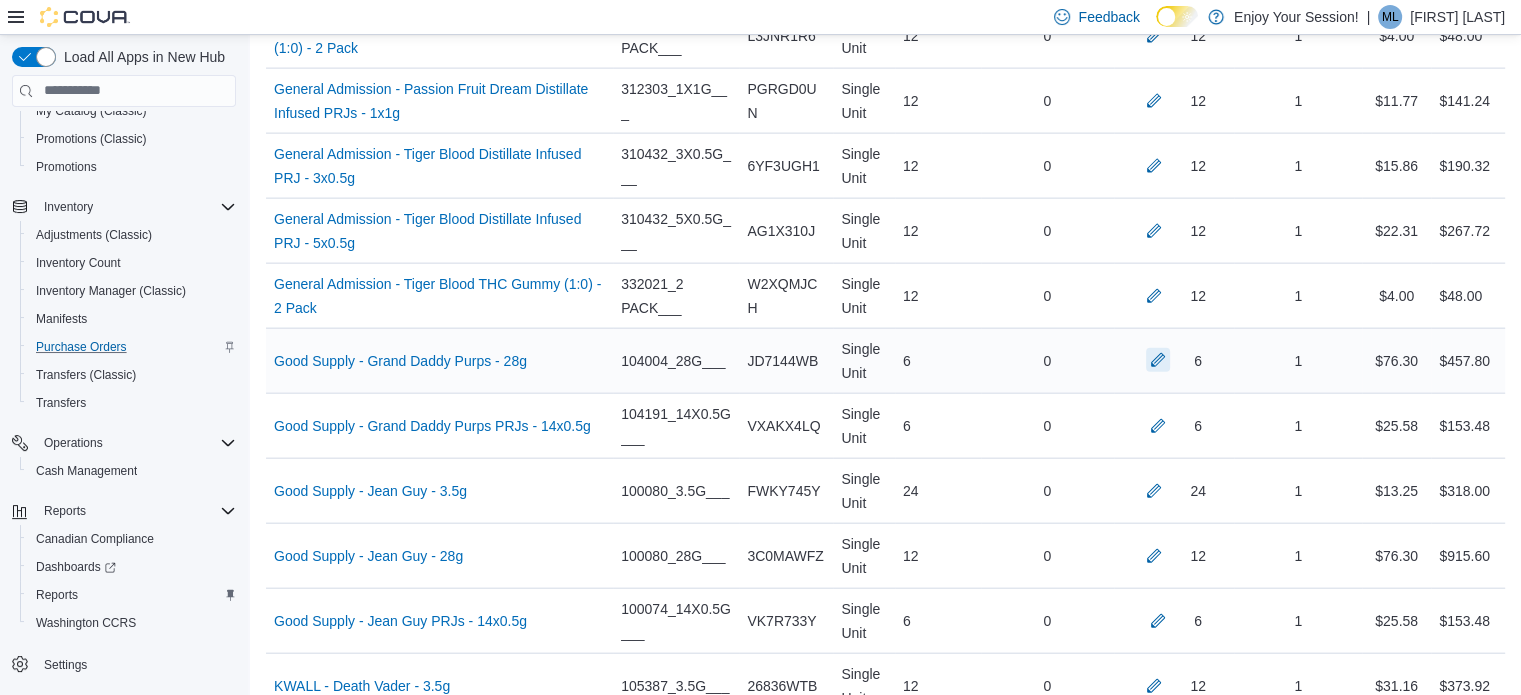 click at bounding box center [1158, 360] 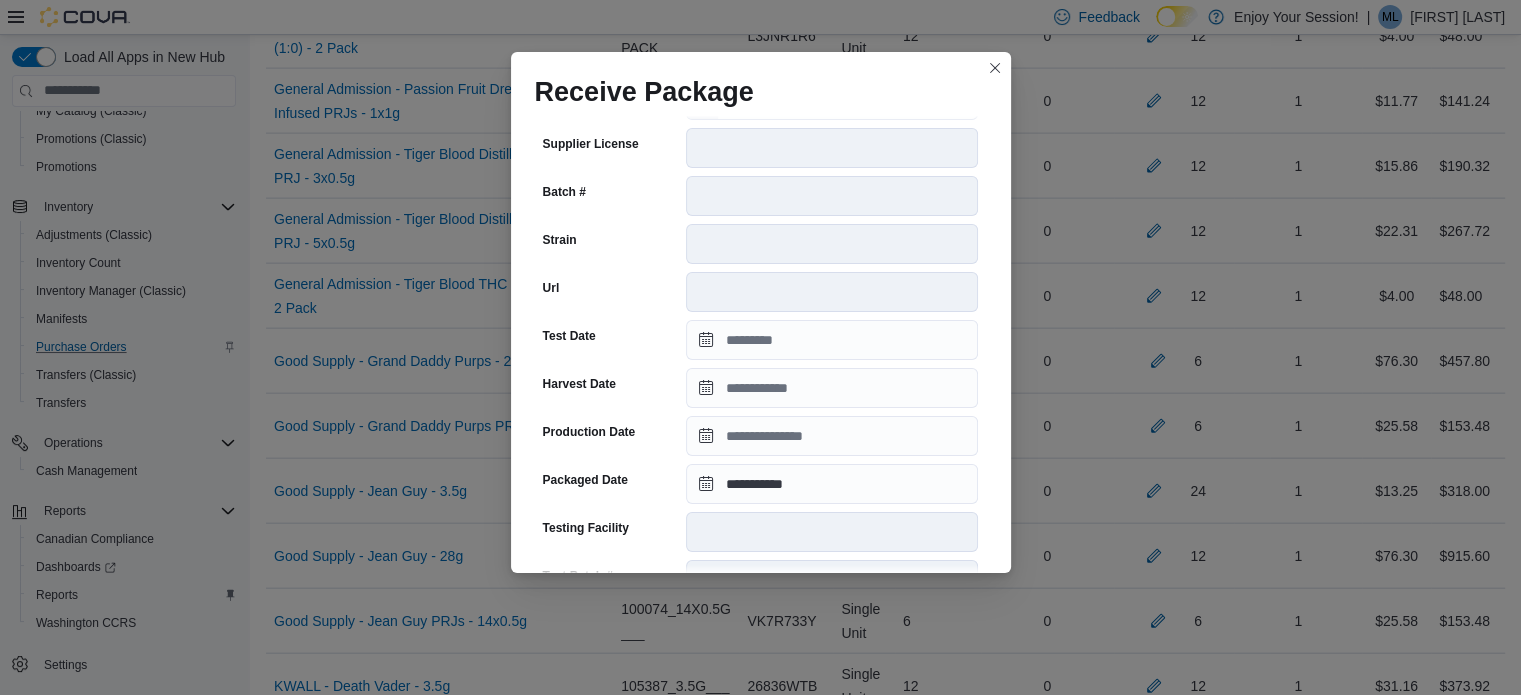 scroll, scrollTop: 706, scrollLeft: 0, axis: vertical 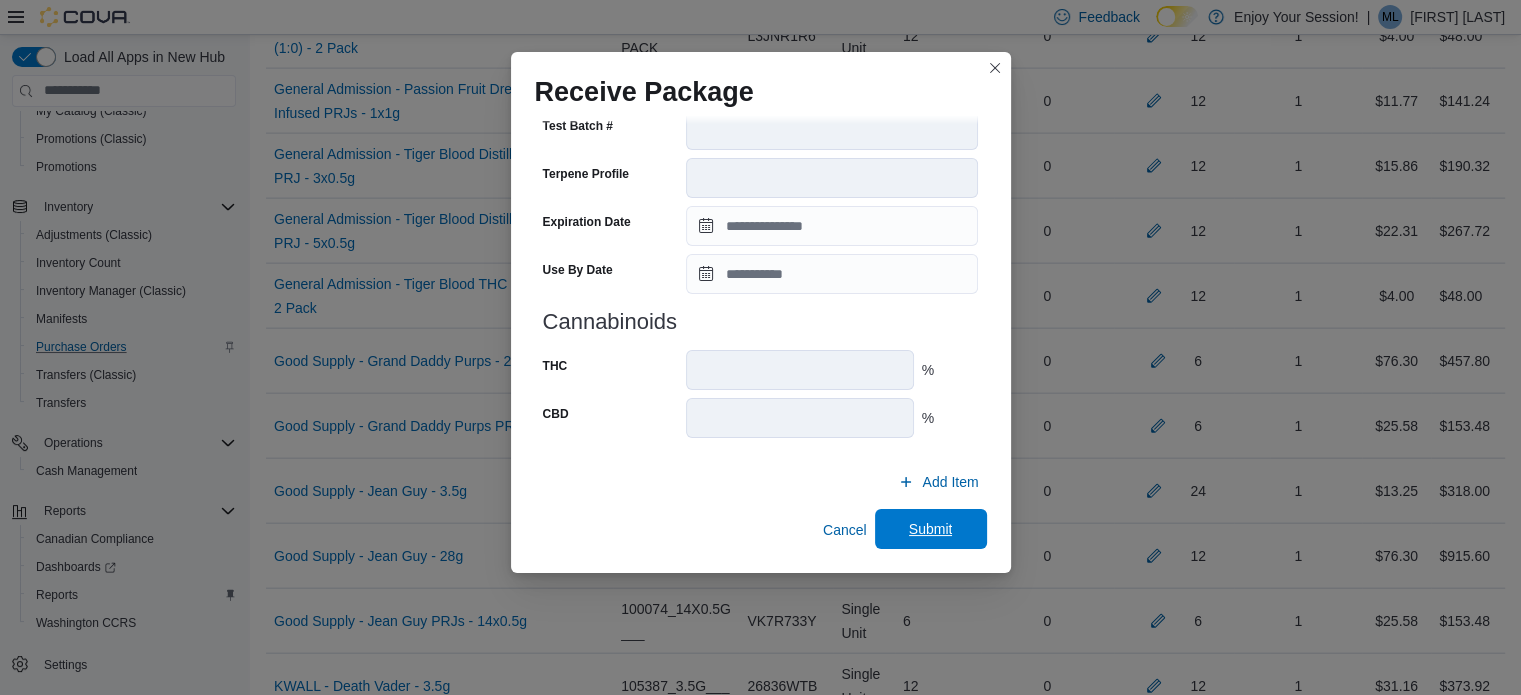 click on "Submit" at bounding box center (931, 529) 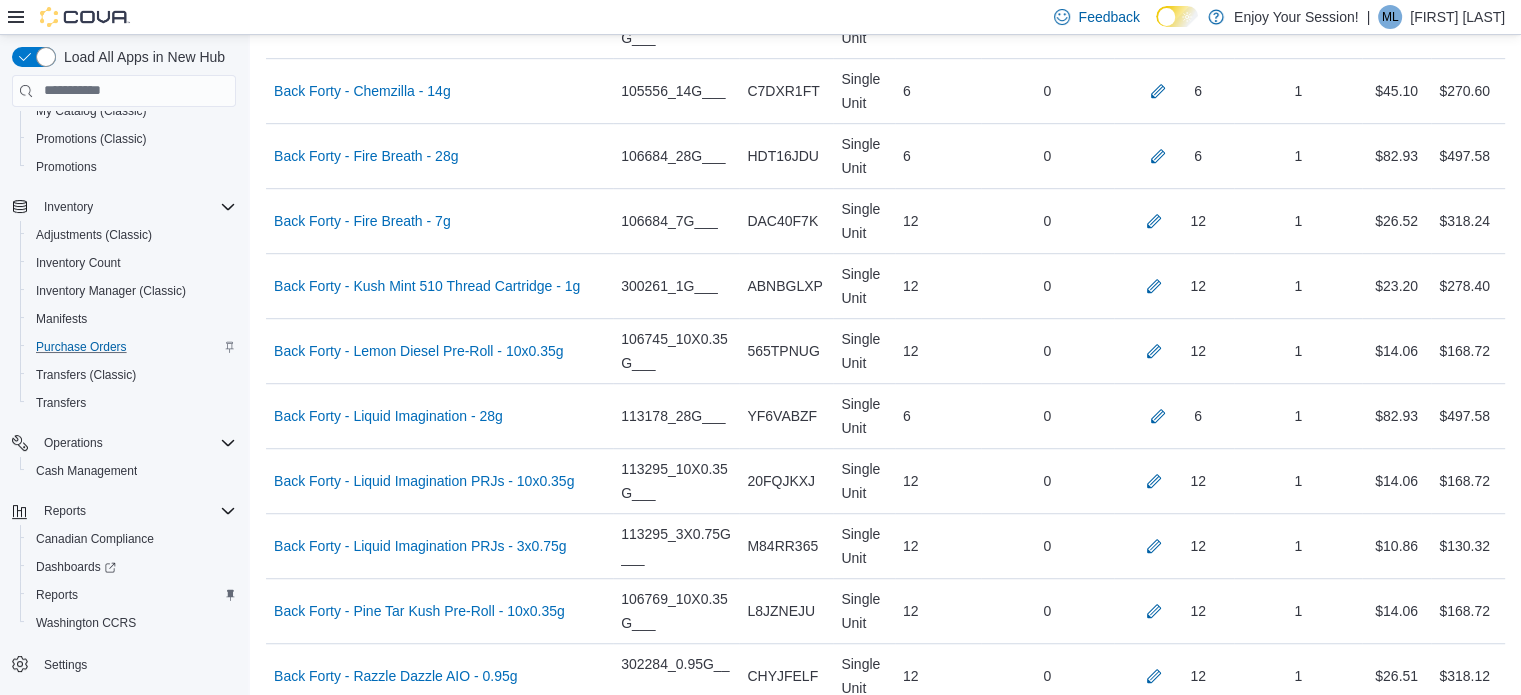 scroll, scrollTop: 5236, scrollLeft: 0, axis: vertical 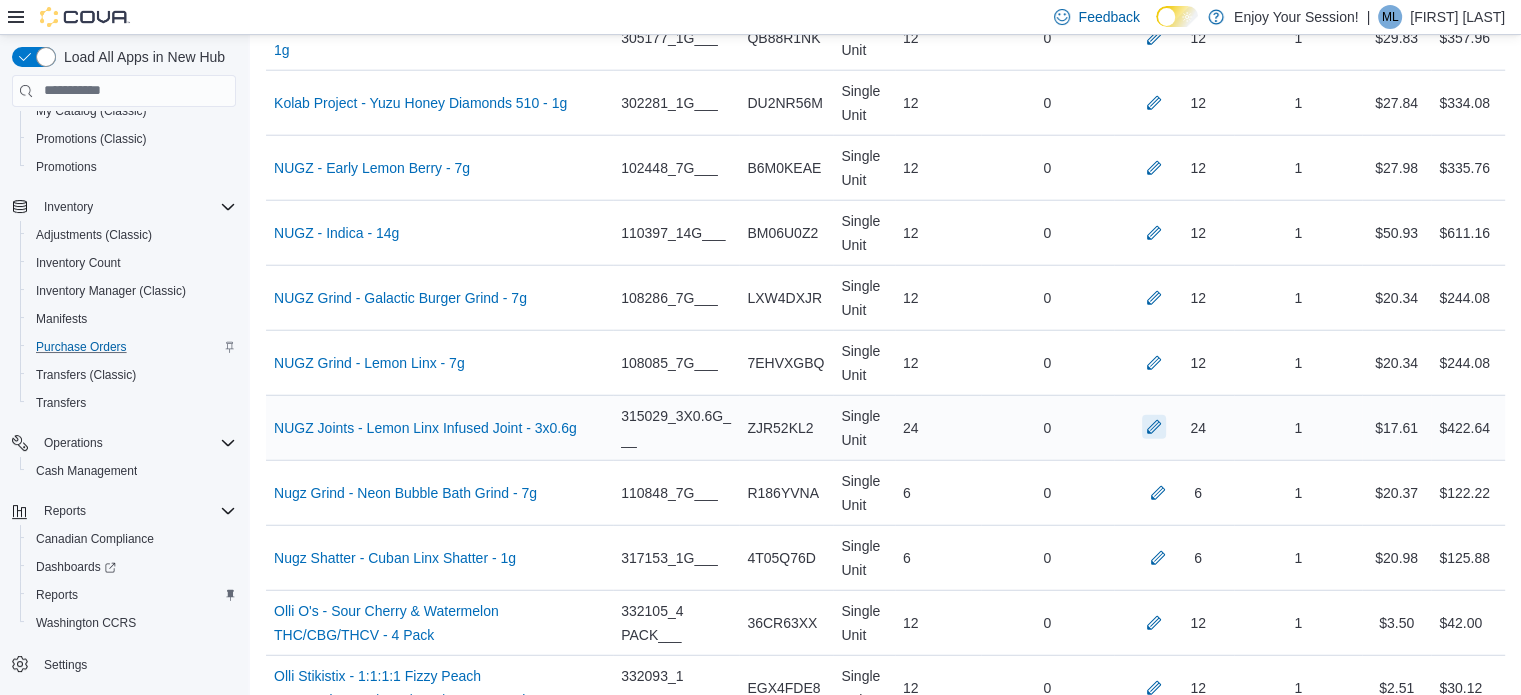 click at bounding box center [1154, 427] 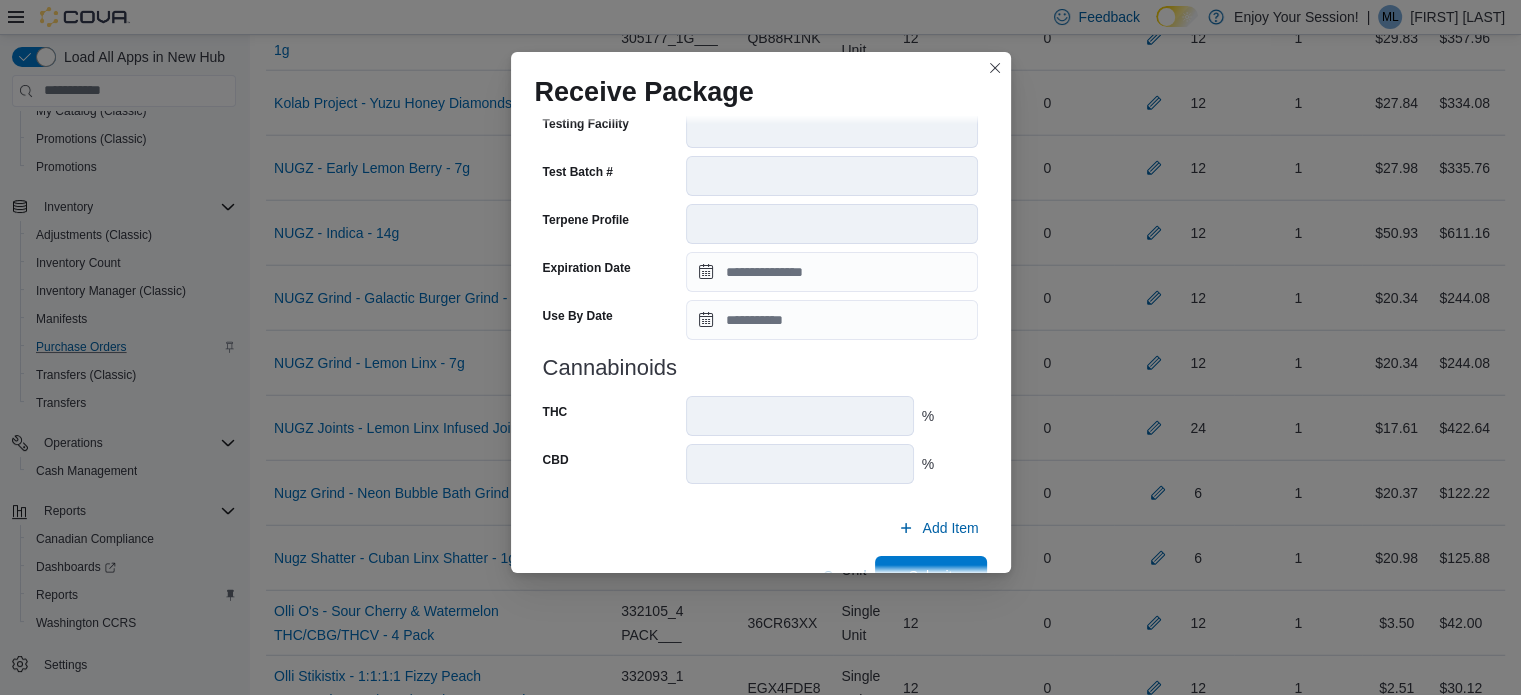 scroll, scrollTop: 706, scrollLeft: 0, axis: vertical 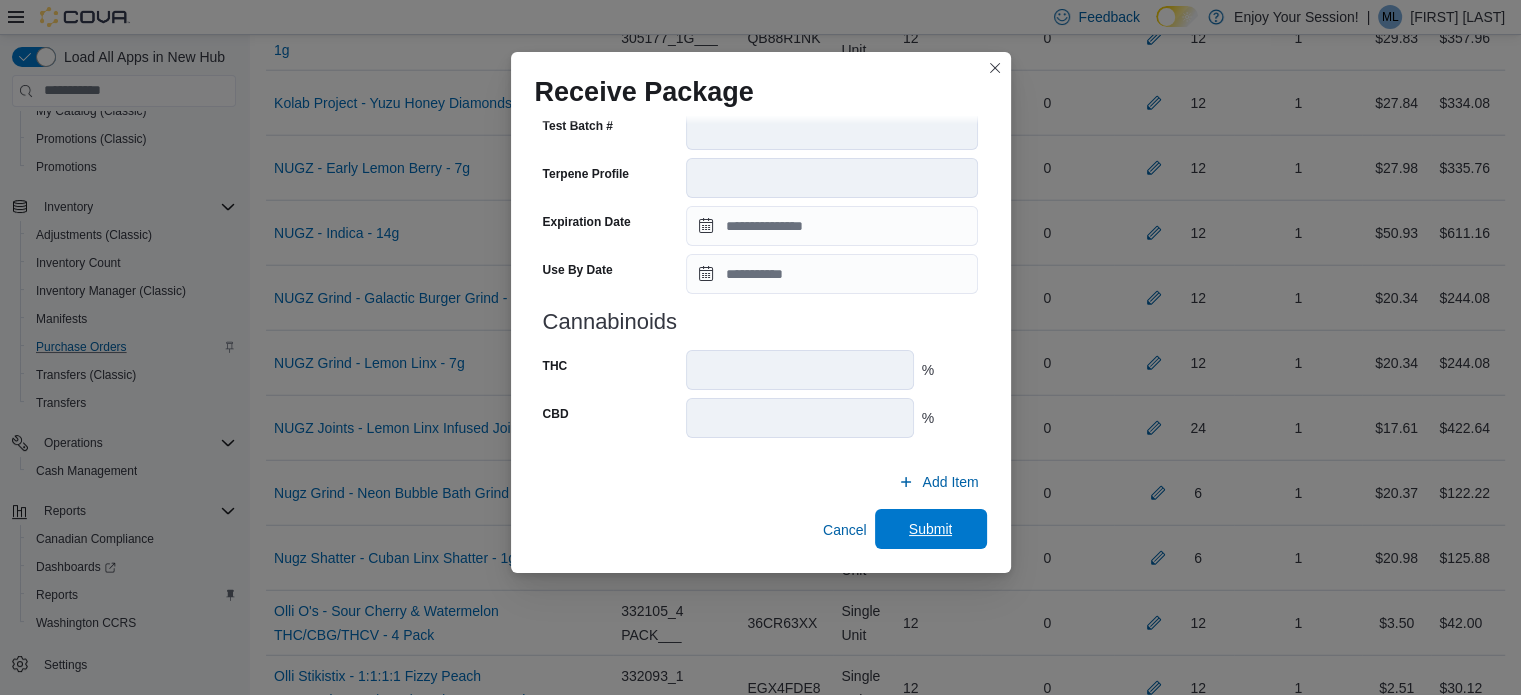 click on "Submit" at bounding box center [931, 529] 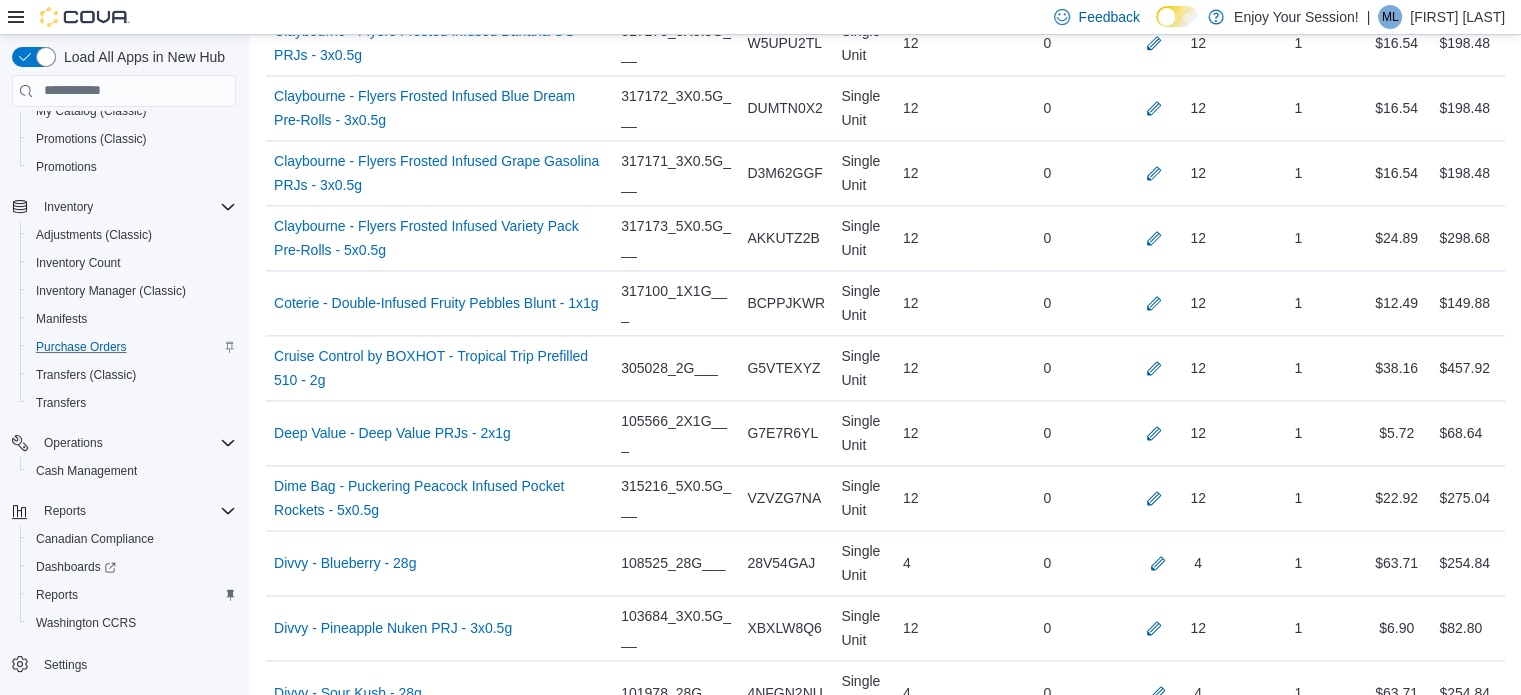 scroll, scrollTop: 11262, scrollLeft: 0, axis: vertical 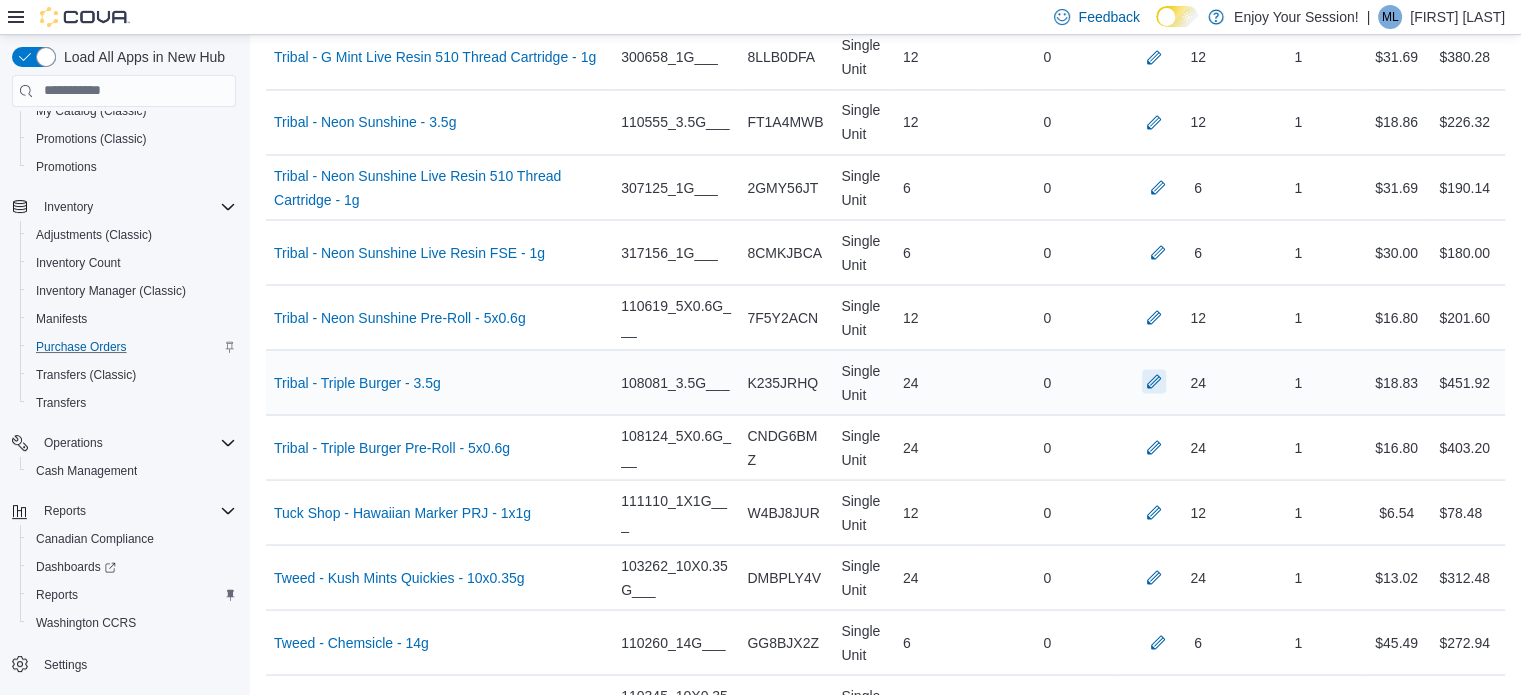 click at bounding box center (1154, 381) 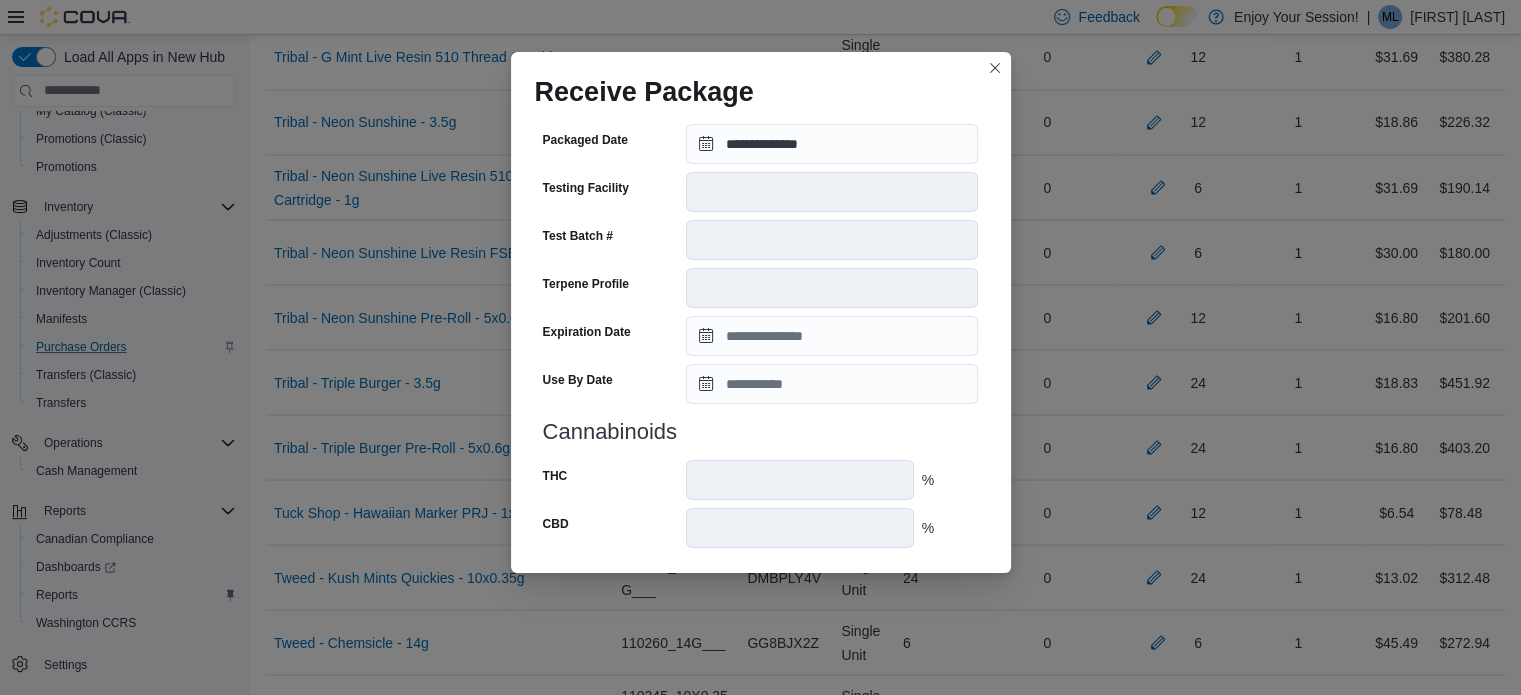 scroll, scrollTop: 706, scrollLeft: 0, axis: vertical 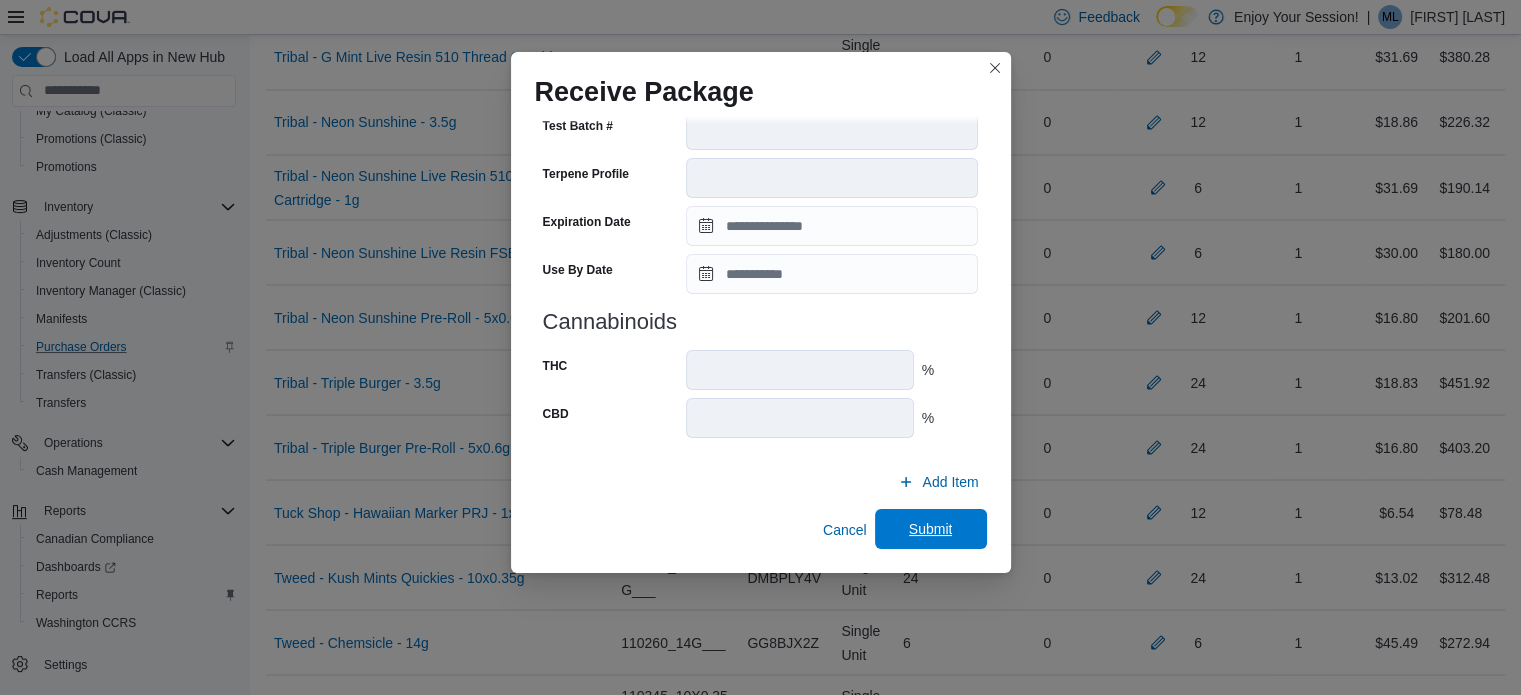 click on "Submit" at bounding box center [931, 529] 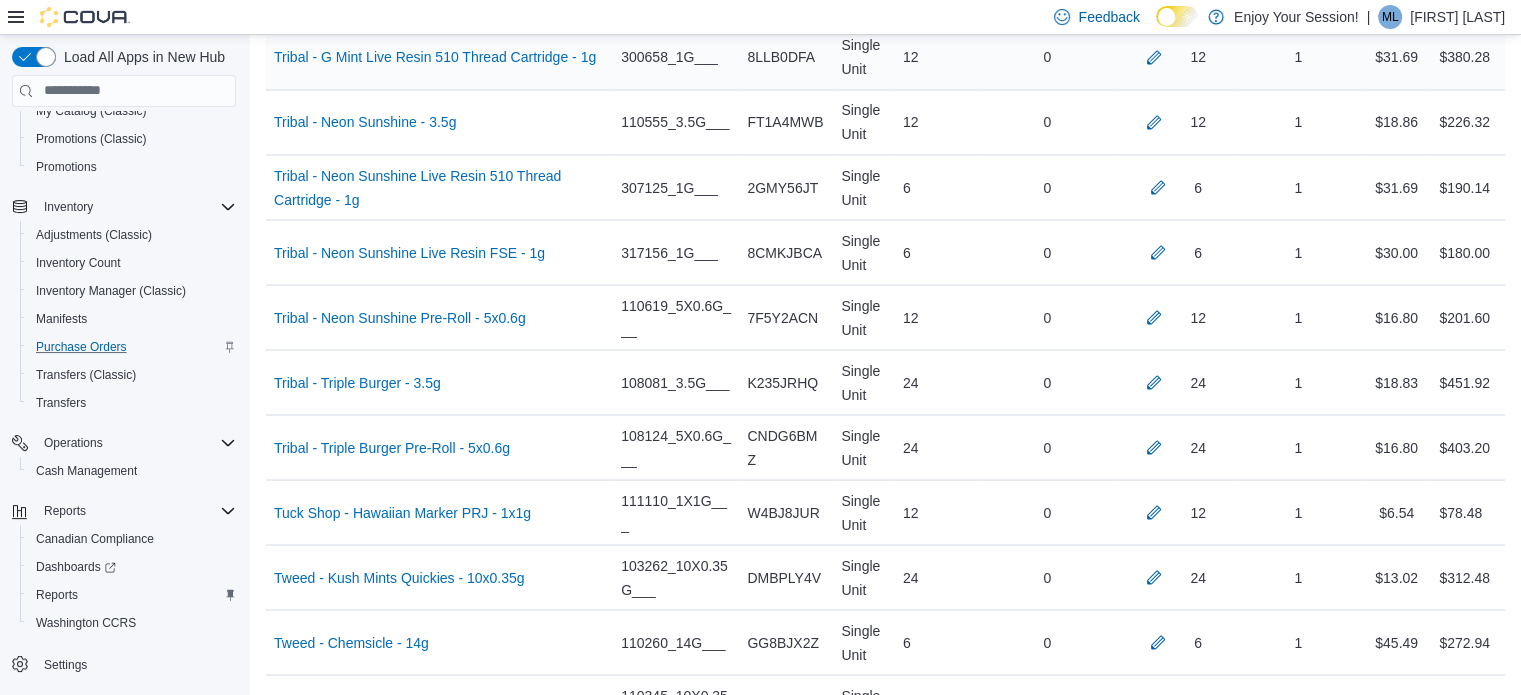 scroll, scrollTop: 6985, scrollLeft: 0, axis: vertical 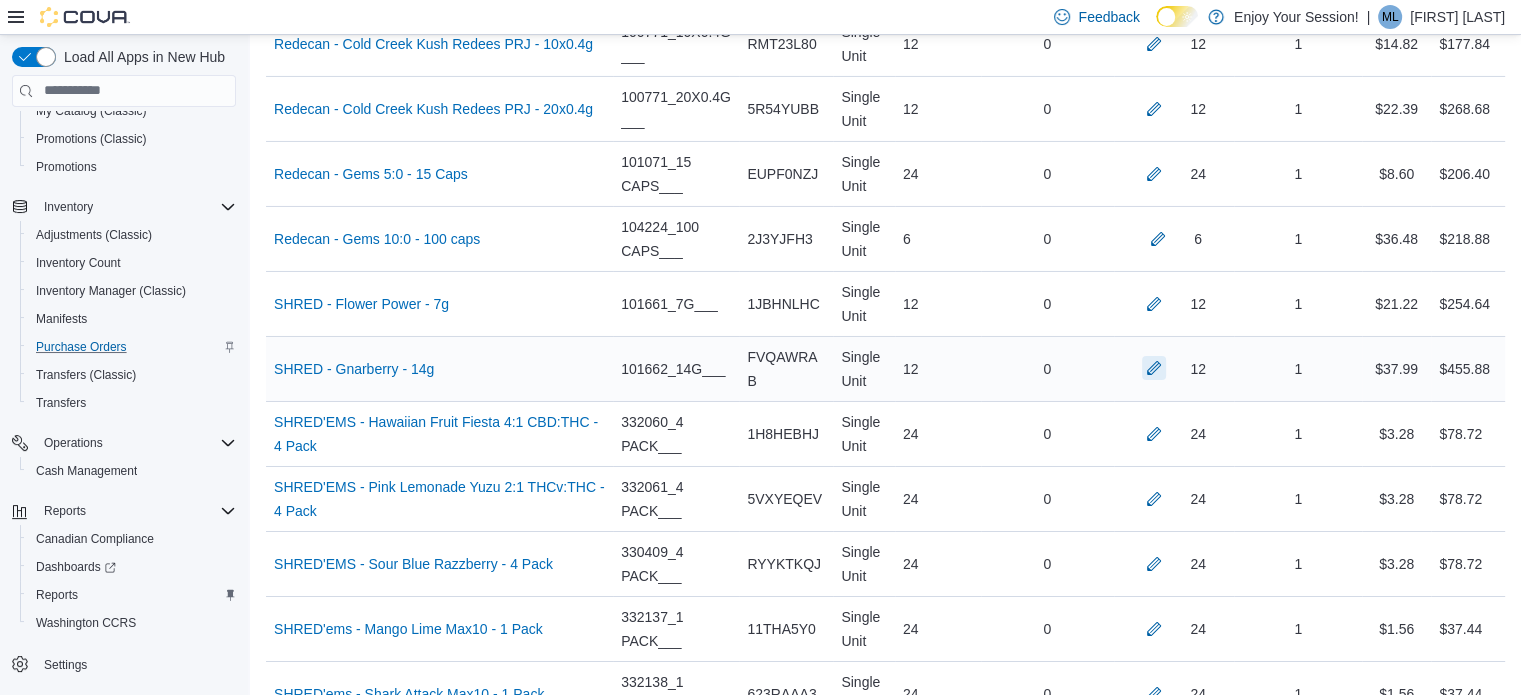 click at bounding box center [1154, 368] 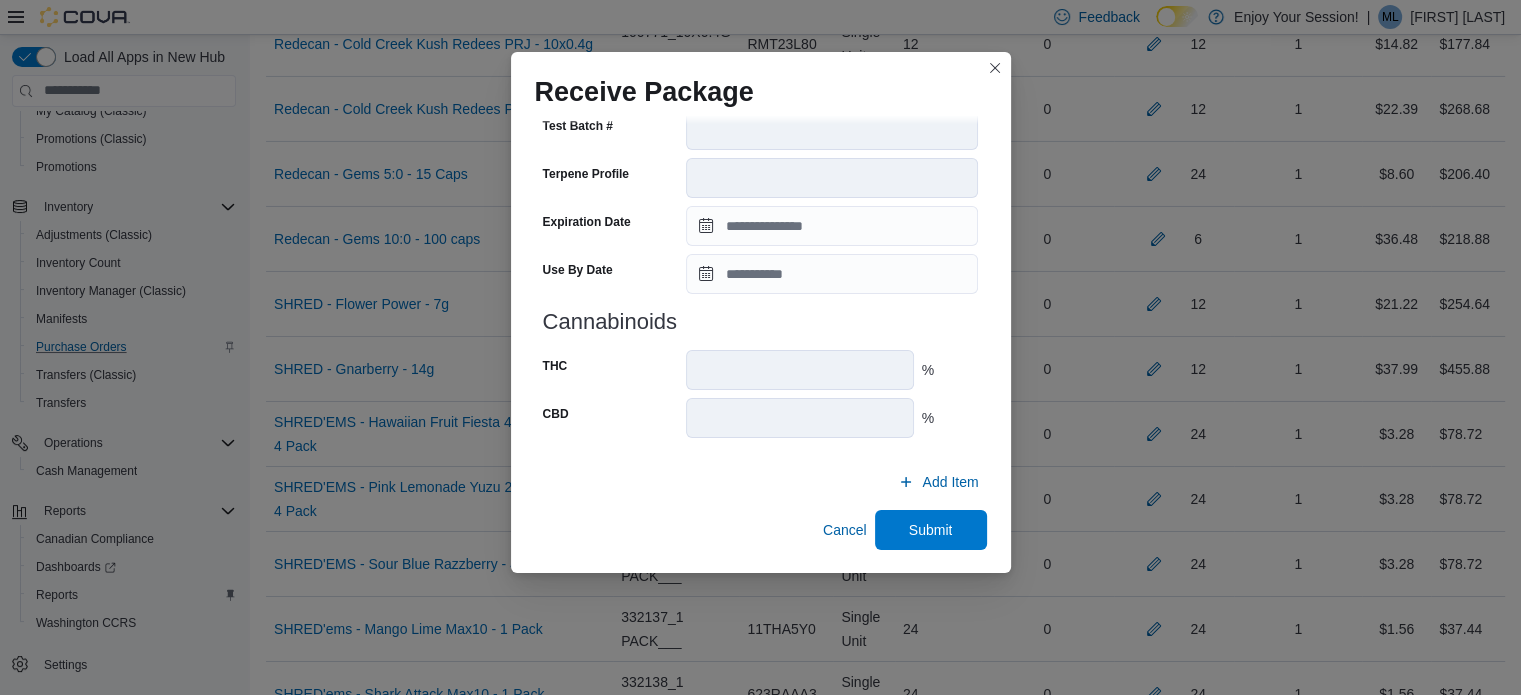 scroll, scrollTop: 705, scrollLeft: 0, axis: vertical 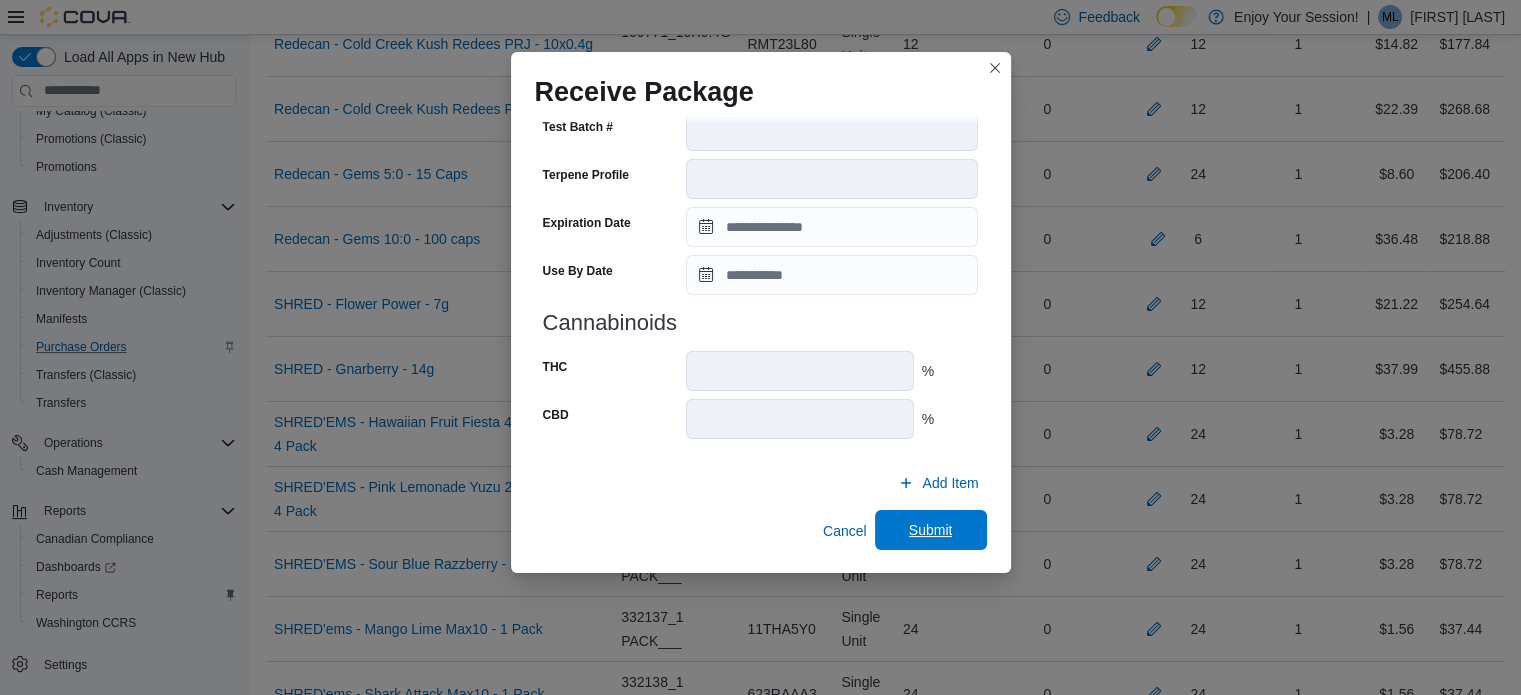 click on "Submit" at bounding box center (931, 530) 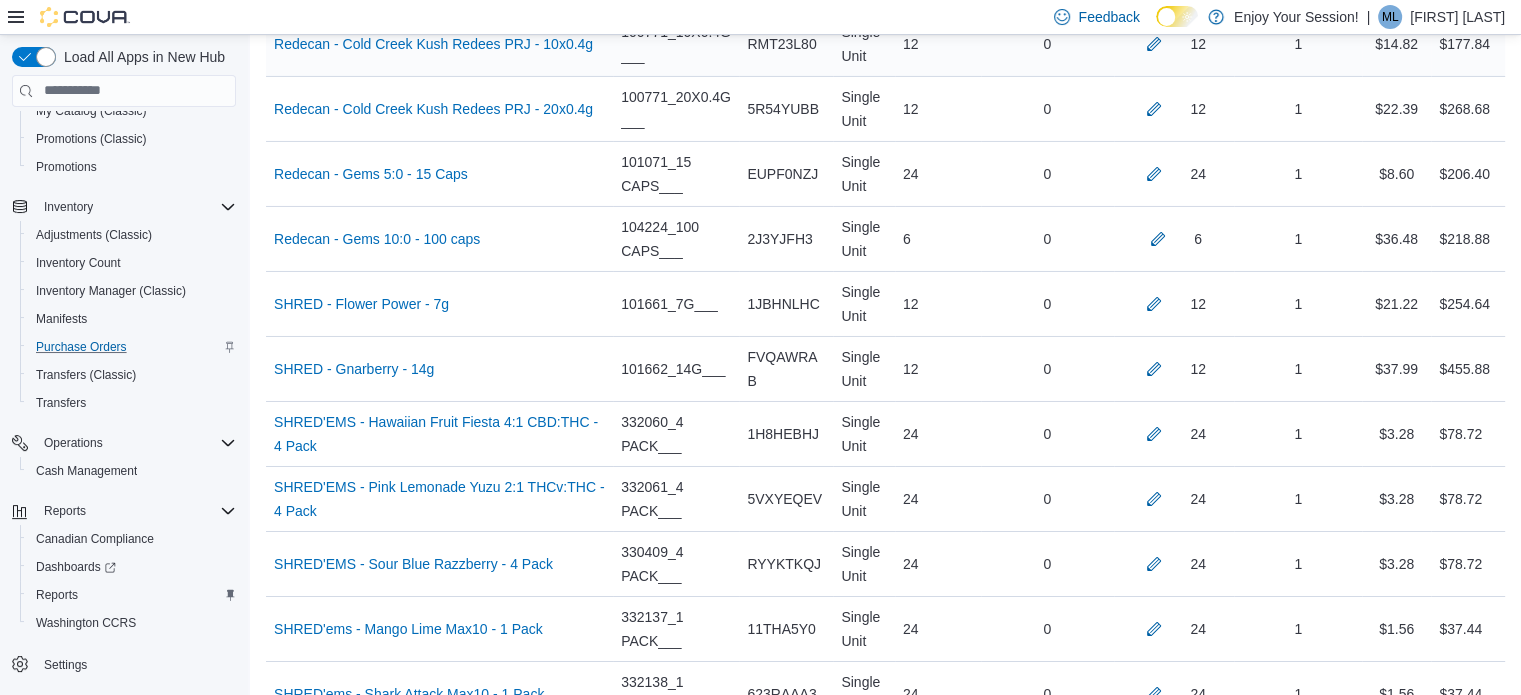scroll, scrollTop: 12870, scrollLeft: 0, axis: vertical 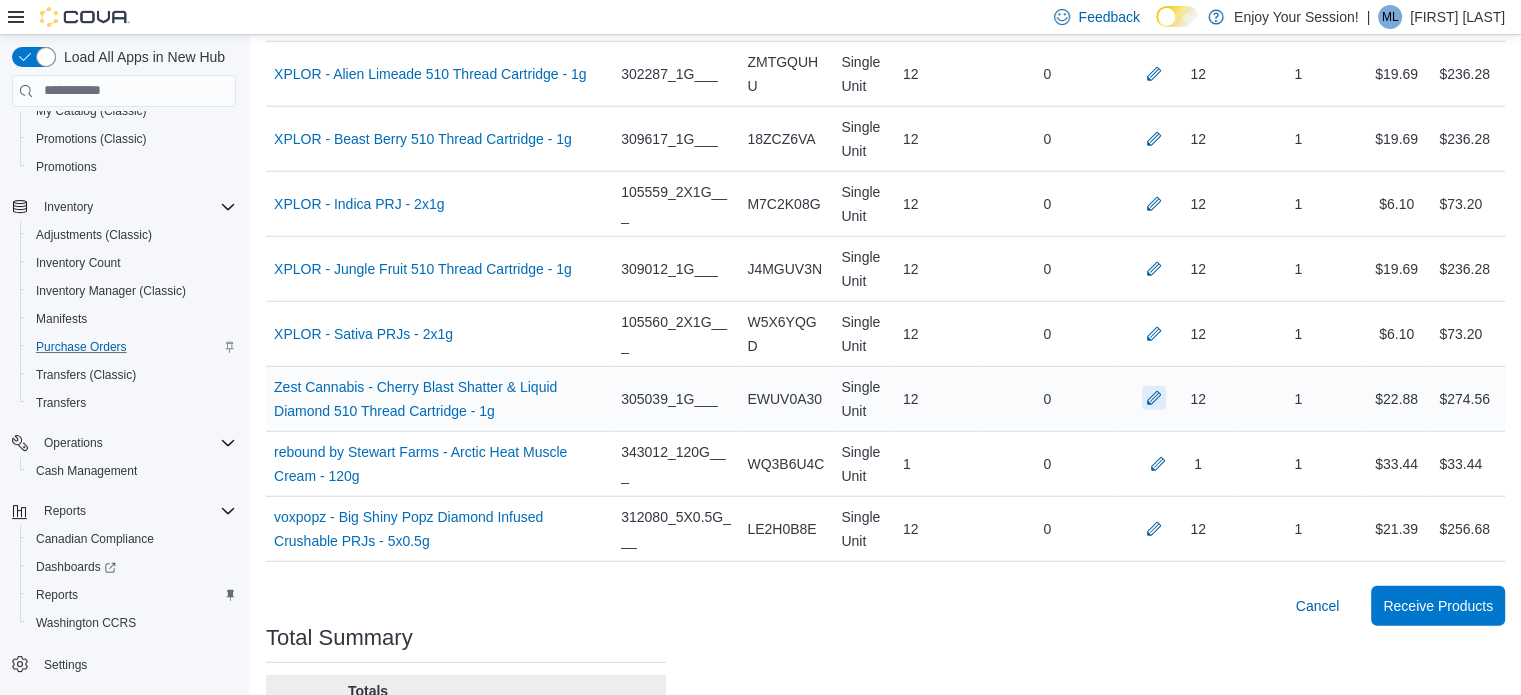 click at bounding box center (1154, 398) 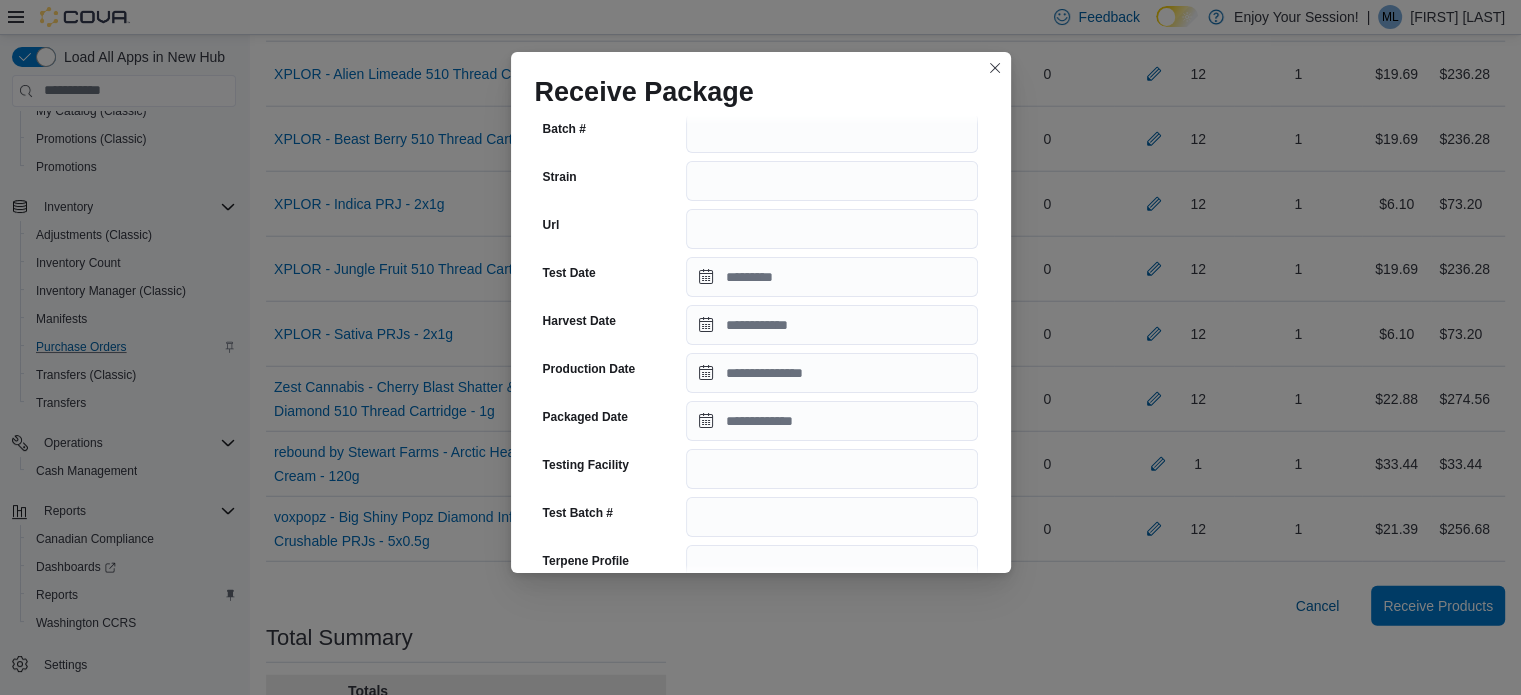 scroll, scrollTop: 300, scrollLeft: 0, axis: vertical 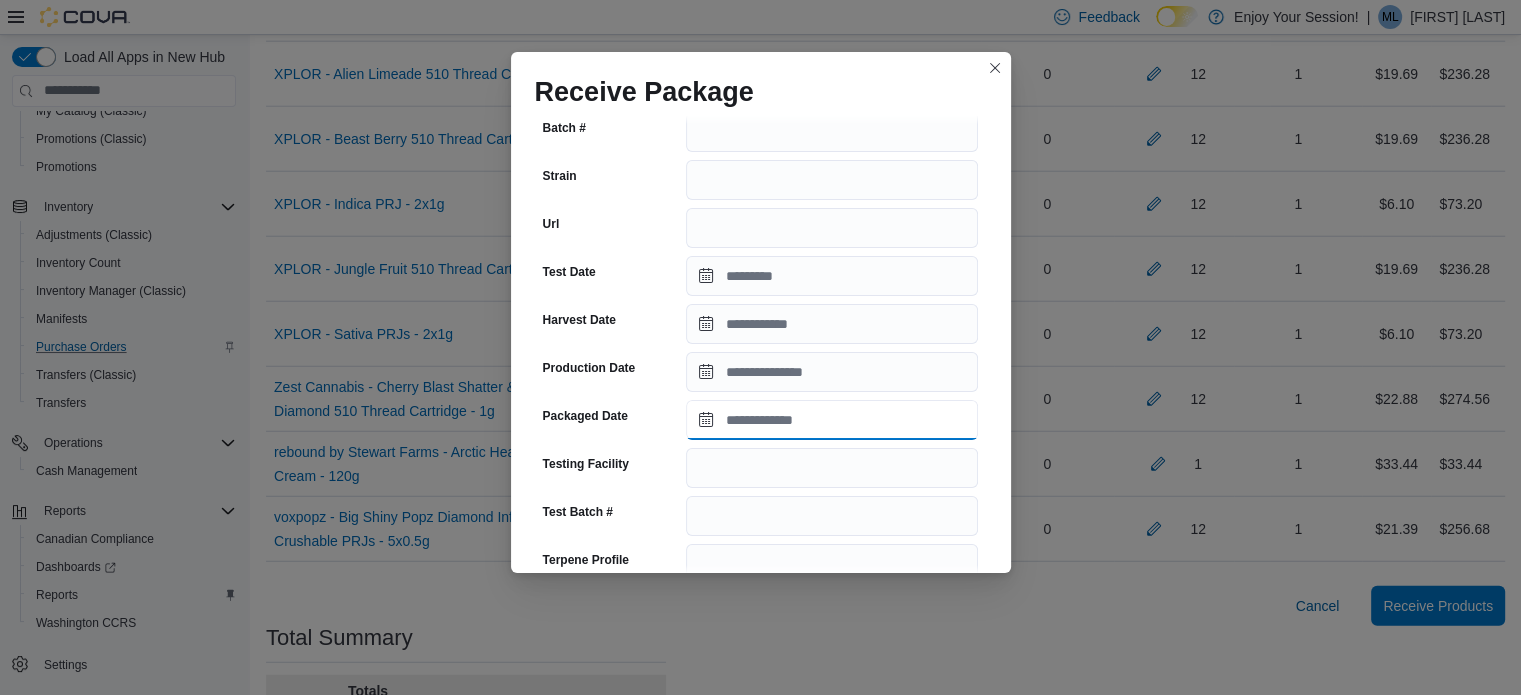 click on "Packaged Date" at bounding box center (832, 420) 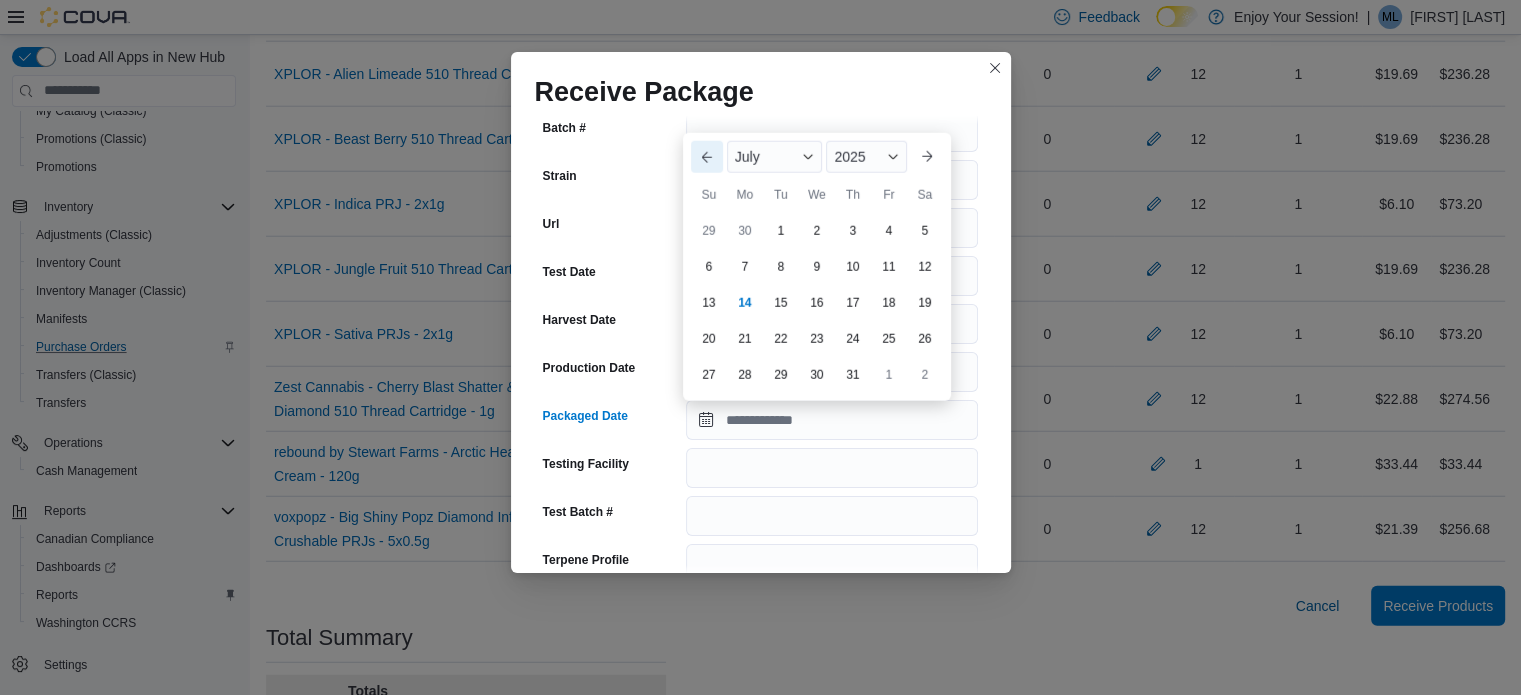 click on "Previous Month" at bounding box center (707, 157) 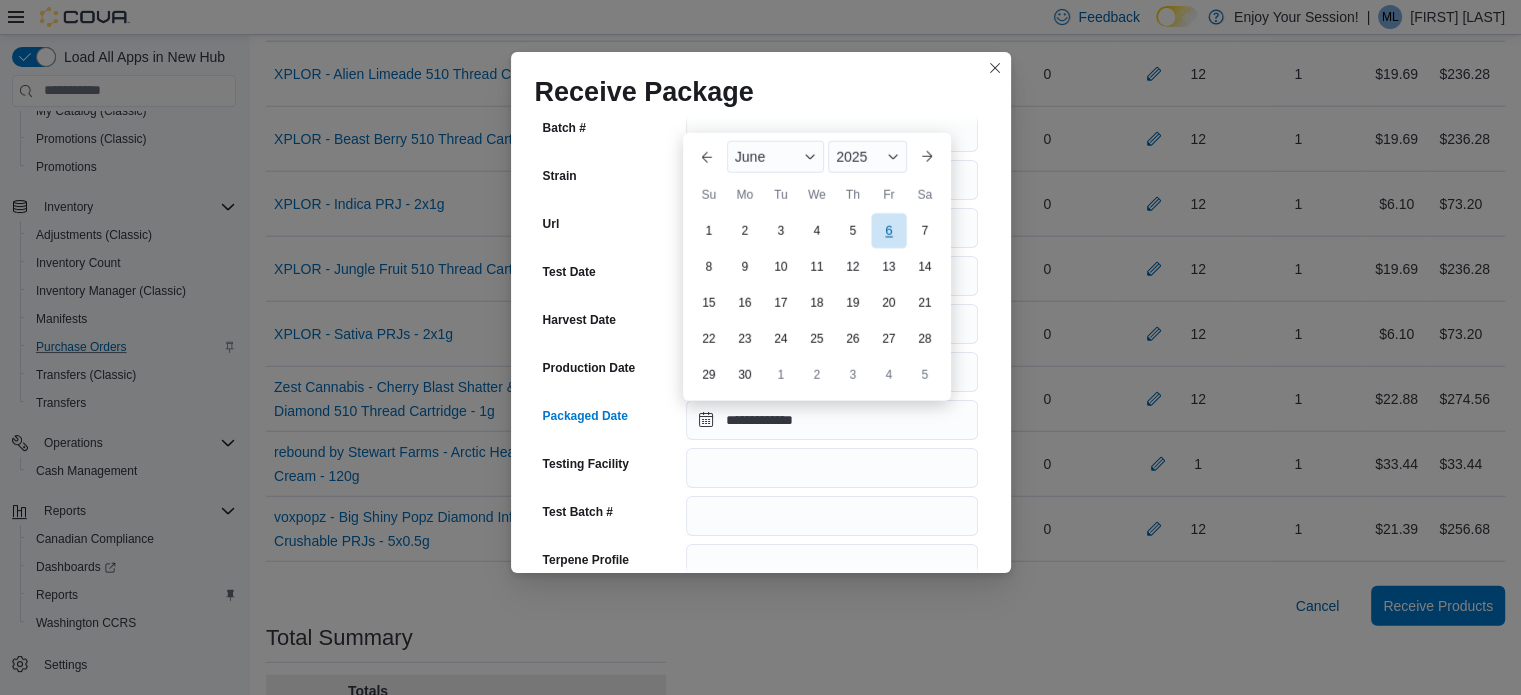 click on "6" at bounding box center (888, 230) 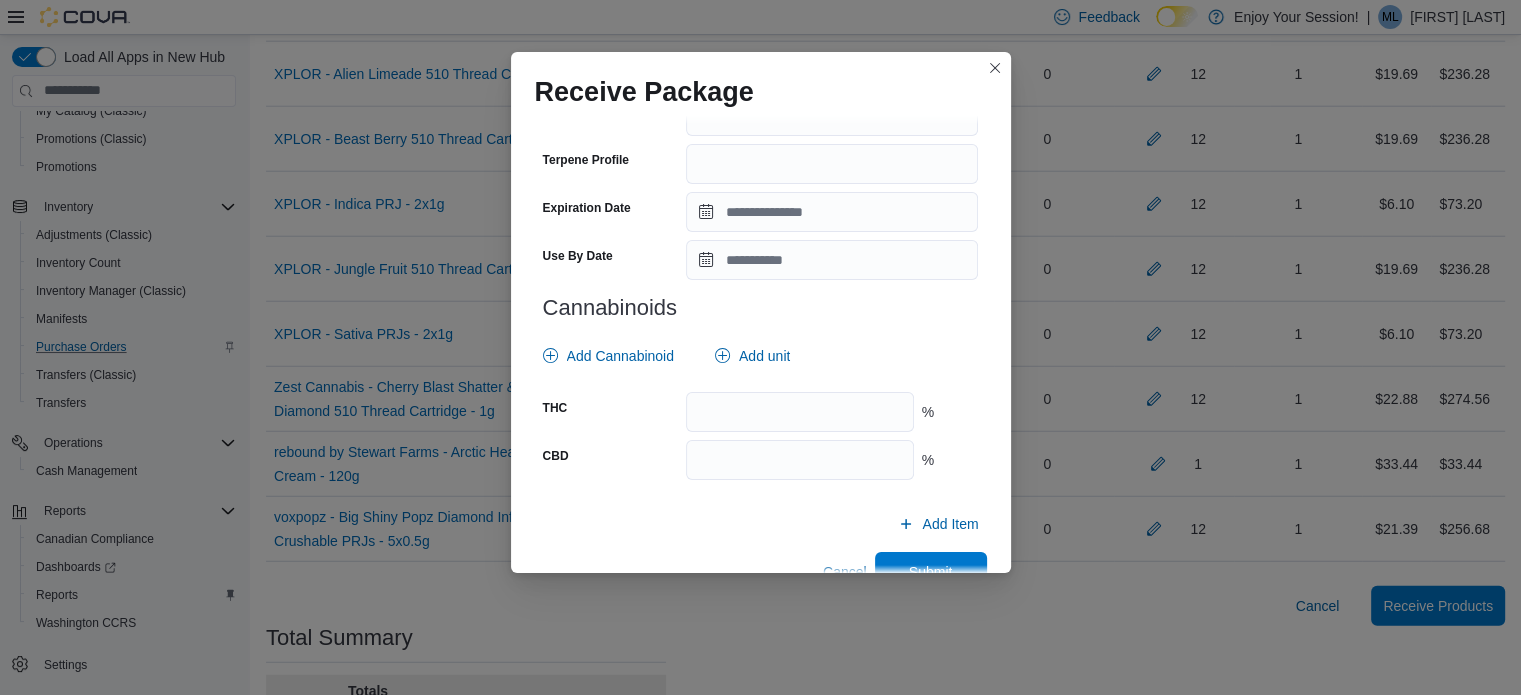 scroll, scrollTop: 742, scrollLeft: 0, axis: vertical 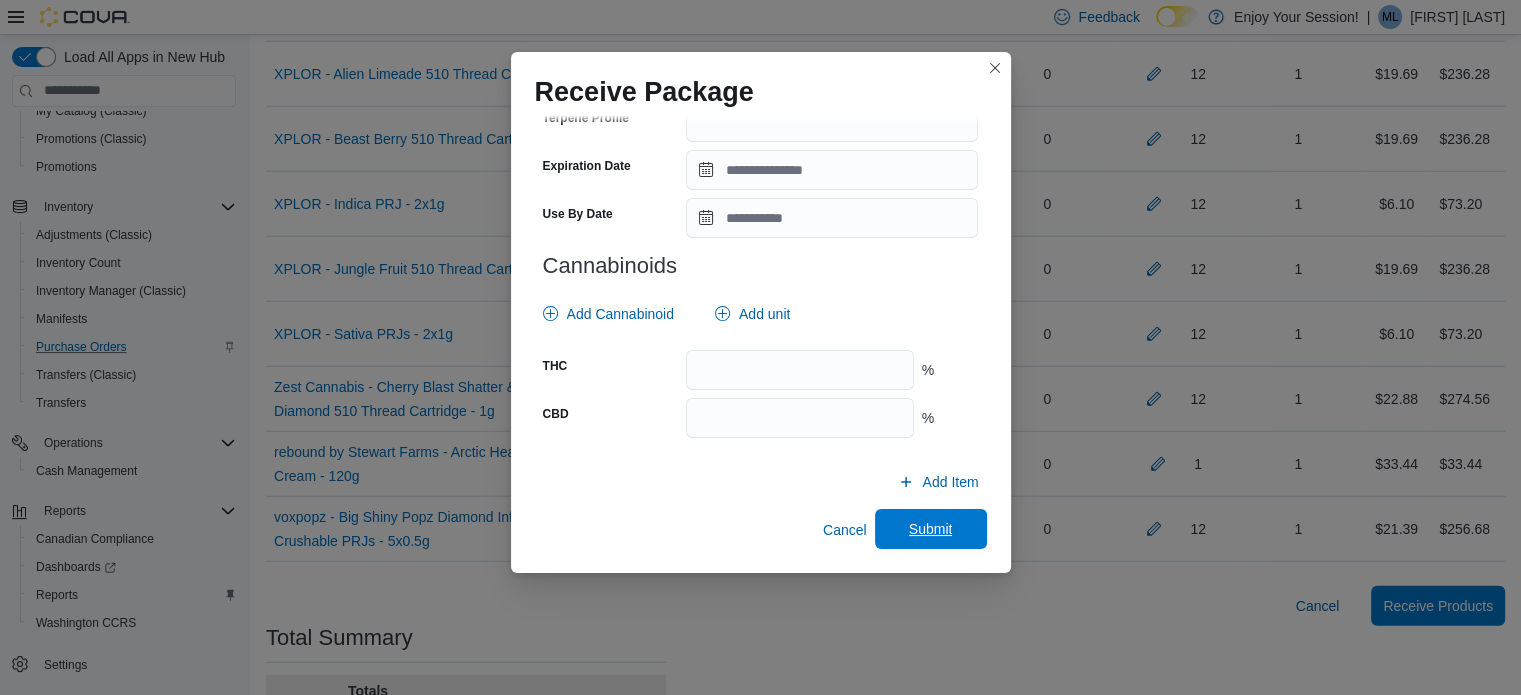 click on "Submit" at bounding box center (931, 529) 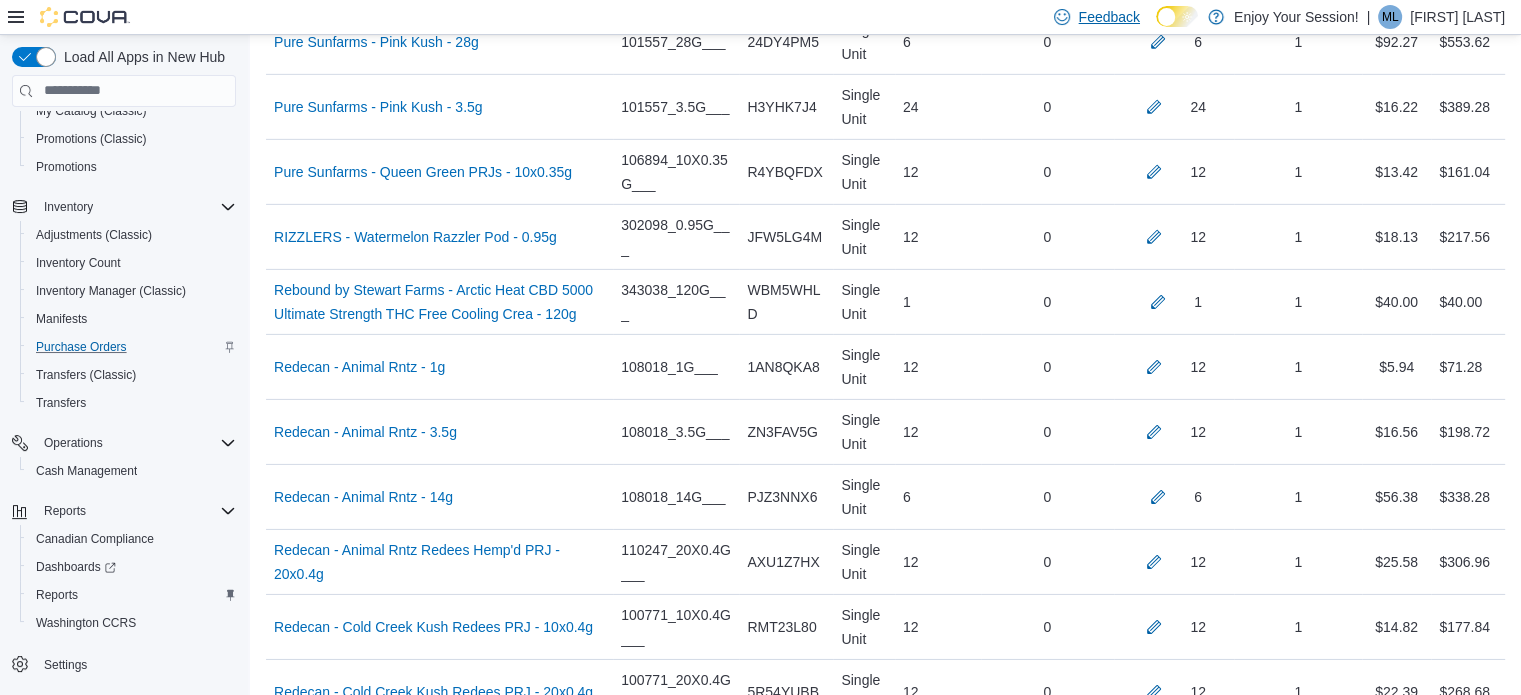 scroll, scrollTop: 1996, scrollLeft: 0, axis: vertical 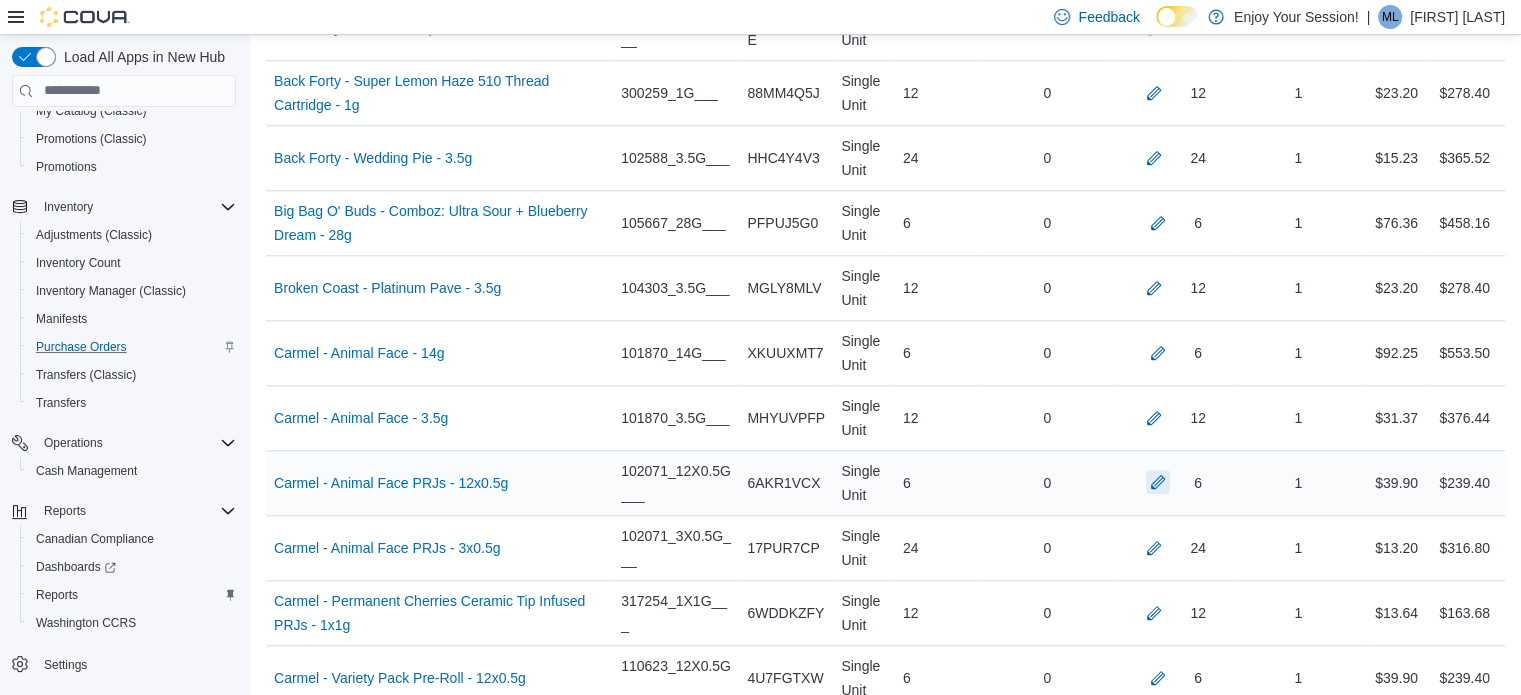 click at bounding box center [1158, 482] 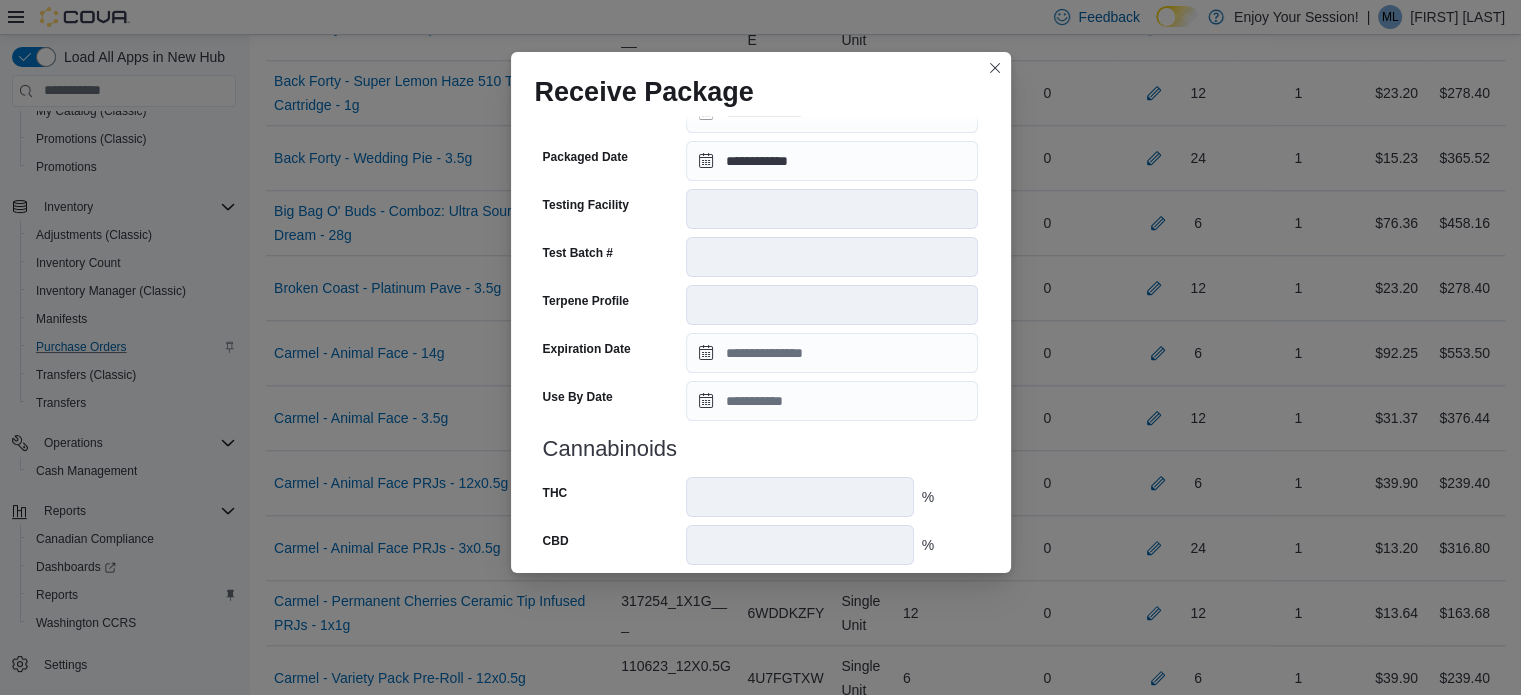 scroll, scrollTop: 706, scrollLeft: 0, axis: vertical 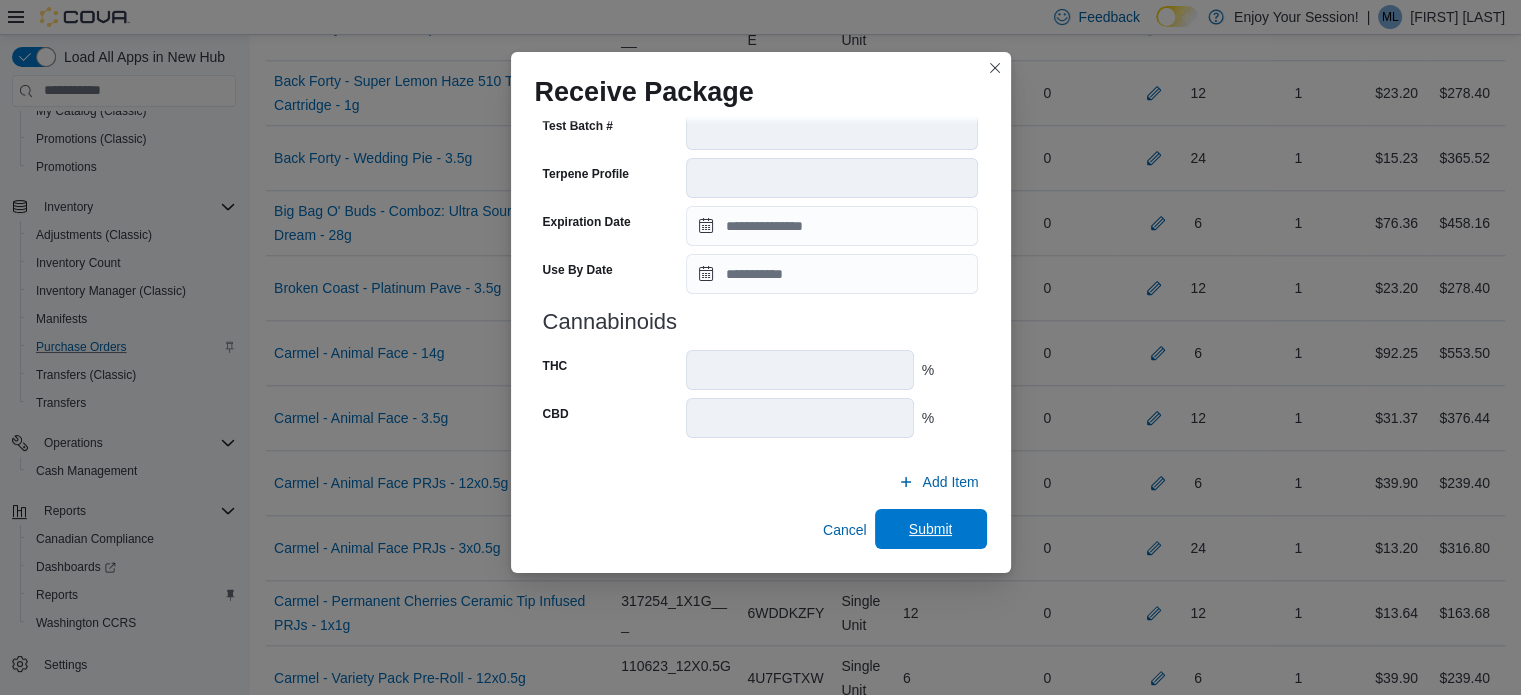 click on "Submit" at bounding box center (931, 529) 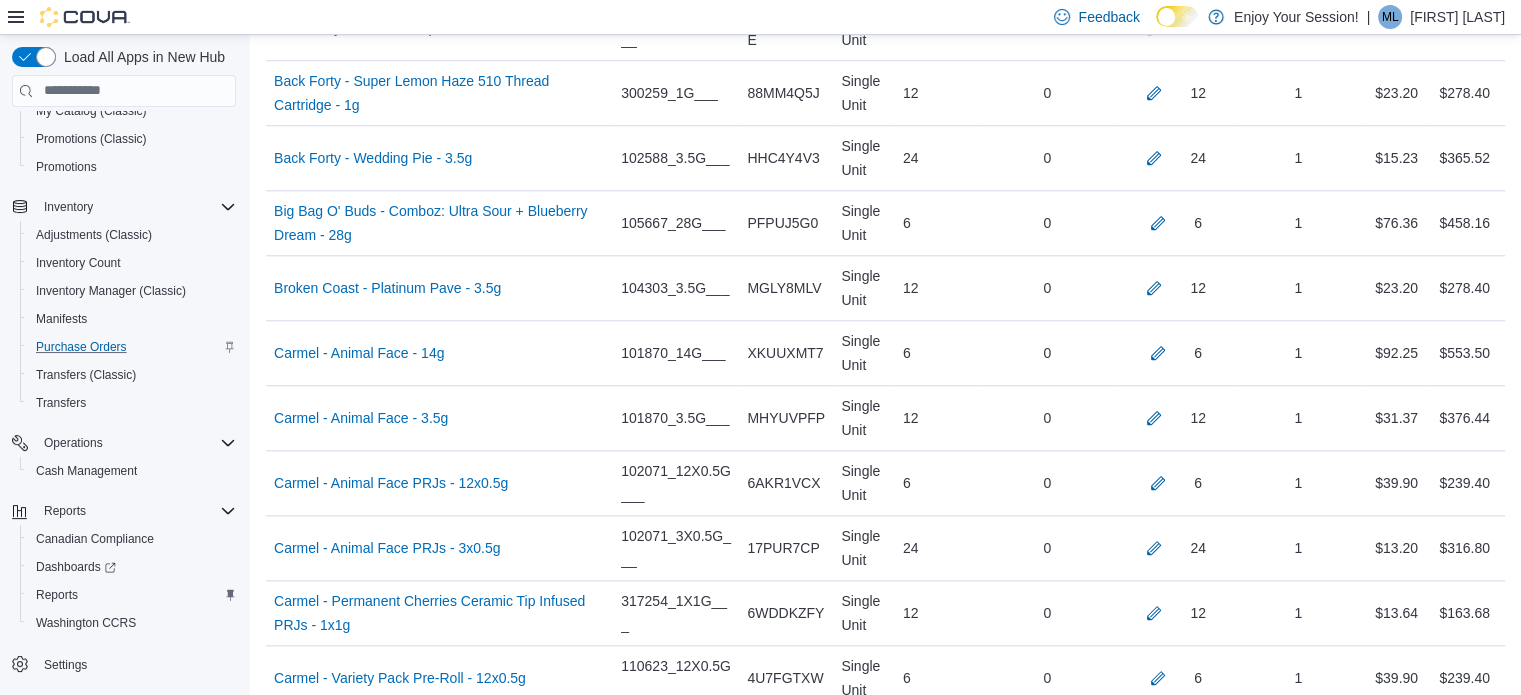 scroll, scrollTop: 9966, scrollLeft: 0, axis: vertical 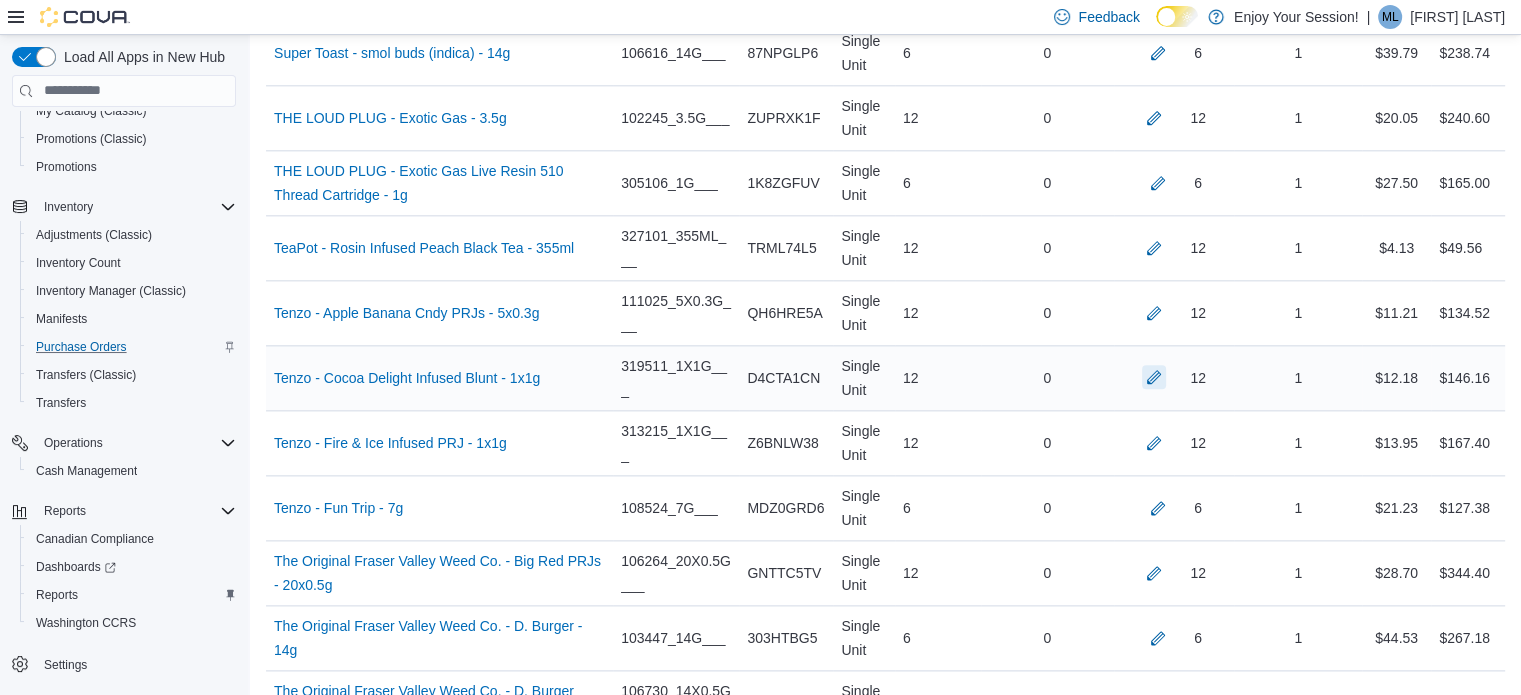 click at bounding box center (1154, 377) 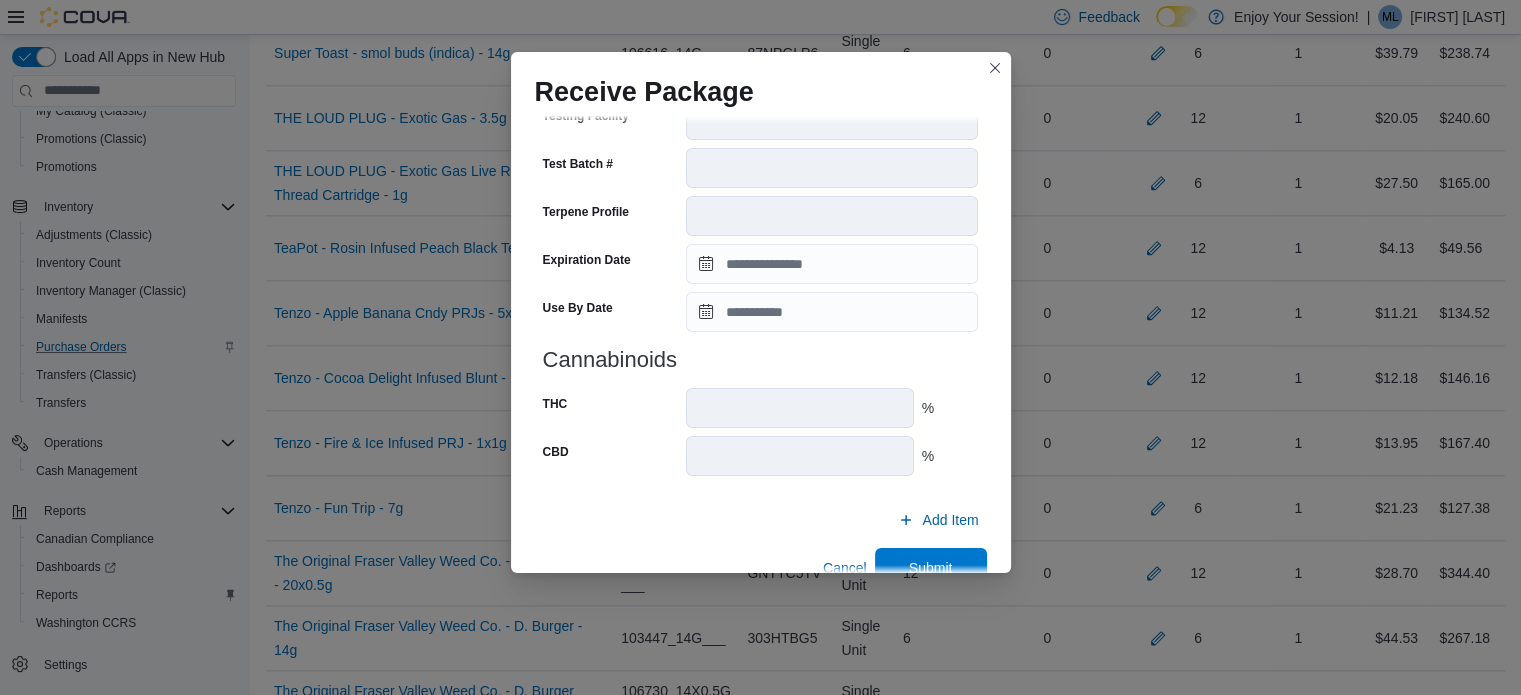 scroll, scrollTop: 706, scrollLeft: 0, axis: vertical 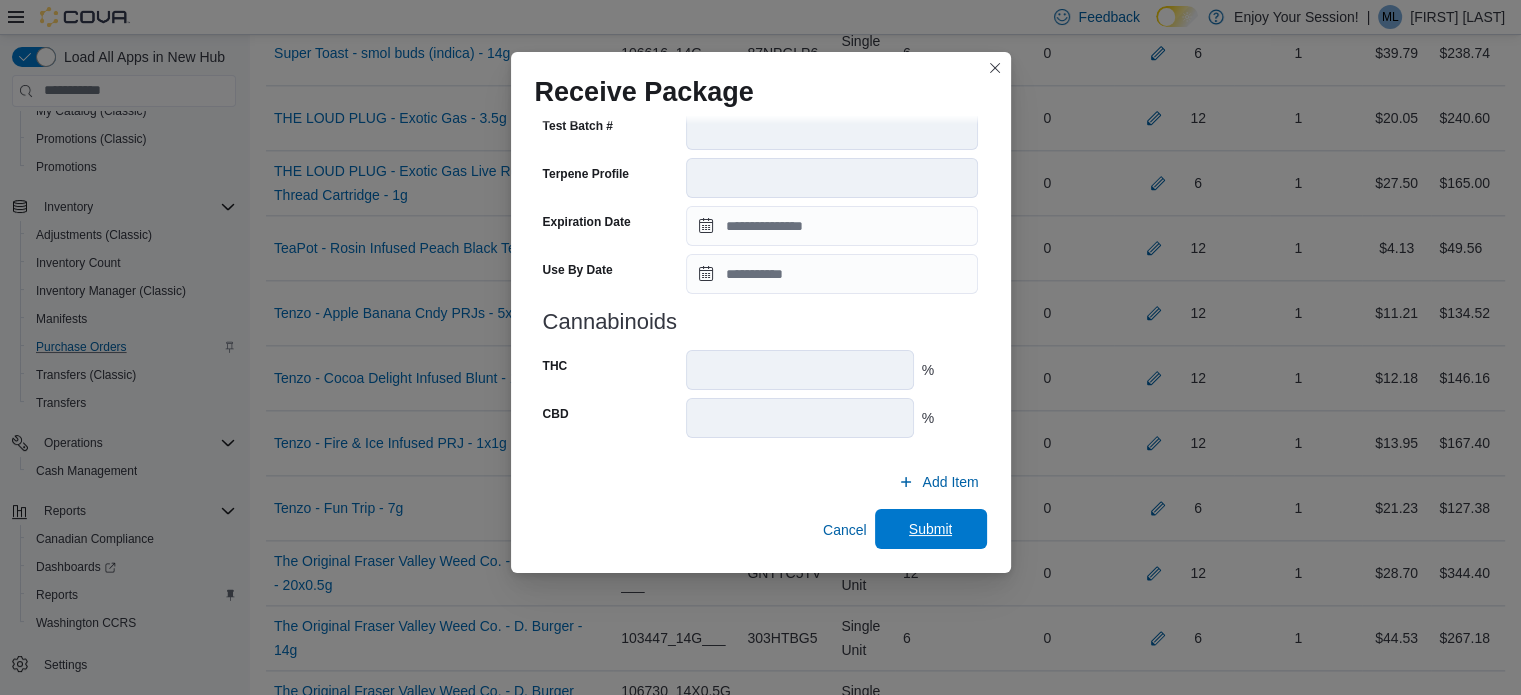 click on "Submit" at bounding box center (931, 529) 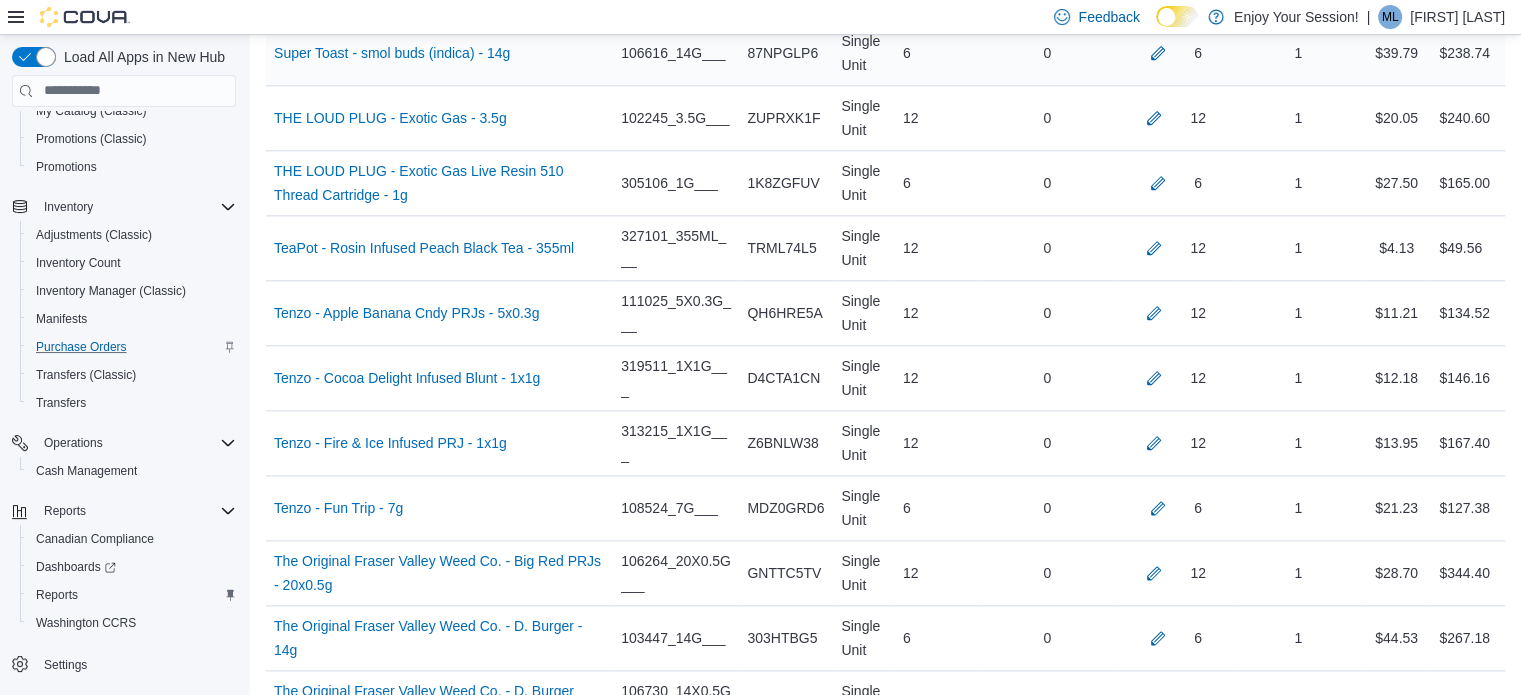 scroll, scrollTop: 3680, scrollLeft: 0, axis: vertical 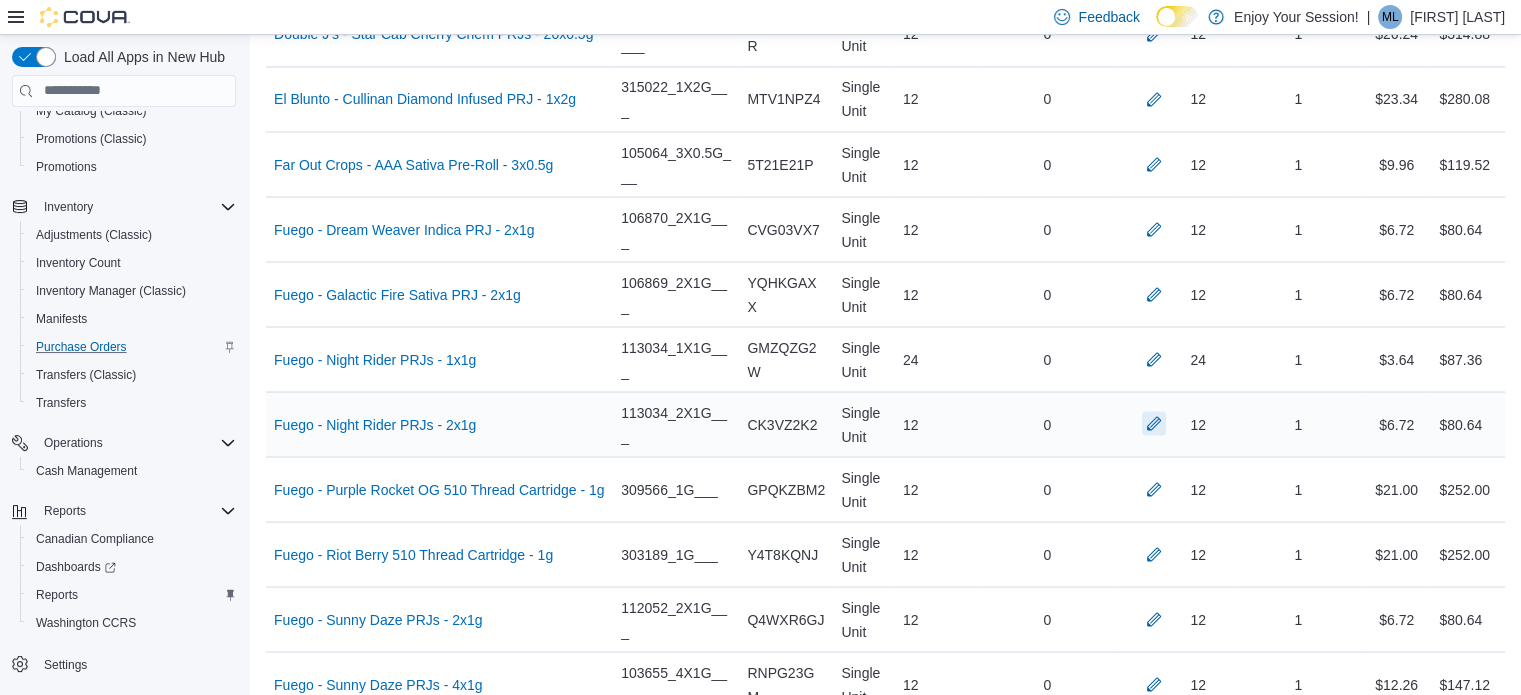 click at bounding box center [1154, 423] 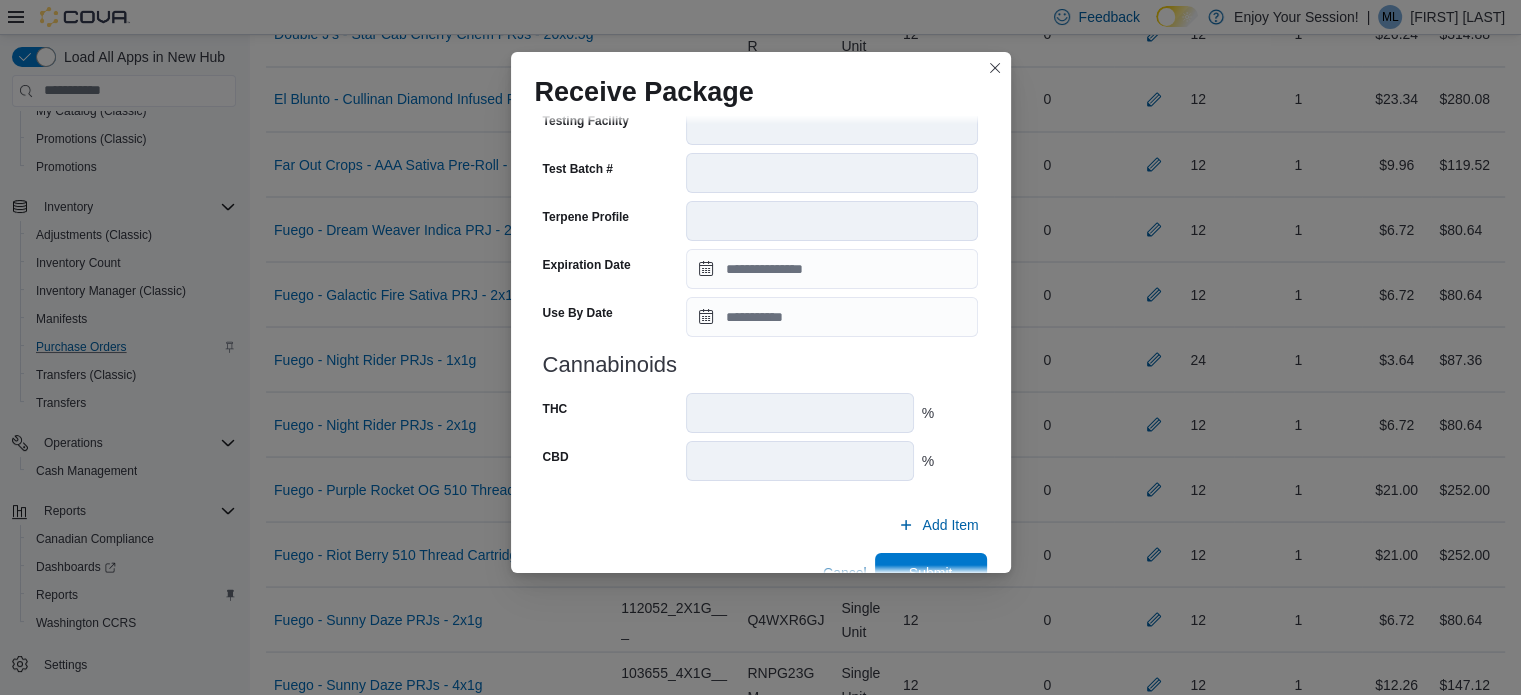 scroll, scrollTop: 664, scrollLeft: 0, axis: vertical 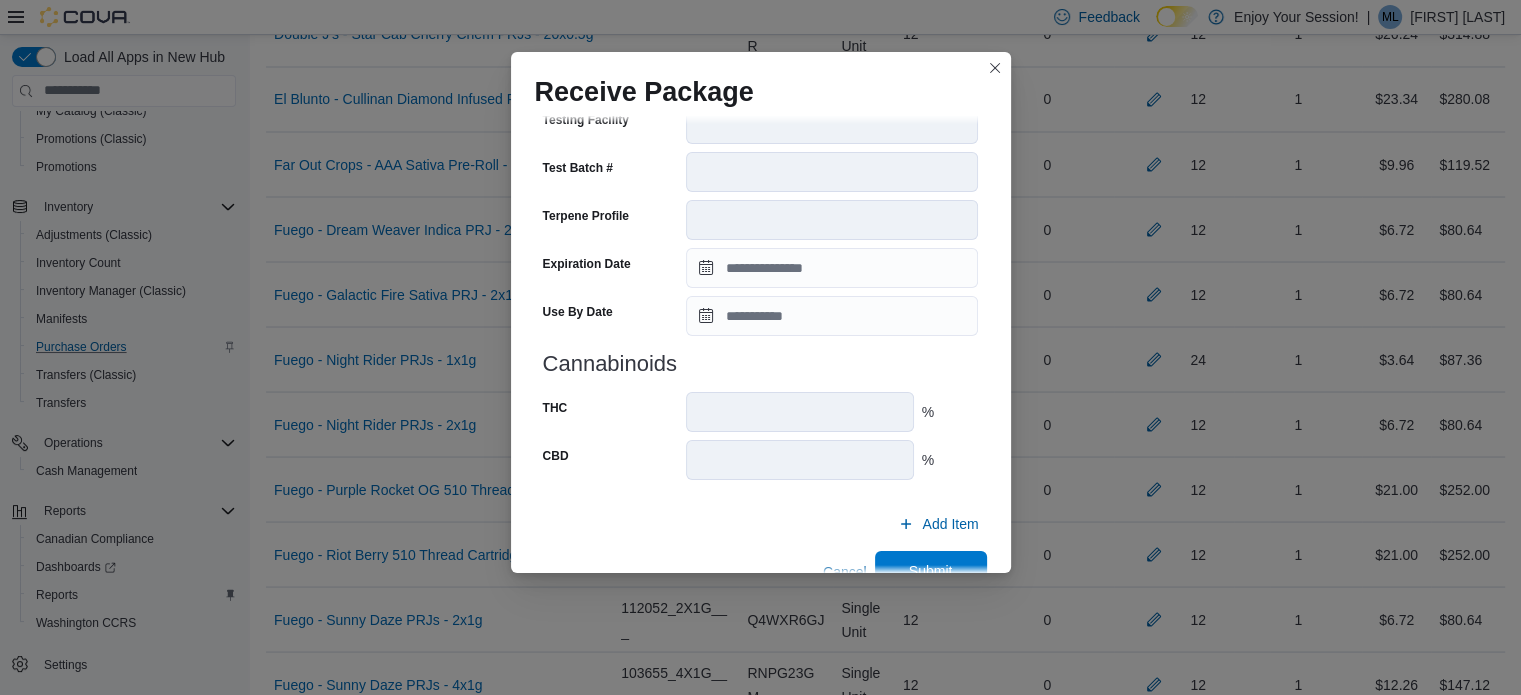 click on "Submit" at bounding box center [931, 571] 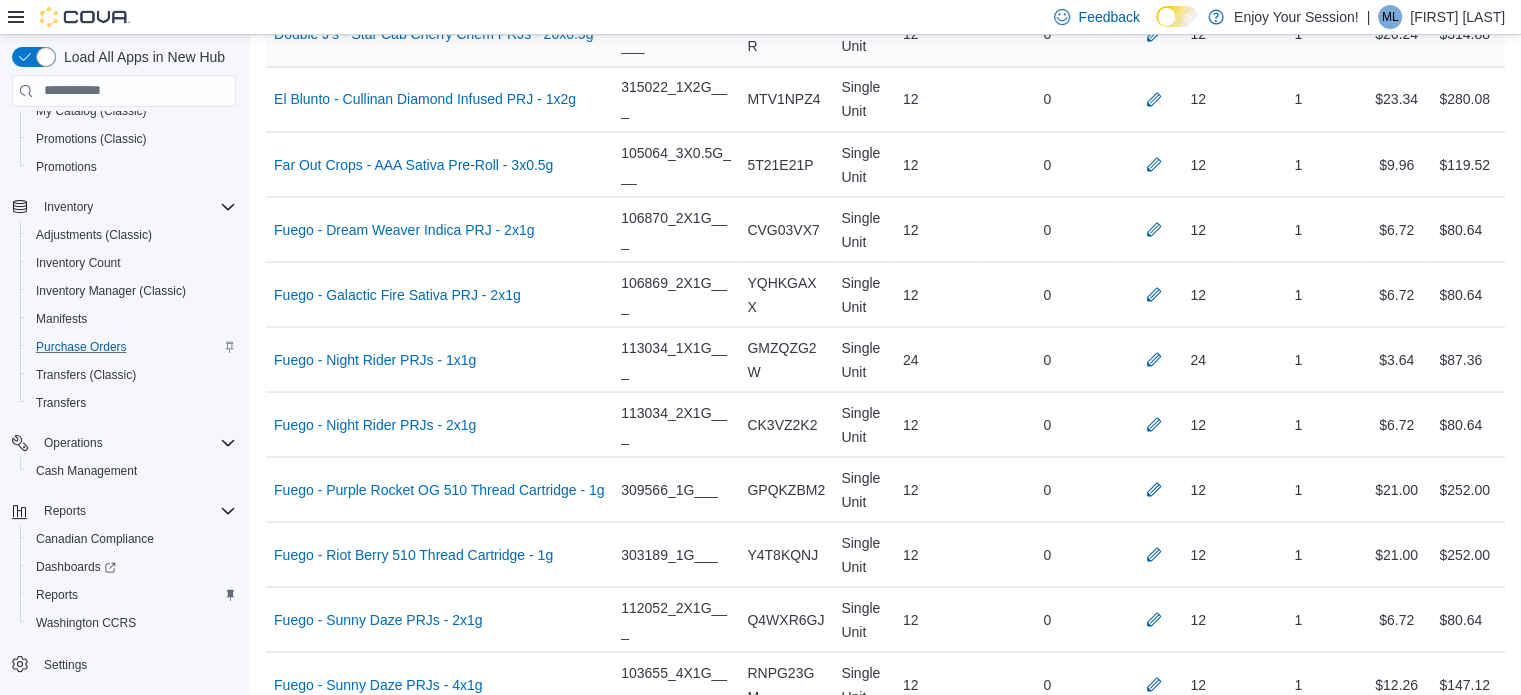 scroll, scrollTop: 1595, scrollLeft: 0, axis: vertical 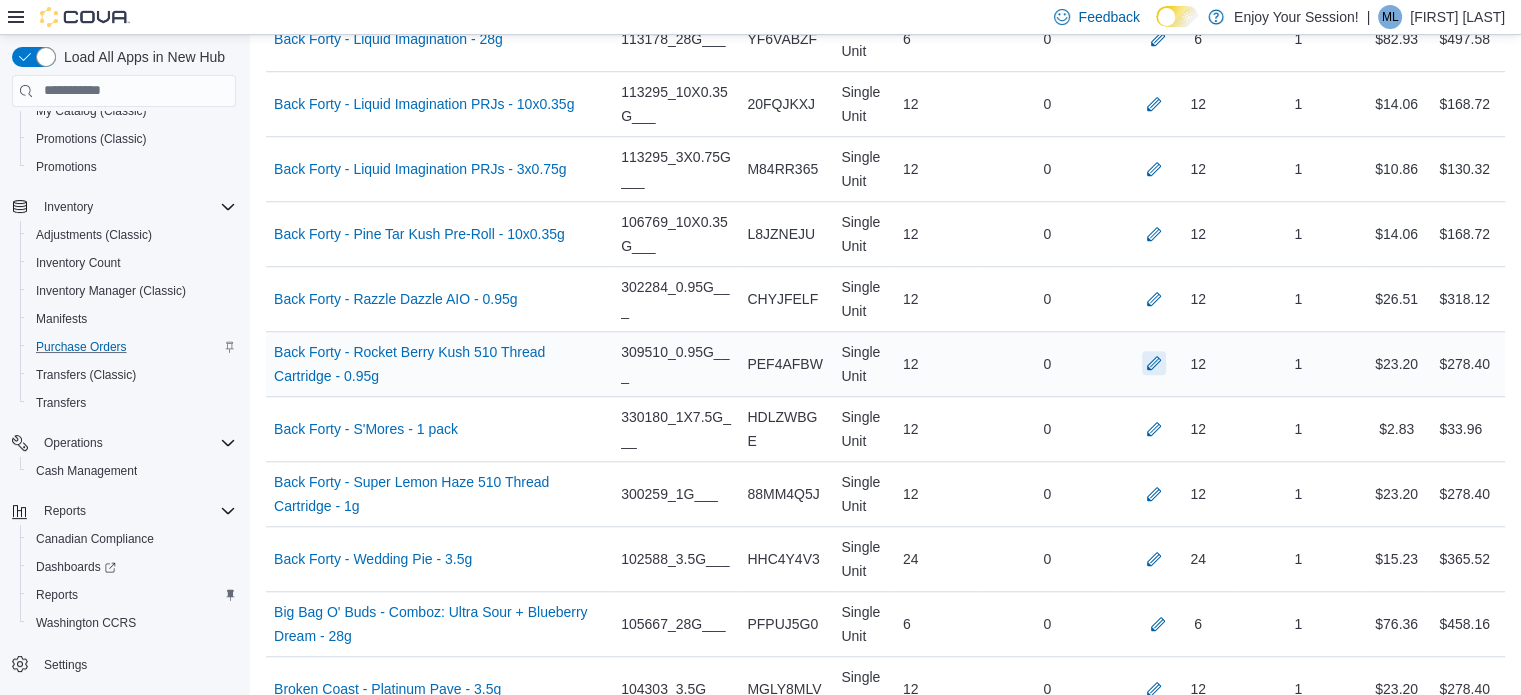 click at bounding box center (1154, 363) 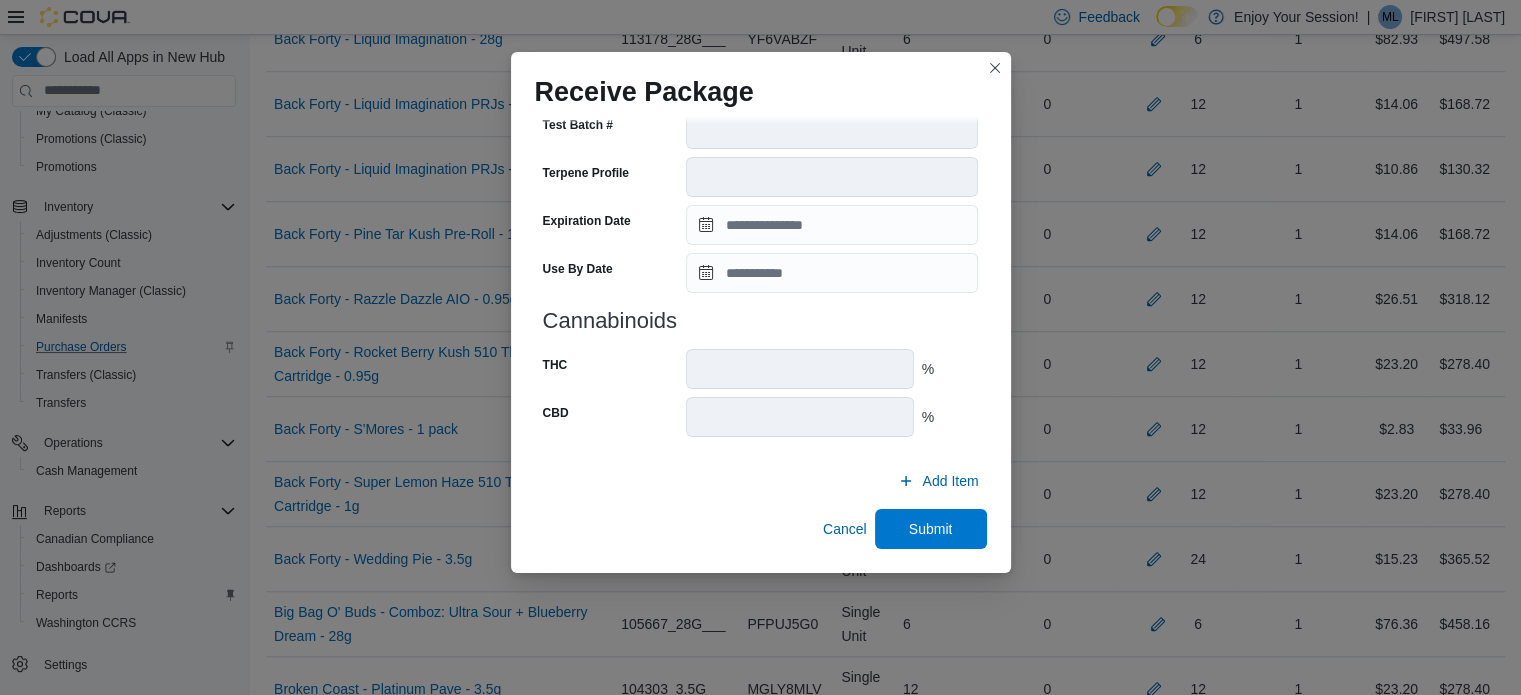 scroll, scrollTop: 722, scrollLeft: 0, axis: vertical 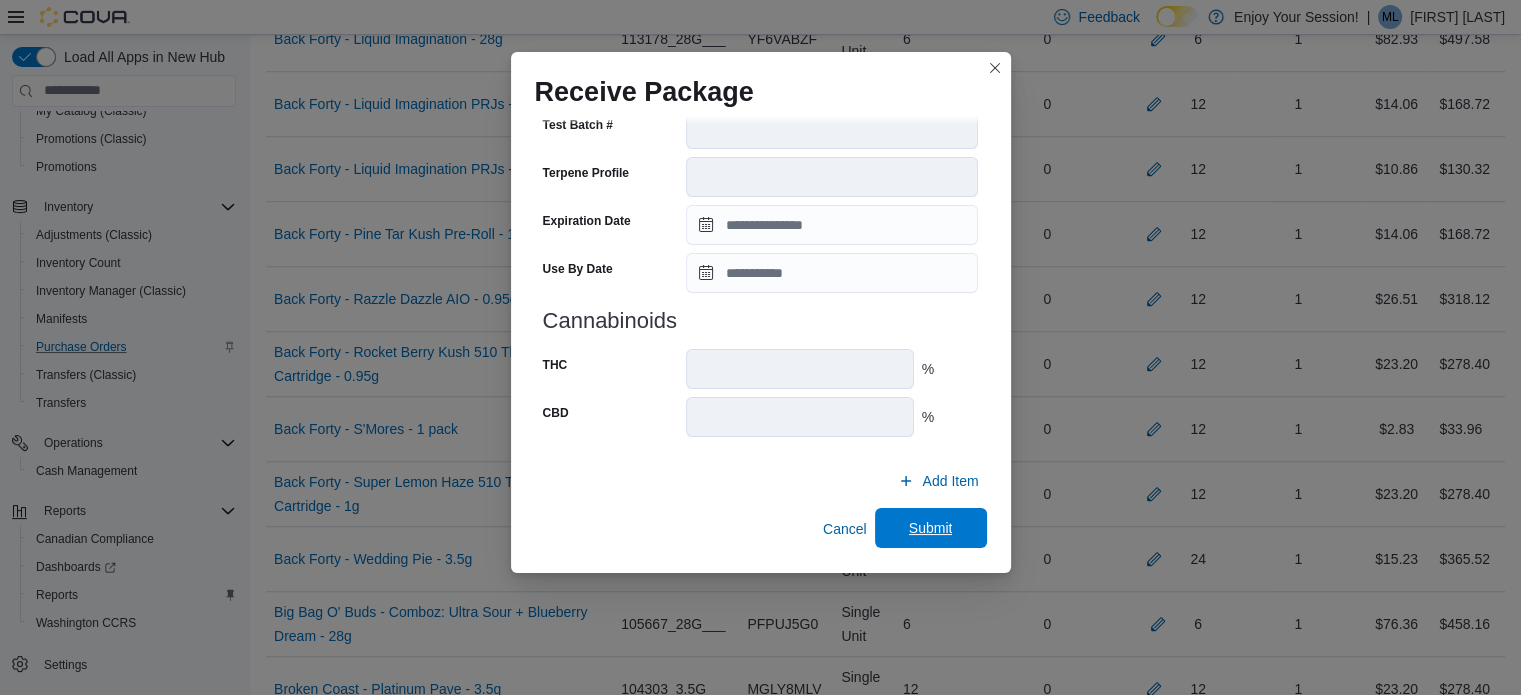 click on "Submit" at bounding box center [931, 528] 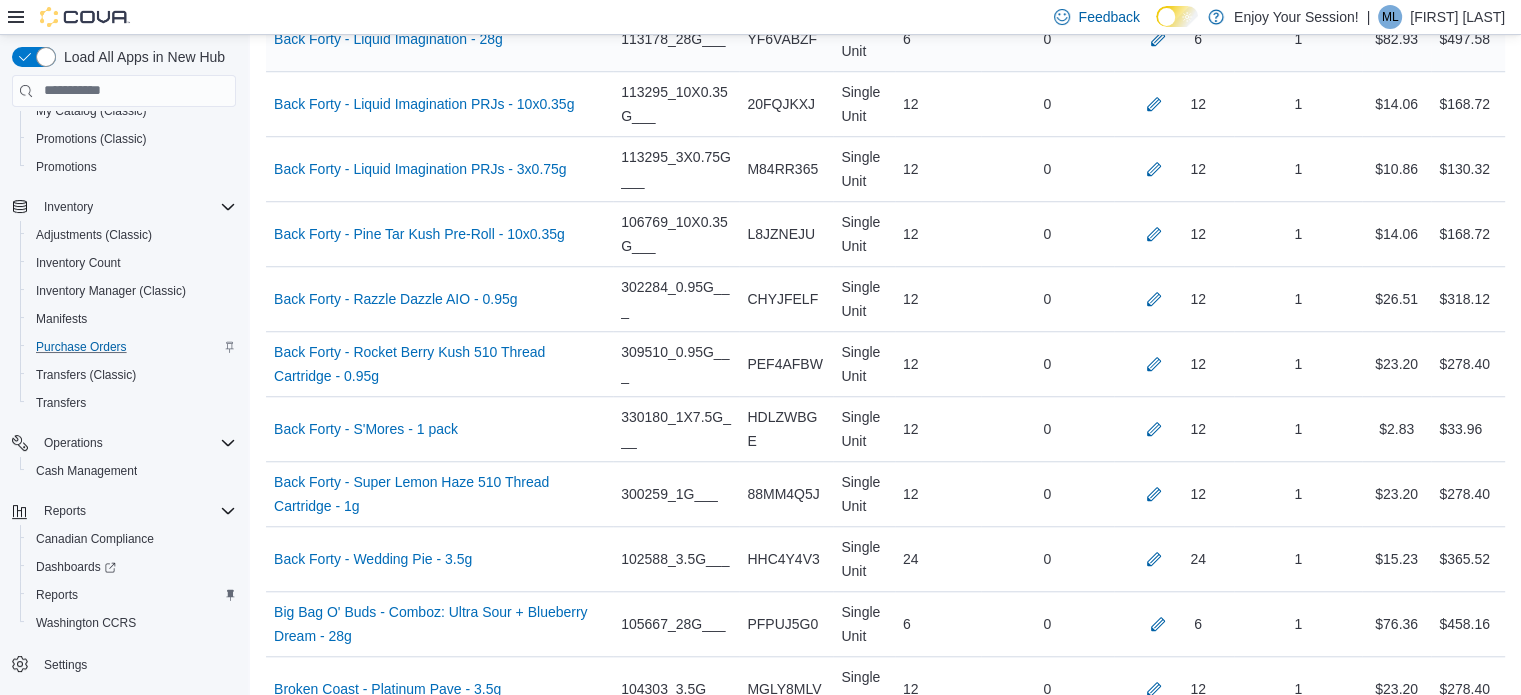 scroll, scrollTop: 3486, scrollLeft: 0, axis: vertical 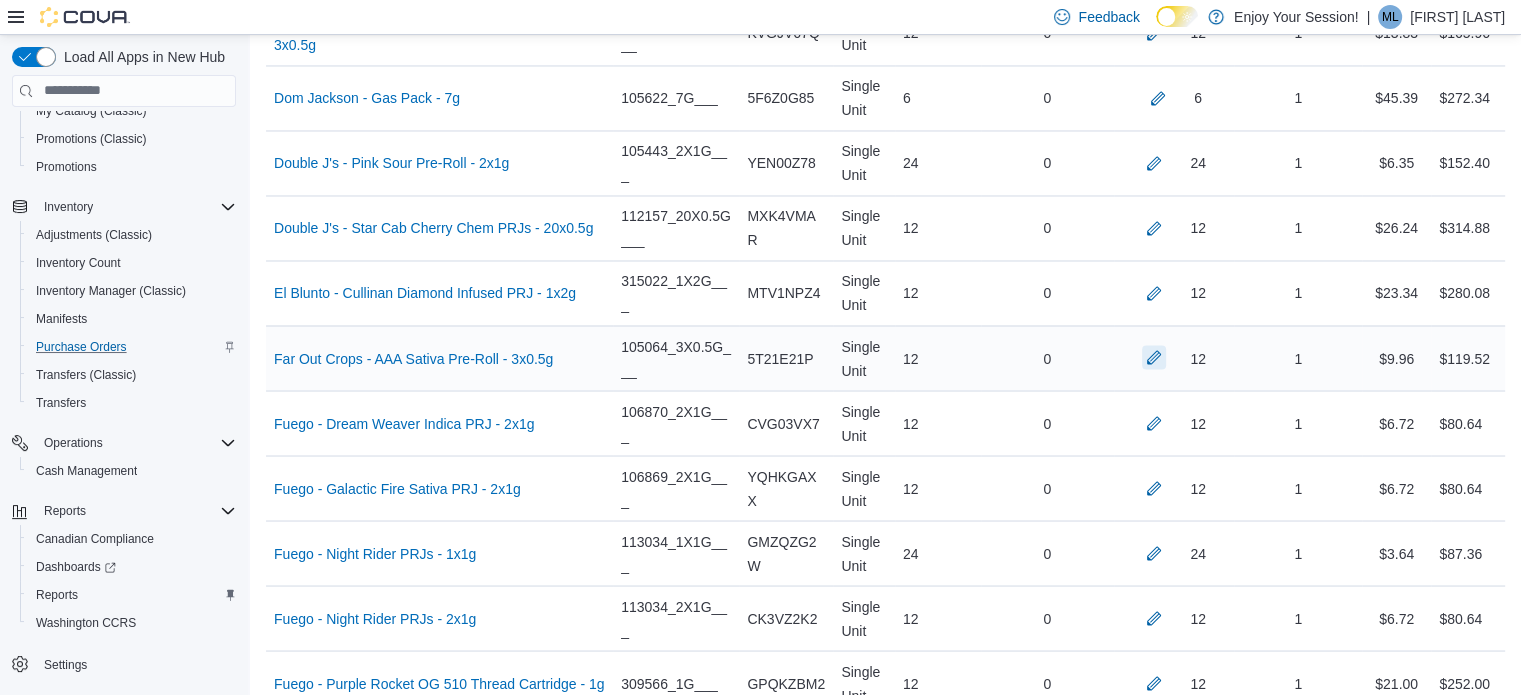 click at bounding box center [1154, 357] 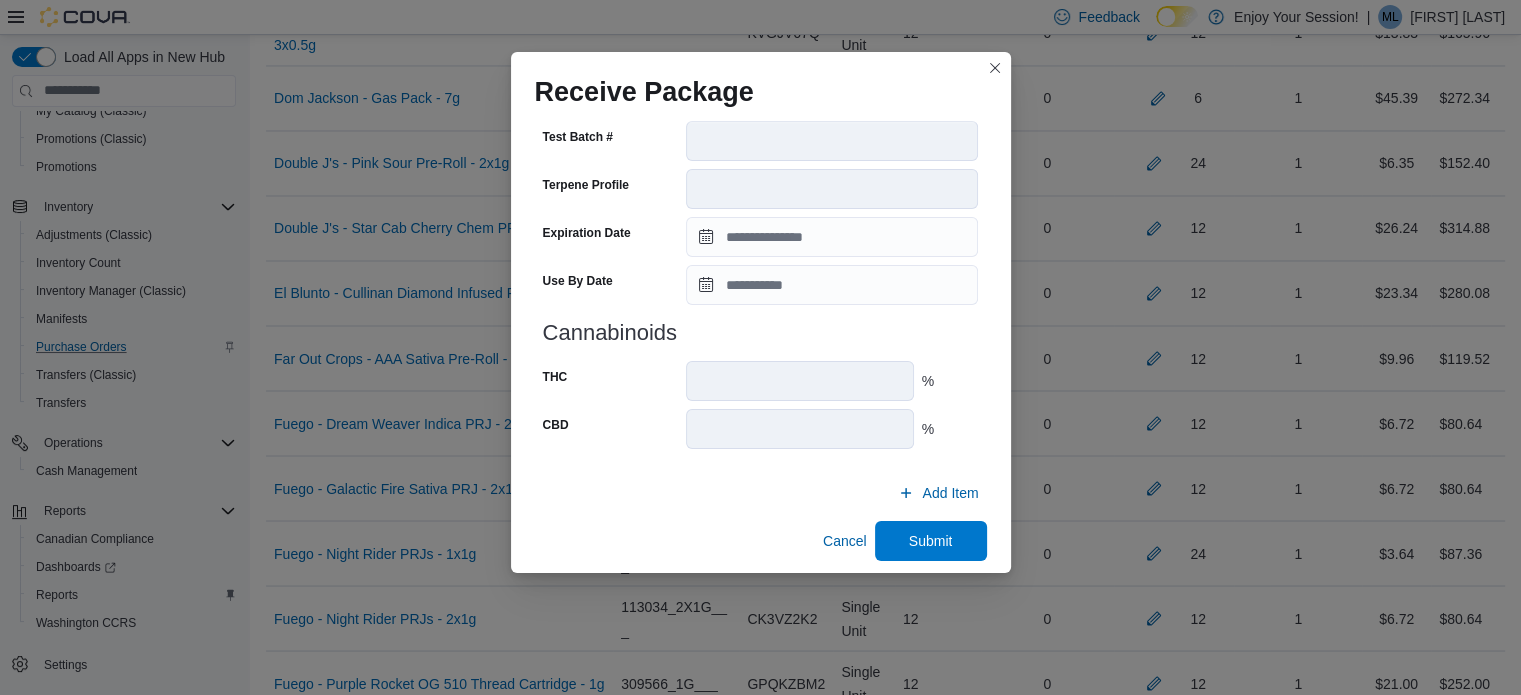 scroll, scrollTop: 696, scrollLeft: 0, axis: vertical 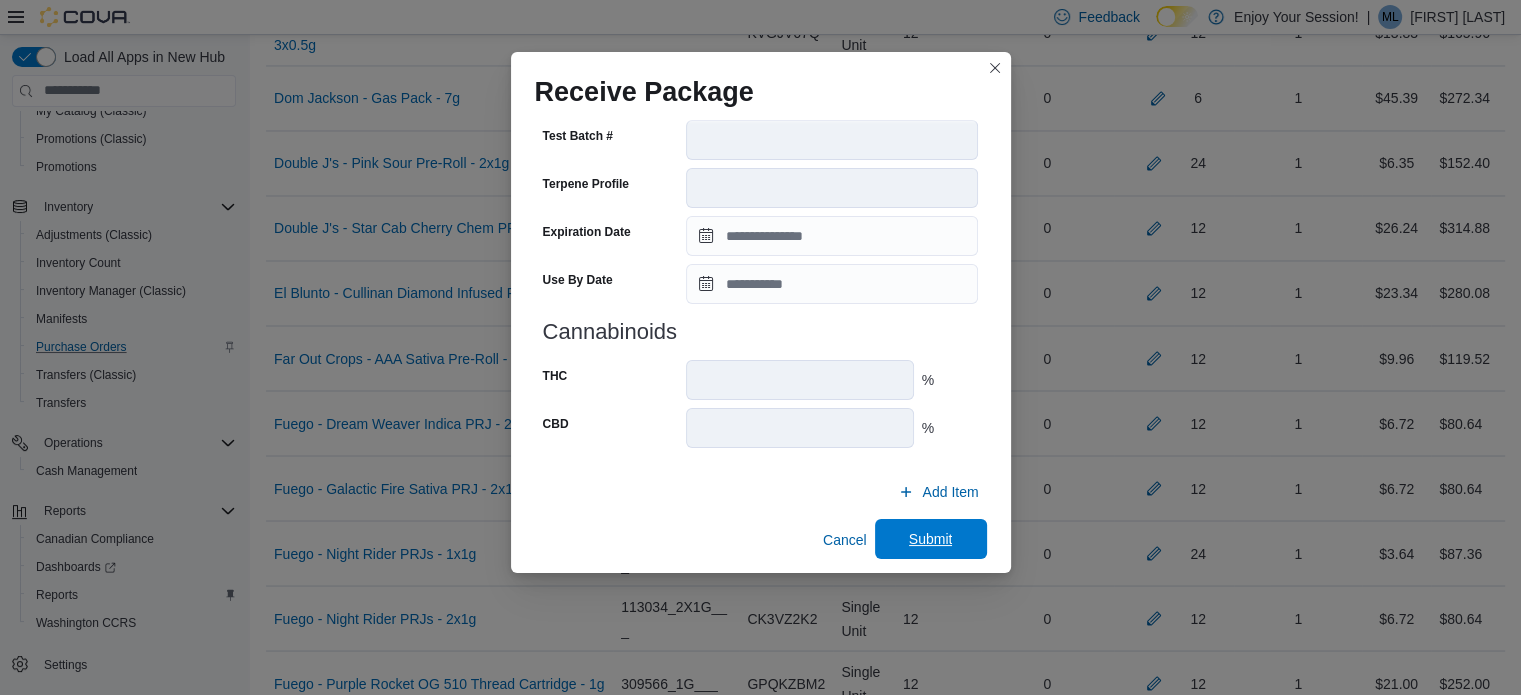 click on "Submit" at bounding box center [931, 539] 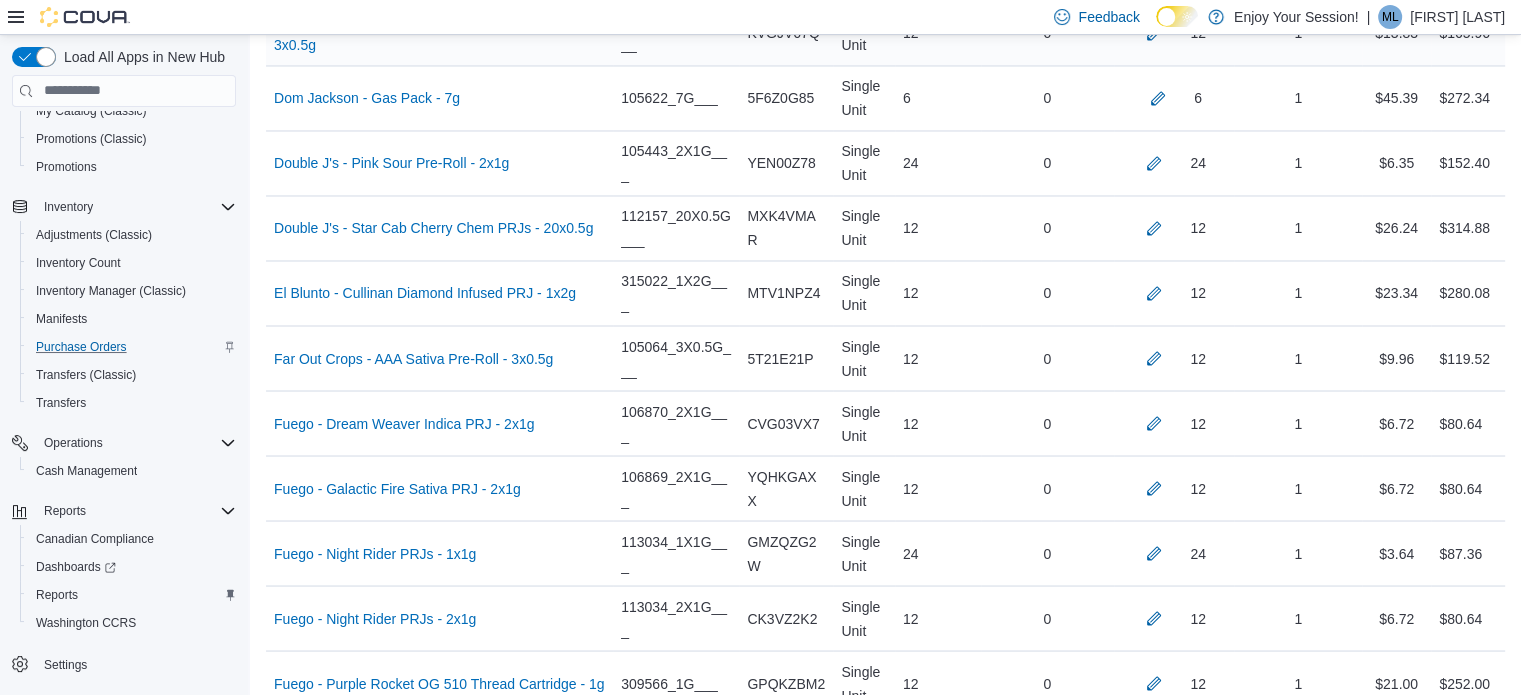 scroll, scrollTop: 505, scrollLeft: 0, axis: vertical 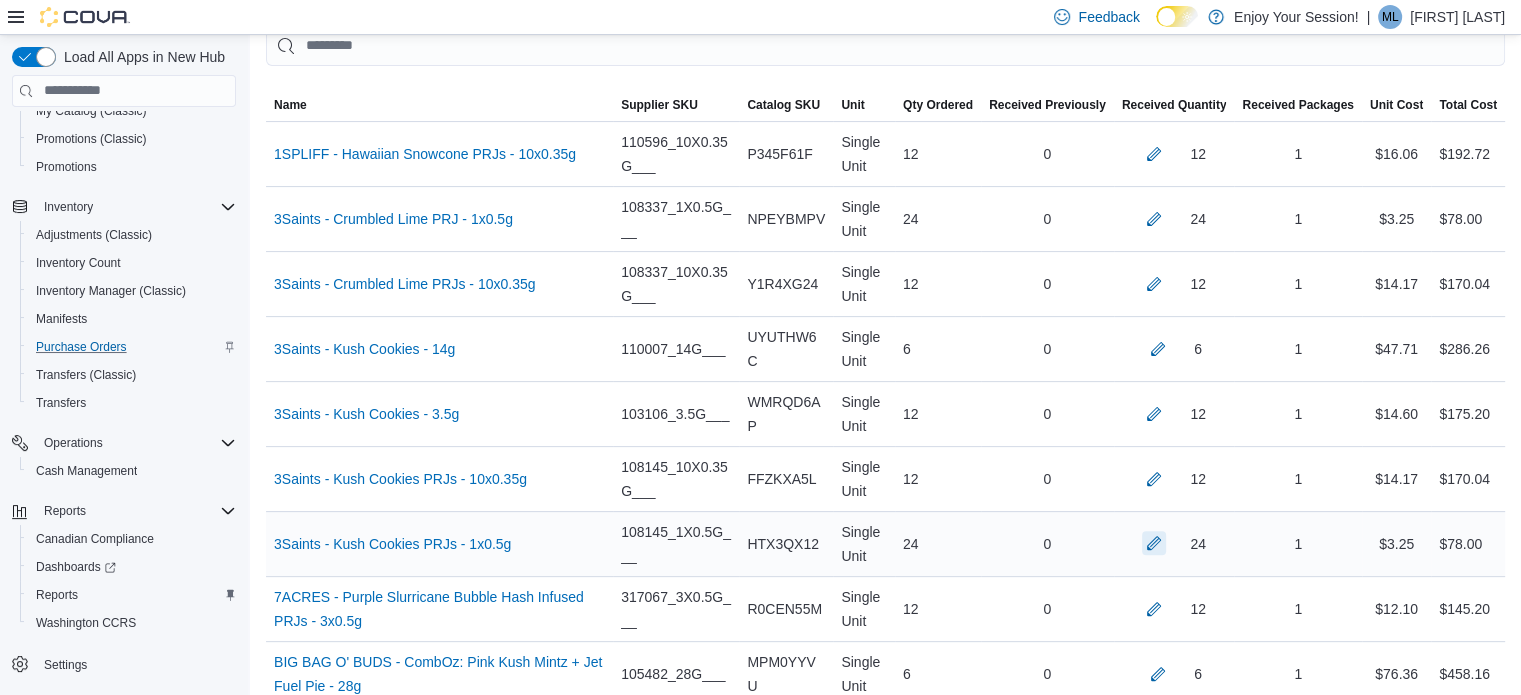 click at bounding box center [1154, 543] 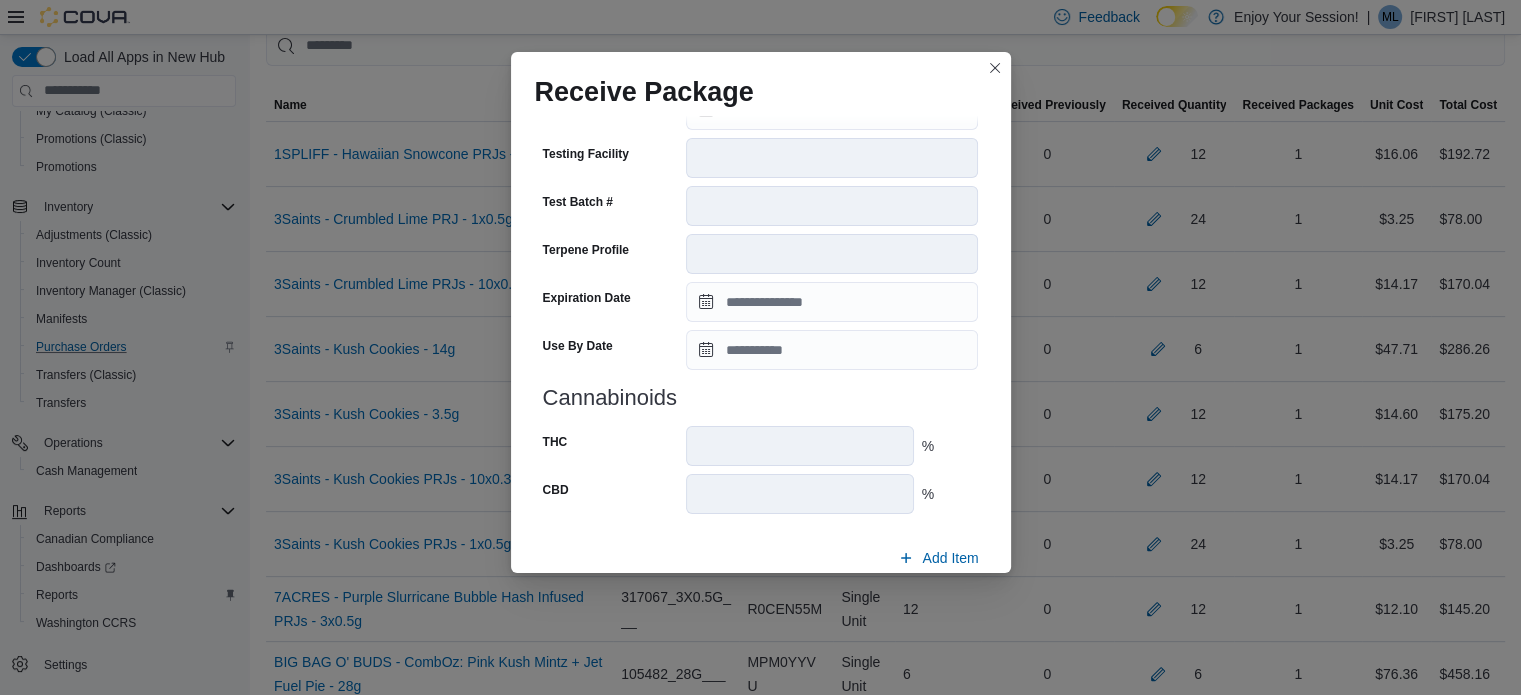 scroll, scrollTop: 706, scrollLeft: 0, axis: vertical 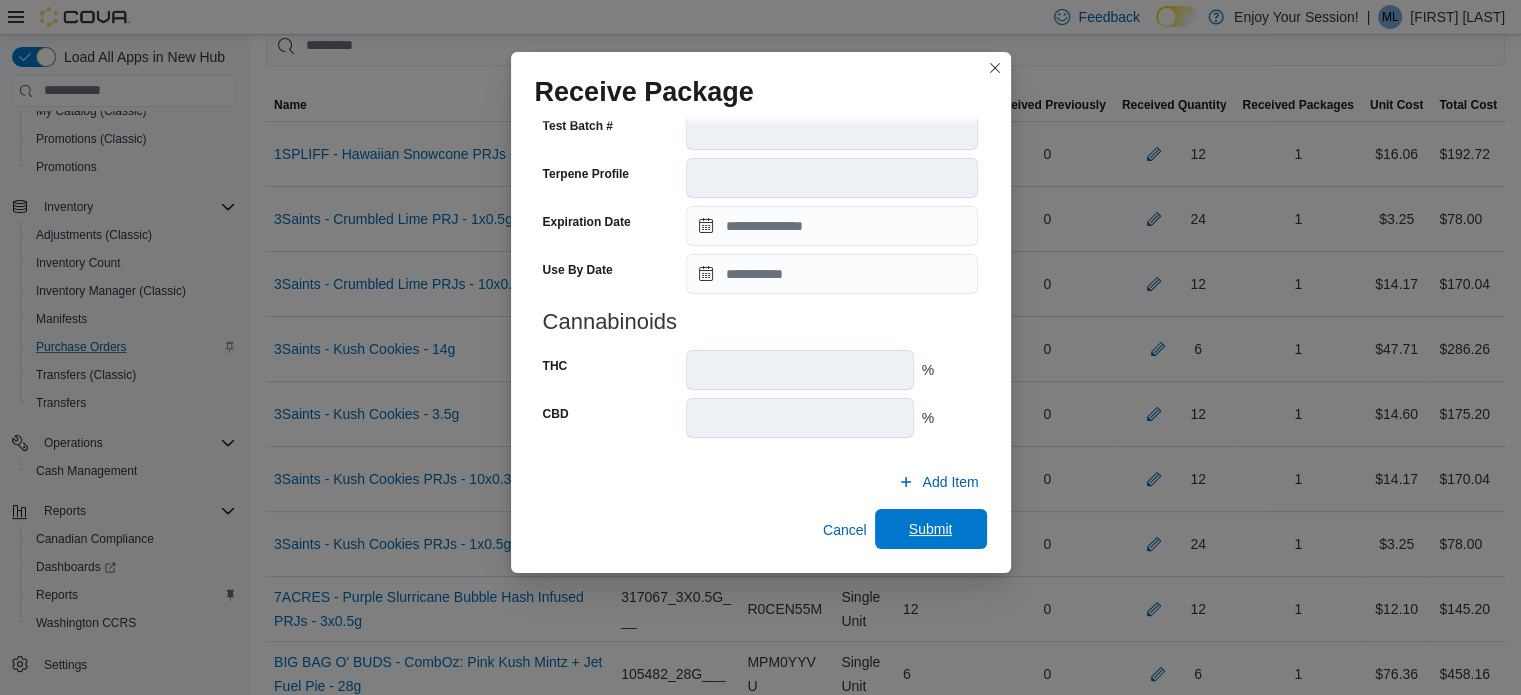 click on "Submit" at bounding box center [931, 529] 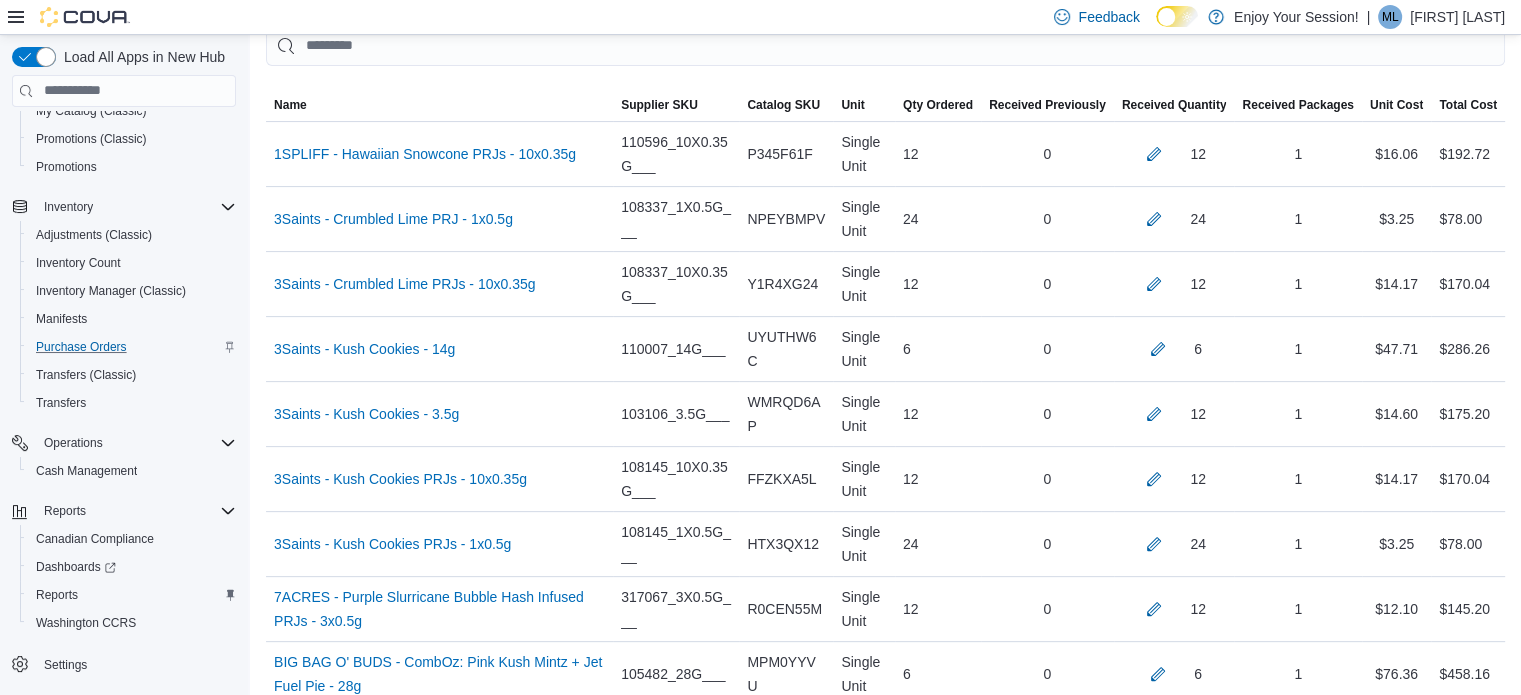 scroll, scrollTop: 11456, scrollLeft: 0, axis: vertical 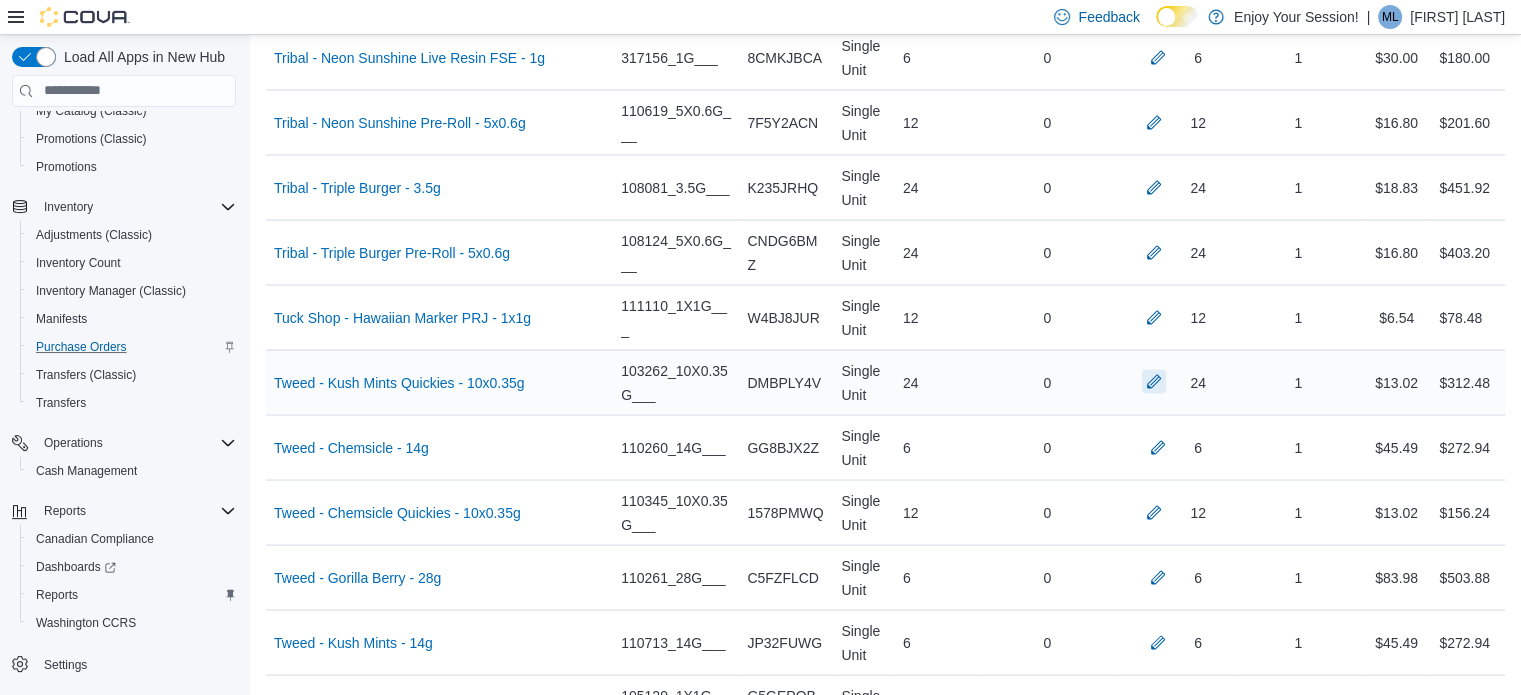 click at bounding box center [1154, 382] 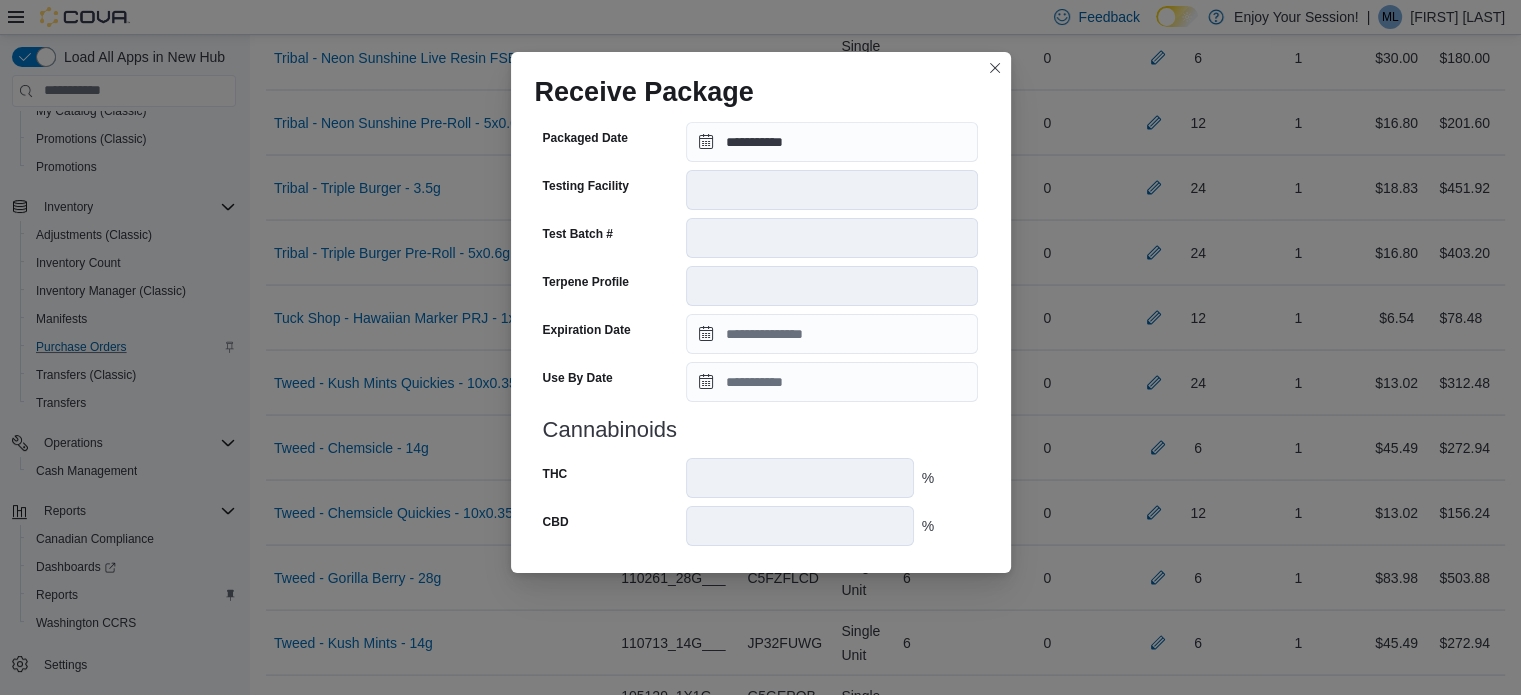scroll, scrollTop: 706, scrollLeft: 0, axis: vertical 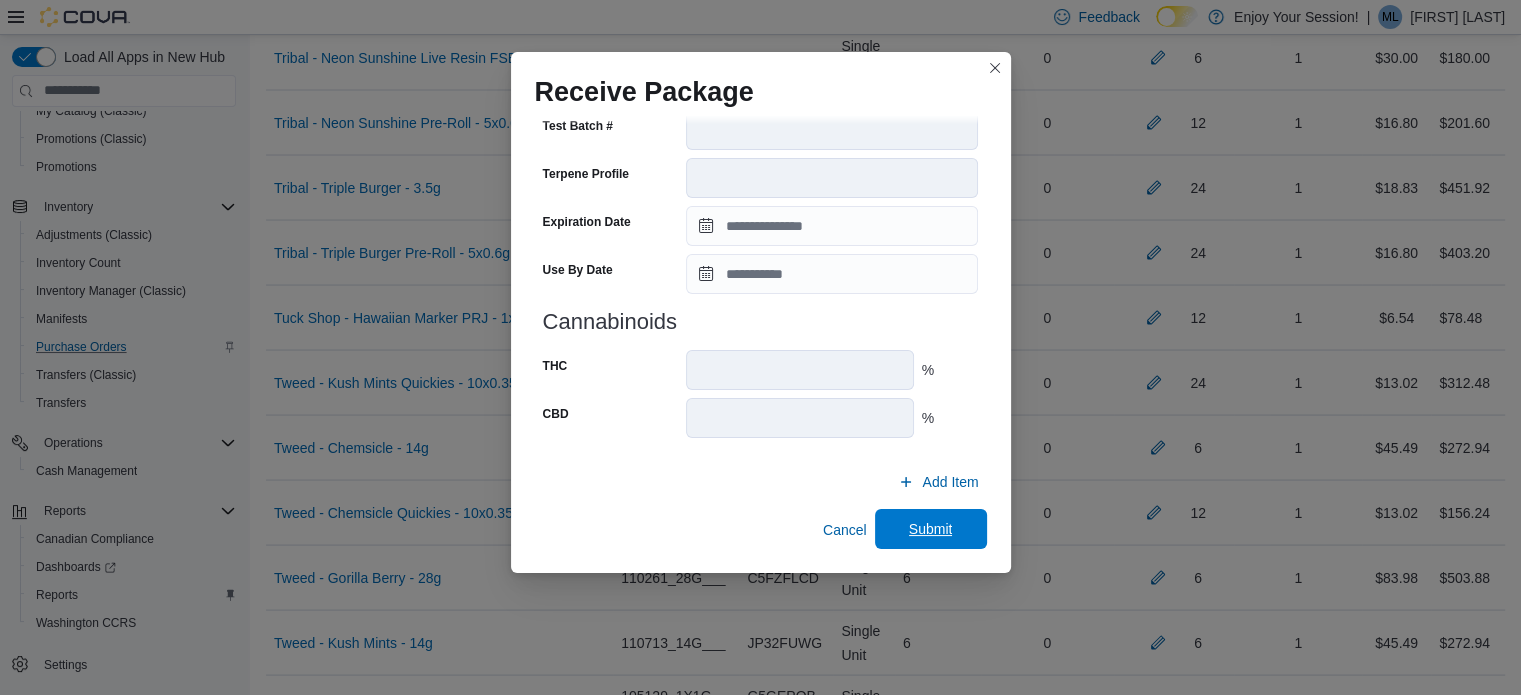click on "Submit" at bounding box center [931, 529] 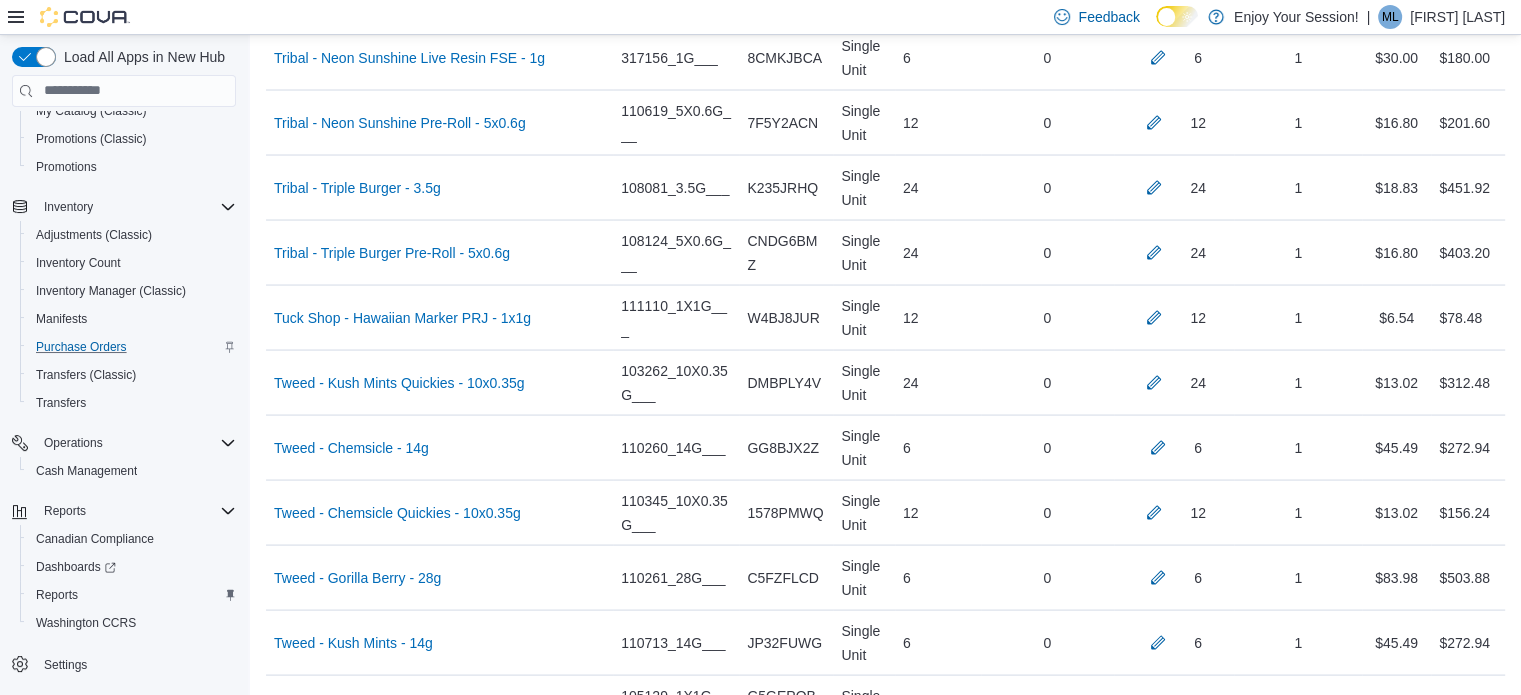scroll, scrollTop: 2968, scrollLeft: 0, axis: vertical 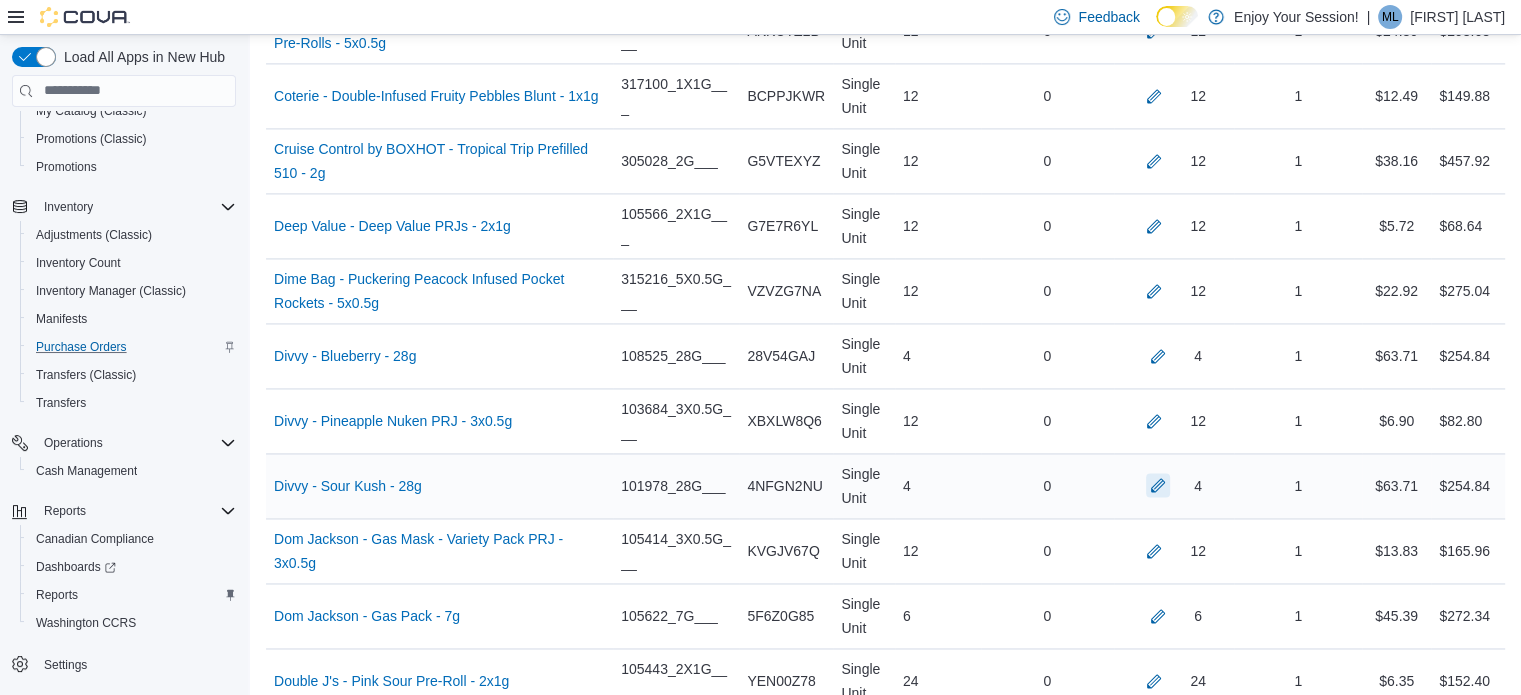 click at bounding box center (1158, 485) 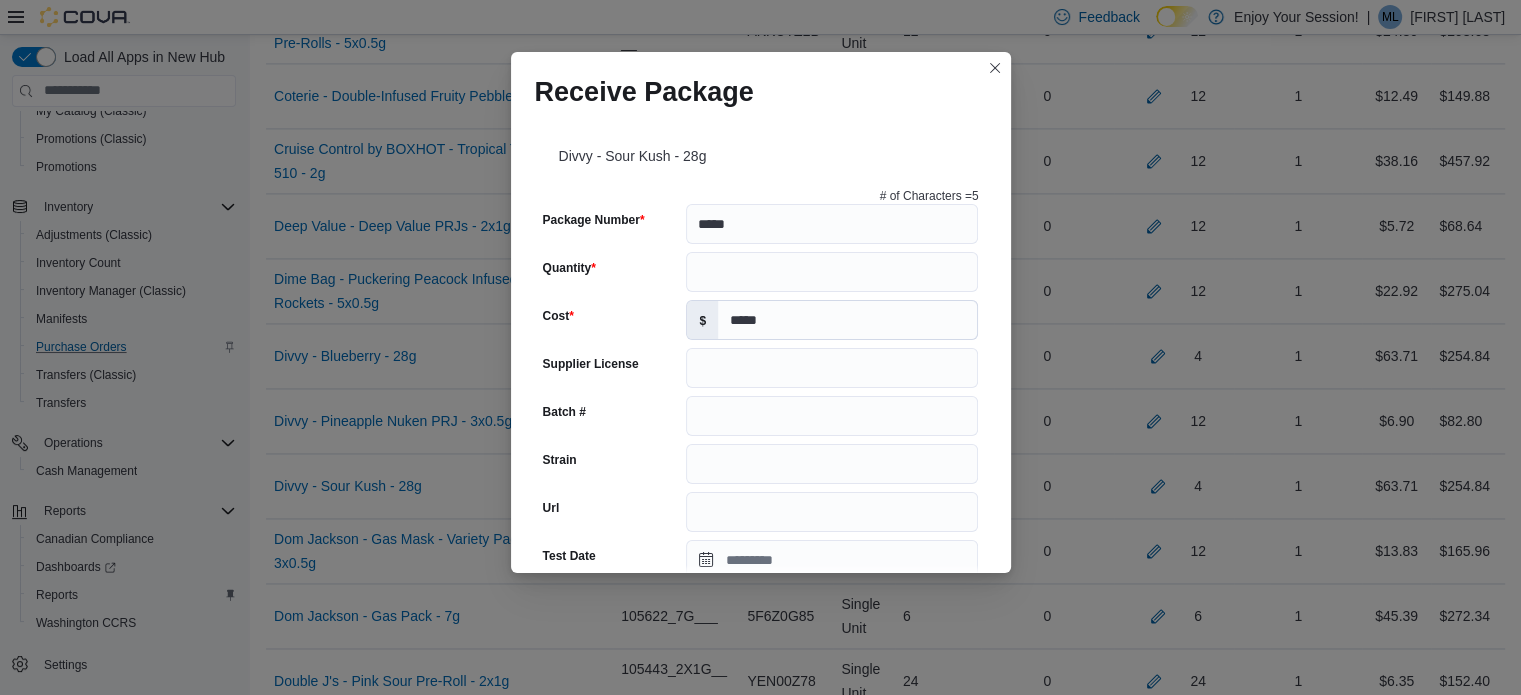scroll, scrollTop: 302, scrollLeft: 0, axis: vertical 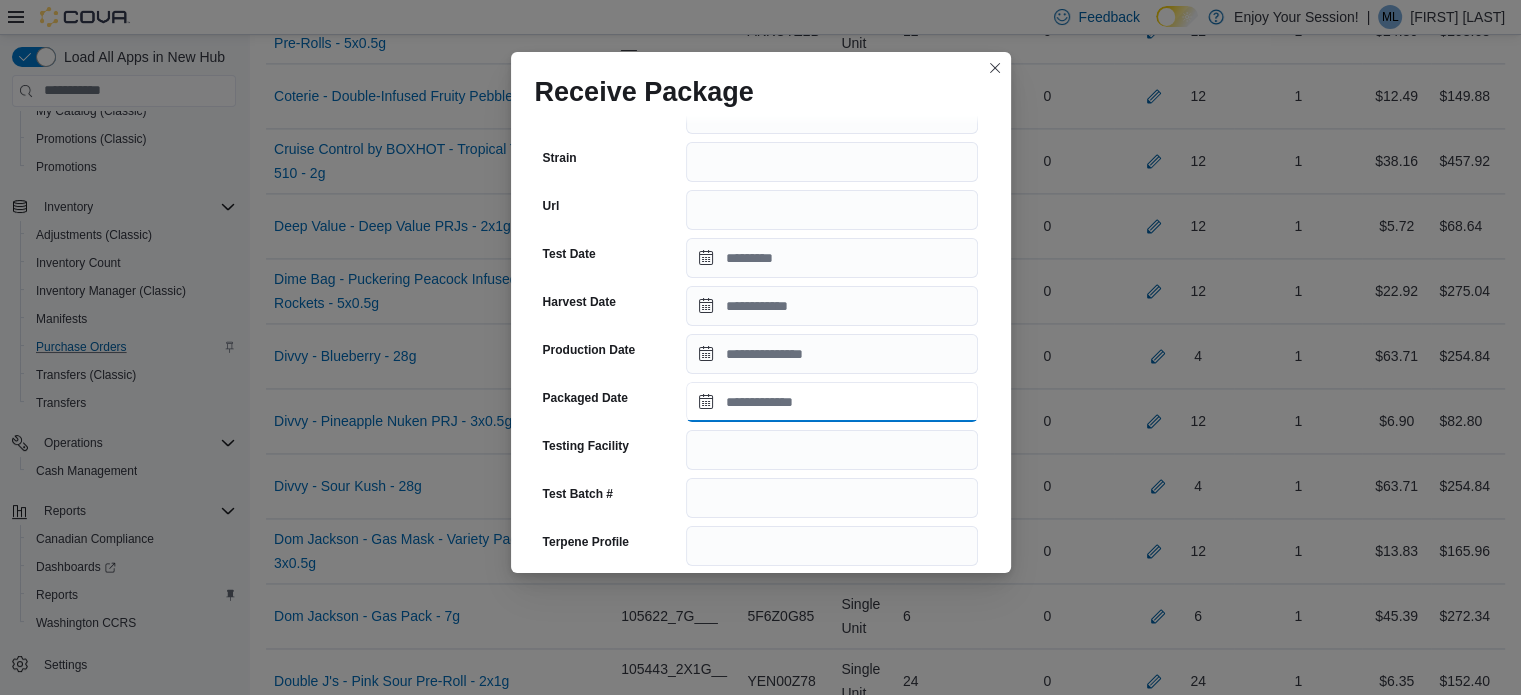 click on "Packaged Date" at bounding box center (832, 402) 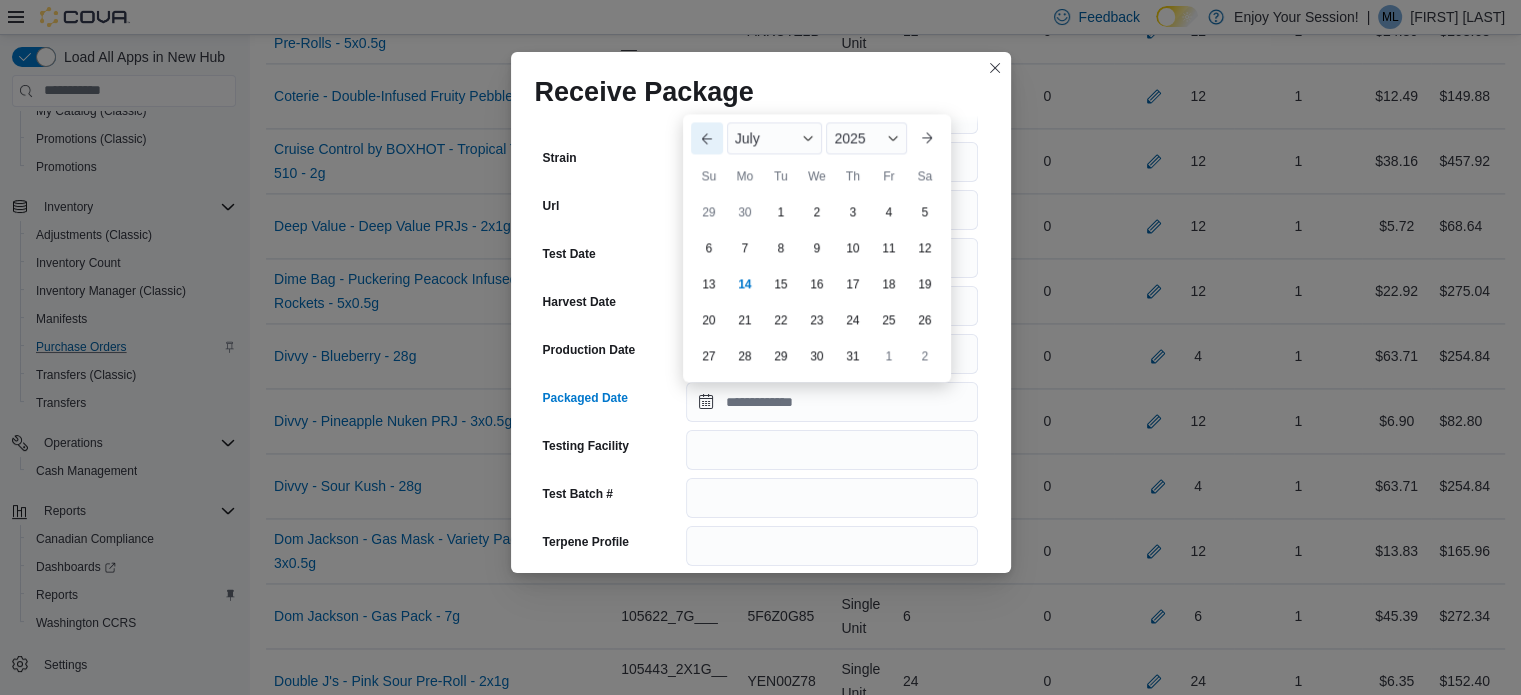 click on "Previous Month" at bounding box center [707, 138] 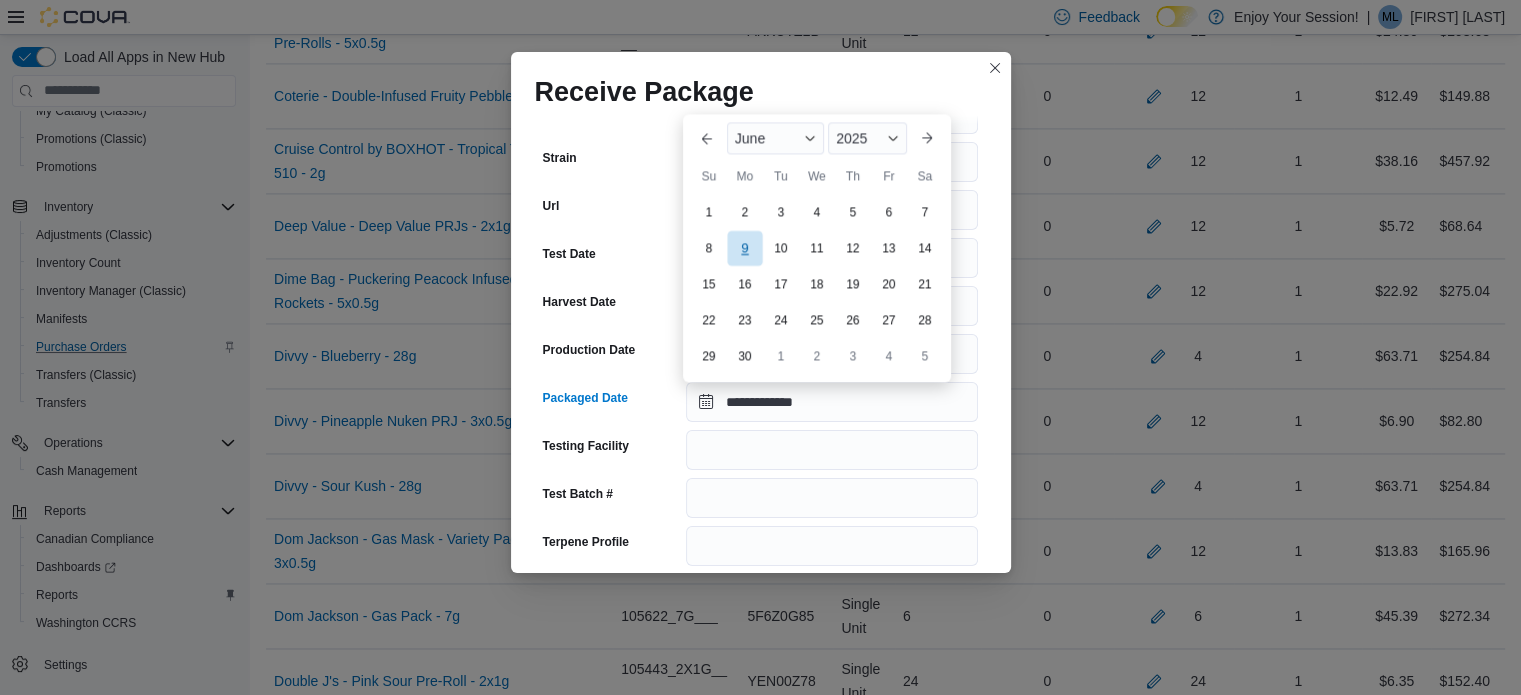 click on "9" at bounding box center [744, 247] 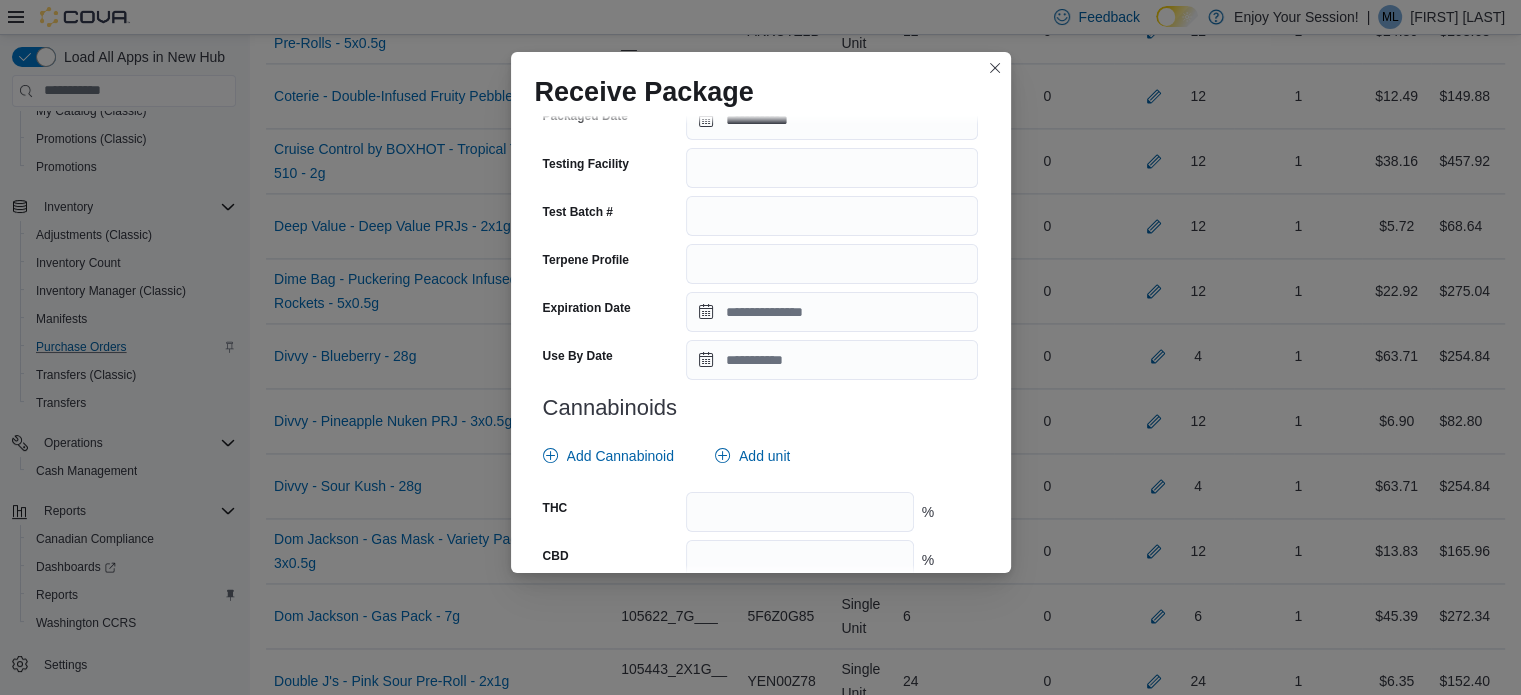 scroll, scrollTop: 716, scrollLeft: 0, axis: vertical 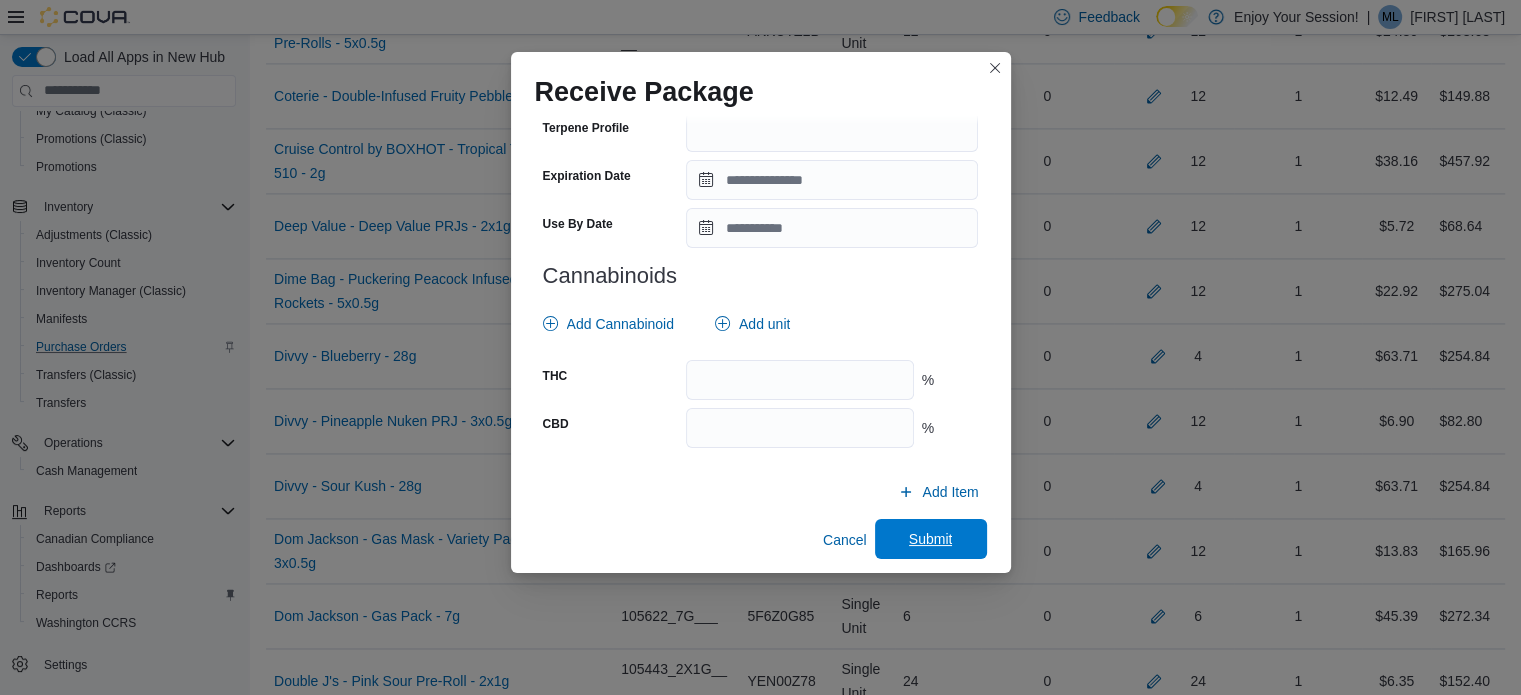 click on "Submit" at bounding box center (931, 539) 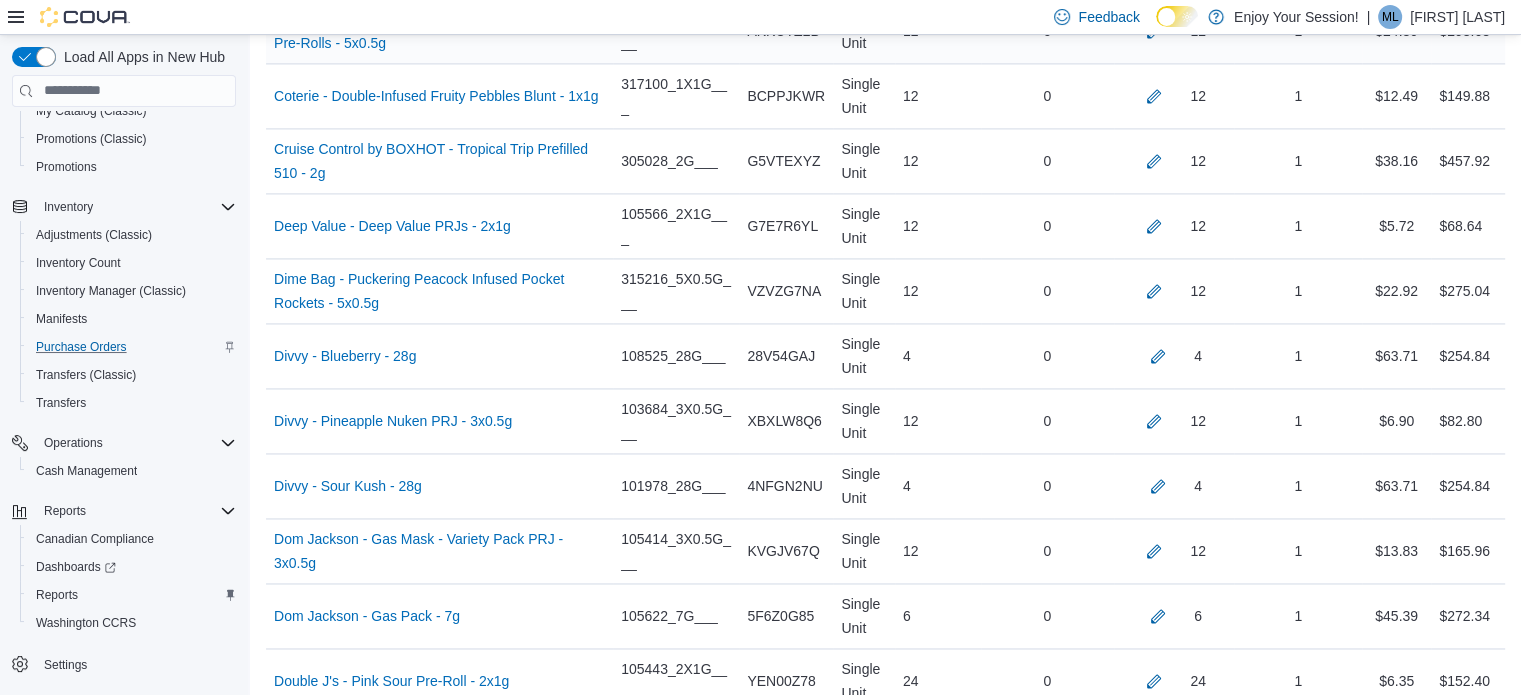 scroll, scrollTop: 7180, scrollLeft: 0, axis: vertical 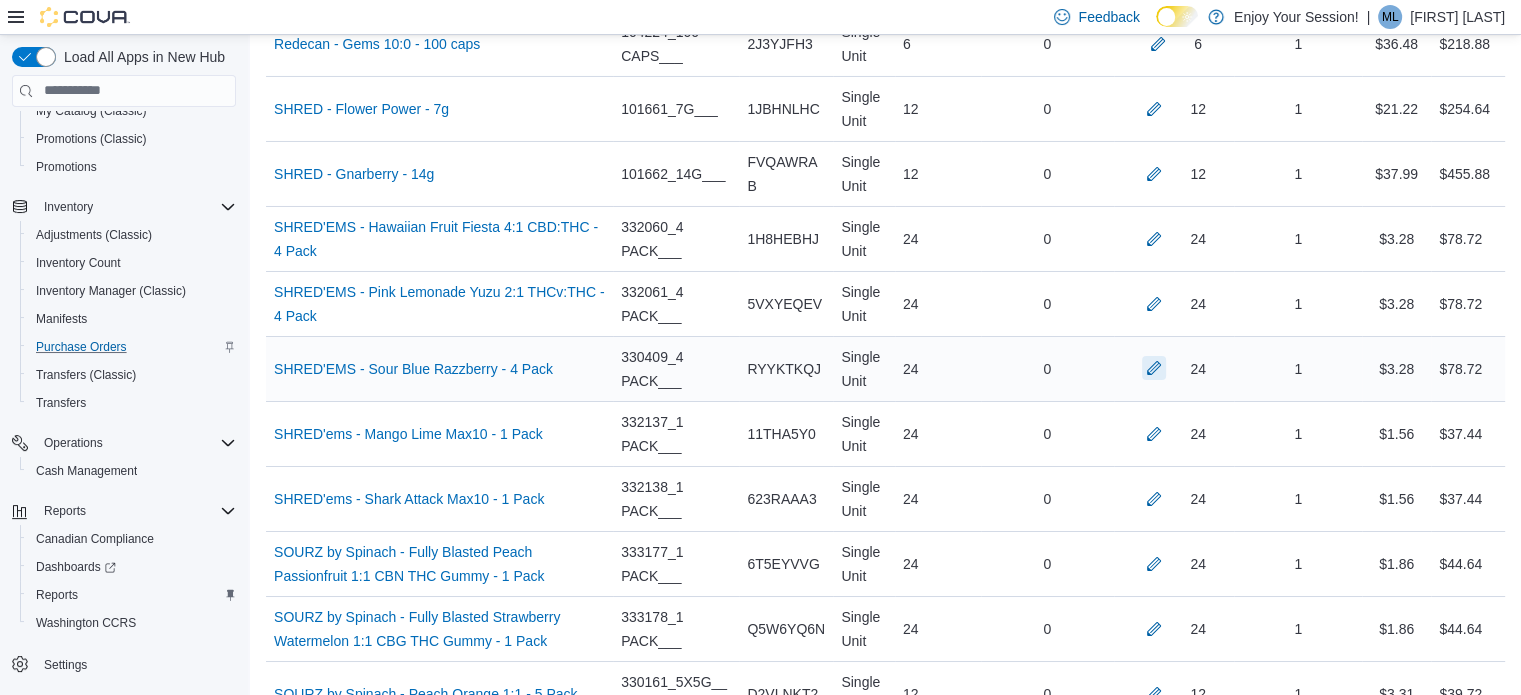 click at bounding box center [1154, 368] 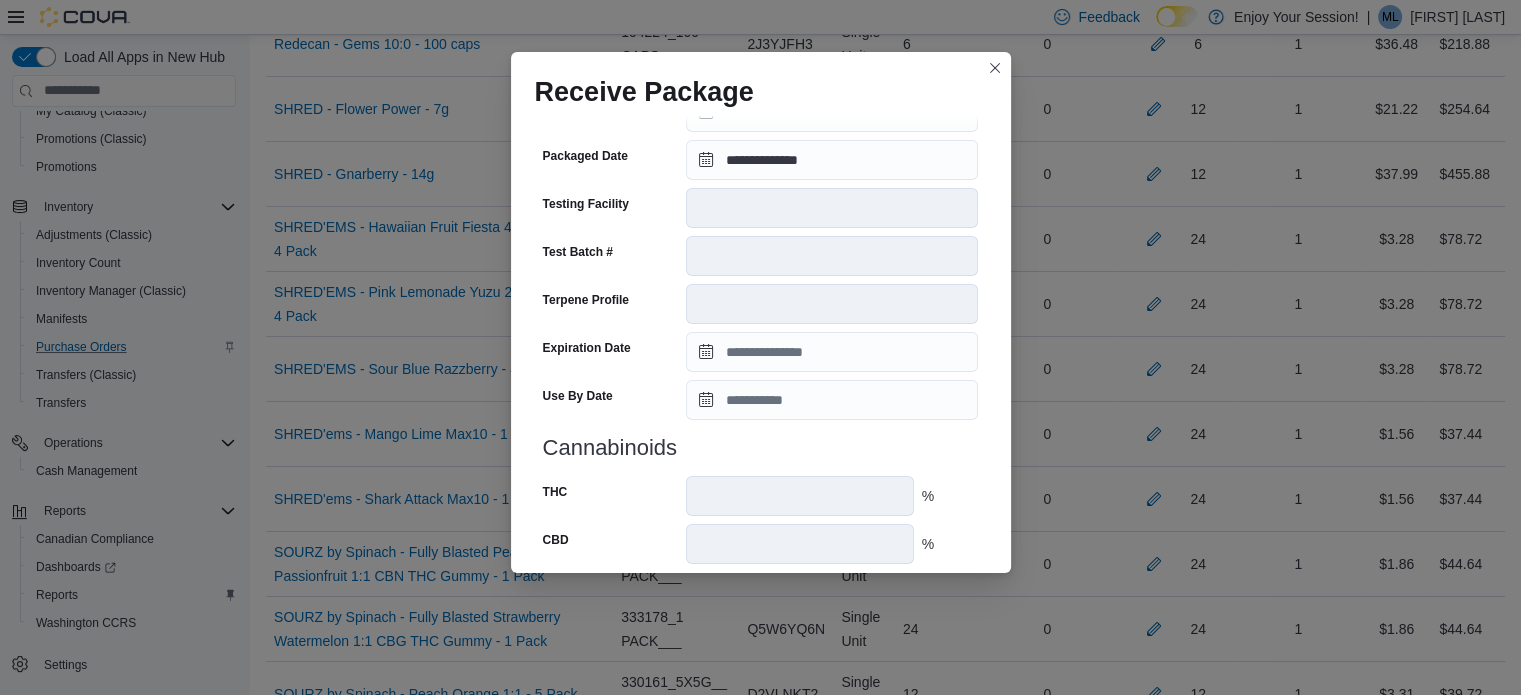 scroll, scrollTop: 706, scrollLeft: 0, axis: vertical 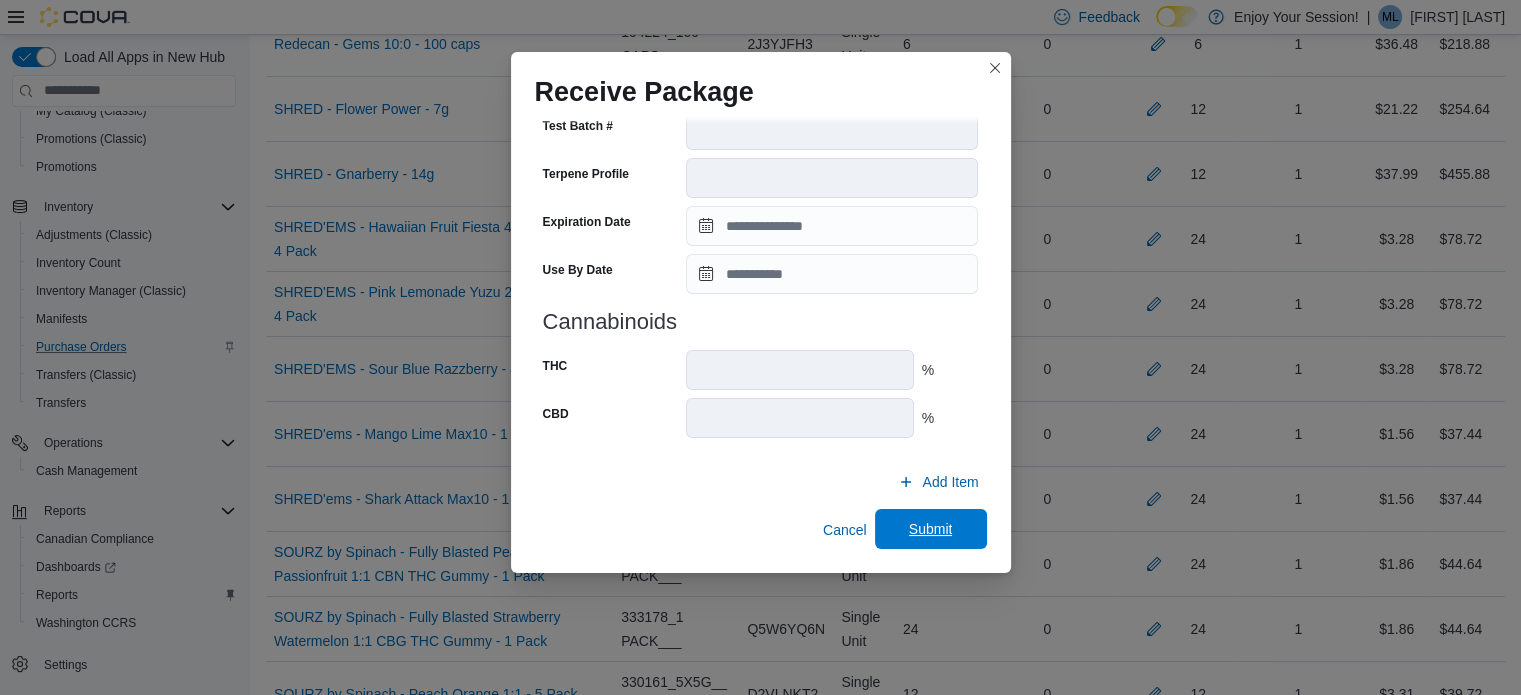 click on "Submit" at bounding box center (931, 529) 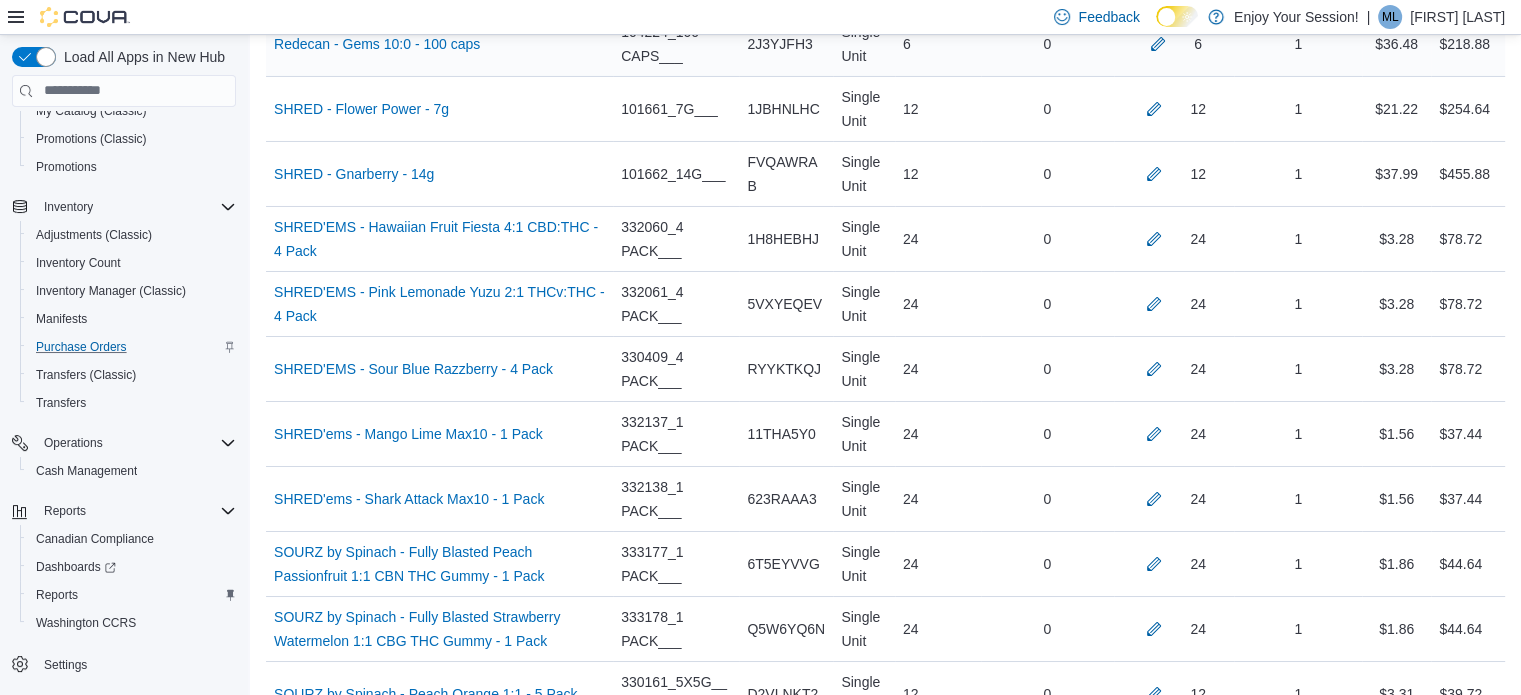 scroll, scrollTop: 505, scrollLeft: 0, axis: vertical 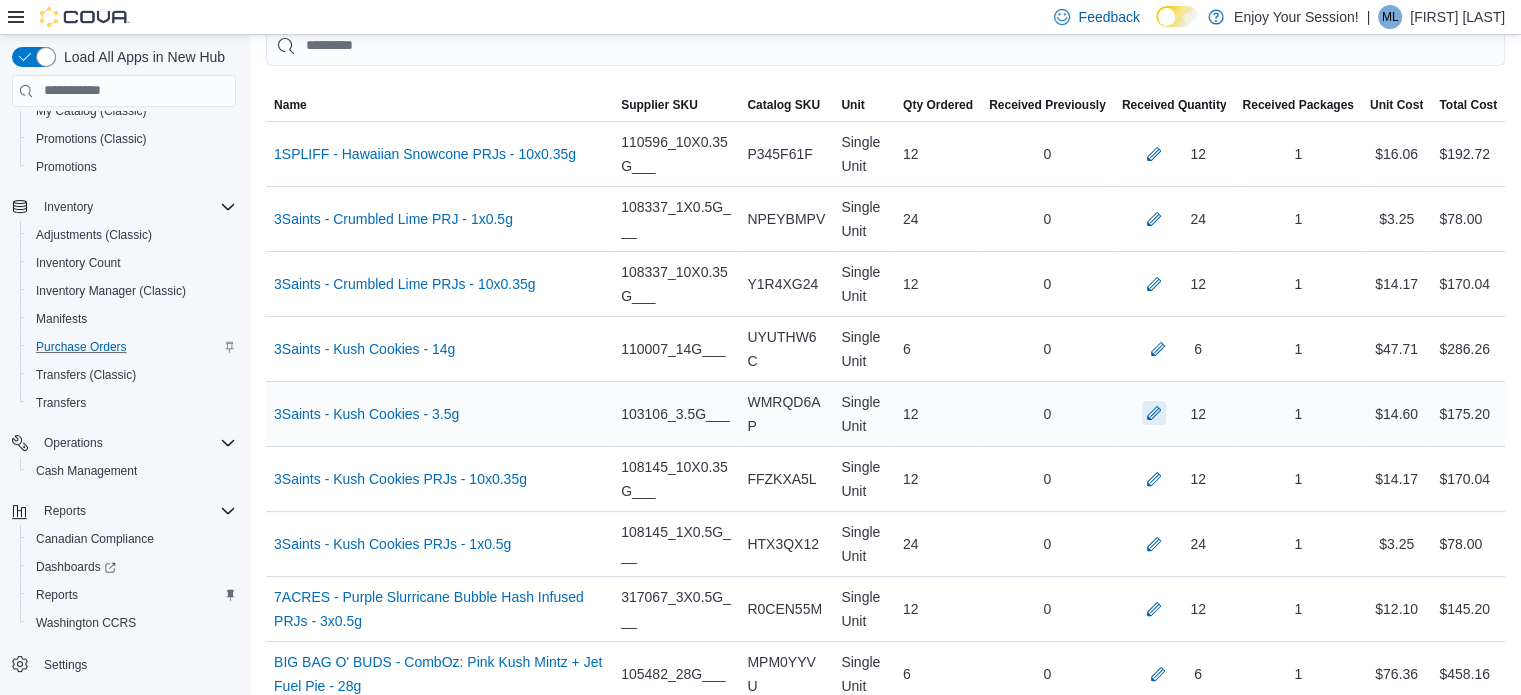 click at bounding box center [1154, 413] 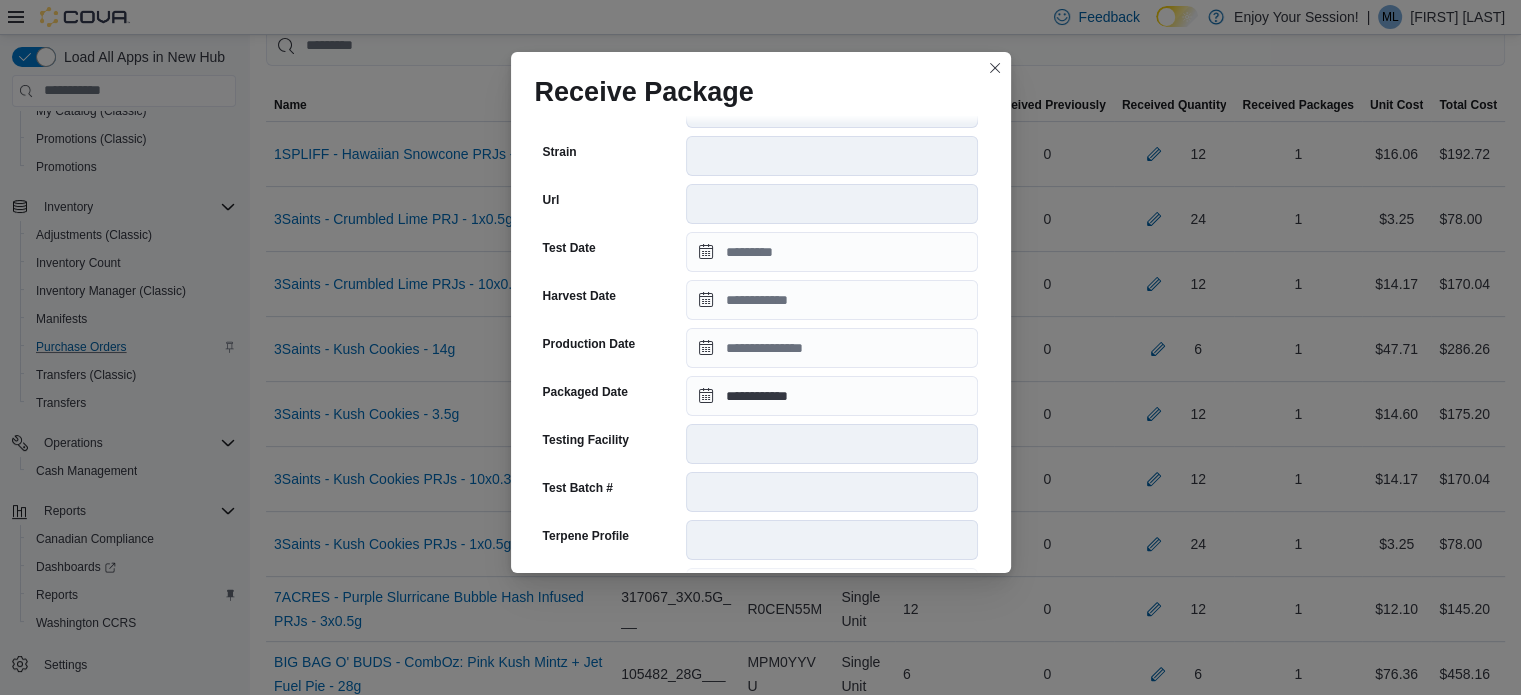 scroll, scrollTop: 706, scrollLeft: 0, axis: vertical 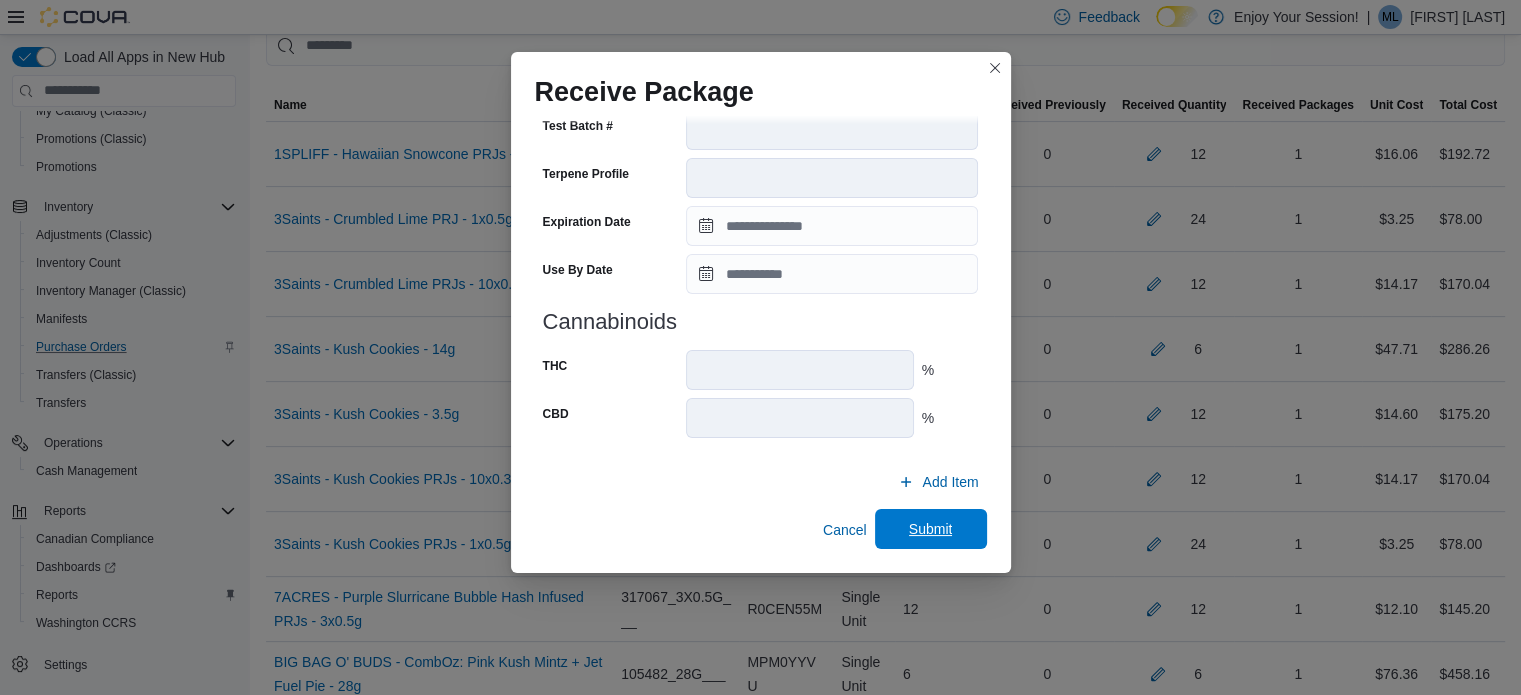 click on "Submit" at bounding box center [931, 529] 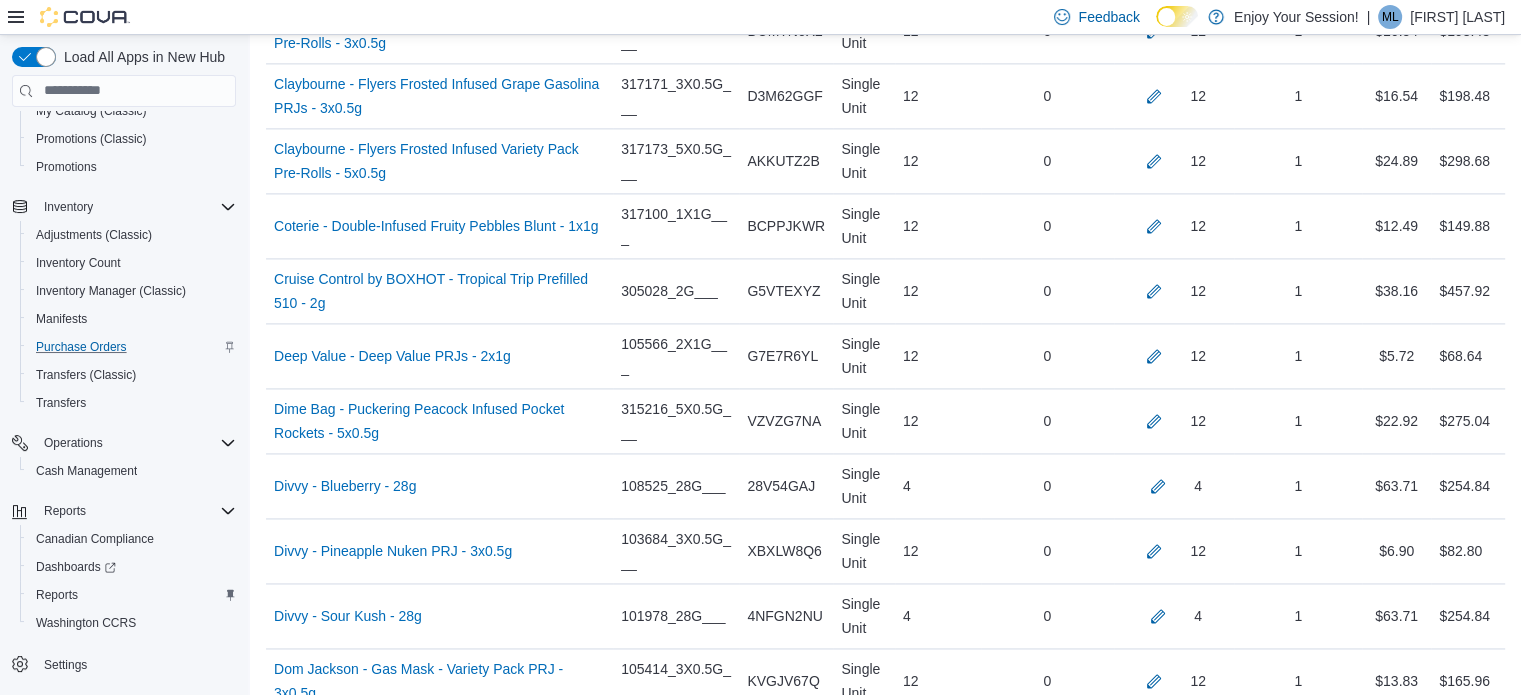 scroll, scrollTop: 8723, scrollLeft: 0, axis: vertical 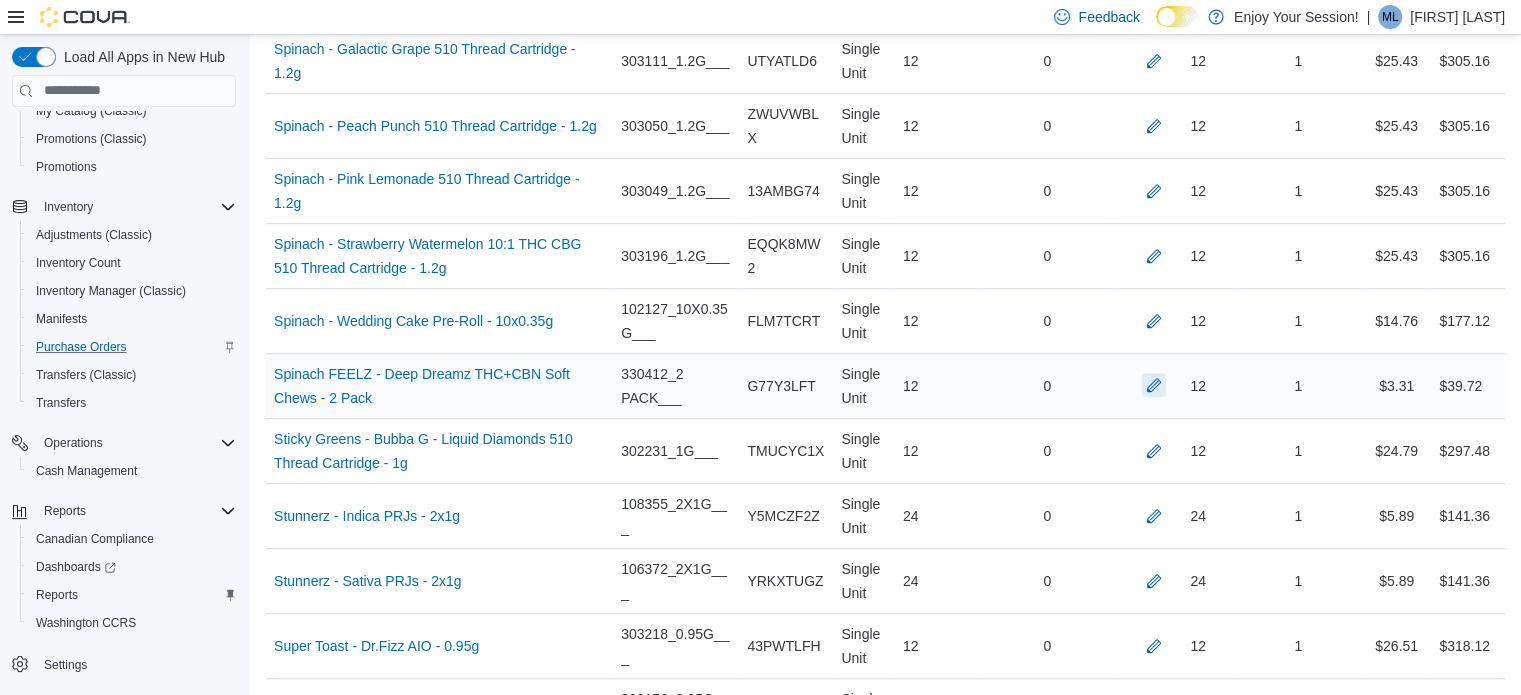 click at bounding box center (1154, 385) 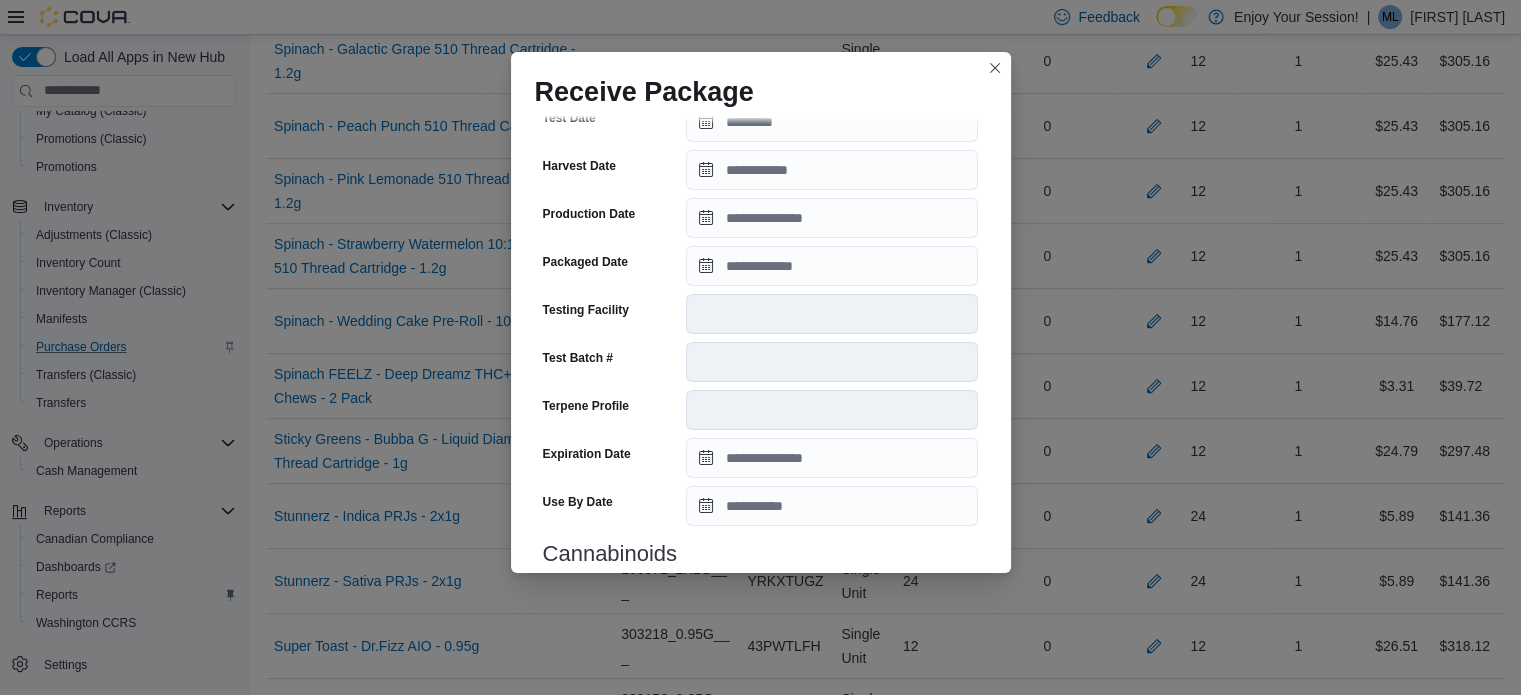 scroll, scrollTop: 491, scrollLeft: 0, axis: vertical 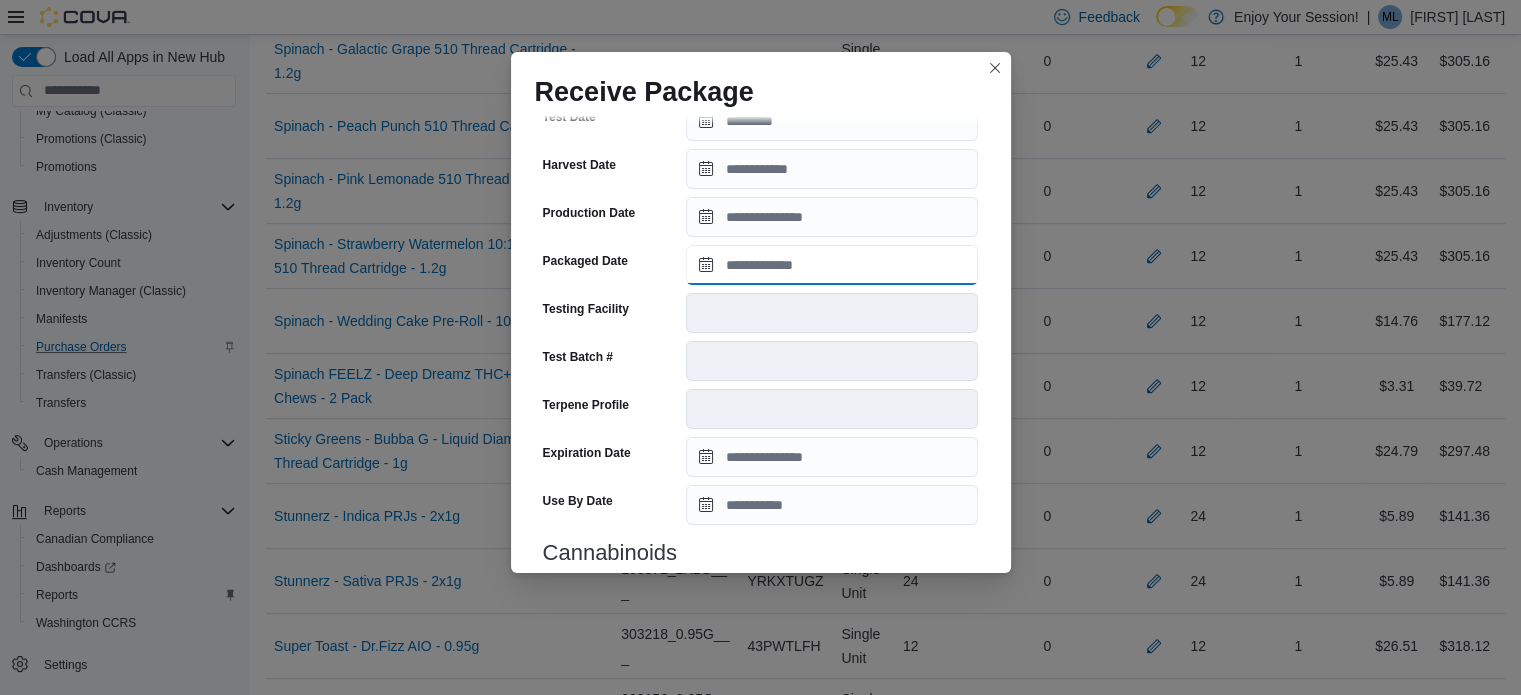 click on "Packaged Date" at bounding box center (832, 265) 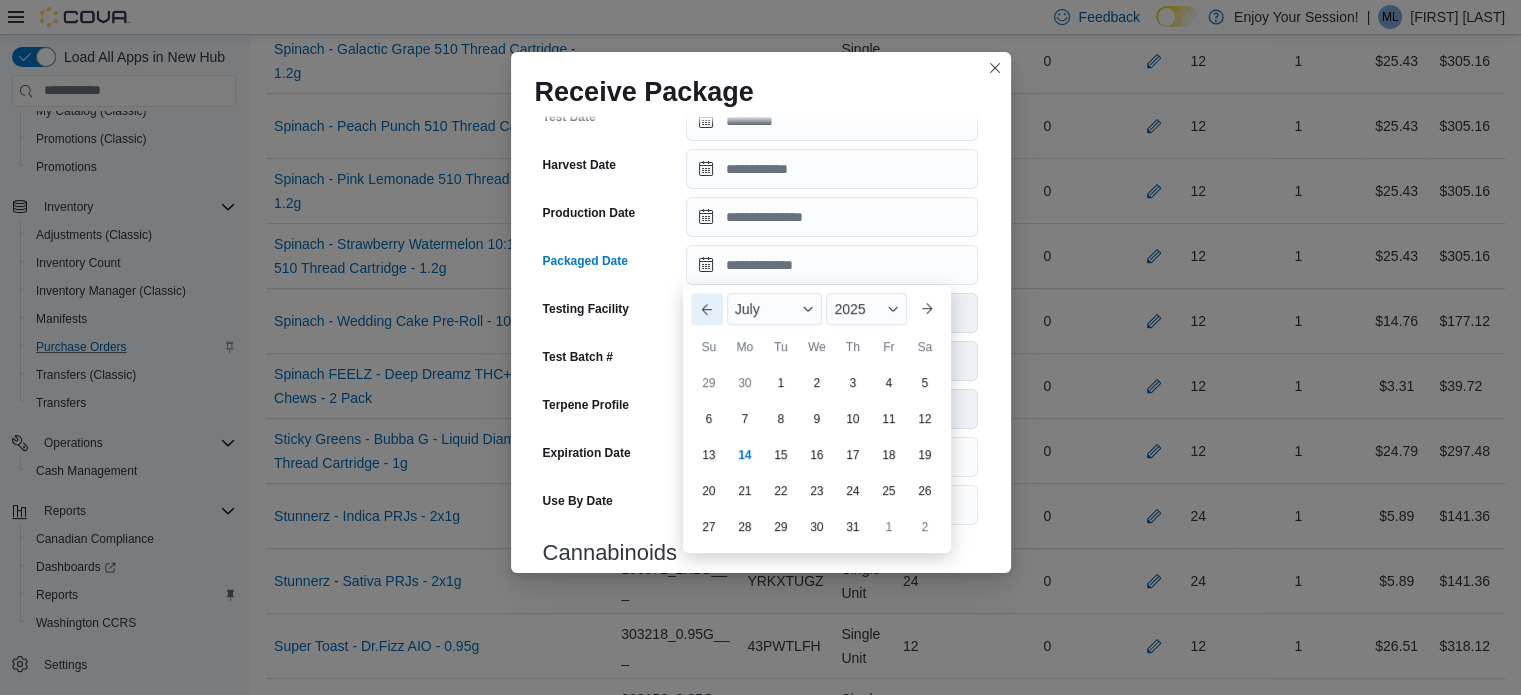 click on "Previous Month" at bounding box center (707, 309) 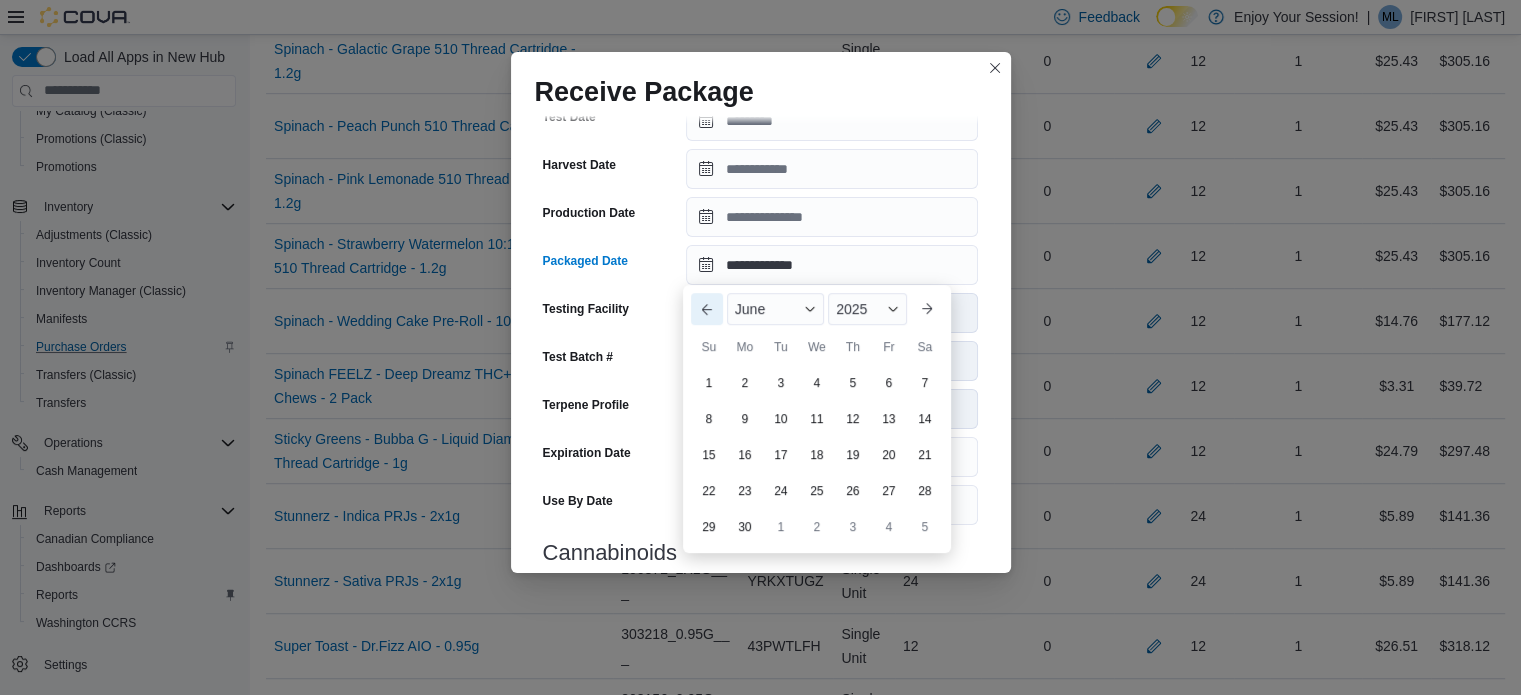 click on "Previous Month" at bounding box center (707, 309) 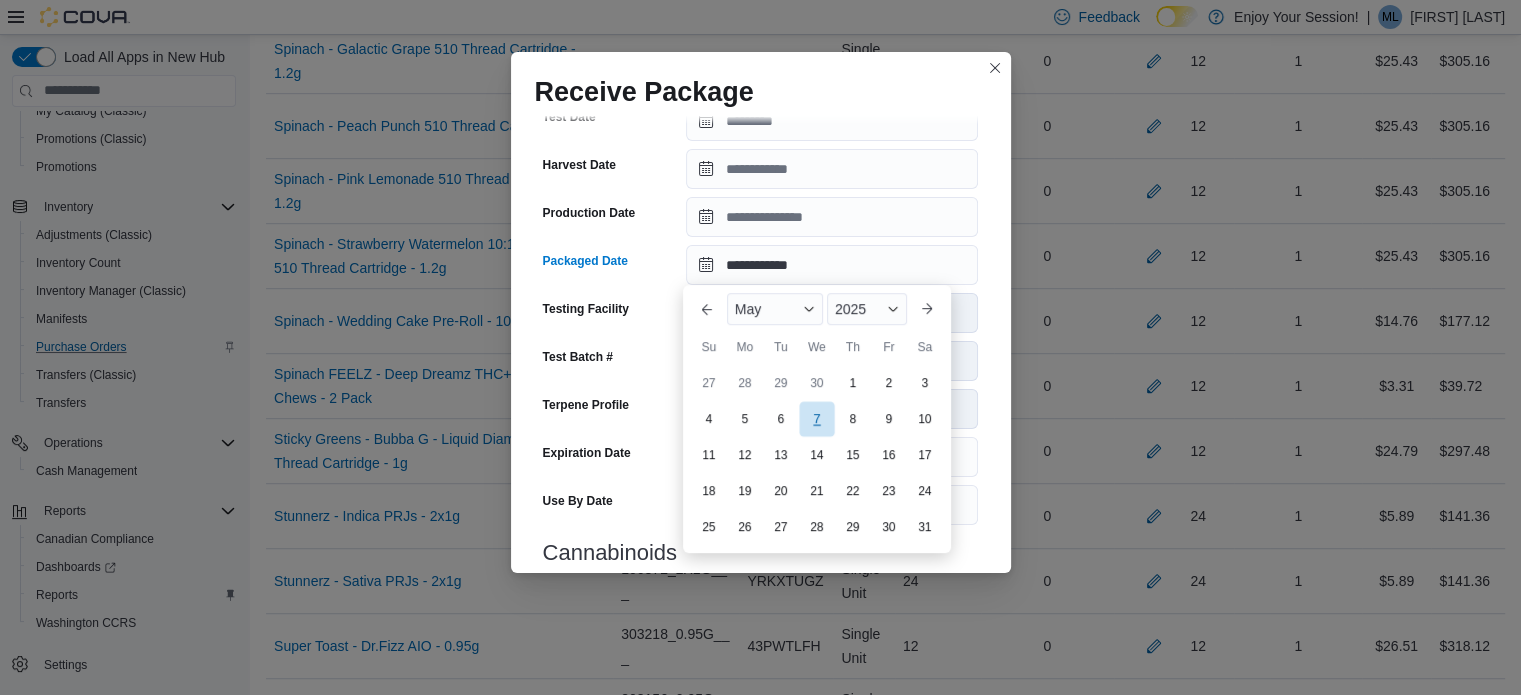 click on "7" at bounding box center [816, 419] 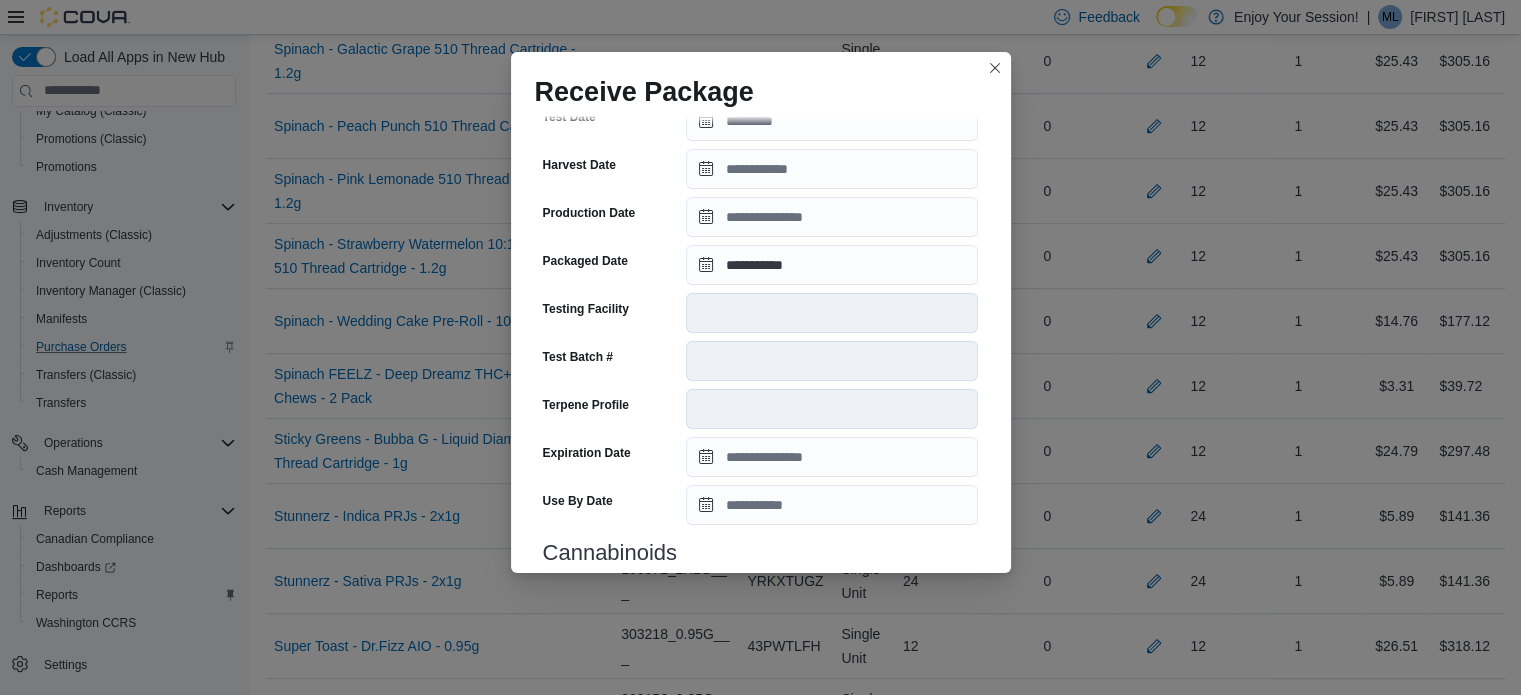 scroll, scrollTop: 722, scrollLeft: 0, axis: vertical 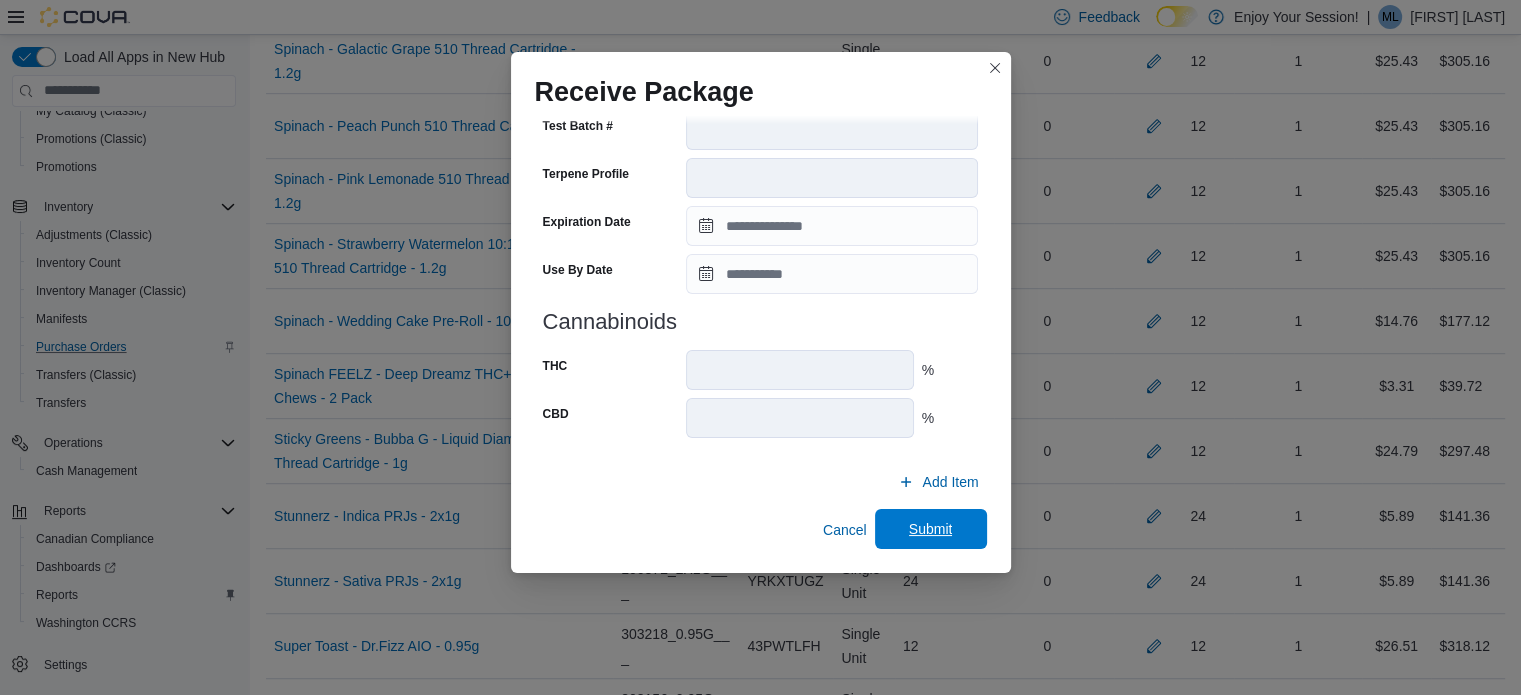 click on "Submit" at bounding box center [931, 529] 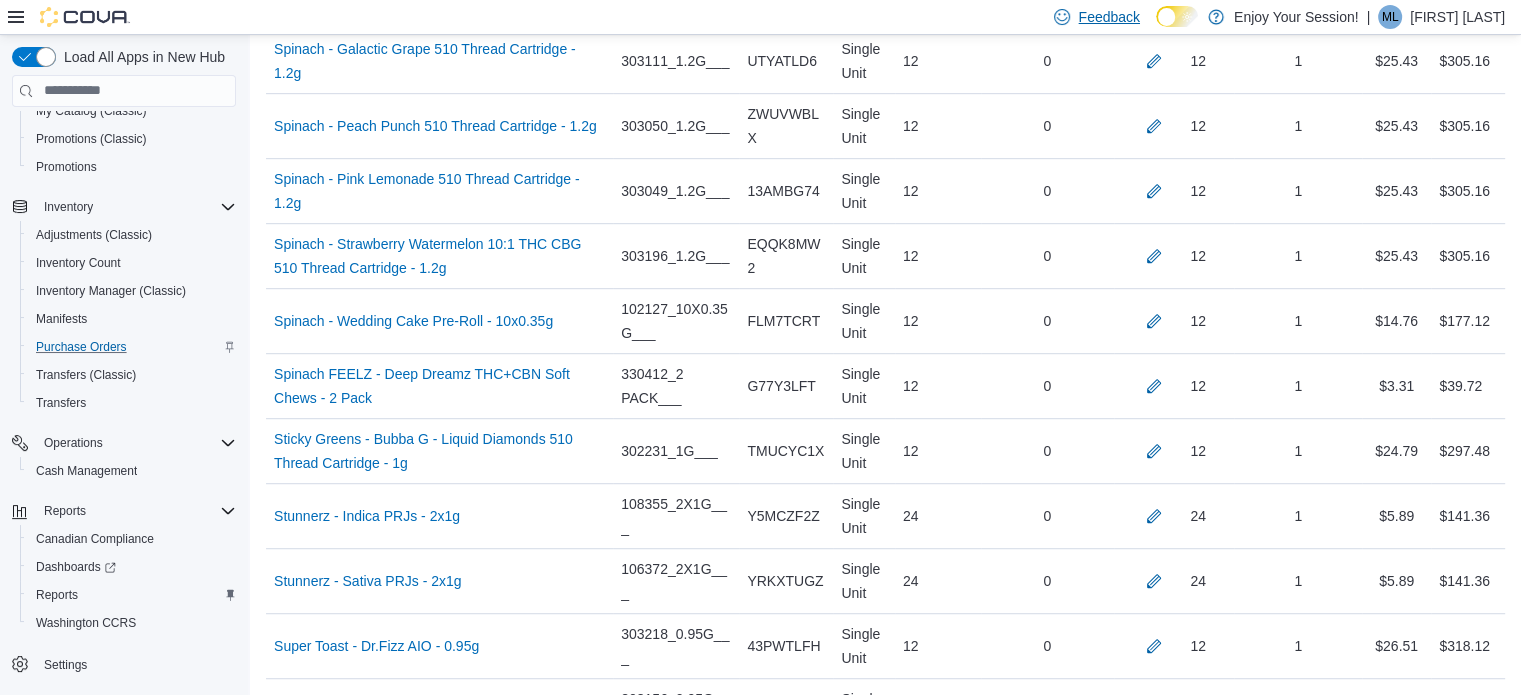 scroll, scrollTop: 8216, scrollLeft: 0, axis: vertical 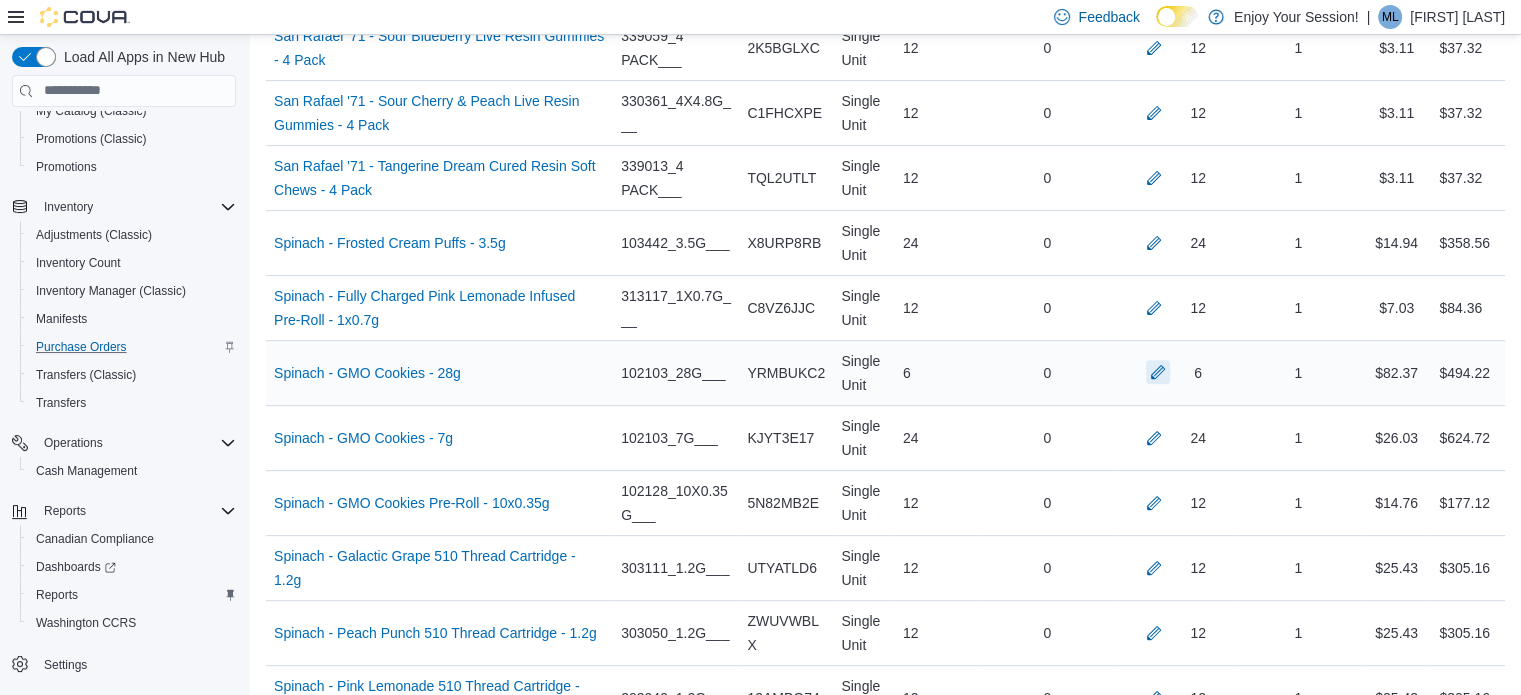 click at bounding box center [1158, 372] 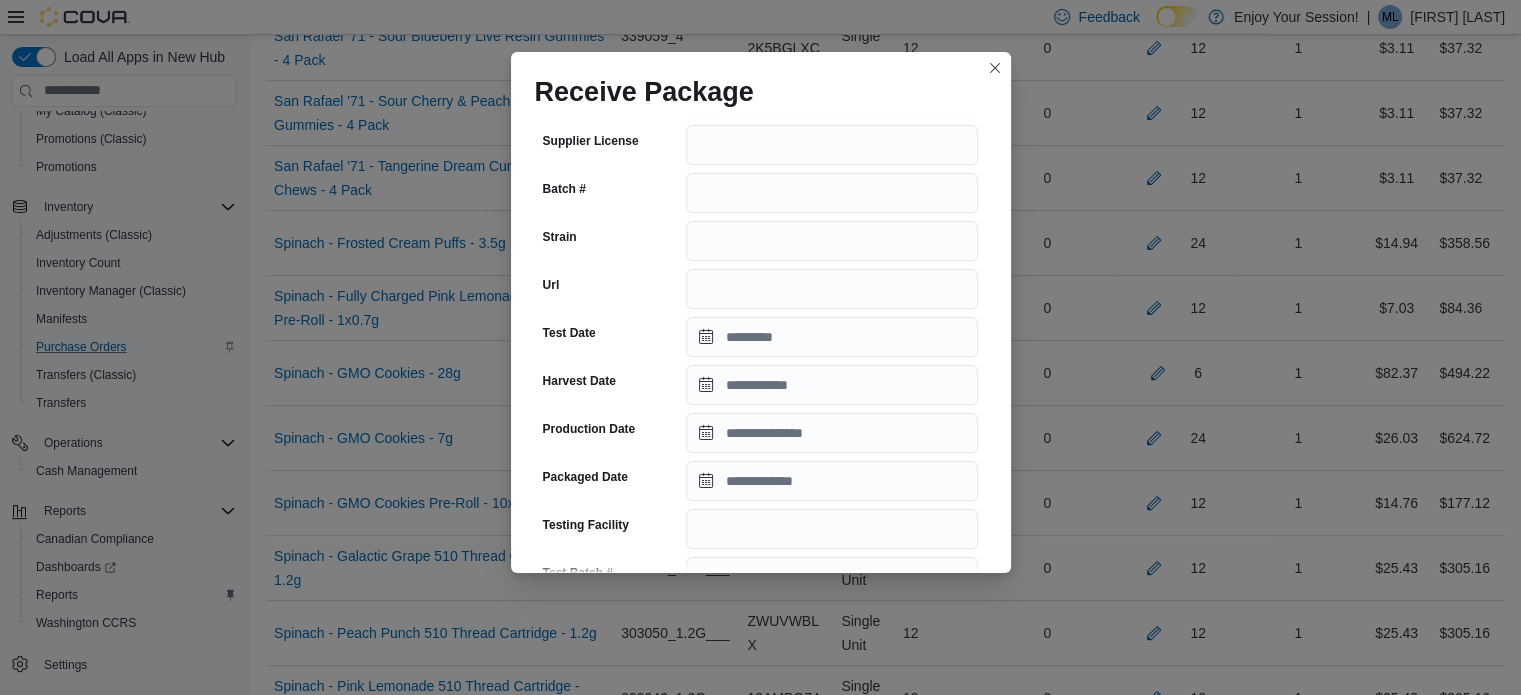 scroll, scrollTop: 224, scrollLeft: 0, axis: vertical 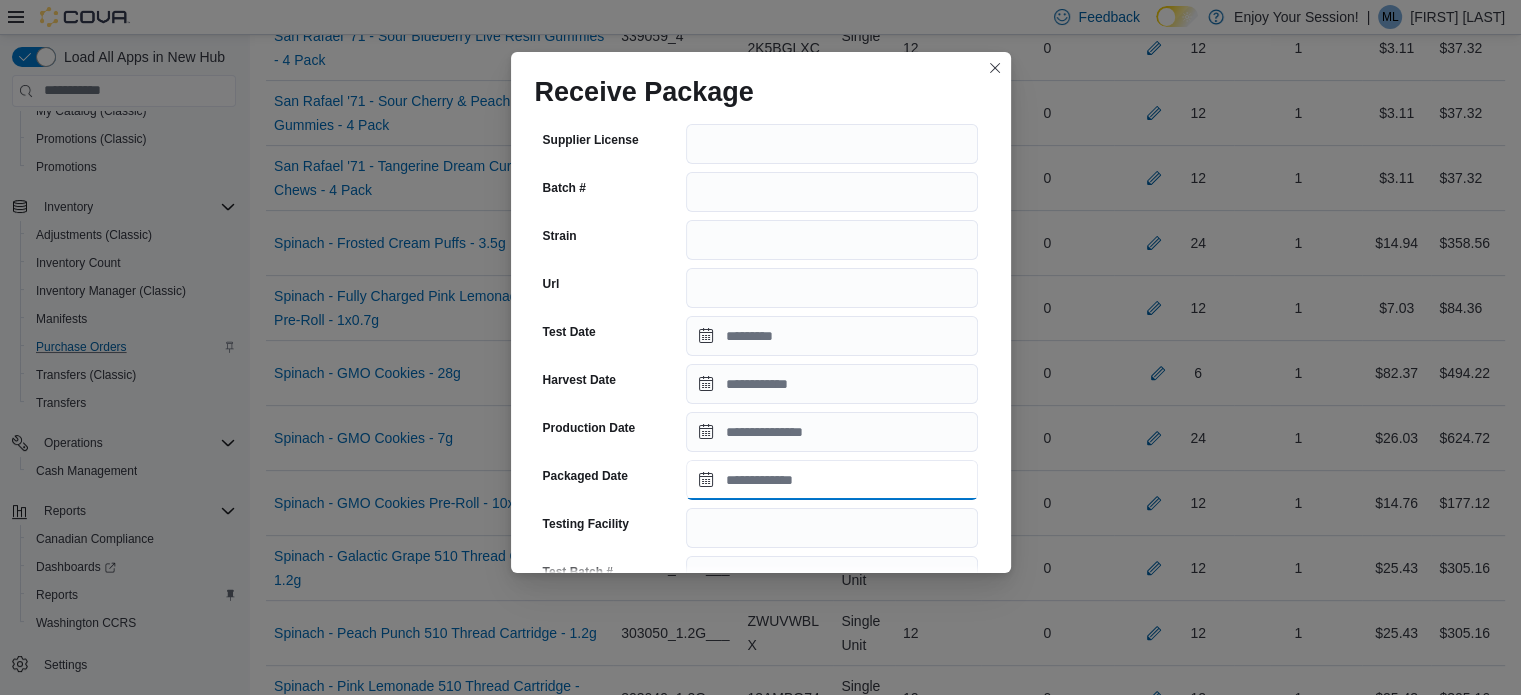 click on "Packaged Date" at bounding box center (832, 480) 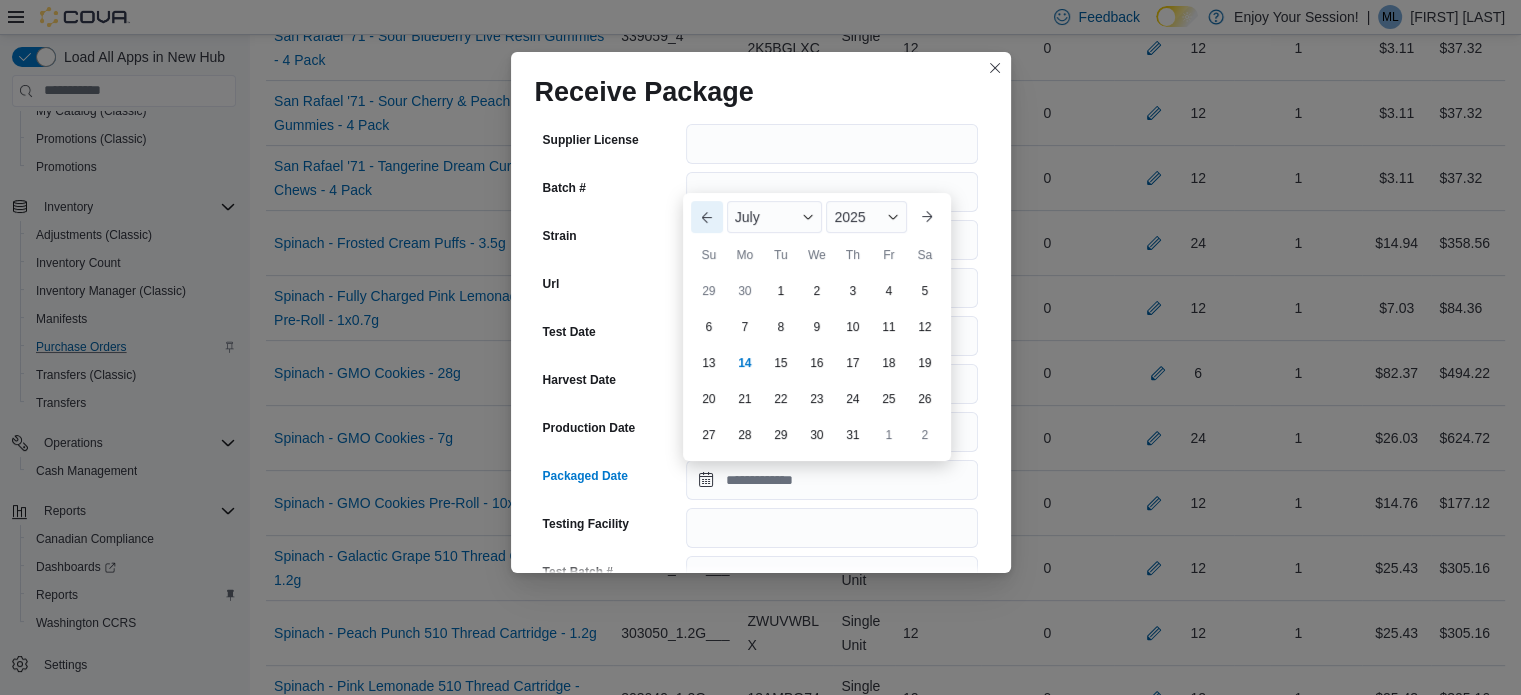 click on "Previous Month" at bounding box center (707, 217) 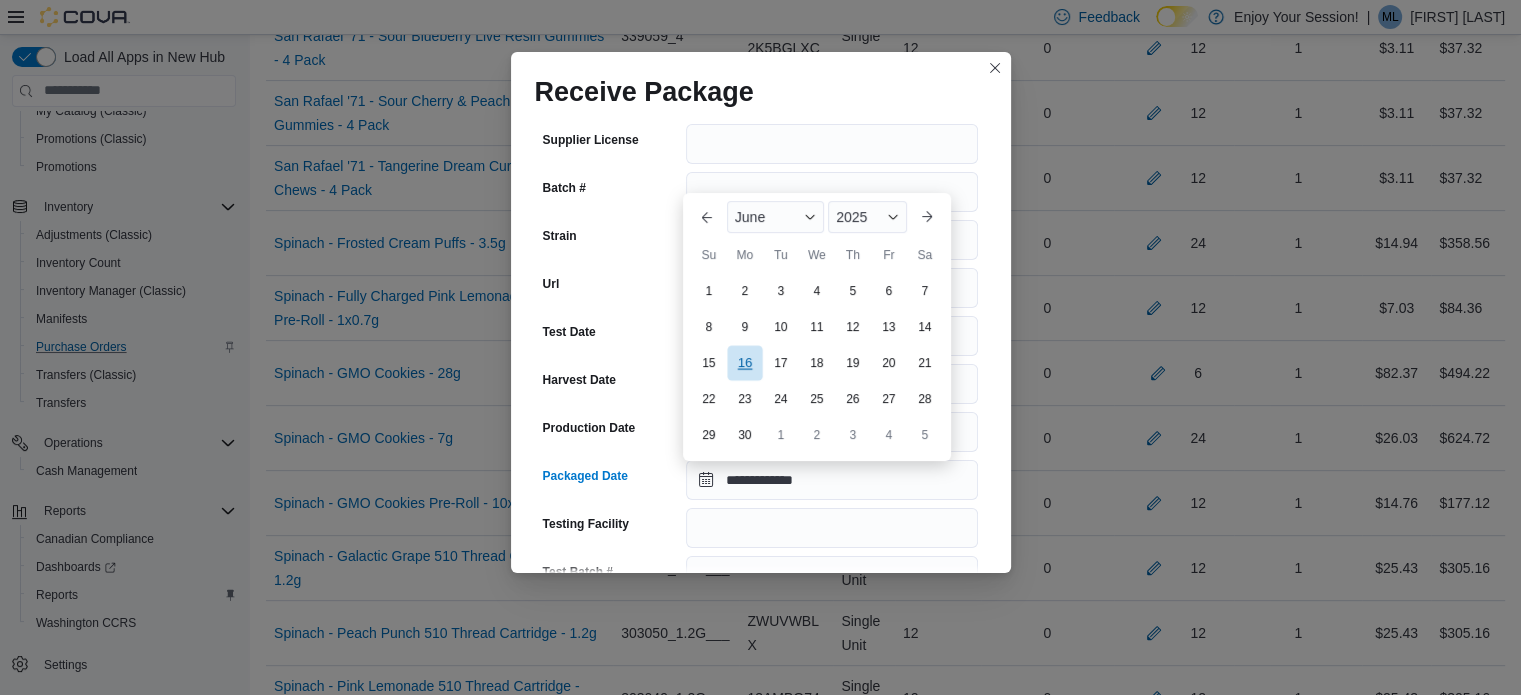 click on "16" at bounding box center [744, 362] 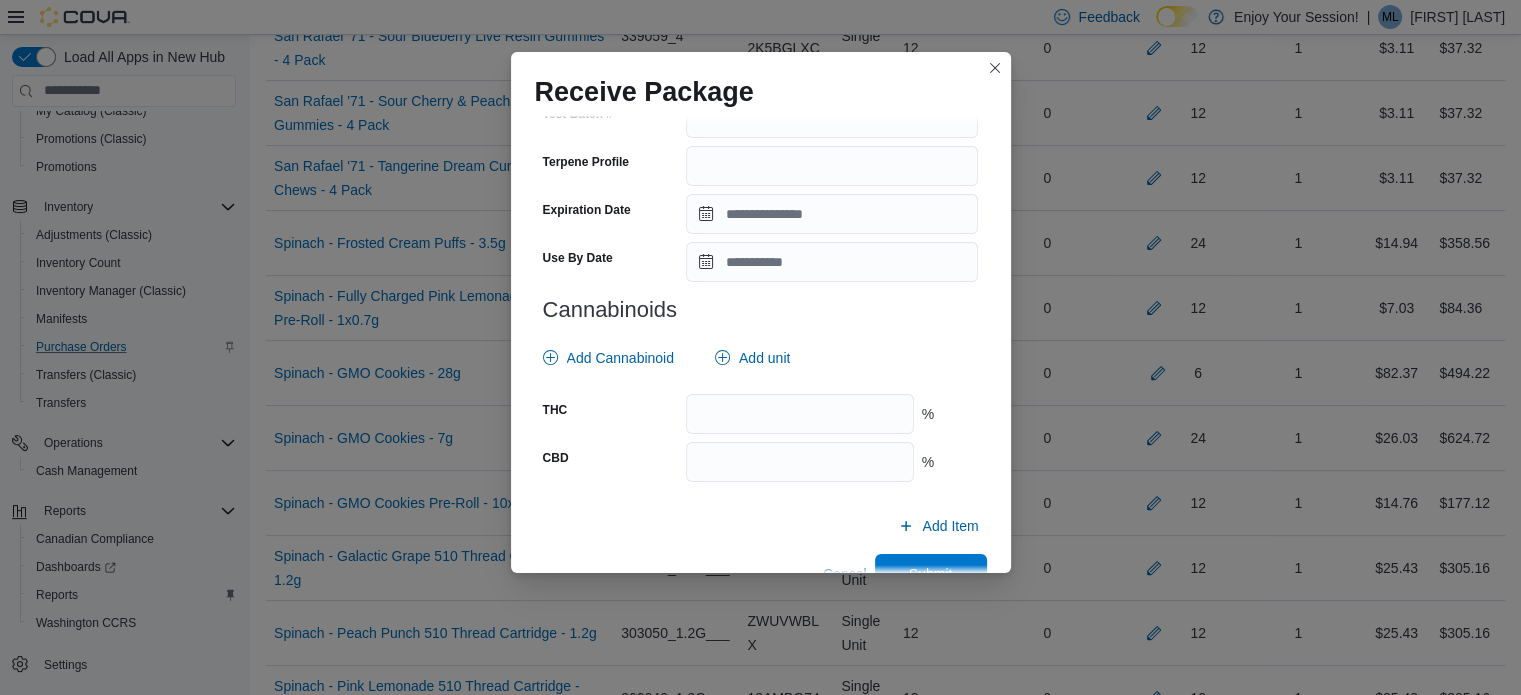 scroll, scrollTop: 683, scrollLeft: 0, axis: vertical 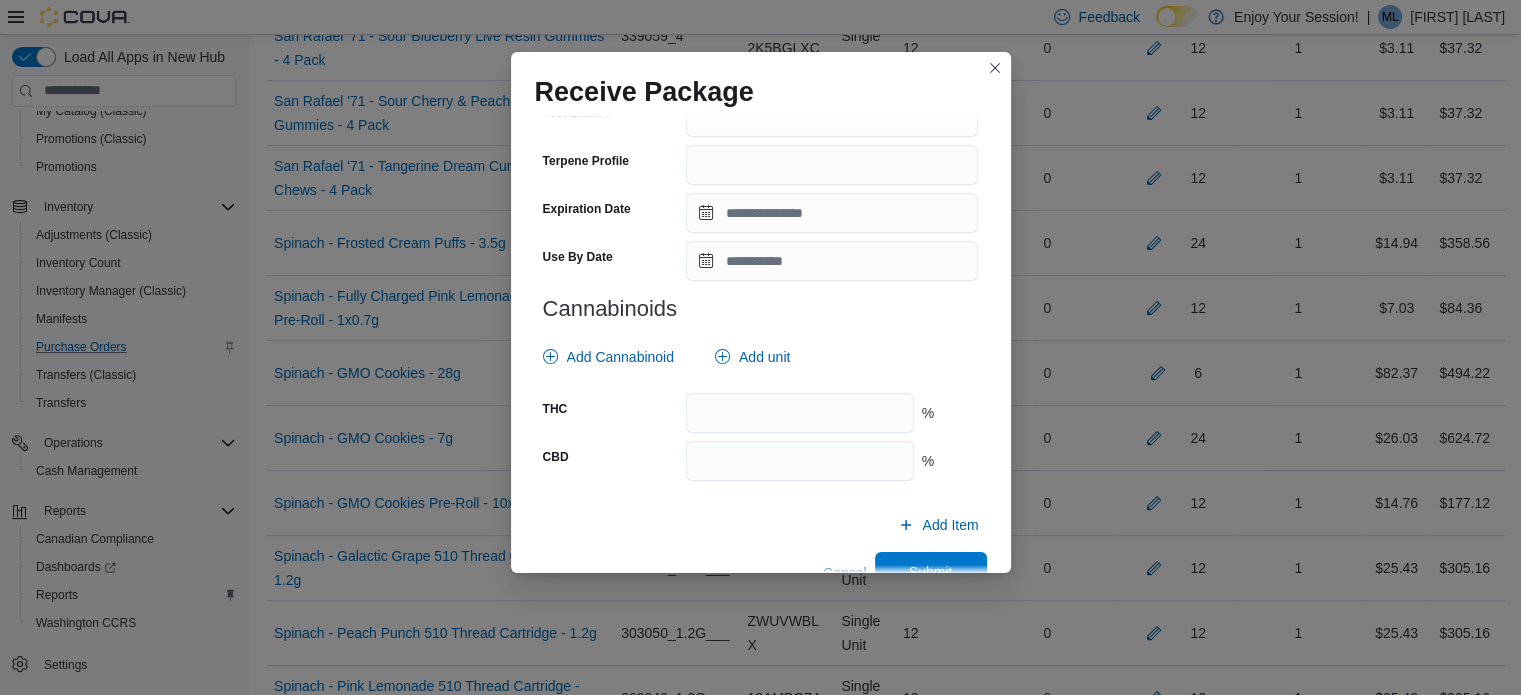 click on "Submit" at bounding box center (931, 572) 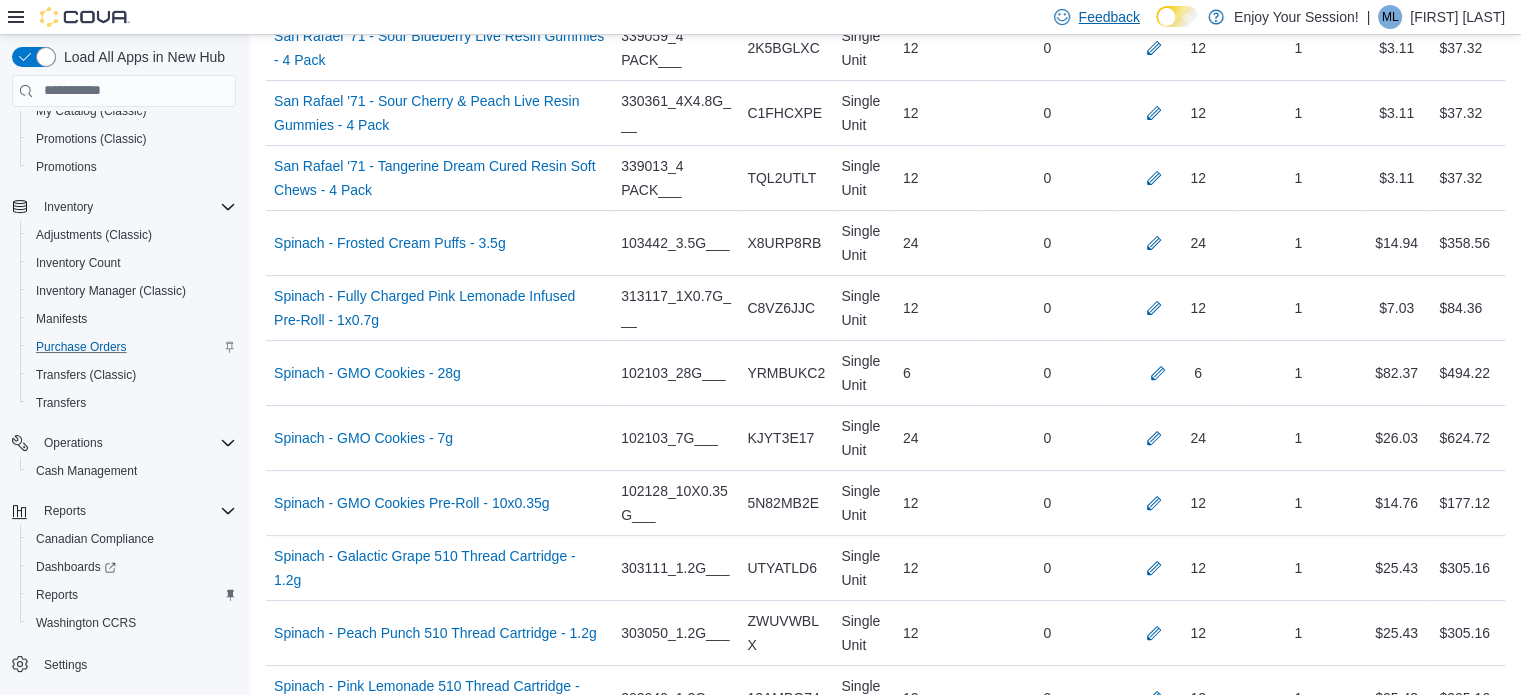 scroll, scrollTop: 10938, scrollLeft: 0, axis: vertical 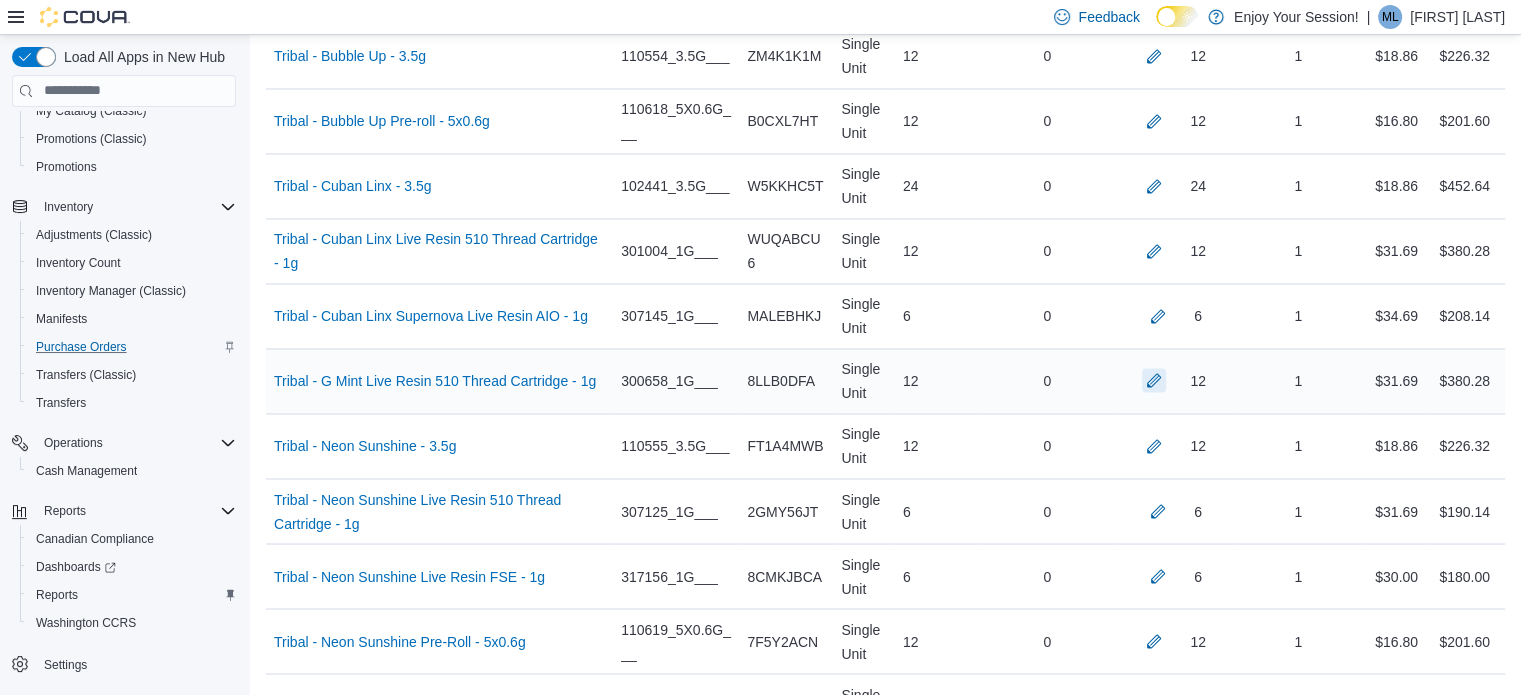 click at bounding box center (1154, 380) 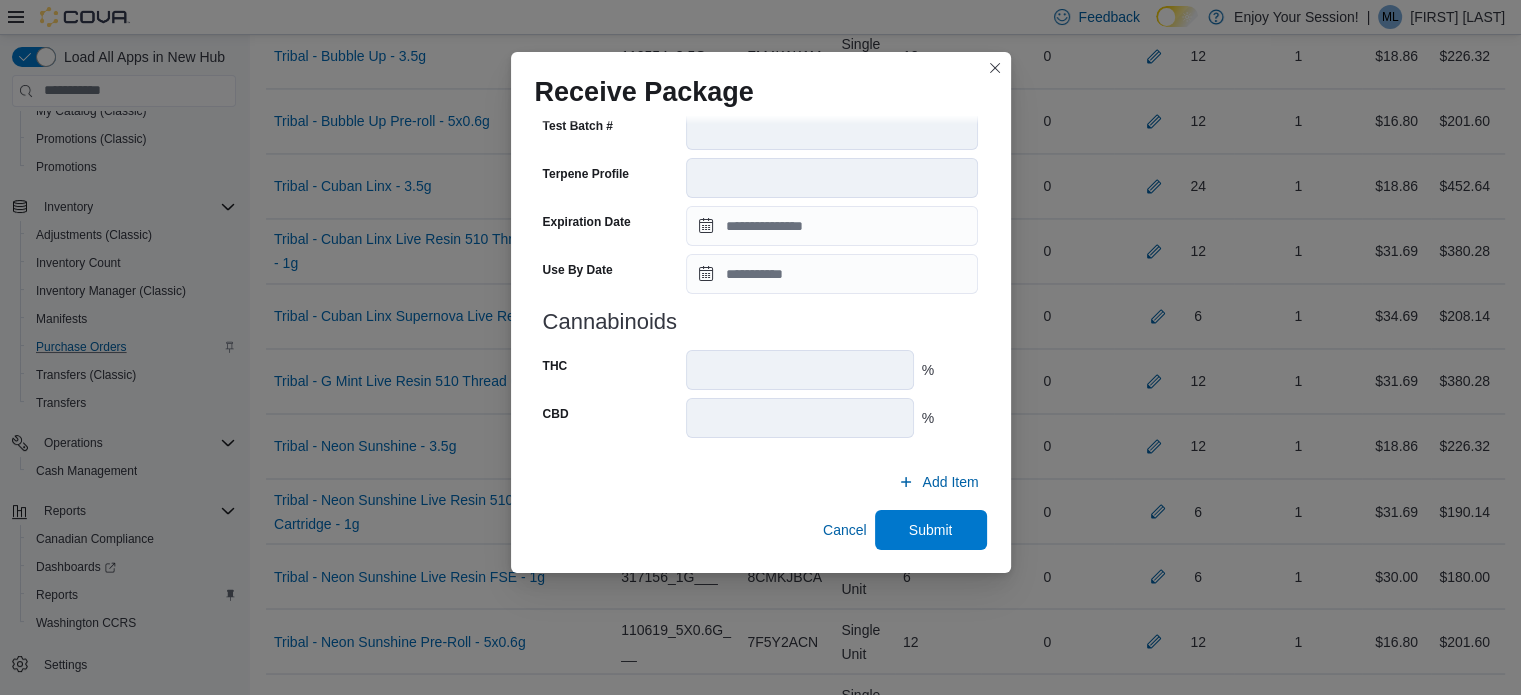 scroll, scrollTop: 706, scrollLeft: 0, axis: vertical 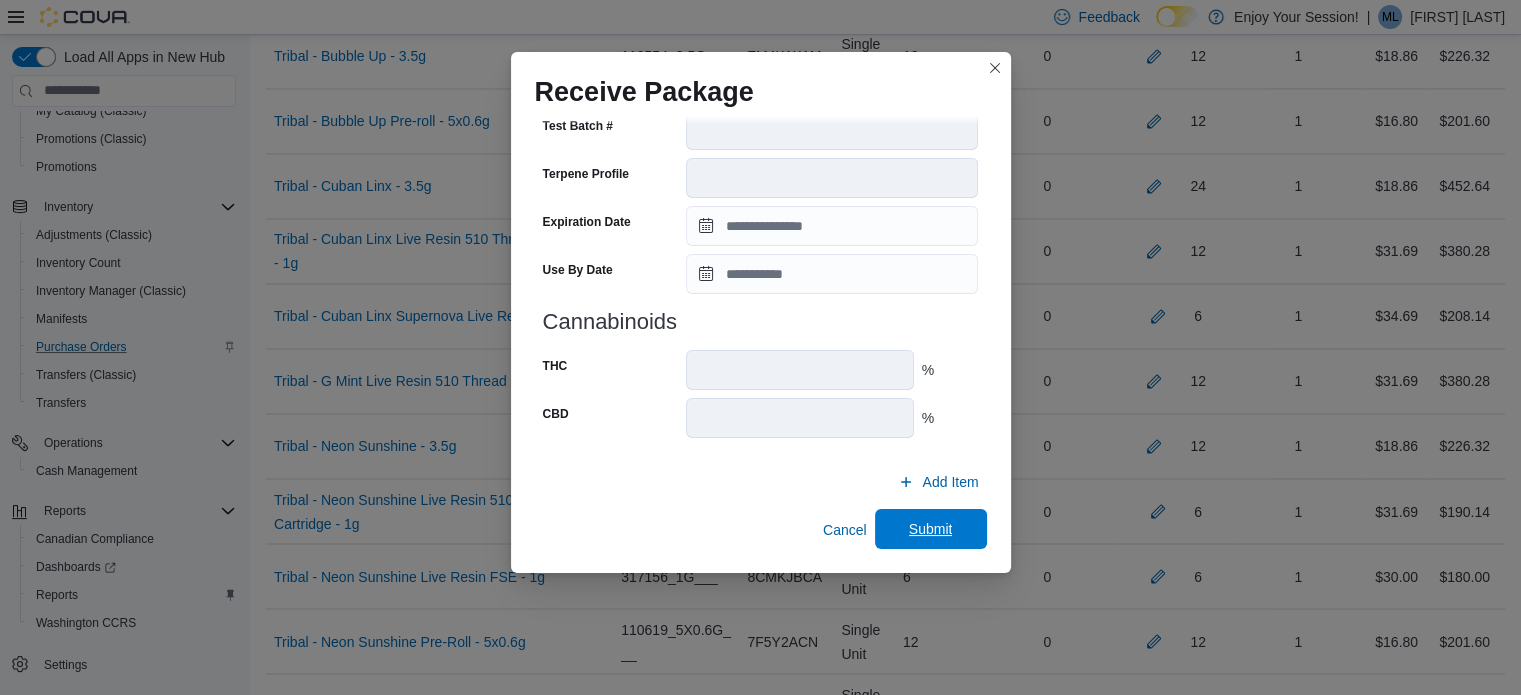 click on "Submit" at bounding box center (931, 529) 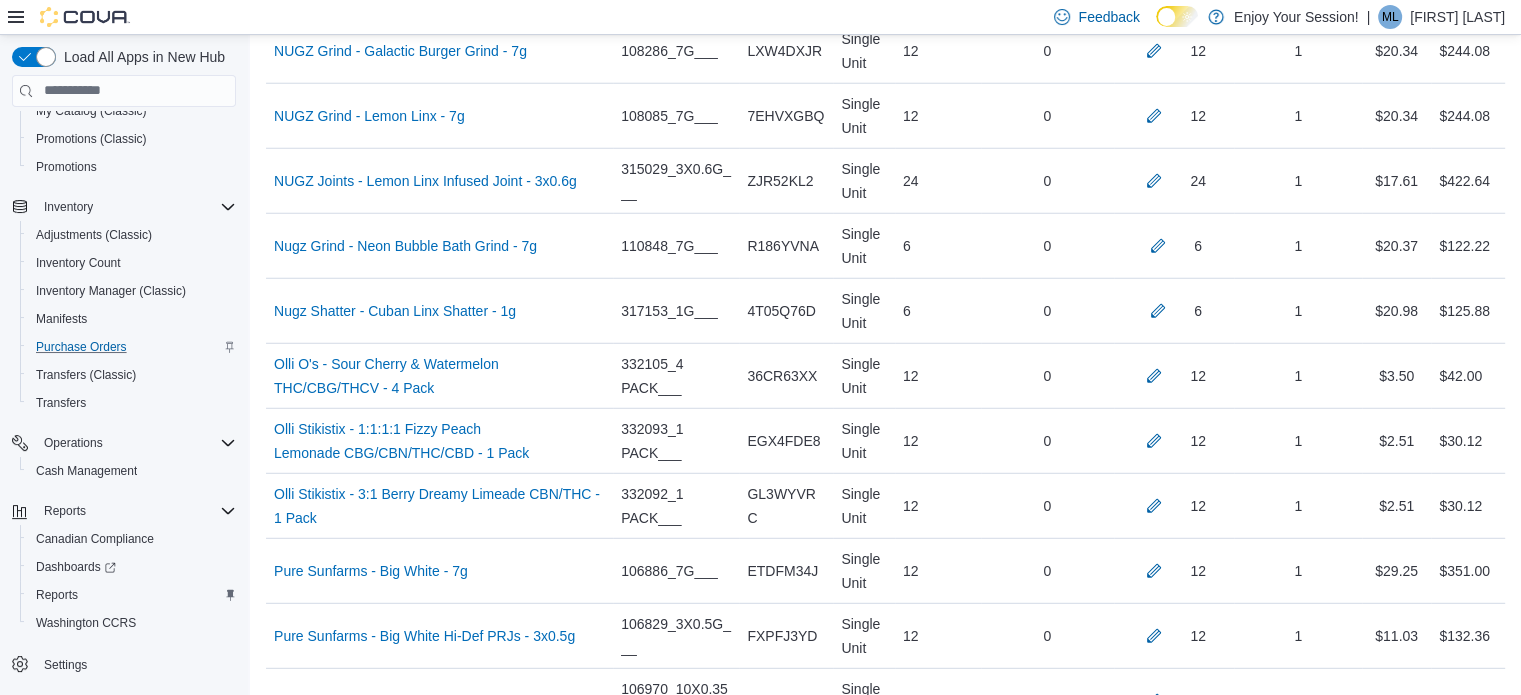 scroll, scrollTop: 7828, scrollLeft: 0, axis: vertical 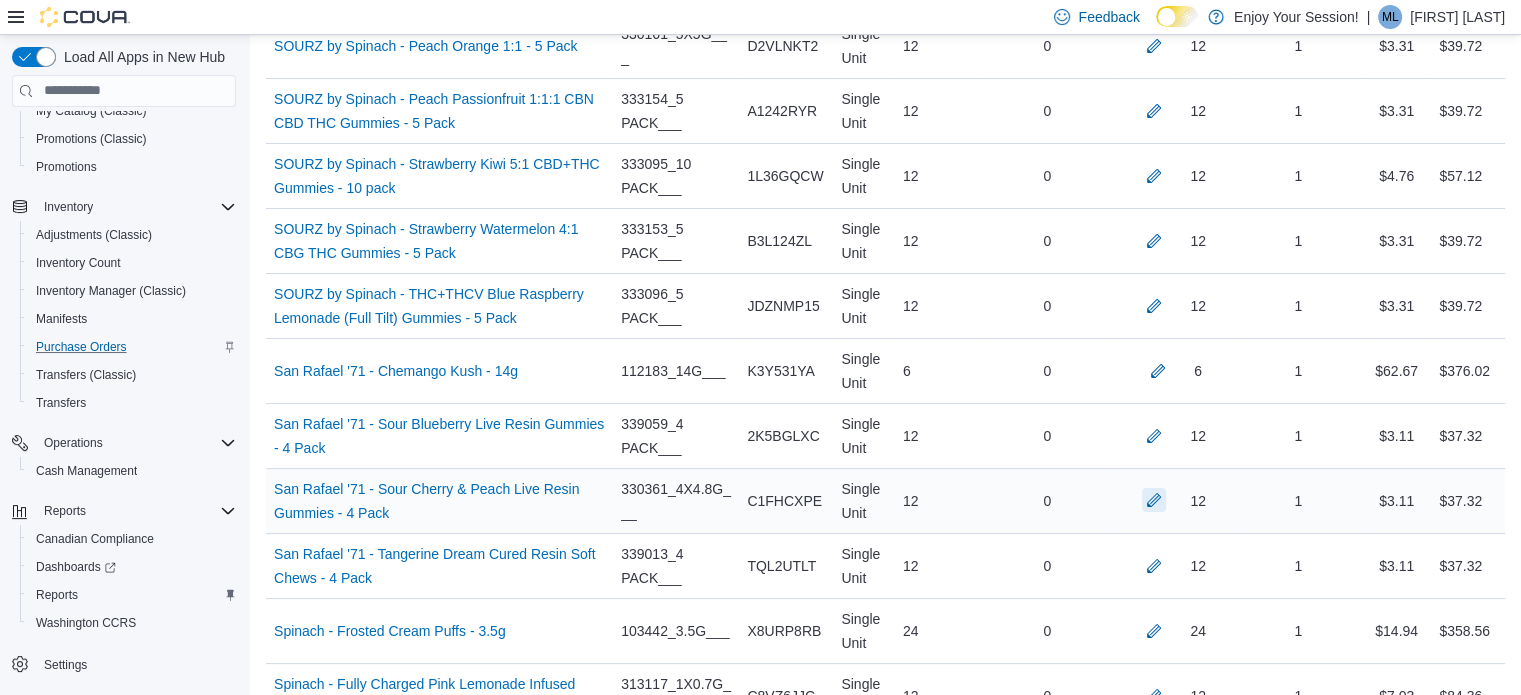 click at bounding box center (1154, 500) 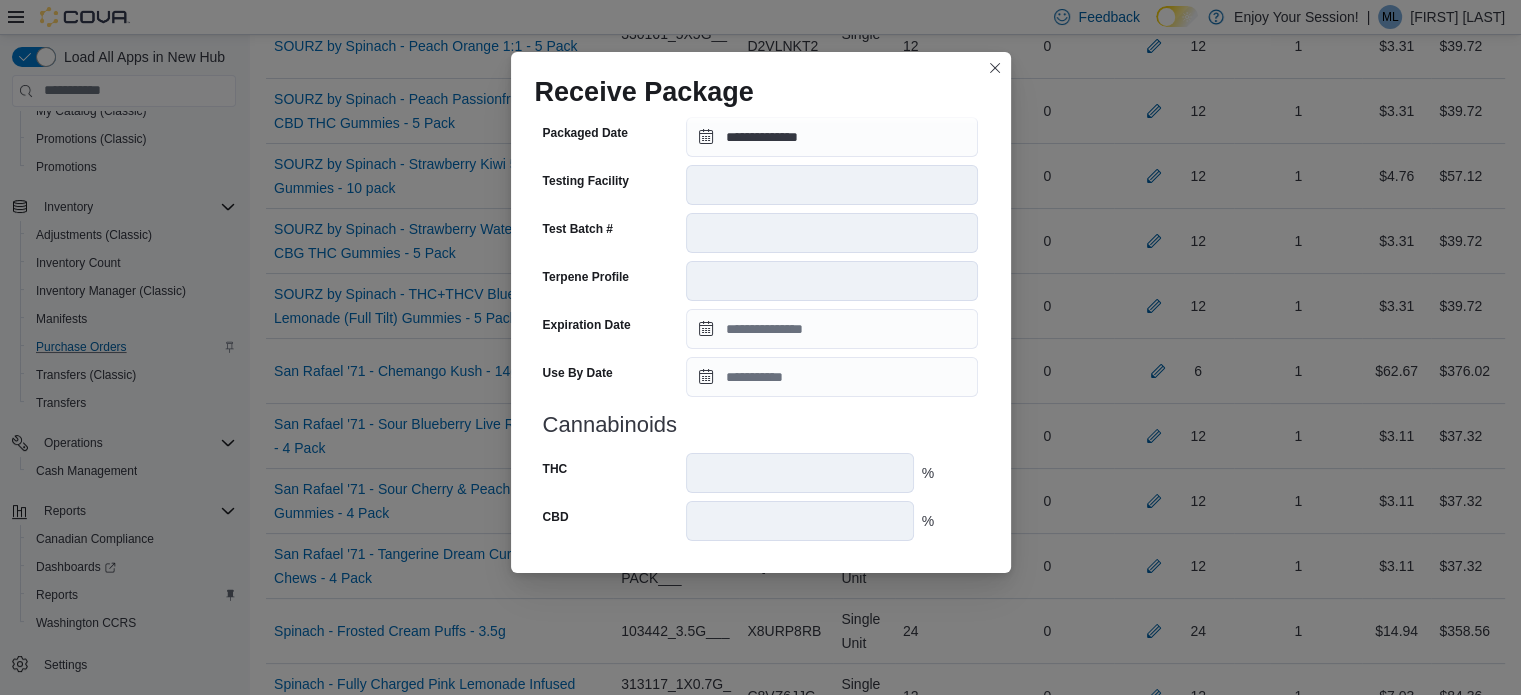 scroll, scrollTop: 722, scrollLeft: 0, axis: vertical 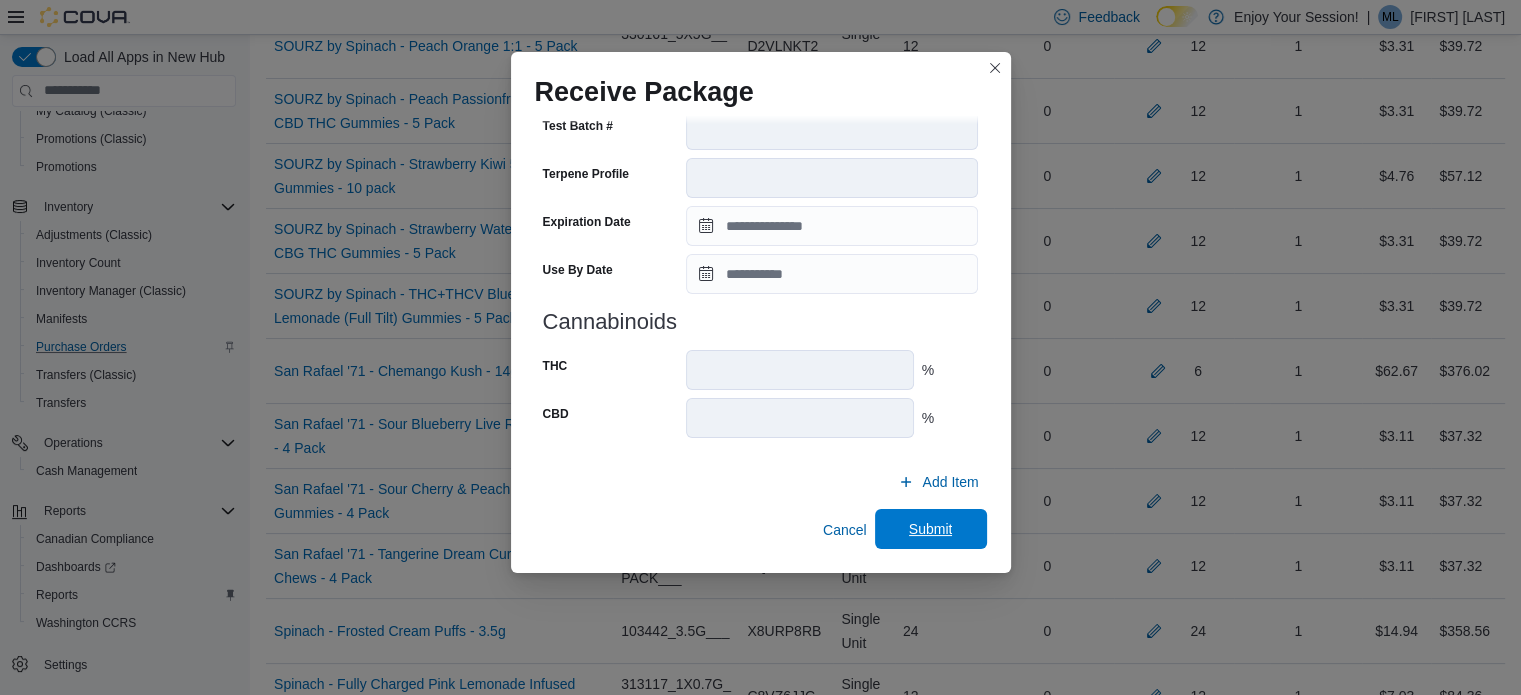 click on "Submit" at bounding box center (931, 529) 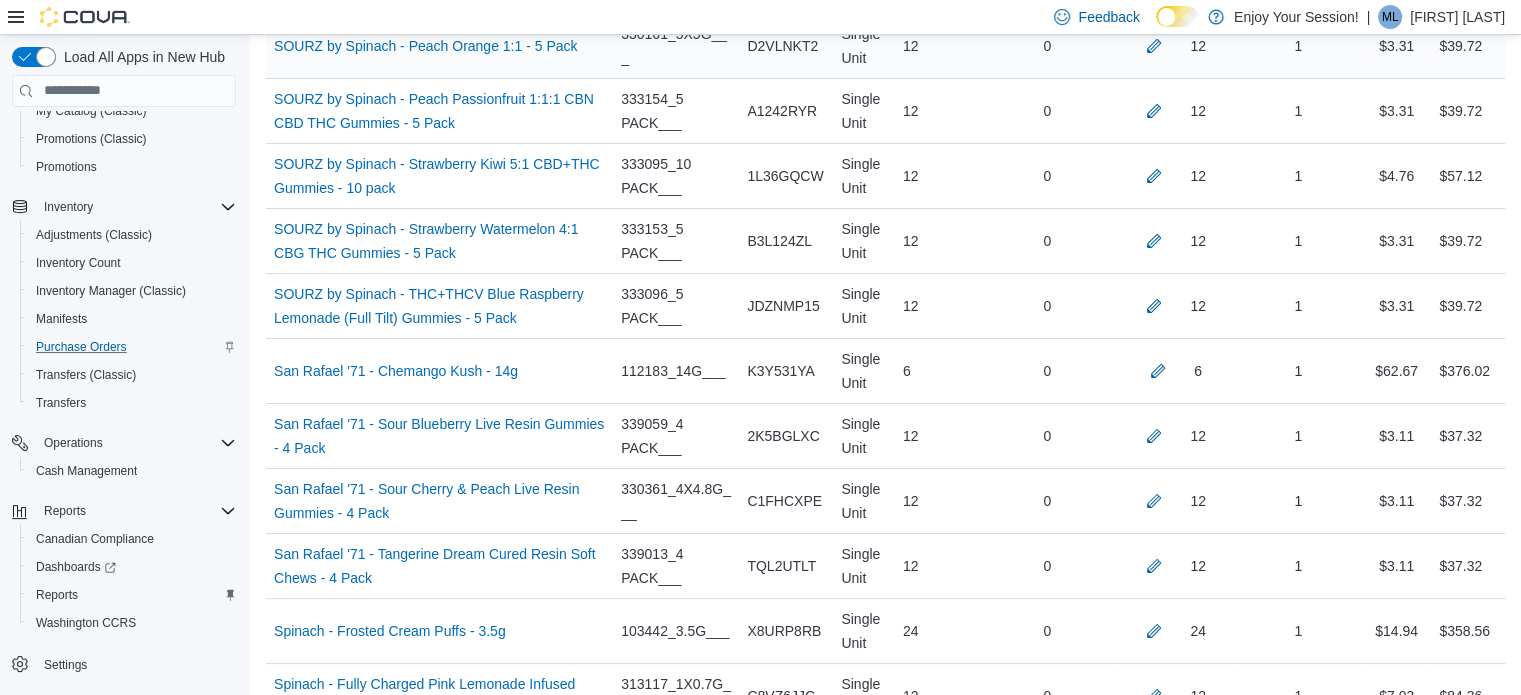 scroll, scrollTop: 4316, scrollLeft: 0, axis: vertical 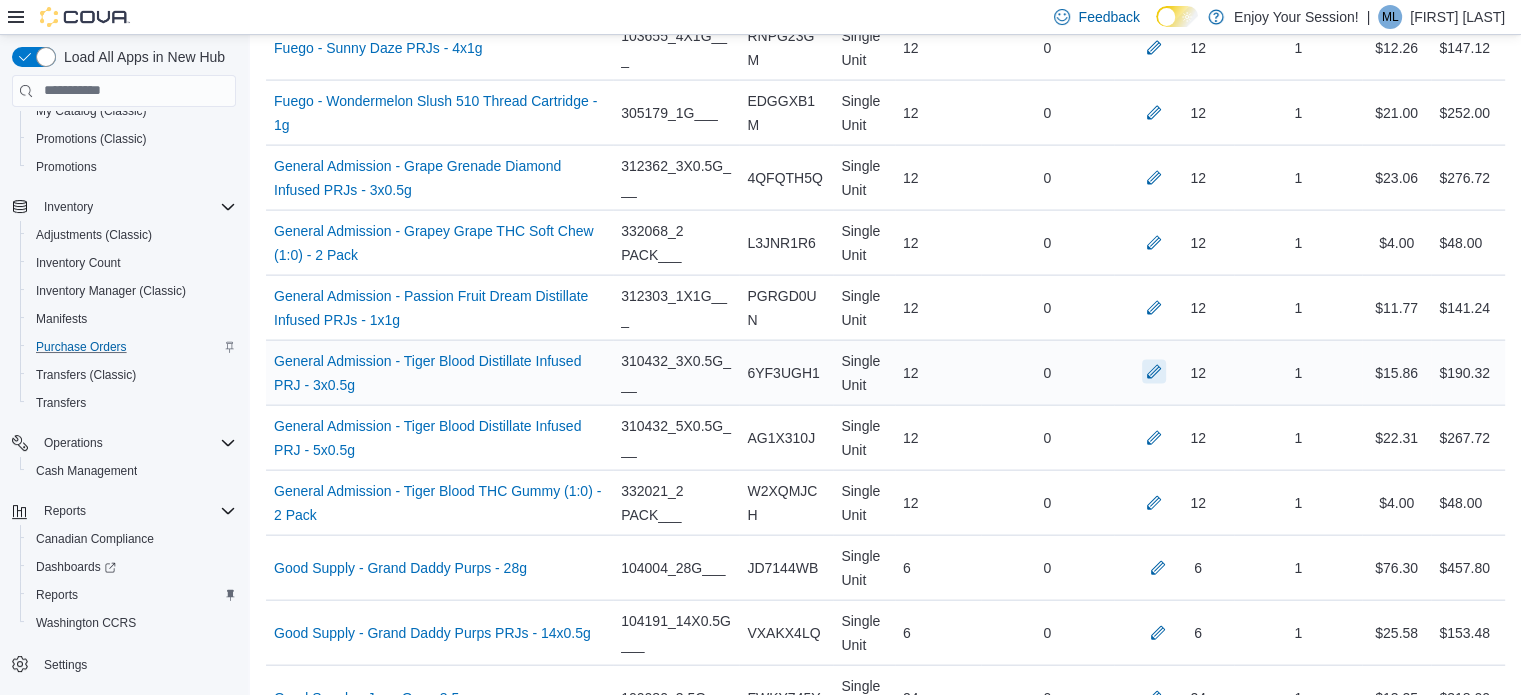 click at bounding box center [1154, 372] 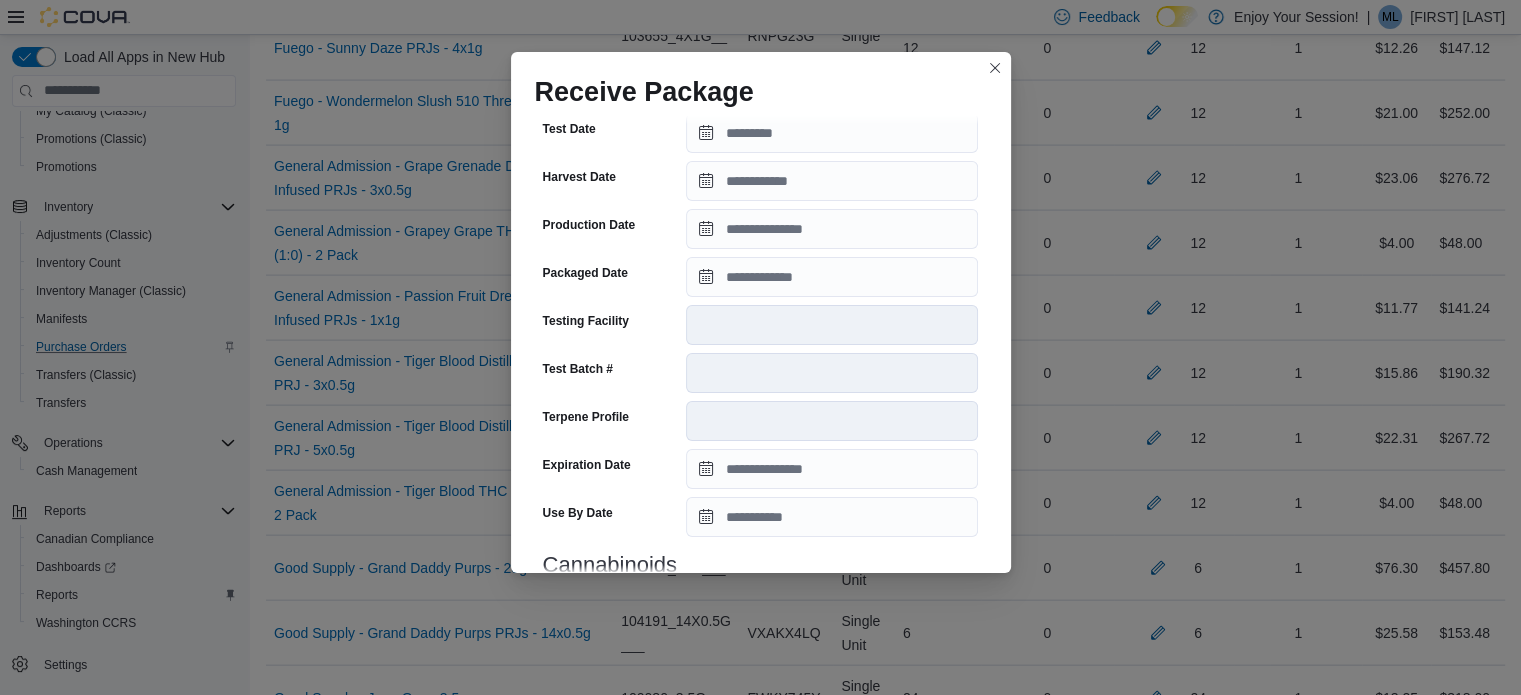 scroll, scrollTop: 478, scrollLeft: 0, axis: vertical 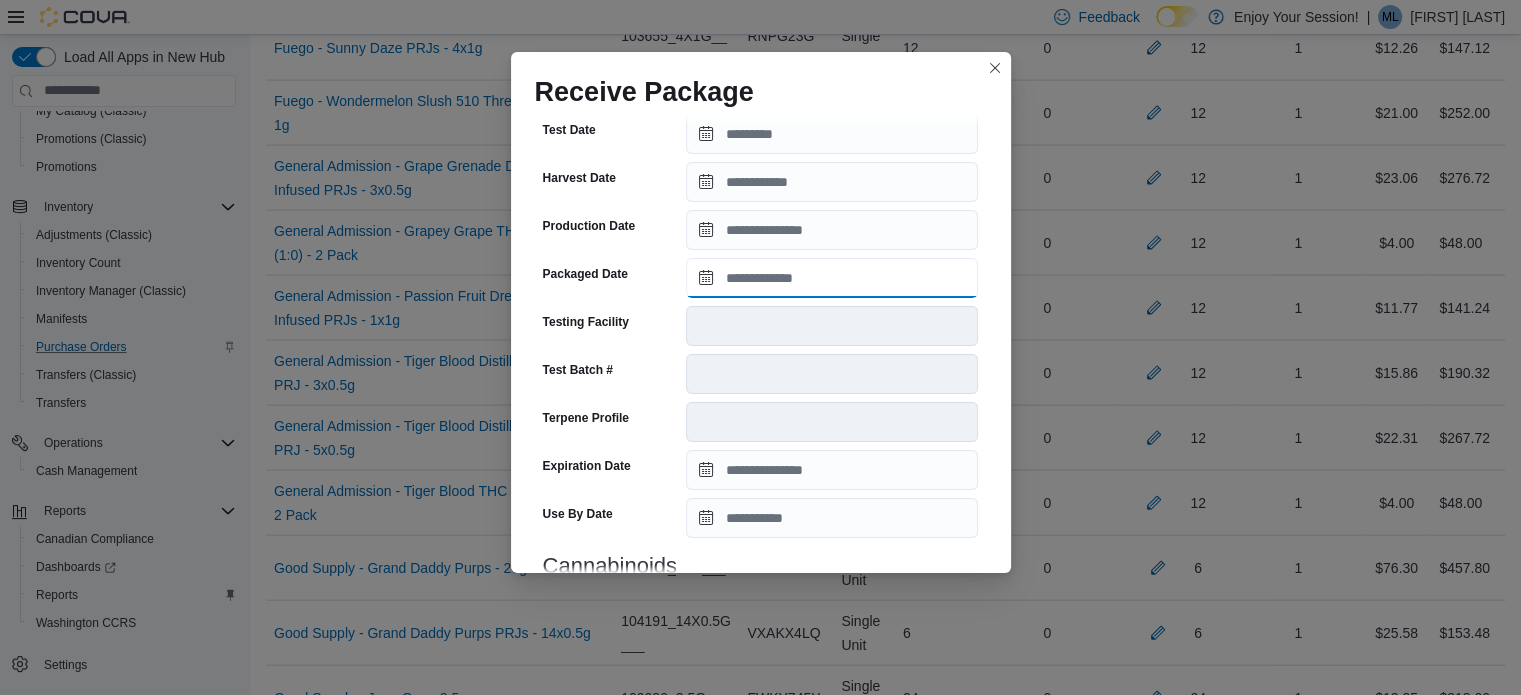 click on "Packaged Date" at bounding box center [832, 278] 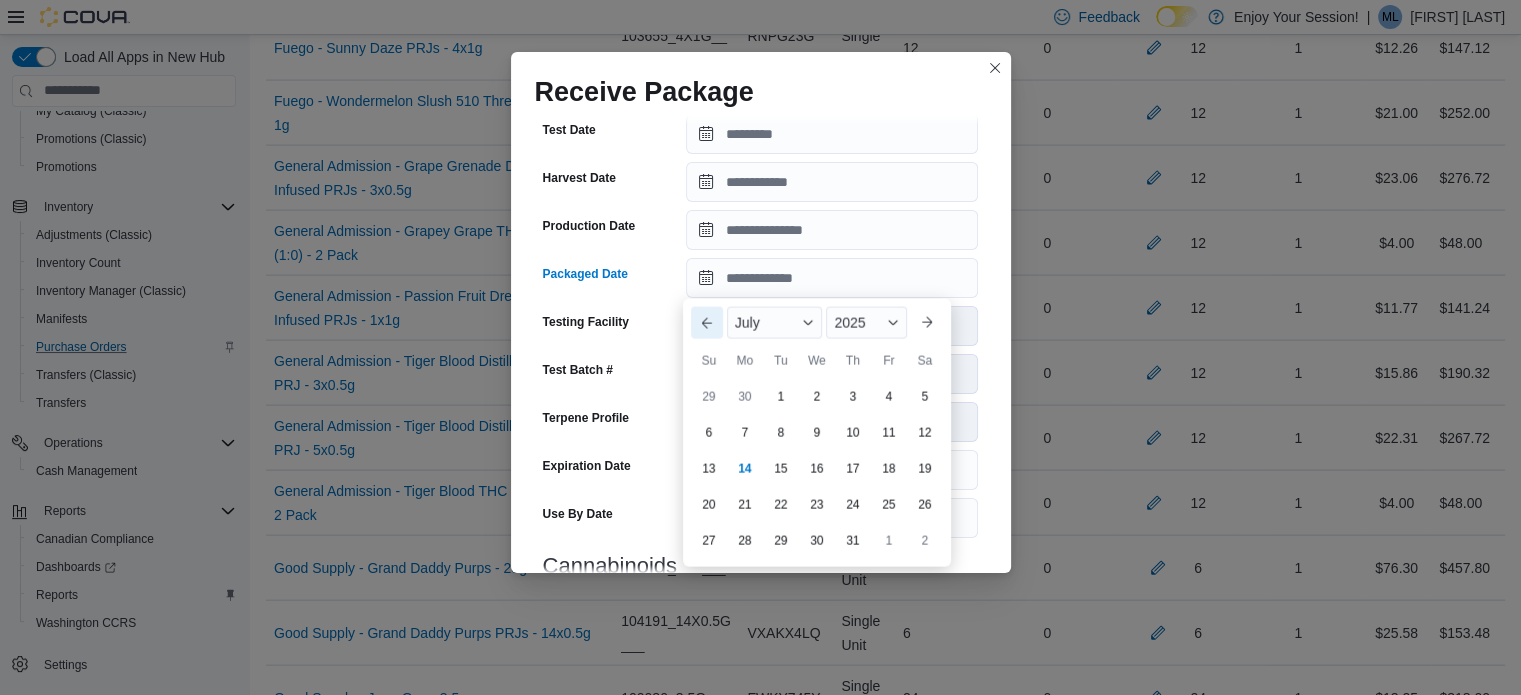 click on "Previous Month" at bounding box center (707, 323) 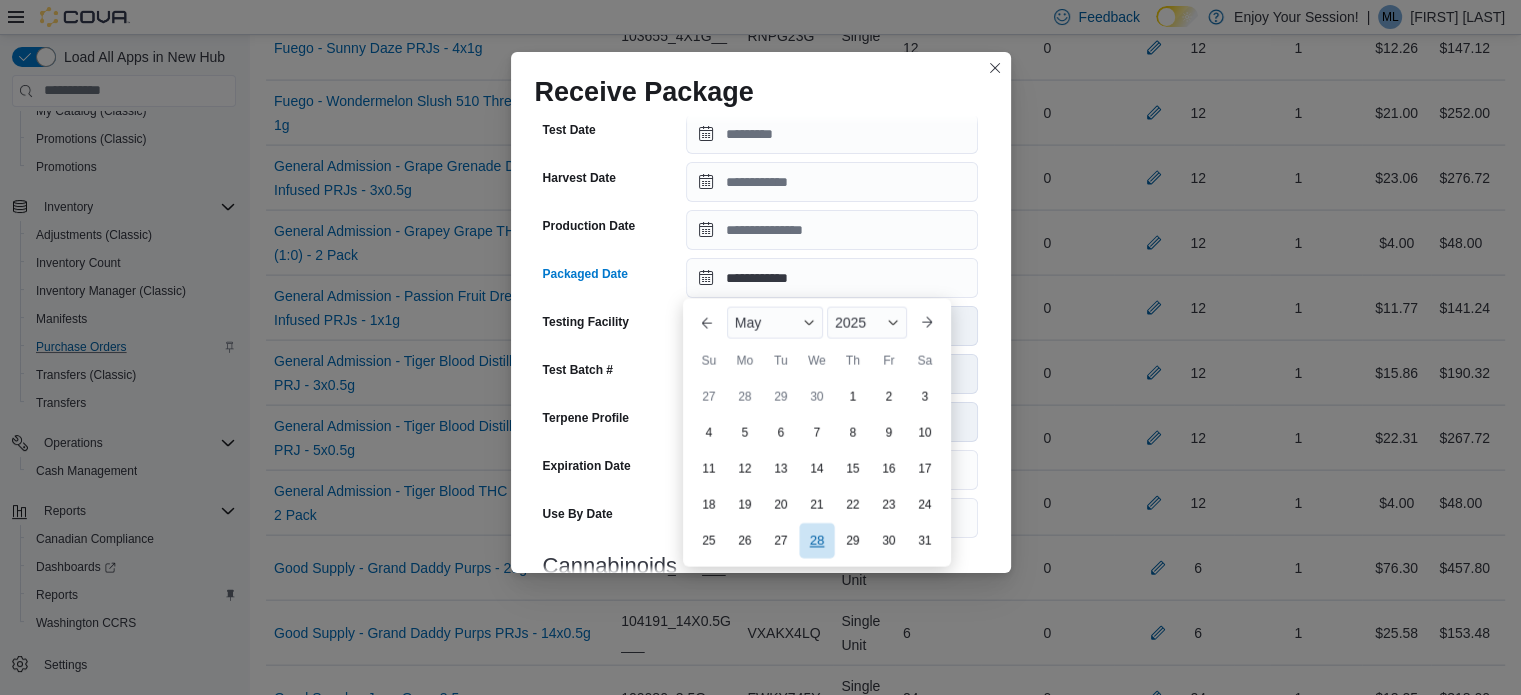 click on "28" at bounding box center (816, 540) 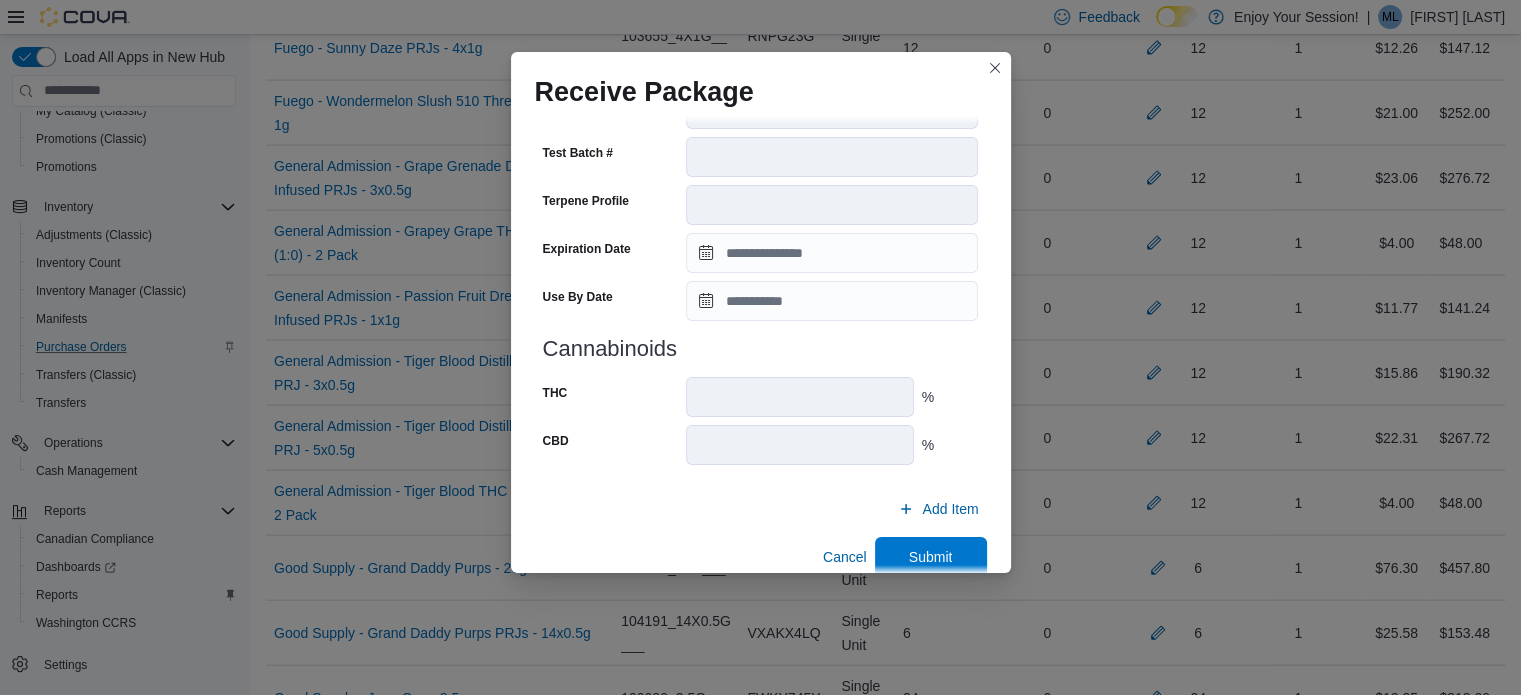 scroll, scrollTop: 722, scrollLeft: 0, axis: vertical 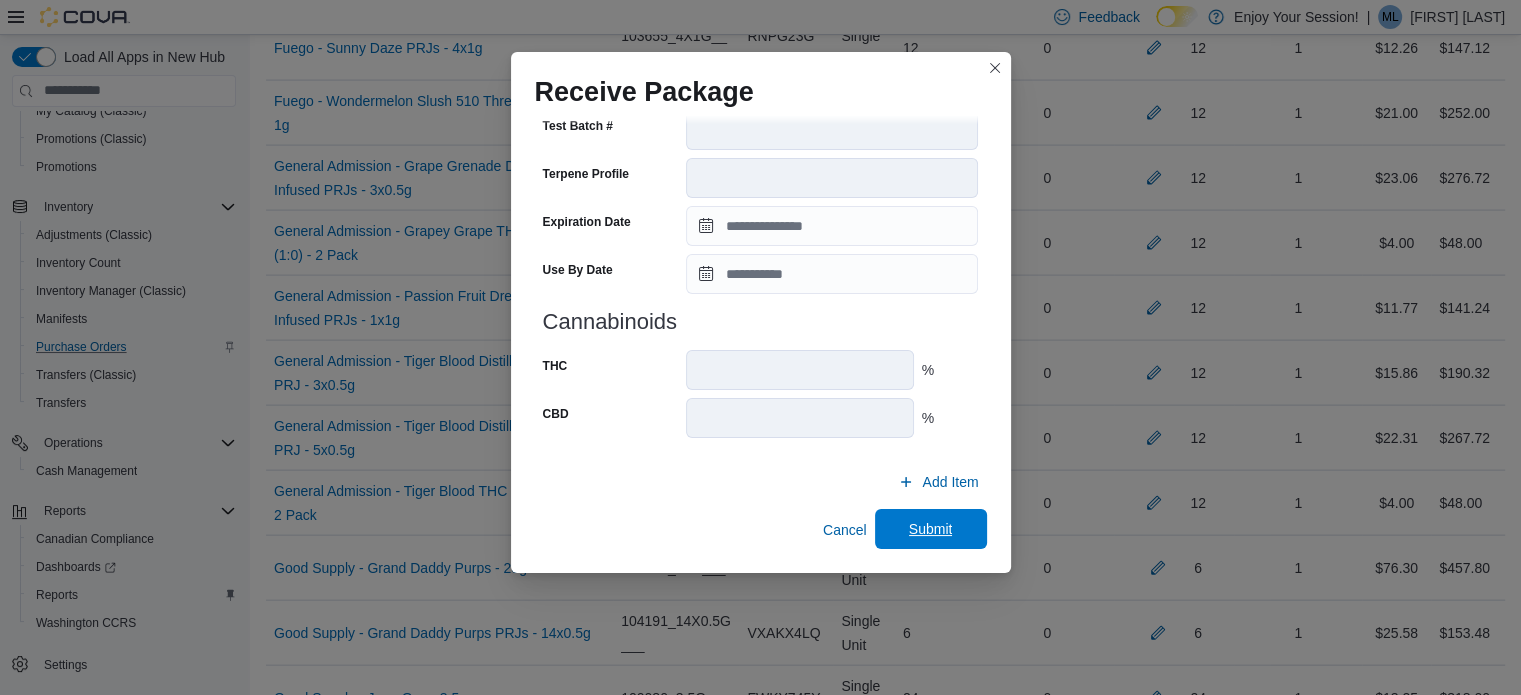 click on "Submit" at bounding box center [931, 529] 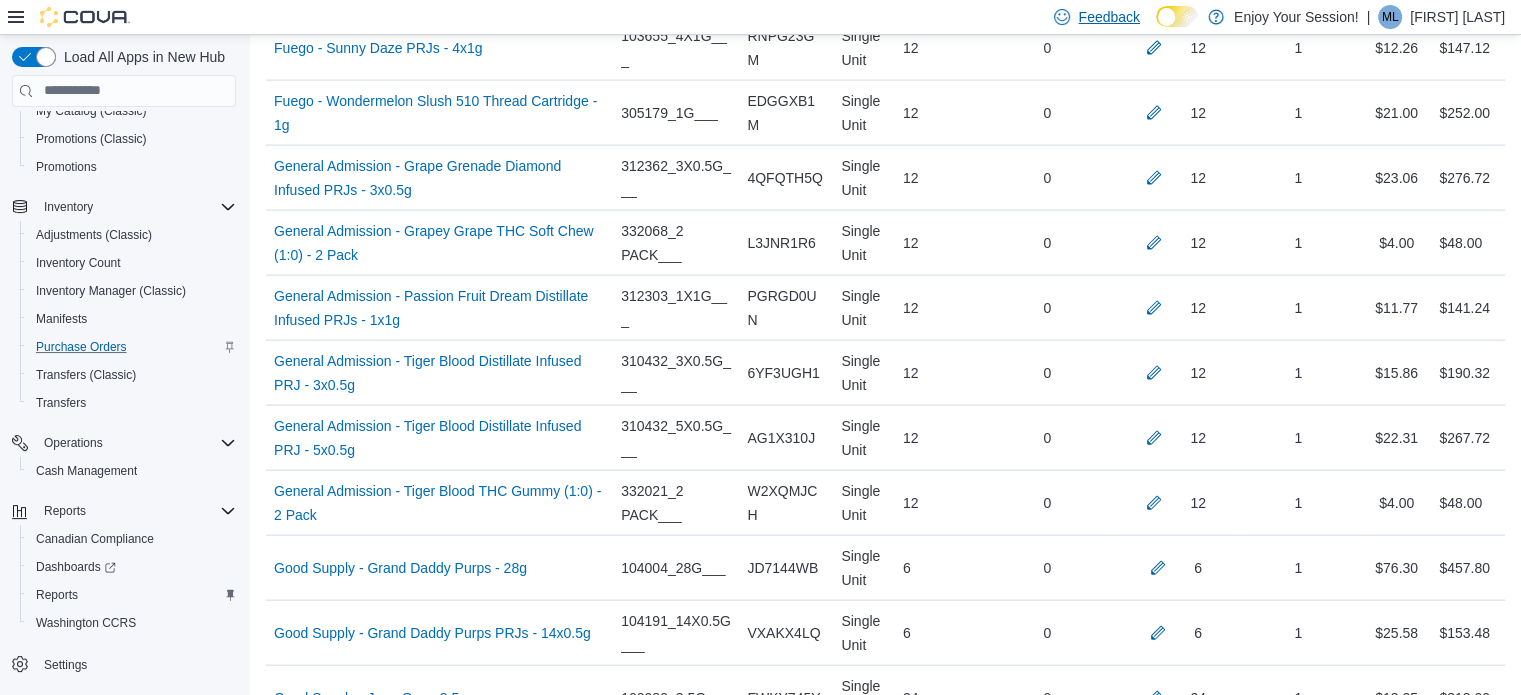 scroll, scrollTop: 1024, scrollLeft: 0, axis: vertical 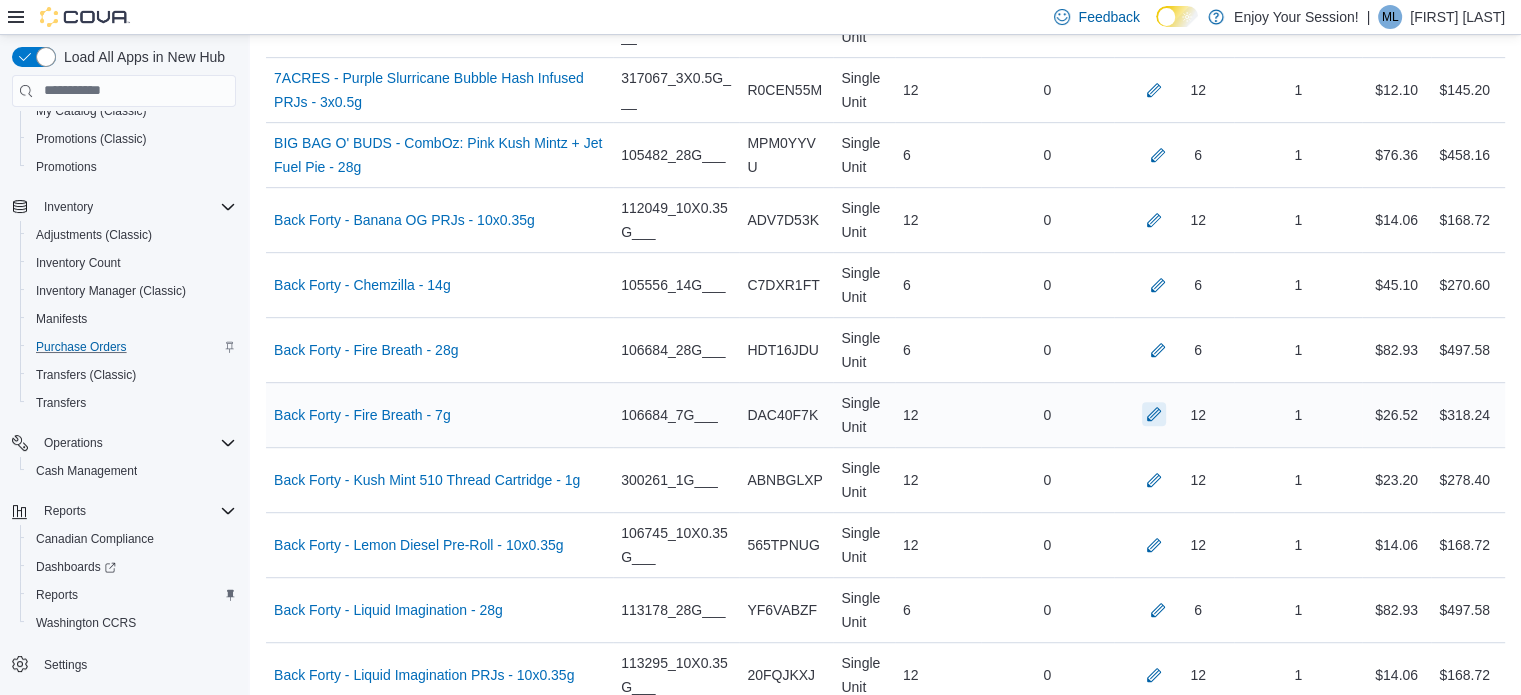 click at bounding box center [1154, 414] 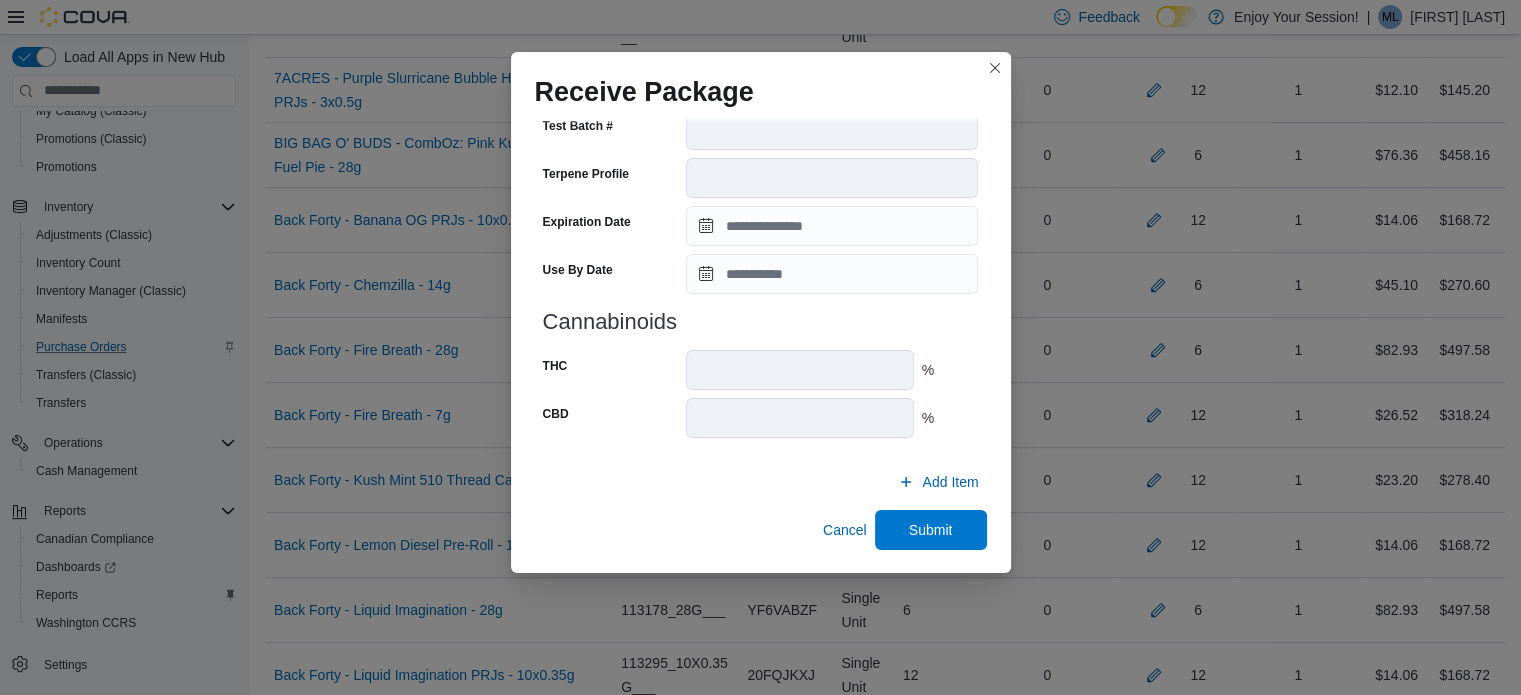 scroll, scrollTop: 706, scrollLeft: 0, axis: vertical 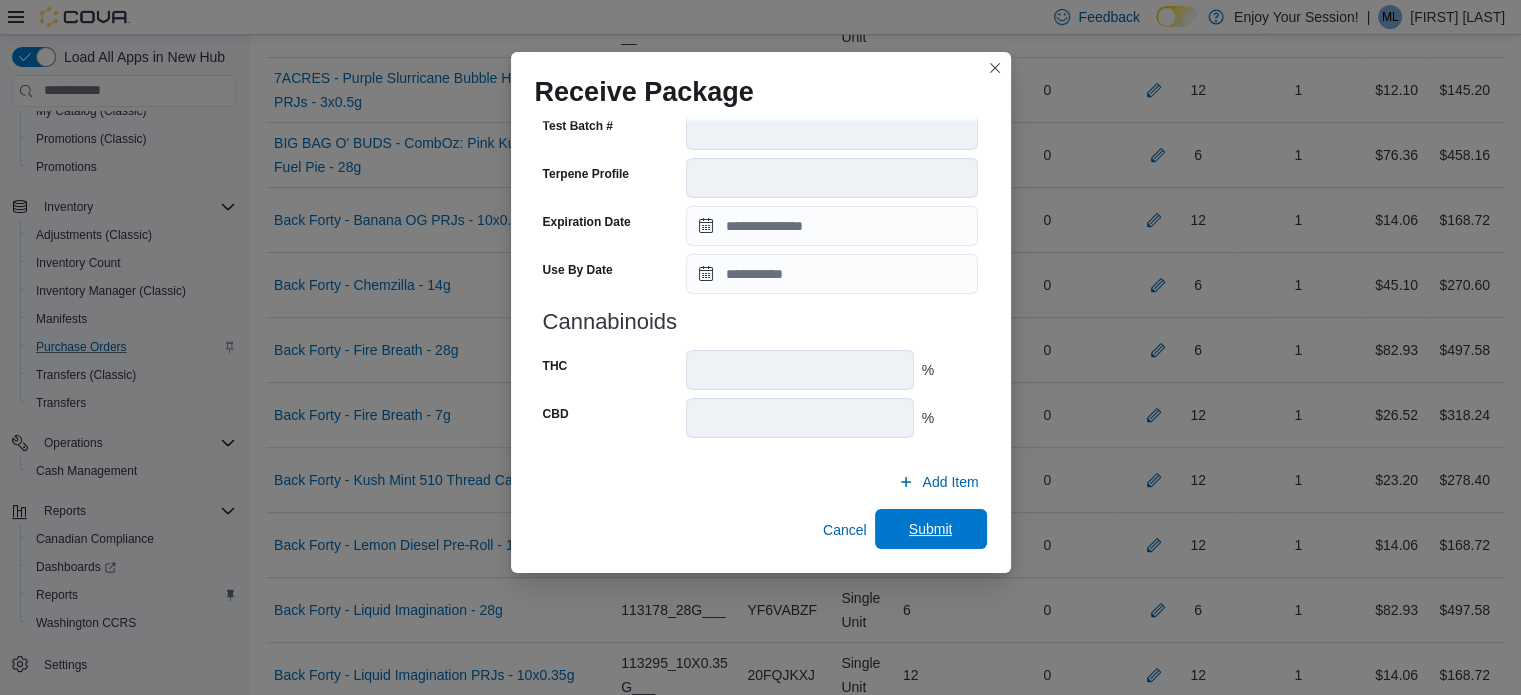 click on "Submit" at bounding box center (931, 529) 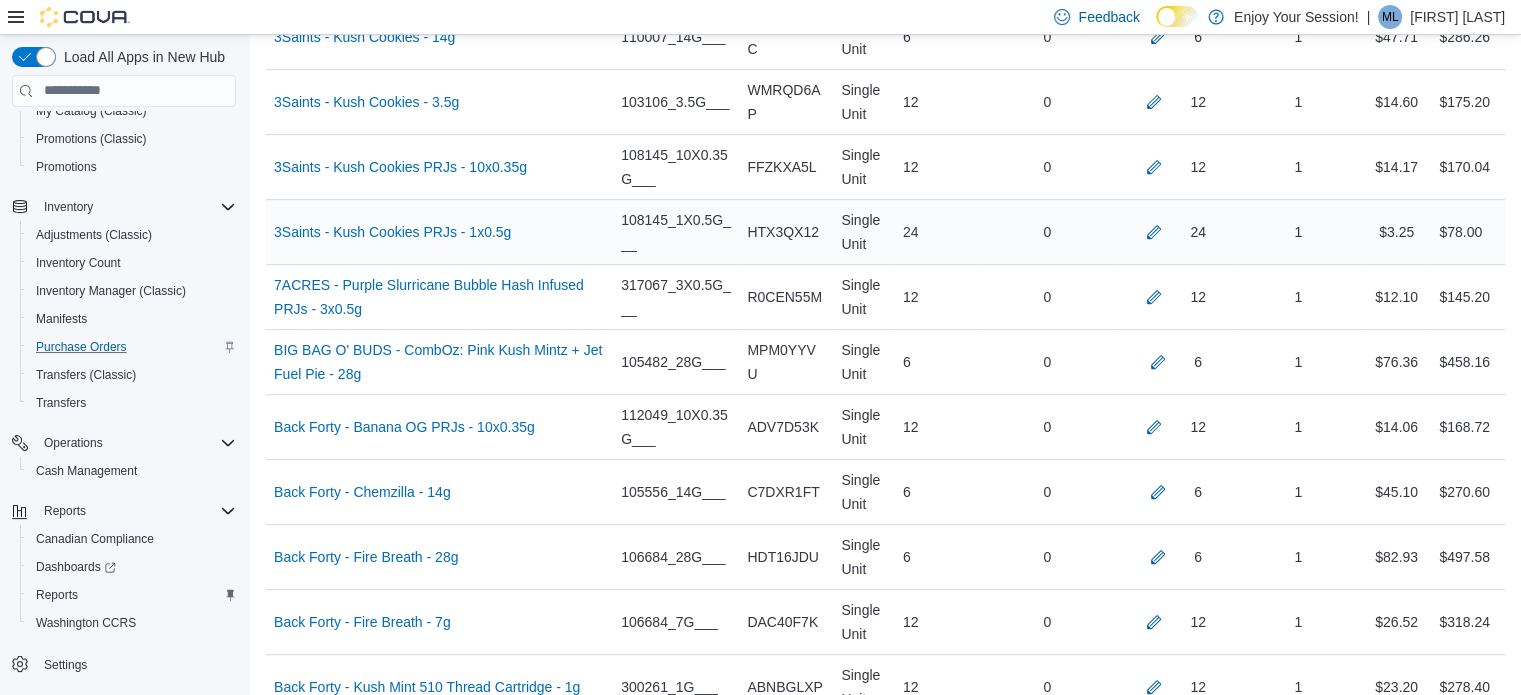 scroll, scrollTop: 11456, scrollLeft: 0, axis: vertical 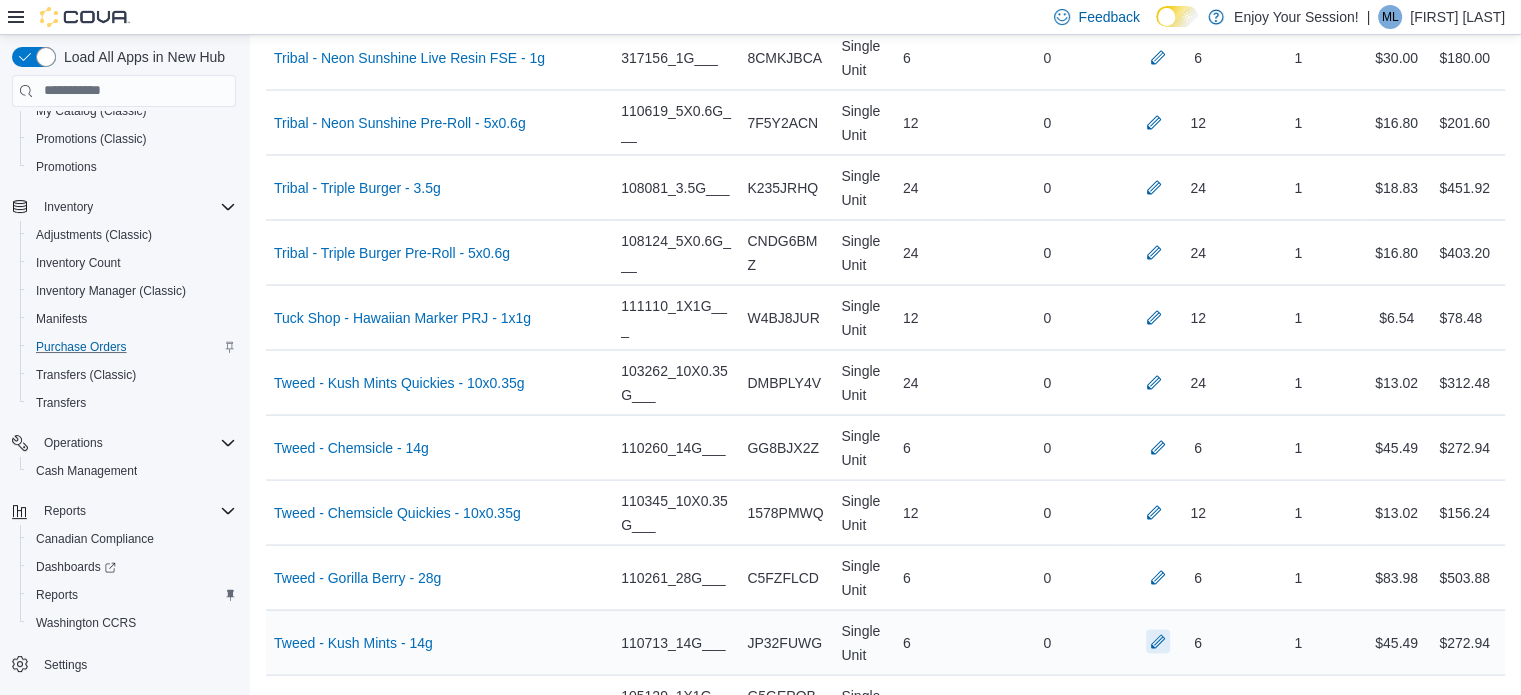 click at bounding box center [1158, 642] 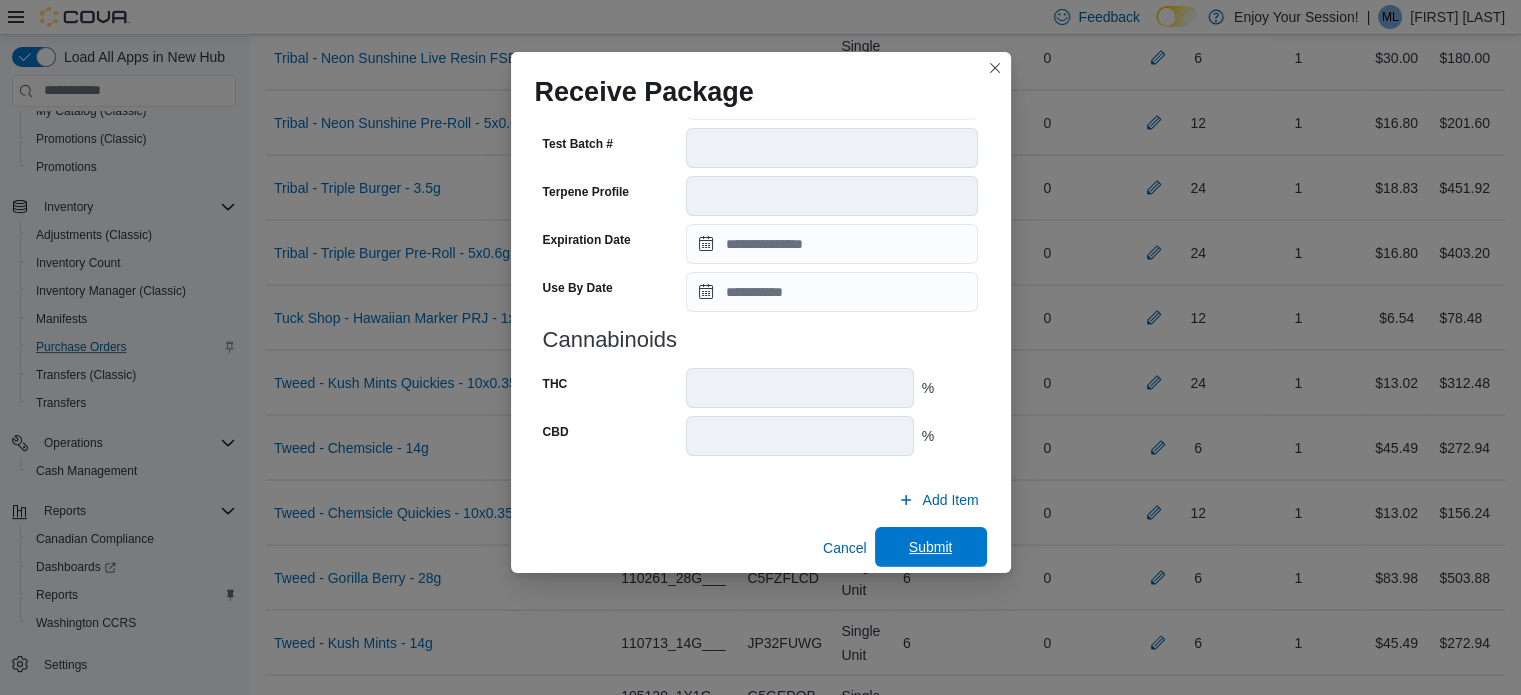 scroll, scrollTop: 690, scrollLeft: 0, axis: vertical 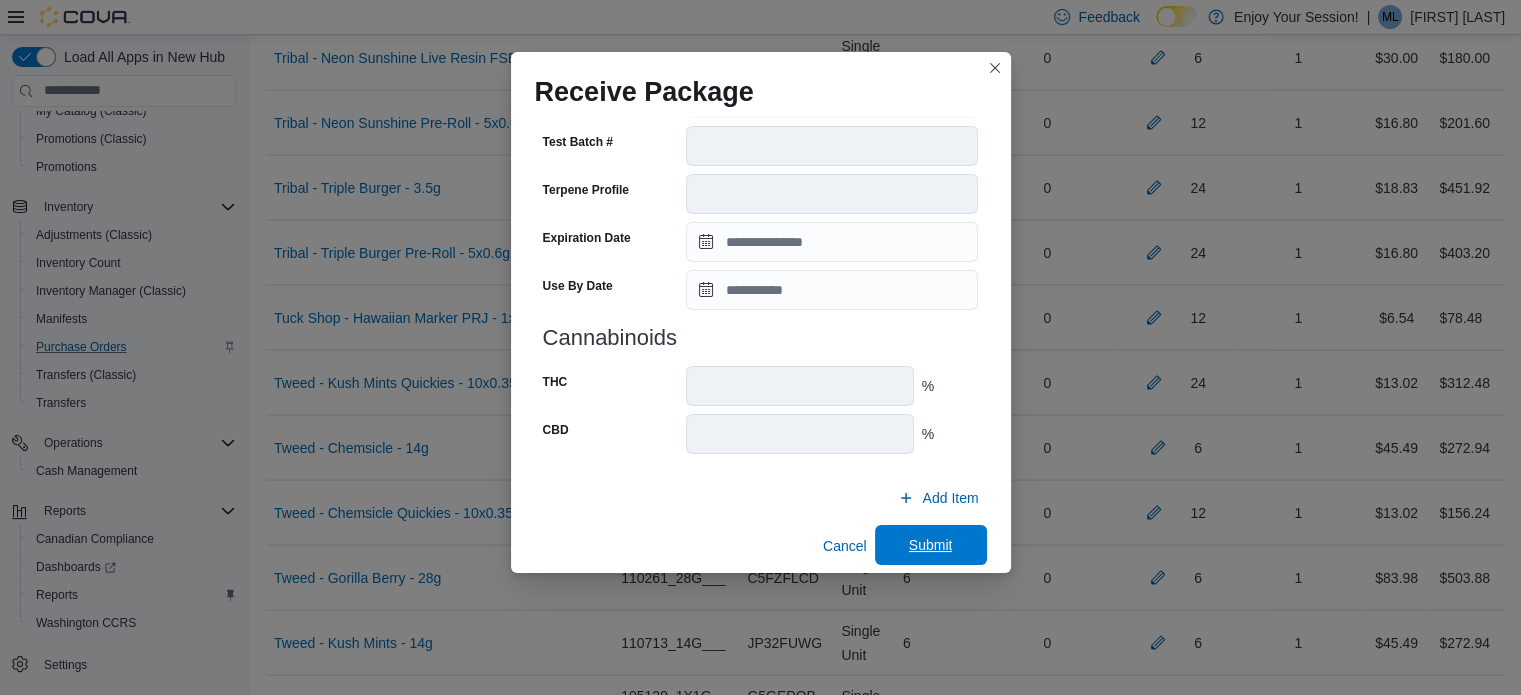 click on "Submit" at bounding box center [931, 545] 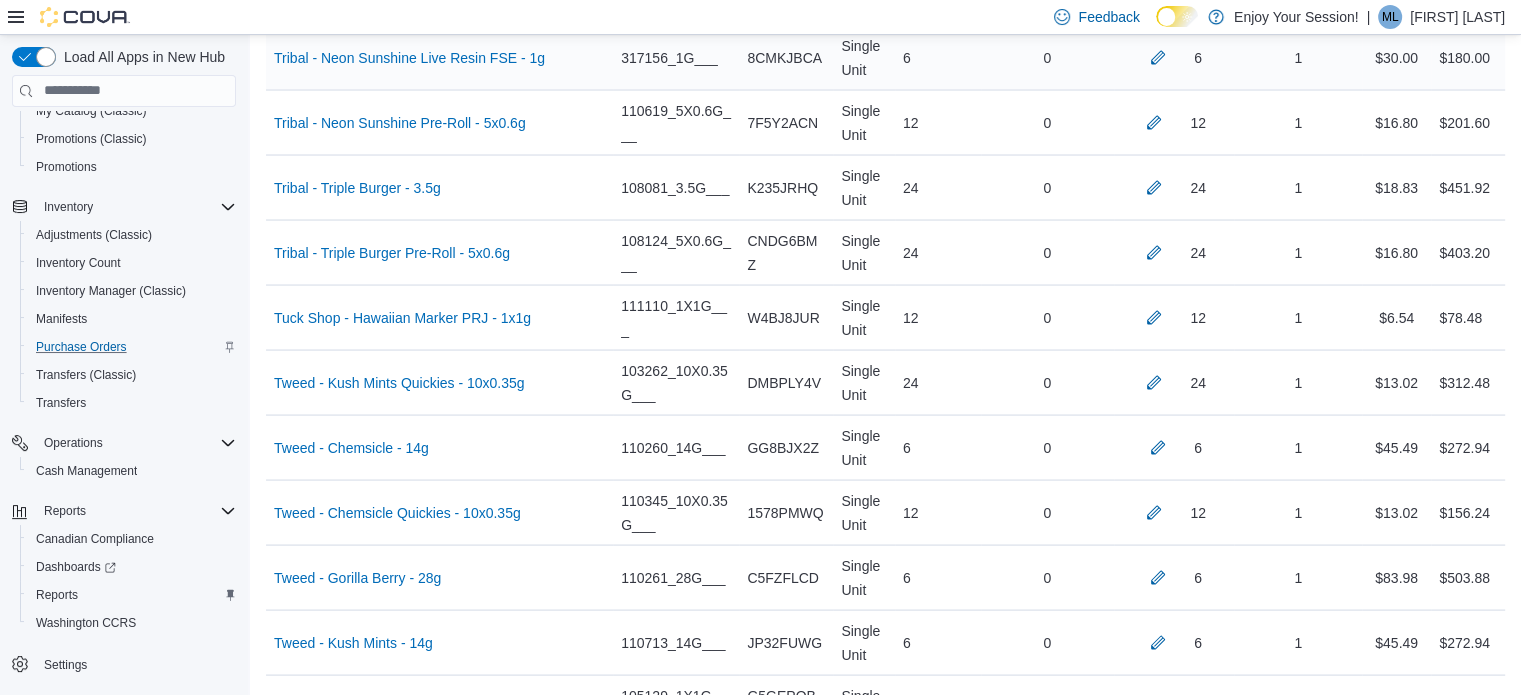 scroll, scrollTop: 1024, scrollLeft: 0, axis: vertical 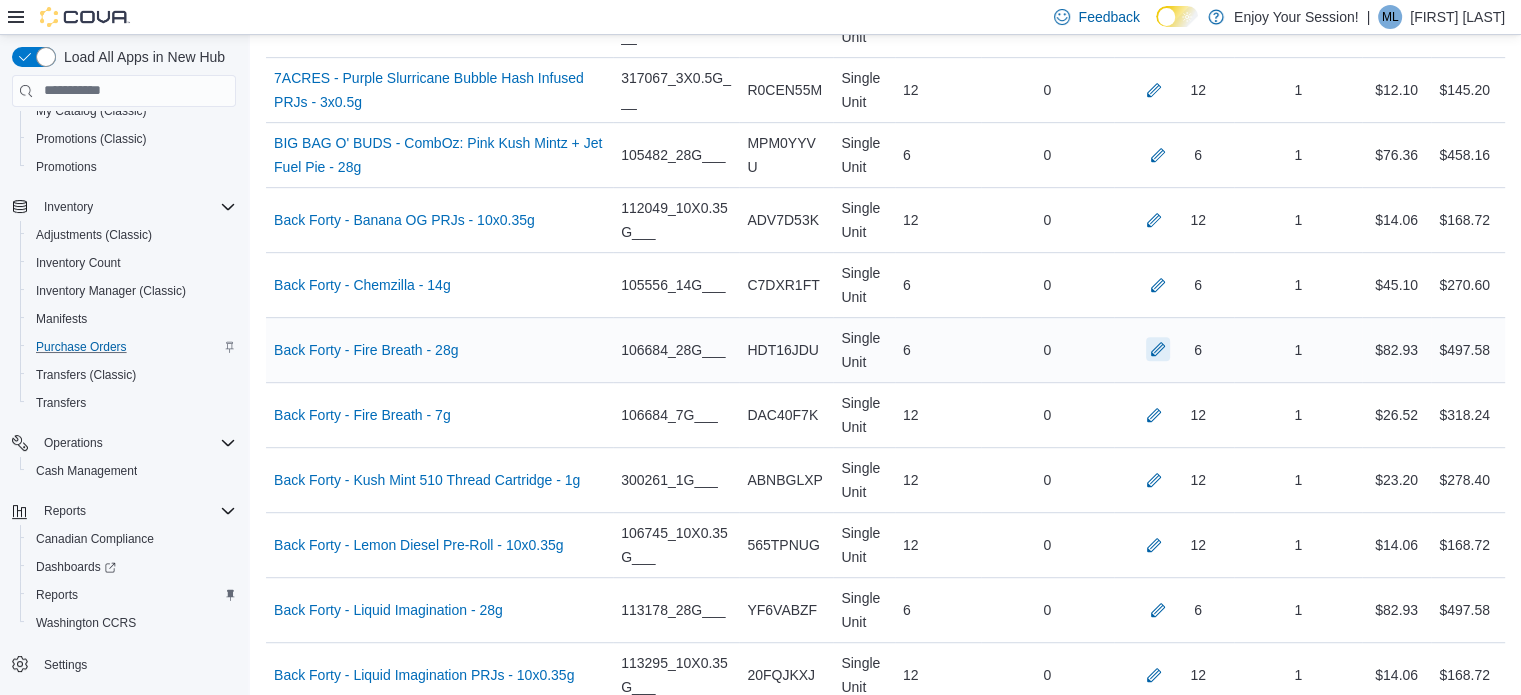 click at bounding box center (1158, 349) 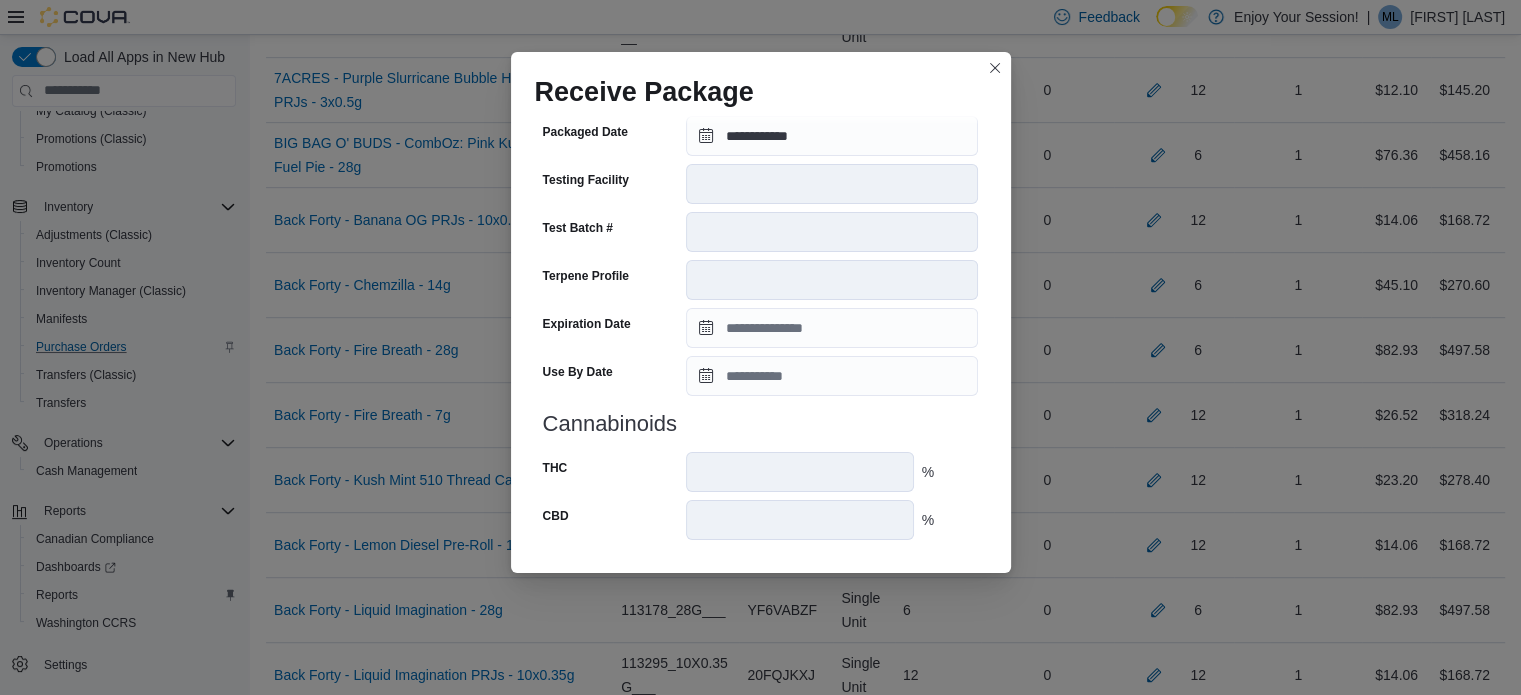 scroll, scrollTop: 706, scrollLeft: 0, axis: vertical 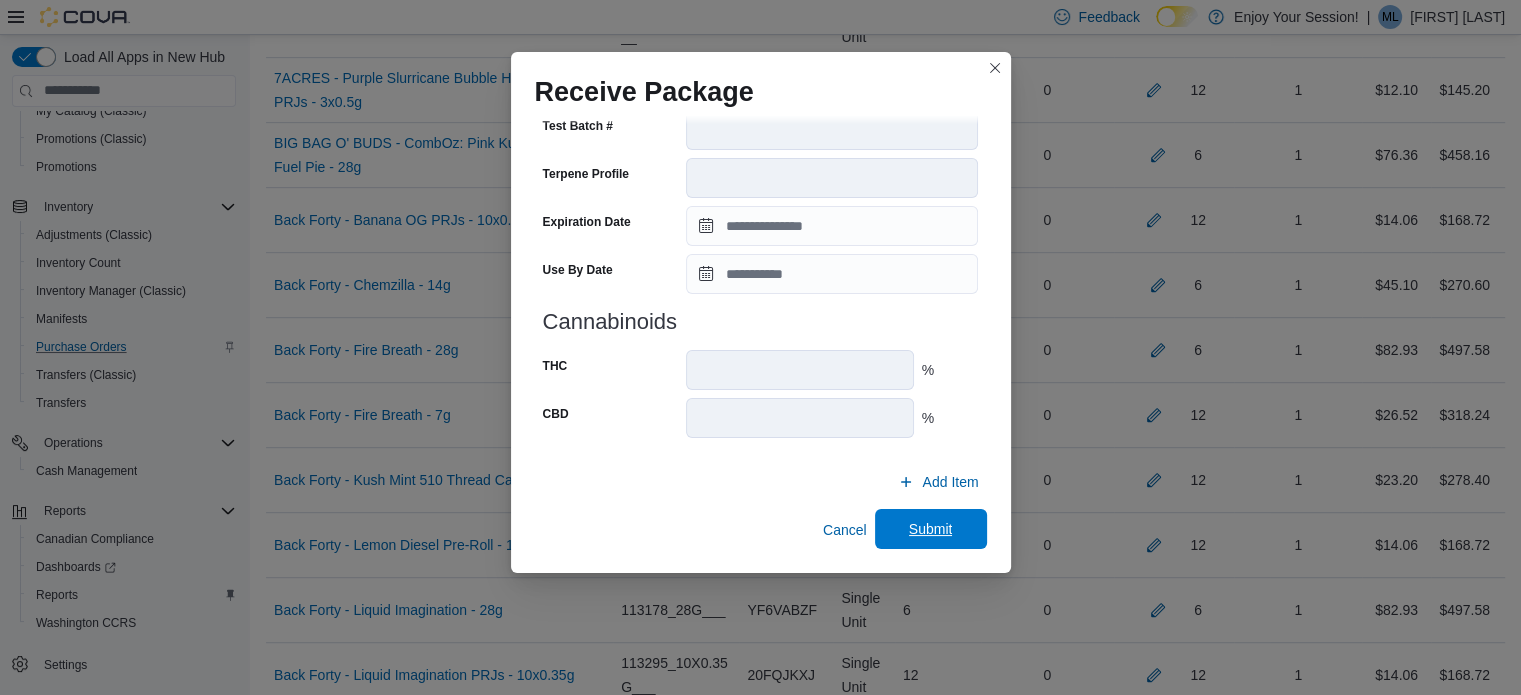 click on "Submit" at bounding box center [931, 529] 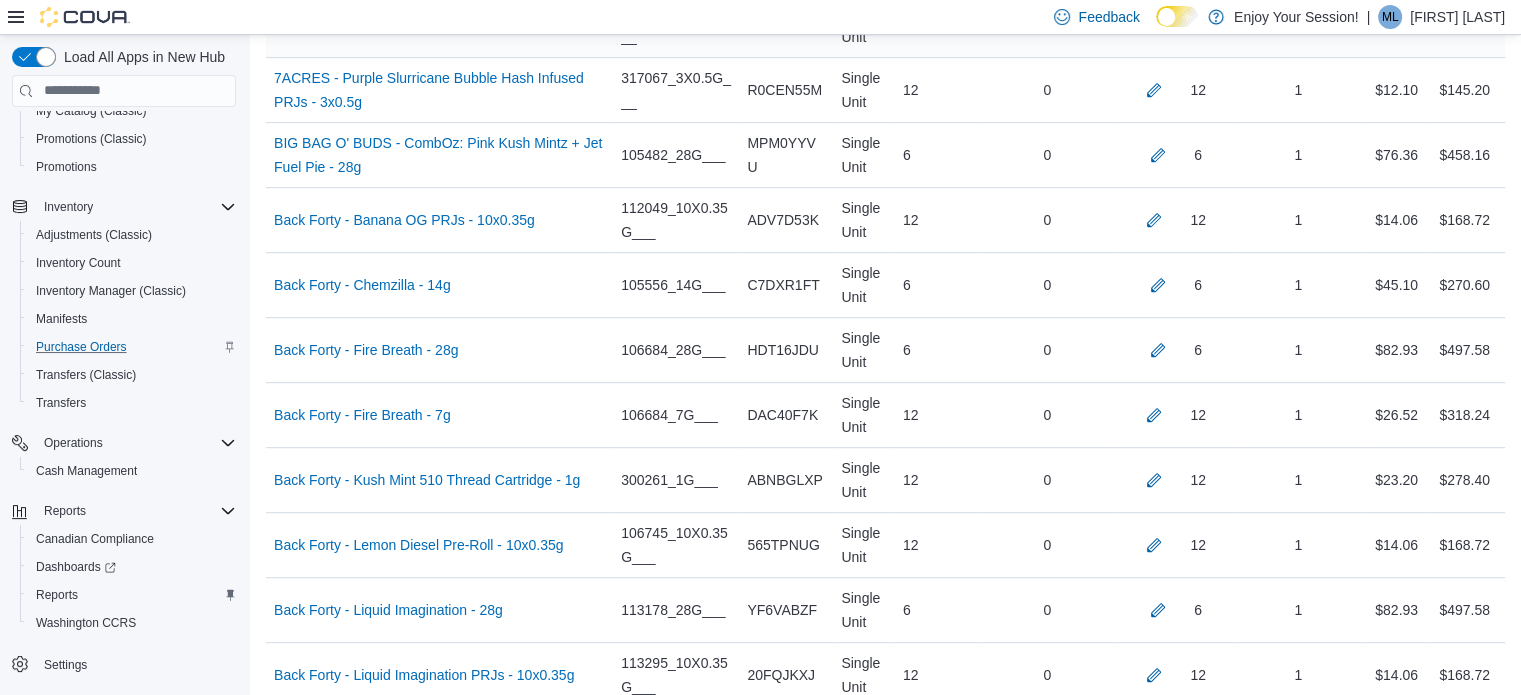 scroll, scrollTop: 8788, scrollLeft: 0, axis: vertical 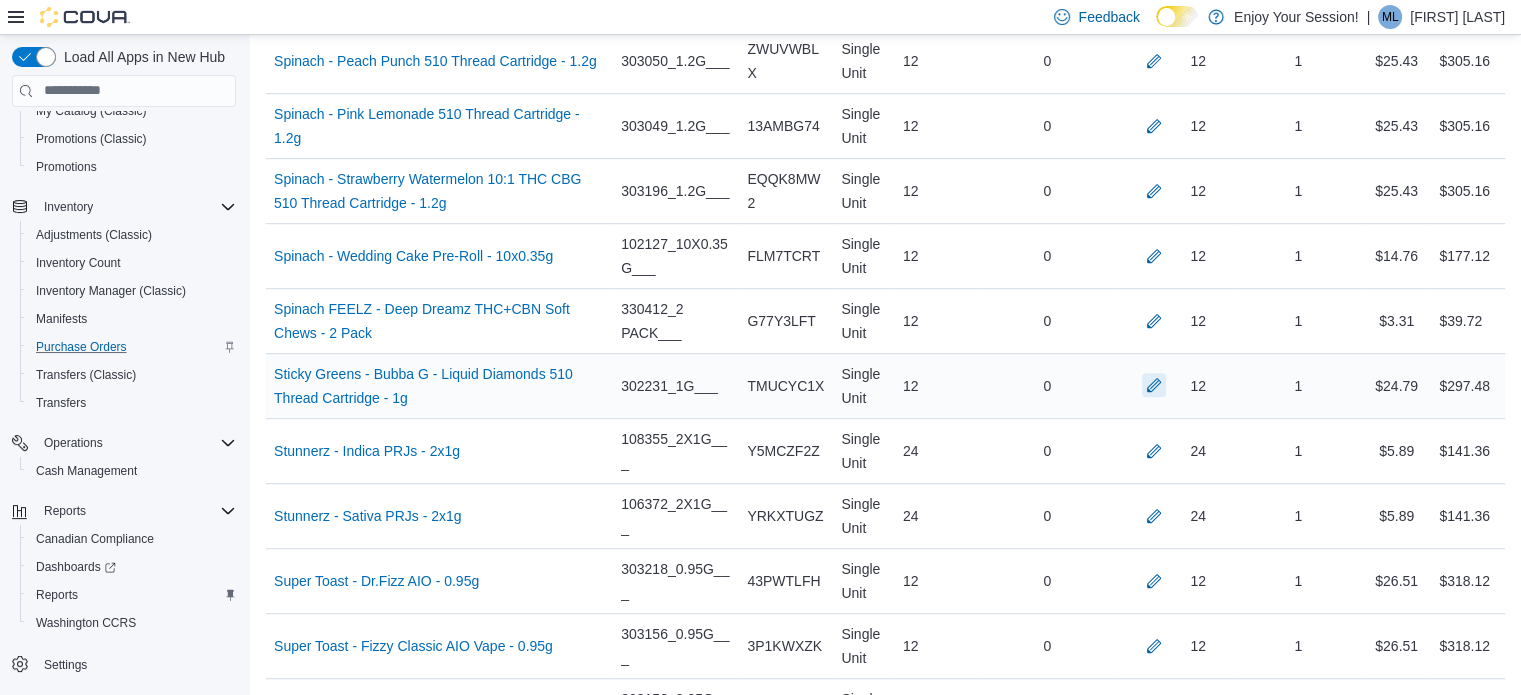 click at bounding box center (1154, 385) 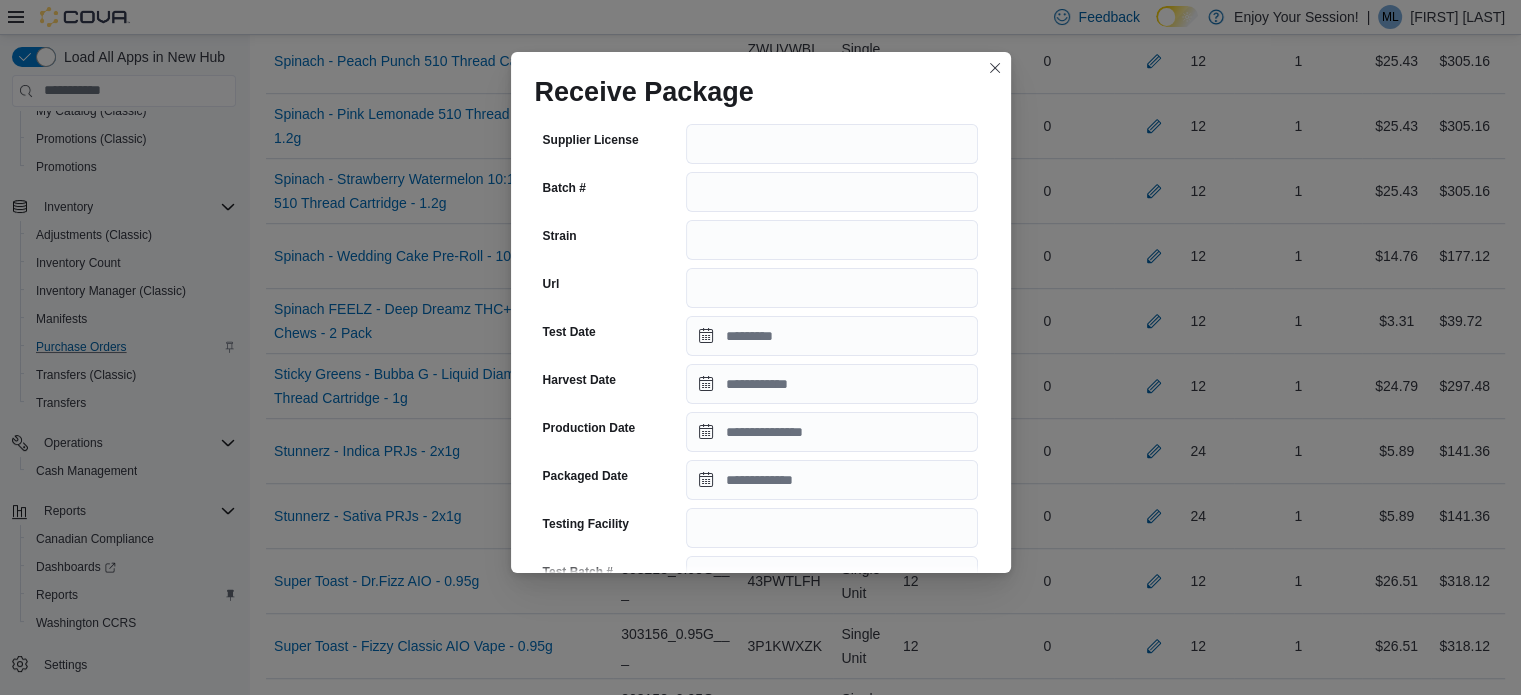scroll, scrollTop: 284, scrollLeft: 0, axis: vertical 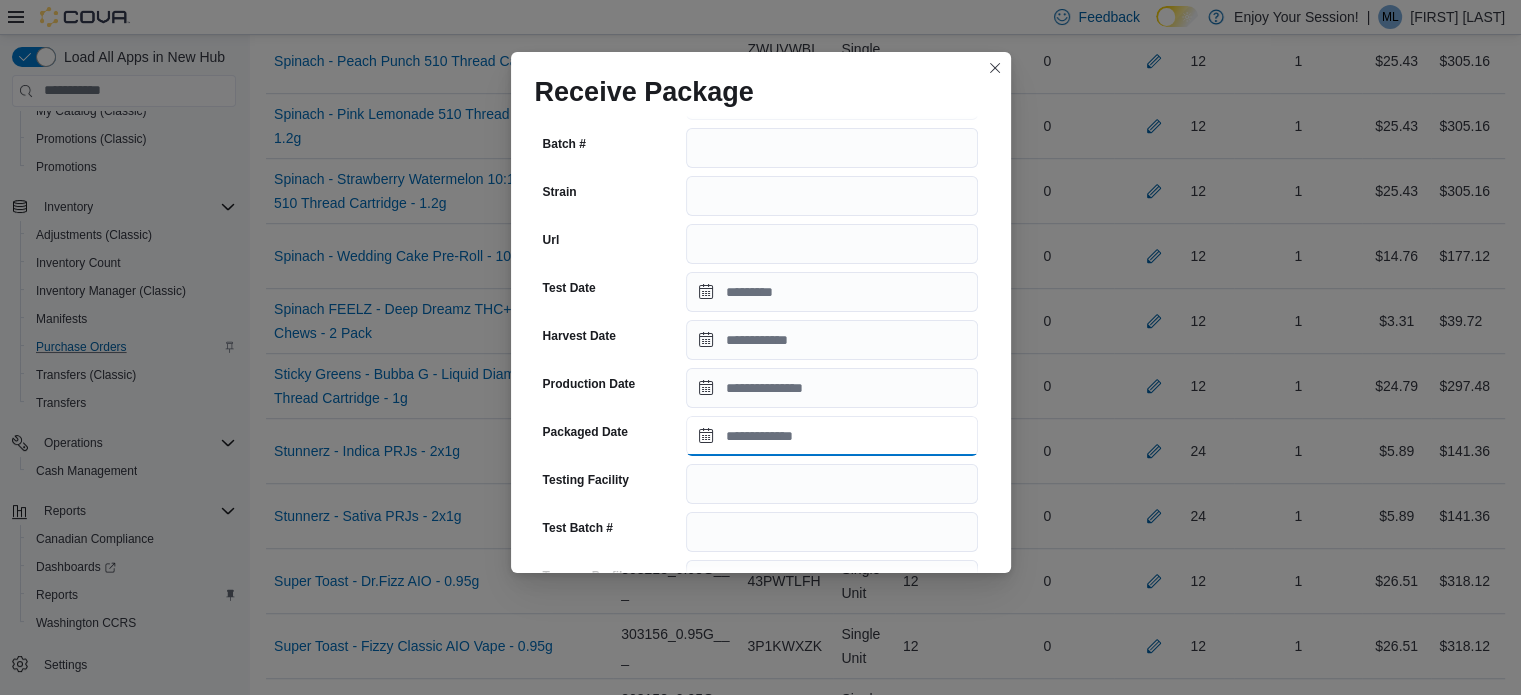 click on "Packaged Date" at bounding box center (832, 436) 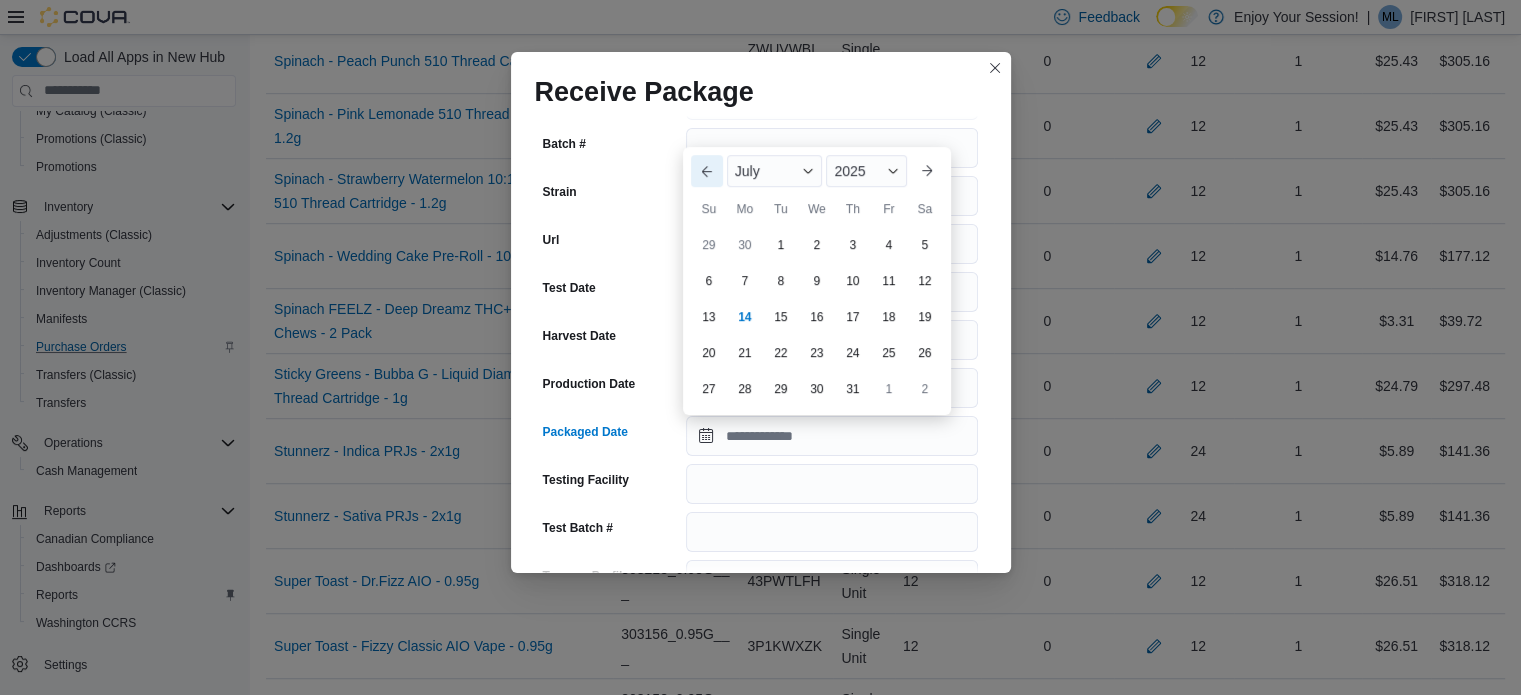 click on "Previous Month" at bounding box center [707, 171] 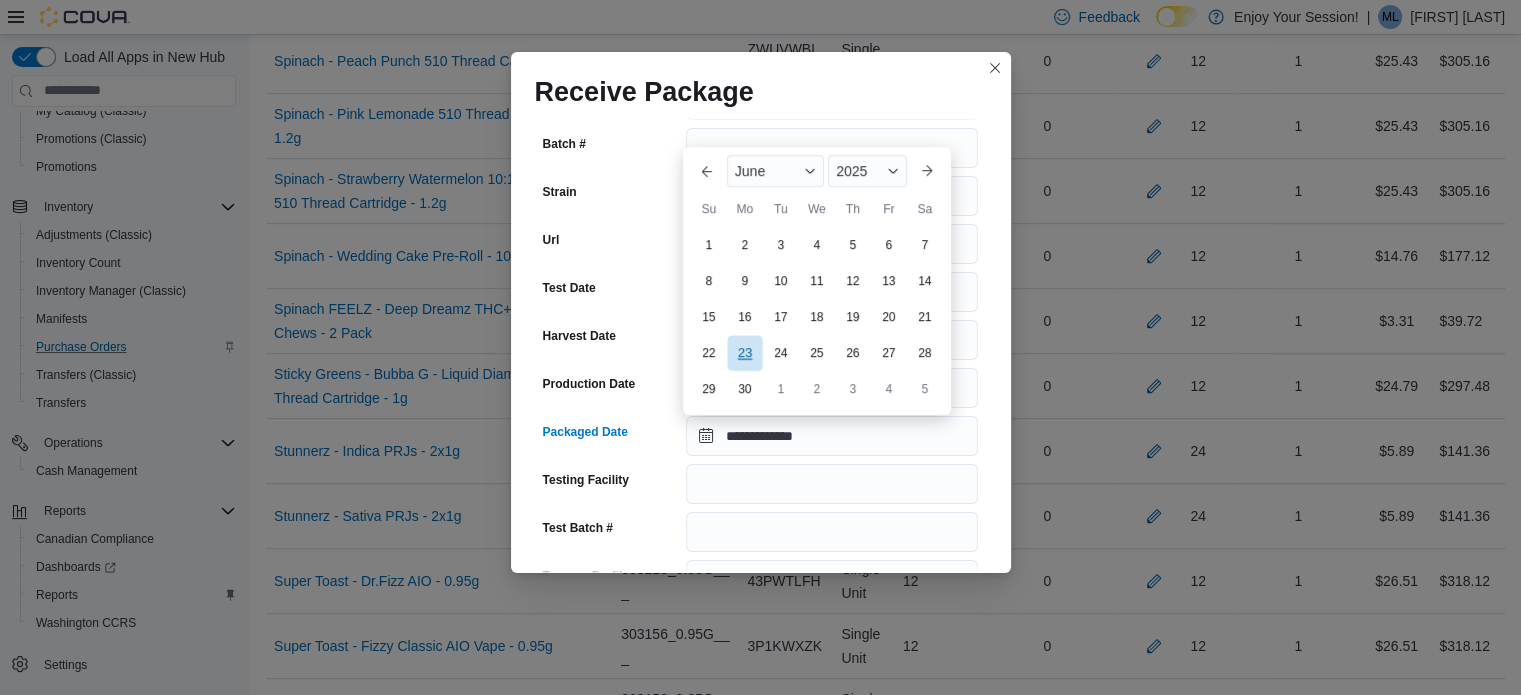 click on "23" at bounding box center (744, 353) 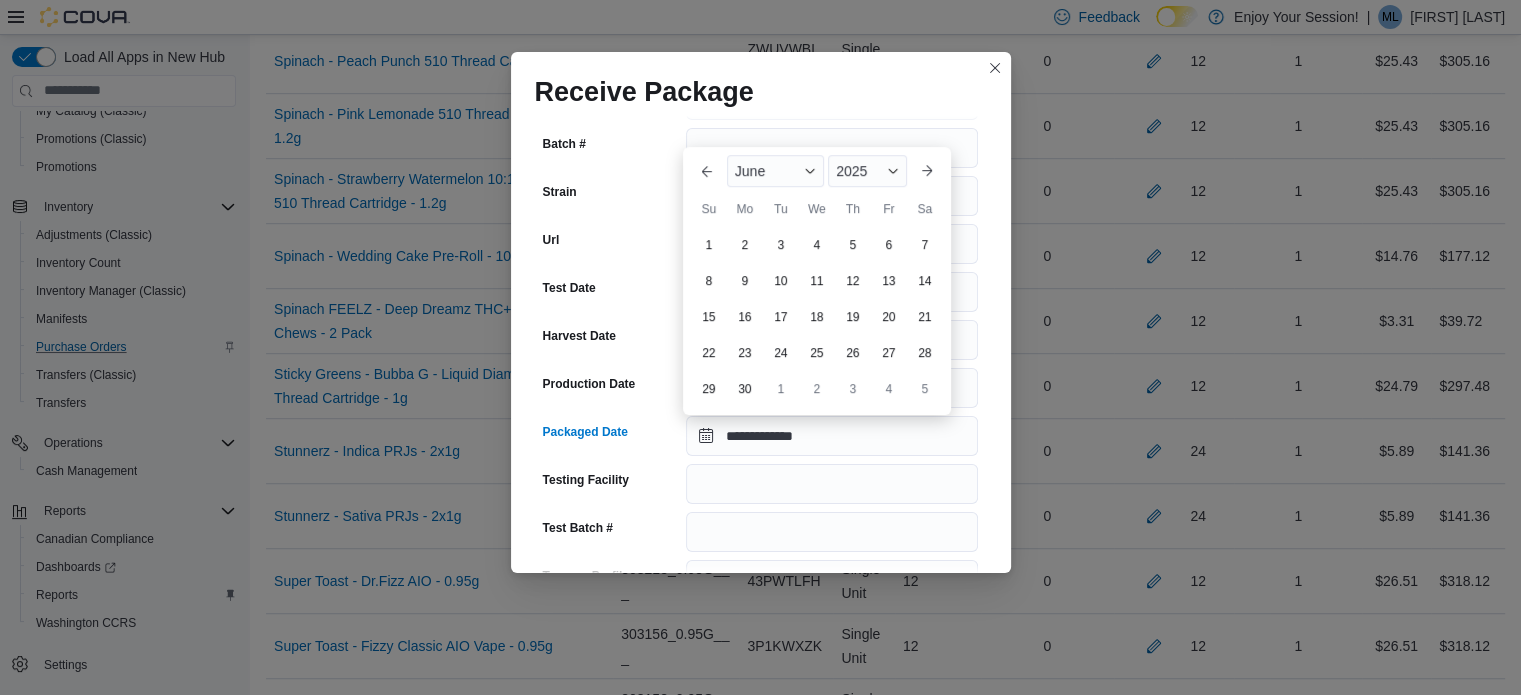 type on "**********" 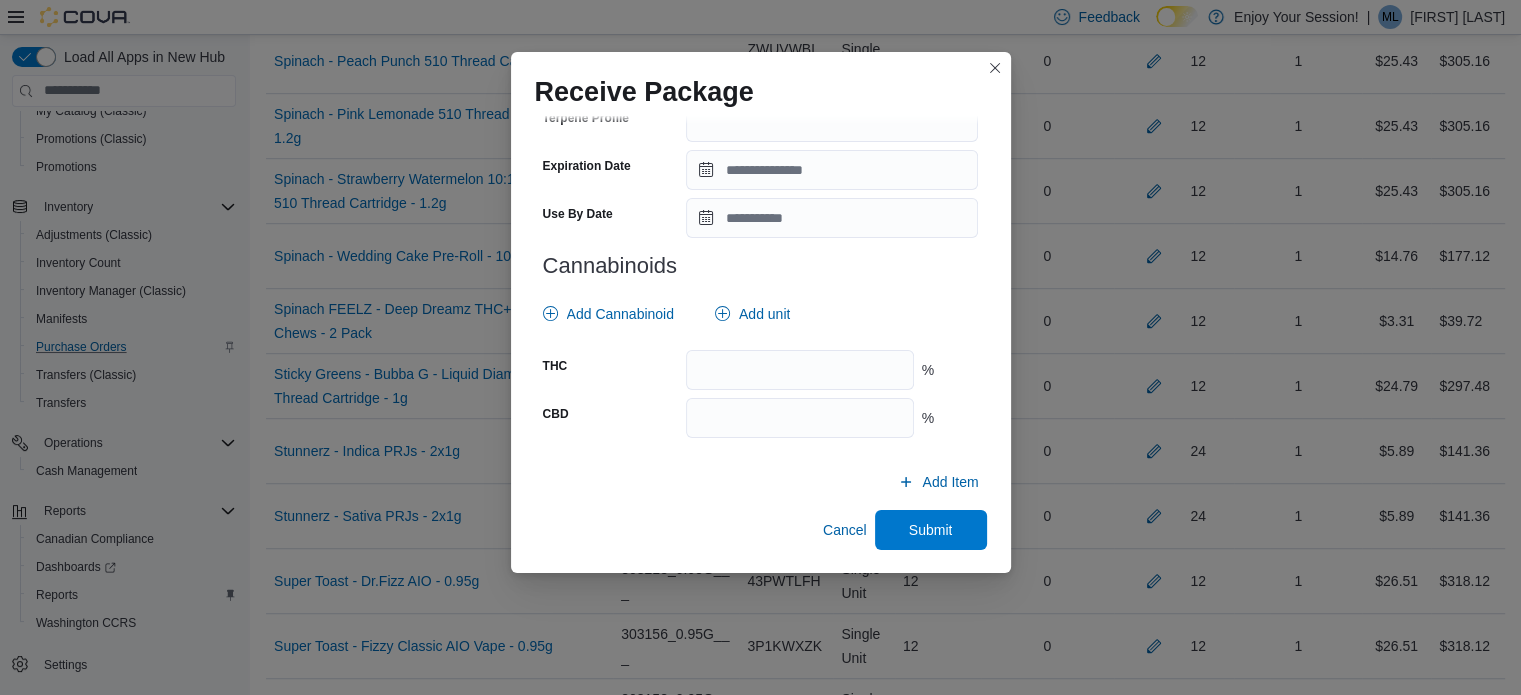 scroll, scrollTop: 741, scrollLeft: 0, axis: vertical 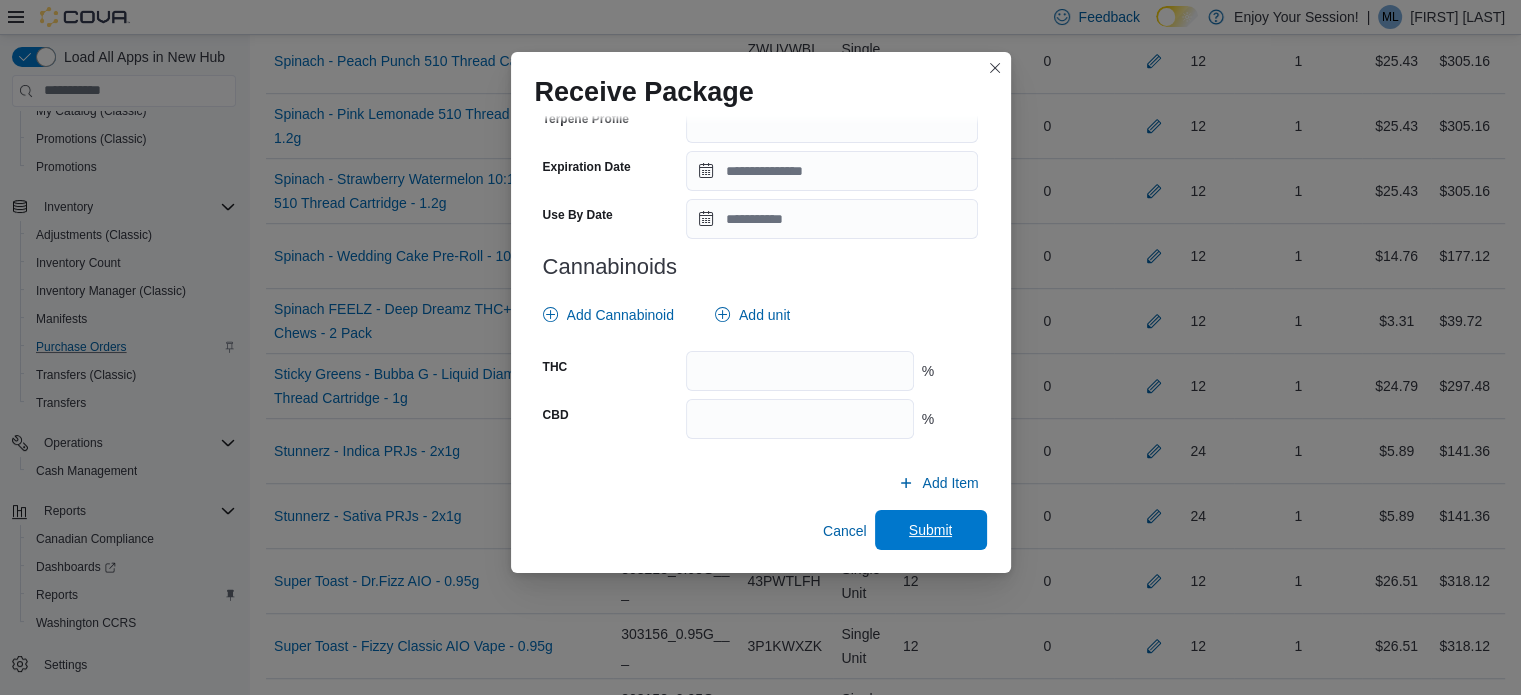 click on "Submit" at bounding box center (931, 530) 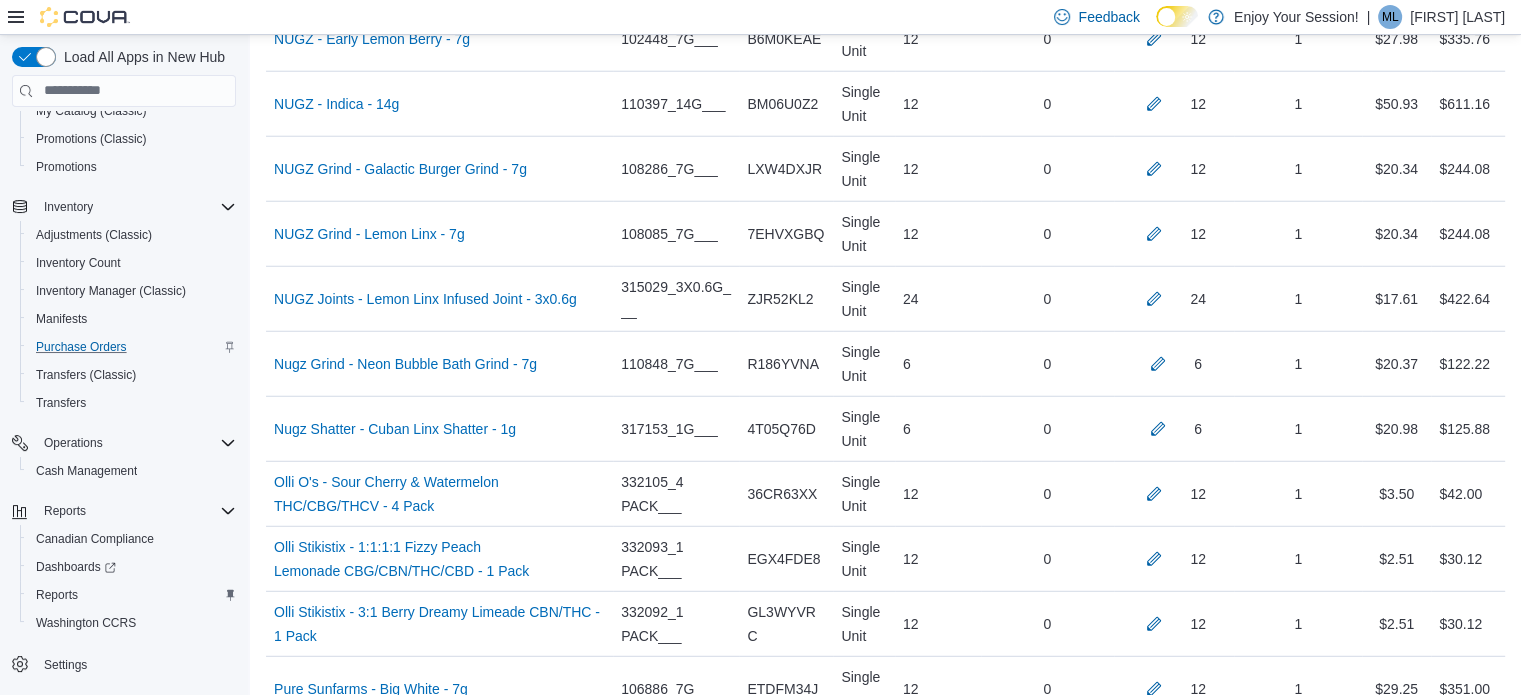 scroll, scrollTop: 11003, scrollLeft: 0, axis: vertical 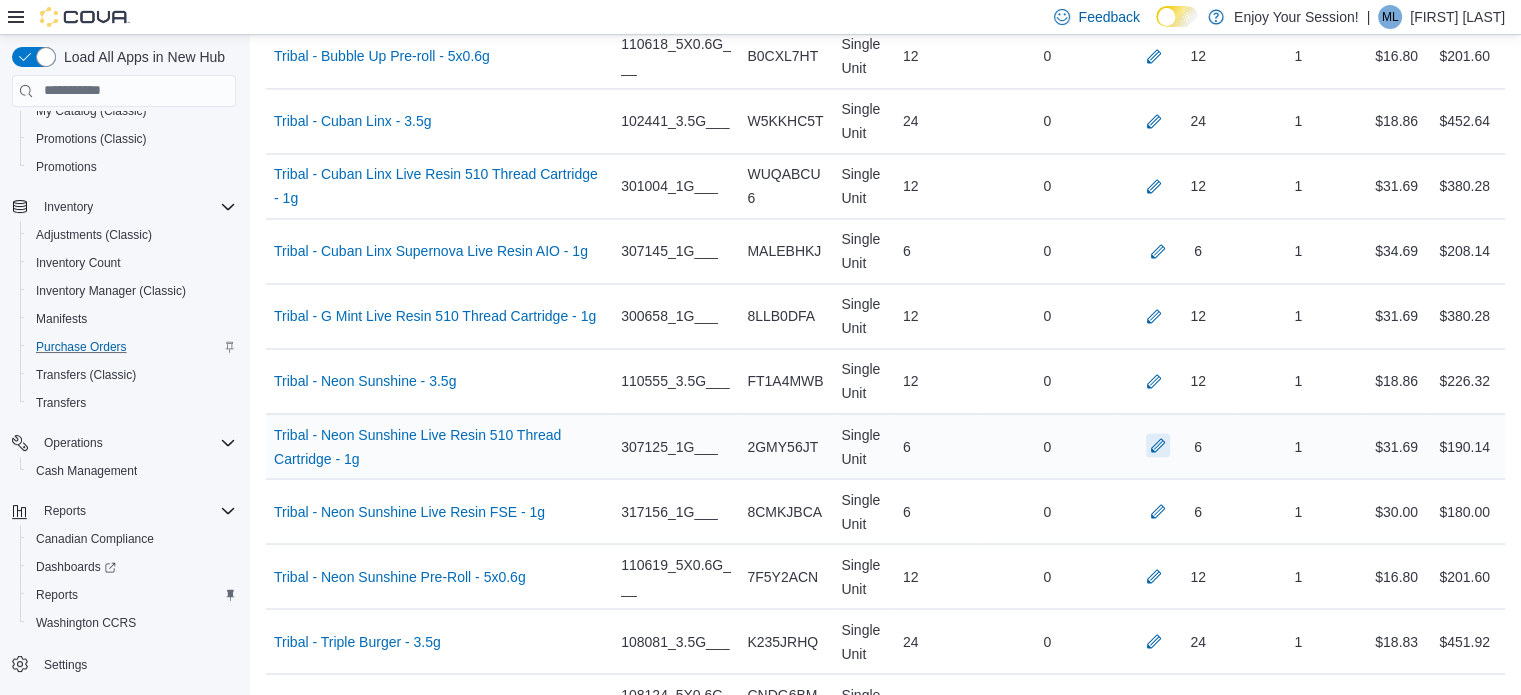 click at bounding box center (1158, 445) 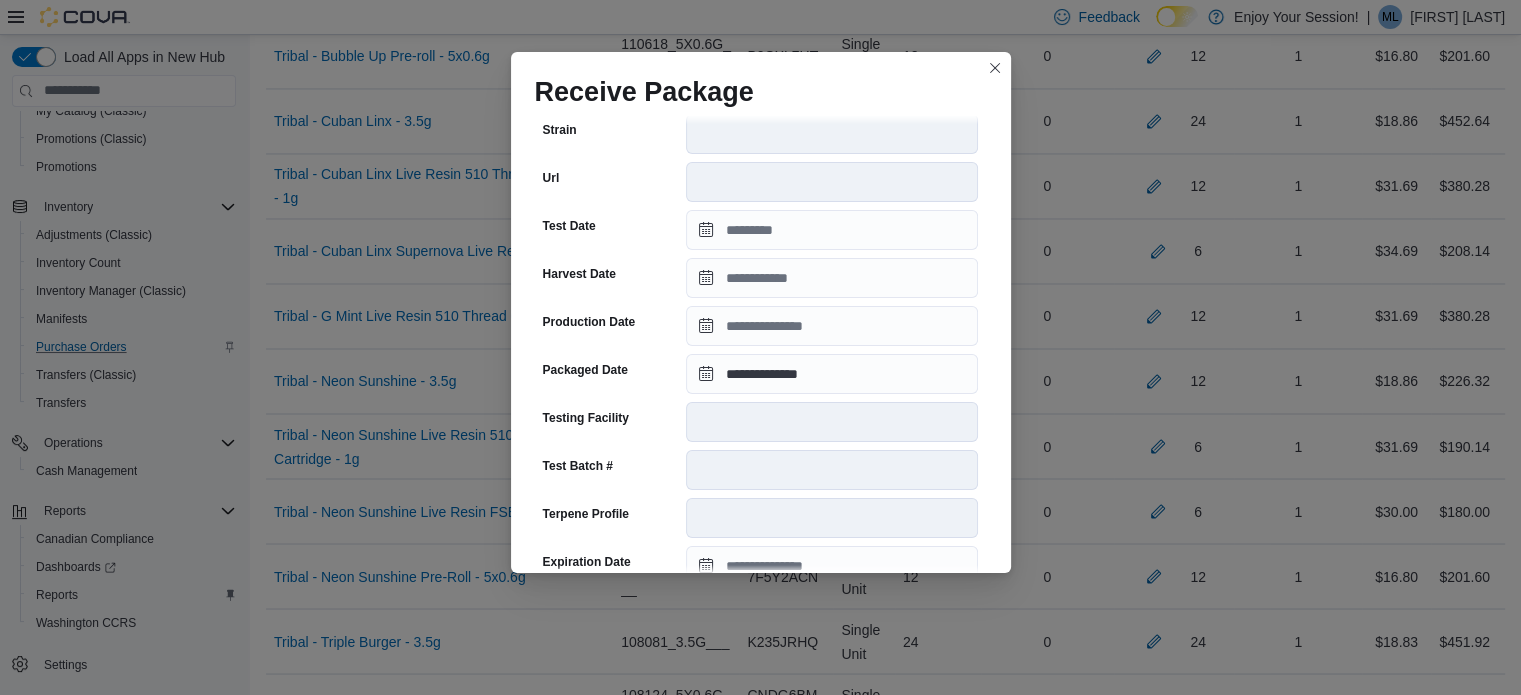 scroll, scrollTop: 364, scrollLeft: 0, axis: vertical 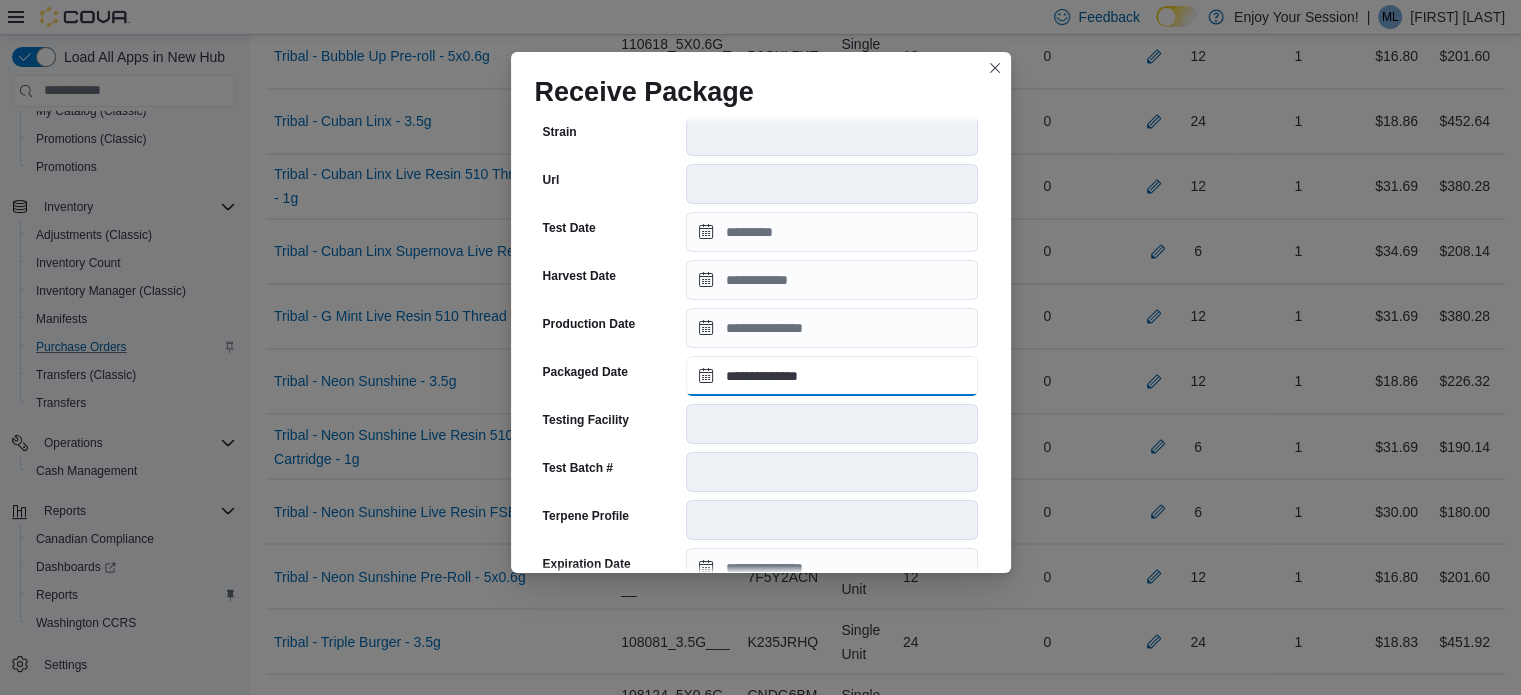 click on "**********" at bounding box center (832, 376) 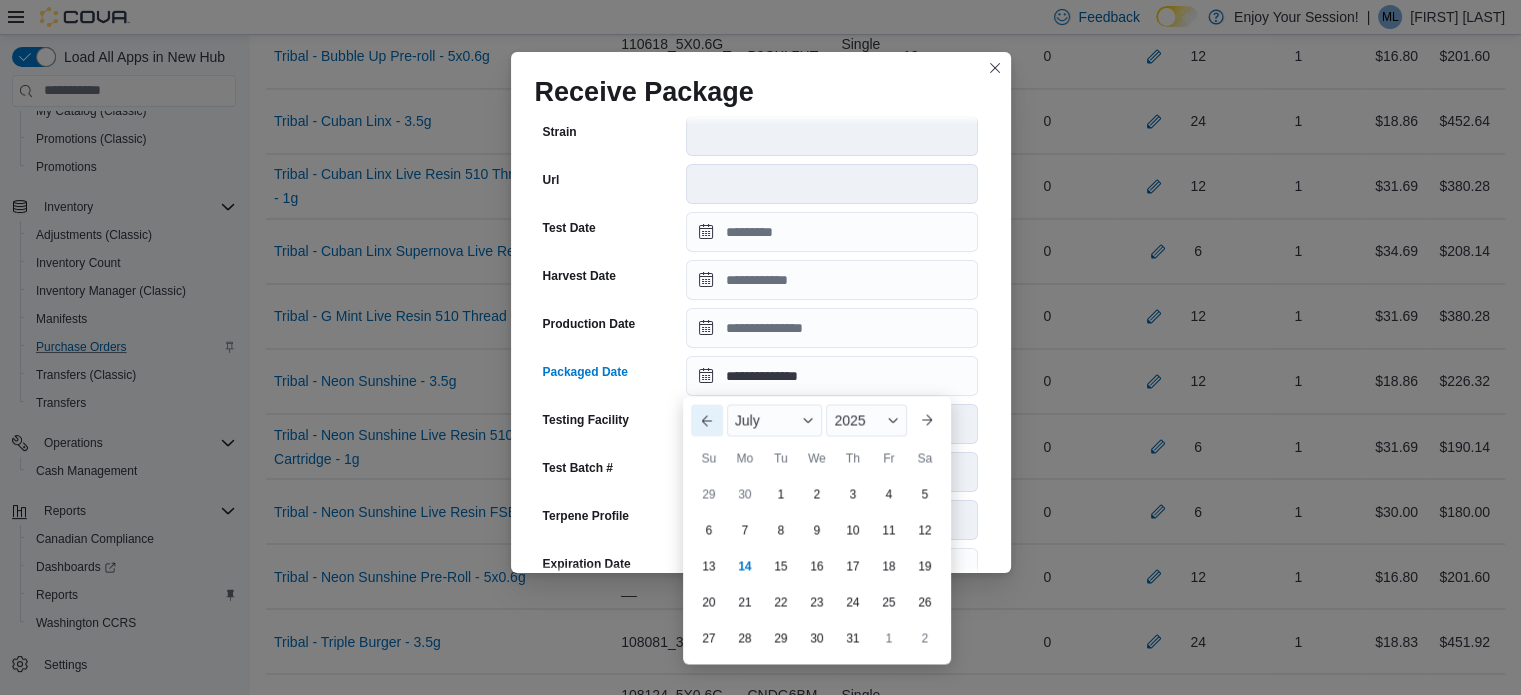 click on "Previous Month" at bounding box center (707, 420) 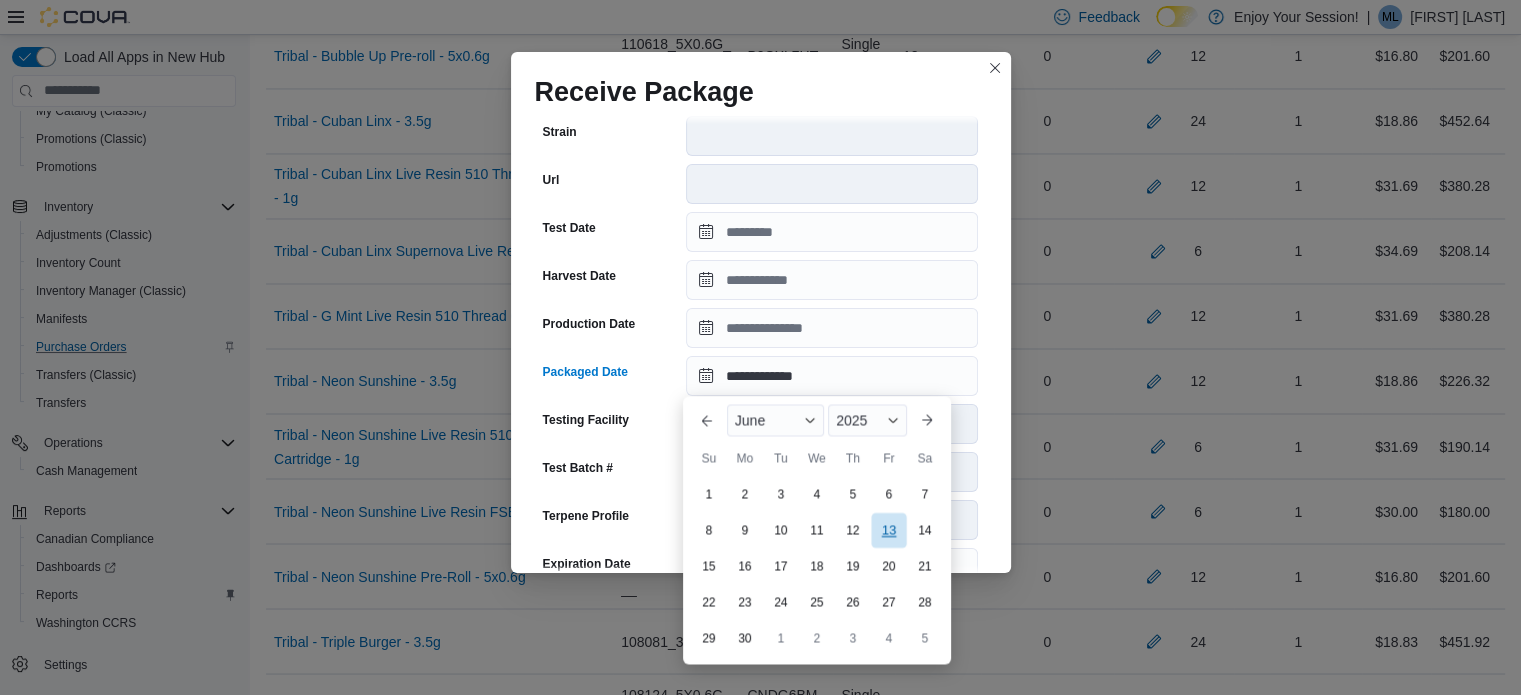 click on "13" at bounding box center (888, 529) 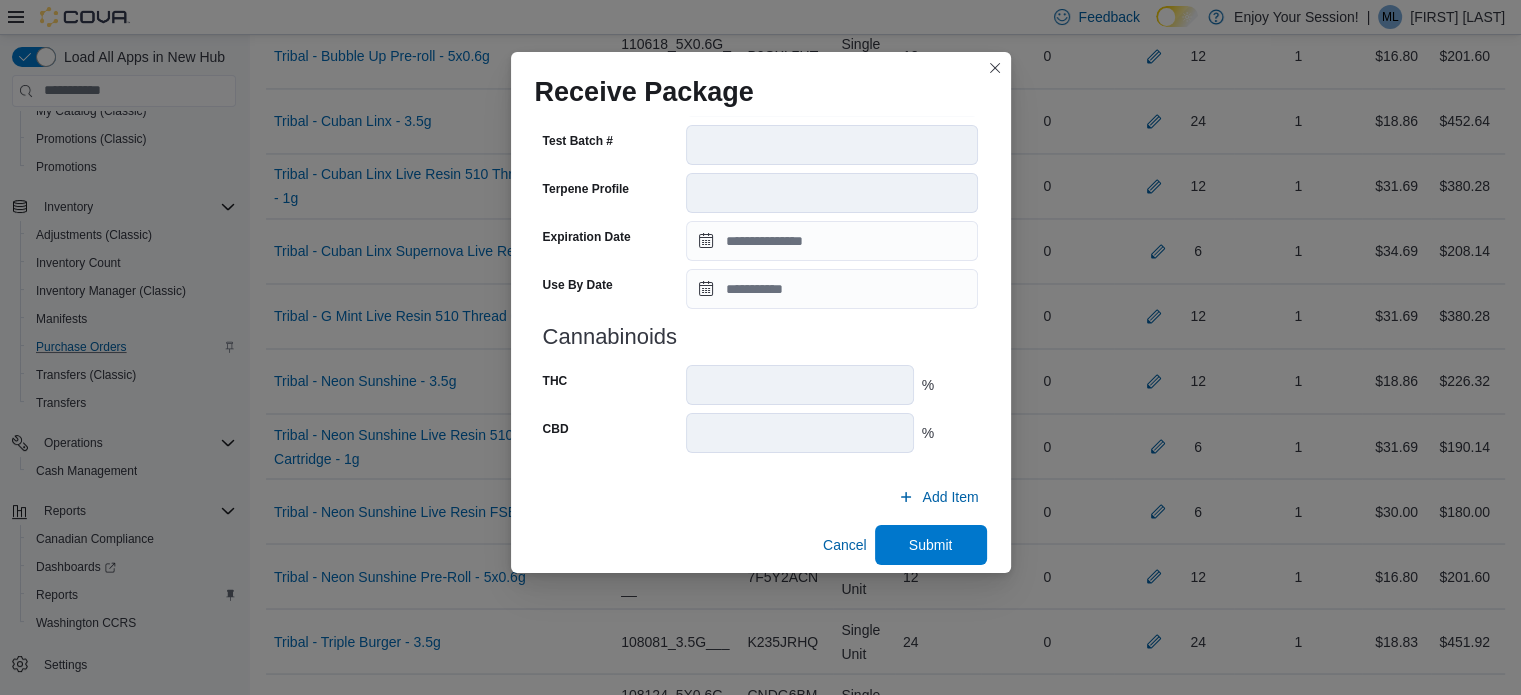 scroll, scrollTop: 690, scrollLeft: 0, axis: vertical 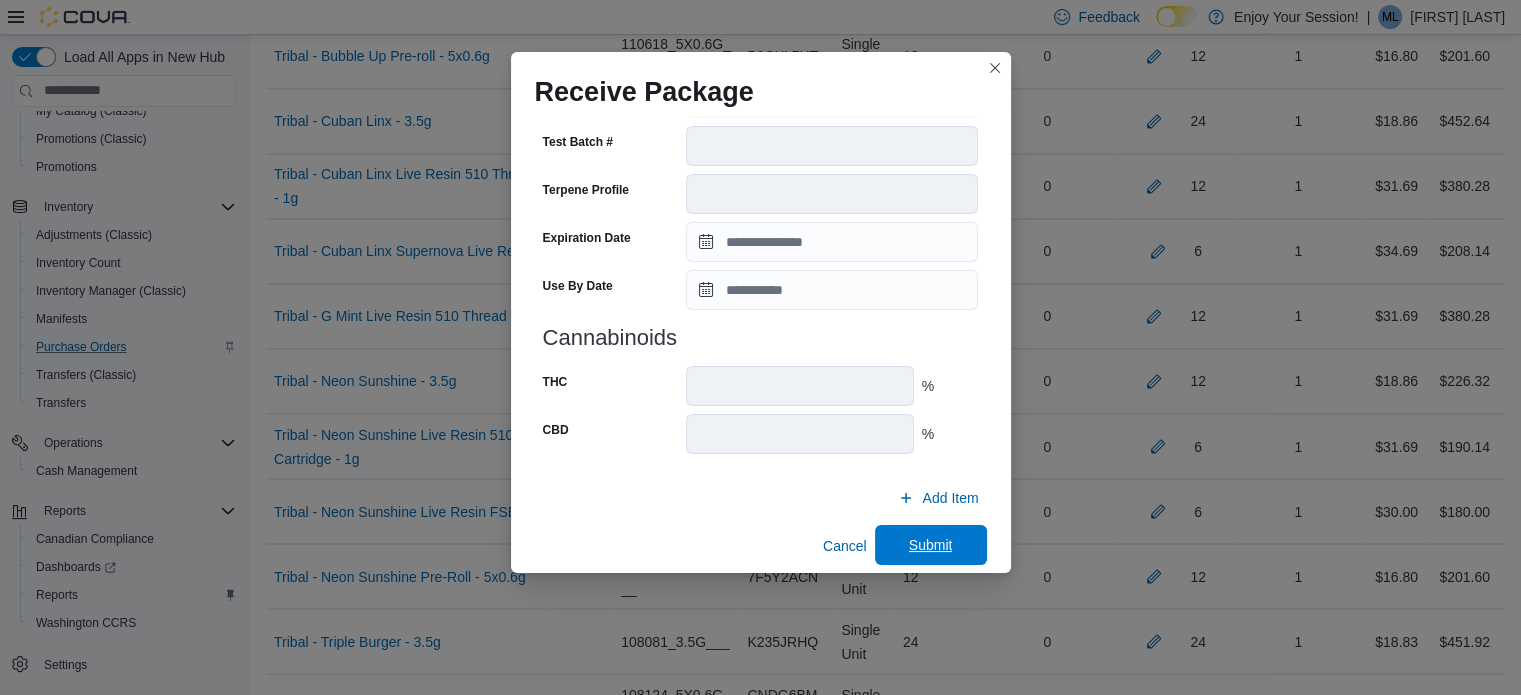 click on "Submit" at bounding box center [931, 545] 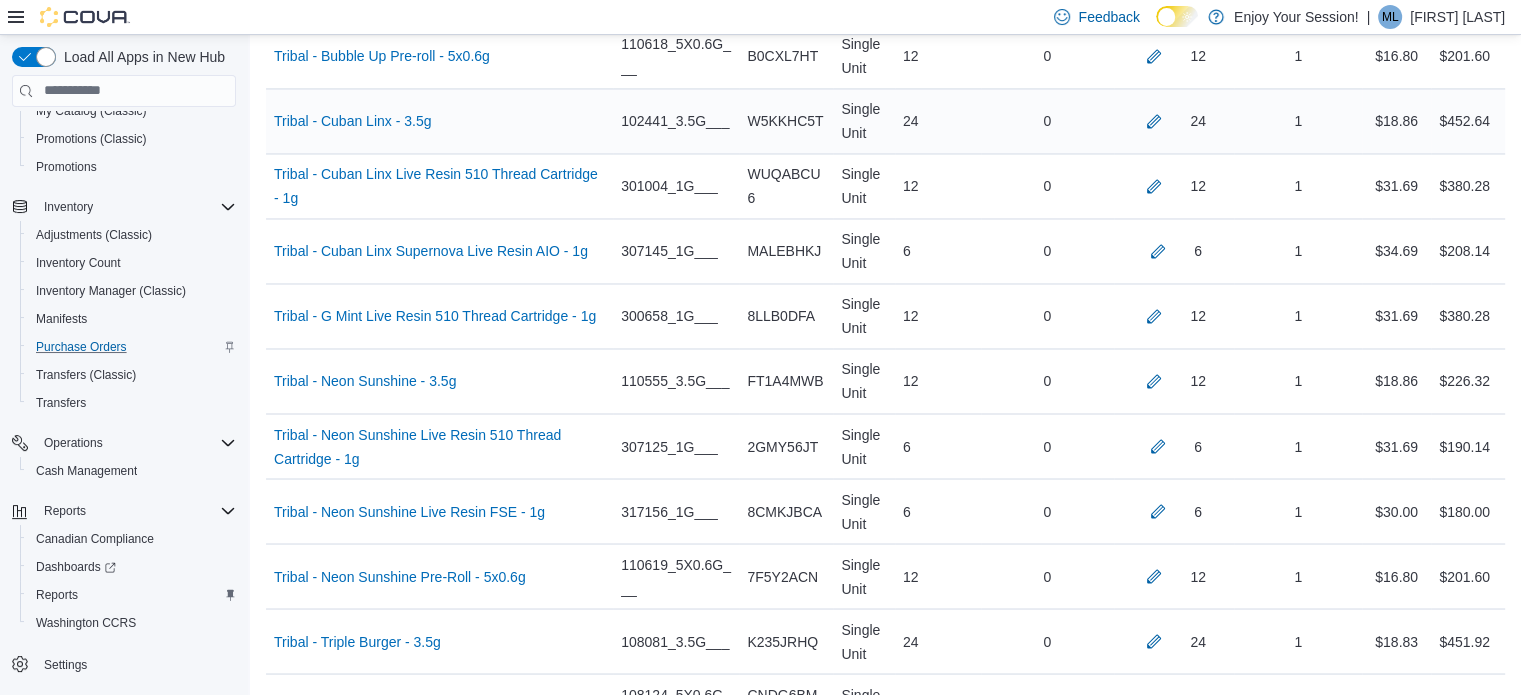 scroll, scrollTop: 12104, scrollLeft: 0, axis: vertical 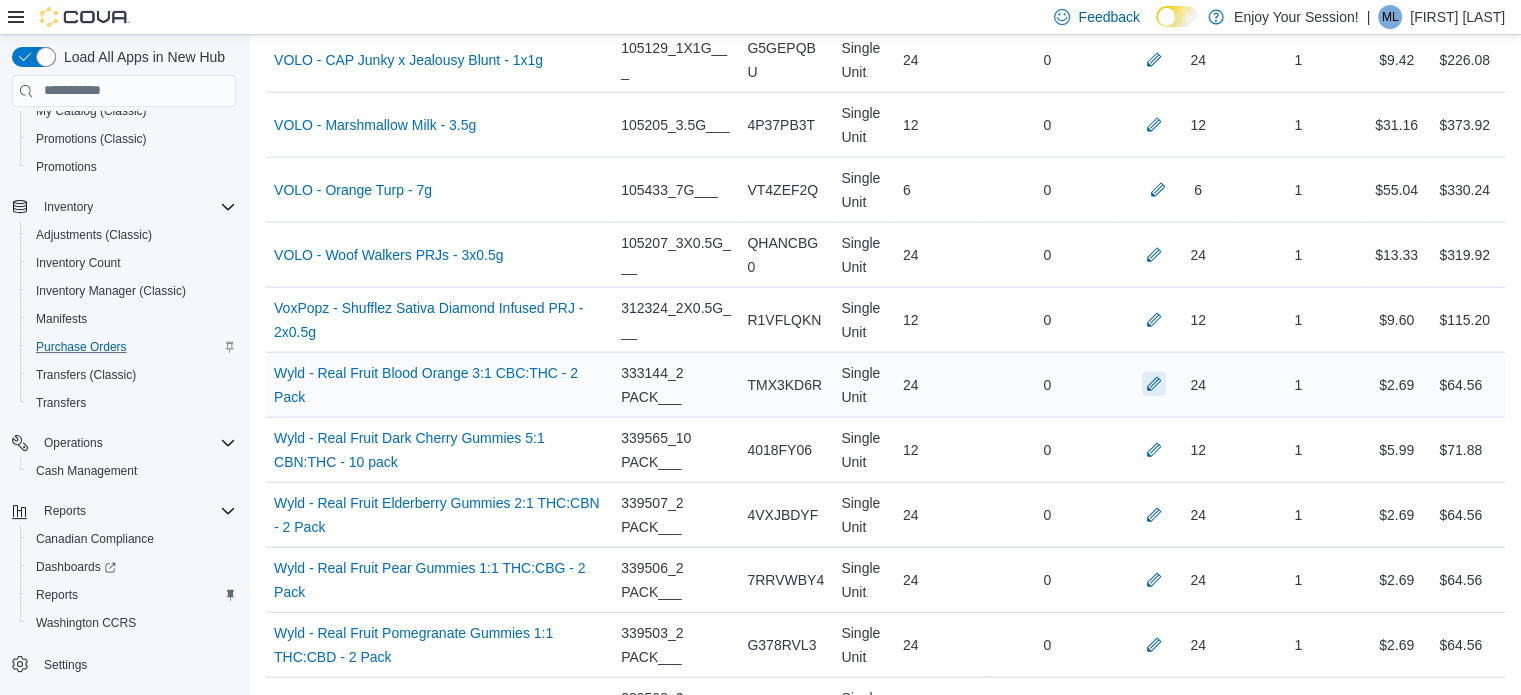 click at bounding box center [1154, 384] 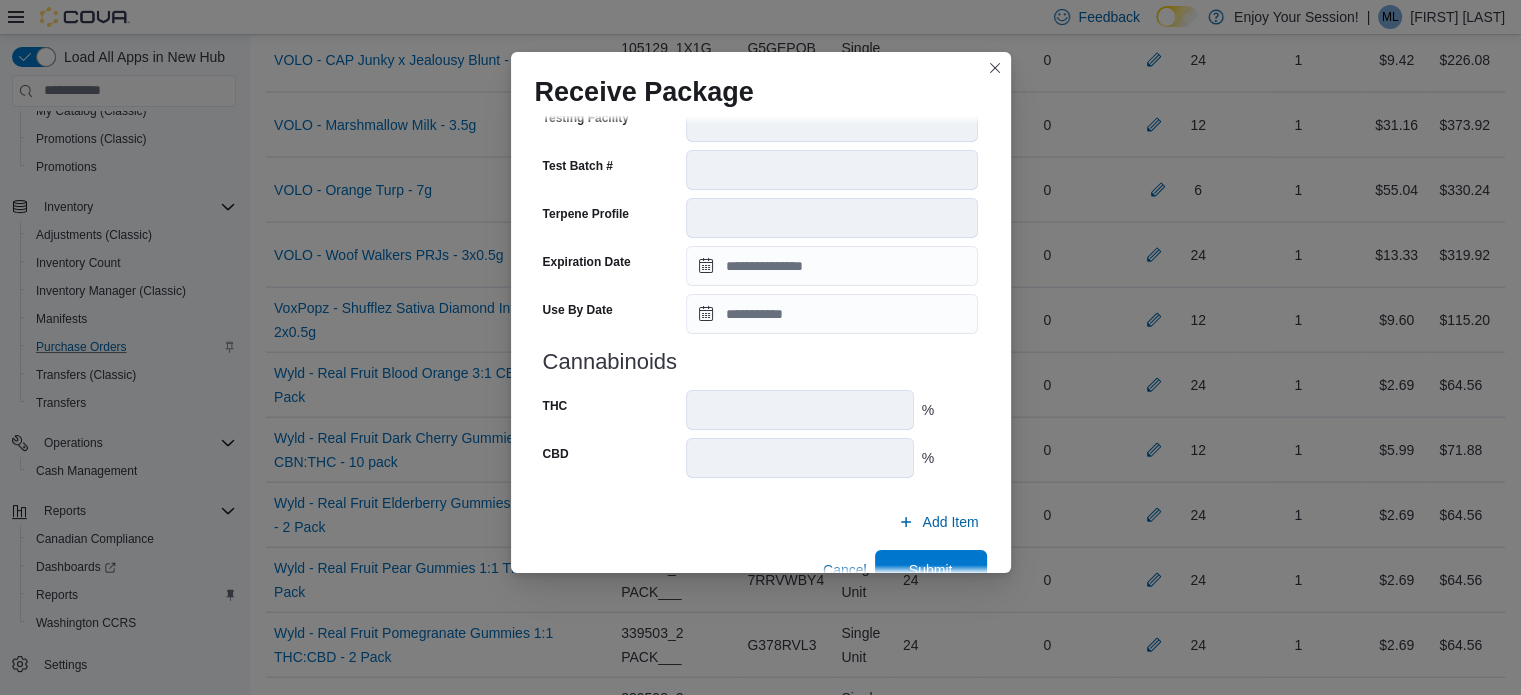 scroll, scrollTop: 706, scrollLeft: 0, axis: vertical 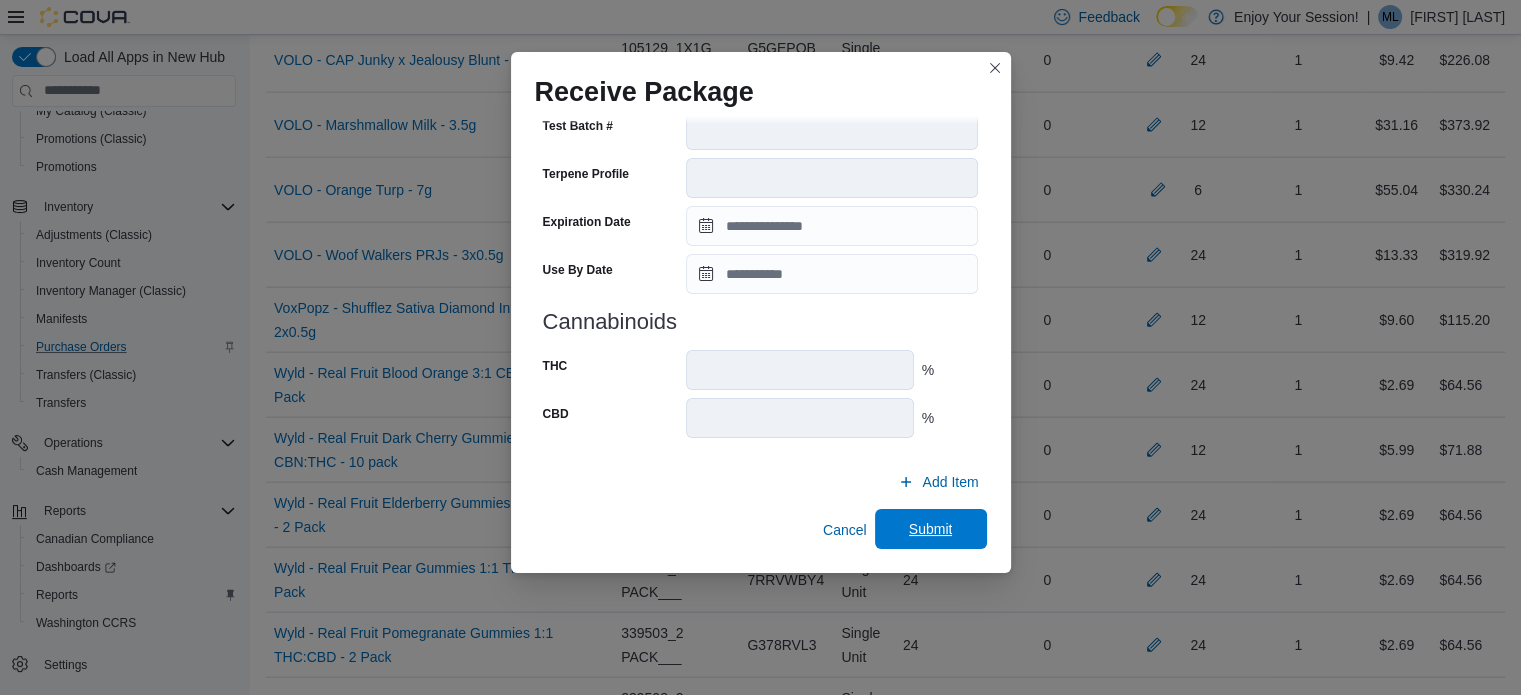 click on "Submit" at bounding box center [931, 529] 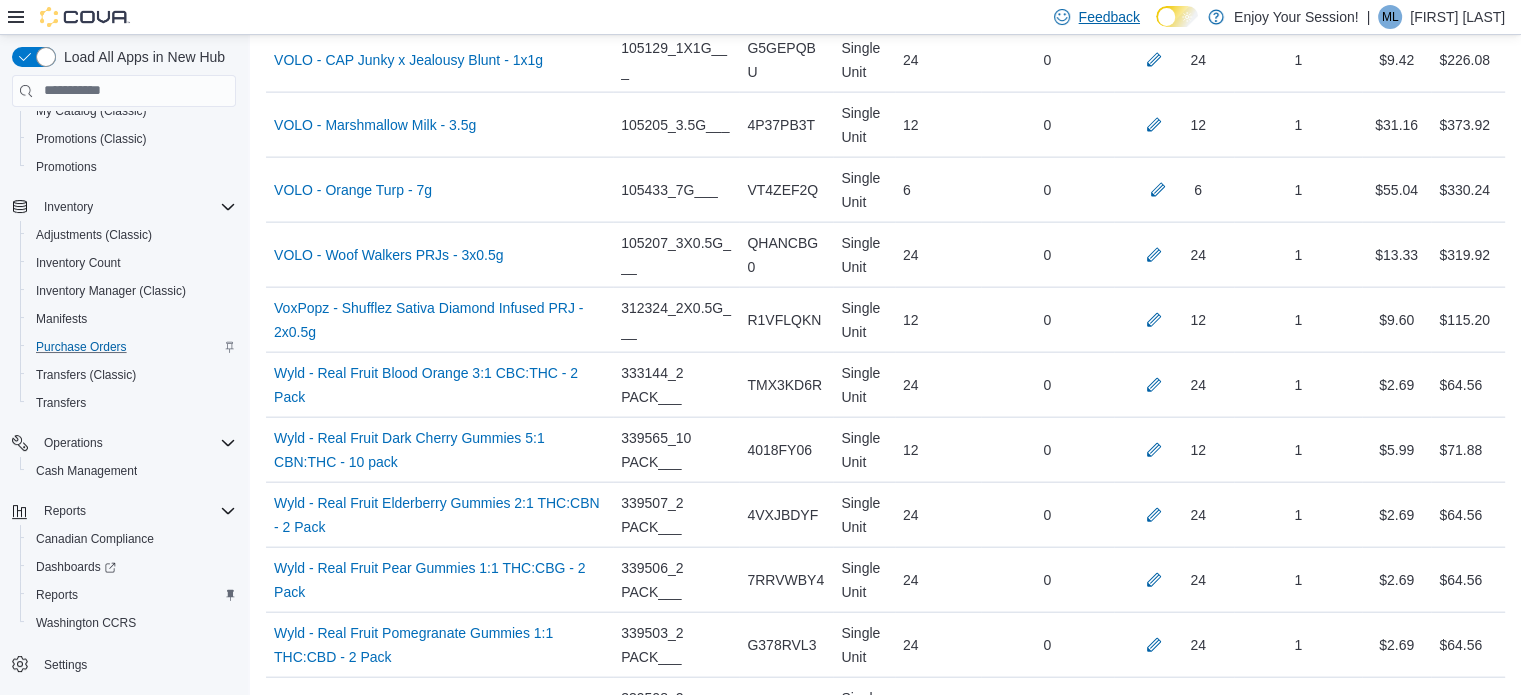 scroll, scrollTop: 87, scrollLeft: 0, axis: vertical 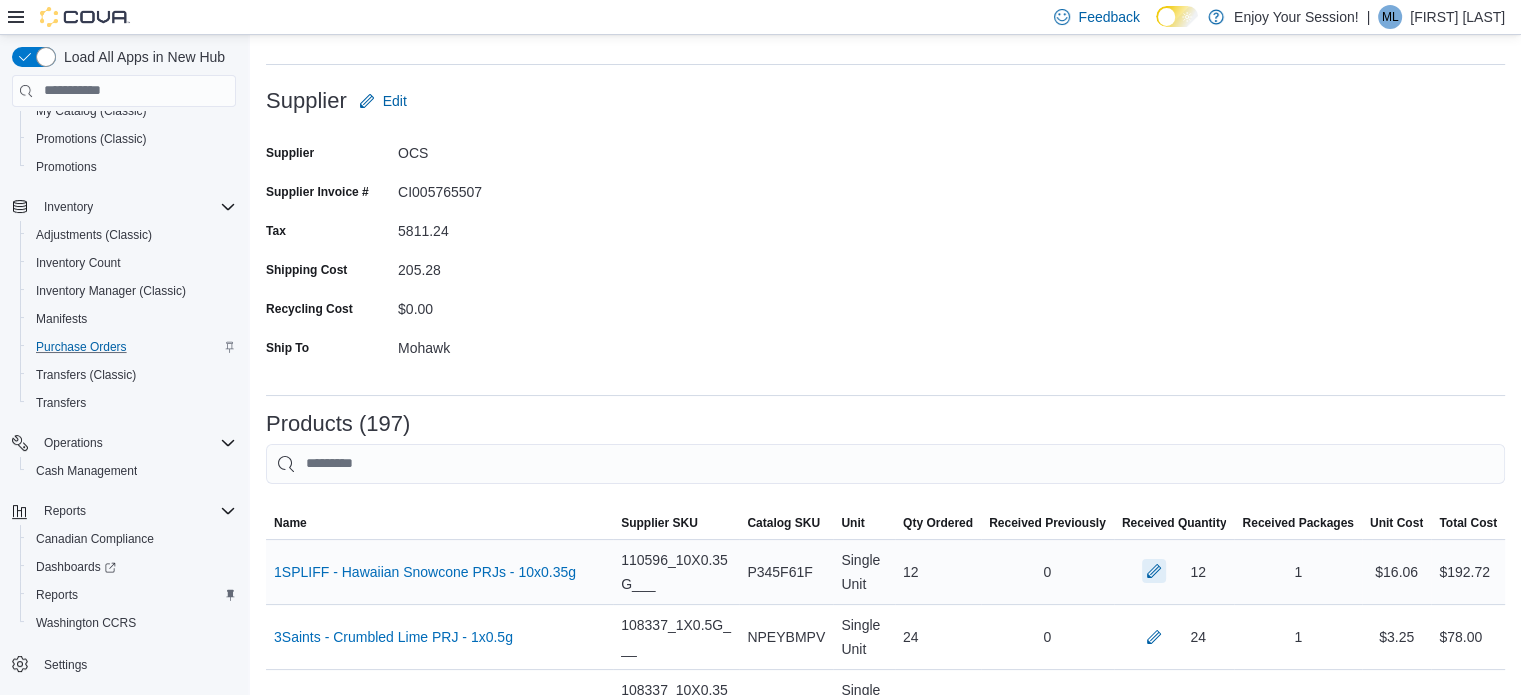 click at bounding box center (1154, 571) 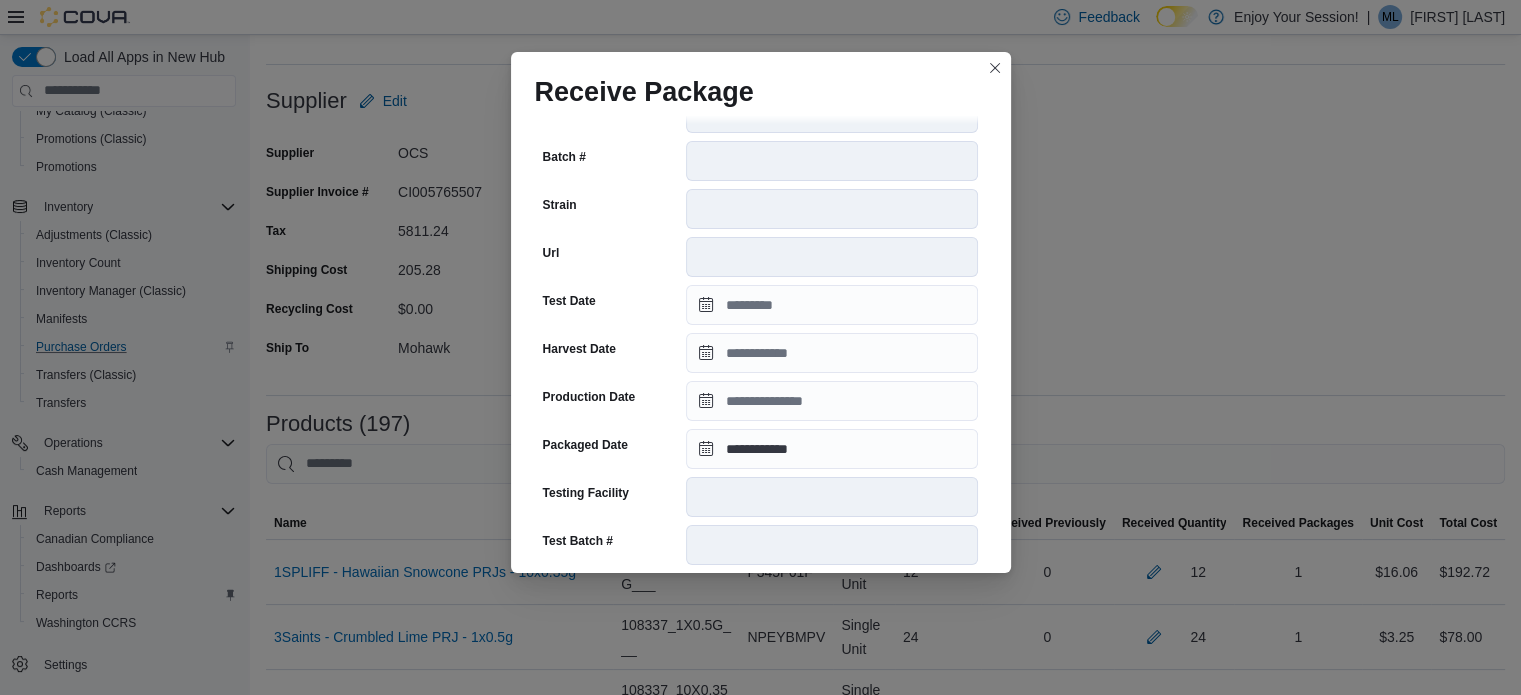 scroll, scrollTop: 292, scrollLeft: 0, axis: vertical 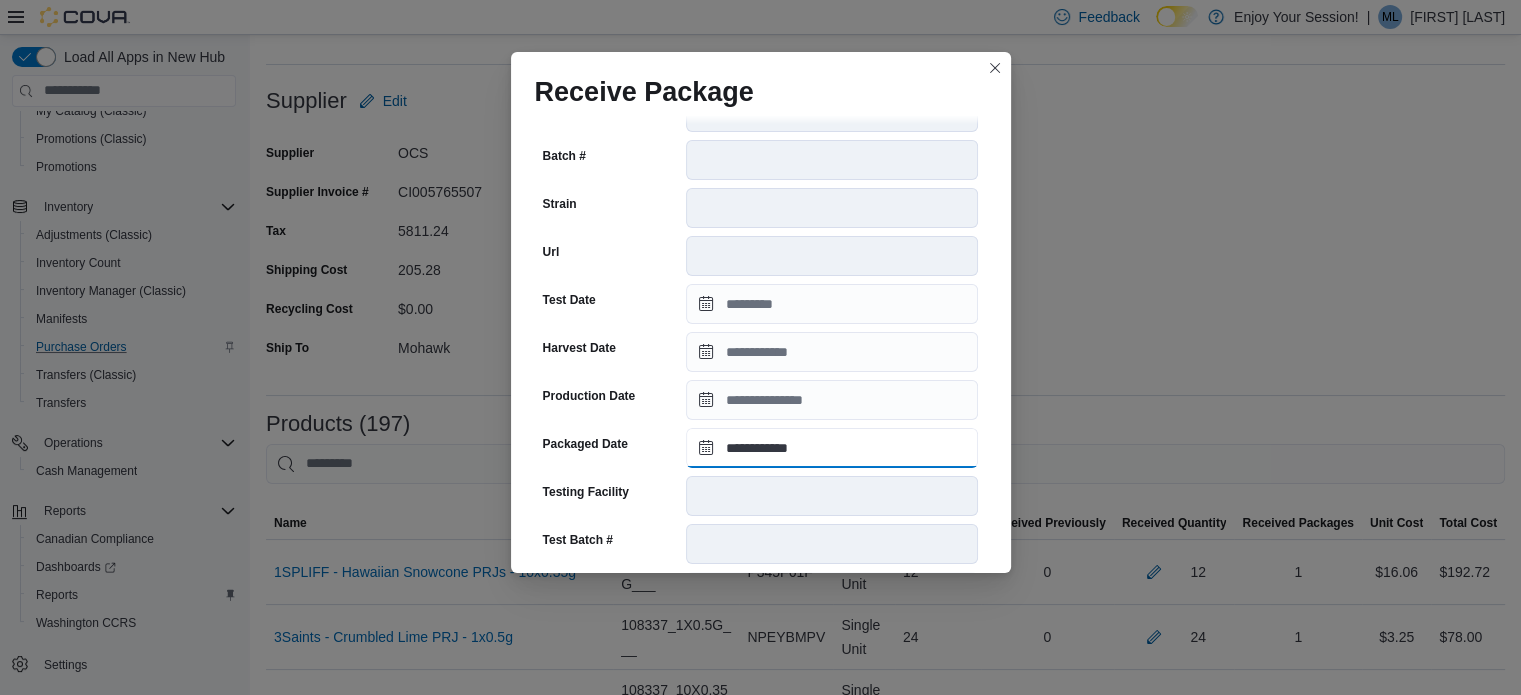 click on "**********" at bounding box center [832, 448] 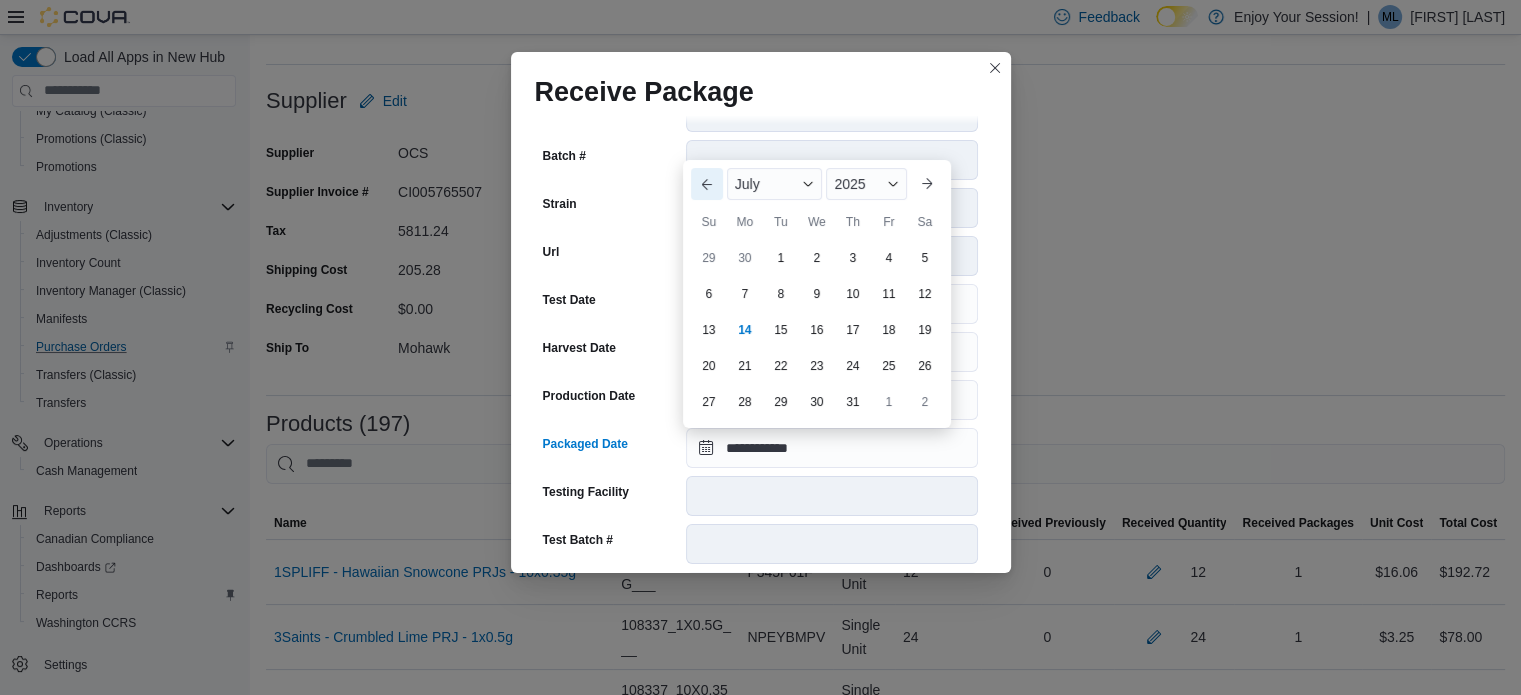 click on "Previous Month" at bounding box center (707, 184) 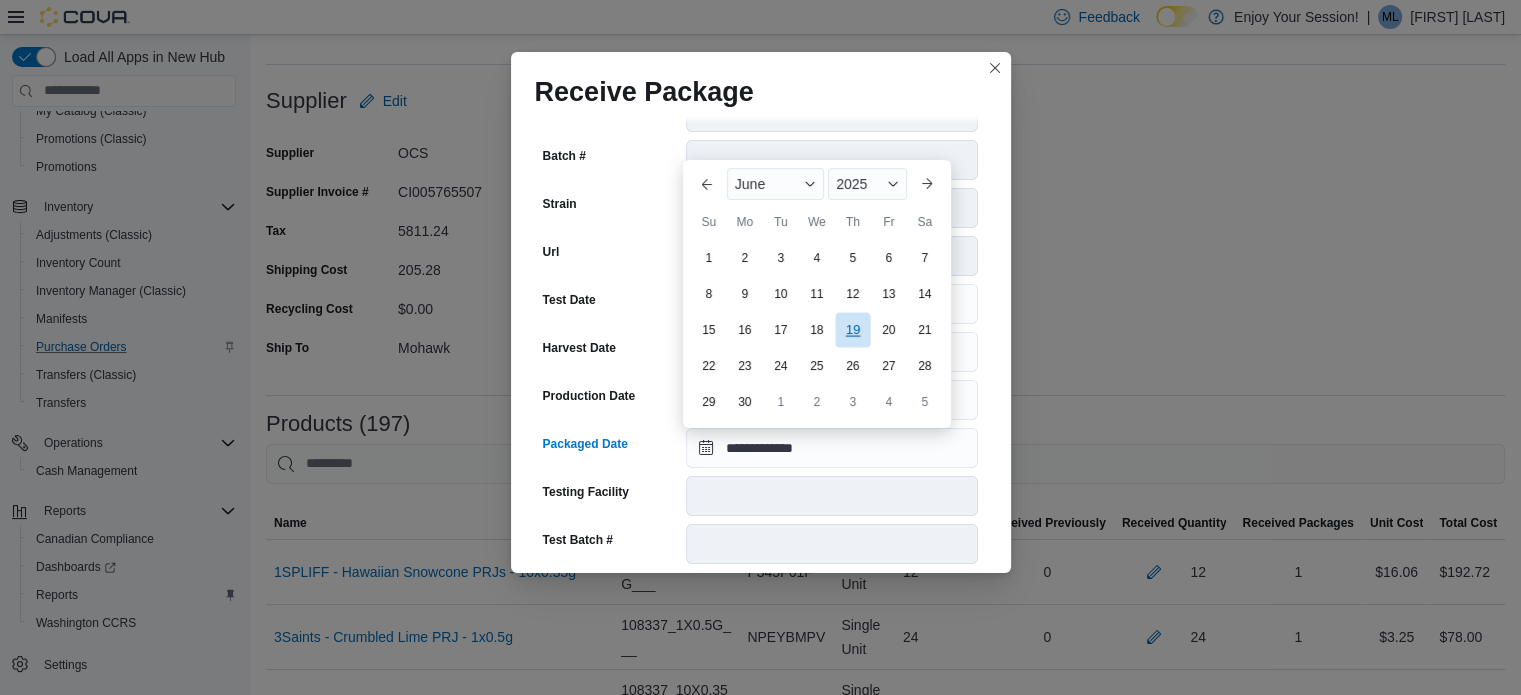 click on "19" at bounding box center [852, 330] 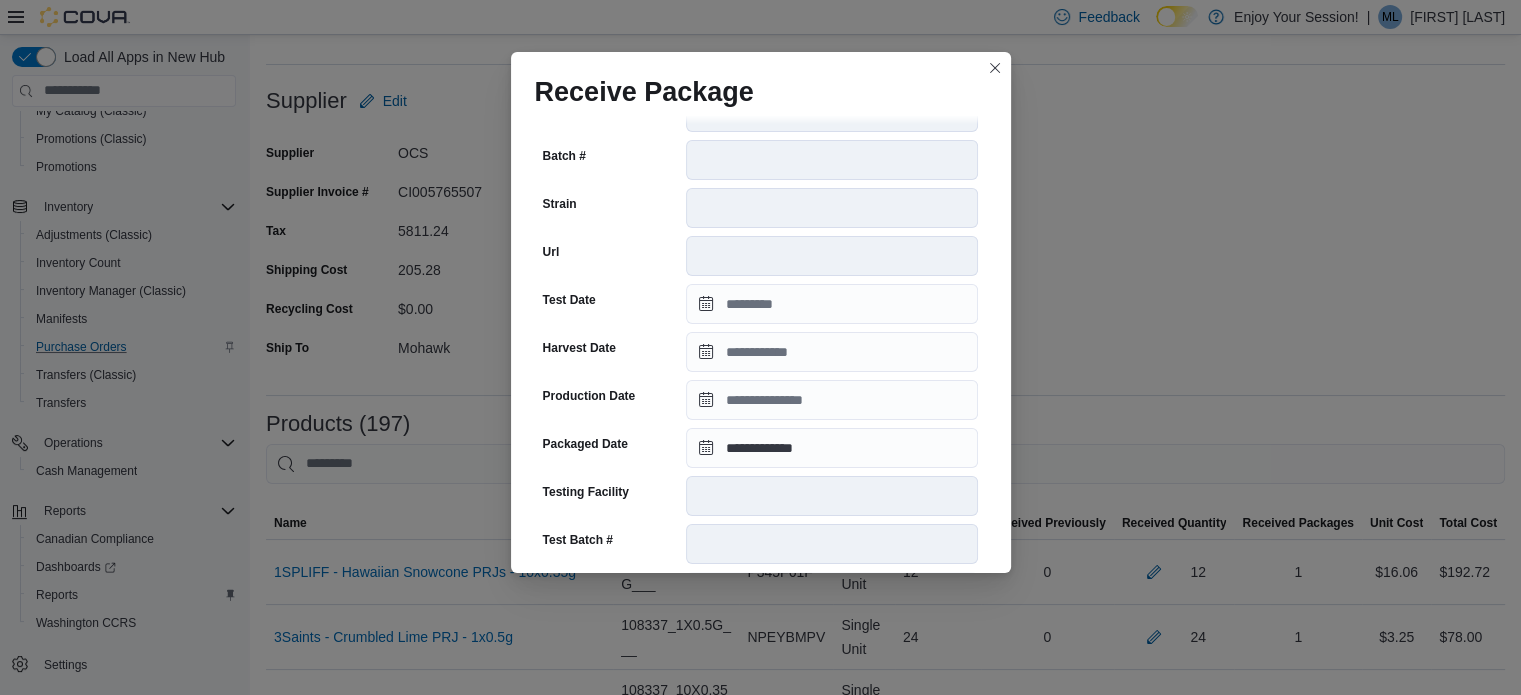 scroll, scrollTop: 706, scrollLeft: 0, axis: vertical 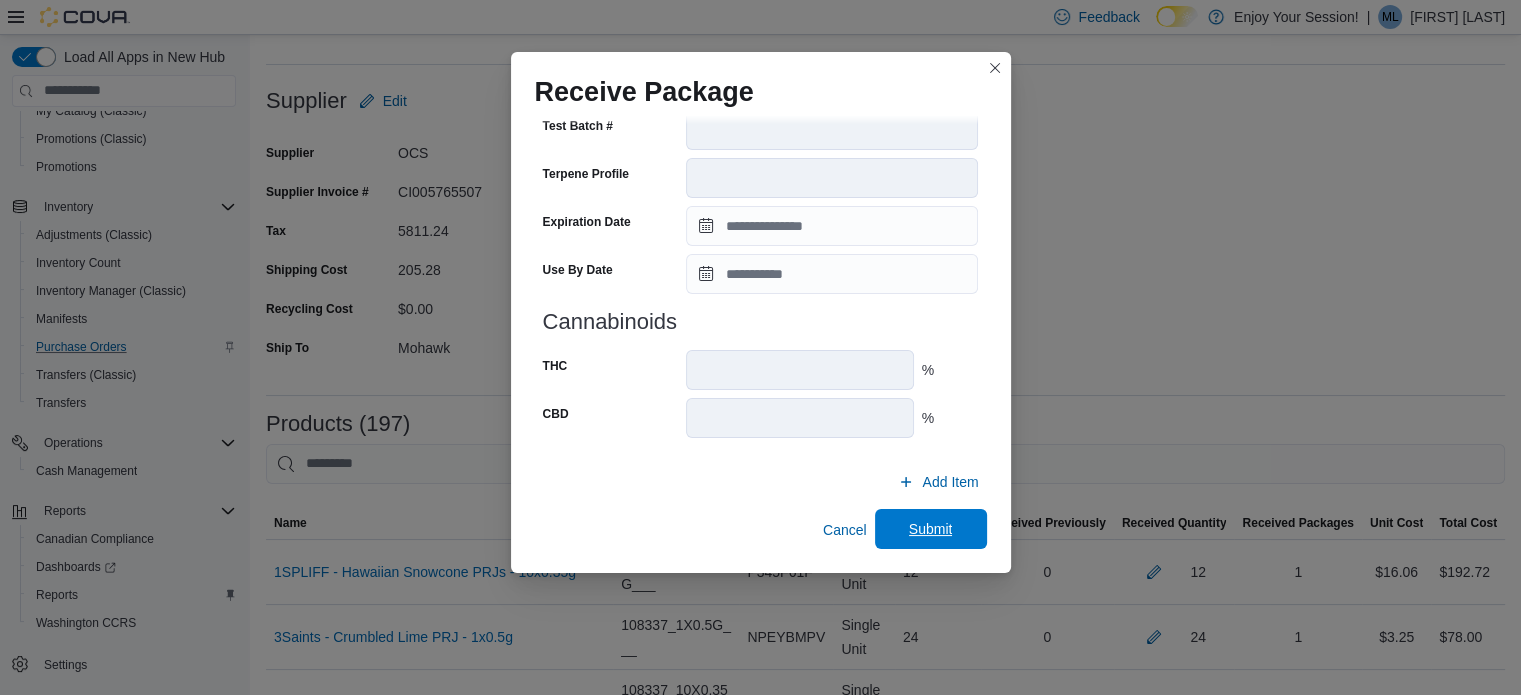 click on "Submit" at bounding box center [931, 529] 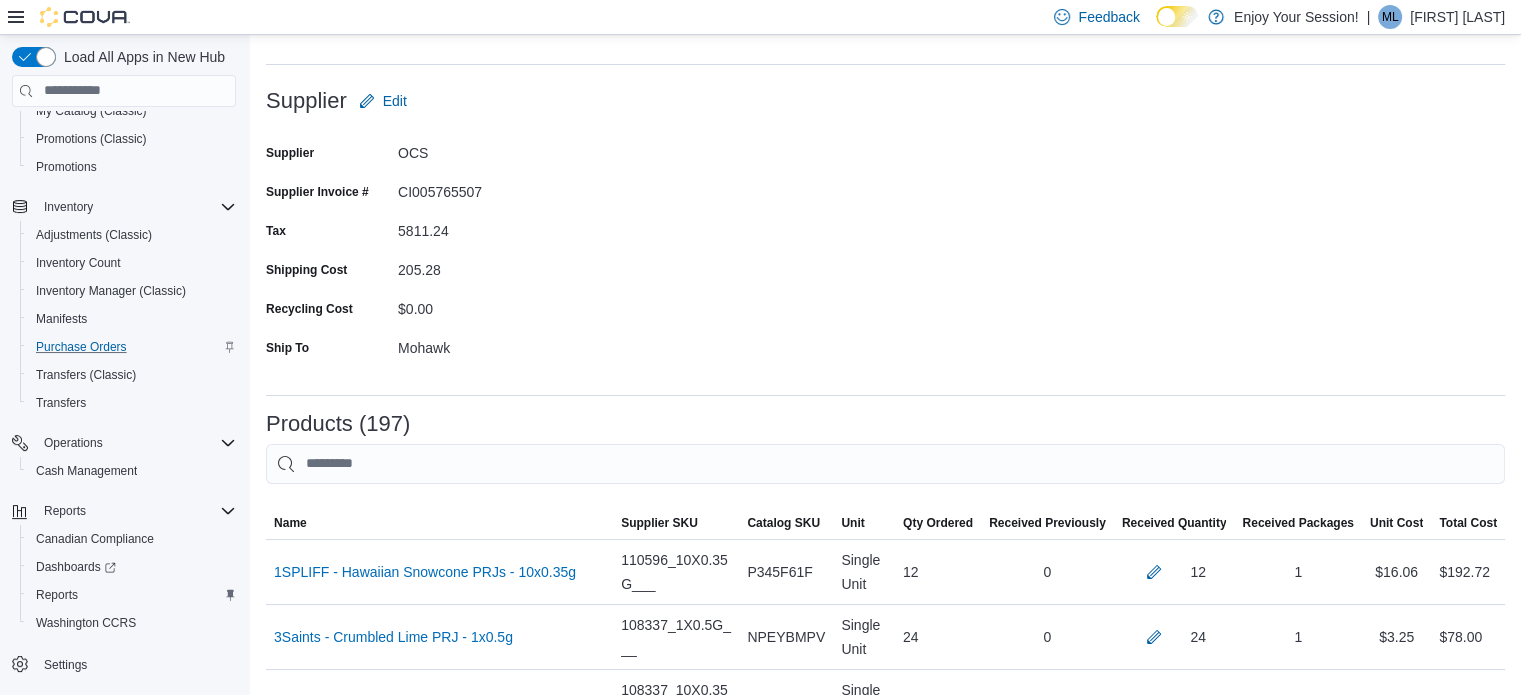 scroll, scrollTop: 10225, scrollLeft: 0, axis: vertical 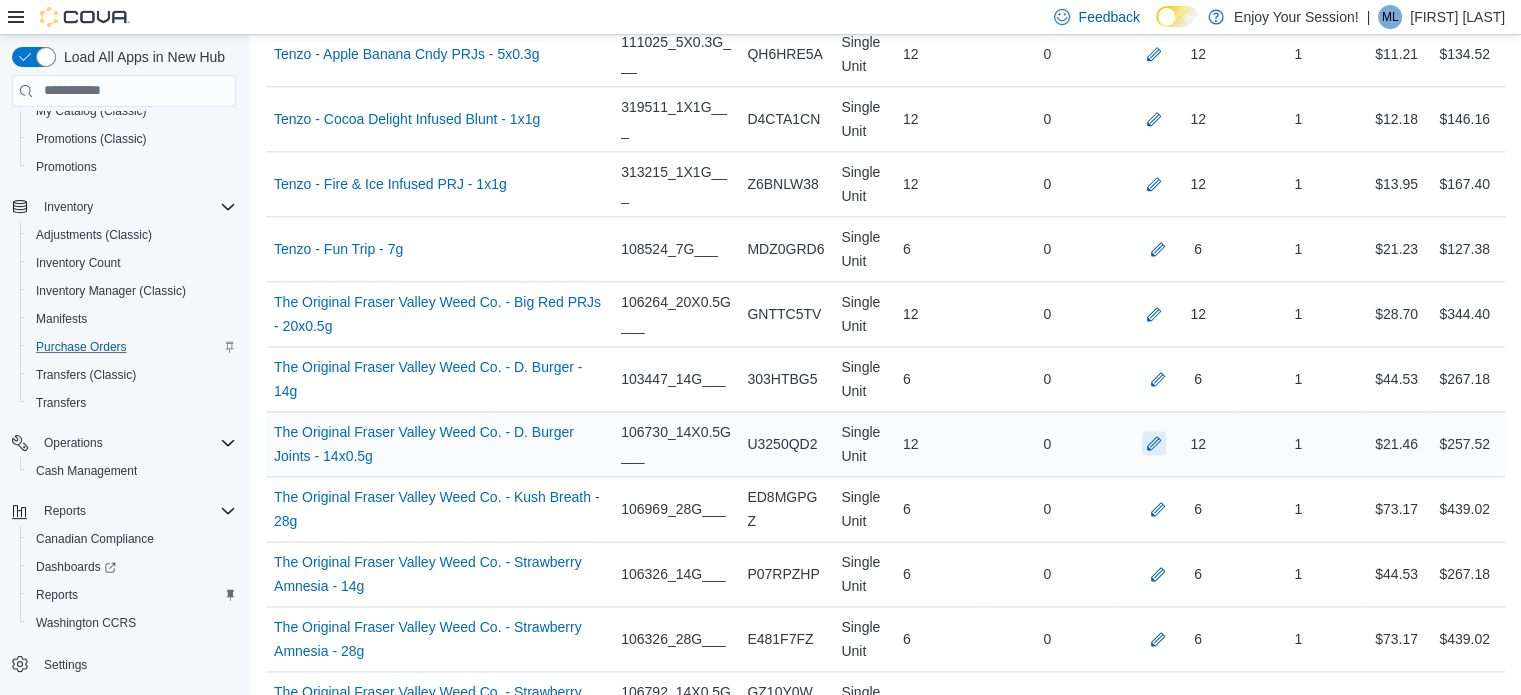 click at bounding box center [1154, 443] 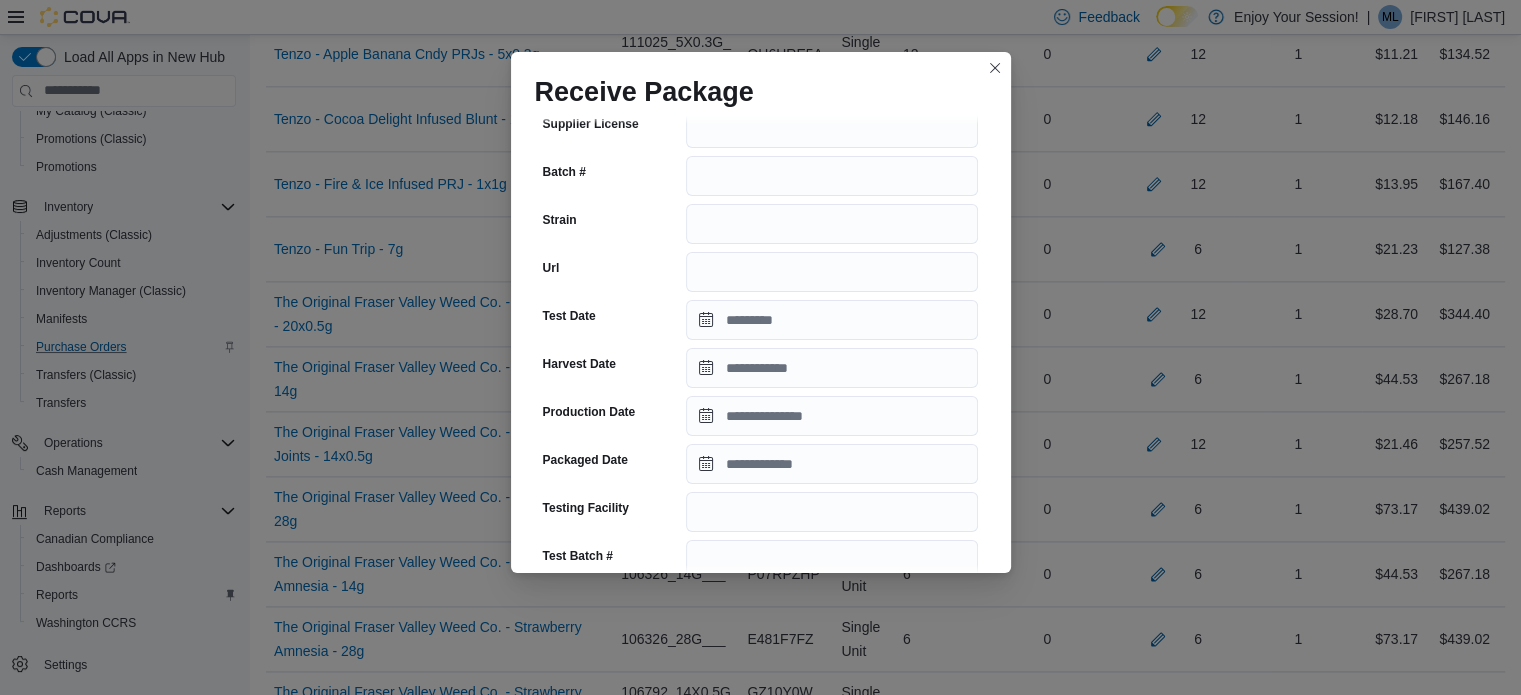 scroll, scrollTop: 256, scrollLeft: 0, axis: vertical 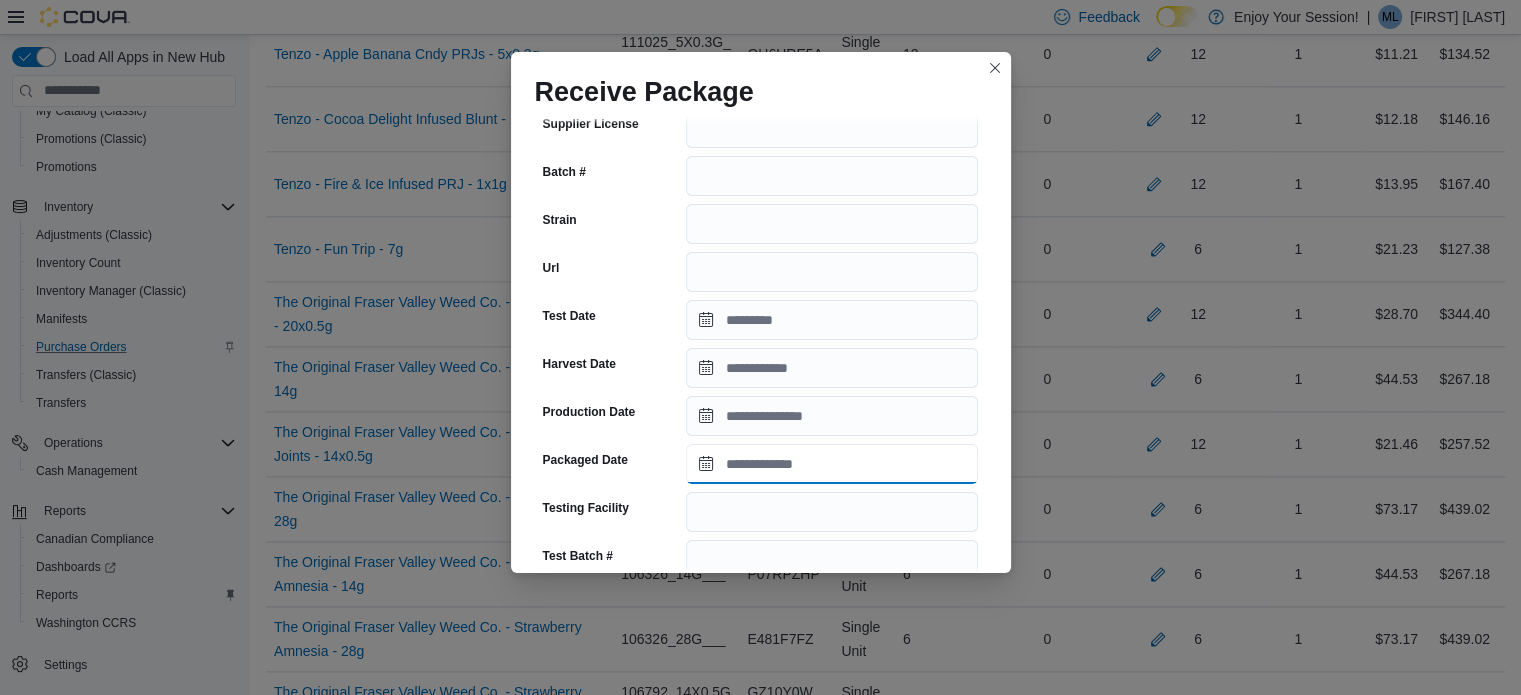 click on "Packaged Date" at bounding box center [832, 464] 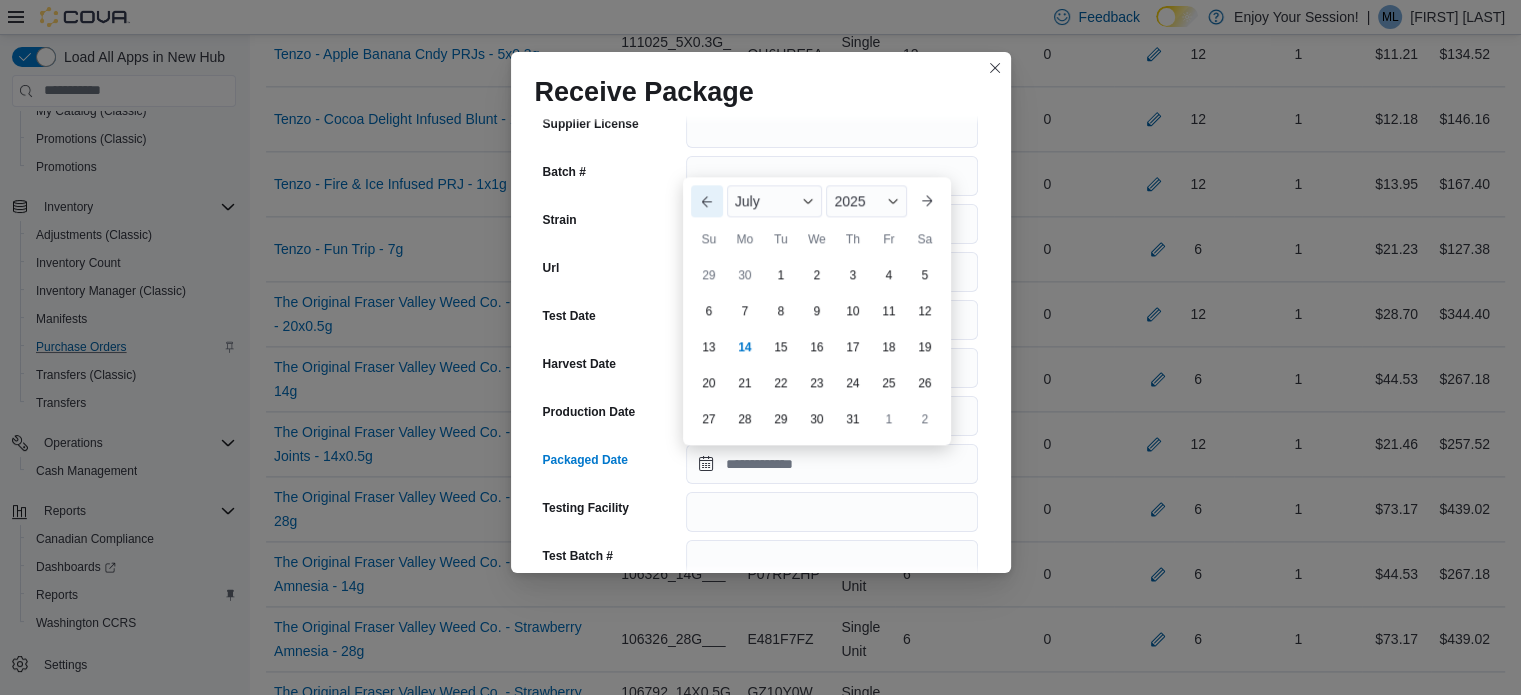 click on "Previous Month" at bounding box center [707, 201] 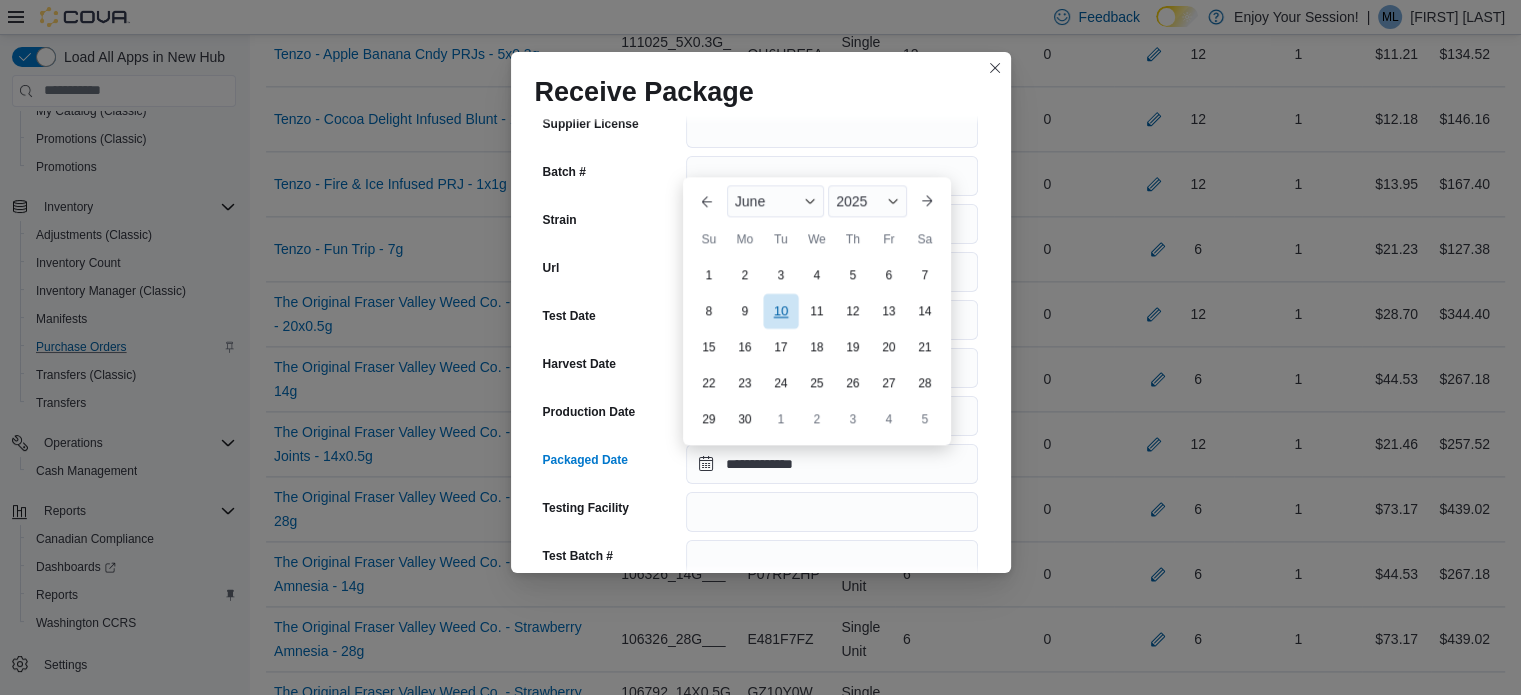 click on "10" at bounding box center (780, 310) 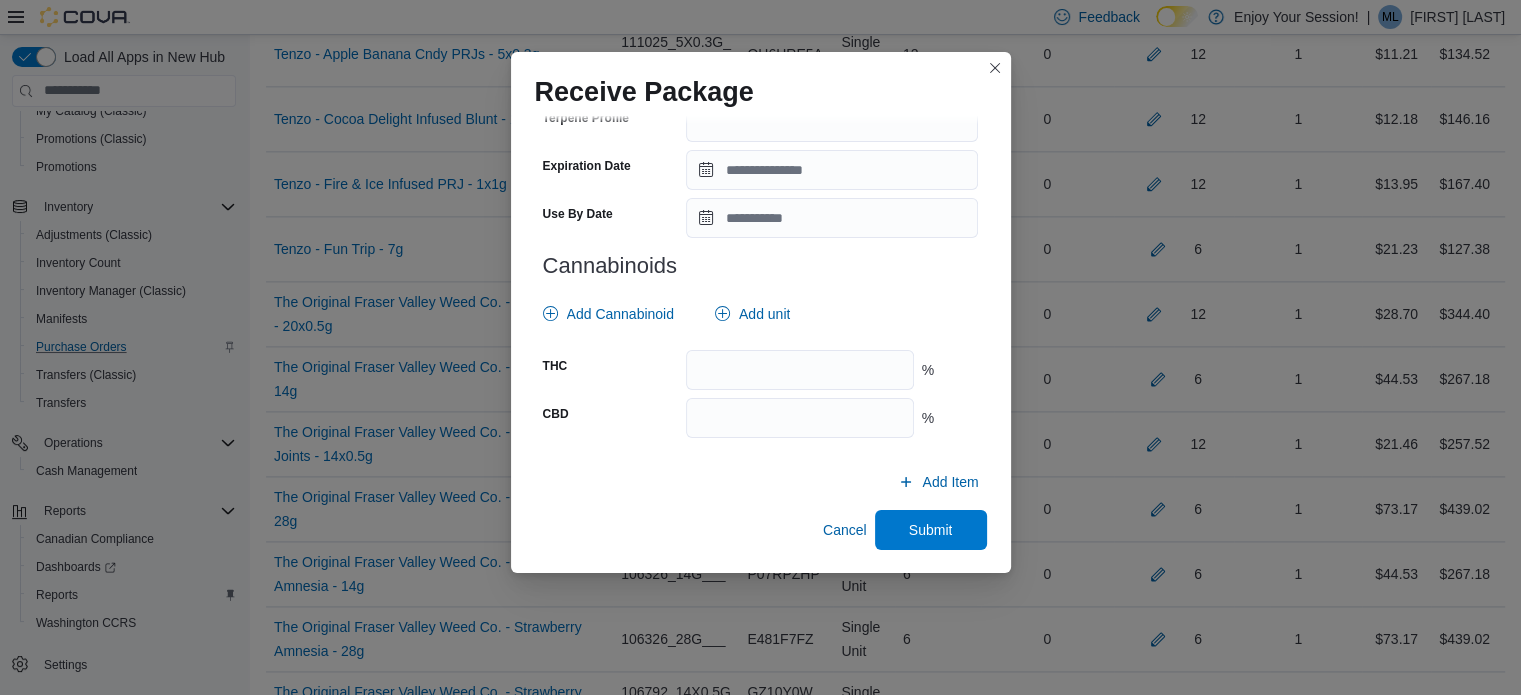 scroll, scrollTop: 741, scrollLeft: 0, axis: vertical 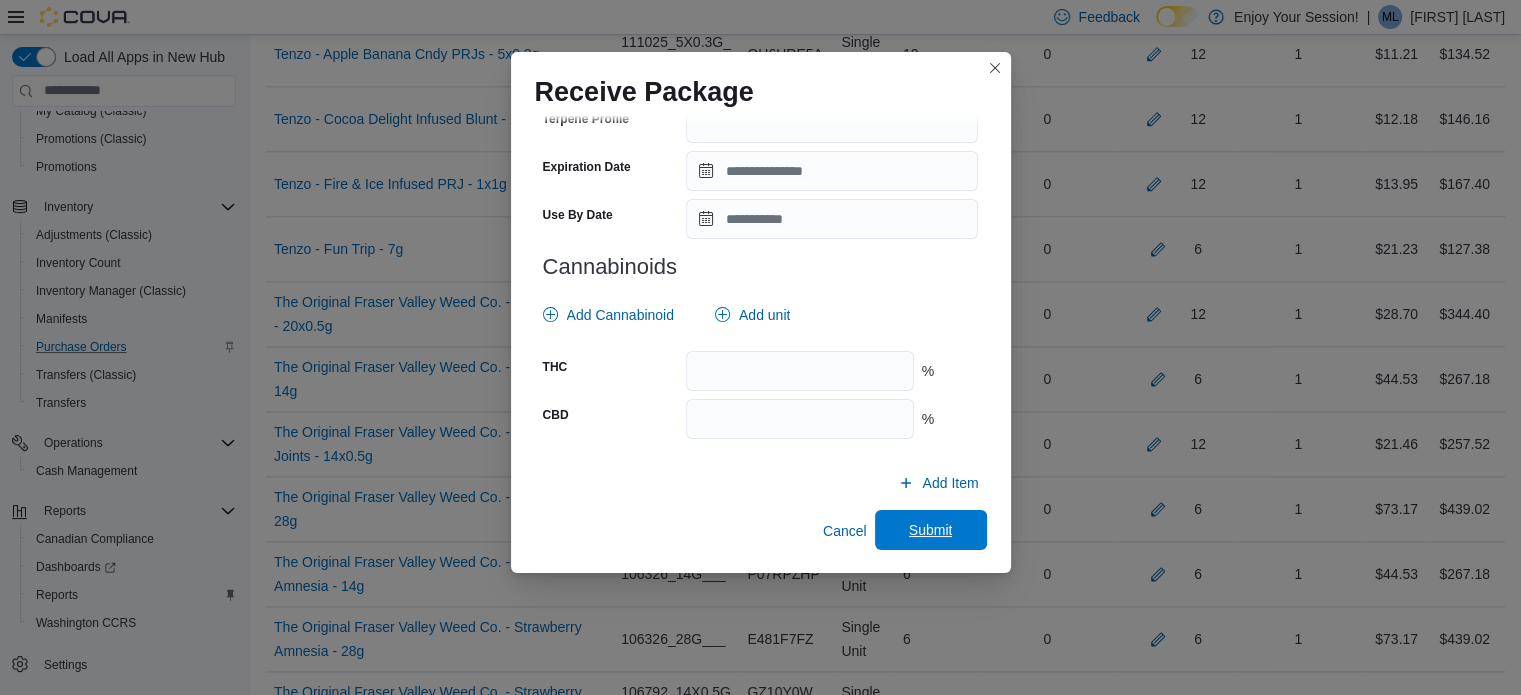 click on "Submit" at bounding box center [931, 530] 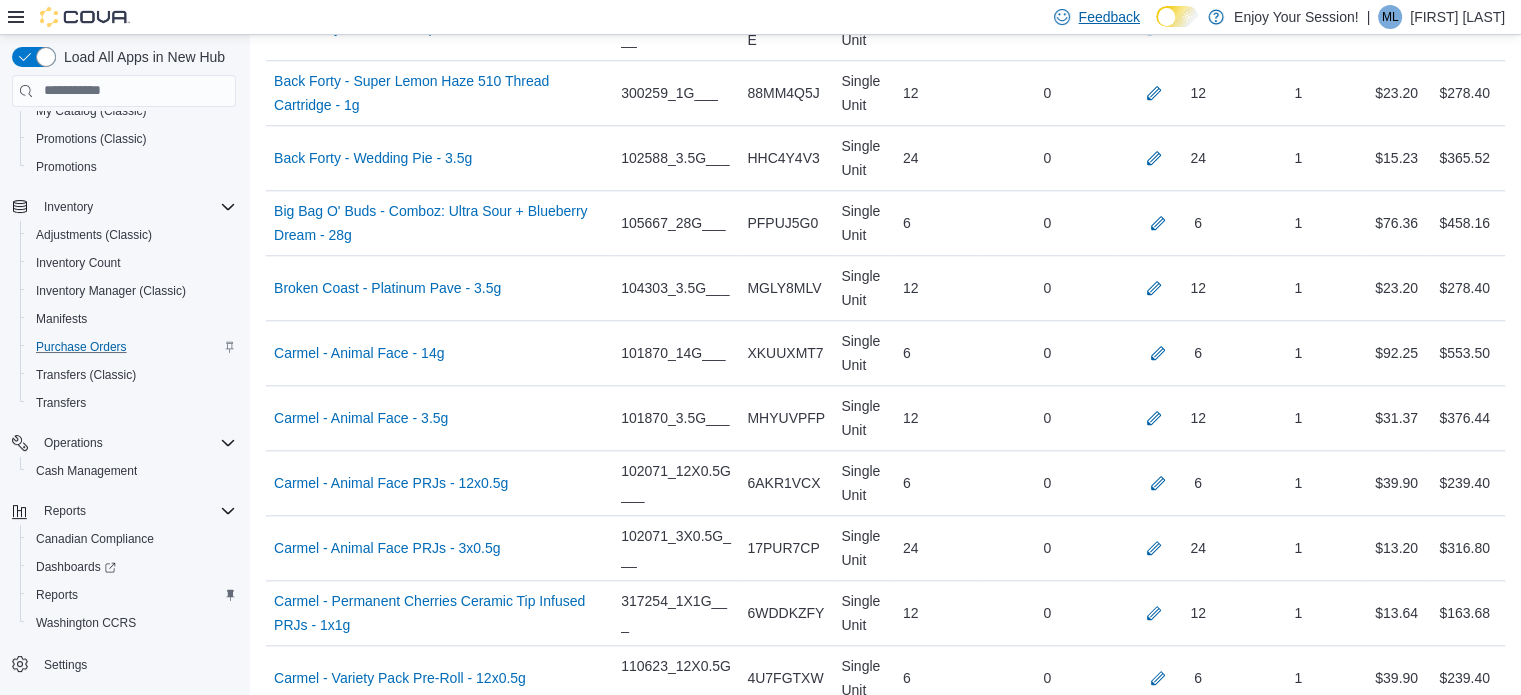 scroll, scrollTop: 6402, scrollLeft: 0, axis: vertical 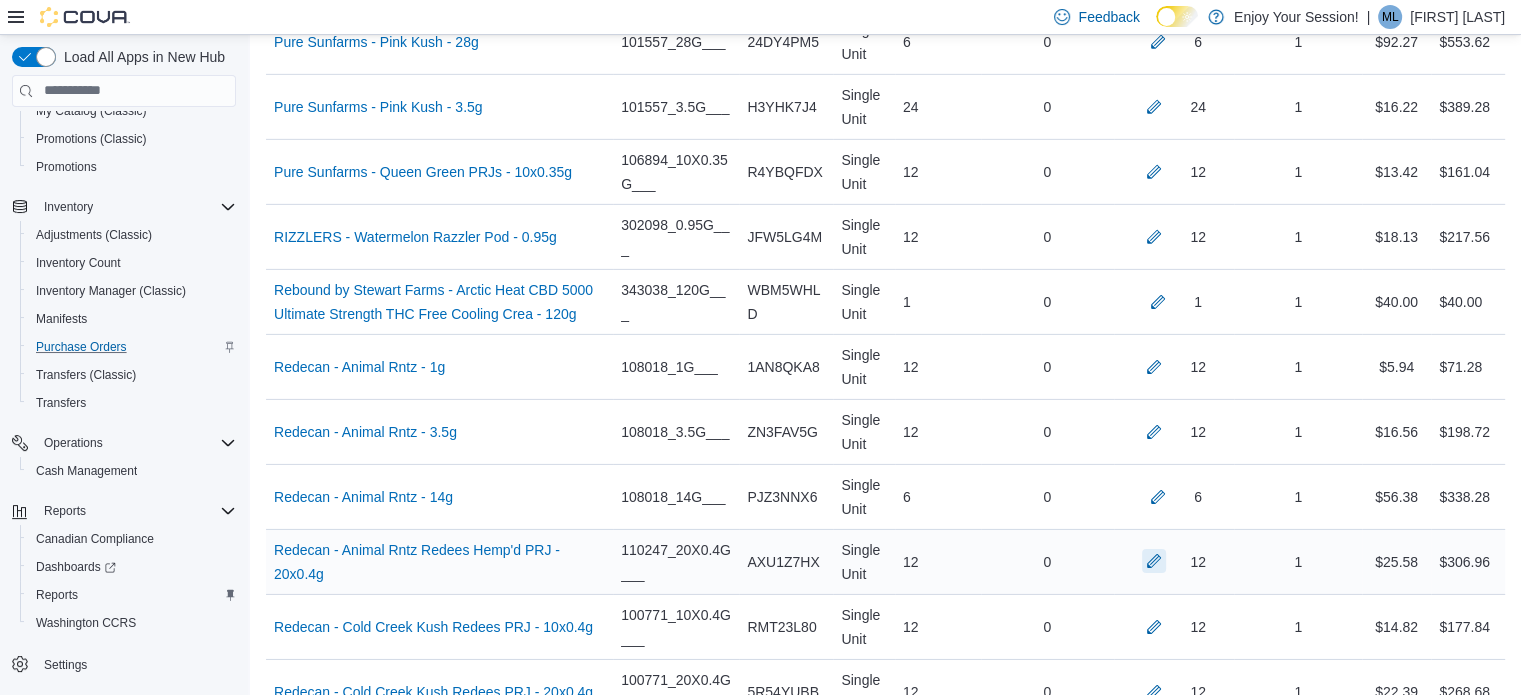 click at bounding box center (1154, 561) 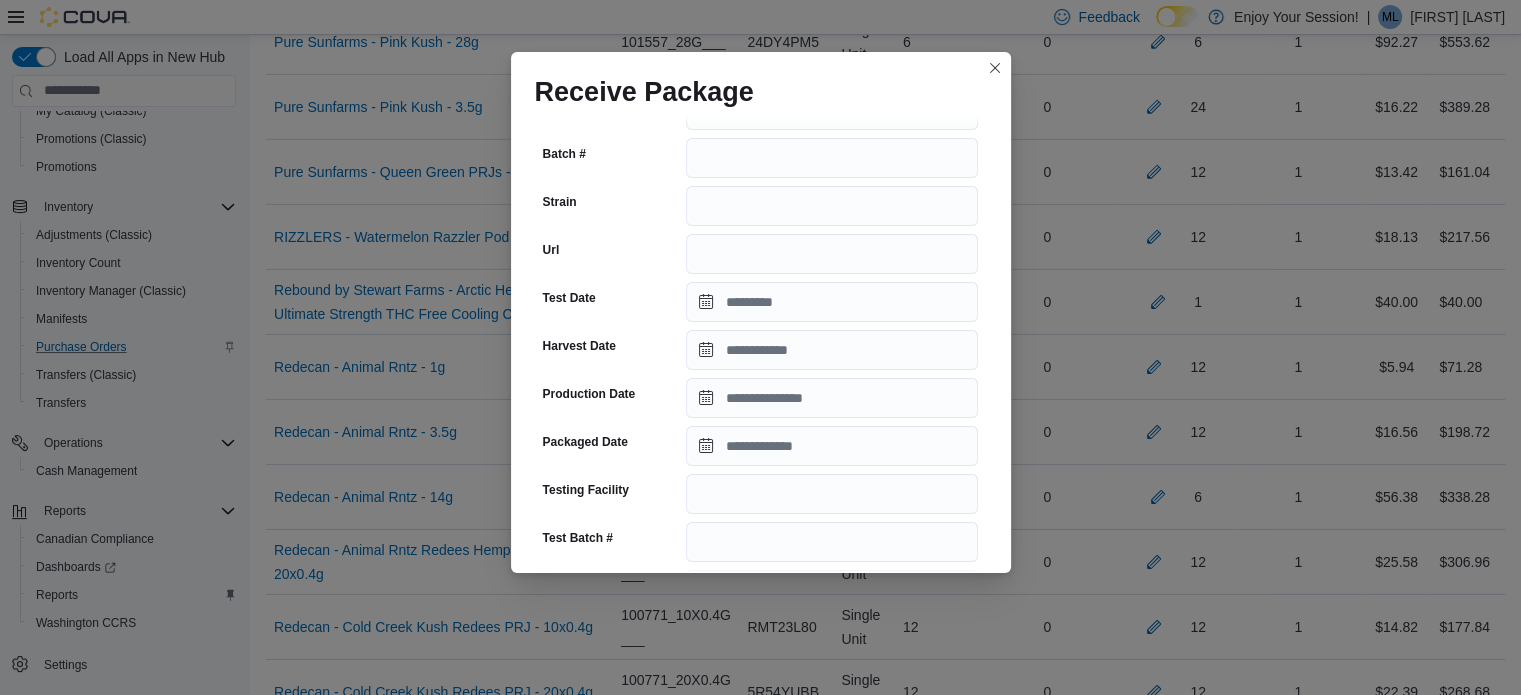 scroll, scrollTop: 264, scrollLeft: 0, axis: vertical 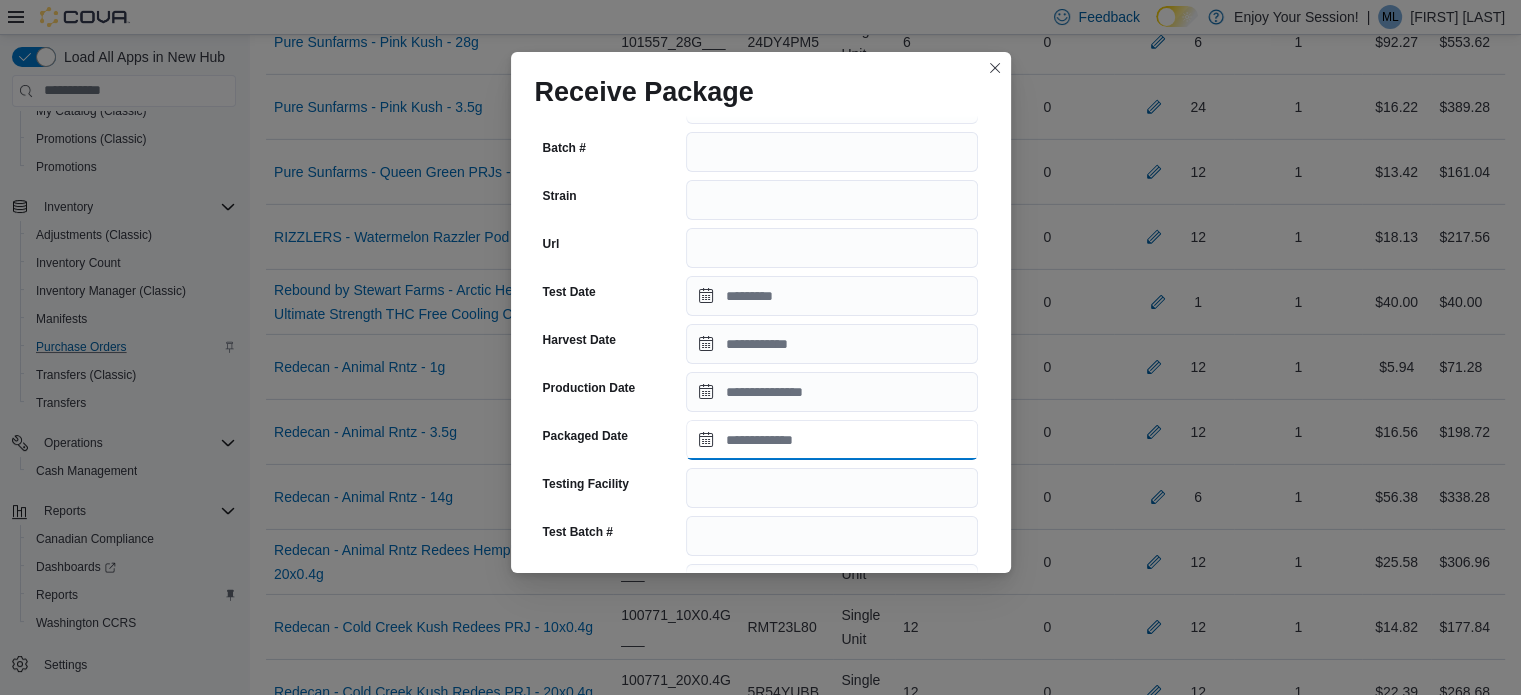 click on "Packaged Date" at bounding box center (832, 440) 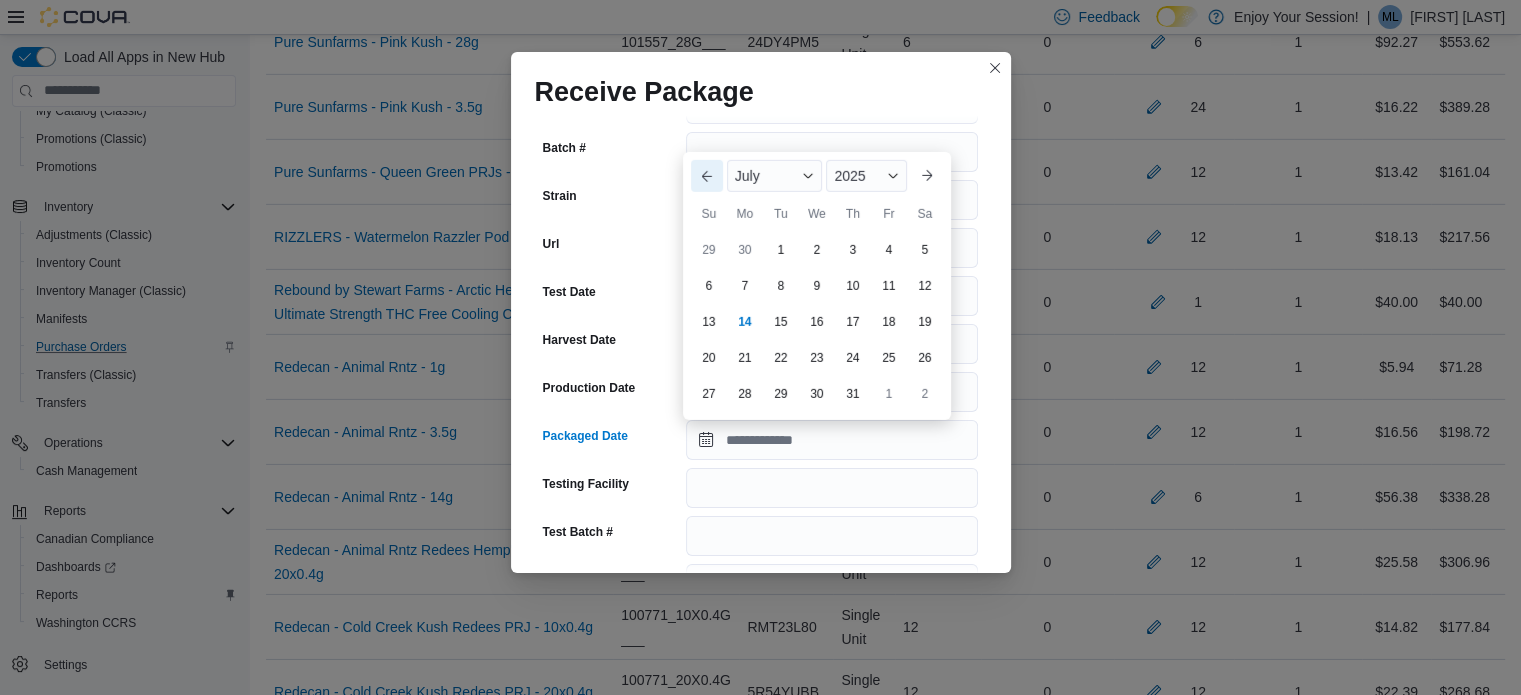 click on "Previous Month" at bounding box center [707, 176] 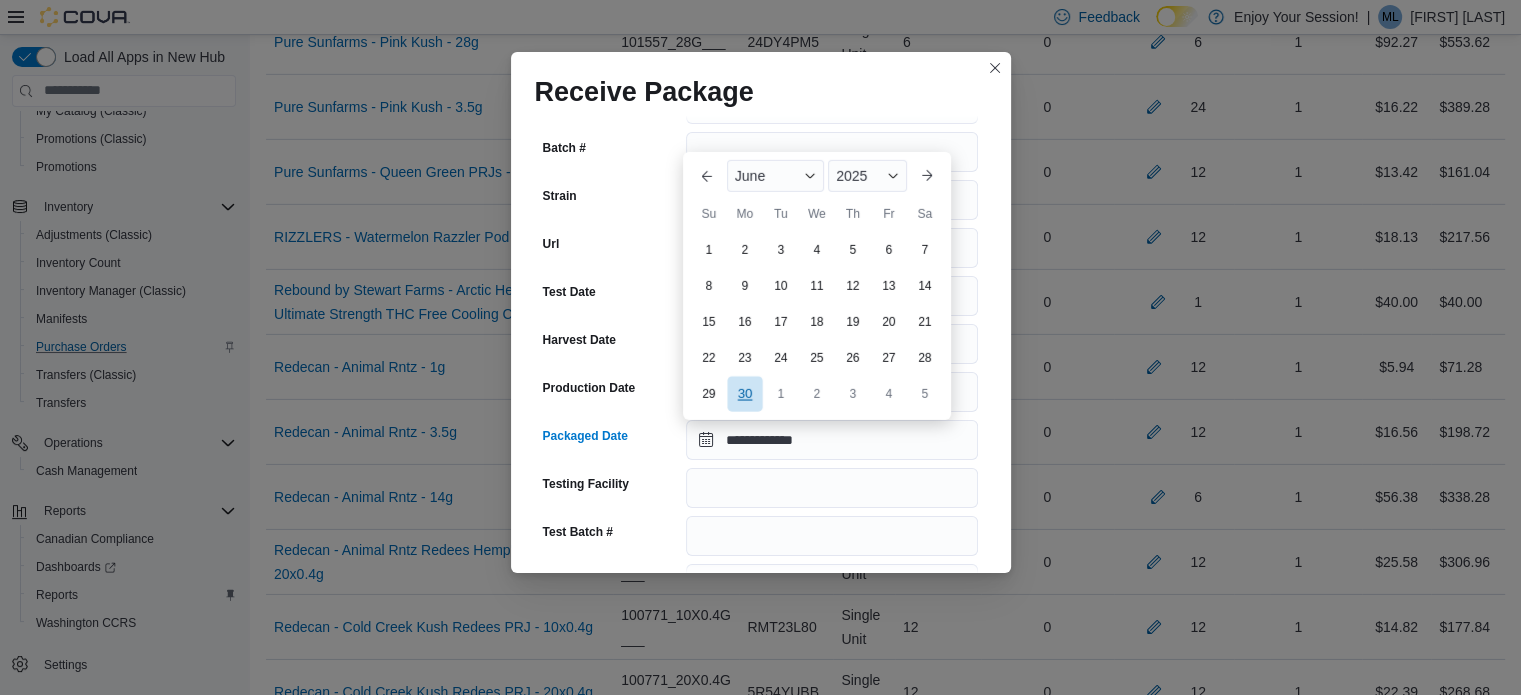 click on "30" at bounding box center (744, 393) 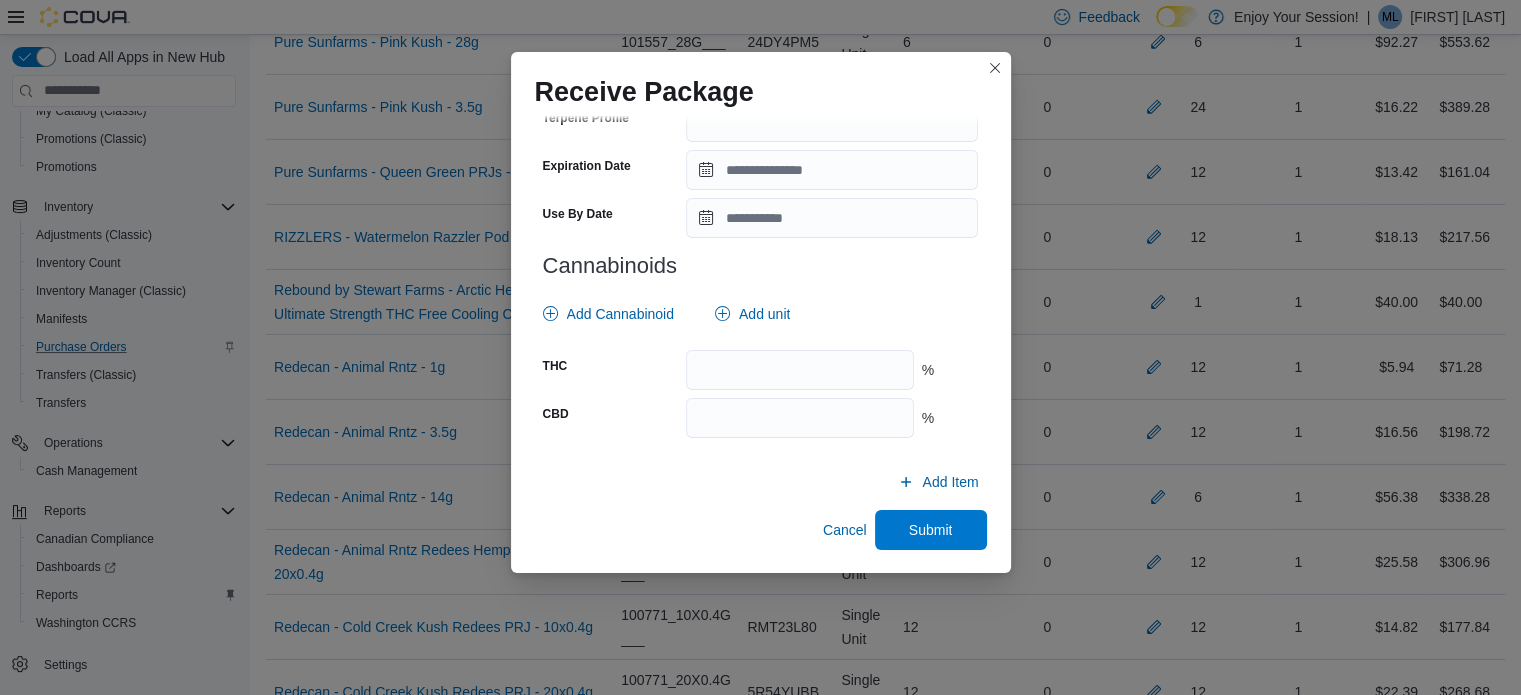 scroll, scrollTop: 725, scrollLeft: 0, axis: vertical 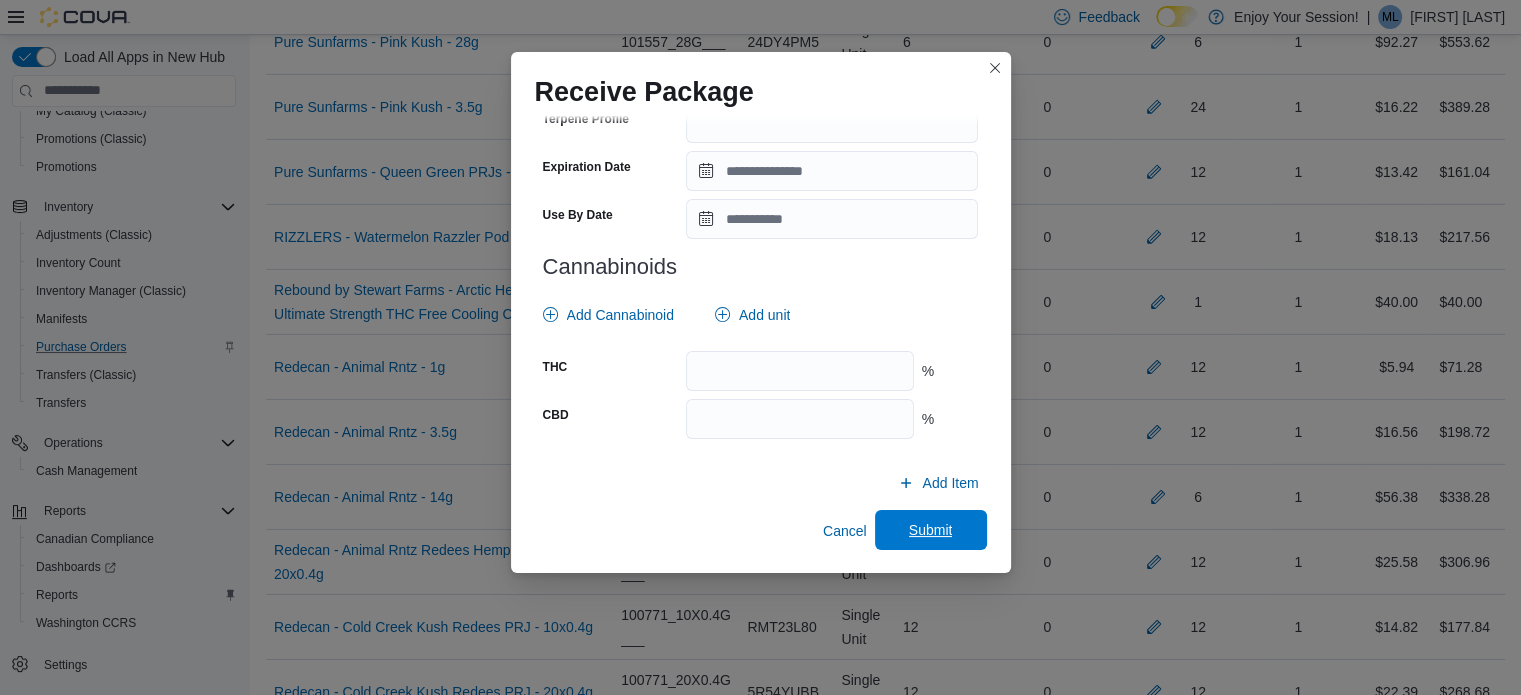 click on "Submit" at bounding box center [931, 530] 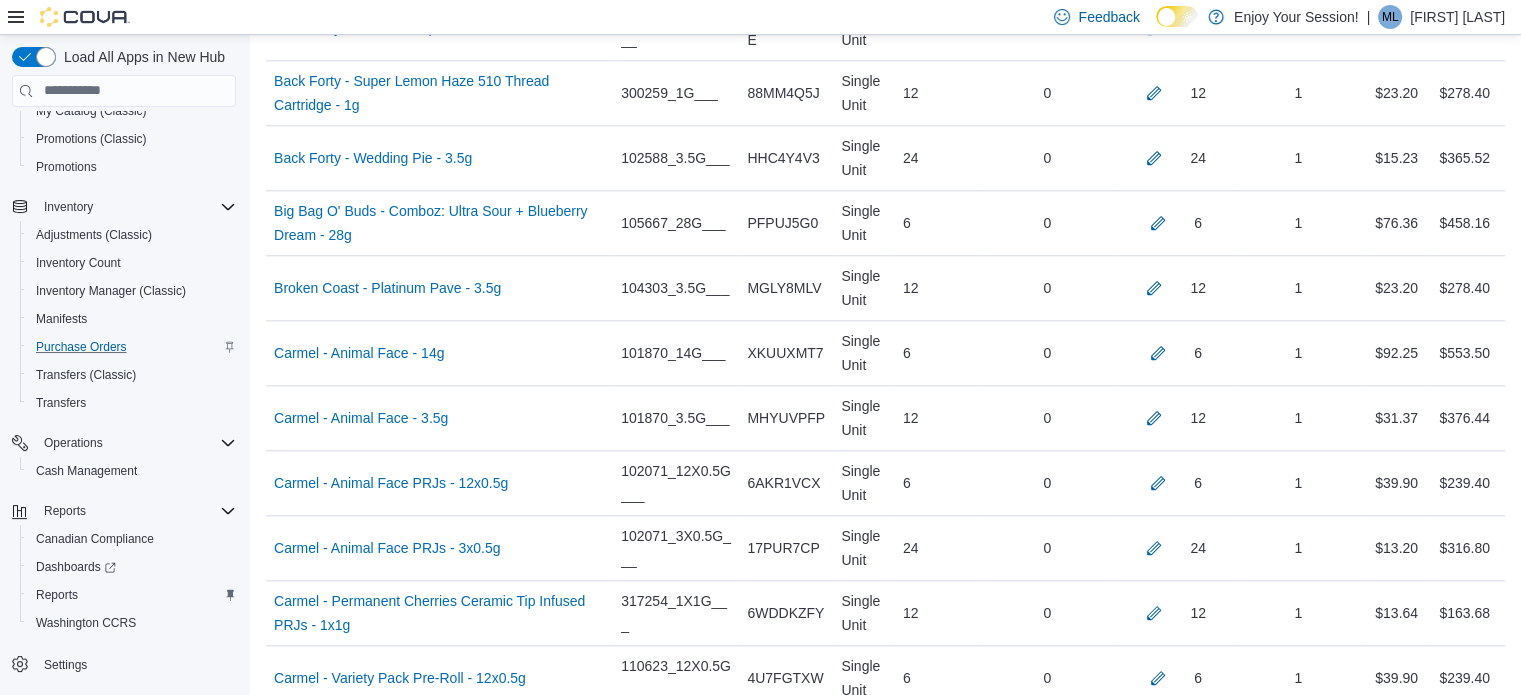 scroll, scrollTop: 3162, scrollLeft: 0, axis: vertical 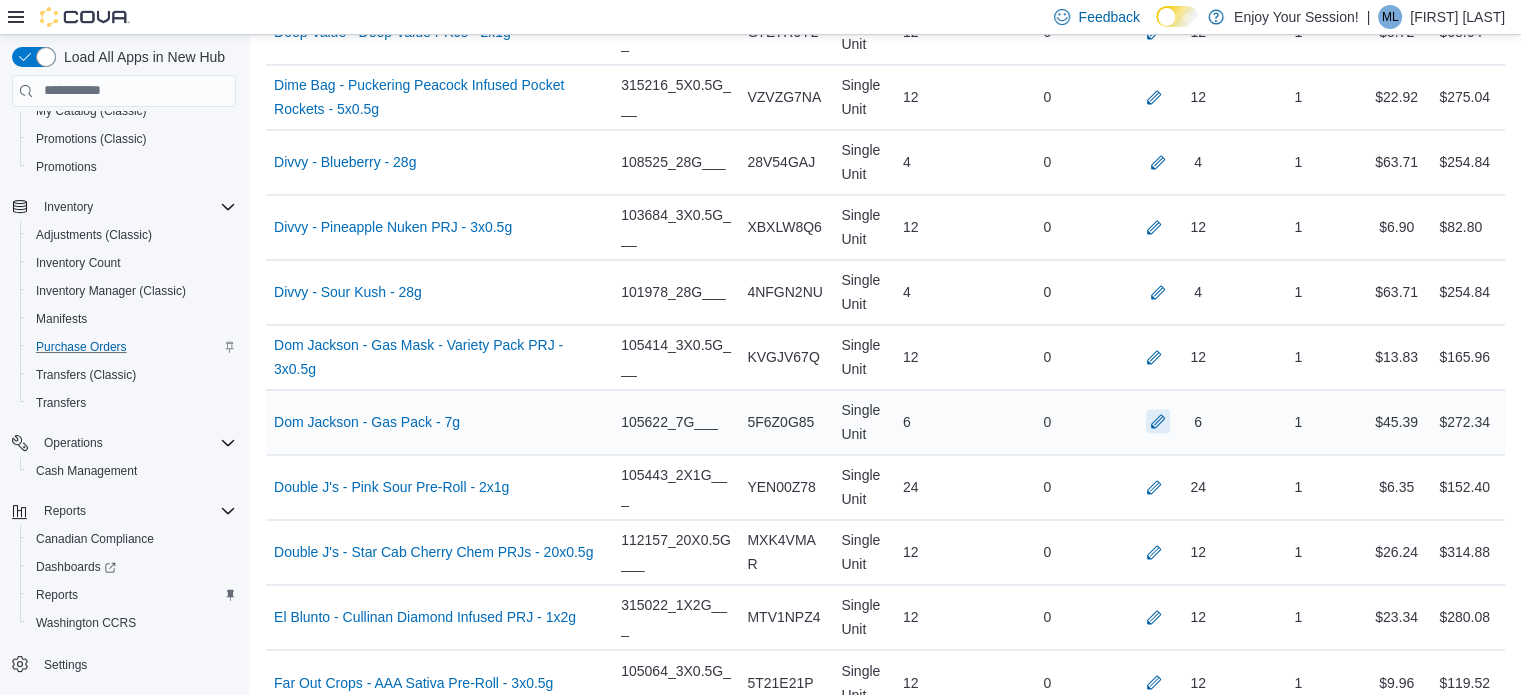 click at bounding box center (1158, 421) 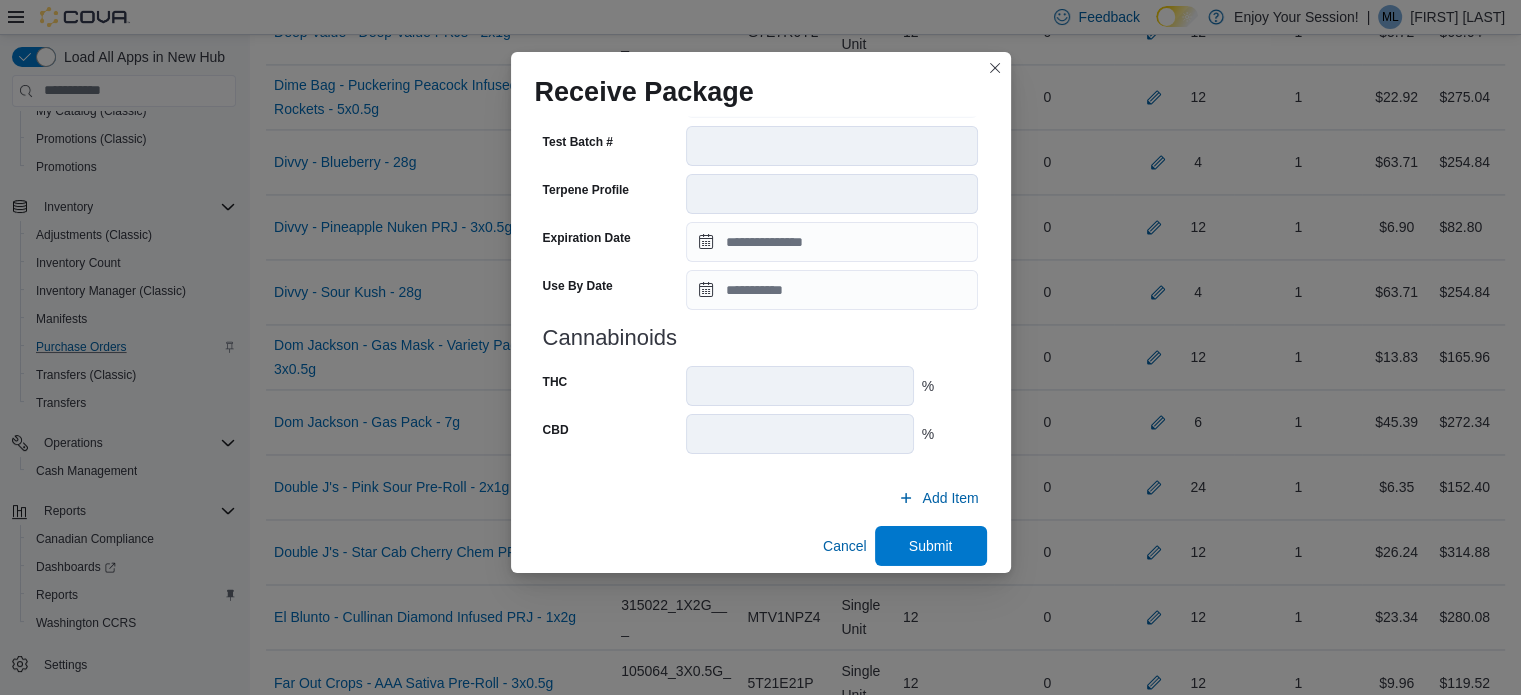 scroll, scrollTop: 706, scrollLeft: 0, axis: vertical 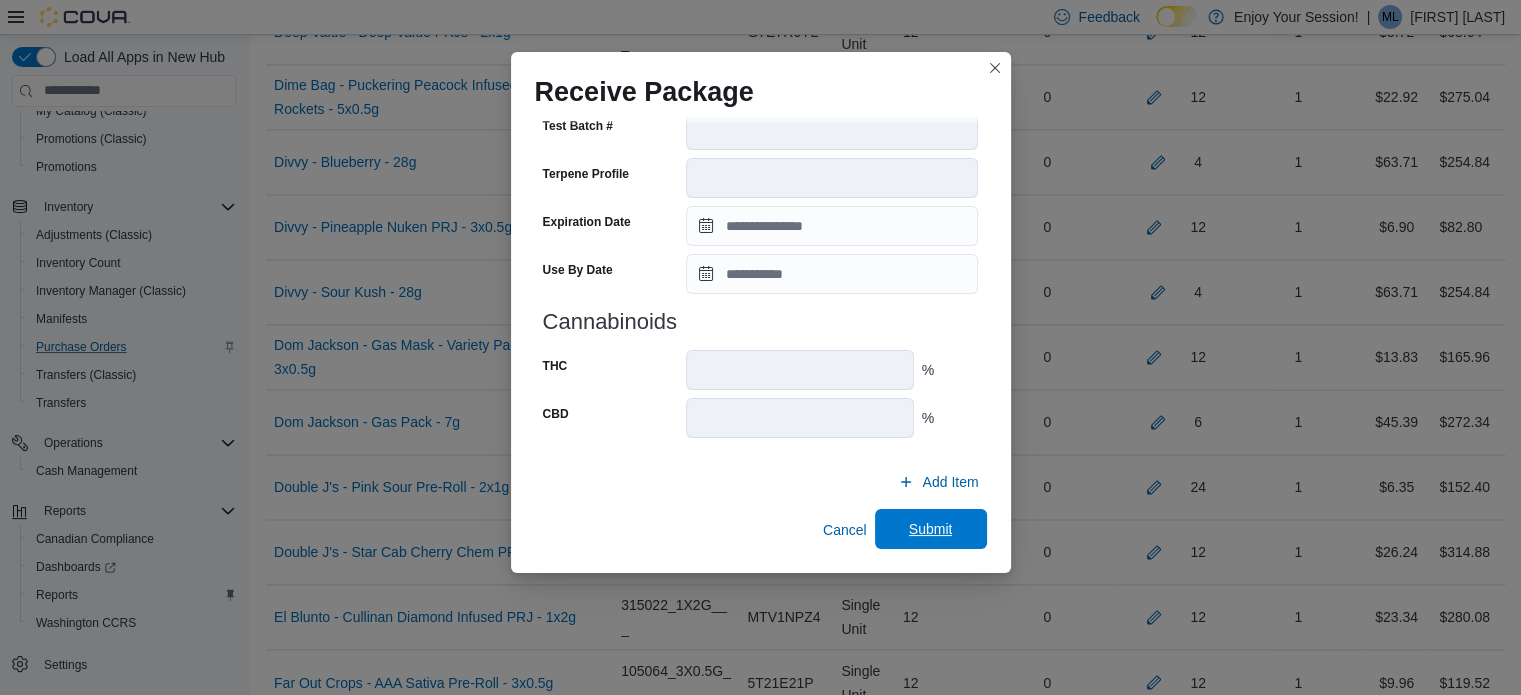 click on "Submit" at bounding box center (931, 529) 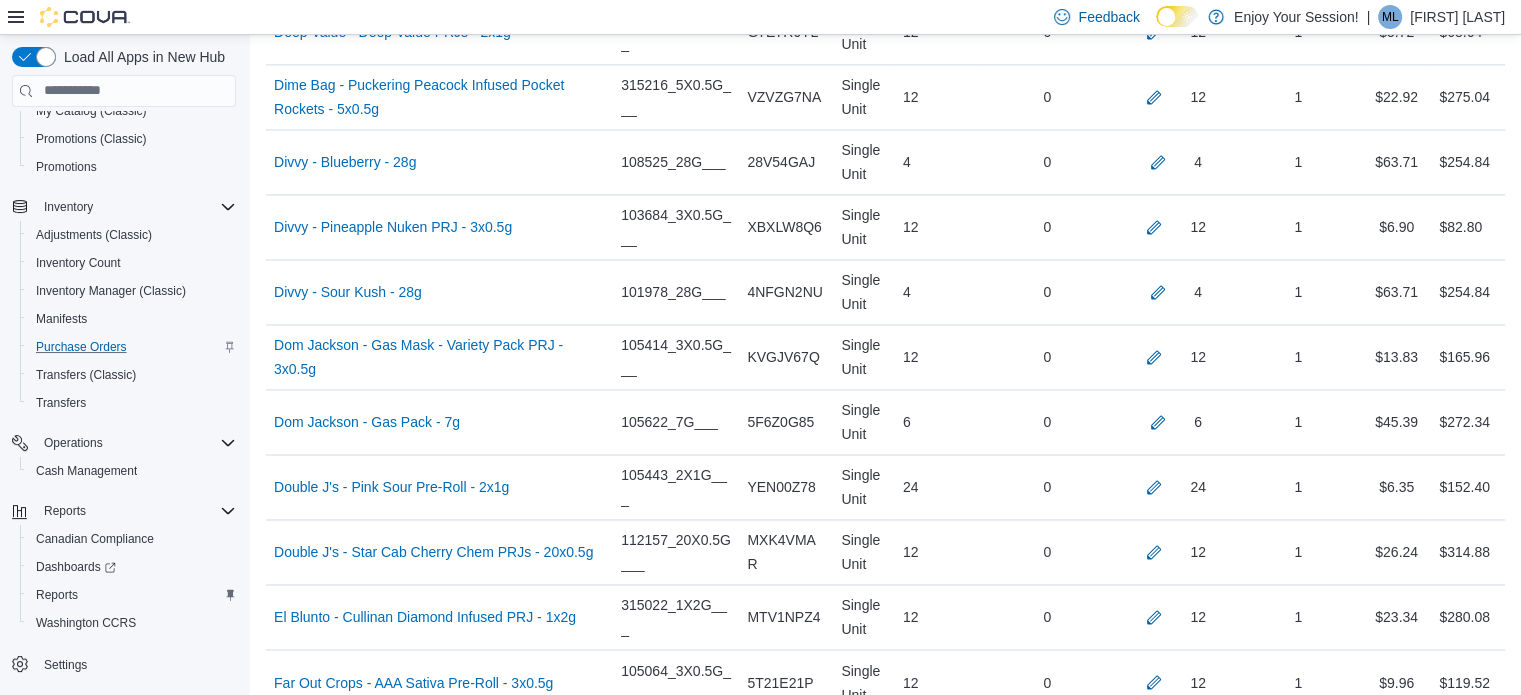 scroll, scrollTop: 1542, scrollLeft: 0, axis: vertical 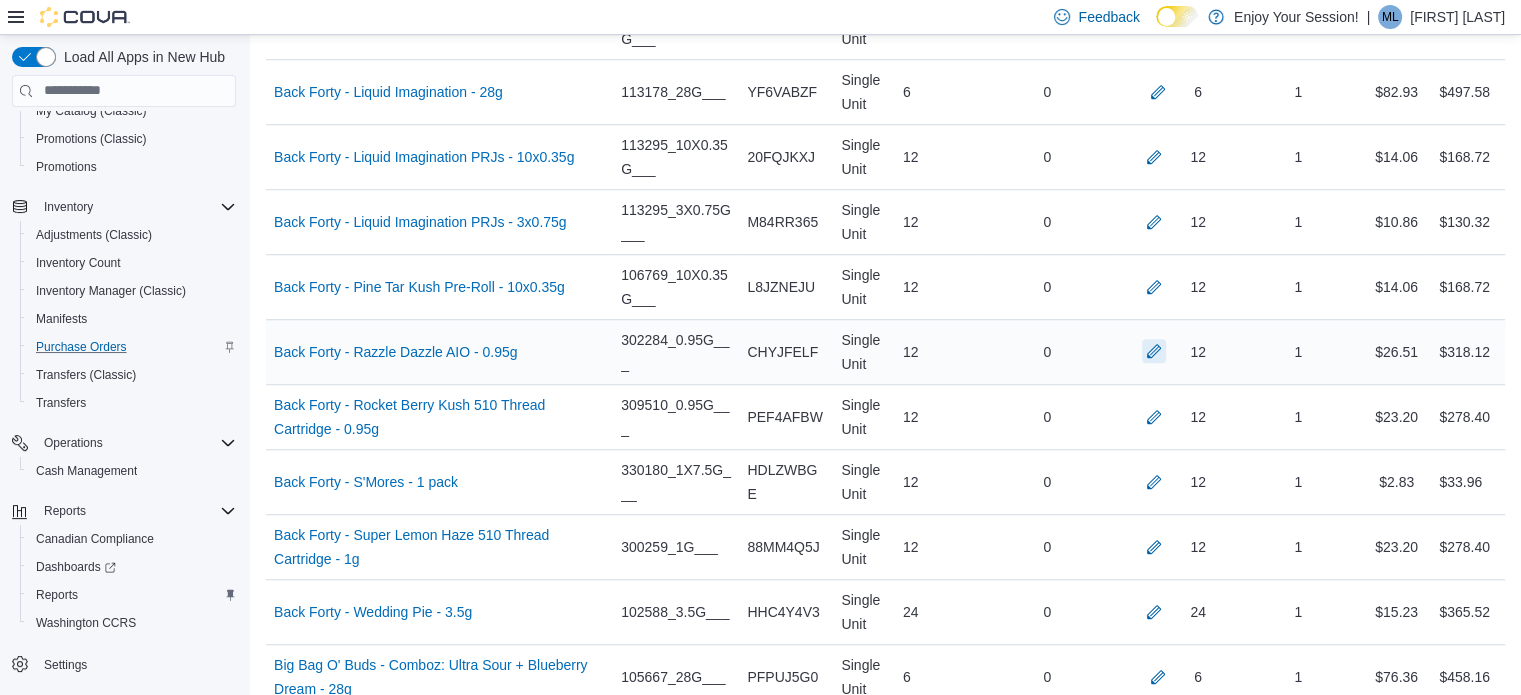 click at bounding box center [1154, 351] 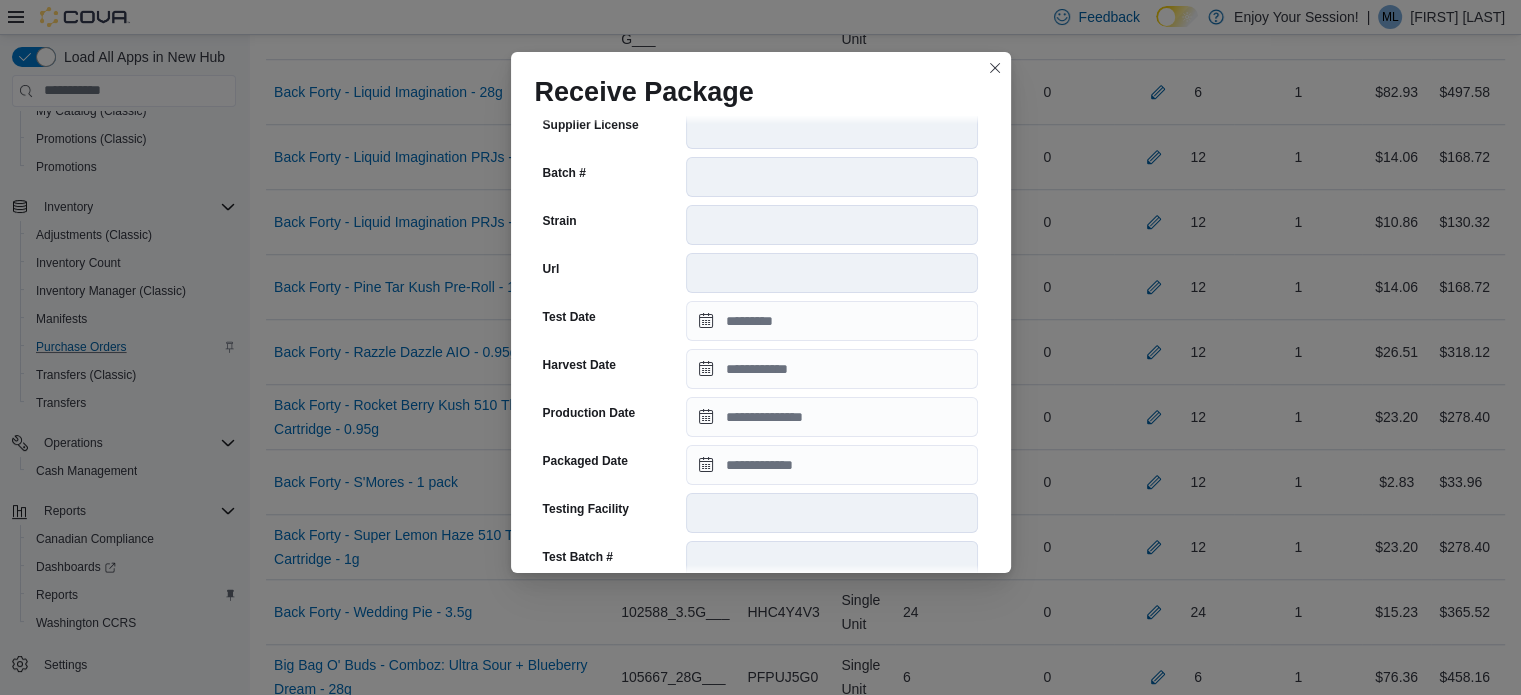 scroll, scrollTop: 274, scrollLeft: 0, axis: vertical 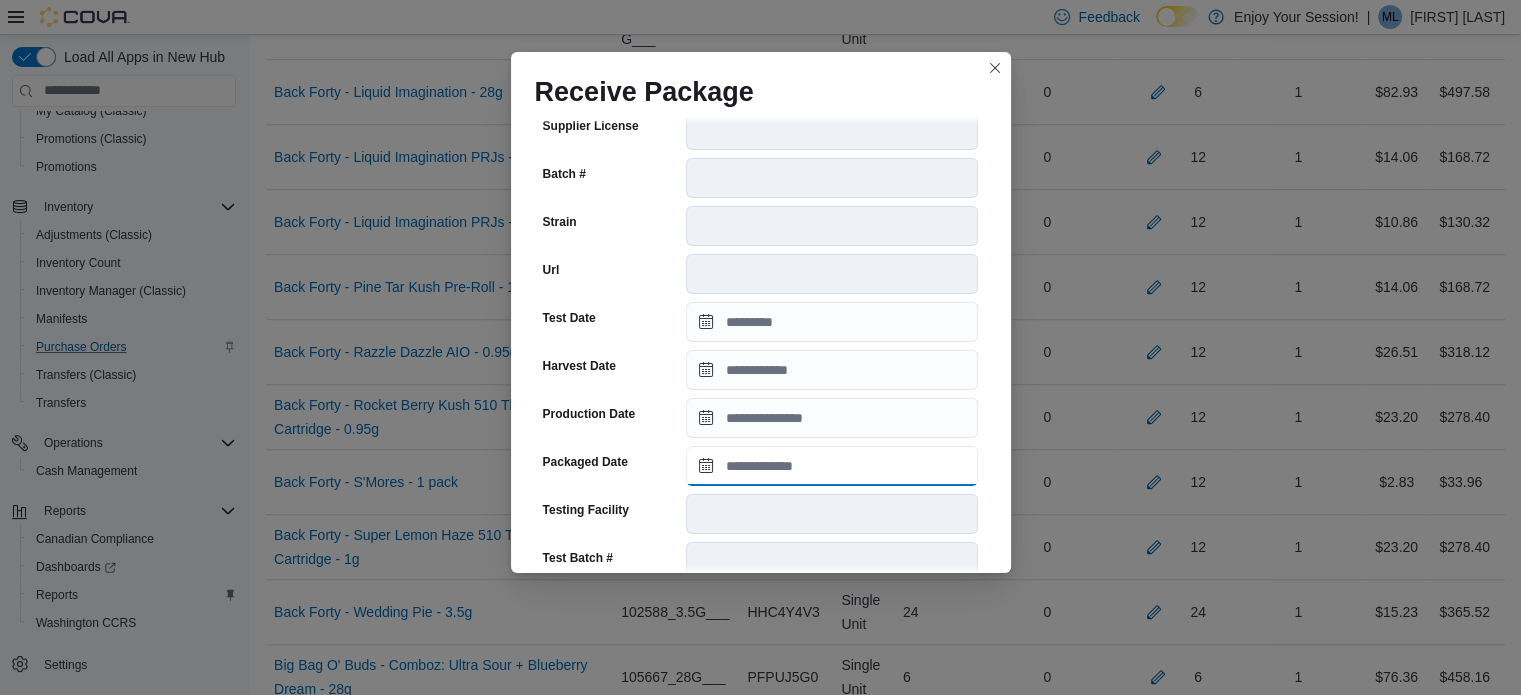 click on "Packaged Date" at bounding box center (832, 466) 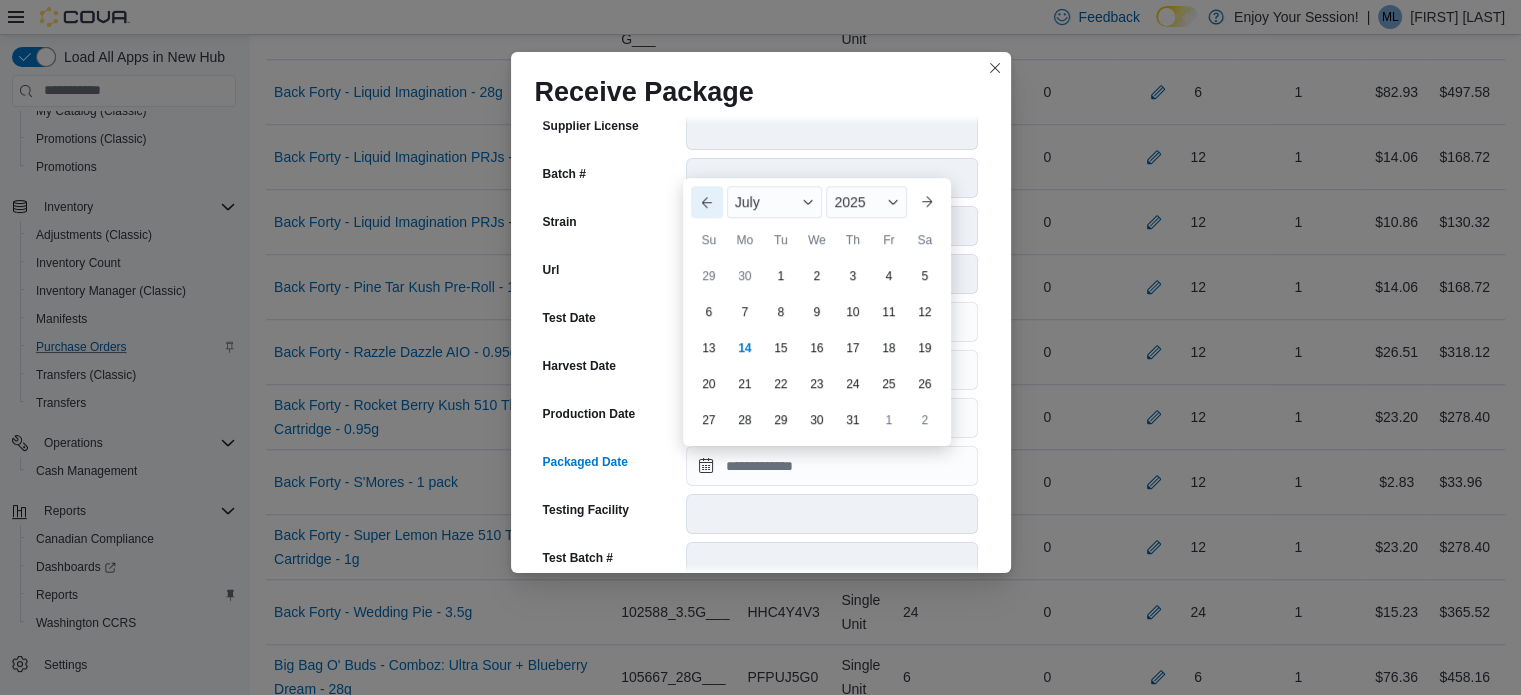 click on "Previous Month" at bounding box center [707, 202] 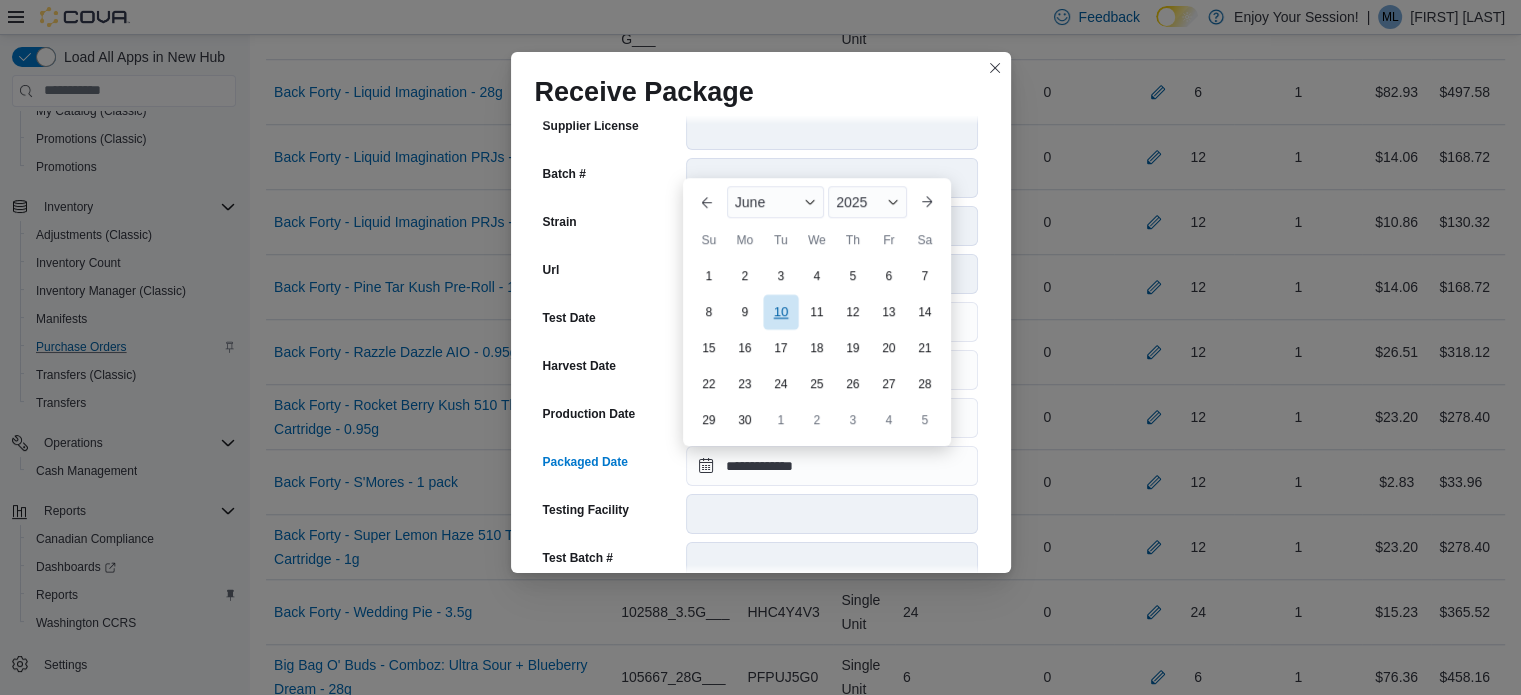 click on "10" at bounding box center [780, 312] 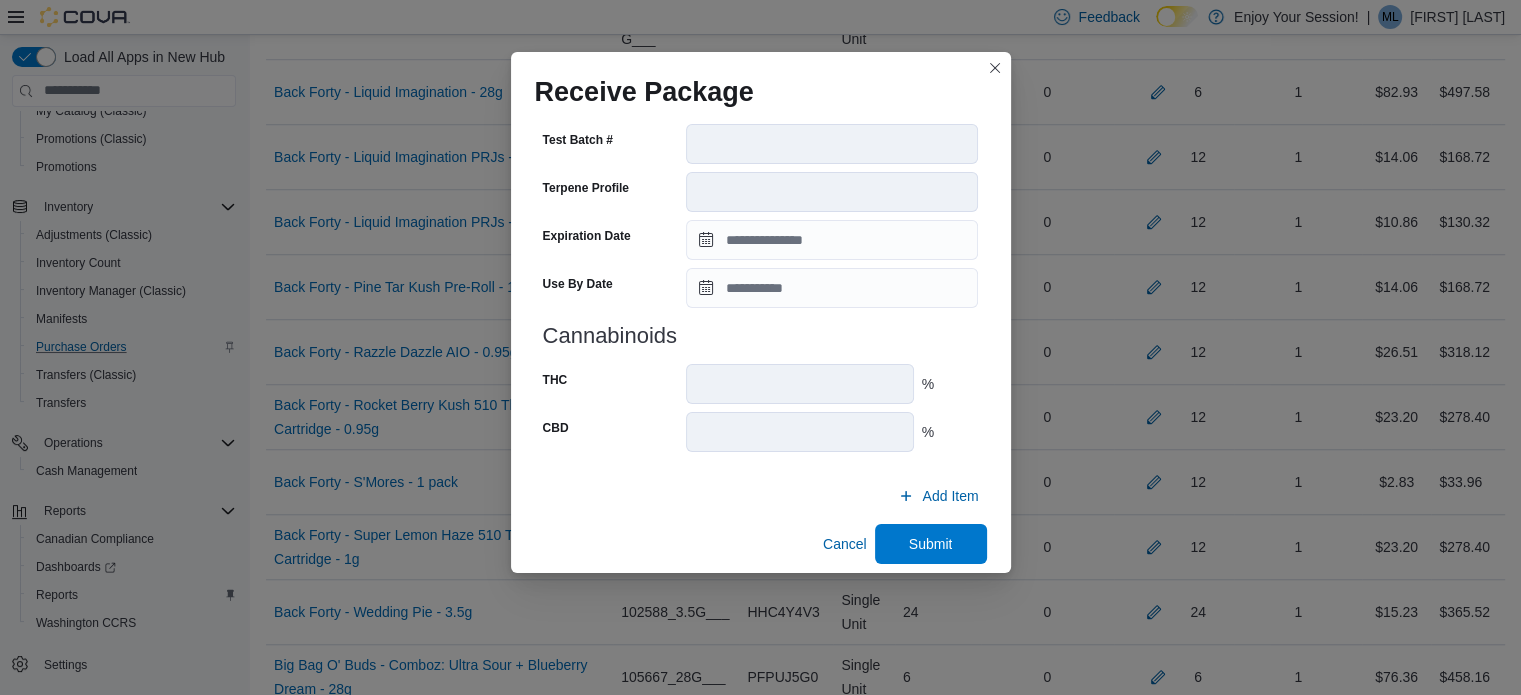scroll, scrollTop: 706, scrollLeft: 0, axis: vertical 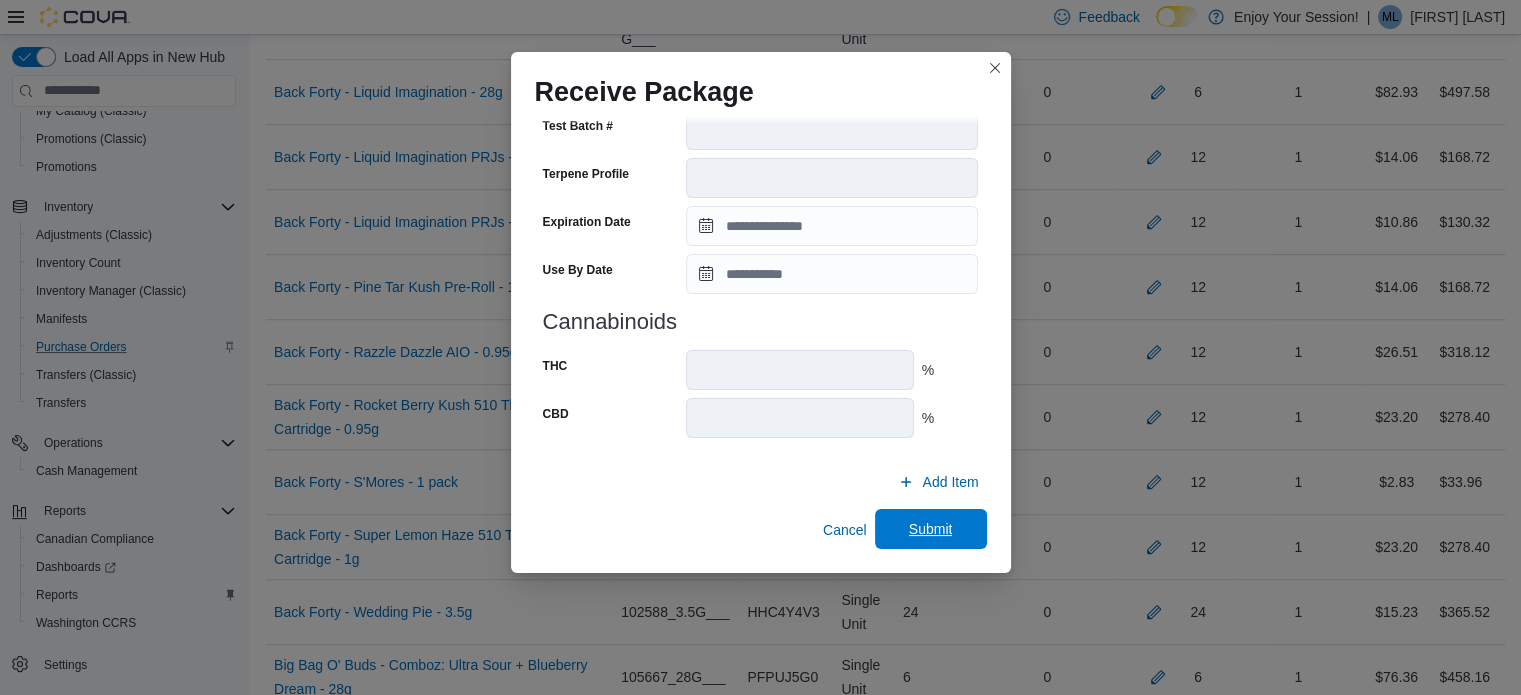 click on "Submit" at bounding box center [931, 529] 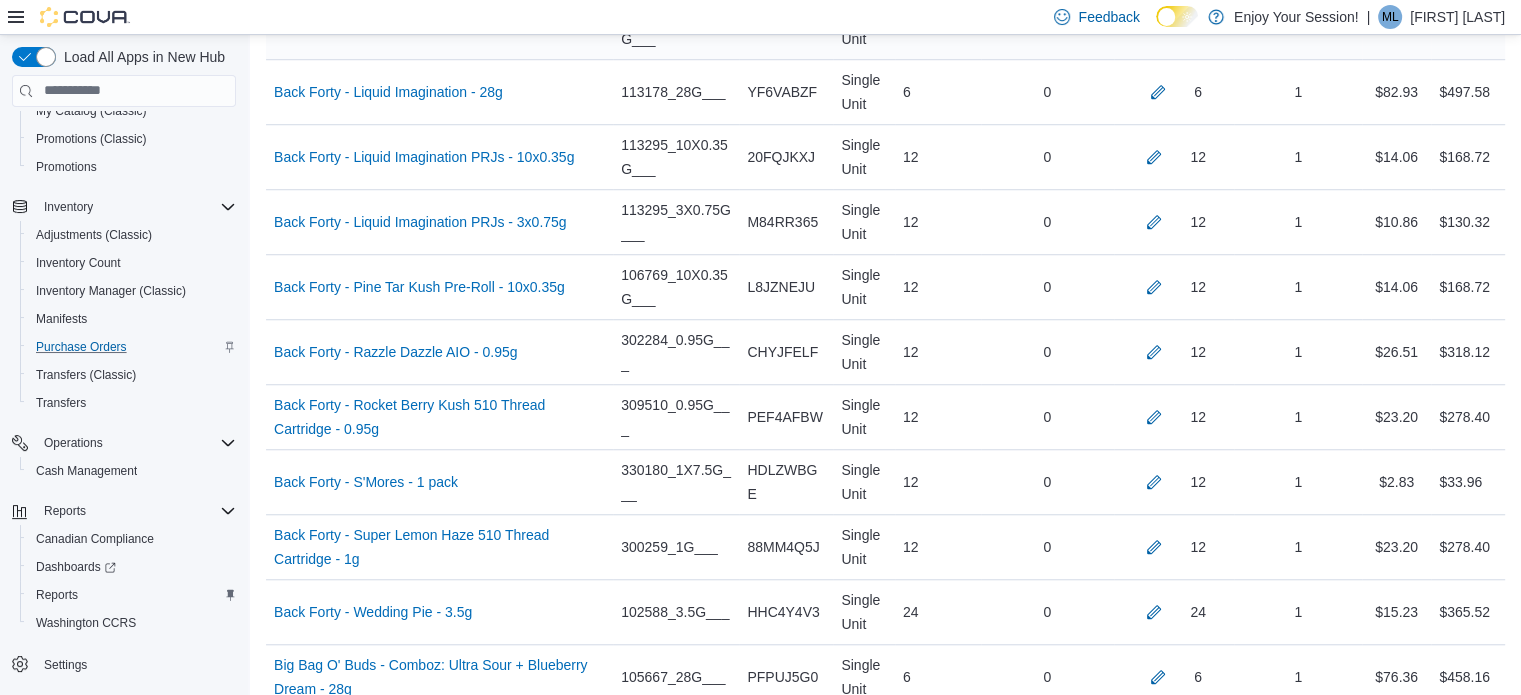 scroll, scrollTop: 4976, scrollLeft: 0, axis: vertical 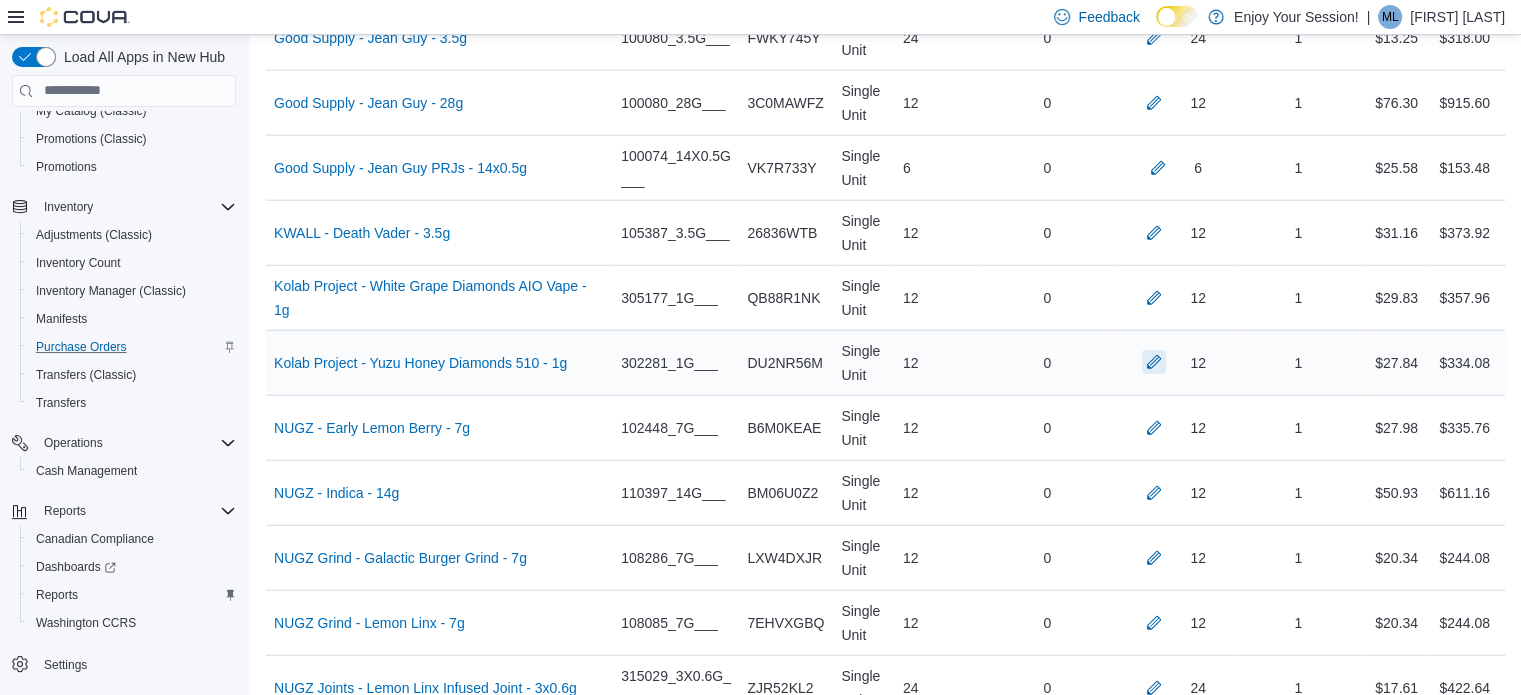 click at bounding box center [1154, 362] 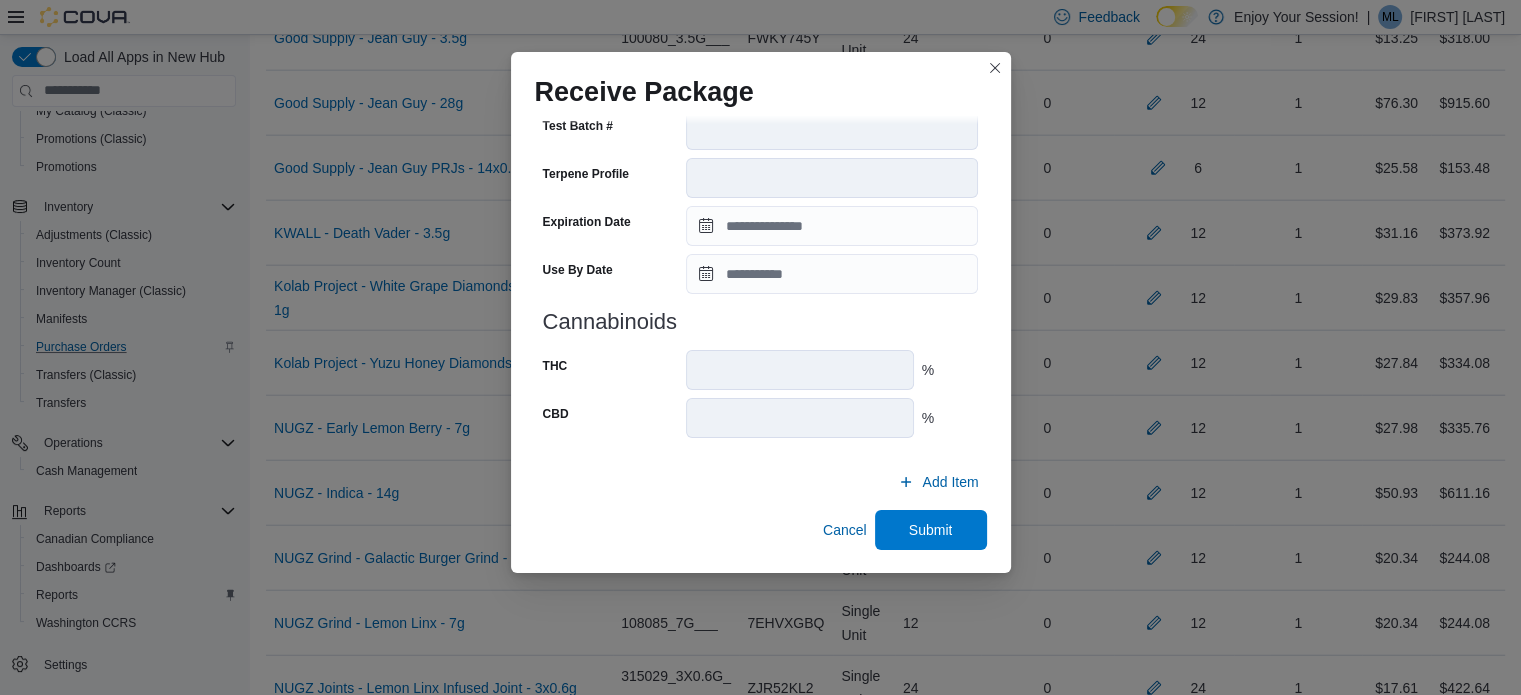 scroll, scrollTop: 705, scrollLeft: 0, axis: vertical 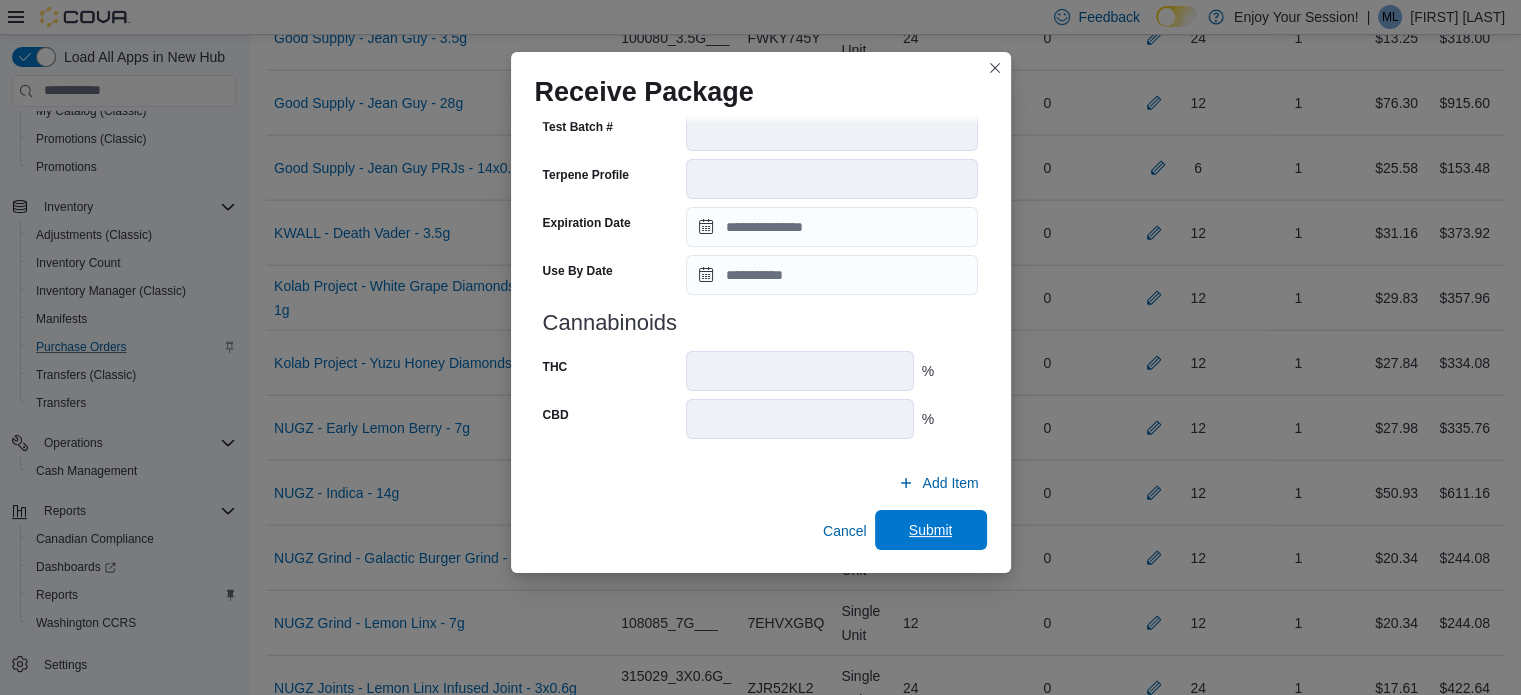 click on "Submit" at bounding box center (931, 530) 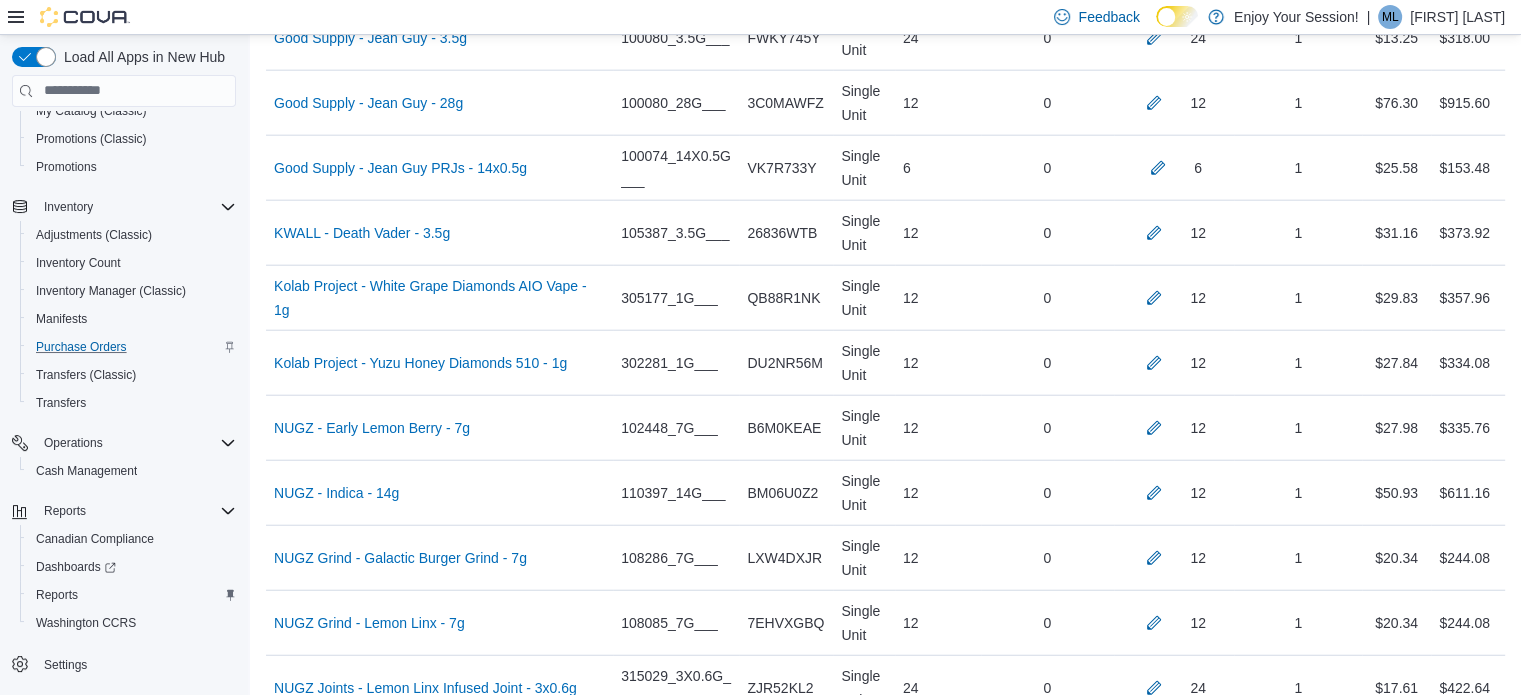 scroll, scrollTop: 5689, scrollLeft: 0, axis: vertical 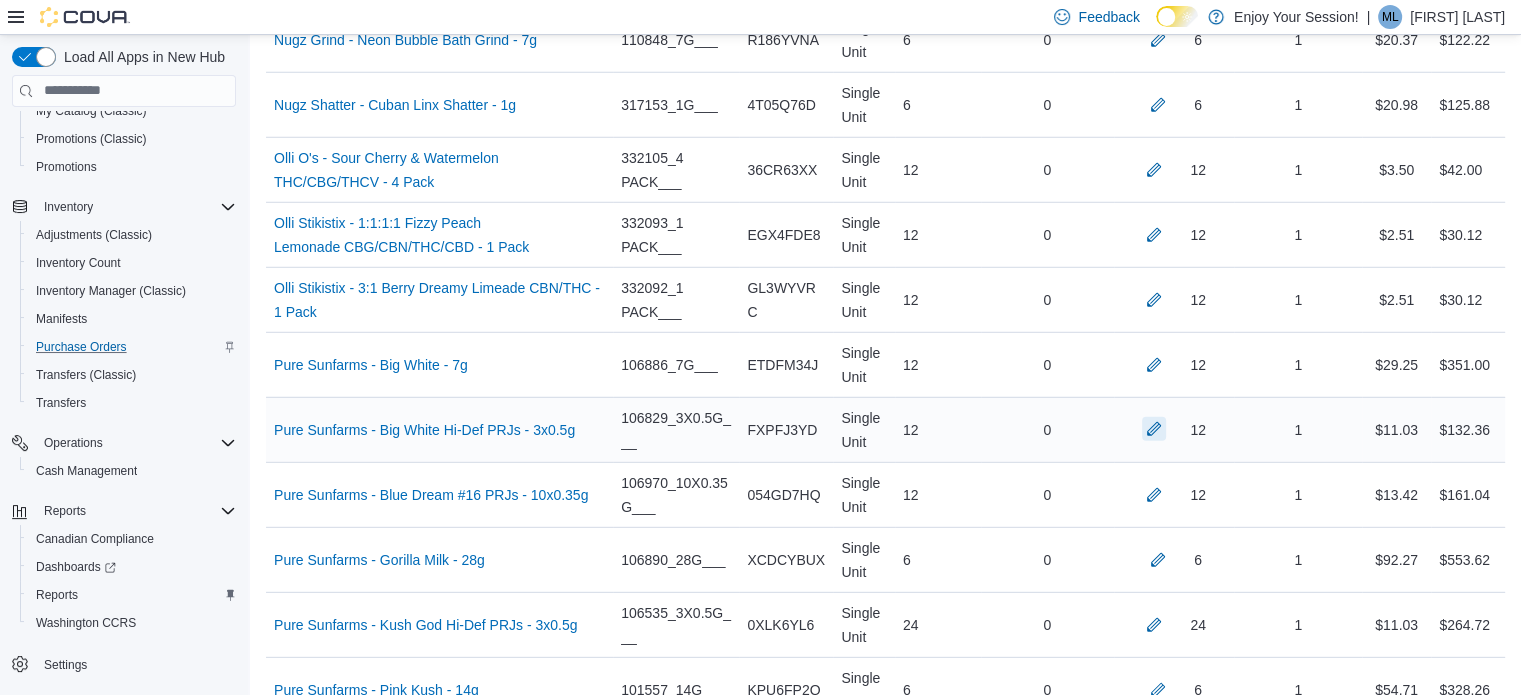 click at bounding box center (1154, 429) 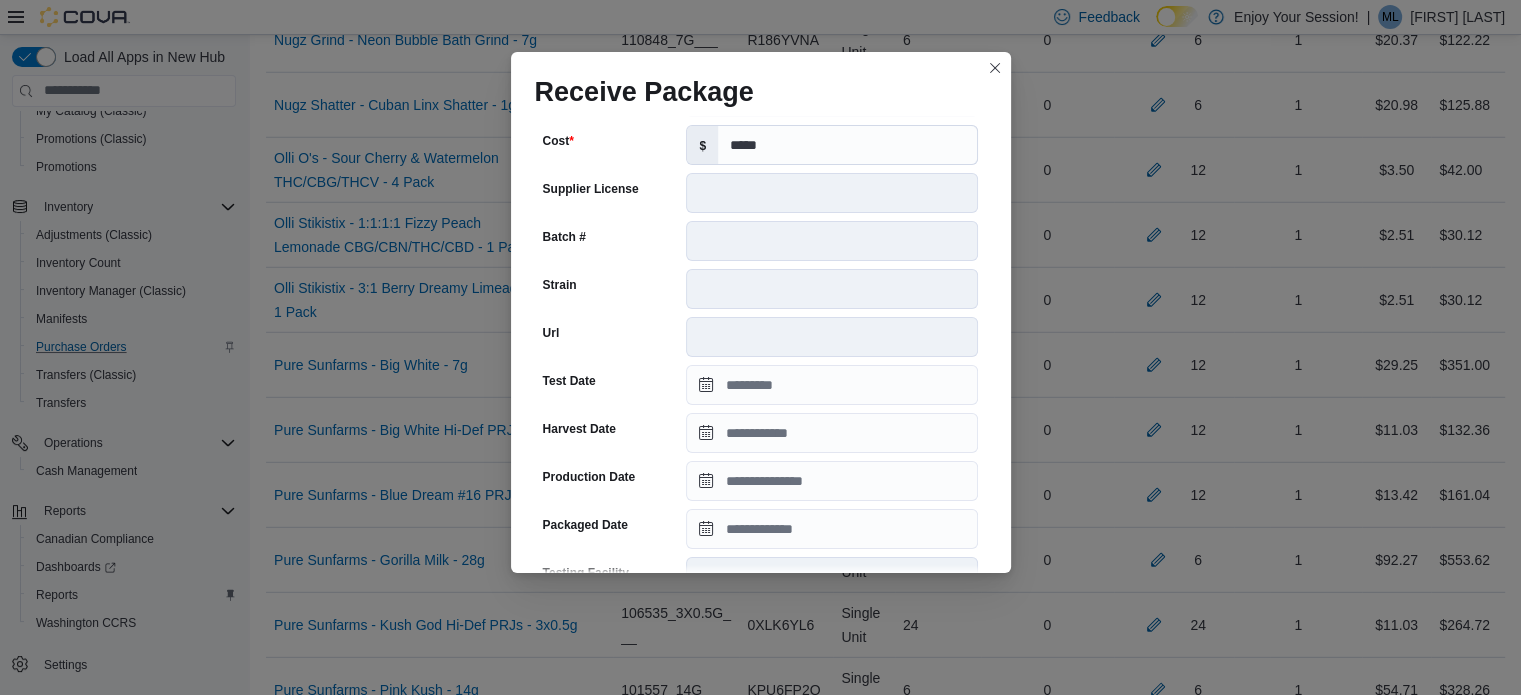 scroll, scrollTop: 232, scrollLeft: 0, axis: vertical 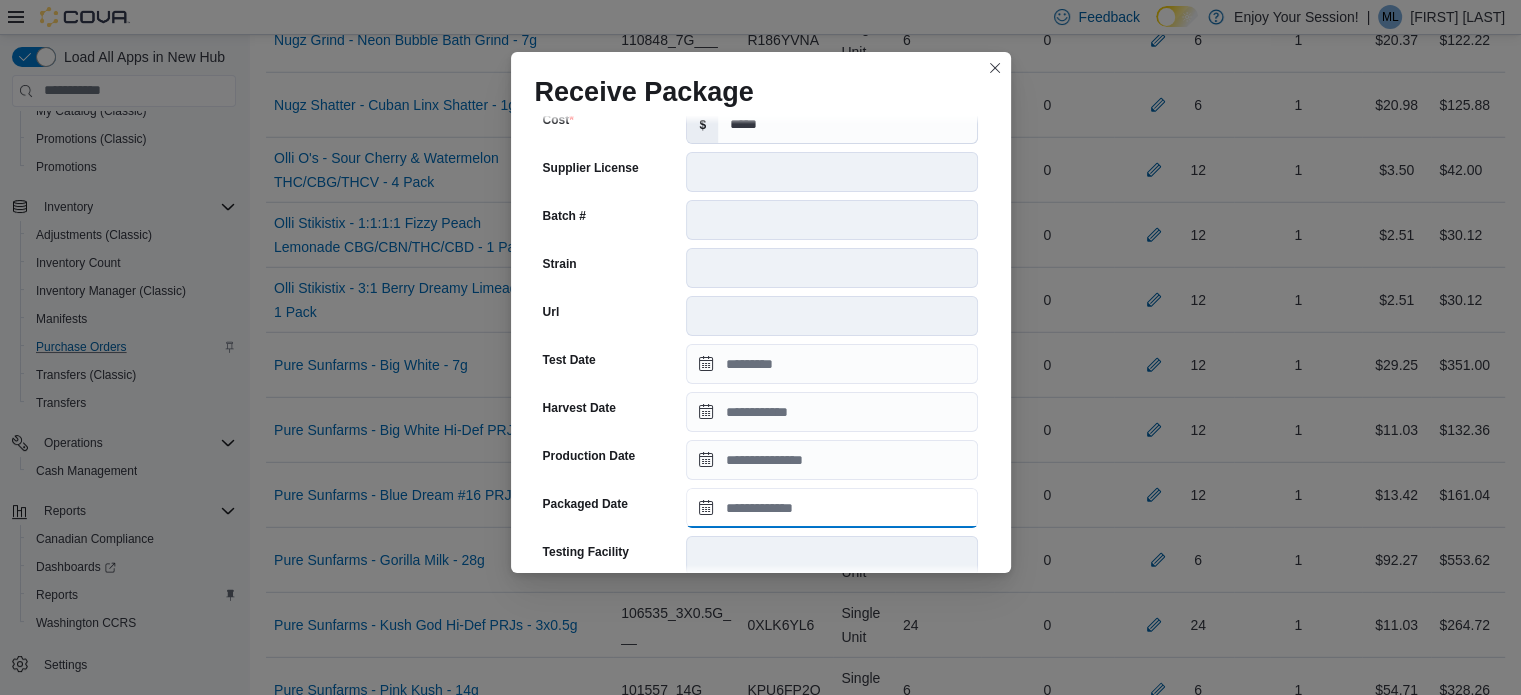 click on "Packaged Date" at bounding box center (832, 508) 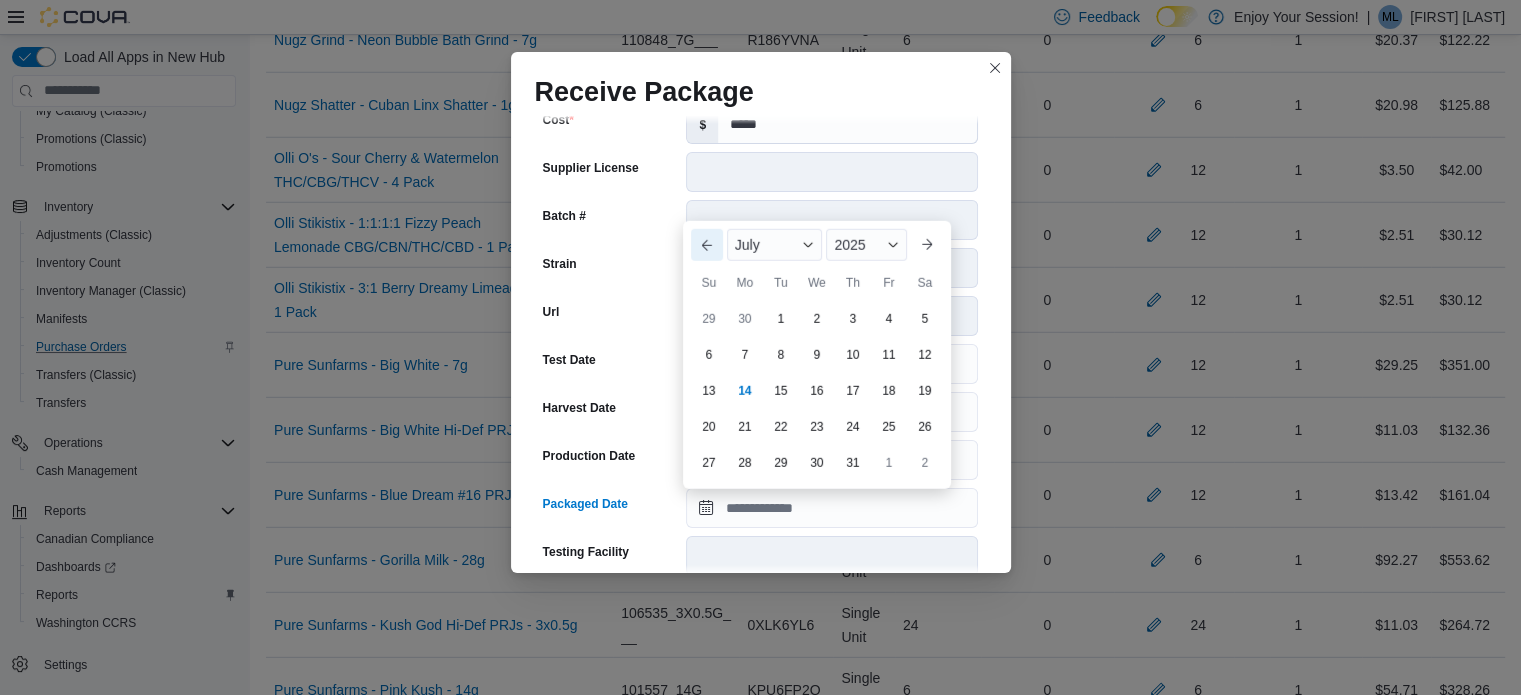 click on "Previous Month" at bounding box center [707, 245] 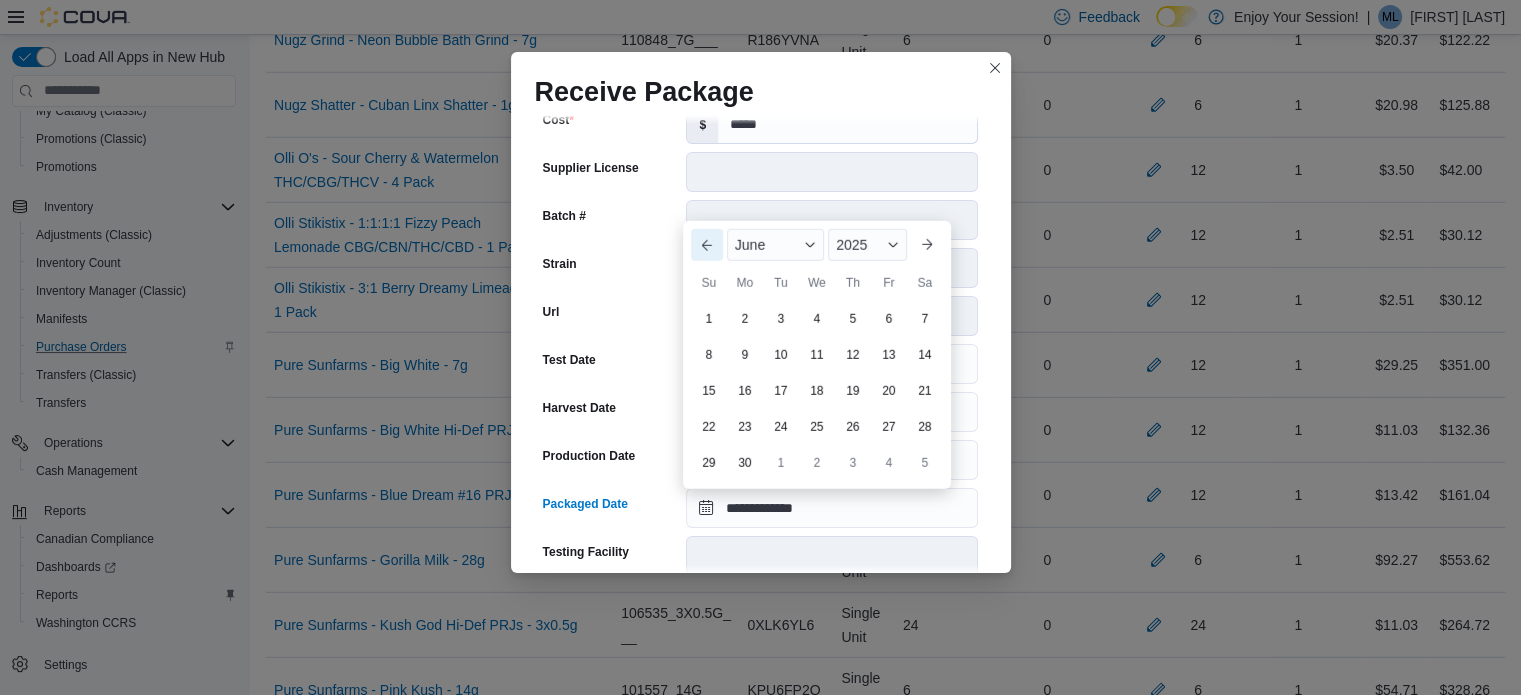 click on "Previous Month" at bounding box center [707, 245] 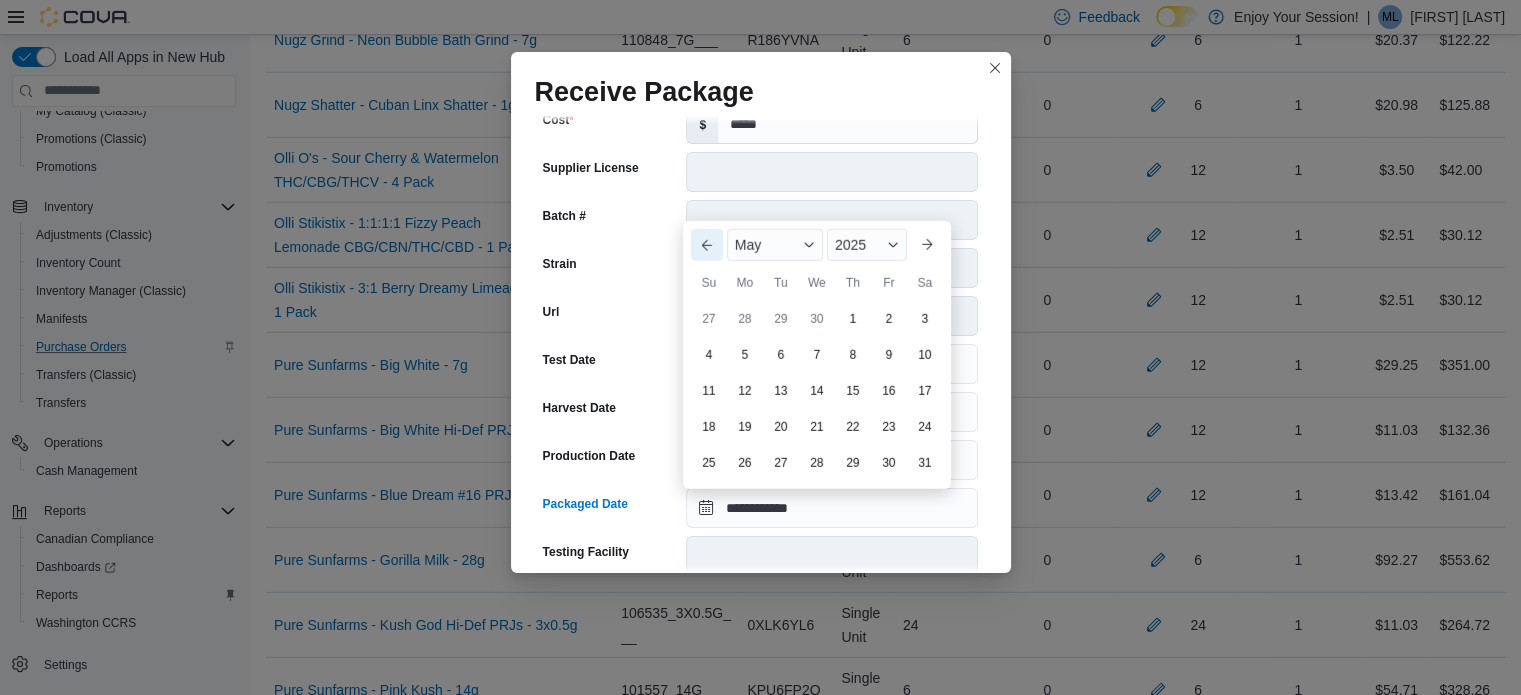 click on "Previous Month" at bounding box center (707, 245) 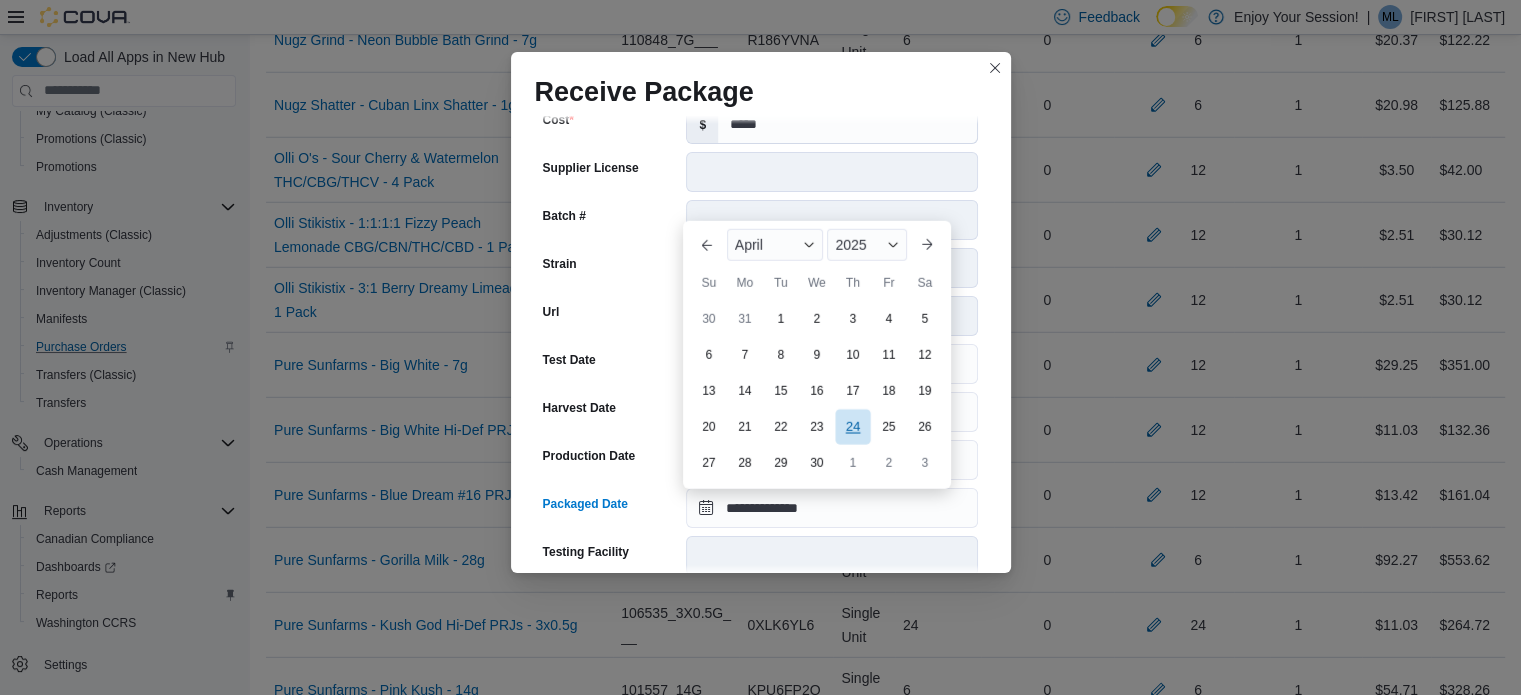 click on "24" at bounding box center (852, 426) 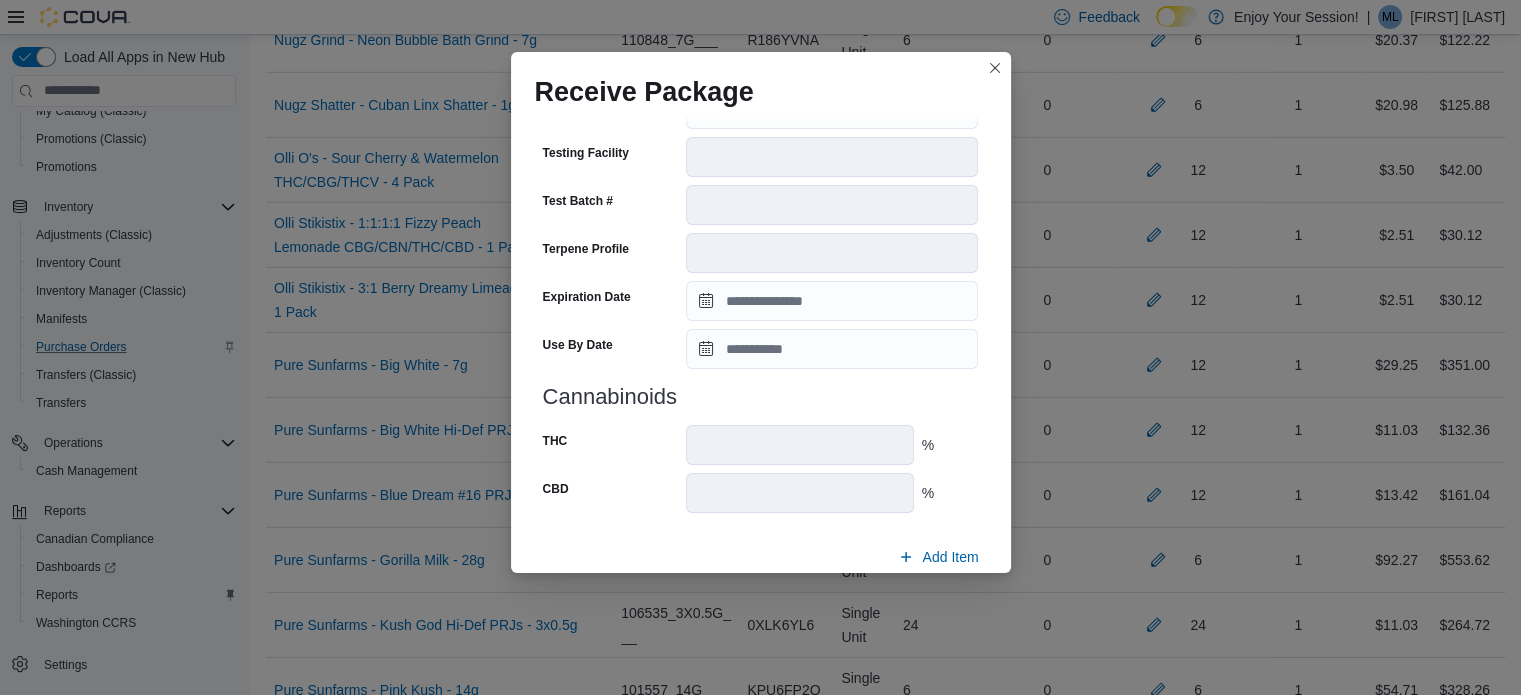scroll, scrollTop: 706, scrollLeft: 0, axis: vertical 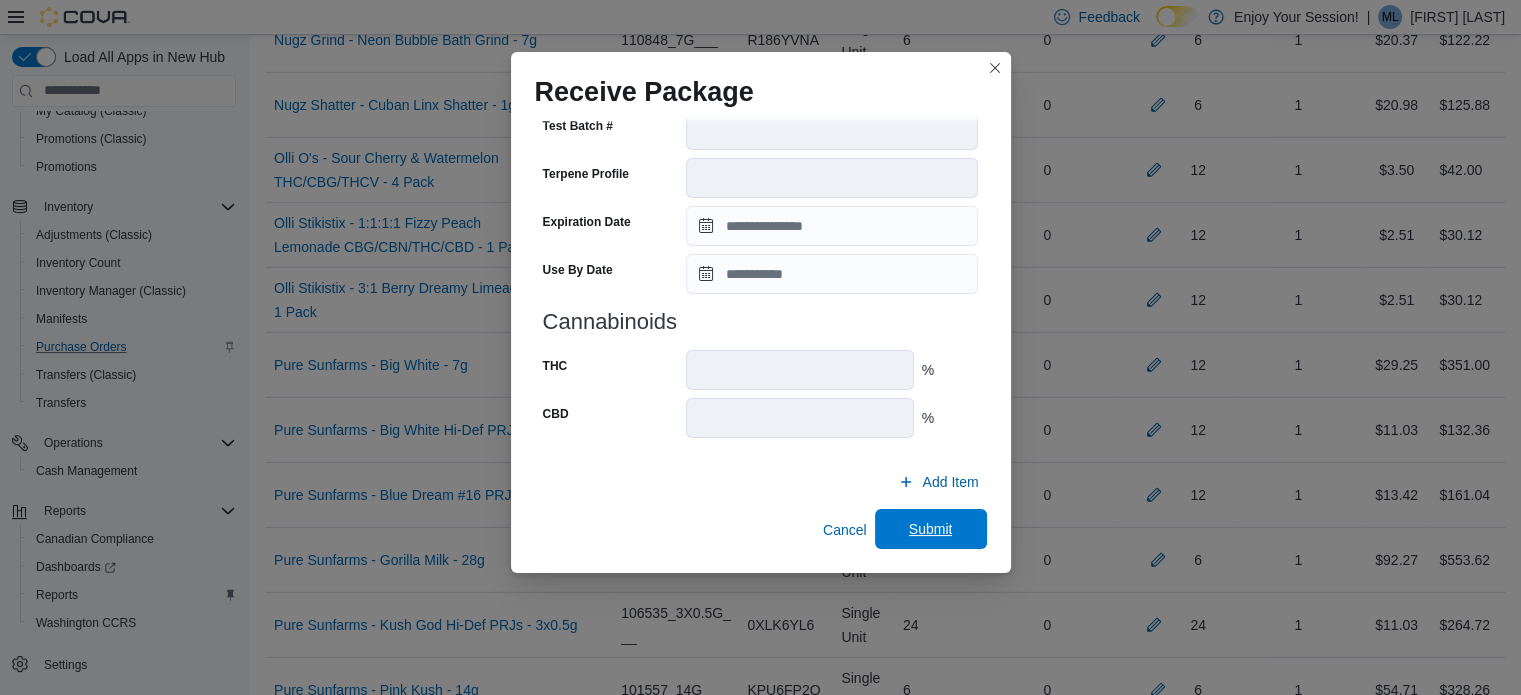 click on "Submit" at bounding box center [931, 529] 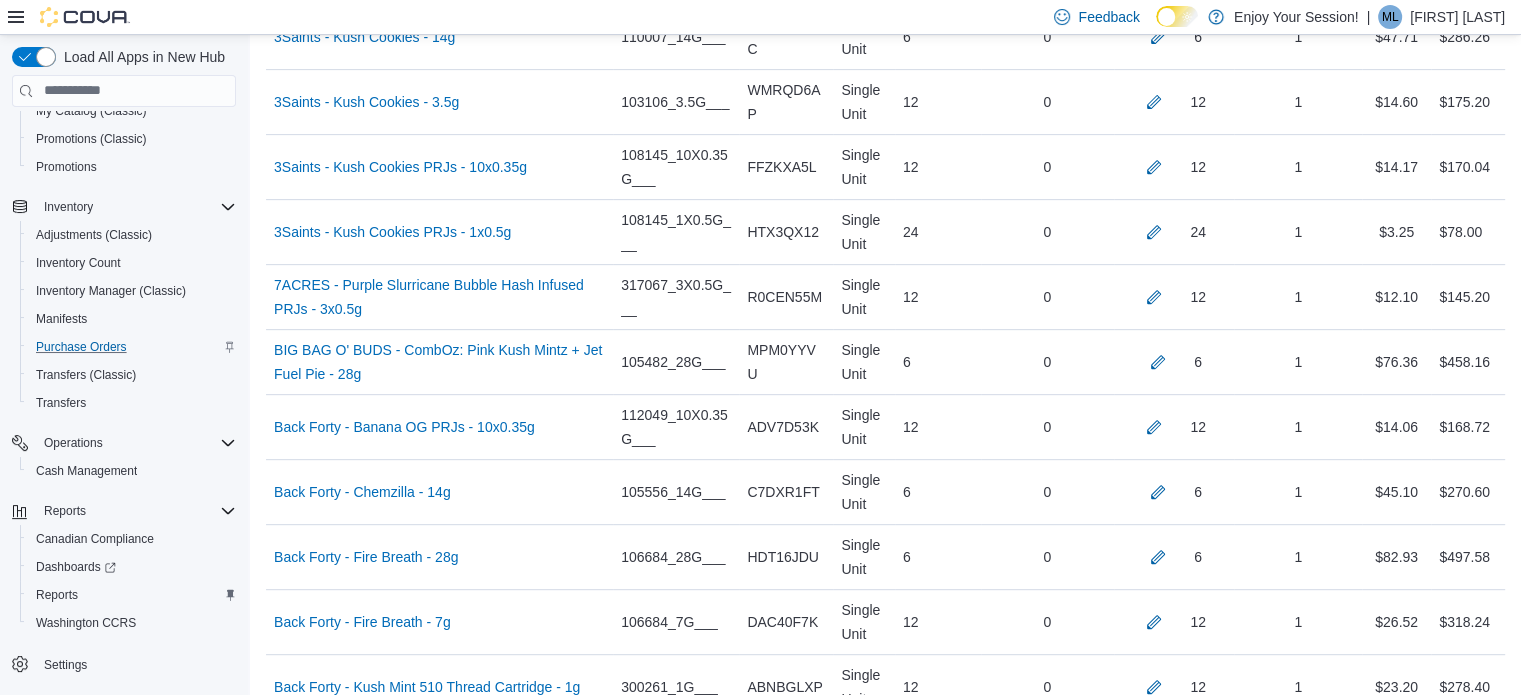 scroll, scrollTop: 2838, scrollLeft: 0, axis: vertical 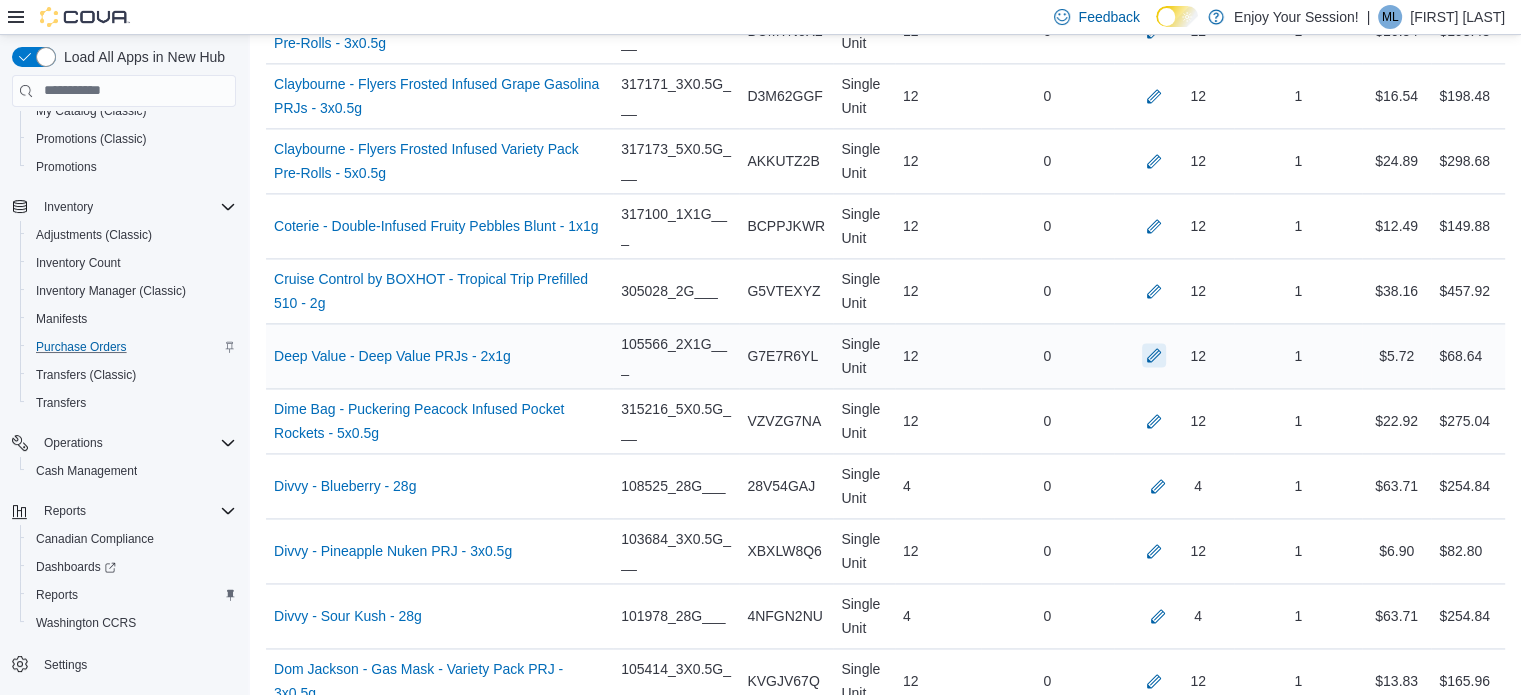 click at bounding box center (1154, 355) 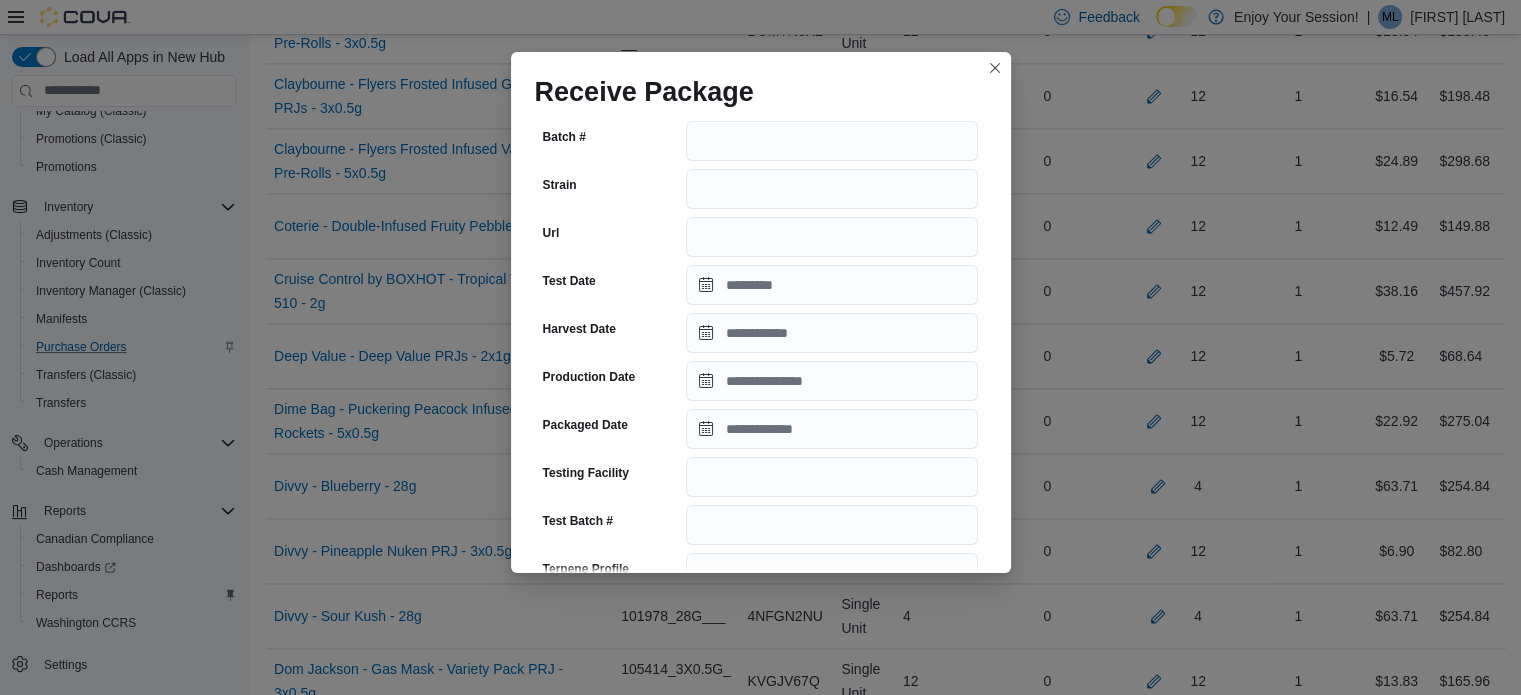 scroll, scrollTop: 276, scrollLeft: 0, axis: vertical 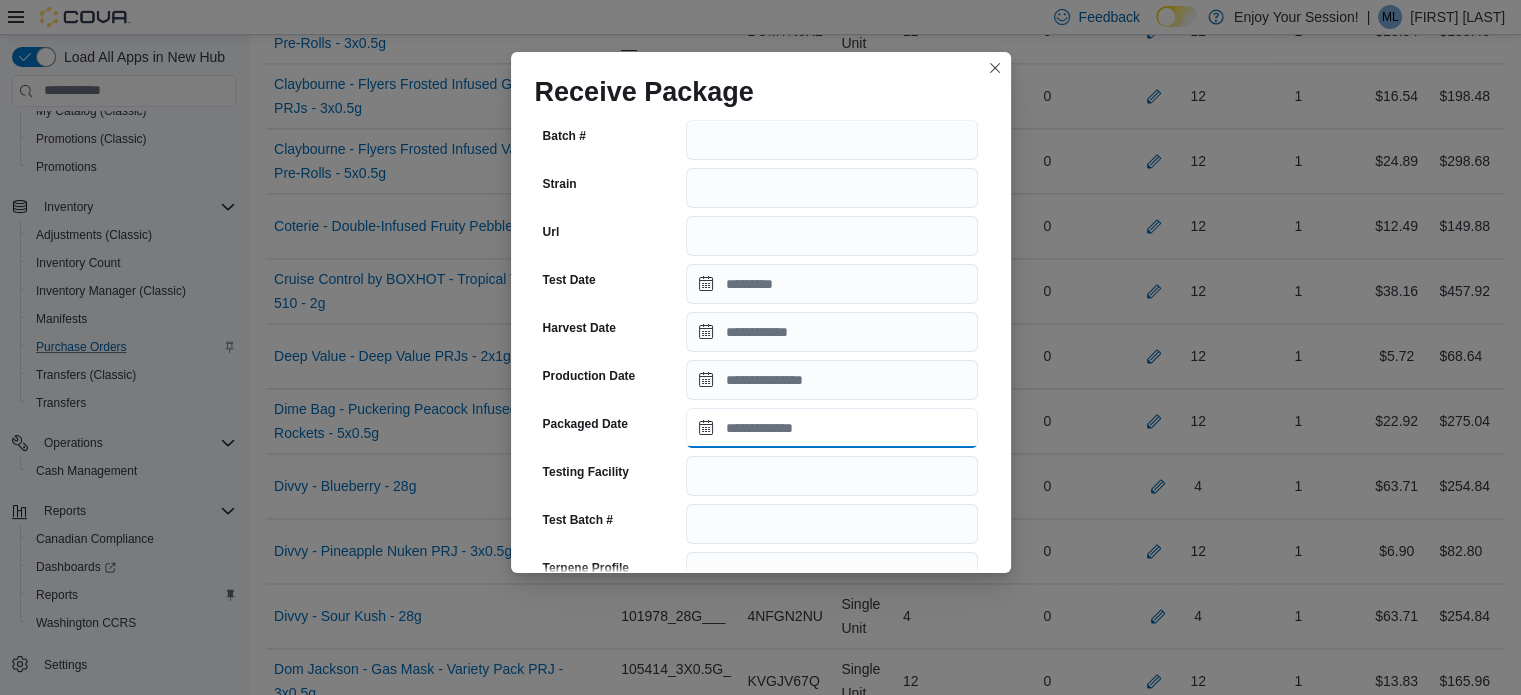 click on "Packaged Date" at bounding box center (832, 428) 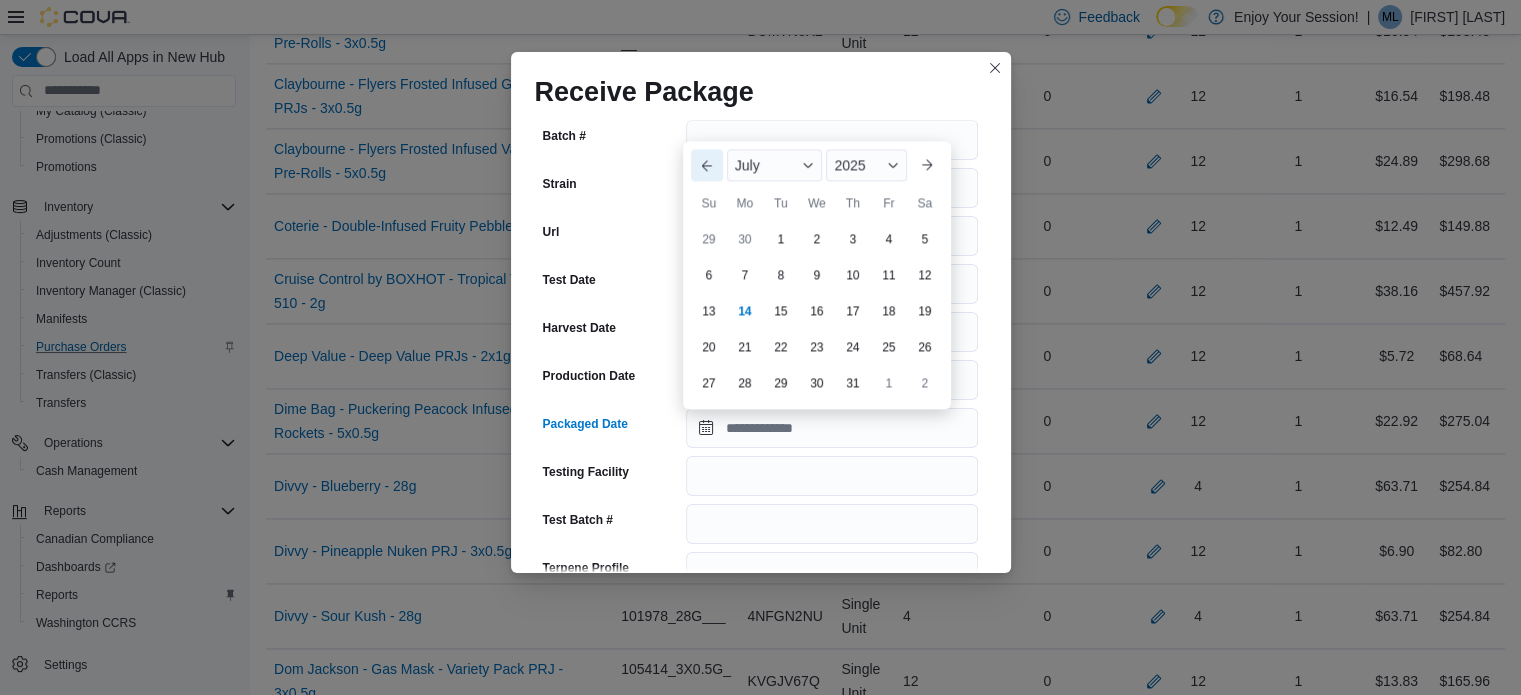 click on "Previous Month" at bounding box center (707, 165) 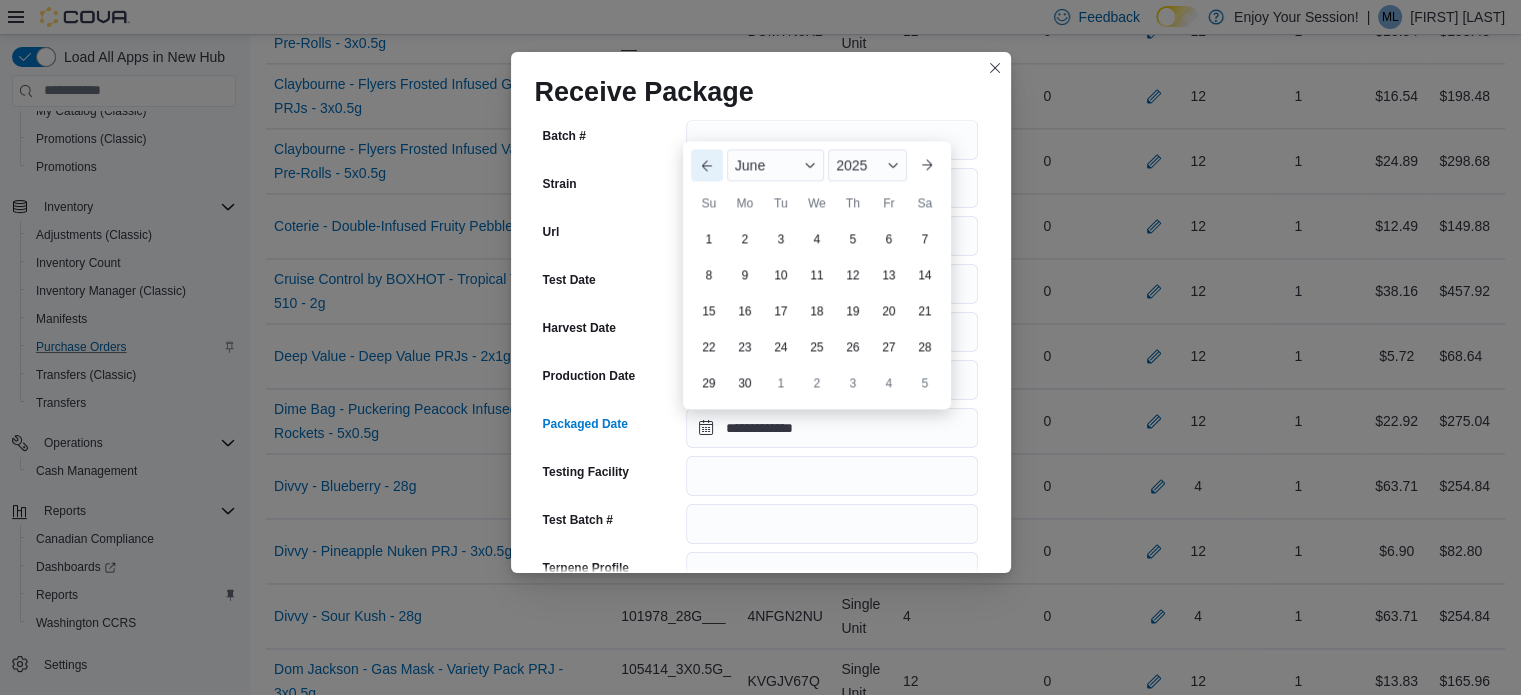 click on "Previous Month" at bounding box center (707, 165) 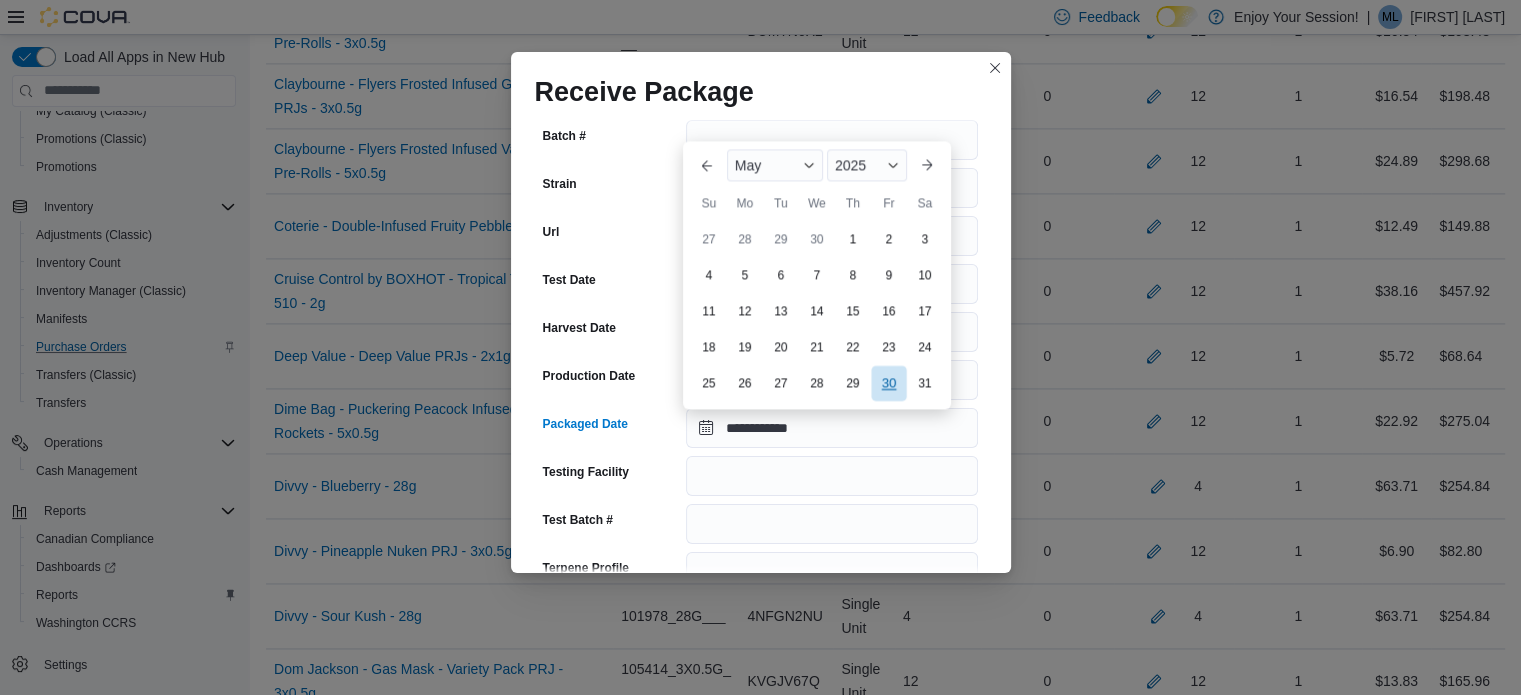 click on "30" at bounding box center (888, 382) 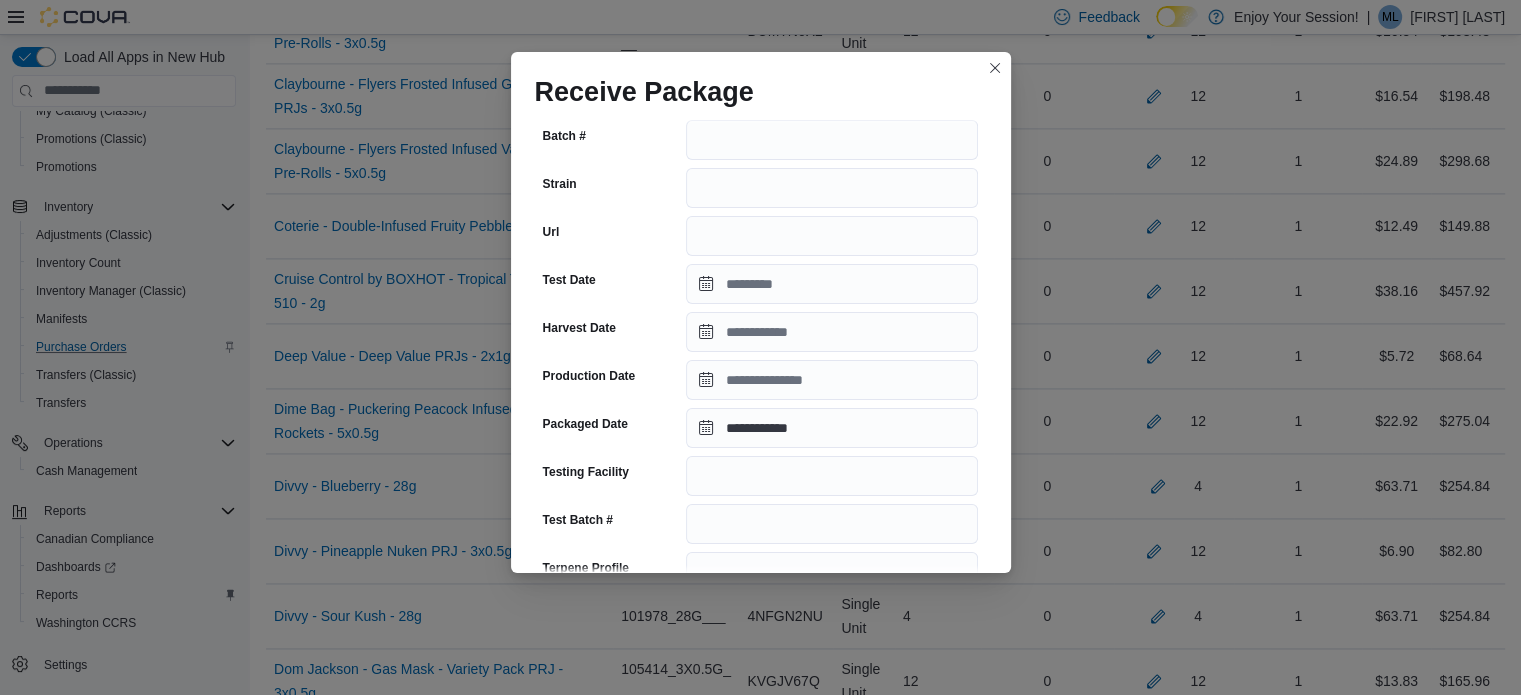 scroll, scrollTop: 726, scrollLeft: 0, axis: vertical 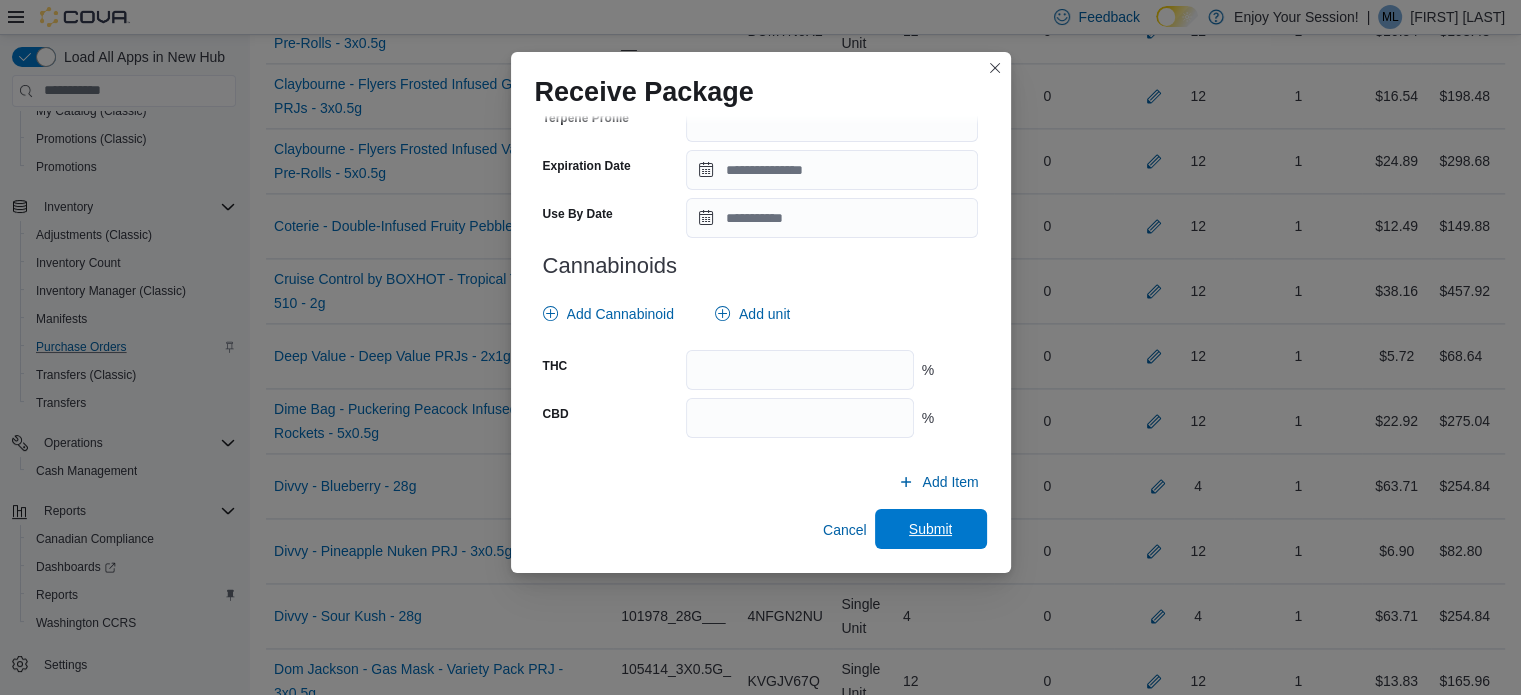 click on "Submit" at bounding box center (931, 529) 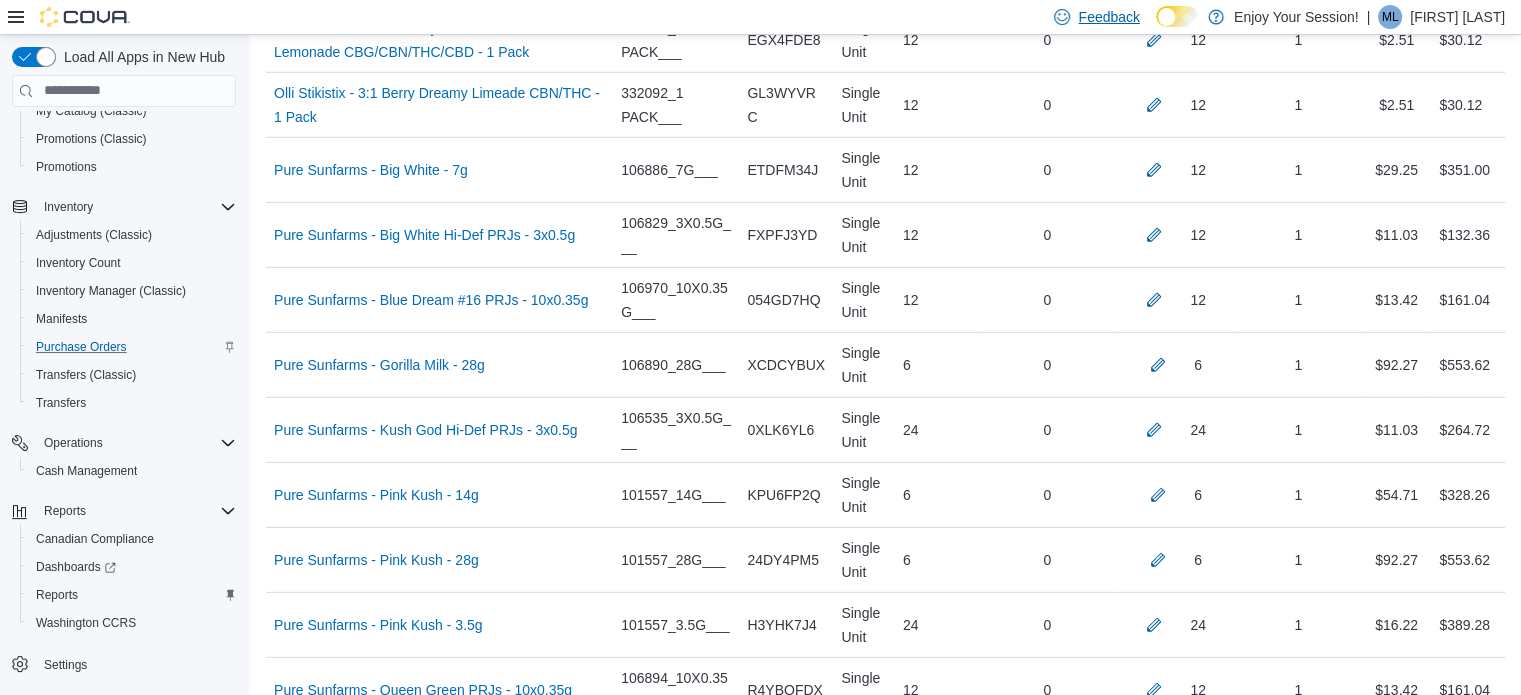 scroll, scrollTop: 11651, scrollLeft: 0, axis: vertical 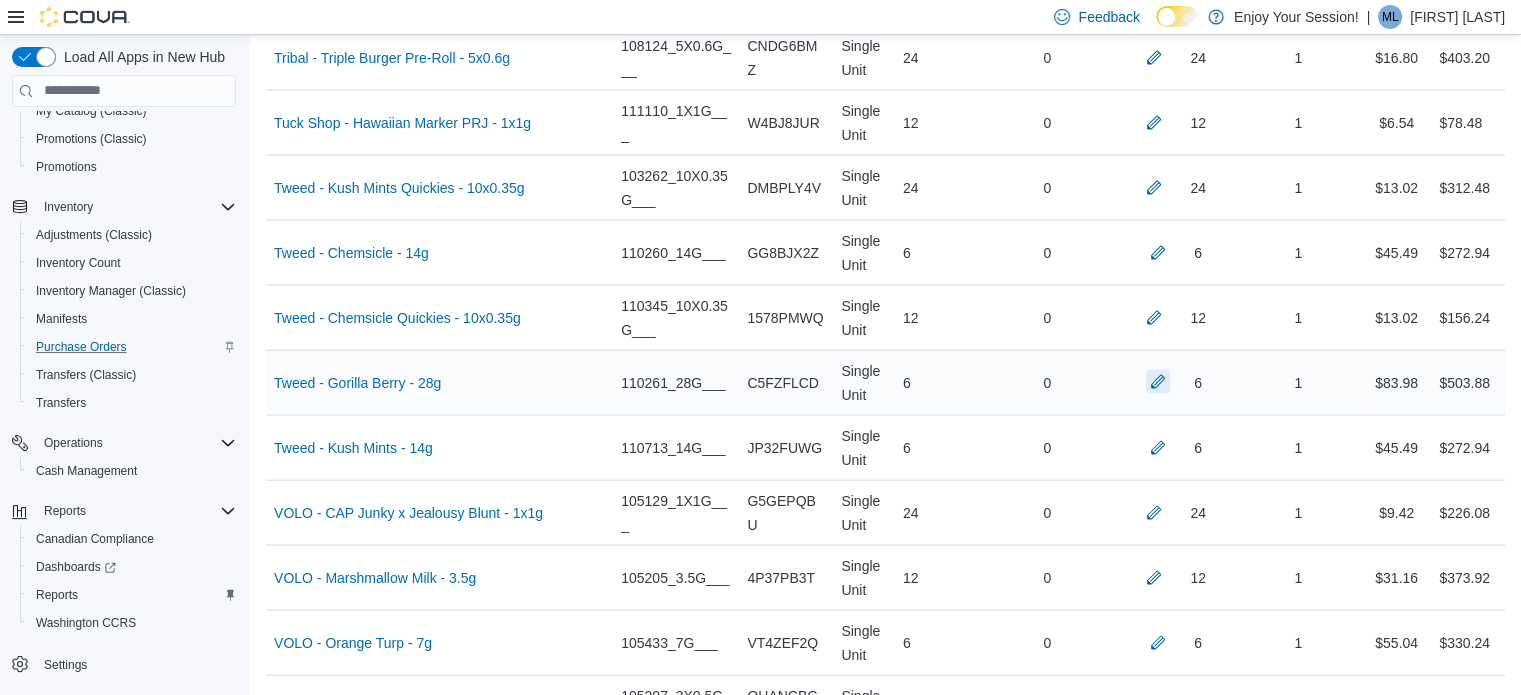click at bounding box center [1158, 382] 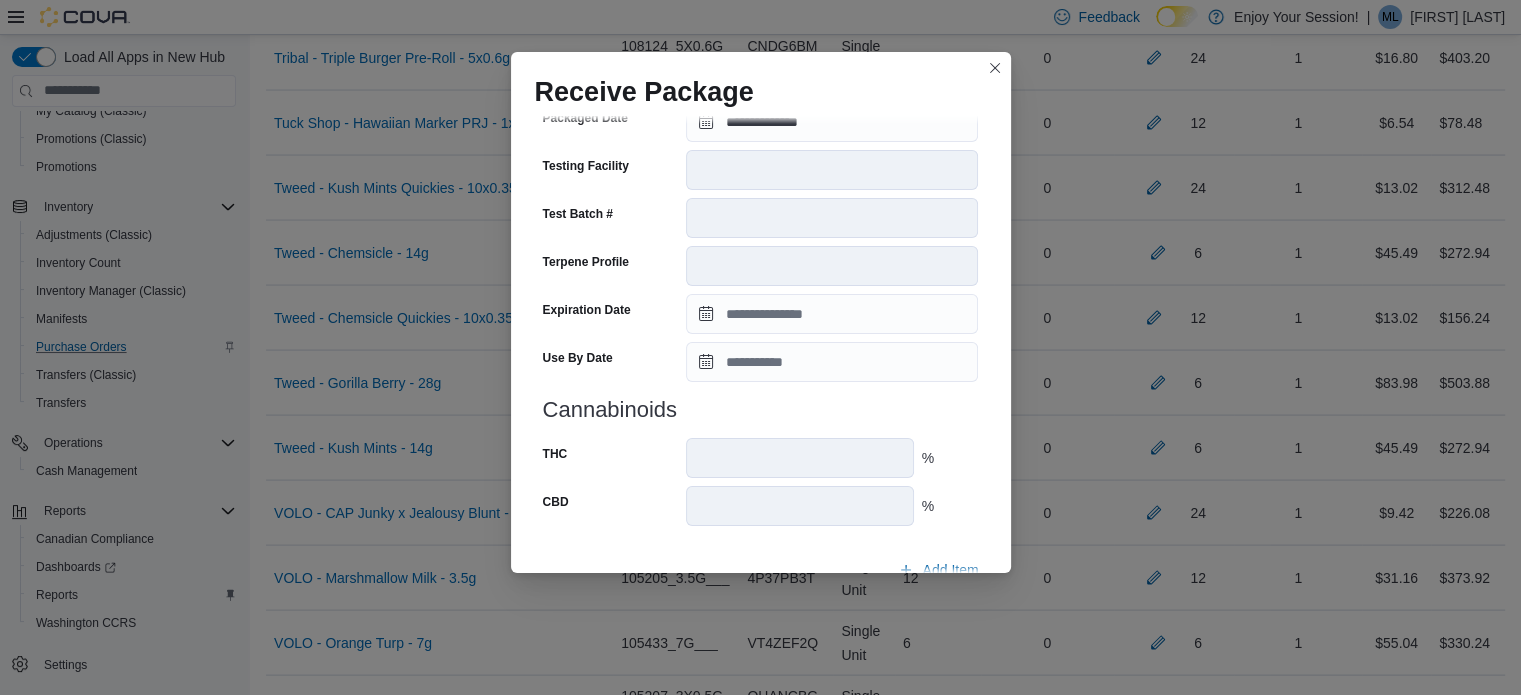scroll, scrollTop: 706, scrollLeft: 0, axis: vertical 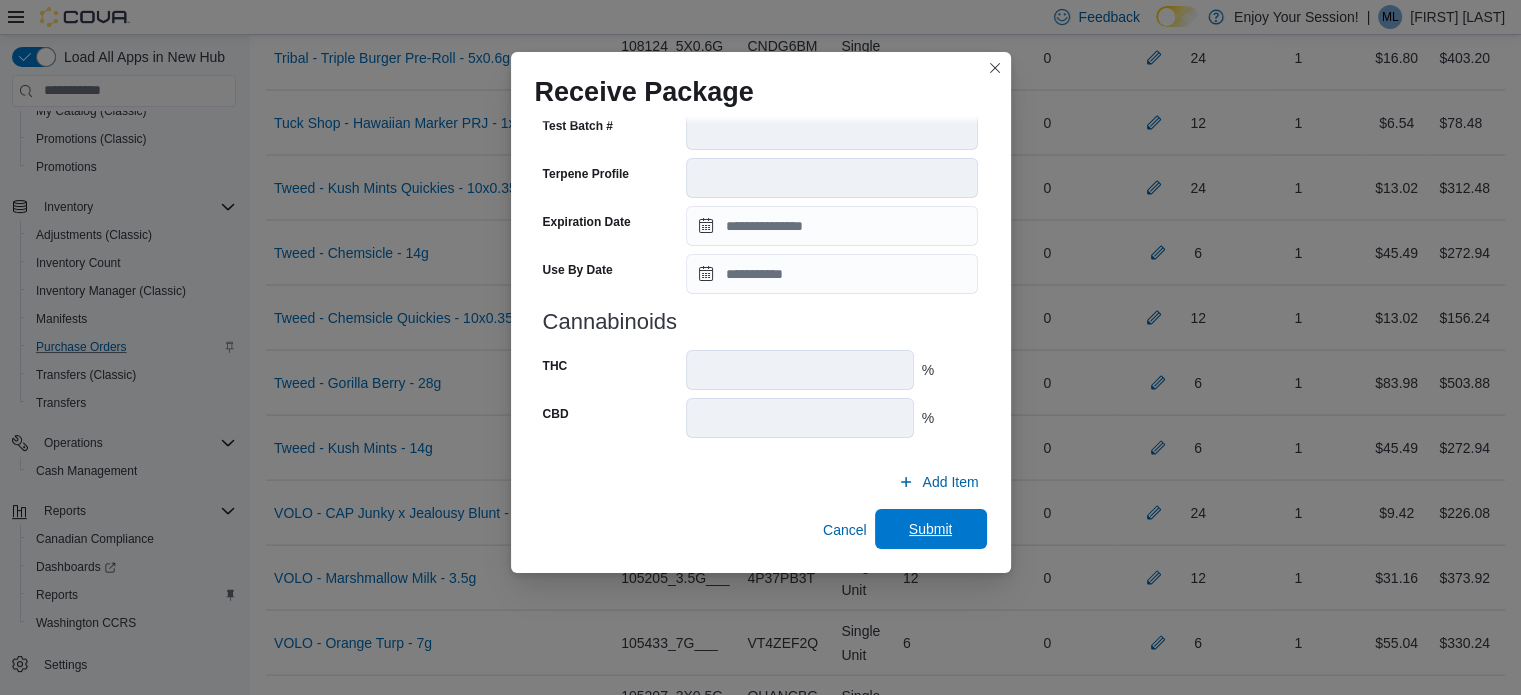 click on "Submit" at bounding box center [931, 529] 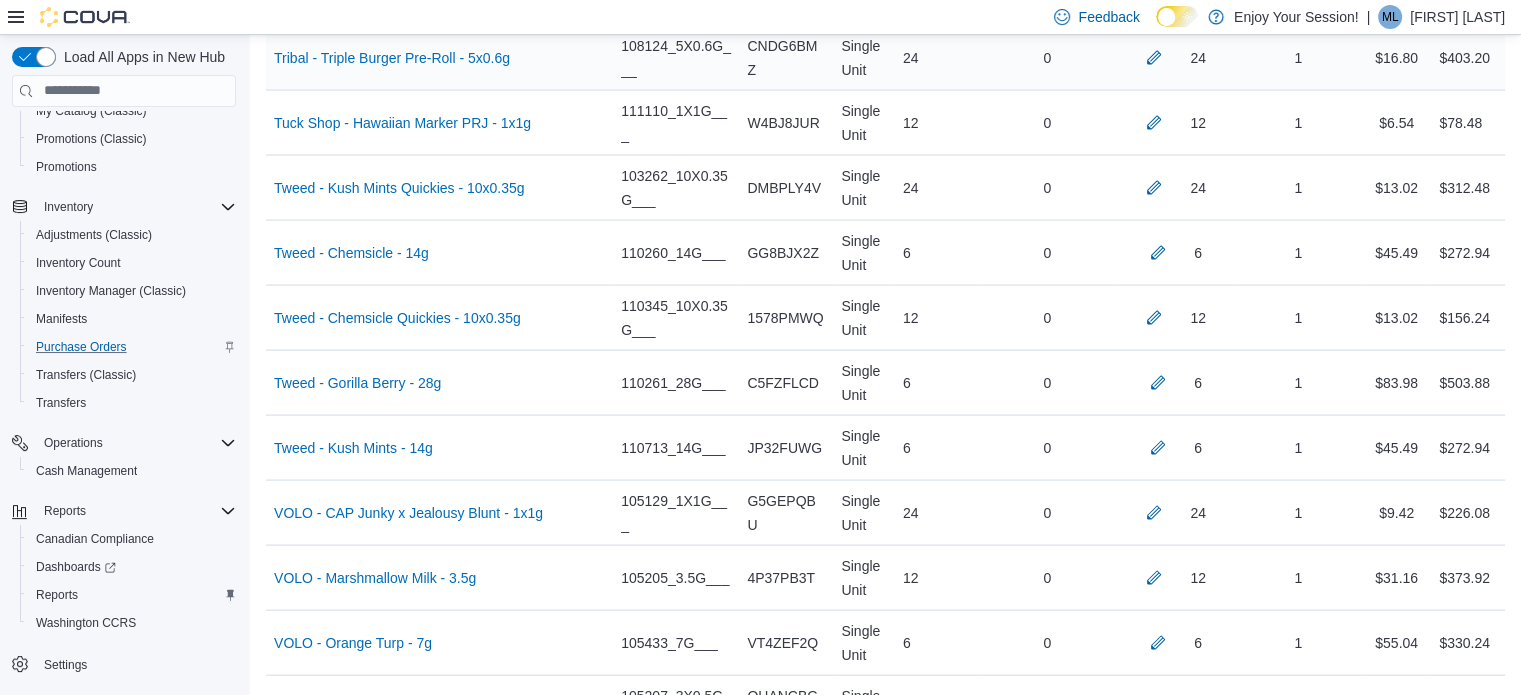 scroll, scrollTop: 12558, scrollLeft: 0, axis: vertical 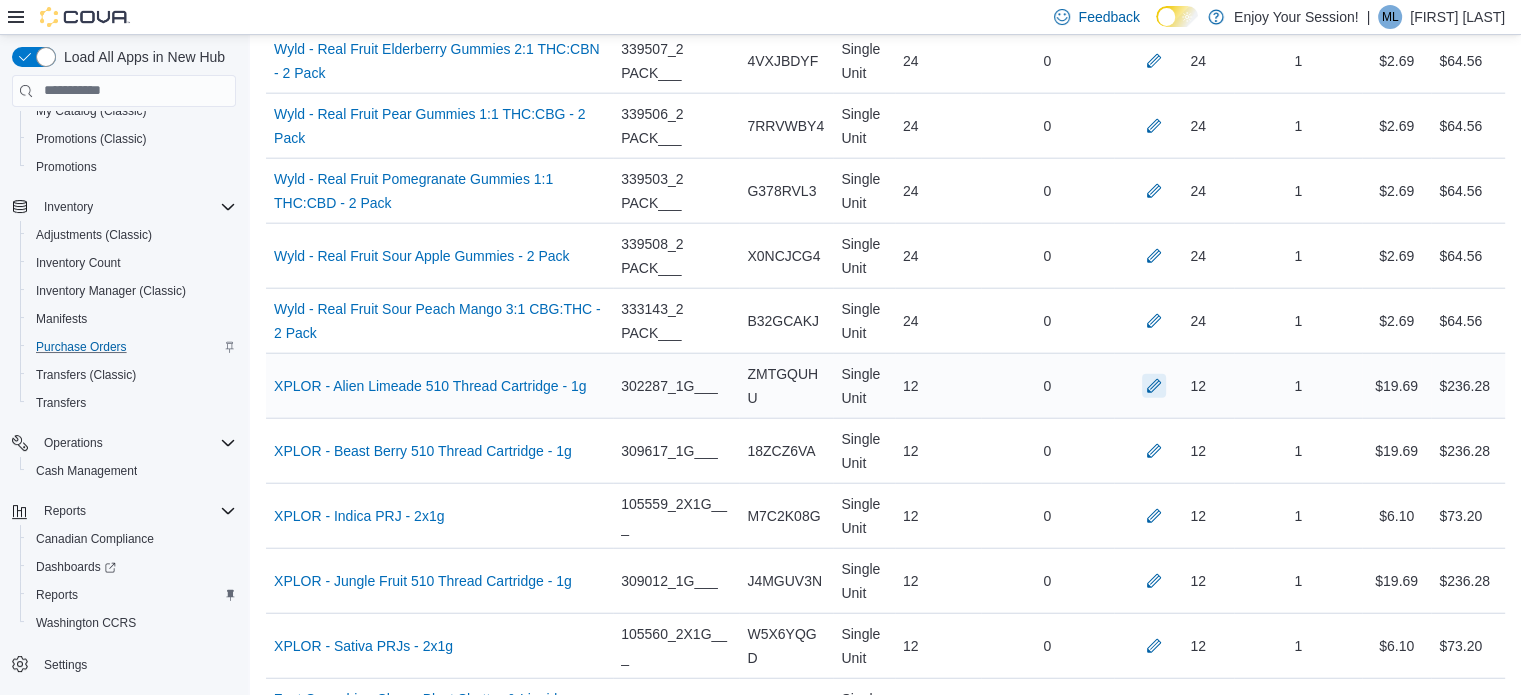 drag, startPoint x: 1168, startPoint y: 348, endPoint x: 1190, endPoint y: 349, distance: 22.022715 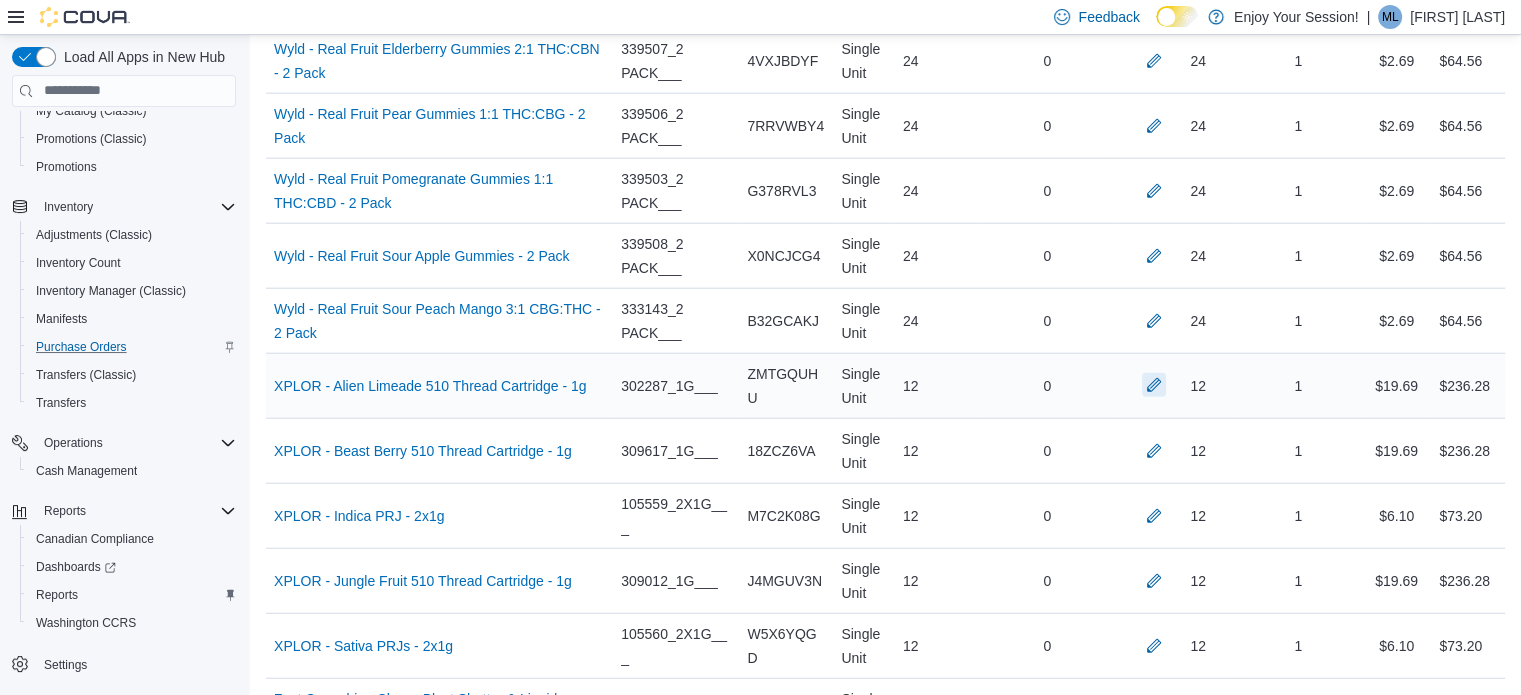 click at bounding box center [1154, 385] 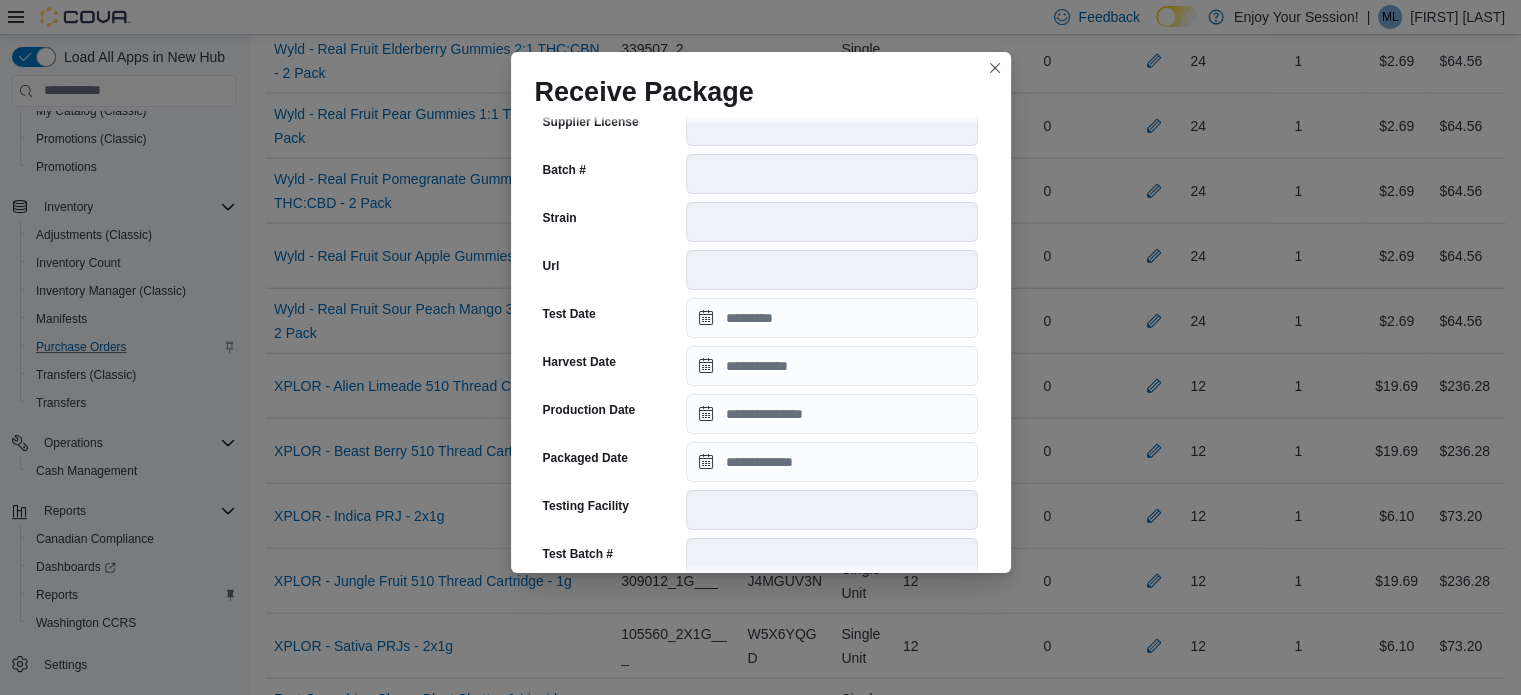 scroll, scrollTop: 279, scrollLeft: 0, axis: vertical 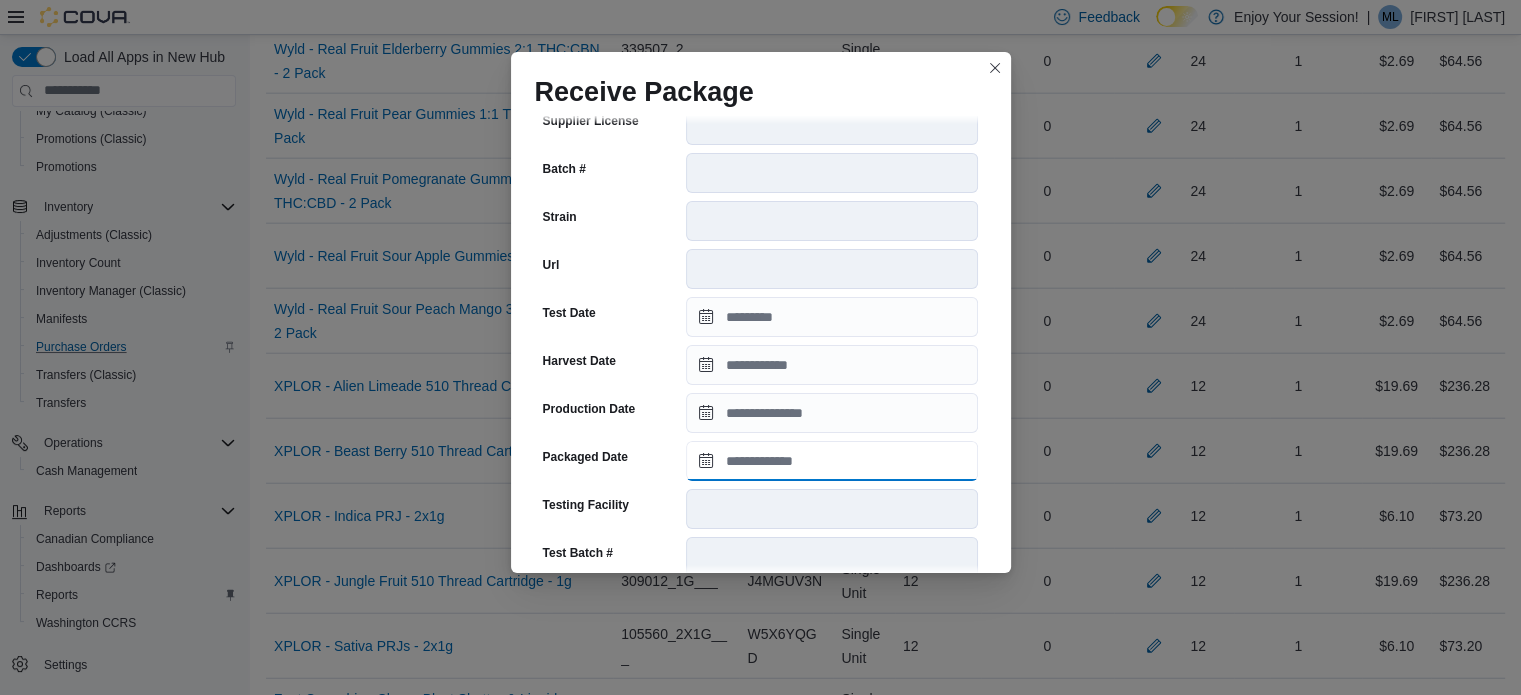 click on "Packaged Date" at bounding box center [832, 461] 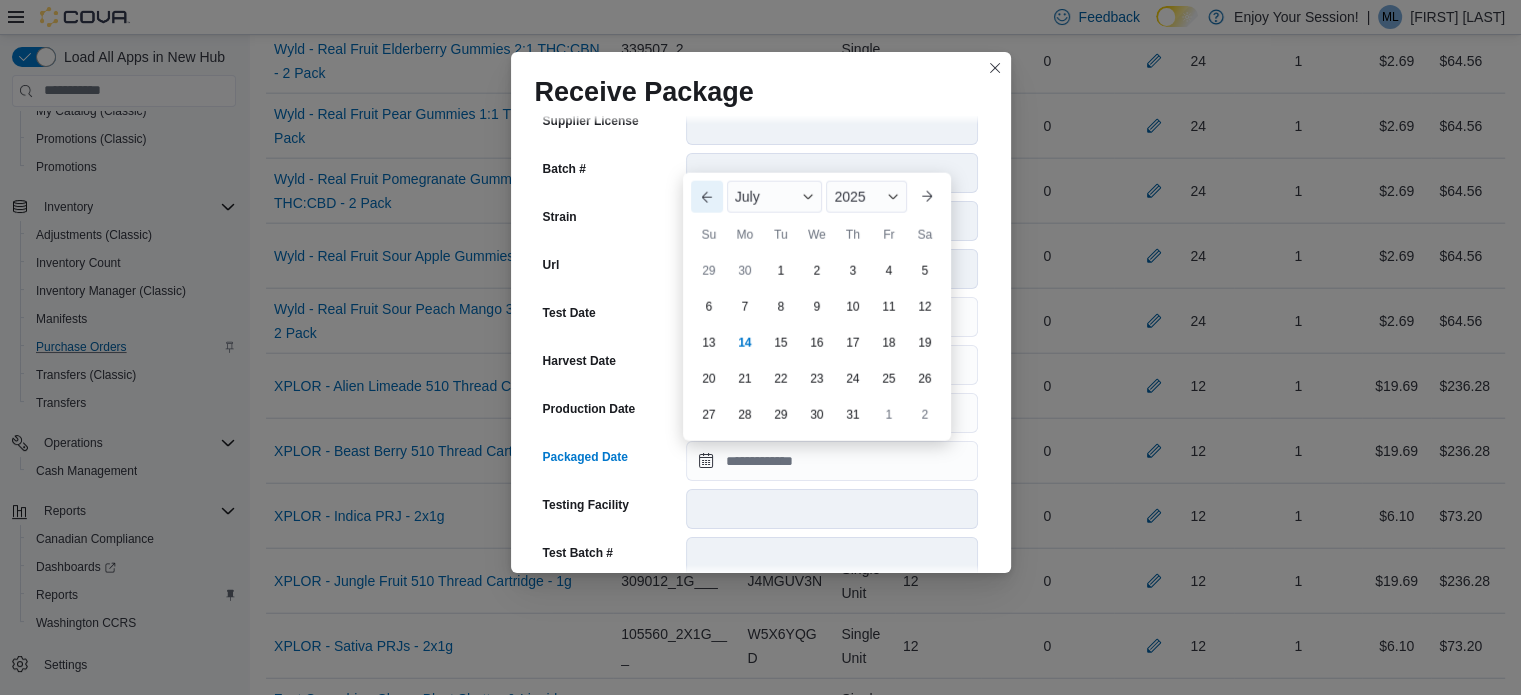 click on "Previous Month" at bounding box center [707, 197] 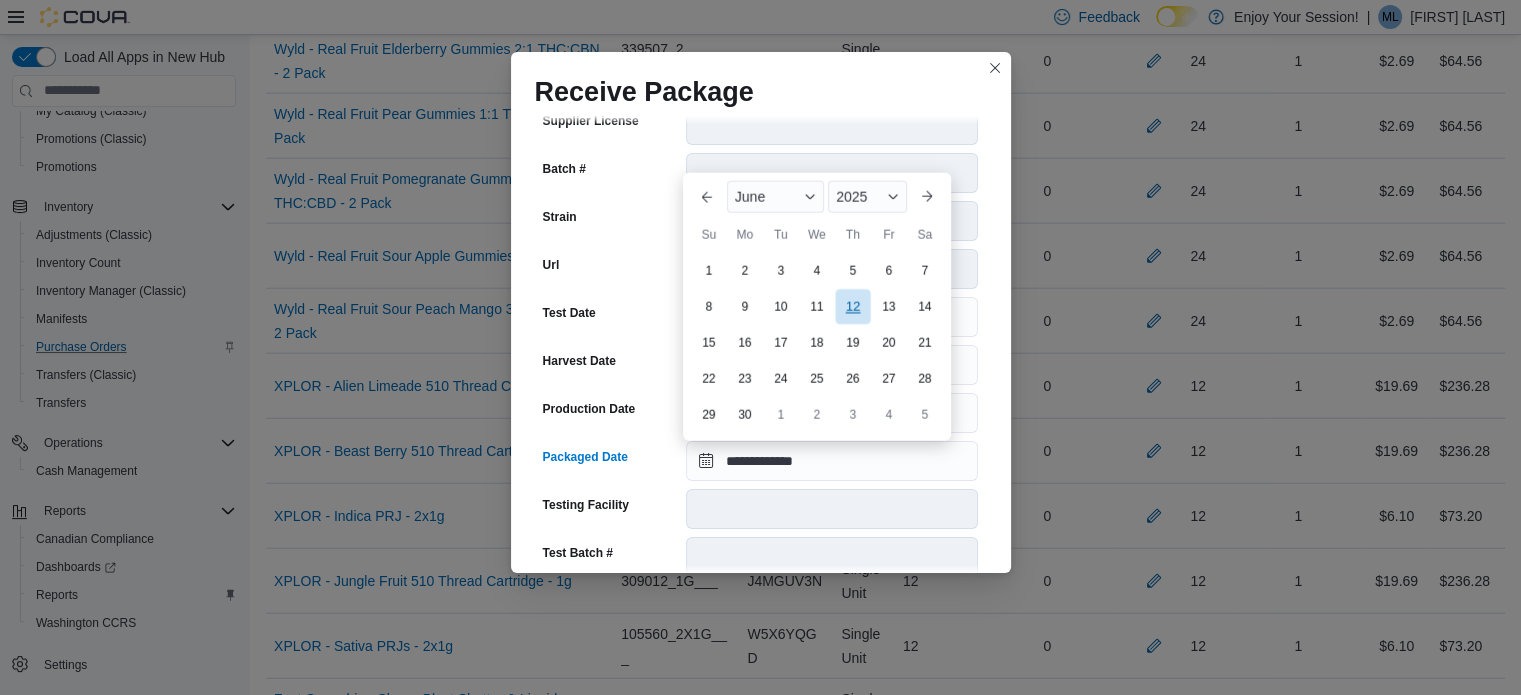click on "12" at bounding box center [852, 307] 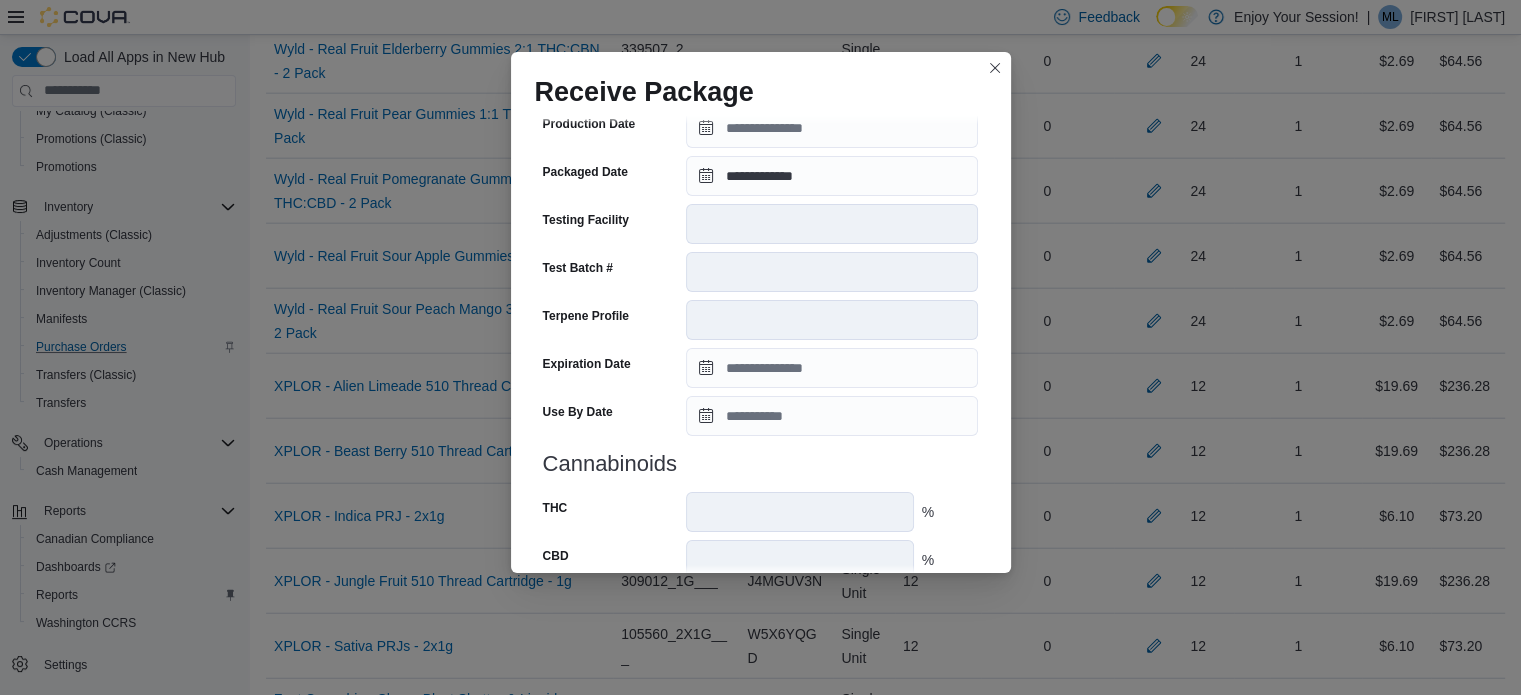 scroll, scrollTop: 663, scrollLeft: 0, axis: vertical 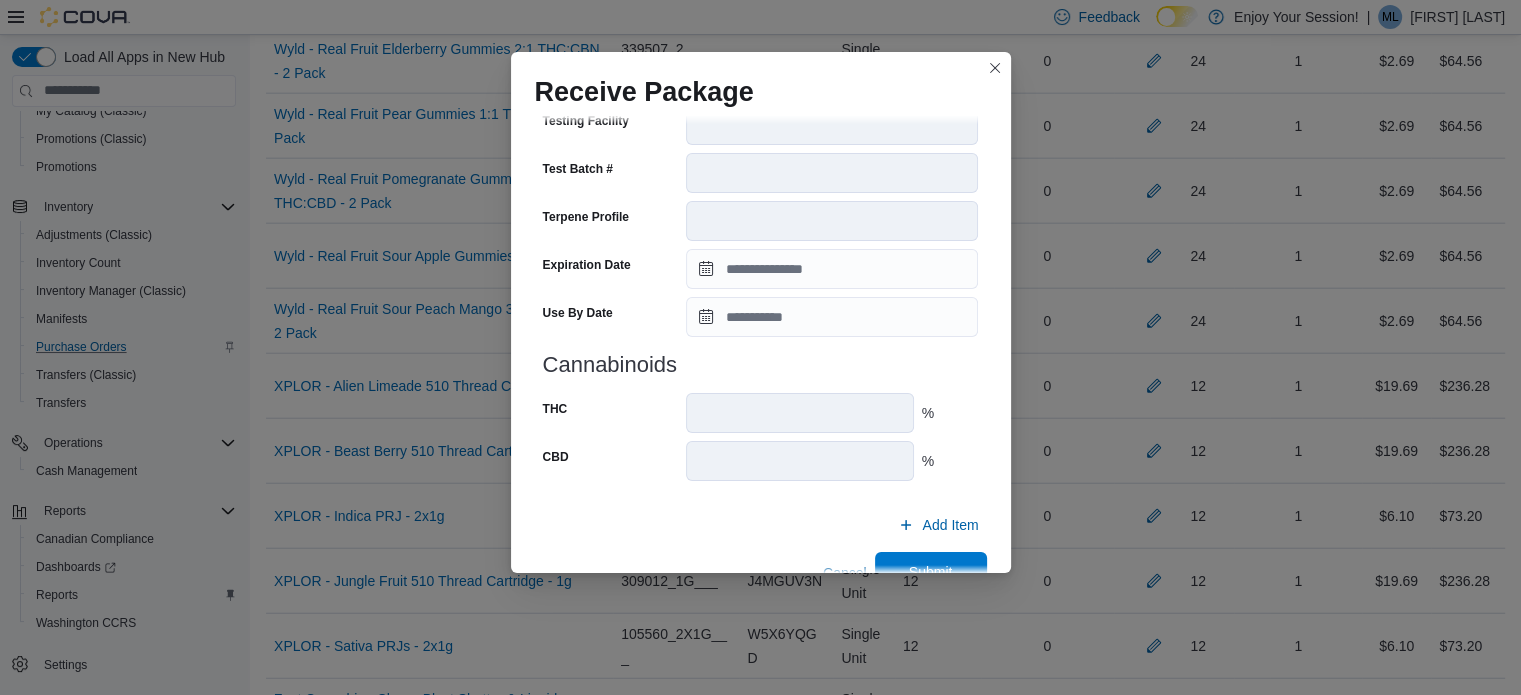 click on "Submit" at bounding box center [931, 572] 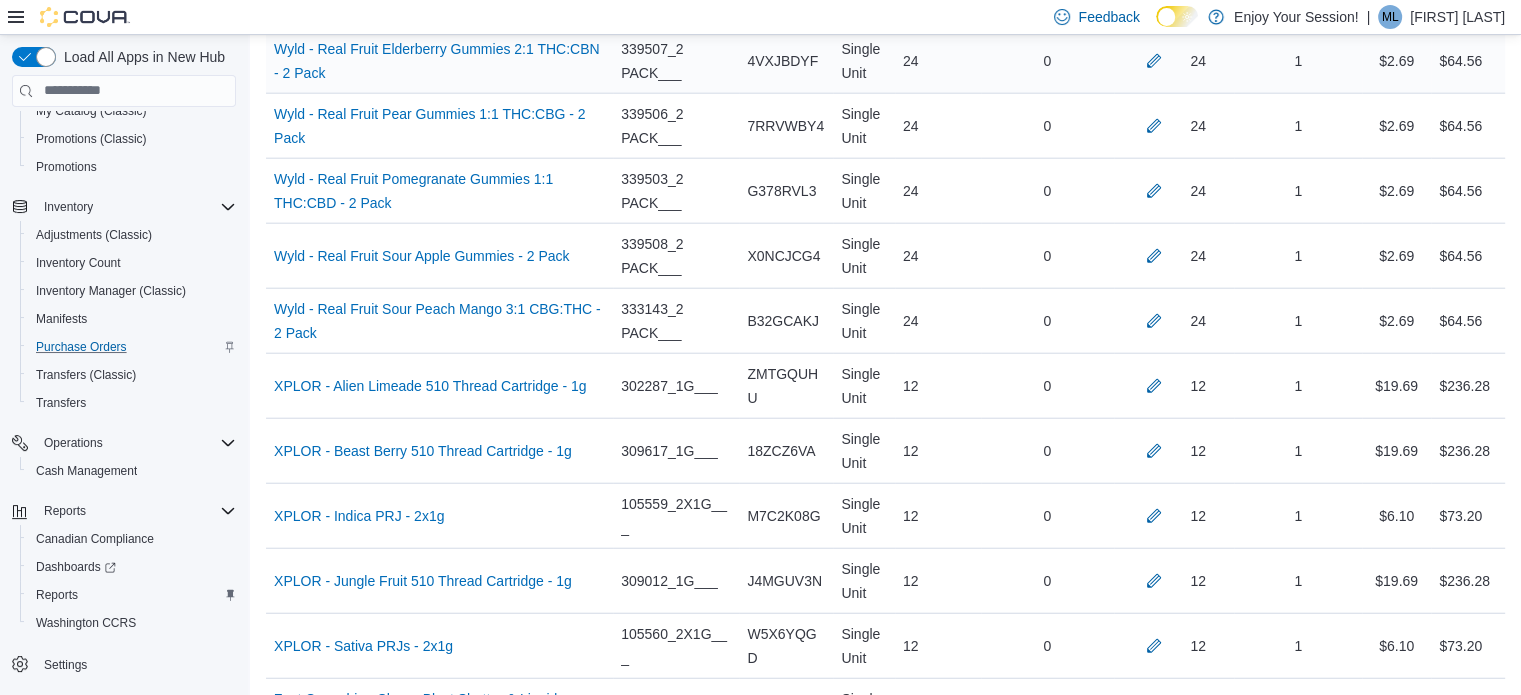 scroll, scrollTop: 4252, scrollLeft: 0, axis: vertical 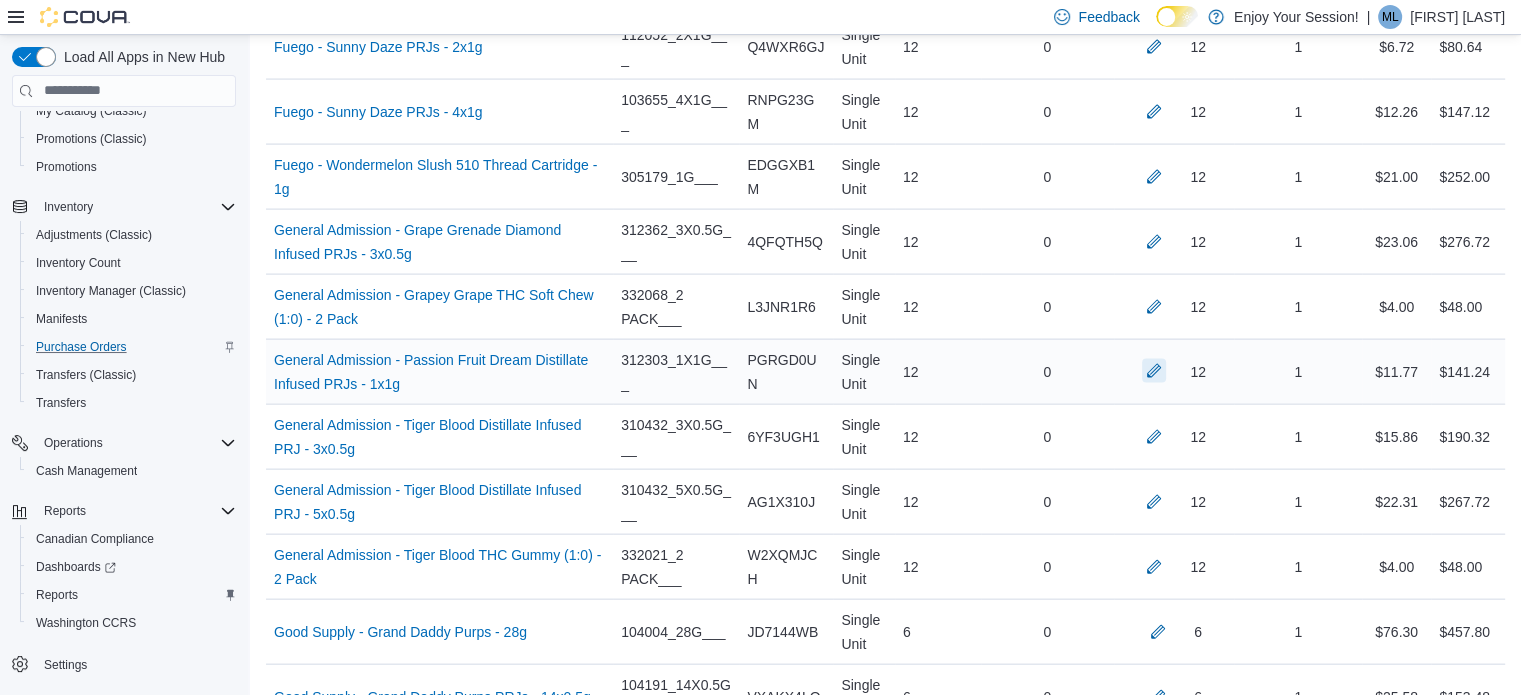 click at bounding box center (1154, 371) 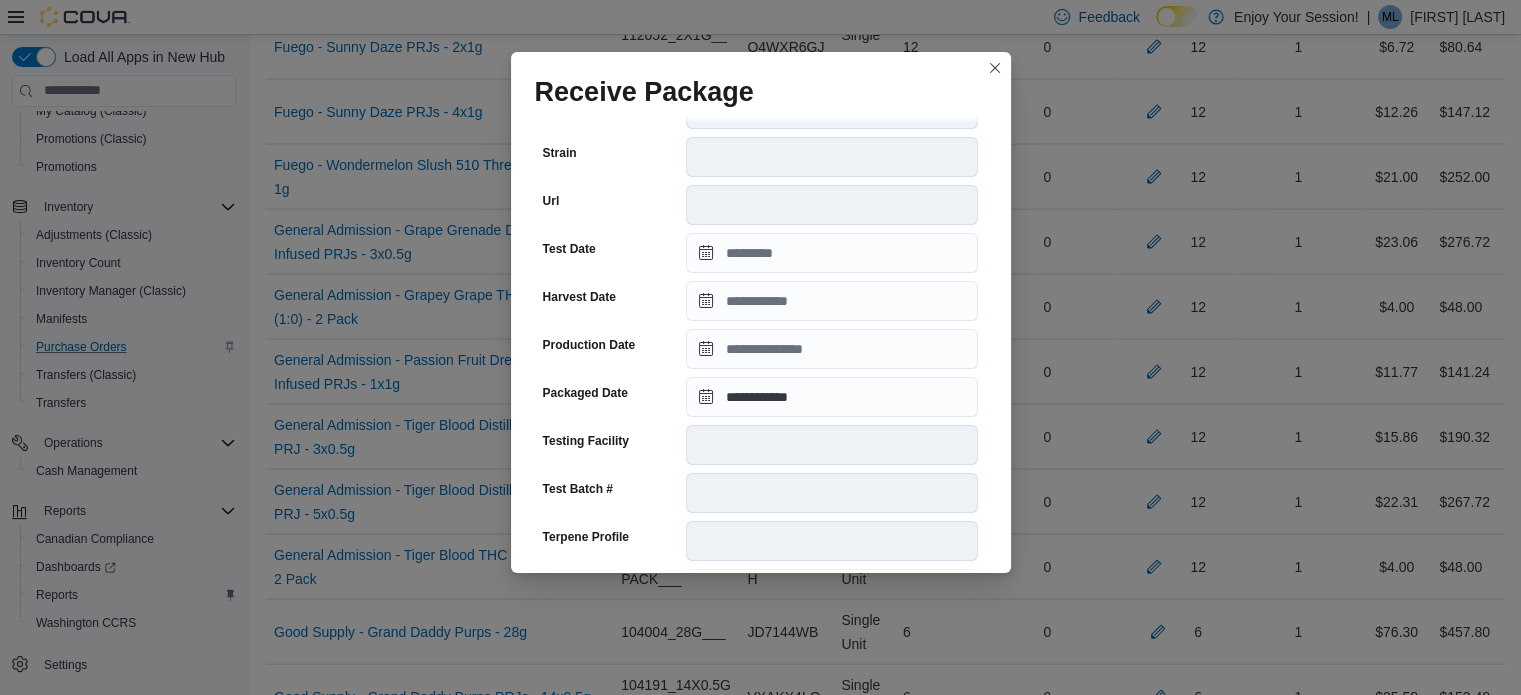 scroll, scrollTop: 363, scrollLeft: 0, axis: vertical 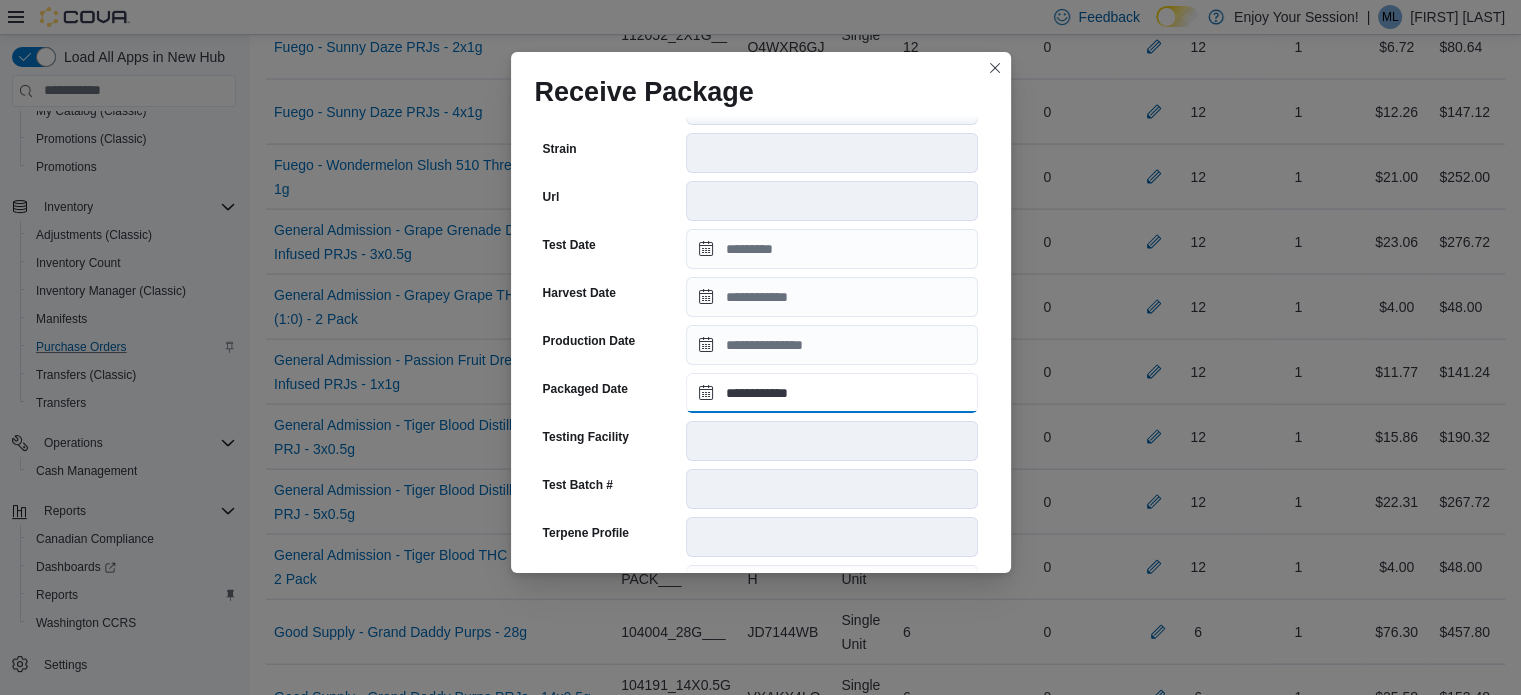 click on "**********" at bounding box center [832, 393] 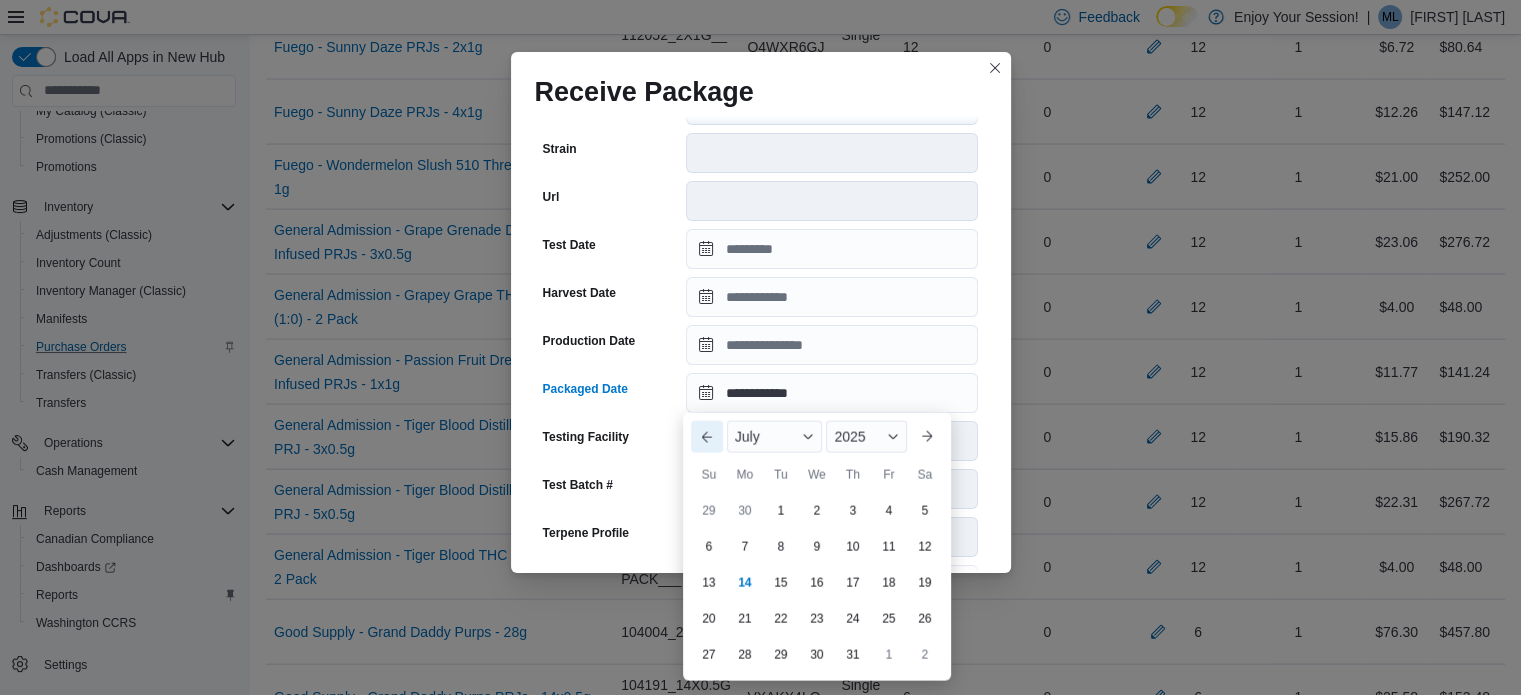 click on "Previous Month" at bounding box center [707, 437] 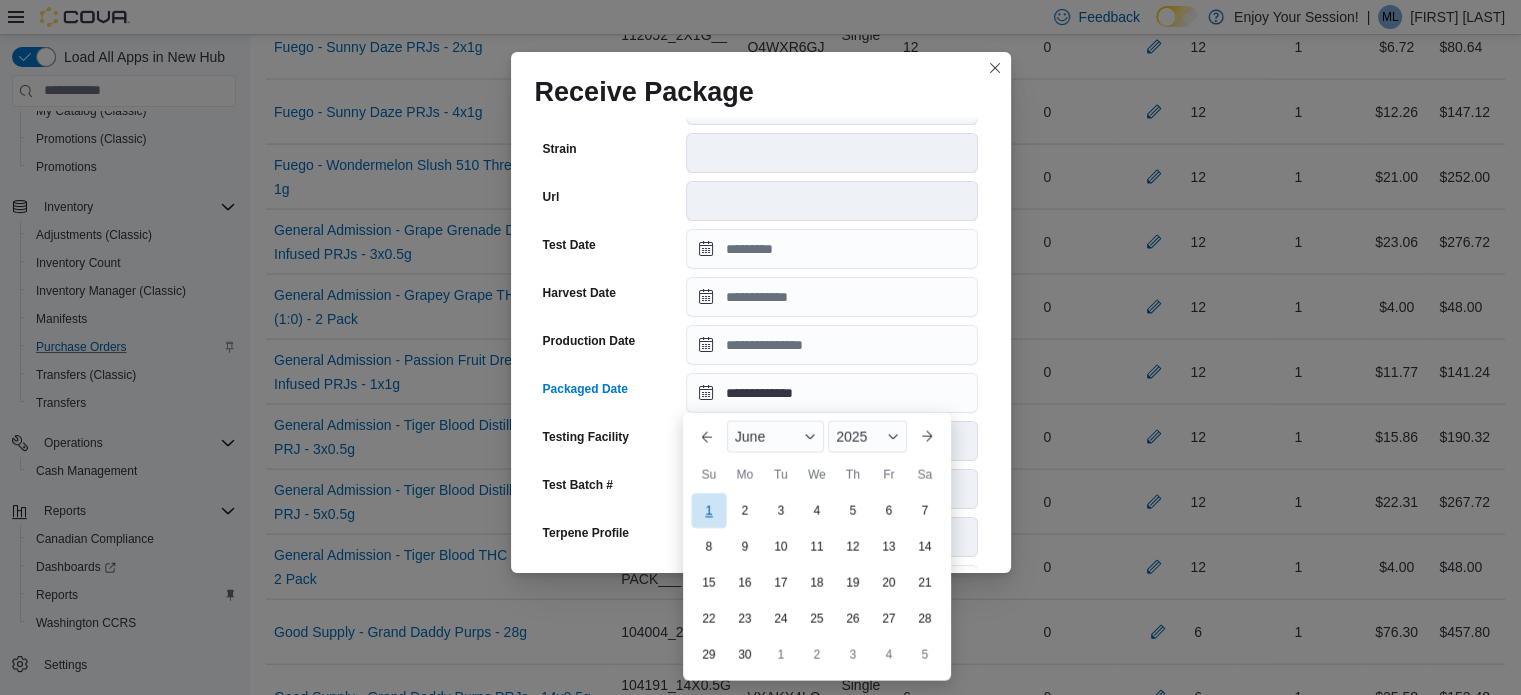click on "1" at bounding box center (708, 510) 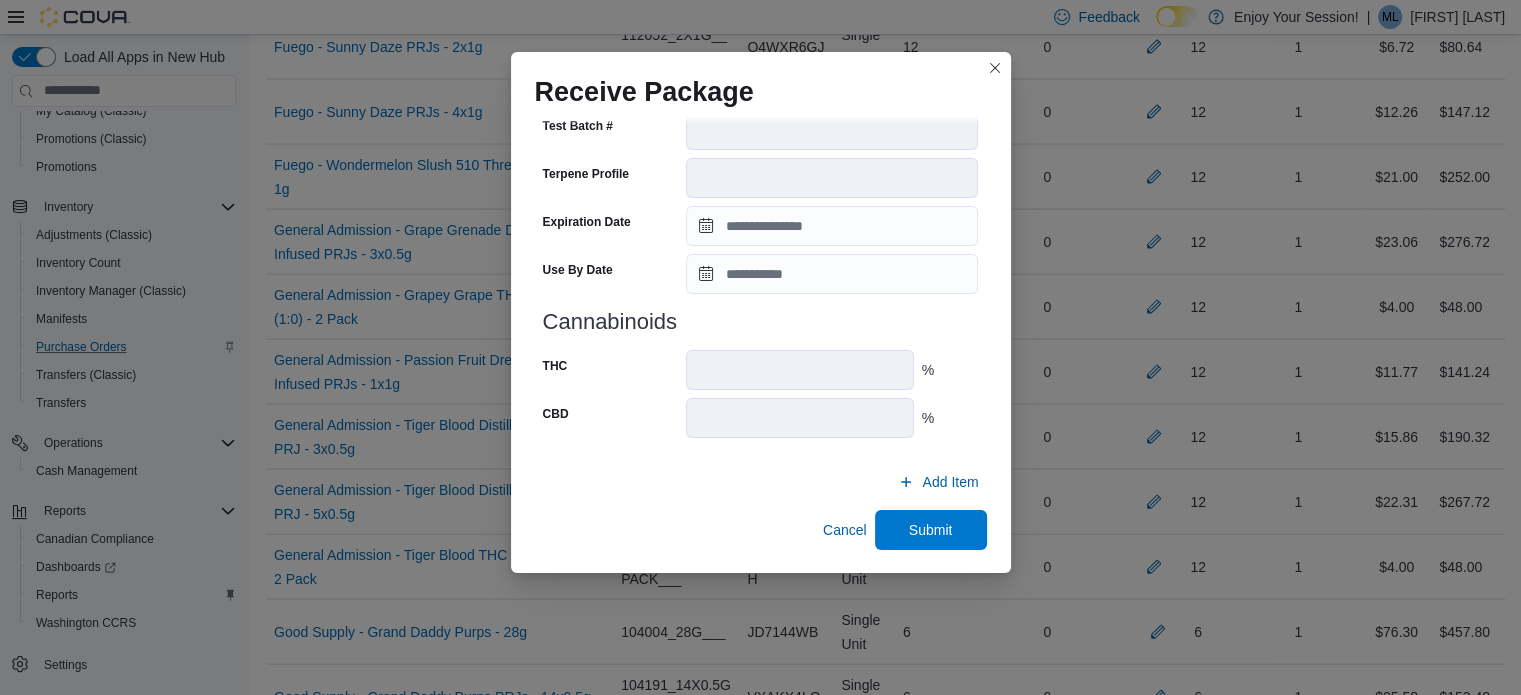 scroll, scrollTop: 721, scrollLeft: 0, axis: vertical 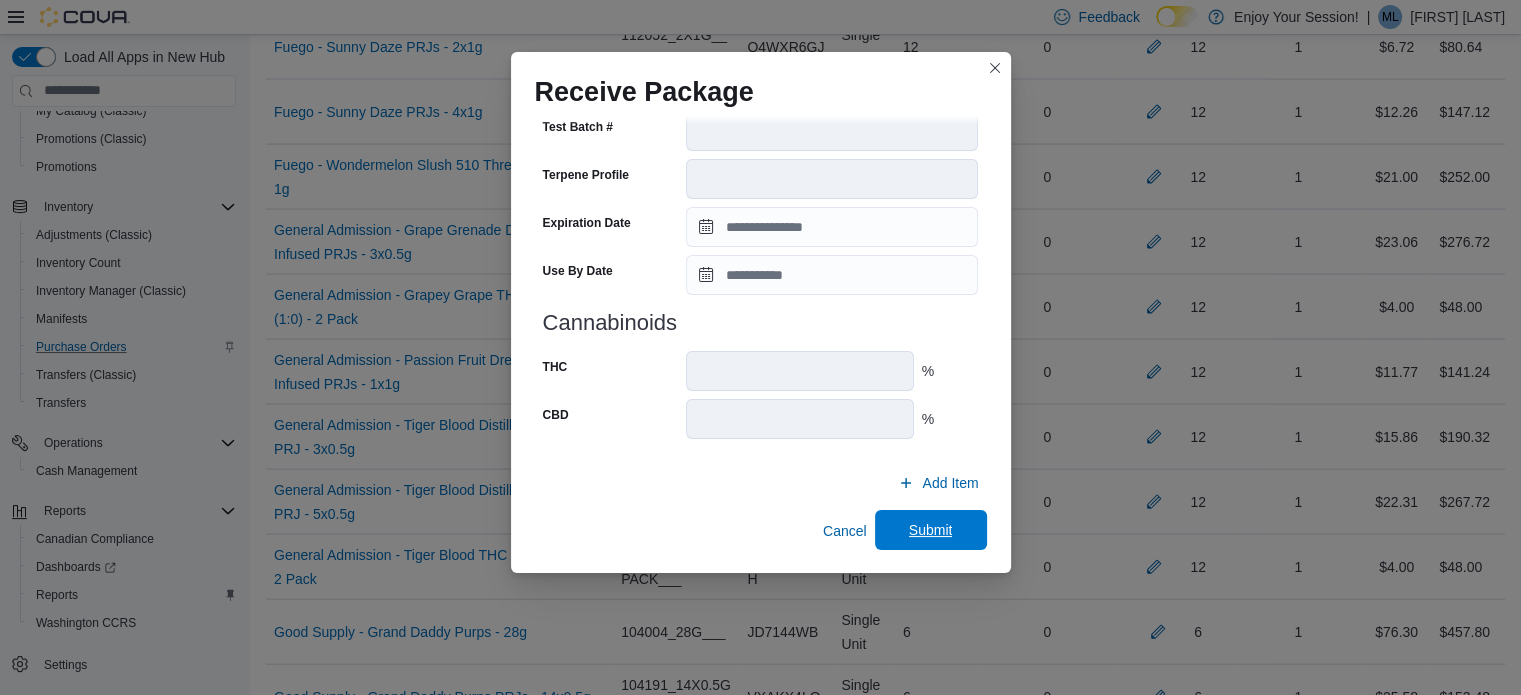 click on "Submit" at bounding box center [931, 530] 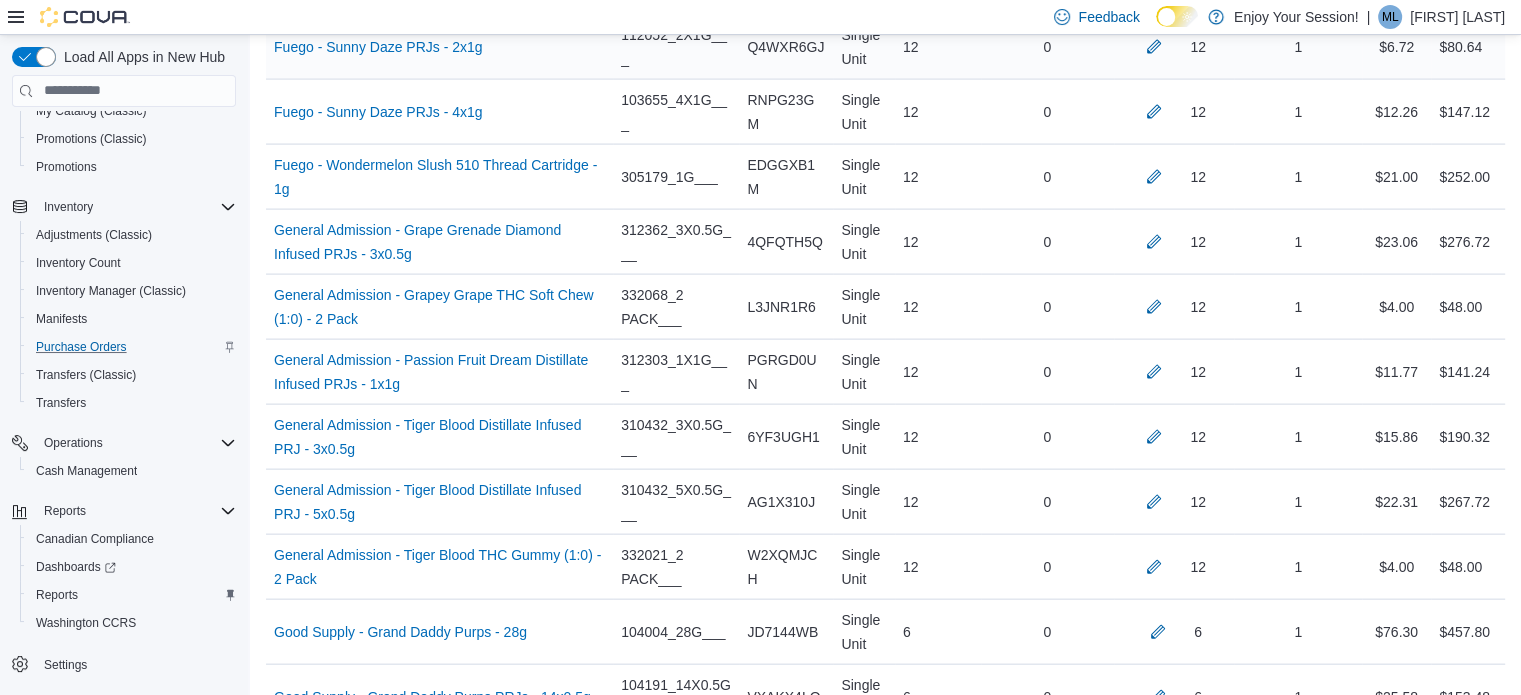 scroll, scrollTop: 5365, scrollLeft: 0, axis: vertical 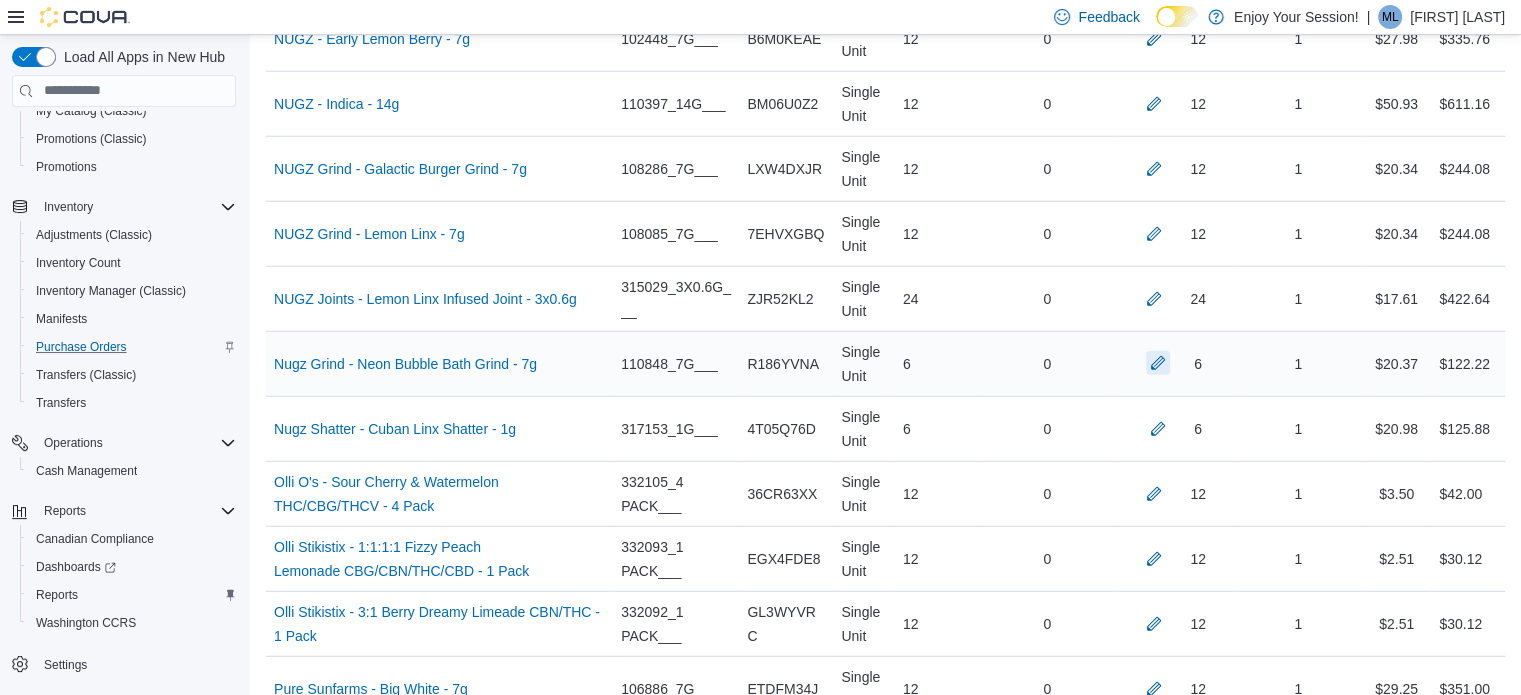 click at bounding box center [1158, 363] 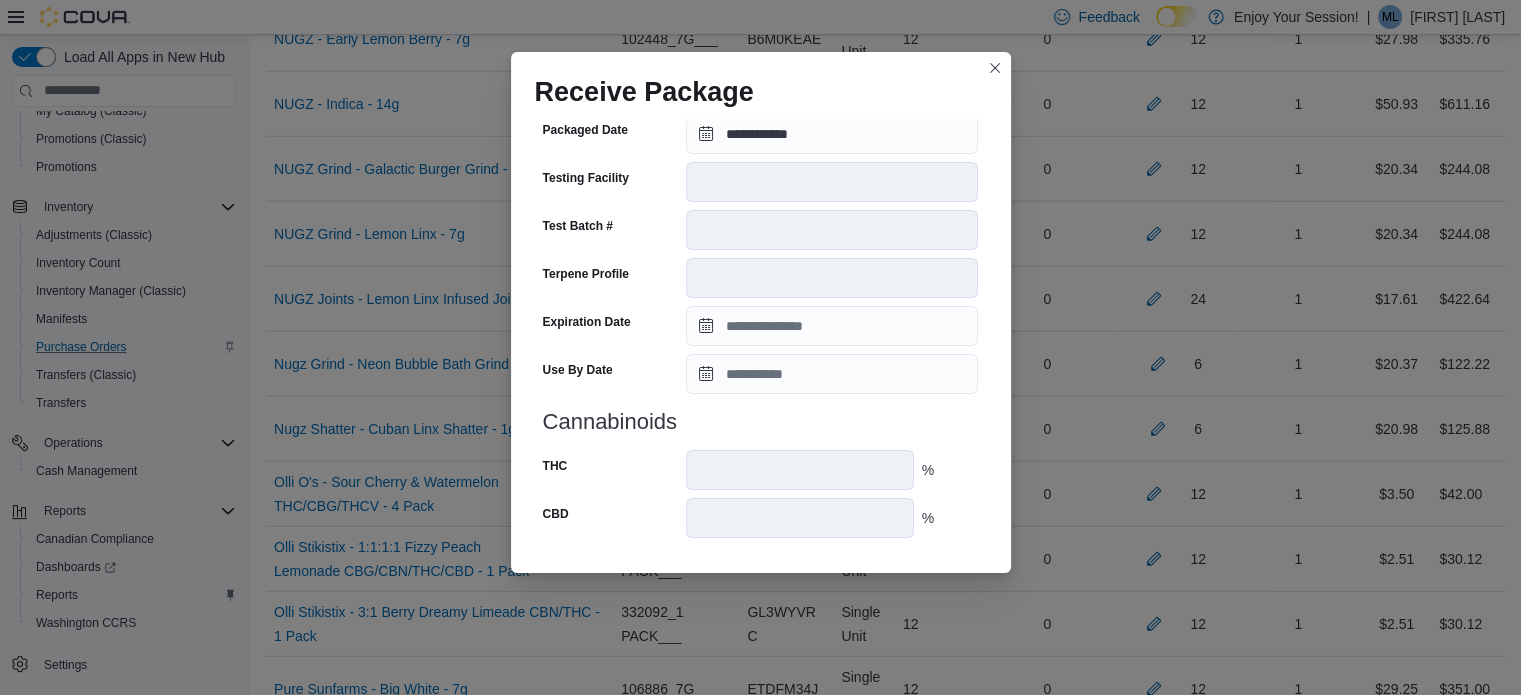 scroll, scrollTop: 706, scrollLeft: 0, axis: vertical 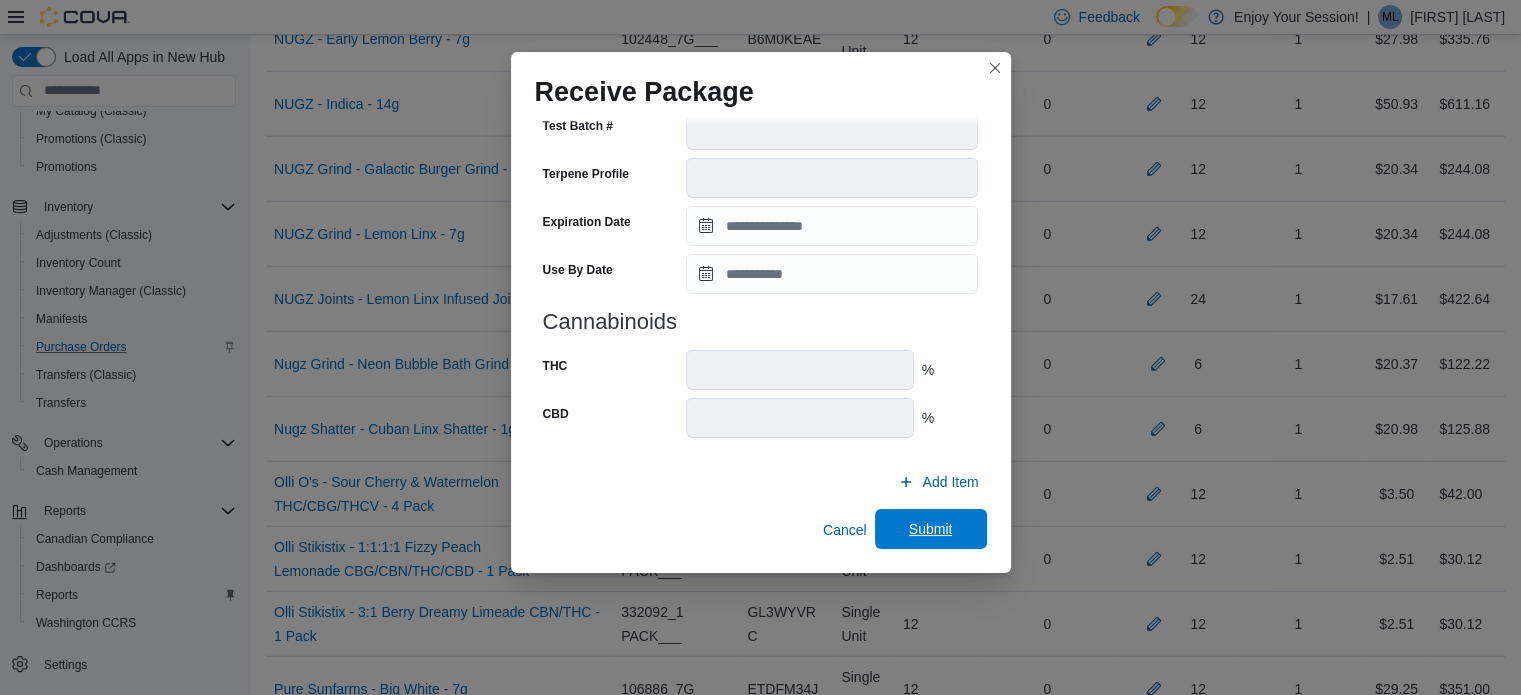 click on "Submit" at bounding box center [931, 529] 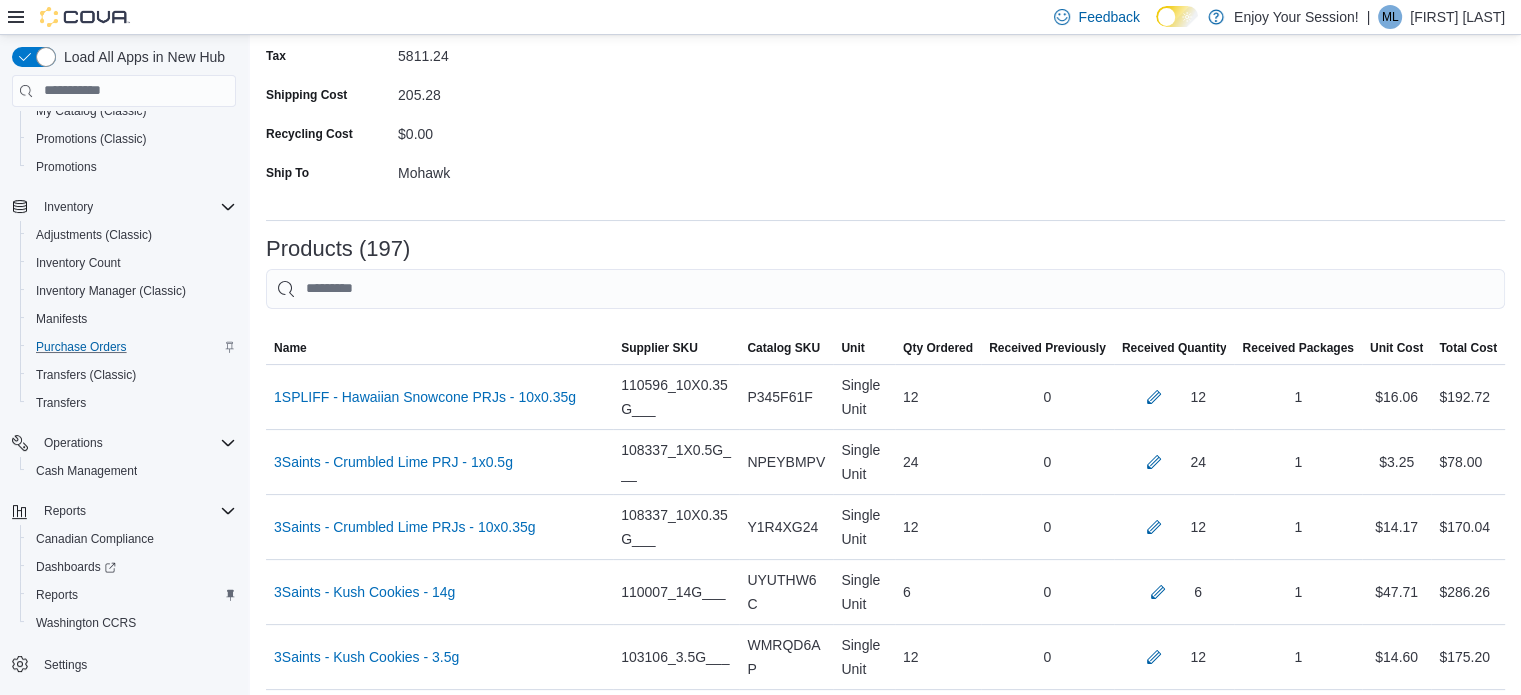 scroll, scrollTop: 5948, scrollLeft: 0, axis: vertical 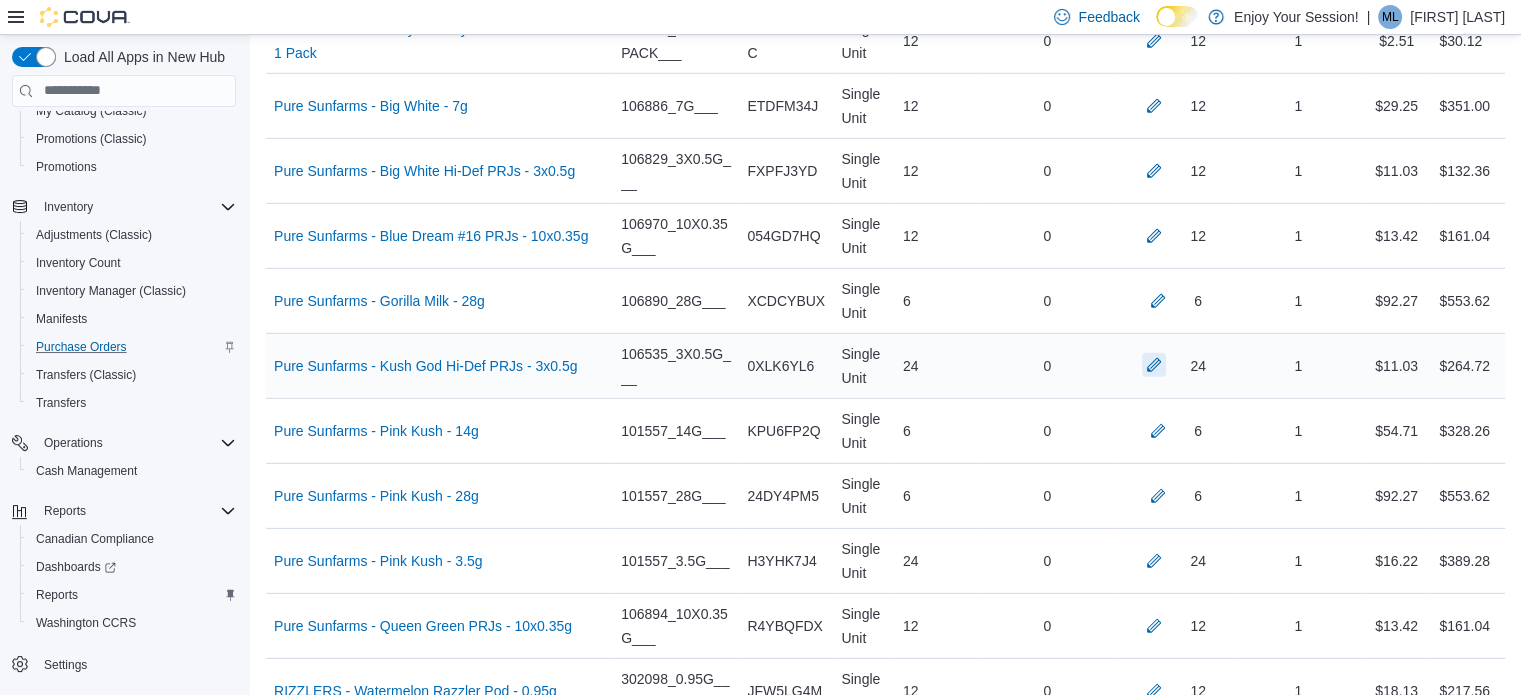 click at bounding box center [1154, 365] 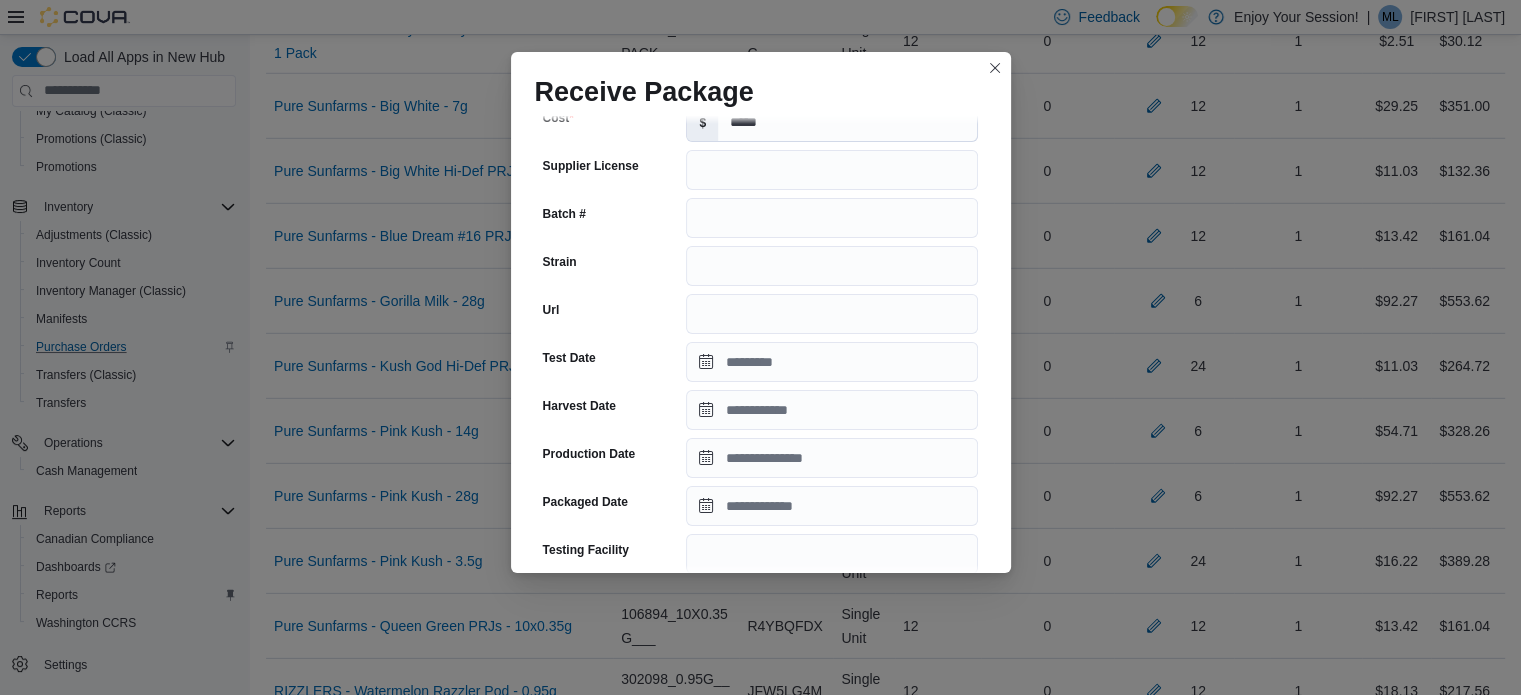 scroll, scrollTop: 251, scrollLeft: 0, axis: vertical 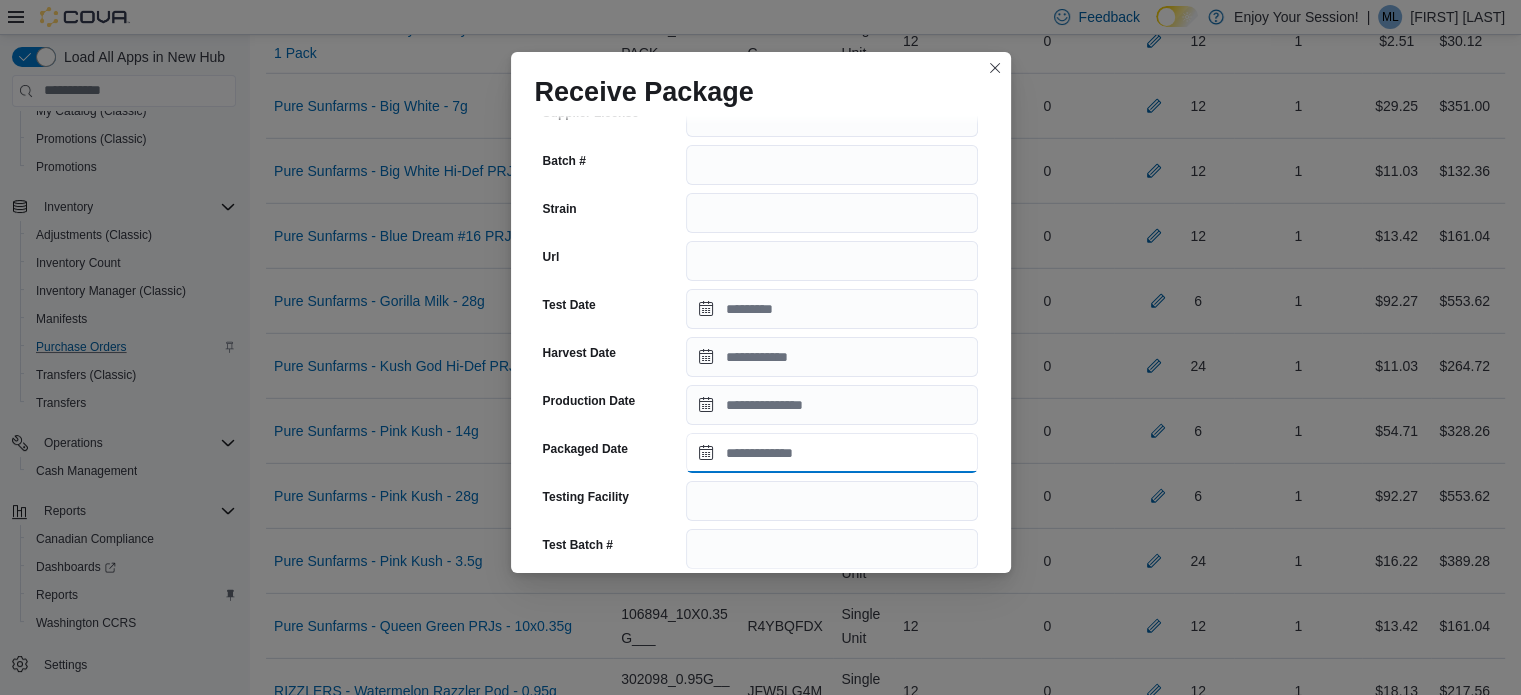 click on "Packaged Date" at bounding box center (832, 453) 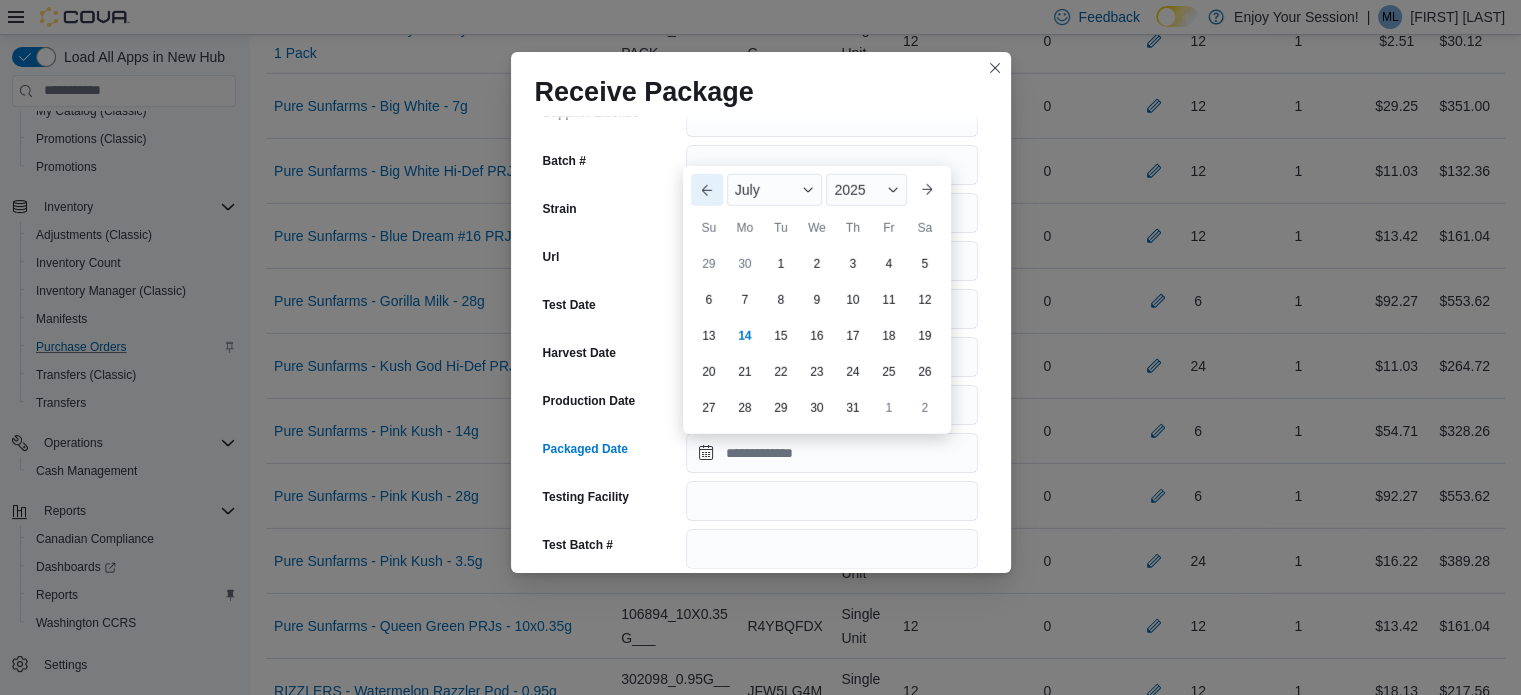 click on "Previous Month" at bounding box center (707, 190) 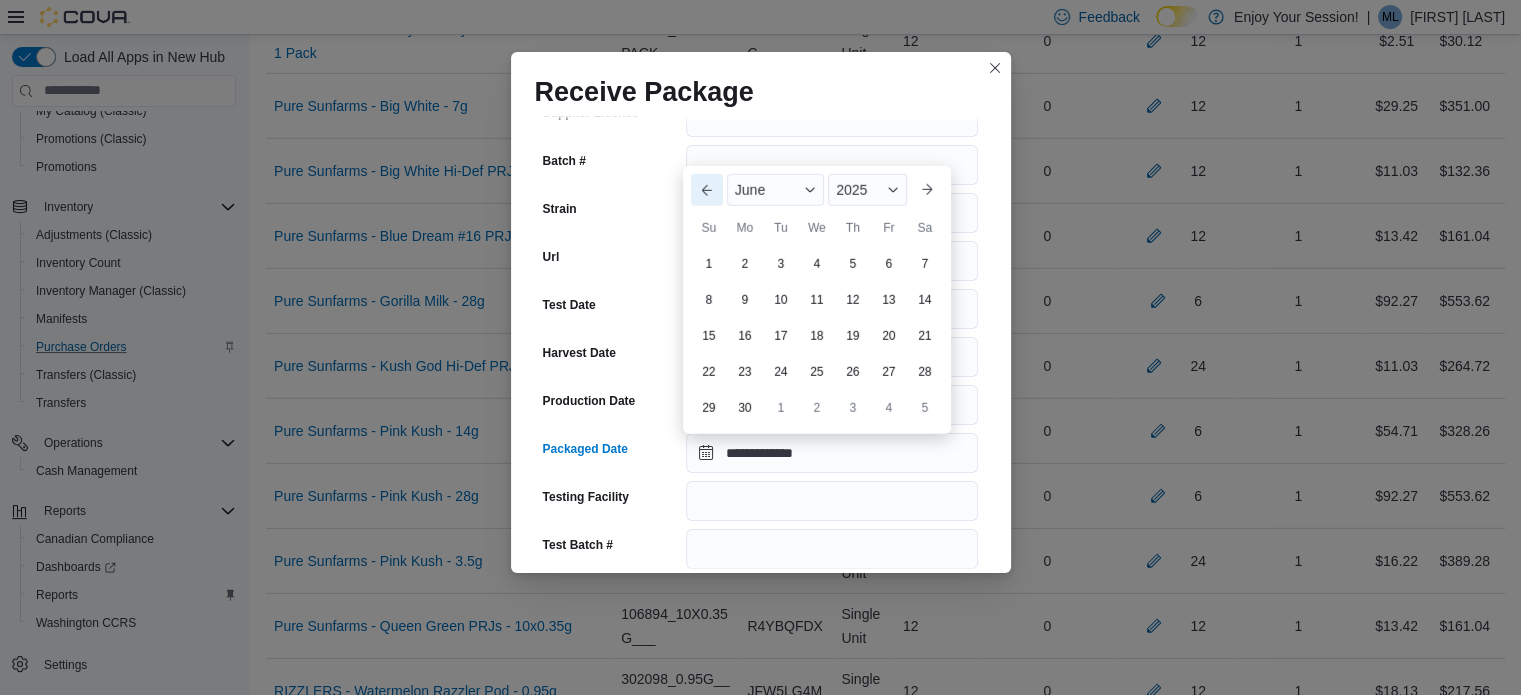 click on "Previous Month" at bounding box center (707, 190) 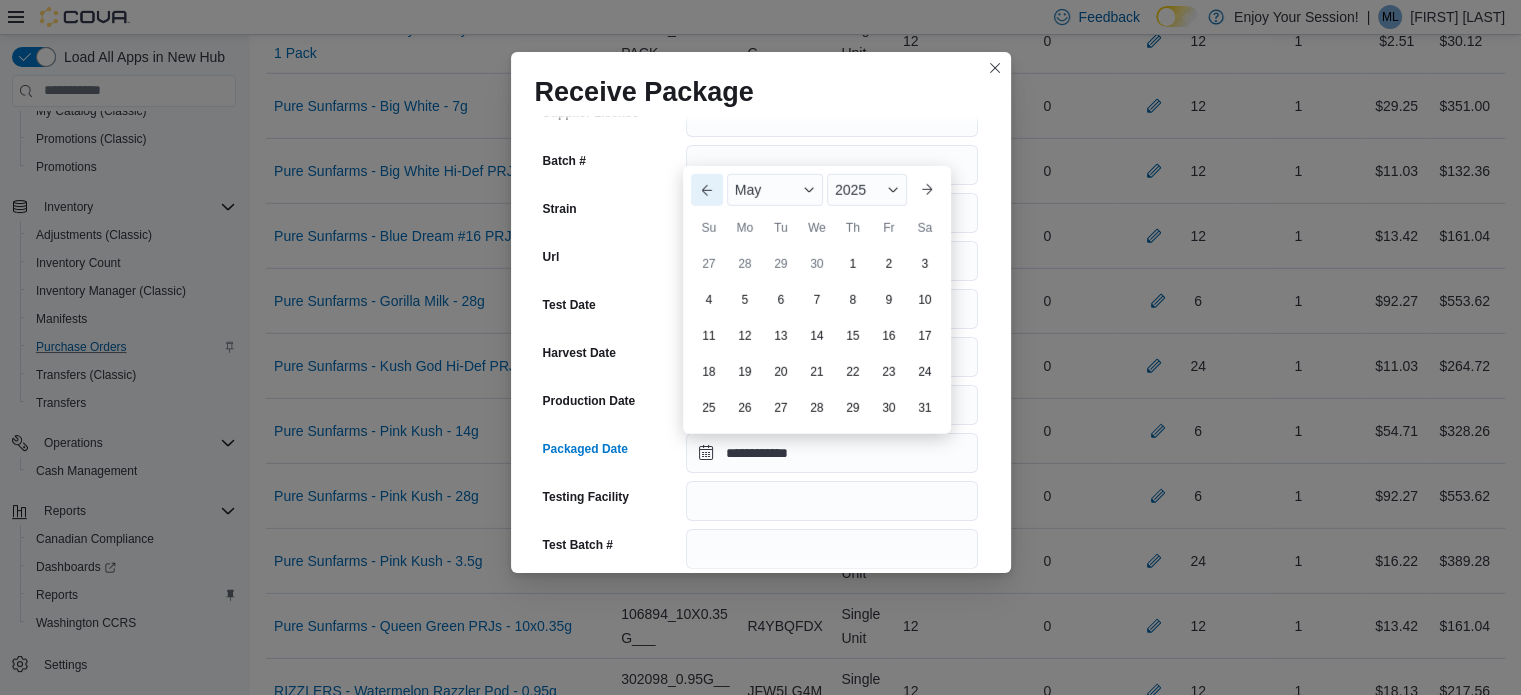click on "Previous Month" at bounding box center [707, 190] 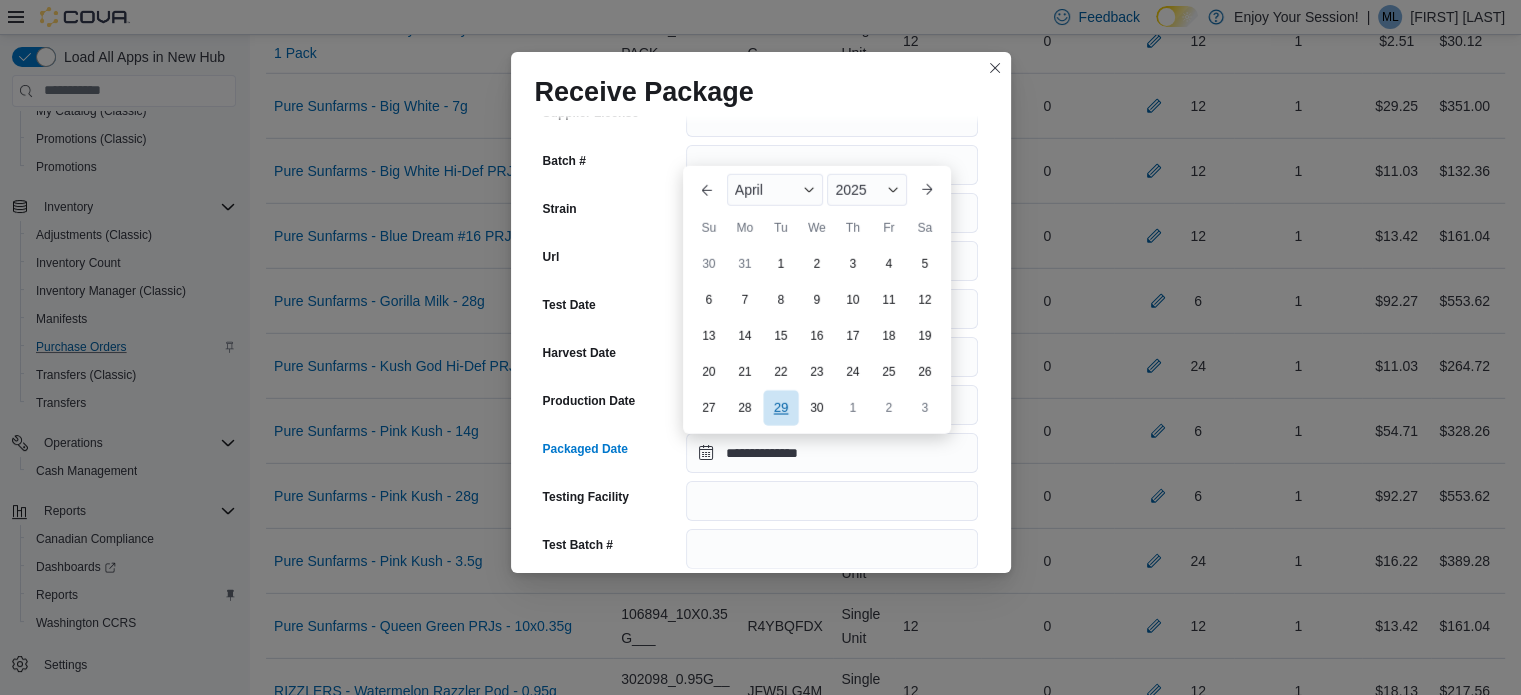 click on "29" at bounding box center (780, 407) 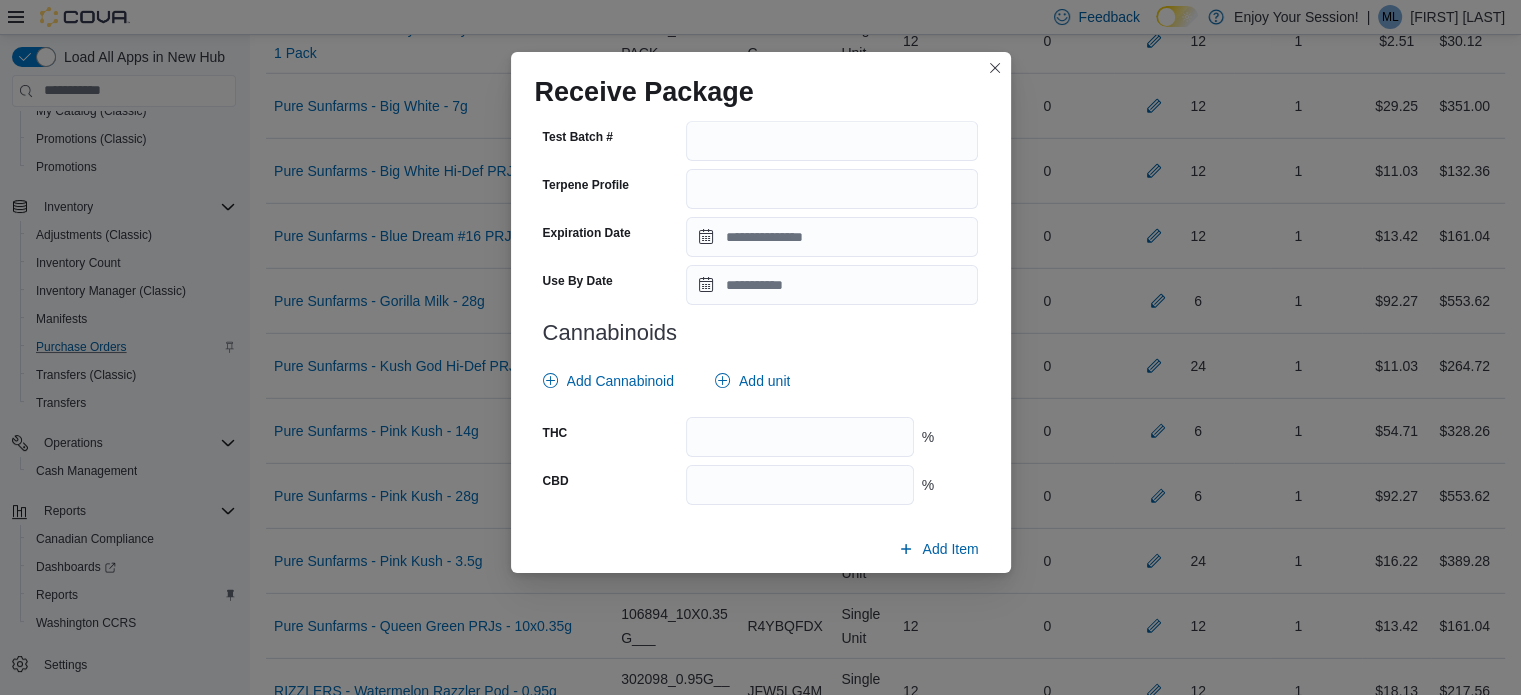scroll, scrollTop: 726, scrollLeft: 0, axis: vertical 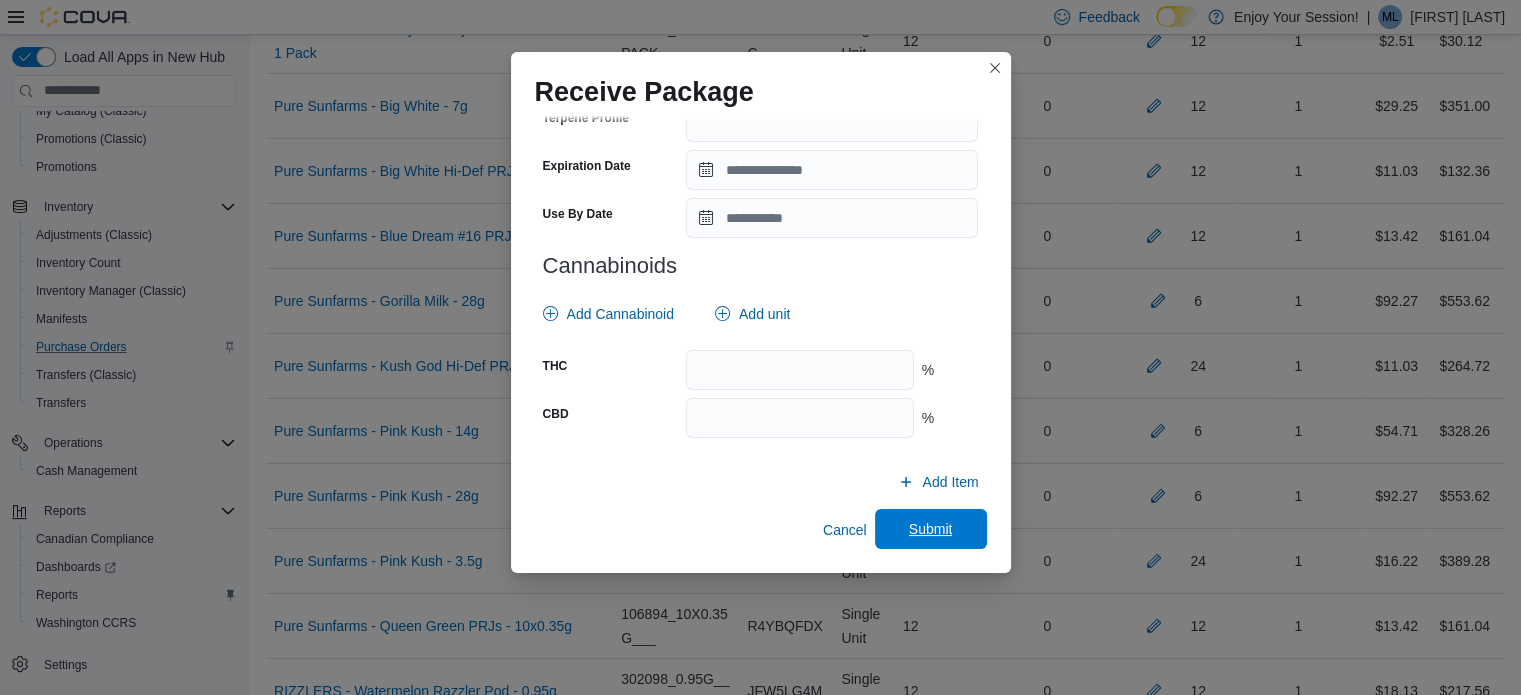click on "Submit" at bounding box center (931, 529) 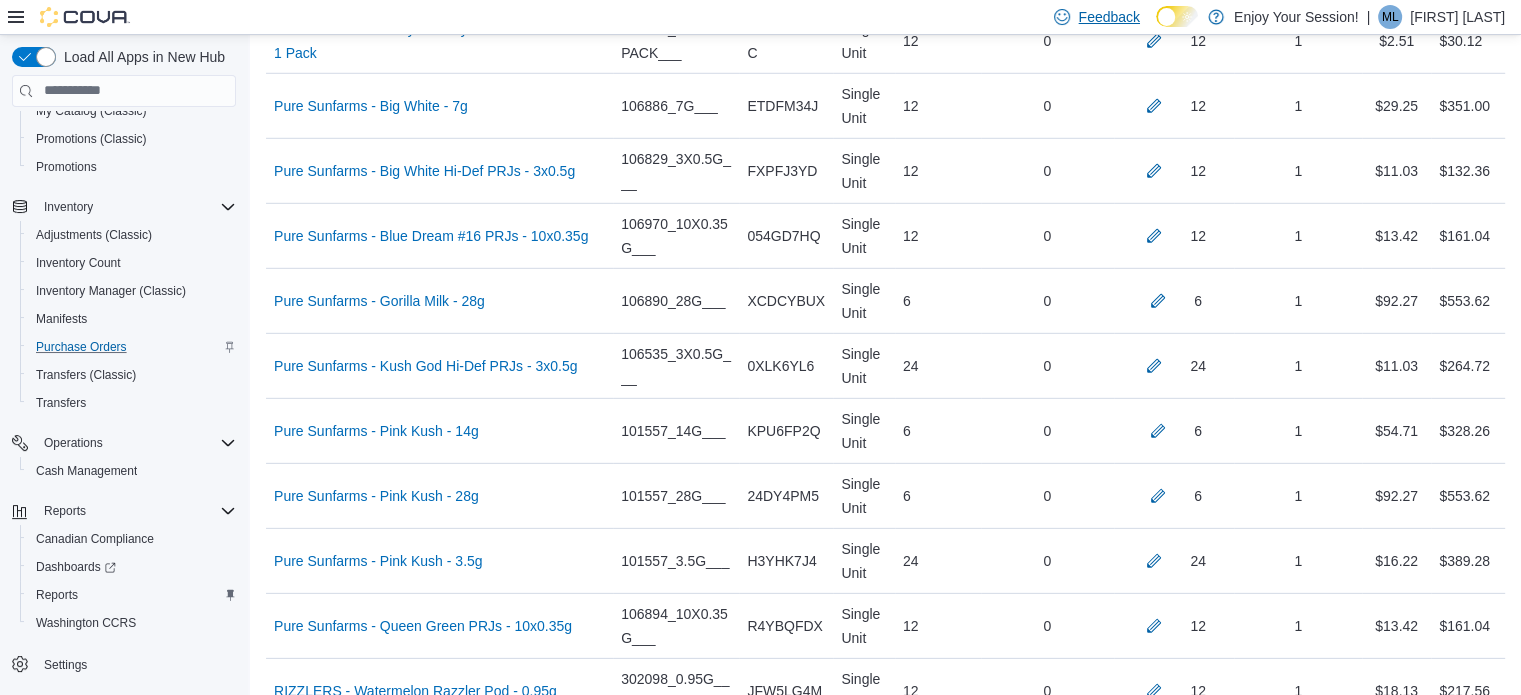 scroll, scrollTop: 1283, scrollLeft: 0, axis: vertical 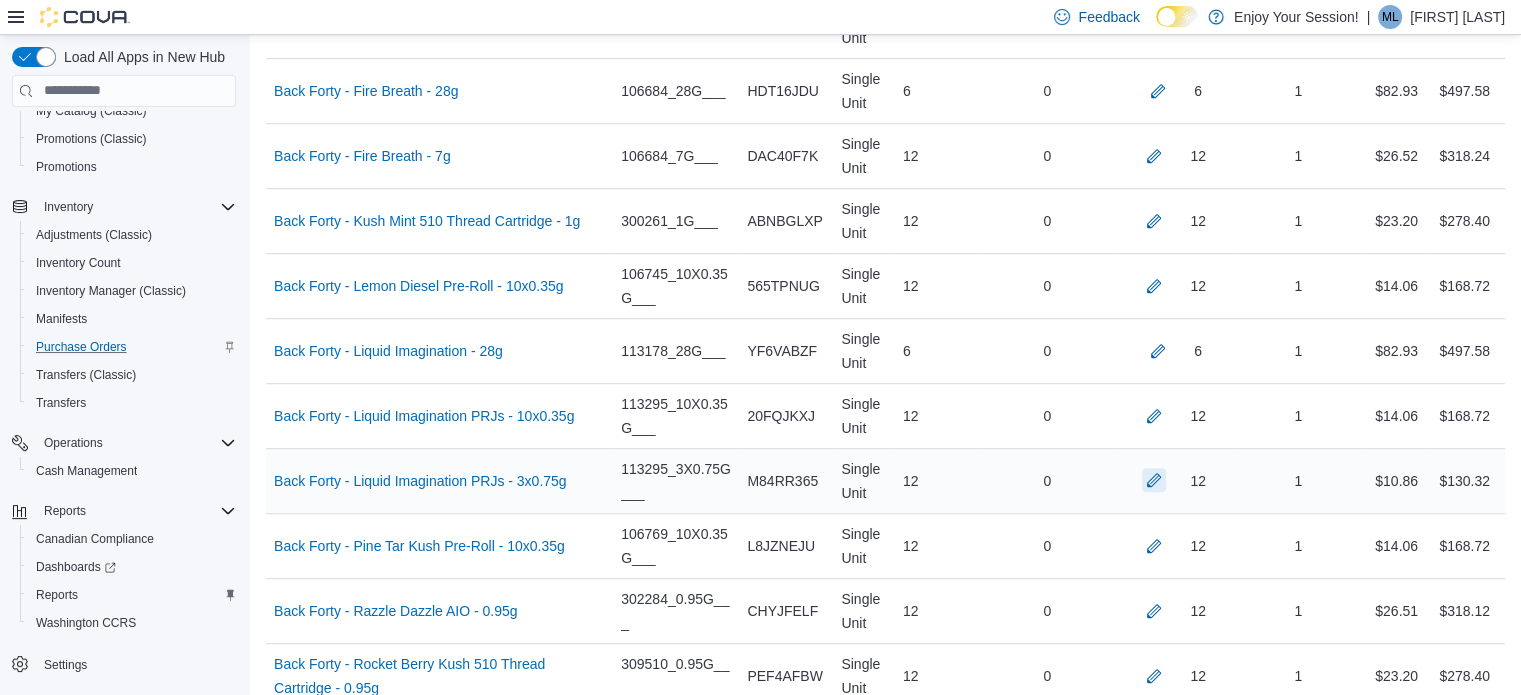 click at bounding box center [1154, 480] 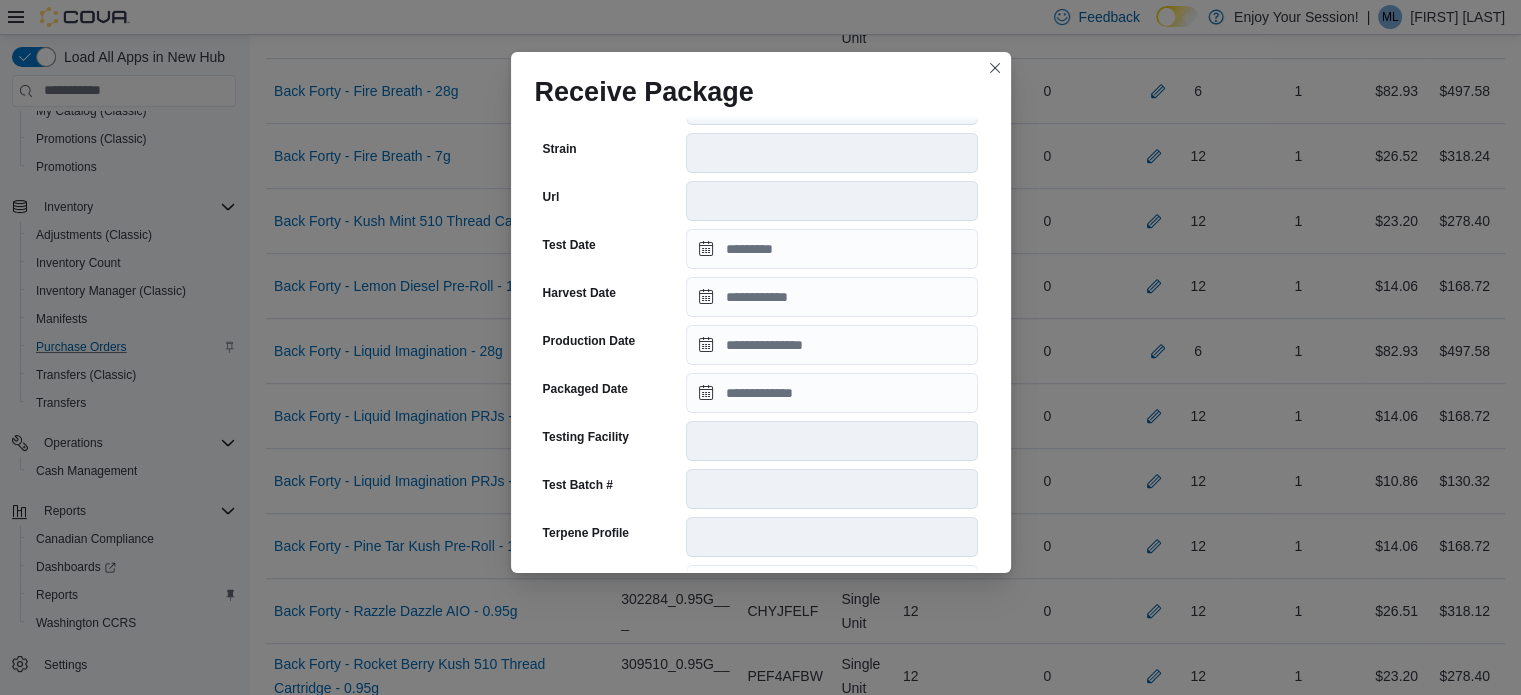 scroll, scrollTop: 350, scrollLeft: 0, axis: vertical 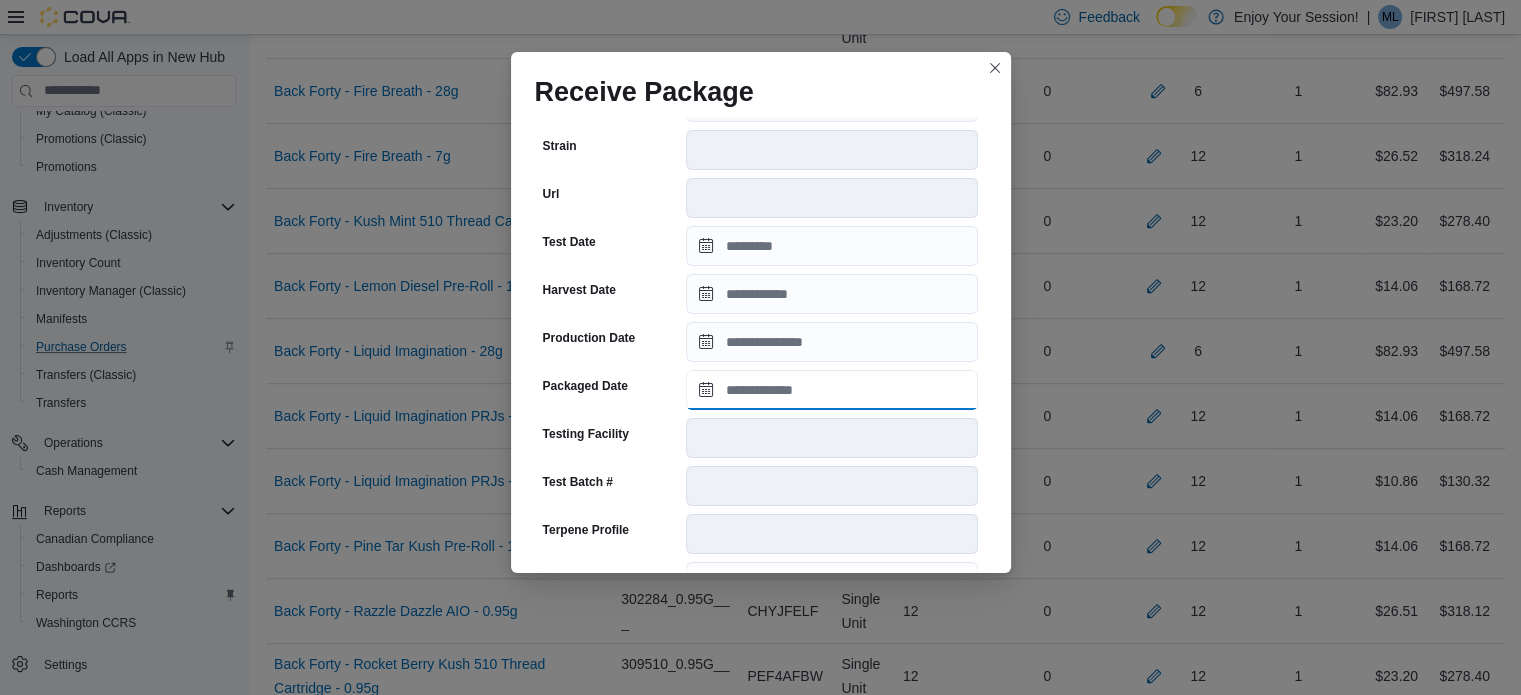click on "Packaged Date" at bounding box center [832, 390] 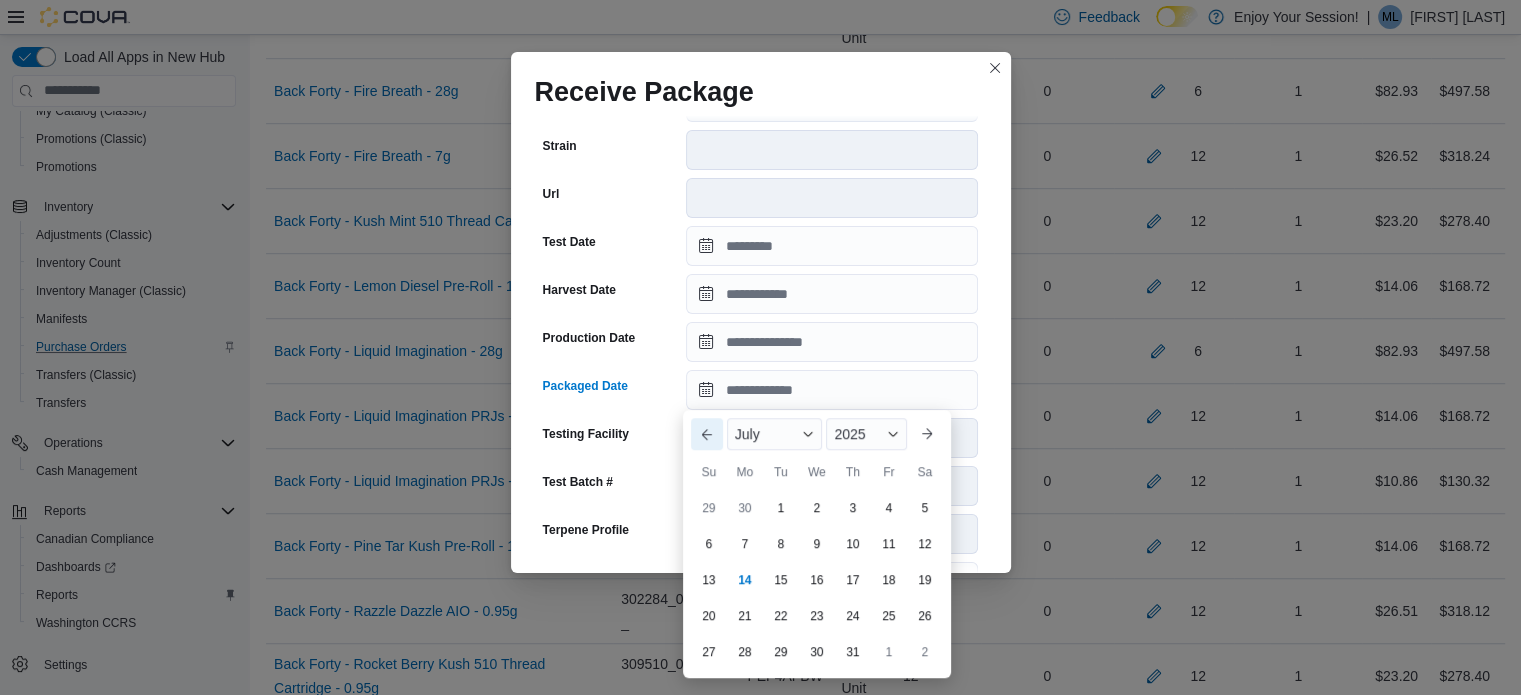 click on "Previous Month" at bounding box center (707, 434) 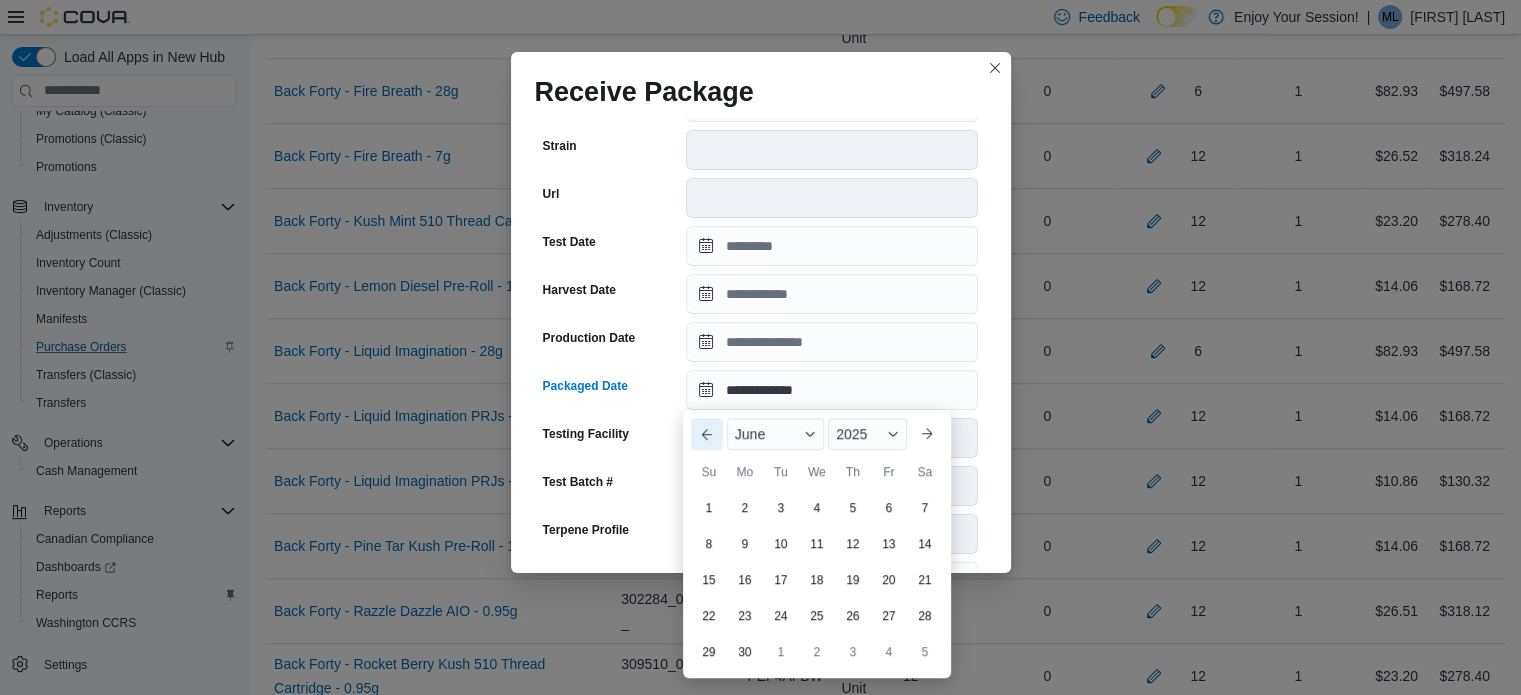 click on "Previous Month" at bounding box center (707, 434) 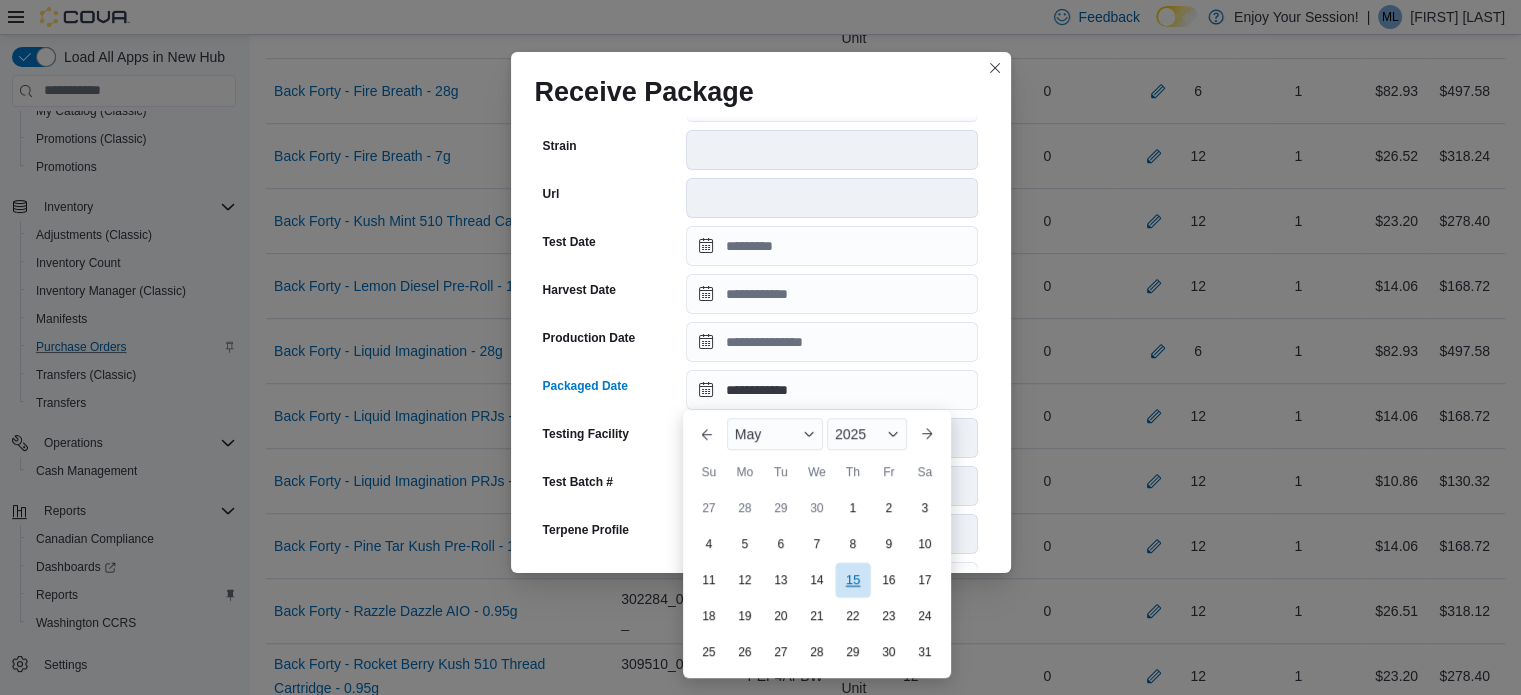 click on "15" at bounding box center [852, 579] 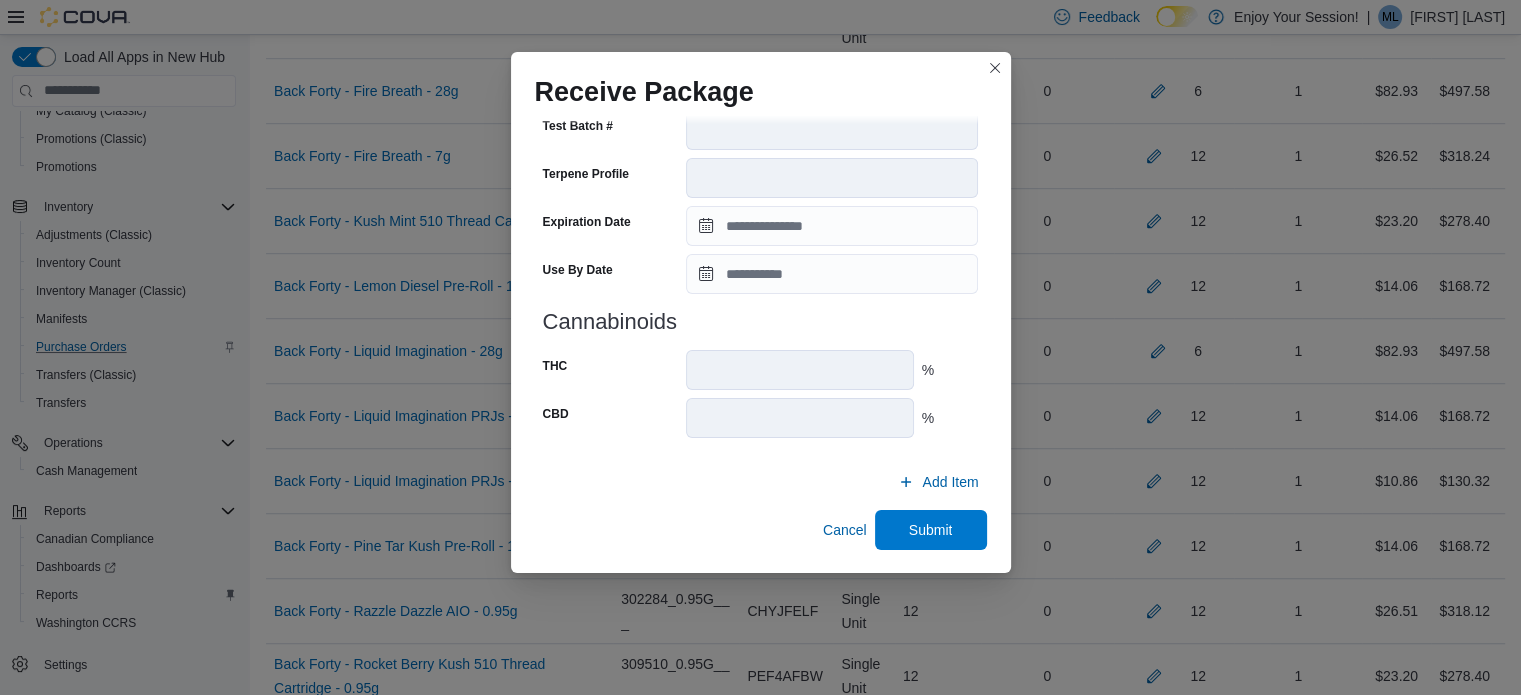 scroll, scrollTop: 706, scrollLeft: 0, axis: vertical 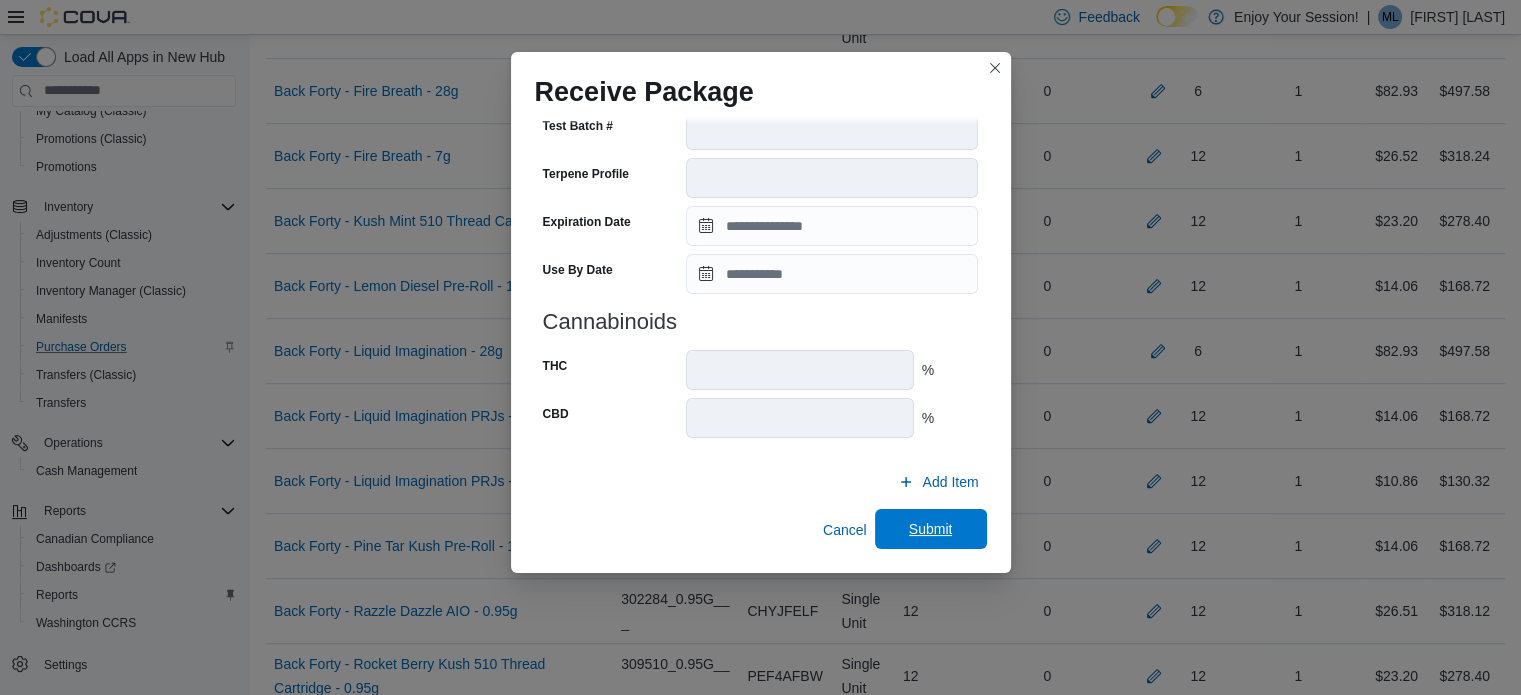 click on "Submit" at bounding box center [931, 529] 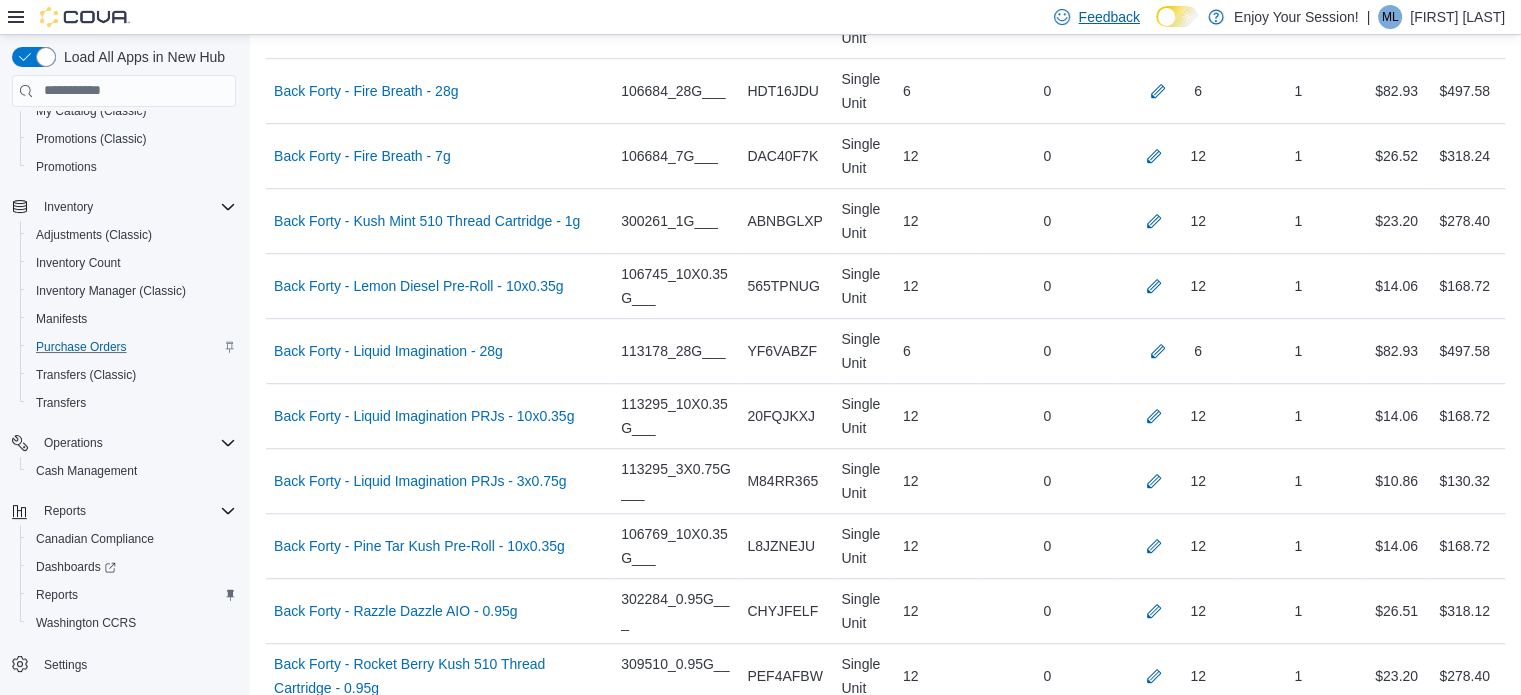 scroll, scrollTop: 11975, scrollLeft: 0, axis: vertical 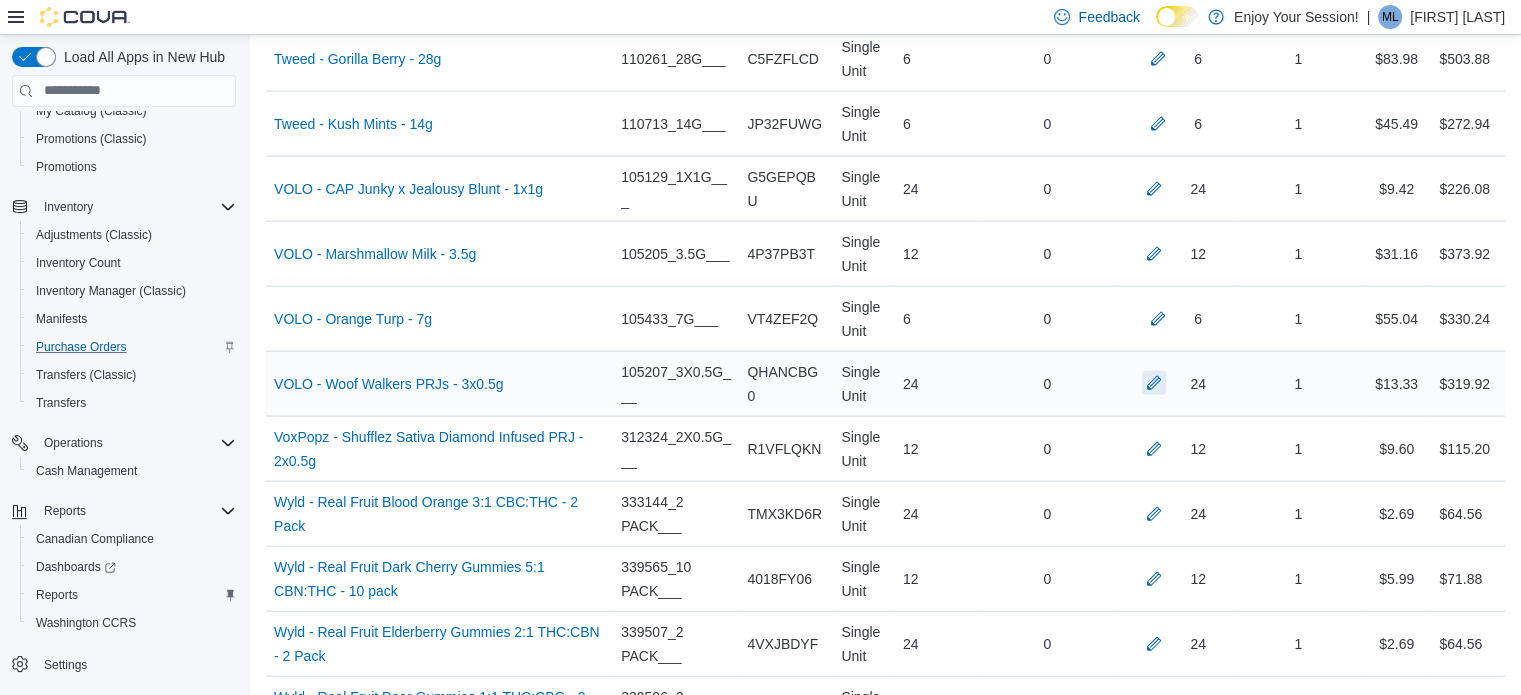 click at bounding box center [1154, 383] 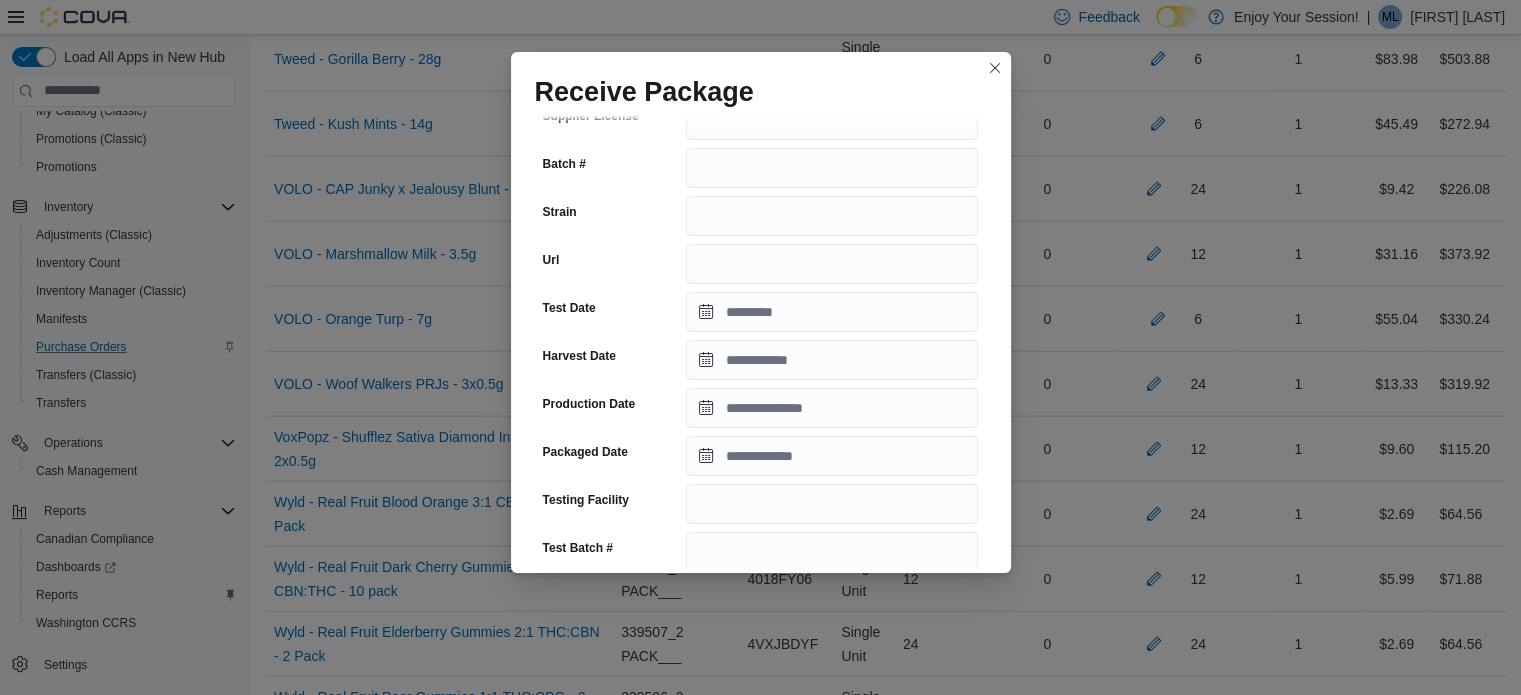 scroll, scrollTop: 248, scrollLeft: 0, axis: vertical 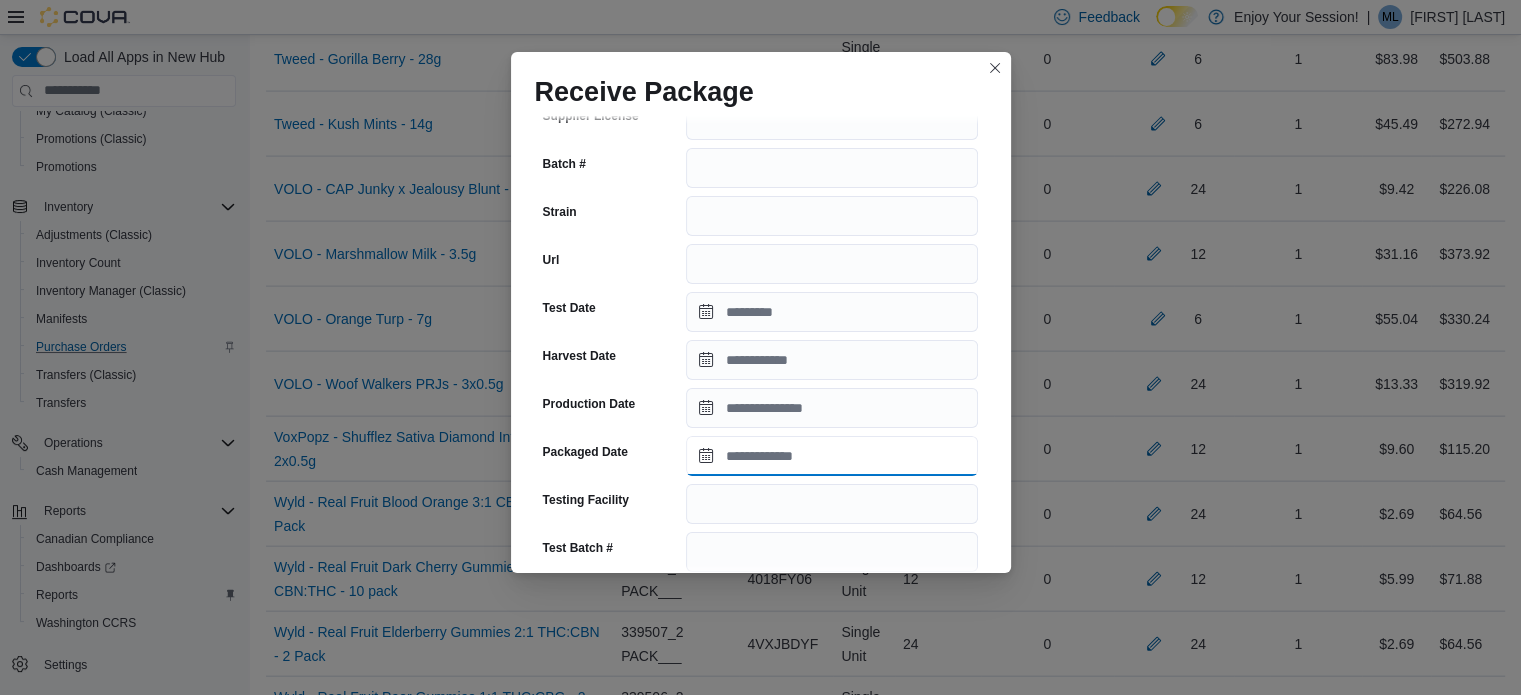 click on "Packaged Date" at bounding box center [832, 456] 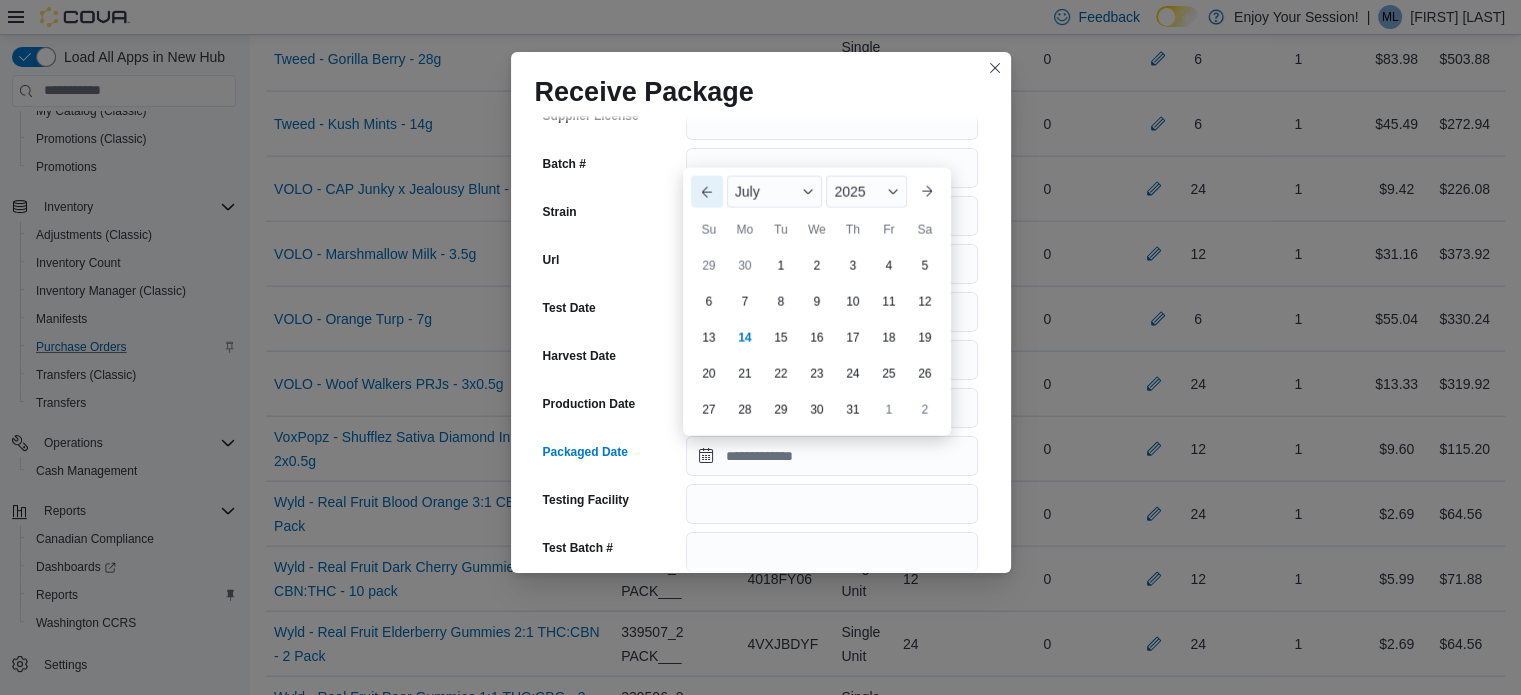 click on "Previous Month" at bounding box center (707, 192) 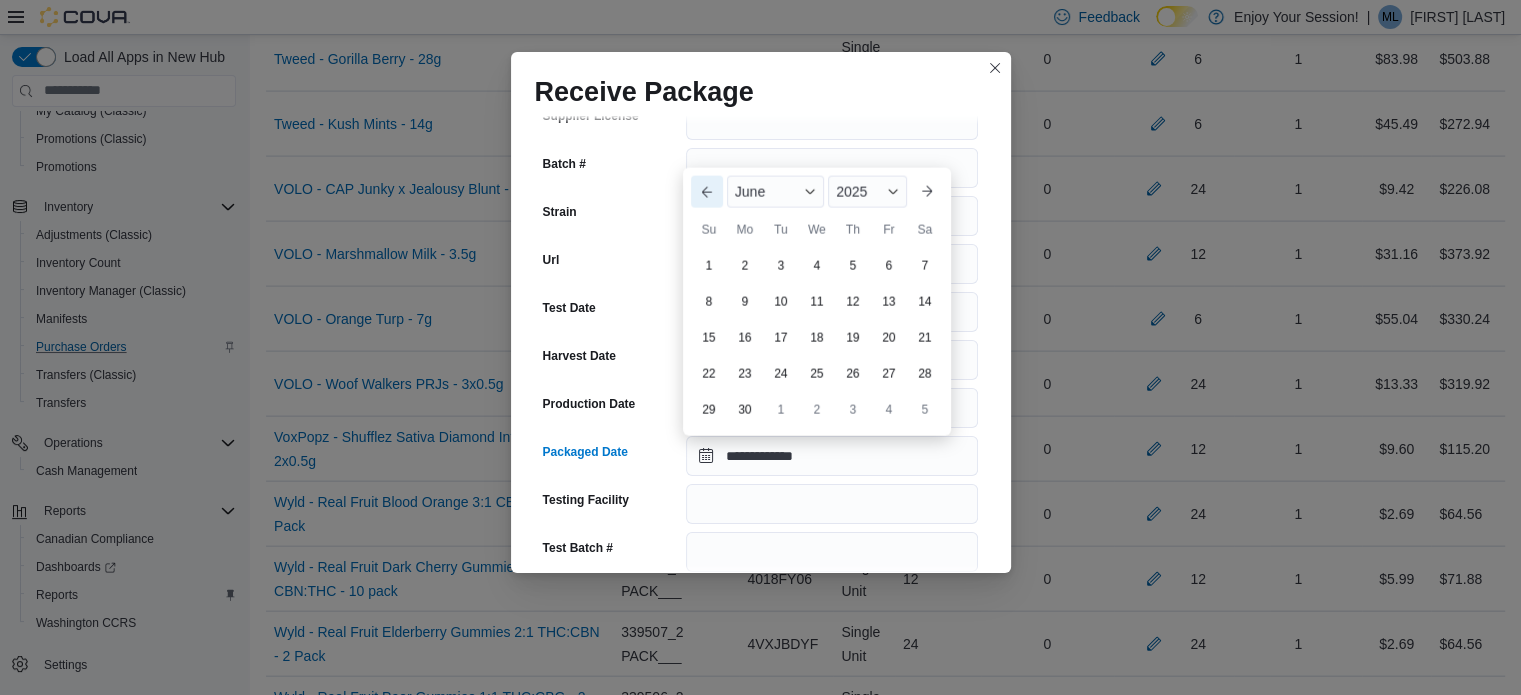 click on "Previous Month" at bounding box center (707, 192) 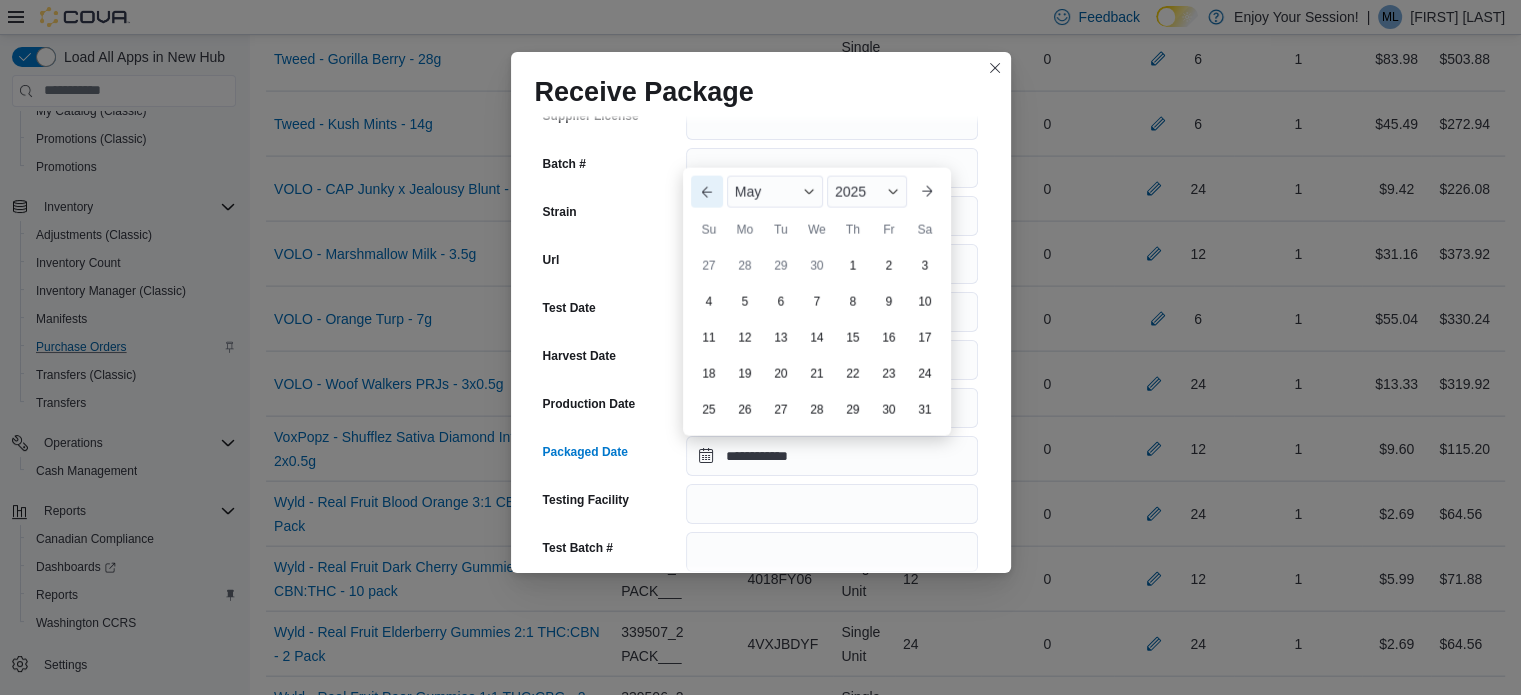 click on "Previous Month" at bounding box center (707, 192) 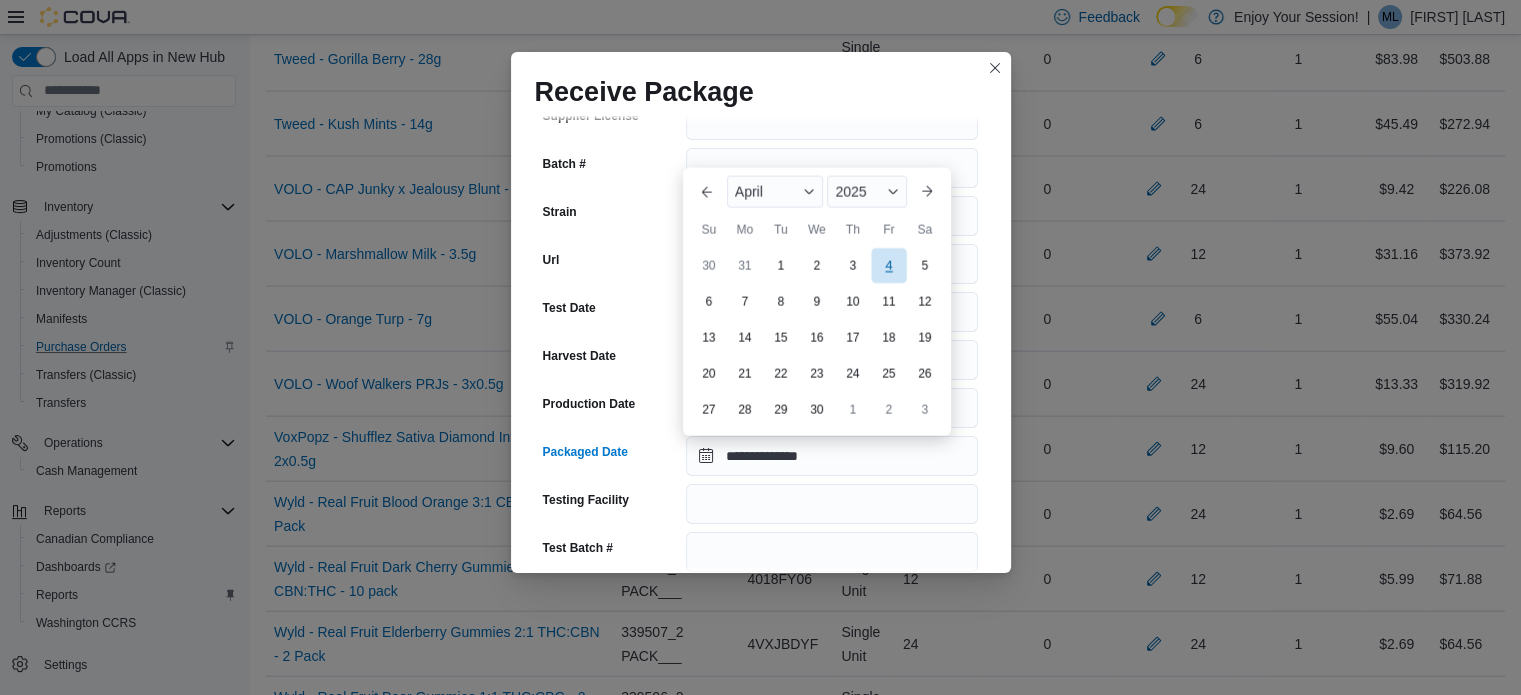 click on "4" at bounding box center [888, 265] 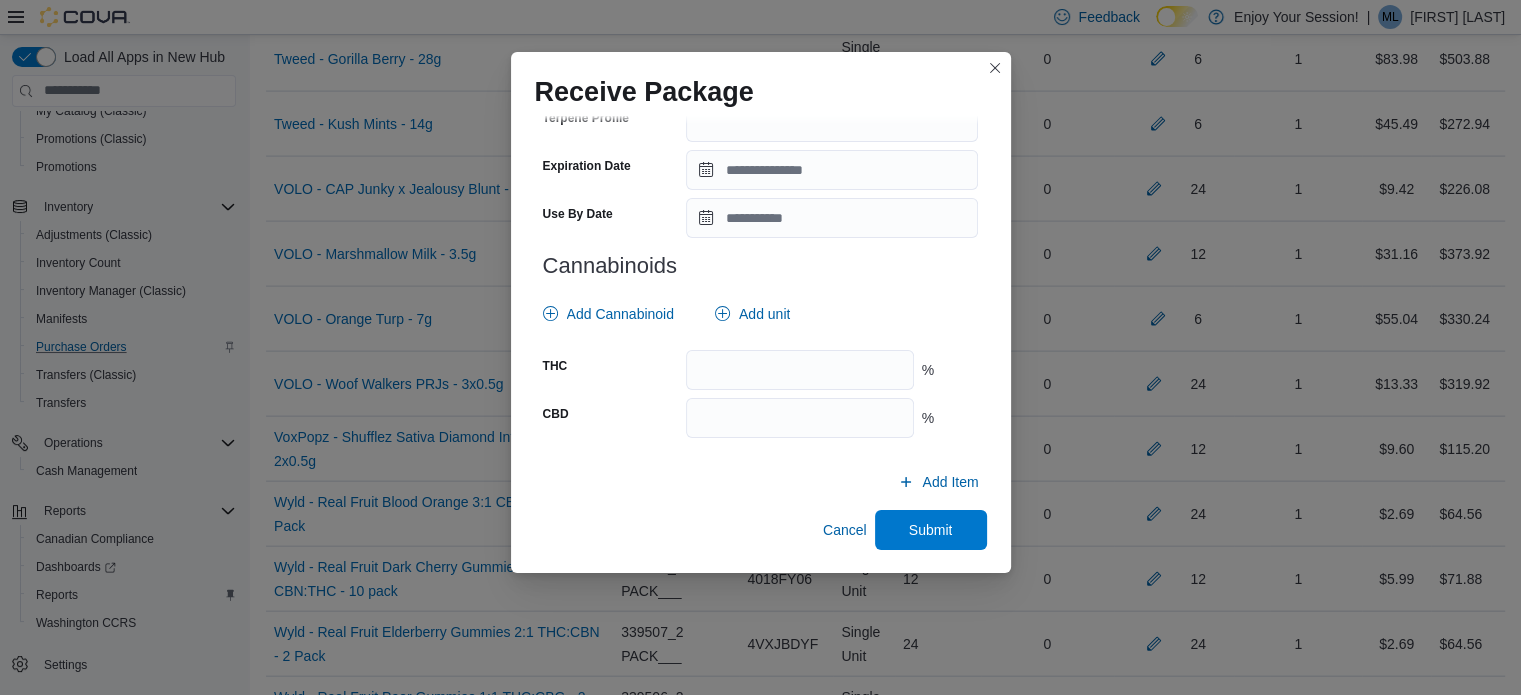 scroll, scrollTop: 725, scrollLeft: 0, axis: vertical 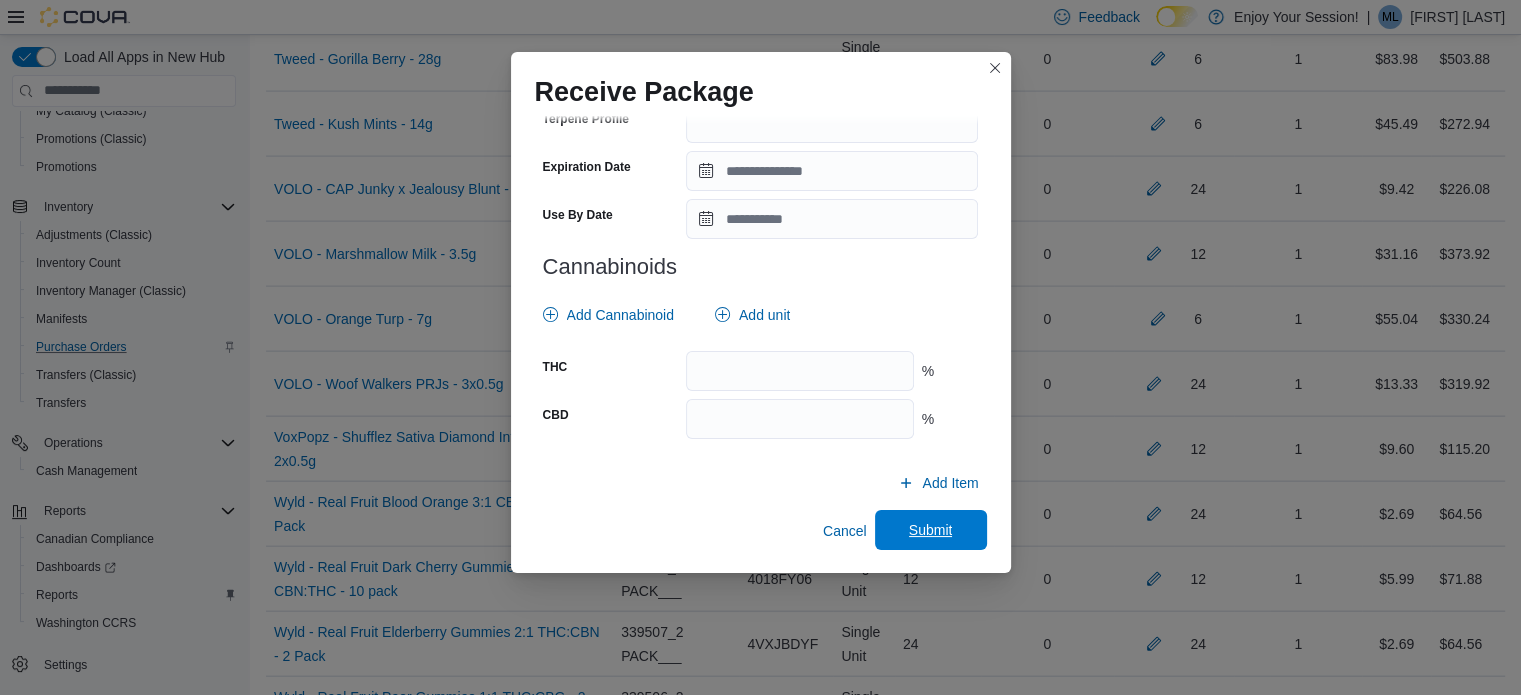 click on "Submit" at bounding box center [931, 530] 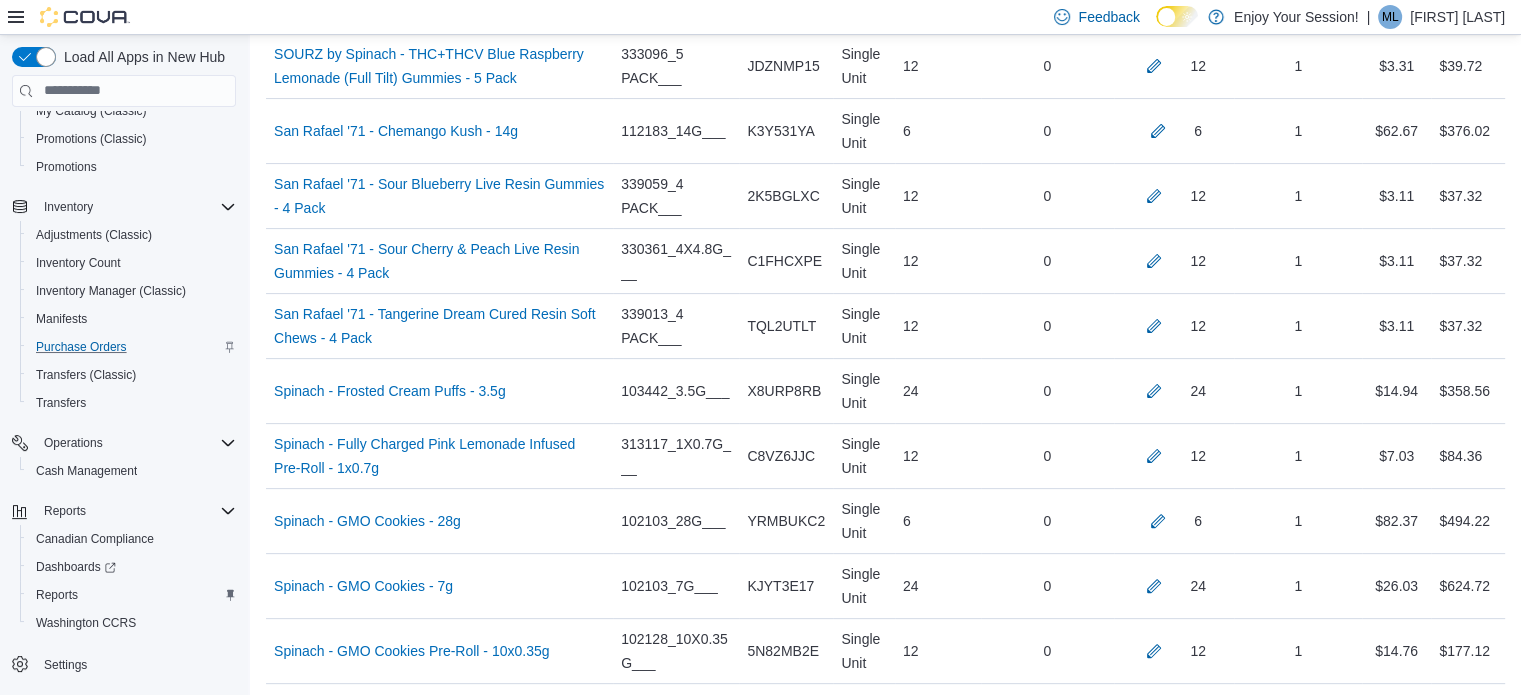 scroll, scrollTop: 8077, scrollLeft: 0, axis: vertical 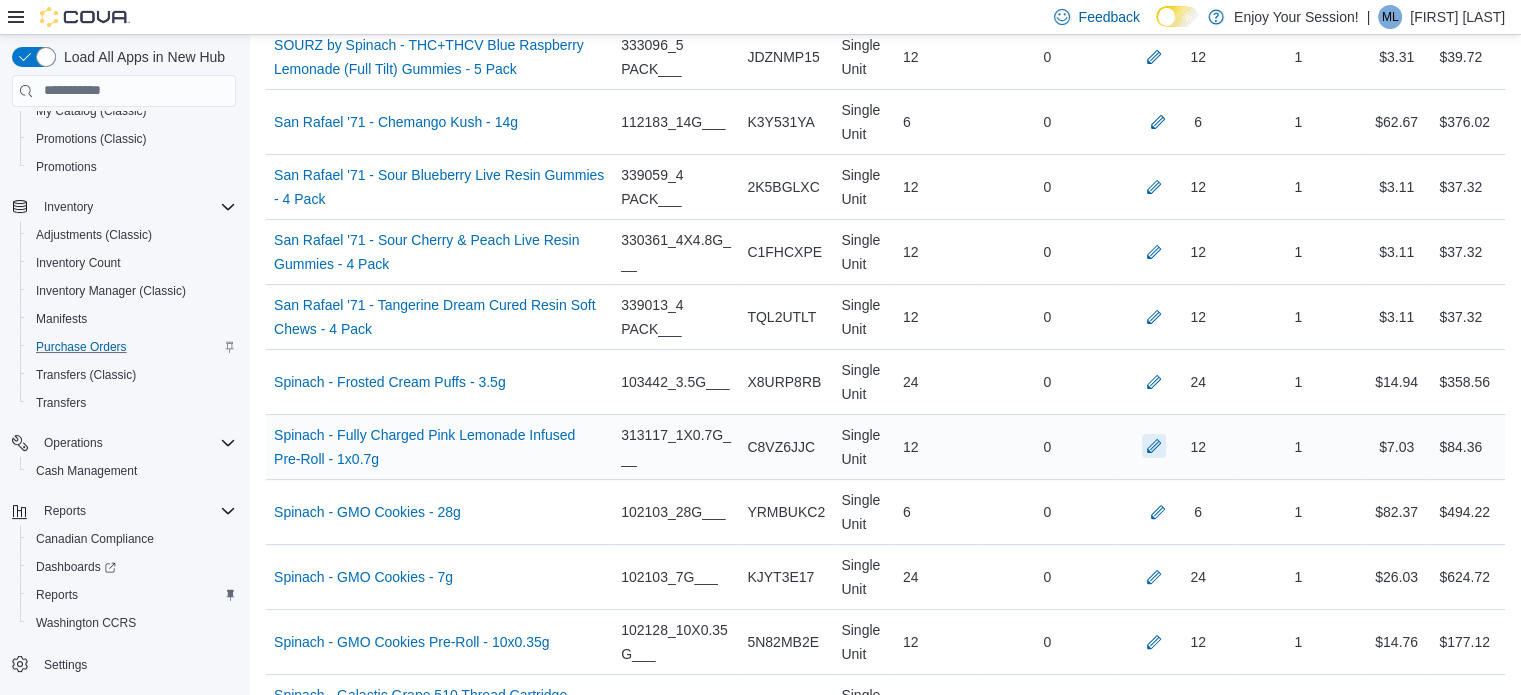 click at bounding box center (1154, 446) 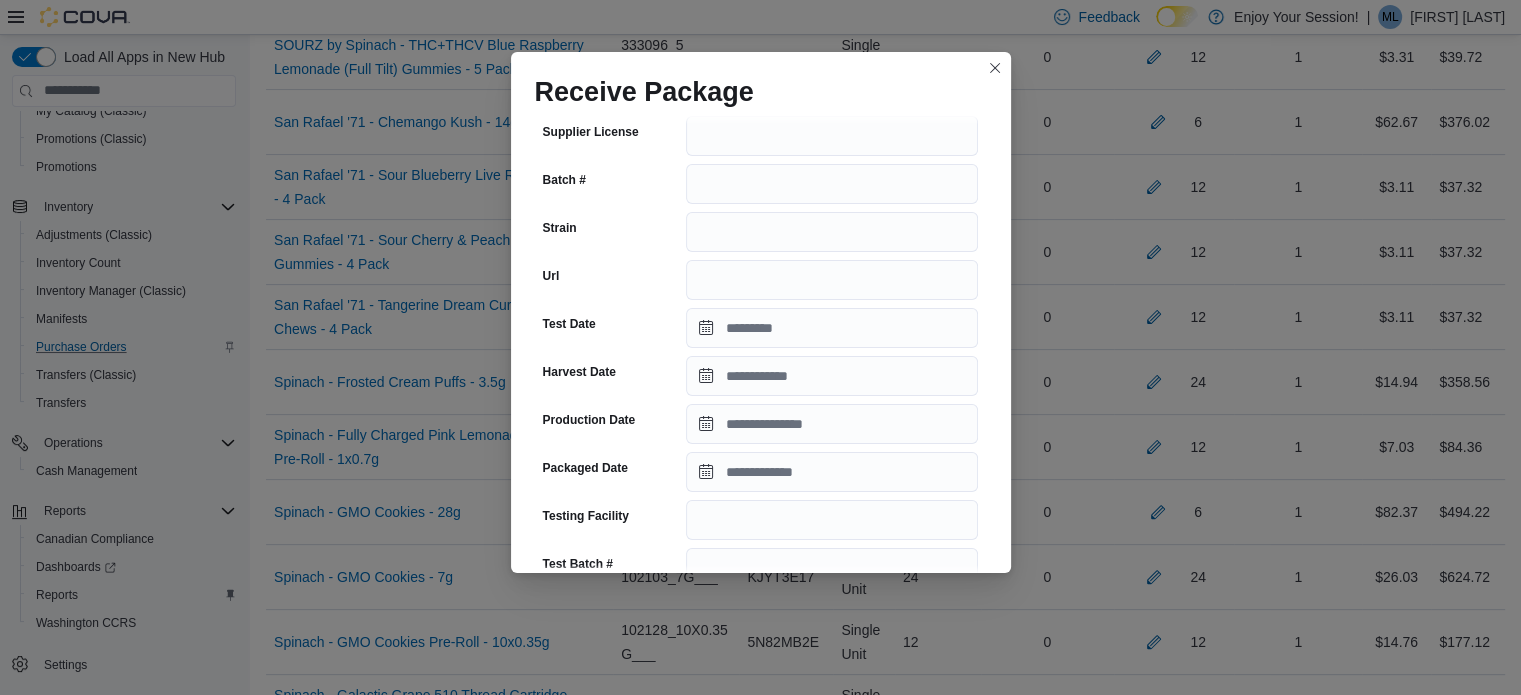 scroll, scrollTop: 256, scrollLeft: 0, axis: vertical 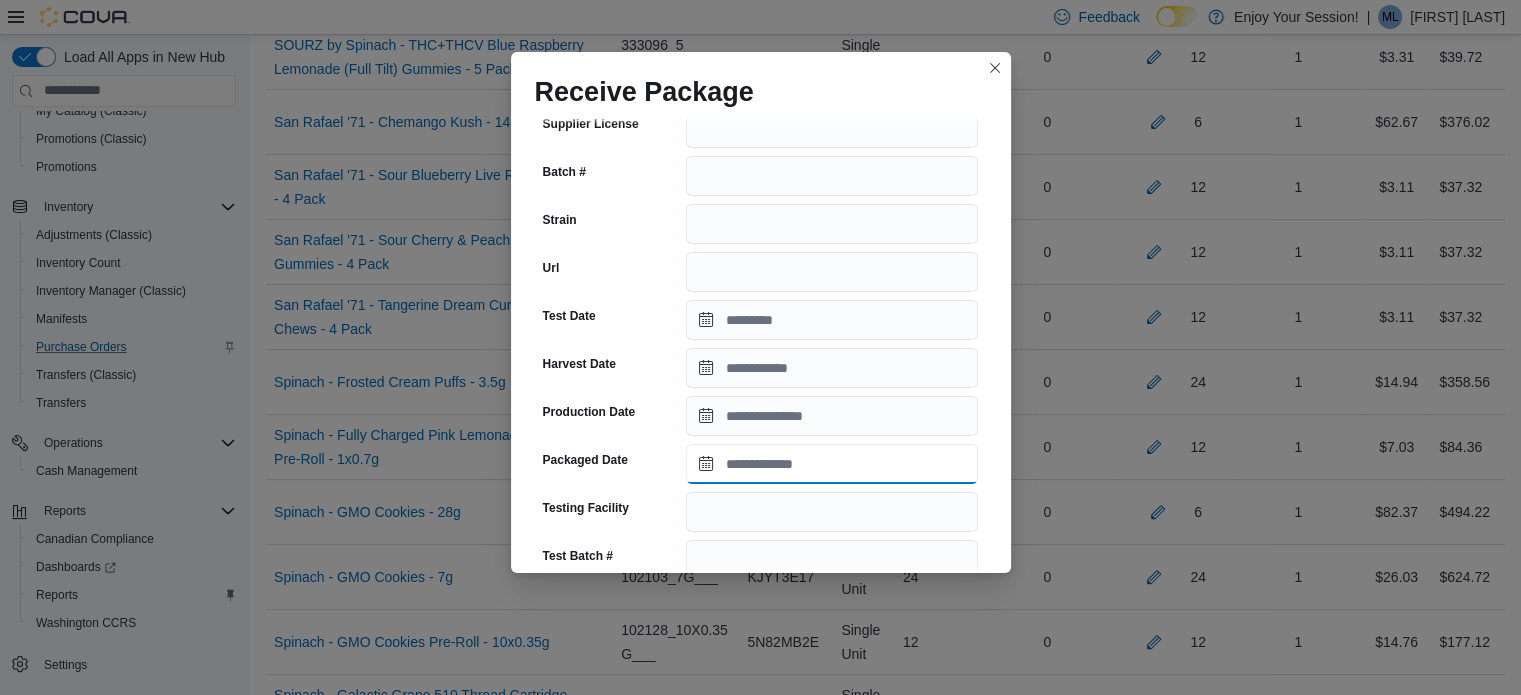 click on "Packaged Date" at bounding box center [832, 464] 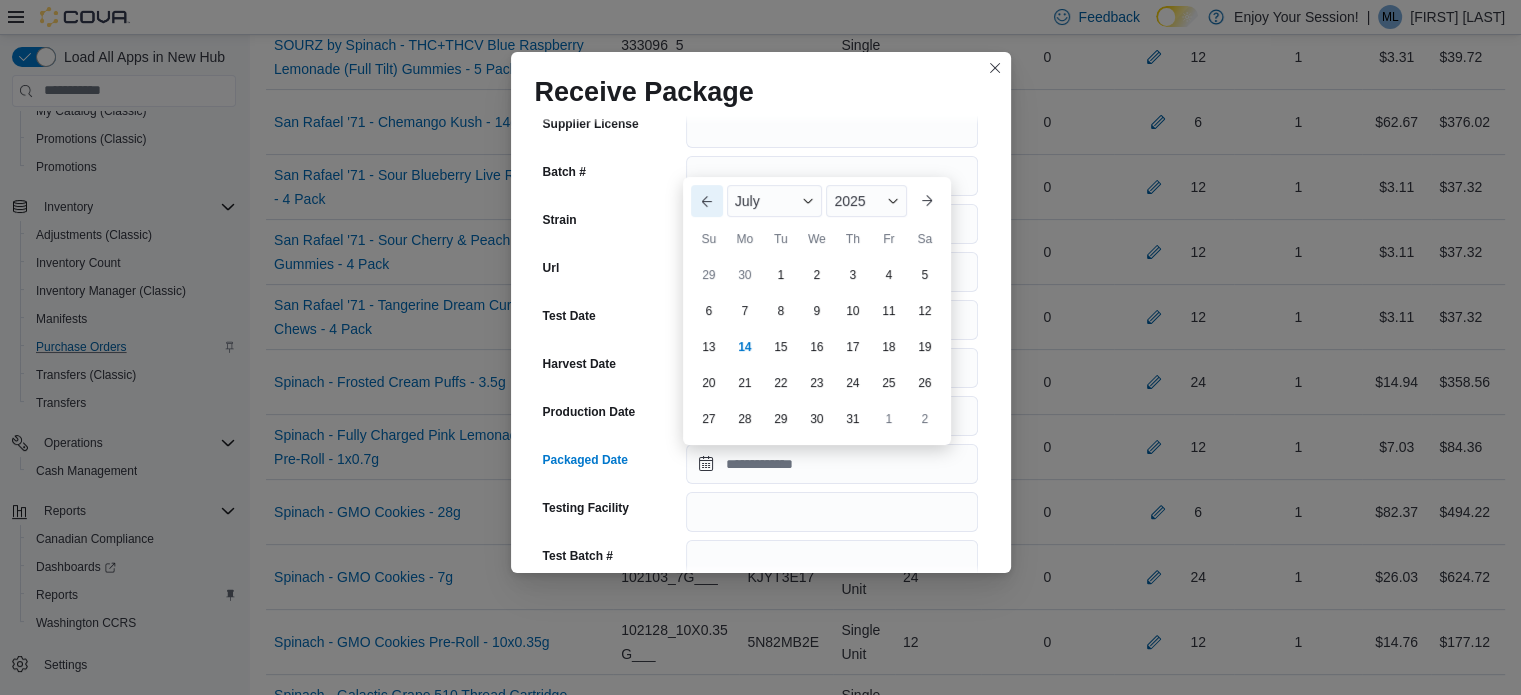 click on "Previous Month" at bounding box center [707, 201] 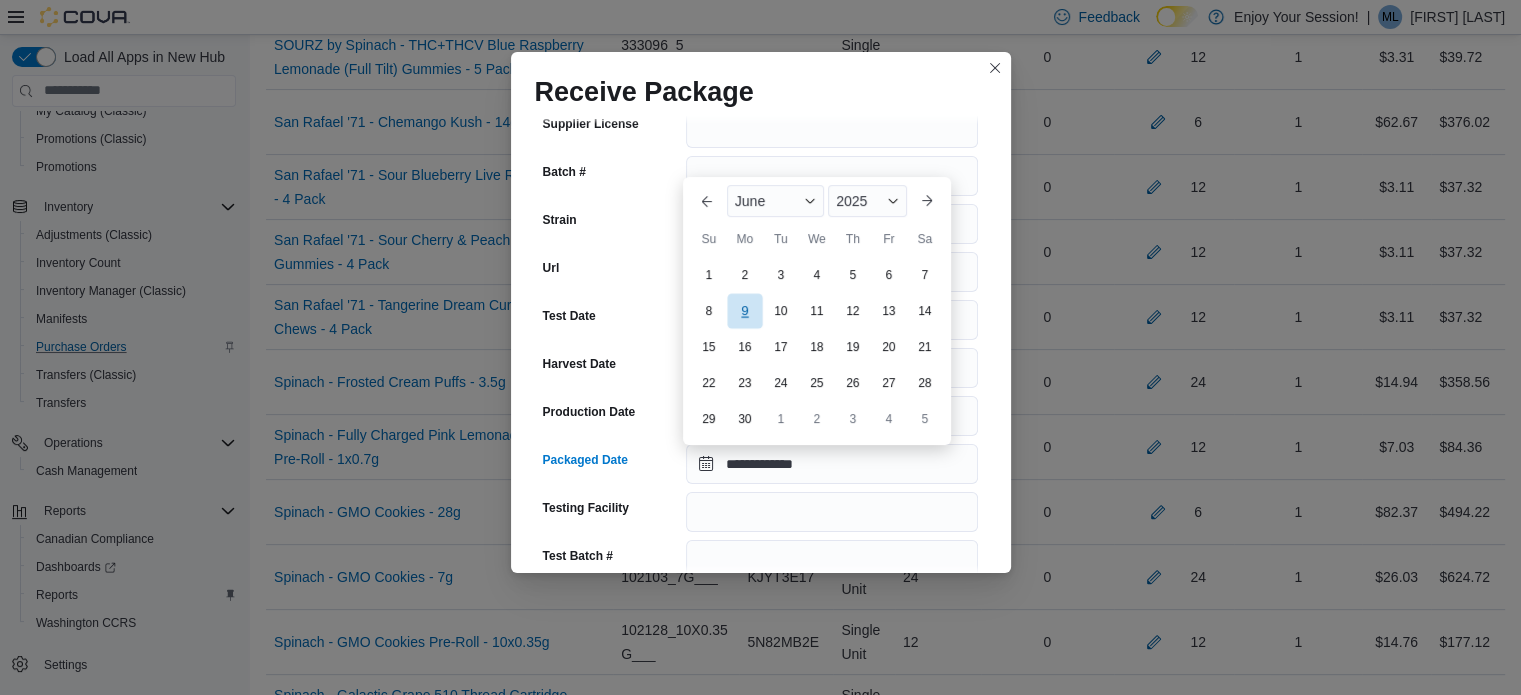 click on "9" at bounding box center [744, 310] 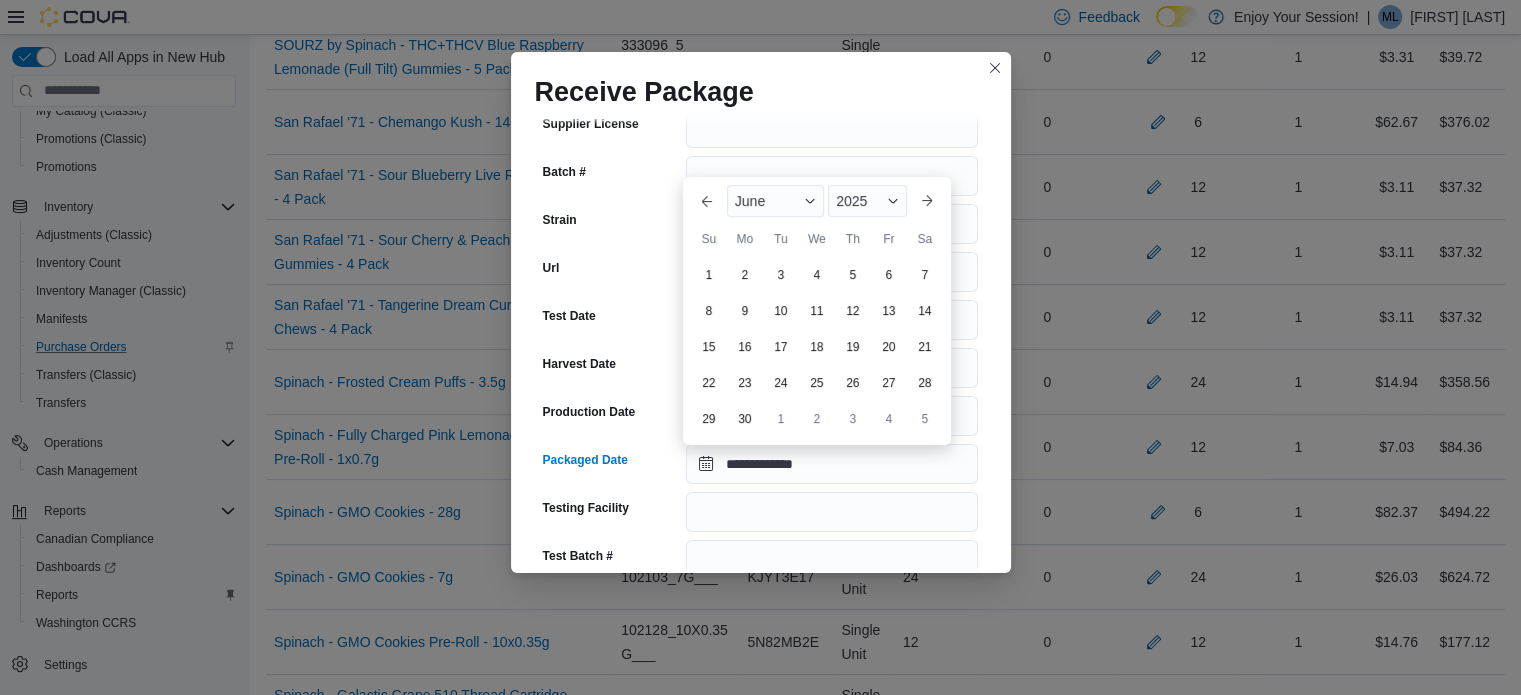 type on "**********" 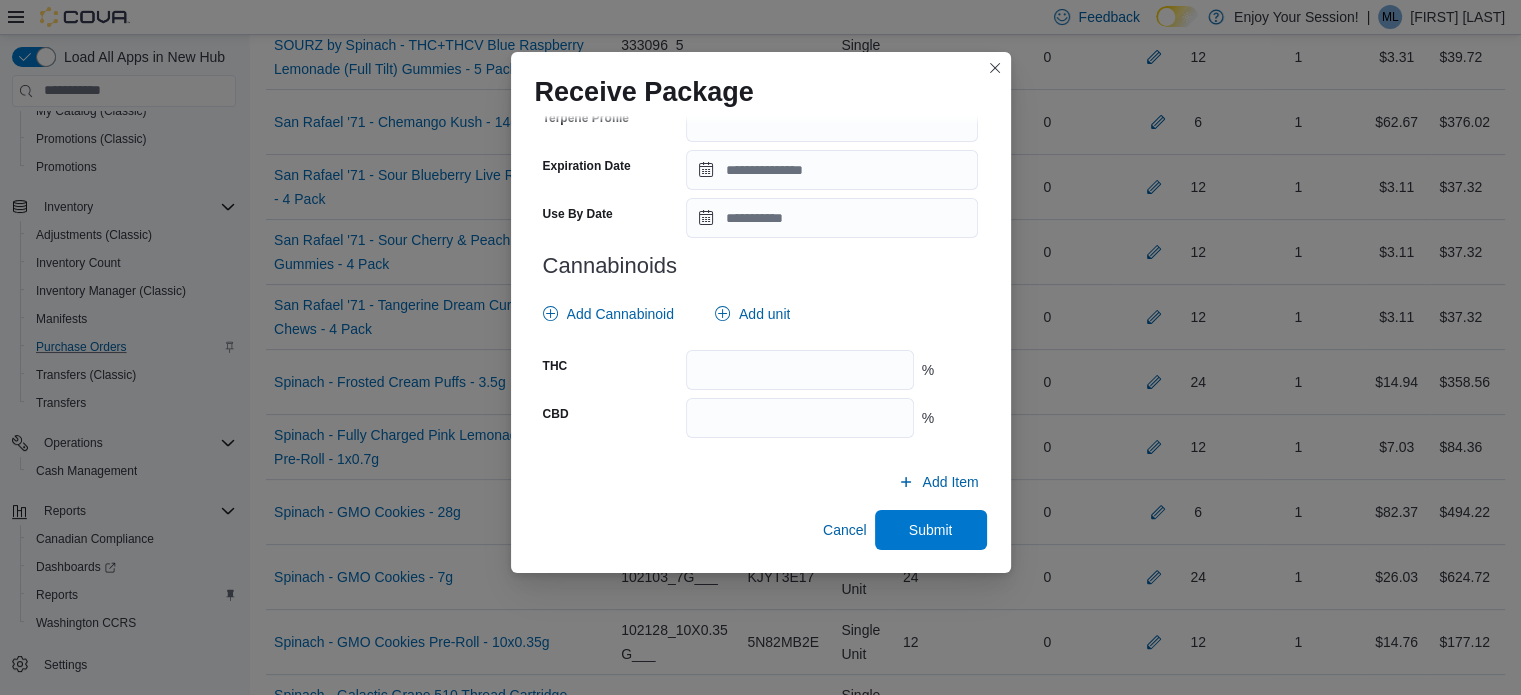 scroll, scrollTop: 741, scrollLeft: 0, axis: vertical 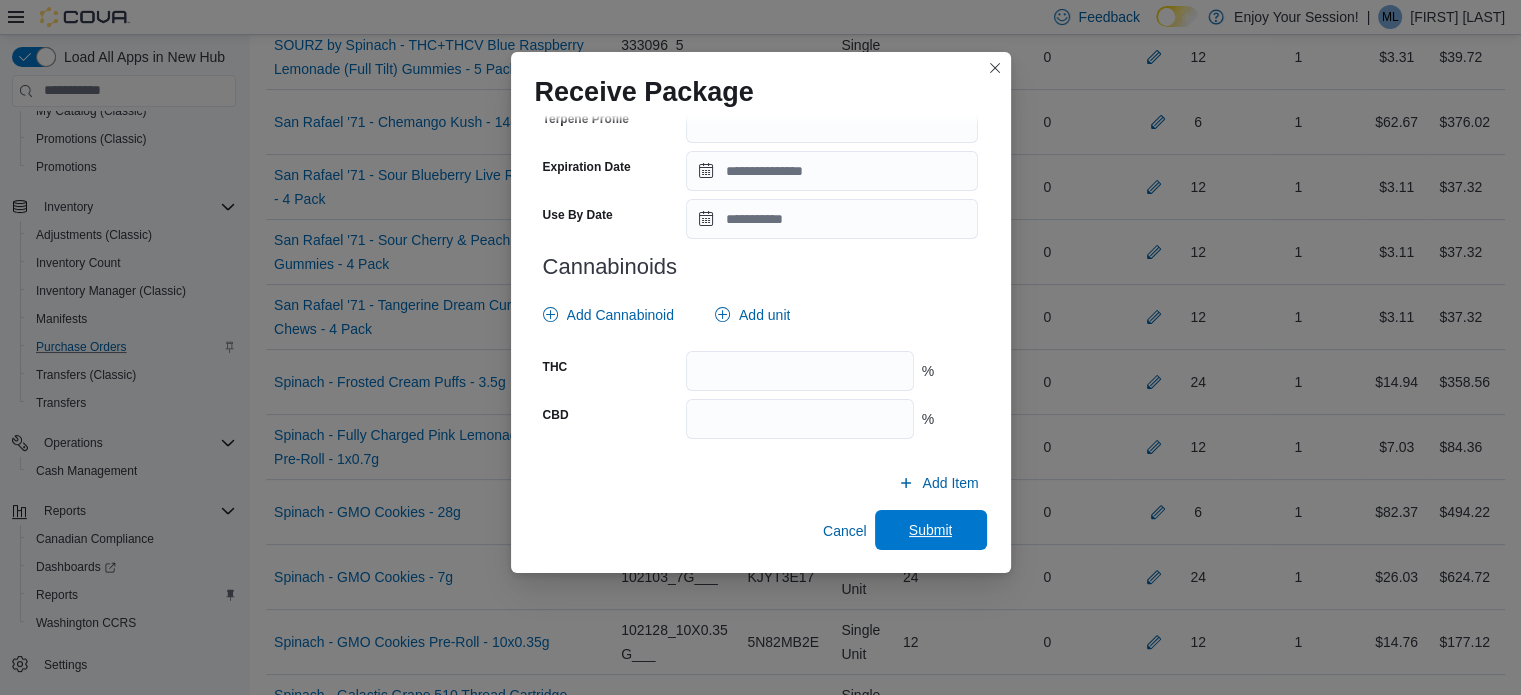 click on "Submit" at bounding box center [931, 530] 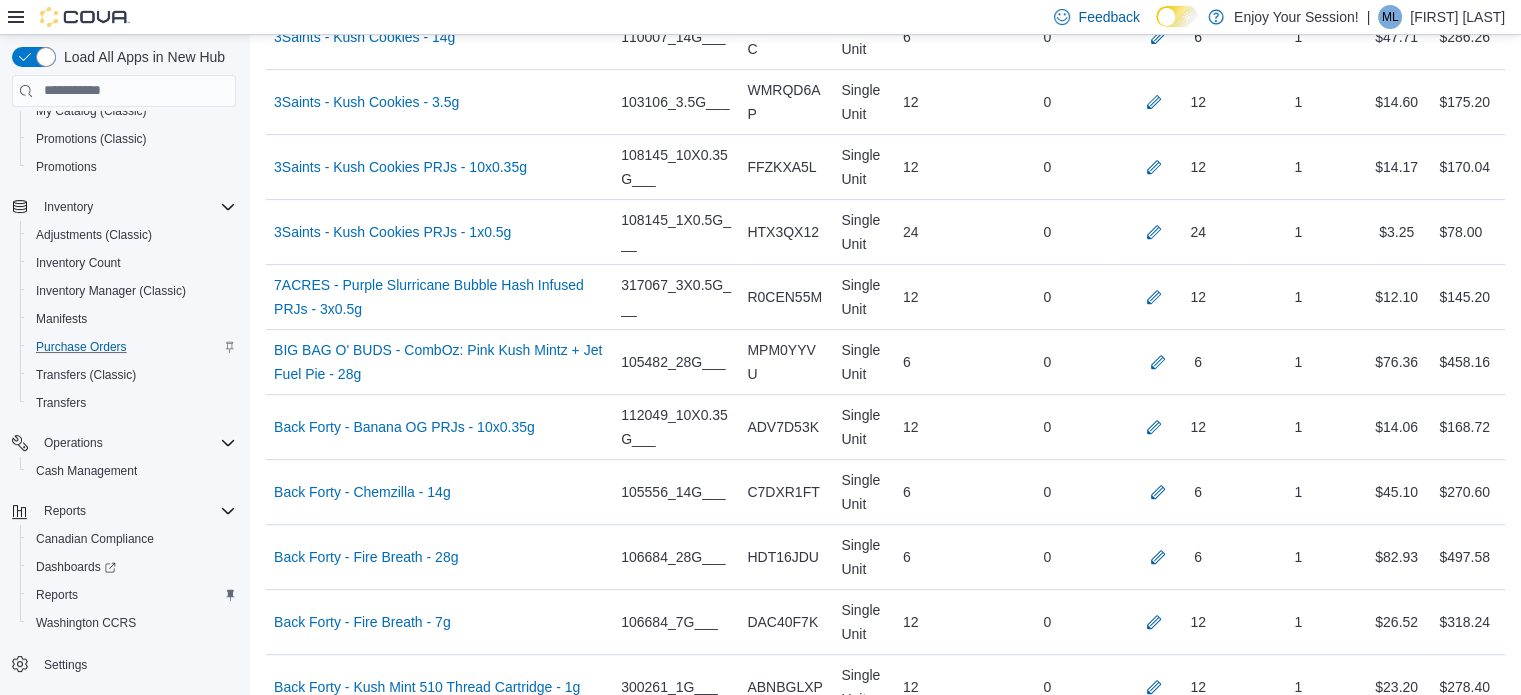 scroll, scrollTop: 11521, scrollLeft: 0, axis: vertical 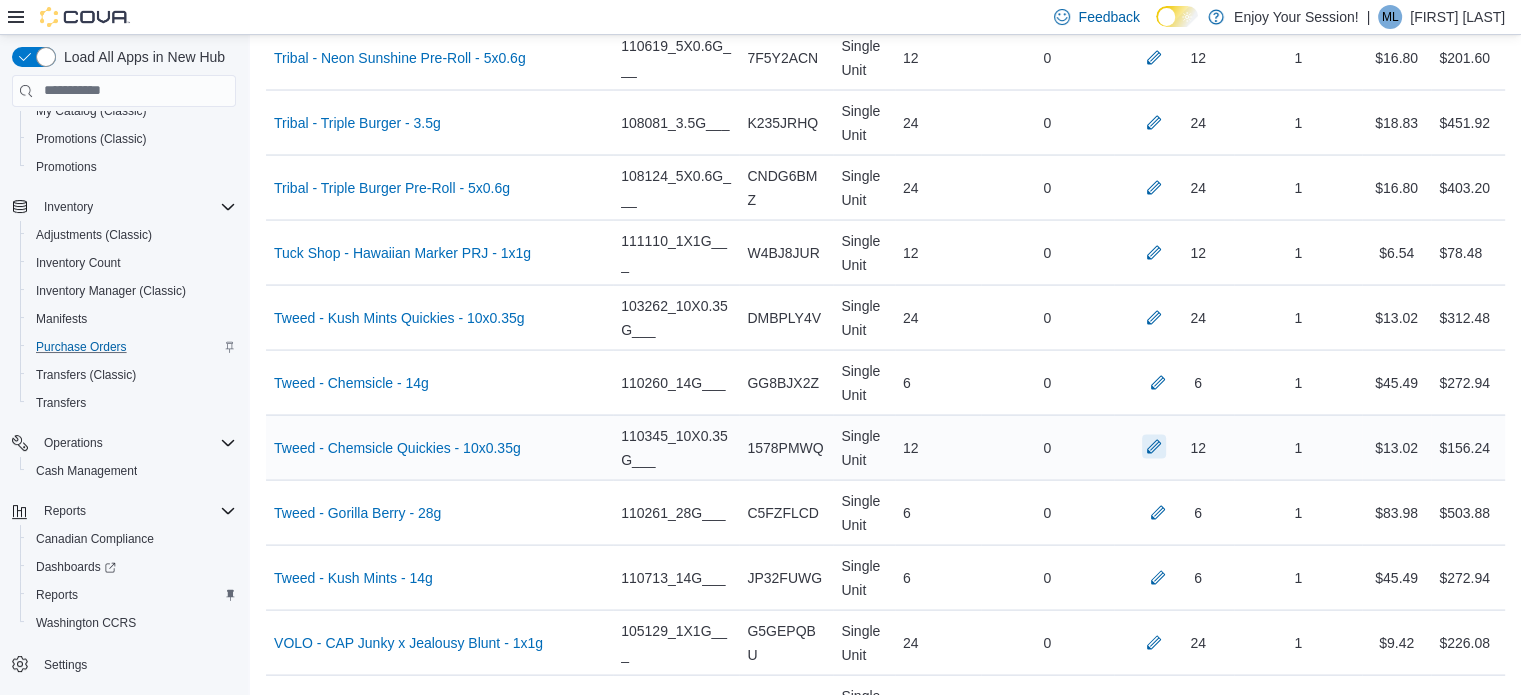 click at bounding box center (1154, 447) 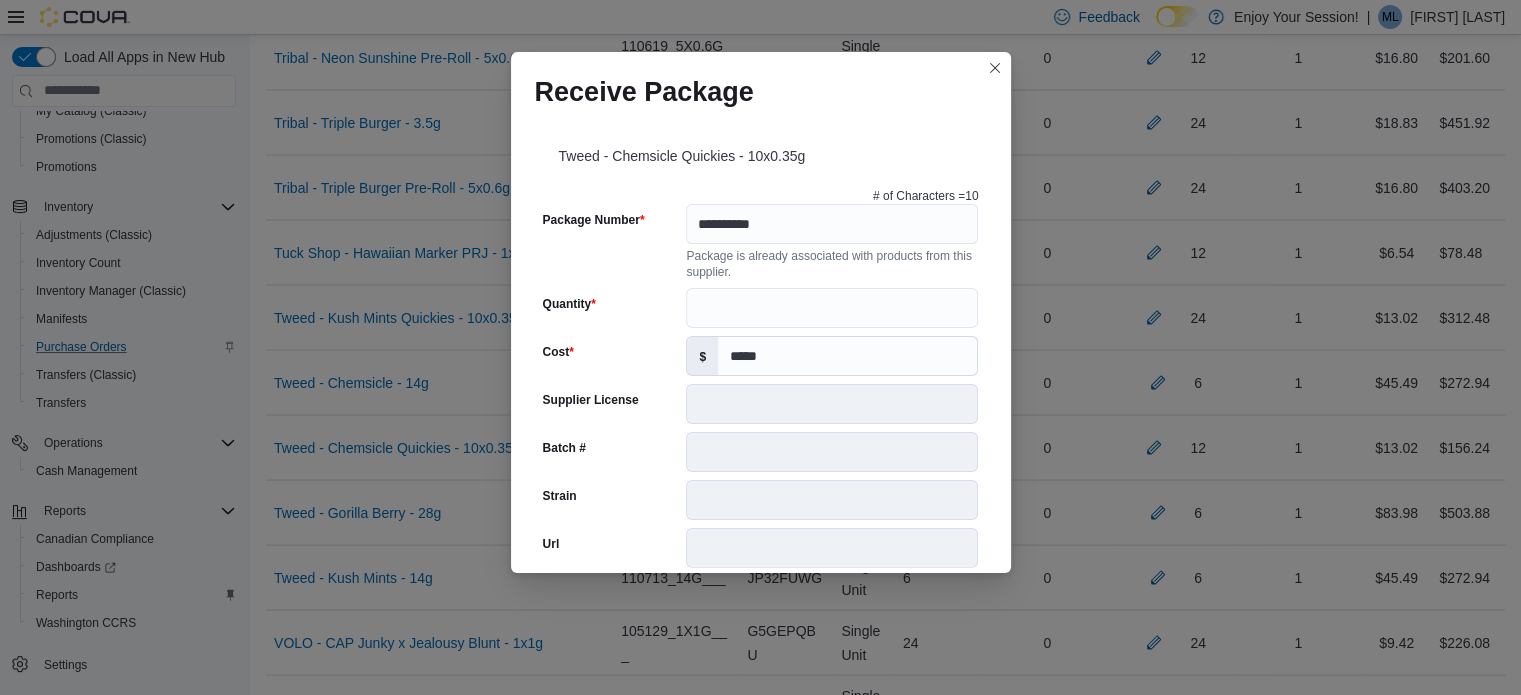 scroll, scrollTop: 324, scrollLeft: 0, axis: vertical 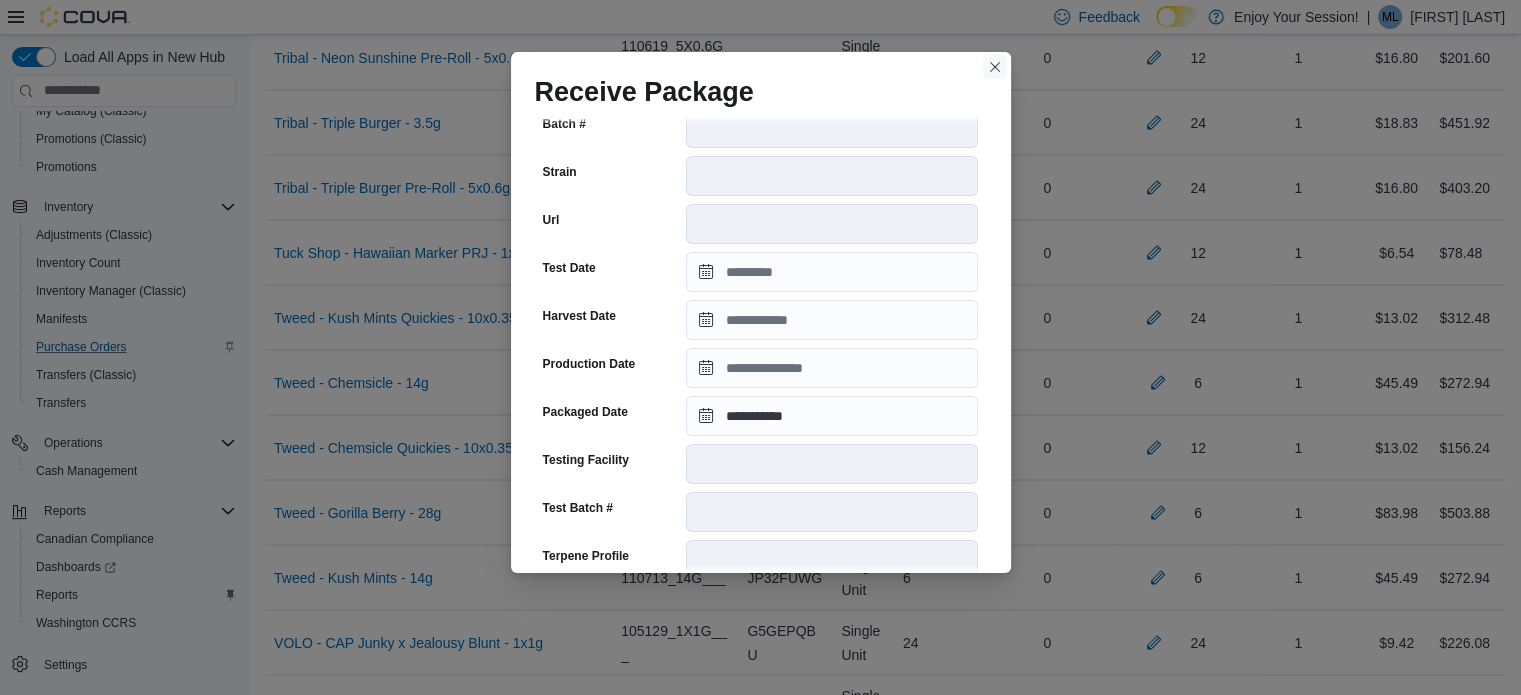 click at bounding box center [995, 67] 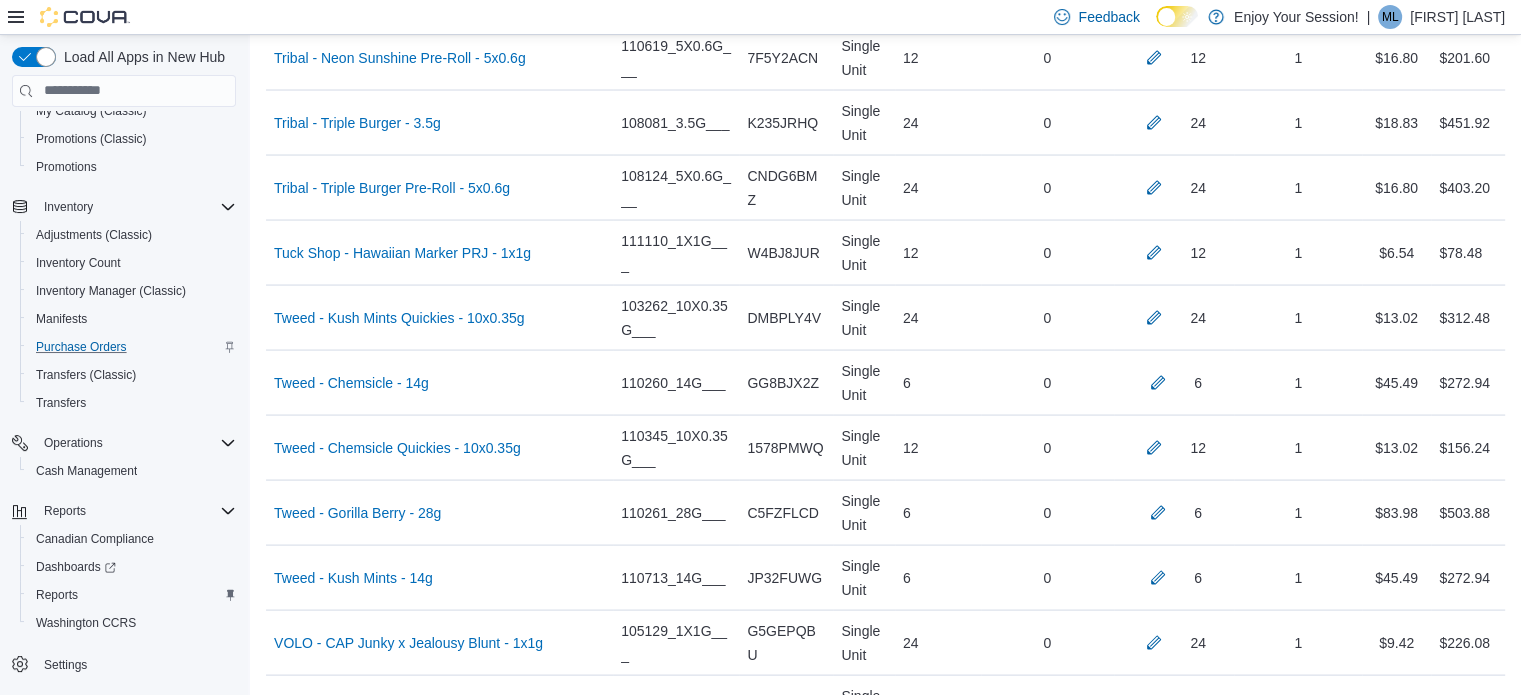 scroll, scrollTop: 7828, scrollLeft: 0, axis: vertical 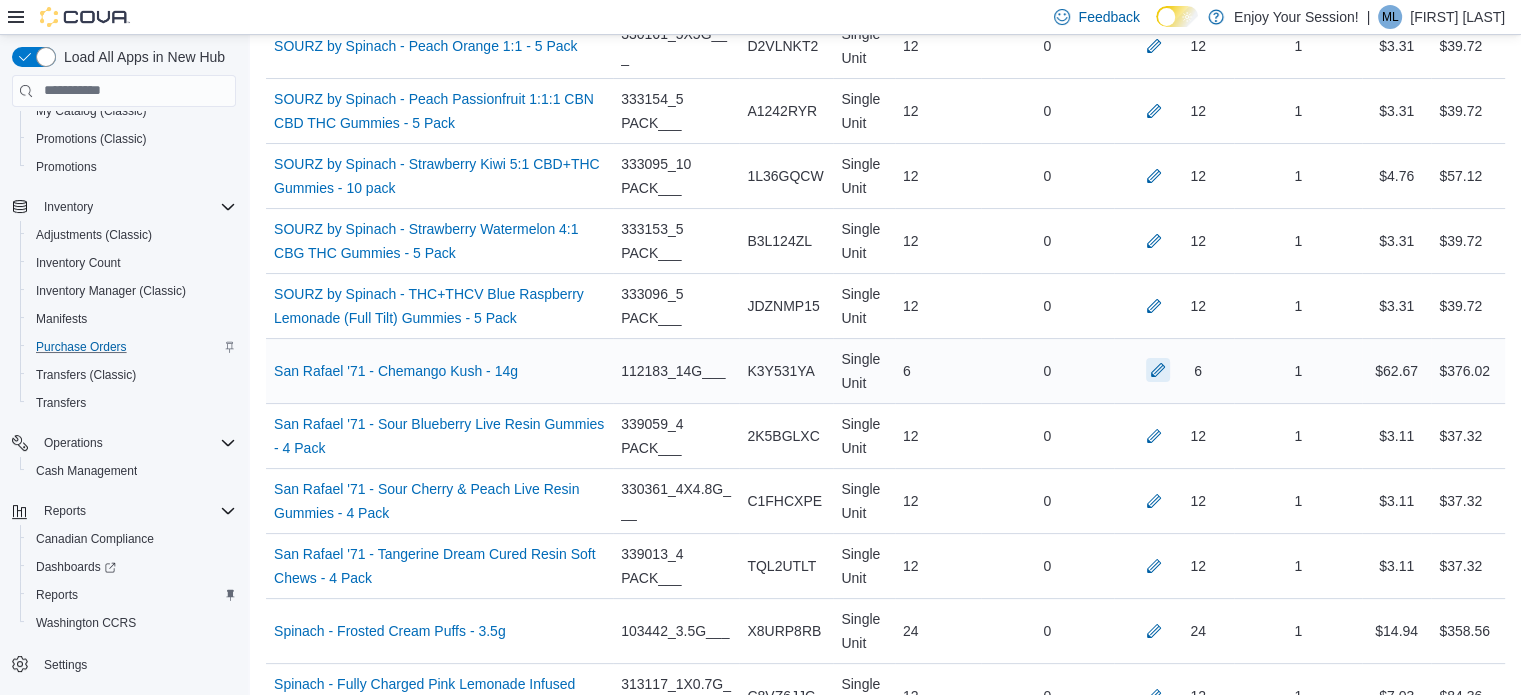 click at bounding box center [1158, 370] 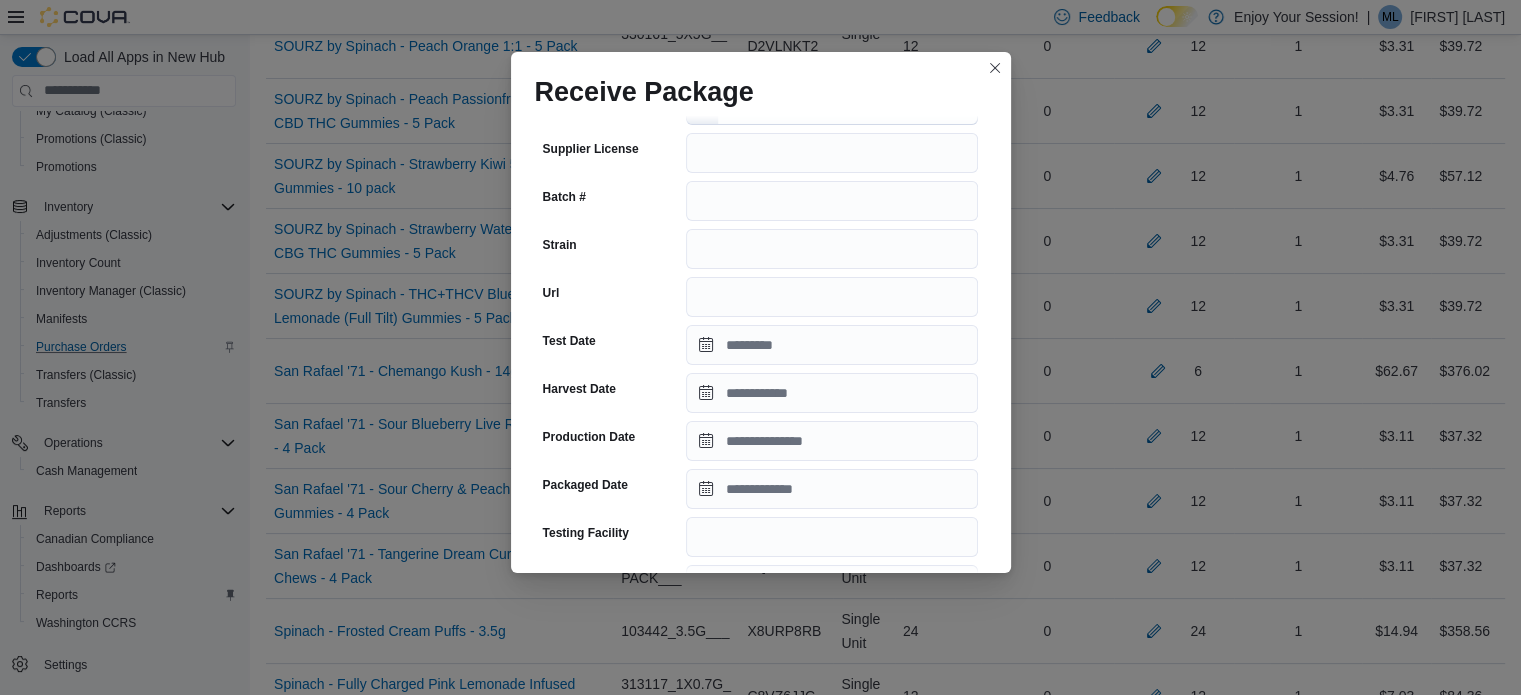 scroll, scrollTop: 216, scrollLeft: 0, axis: vertical 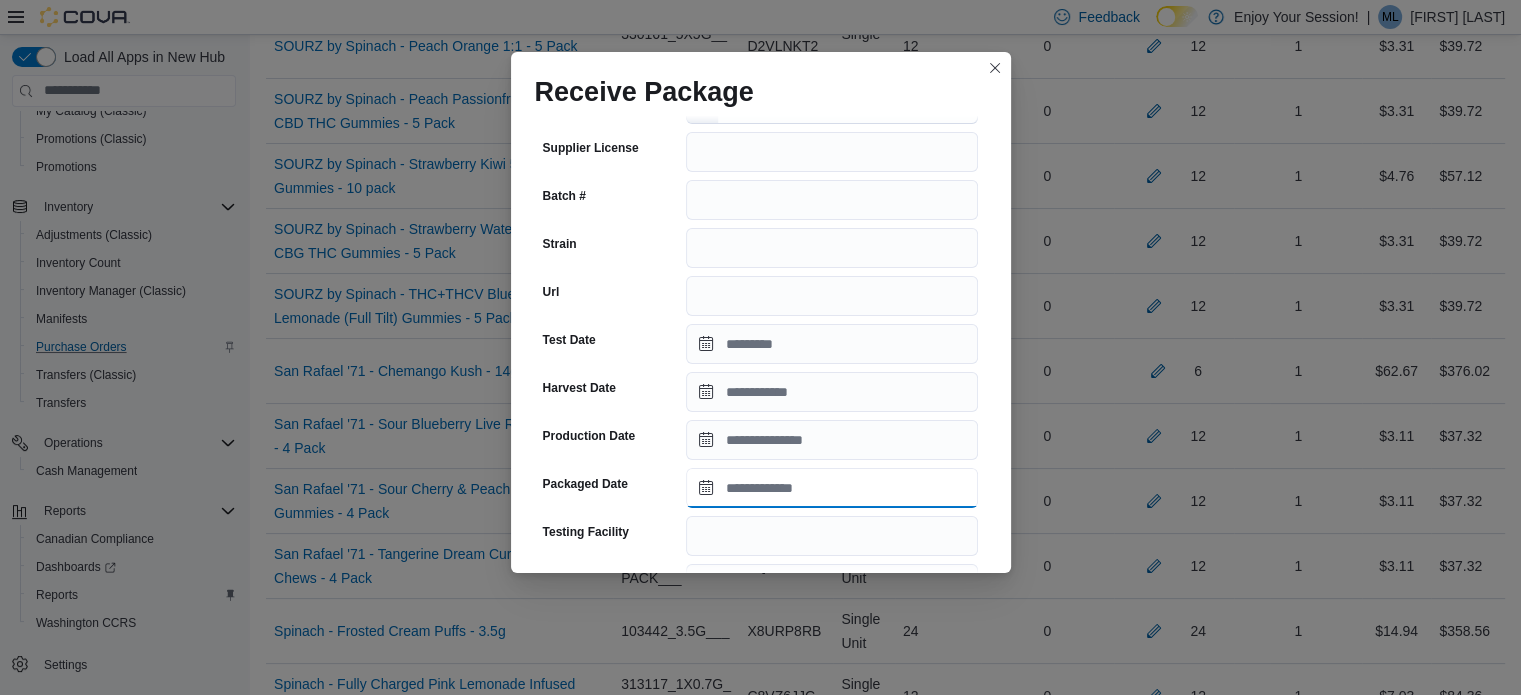 click on "Packaged Date" at bounding box center (832, 488) 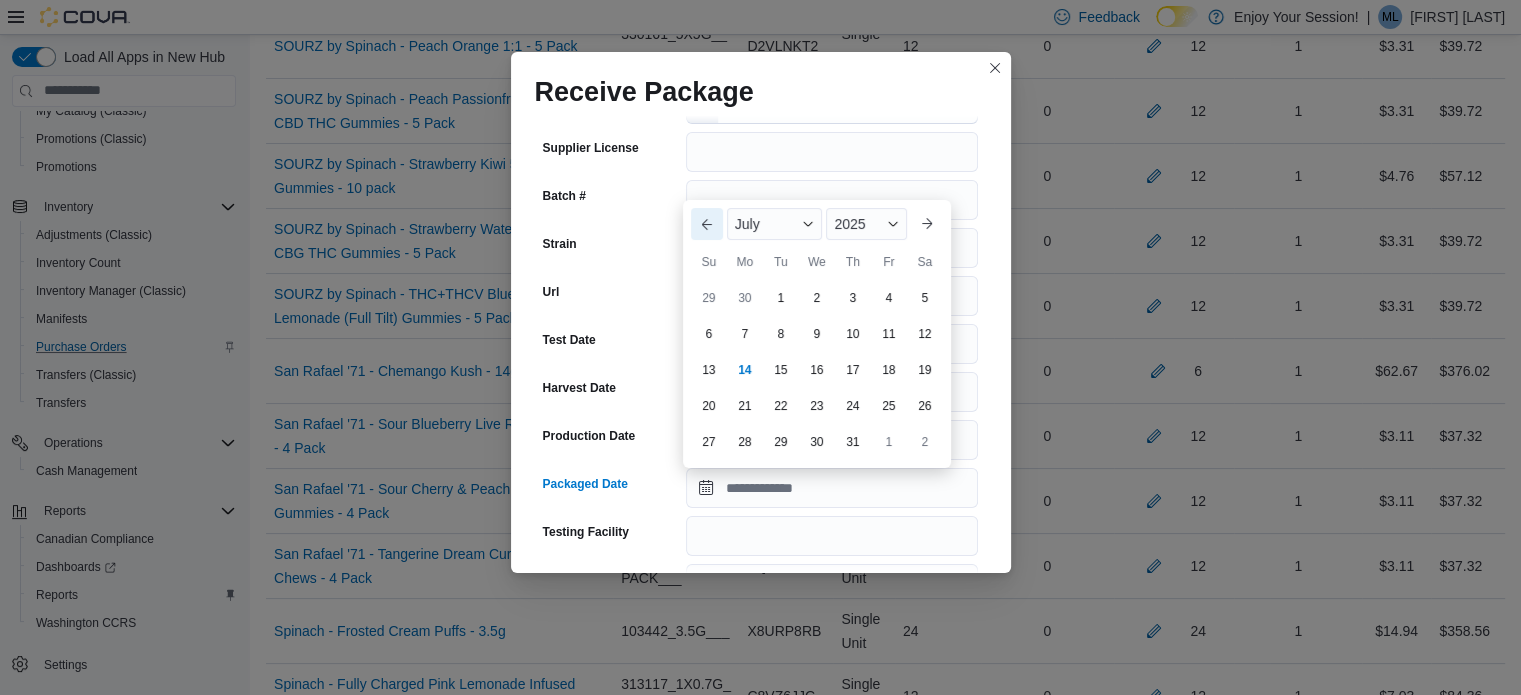 click on "Previous Month" at bounding box center (707, 224) 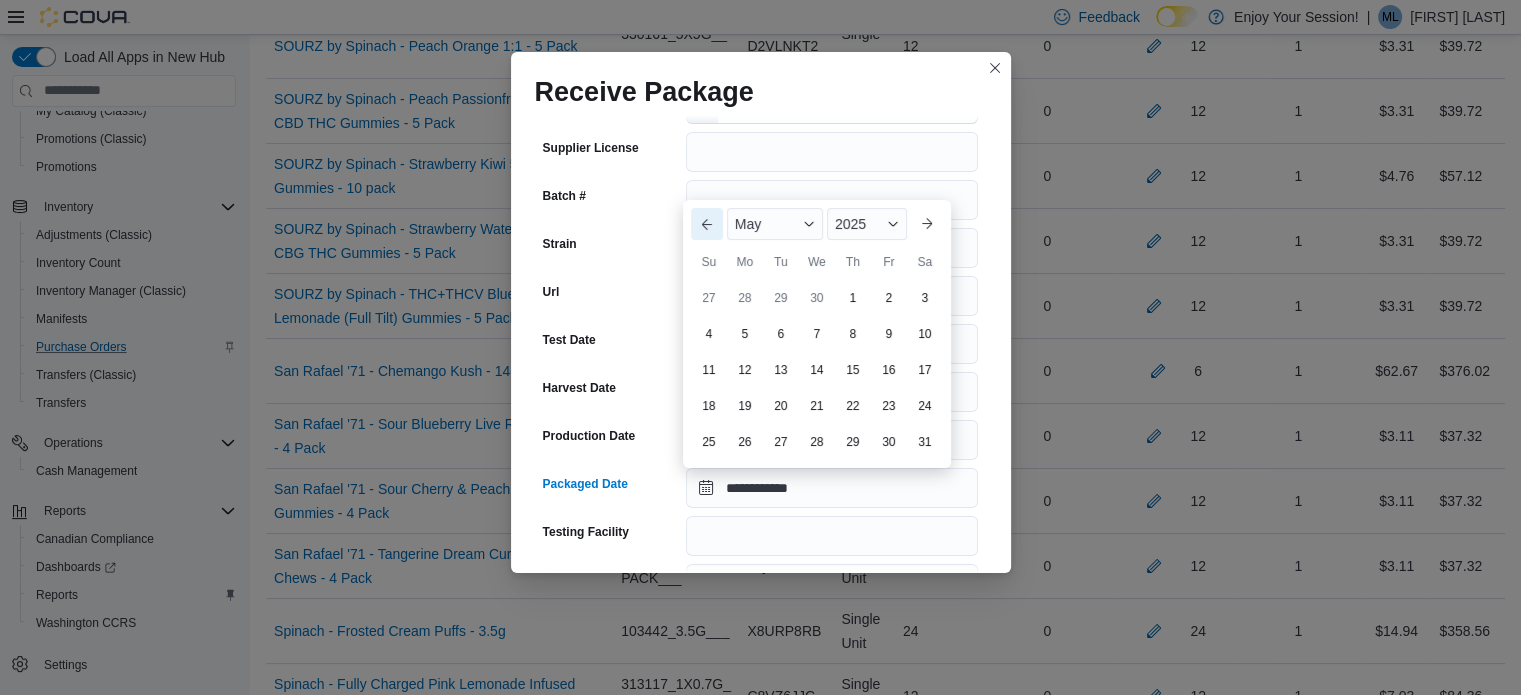 click on "Previous Month" at bounding box center [707, 224] 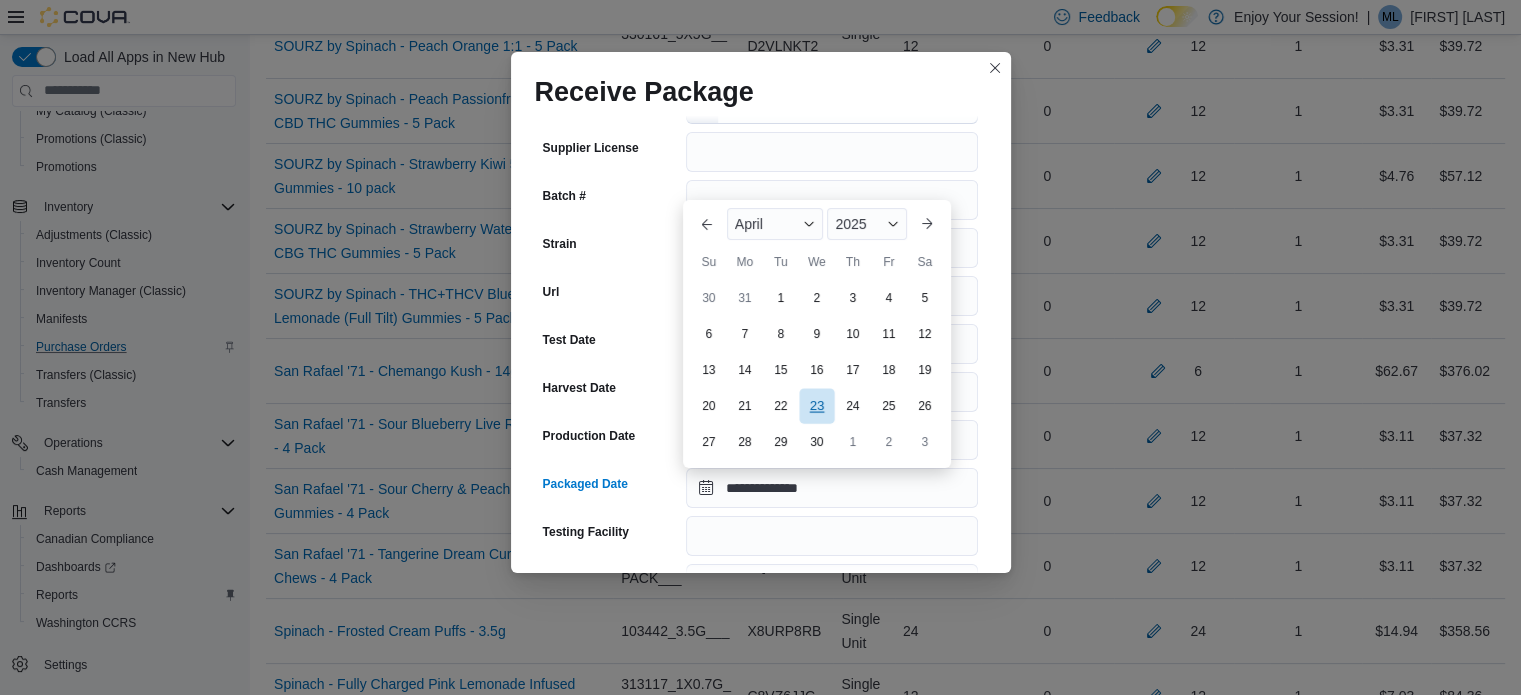 click on "23" at bounding box center [816, 406] 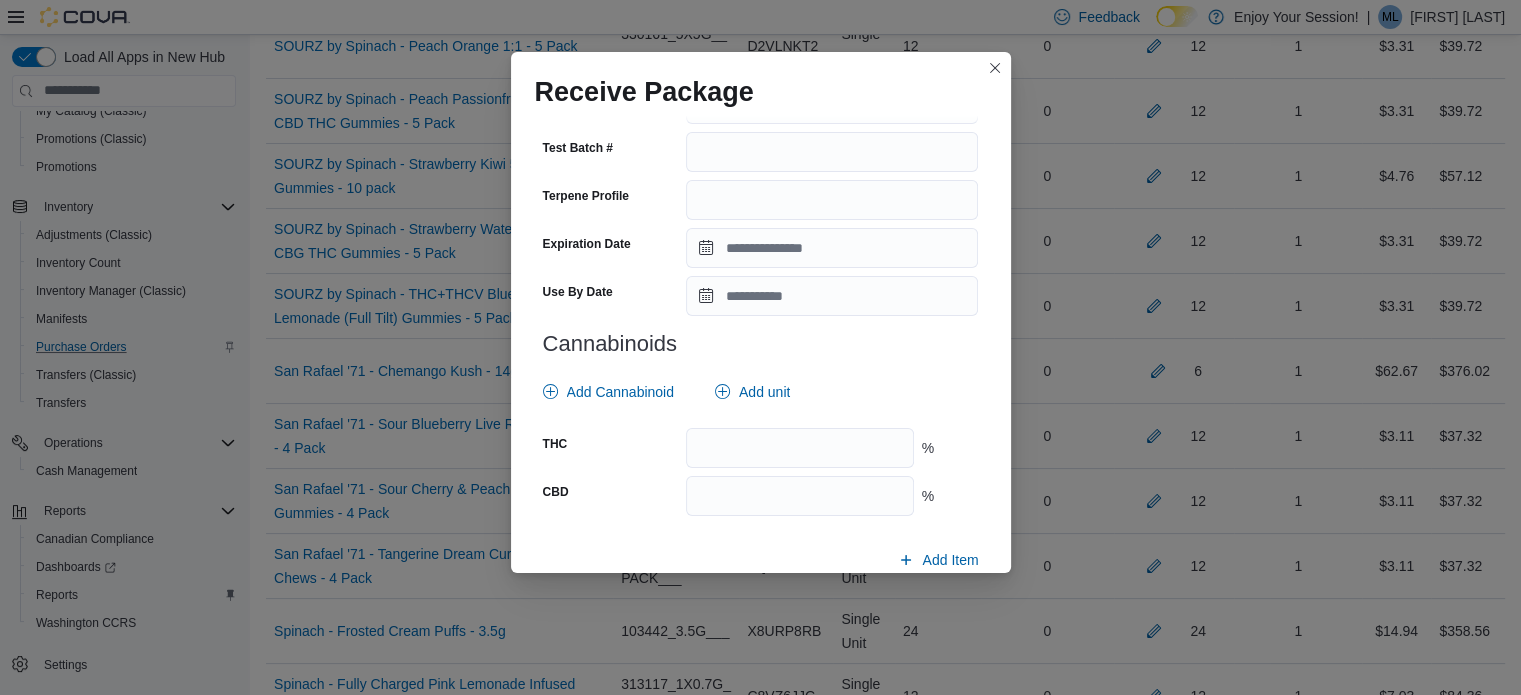 scroll, scrollTop: 726, scrollLeft: 0, axis: vertical 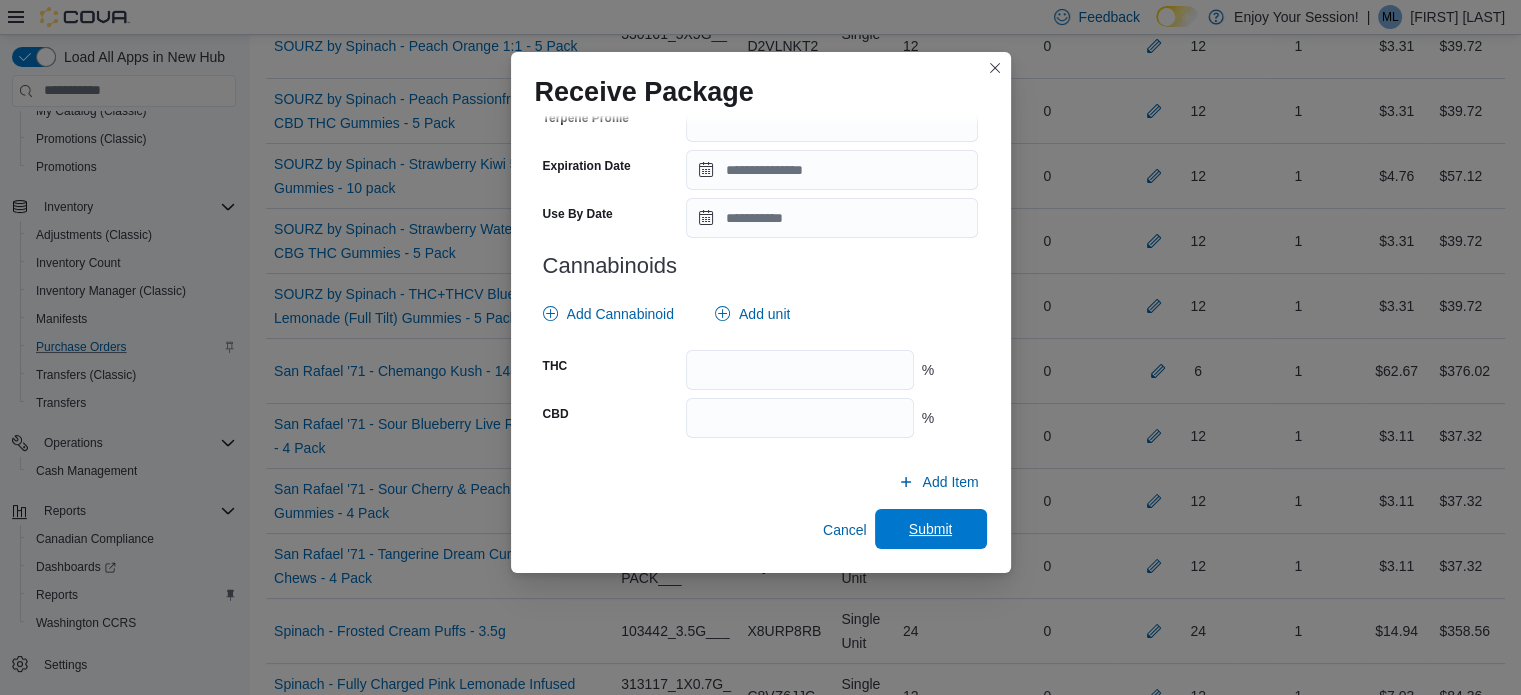 click on "Submit" at bounding box center [931, 529] 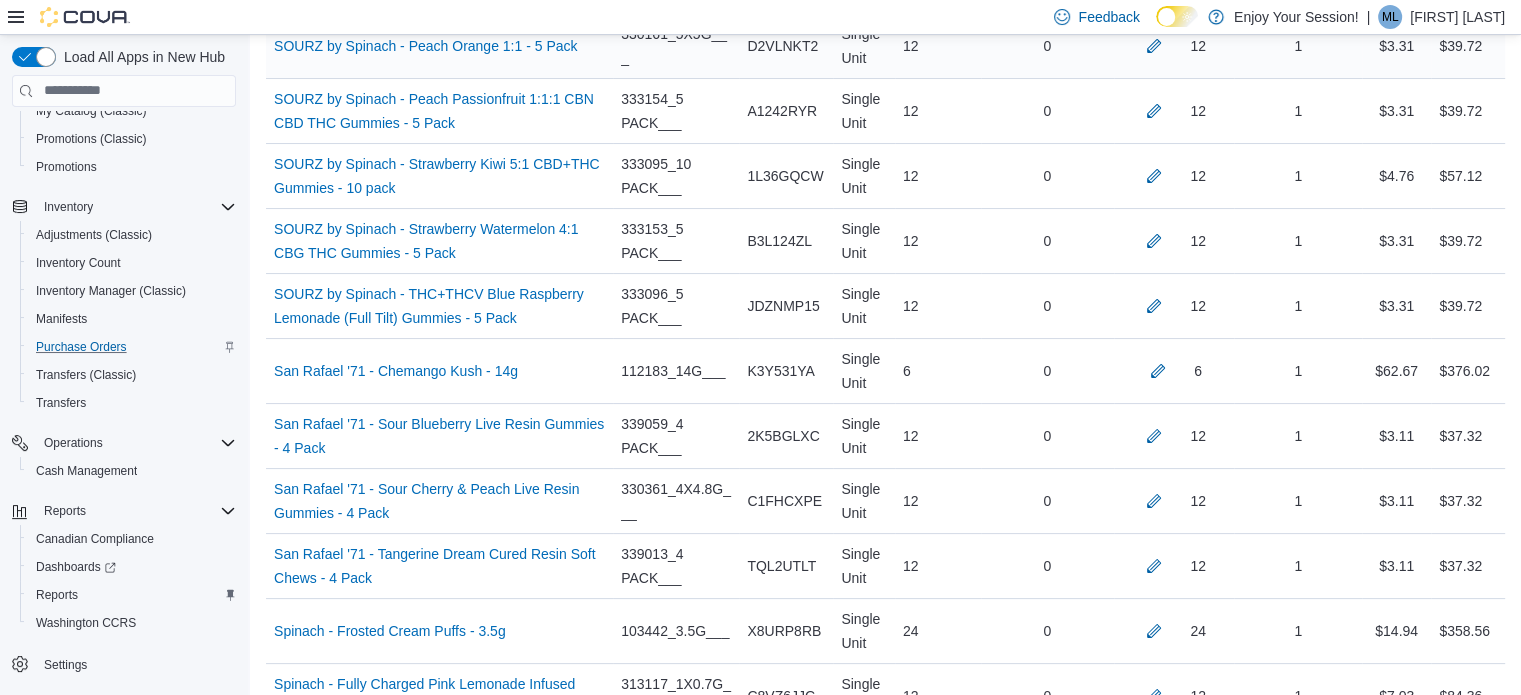 scroll, scrollTop: 3940, scrollLeft: 0, axis: vertical 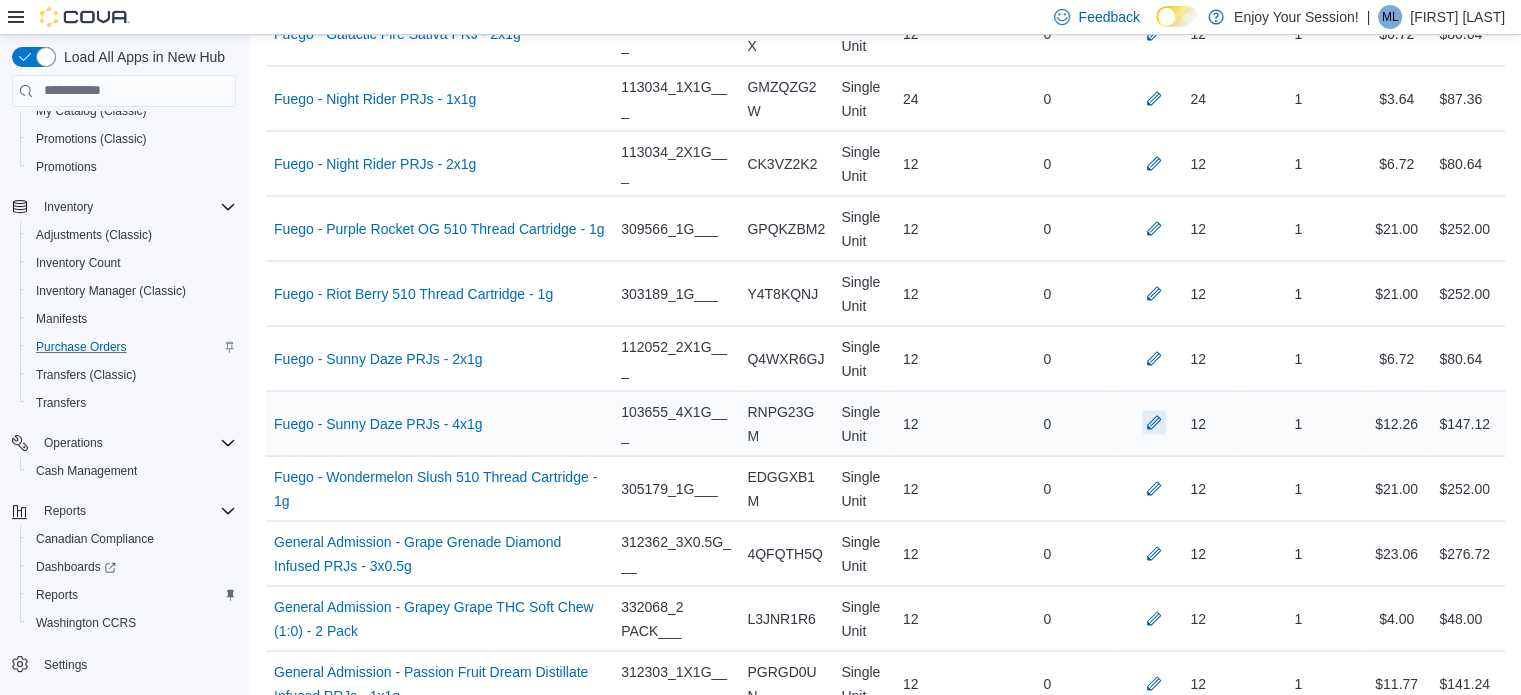 click at bounding box center (1154, 423) 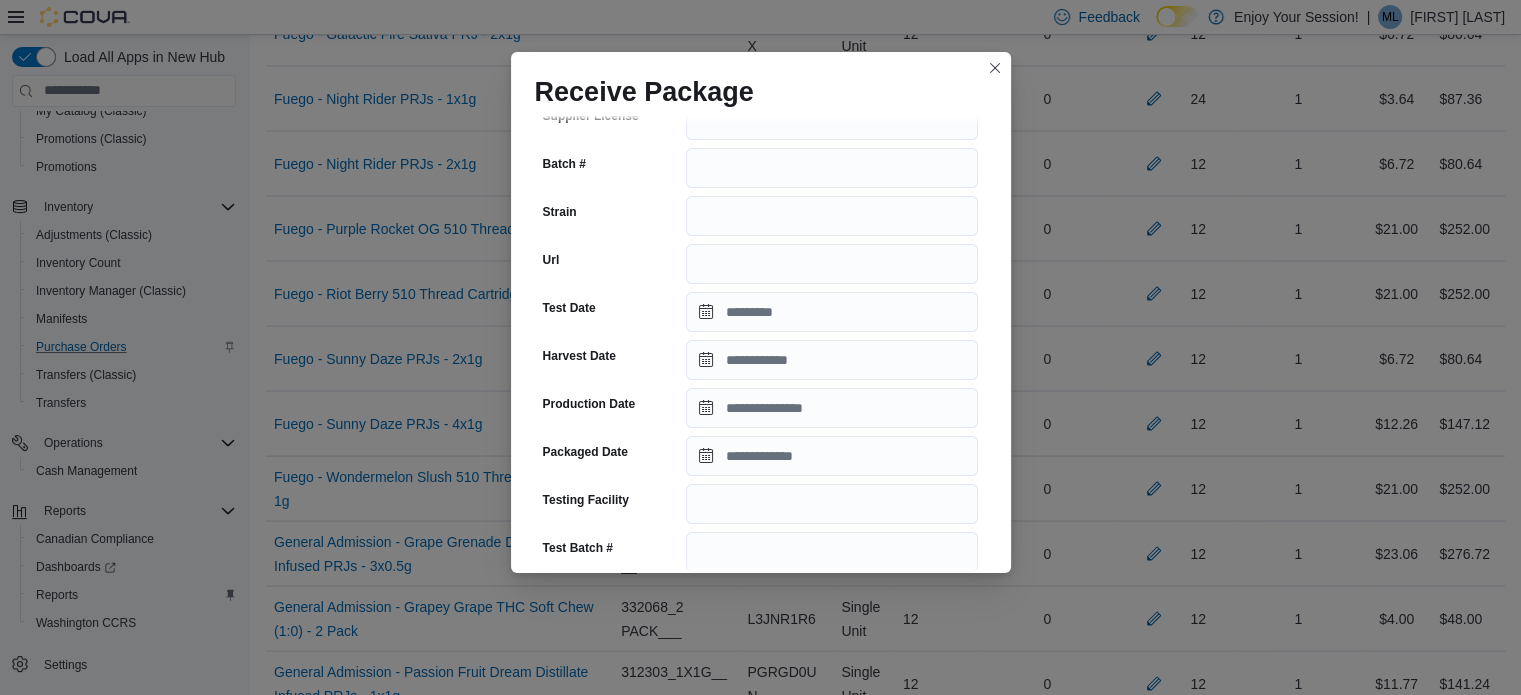 scroll, scrollTop: 251, scrollLeft: 0, axis: vertical 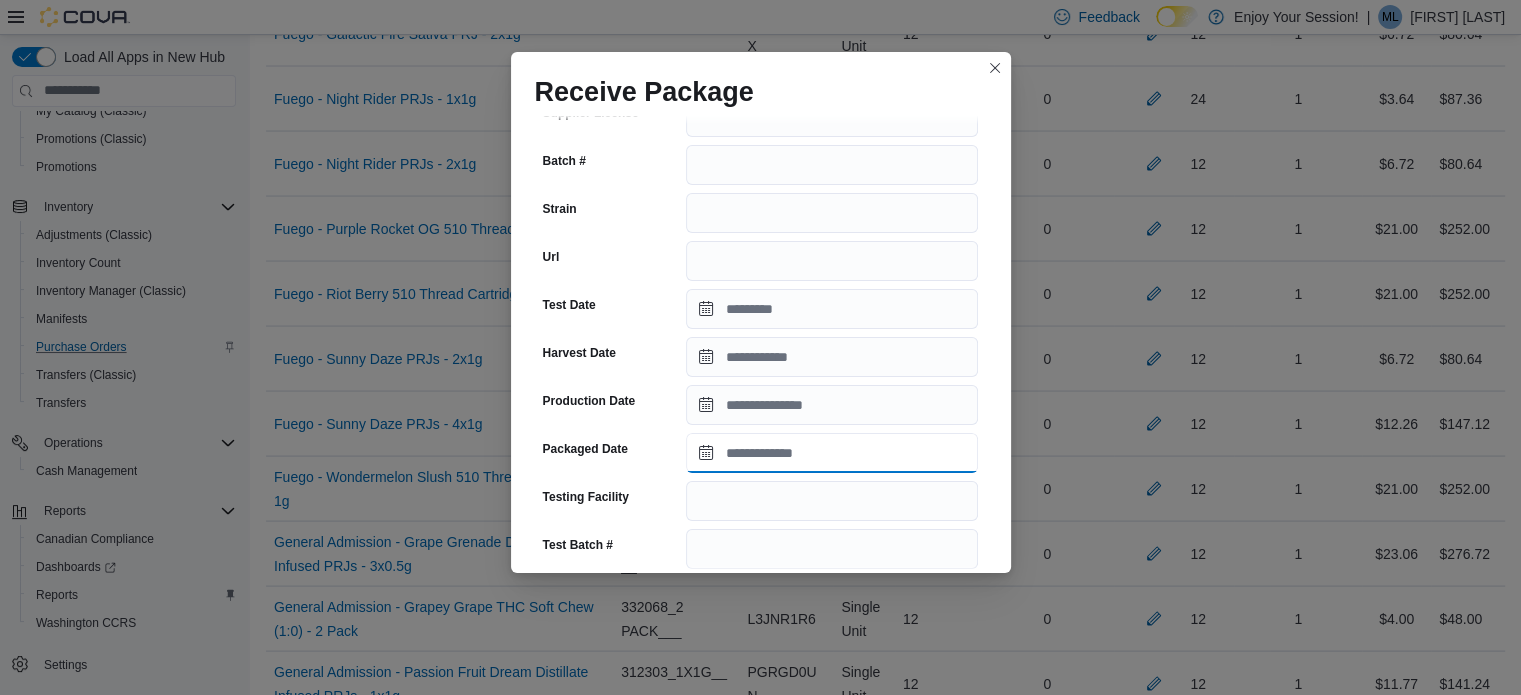 click on "Packaged Date" at bounding box center [832, 453] 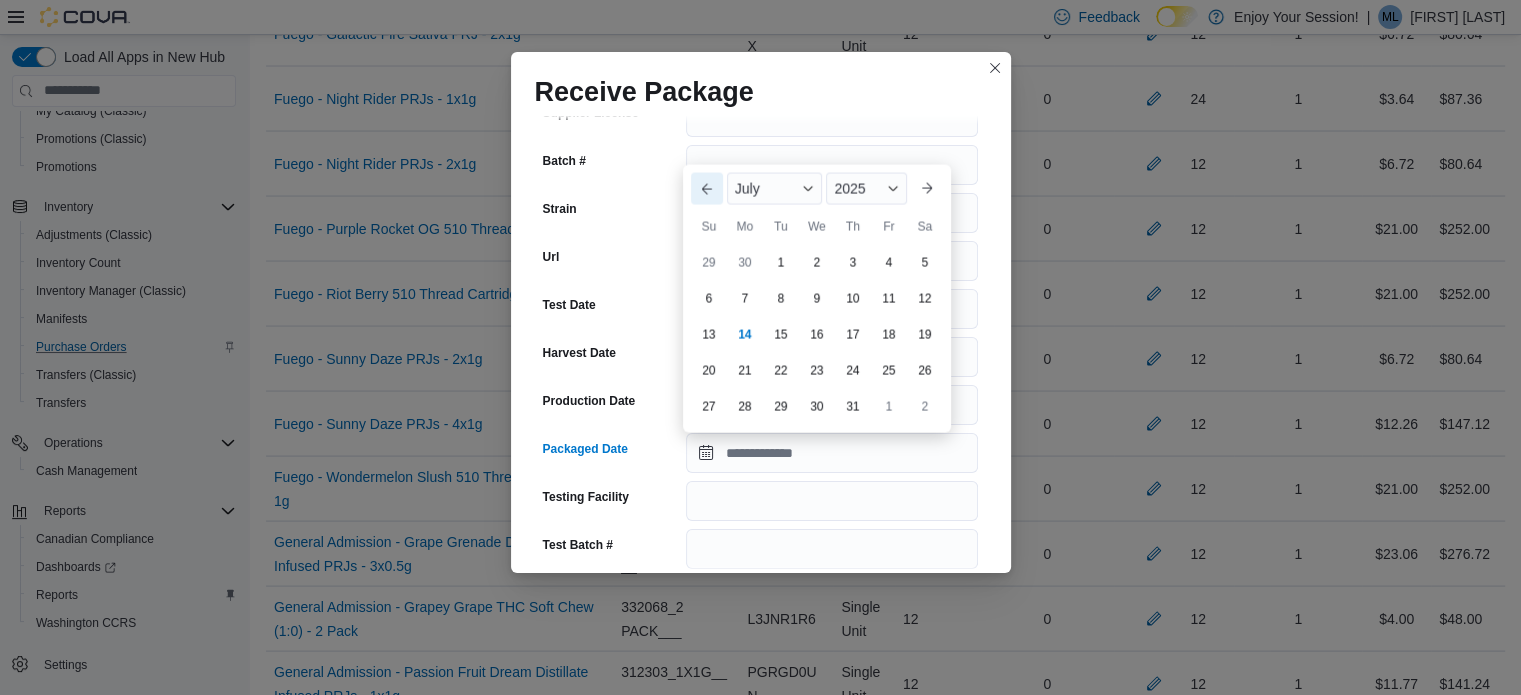 click on "Previous Month" at bounding box center (707, 189) 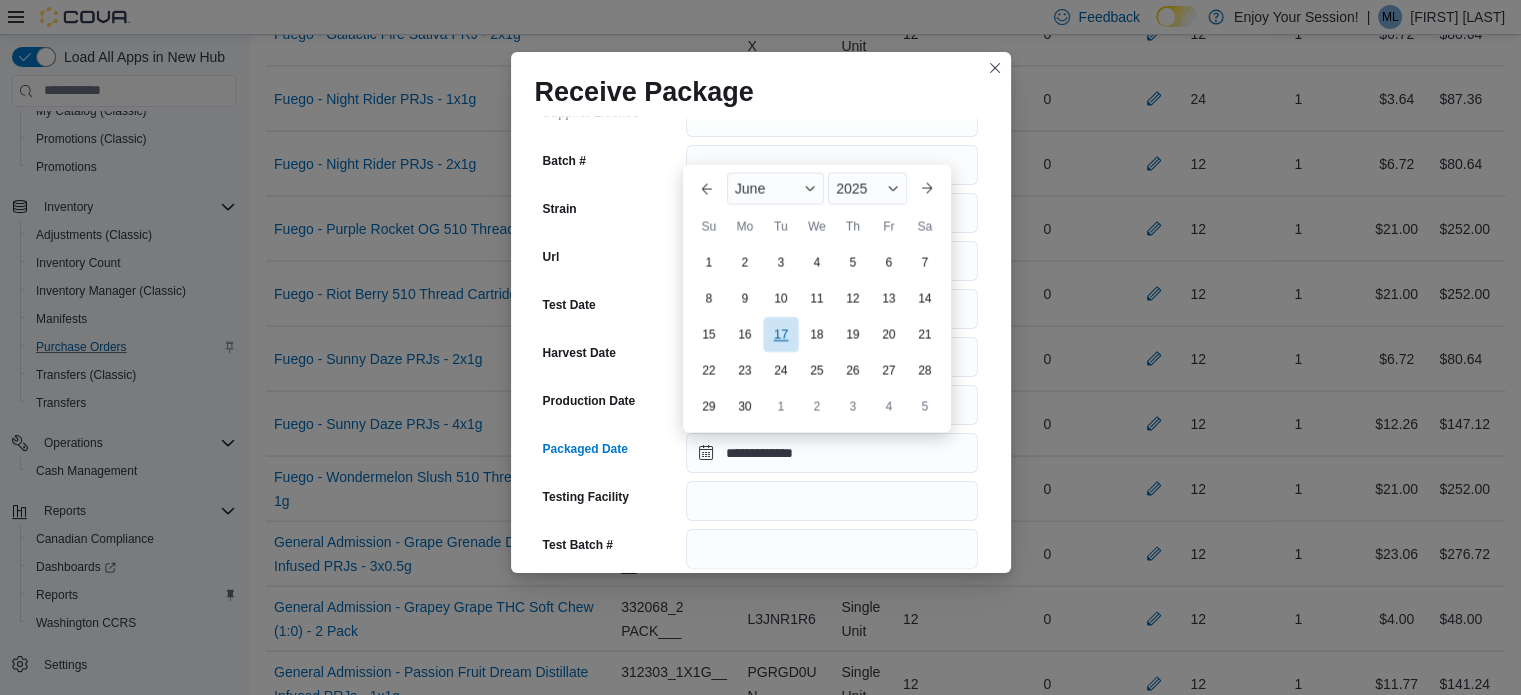 click on "17" at bounding box center [780, 334] 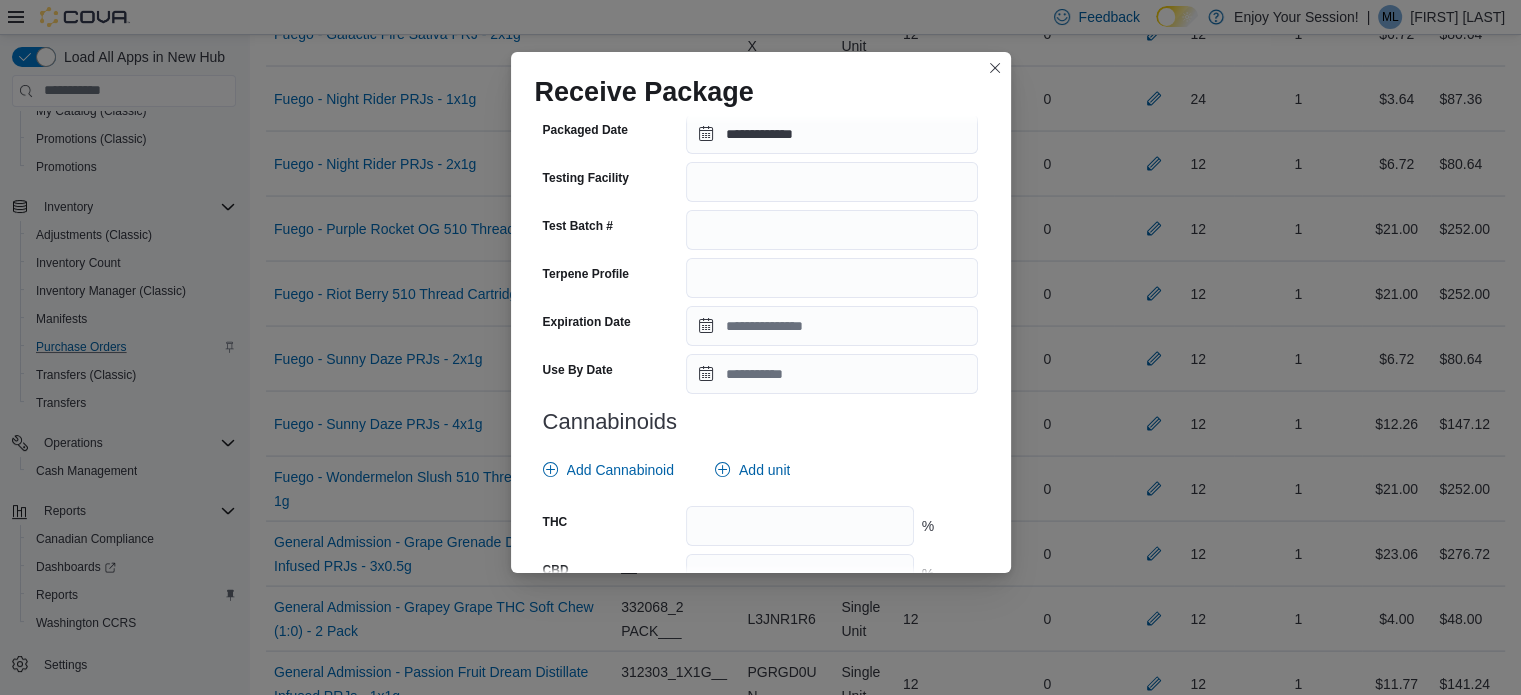 scroll, scrollTop: 726, scrollLeft: 0, axis: vertical 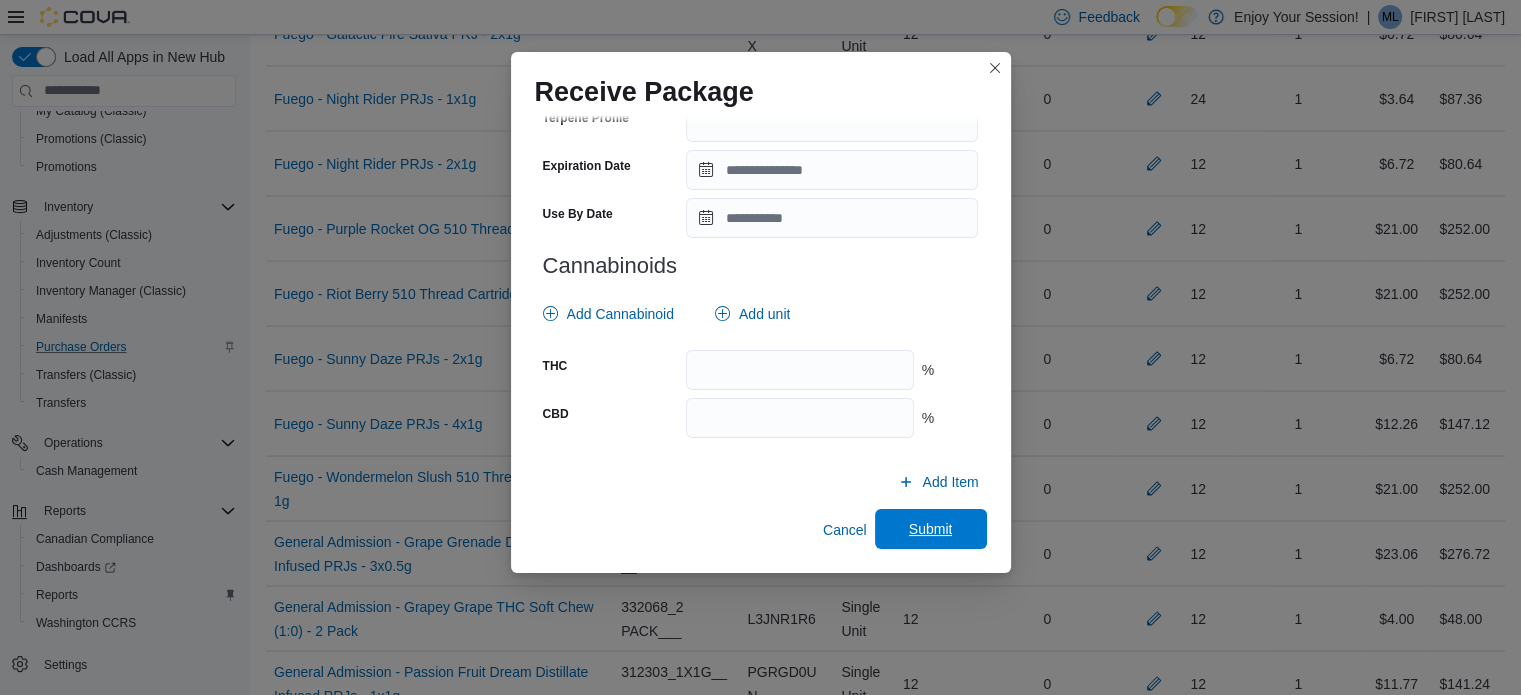 click on "Submit" at bounding box center [931, 529] 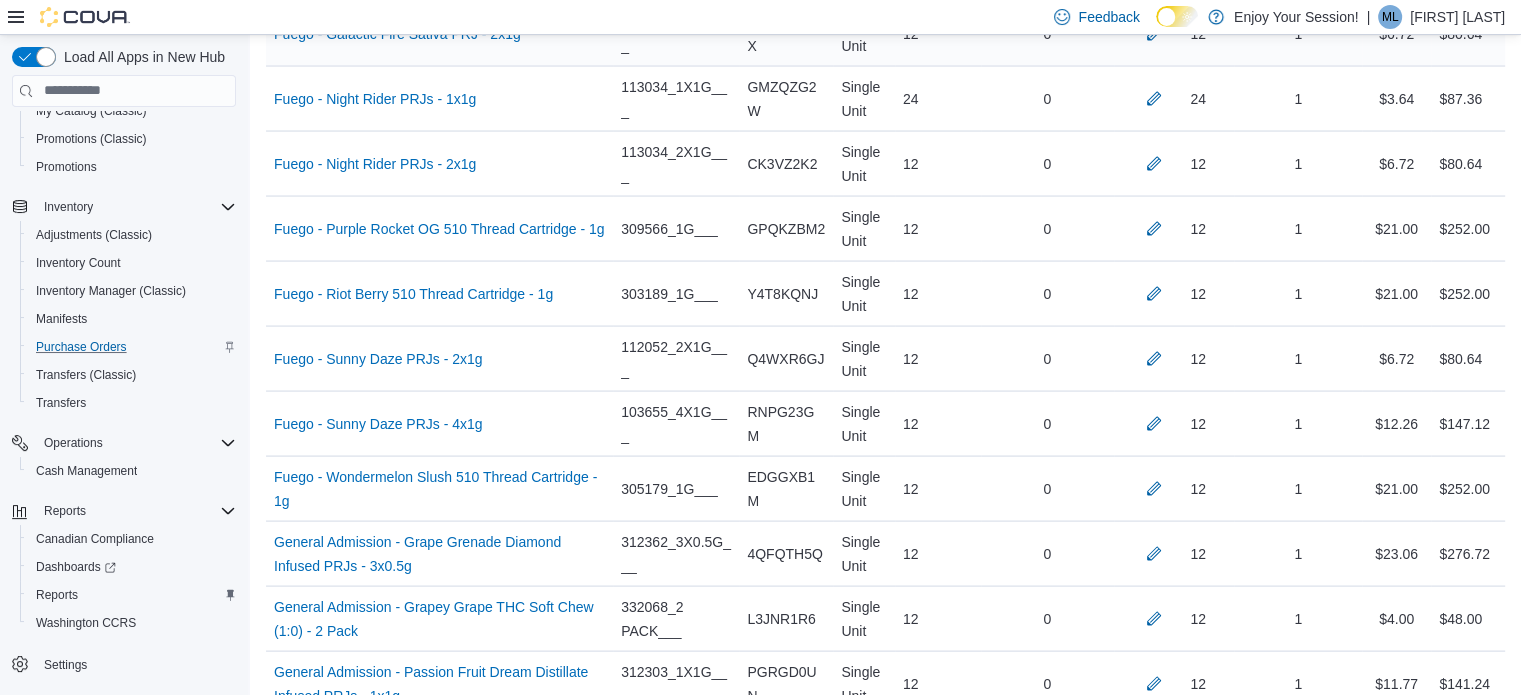 scroll, scrollTop: 6791, scrollLeft: 0, axis: vertical 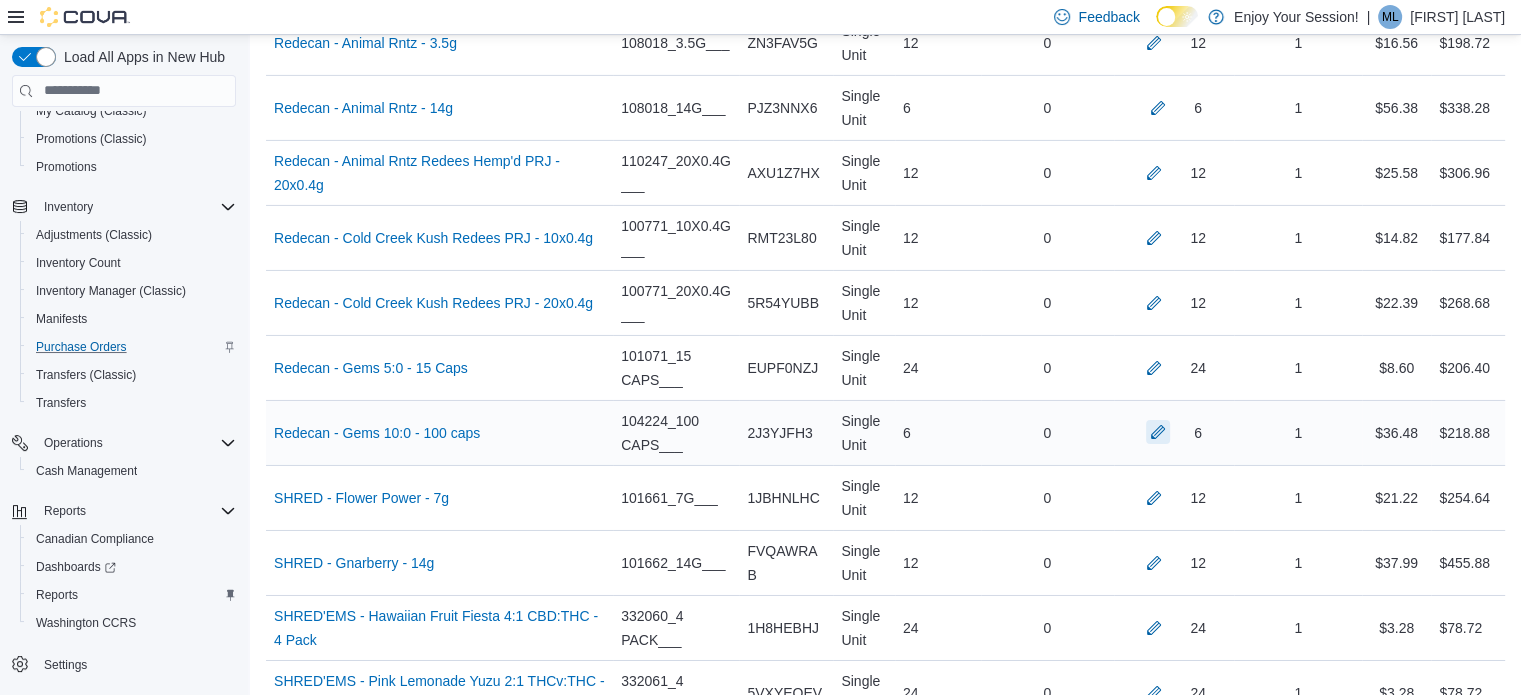click at bounding box center (1158, 432) 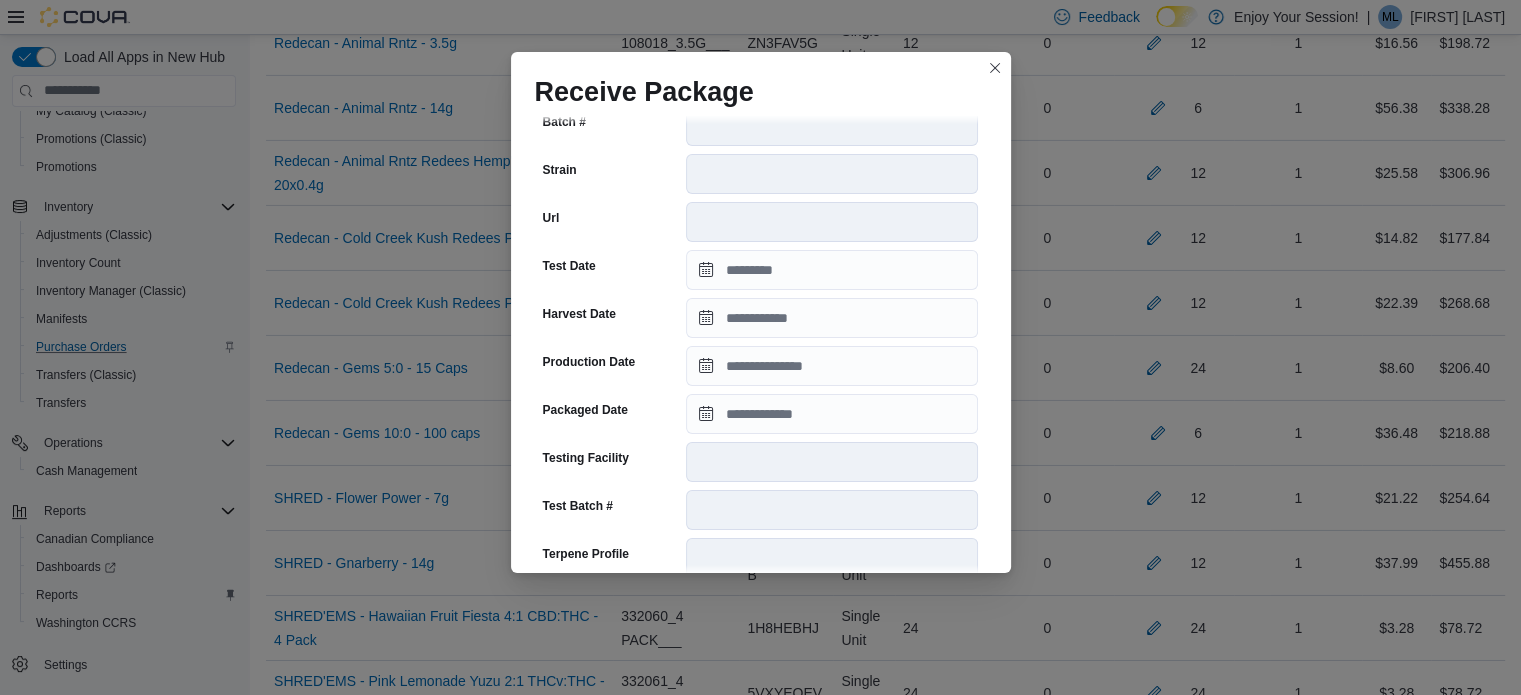 scroll, scrollTop: 348, scrollLeft: 0, axis: vertical 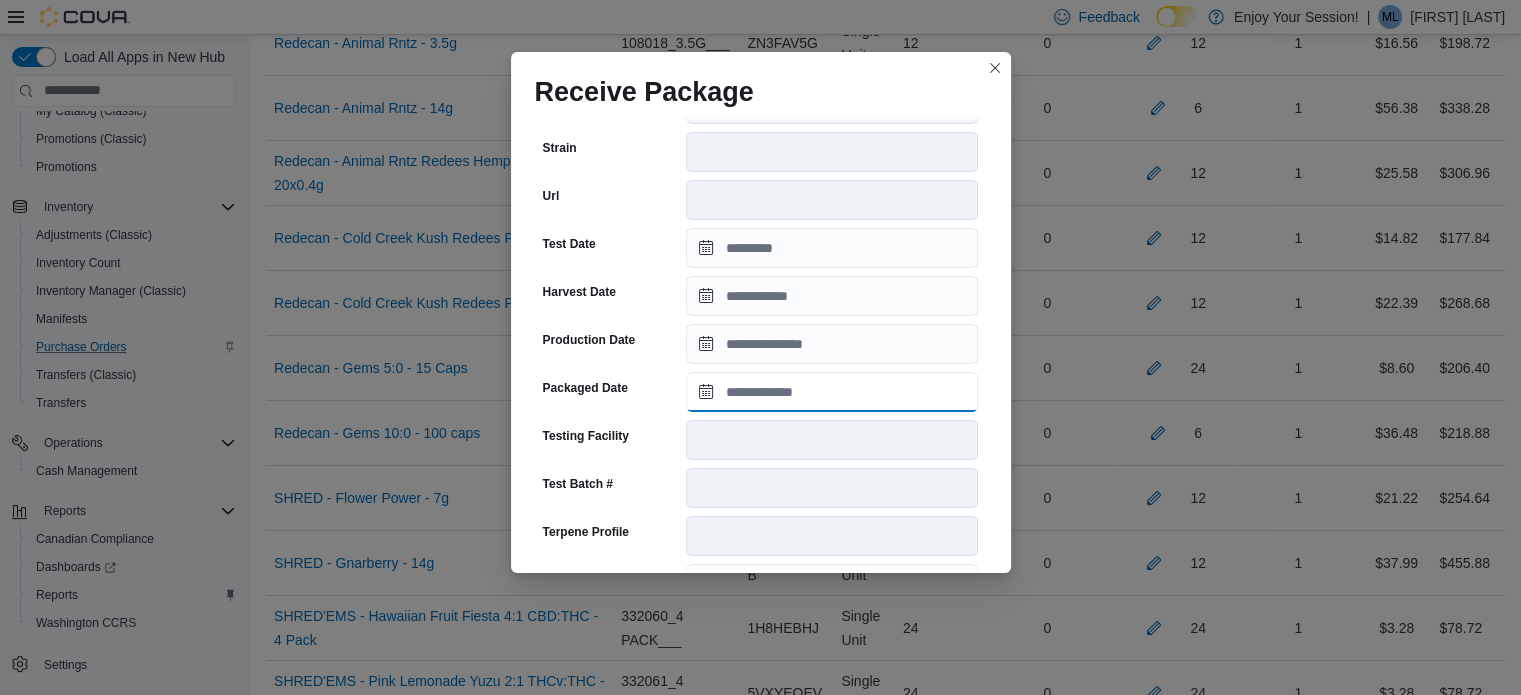click on "Packaged Date" at bounding box center (832, 392) 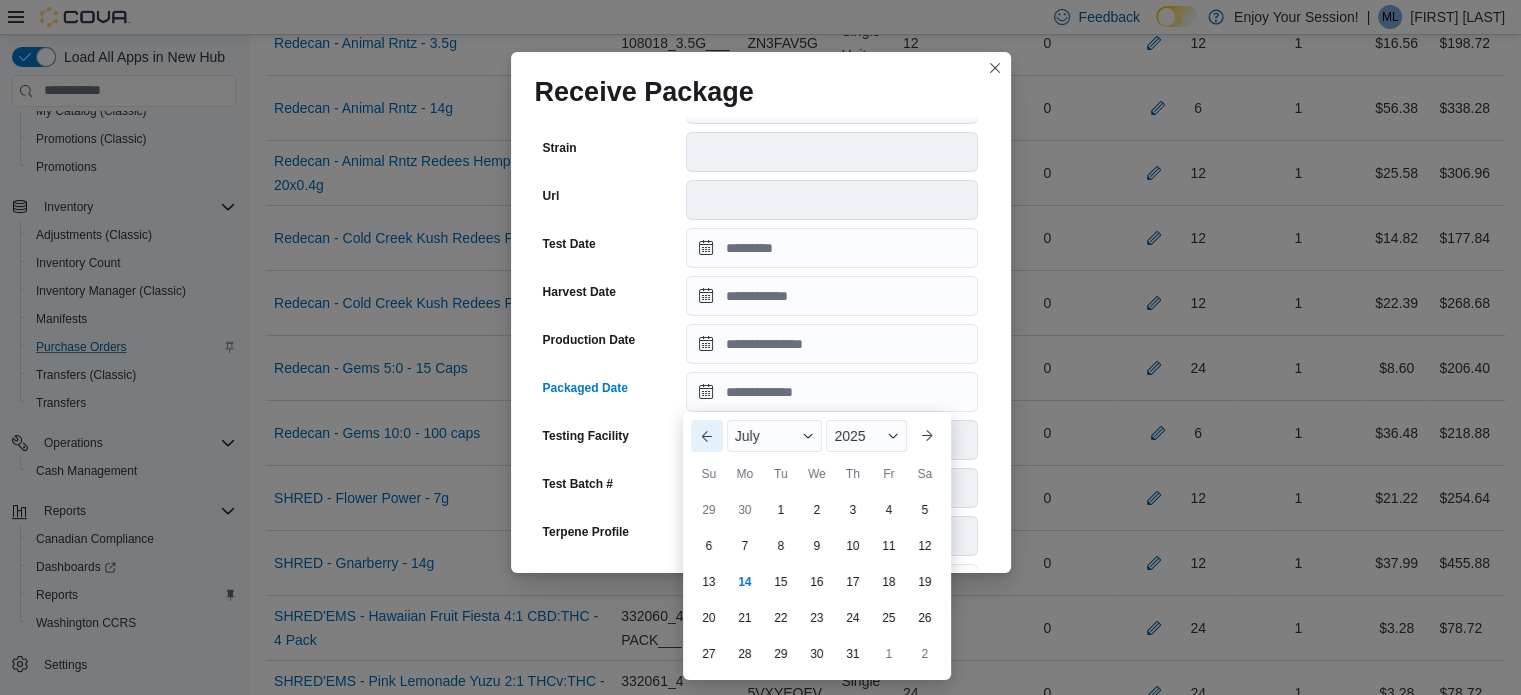 click on "Previous Month" at bounding box center [707, 436] 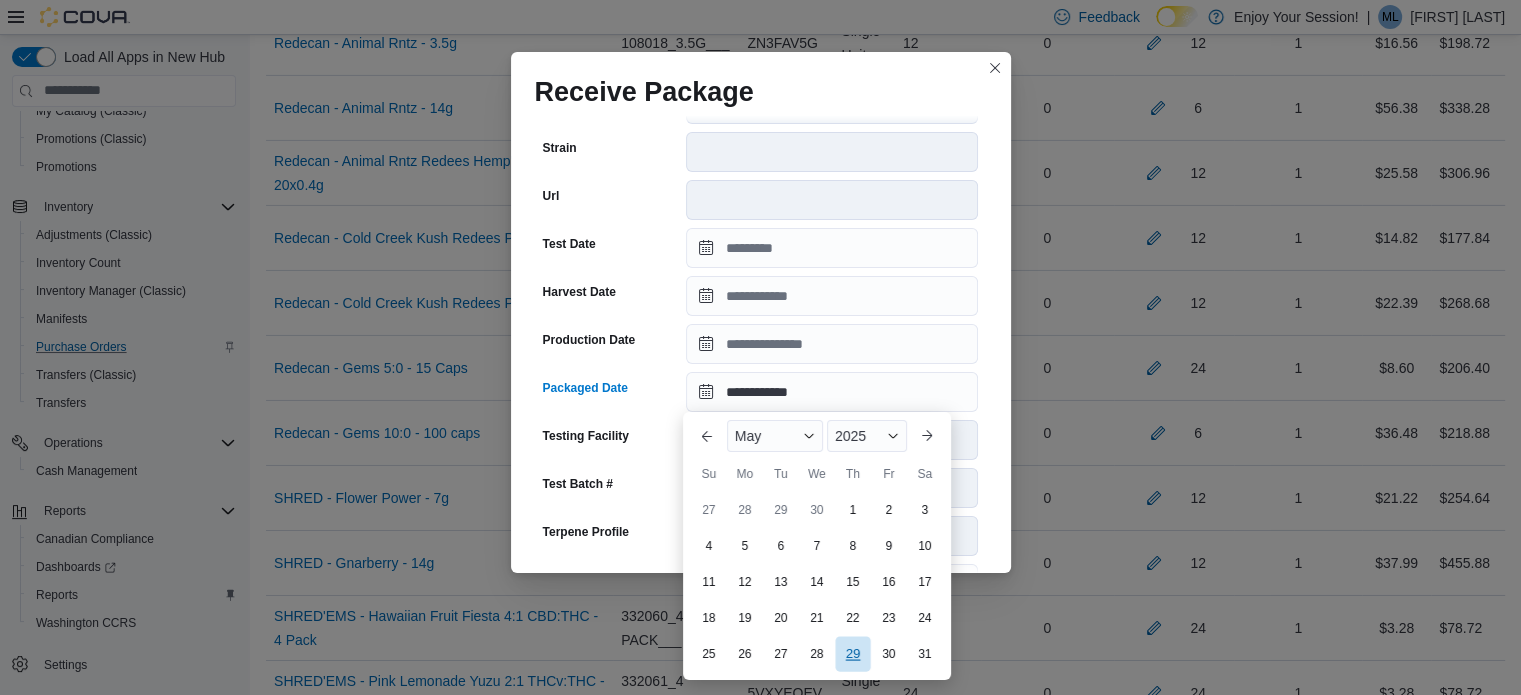 click on "29" at bounding box center (852, 654) 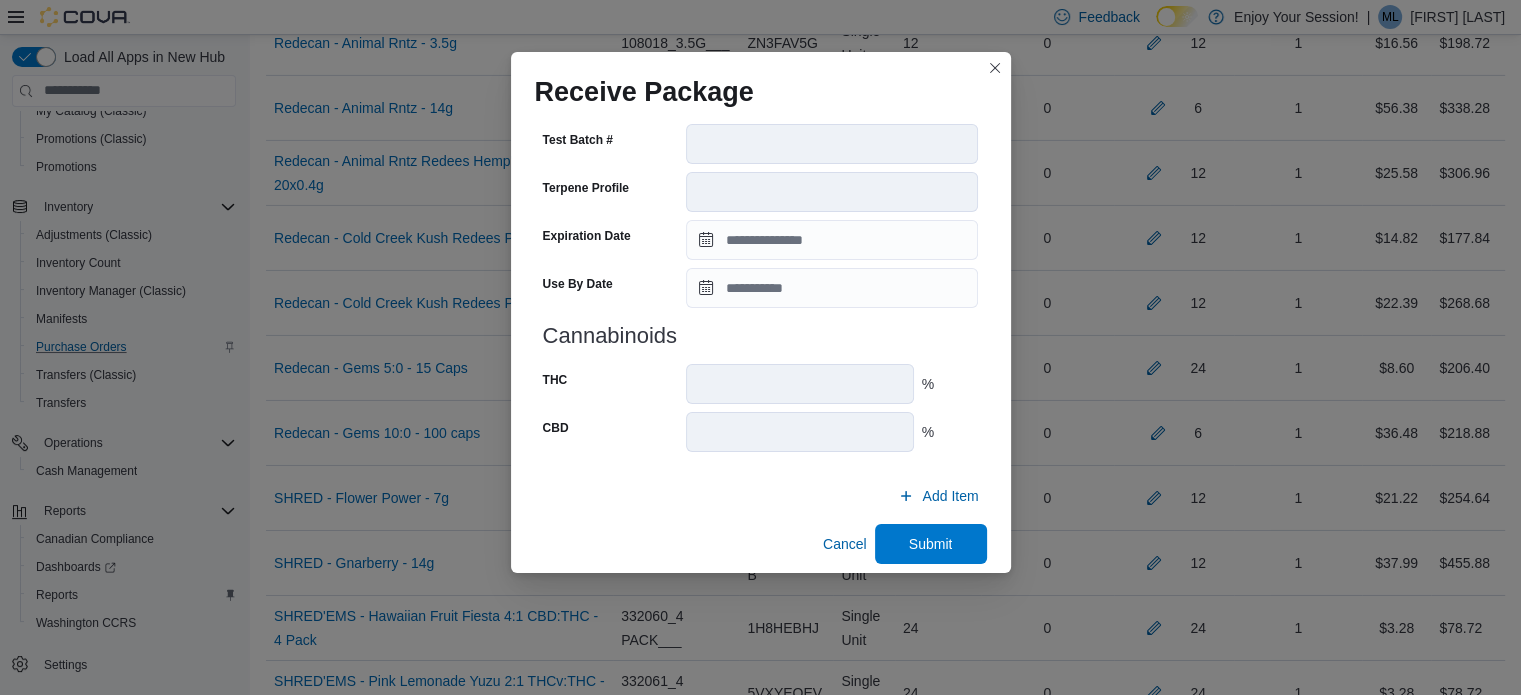 scroll, scrollTop: 706, scrollLeft: 0, axis: vertical 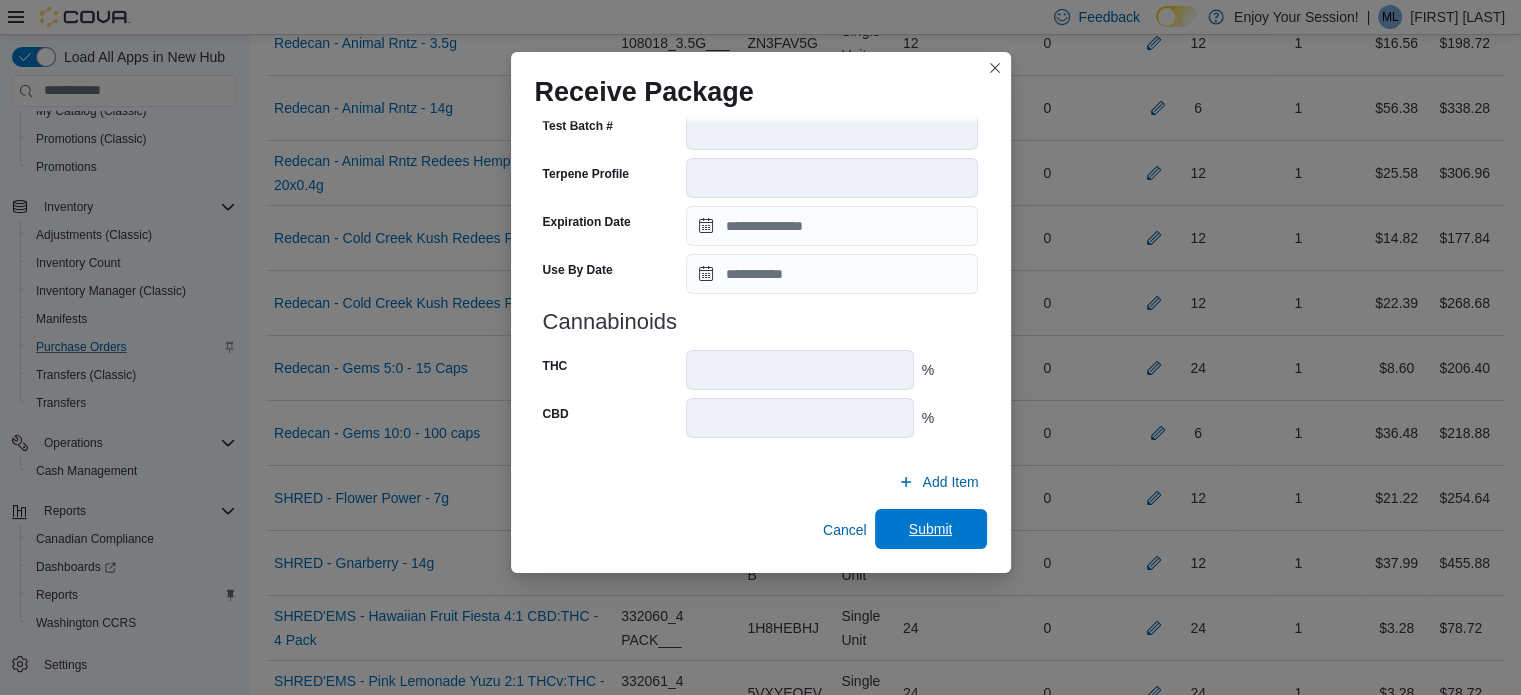 click on "Submit" at bounding box center (931, 529) 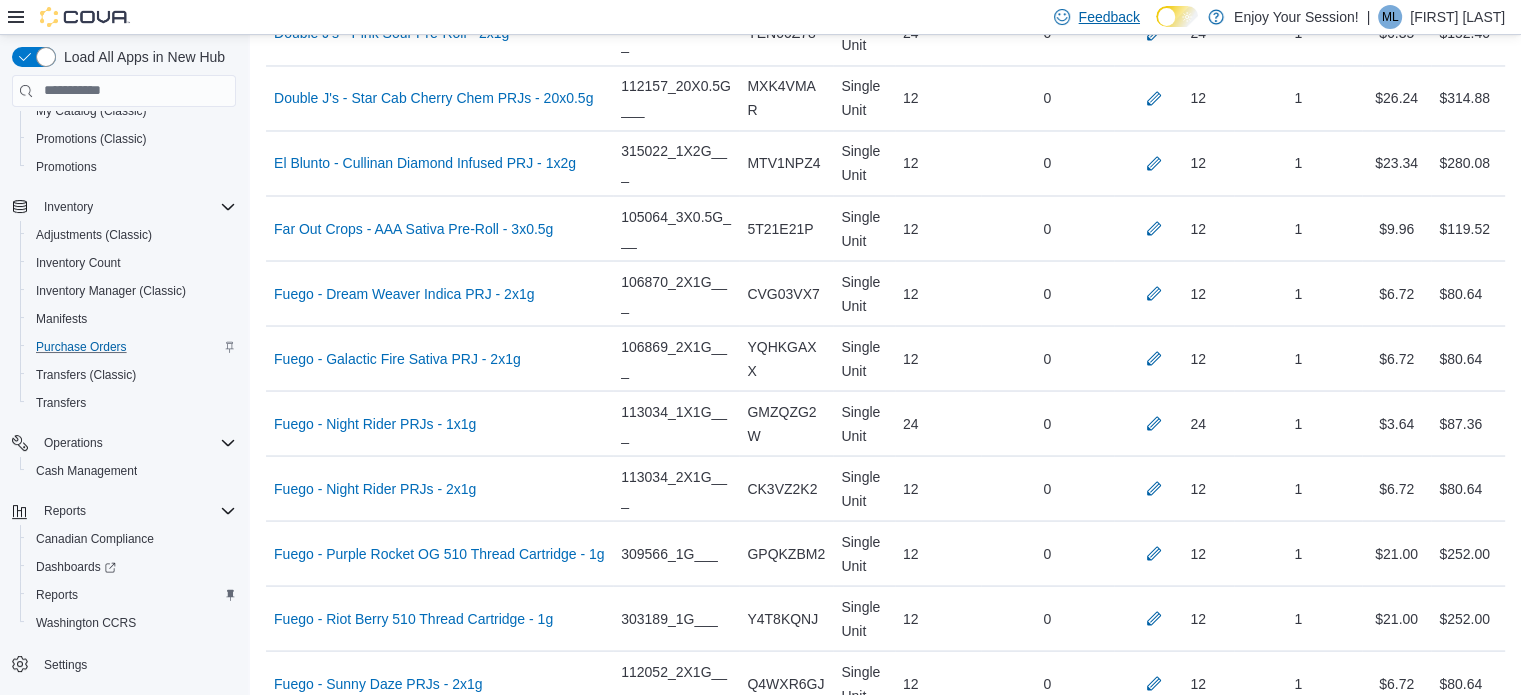 scroll, scrollTop: 5171, scrollLeft: 0, axis: vertical 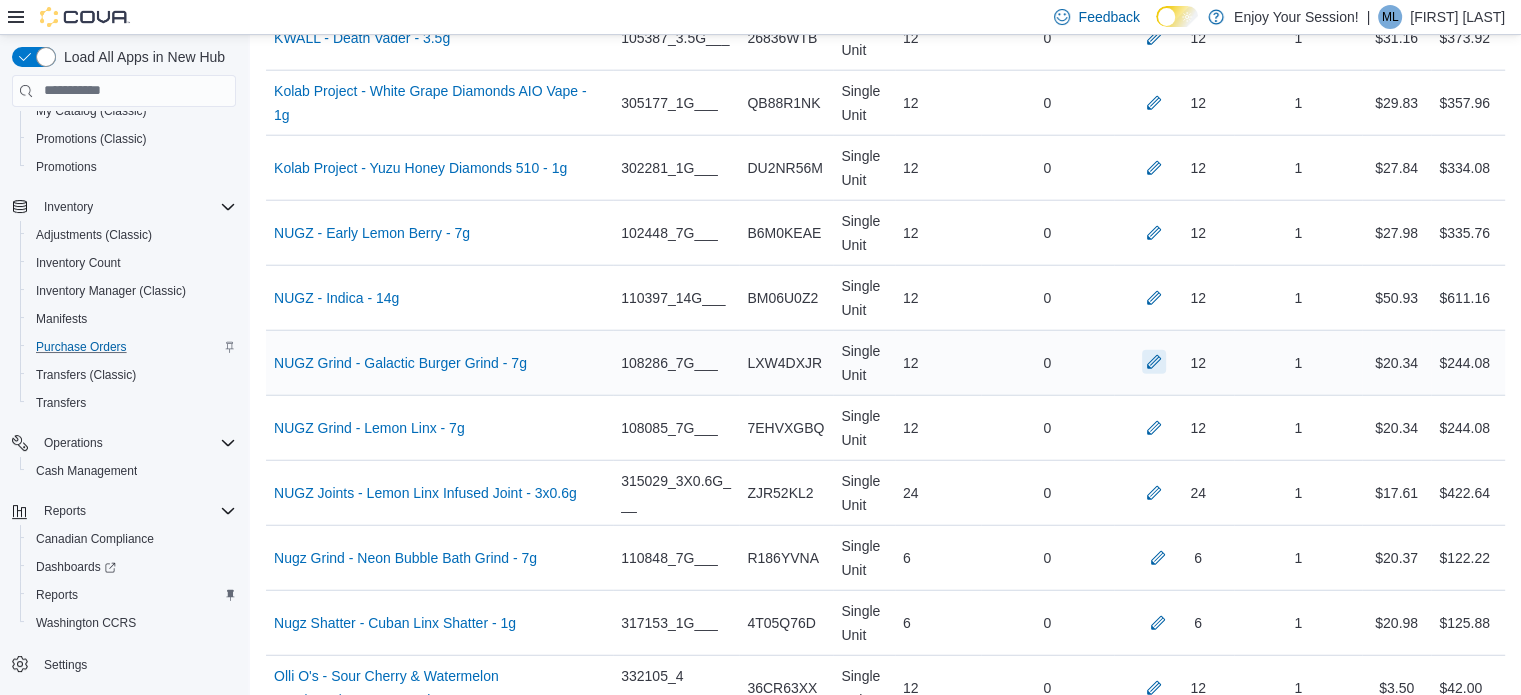 click at bounding box center (1154, 362) 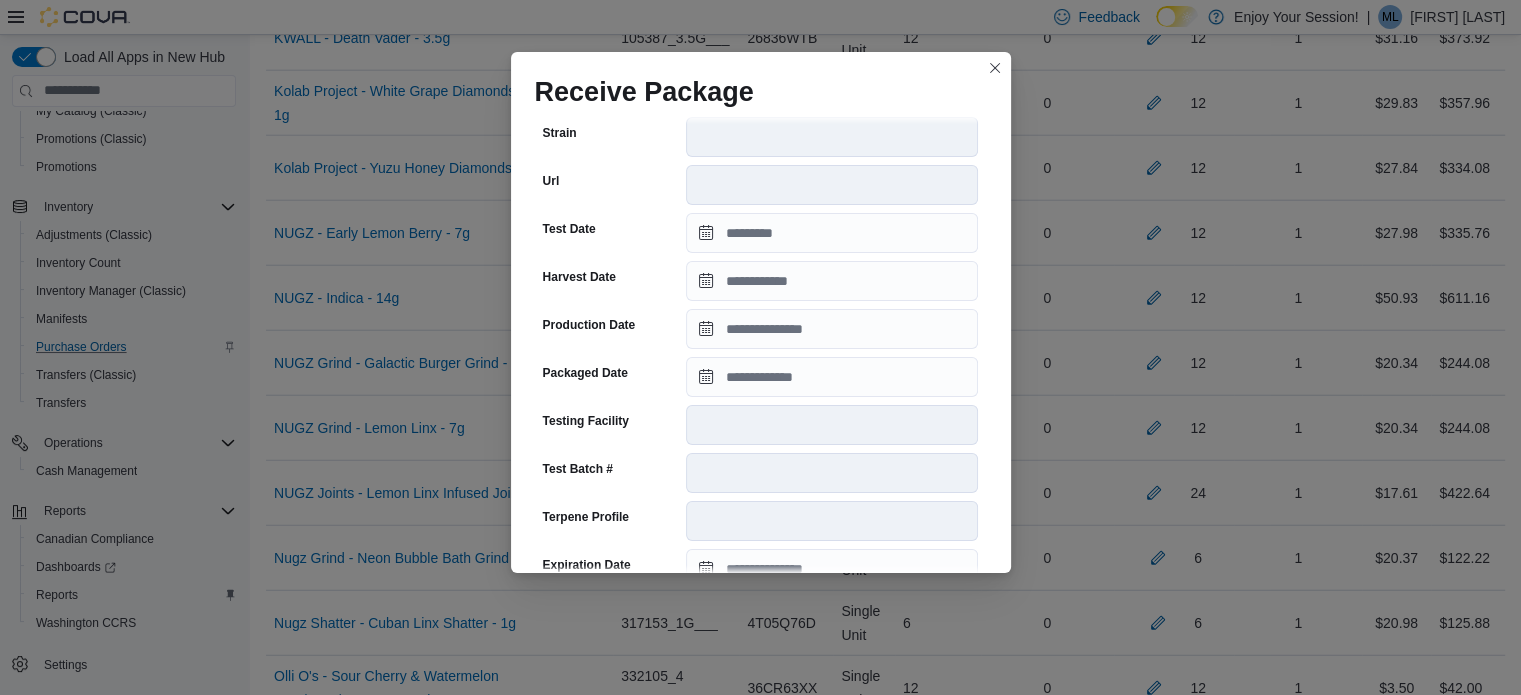 scroll, scrollTop: 380, scrollLeft: 0, axis: vertical 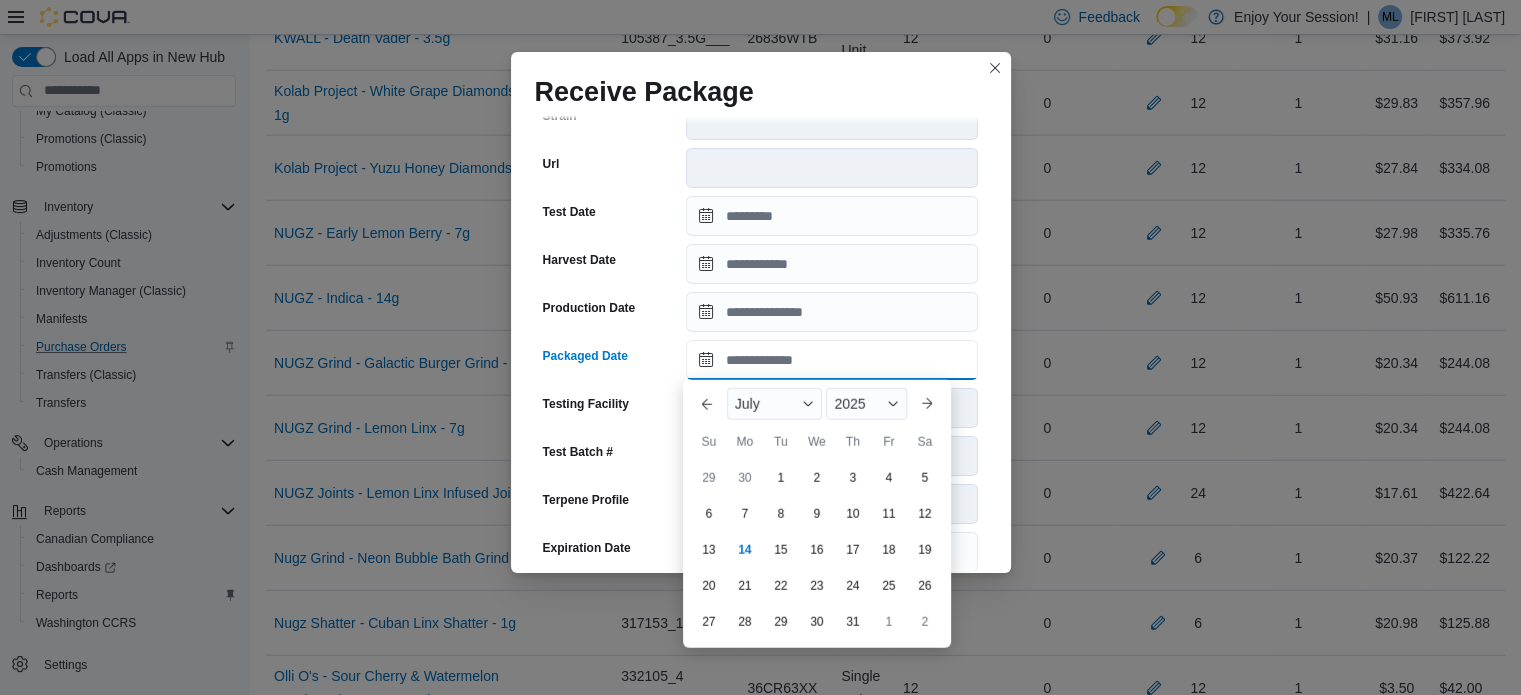 click on "Packaged Date" at bounding box center [832, 360] 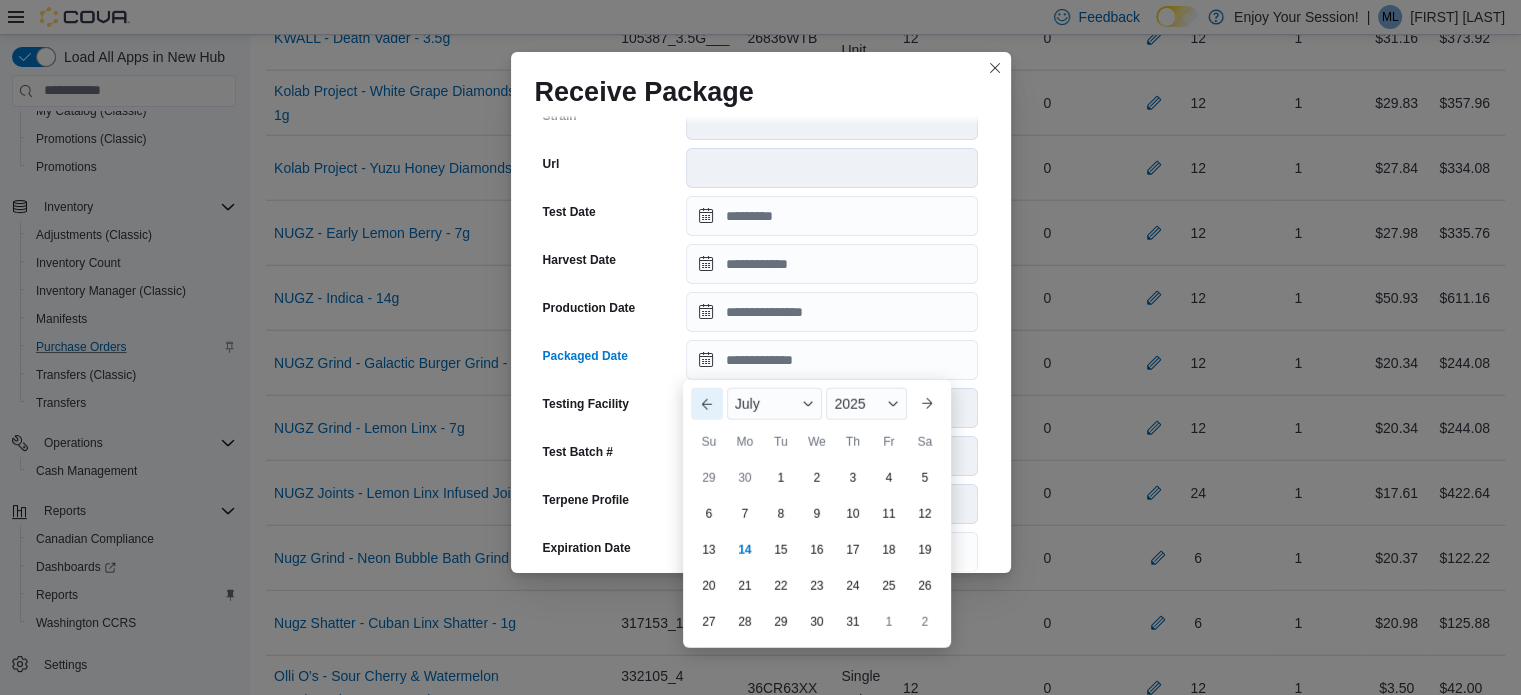click on "Previous Month" at bounding box center (707, 404) 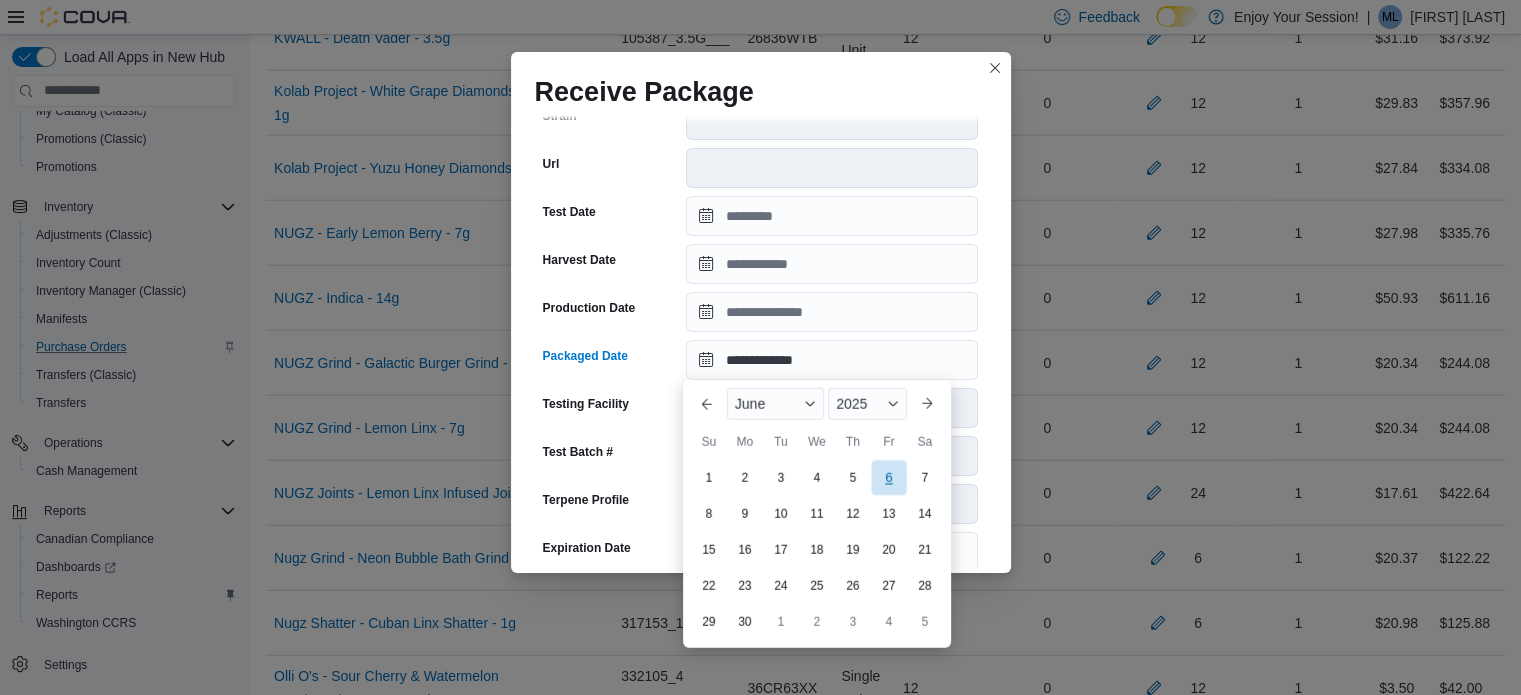 click on "6" at bounding box center (888, 477) 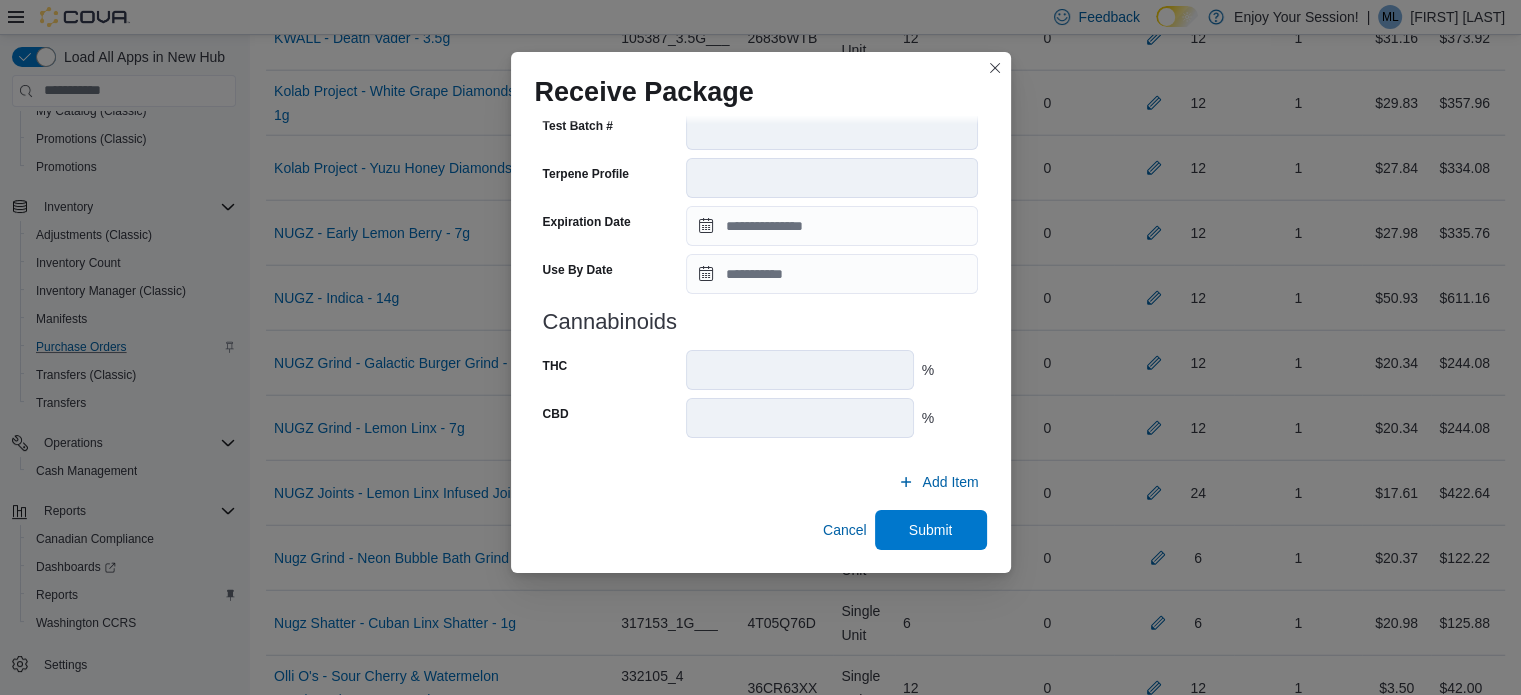 scroll, scrollTop: 706, scrollLeft: 0, axis: vertical 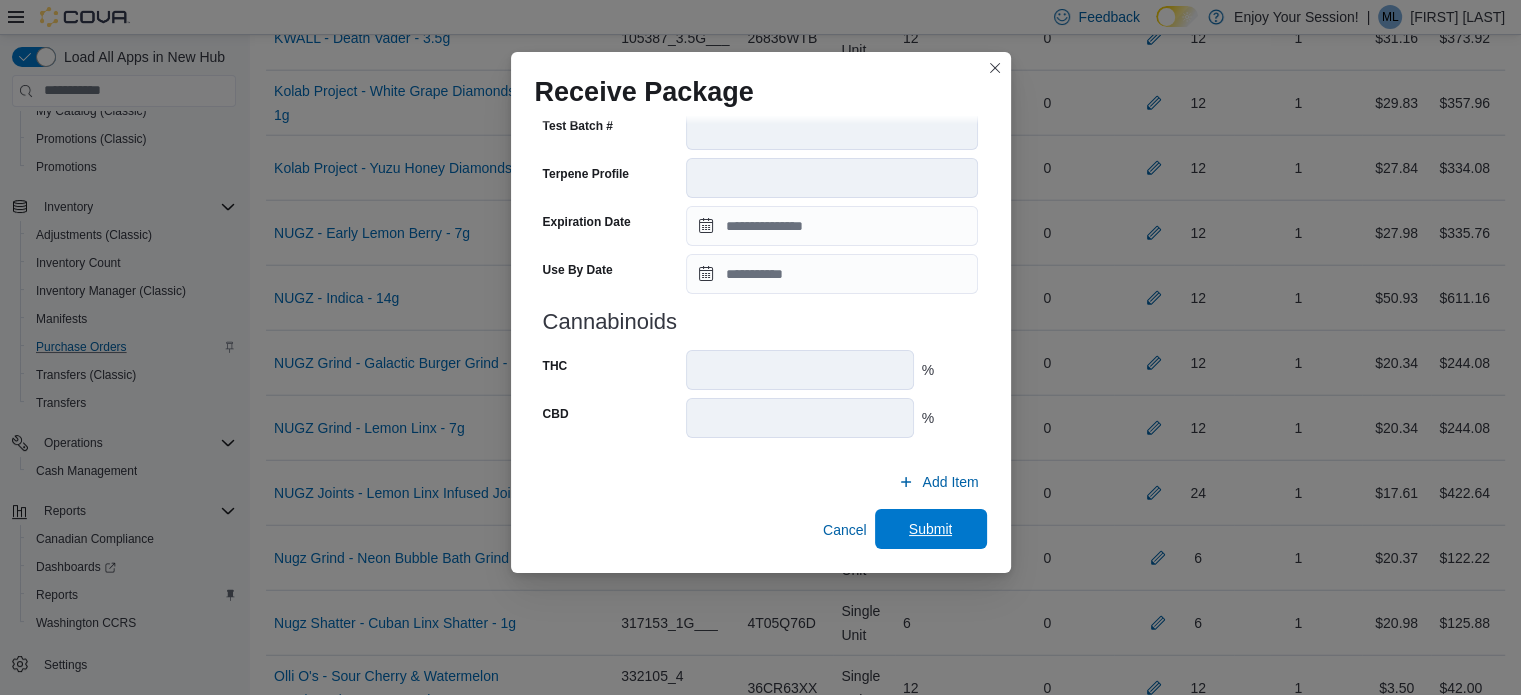 click on "Submit" at bounding box center (931, 529) 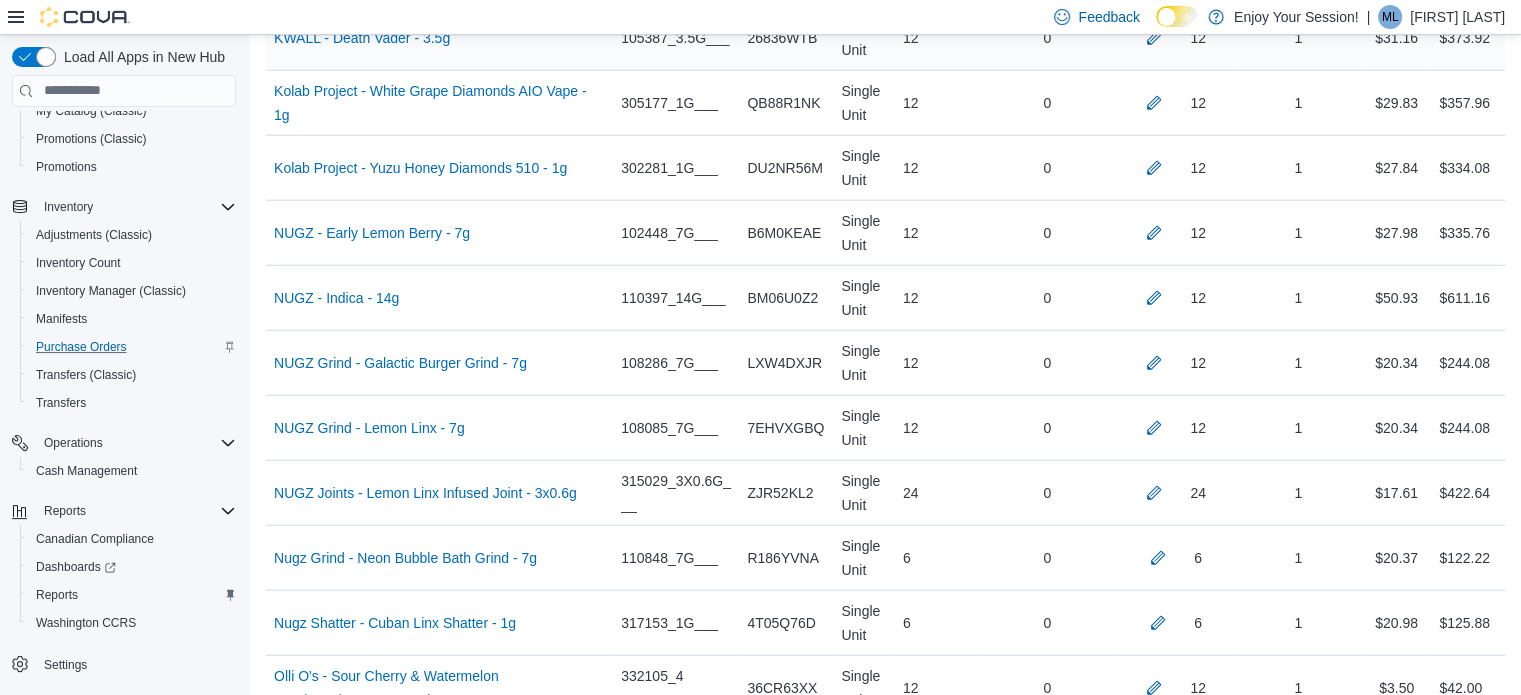 scroll, scrollTop: 1477, scrollLeft: 0, axis: vertical 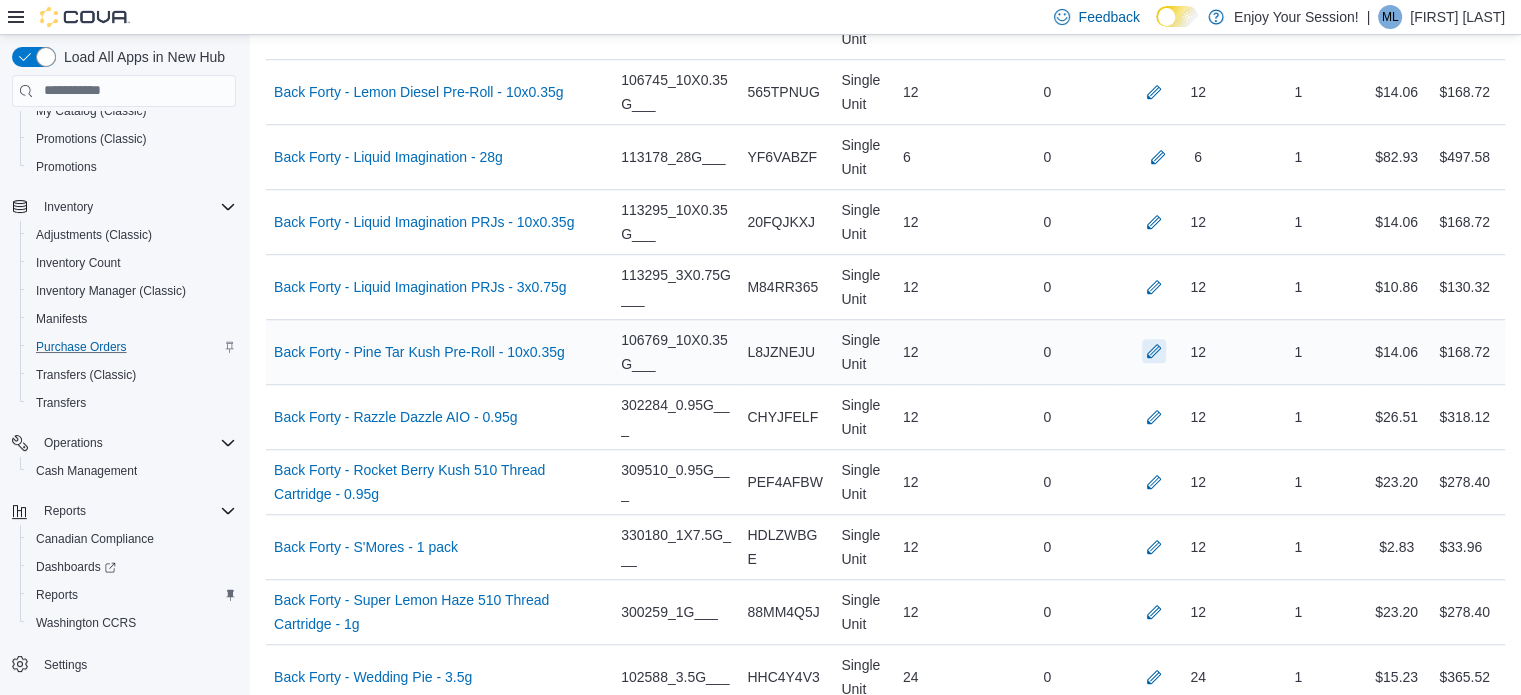 click at bounding box center (1154, 351) 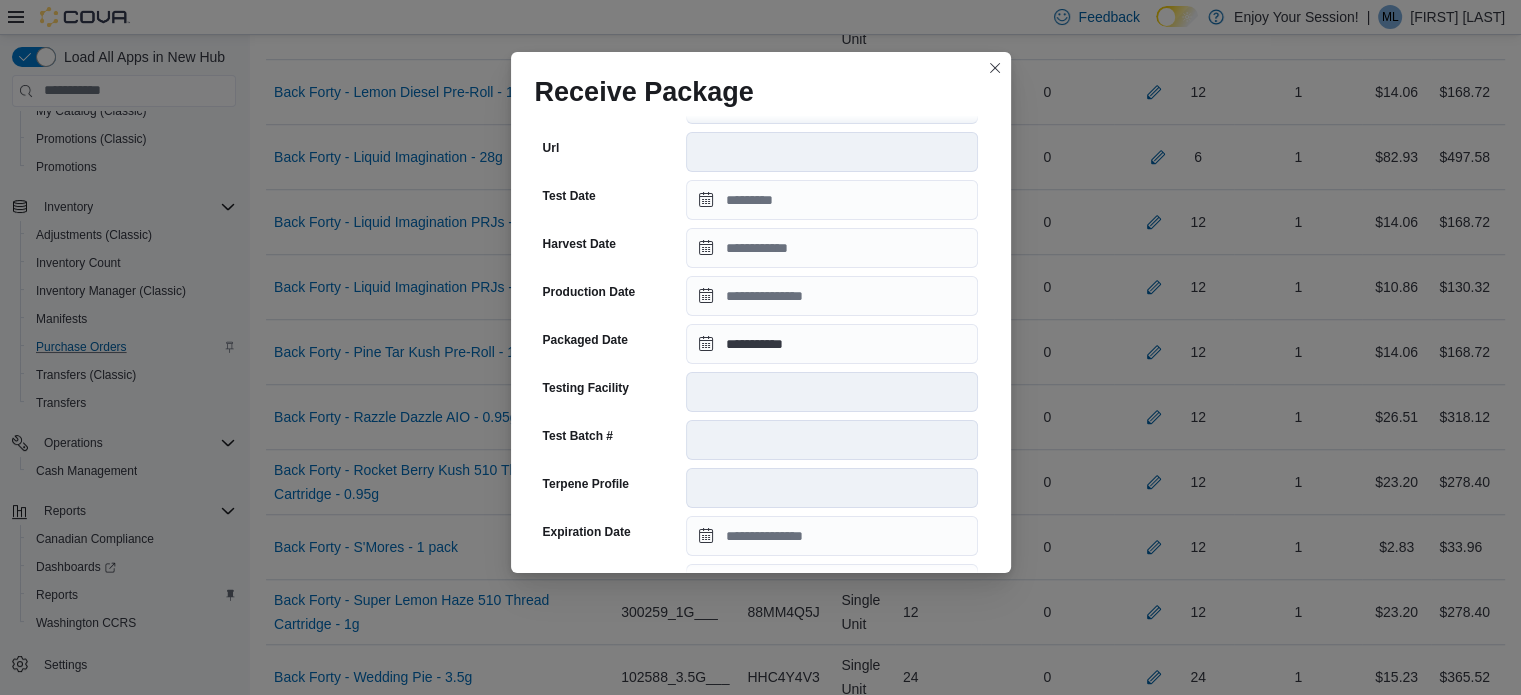 scroll, scrollTop: 706, scrollLeft: 0, axis: vertical 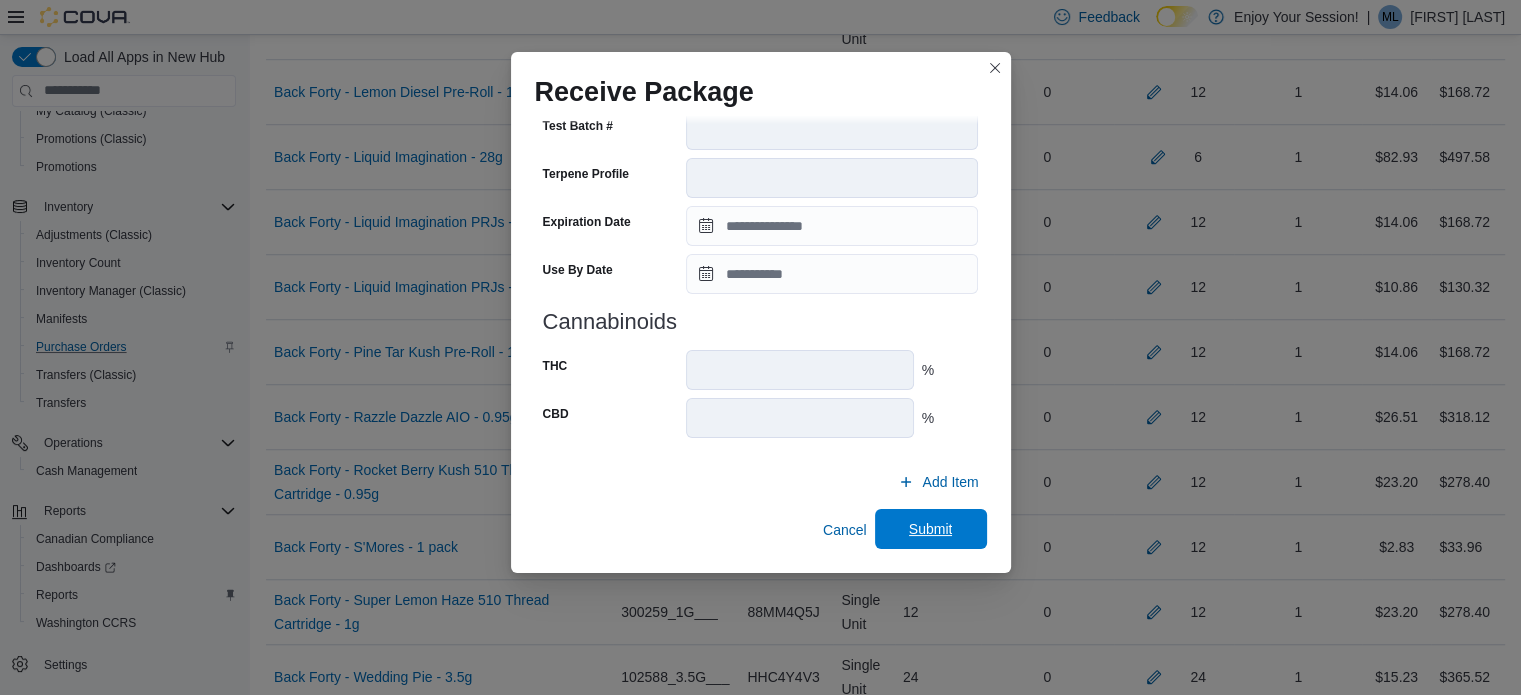 click on "Submit" at bounding box center [931, 529] 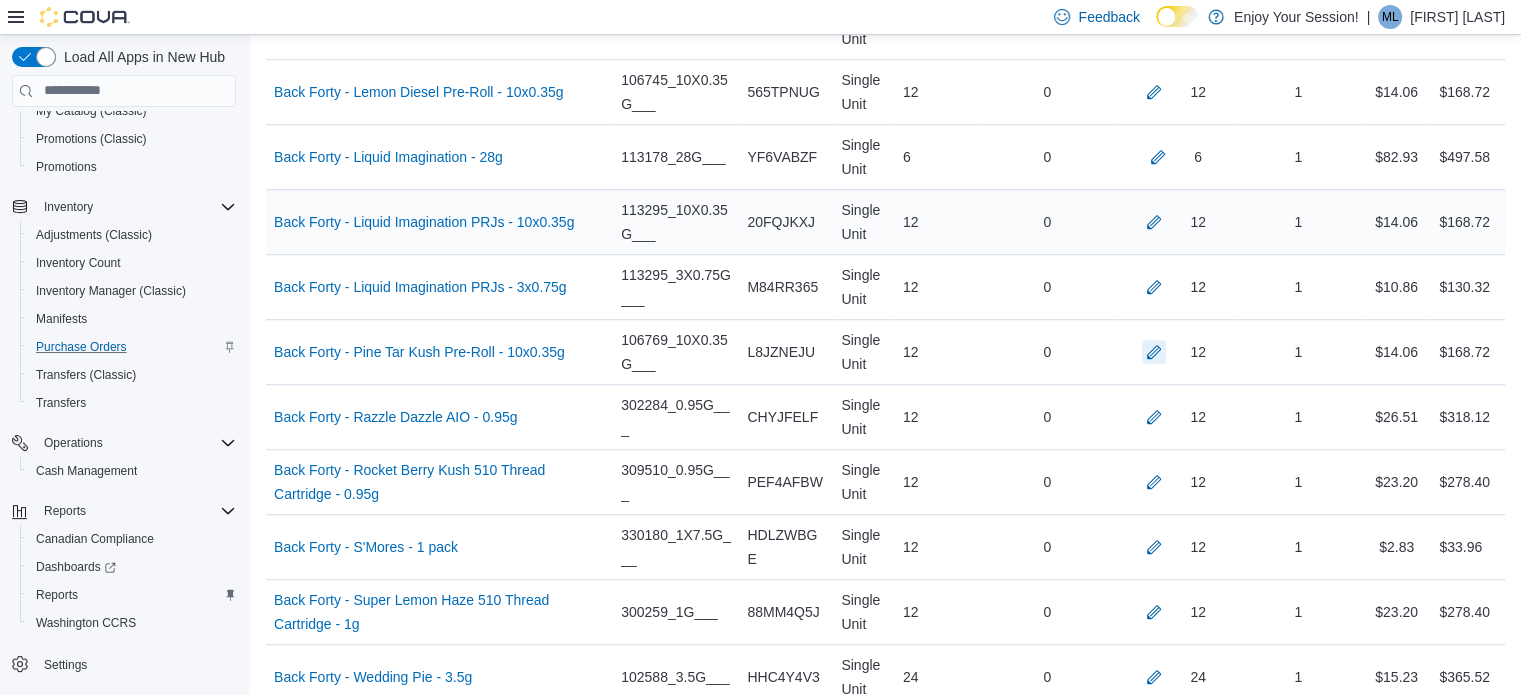 scroll, scrollTop: 1412, scrollLeft: 0, axis: vertical 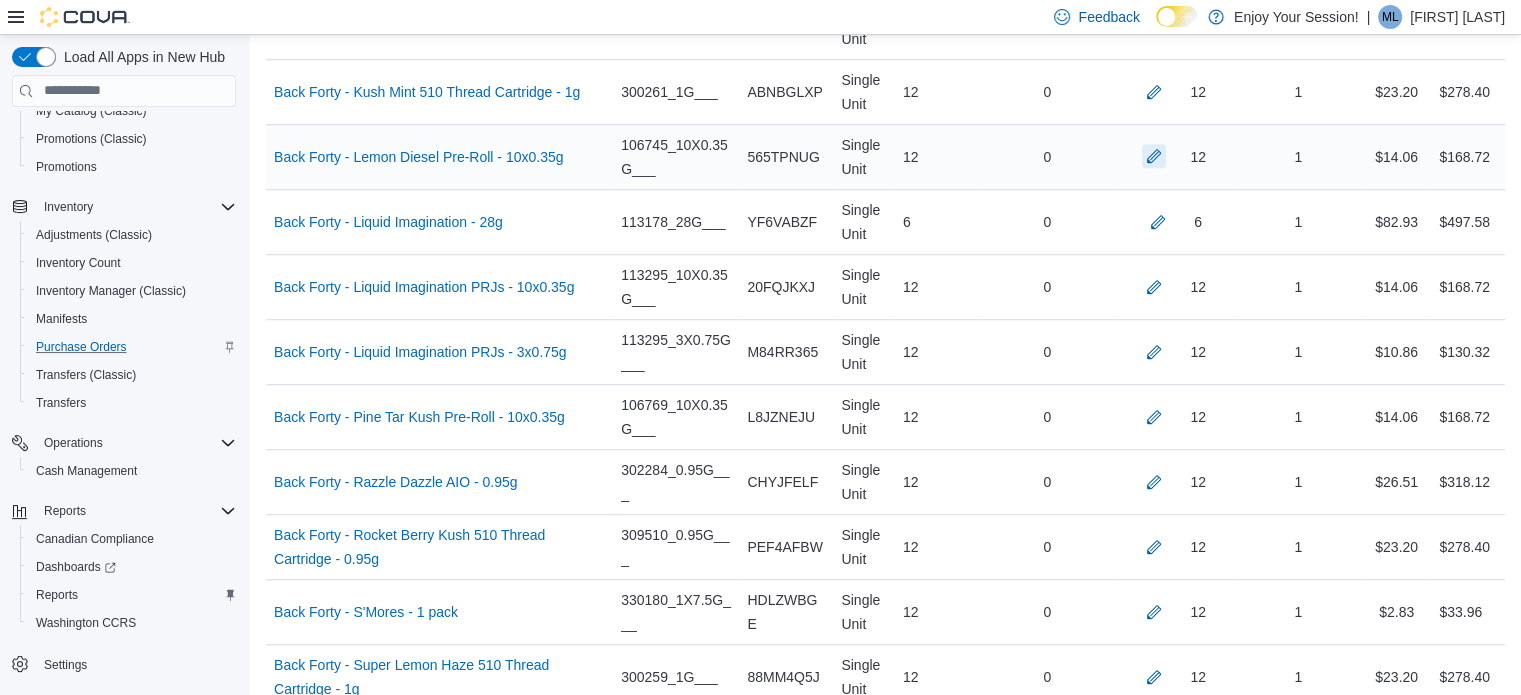 click at bounding box center (1154, 156) 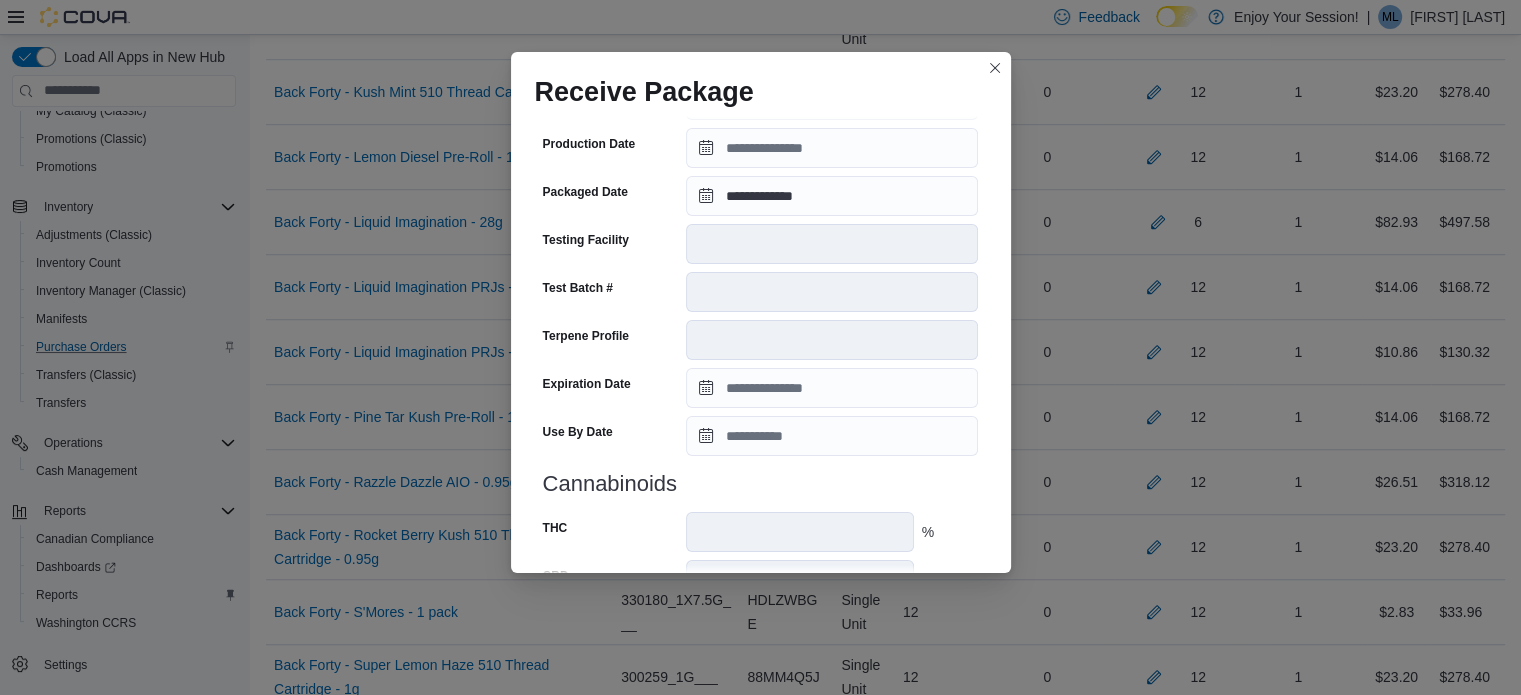 scroll, scrollTop: 700, scrollLeft: 0, axis: vertical 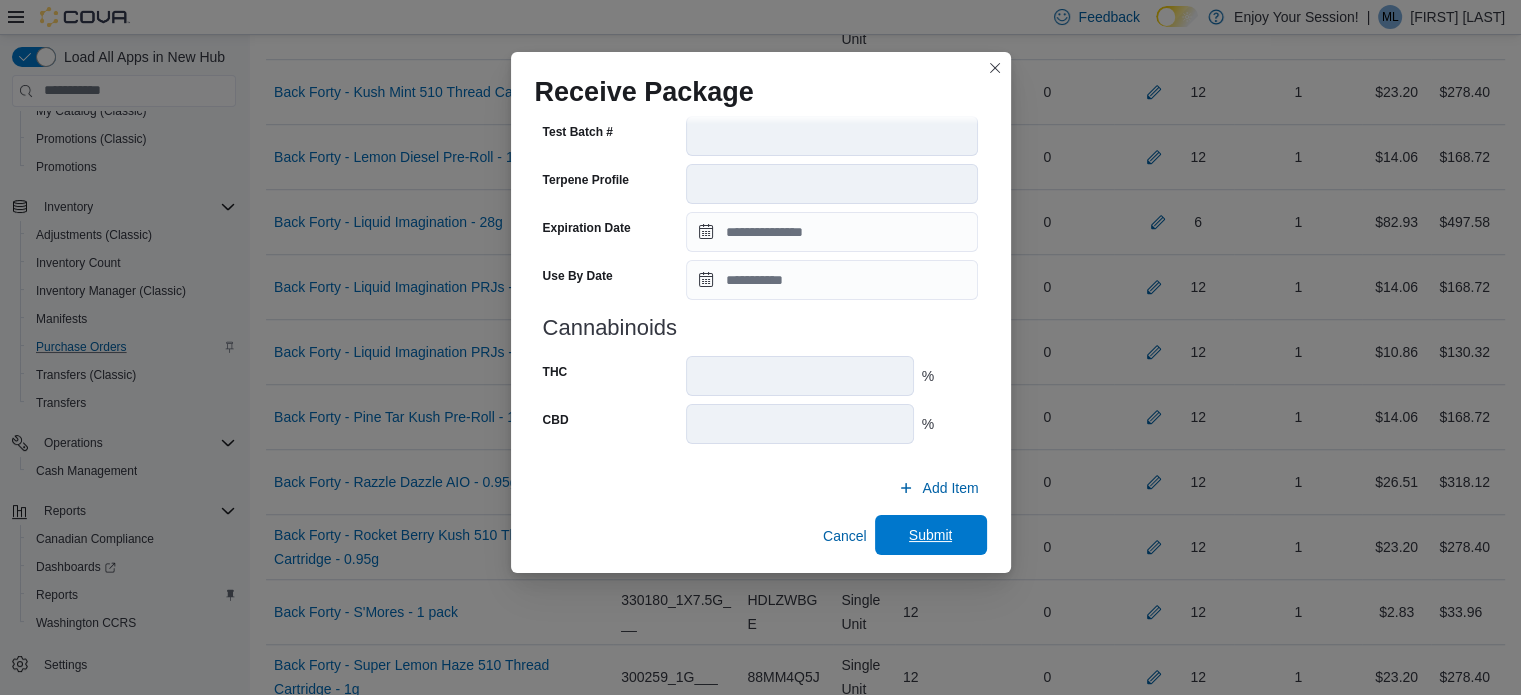 click on "Submit" at bounding box center [931, 535] 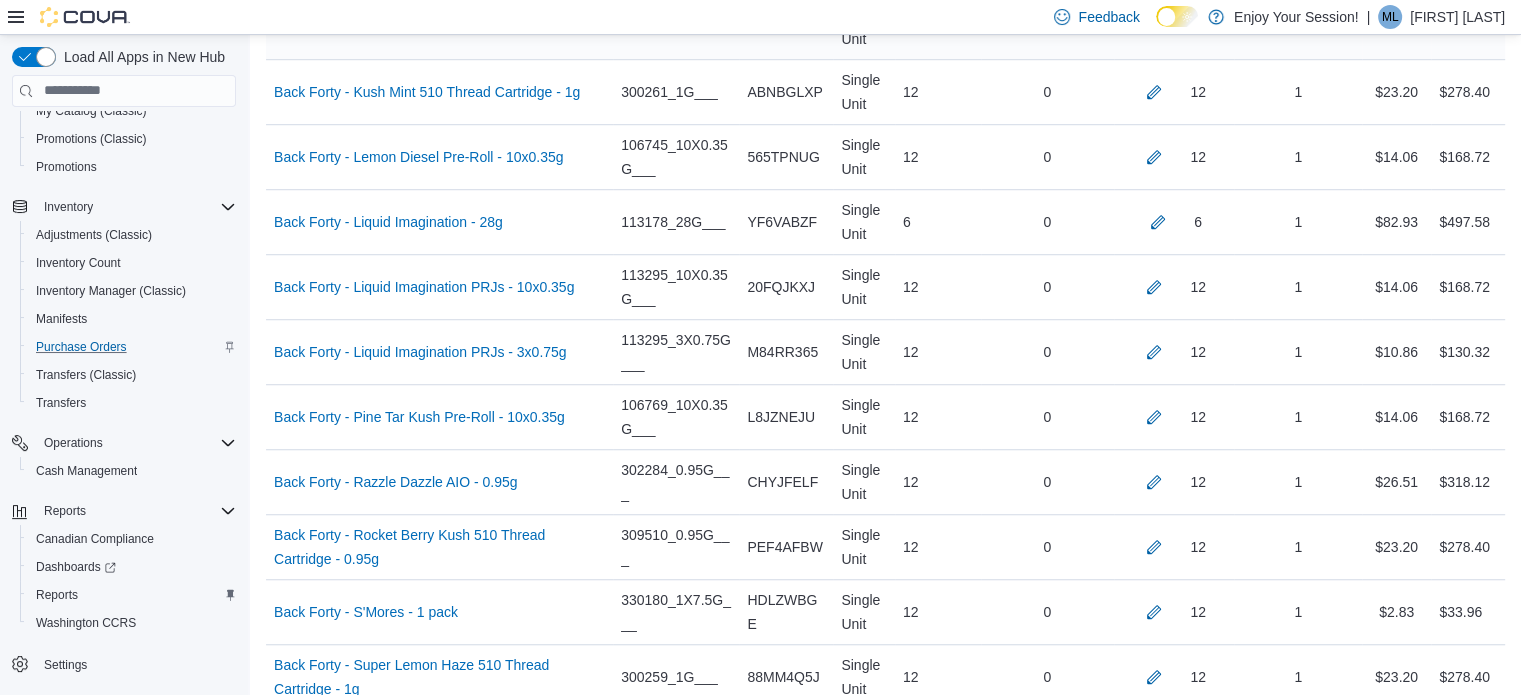 scroll, scrollTop: 3356, scrollLeft: 0, axis: vertical 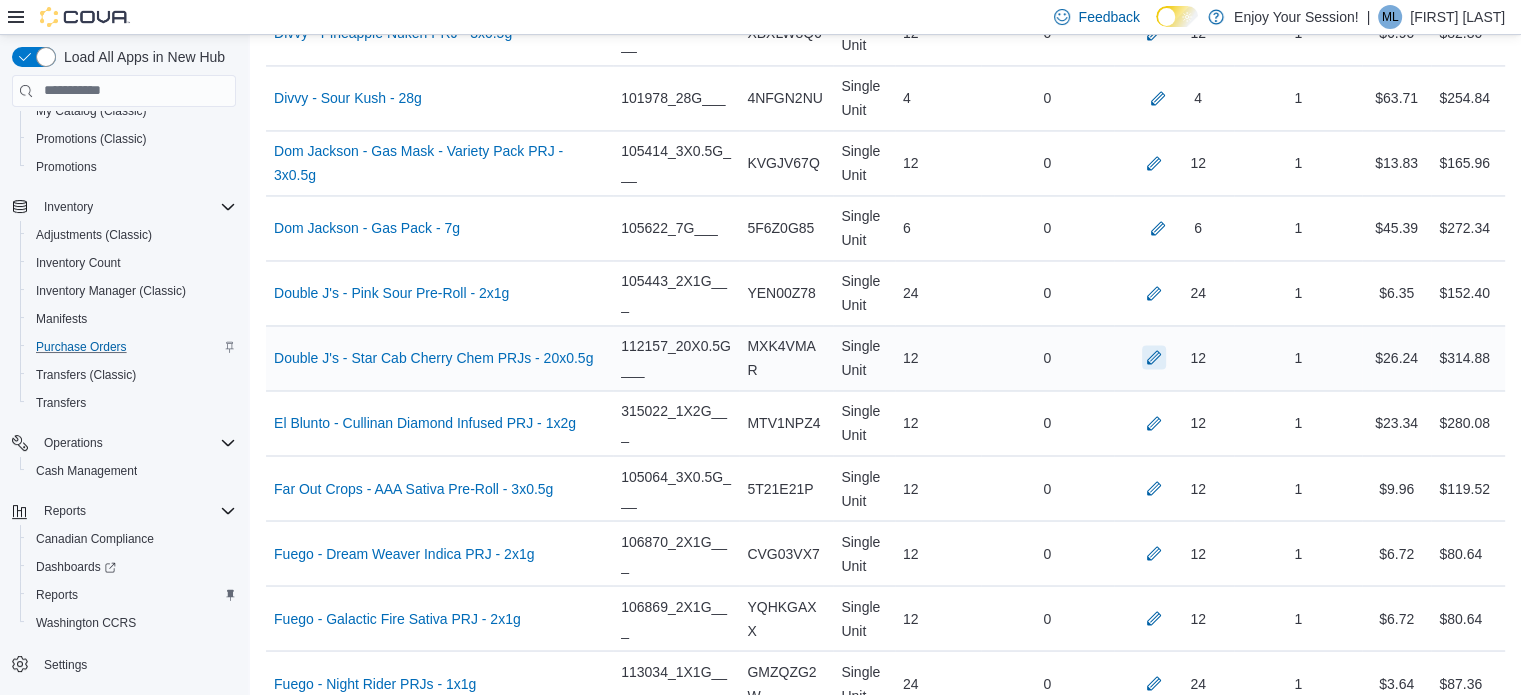 click at bounding box center (1154, 357) 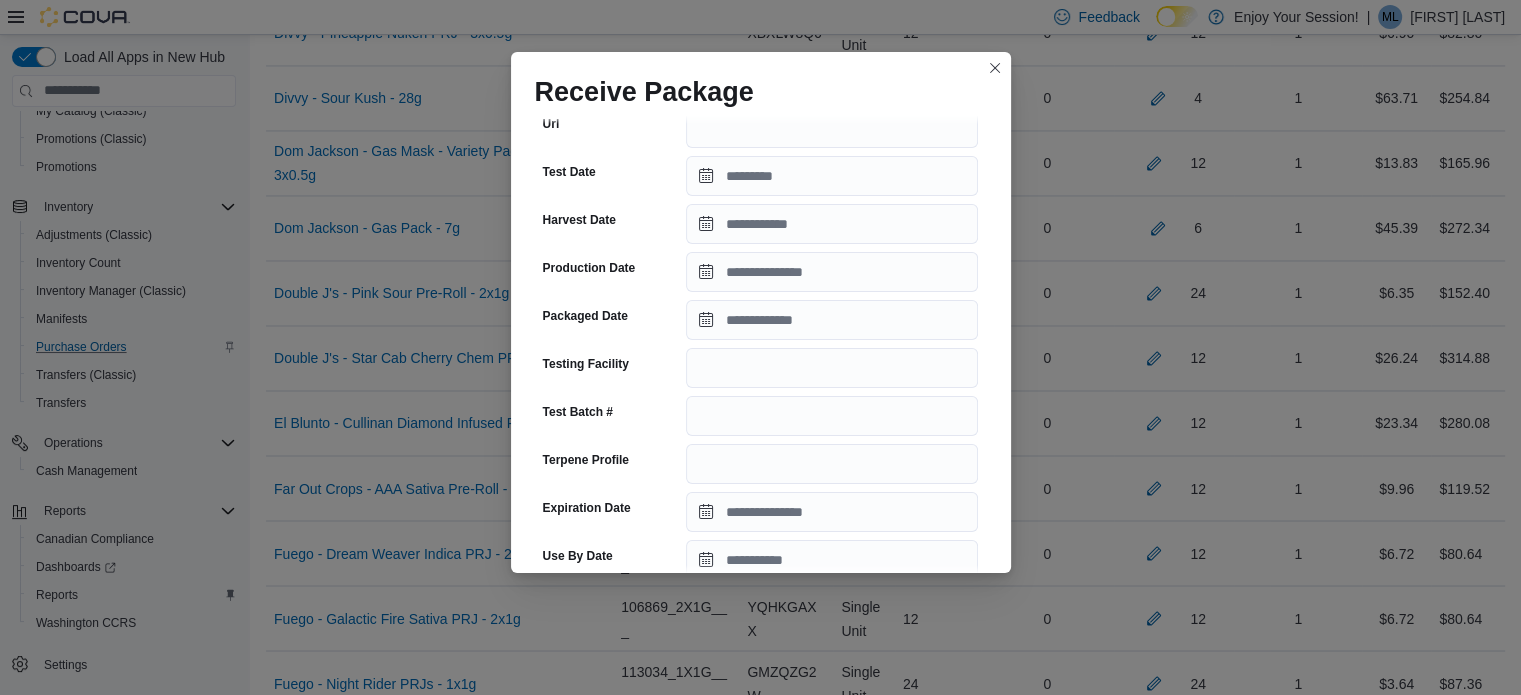 scroll, scrollTop: 384, scrollLeft: 0, axis: vertical 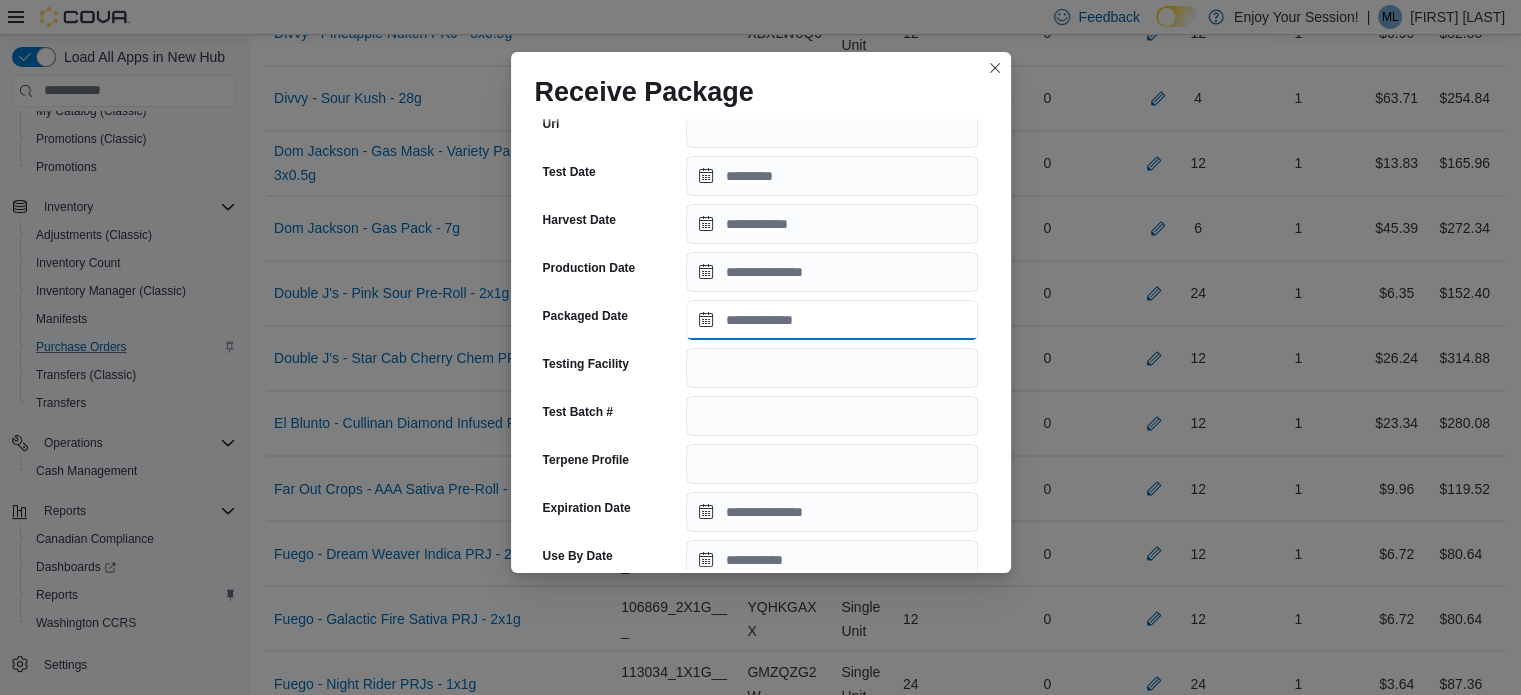click on "Packaged Date" at bounding box center (832, 320) 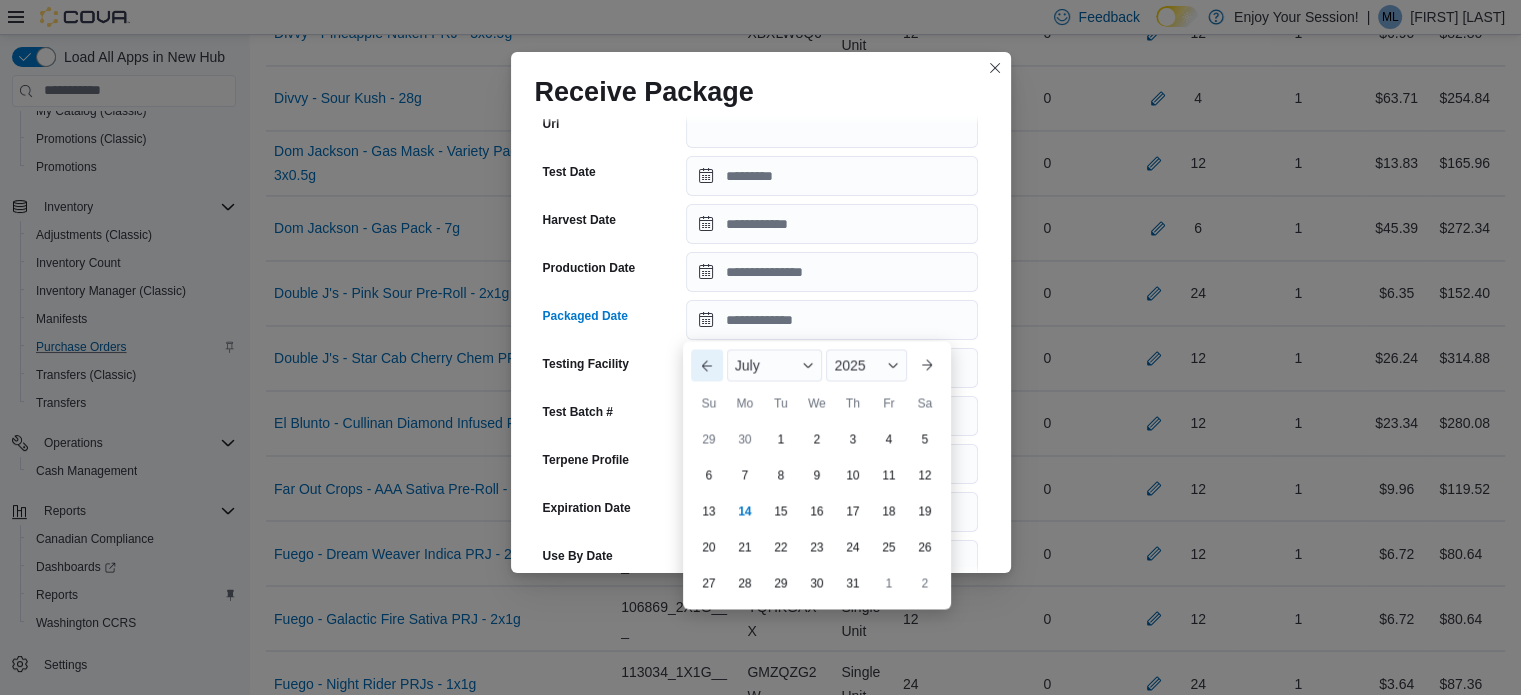 click on "Previous Month" at bounding box center (707, 365) 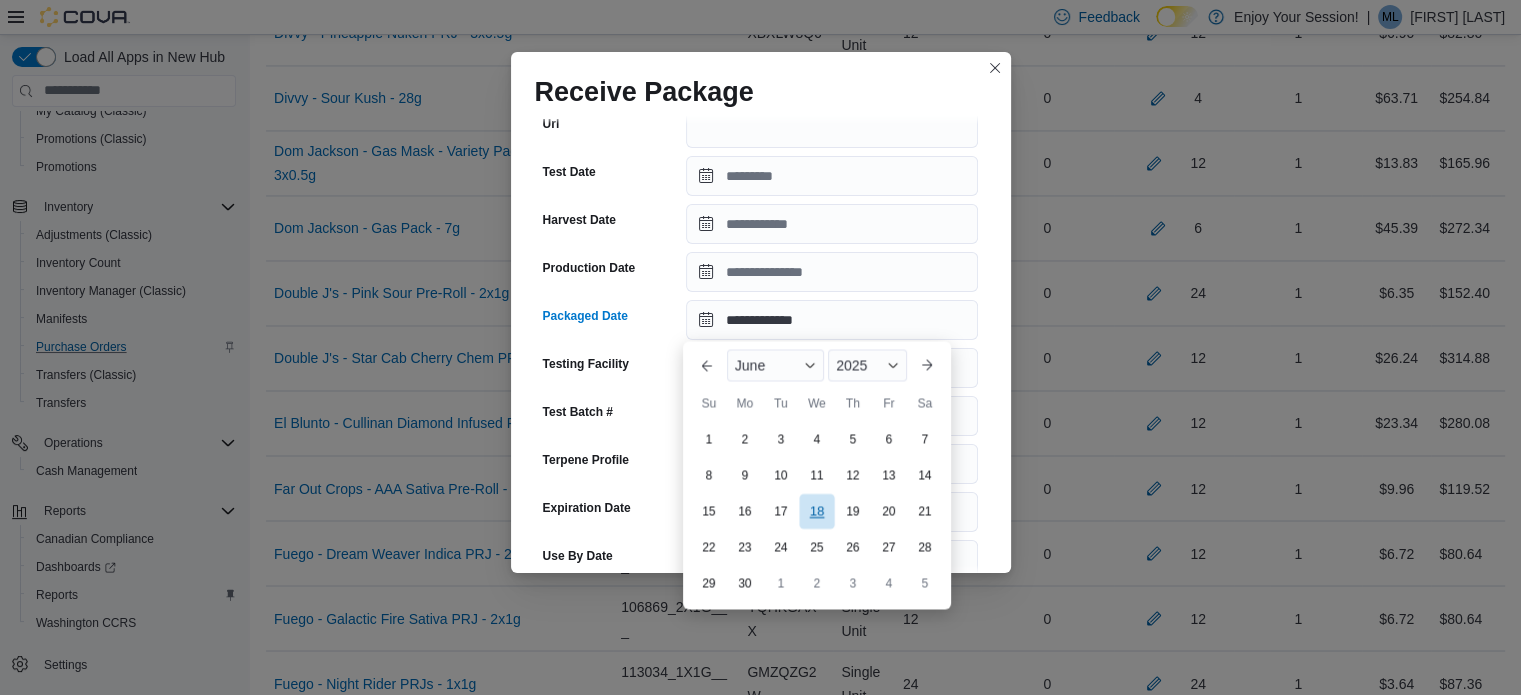 click on "18" at bounding box center (816, 510) 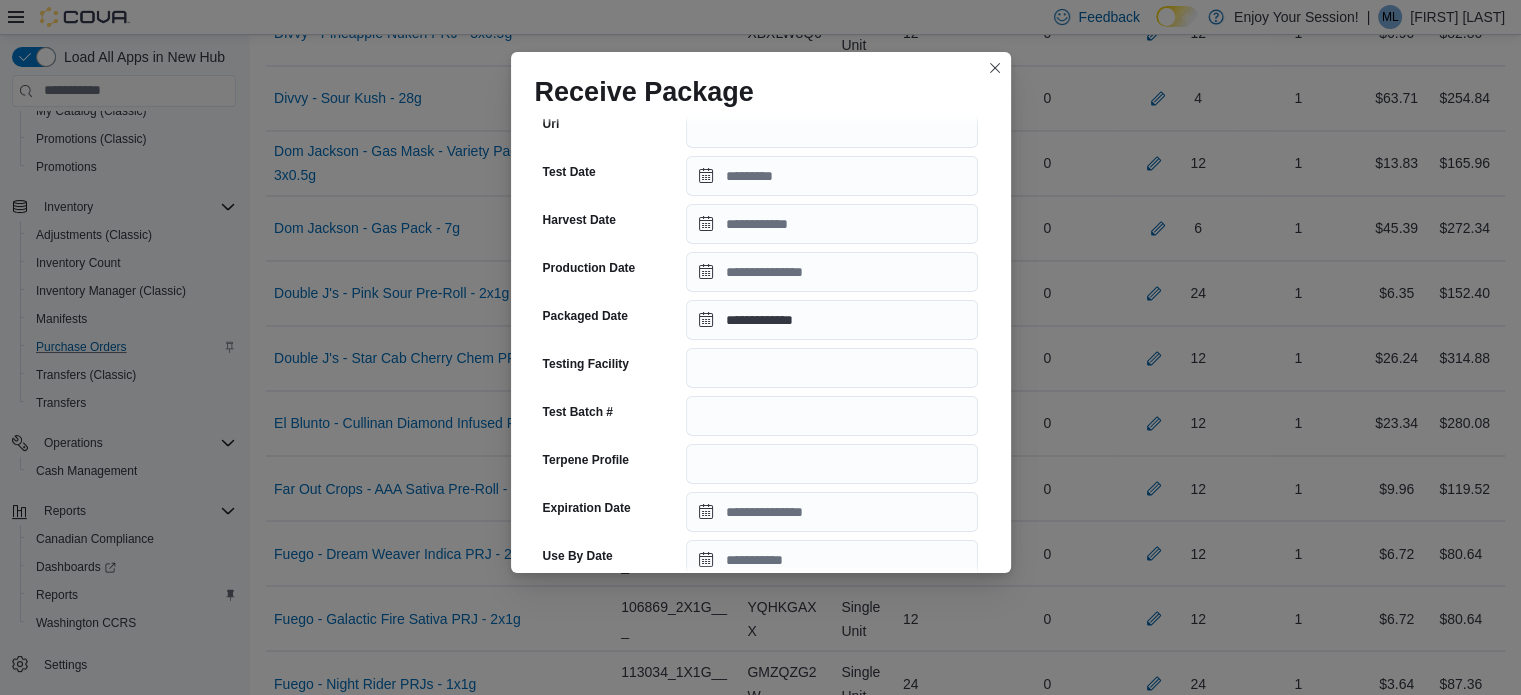 scroll, scrollTop: 726, scrollLeft: 0, axis: vertical 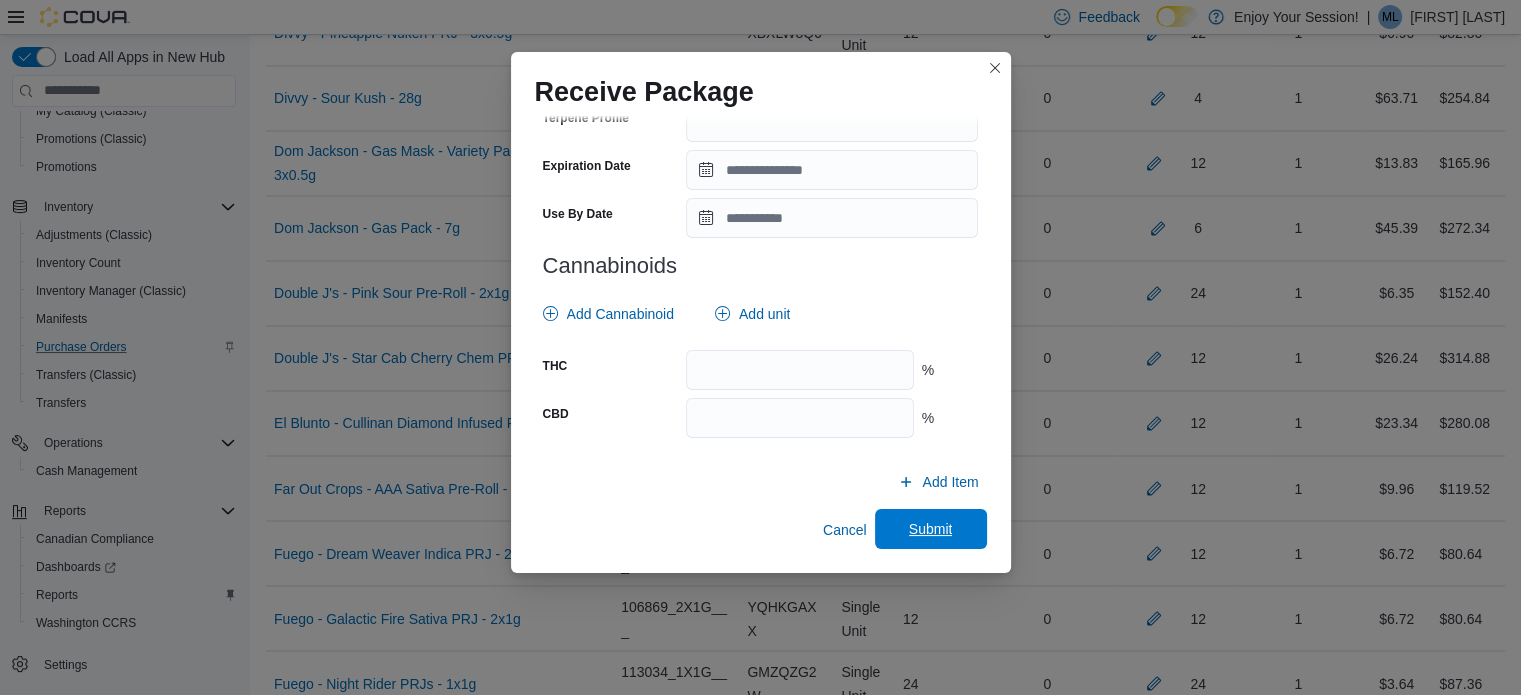 click on "Submit" at bounding box center (931, 529) 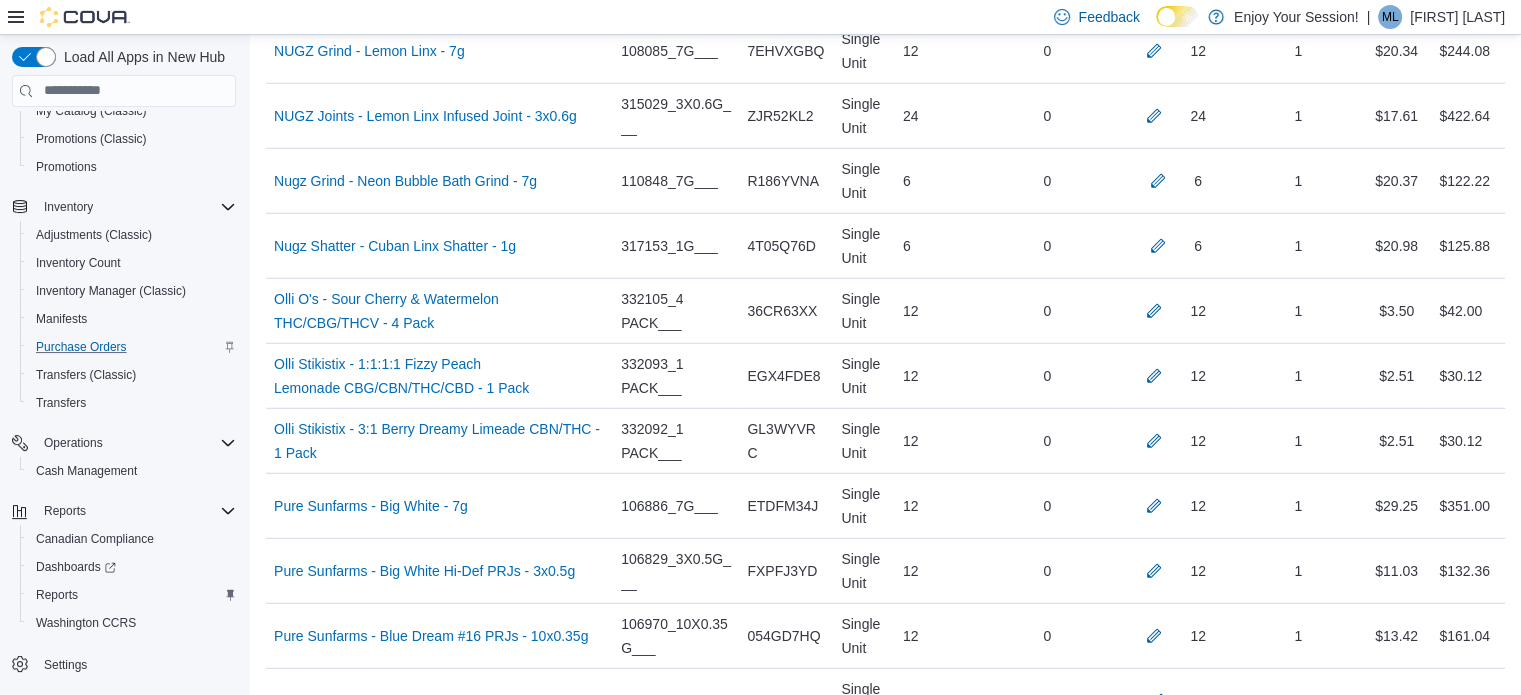 scroll, scrollTop: 9124, scrollLeft: 0, axis: vertical 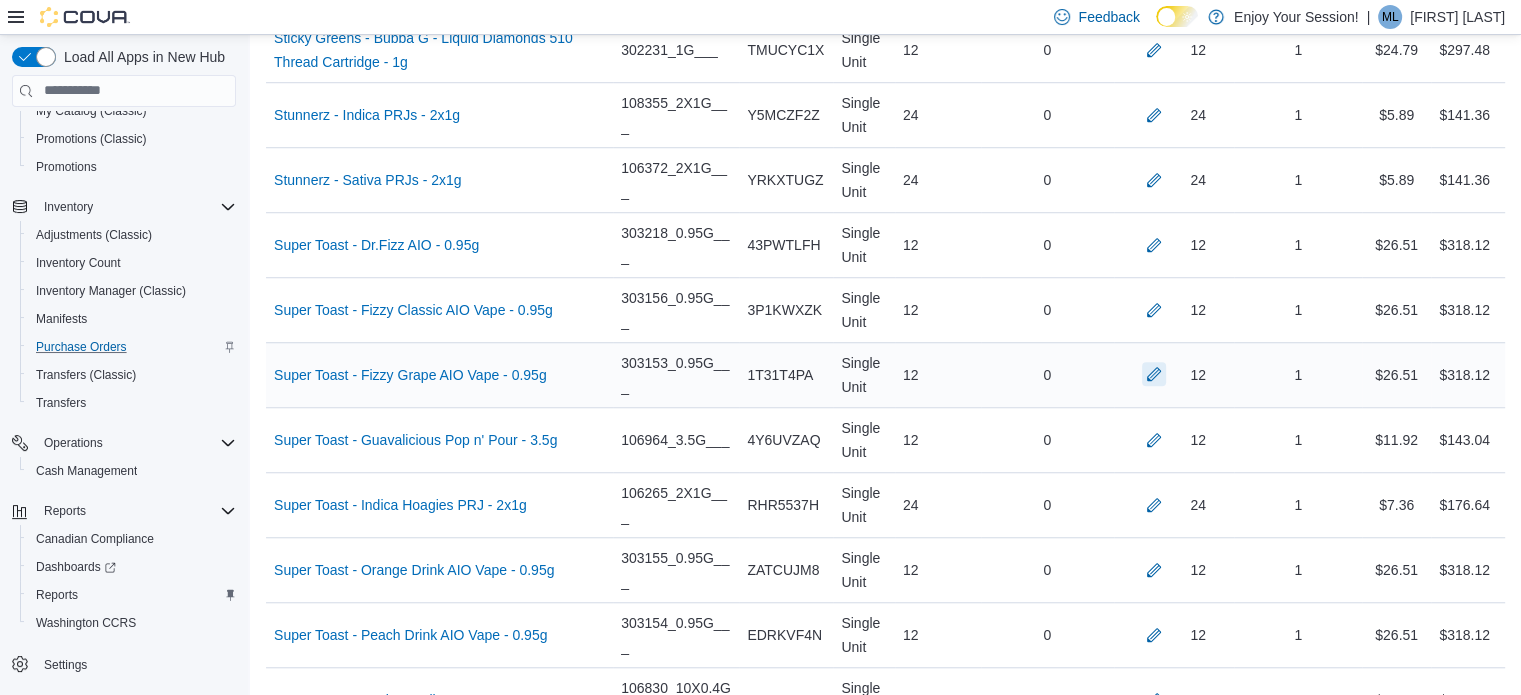 click at bounding box center [1154, 374] 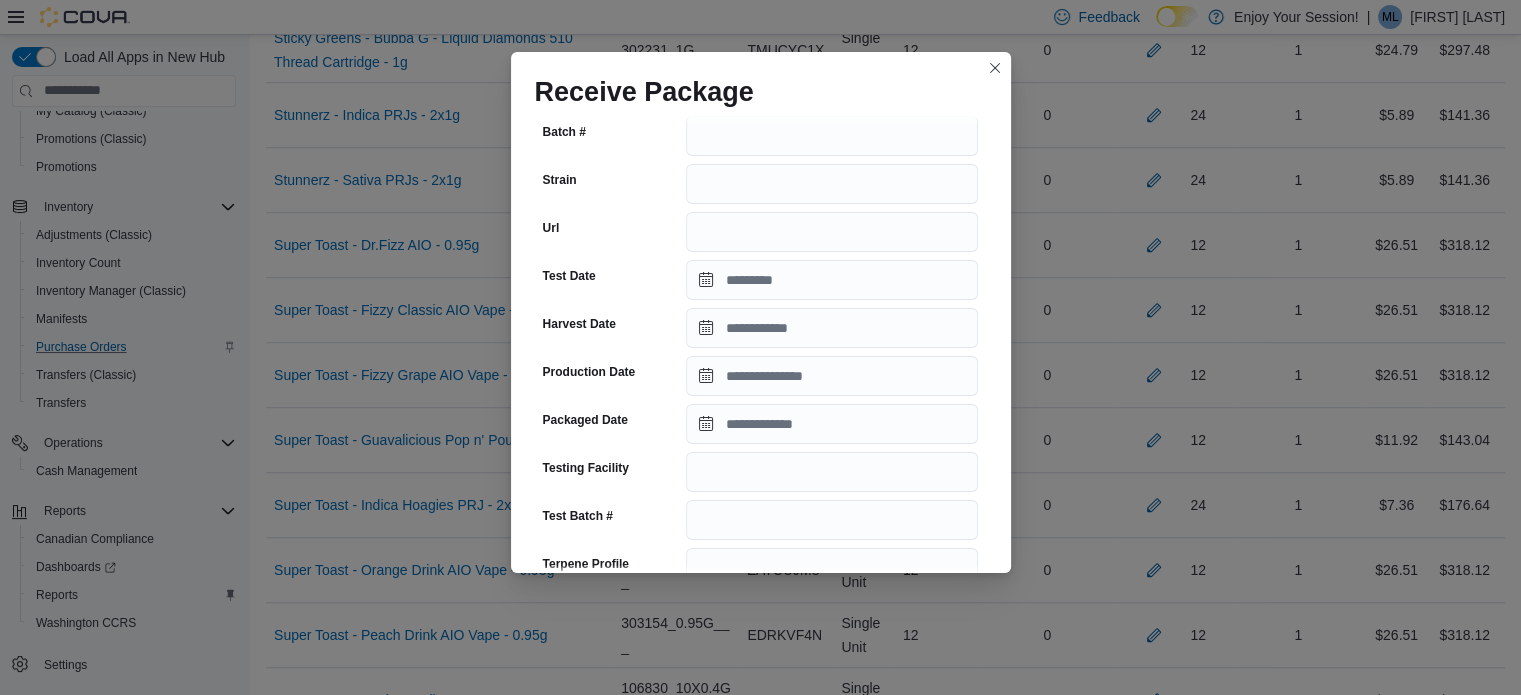 scroll, scrollTop: 282, scrollLeft: 0, axis: vertical 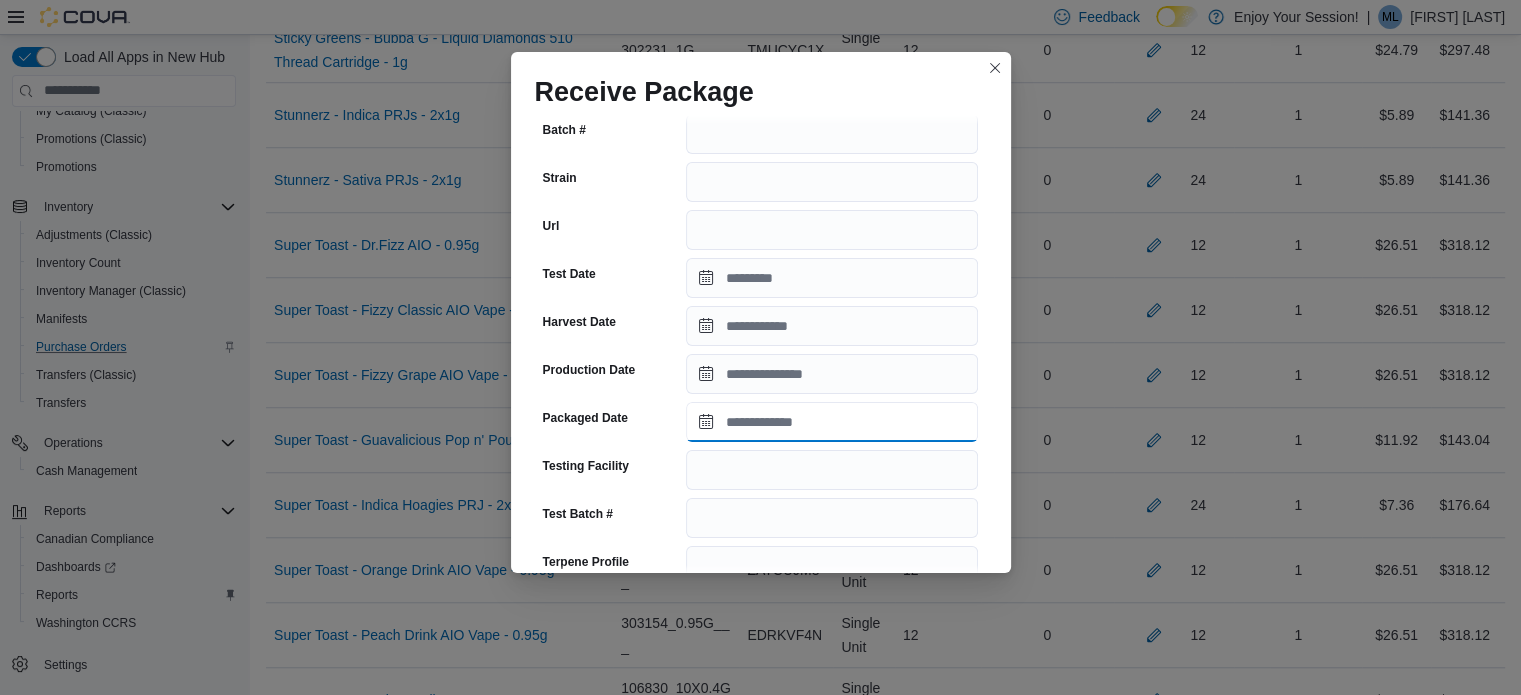 click on "Packaged Date" at bounding box center (832, 422) 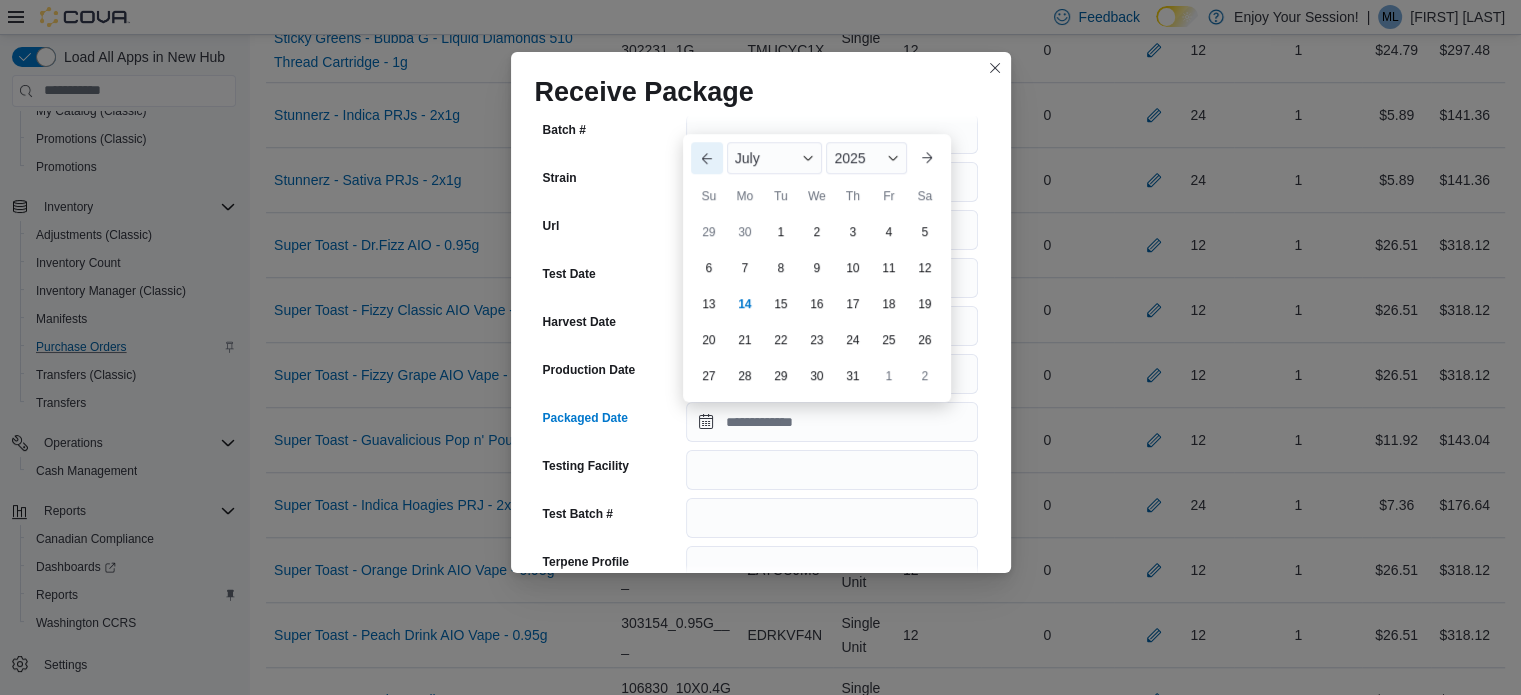 click on "Previous Month" at bounding box center [707, 158] 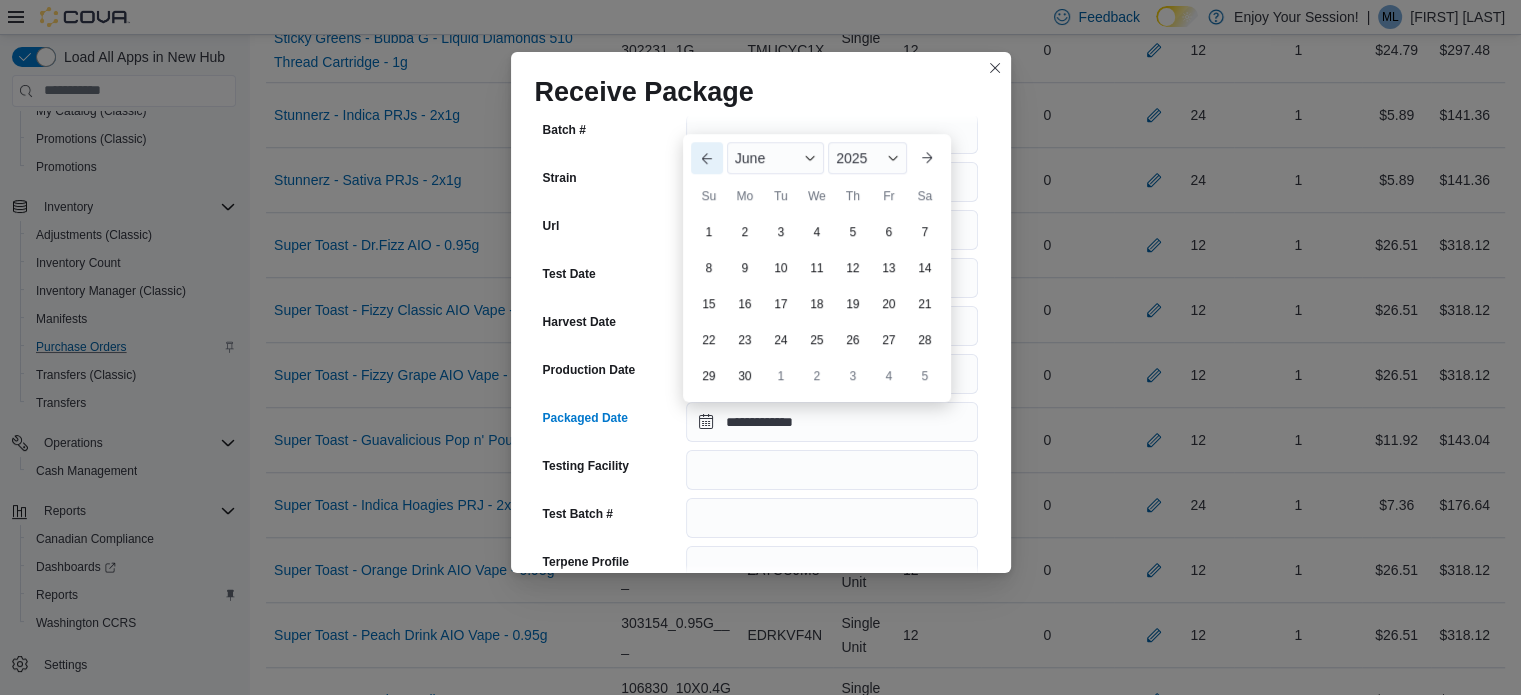 click on "Previous Month" at bounding box center [707, 158] 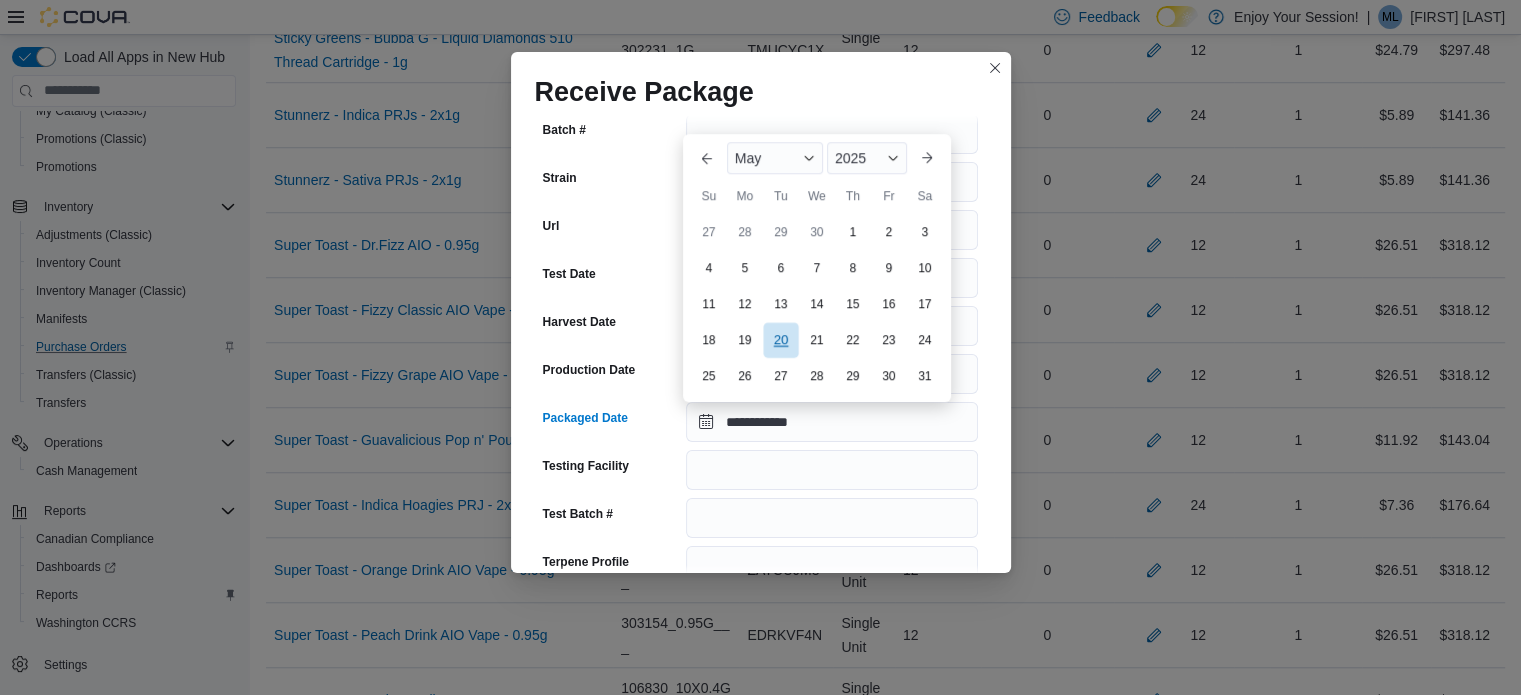 click on "20" at bounding box center [780, 339] 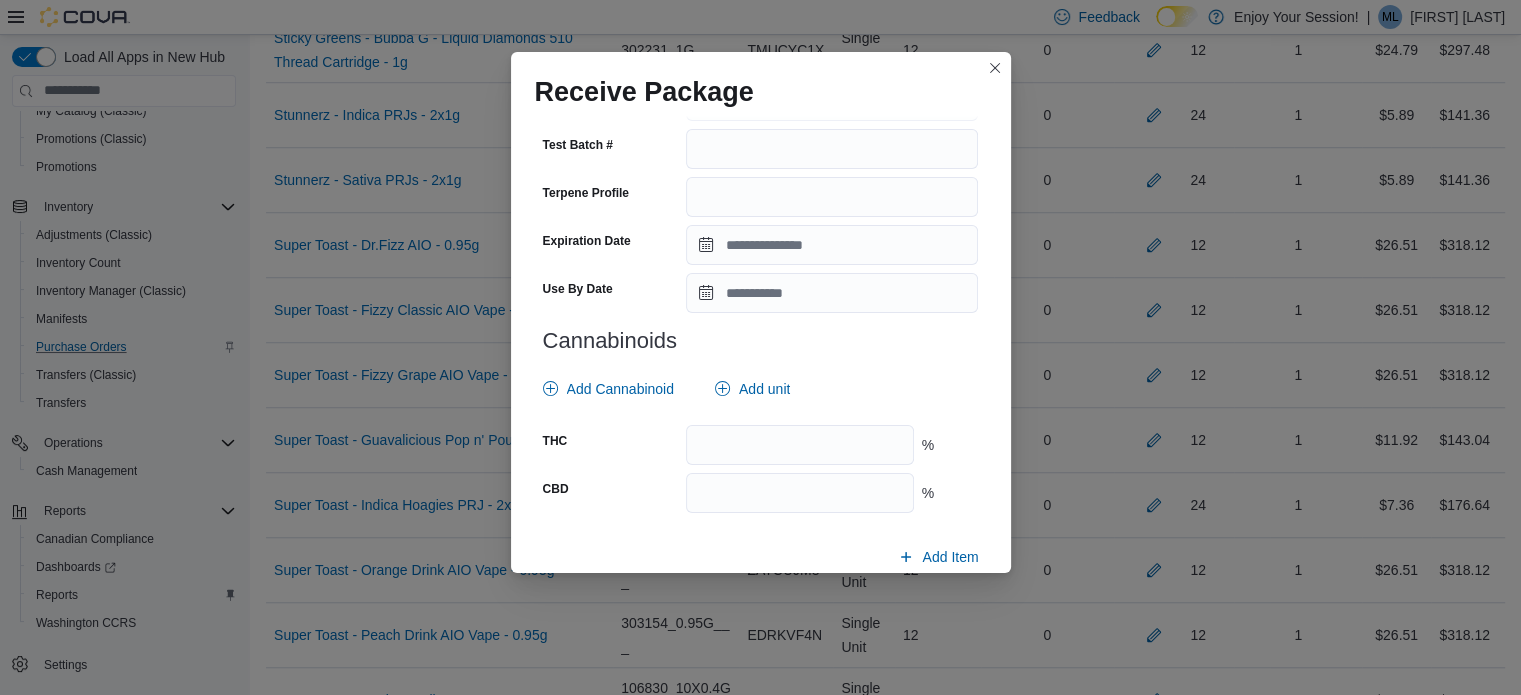 scroll, scrollTop: 726, scrollLeft: 0, axis: vertical 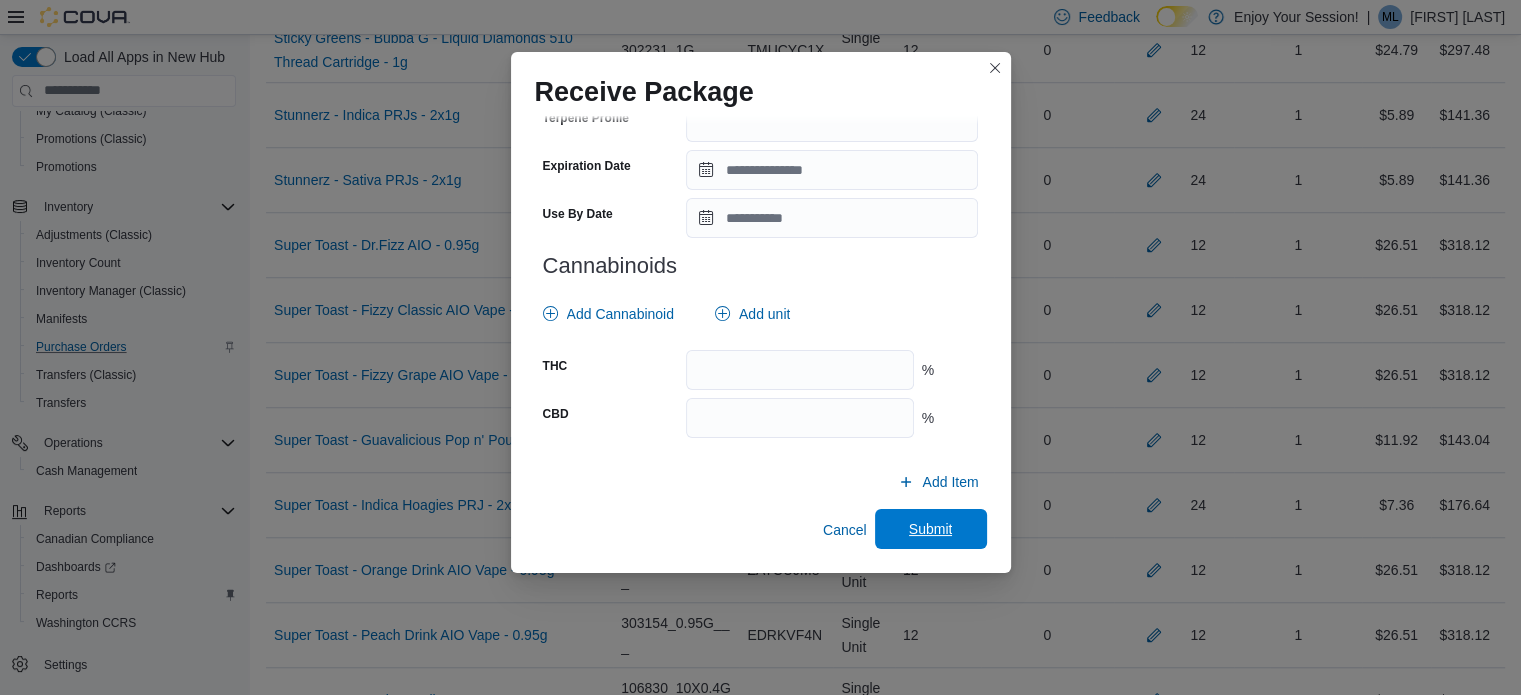 click on "Submit" at bounding box center [931, 529] 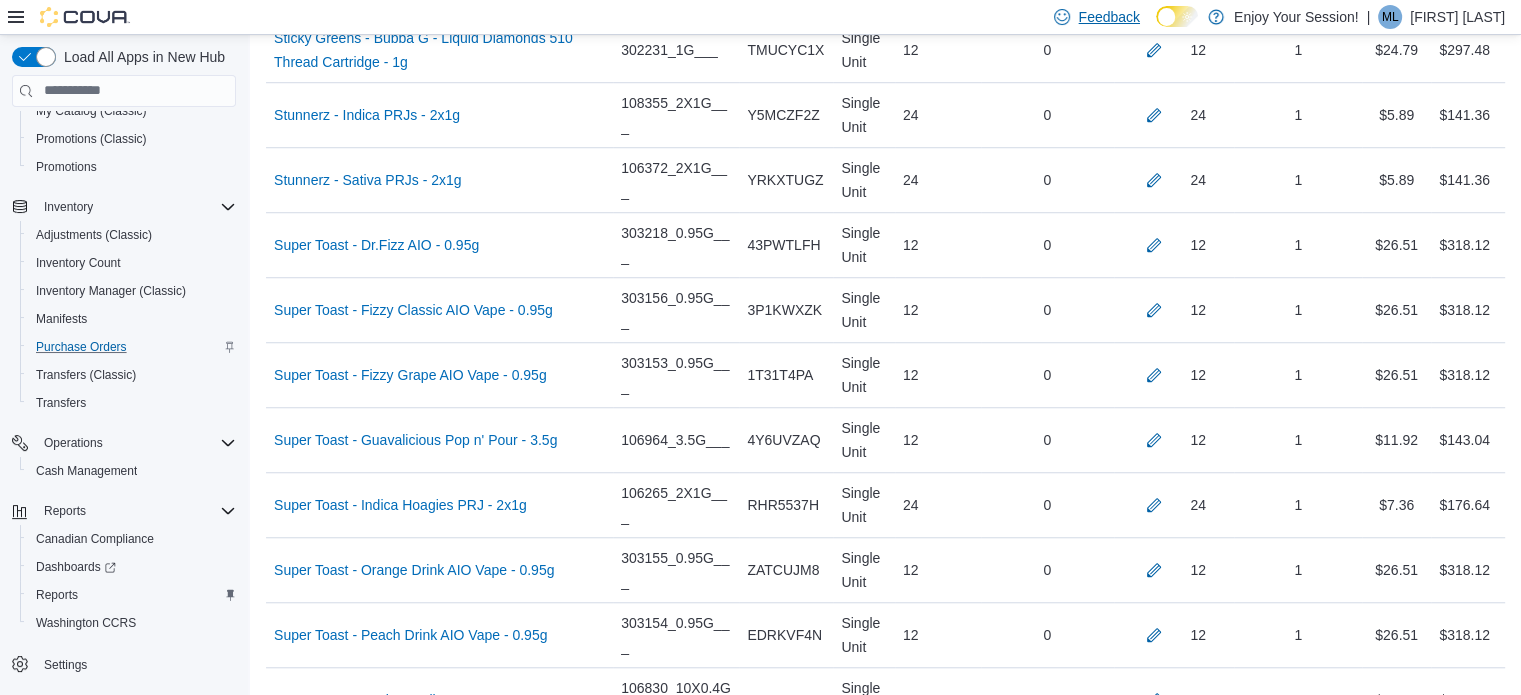 scroll, scrollTop: 10432, scrollLeft: 0, axis: vertical 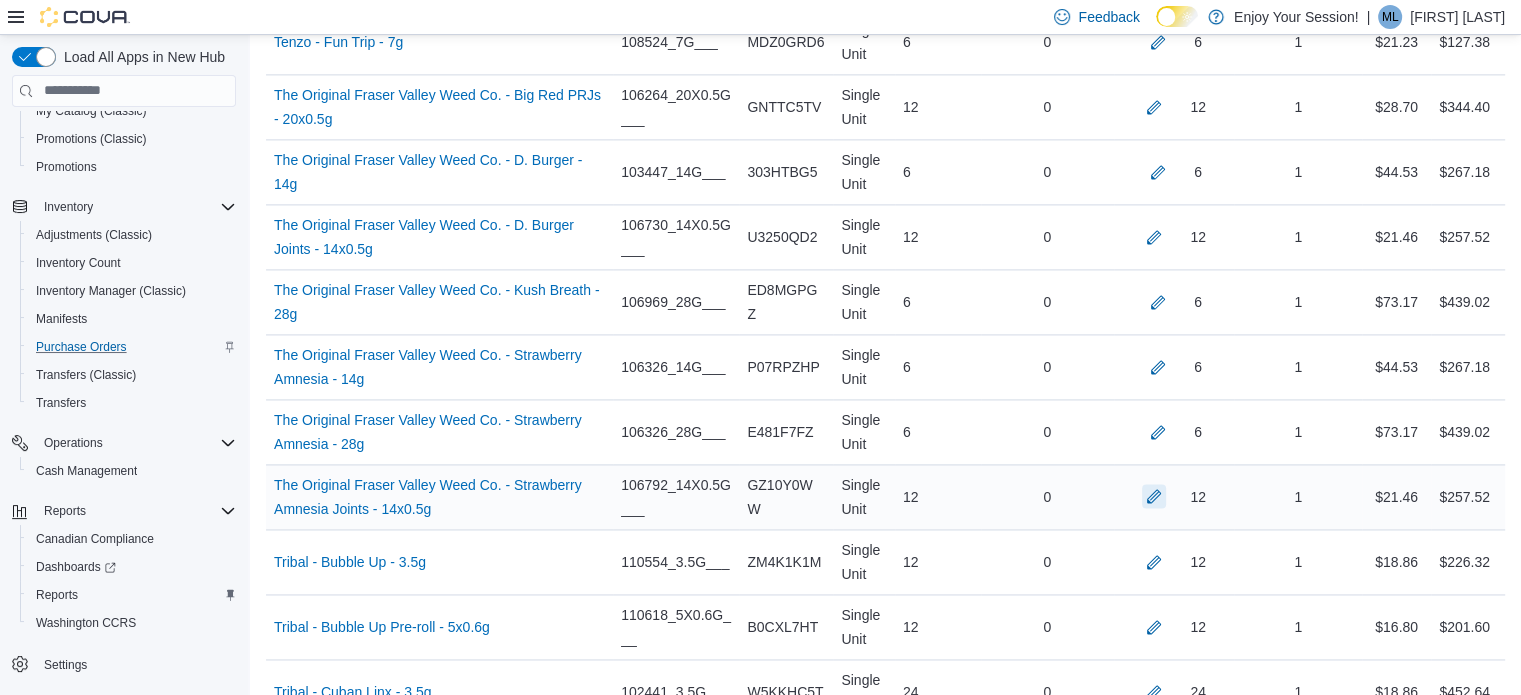 click at bounding box center (1154, 496) 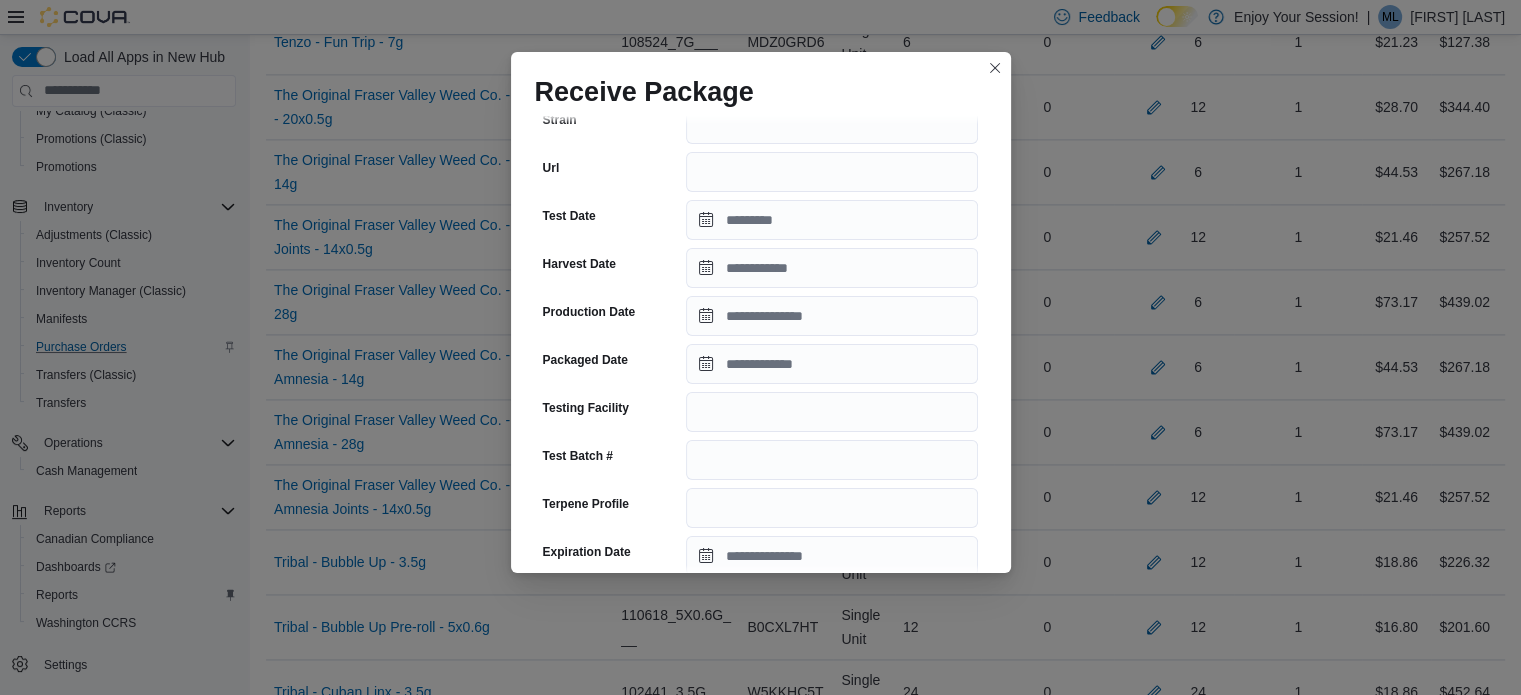 scroll, scrollTop: 356, scrollLeft: 0, axis: vertical 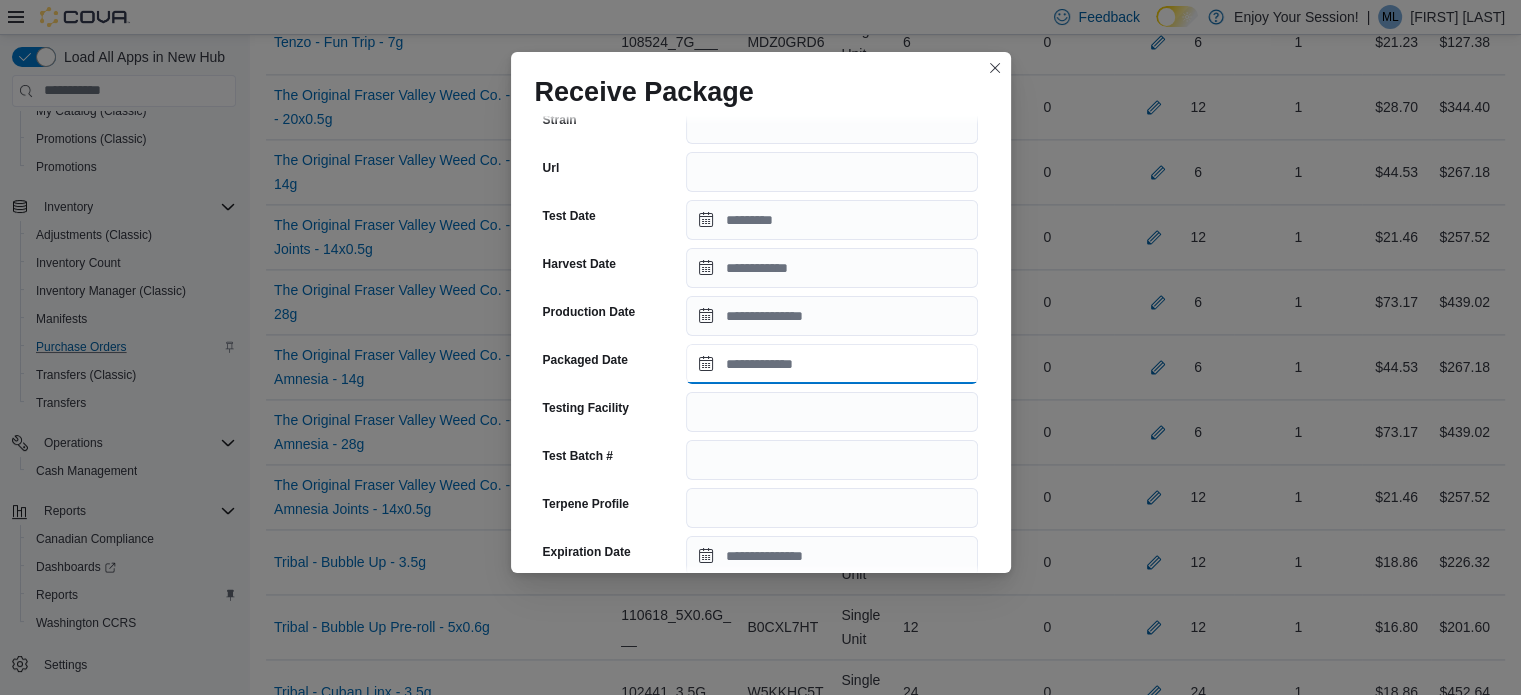 click on "Packaged Date" at bounding box center [832, 364] 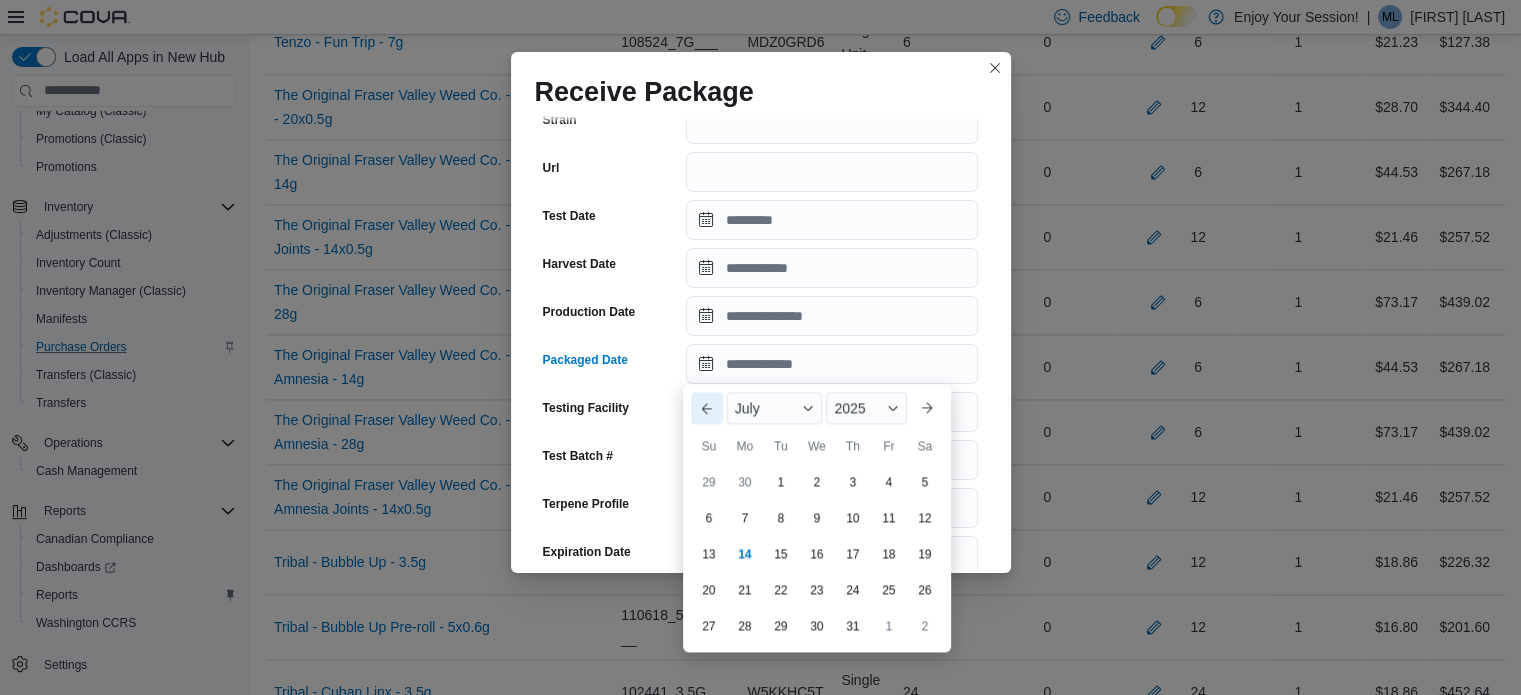 click on "Previous Month" at bounding box center (707, 408) 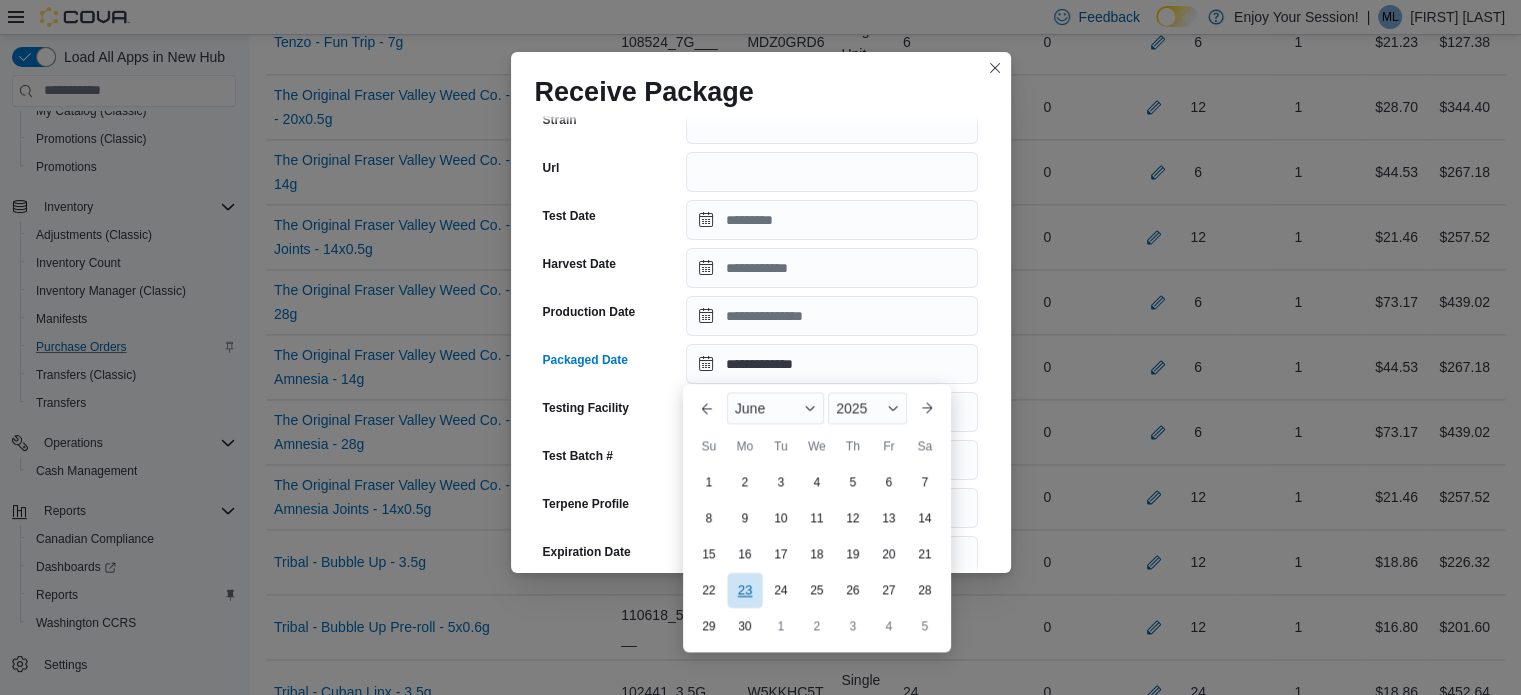 click on "23" at bounding box center [744, 589] 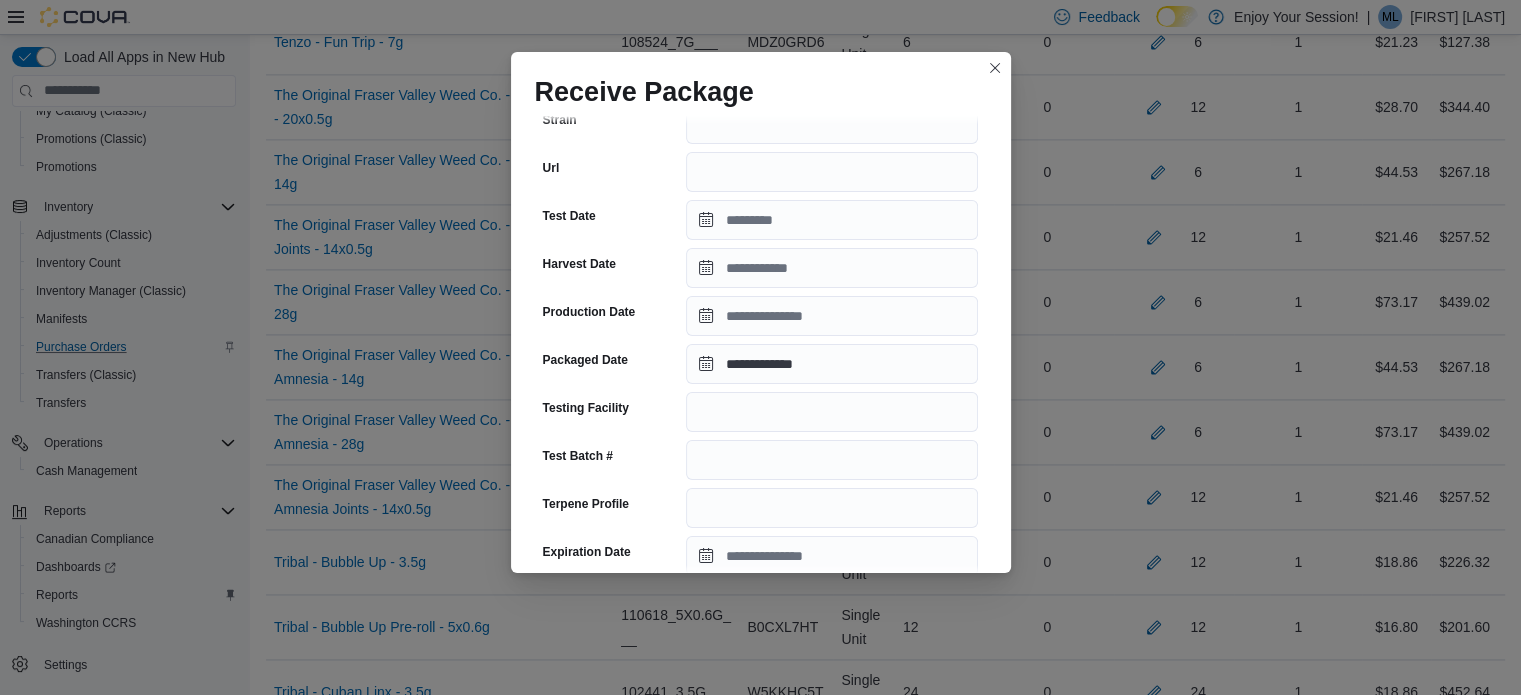 scroll, scrollTop: 742, scrollLeft: 0, axis: vertical 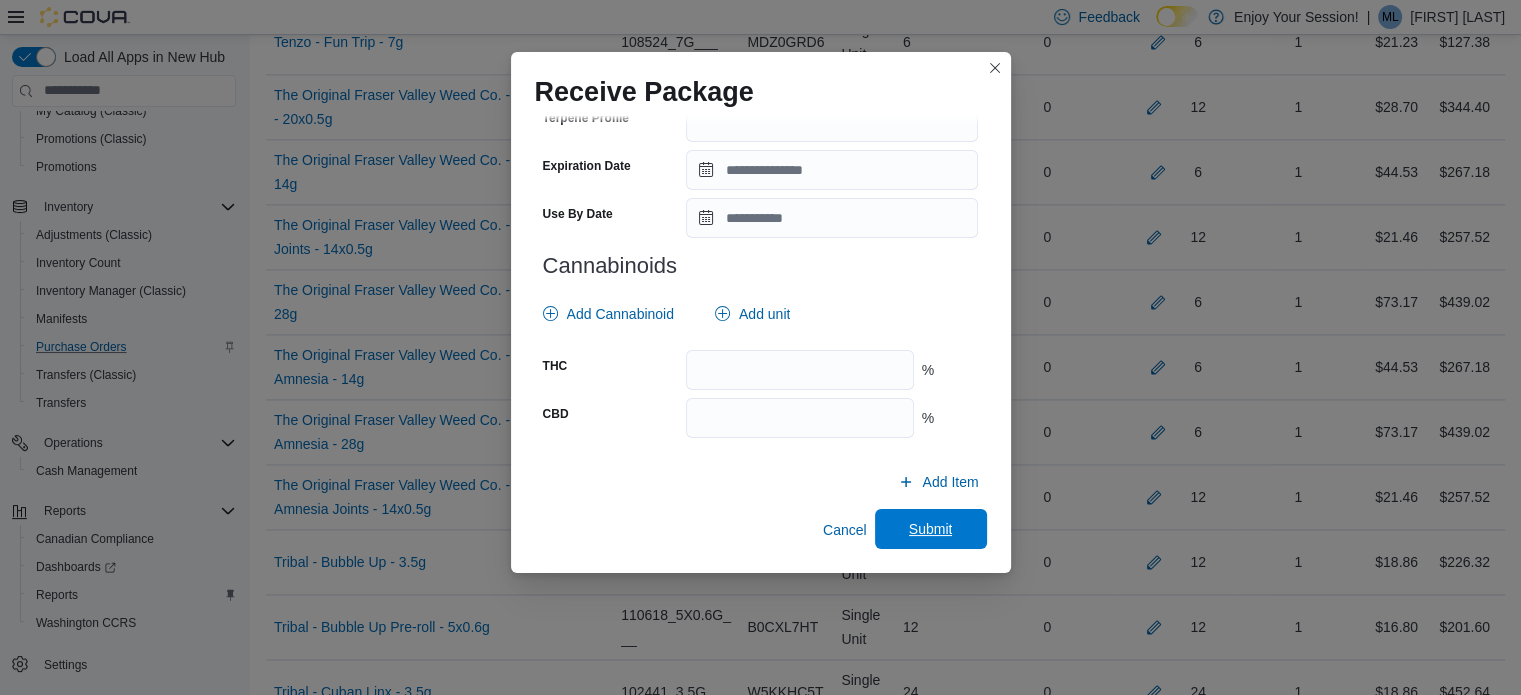 click on "Submit" at bounding box center (931, 529) 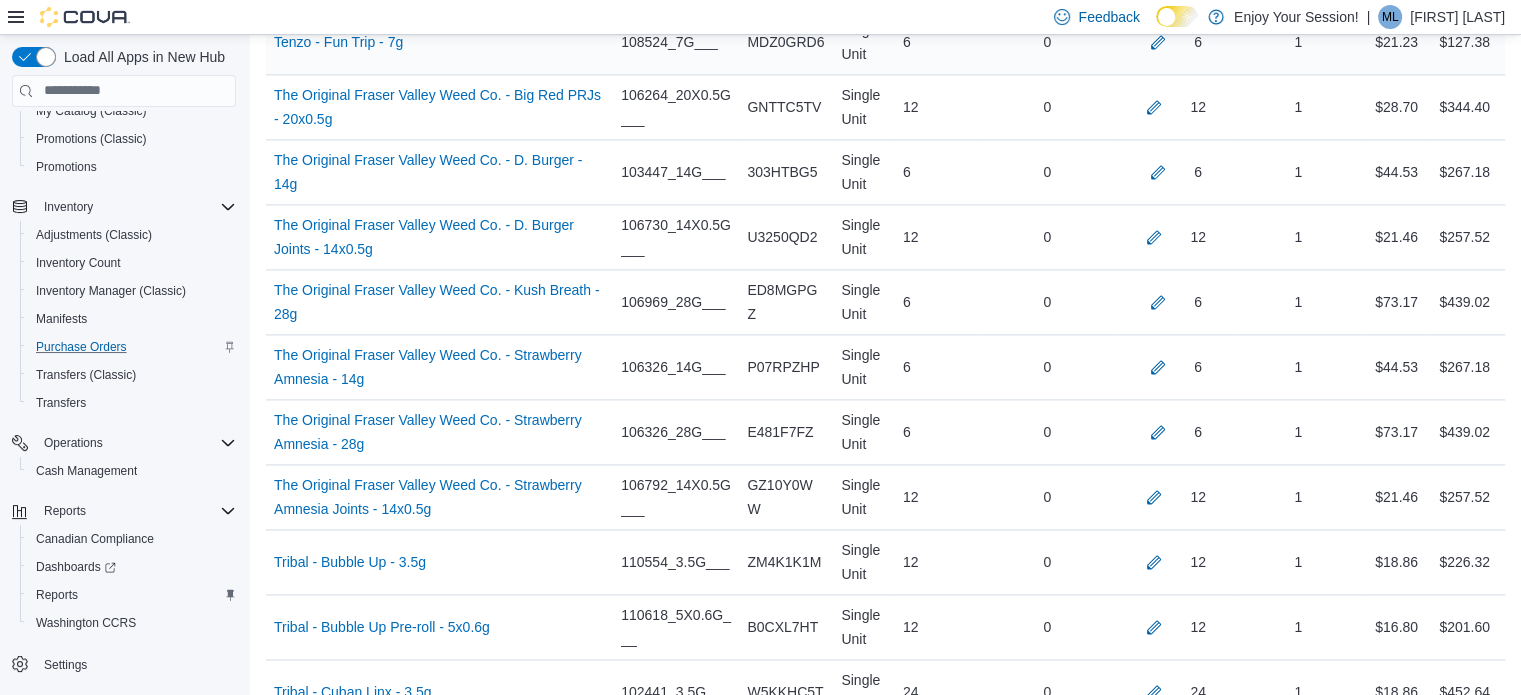 scroll, scrollTop: 817, scrollLeft: 0, axis: vertical 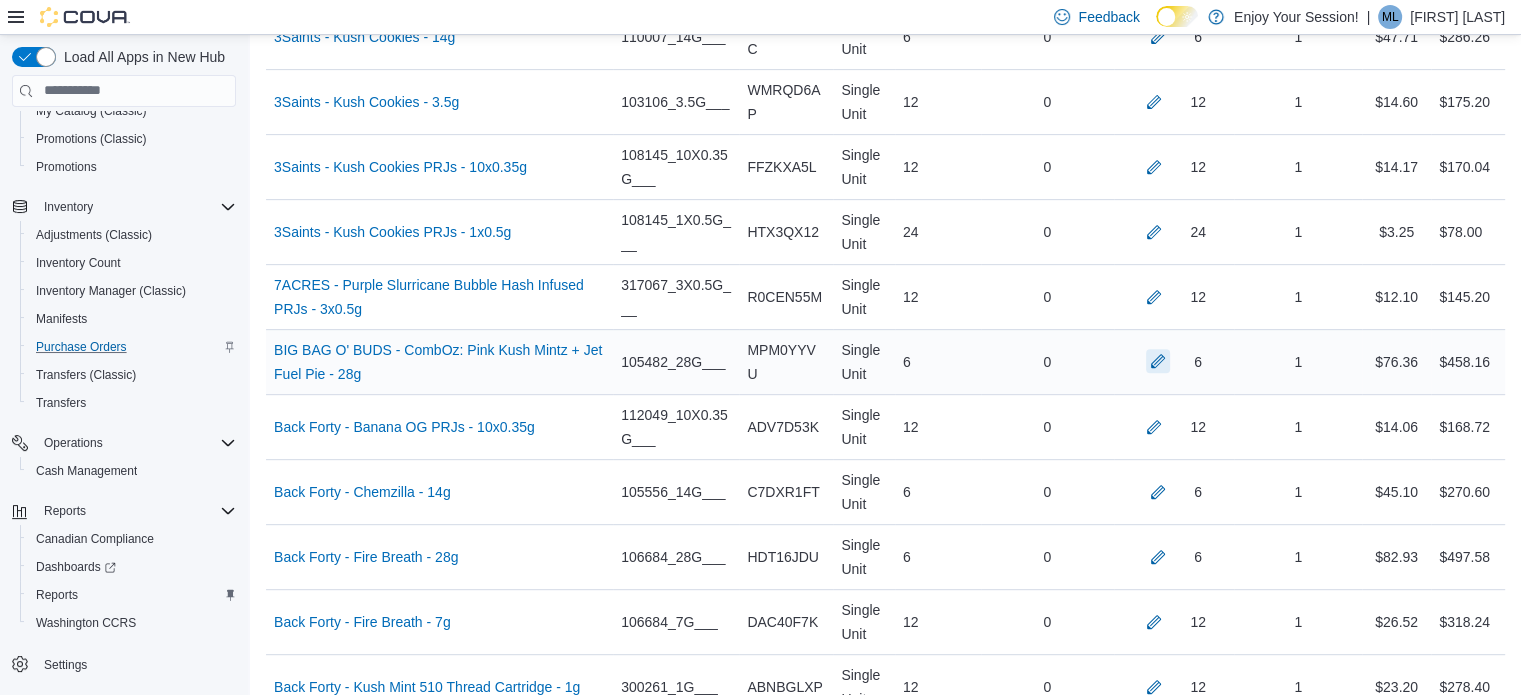 click at bounding box center [1158, 361] 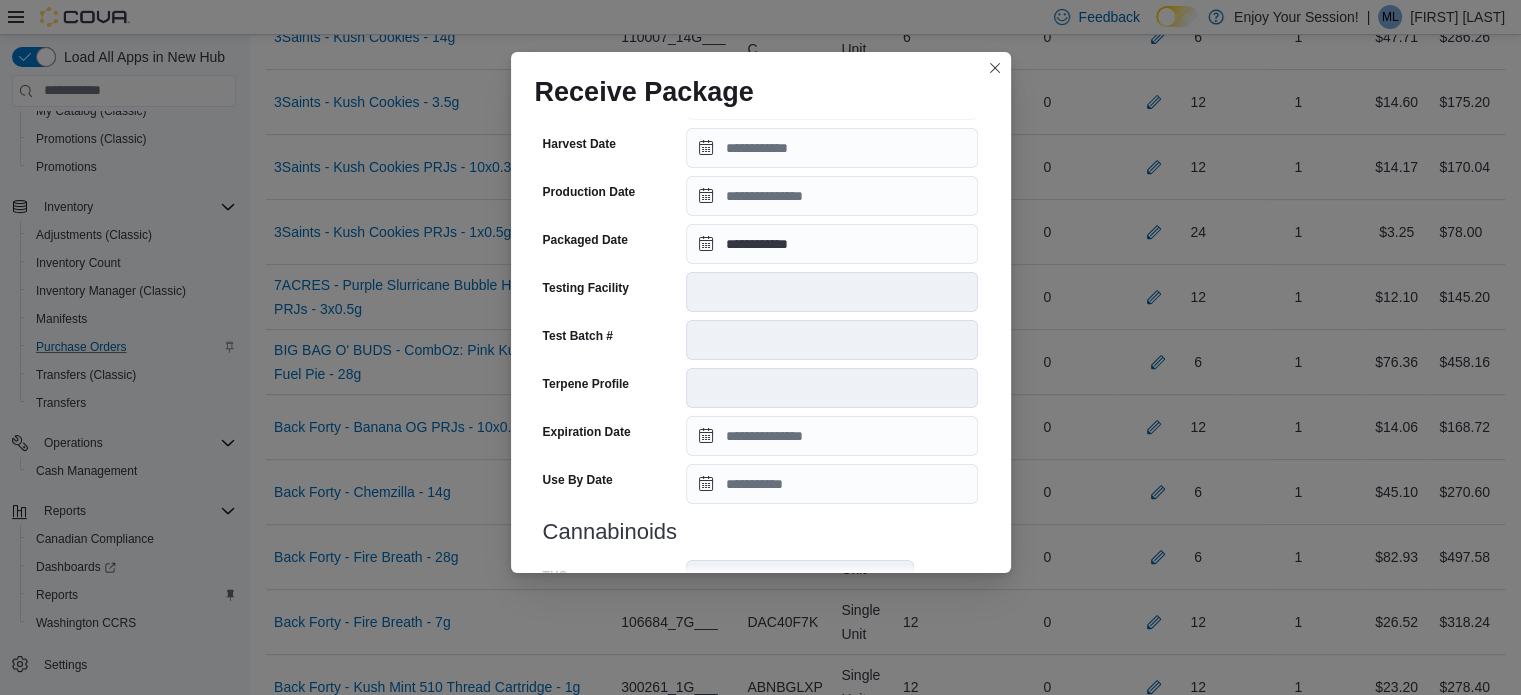 scroll, scrollTop: 502, scrollLeft: 0, axis: vertical 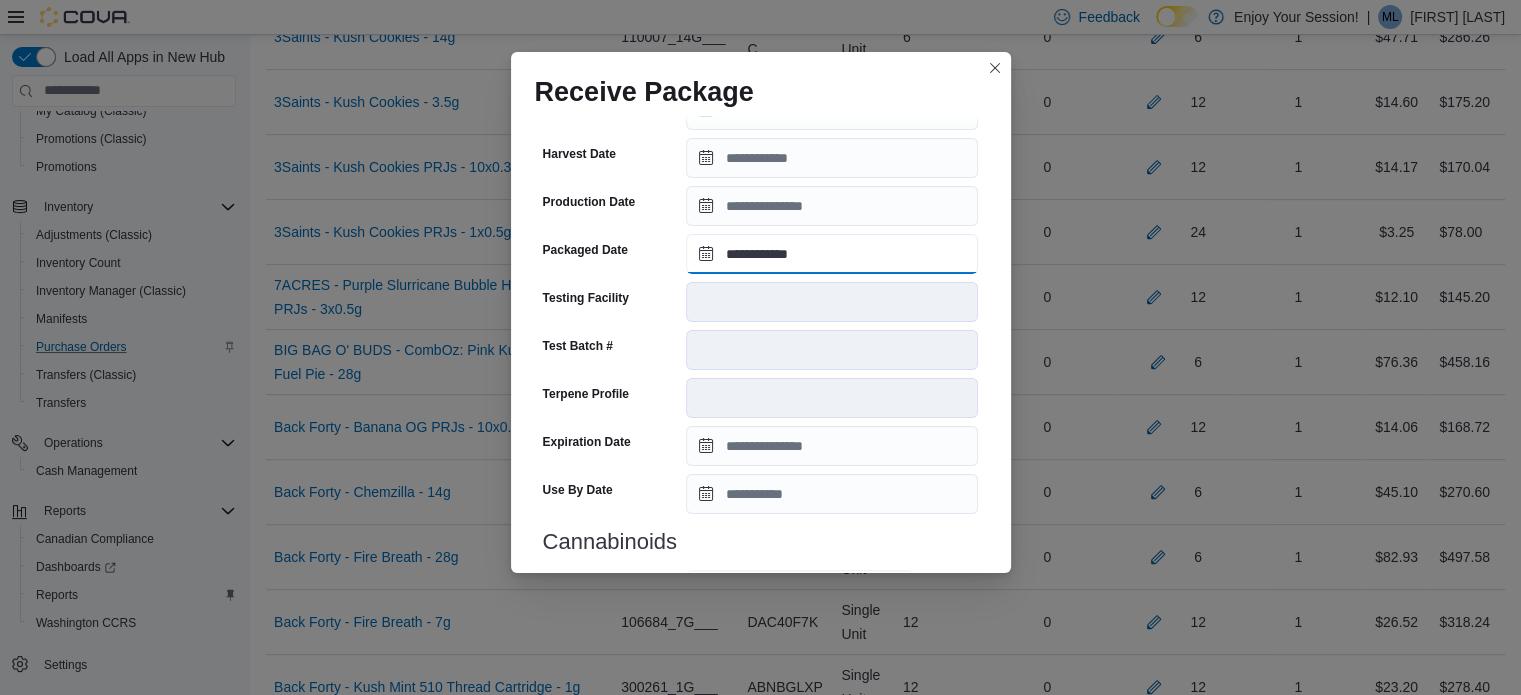 click on "**********" at bounding box center (832, 254) 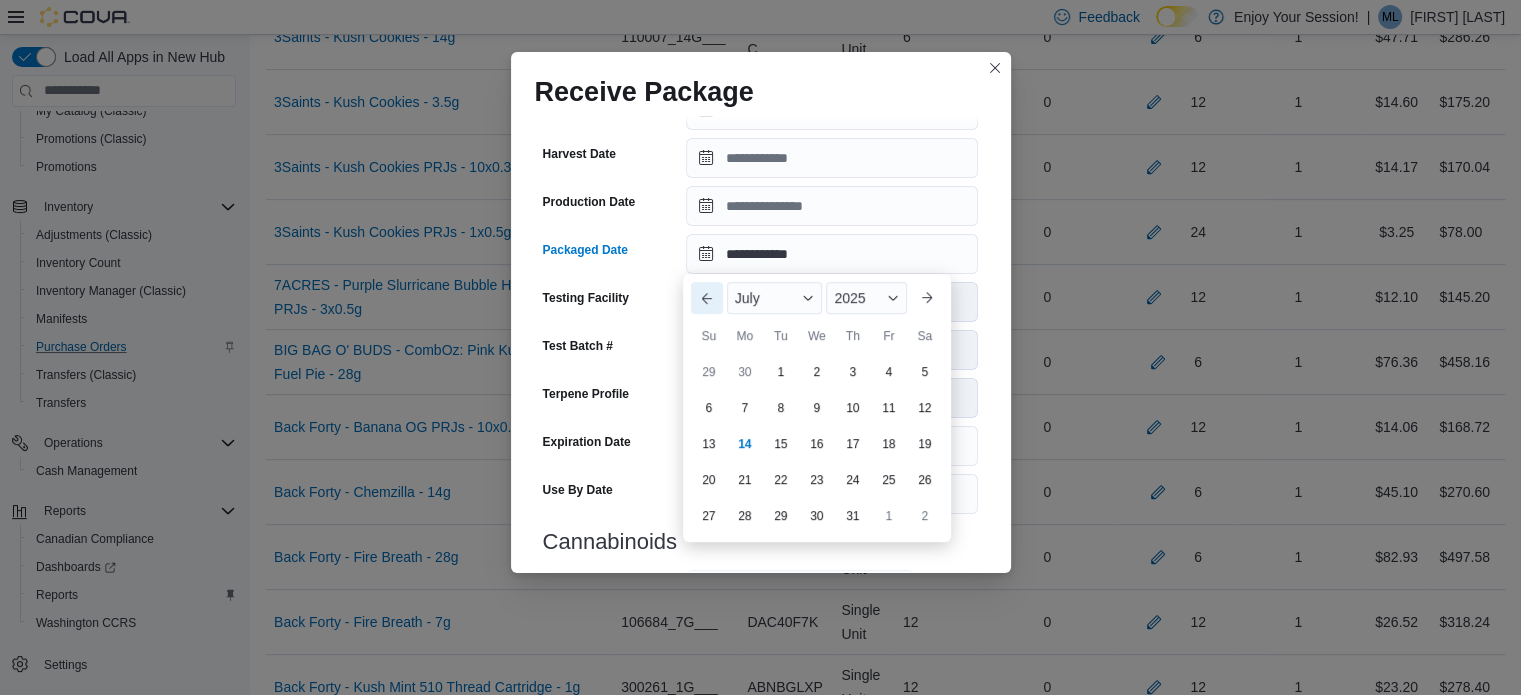 click on "Previous Month" at bounding box center (707, 298) 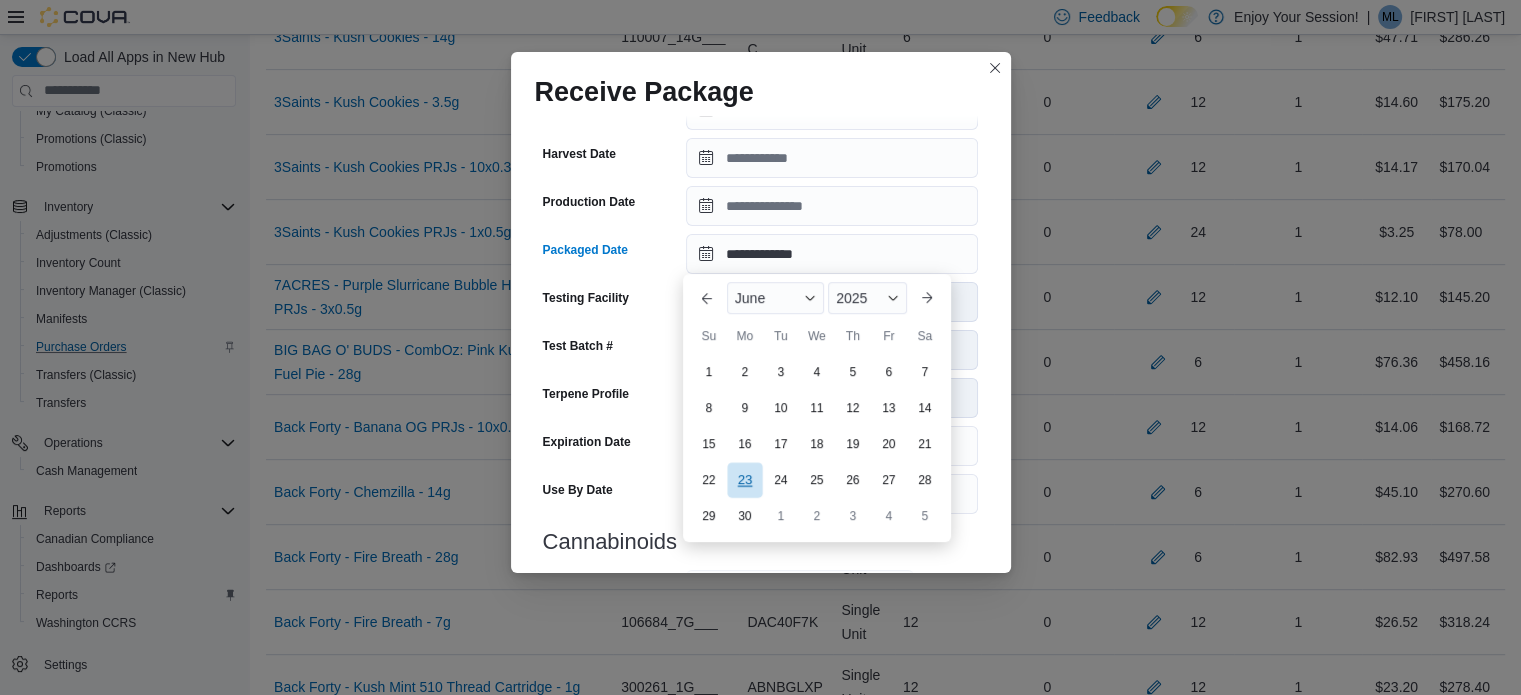 click on "23" at bounding box center [744, 480] 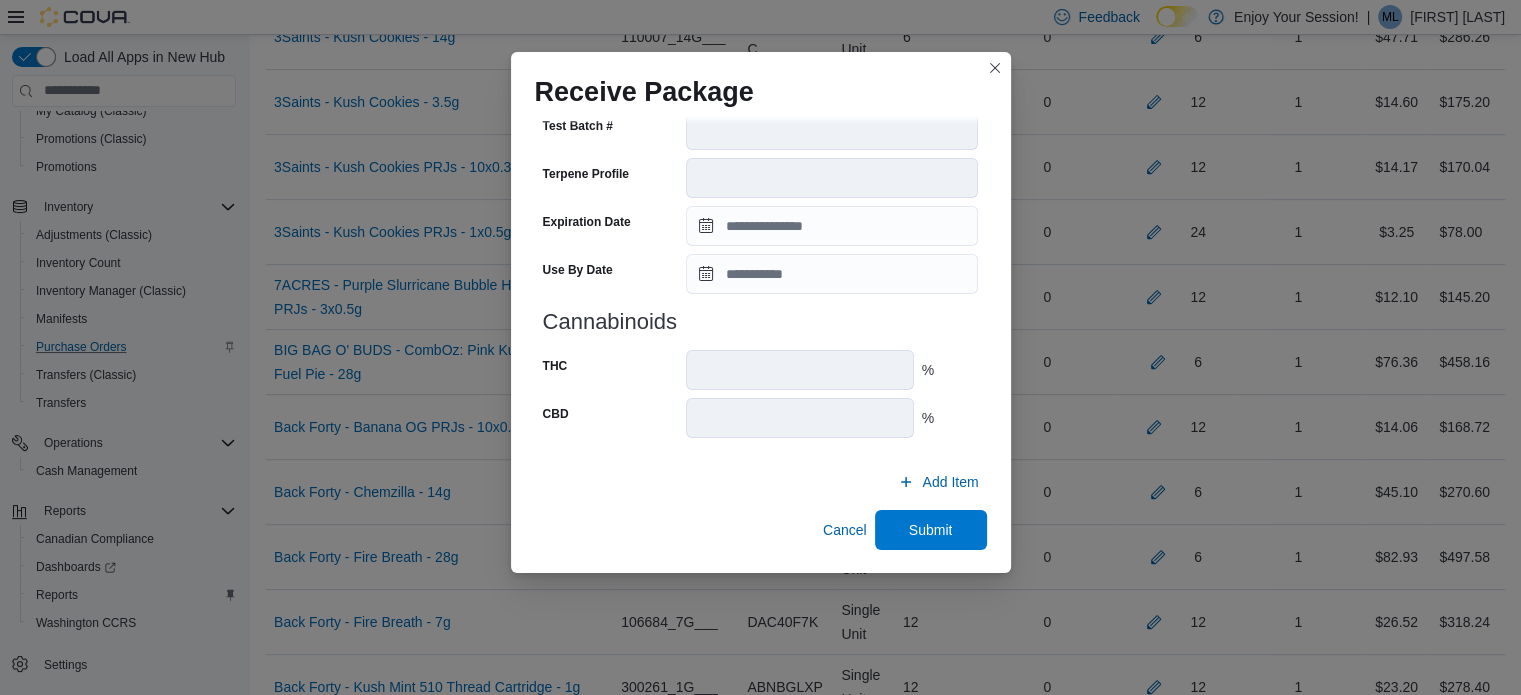scroll, scrollTop: 721, scrollLeft: 0, axis: vertical 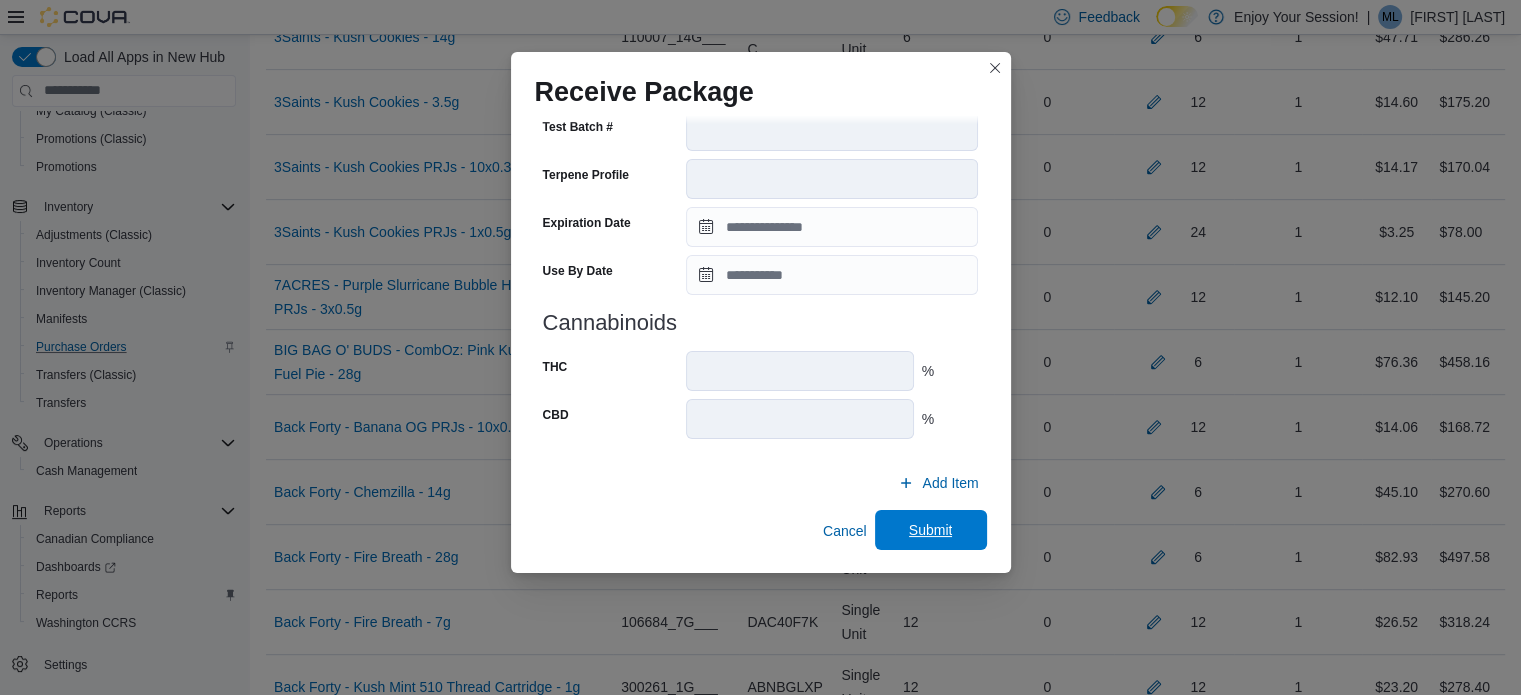 click on "Submit" at bounding box center [931, 530] 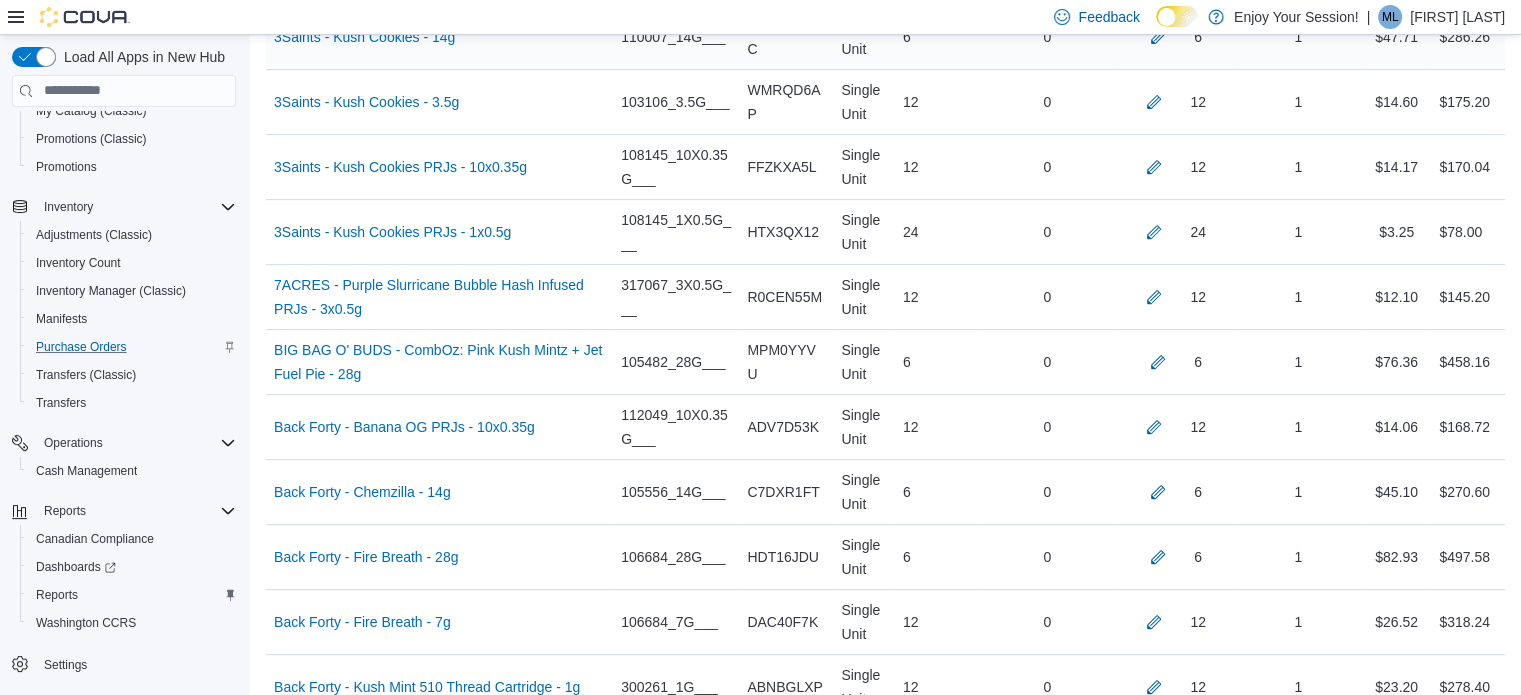 scroll, scrollTop: 1996, scrollLeft: 0, axis: vertical 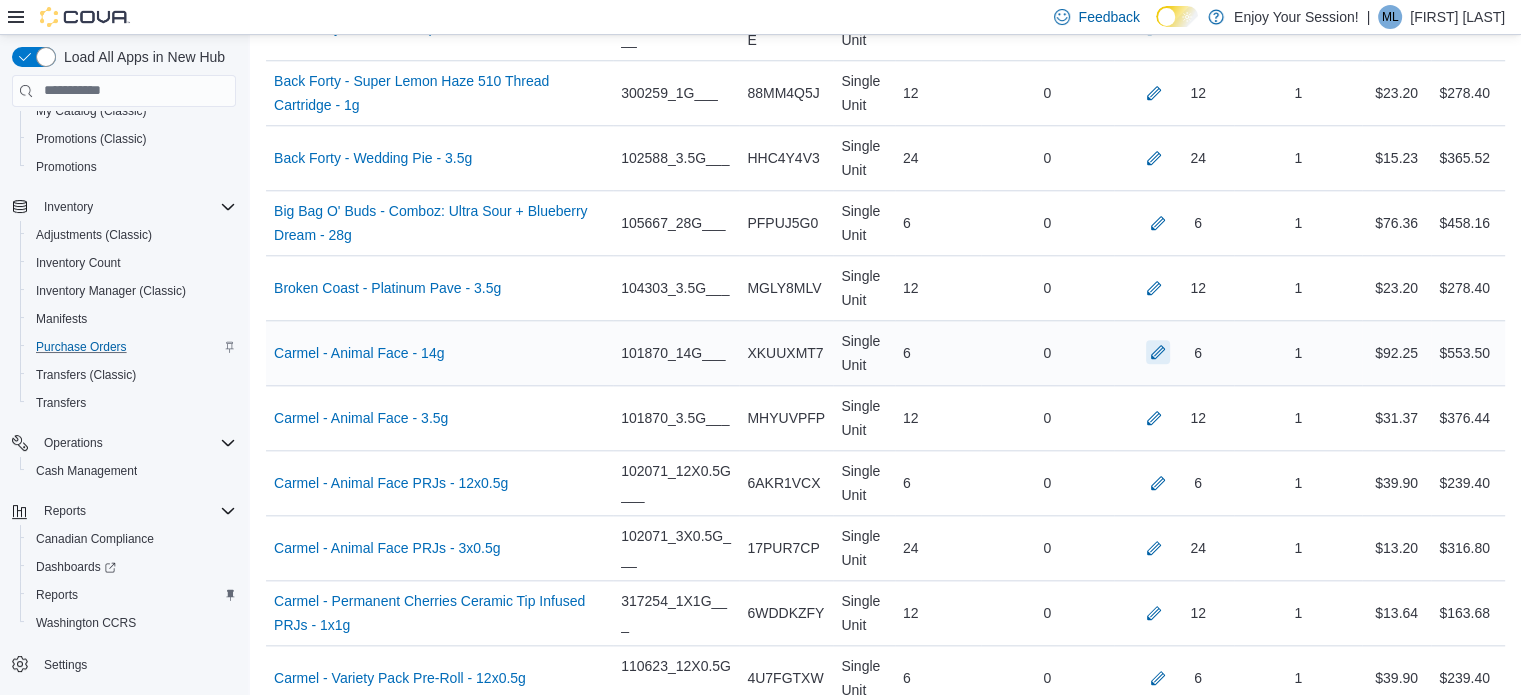 click at bounding box center [1158, 352] 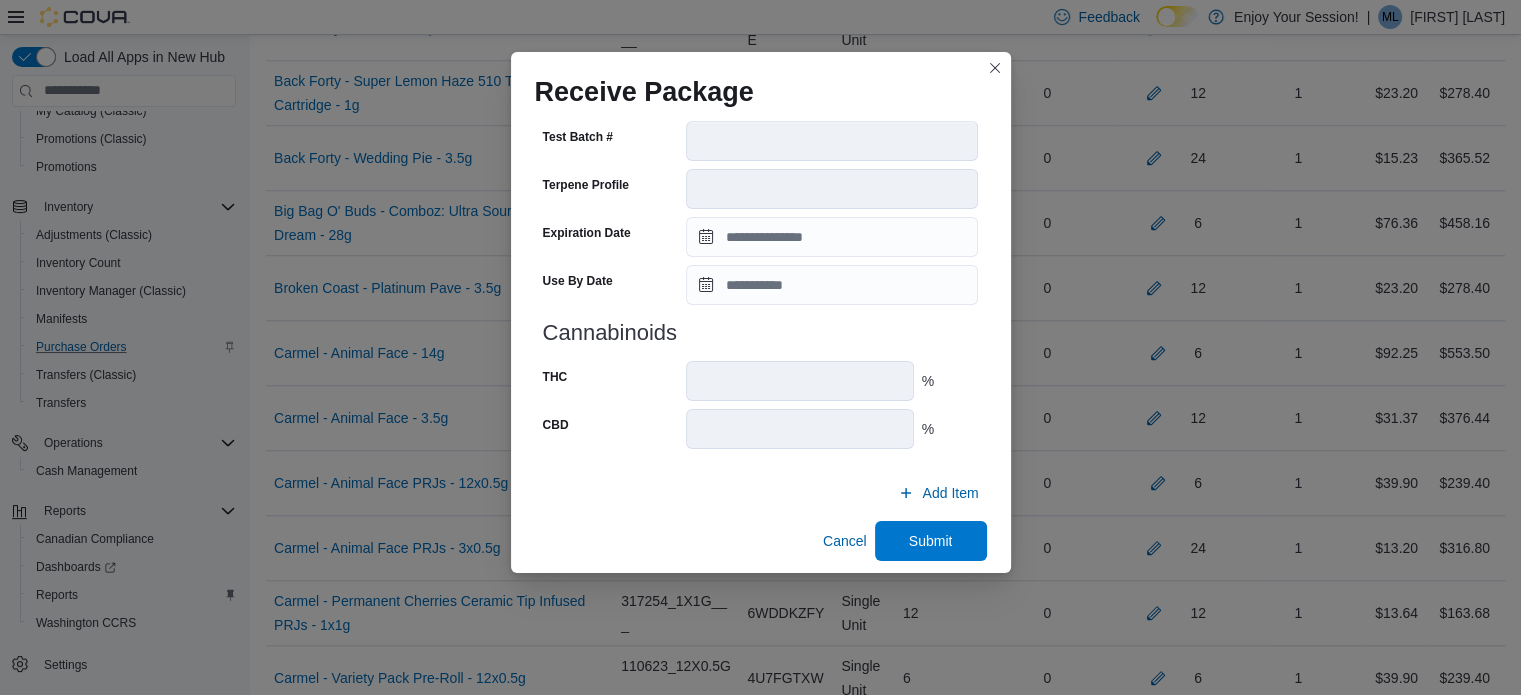 scroll, scrollTop: 706, scrollLeft: 0, axis: vertical 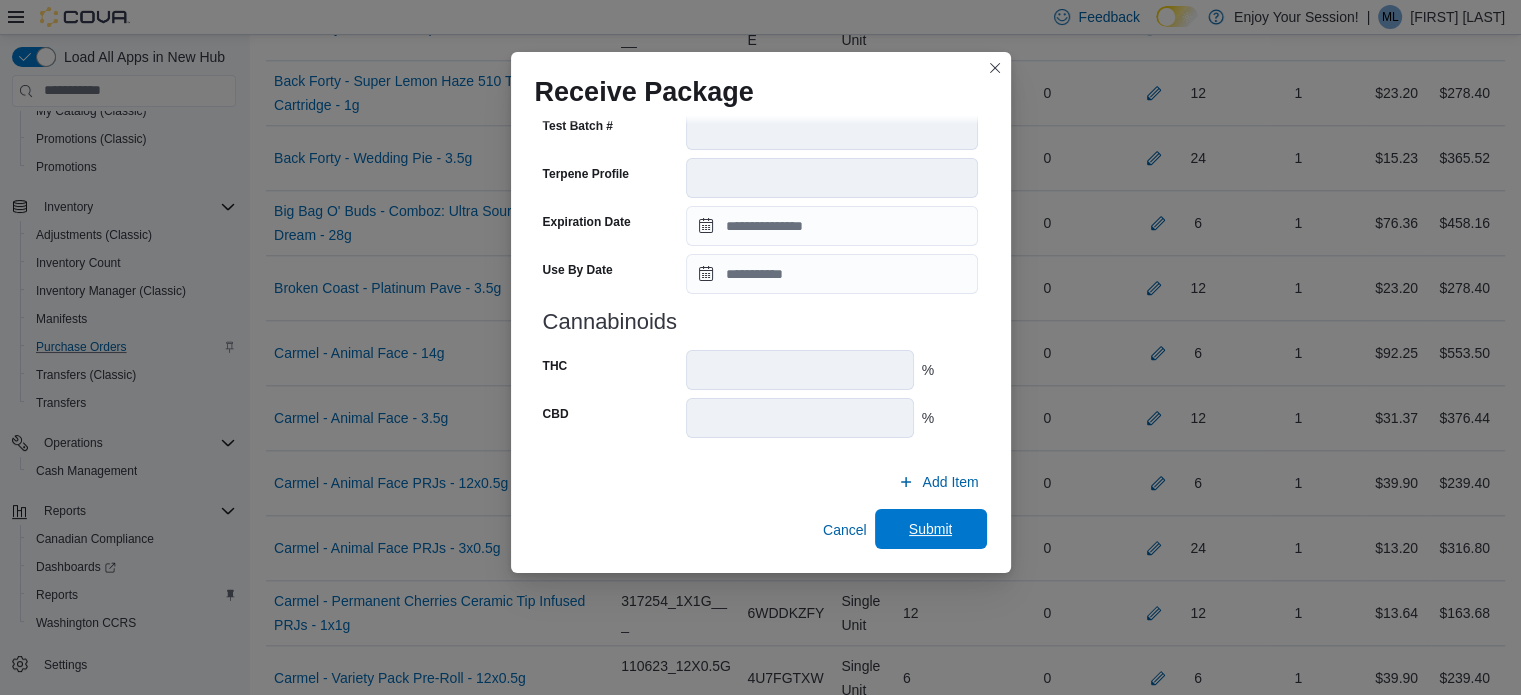 click on "Submit" at bounding box center (931, 529) 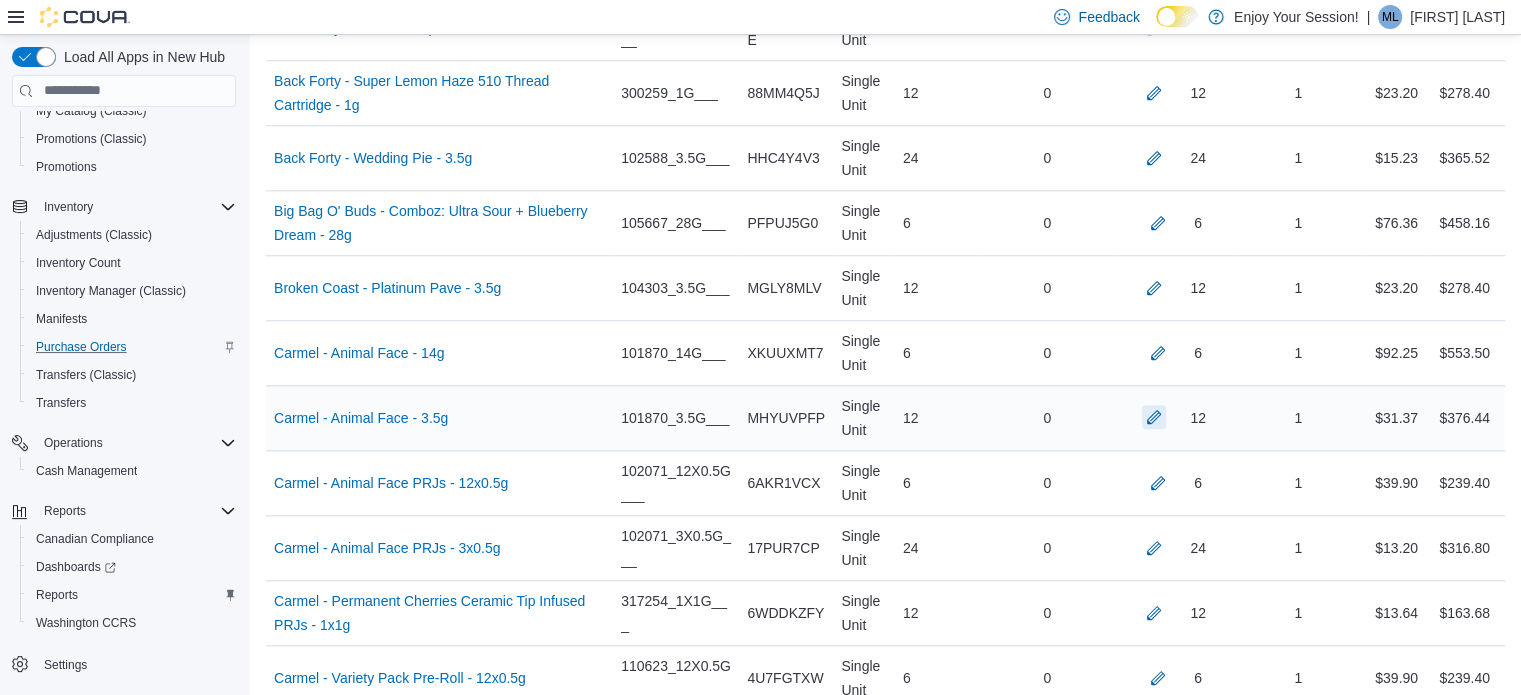 click at bounding box center [1154, 417] 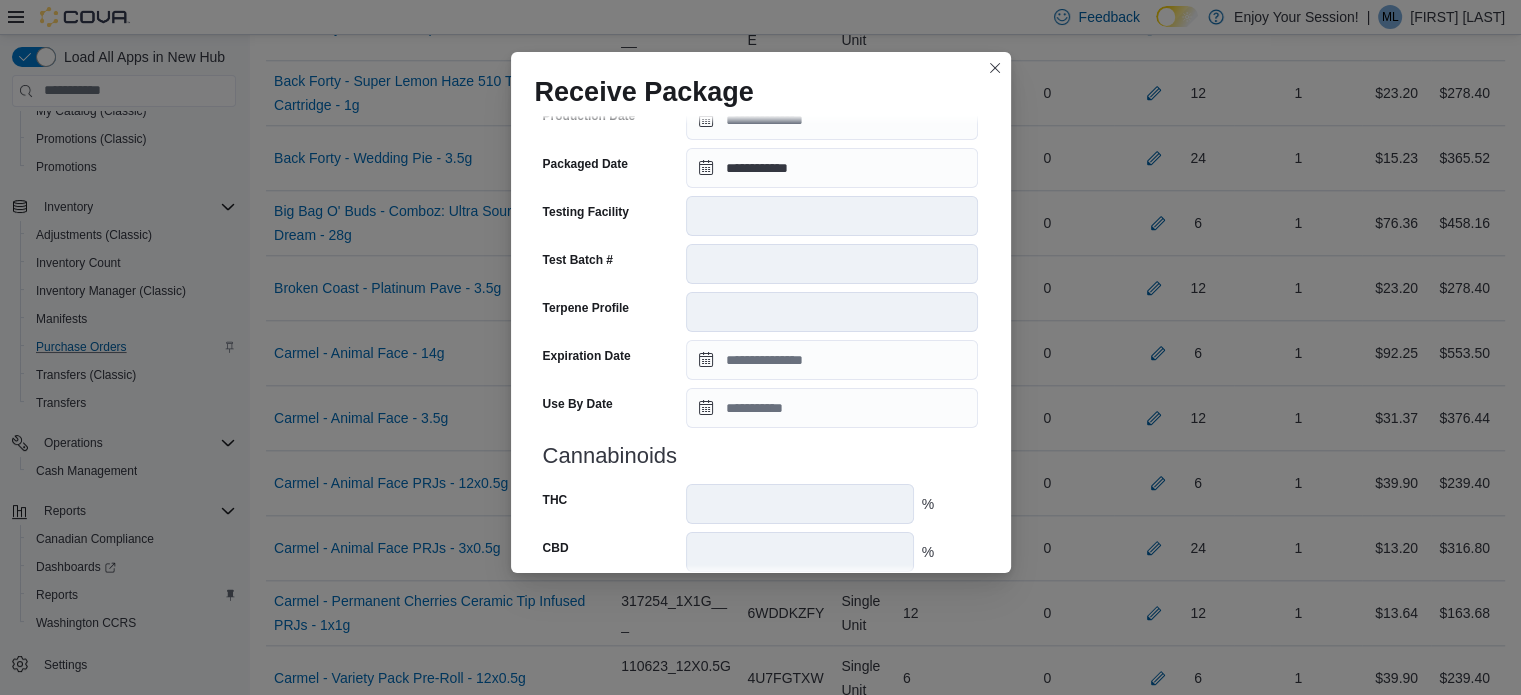 scroll, scrollTop: 706, scrollLeft: 0, axis: vertical 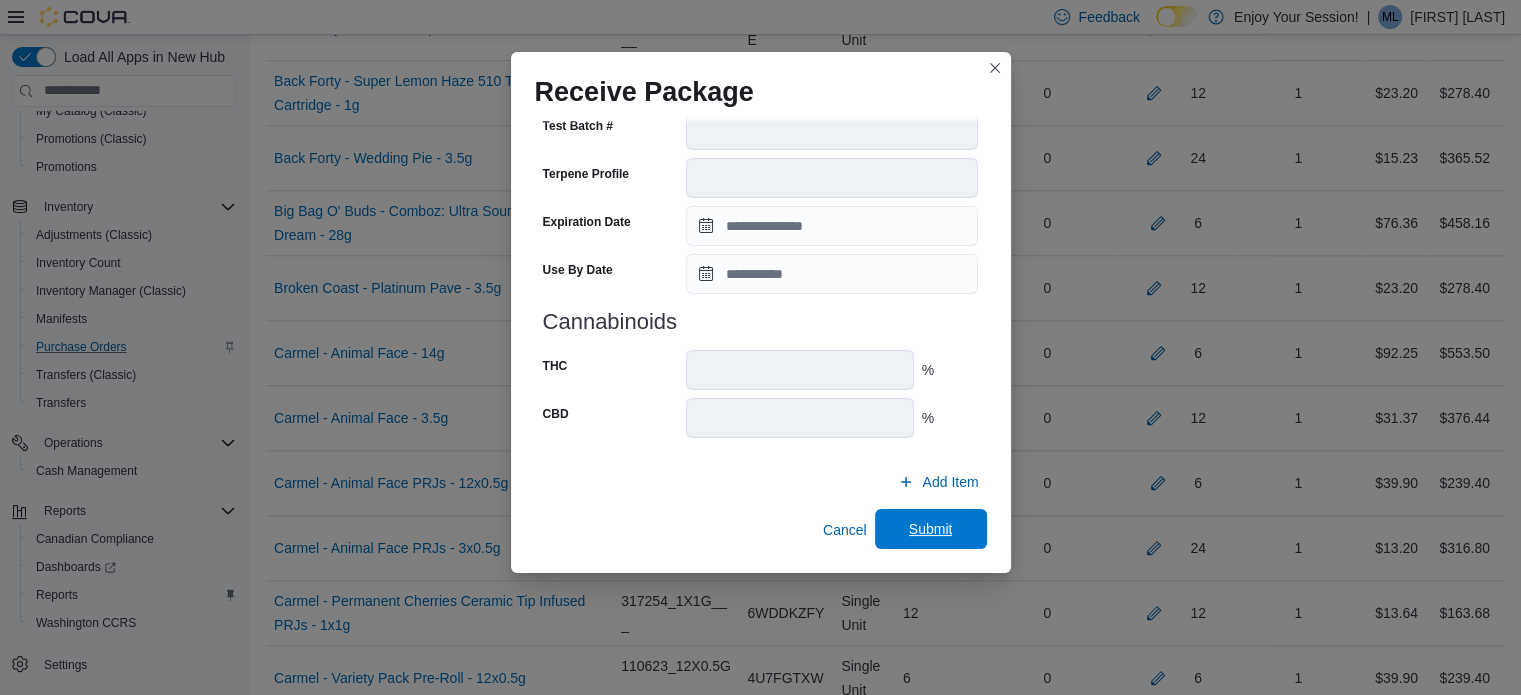 click on "Submit" at bounding box center (931, 529) 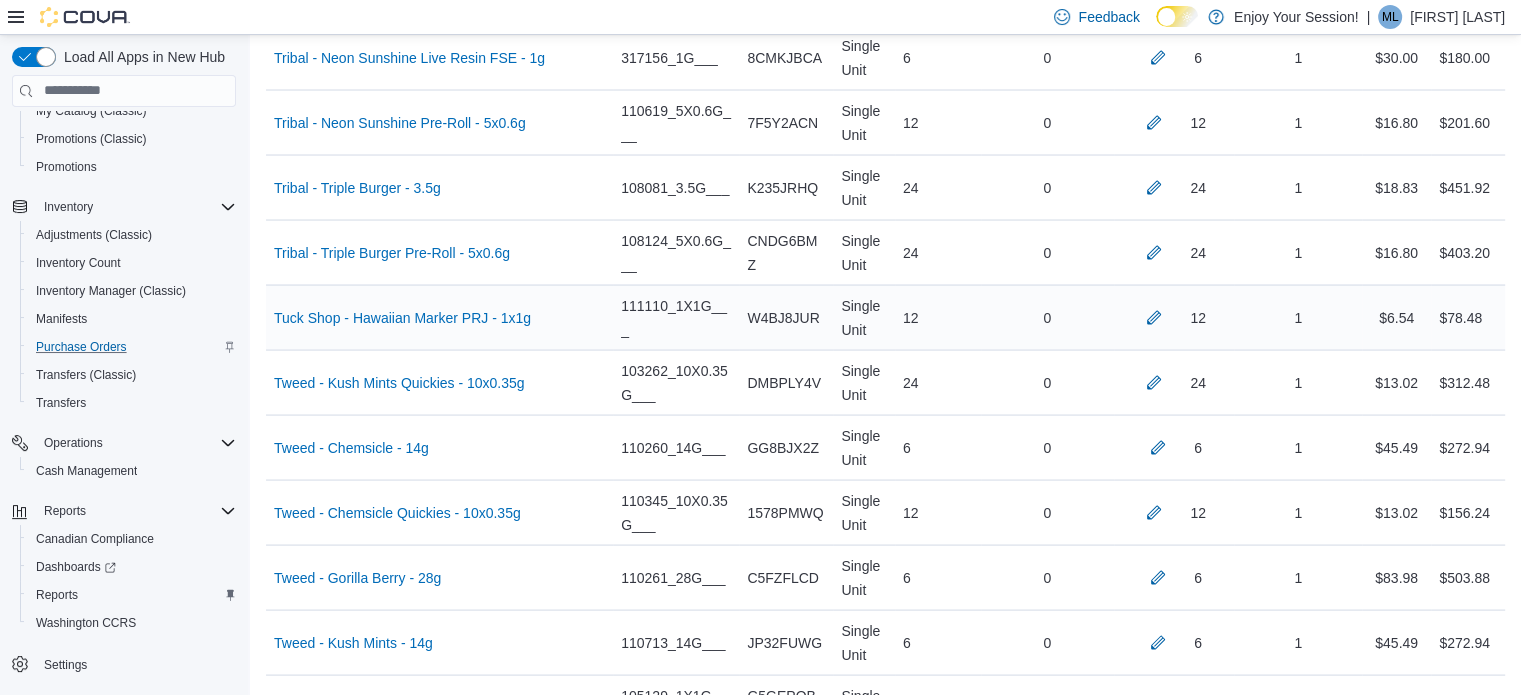 scroll, scrollTop: 1153, scrollLeft: 0, axis: vertical 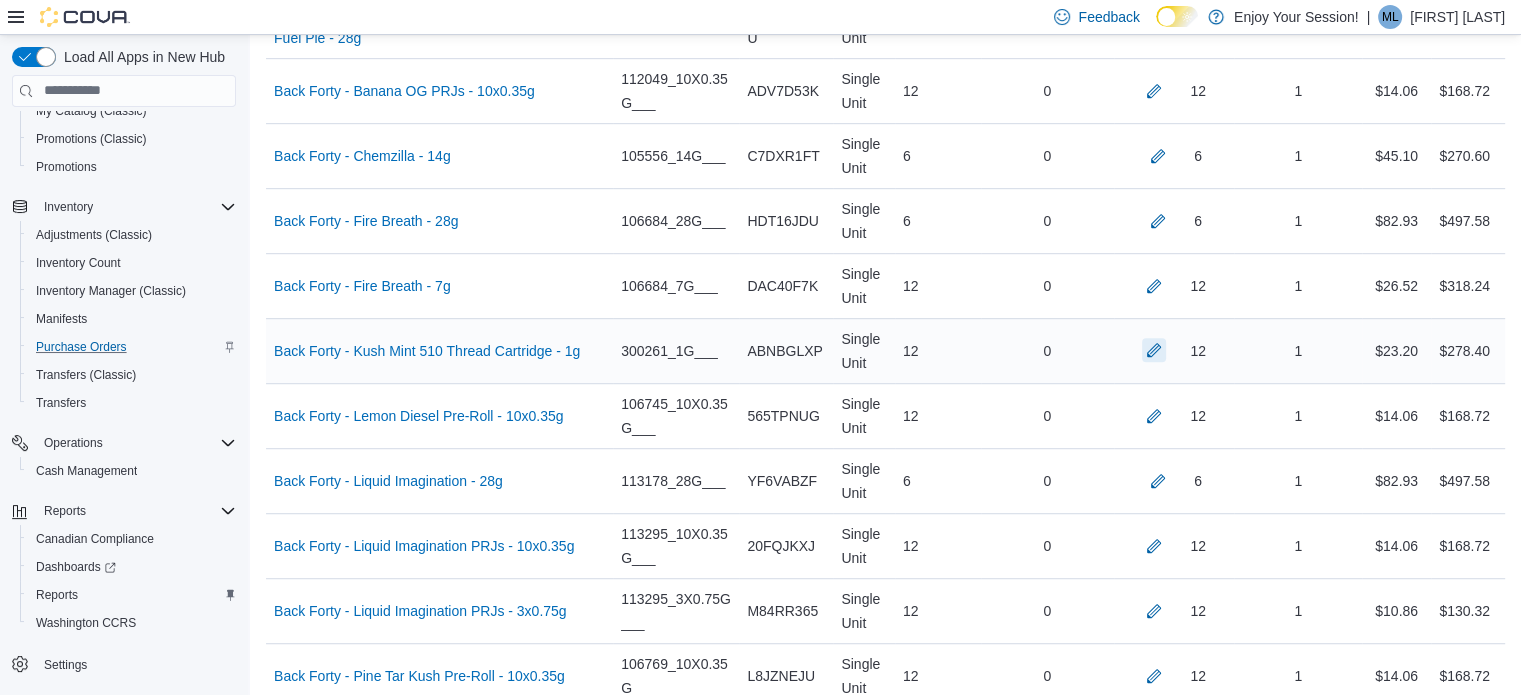 click at bounding box center (1154, 350) 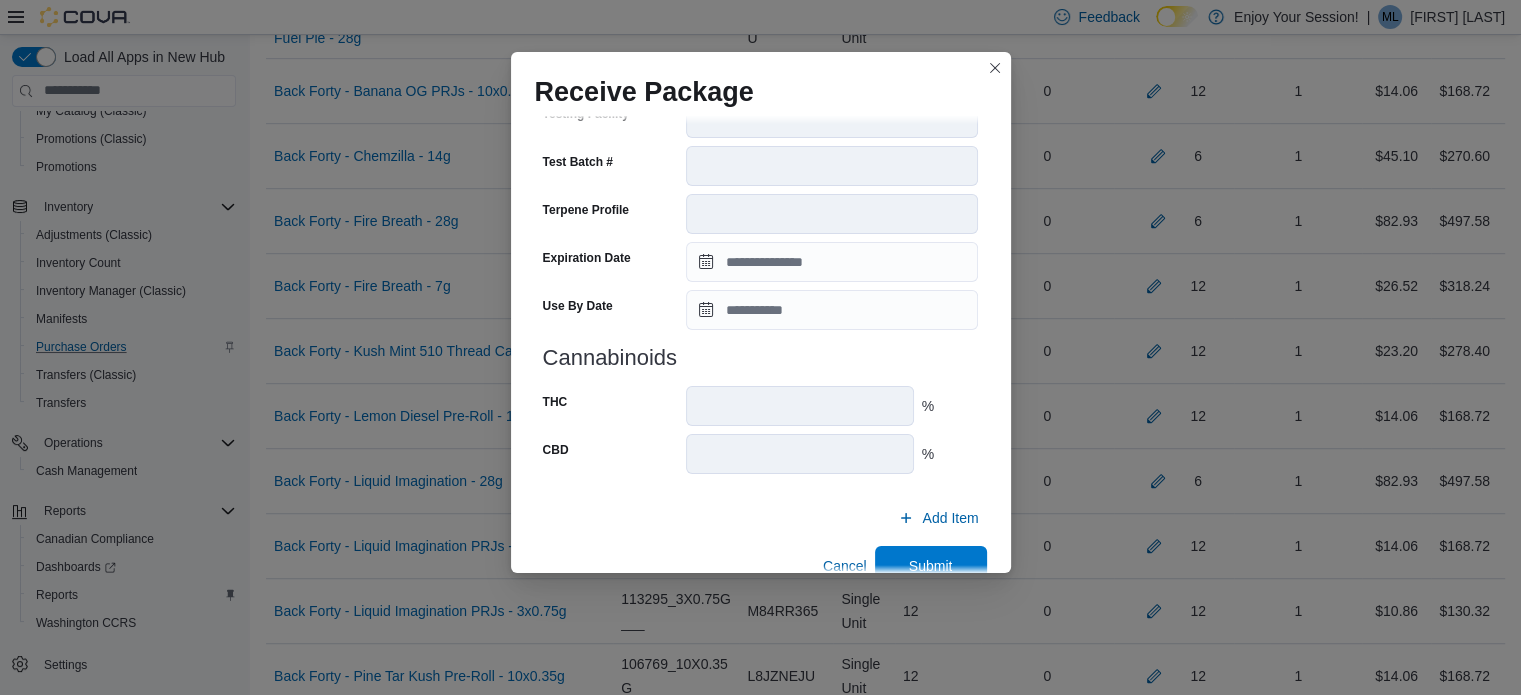 scroll, scrollTop: 686, scrollLeft: 0, axis: vertical 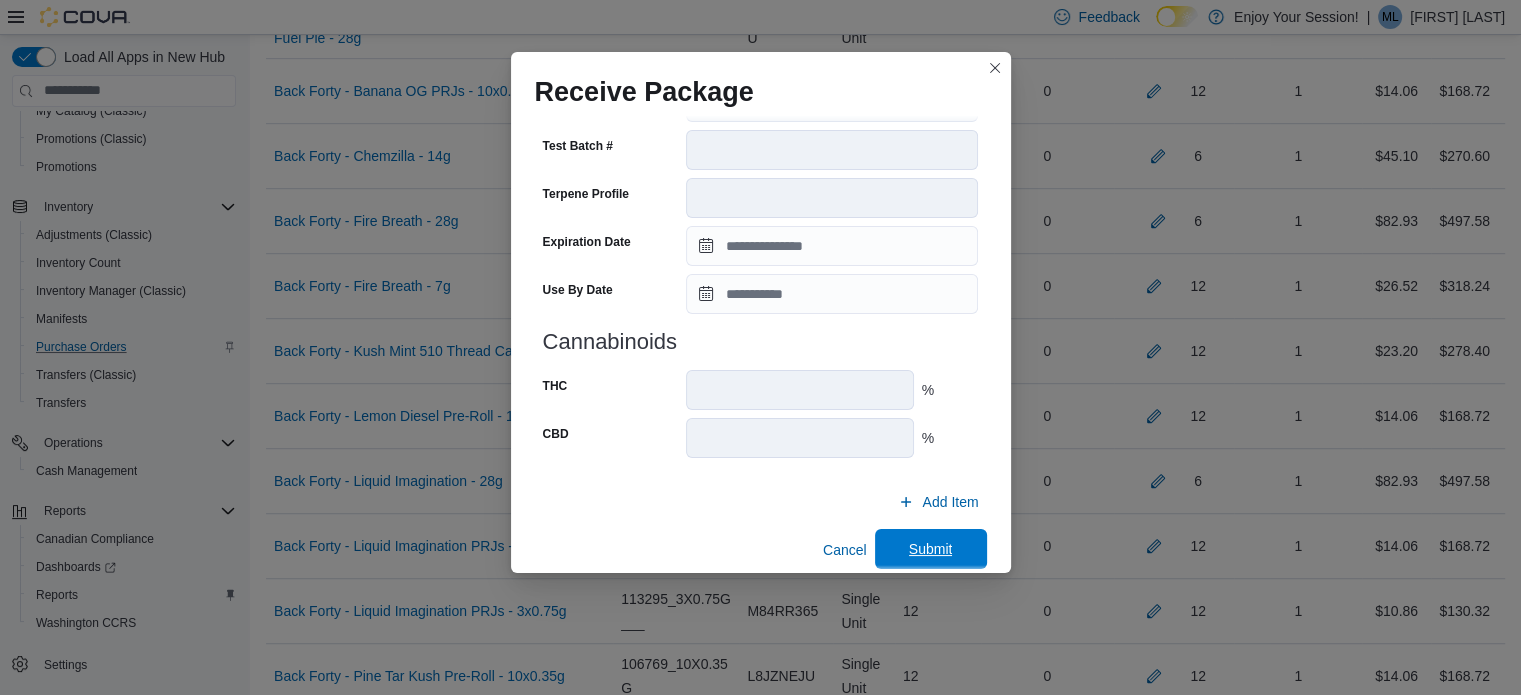 click on "Submit" at bounding box center (931, 549) 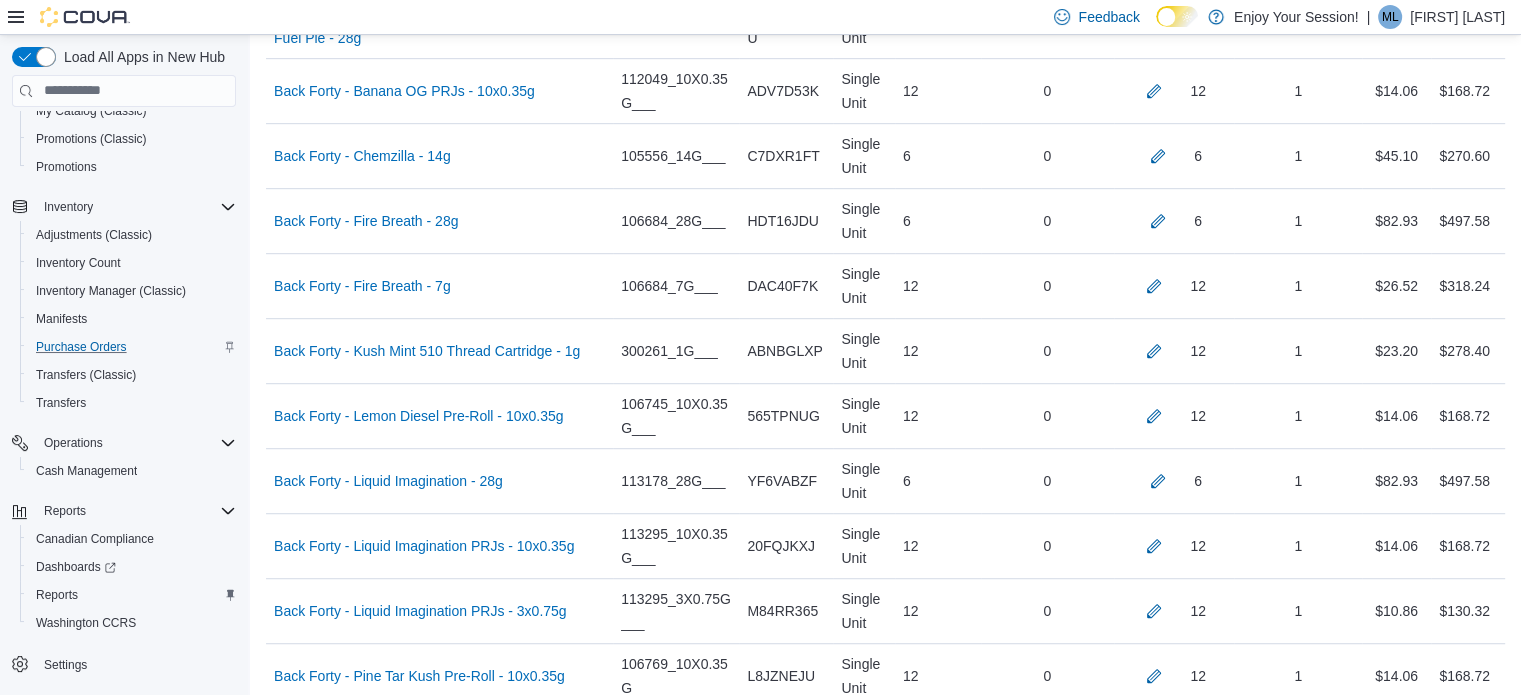 scroll, scrollTop: 1724, scrollLeft: 0, axis: vertical 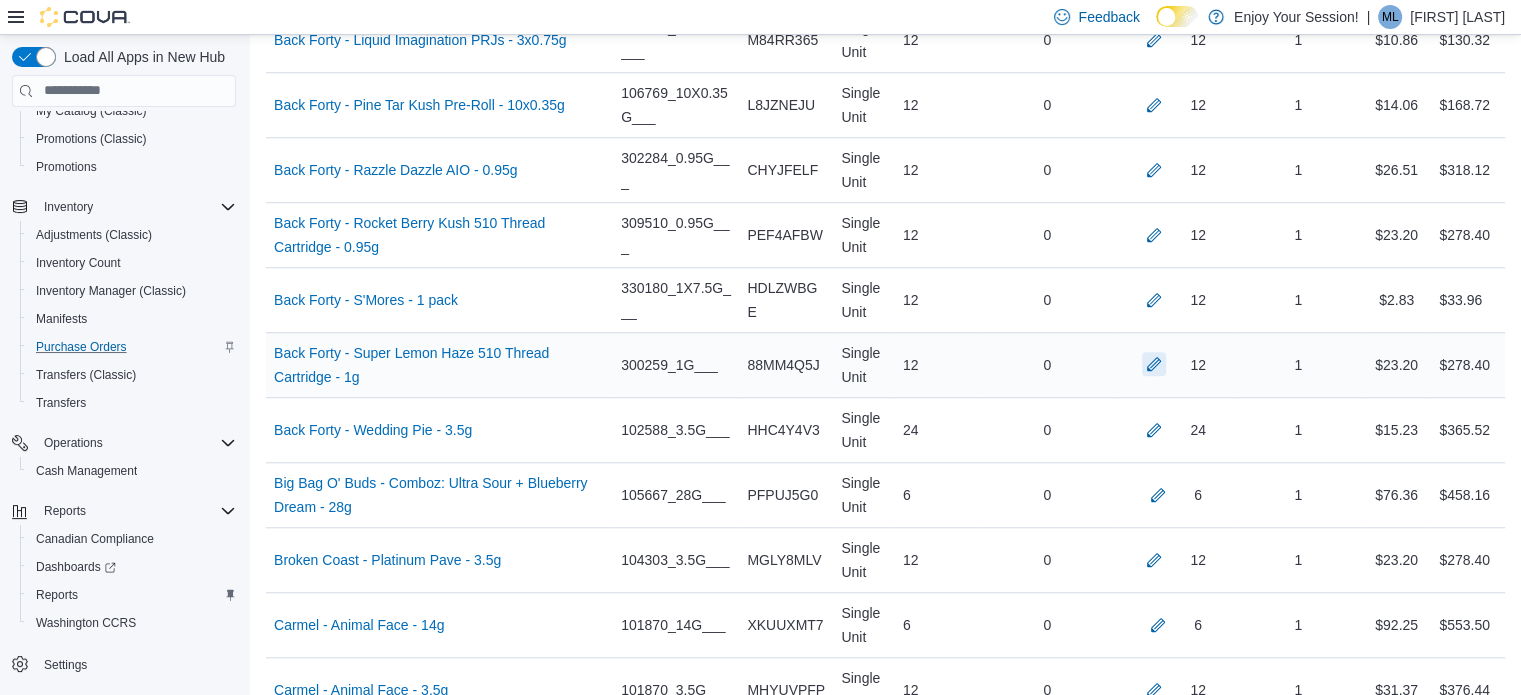 click at bounding box center (1154, 364) 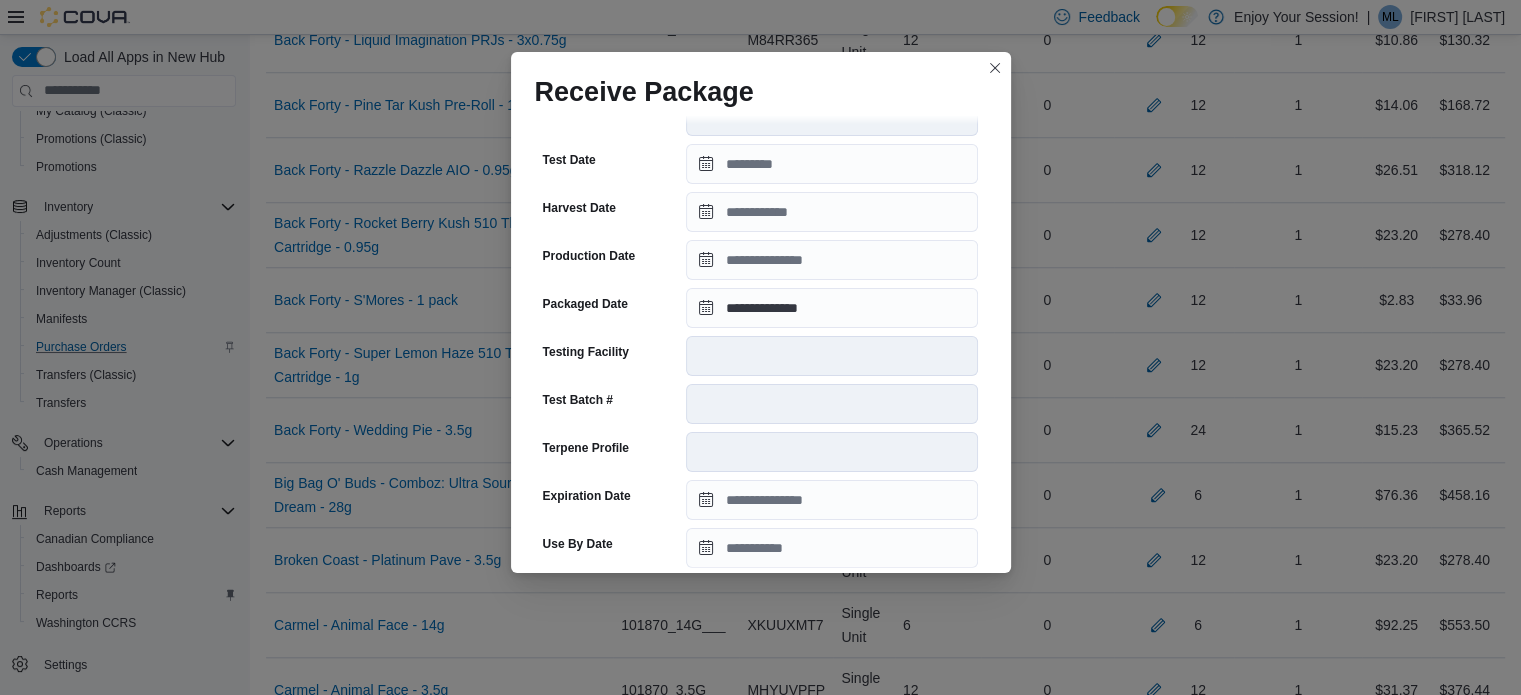 scroll, scrollTop: 706, scrollLeft: 0, axis: vertical 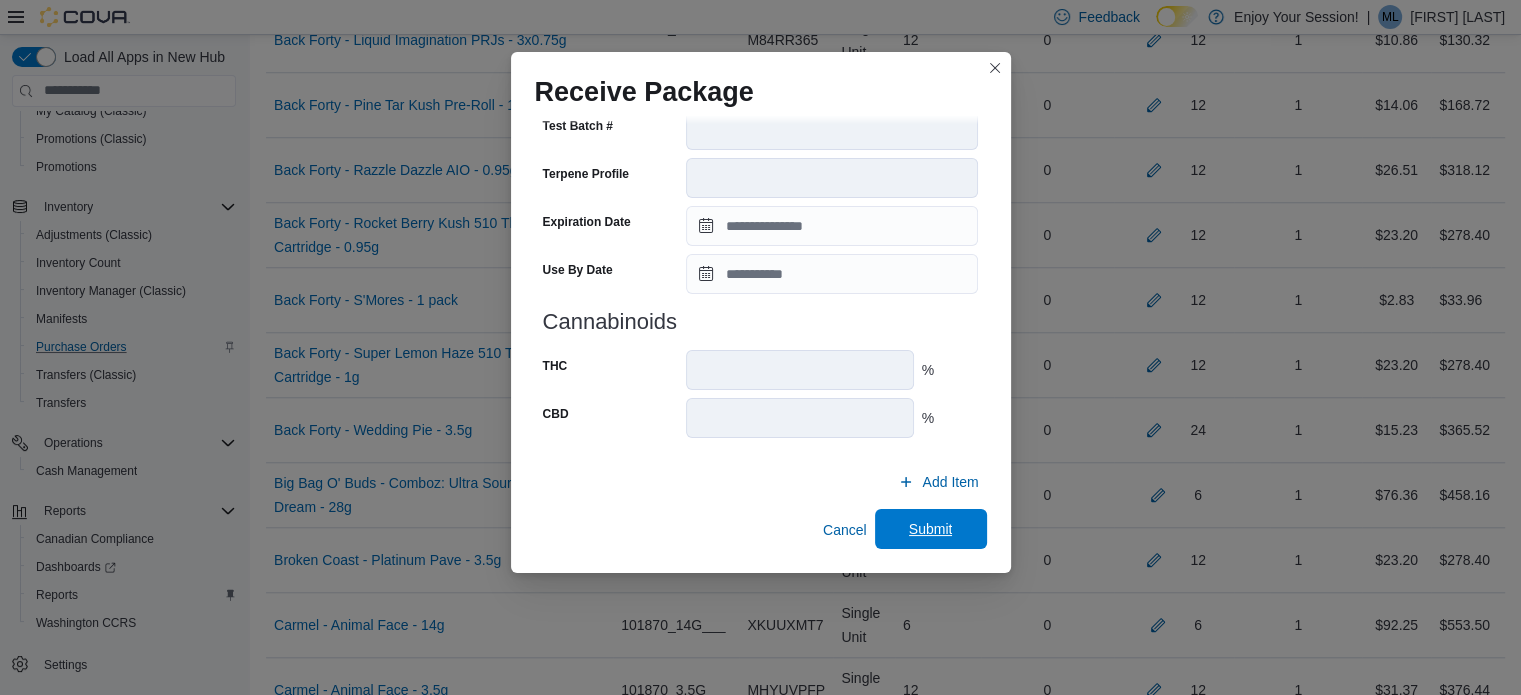 click on "Submit" at bounding box center [931, 529] 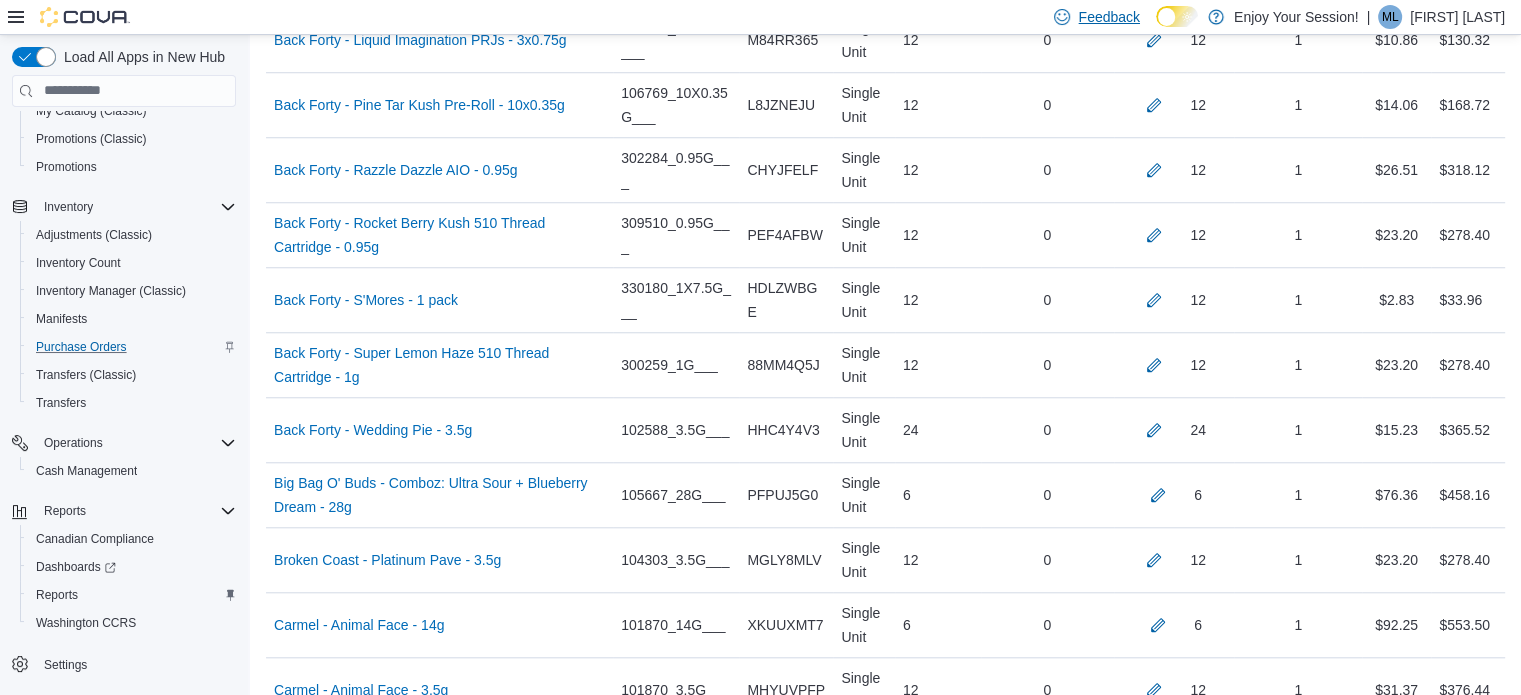 scroll, scrollTop: 6920, scrollLeft: 0, axis: vertical 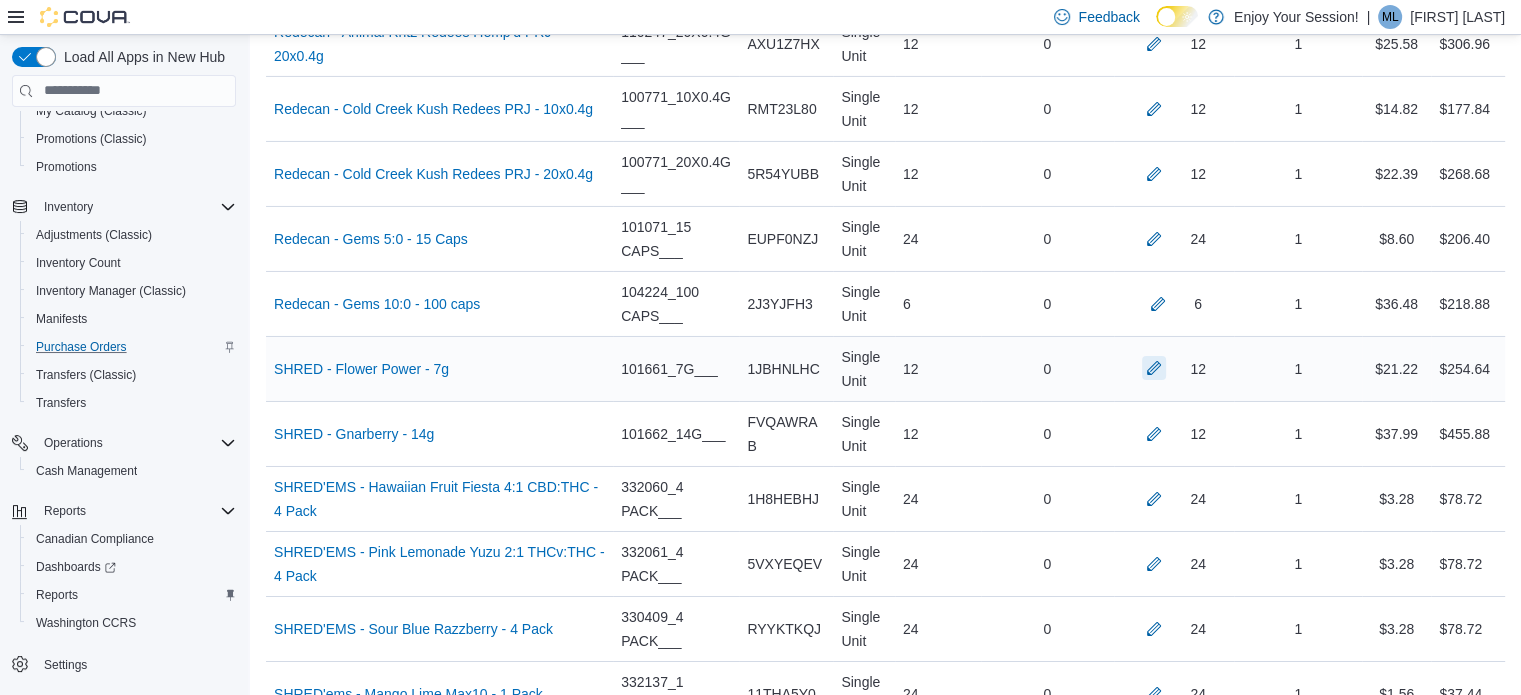 click at bounding box center [1154, 368] 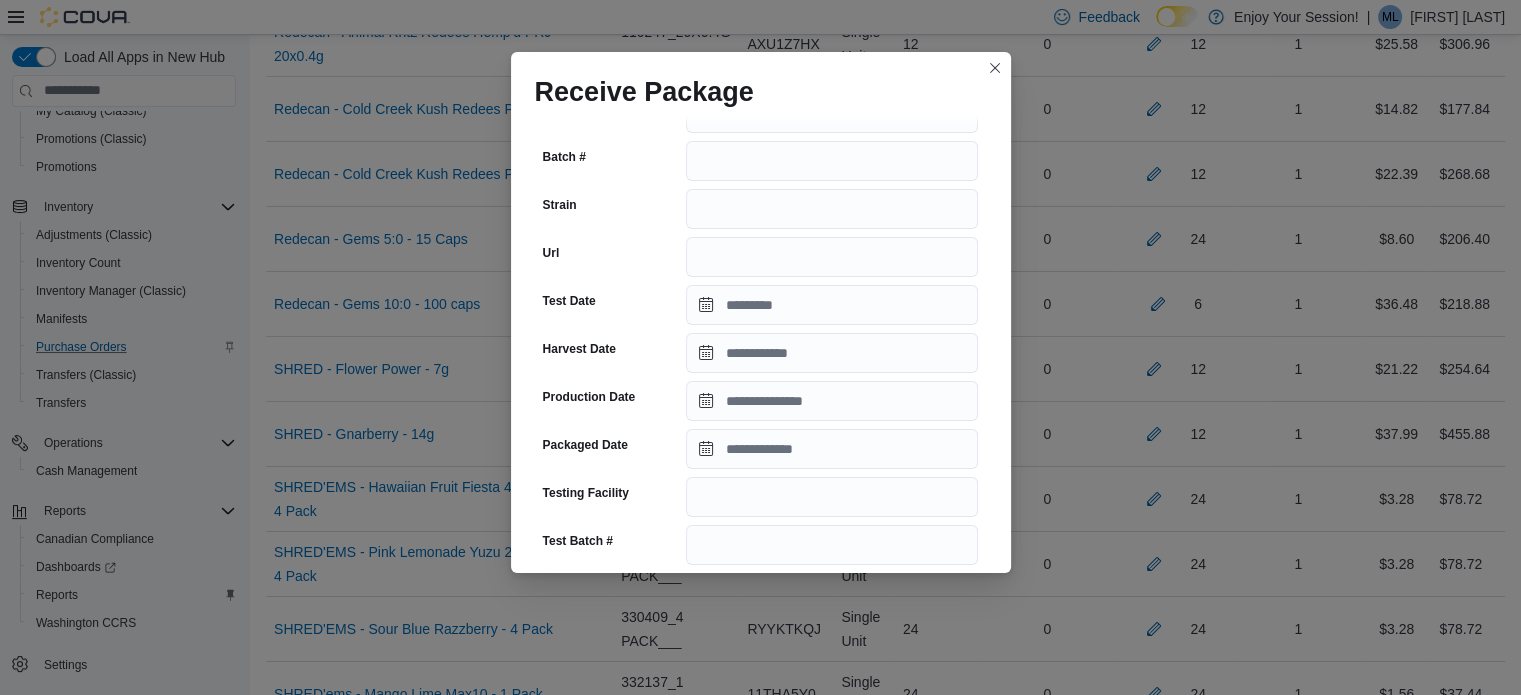 scroll, scrollTop: 266, scrollLeft: 0, axis: vertical 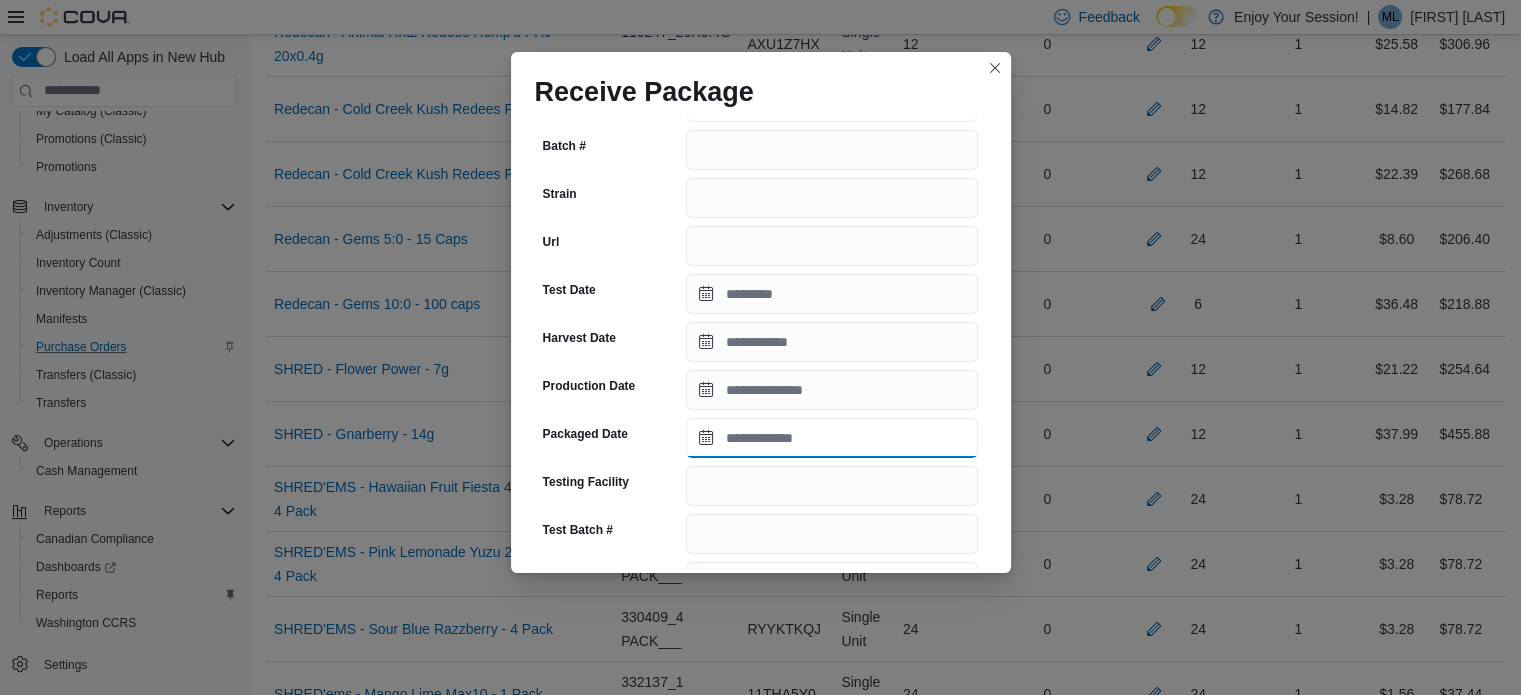 click on "Packaged Date" at bounding box center (832, 438) 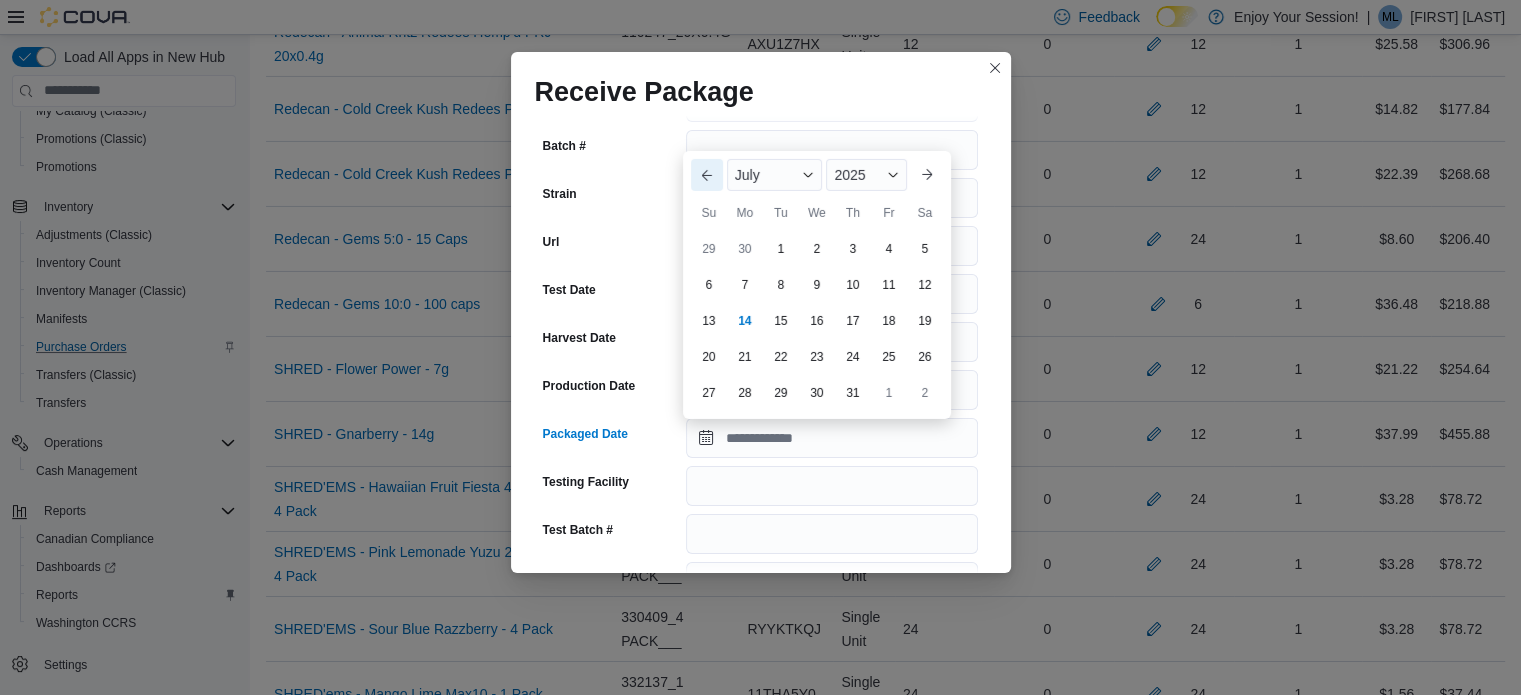 click on "Previous Month" at bounding box center (707, 175) 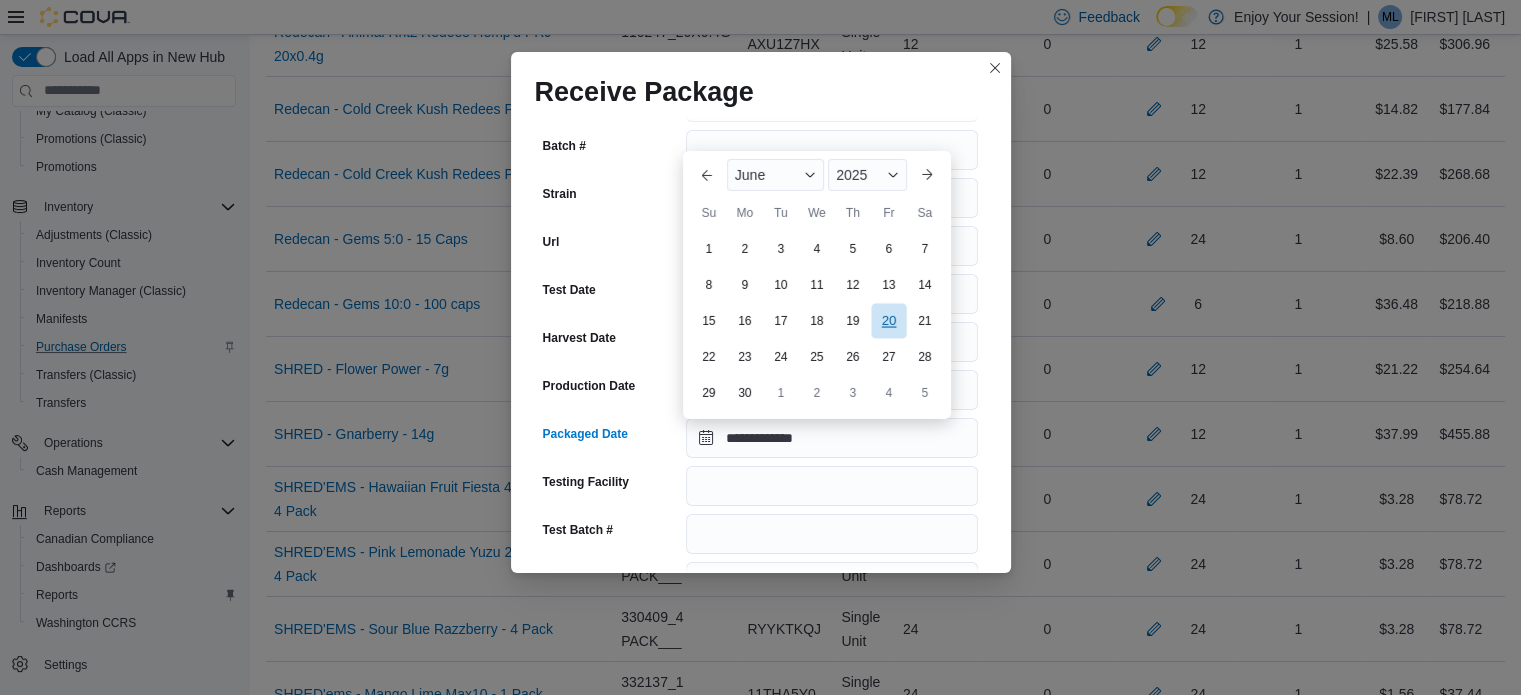 click on "20" at bounding box center (888, 320) 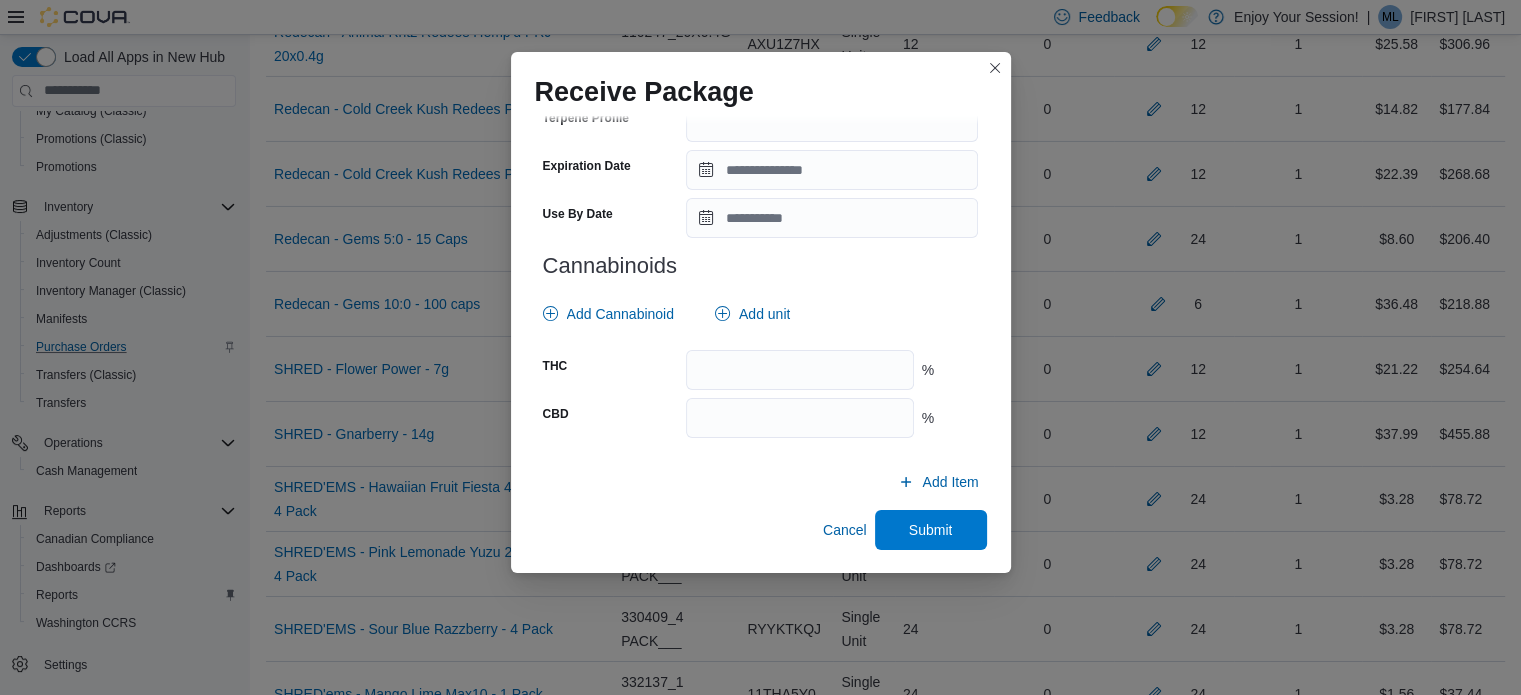 scroll, scrollTop: 726, scrollLeft: 0, axis: vertical 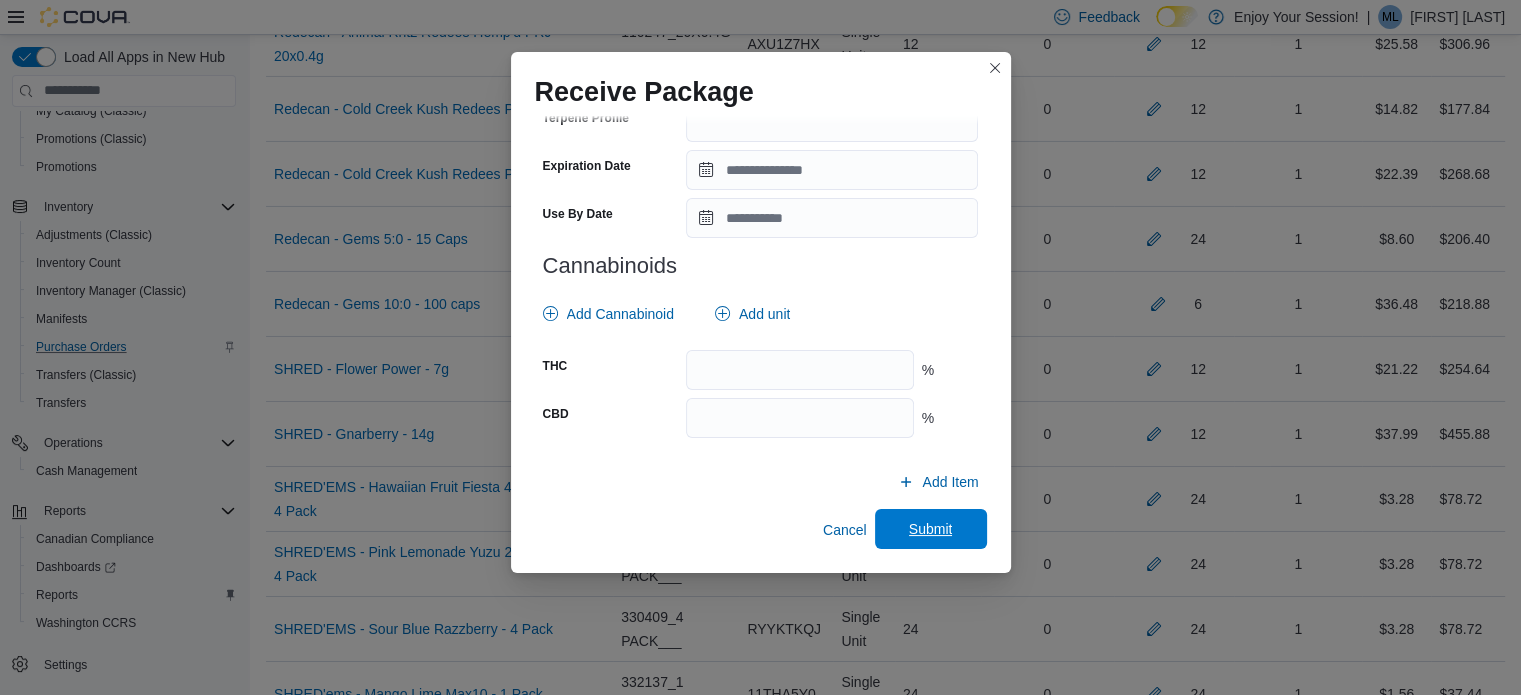 click on "Submit" at bounding box center [931, 529] 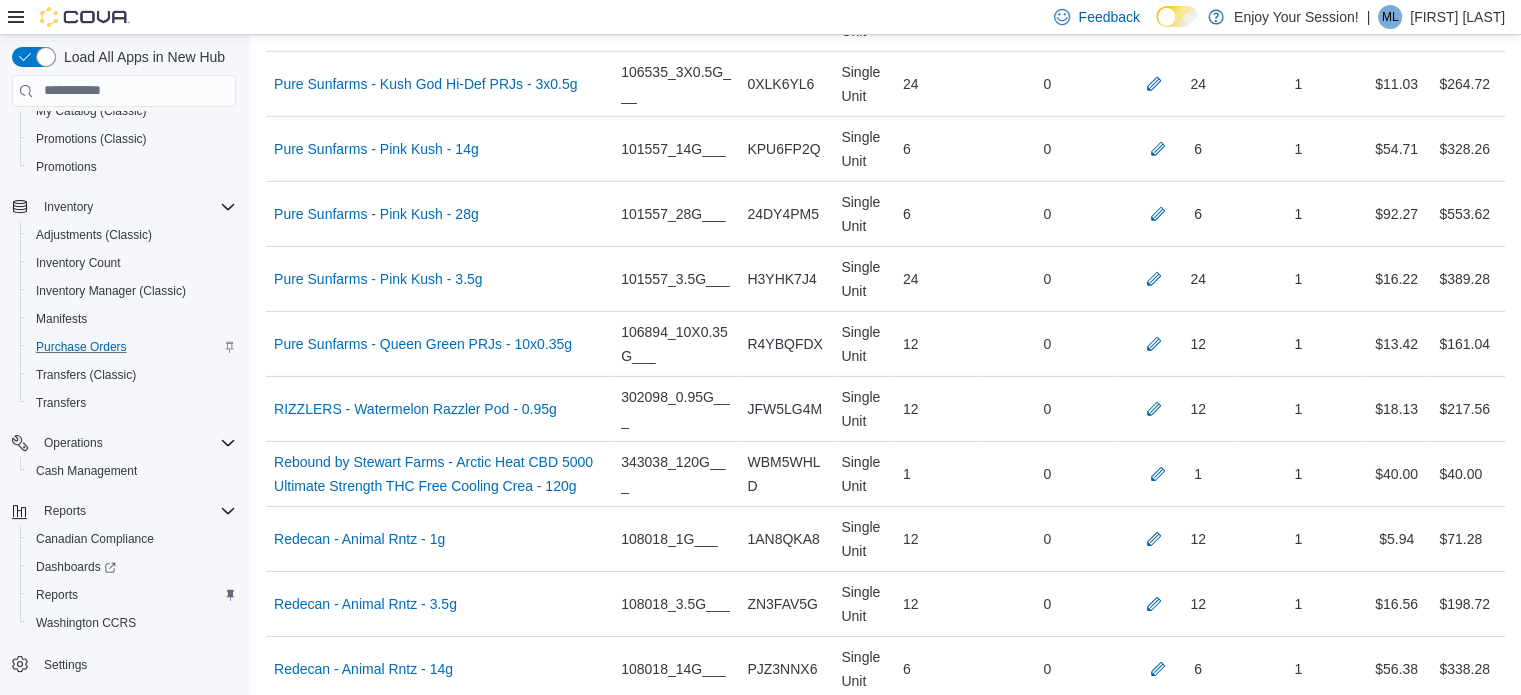 scroll, scrollTop: 6231, scrollLeft: 0, axis: vertical 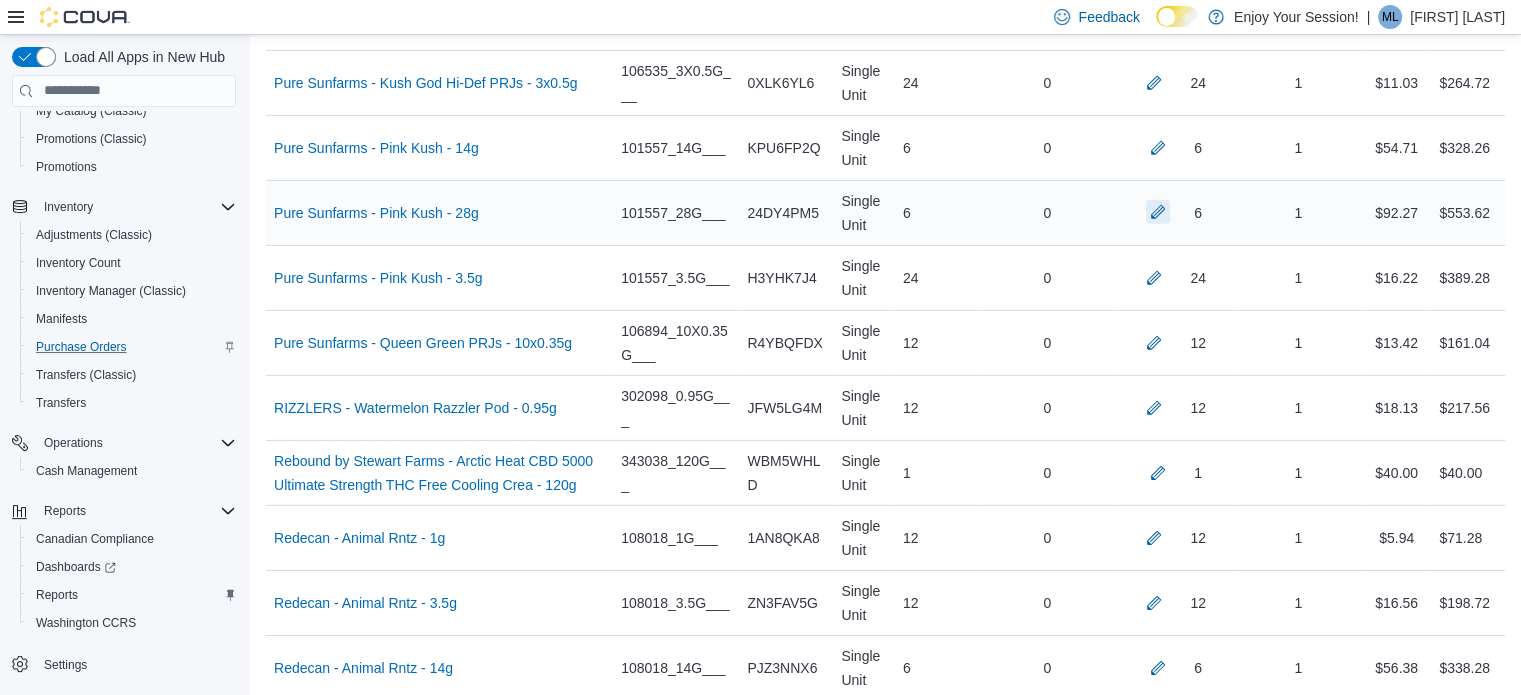 click at bounding box center (1158, 212) 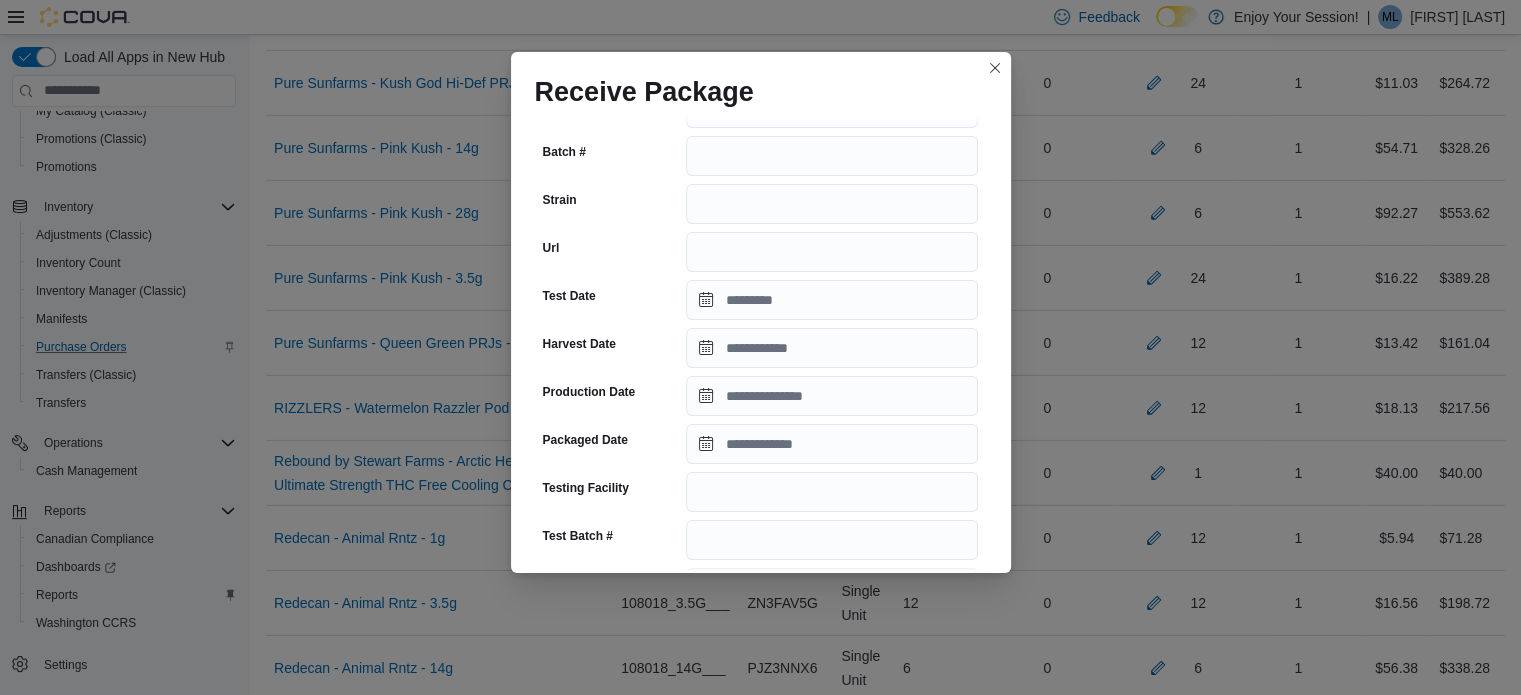 scroll, scrollTop: 264, scrollLeft: 0, axis: vertical 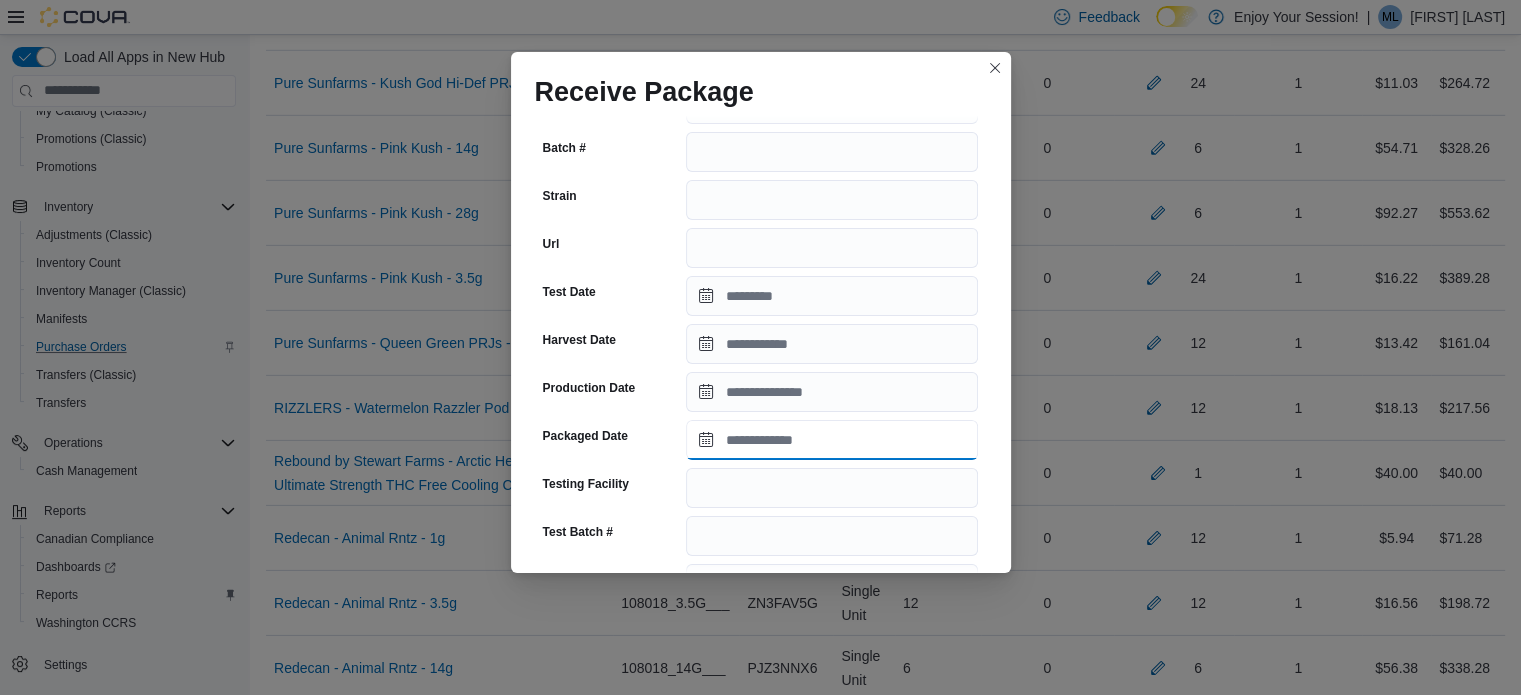 click on "Packaged Date" at bounding box center (832, 440) 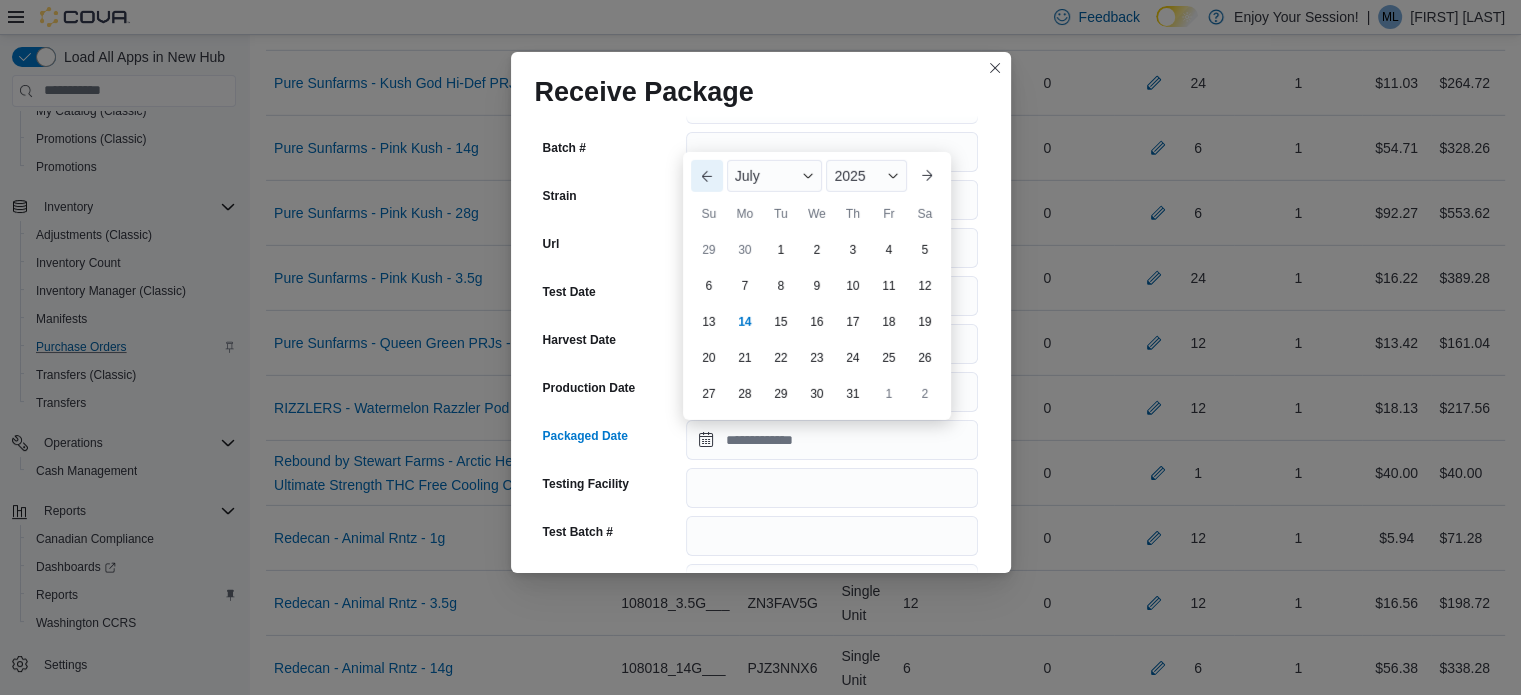 click on "Previous Month" at bounding box center [707, 176] 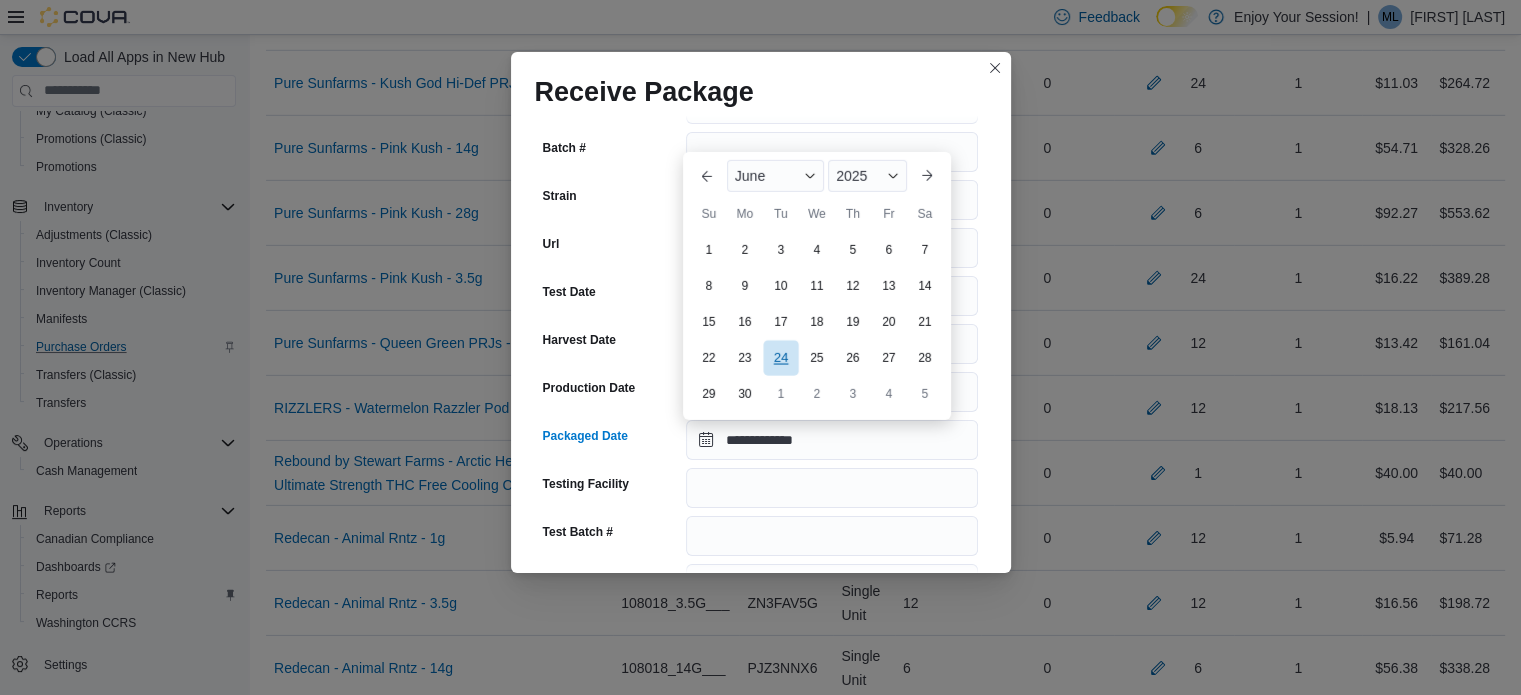 click on "24" at bounding box center (780, 358) 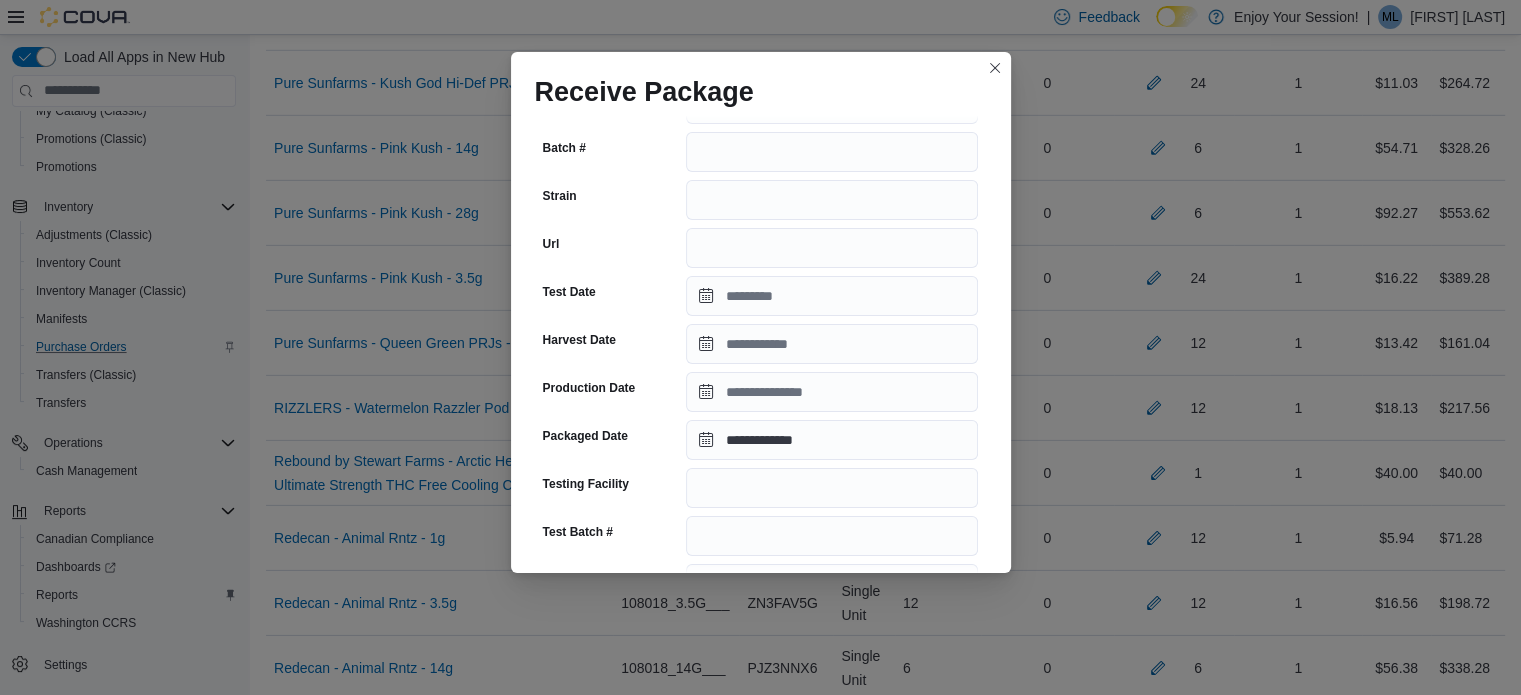 type on "**********" 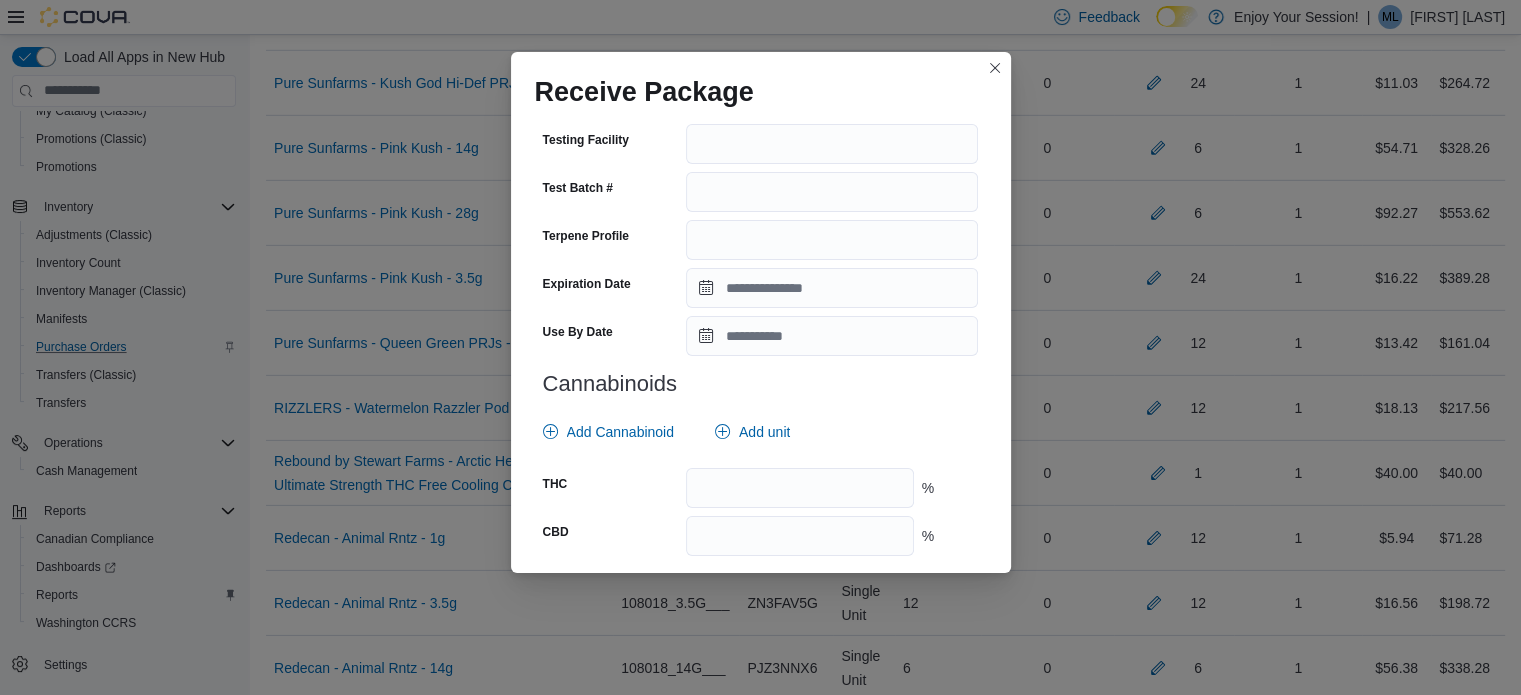 scroll, scrollTop: 726, scrollLeft: 0, axis: vertical 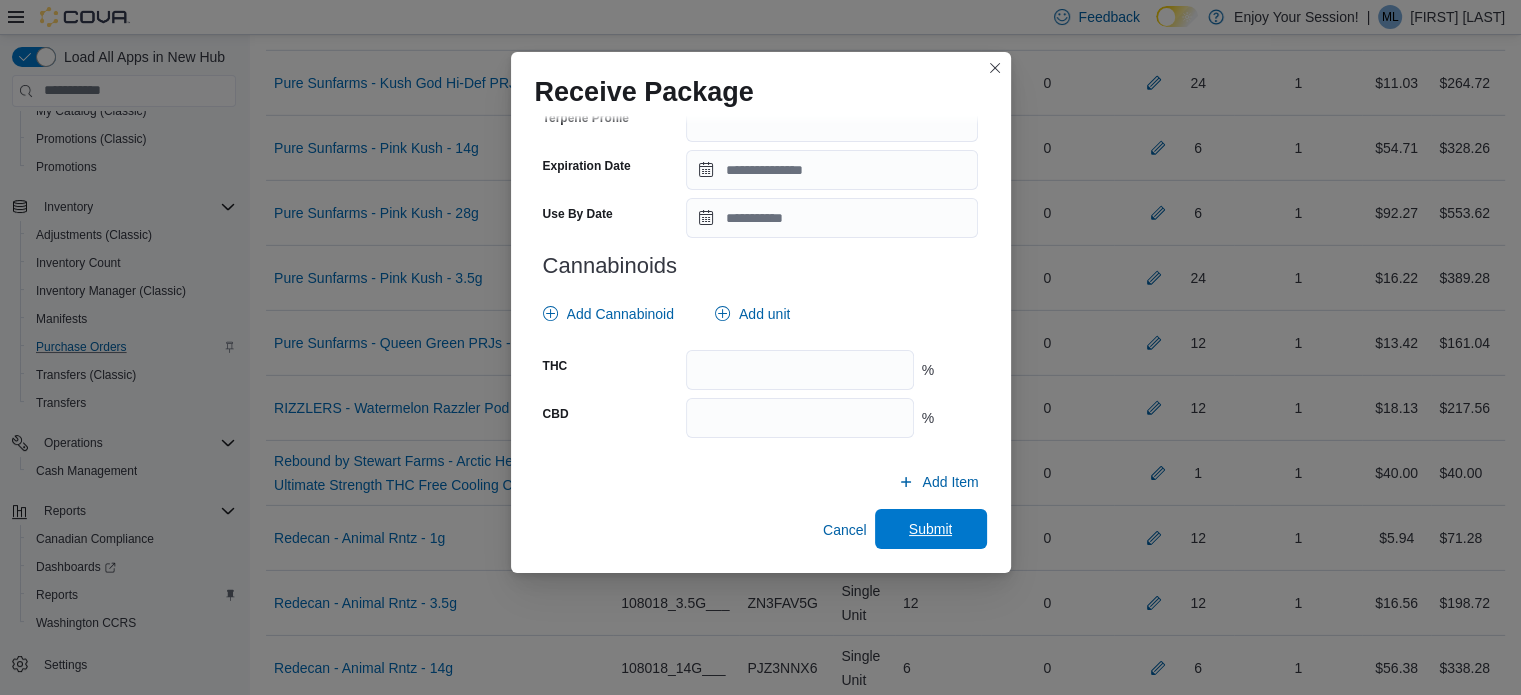 click on "Submit" at bounding box center [931, 529] 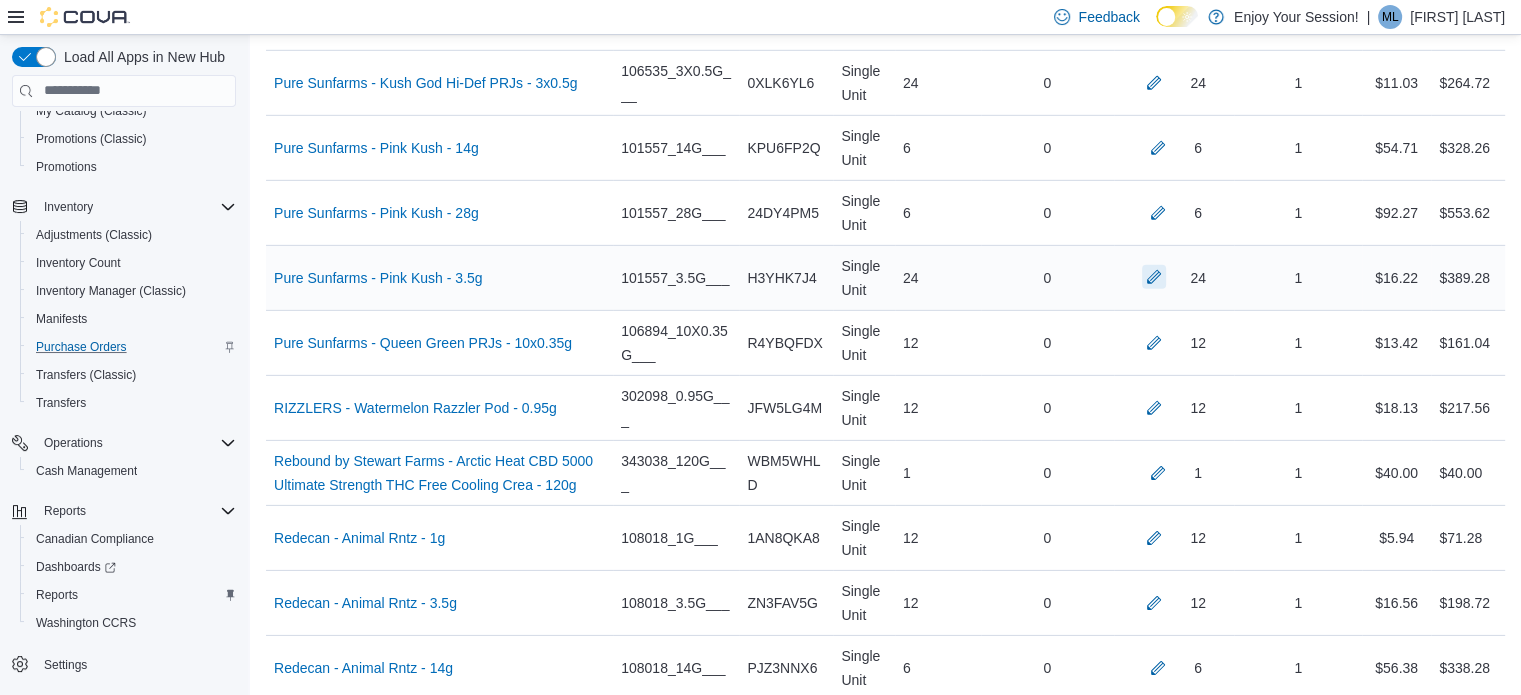 click at bounding box center [1154, 277] 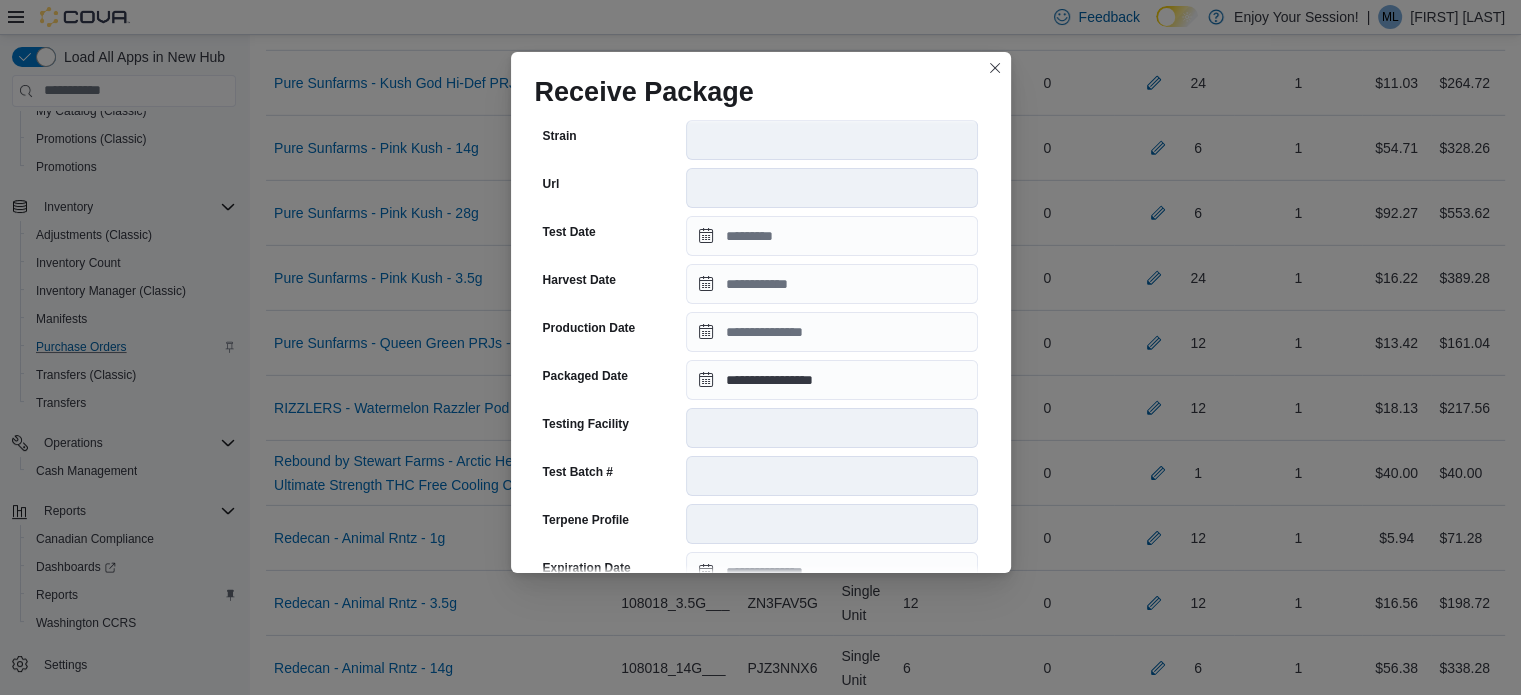 scroll, scrollTop: 359, scrollLeft: 0, axis: vertical 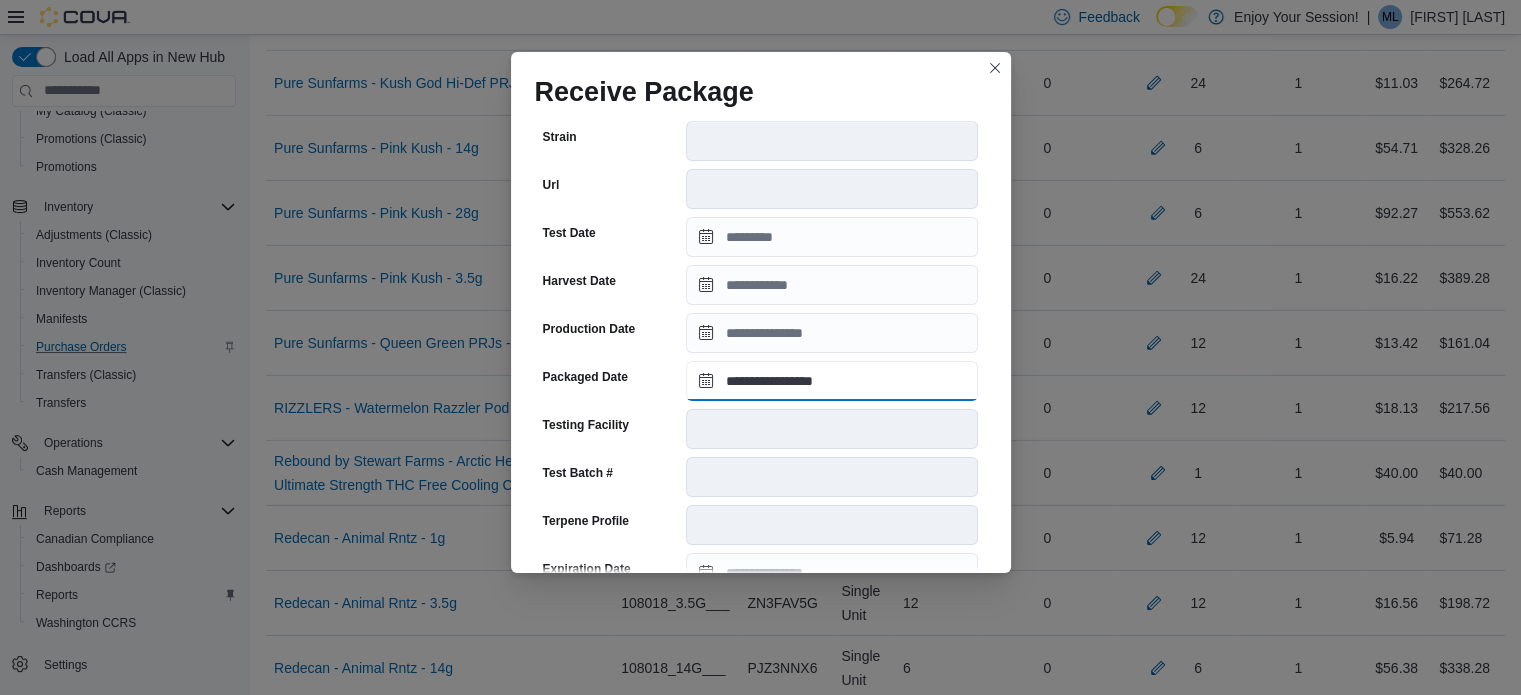 click on "**********" at bounding box center [832, 381] 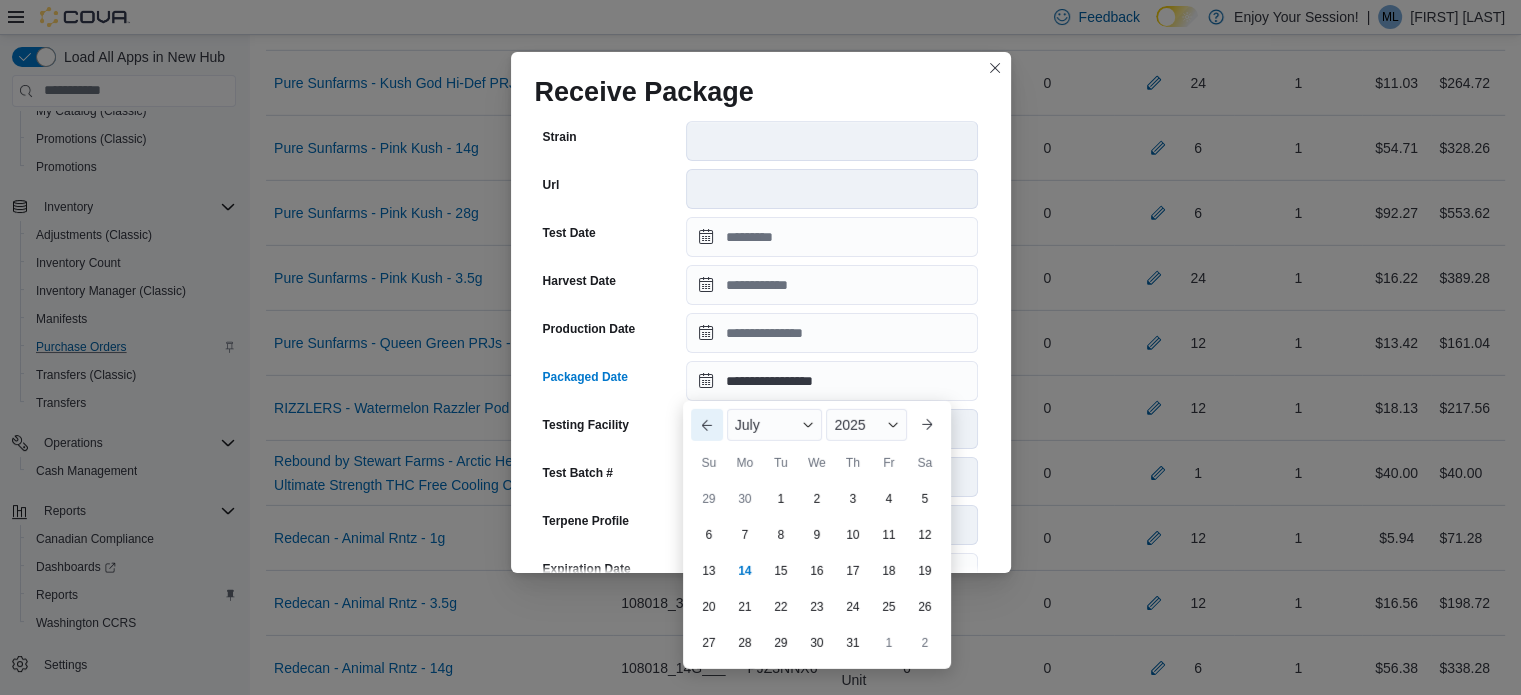 click on "Previous Month" at bounding box center (707, 425) 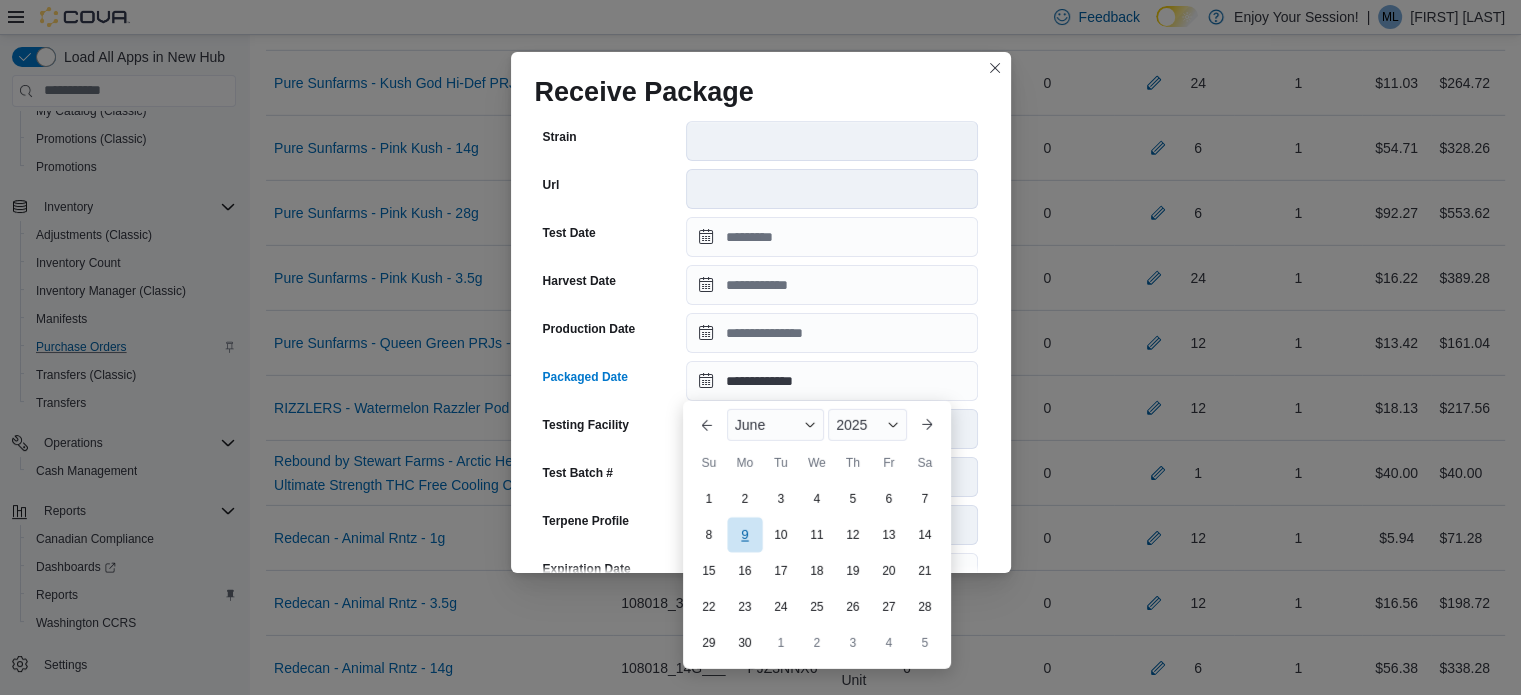 click on "9" at bounding box center (744, 535) 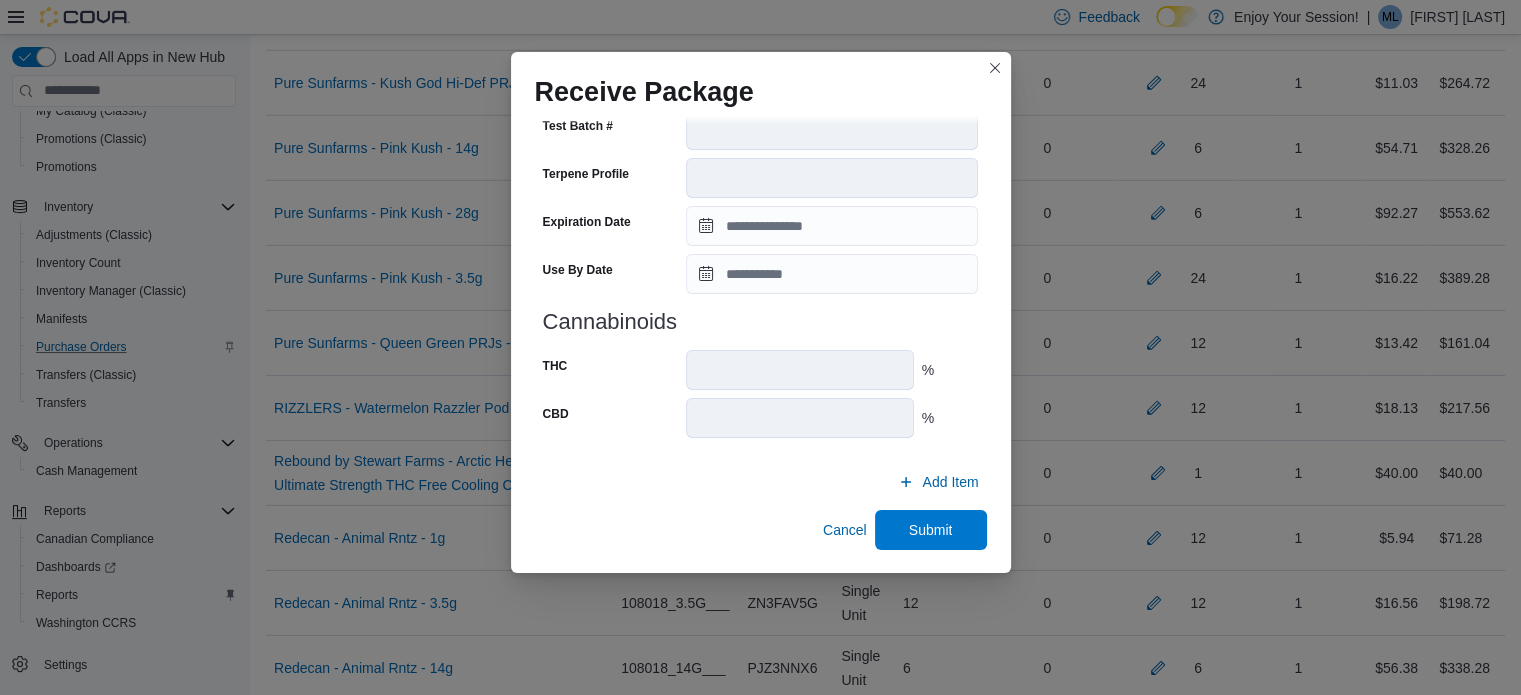 scroll, scrollTop: 705, scrollLeft: 0, axis: vertical 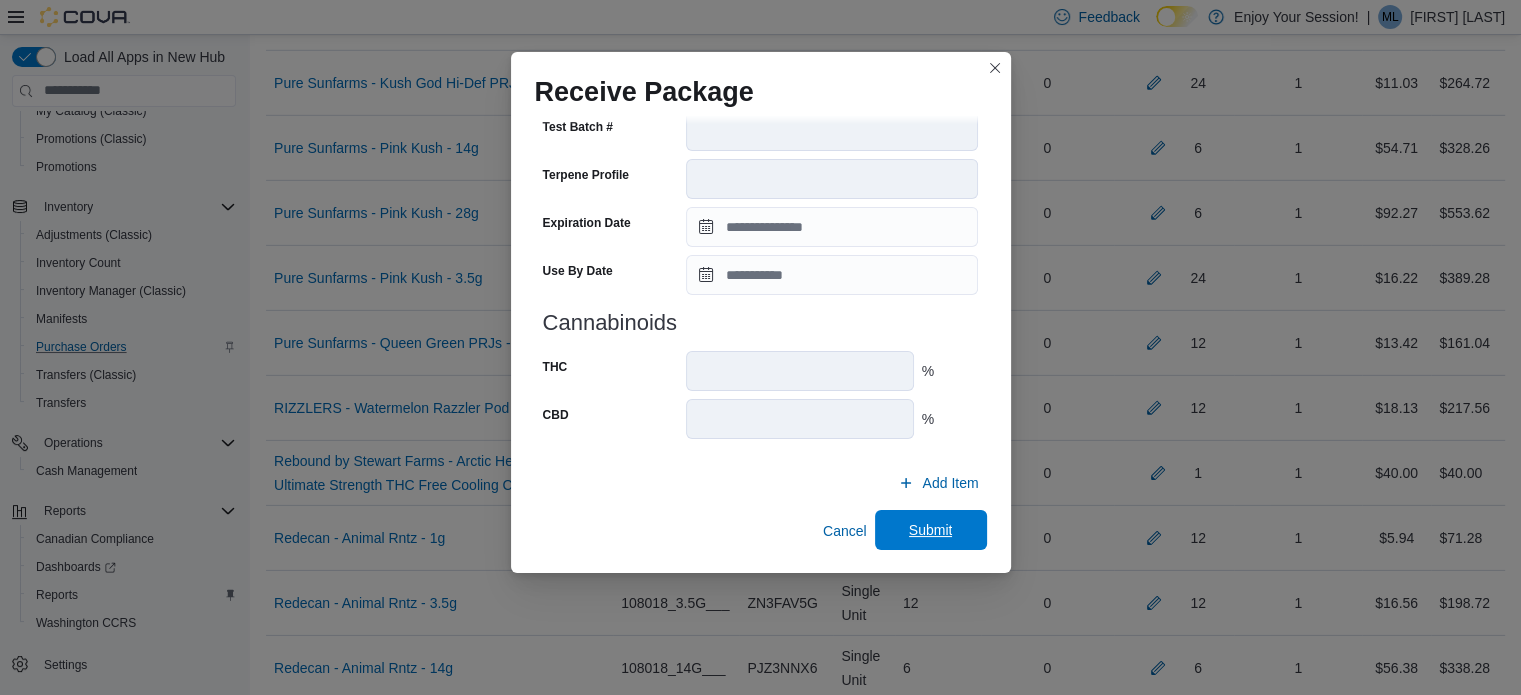 click on "Submit" at bounding box center [931, 530] 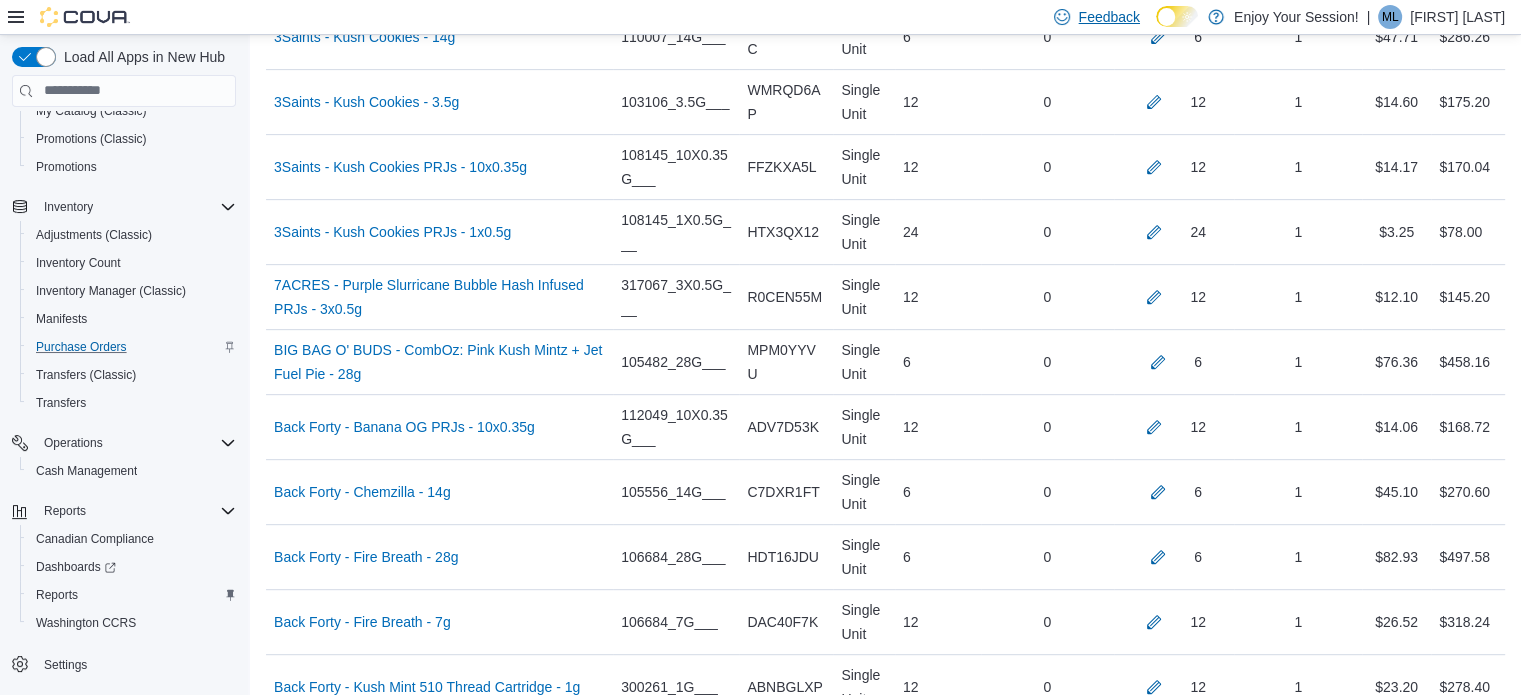 scroll, scrollTop: 376, scrollLeft: 0, axis: vertical 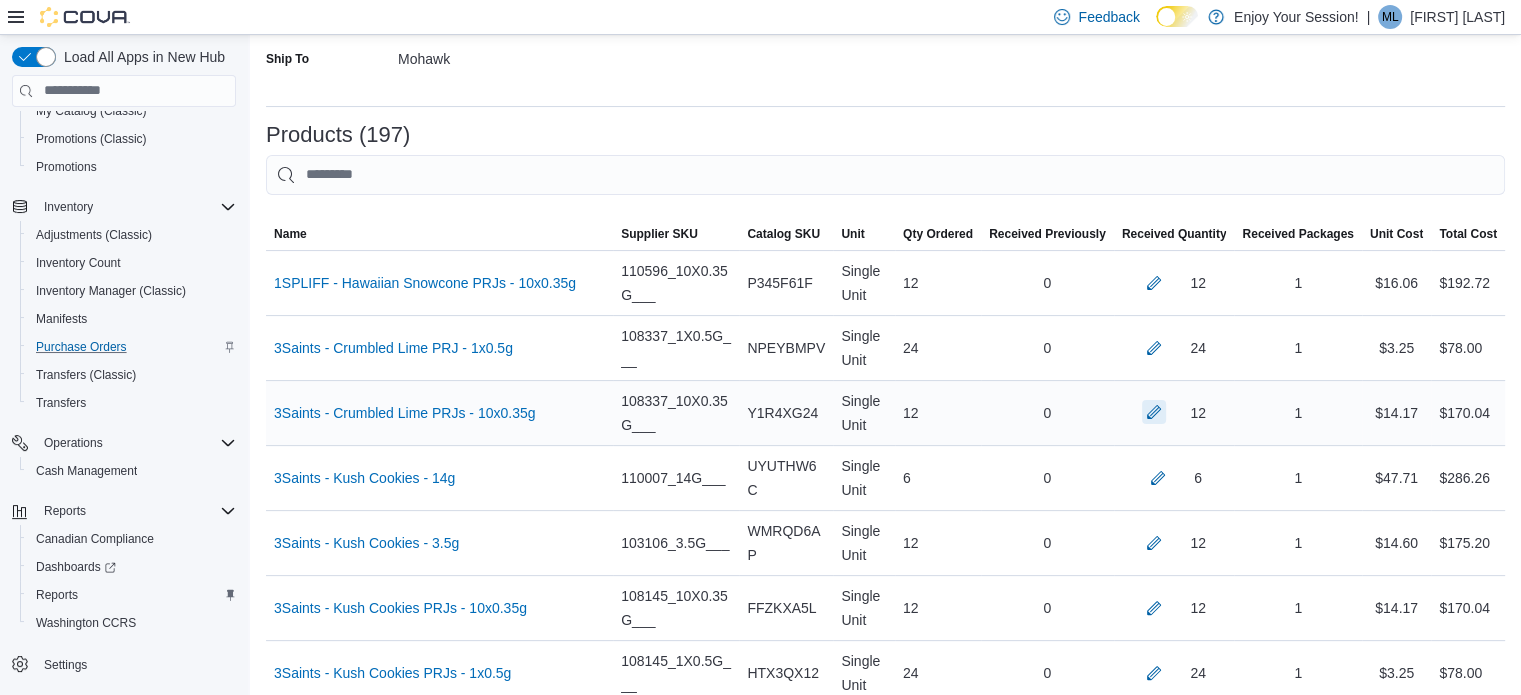 click at bounding box center (1154, 412) 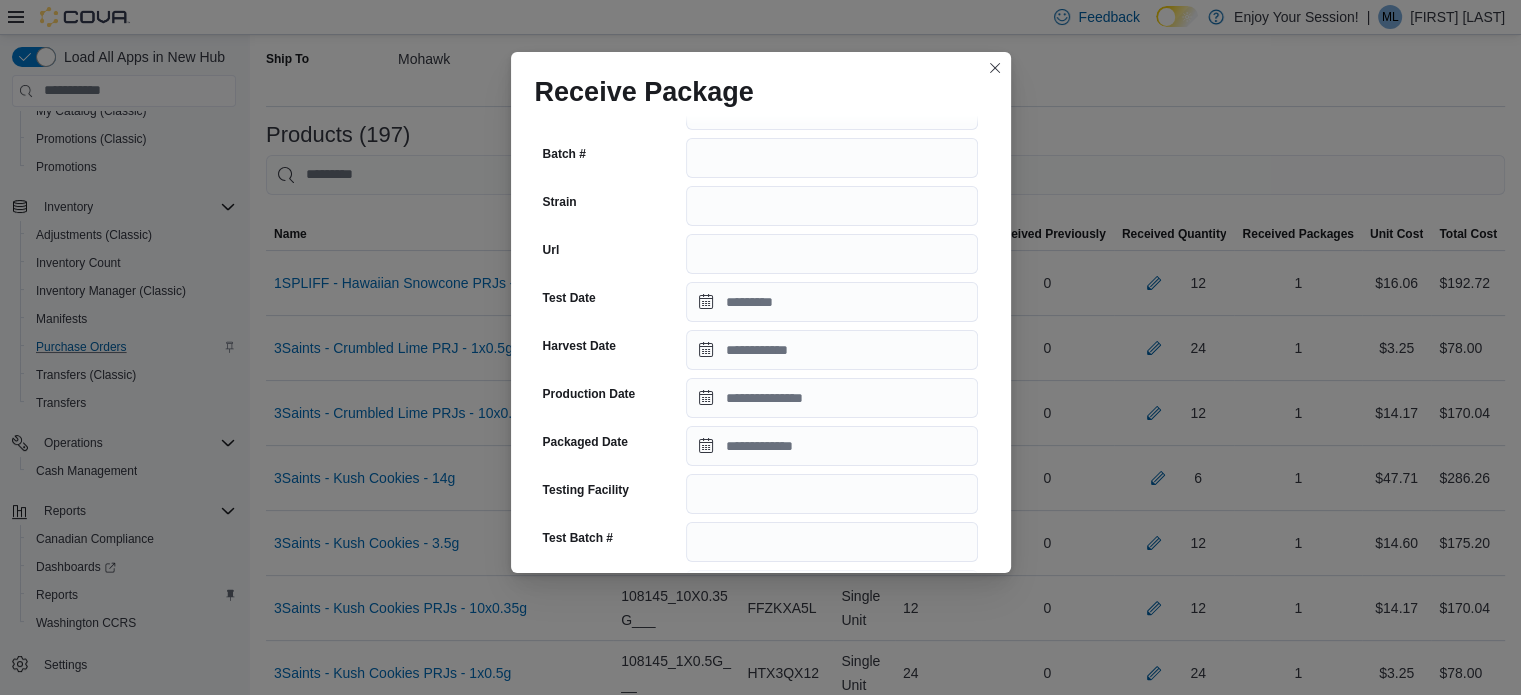 scroll, scrollTop: 259, scrollLeft: 0, axis: vertical 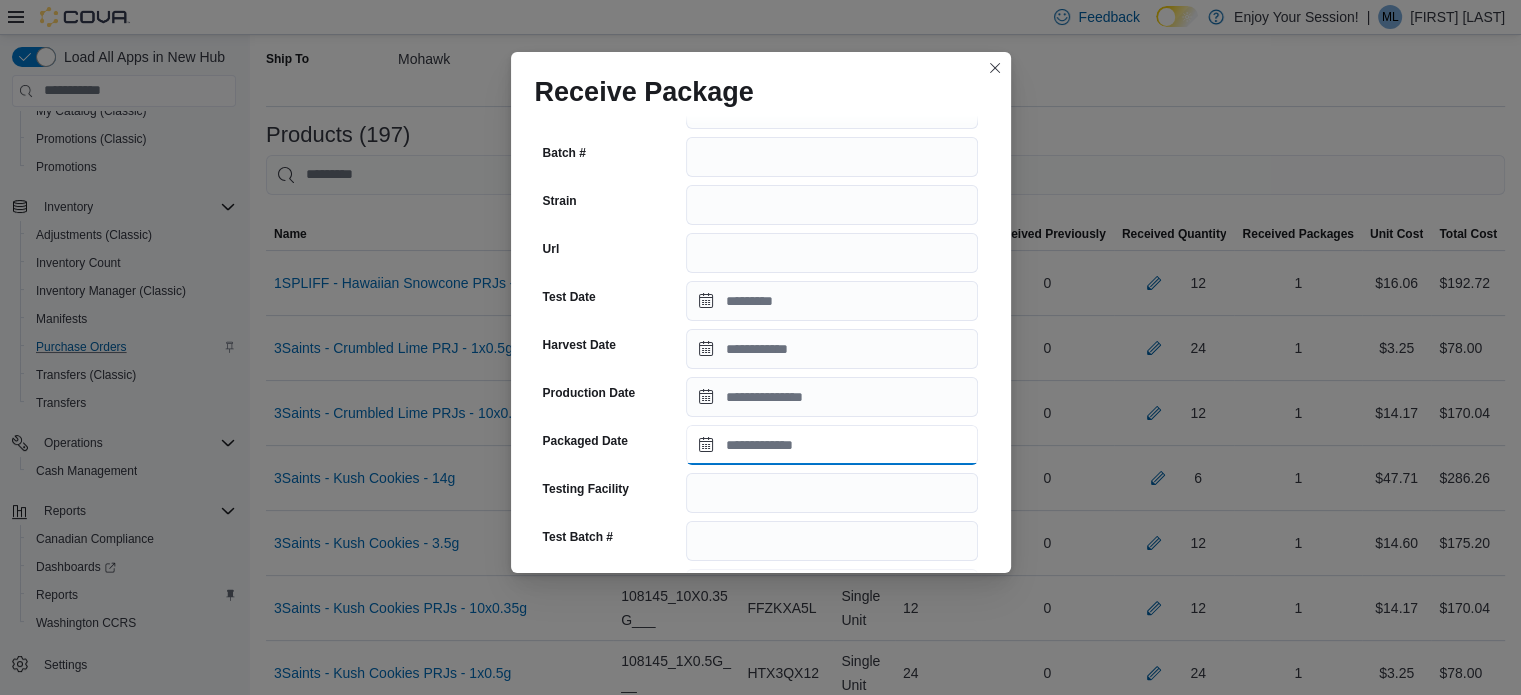 click on "Packaged Date" at bounding box center (832, 445) 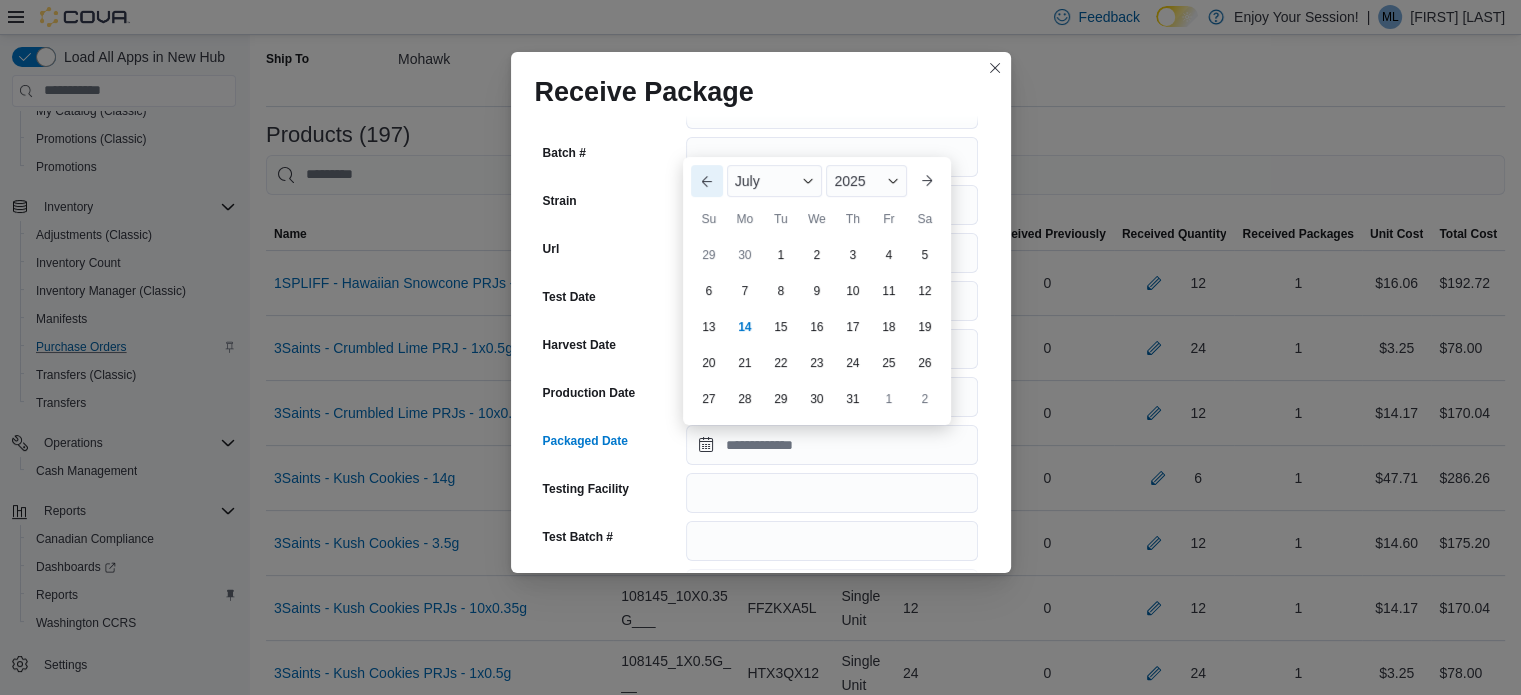 click on "Previous Month" at bounding box center [707, 181] 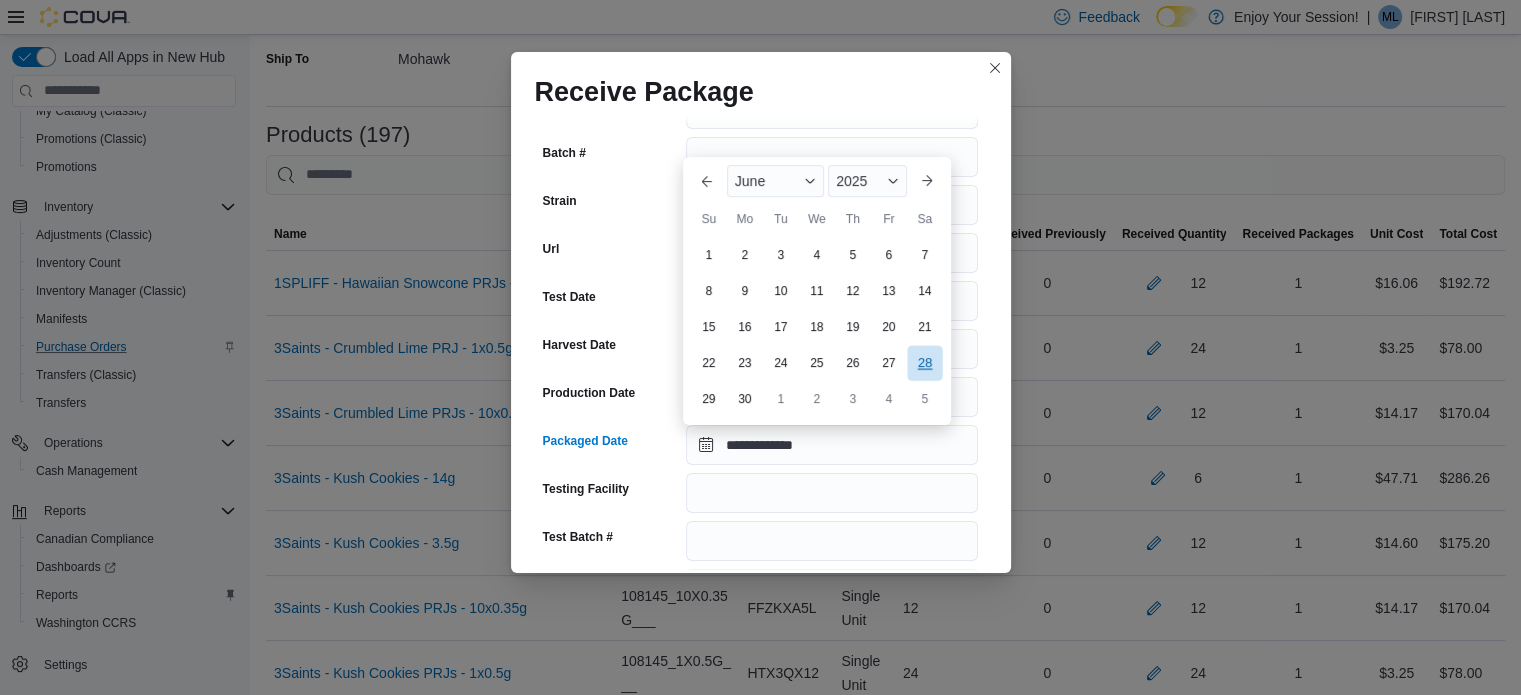 click on "28" at bounding box center (924, 362) 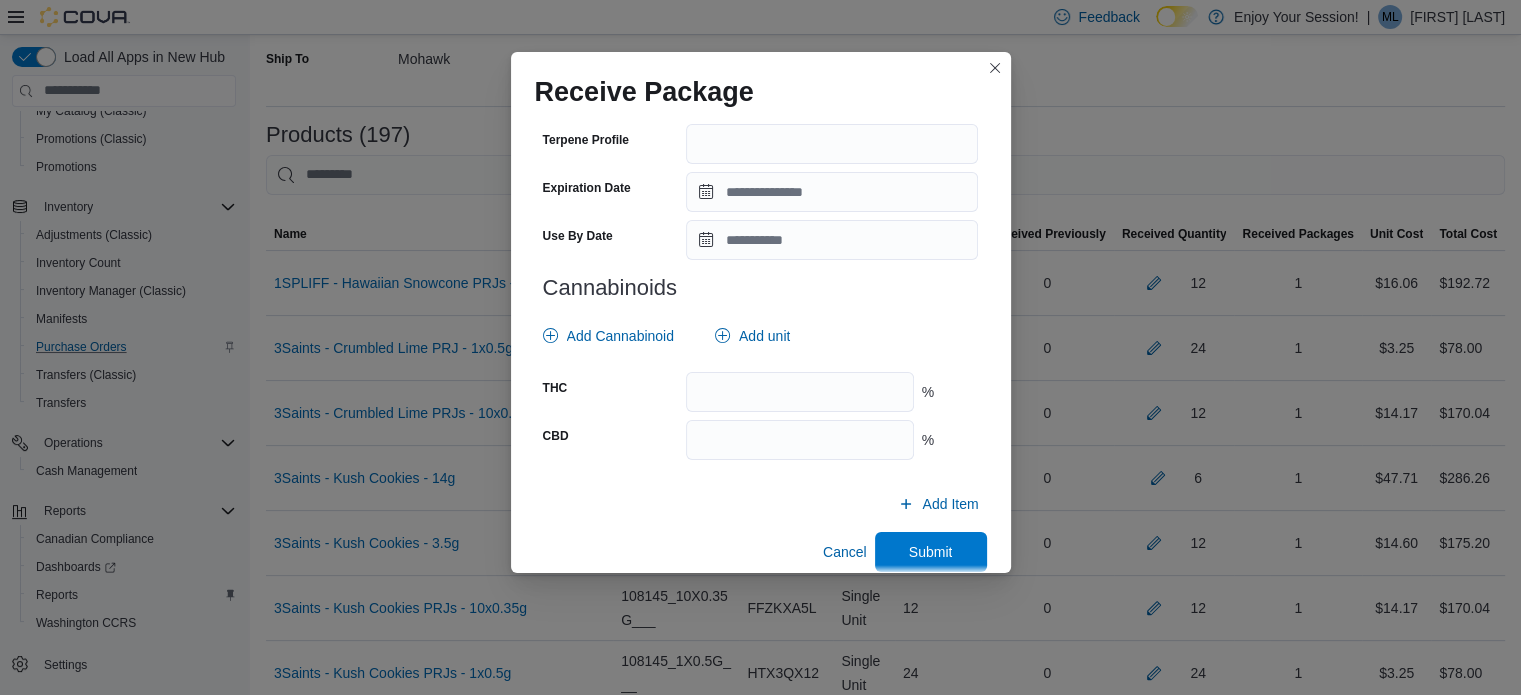 scroll, scrollTop: 724, scrollLeft: 0, axis: vertical 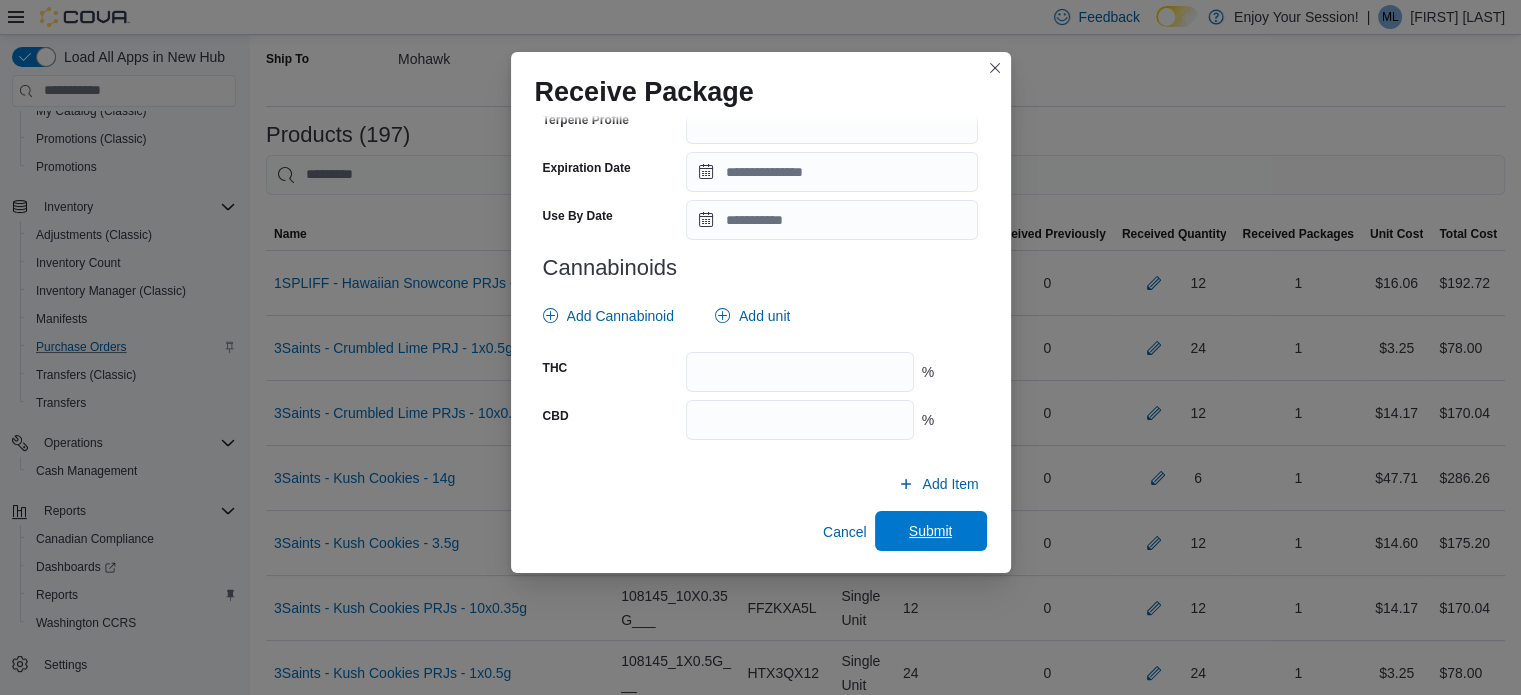 click on "Submit" at bounding box center (931, 531) 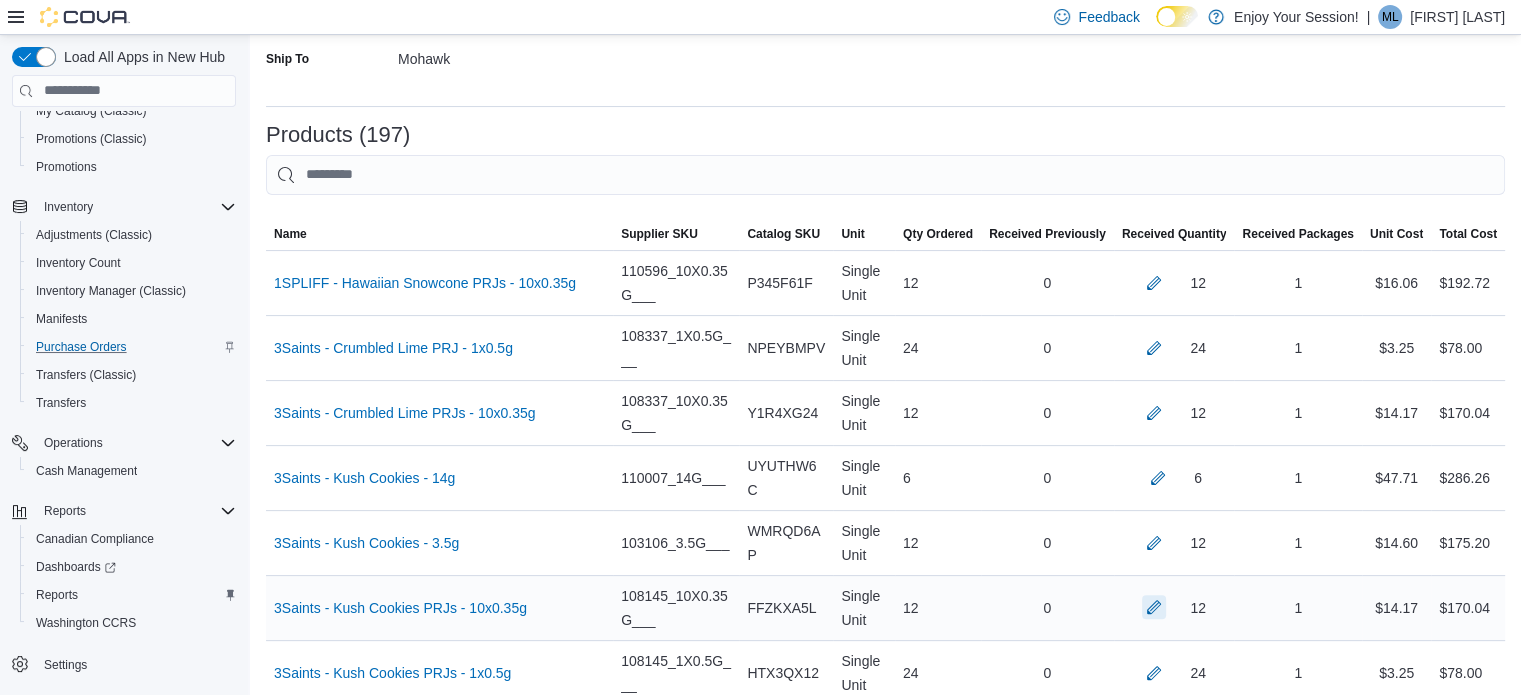 click at bounding box center (1154, 607) 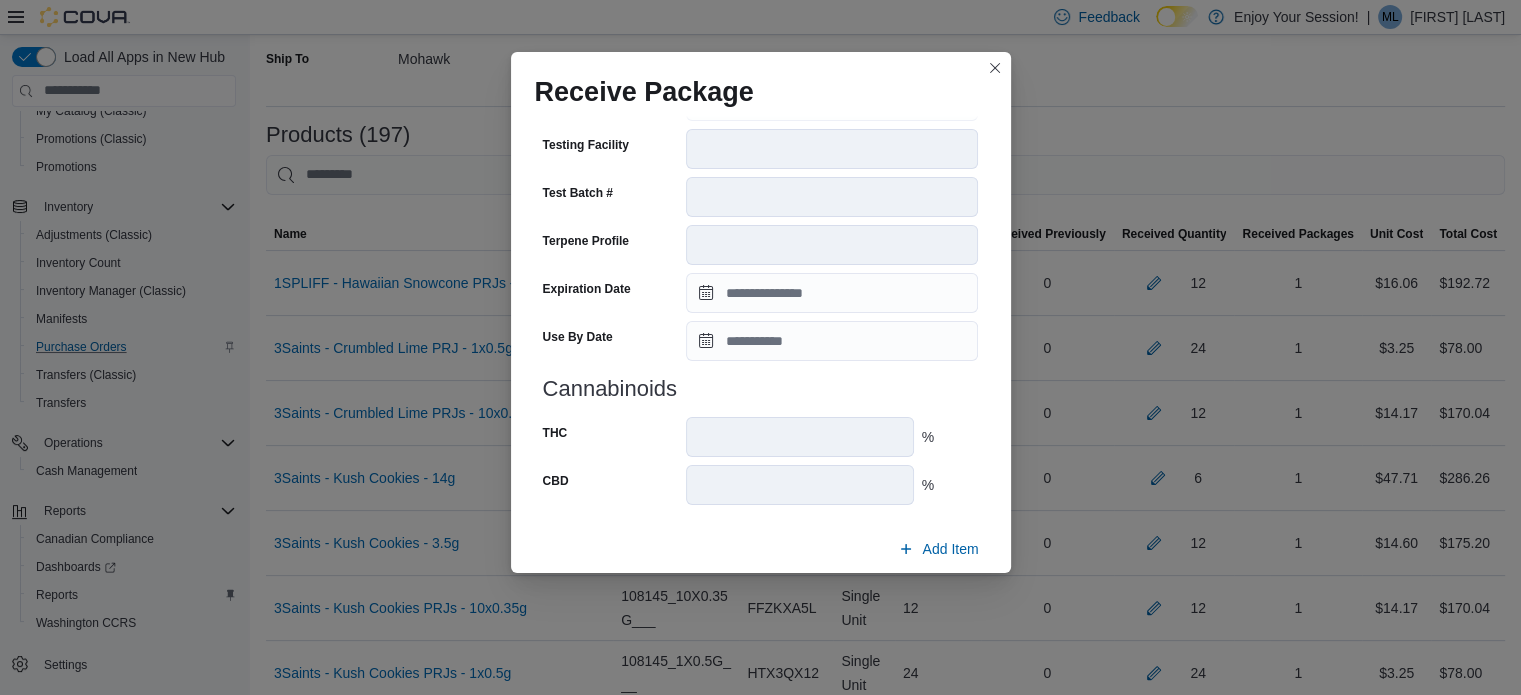 scroll, scrollTop: 706, scrollLeft: 0, axis: vertical 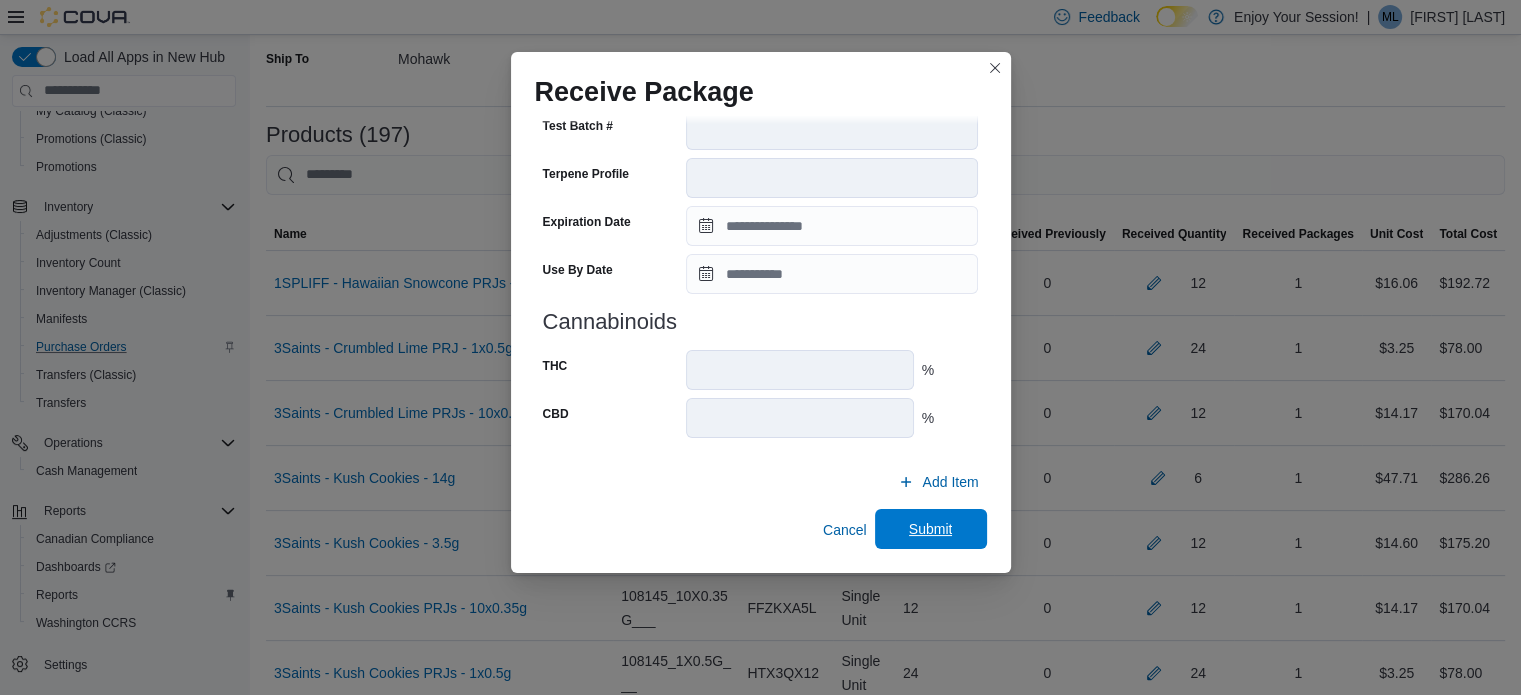 click on "Submit" at bounding box center (931, 529) 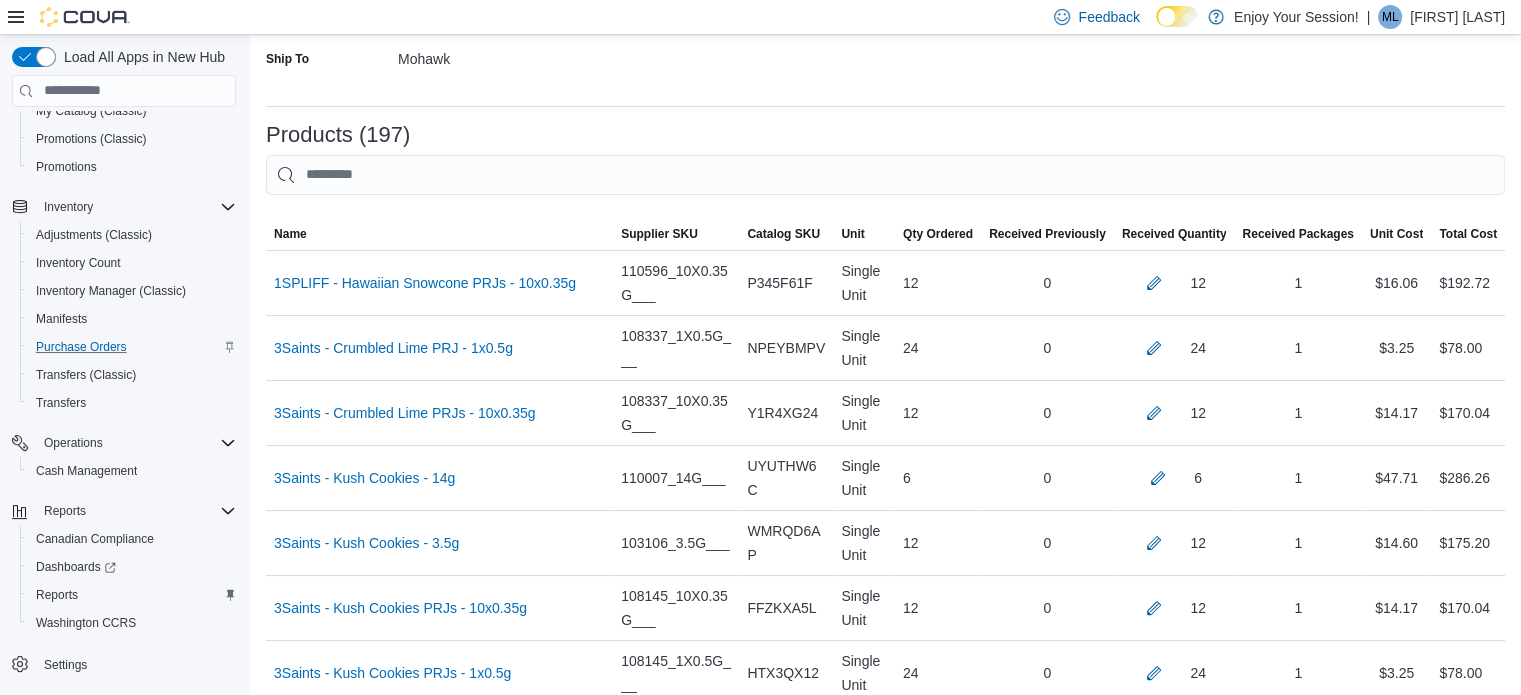 scroll, scrollTop: 11780, scrollLeft: 0, axis: vertical 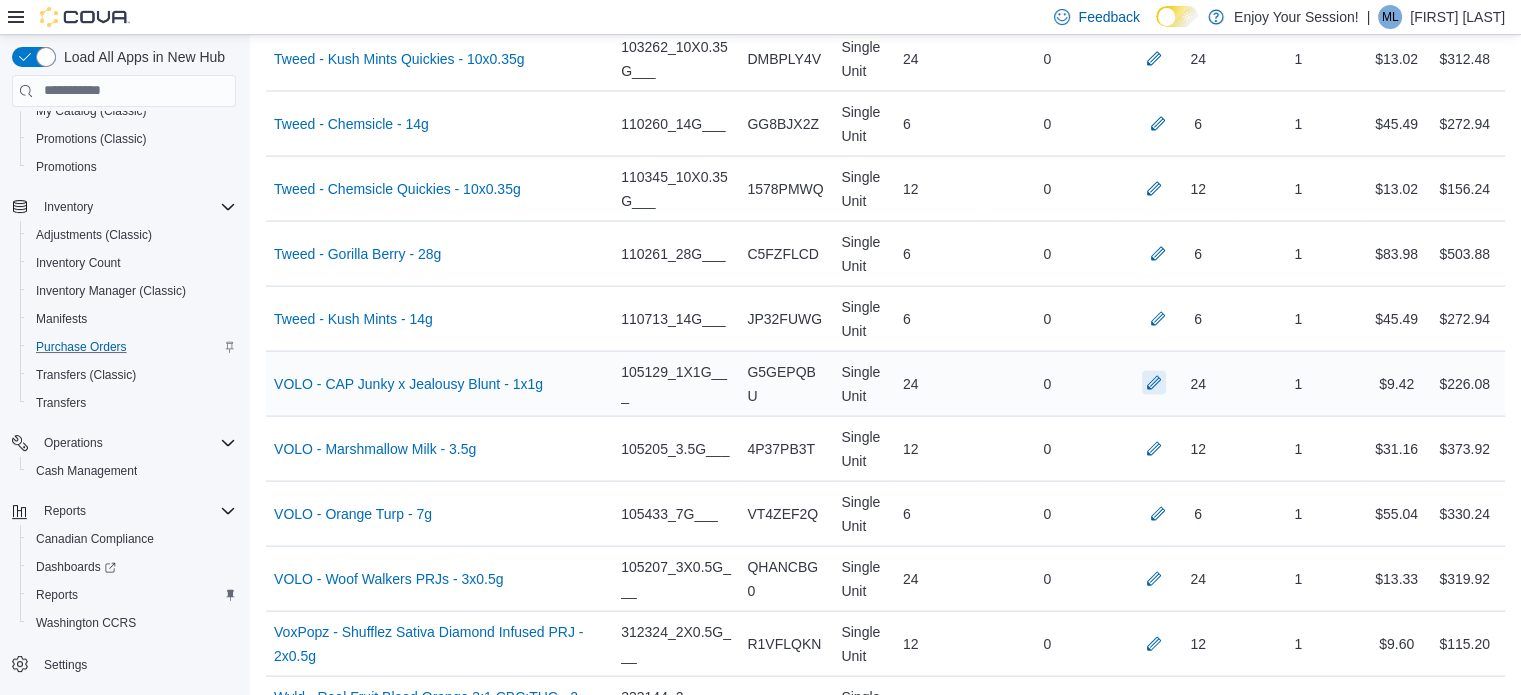 click at bounding box center (1154, 383) 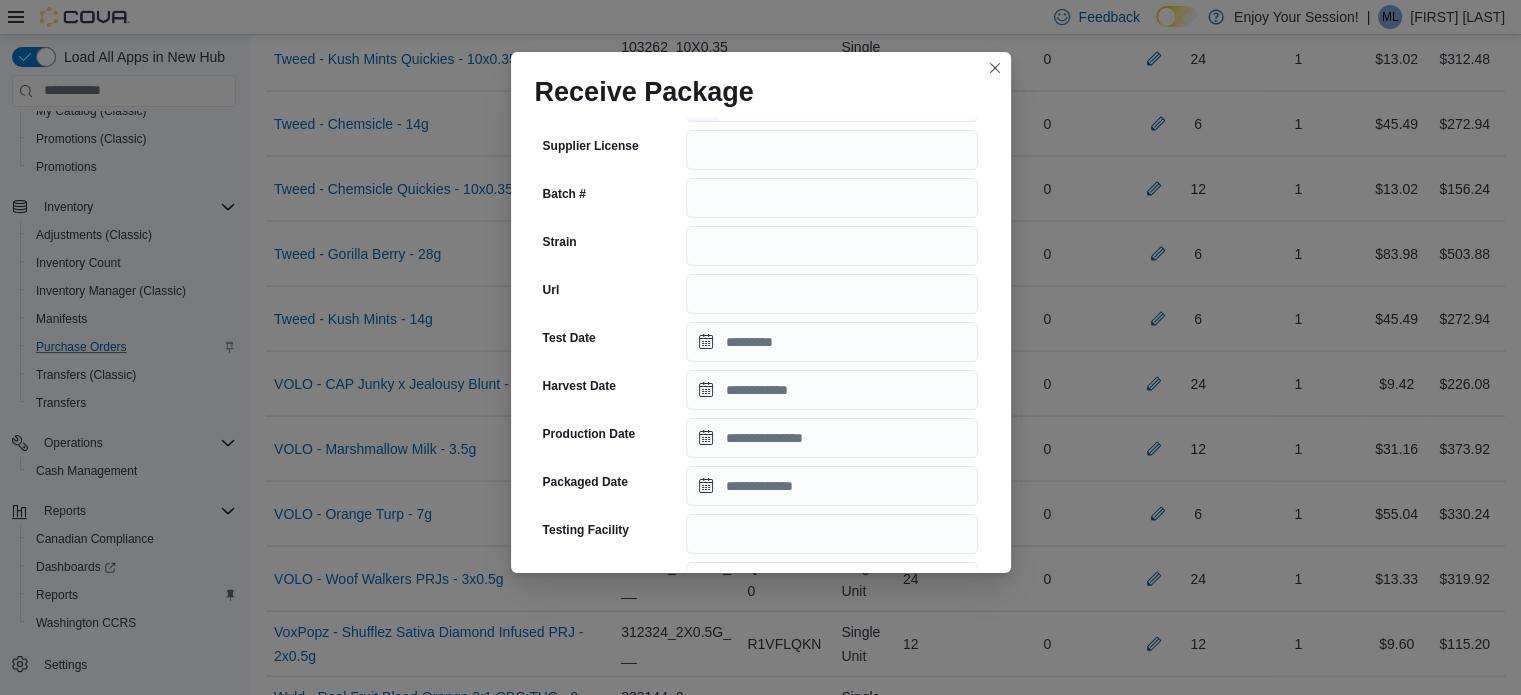 scroll, scrollTop: 220, scrollLeft: 0, axis: vertical 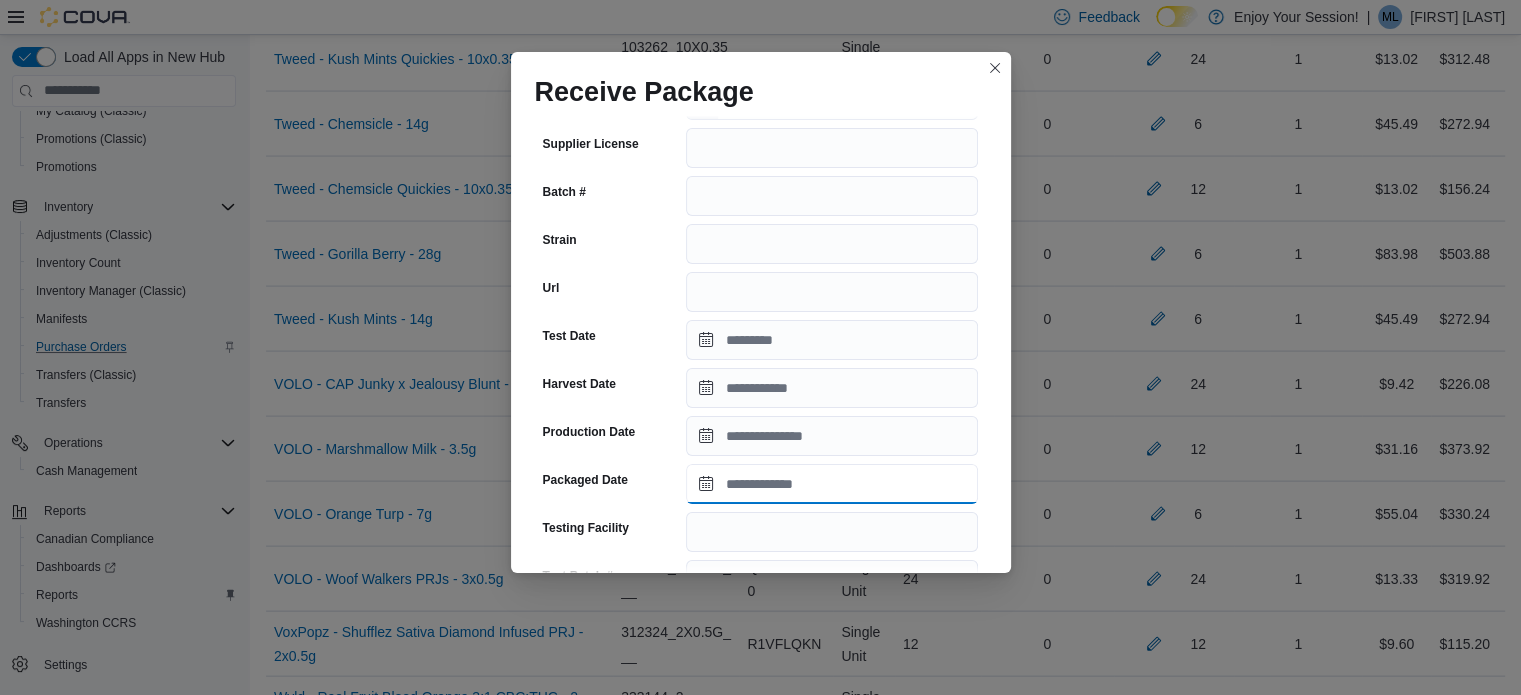 click on "Packaged Date" at bounding box center [832, 484] 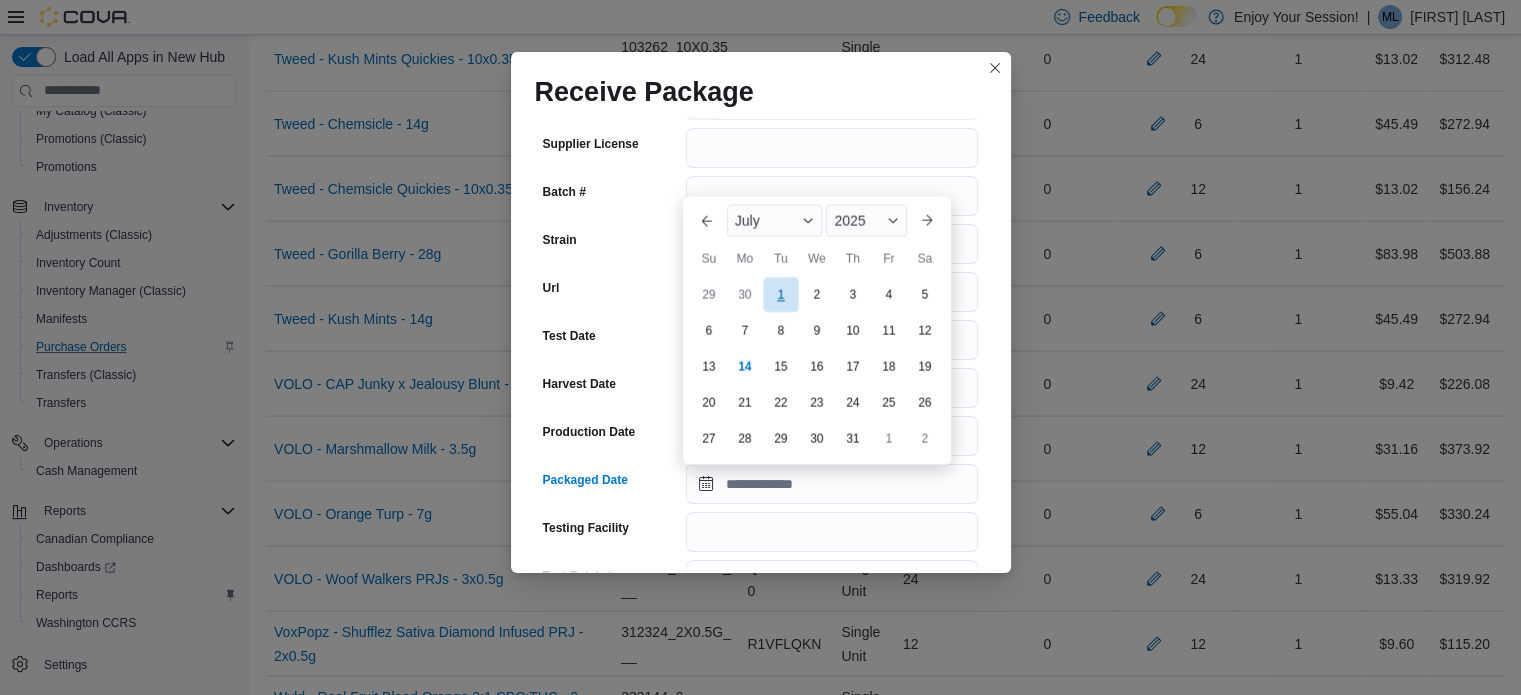 click on "1" at bounding box center (780, 294) 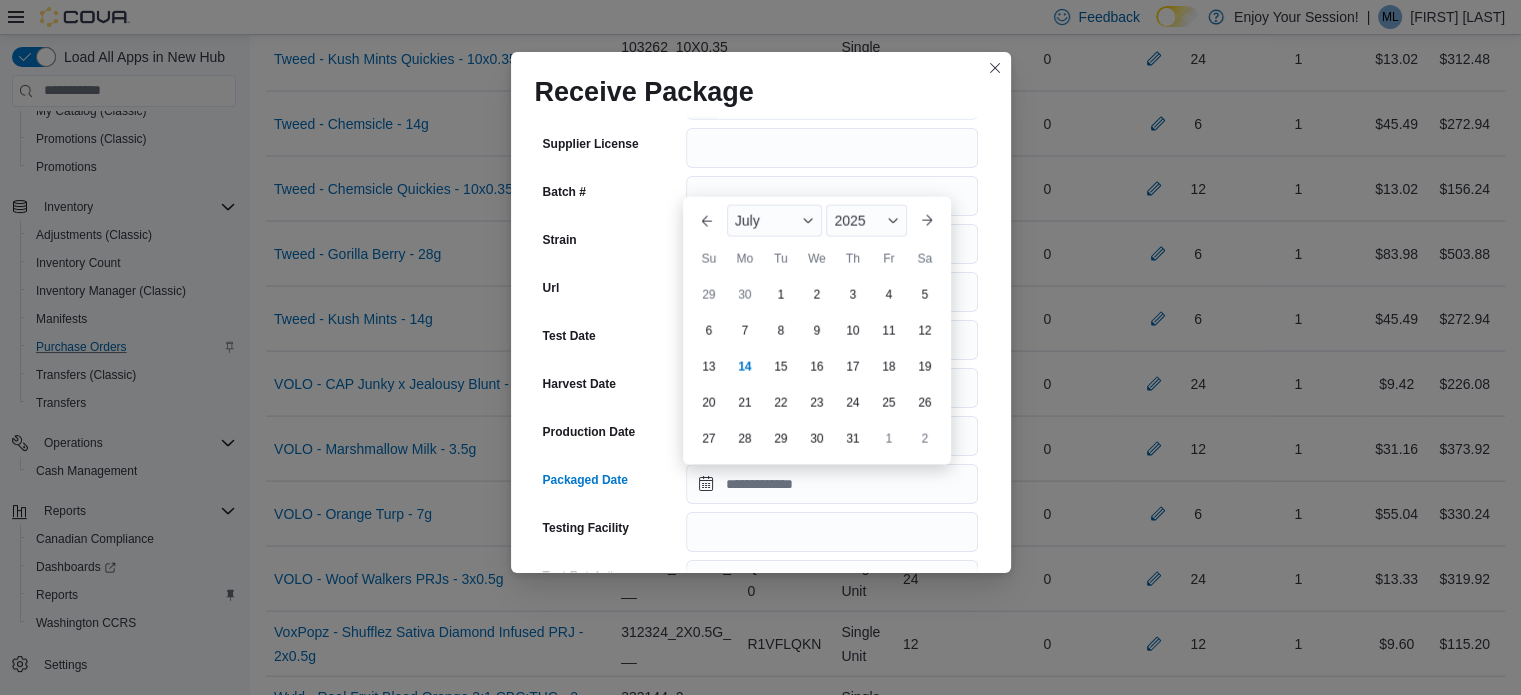 type on "**********" 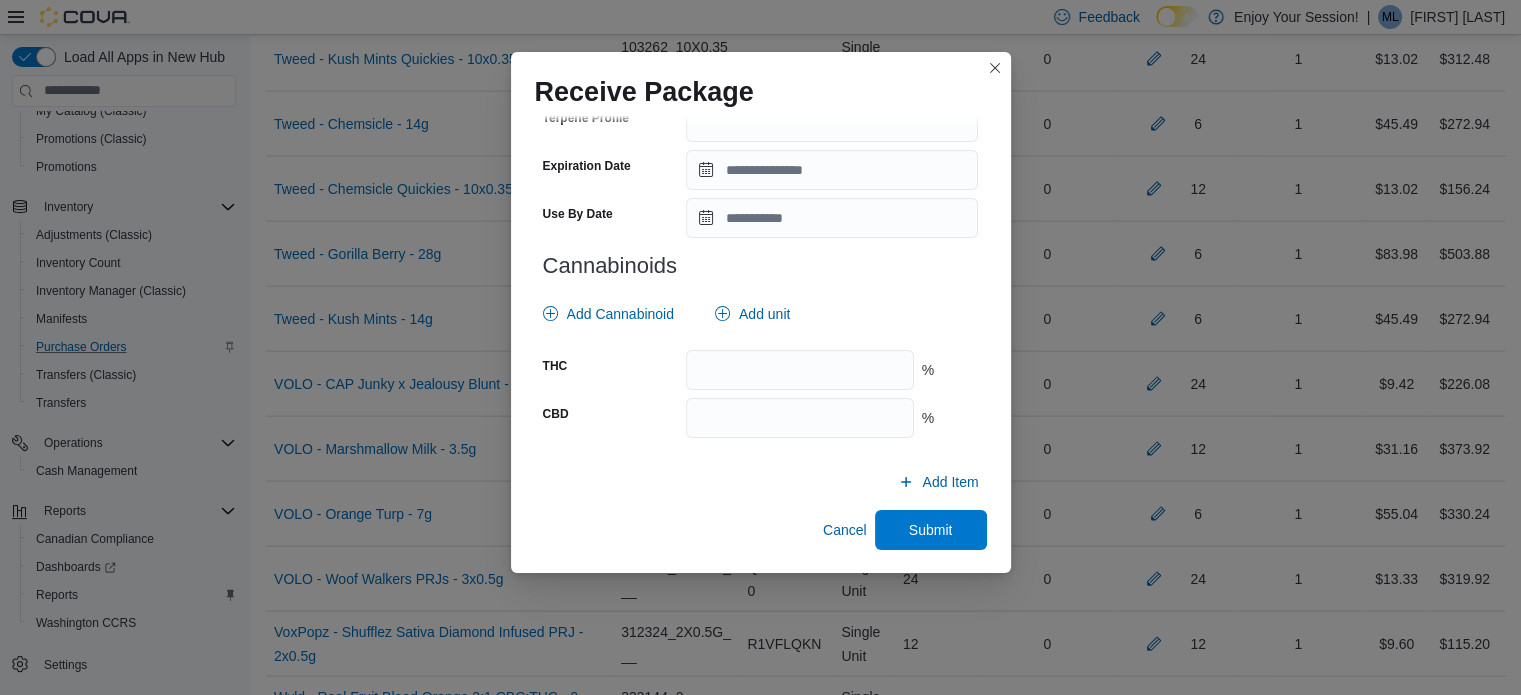 scroll, scrollTop: 725, scrollLeft: 0, axis: vertical 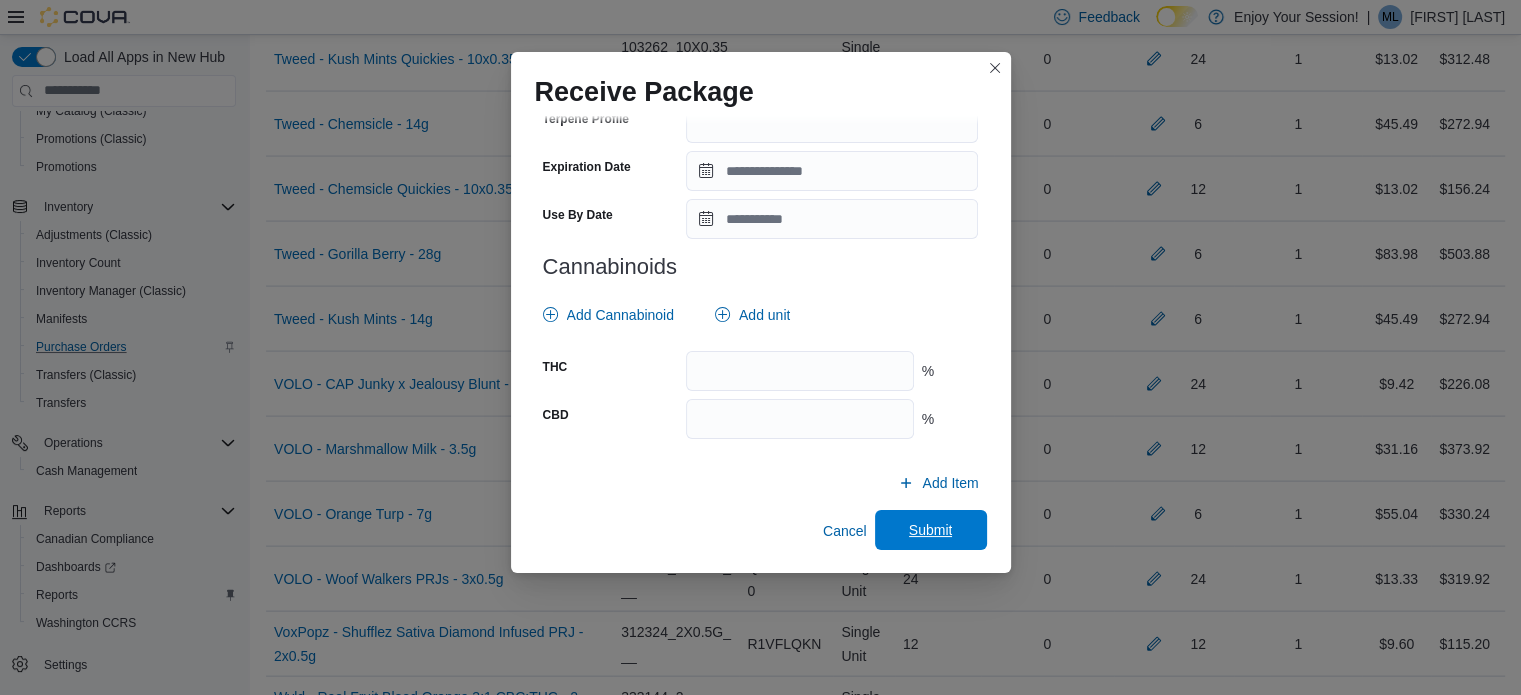 click on "Submit" at bounding box center (931, 530) 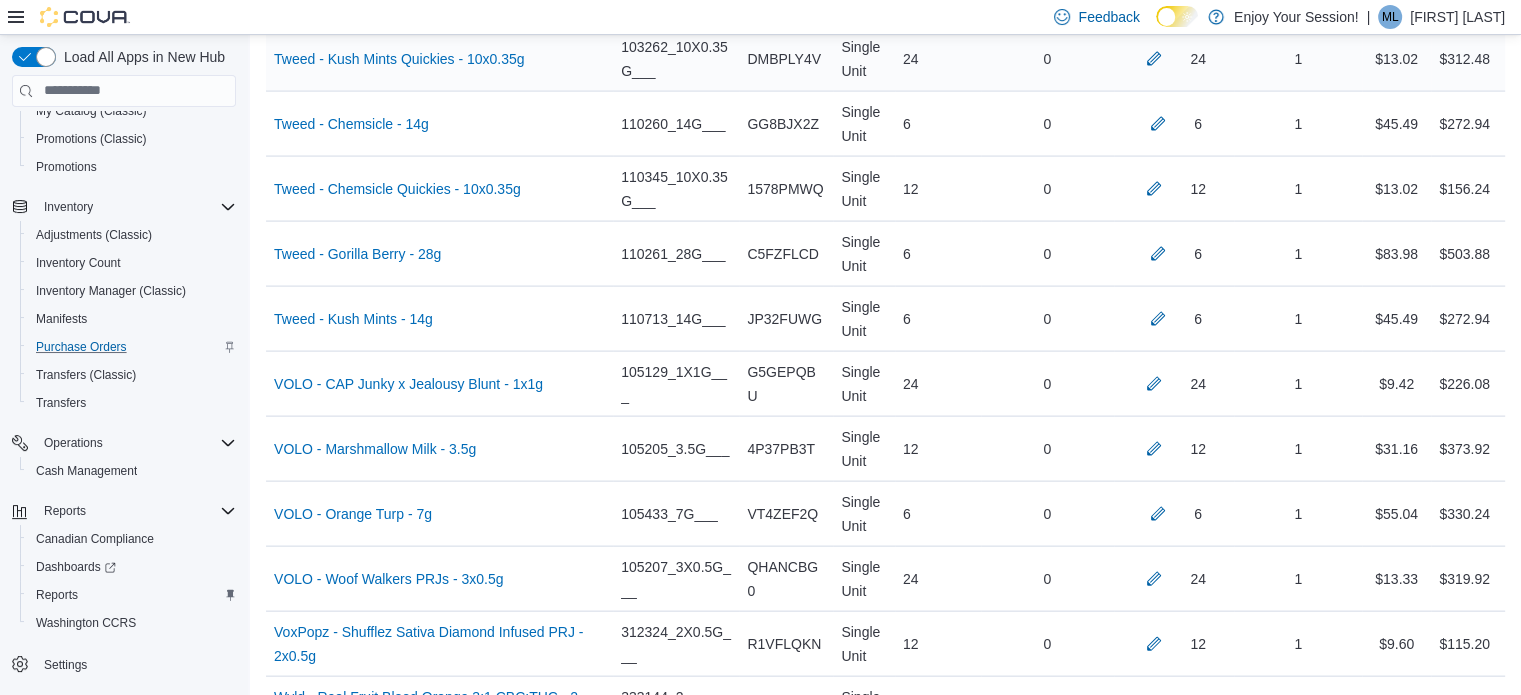 scroll, scrollTop: 2243, scrollLeft: 0, axis: vertical 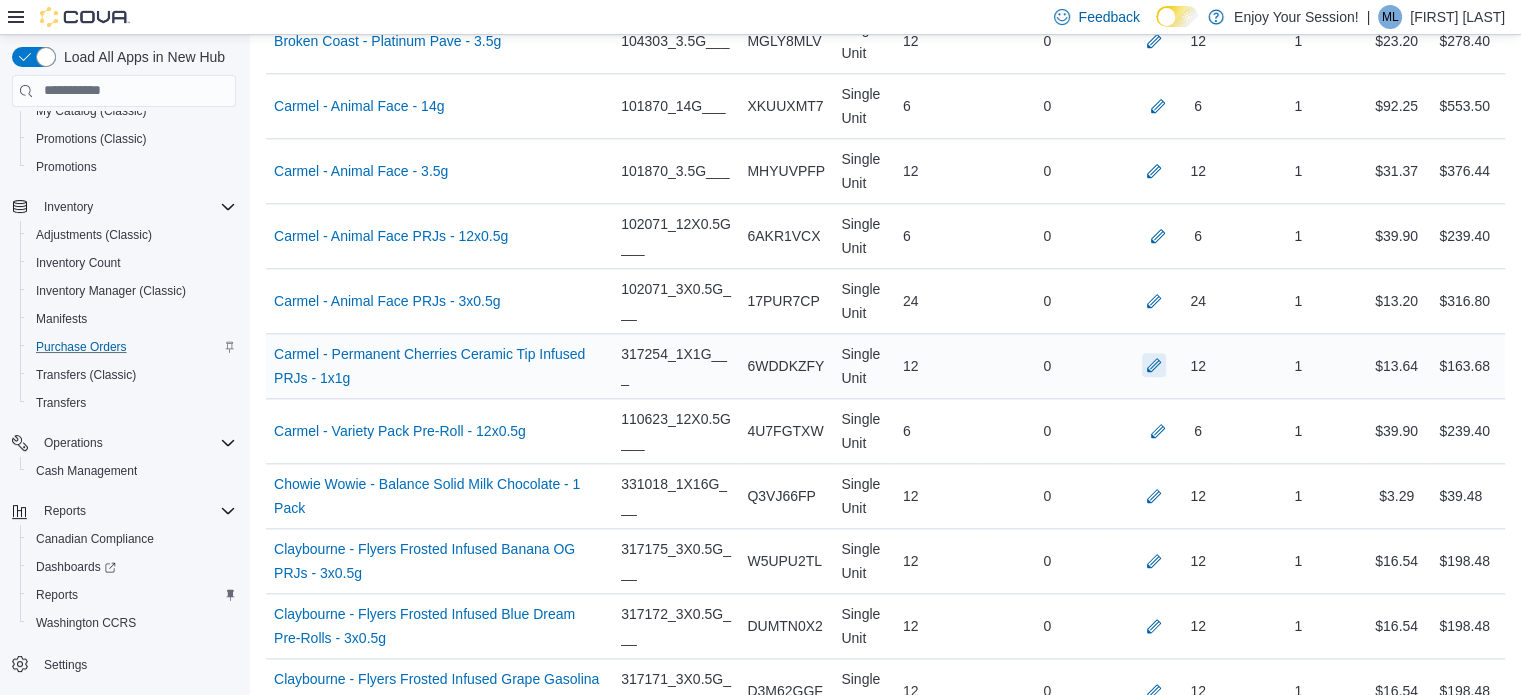 click at bounding box center [1154, 365] 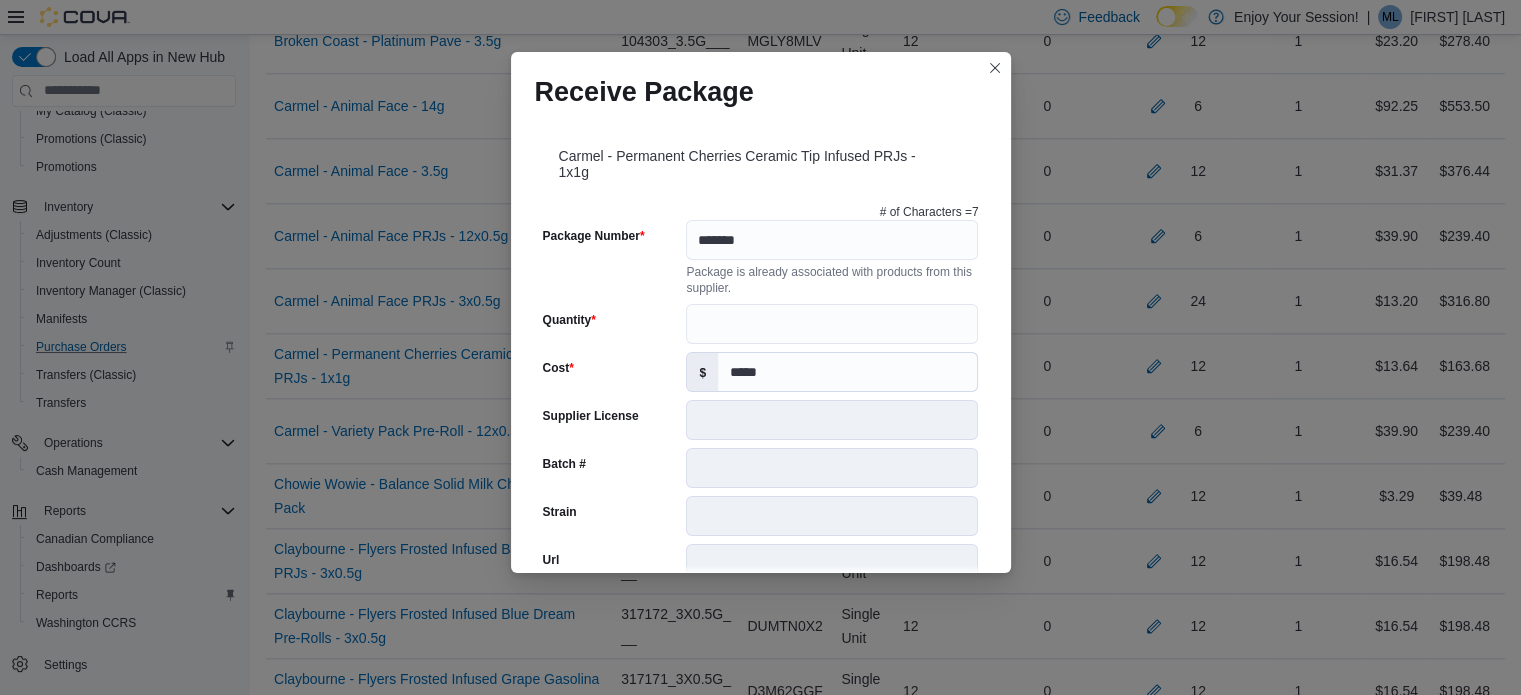 scroll, scrollTop: 220, scrollLeft: 0, axis: vertical 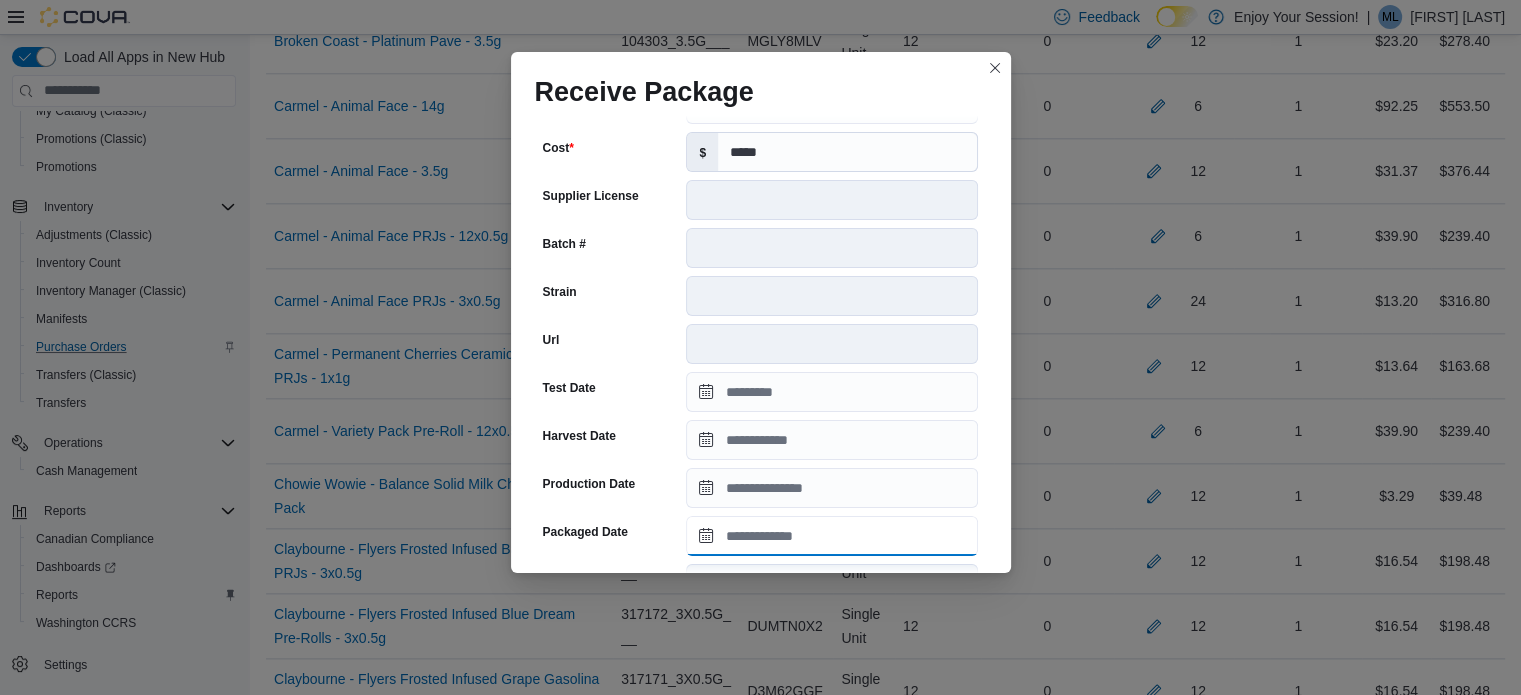 click on "Packaged Date" at bounding box center [832, 536] 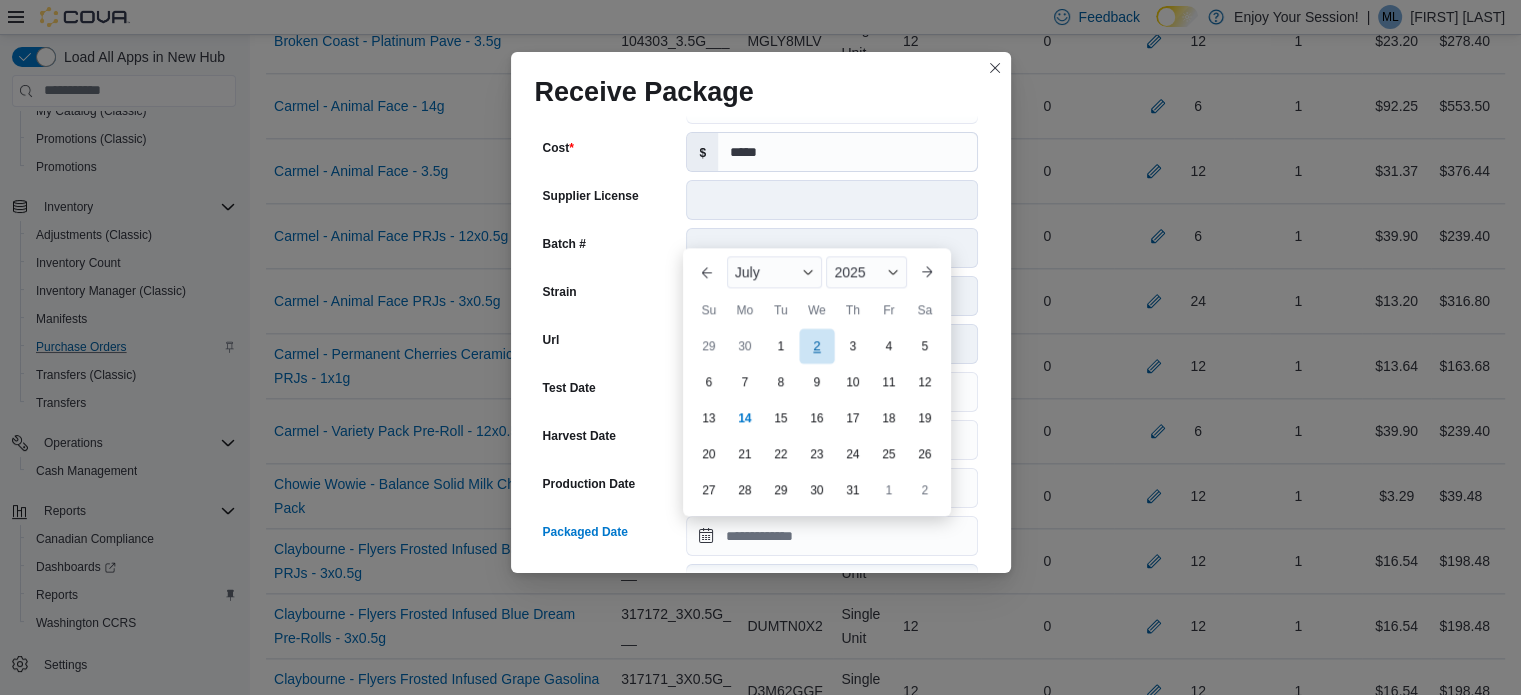click on "2" at bounding box center (816, 345) 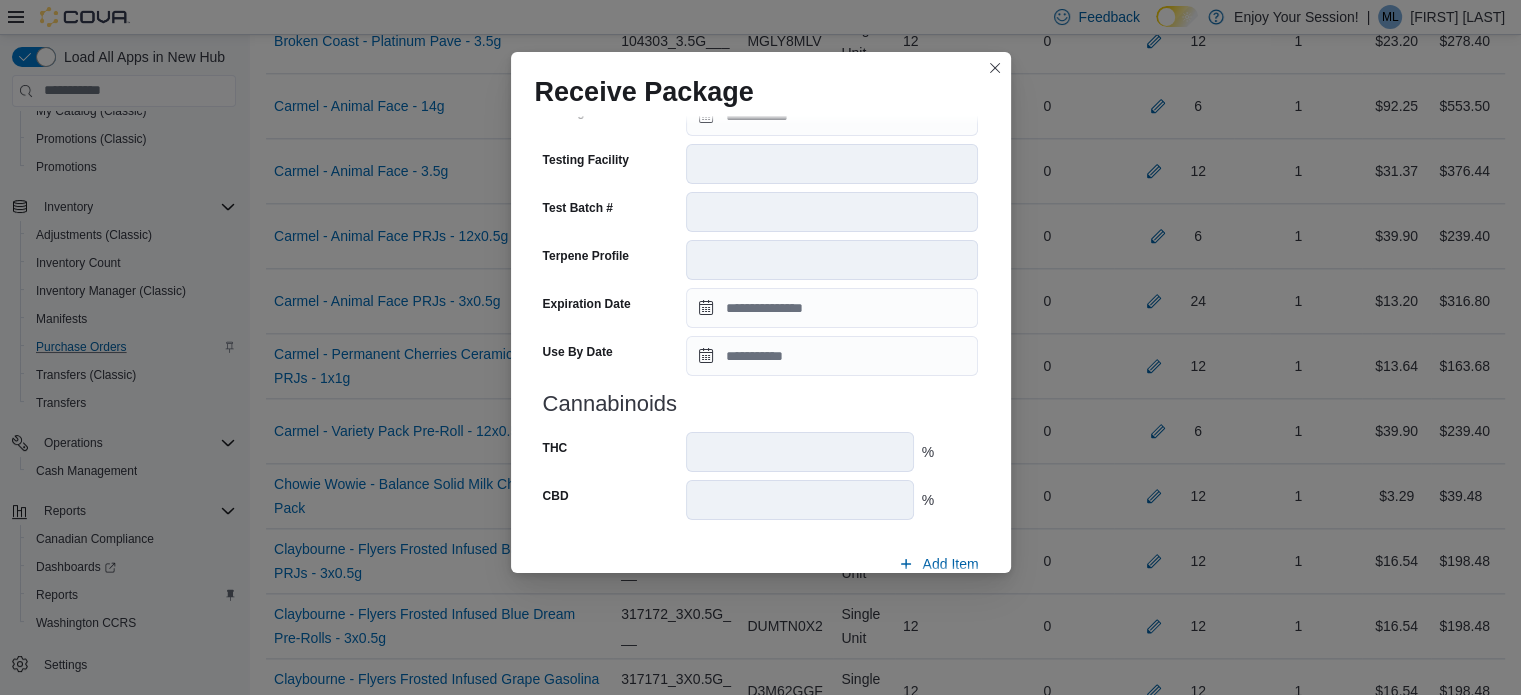 scroll, scrollTop: 722, scrollLeft: 0, axis: vertical 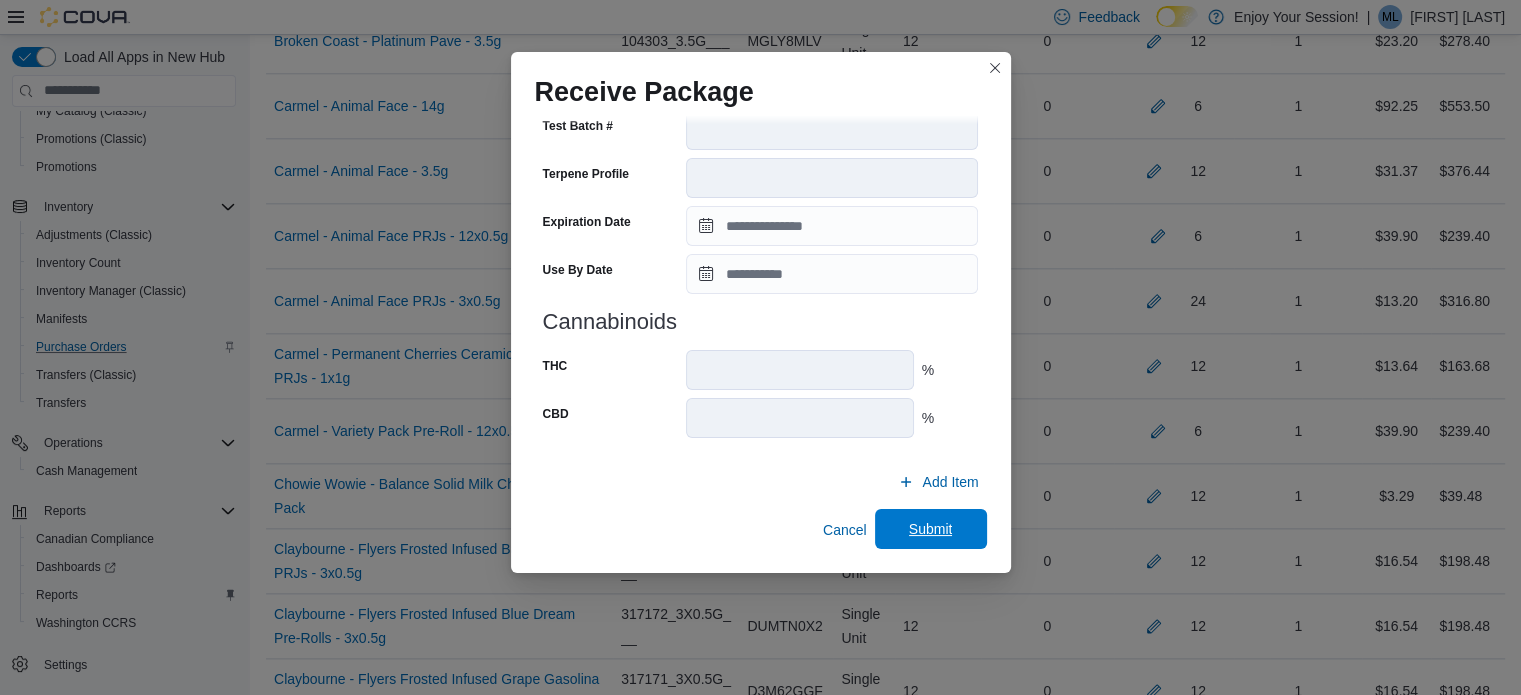 click on "Submit" at bounding box center (931, 529) 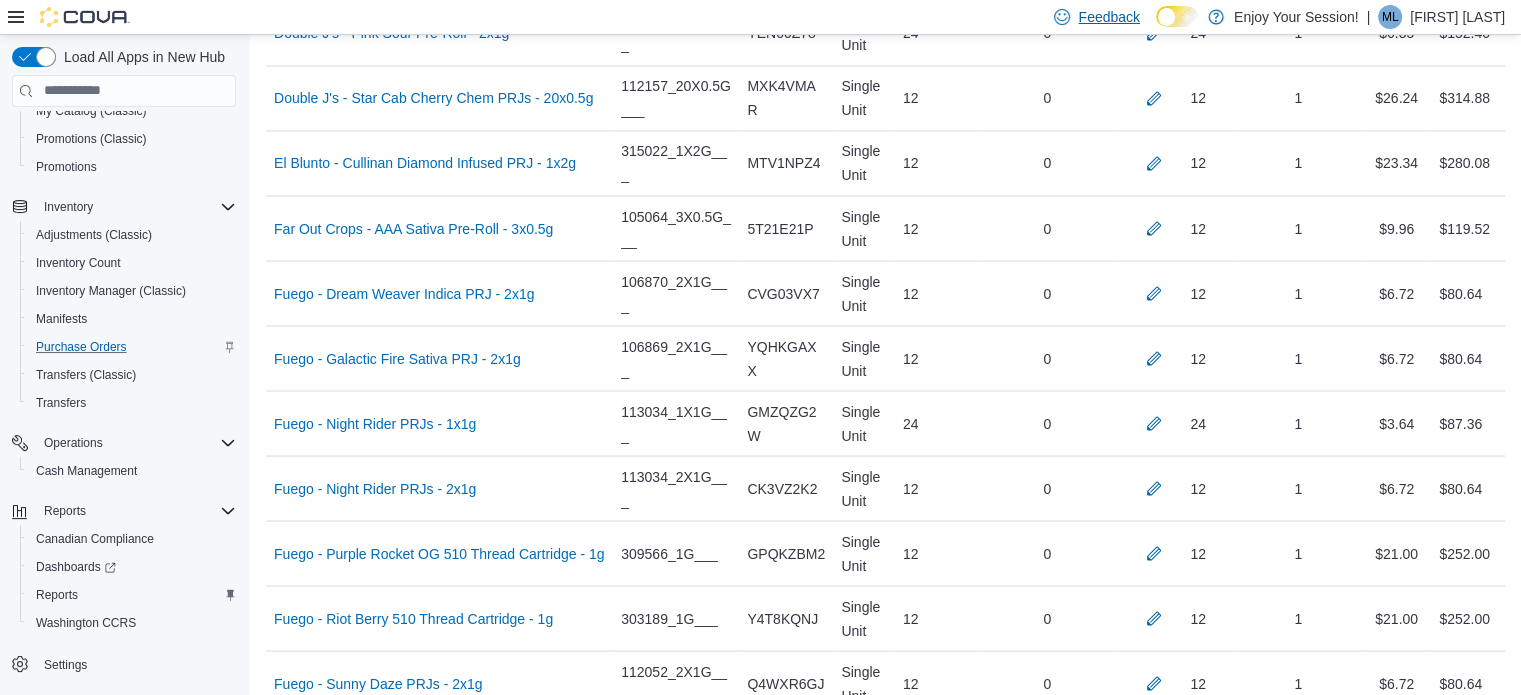 scroll, scrollTop: 8411, scrollLeft: 0, axis: vertical 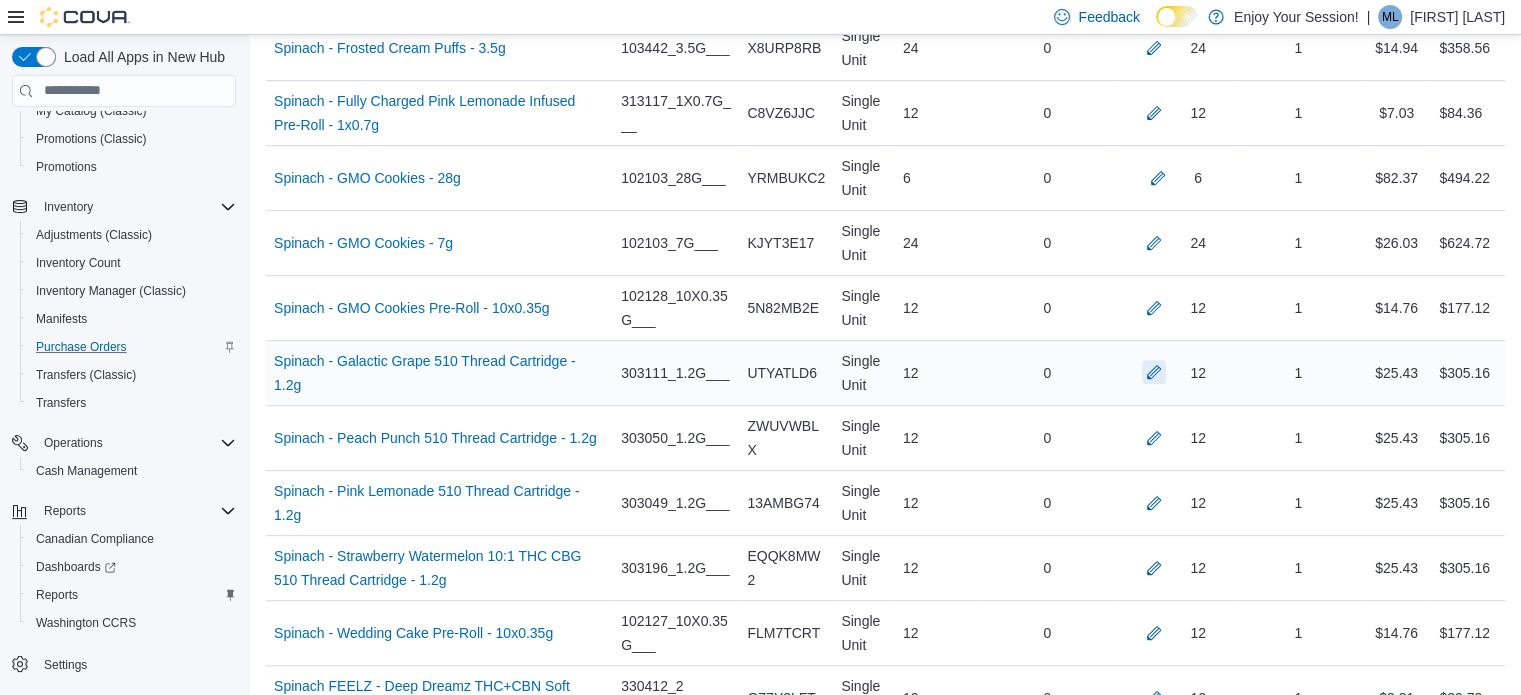 click at bounding box center (1154, 372) 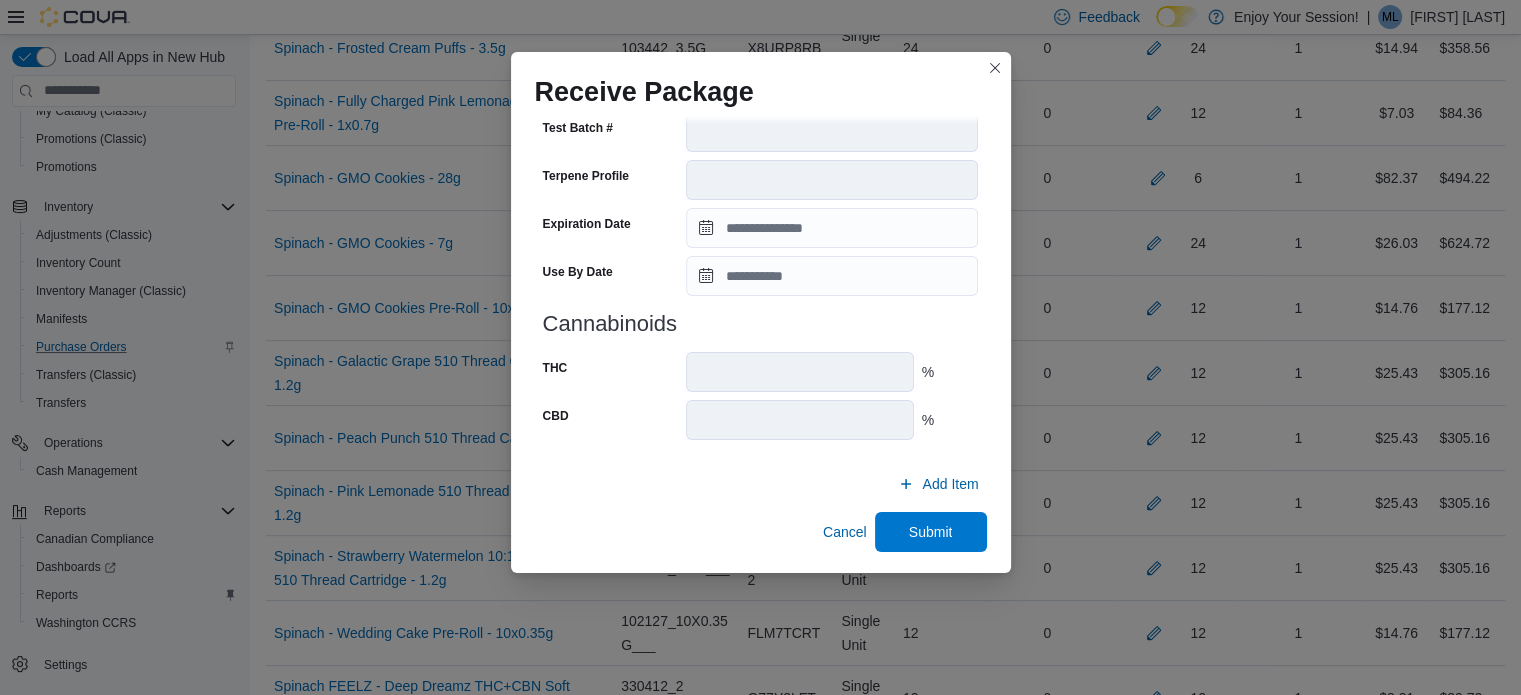 scroll, scrollTop: 704, scrollLeft: 0, axis: vertical 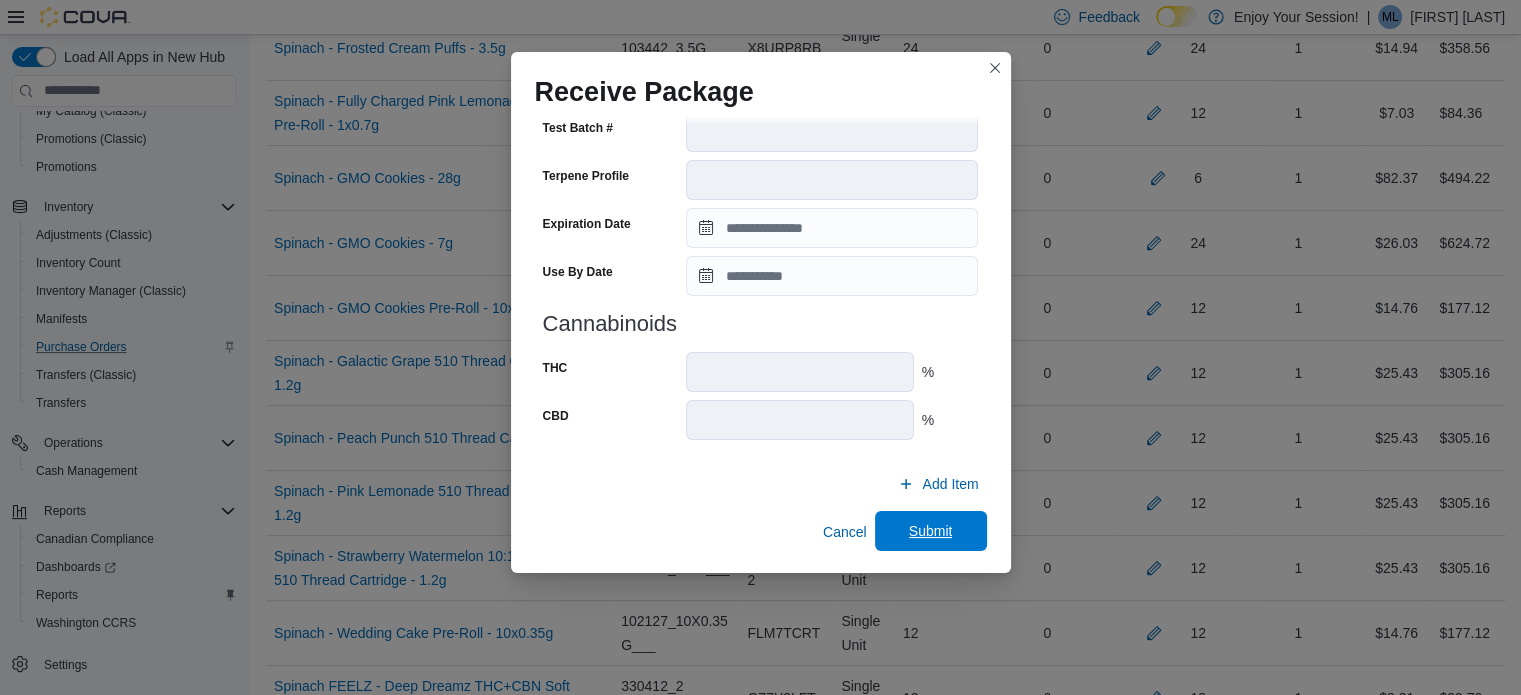 click on "Submit" at bounding box center [931, 531] 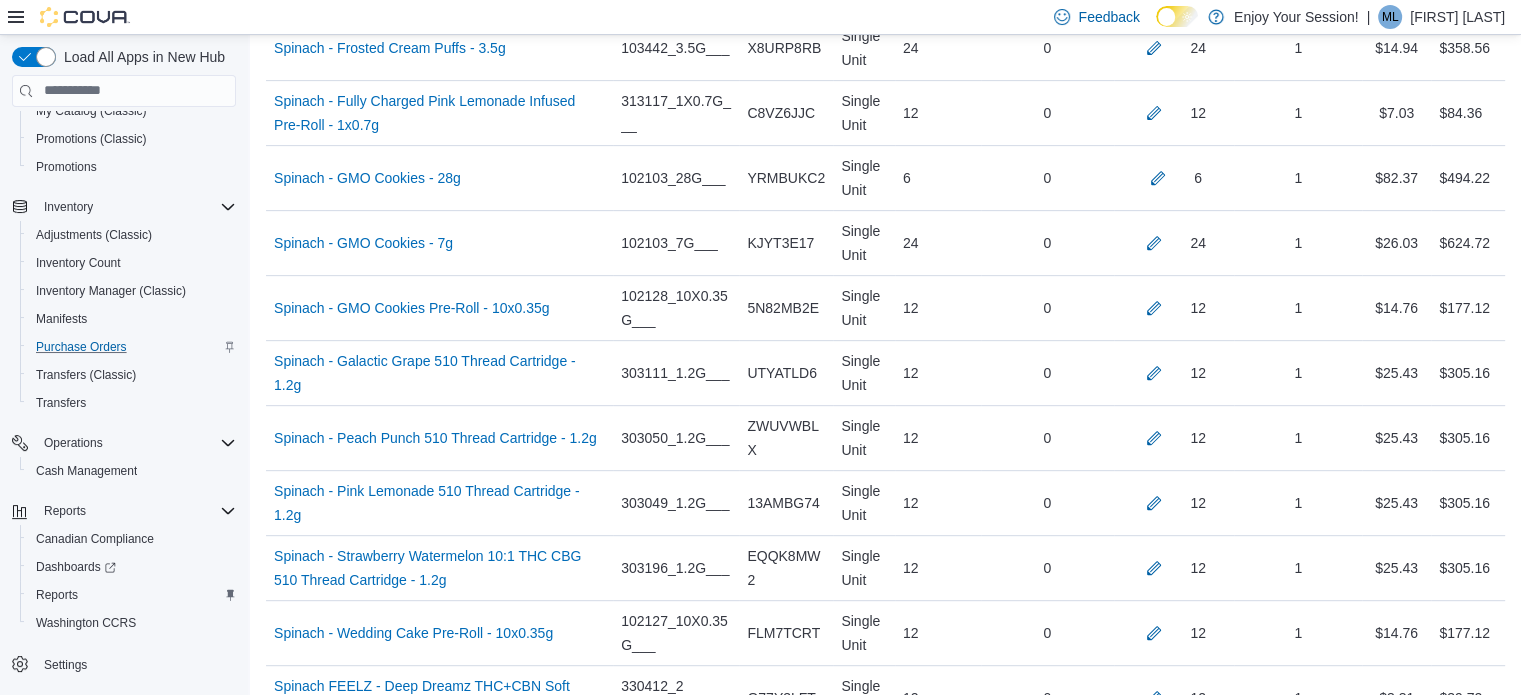 scroll, scrollTop: 3875, scrollLeft: 0, axis: vertical 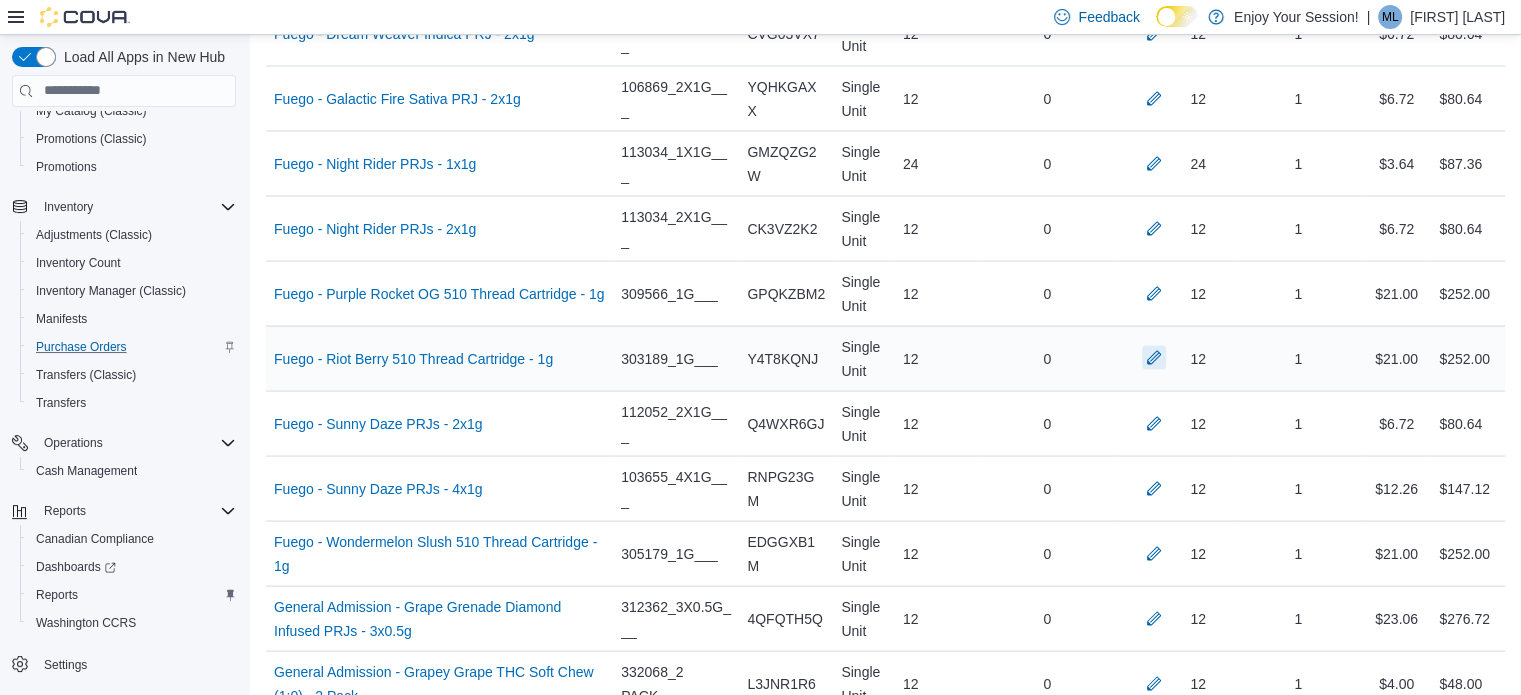 click at bounding box center [1154, 358] 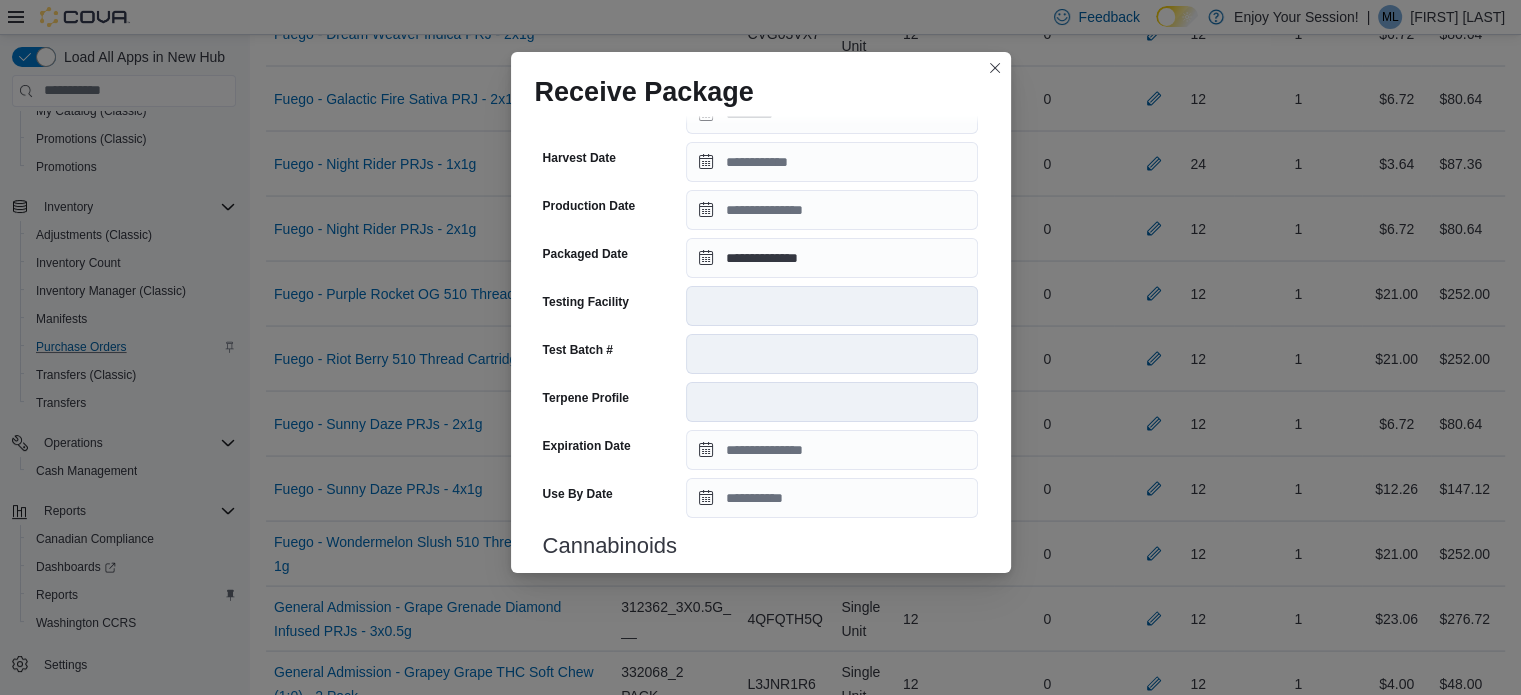 scroll, scrollTop: 706, scrollLeft: 0, axis: vertical 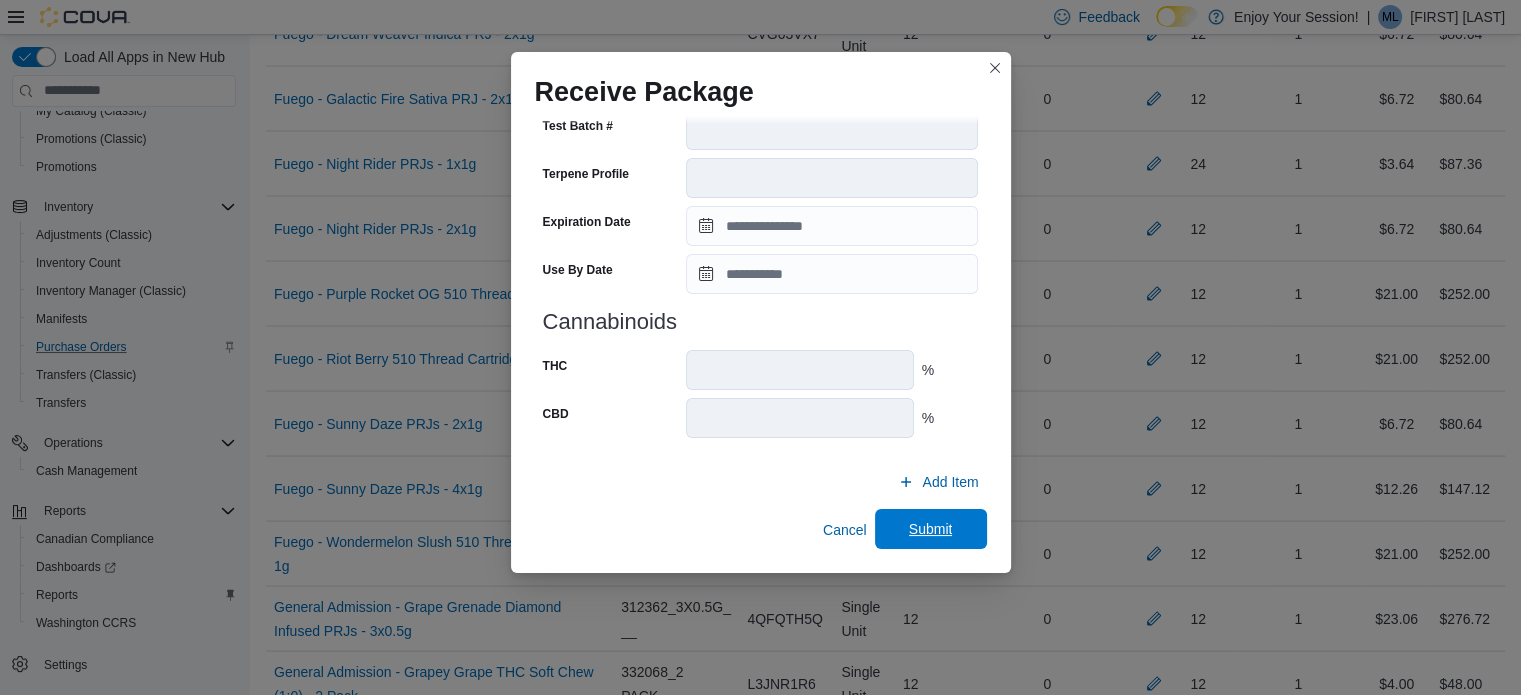 click on "Submit" at bounding box center [931, 529] 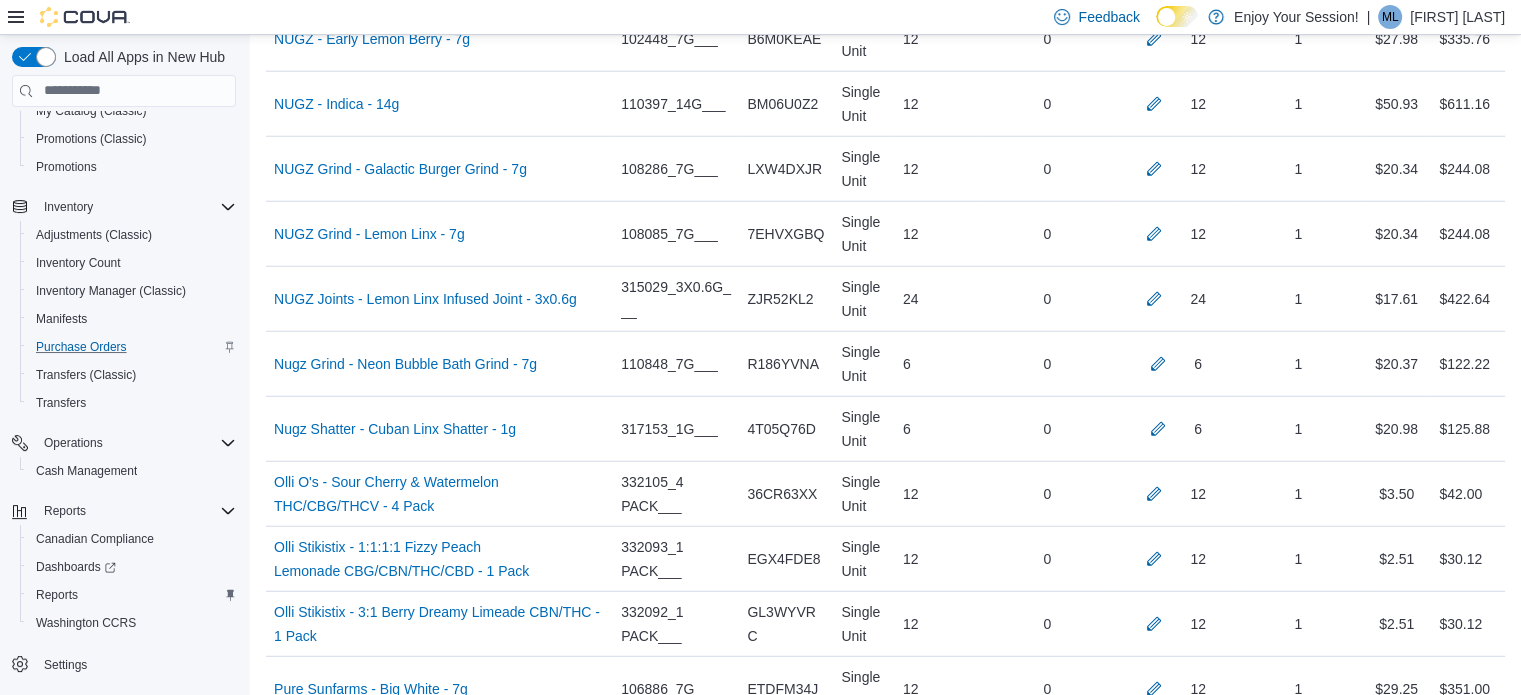 scroll, scrollTop: 11003, scrollLeft: 0, axis: vertical 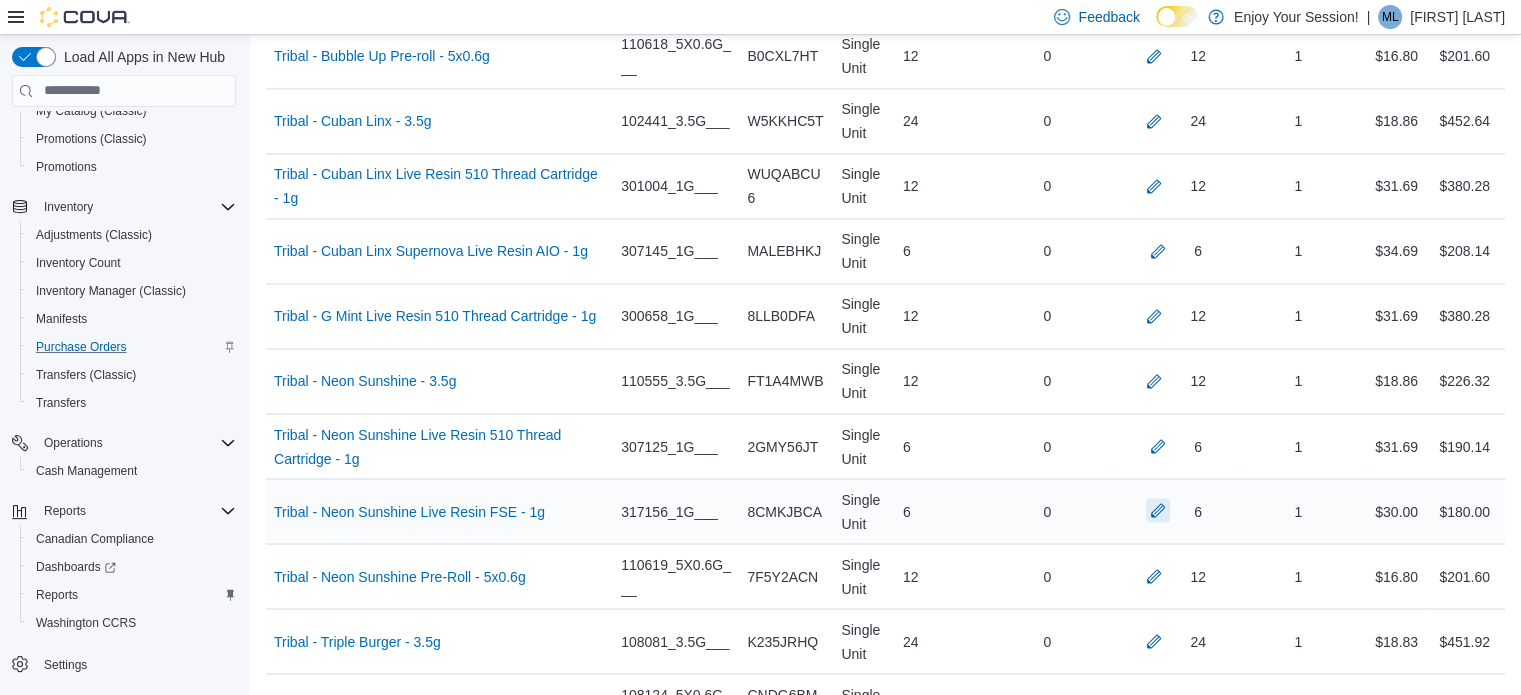 click at bounding box center [1158, 510] 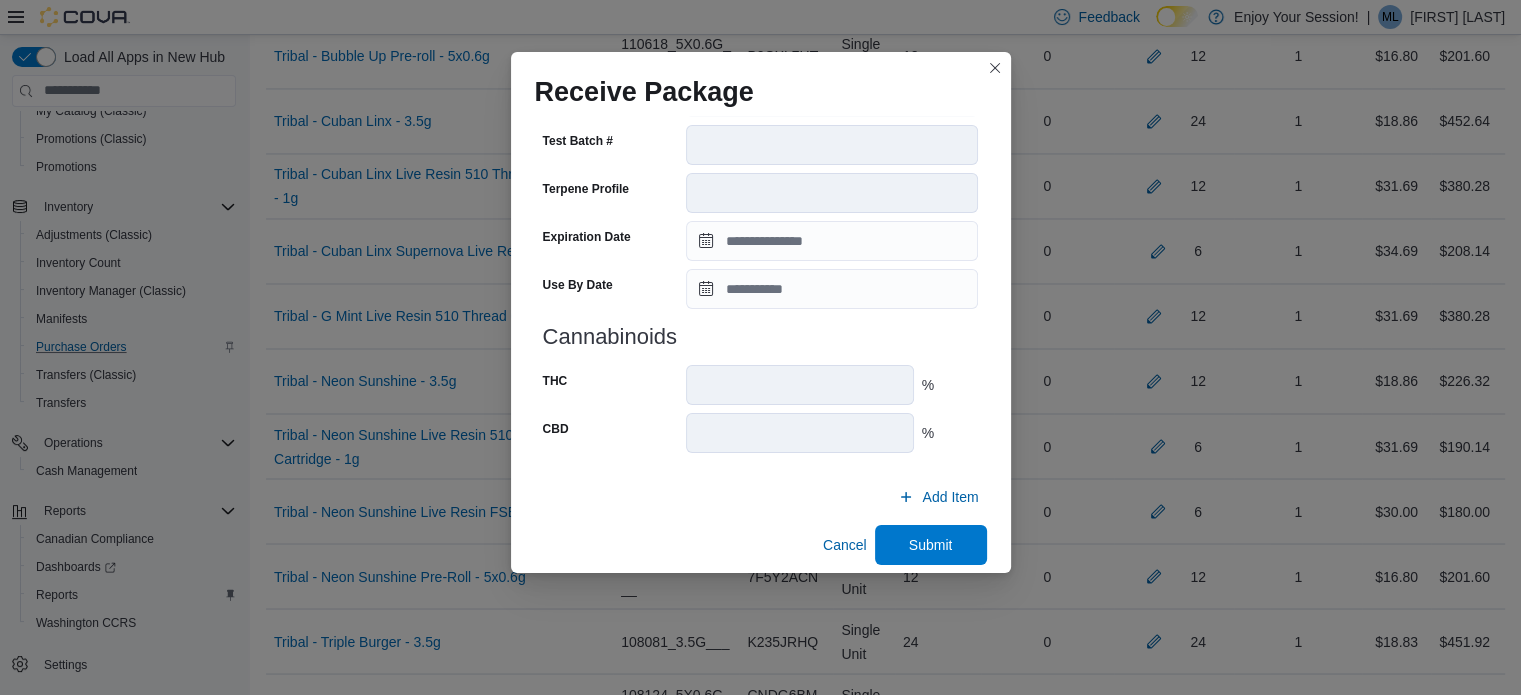scroll, scrollTop: 706, scrollLeft: 0, axis: vertical 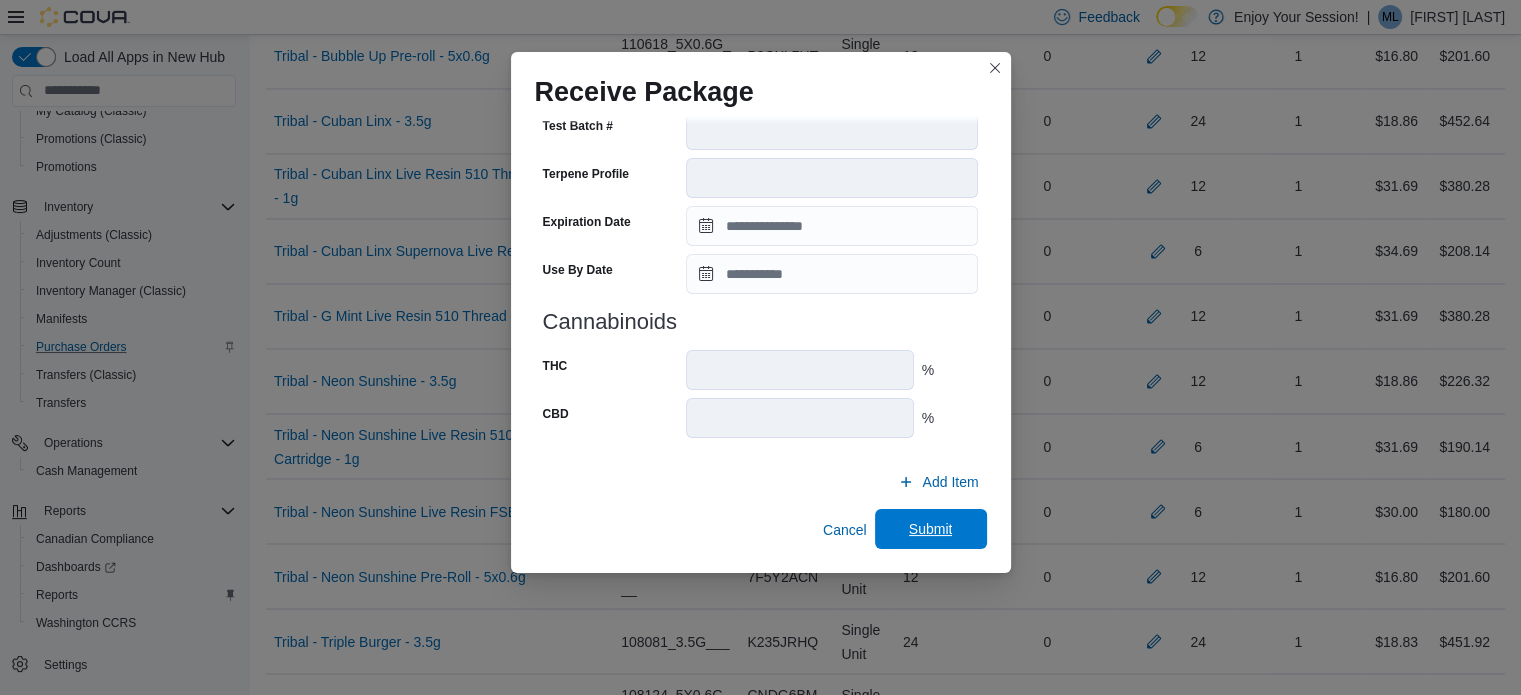 click on "Submit" at bounding box center (931, 529) 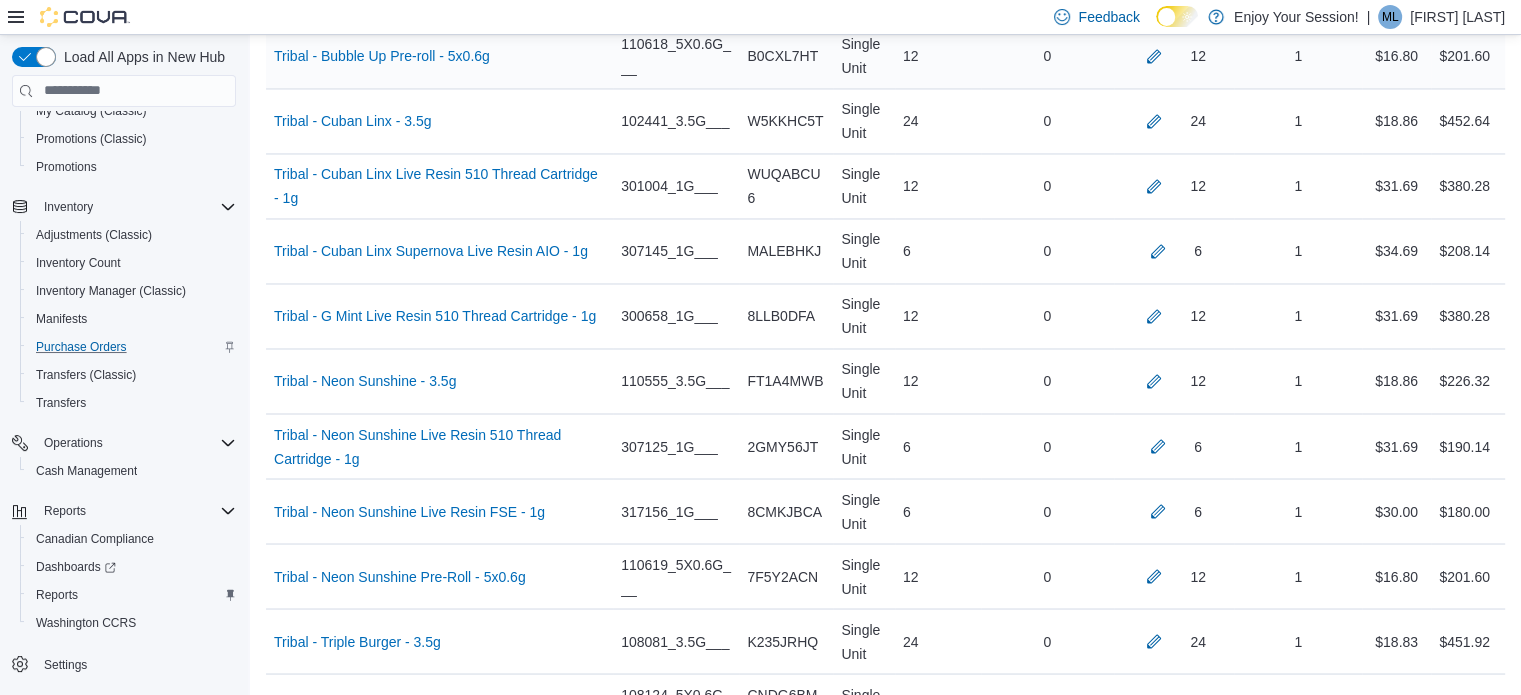 scroll, scrollTop: 505, scrollLeft: 0, axis: vertical 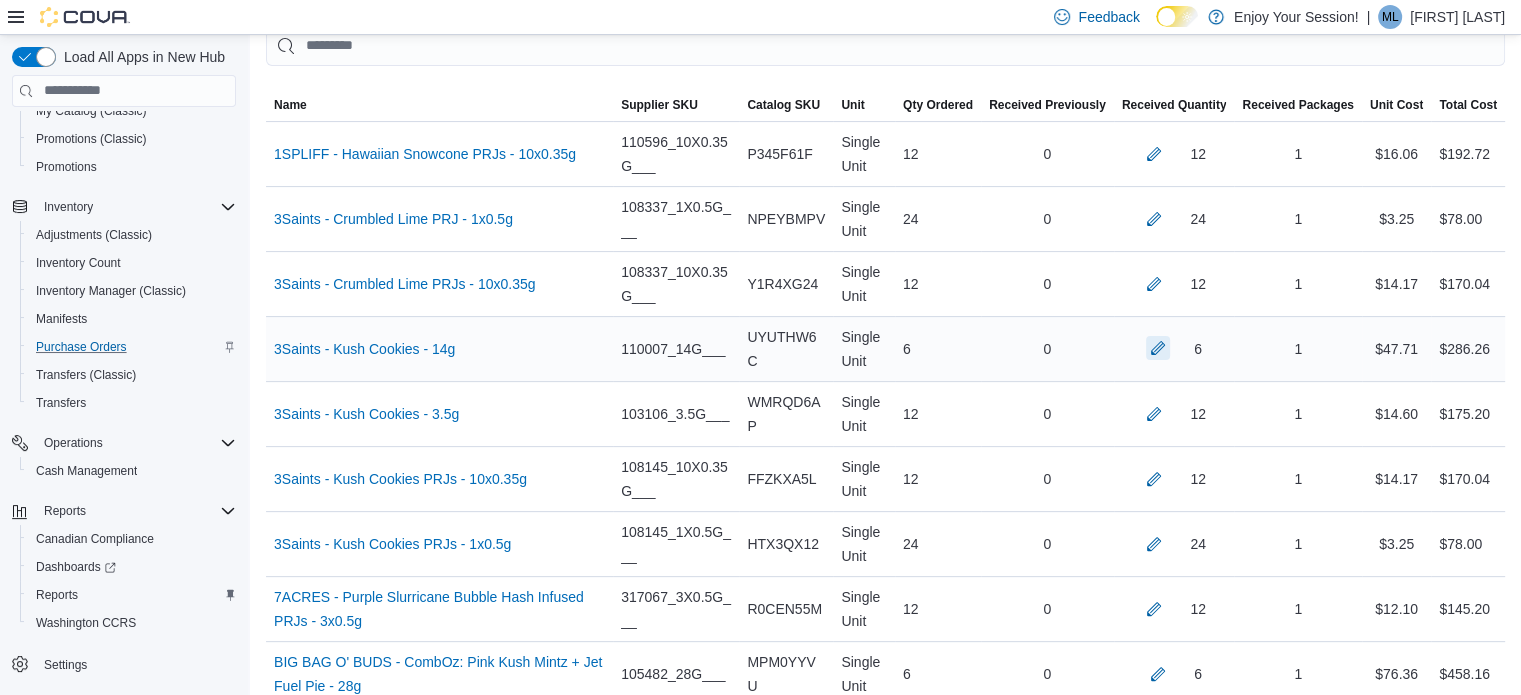 click at bounding box center [1158, 348] 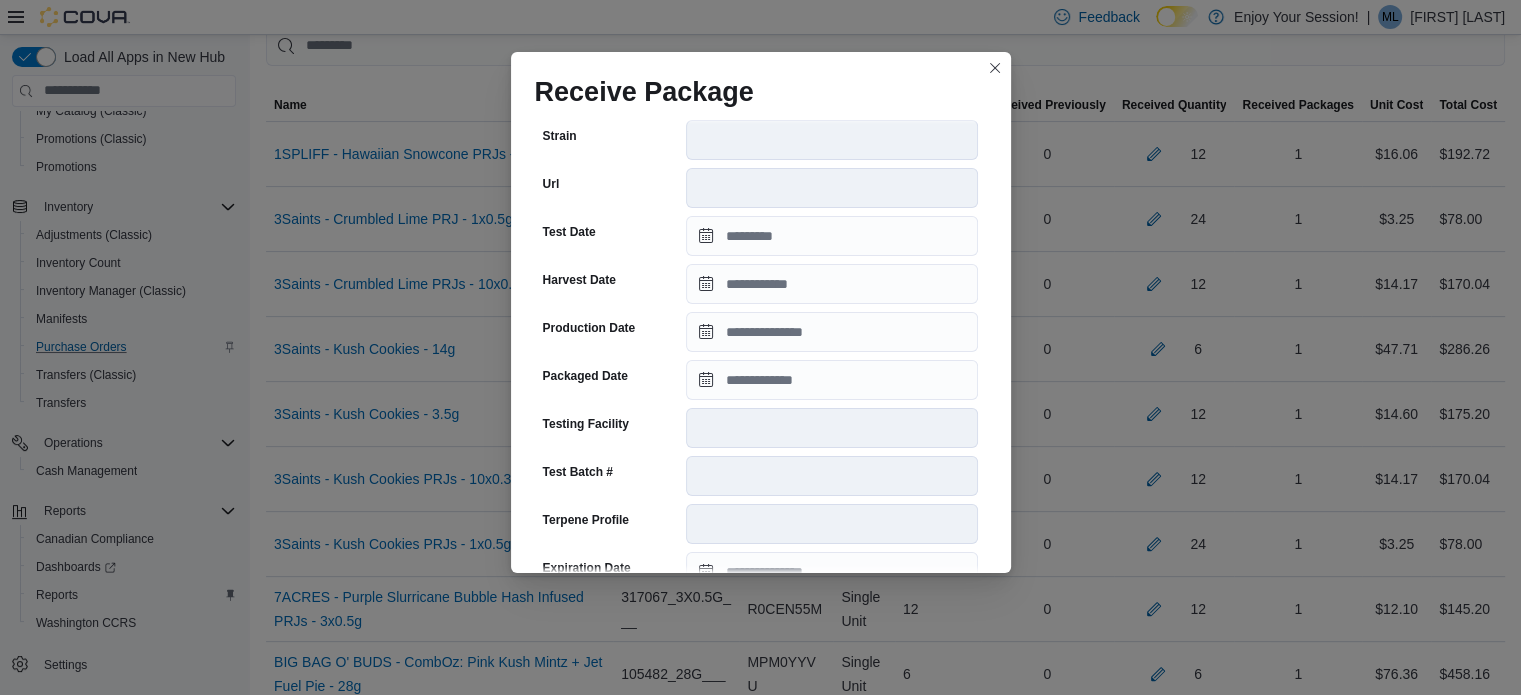 scroll, scrollTop: 358, scrollLeft: 0, axis: vertical 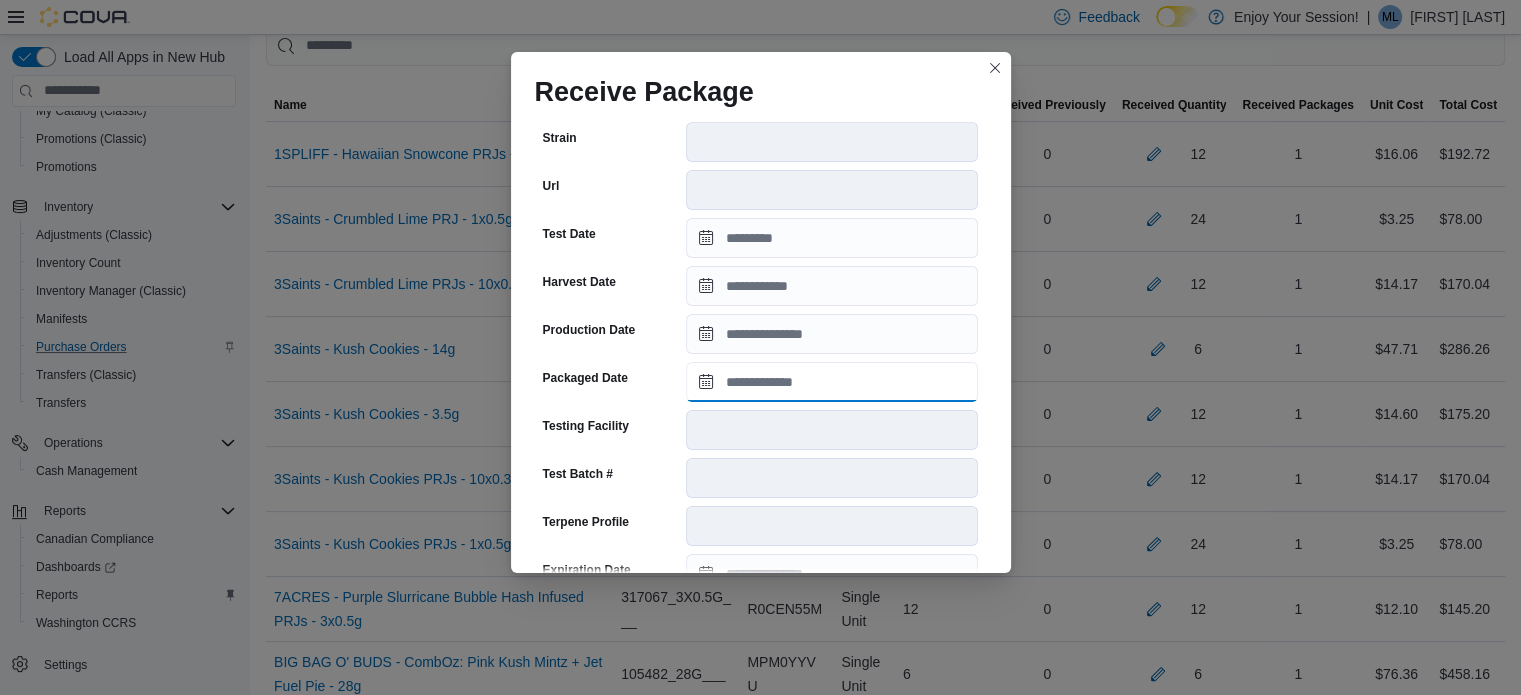 click on "Packaged Date" at bounding box center [832, 382] 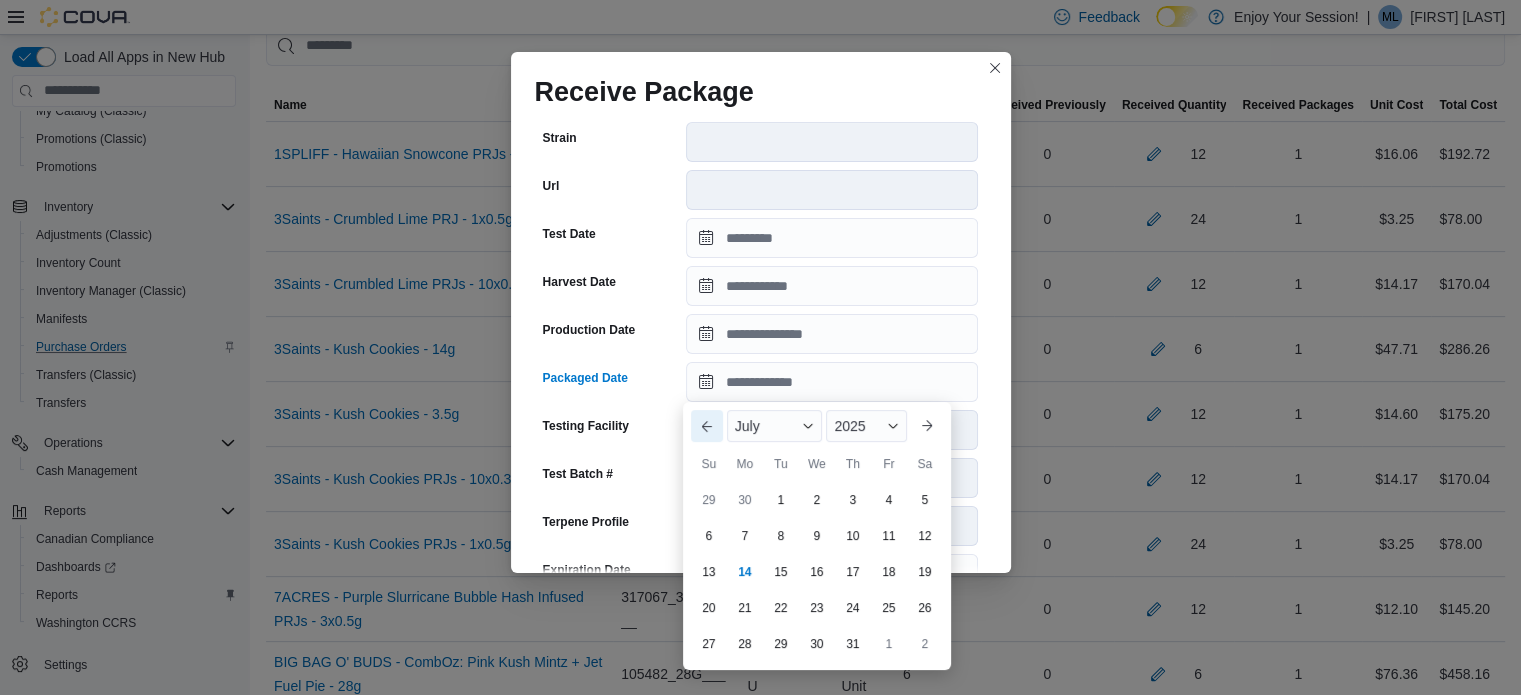 click on "Previous Month" at bounding box center (707, 426) 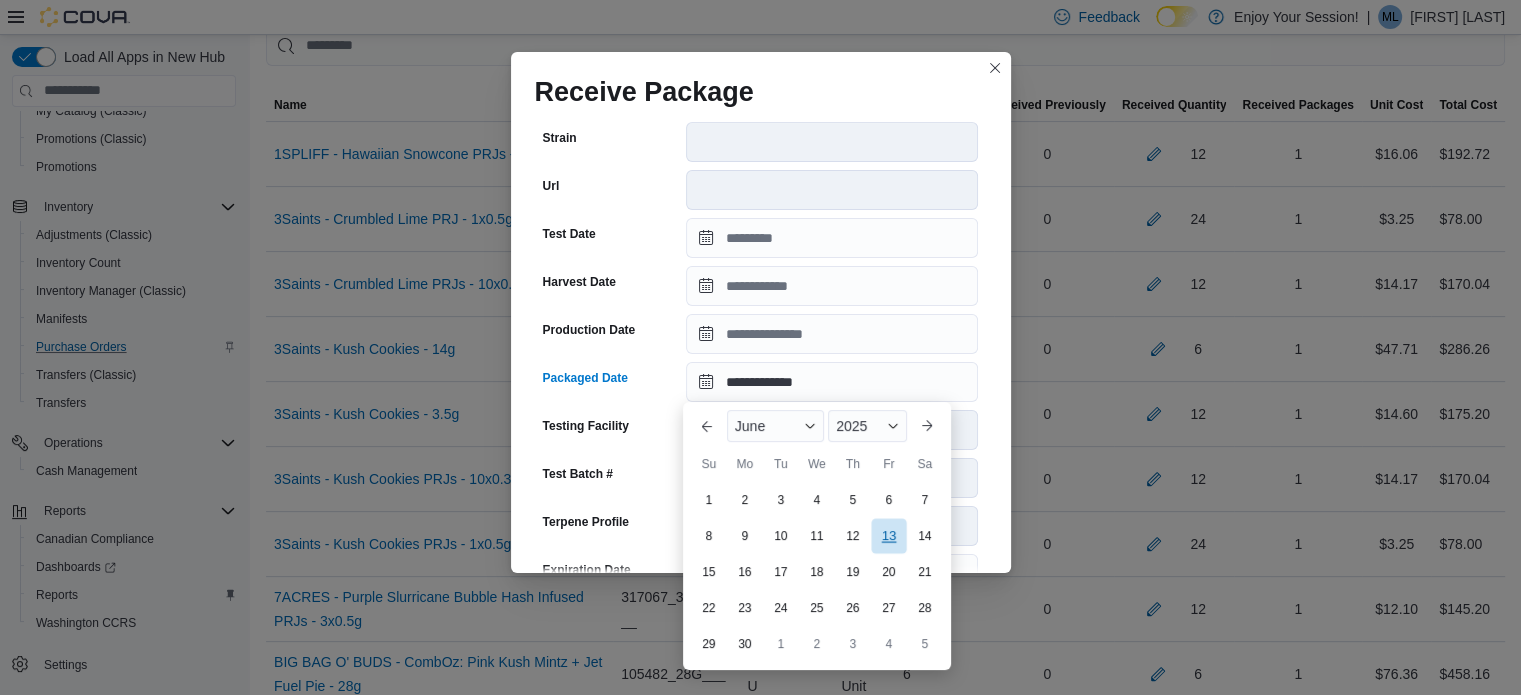 click on "13" at bounding box center [888, 536] 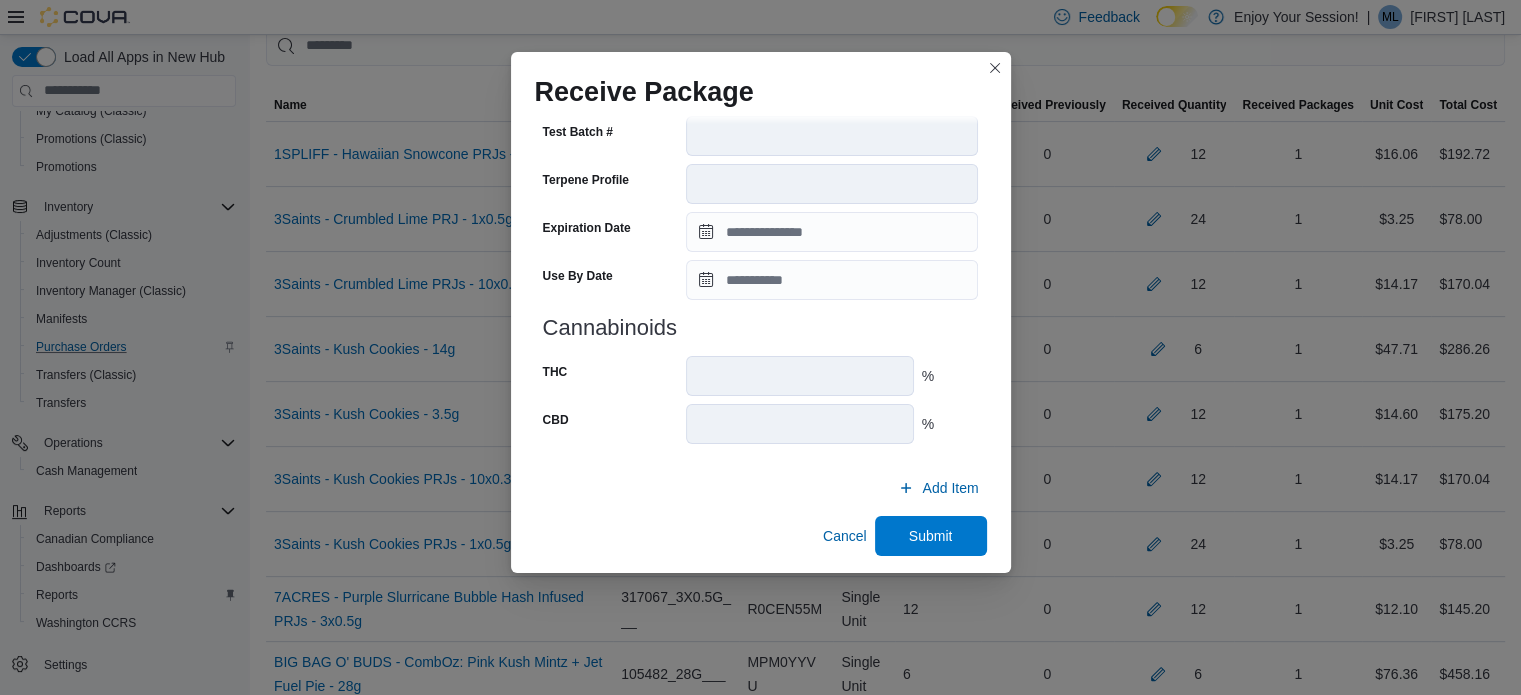 scroll, scrollTop: 706, scrollLeft: 0, axis: vertical 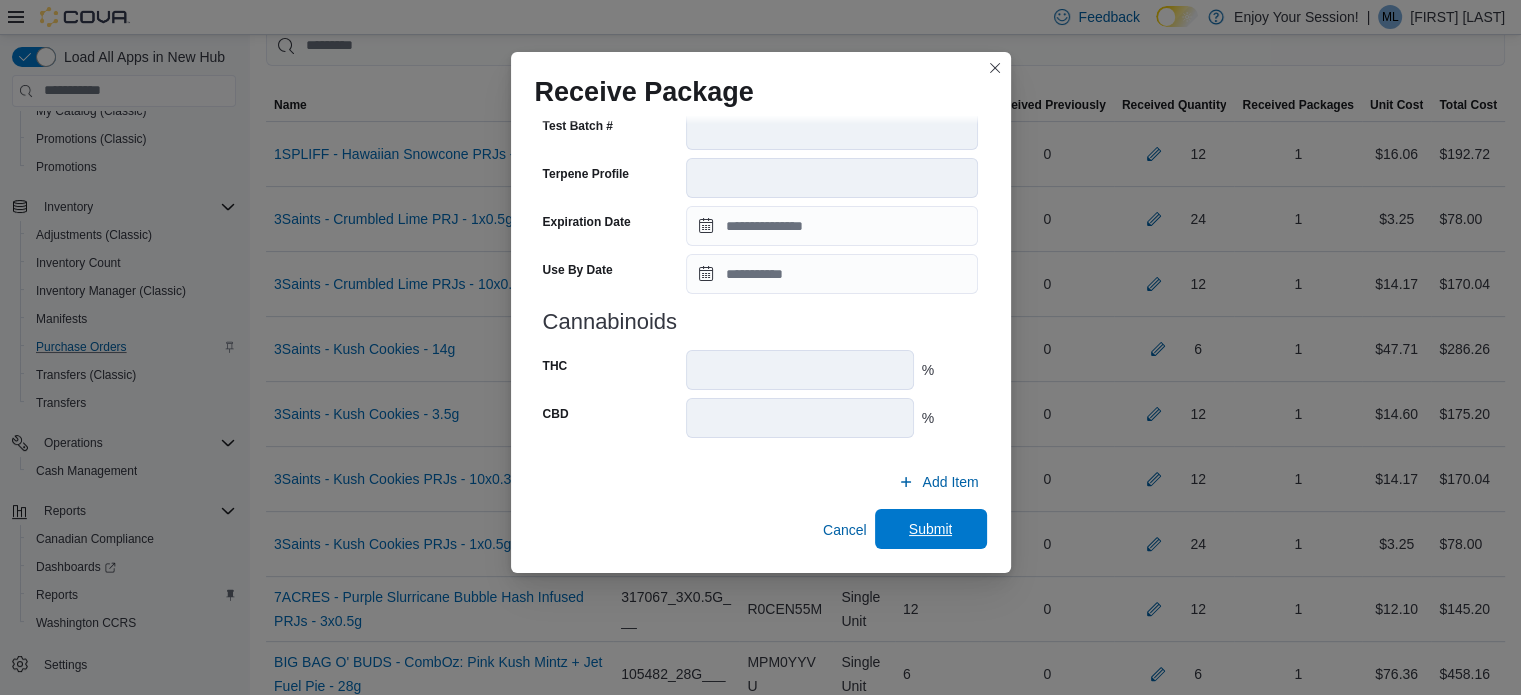 click on "Submit" at bounding box center [931, 529] 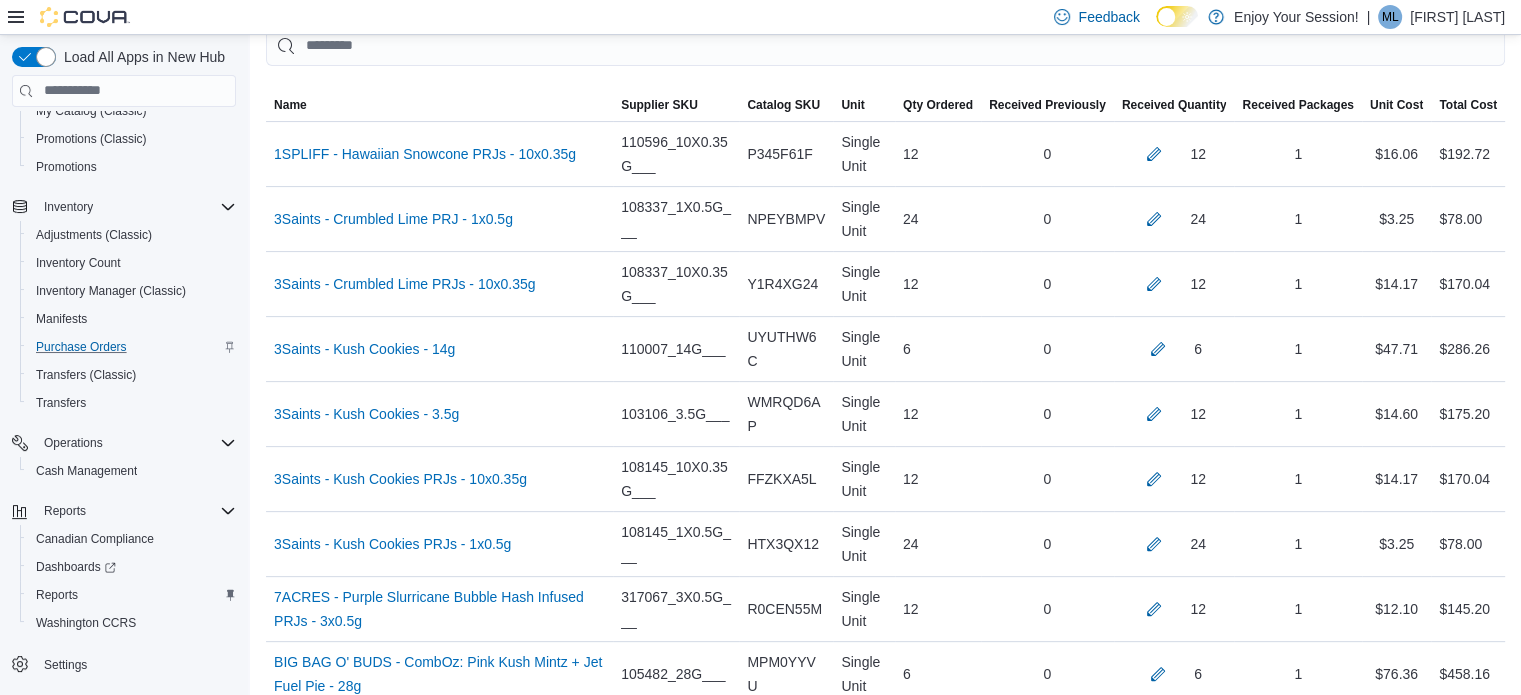 scroll, scrollTop: 10148, scrollLeft: 0, axis: vertical 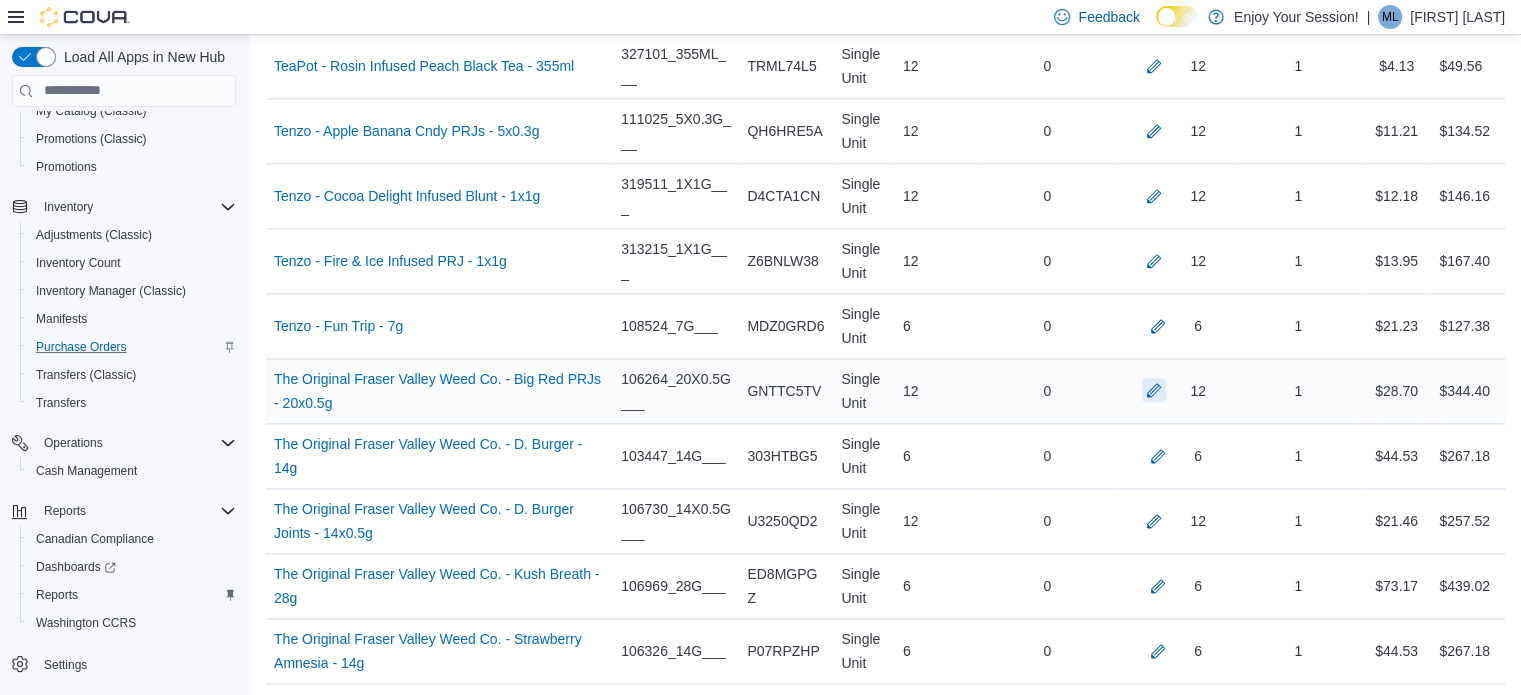 click at bounding box center [1154, 390] 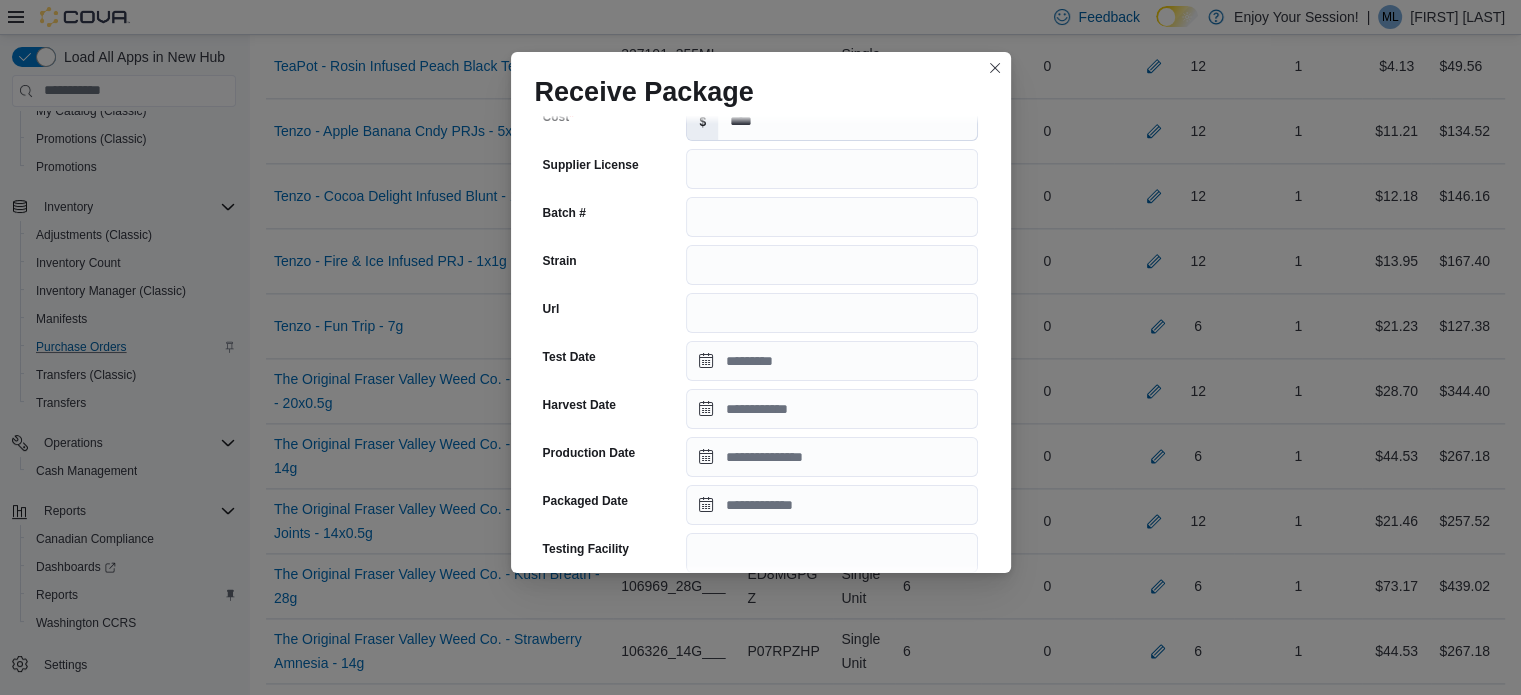 scroll, scrollTop: 216, scrollLeft: 0, axis: vertical 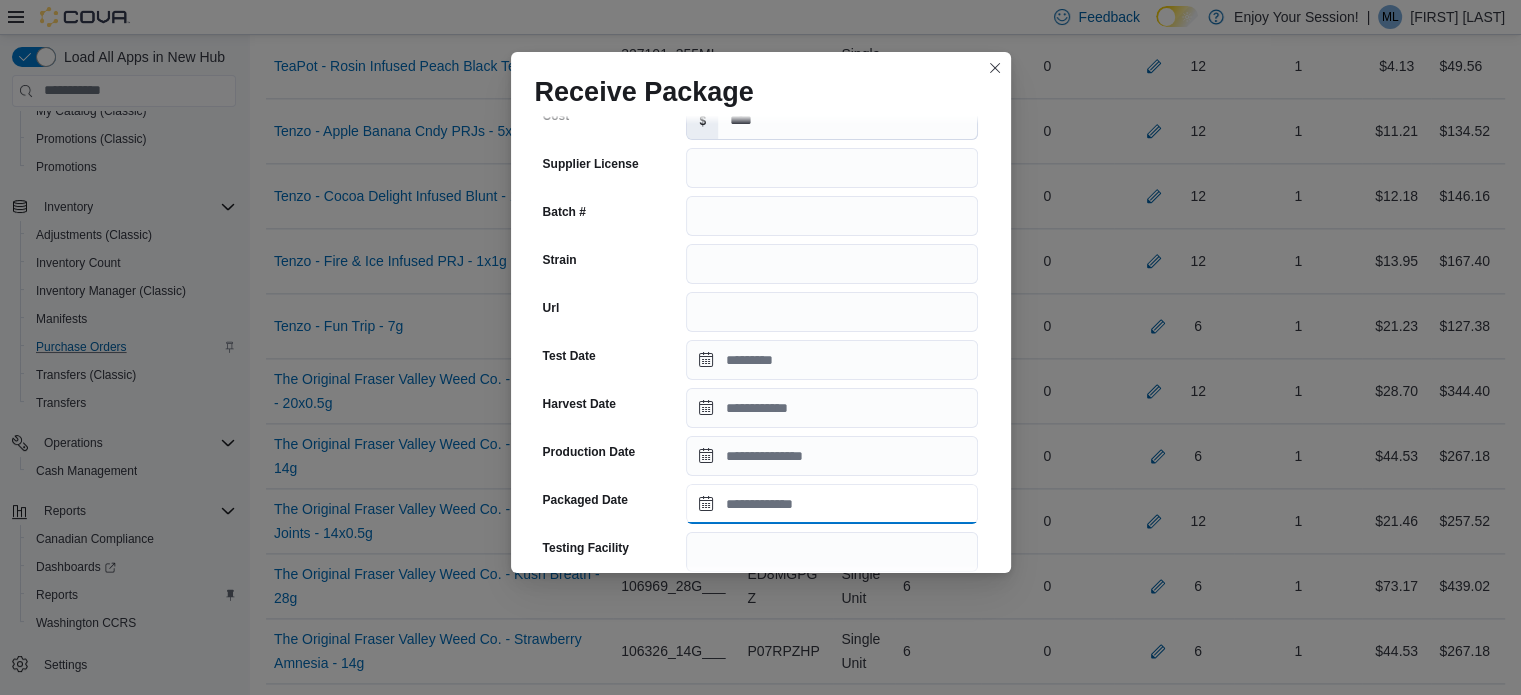 click on "Packaged Date" at bounding box center (832, 504) 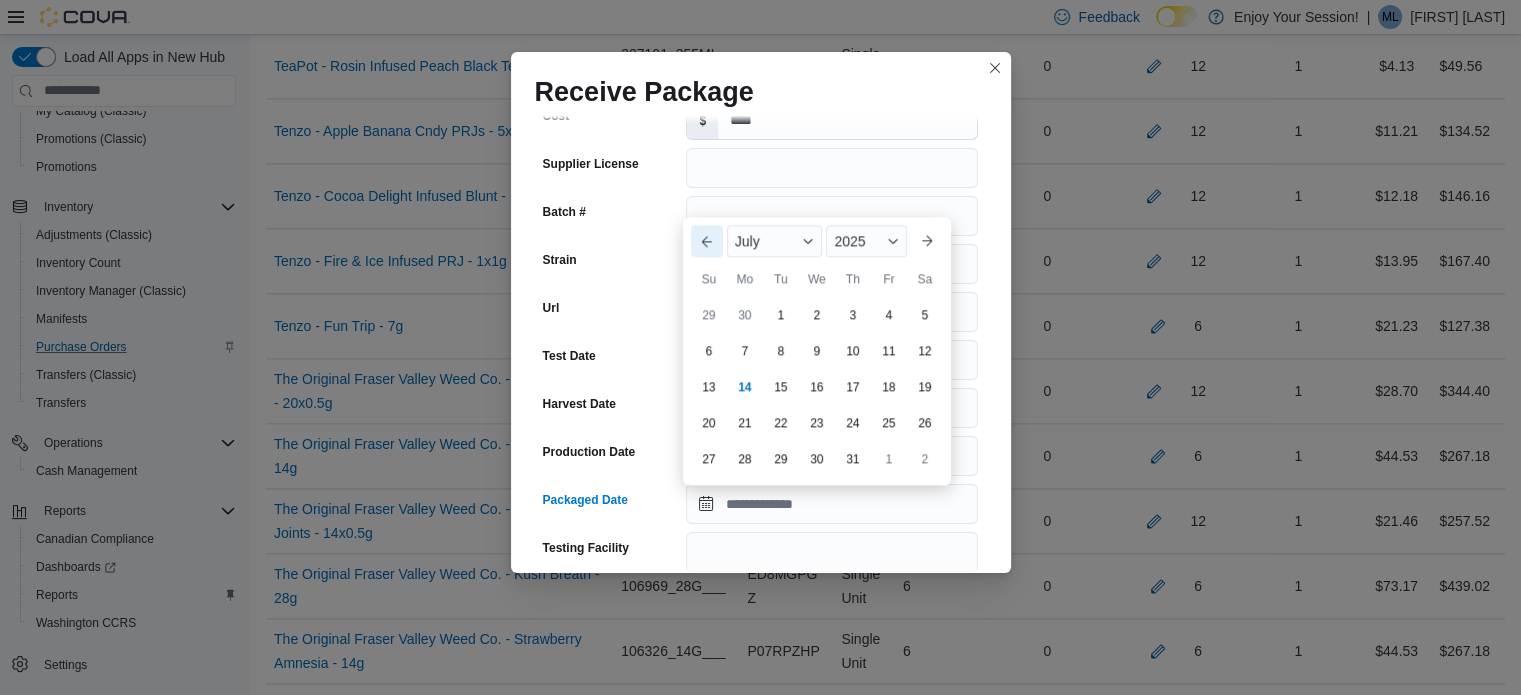 click on "Previous Month" at bounding box center [707, 241] 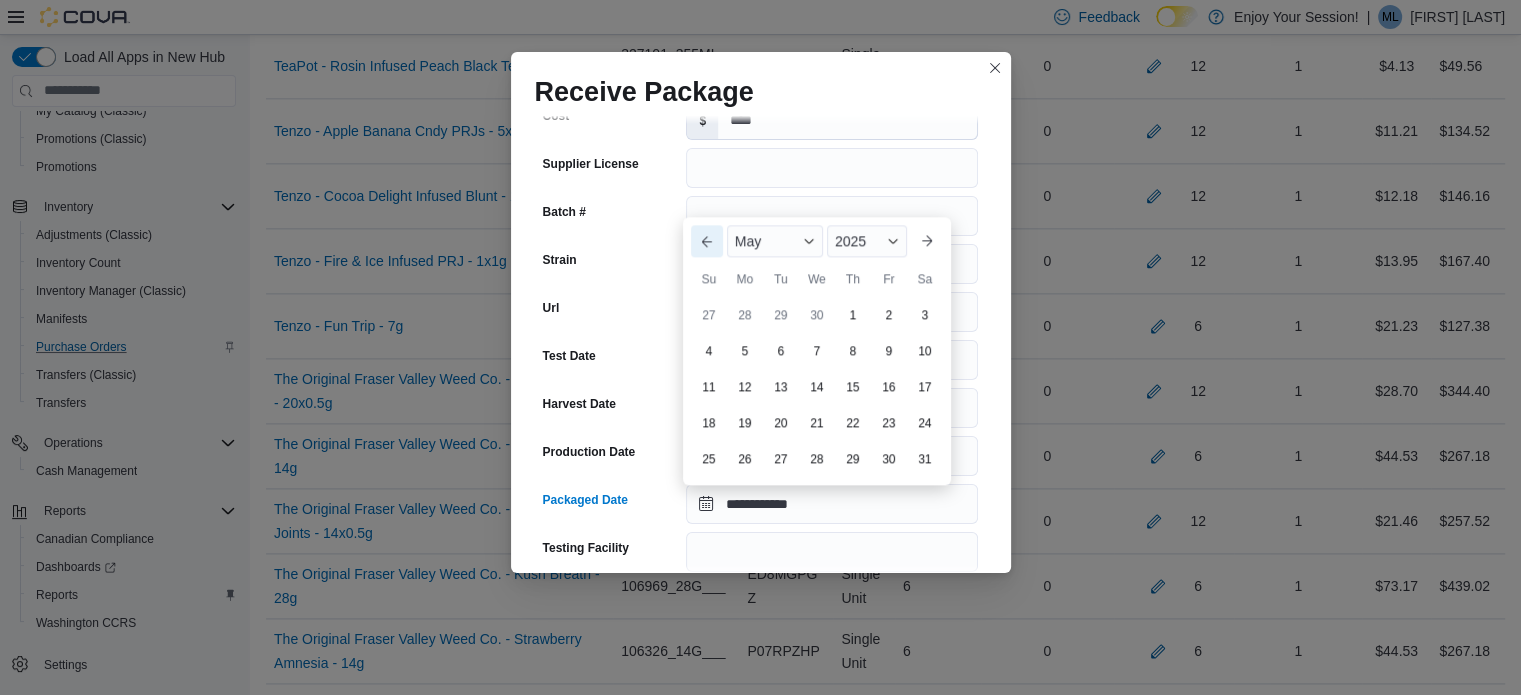 click on "Previous Month" at bounding box center (707, 241) 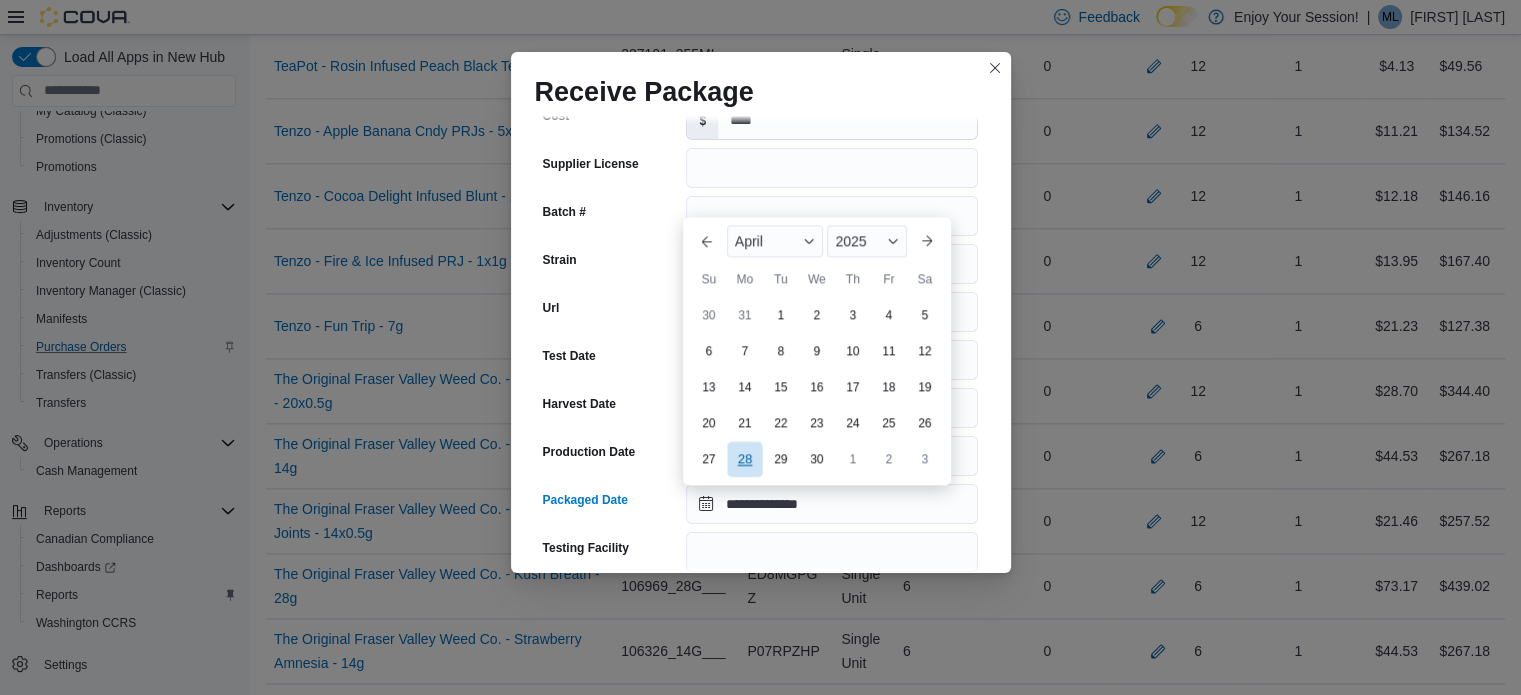 click on "28" at bounding box center (744, 458) 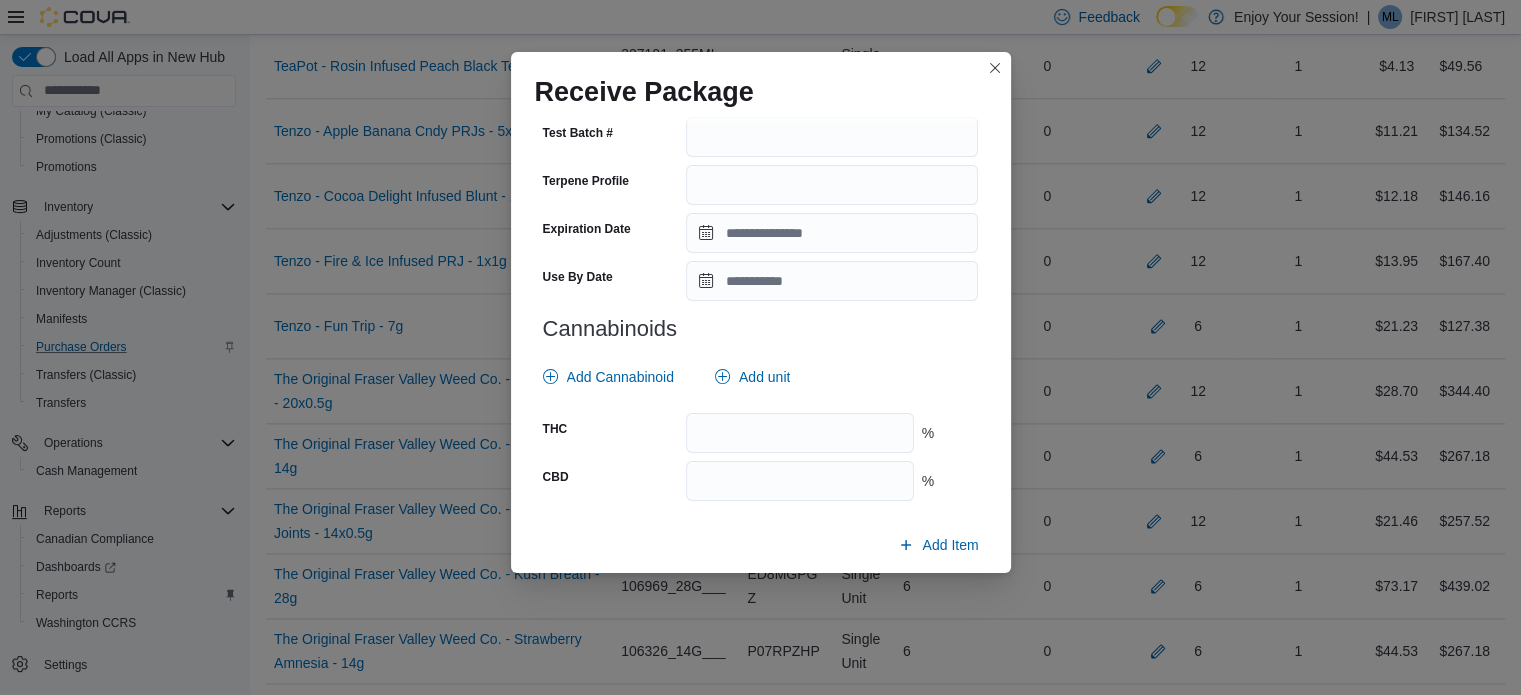 scroll, scrollTop: 742, scrollLeft: 0, axis: vertical 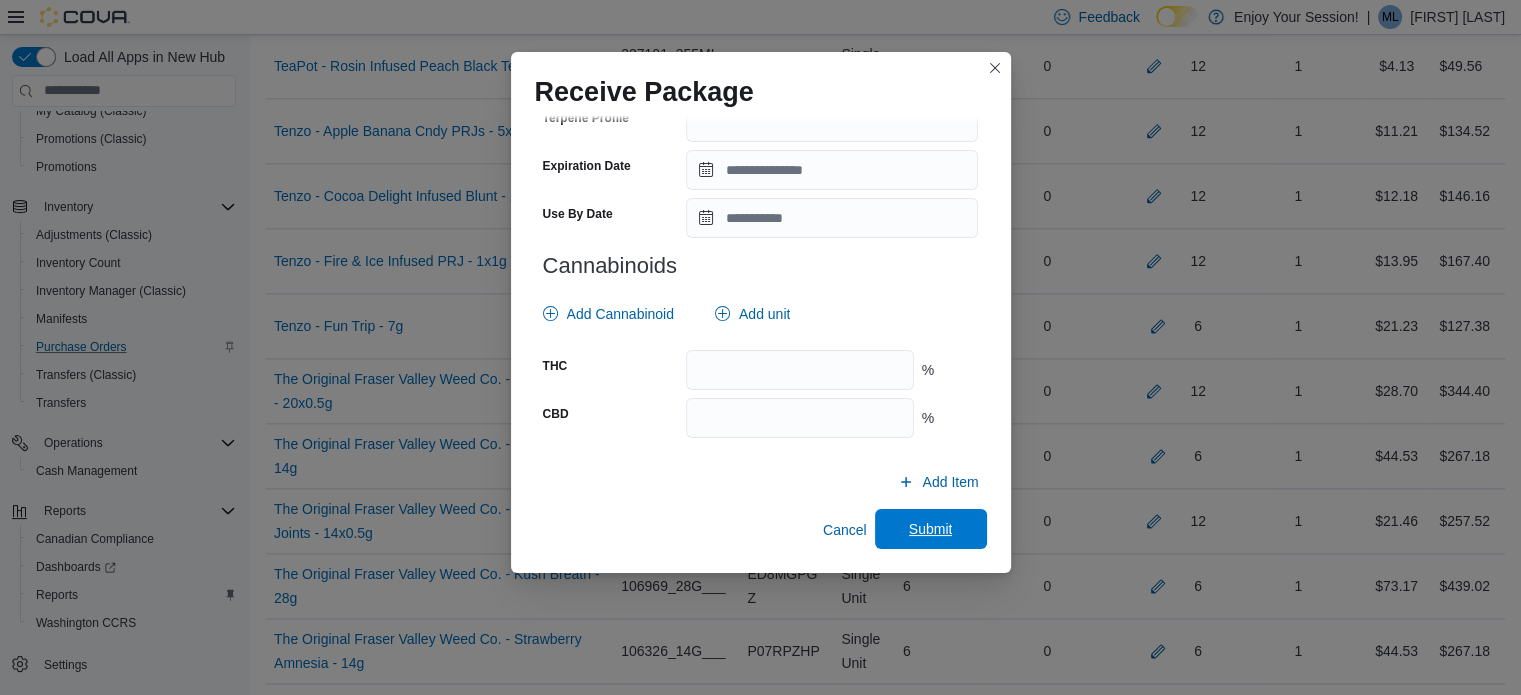 click on "Submit" at bounding box center (931, 529) 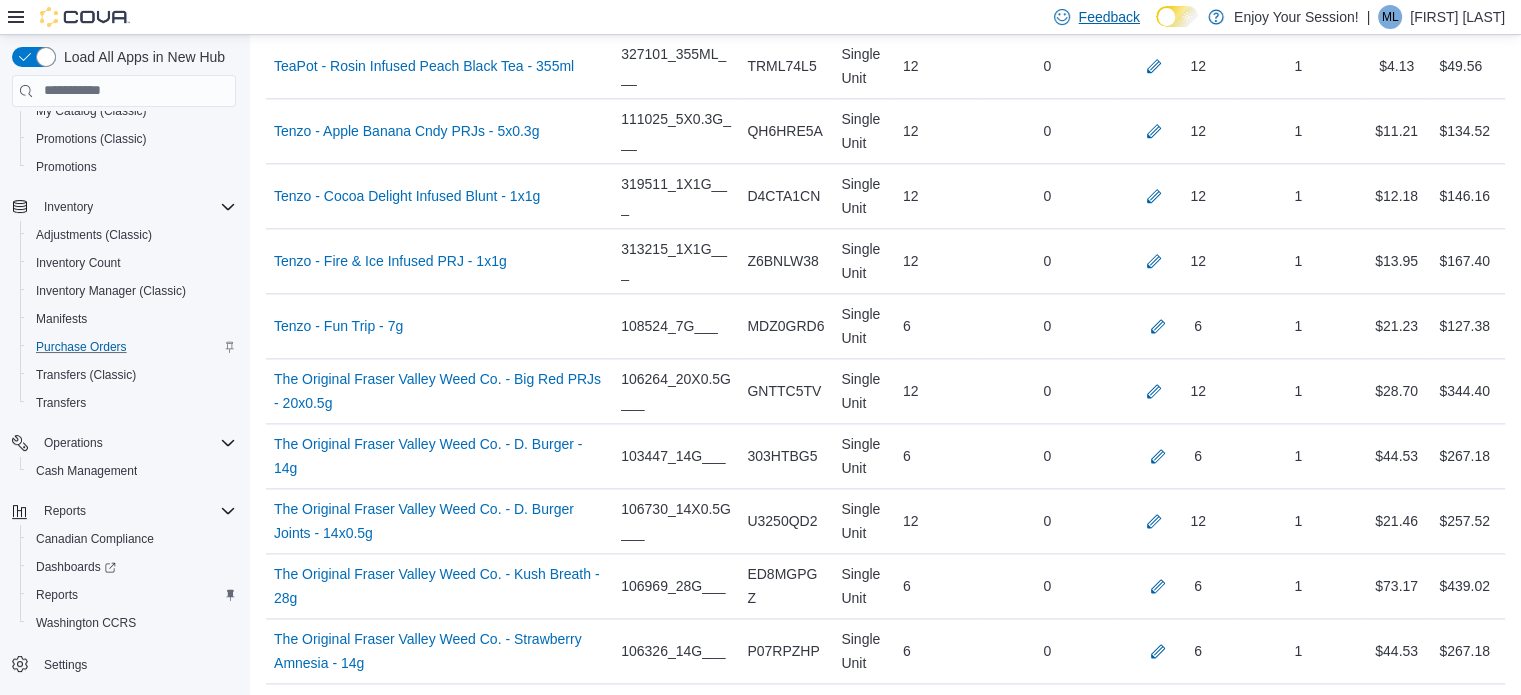 scroll, scrollTop: 11262, scrollLeft: 0, axis: vertical 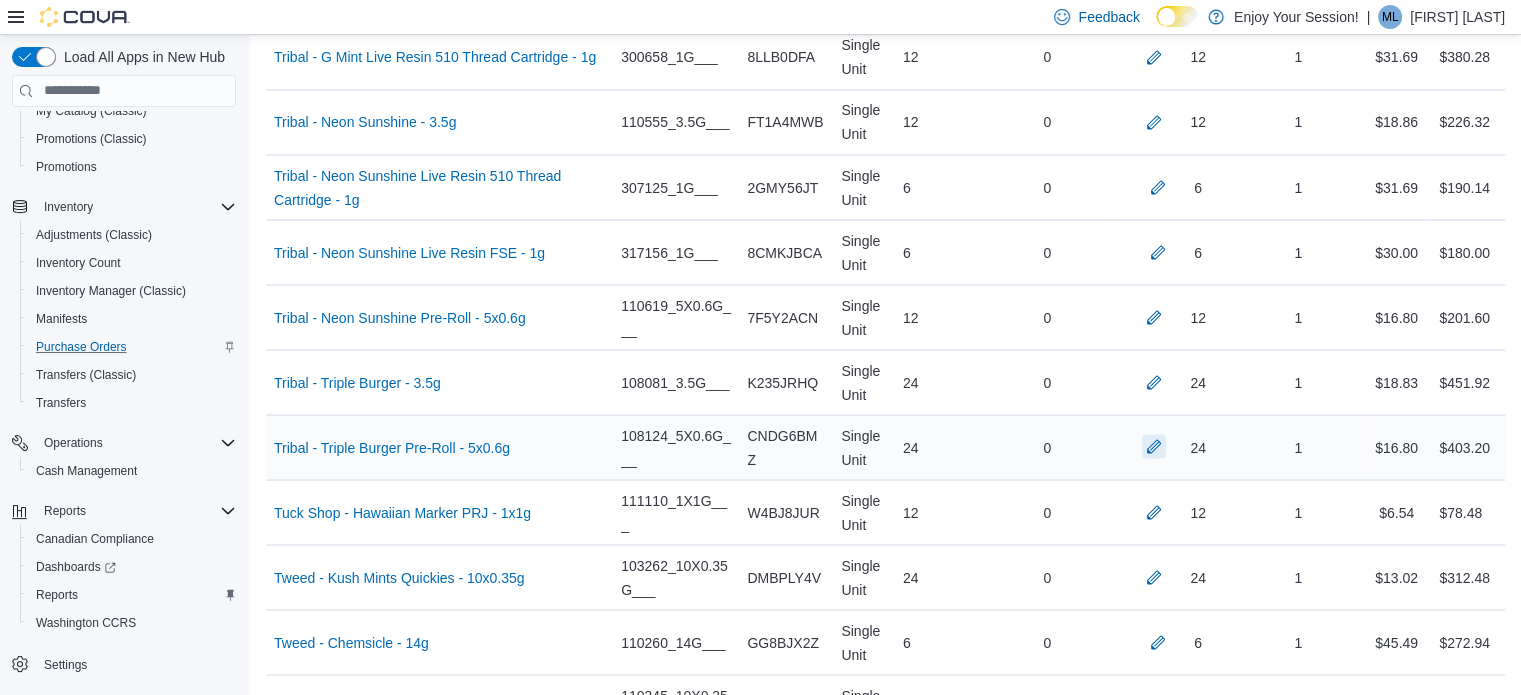 click at bounding box center [1154, 446] 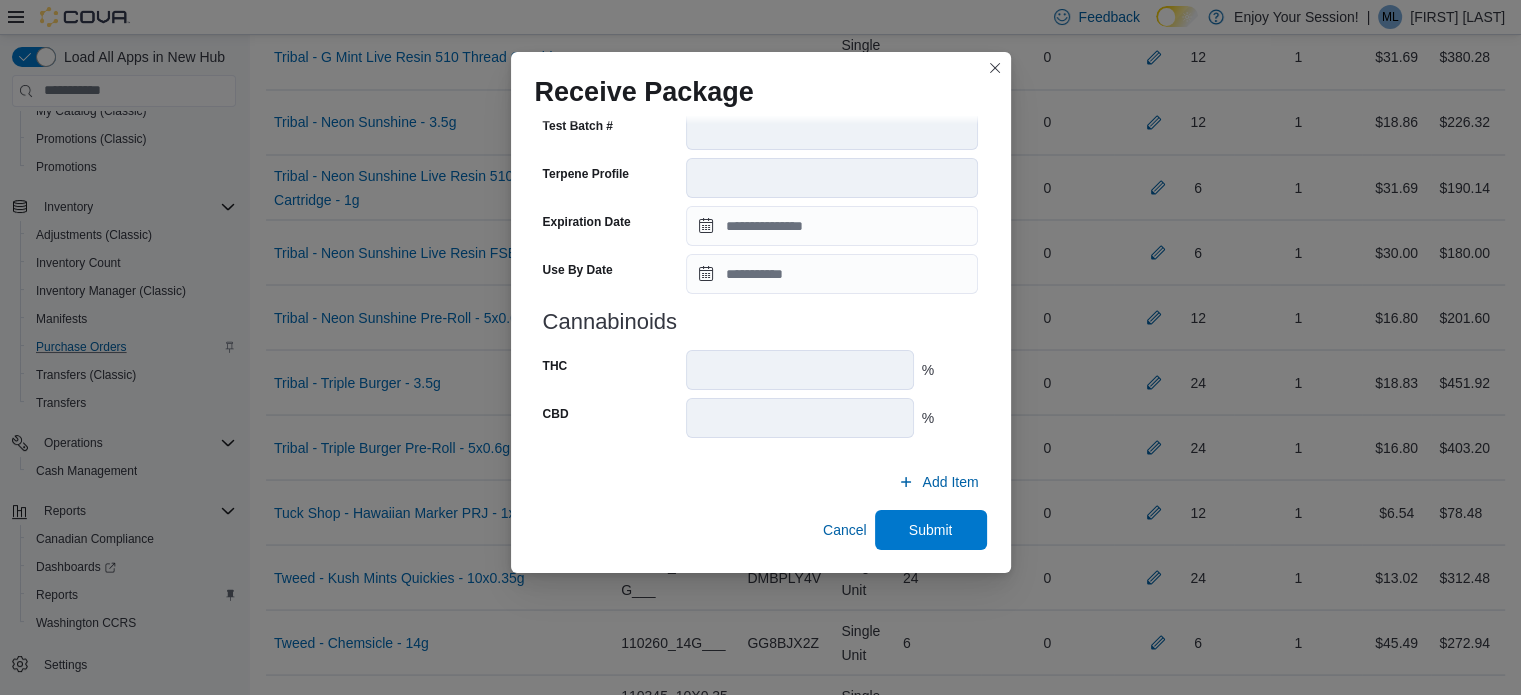 scroll, scrollTop: 704, scrollLeft: 0, axis: vertical 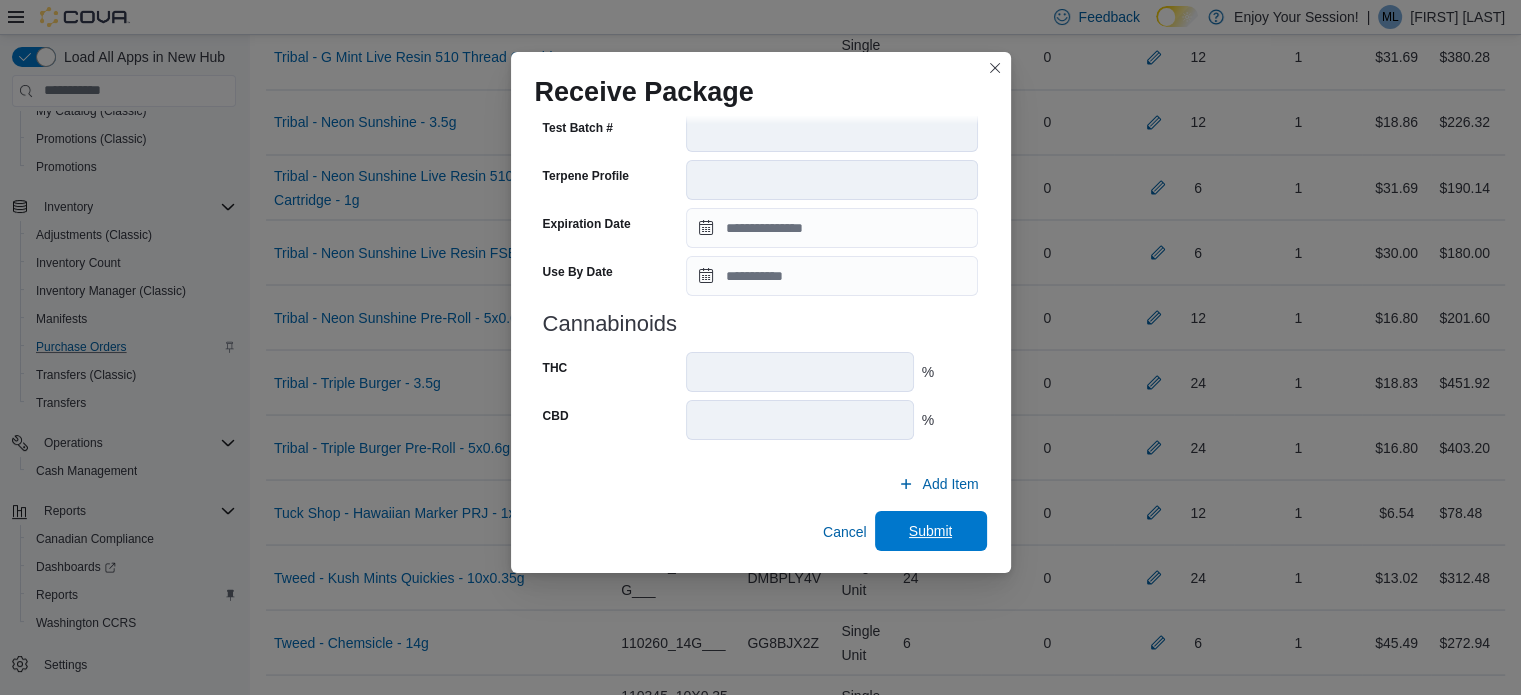 click on "Submit" at bounding box center [931, 531] 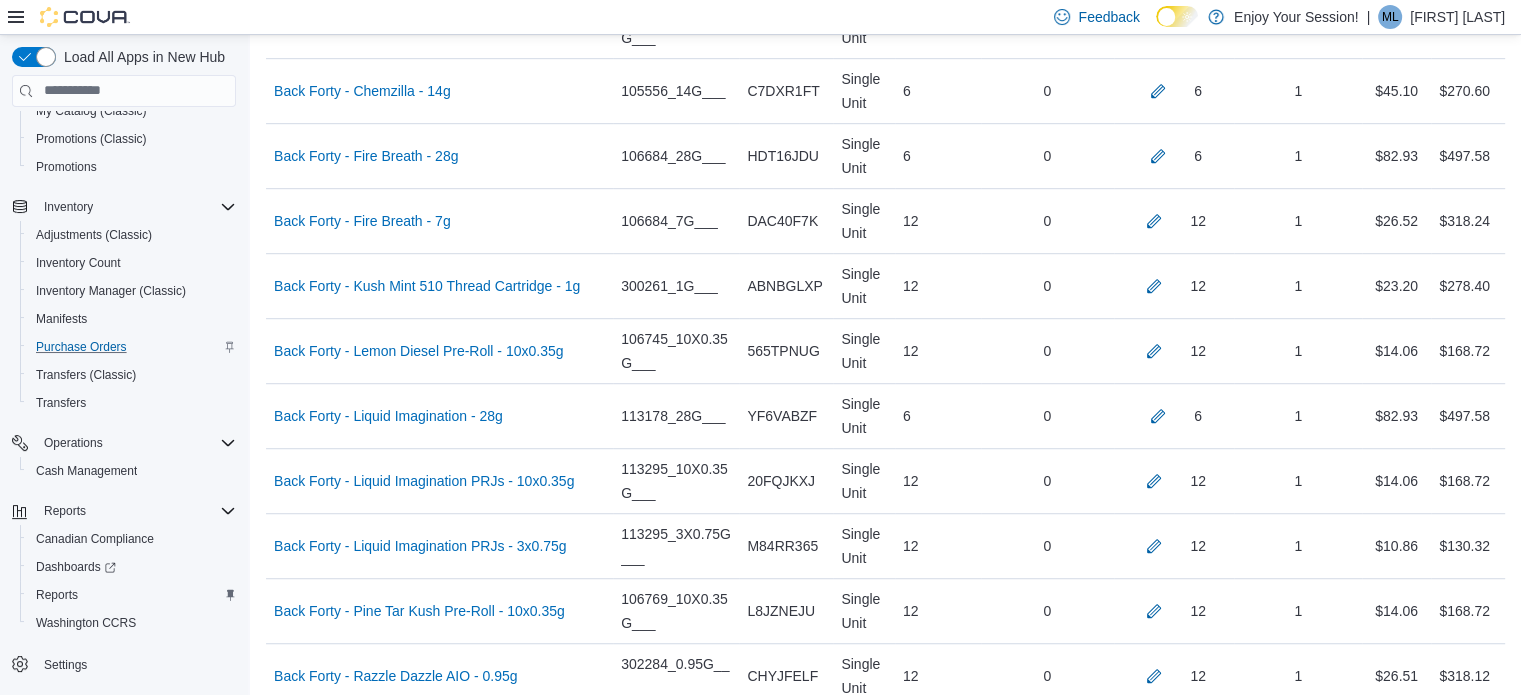 scroll, scrollTop: 5236, scrollLeft: 0, axis: vertical 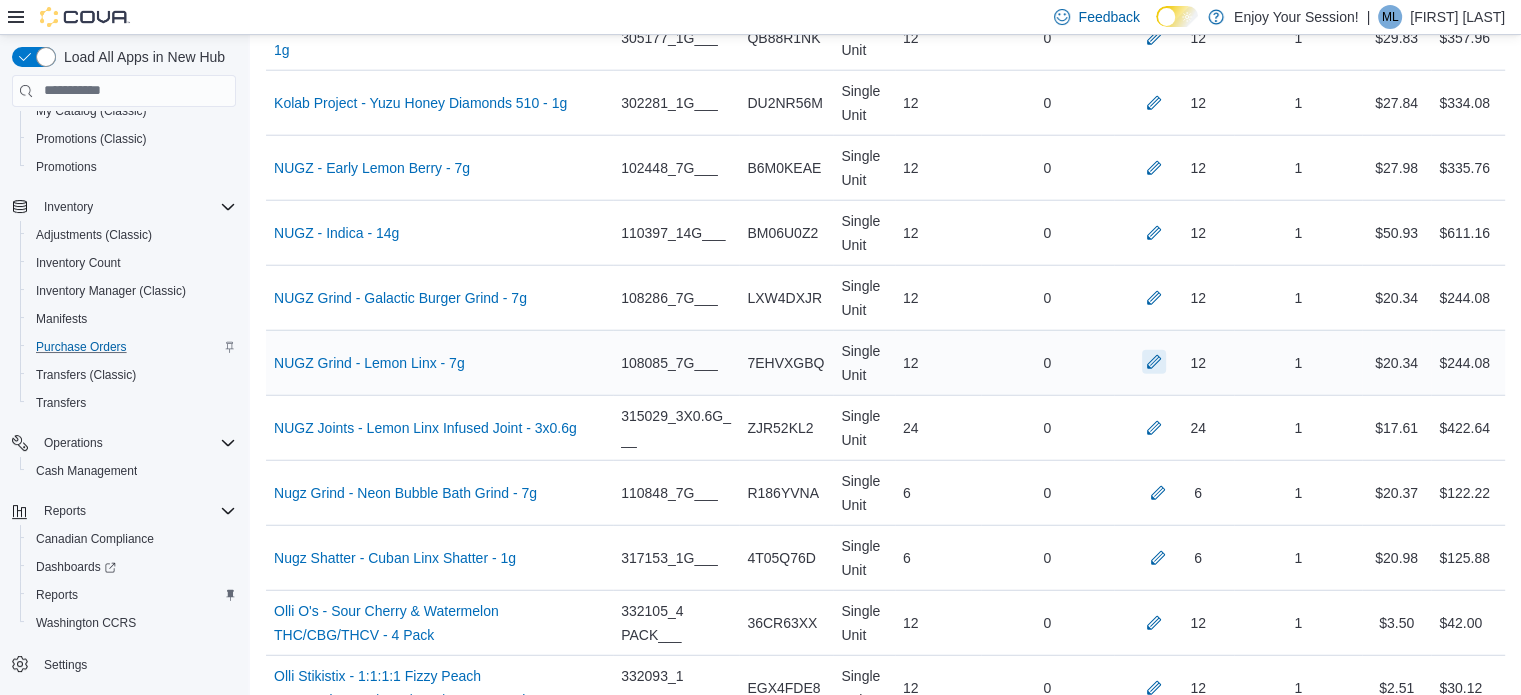 click at bounding box center [1154, 362] 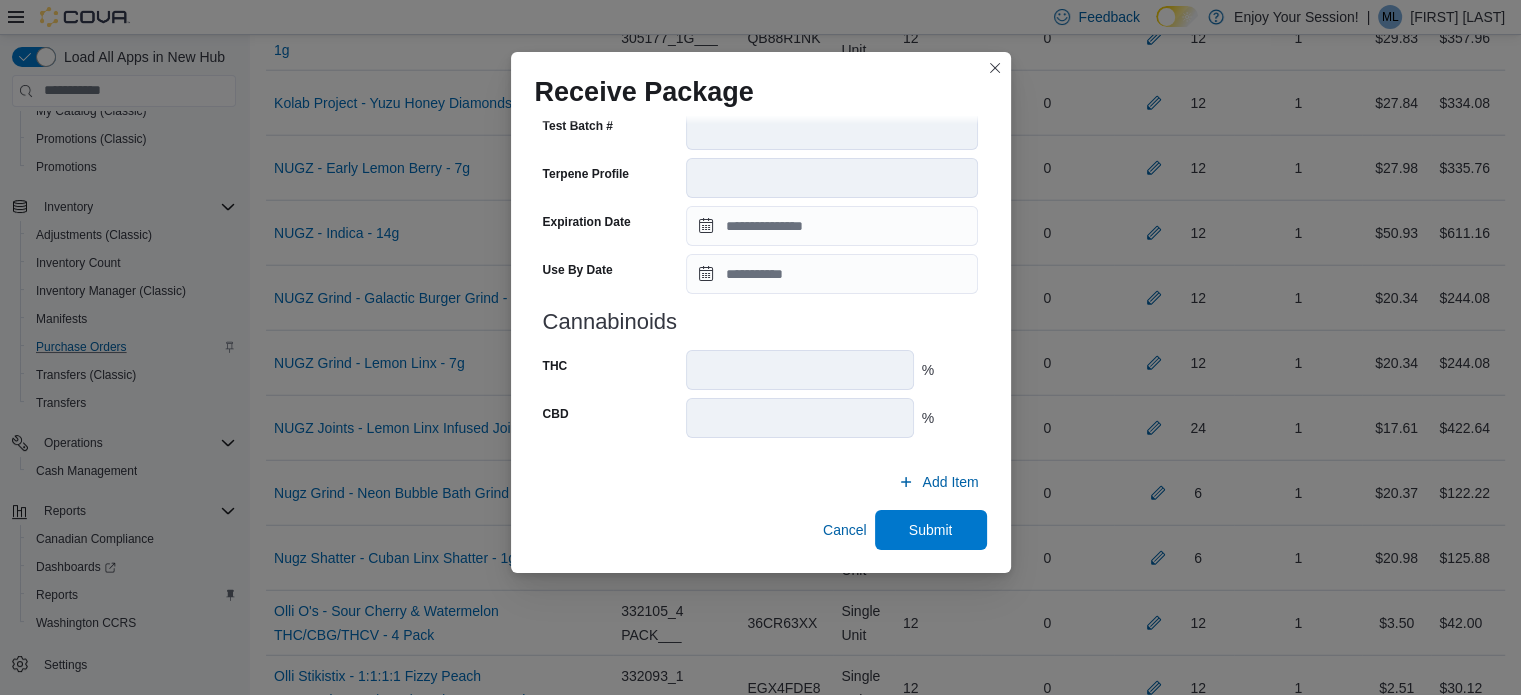 scroll, scrollTop: 705, scrollLeft: 0, axis: vertical 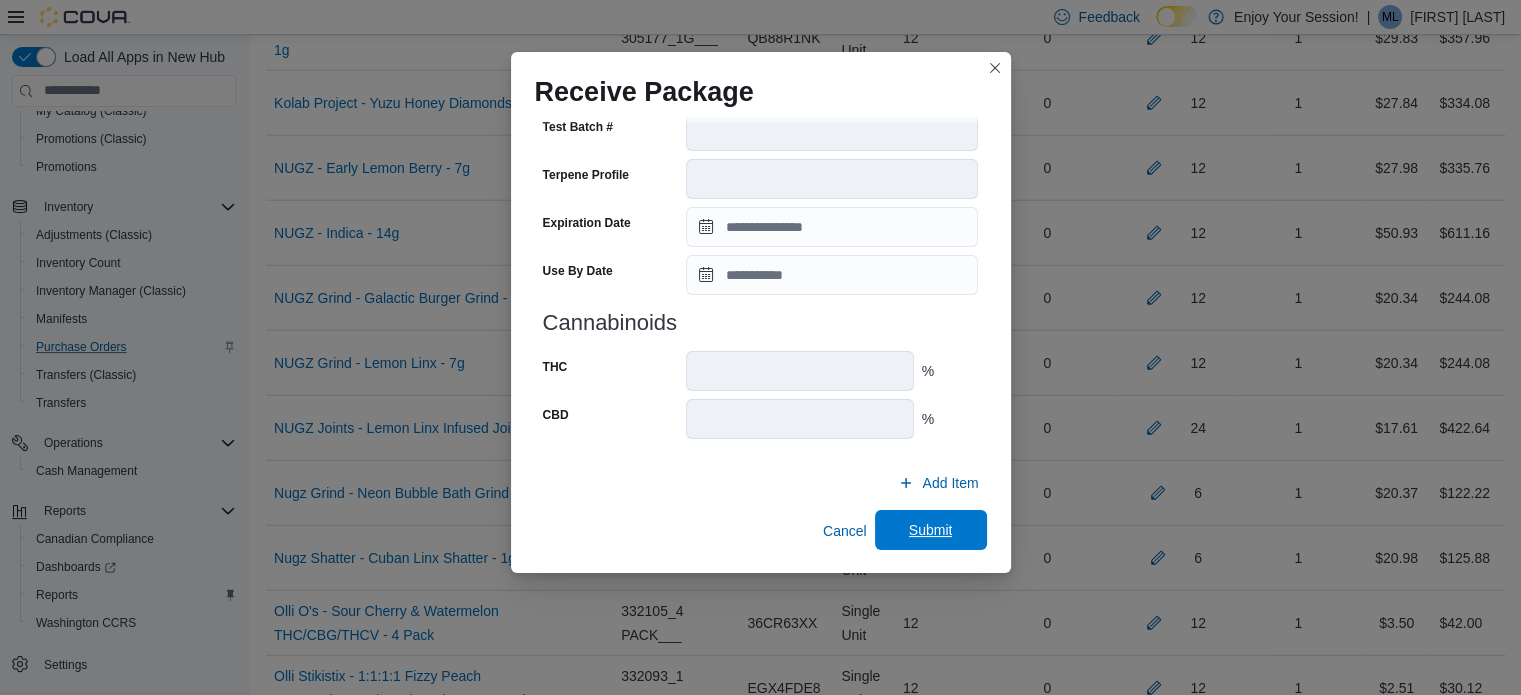 click on "Submit" at bounding box center (931, 530) 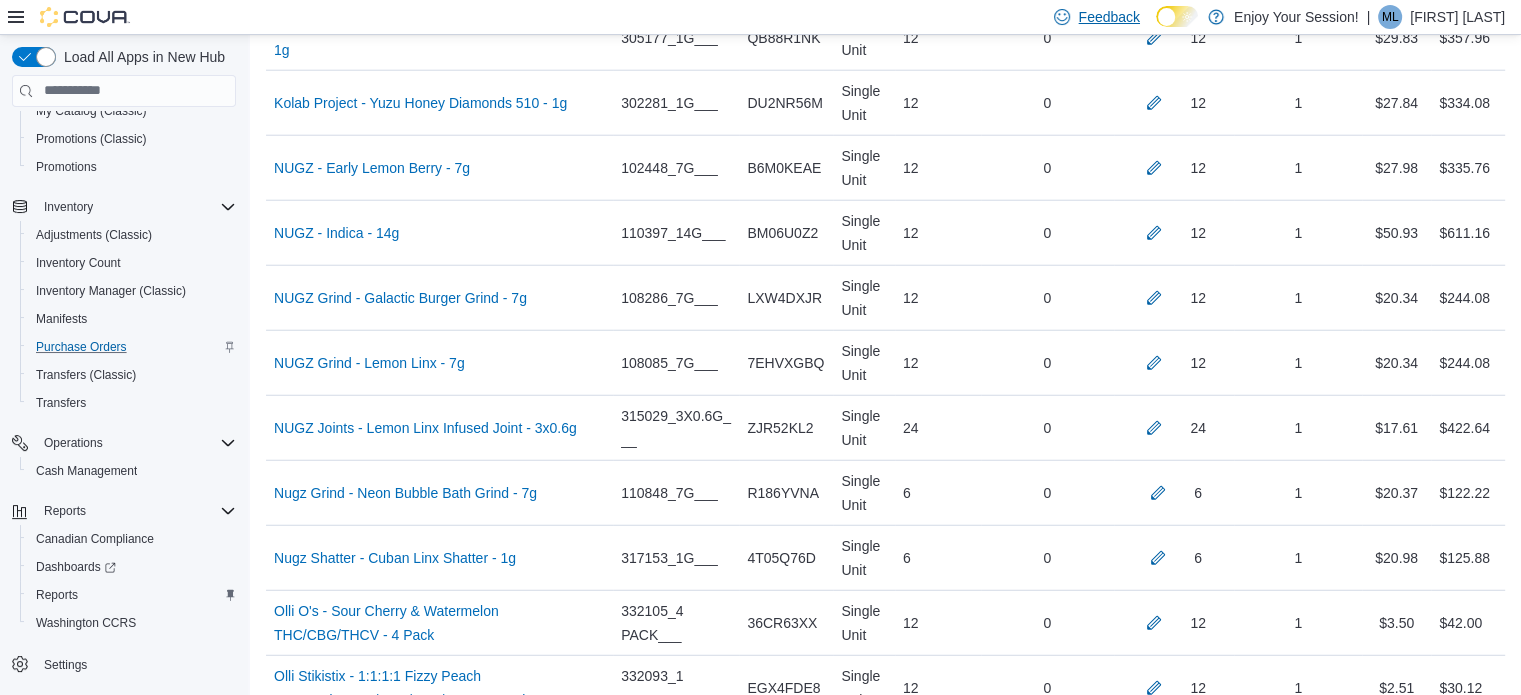 scroll, scrollTop: 0, scrollLeft: 0, axis: both 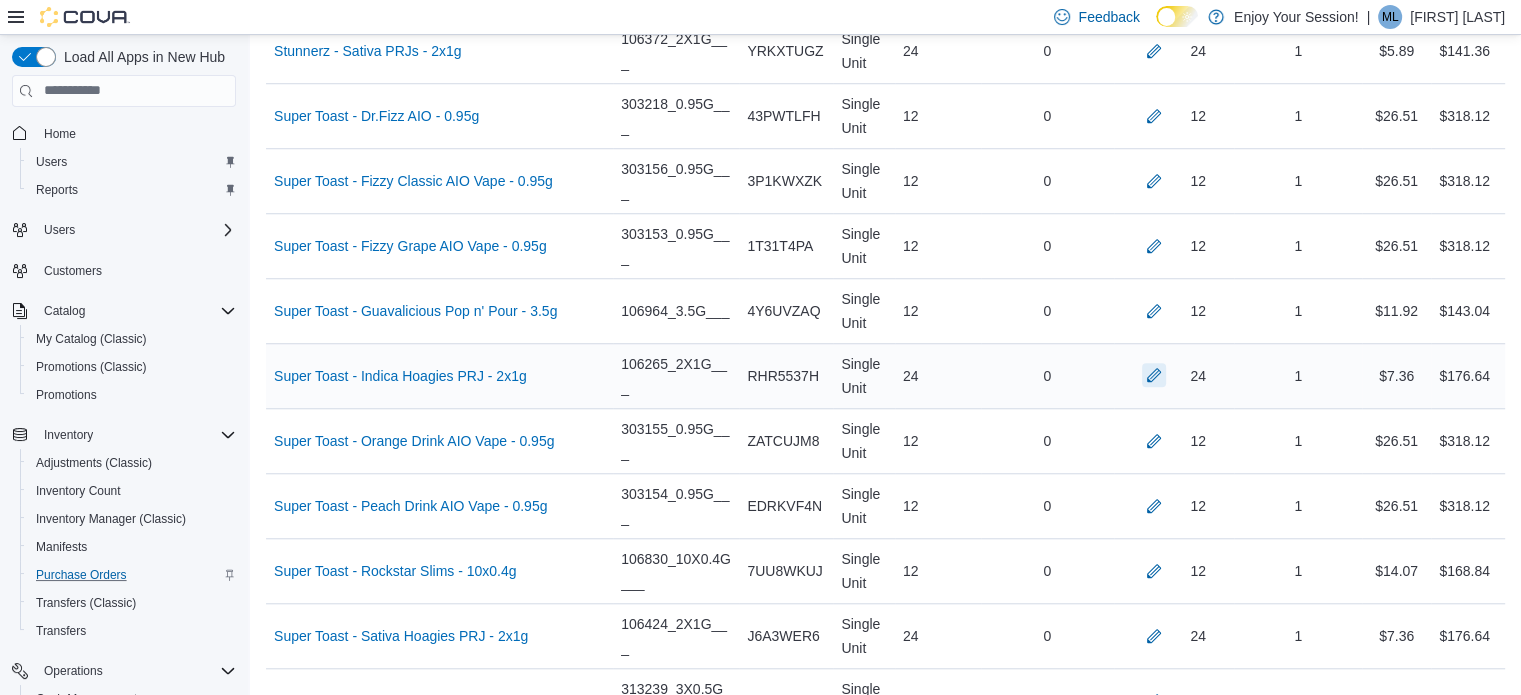 click at bounding box center (1154, 375) 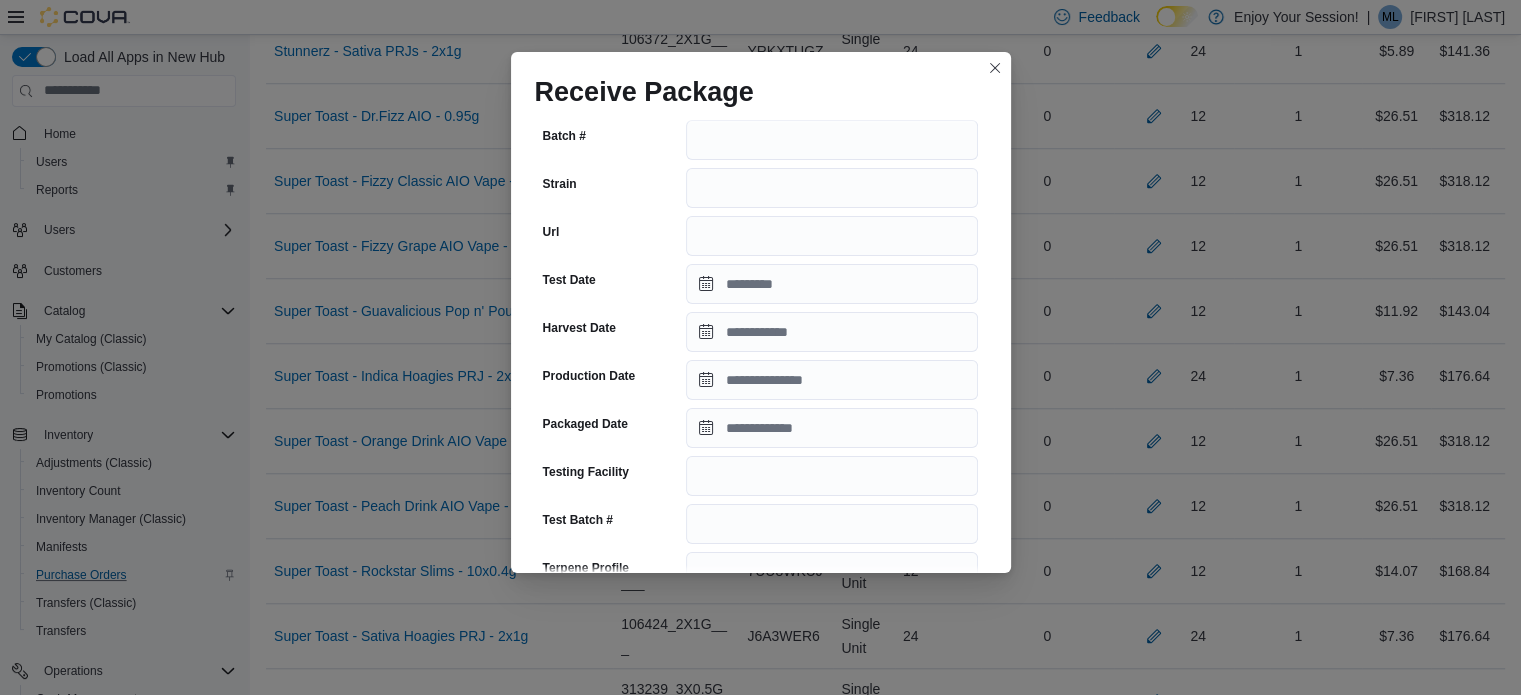 scroll, scrollTop: 278, scrollLeft: 0, axis: vertical 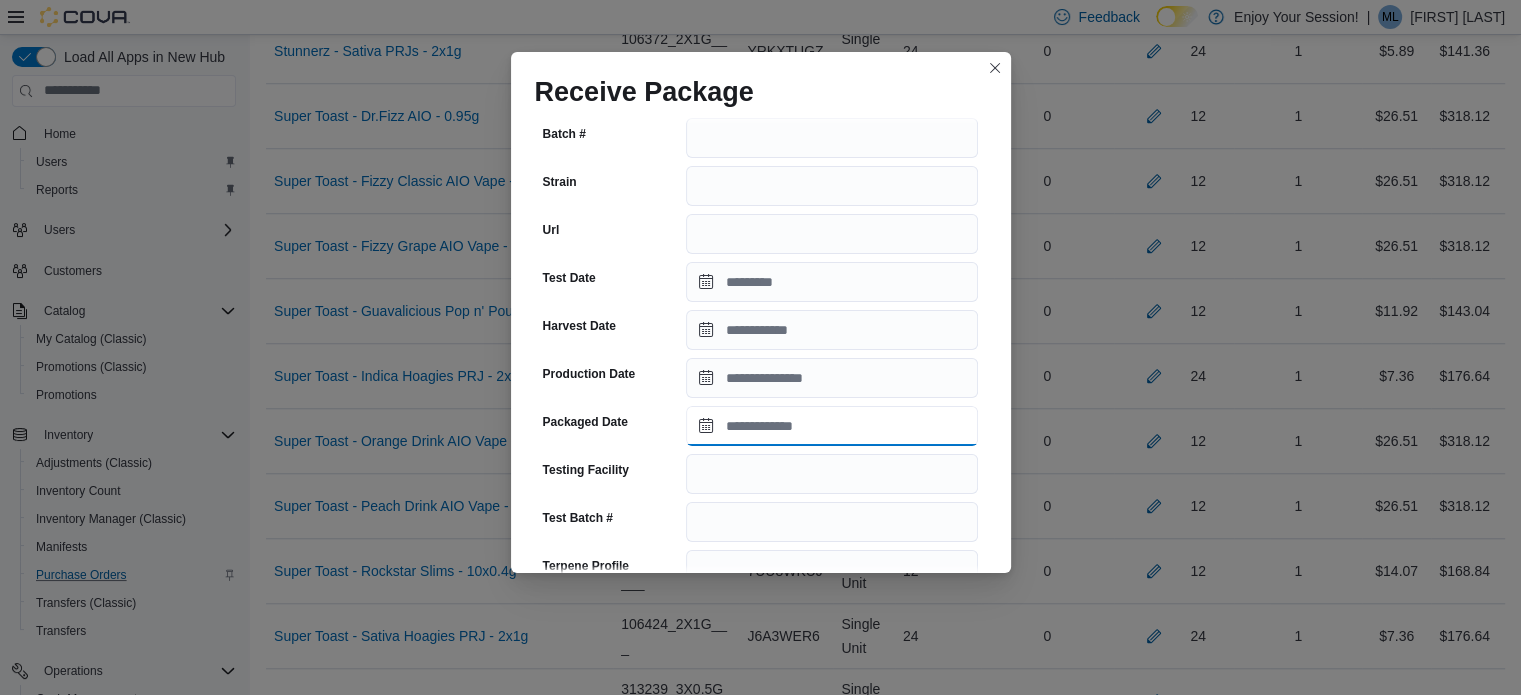 click on "Packaged Date" at bounding box center (832, 426) 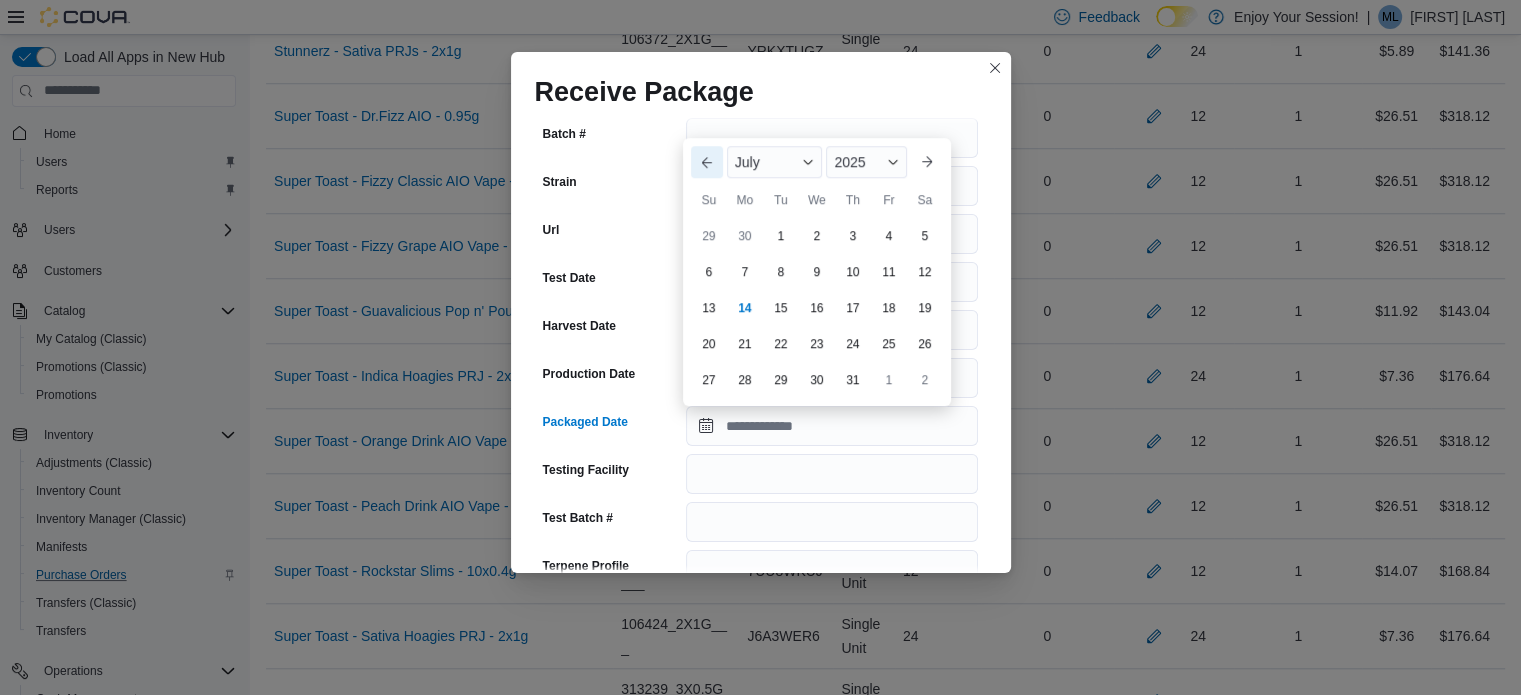 click on "Previous Month" at bounding box center (707, 162) 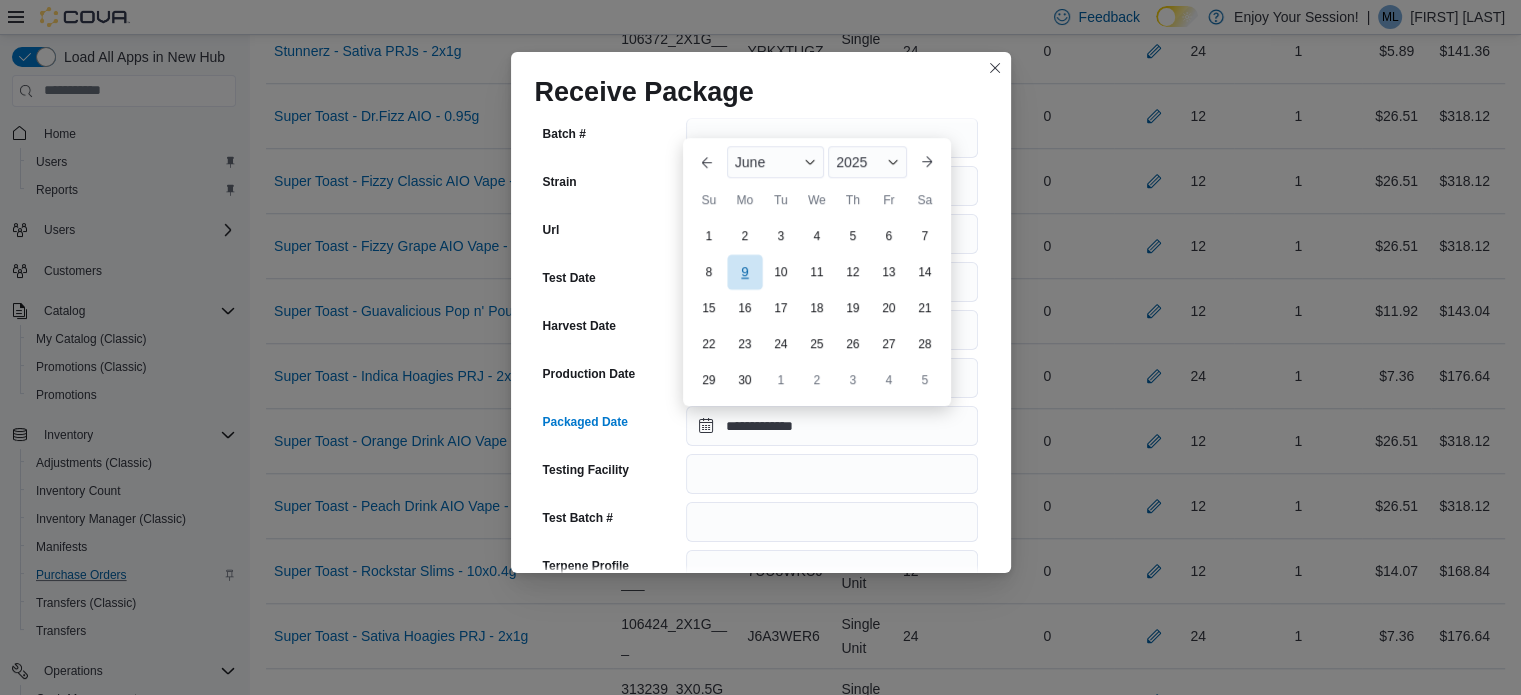 click on "9" at bounding box center [744, 272] 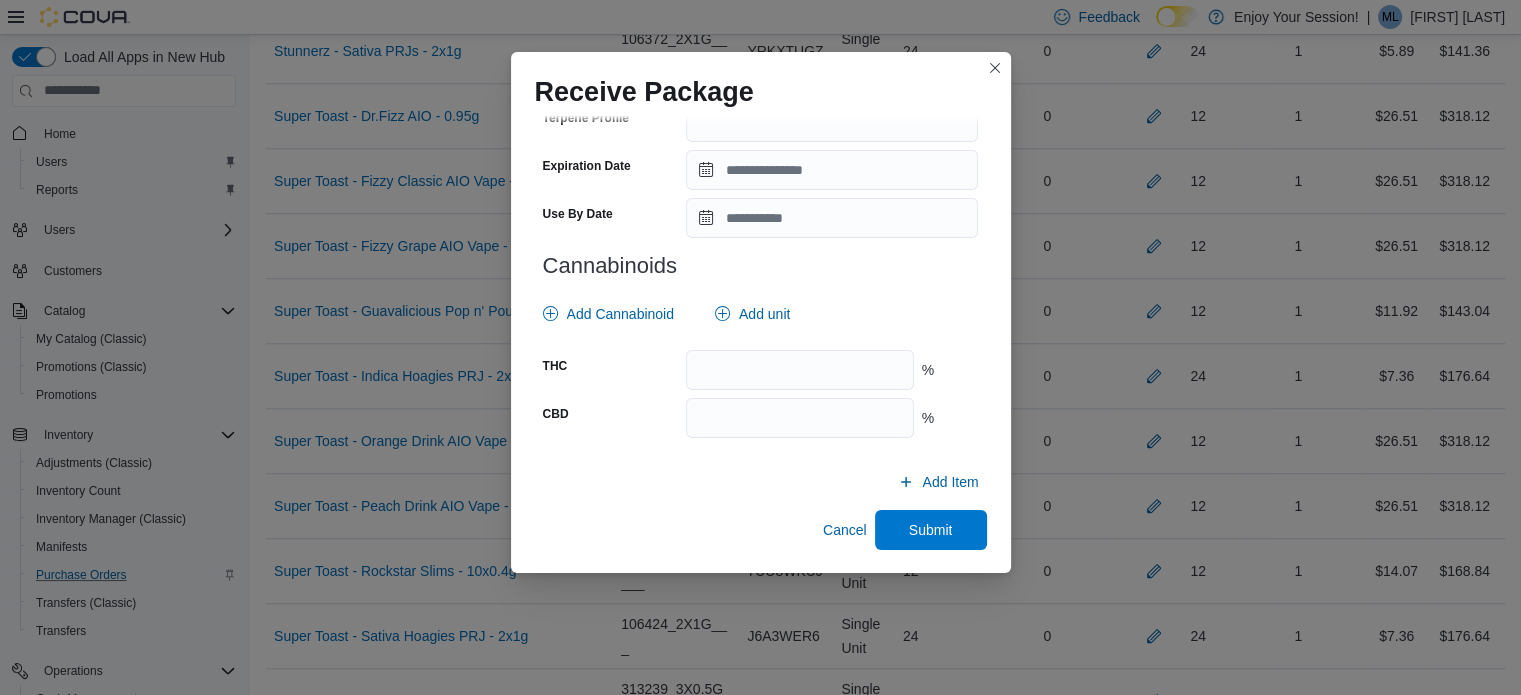scroll, scrollTop: 724, scrollLeft: 0, axis: vertical 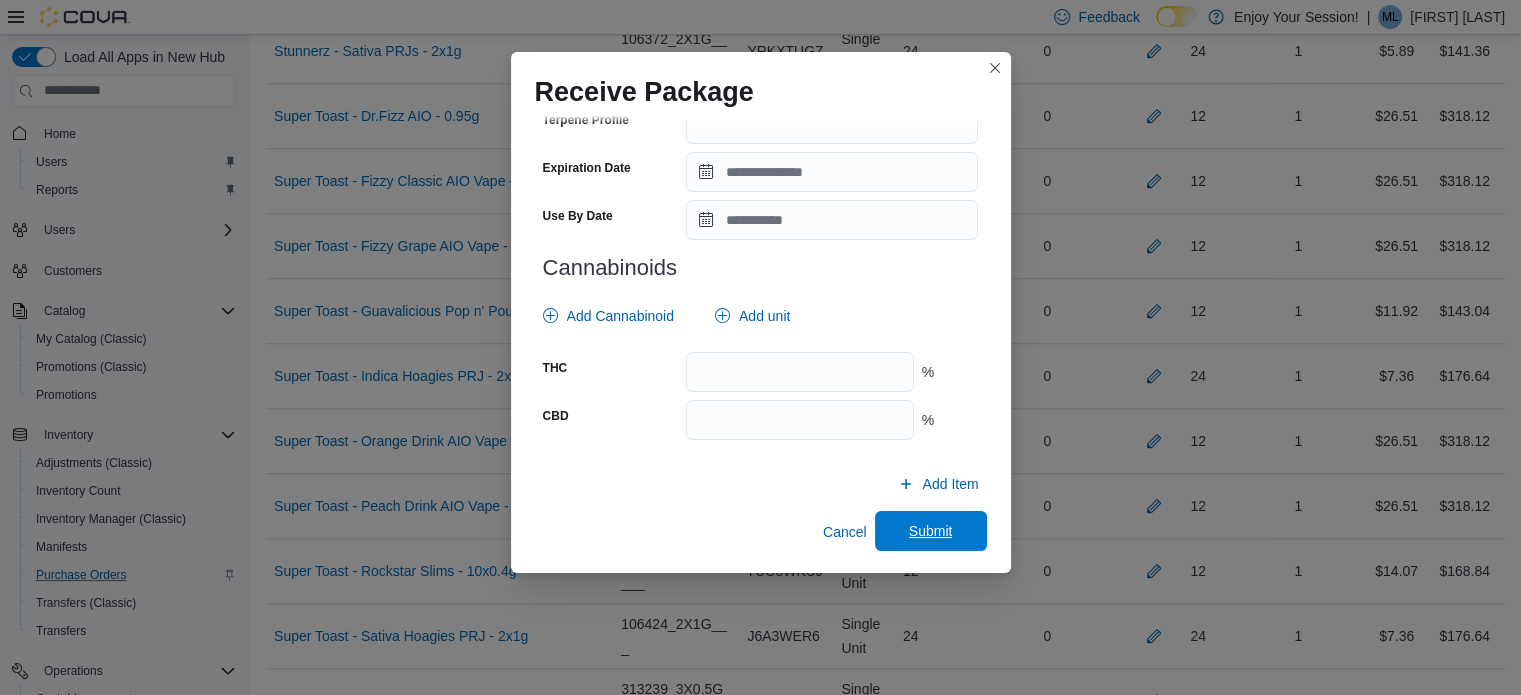 click on "Submit" at bounding box center (931, 531) 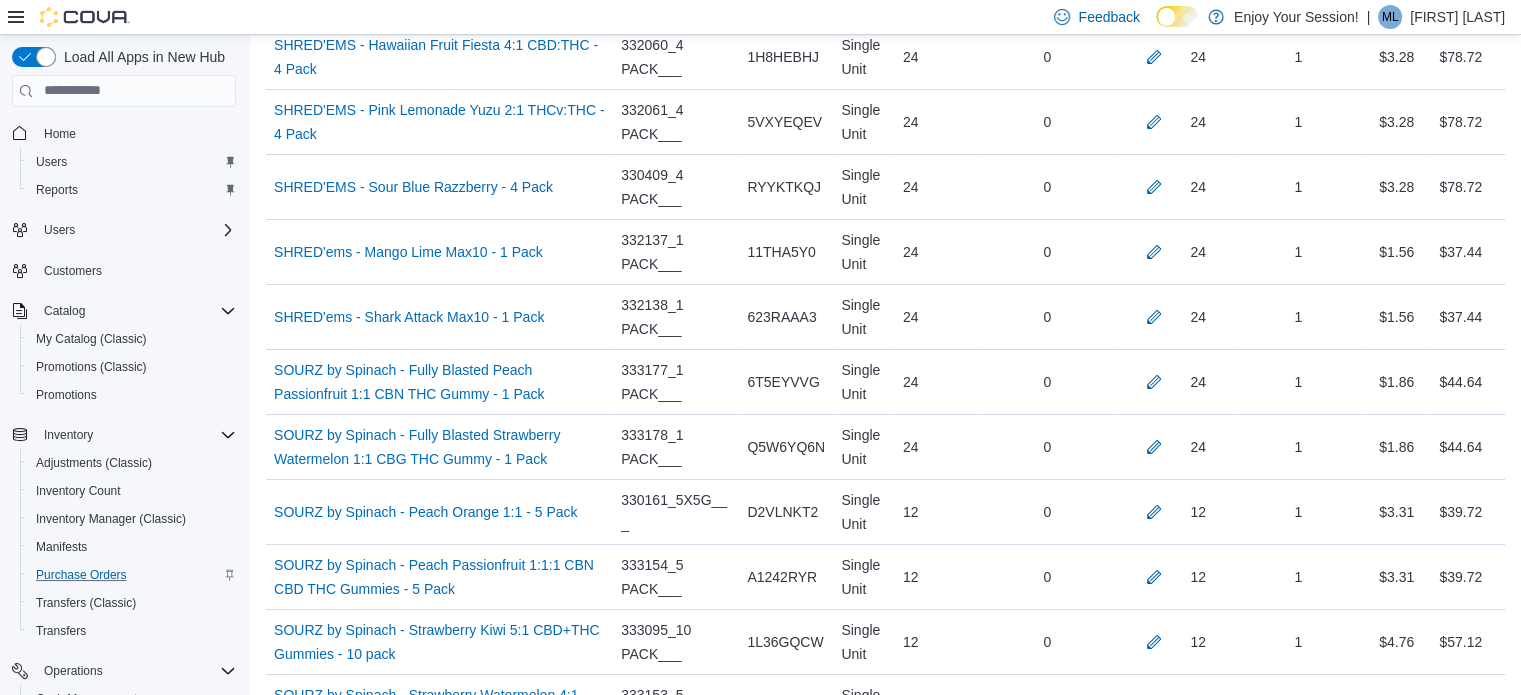 scroll, scrollTop: 8476, scrollLeft: 0, axis: vertical 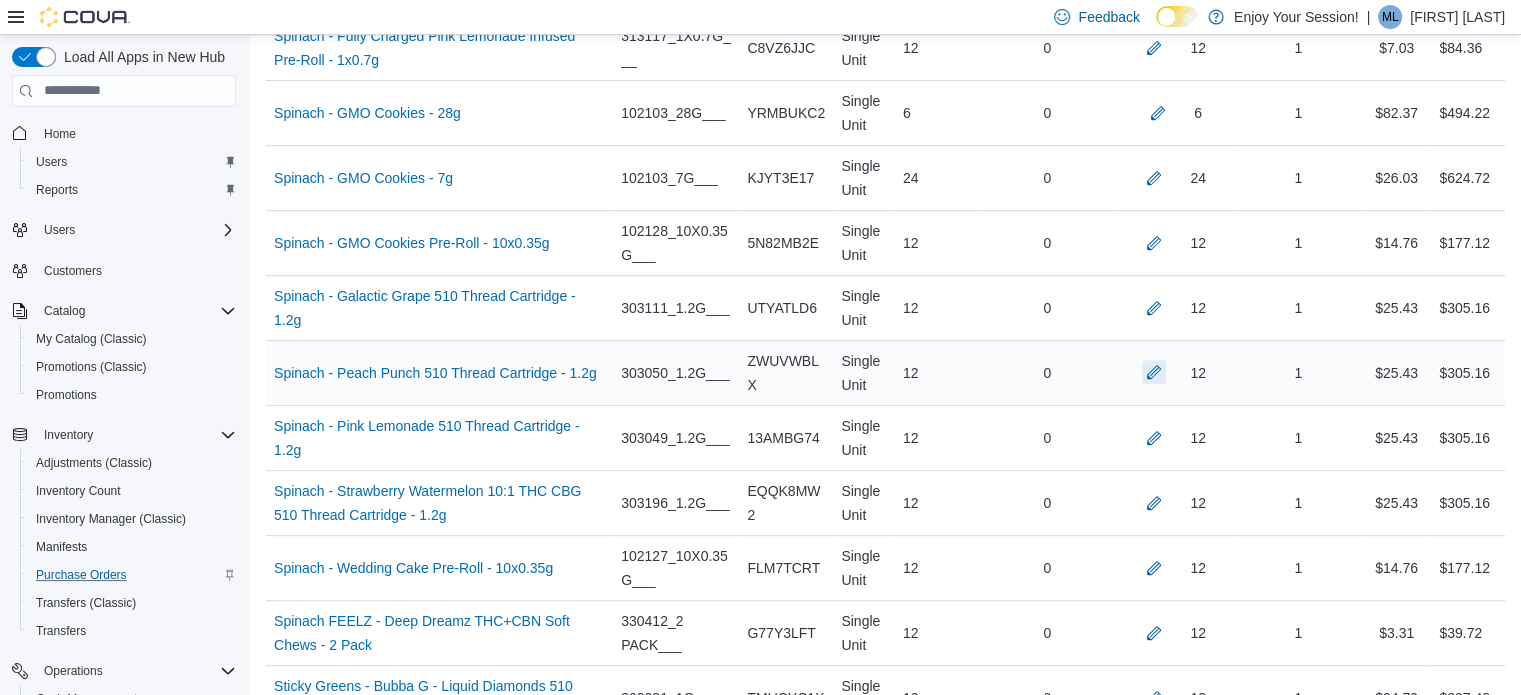 click at bounding box center (1154, 372) 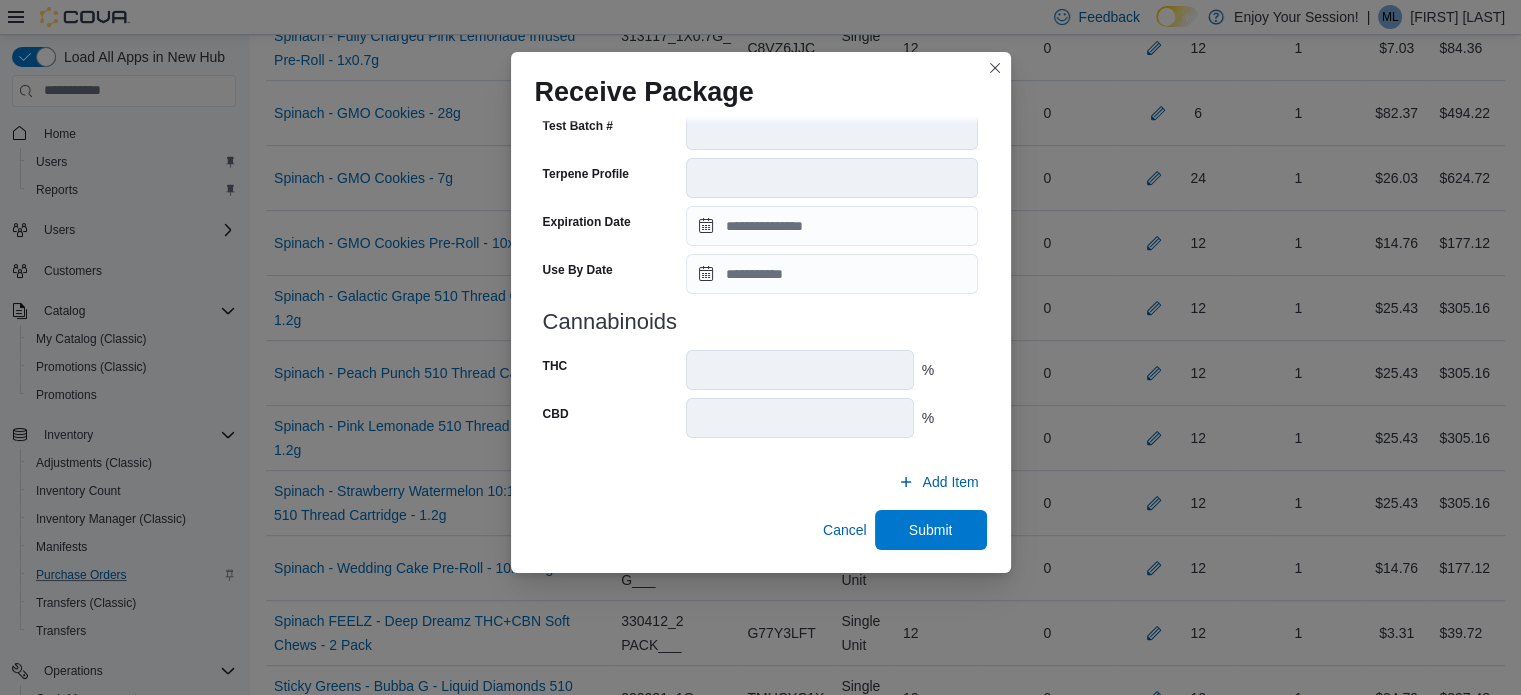 scroll, scrollTop: 704, scrollLeft: 0, axis: vertical 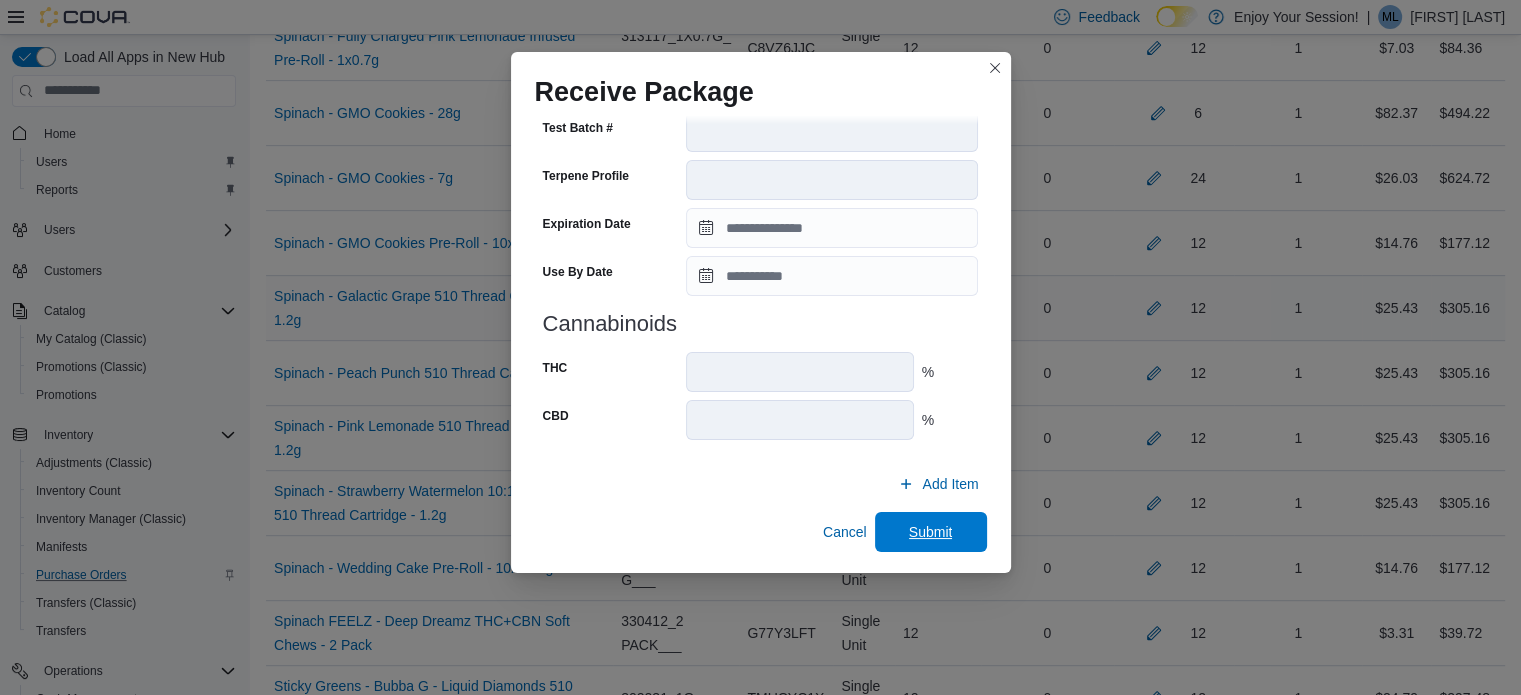 click on "Submit" at bounding box center [931, 532] 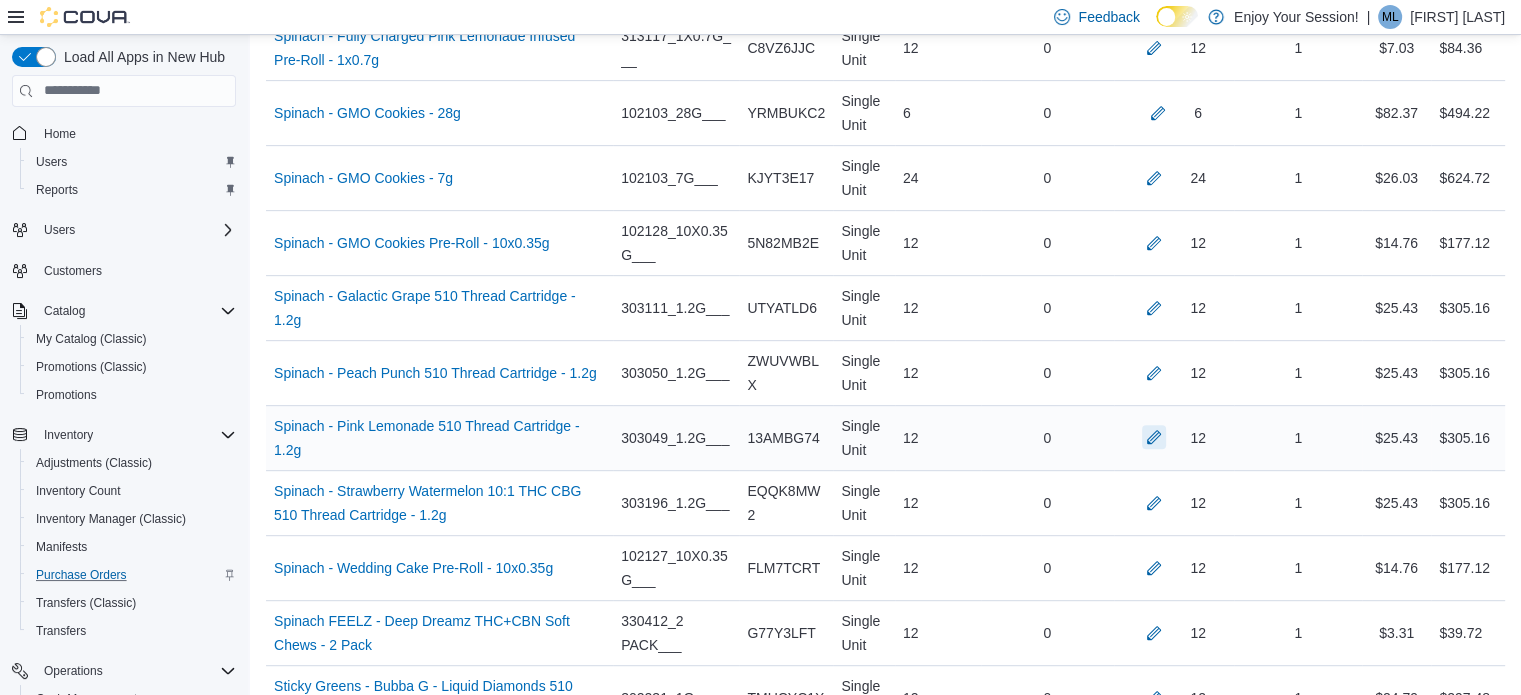 click at bounding box center (1154, 437) 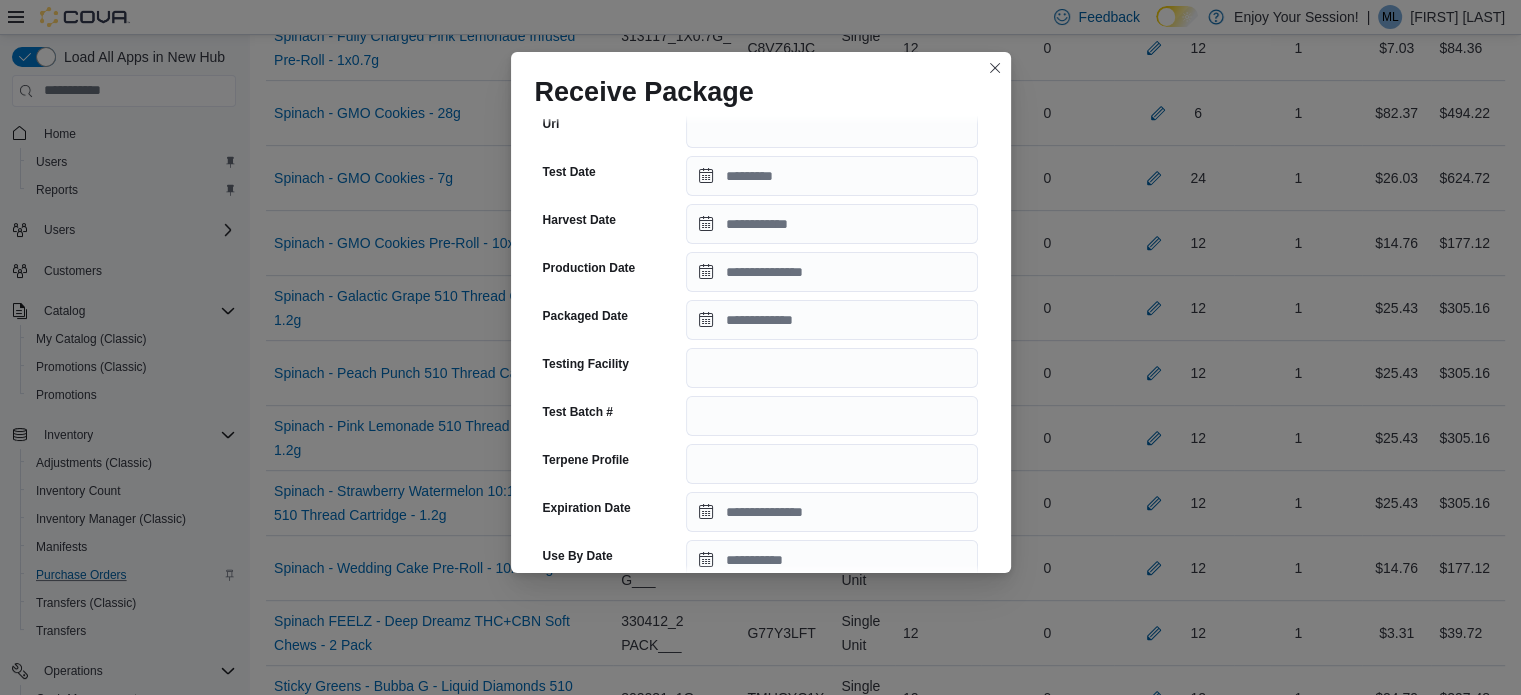 scroll, scrollTop: 459, scrollLeft: 0, axis: vertical 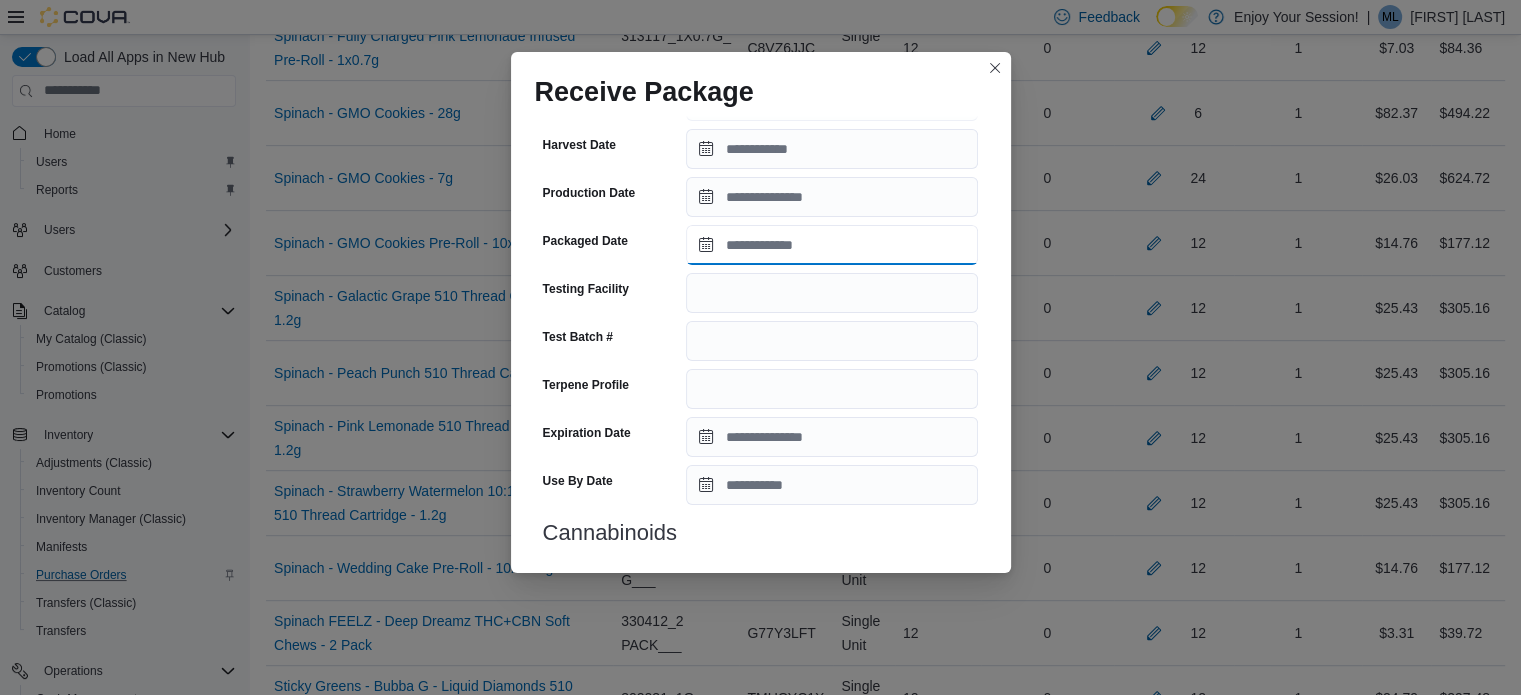click on "Packaged Date" at bounding box center (832, 245) 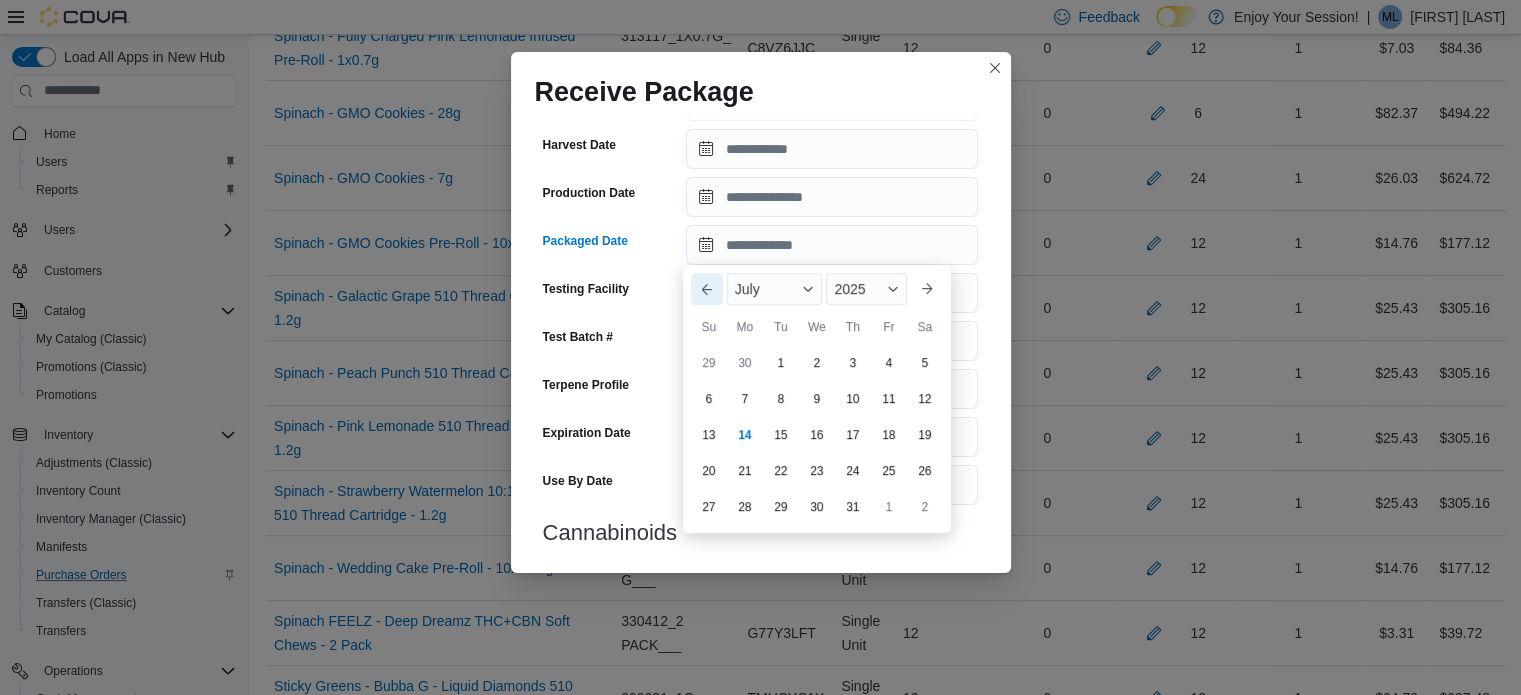 click on "Previous Month" at bounding box center (707, 289) 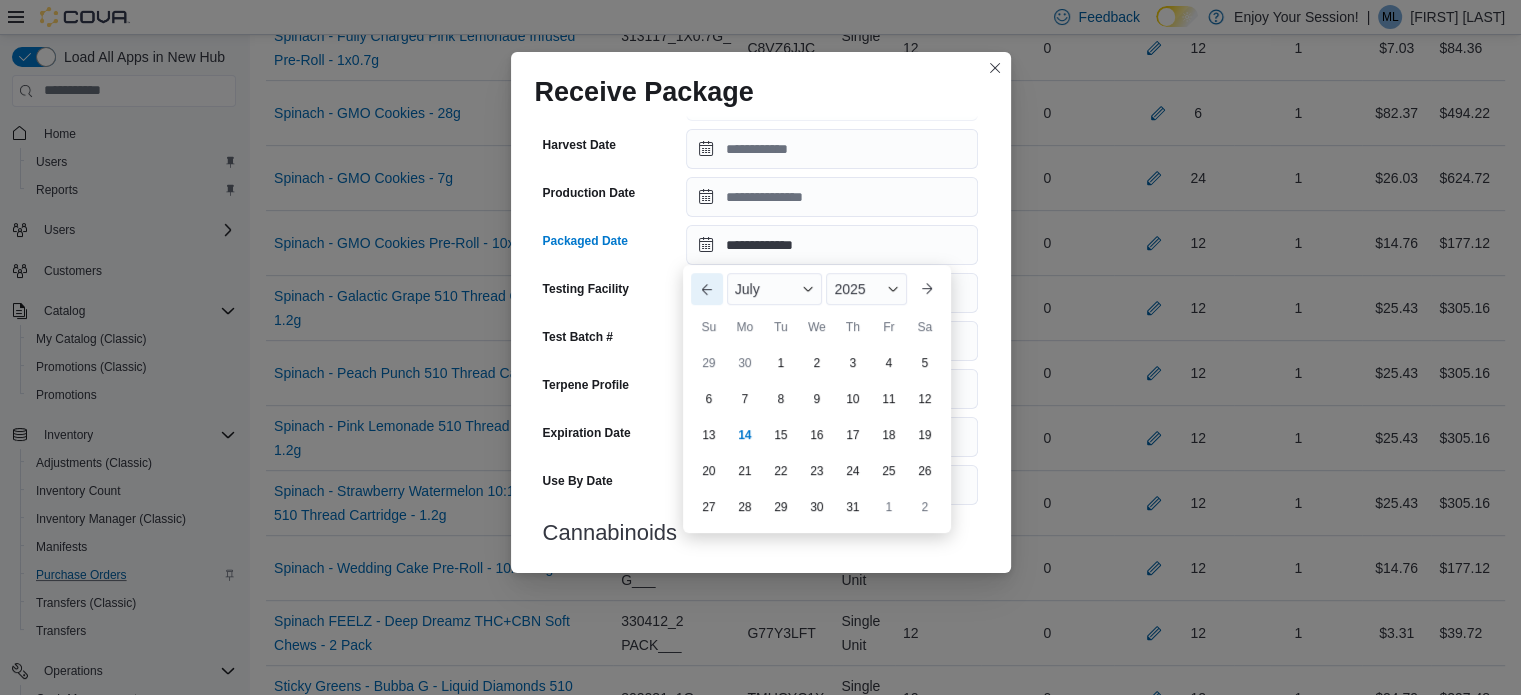 click on "Previous Month" at bounding box center (707, 289) 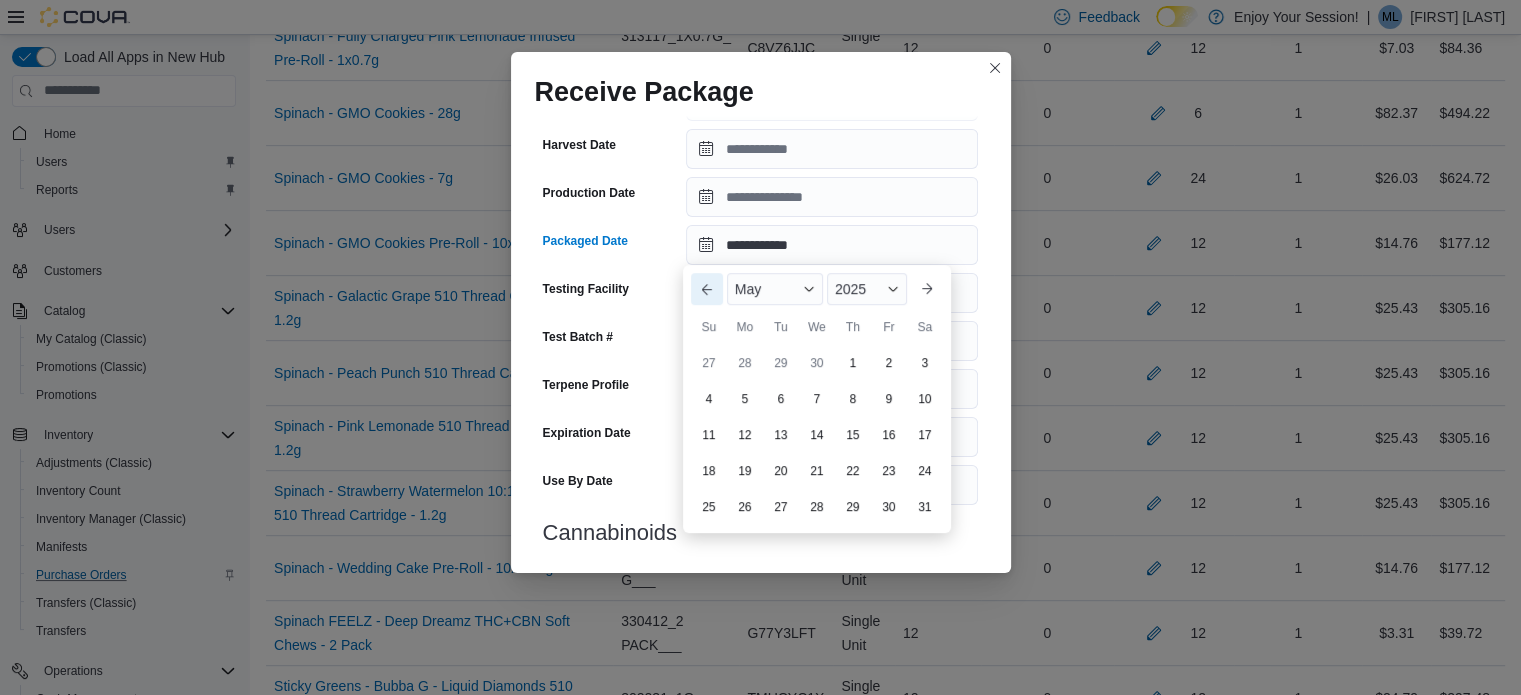 click on "Previous Month" at bounding box center [707, 289] 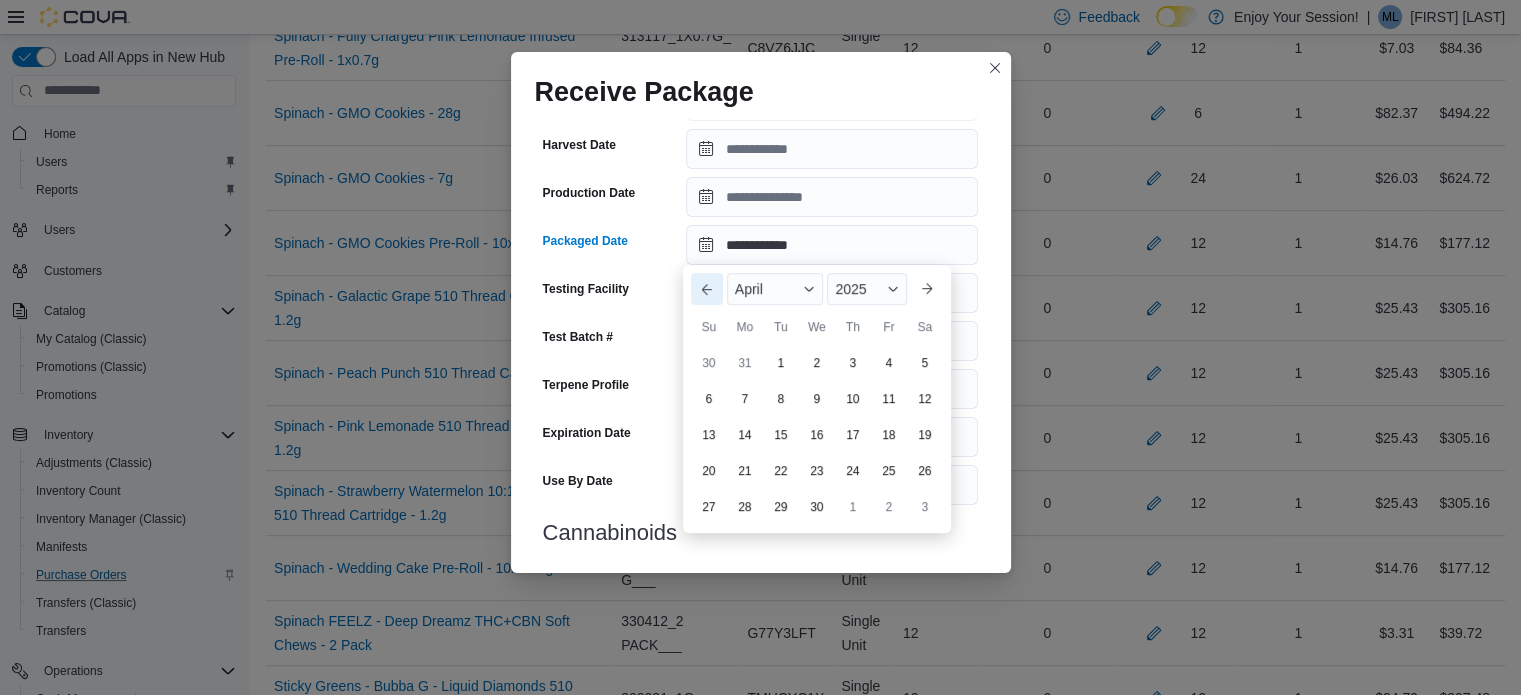 type on "**********" 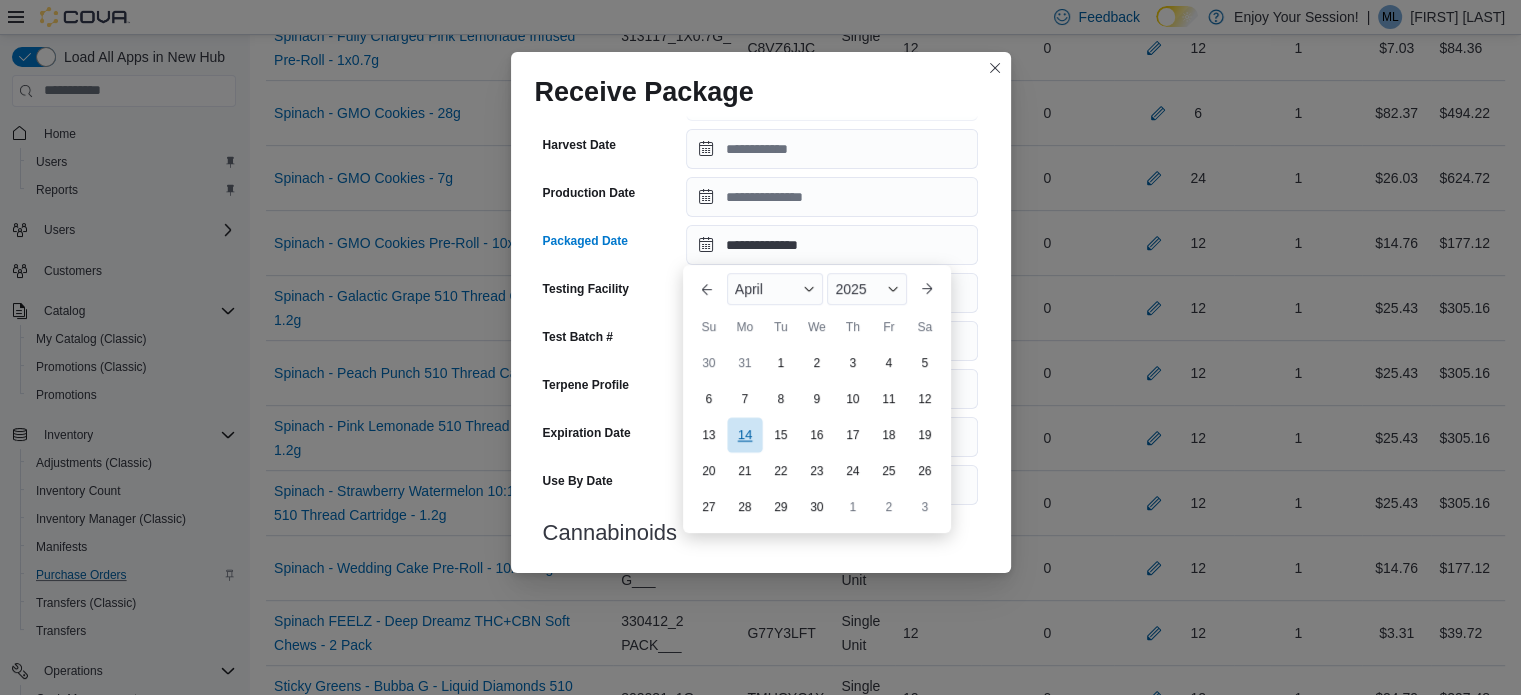 click on "14" at bounding box center [744, 434] 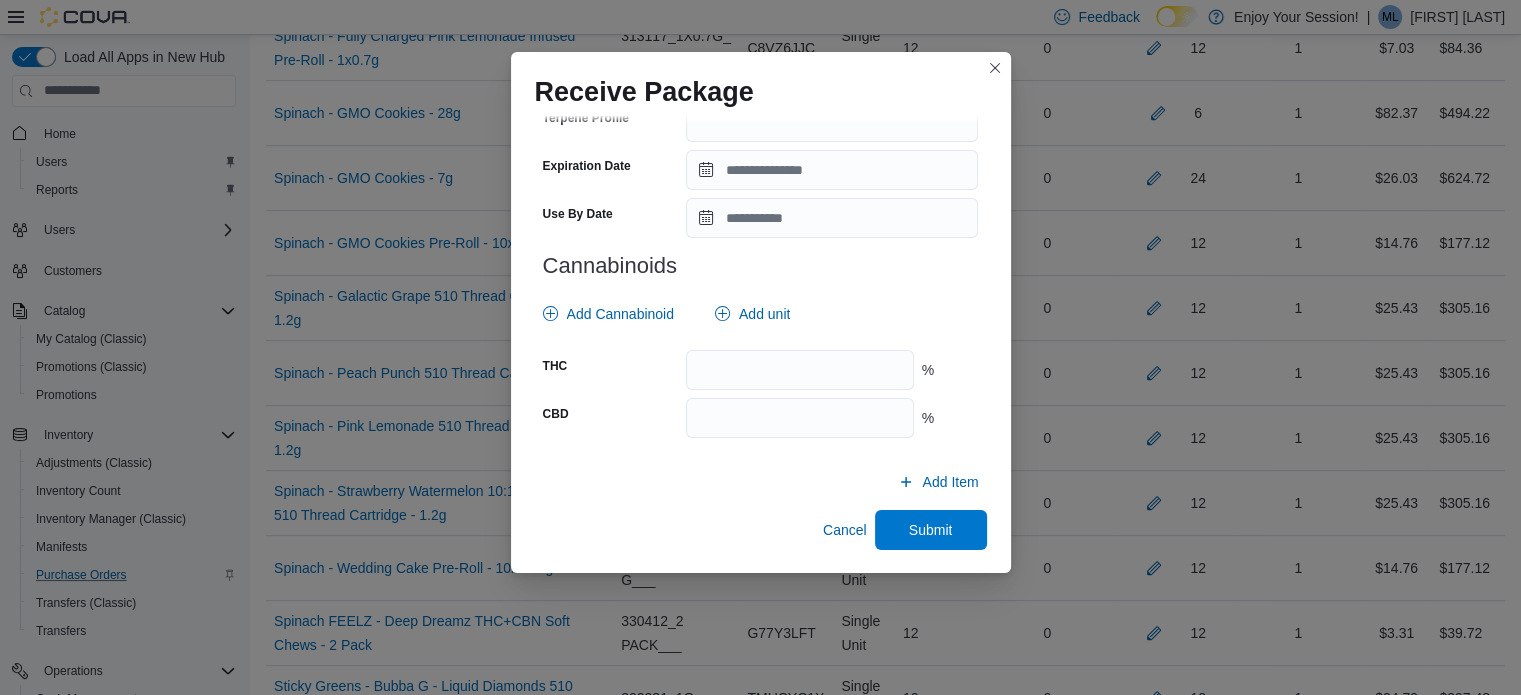 scroll, scrollTop: 726, scrollLeft: 0, axis: vertical 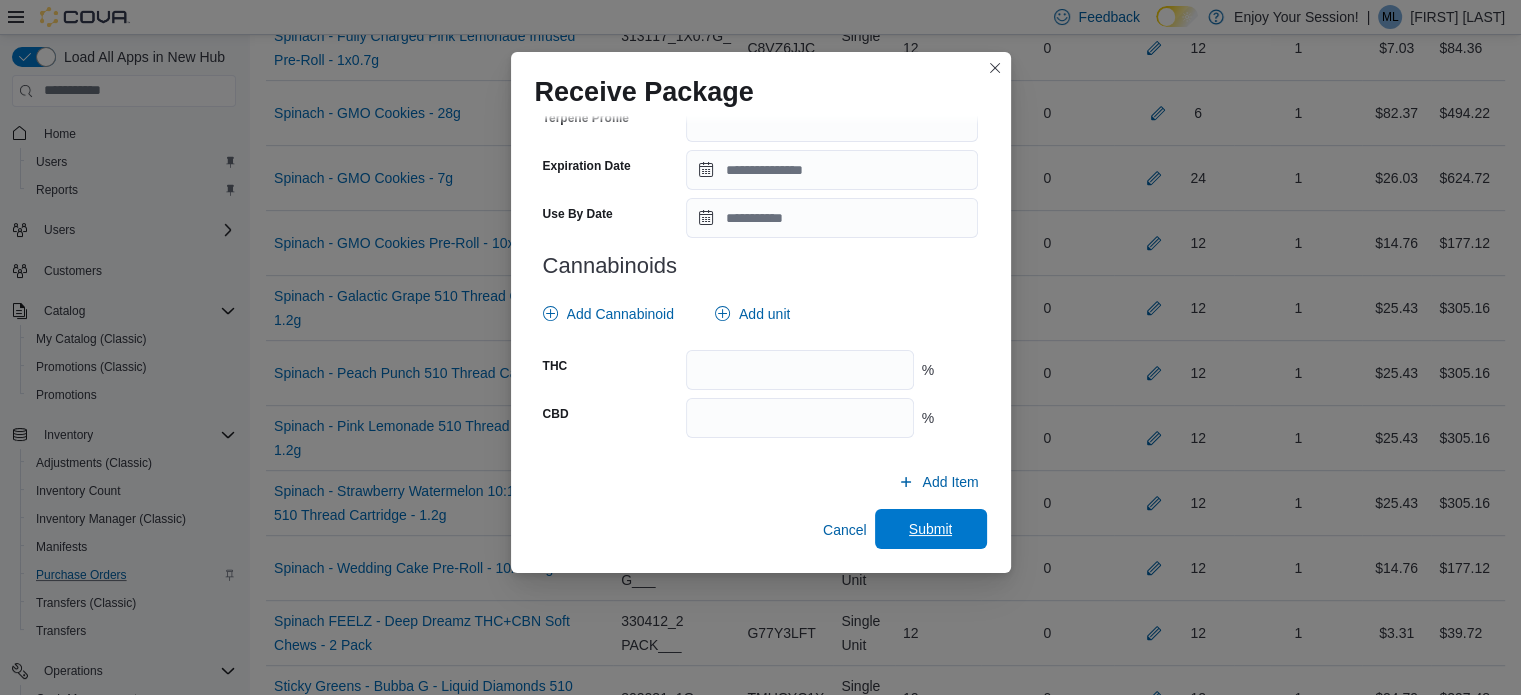 click on "Submit" at bounding box center [931, 529] 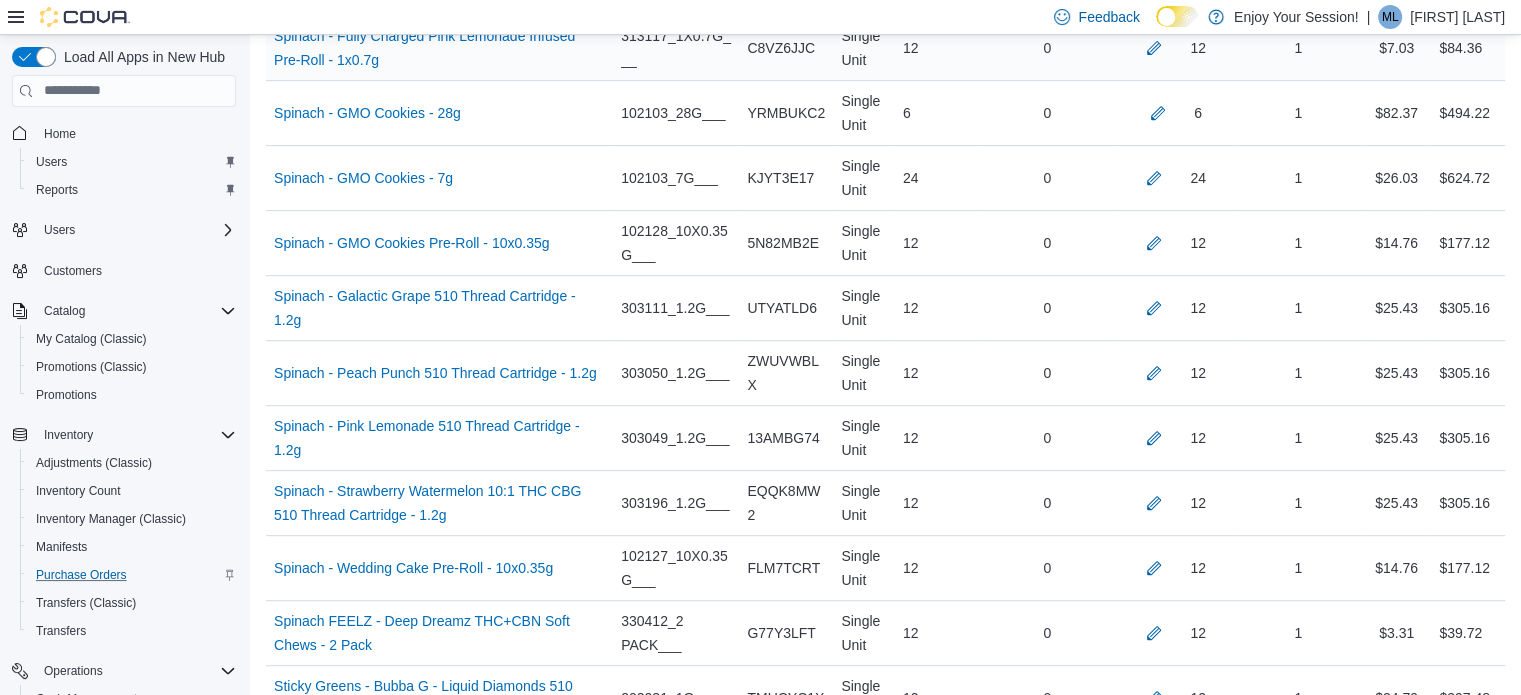 scroll, scrollTop: 1996, scrollLeft: 0, axis: vertical 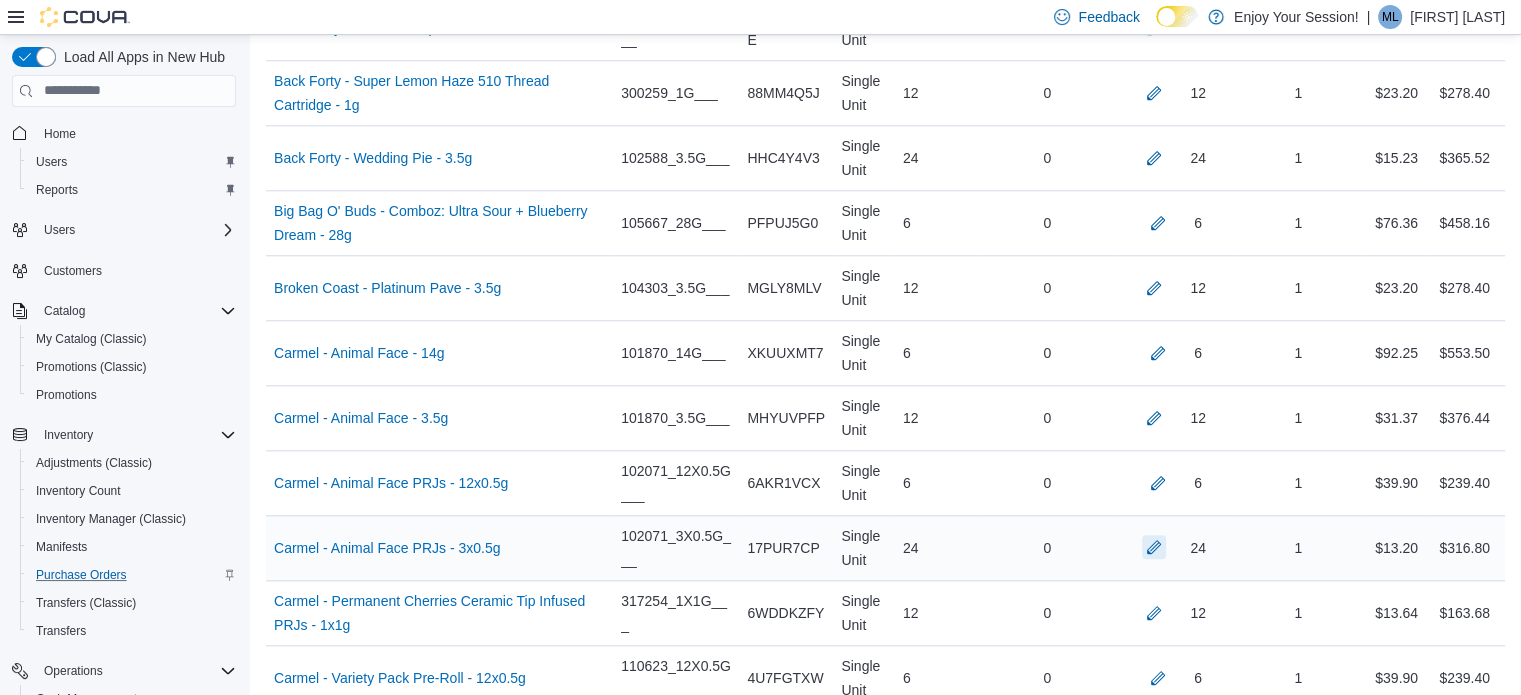 click at bounding box center (1154, 547) 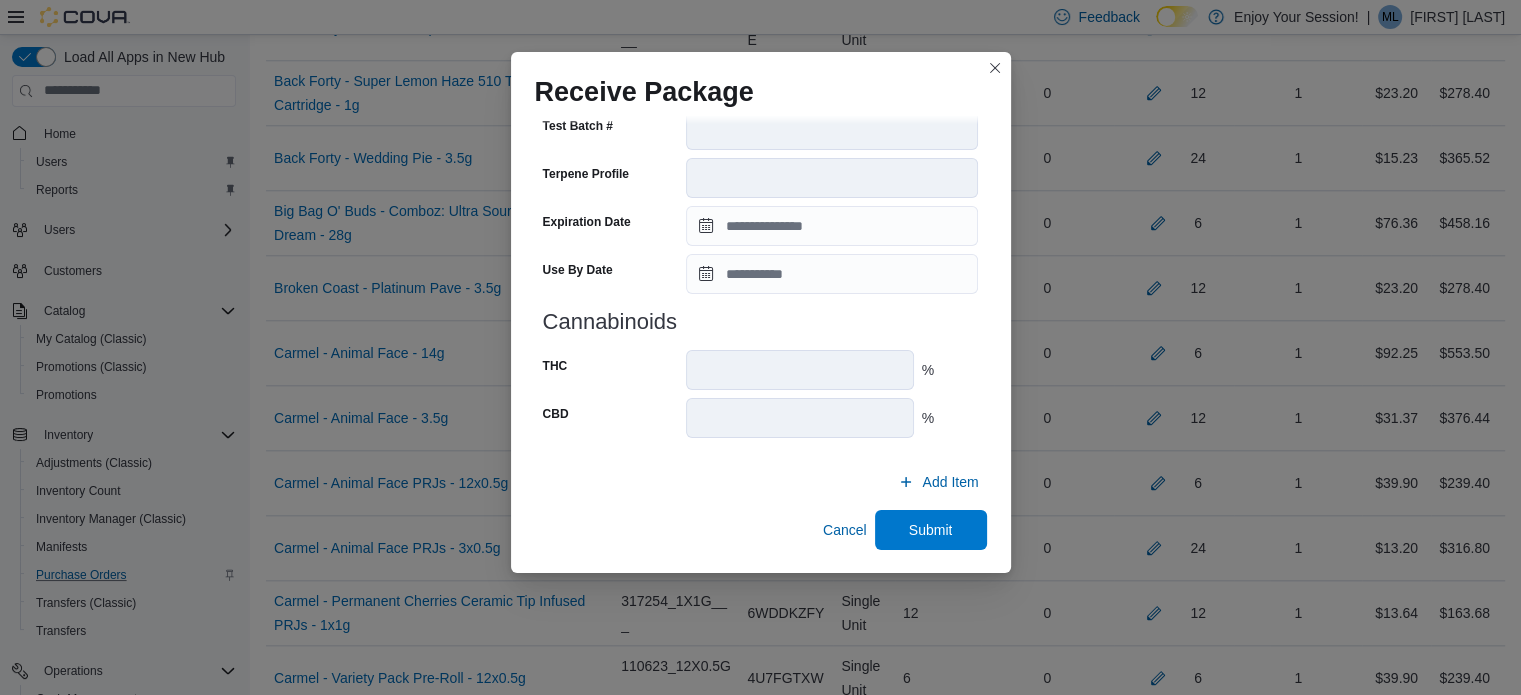 scroll, scrollTop: 706, scrollLeft: 0, axis: vertical 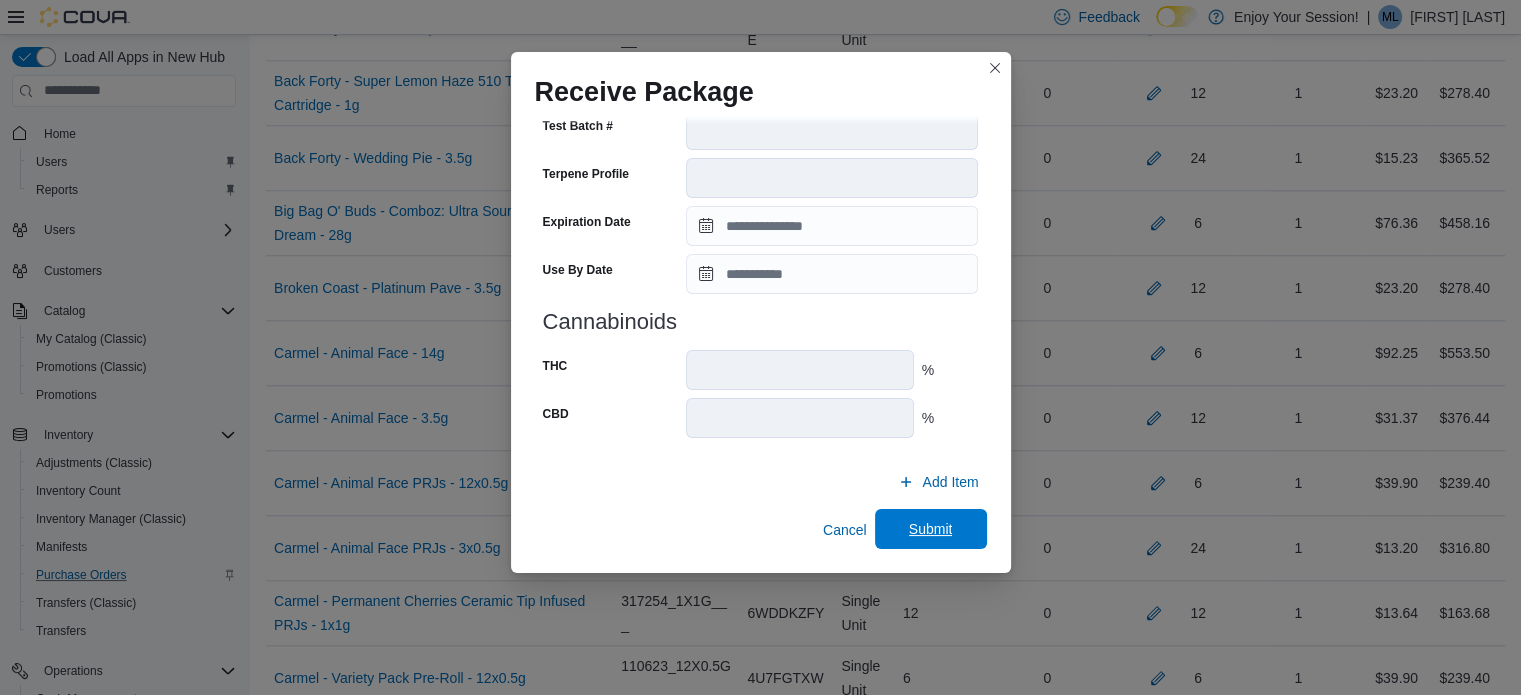 click on "Submit" at bounding box center [931, 529] 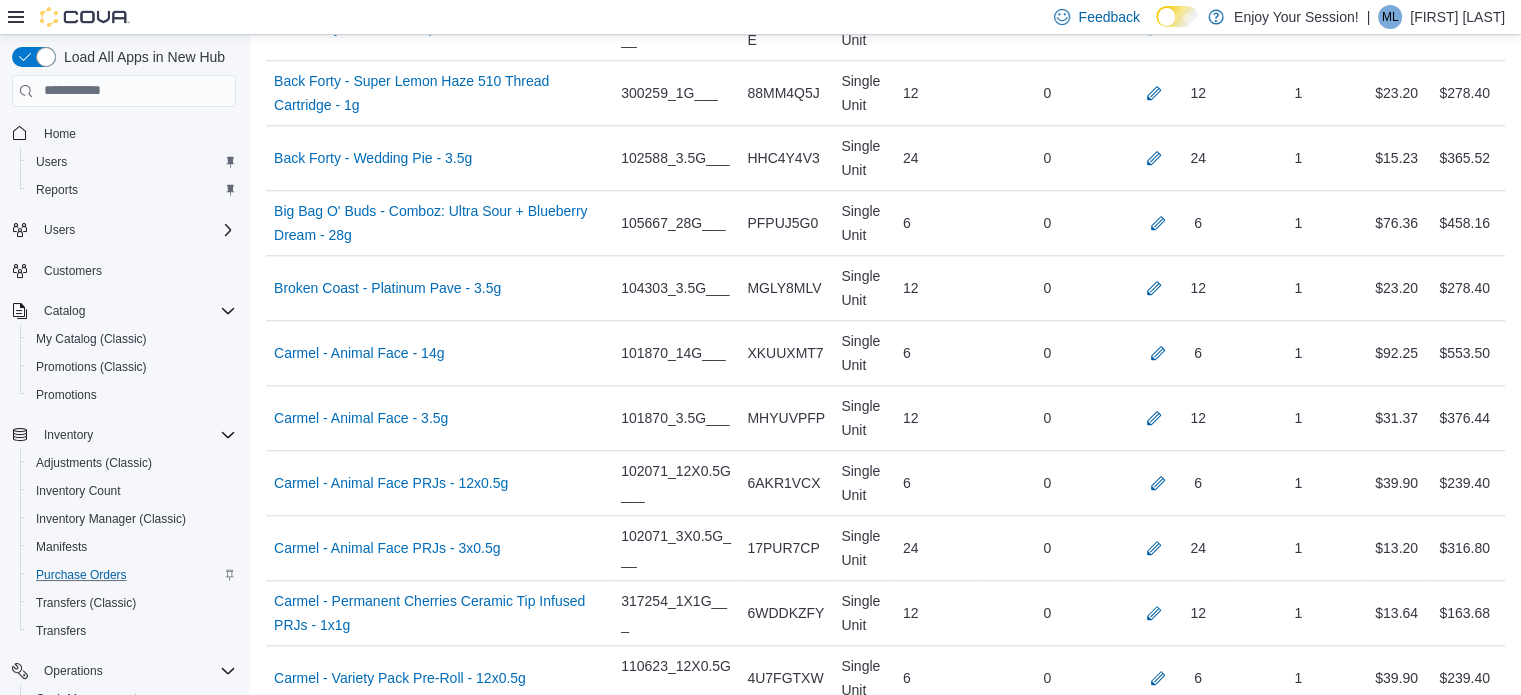 scroll, scrollTop: 6661, scrollLeft: 0, axis: vertical 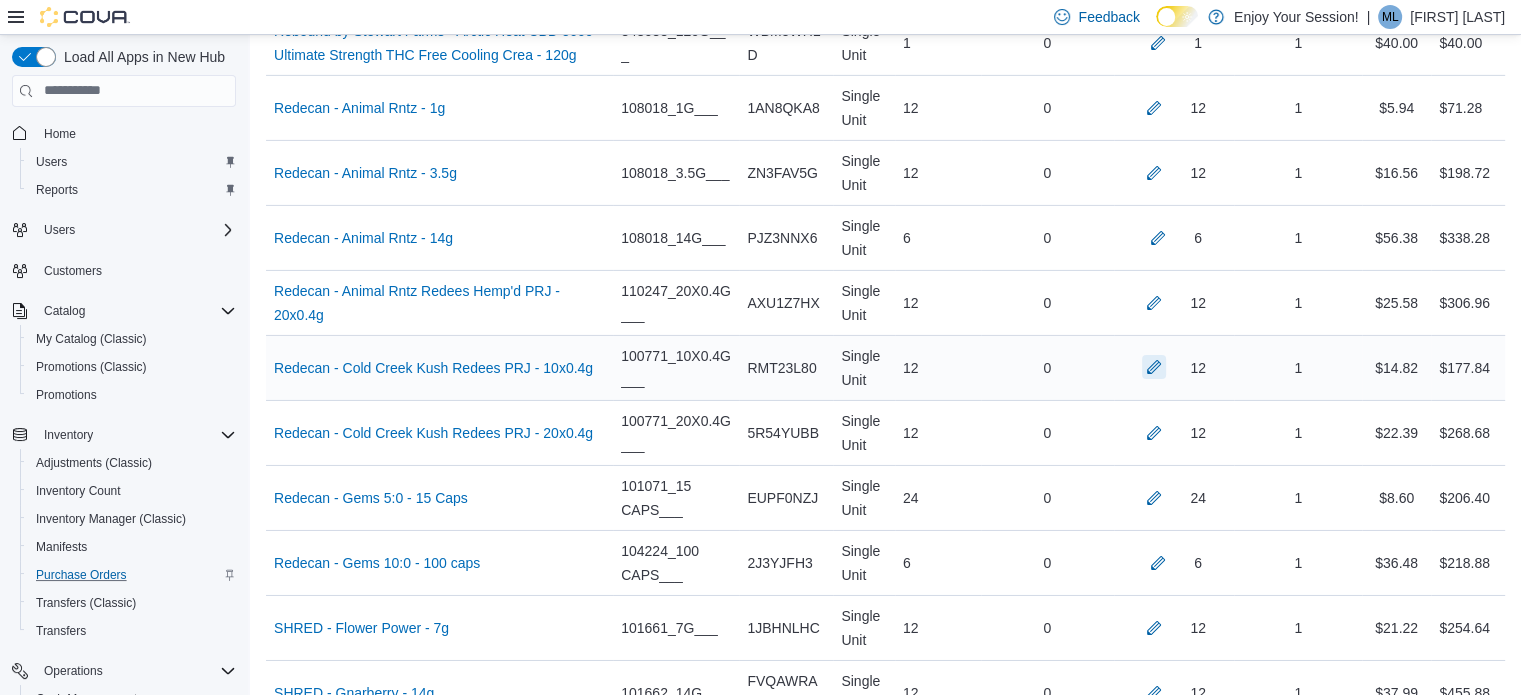 click at bounding box center [1154, 367] 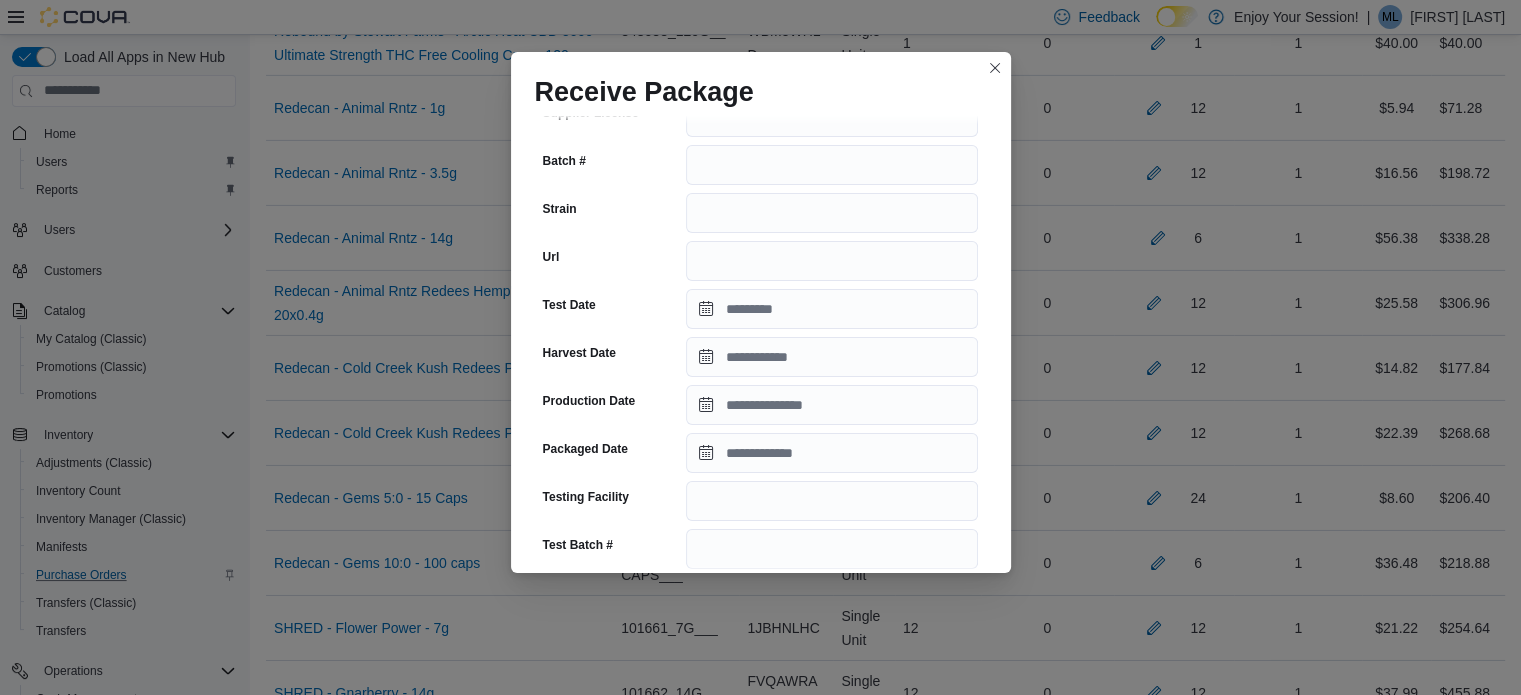 scroll, scrollTop: 252, scrollLeft: 0, axis: vertical 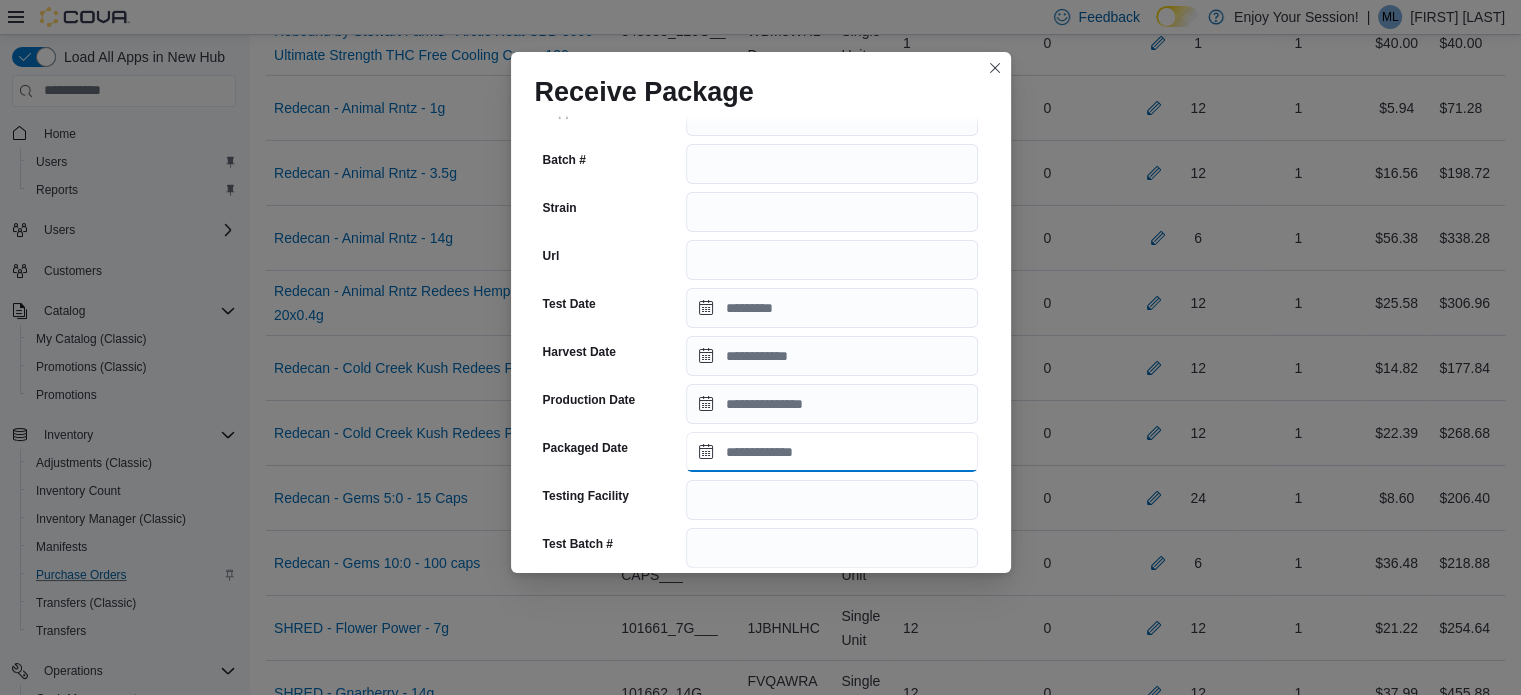 click on "Packaged Date" at bounding box center [832, 452] 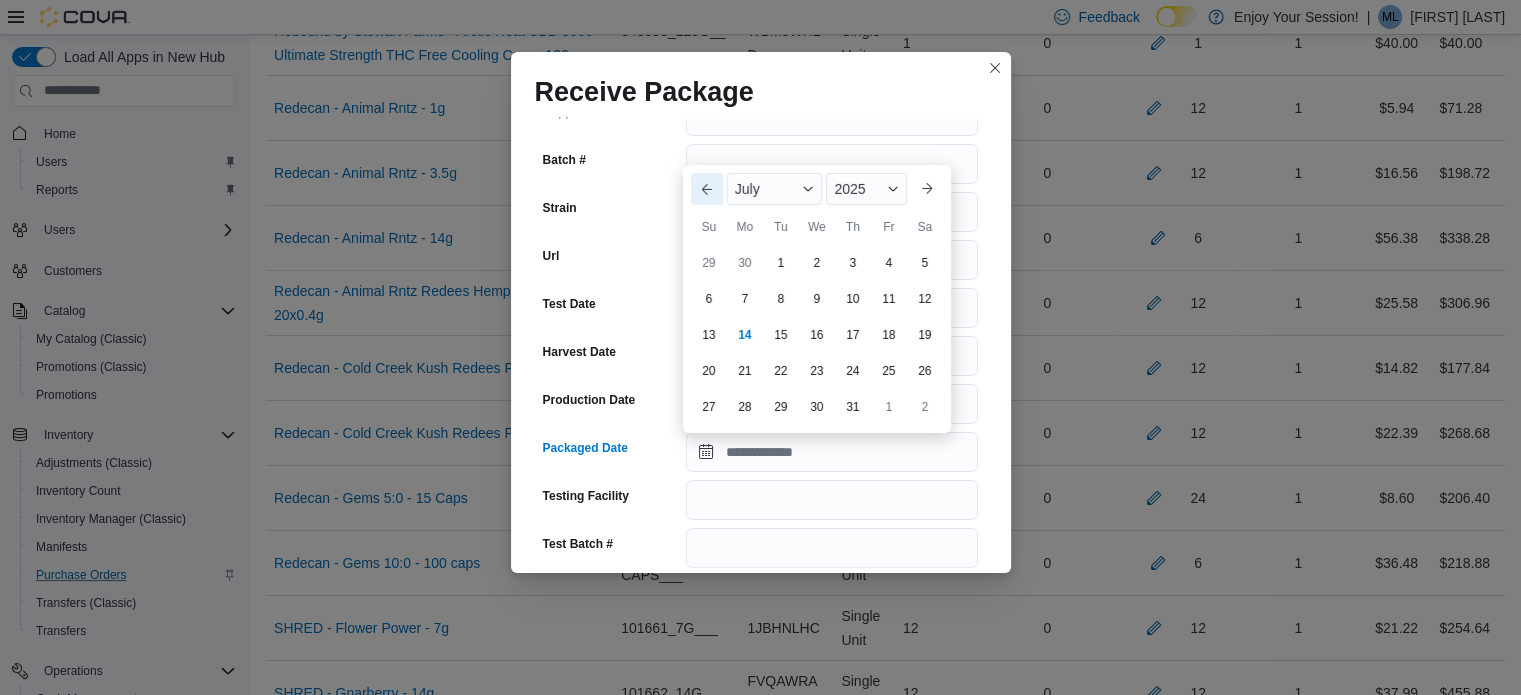 click on "Previous Month" at bounding box center [707, 189] 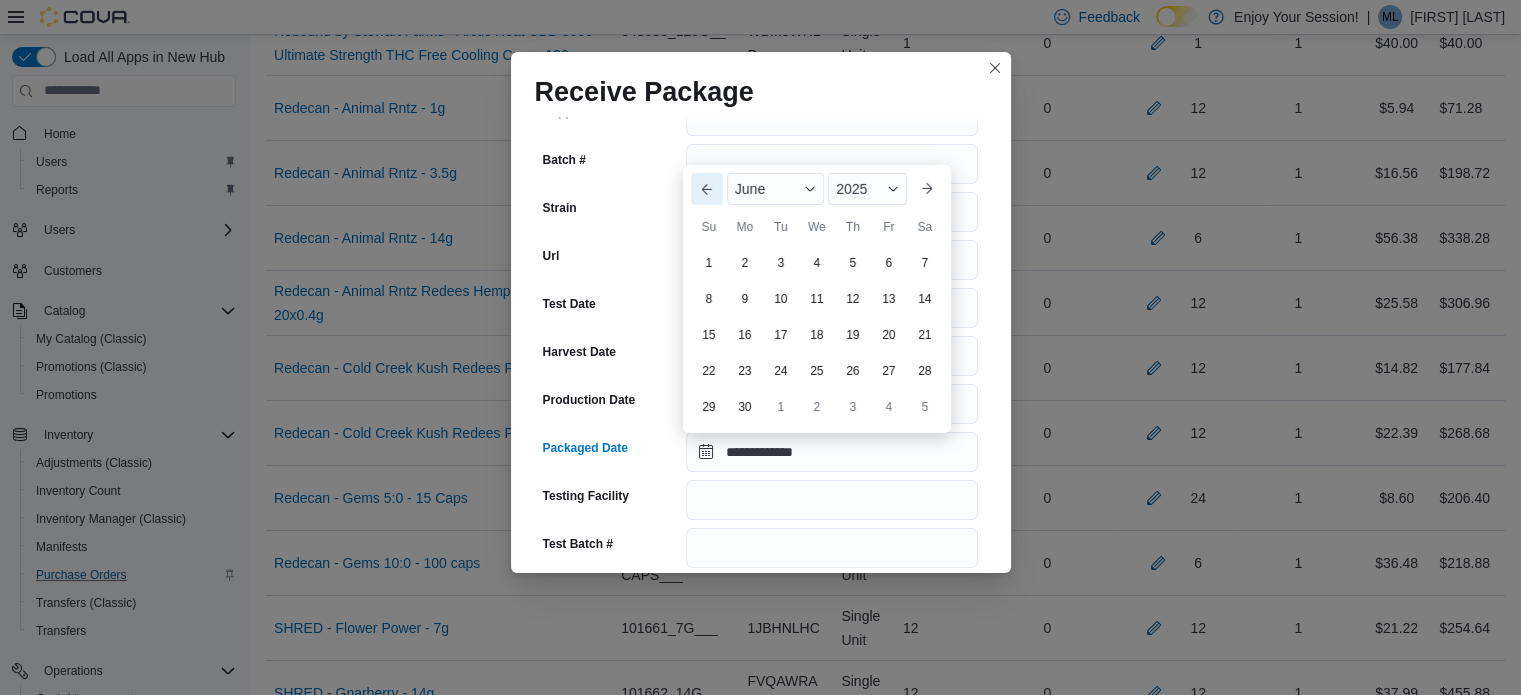 click on "Previous Month" at bounding box center (707, 189) 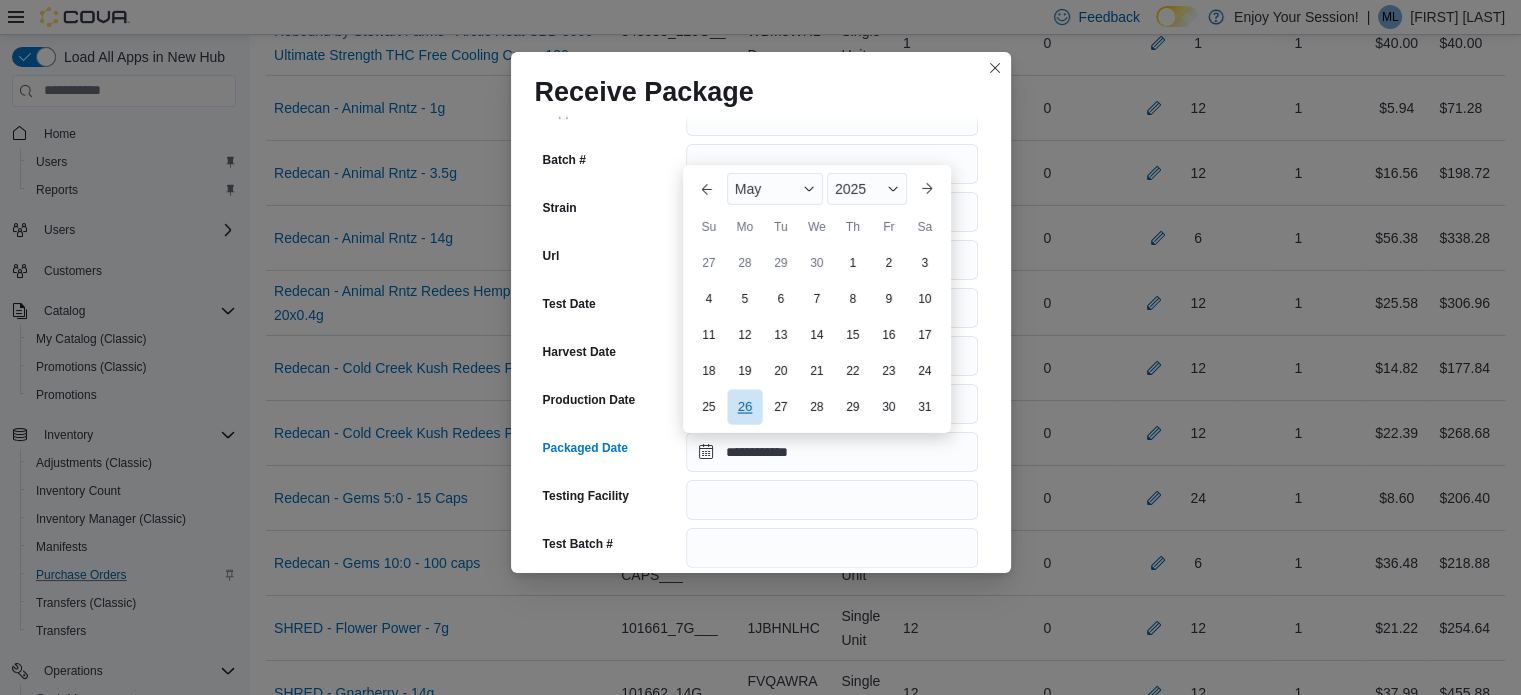 click on "26" at bounding box center [744, 406] 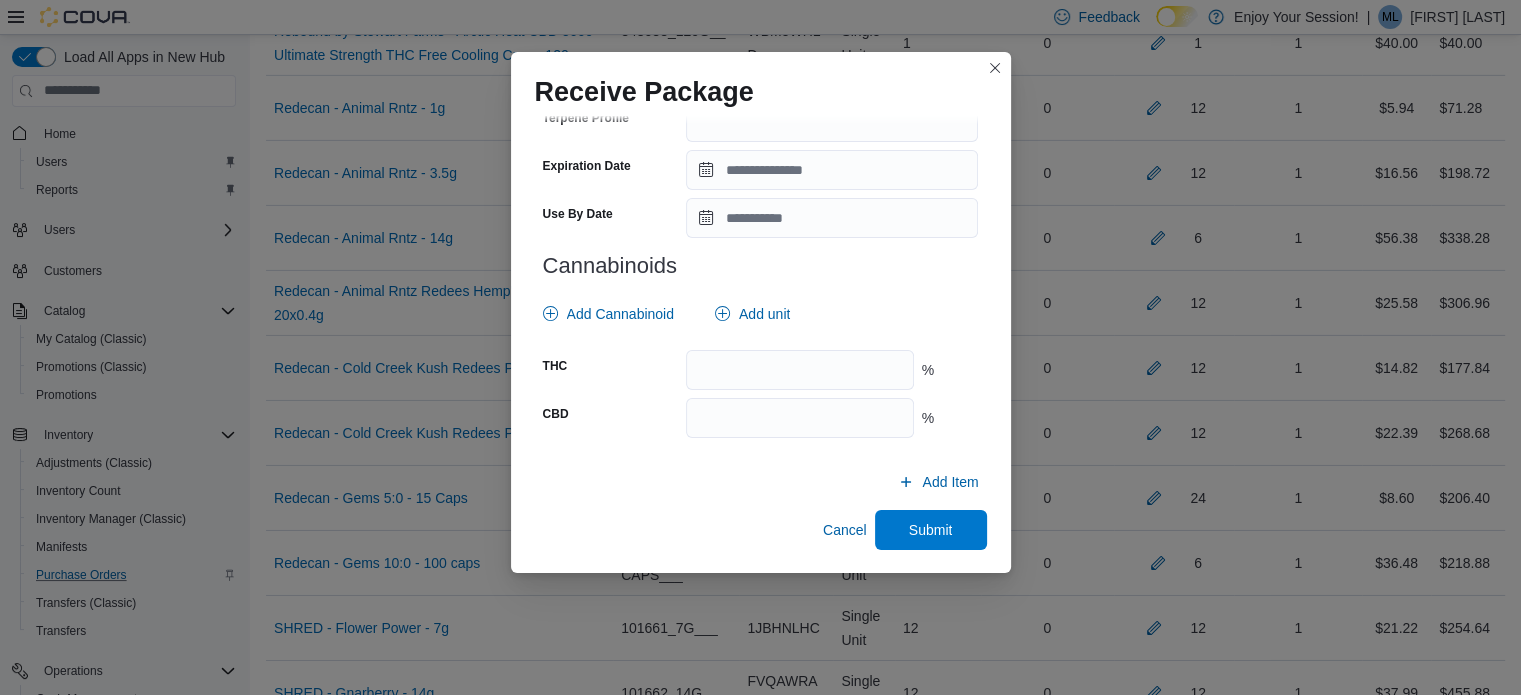 scroll, scrollTop: 725, scrollLeft: 0, axis: vertical 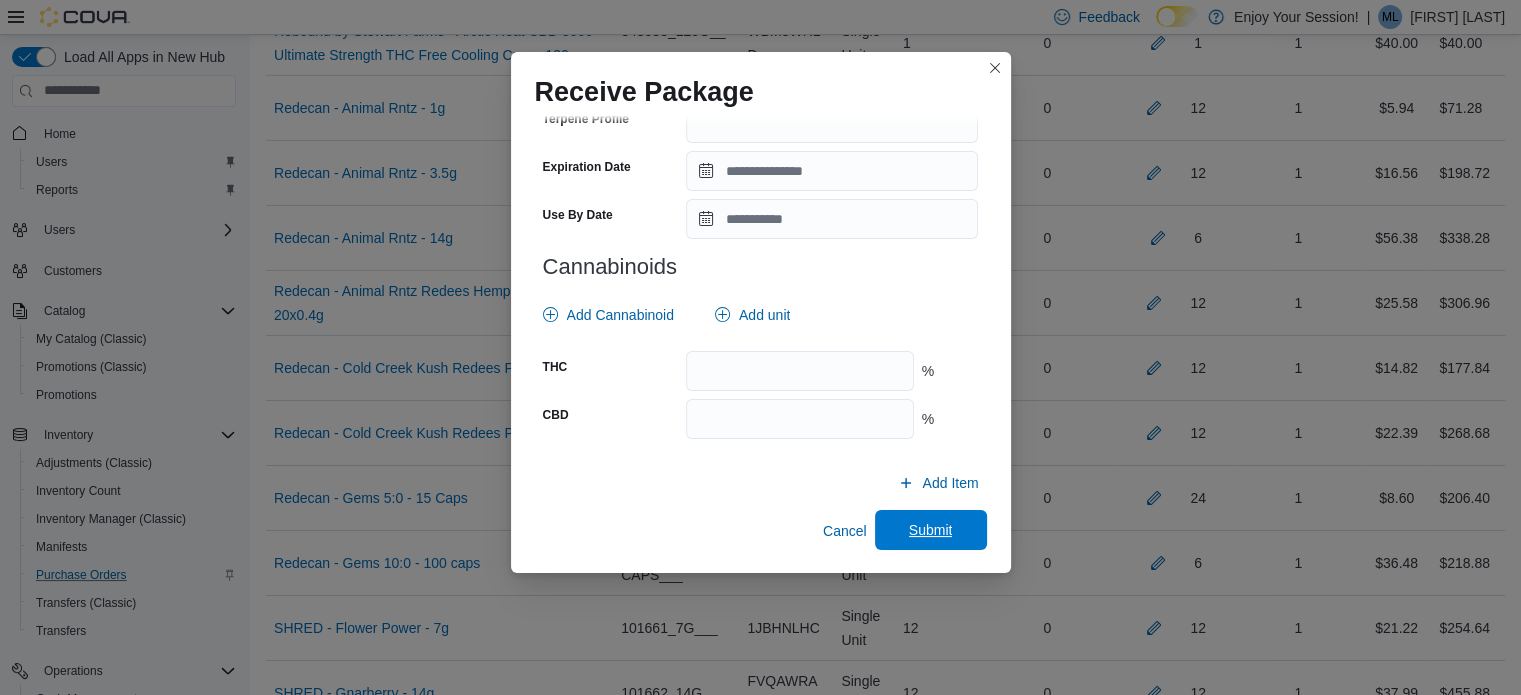 click on "Submit" at bounding box center (931, 530) 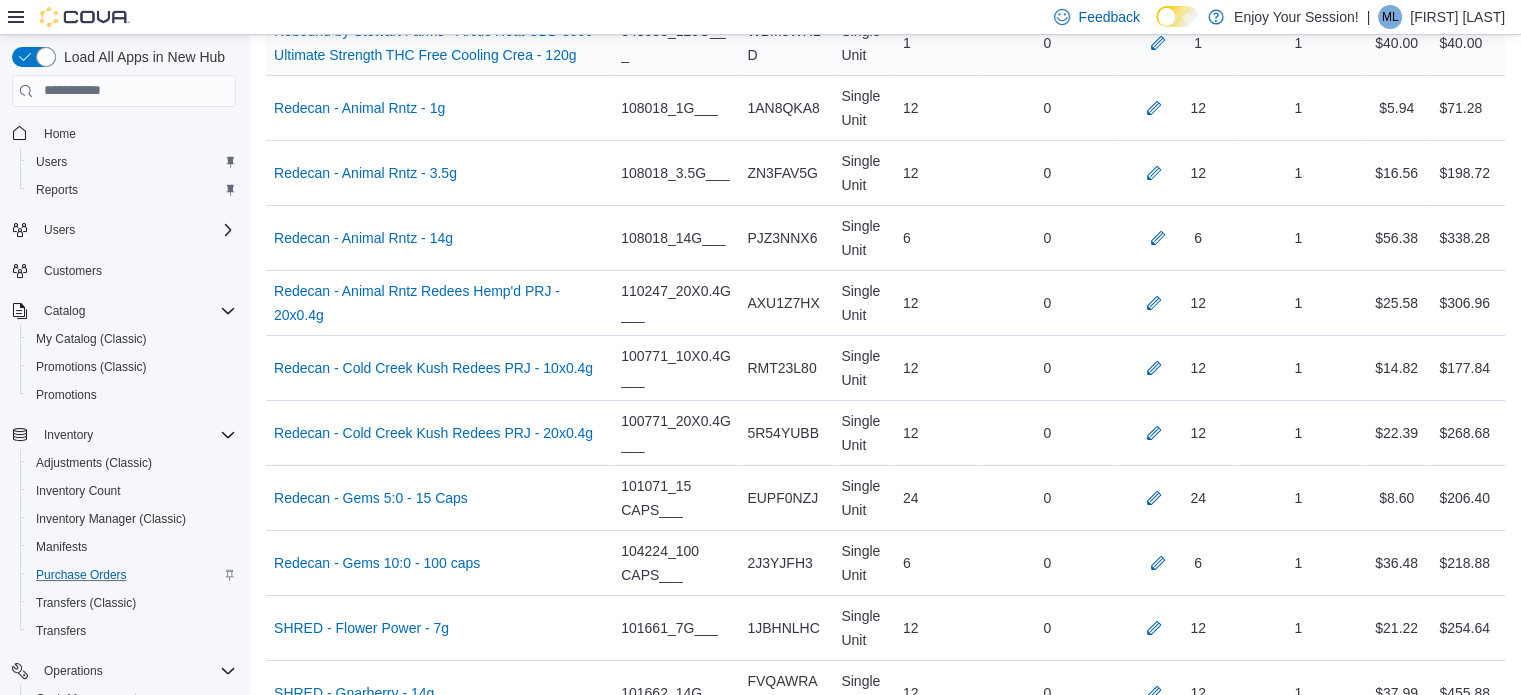 scroll, scrollTop: 9707, scrollLeft: 0, axis: vertical 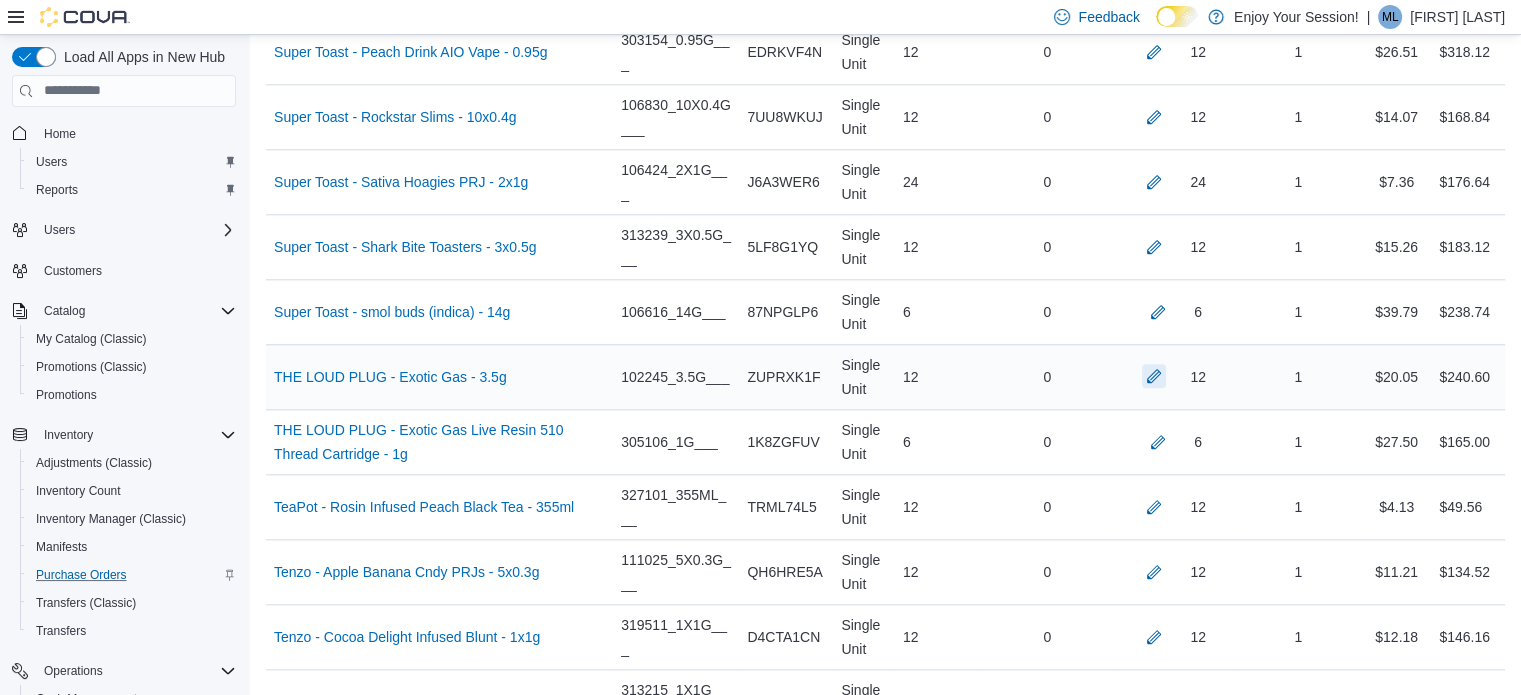 click at bounding box center (1154, 376) 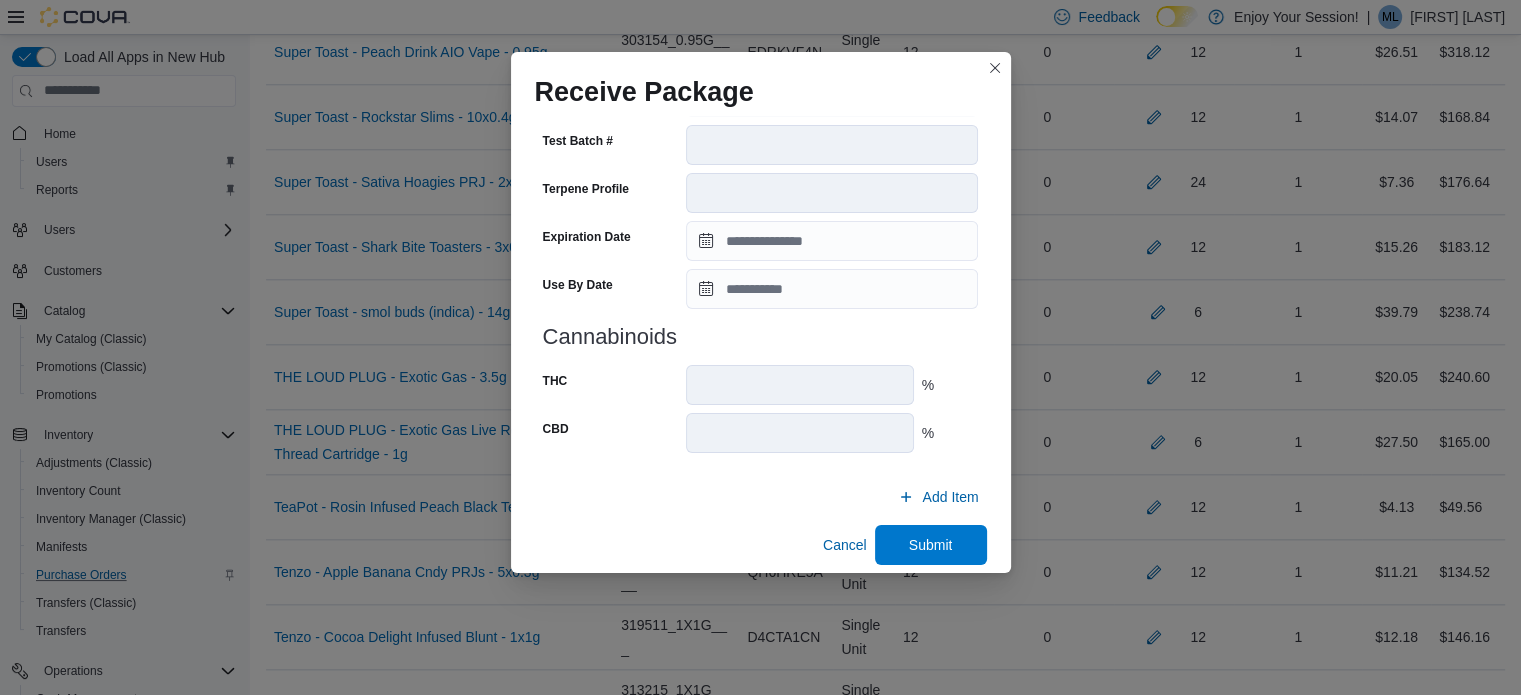 scroll, scrollTop: 692, scrollLeft: 0, axis: vertical 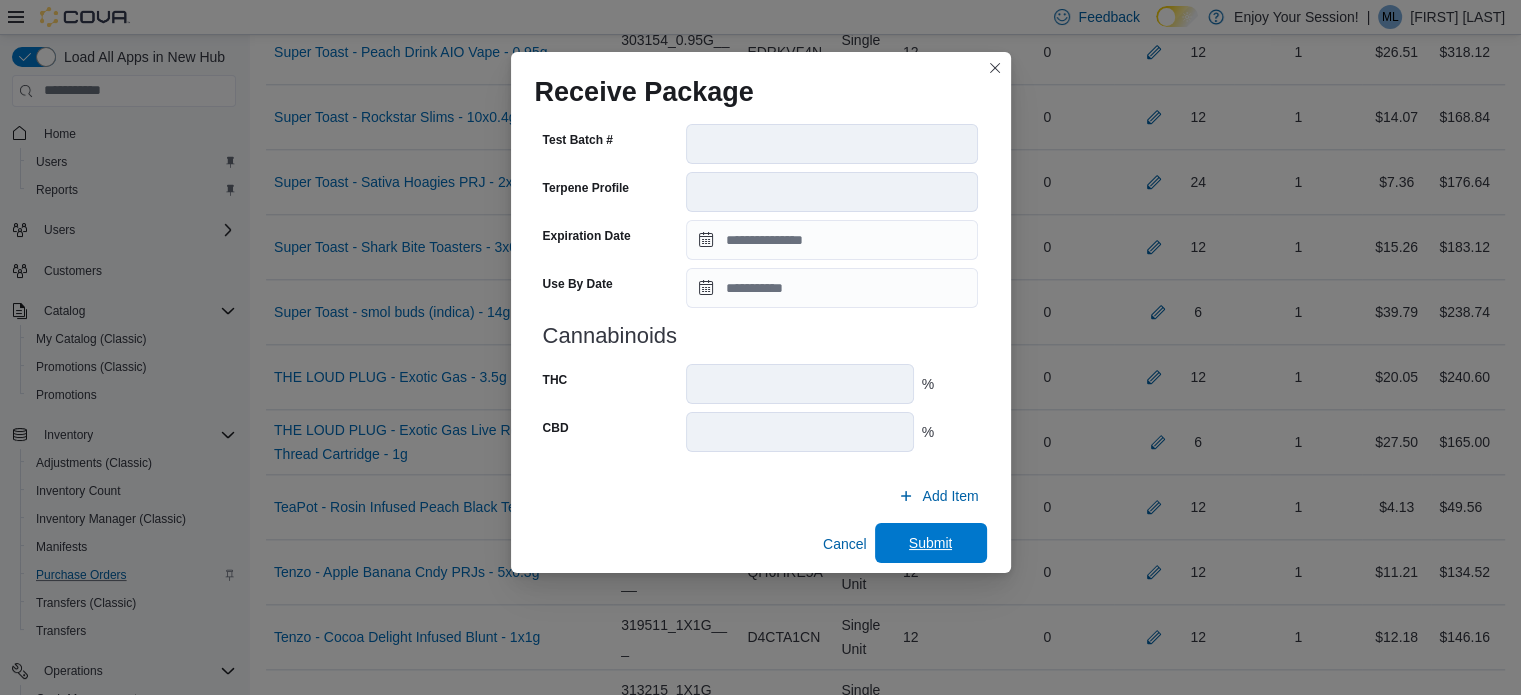 click on "Submit" at bounding box center (931, 543) 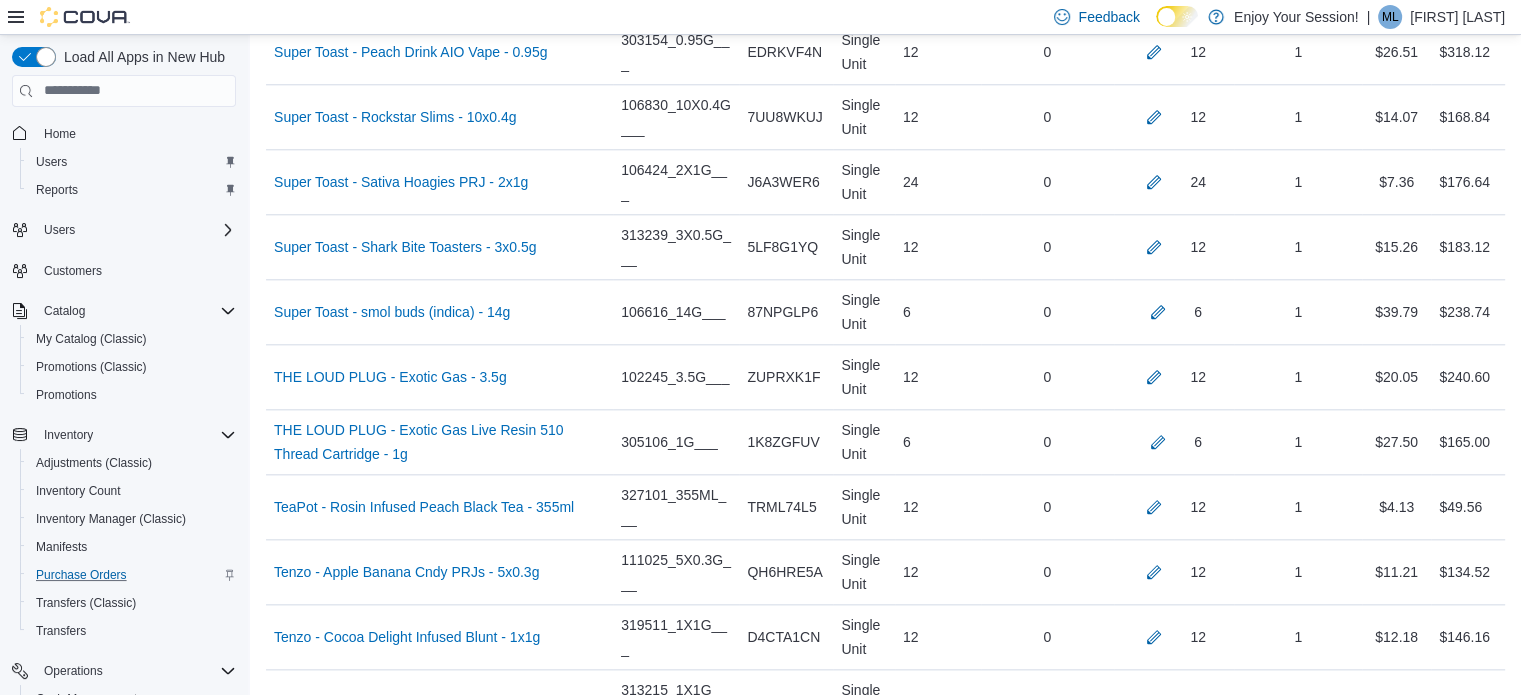 scroll, scrollTop: 1672, scrollLeft: 0, axis: vertical 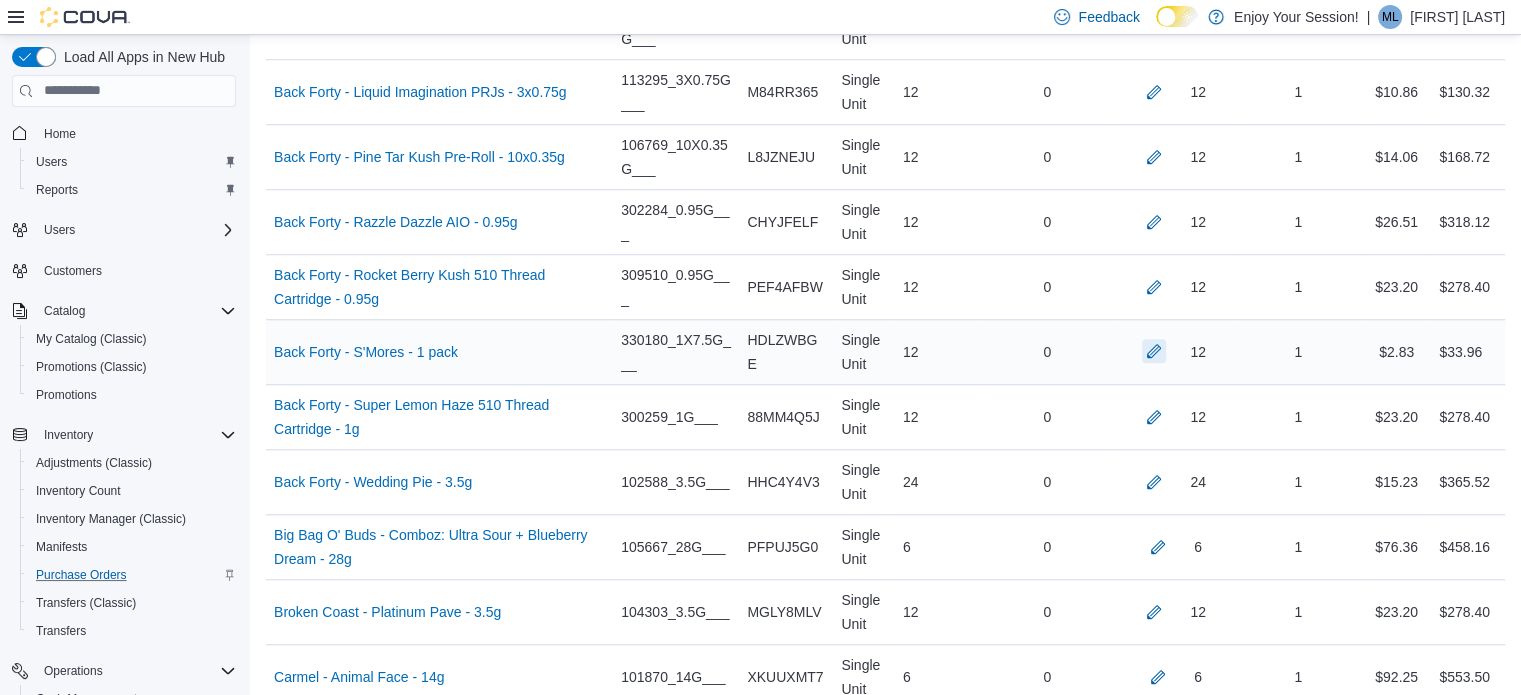 click at bounding box center [1154, 351] 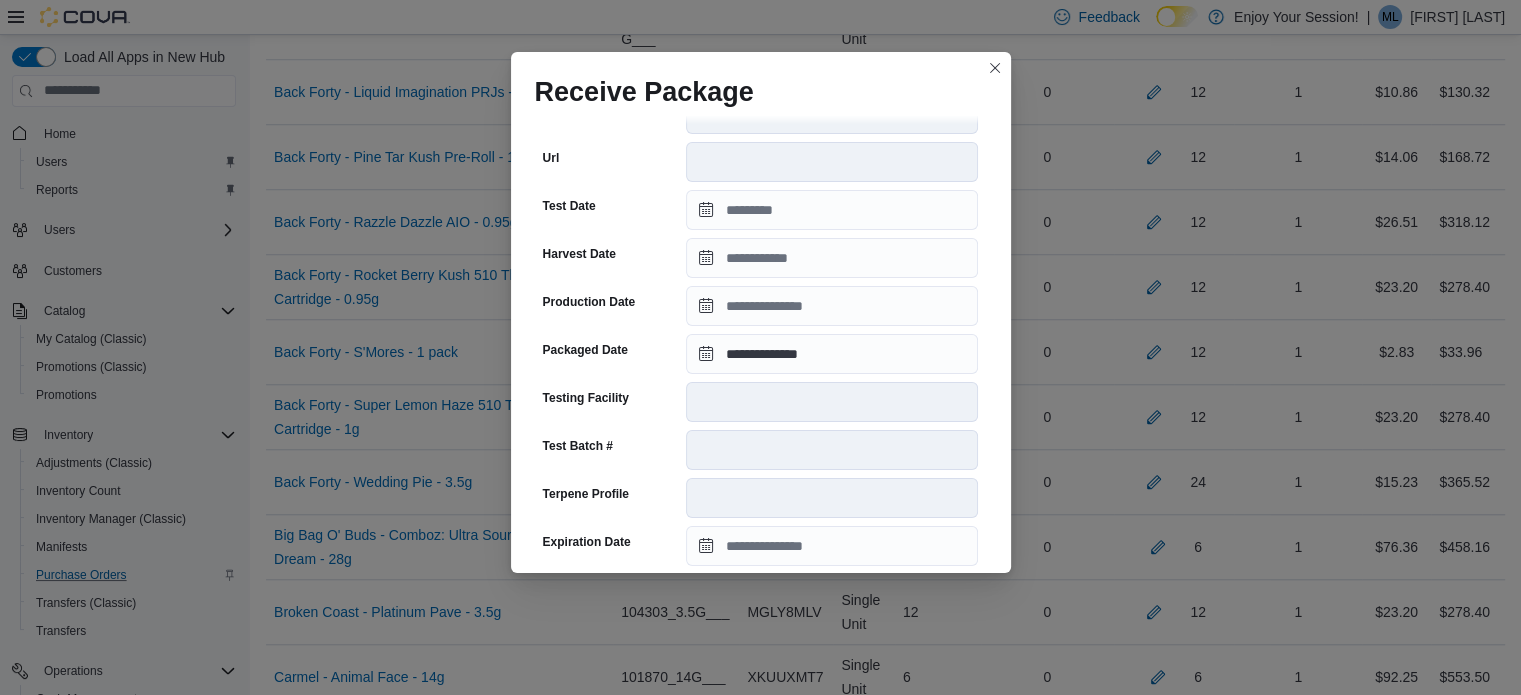 scroll, scrollTop: 706, scrollLeft: 0, axis: vertical 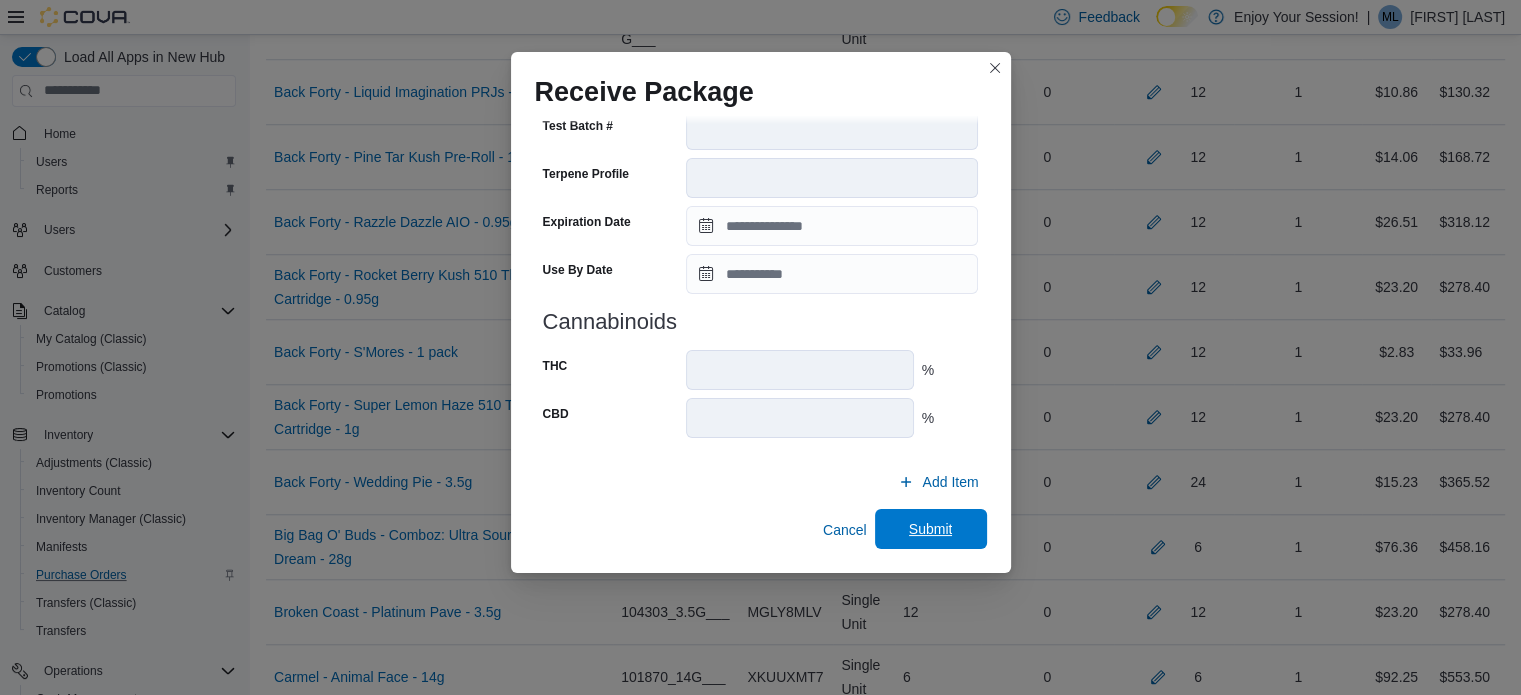 click on "Submit" at bounding box center [931, 529] 